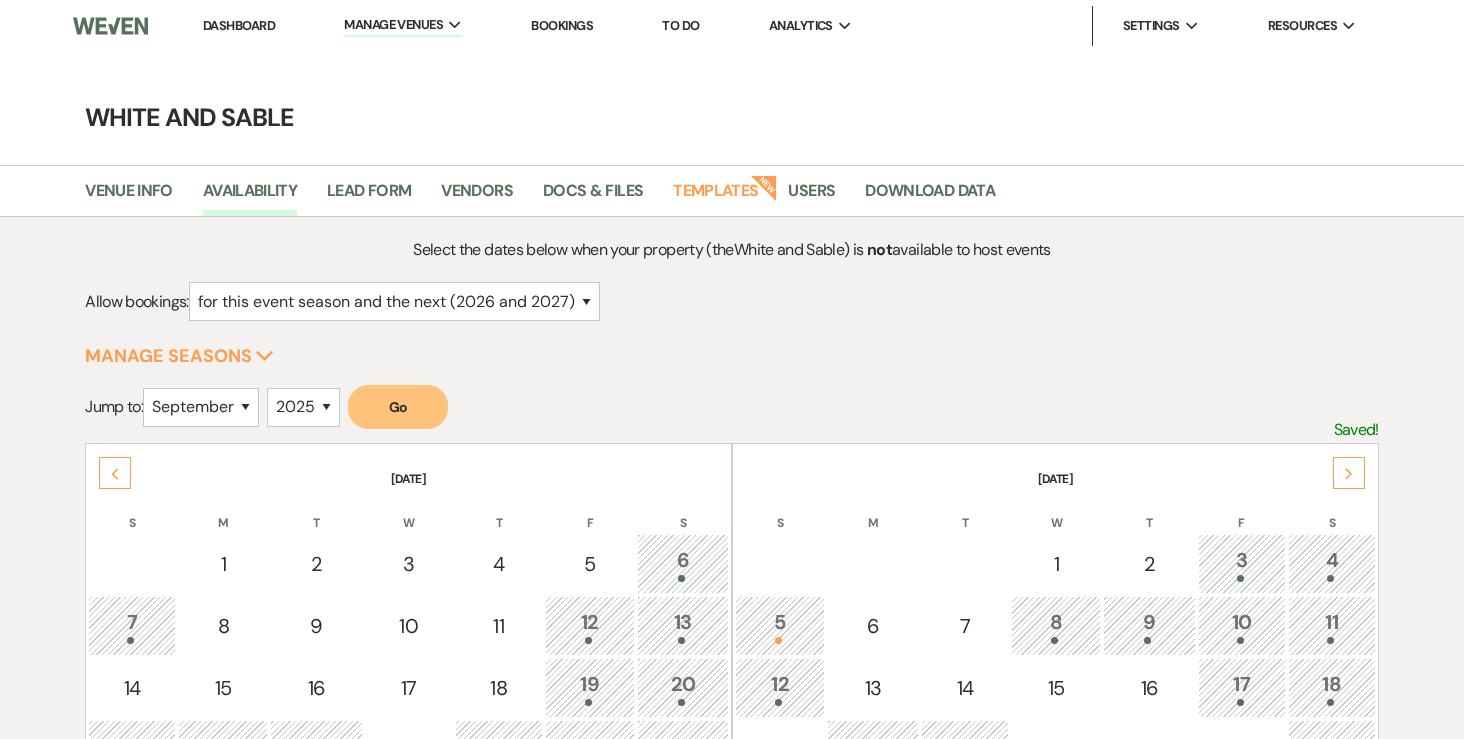 select on "2" 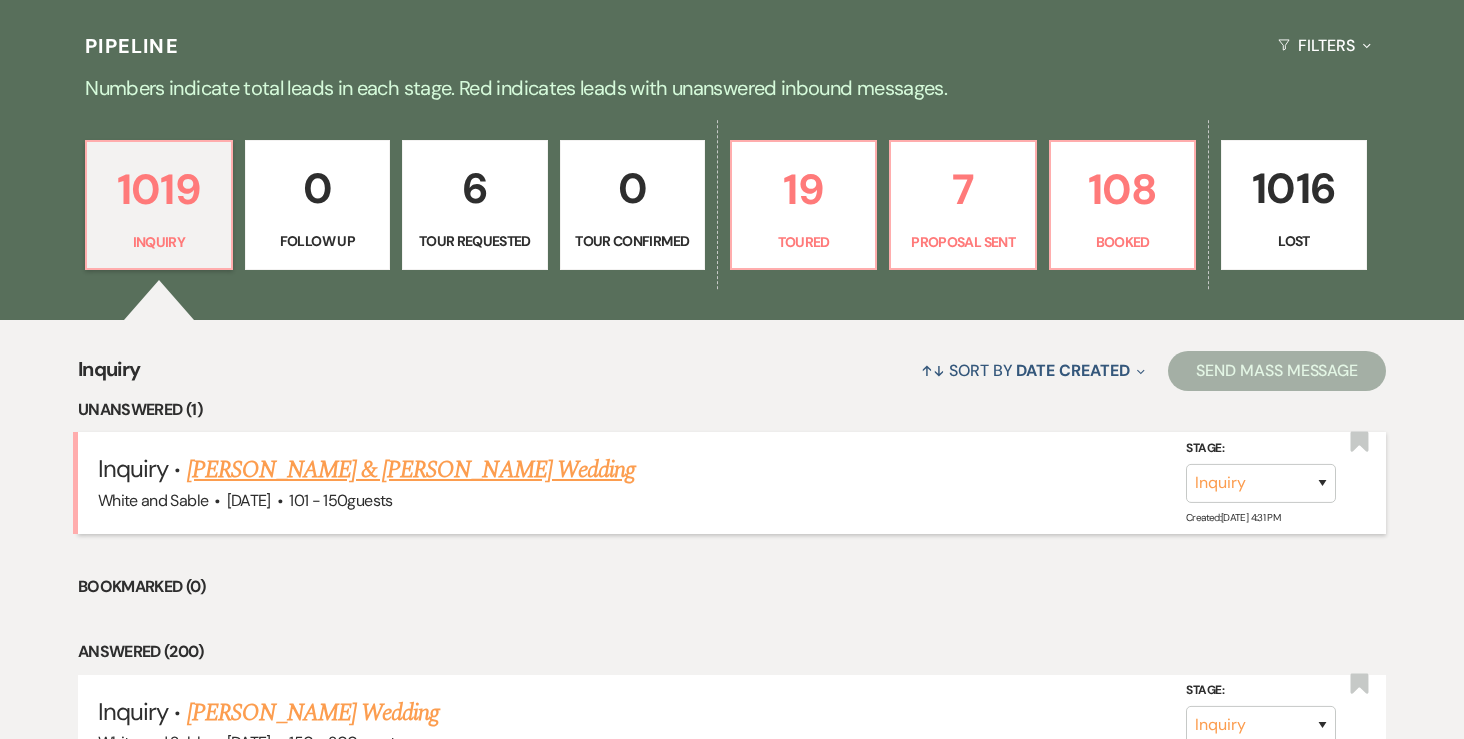scroll, scrollTop: 460, scrollLeft: 0, axis: vertical 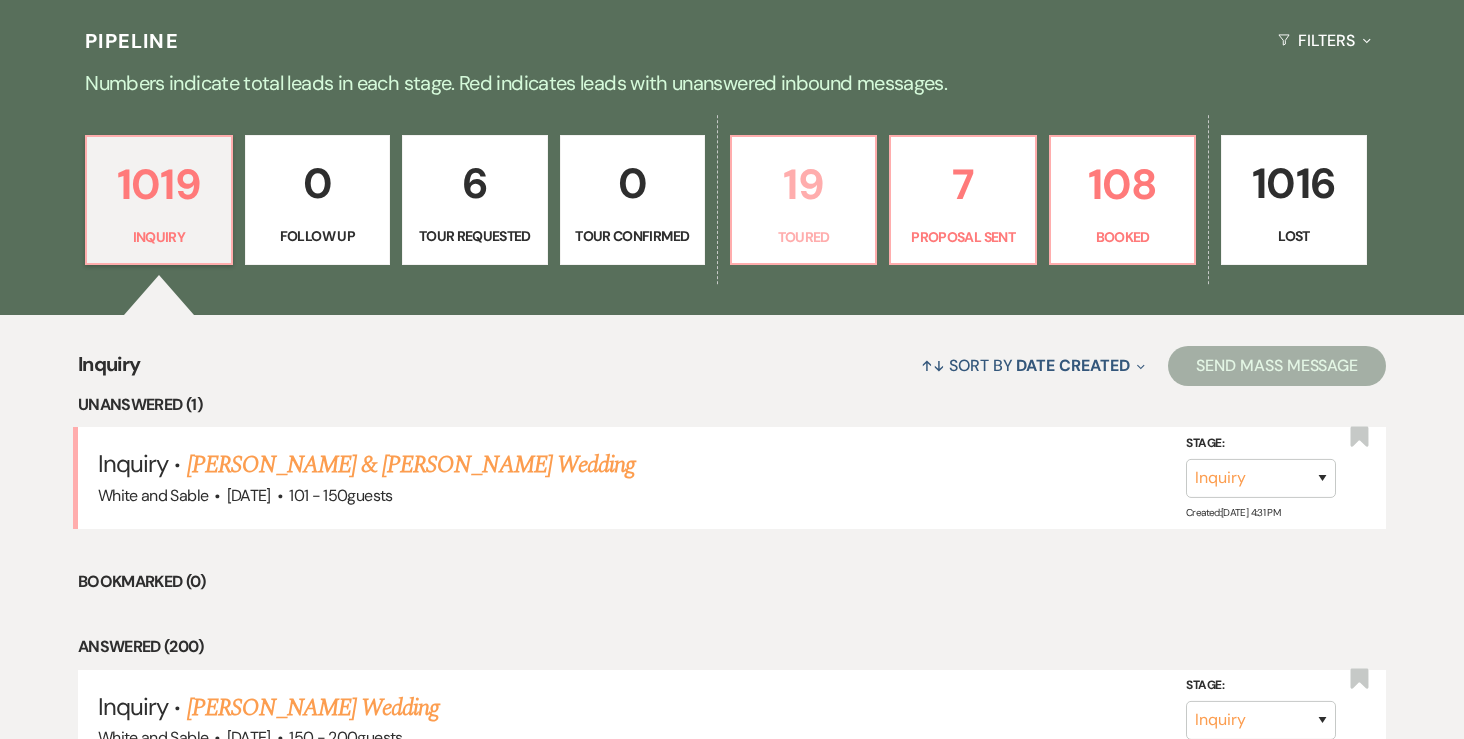 click on "19" at bounding box center [803, 184] 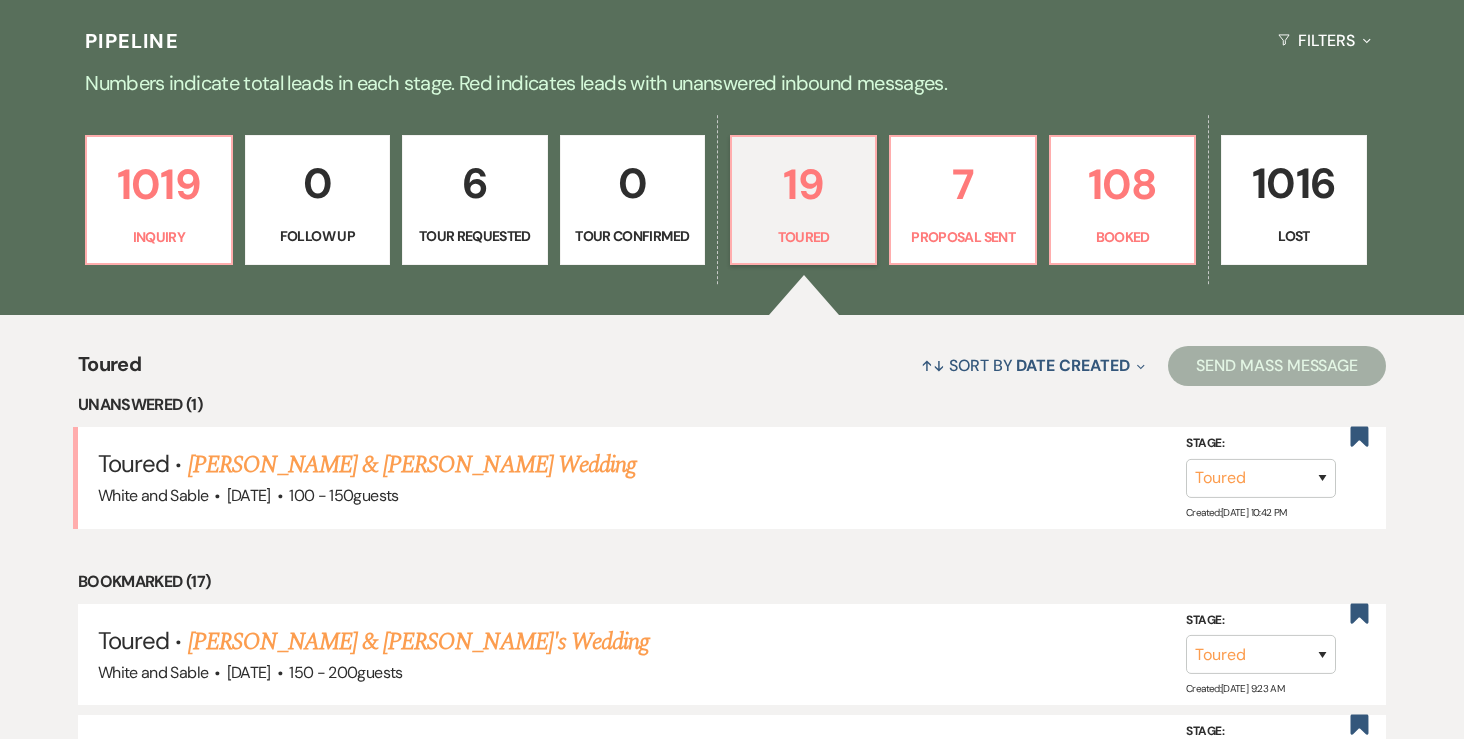 scroll, scrollTop: 477, scrollLeft: 0, axis: vertical 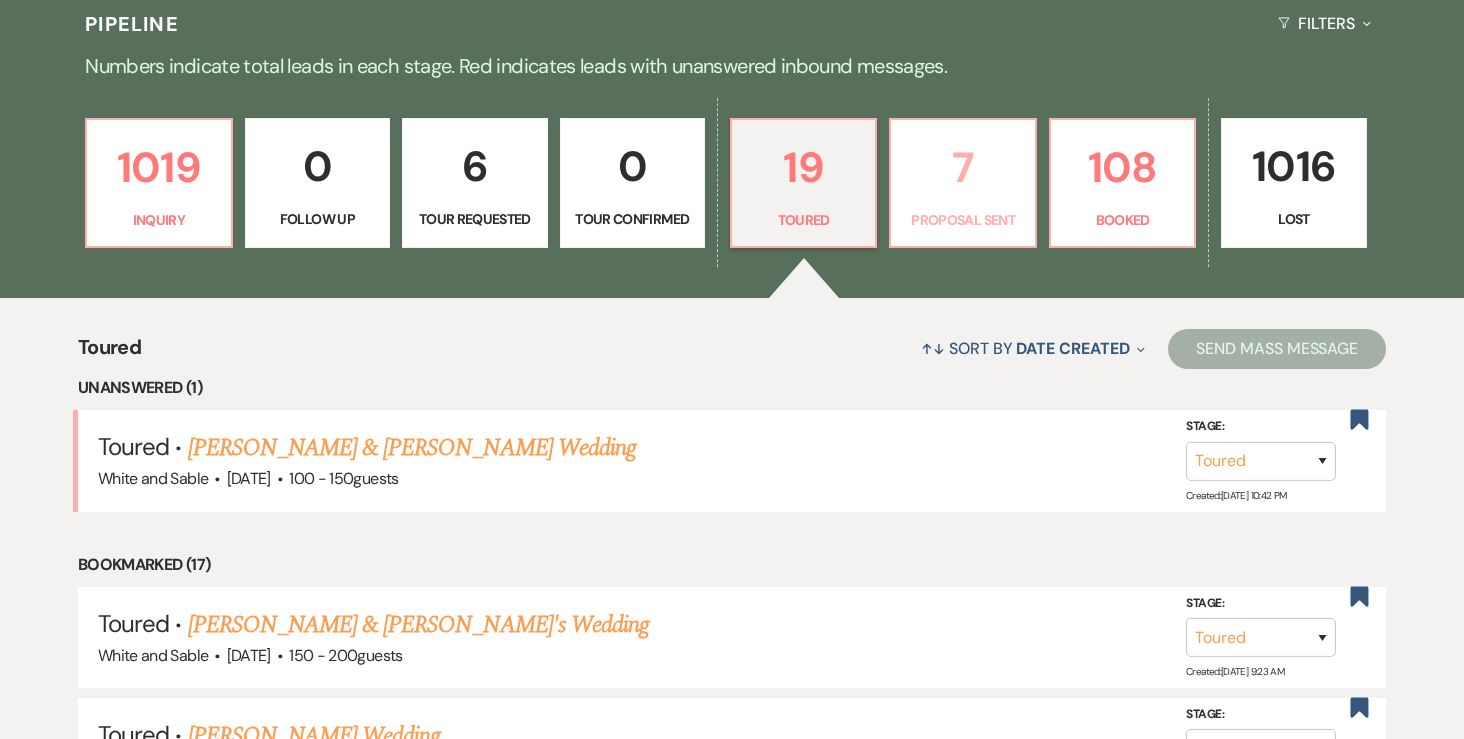 click on "Proposal Sent" at bounding box center (962, 220) 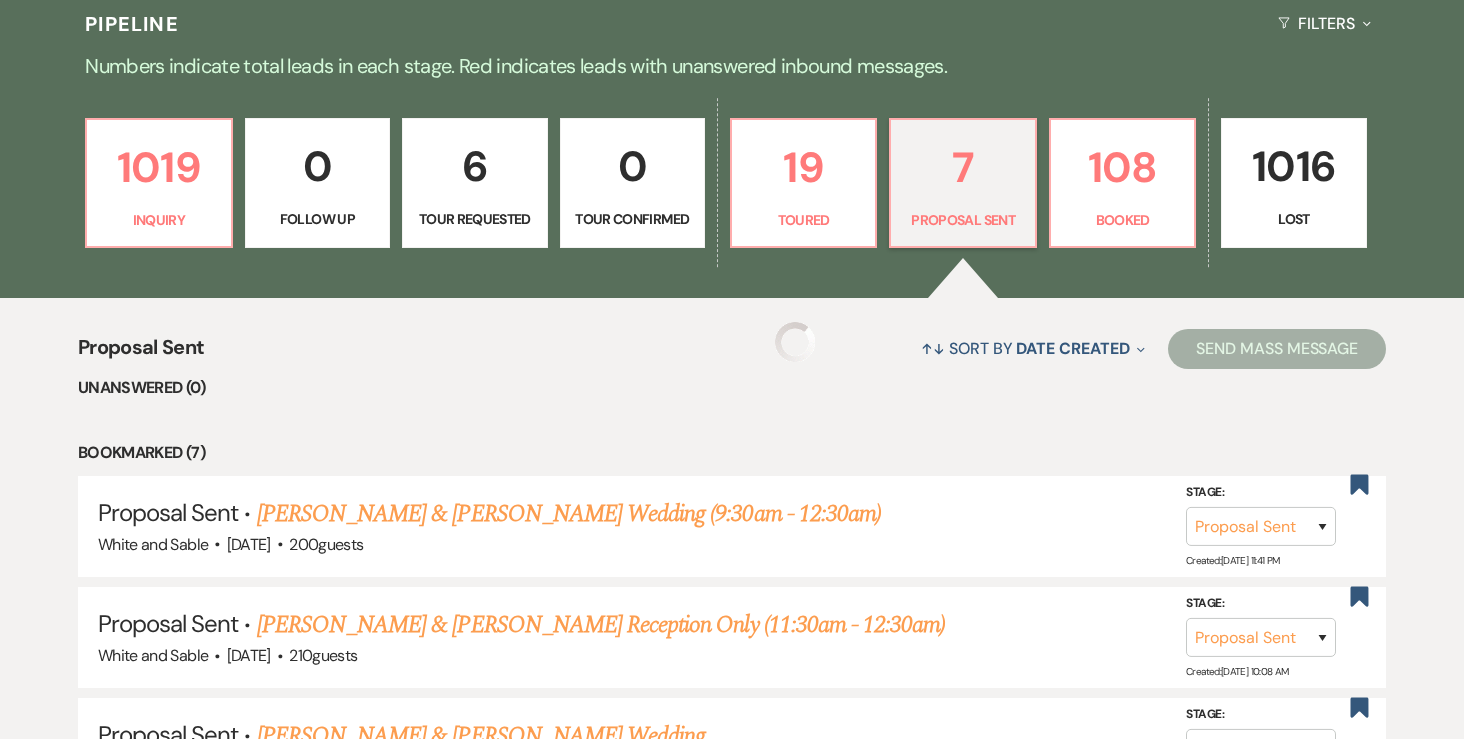 select on "6" 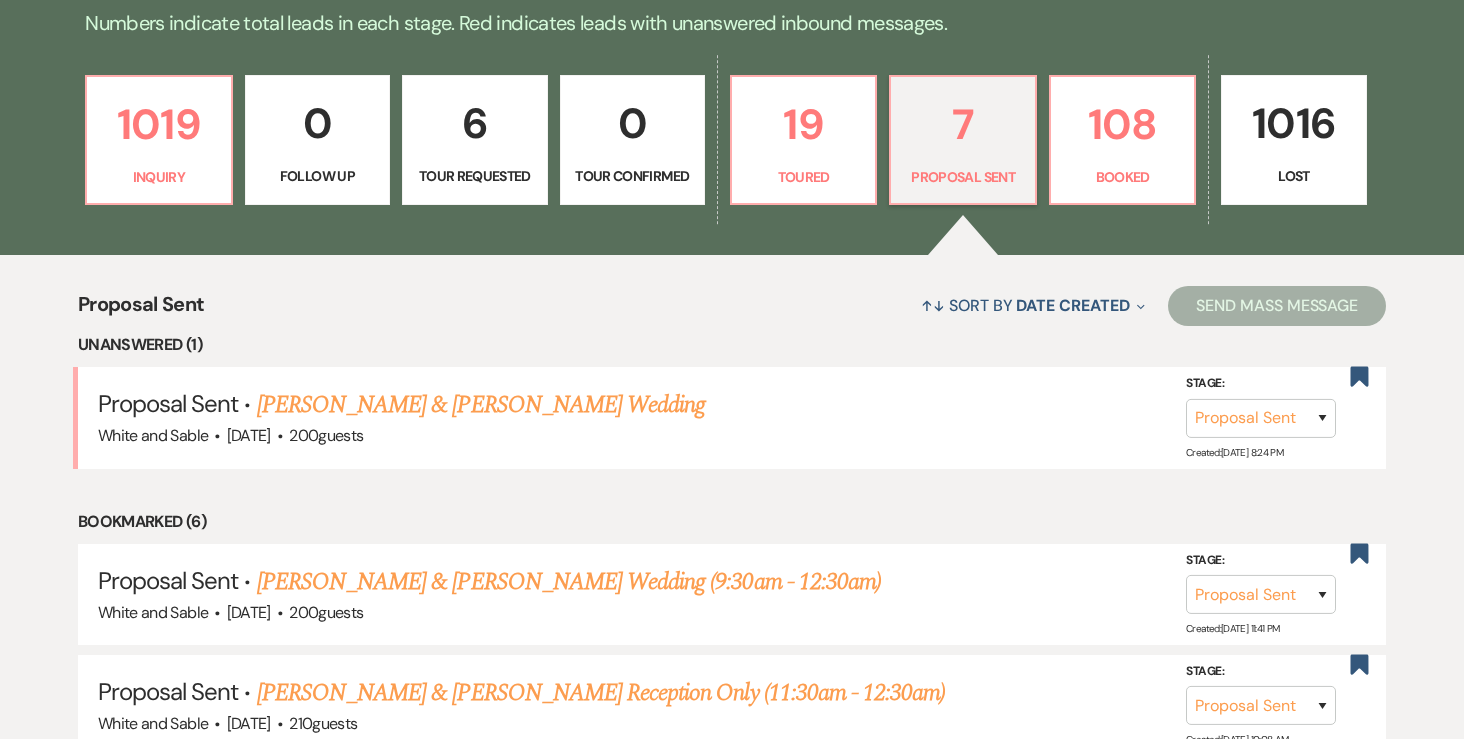 scroll, scrollTop: 522, scrollLeft: 0, axis: vertical 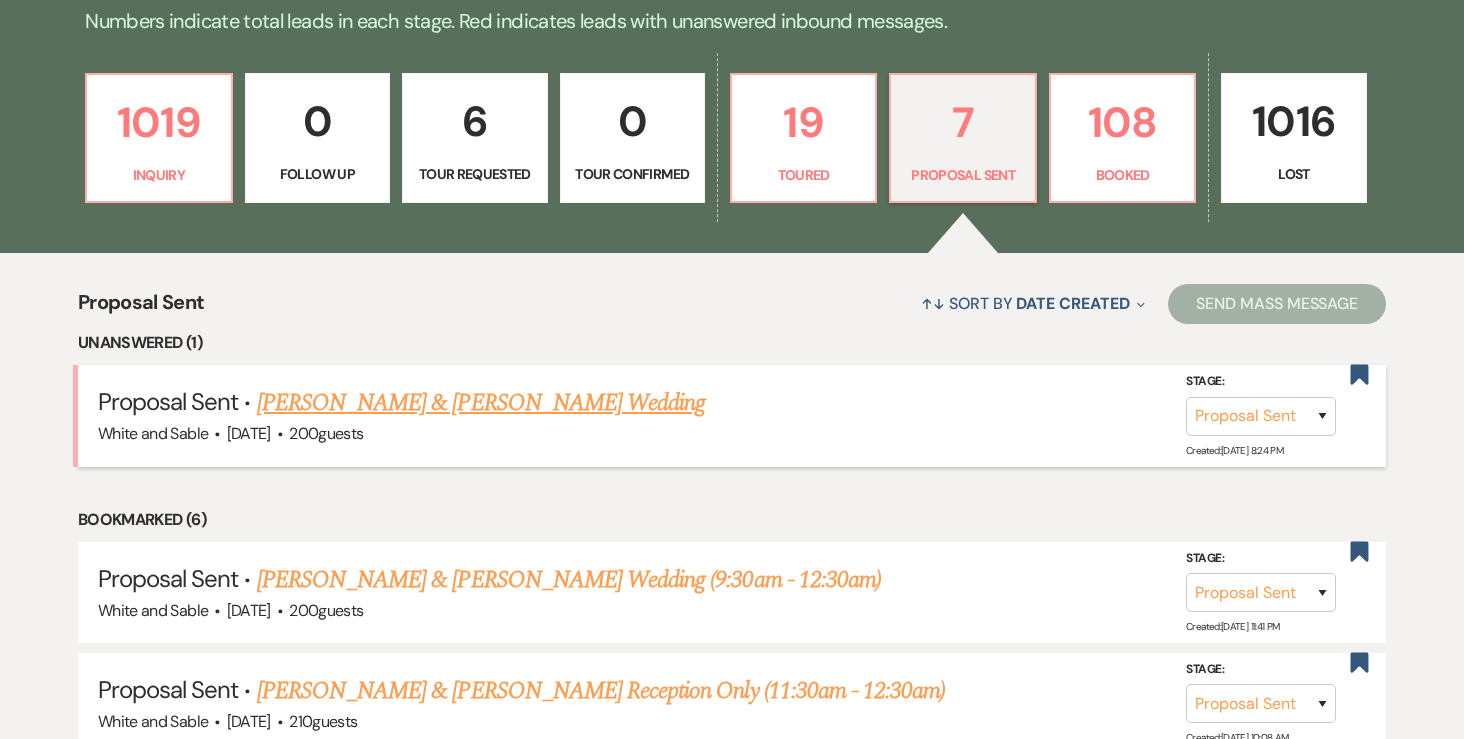 click on "[PERSON_NAME] & [PERSON_NAME] Wedding" at bounding box center [481, 403] 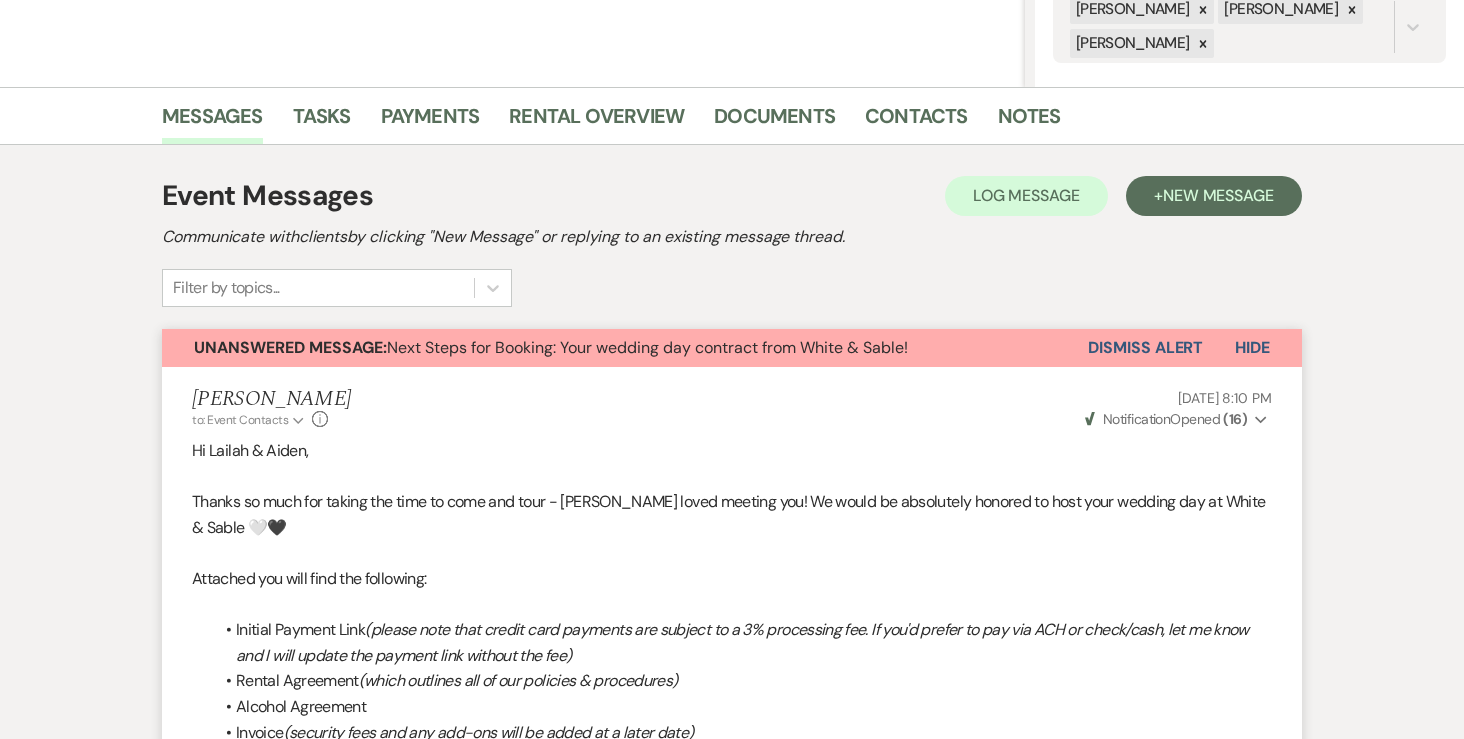 scroll, scrollTop: 421, scrollLeft: 0, axis: vertical 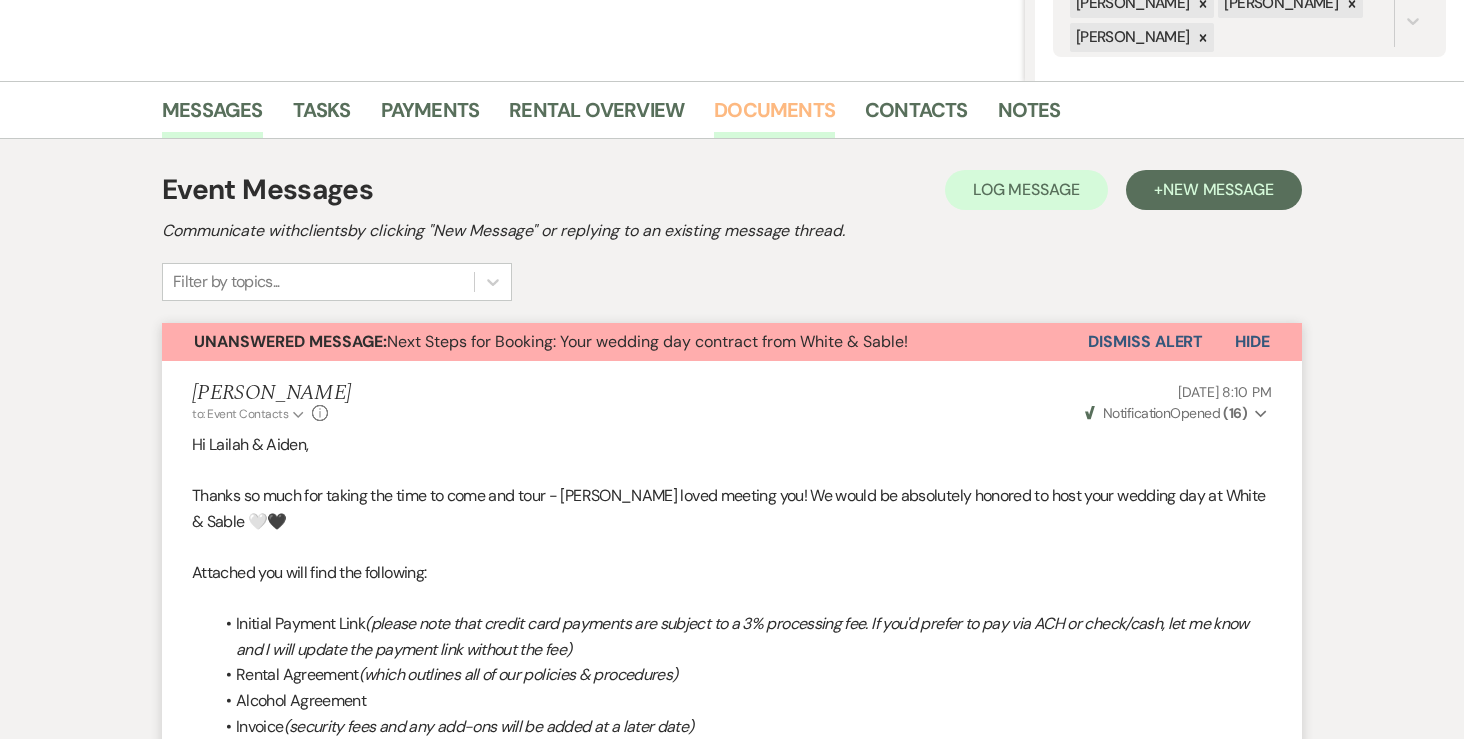 click on "Documents" at bounding box center [774, 116] 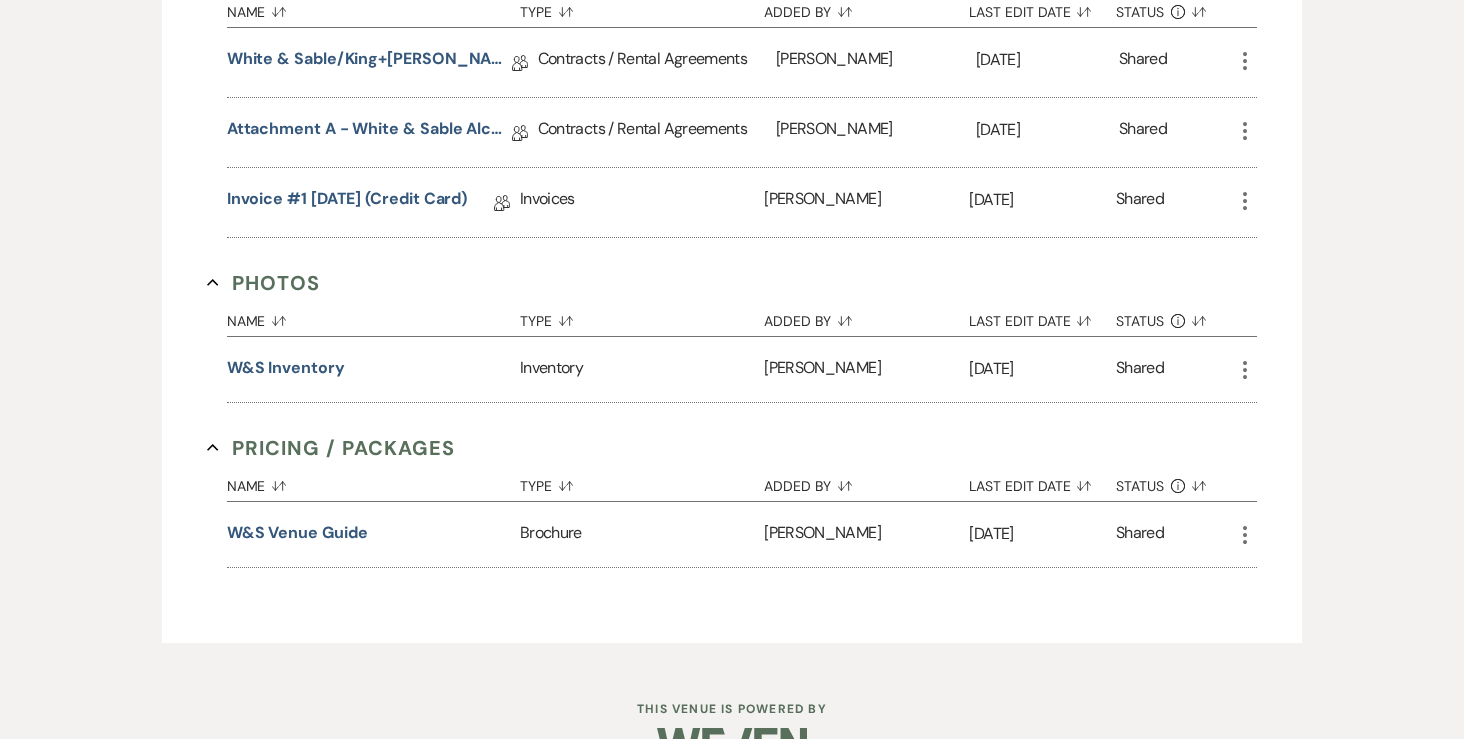 scroll, scrollTop: 737, scrollLeft: 0, axis: vertical 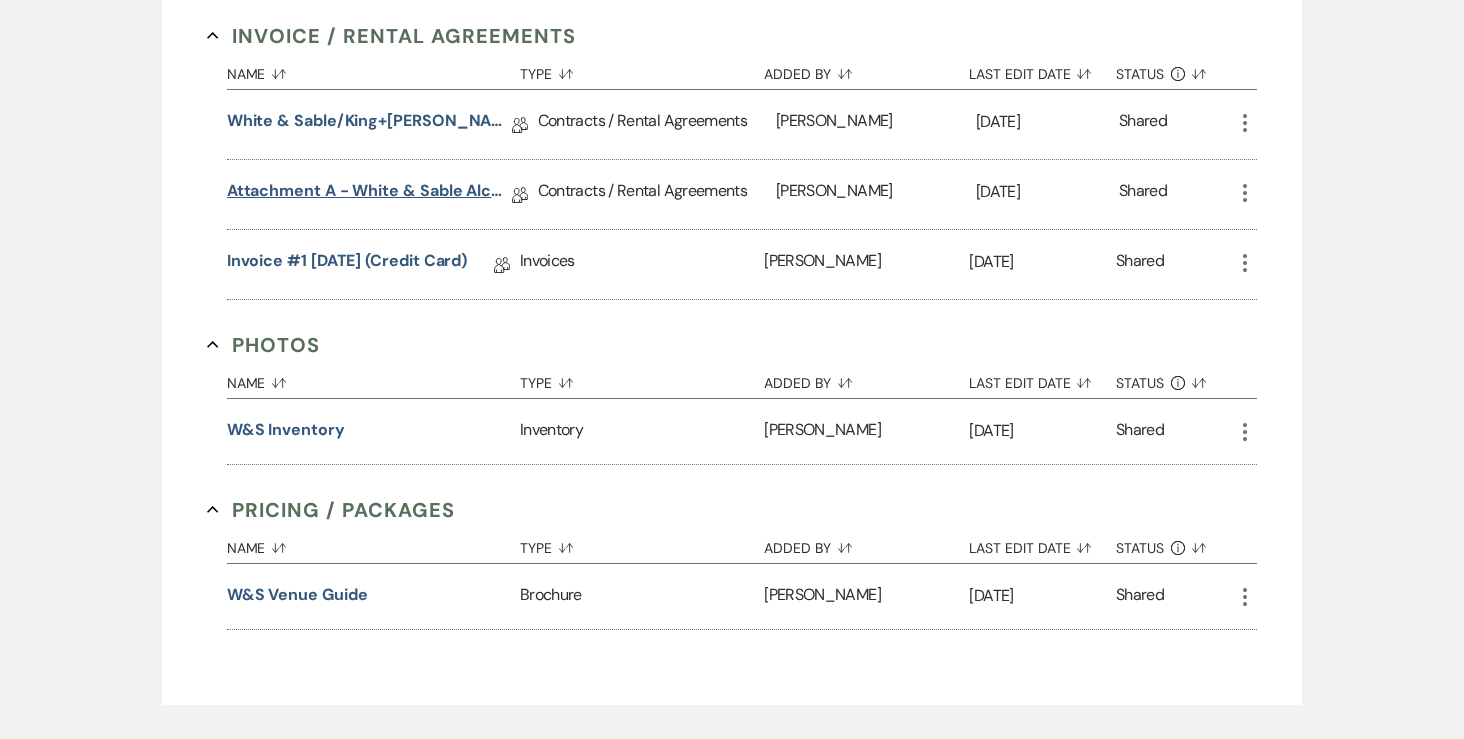 click on "Attachment A - White & Sable Alcohol Agreement" at bounding box center [369, 194] 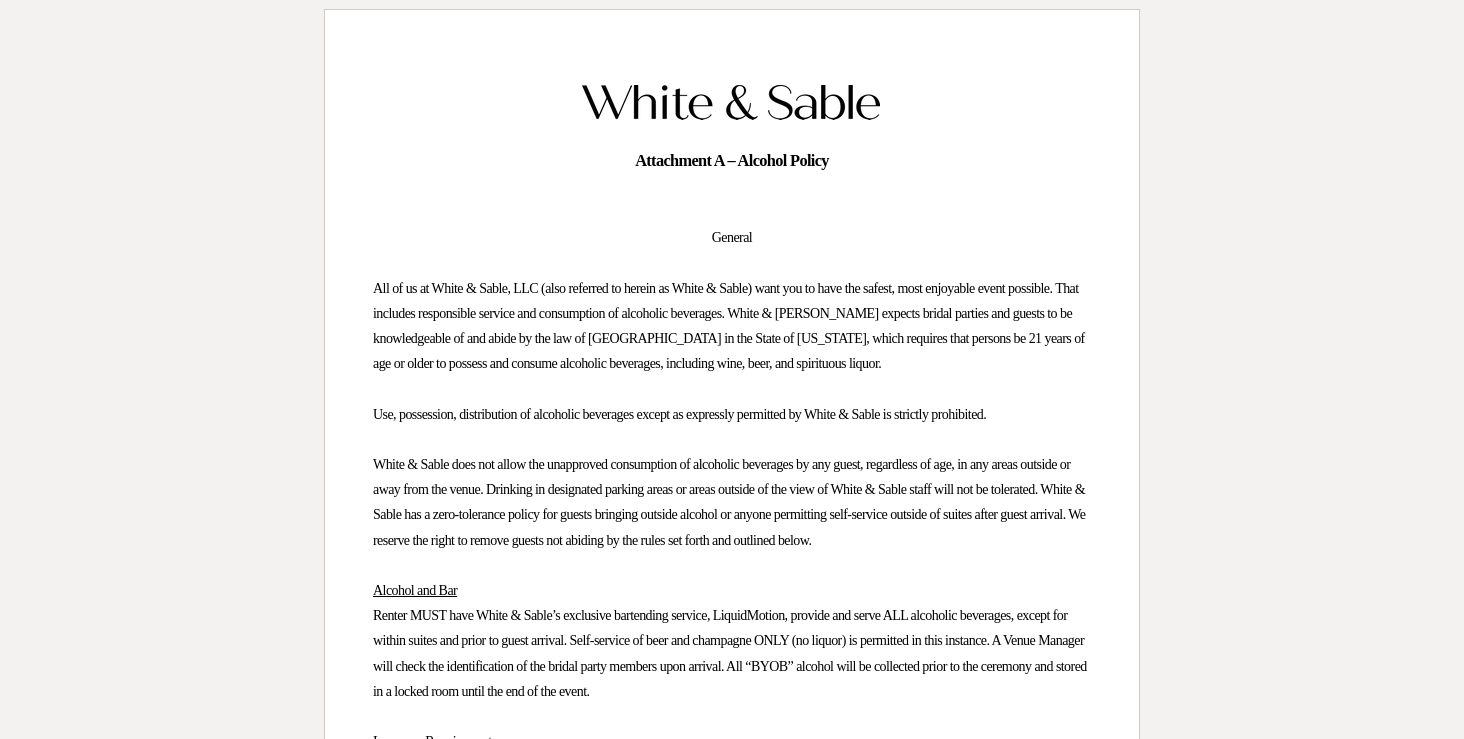 scroll, scrollTop: 0, scrollLeft: 0, axis: both 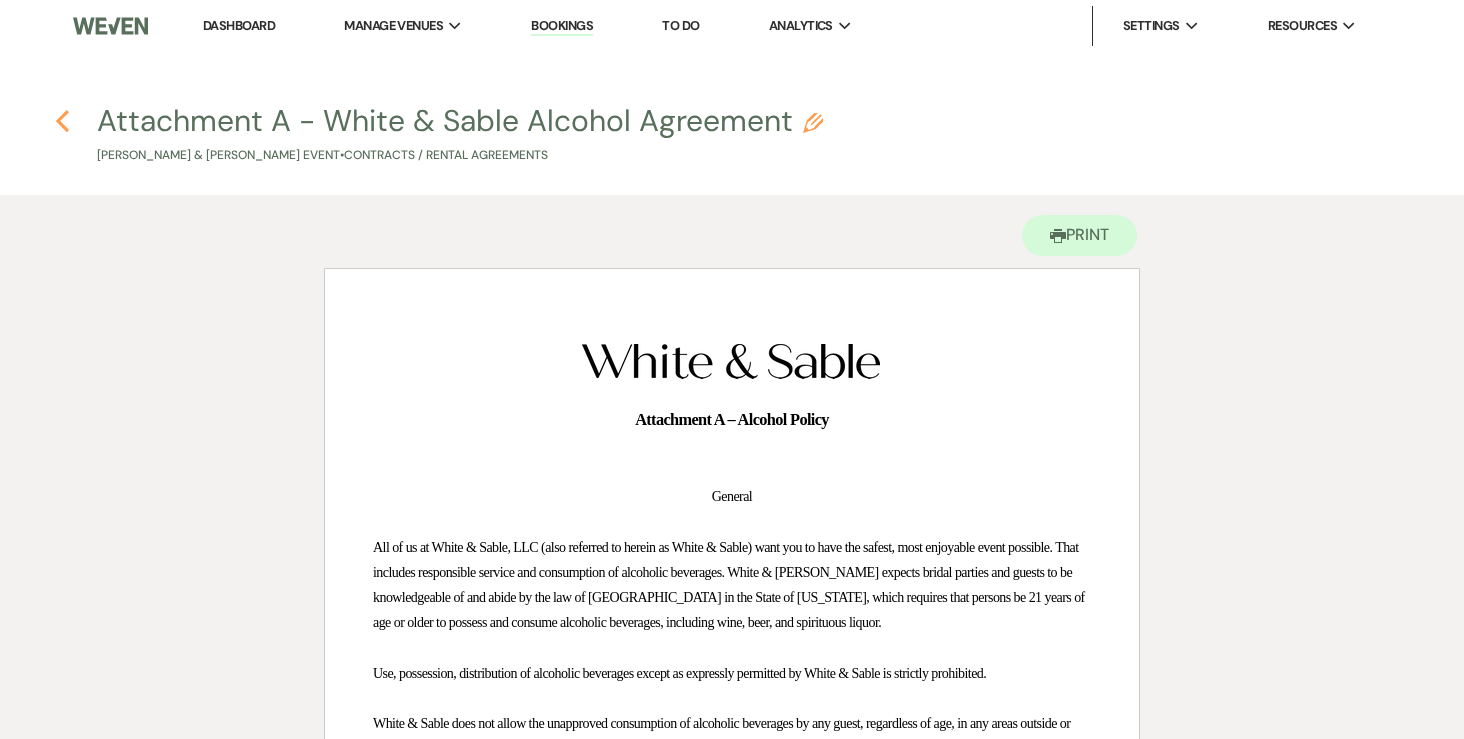 click on "Previous" 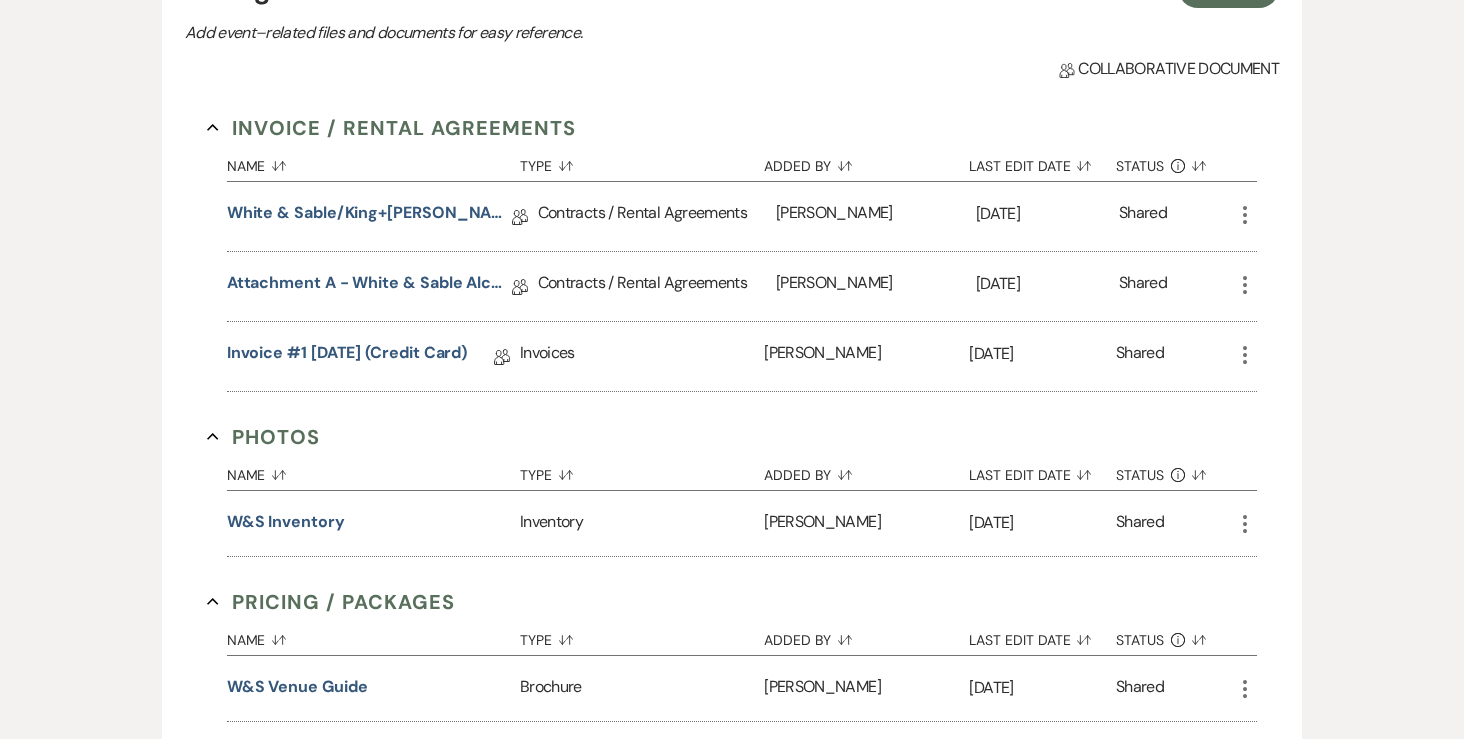scroll, scrollTop: 618, scrollLeft: 0, axis: vertical 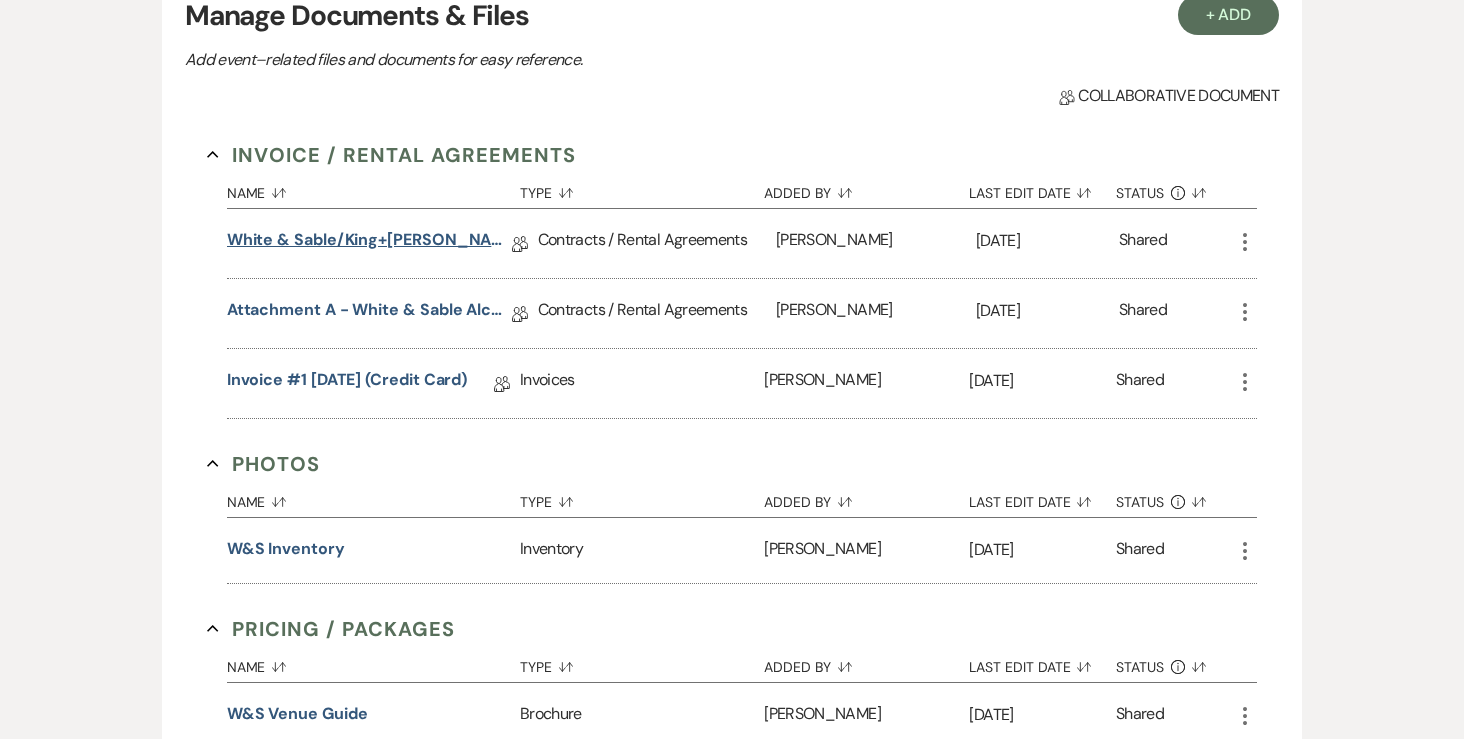 click on "White & Sable/King+[PERSON_NAME] Rental Agreement - [DATE]" at bounding box center (369, 243) 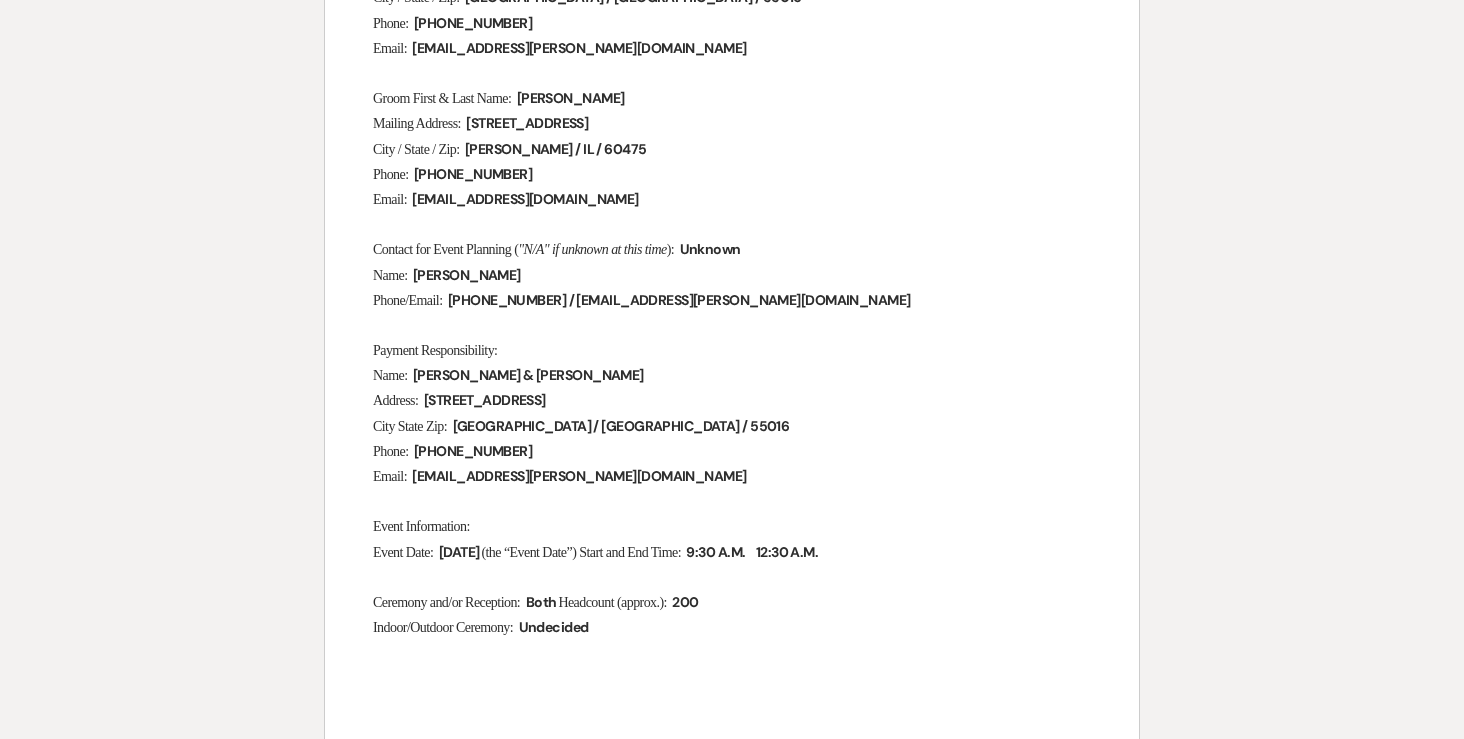 scroll, scrollTop: 0, scrollLeft: 0, axis: both 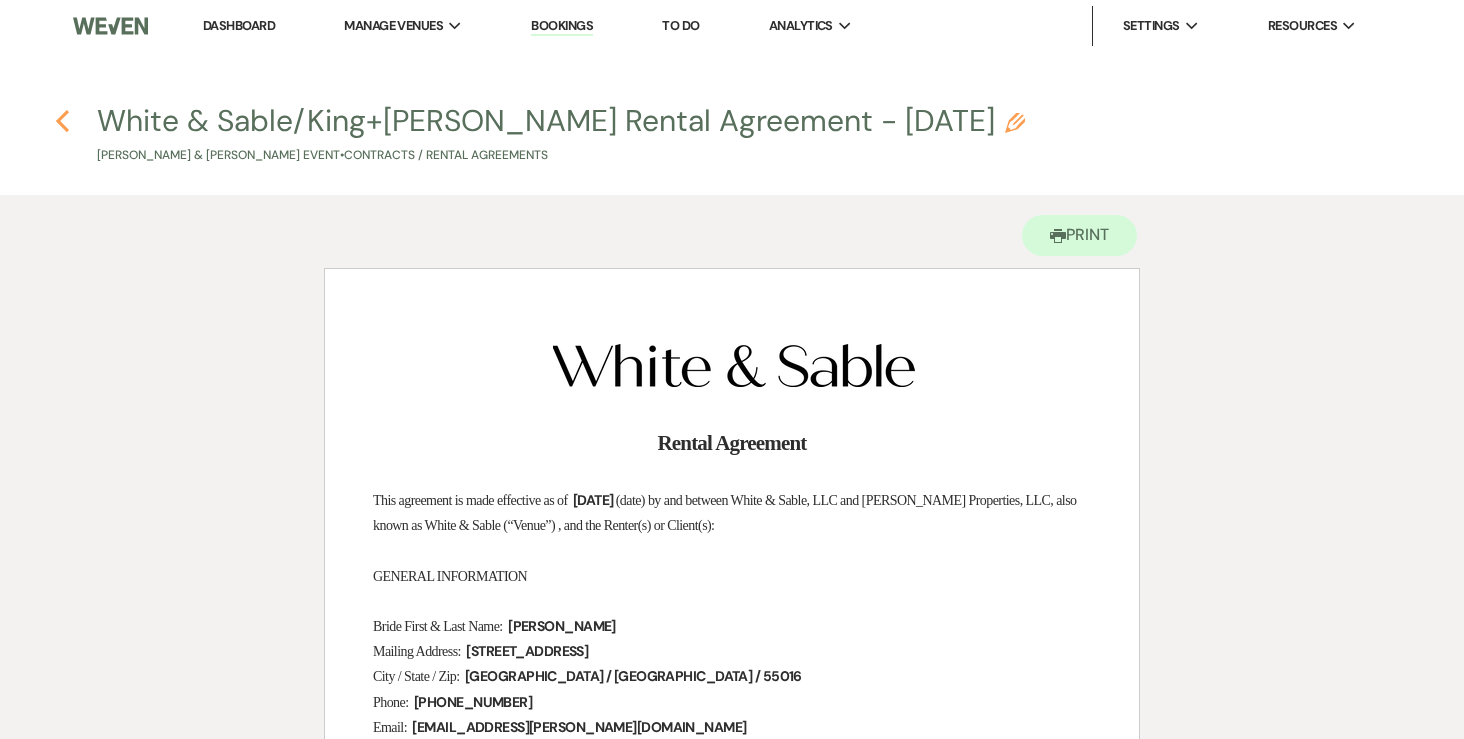 click 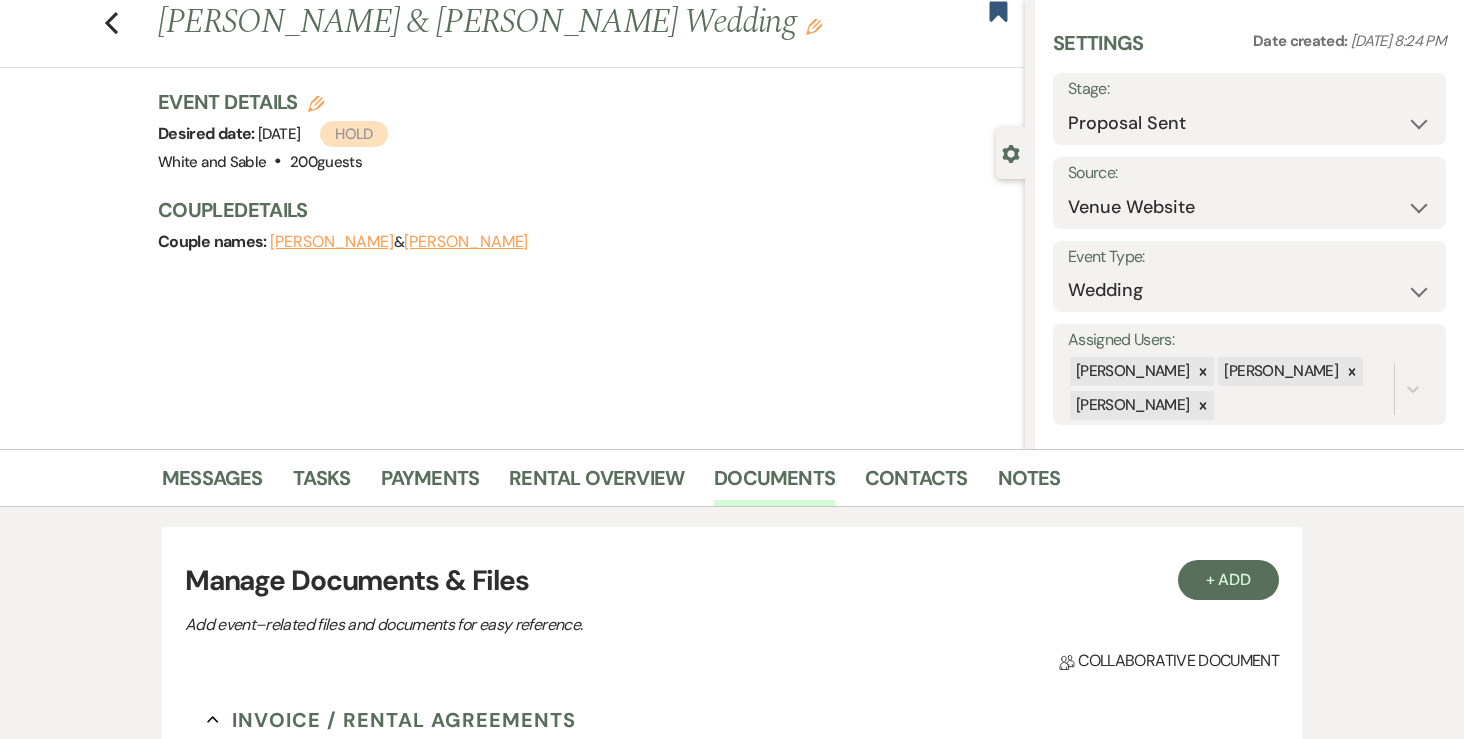 scroll, scrollTop: 45, scrollLeft: 0, axis: vertical 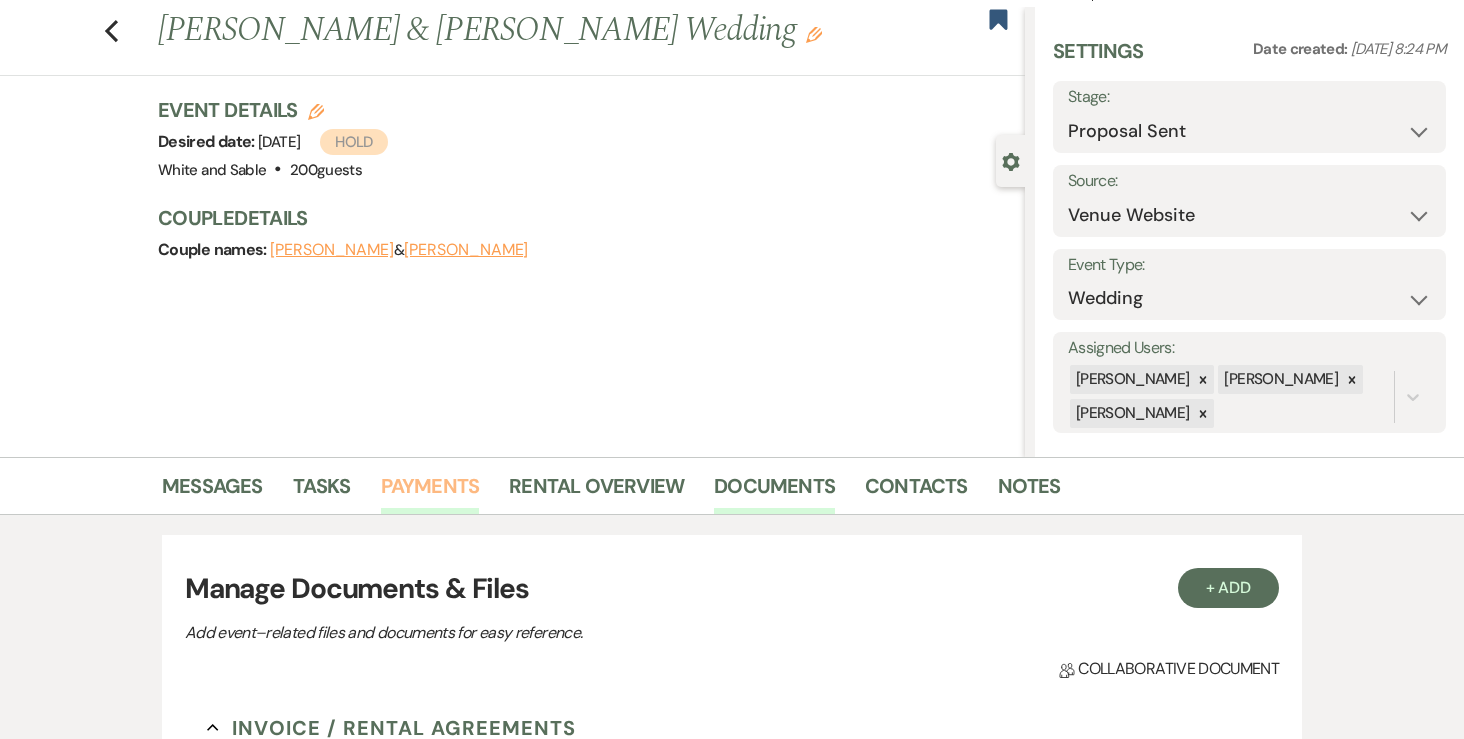 click on "Payments" at bounding box center [430, 492] 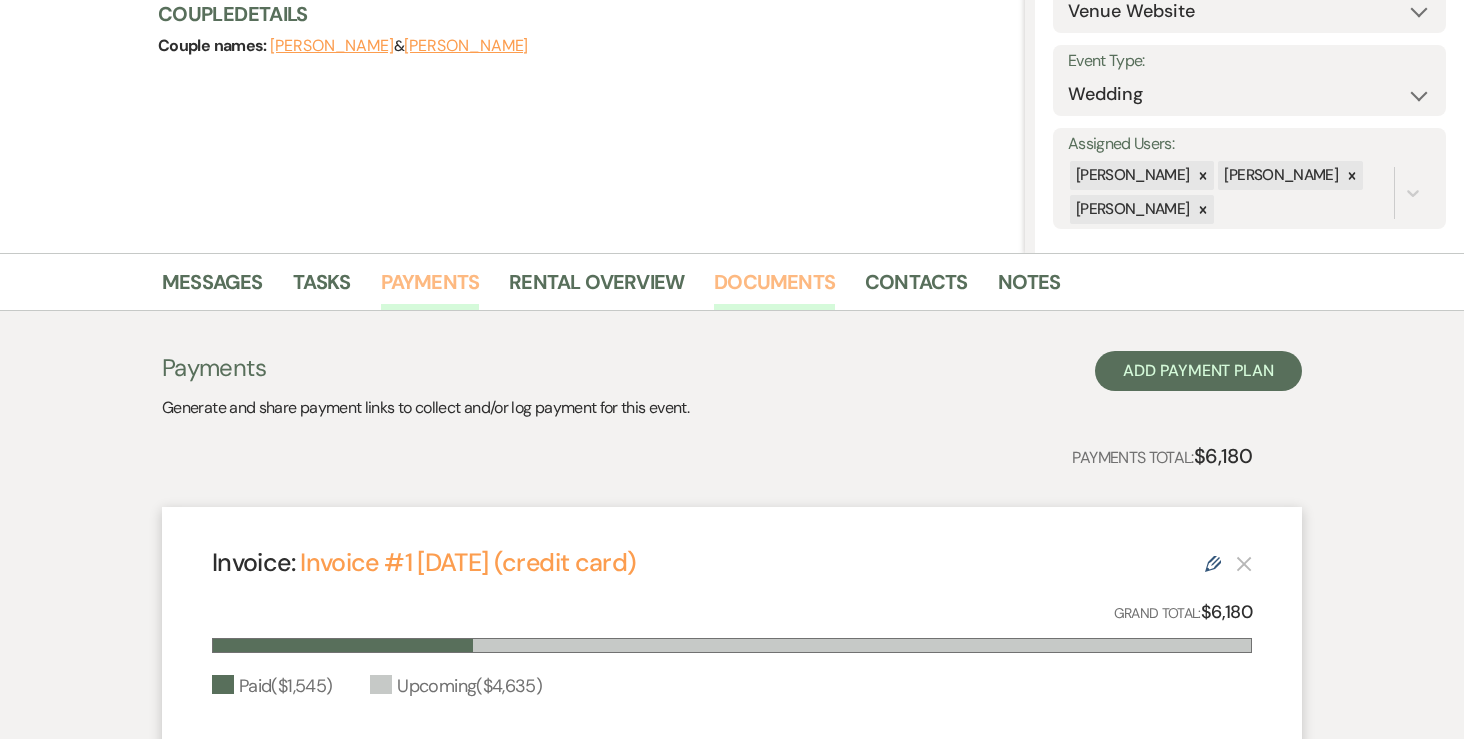 scroll, scrollTop: 0, scrollLeft: 0, axis: both 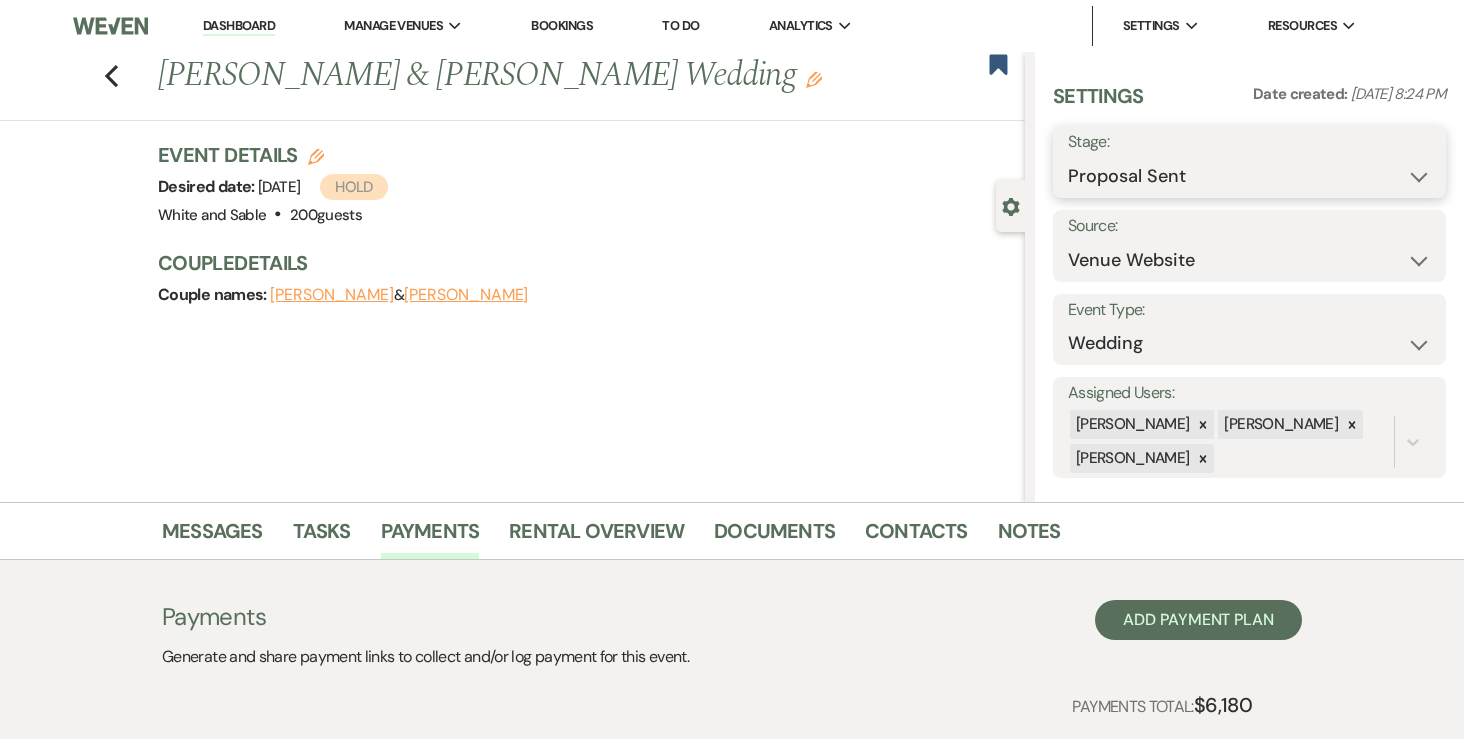 click on "Inquiry Follow Up Tour Requested Tour Confirmed Toured Proposal Sent Booked Lost" at bounding box center [1249, 176] 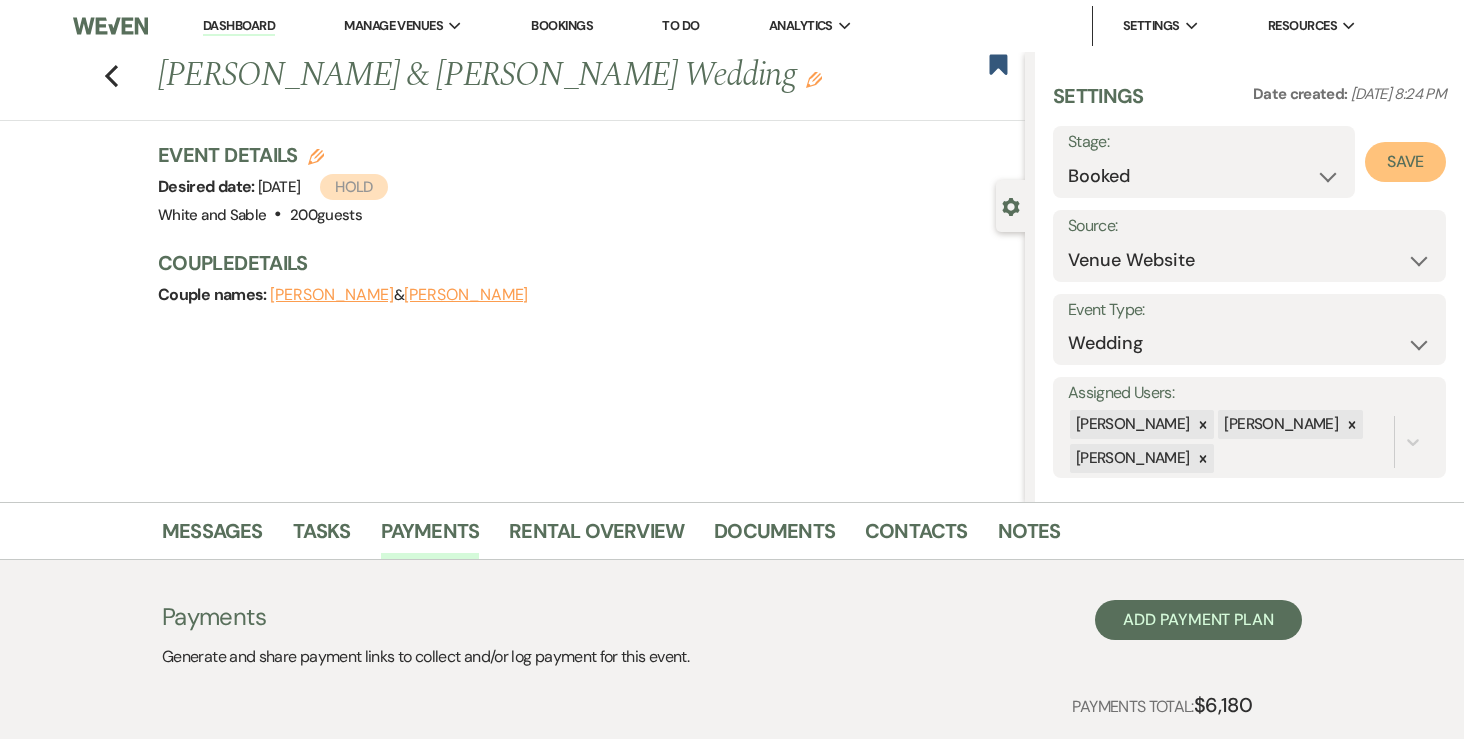 click on "Save" at bounding box center [1405, 162] 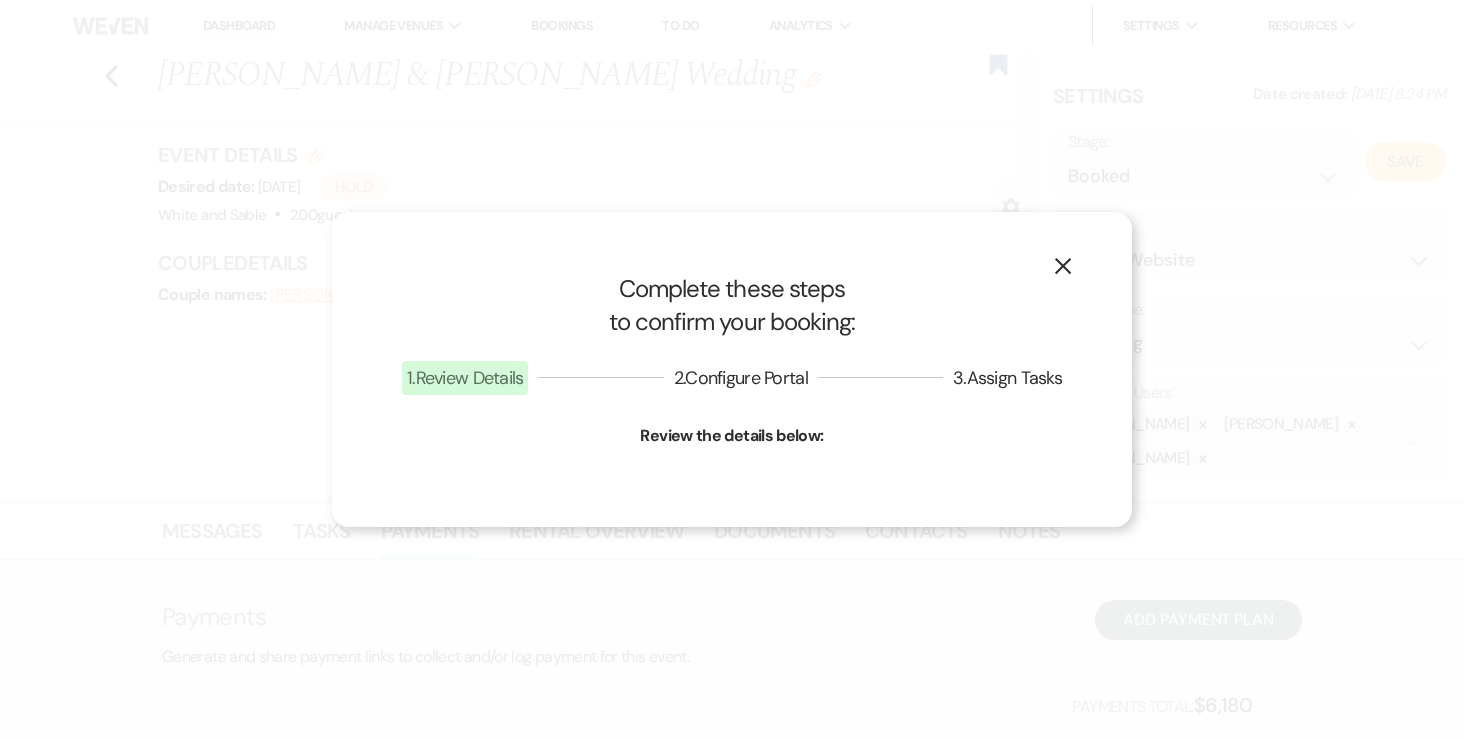 select on "1" 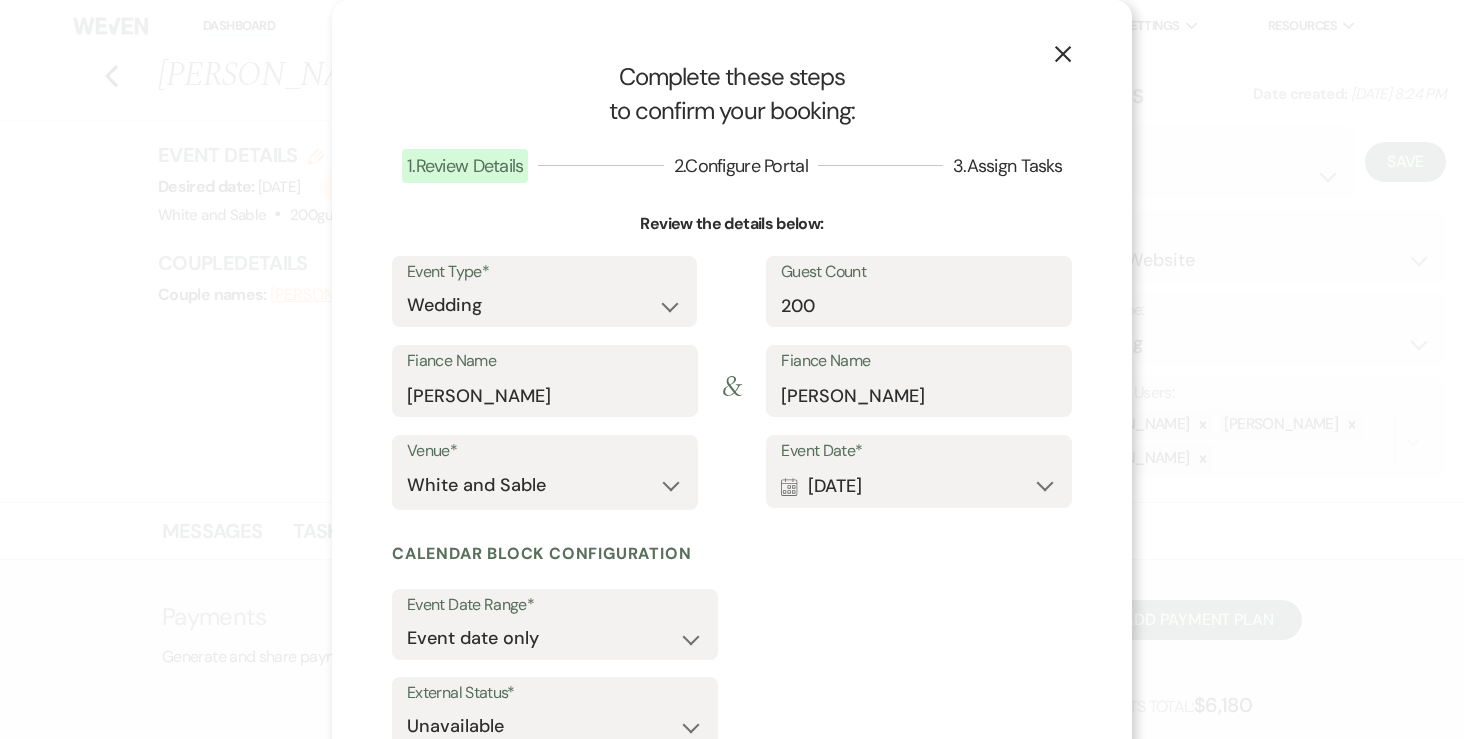 click on "X" 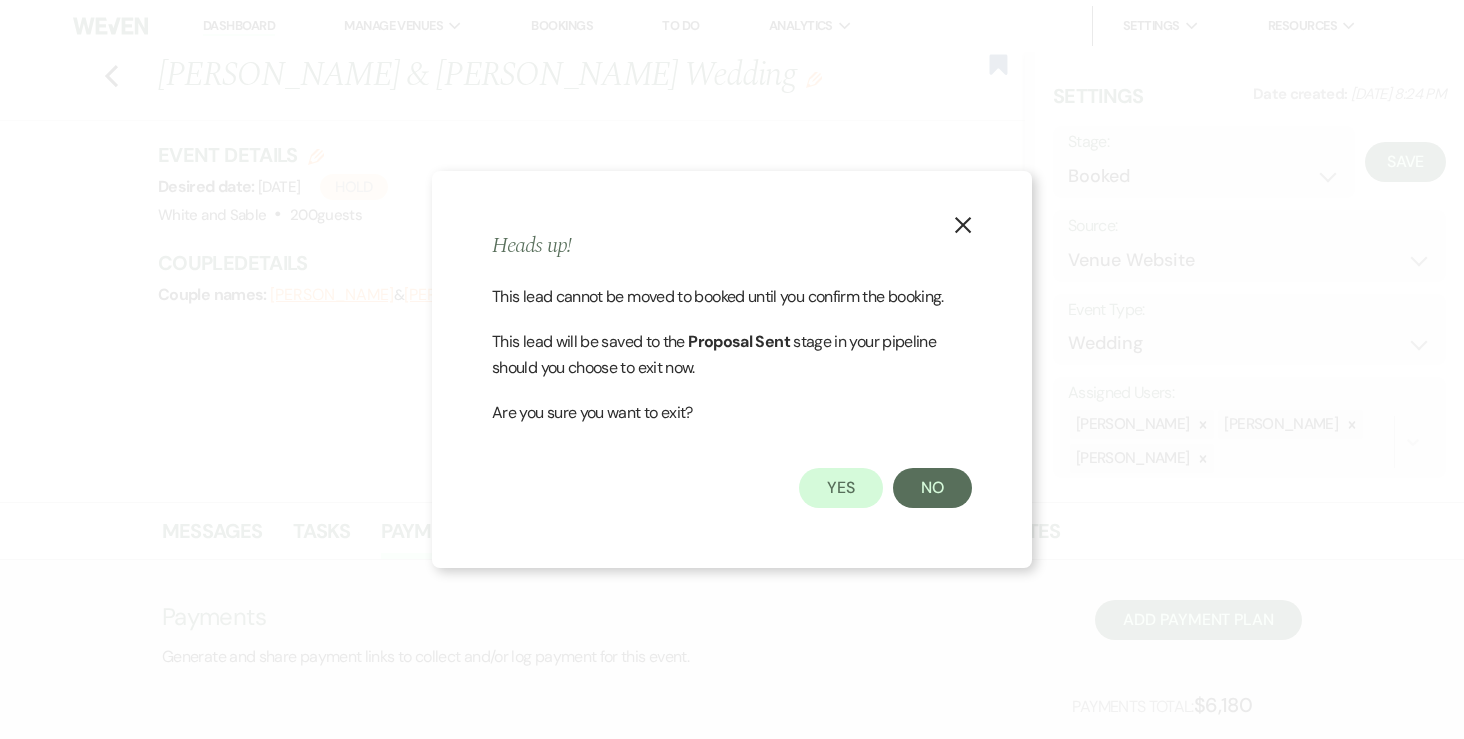 click on "X" 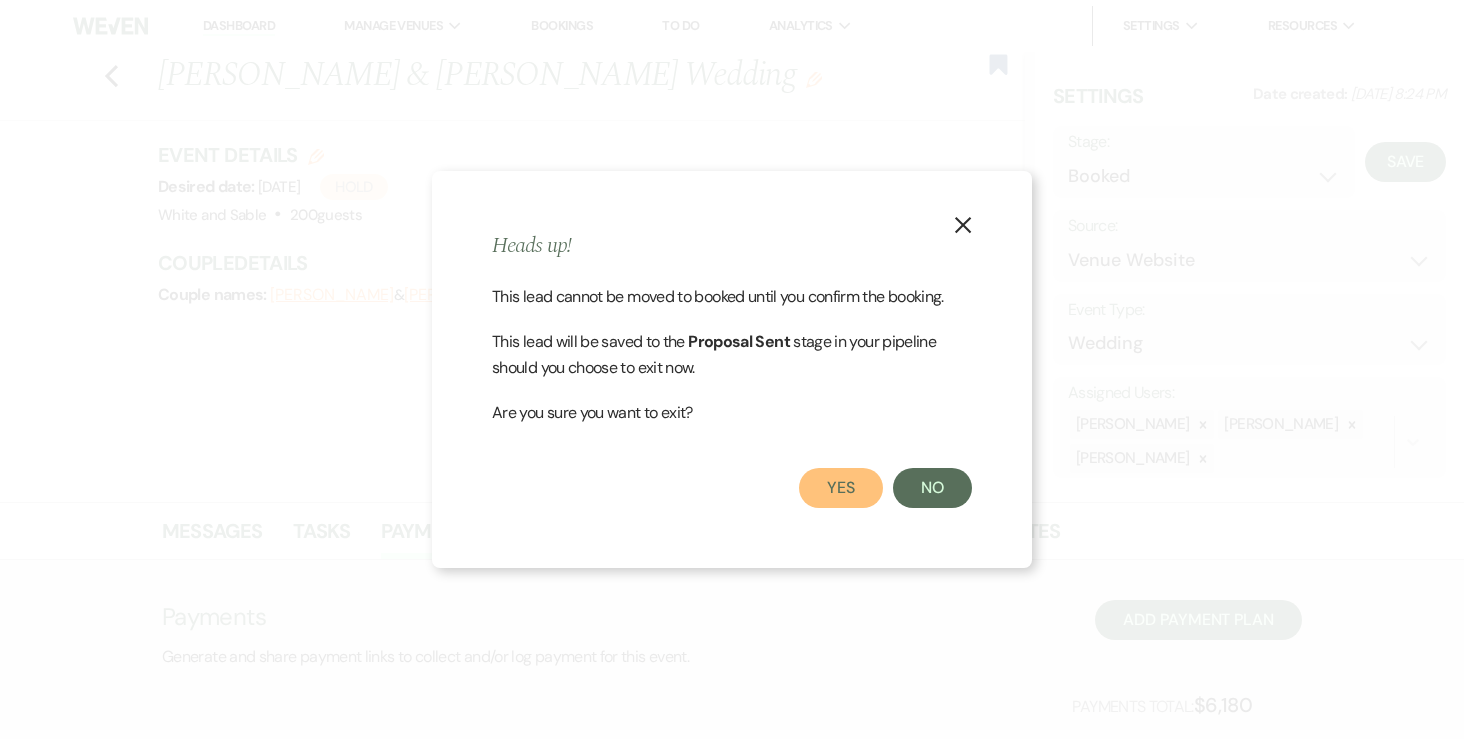 click on "Yes" at bounding box center [841, 488] 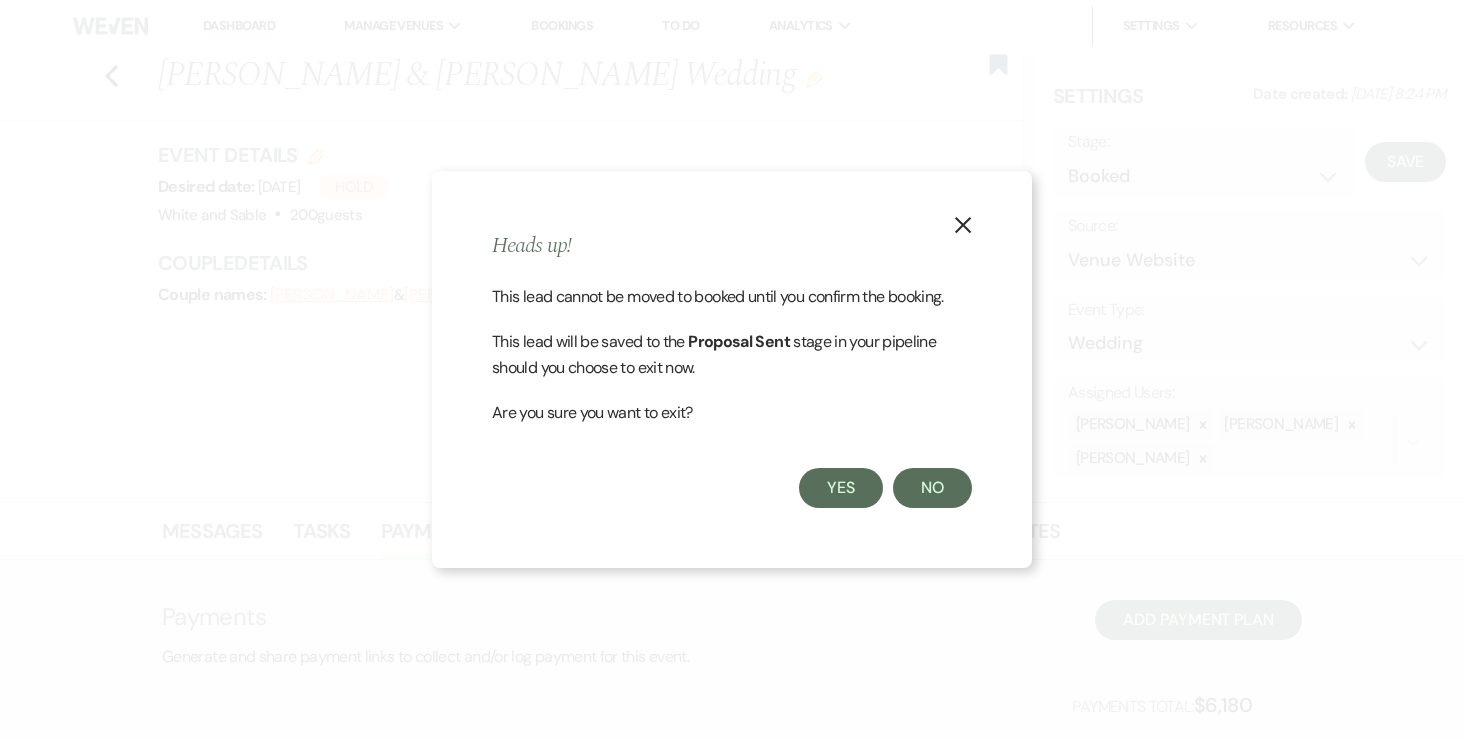 select on "6" 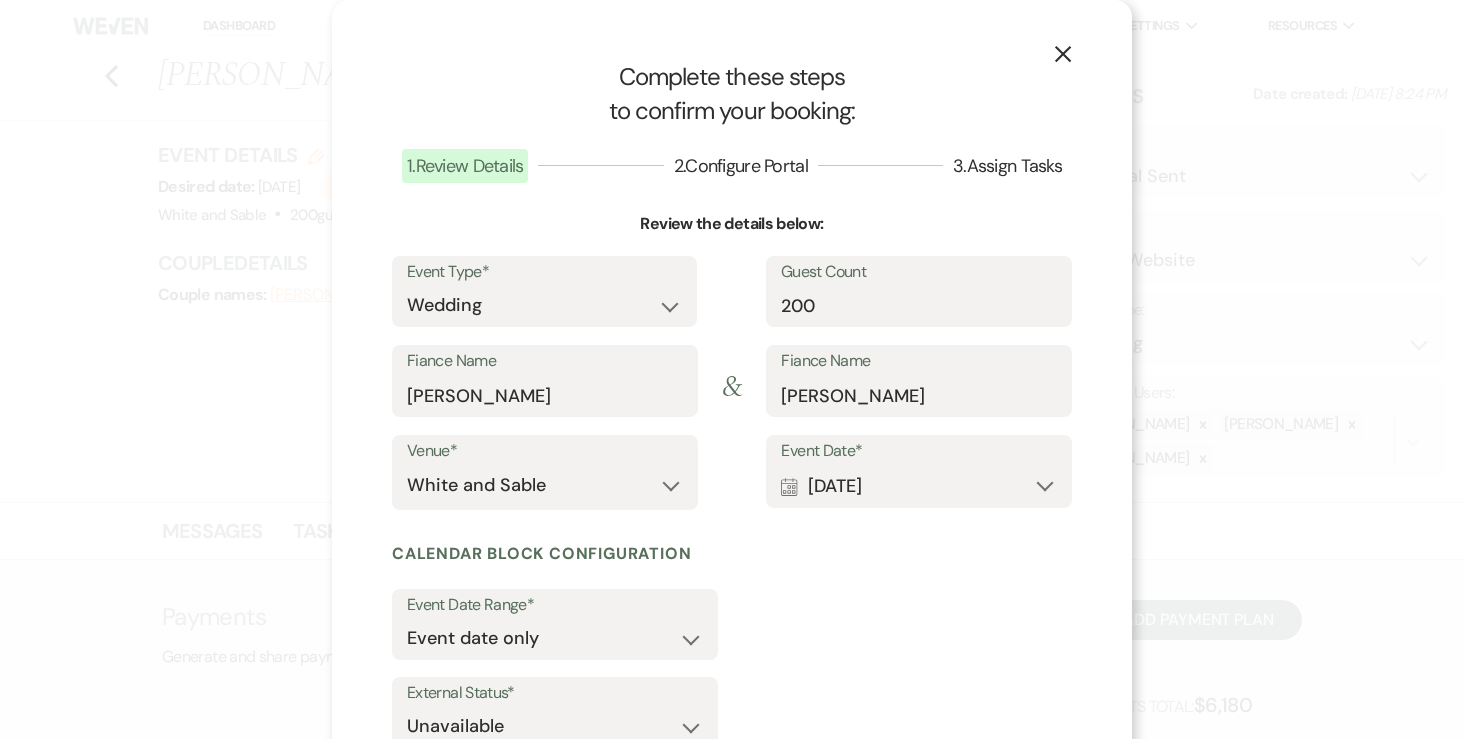 click on "X" at bounding box center (1063, 53) 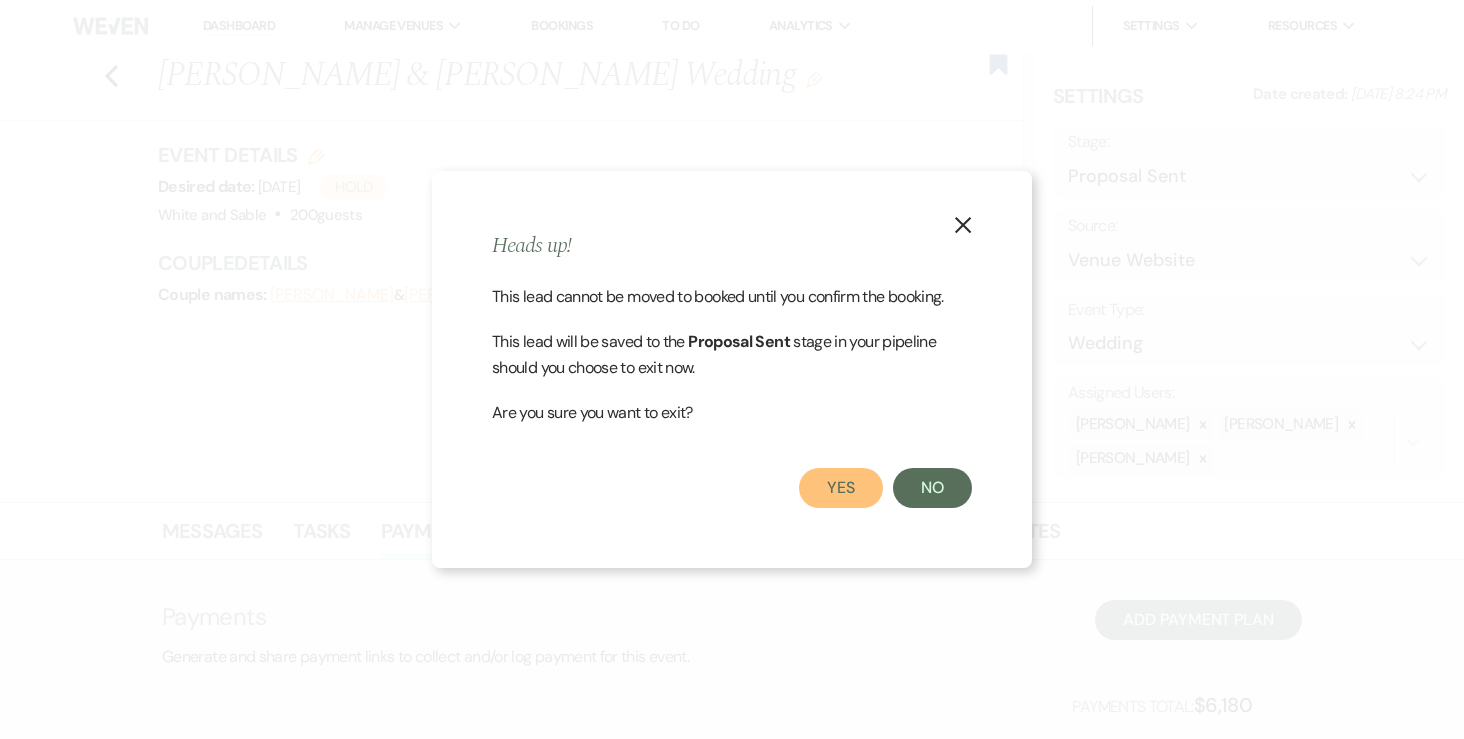 click on "Yes" at bounding box center [841, 488] 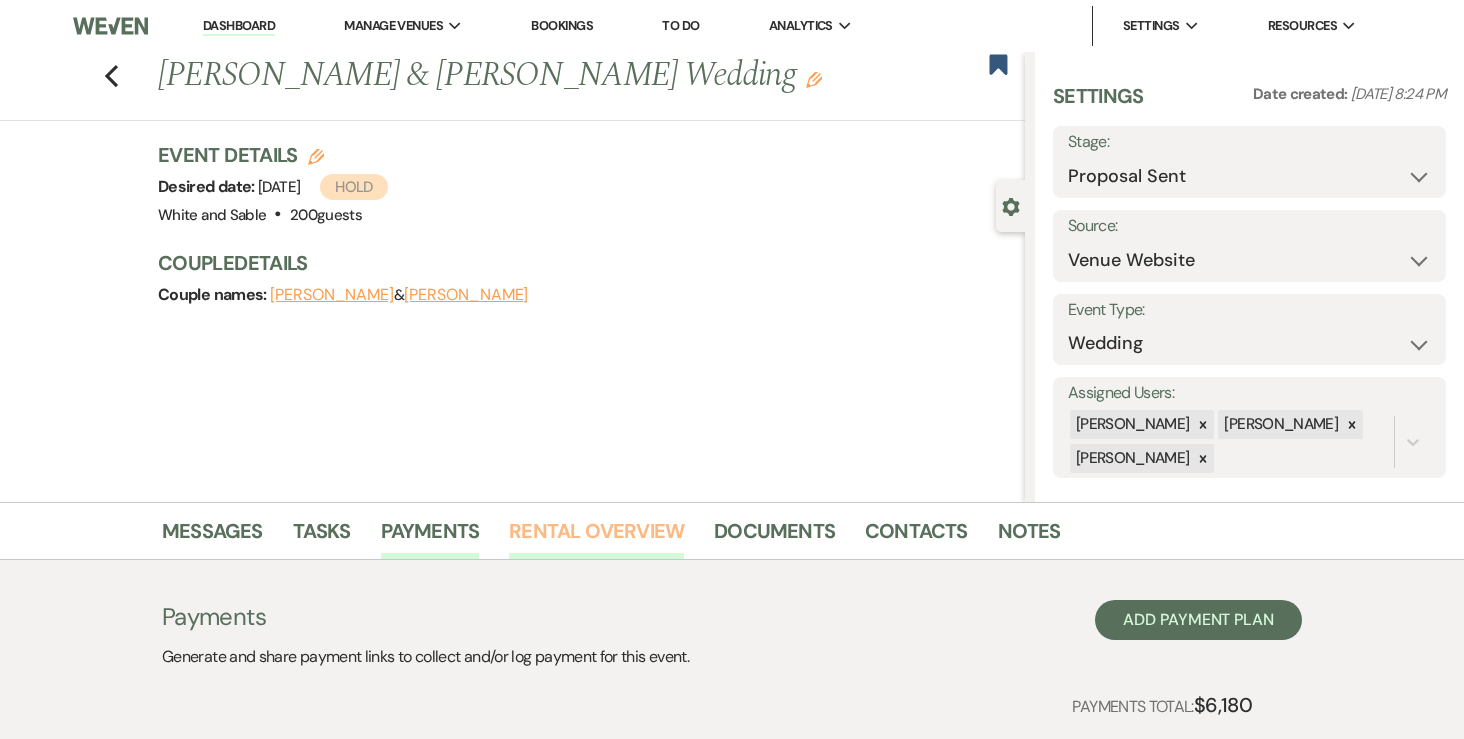 click on "Rental Overview" at bounding box center (596, 537) 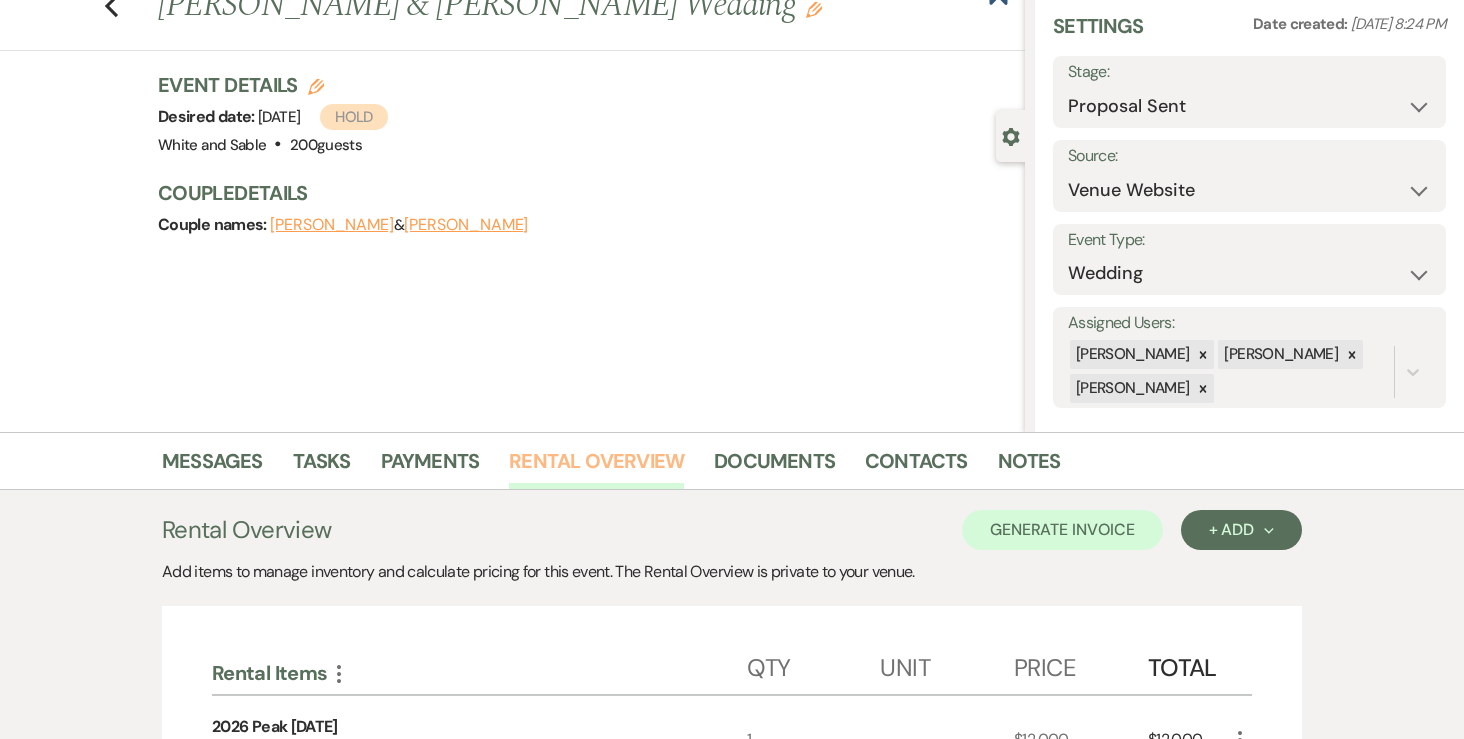 scroll, scrollTop: 0, scrollLeft: 0, axis: both 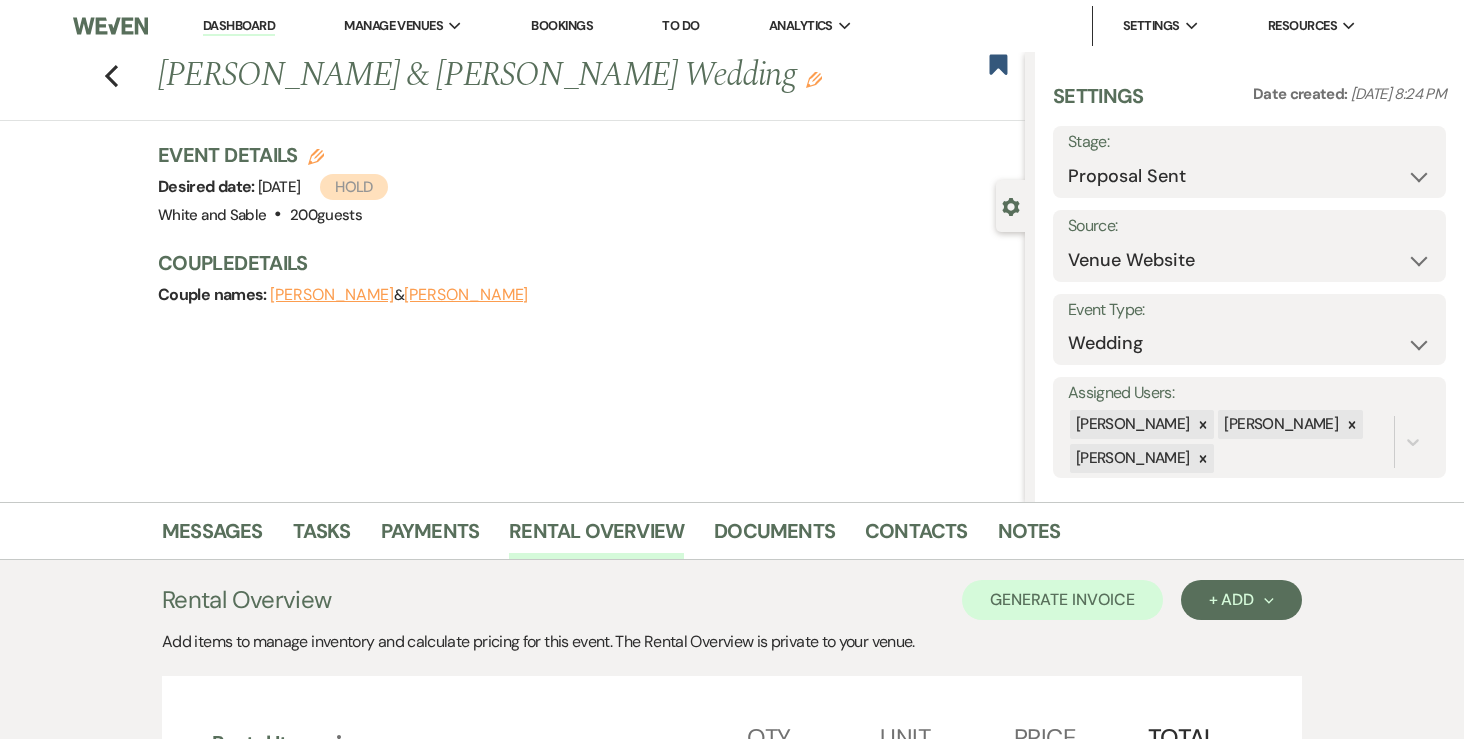 click on "Edit" 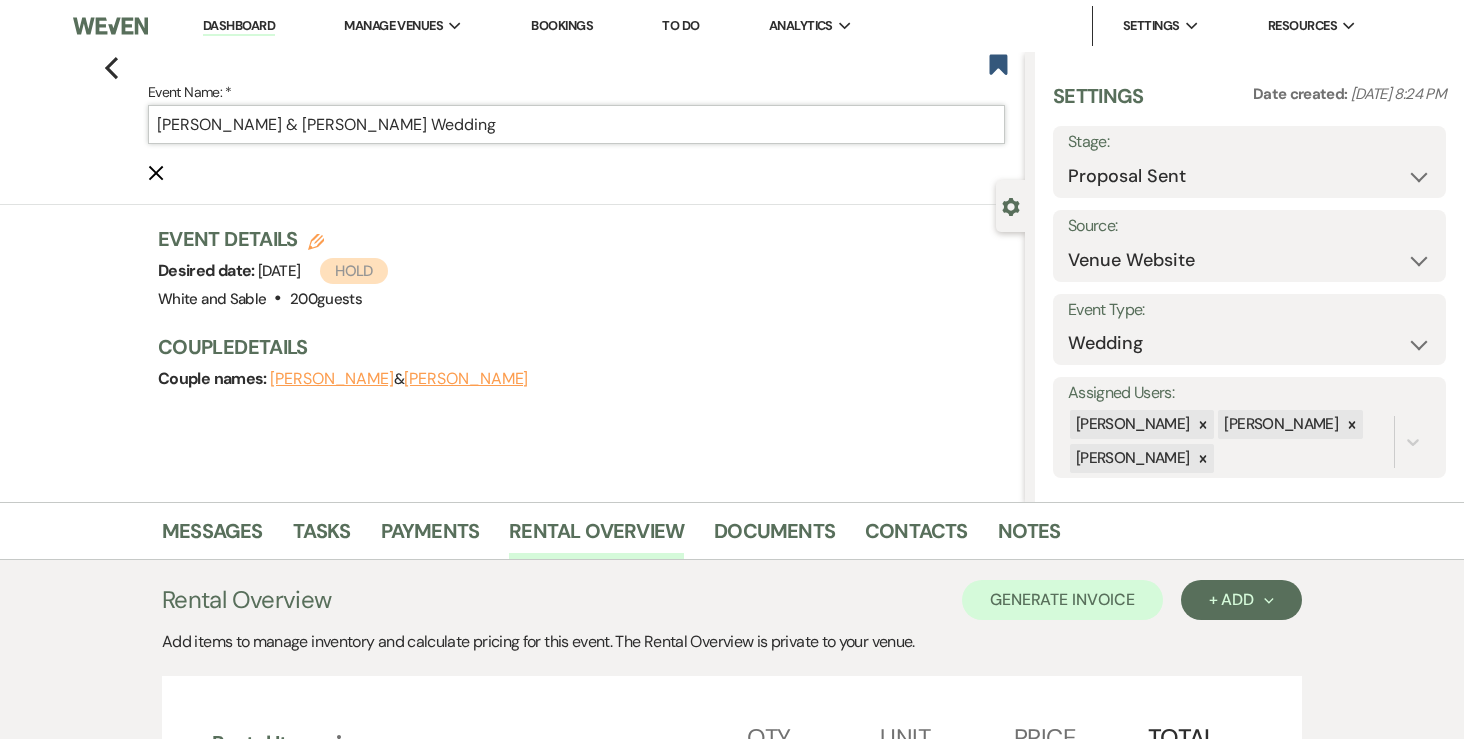 click on "[PERSON_NAME] & [PERSON_NAME] Wedding" at bounding box center (576, 124) 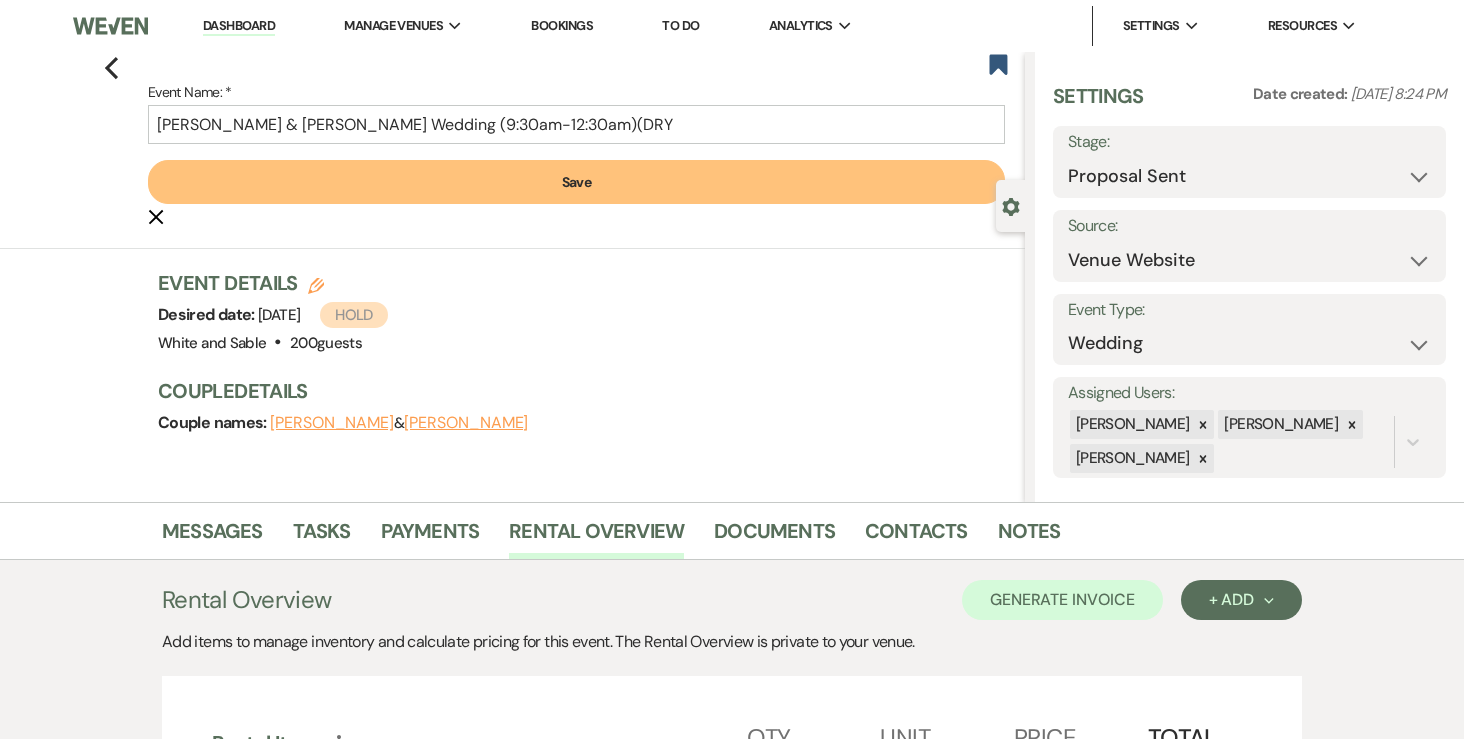 click on "Messages" at bounding box center [227, 535] 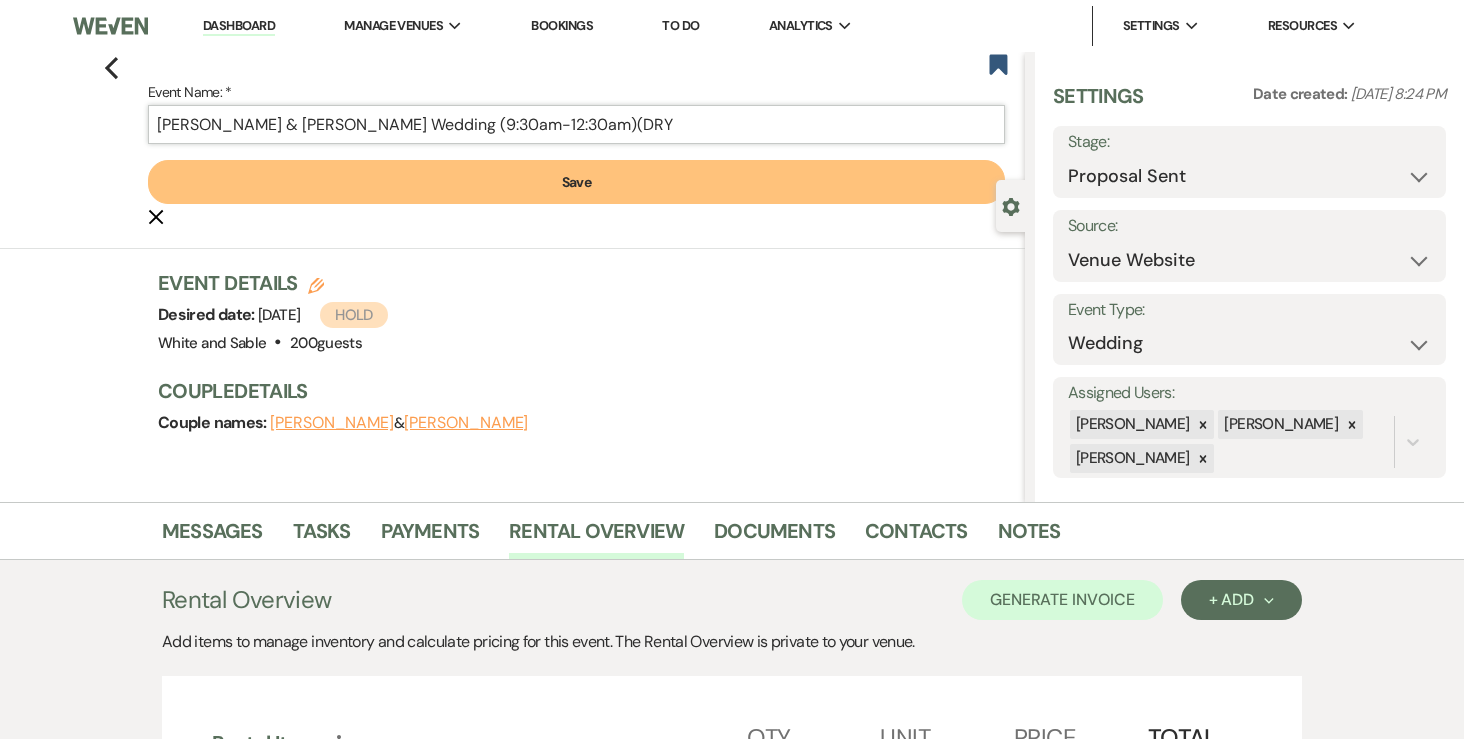 click on "[PERSON_NAME] & [PERSON_NAME] Wedding (9:30am-12:30am)(DRY" at bounding box center [576, 124] 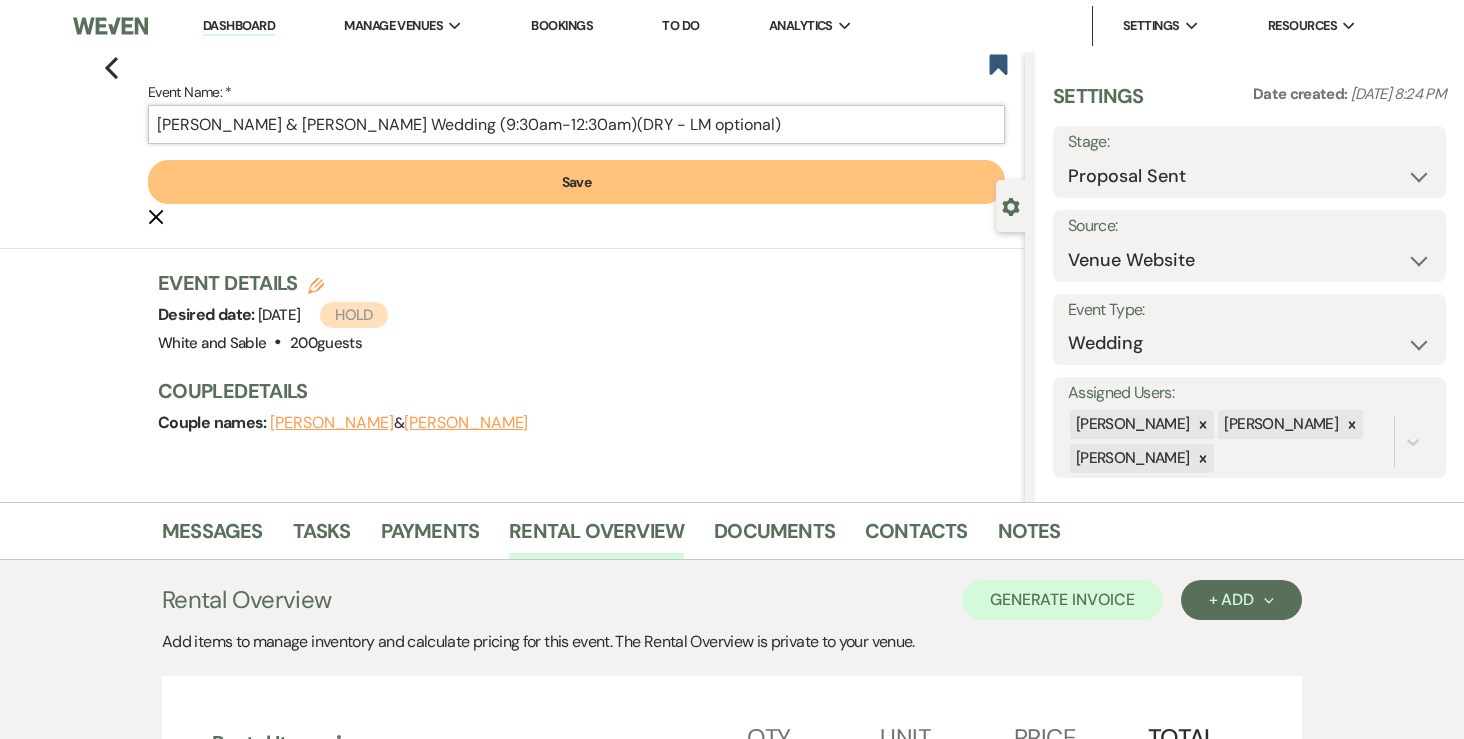 type on "[PERSON_NAME] & [PERSON_NAME] Wedding (9:30am-12:30am)(DRY - LM optional)" 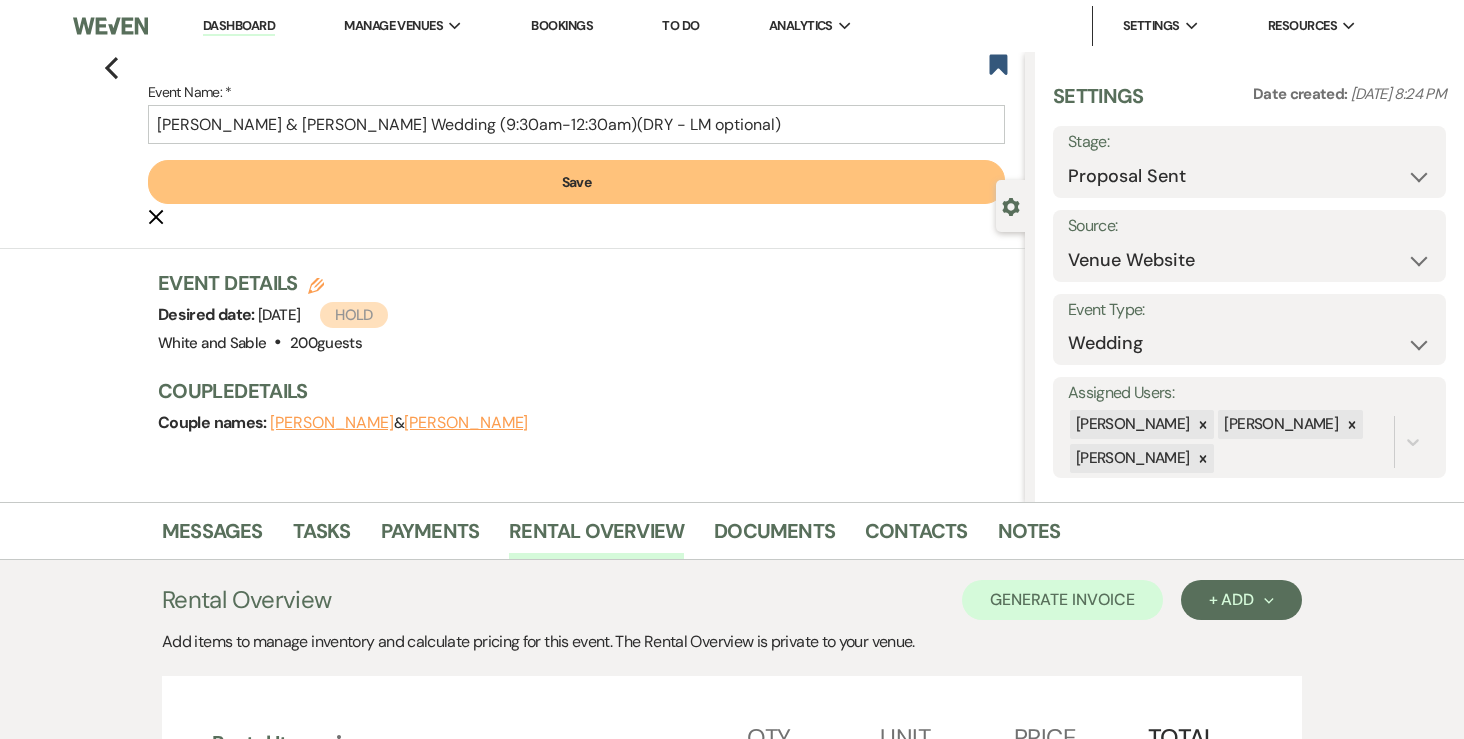 click on "Save" at bounding box center (576, 182) 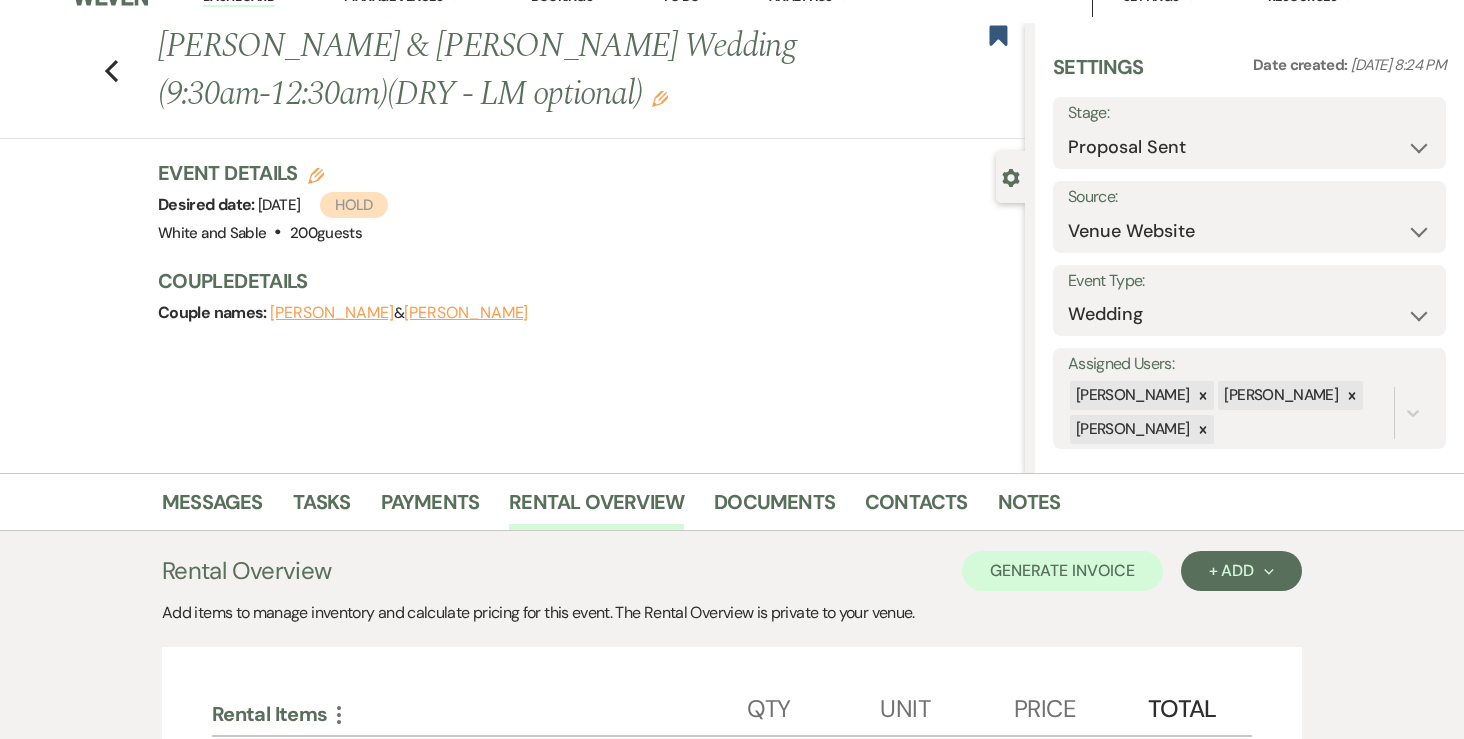 scroll, scrollTop: 32, scrollLeft: 0, axis: vertical 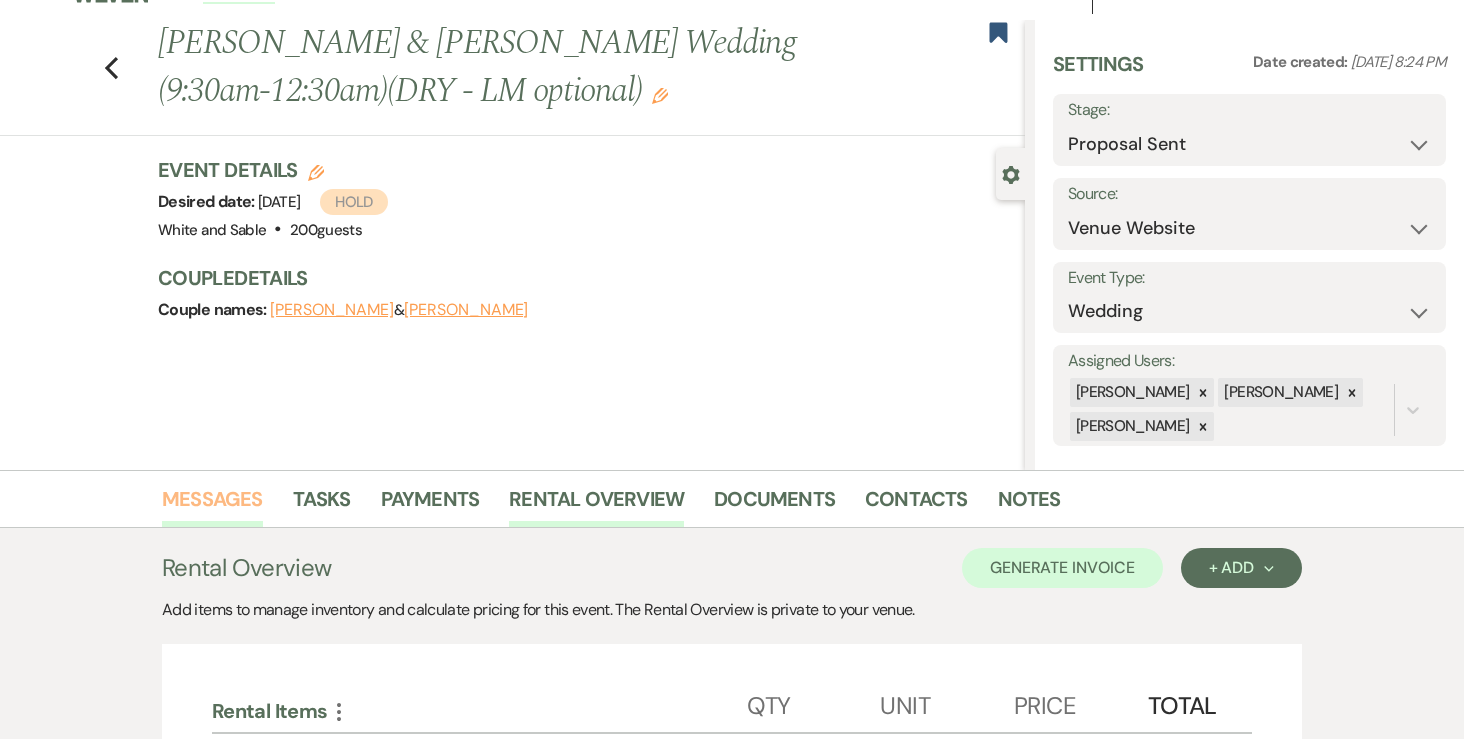 click on "Messages" at bounding box center (212, 505) 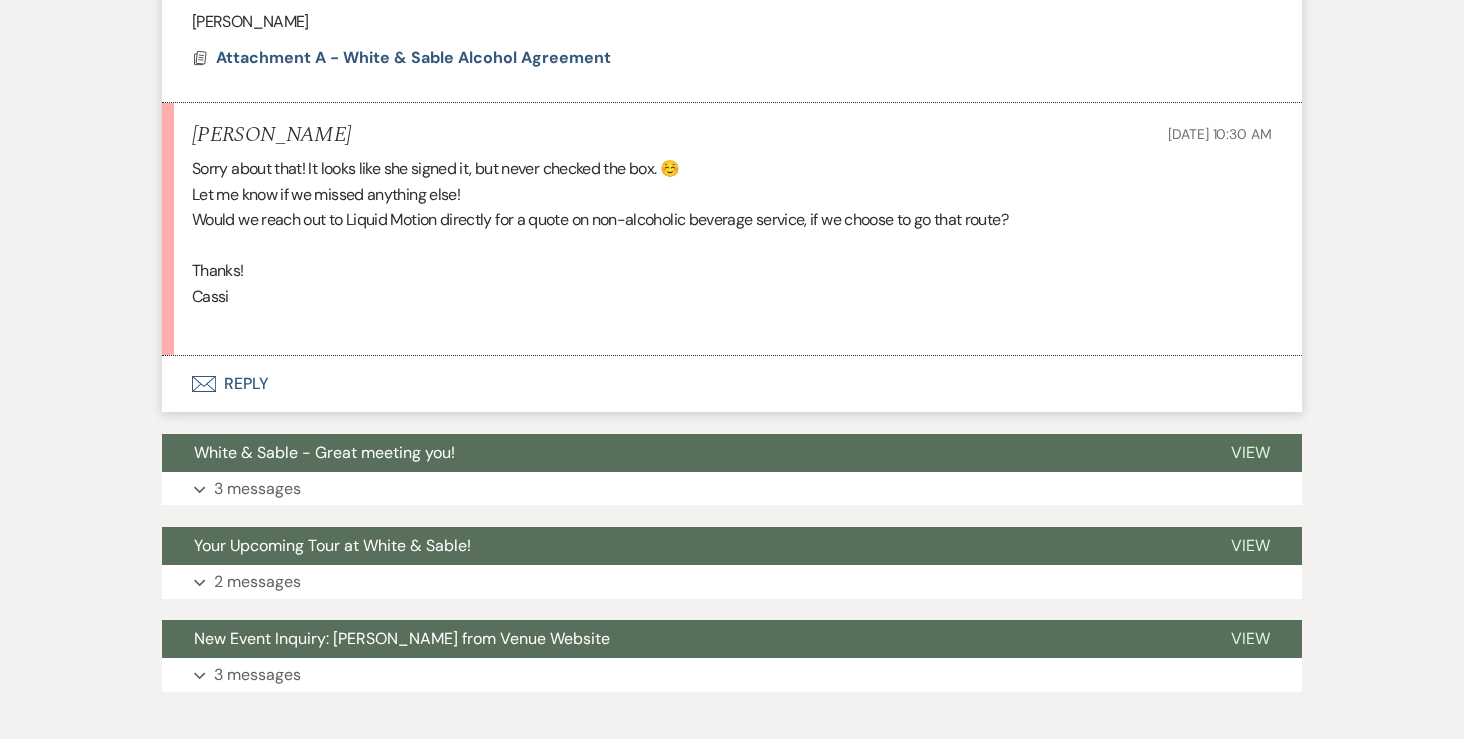 scroll, scrollTop: 2457, scrollLeft: 0, axis: vertical 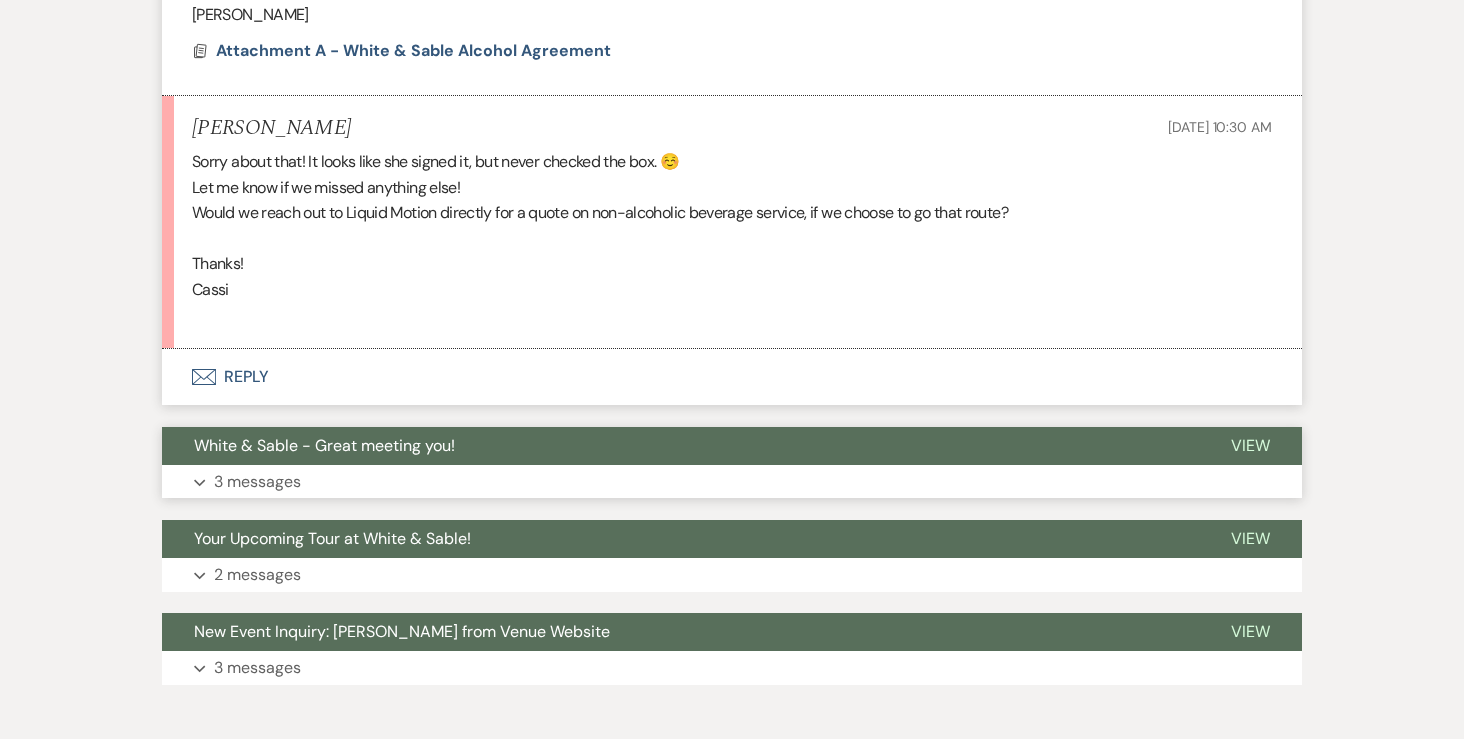 click on "3 messages" at bounding box center [257, 482] 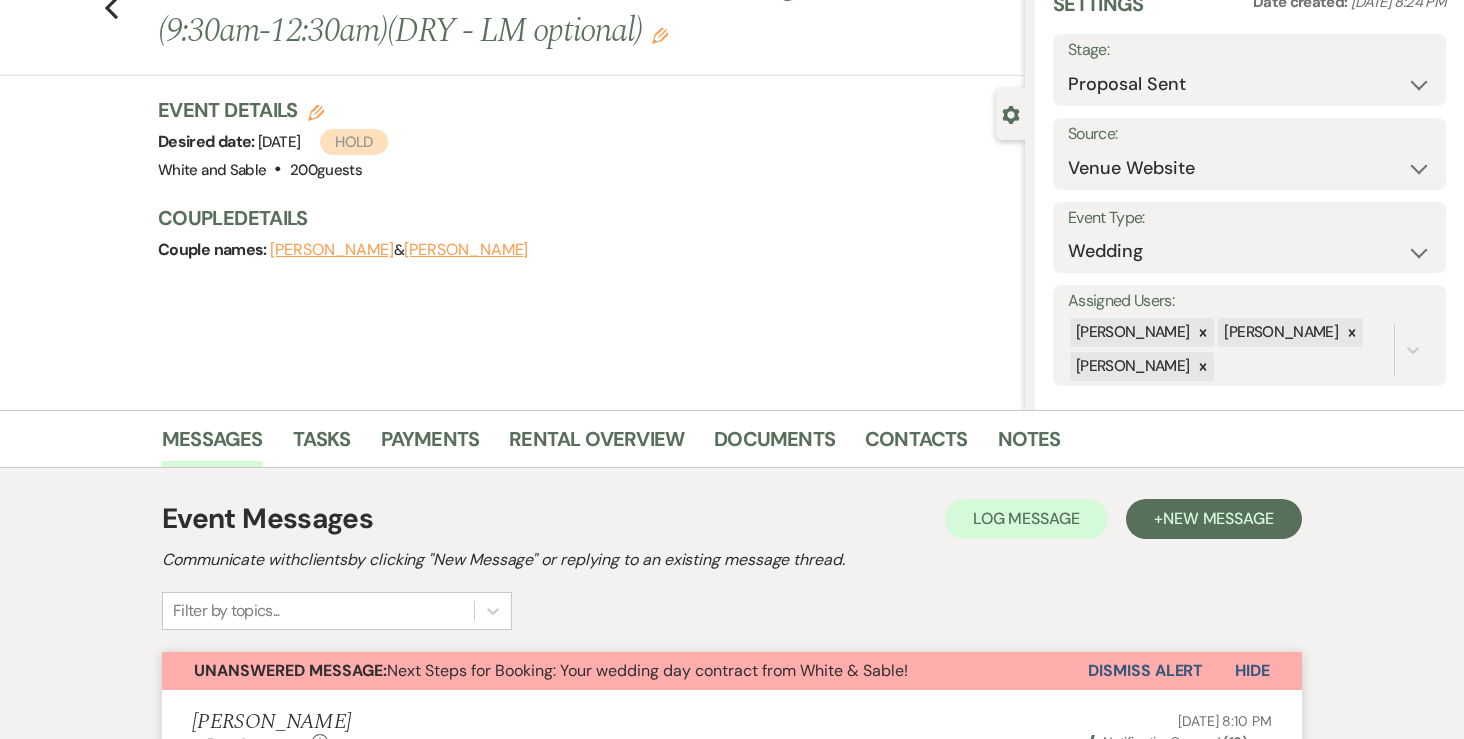scroll, scrollTop: 113, scrollLeft: 0, axis: vertical 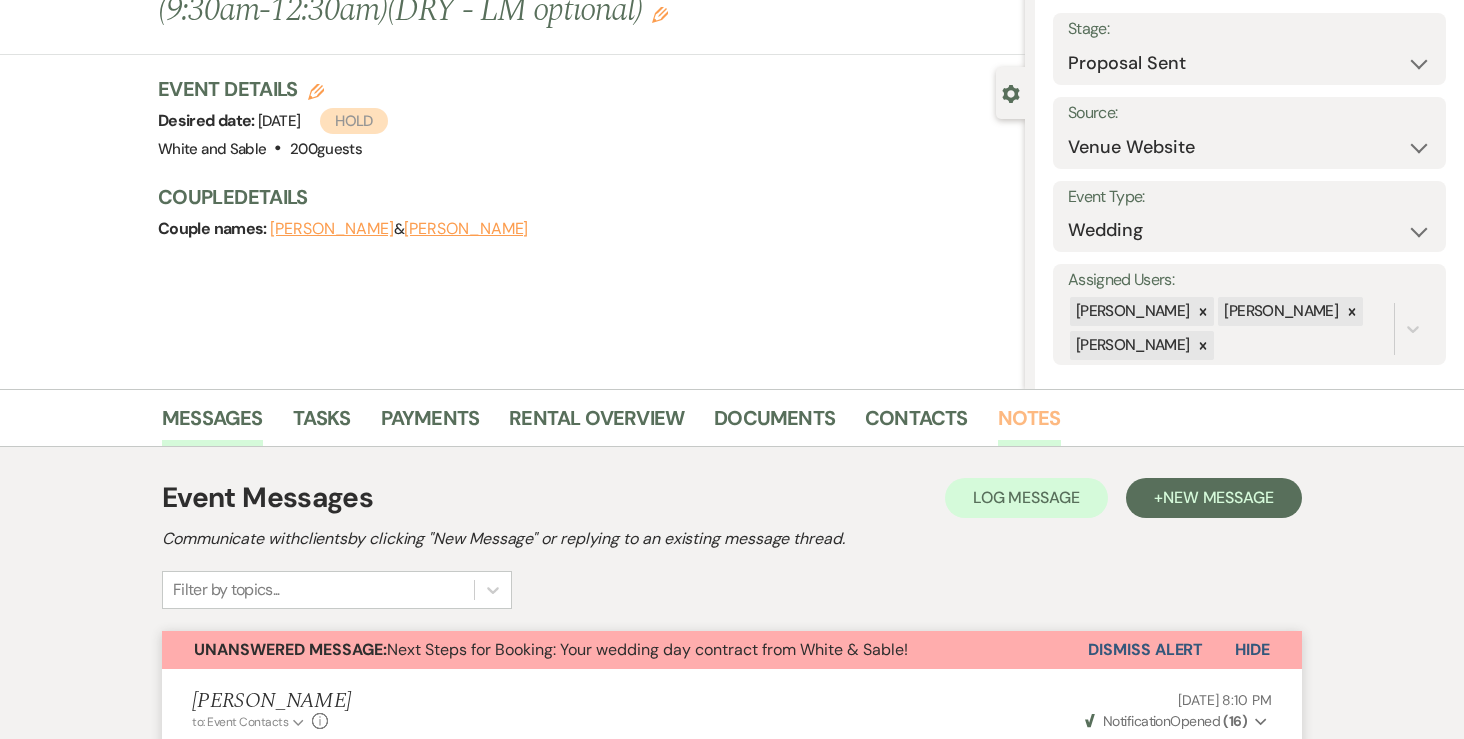 click on "Notes" at bounding box center (1029, 424) 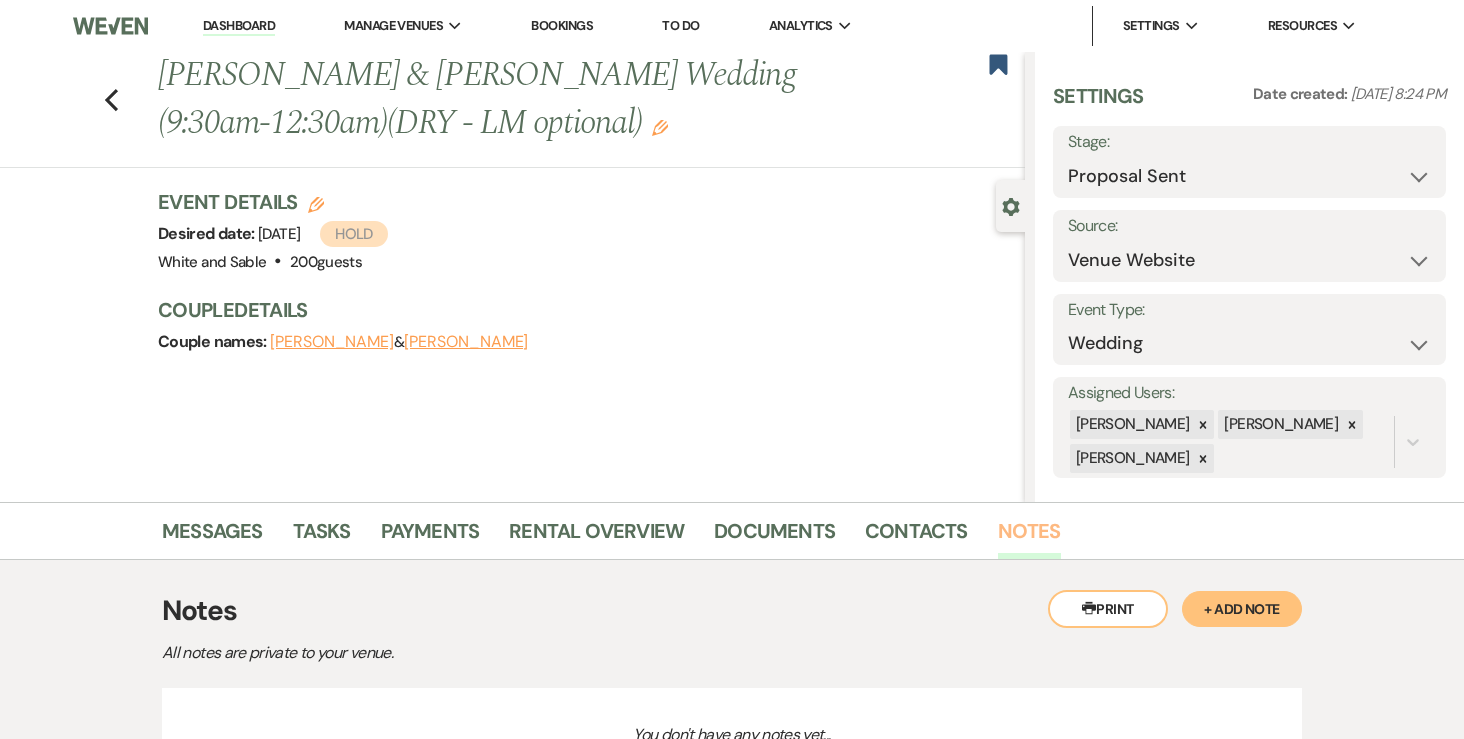 scroll, scrollTop: 191, scrollLeft: 0, axis: vertical 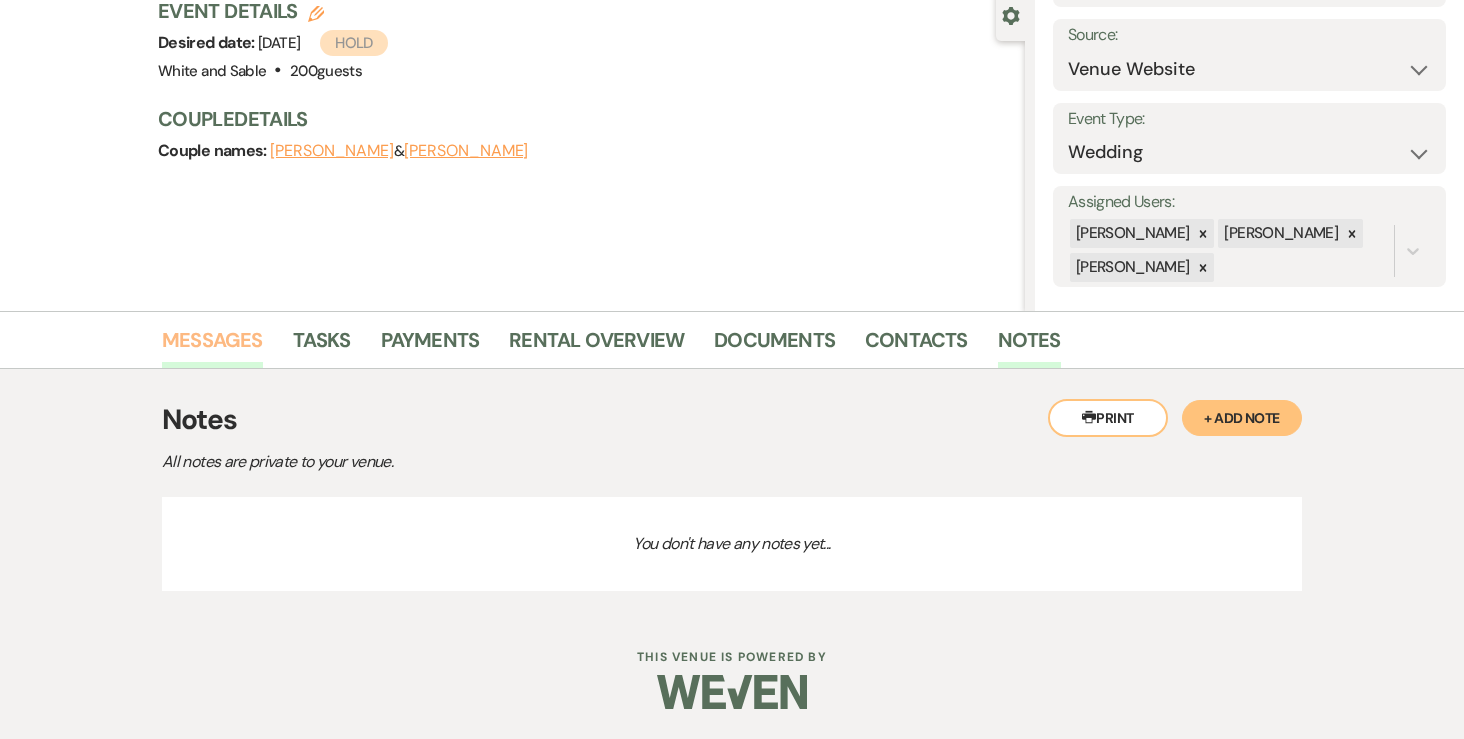 click on "Messages" at bounding box center [212, 346] 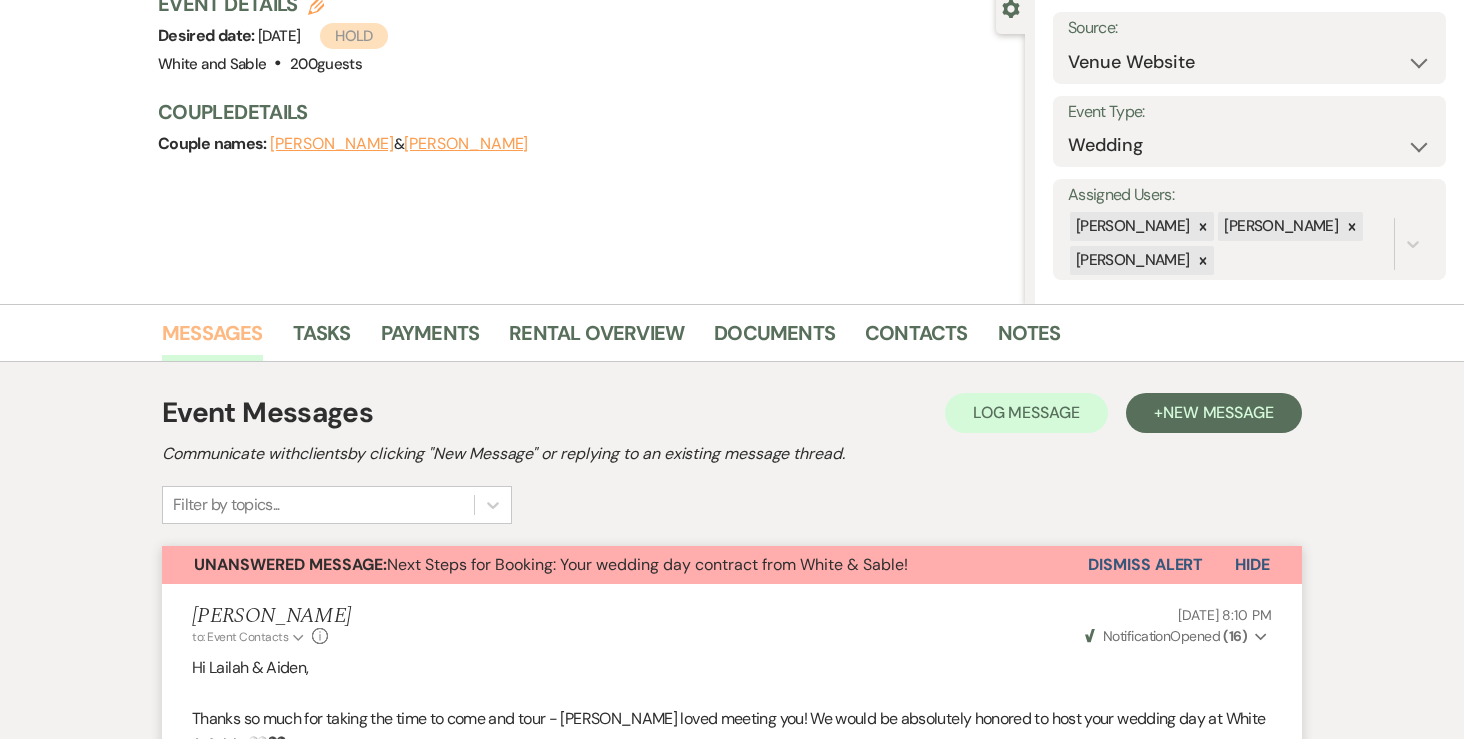 scroll, scrollTop: 0, scrollLeft: 0, axis: both 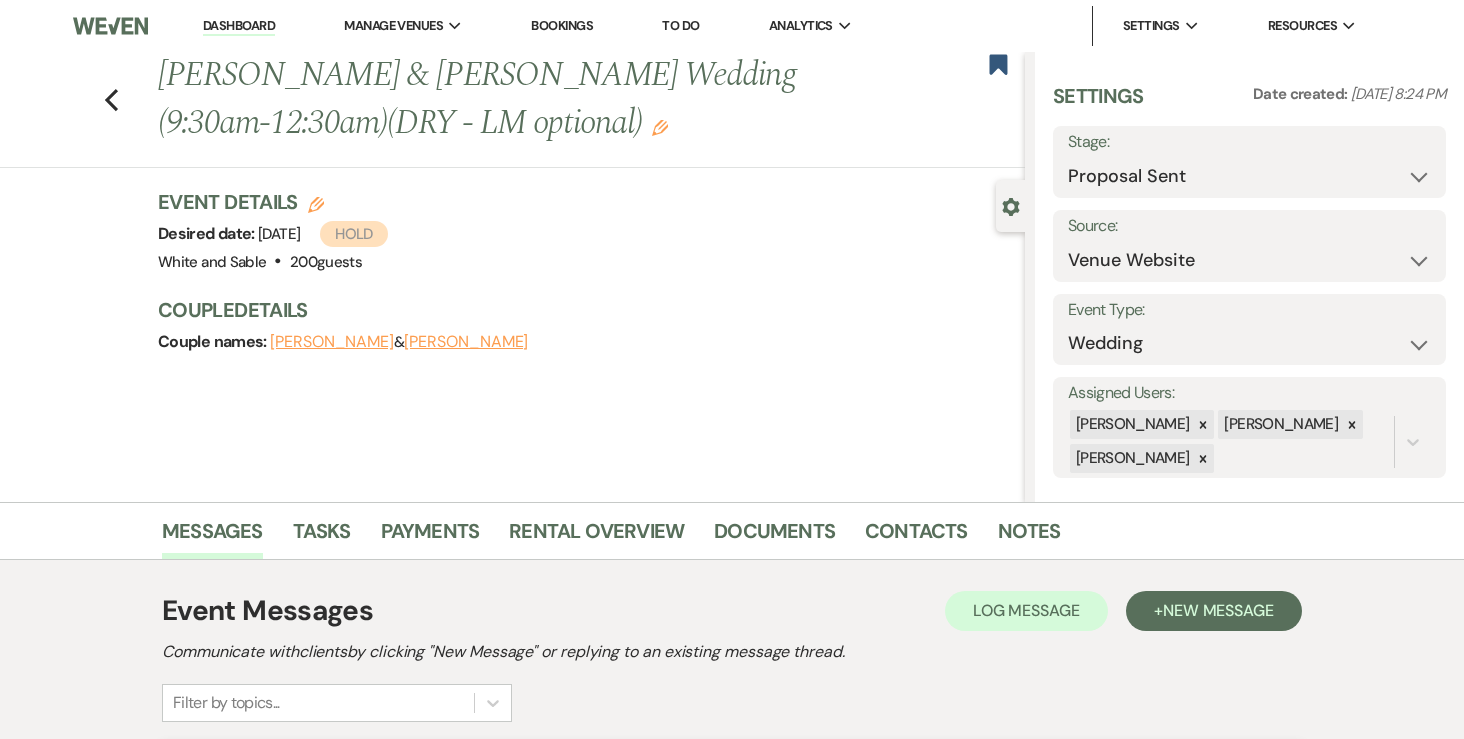 click on "Stage:" at bounding box center [1249, 142] 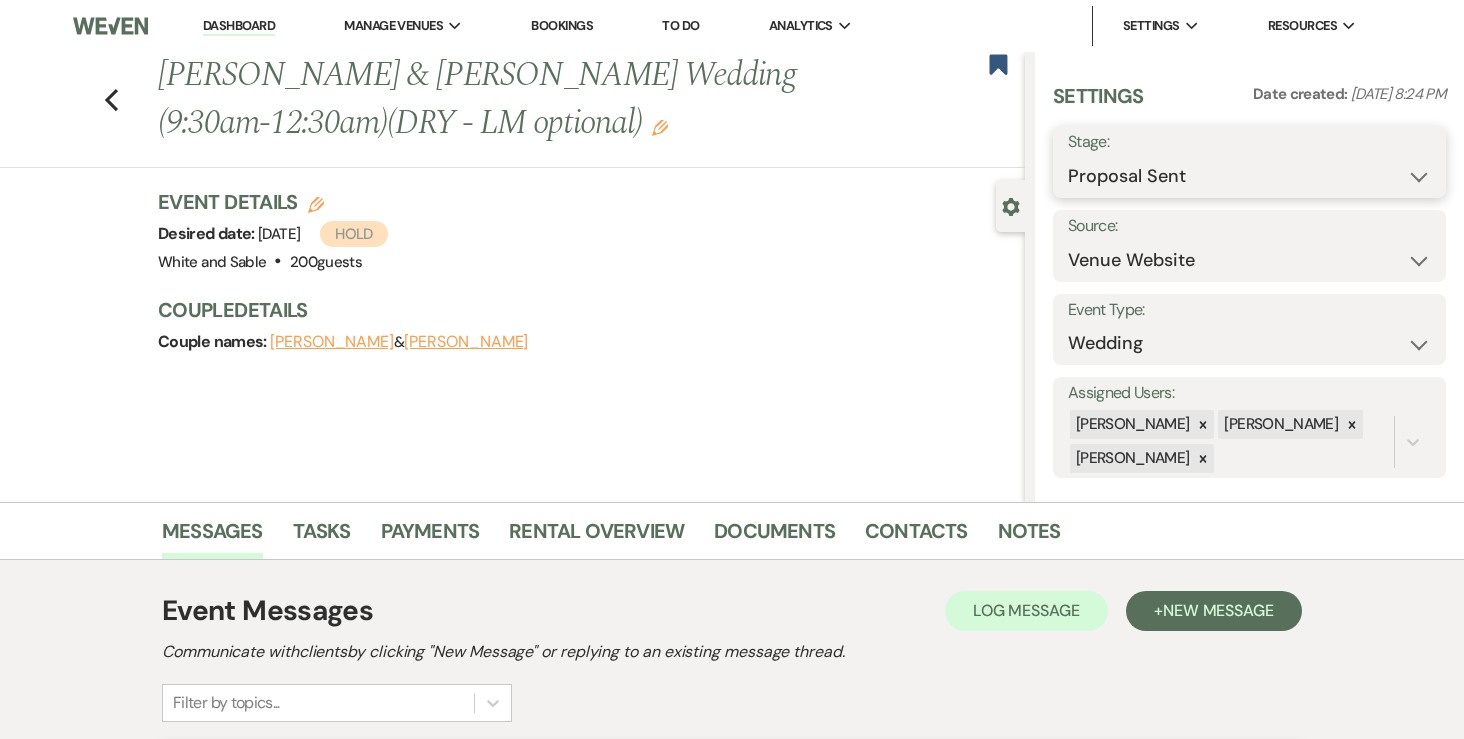 click on "Inquiry Follow Up Tour Requested Tour Confirmed Toured Proposal Sent Booked Lost" at bounding box center (1249, 176) 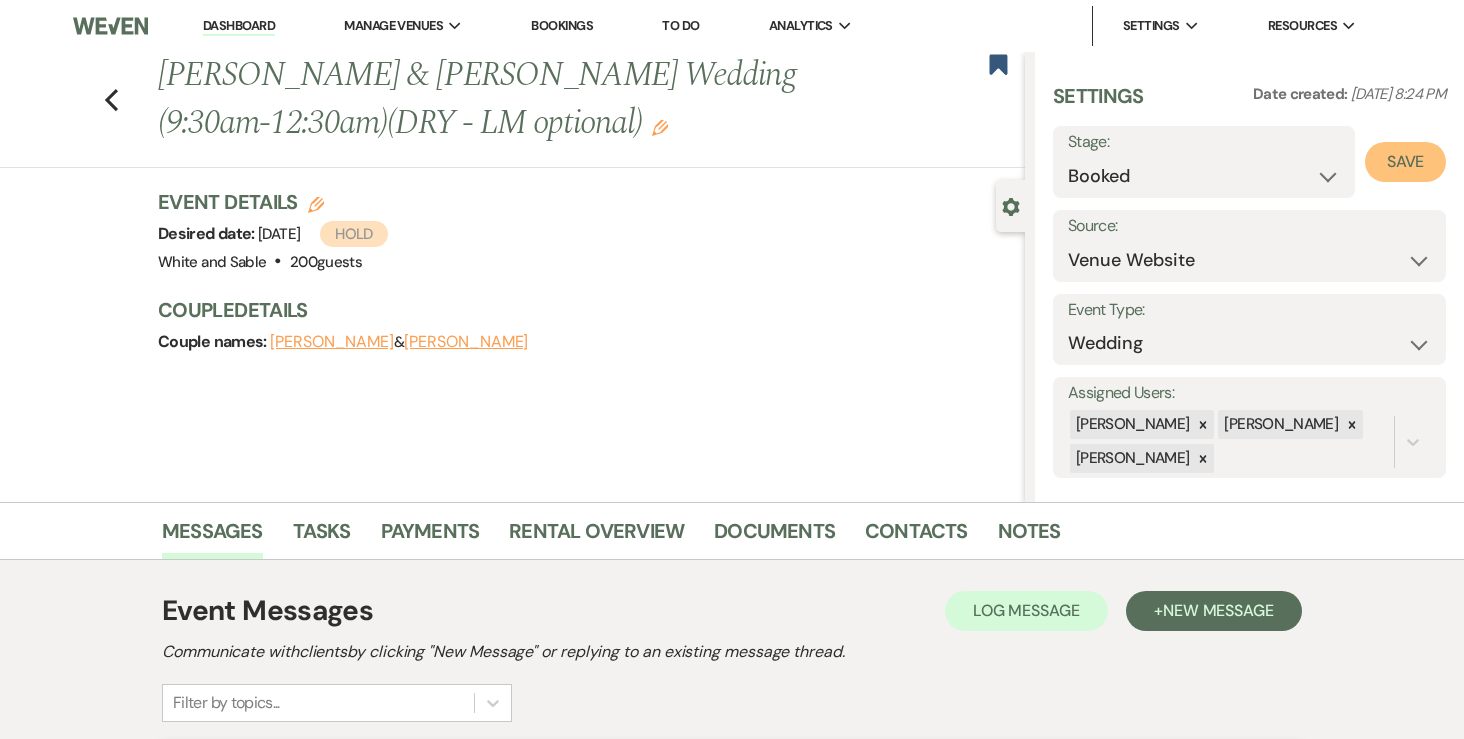 click on "Save" at bounding box center [1405, 162] 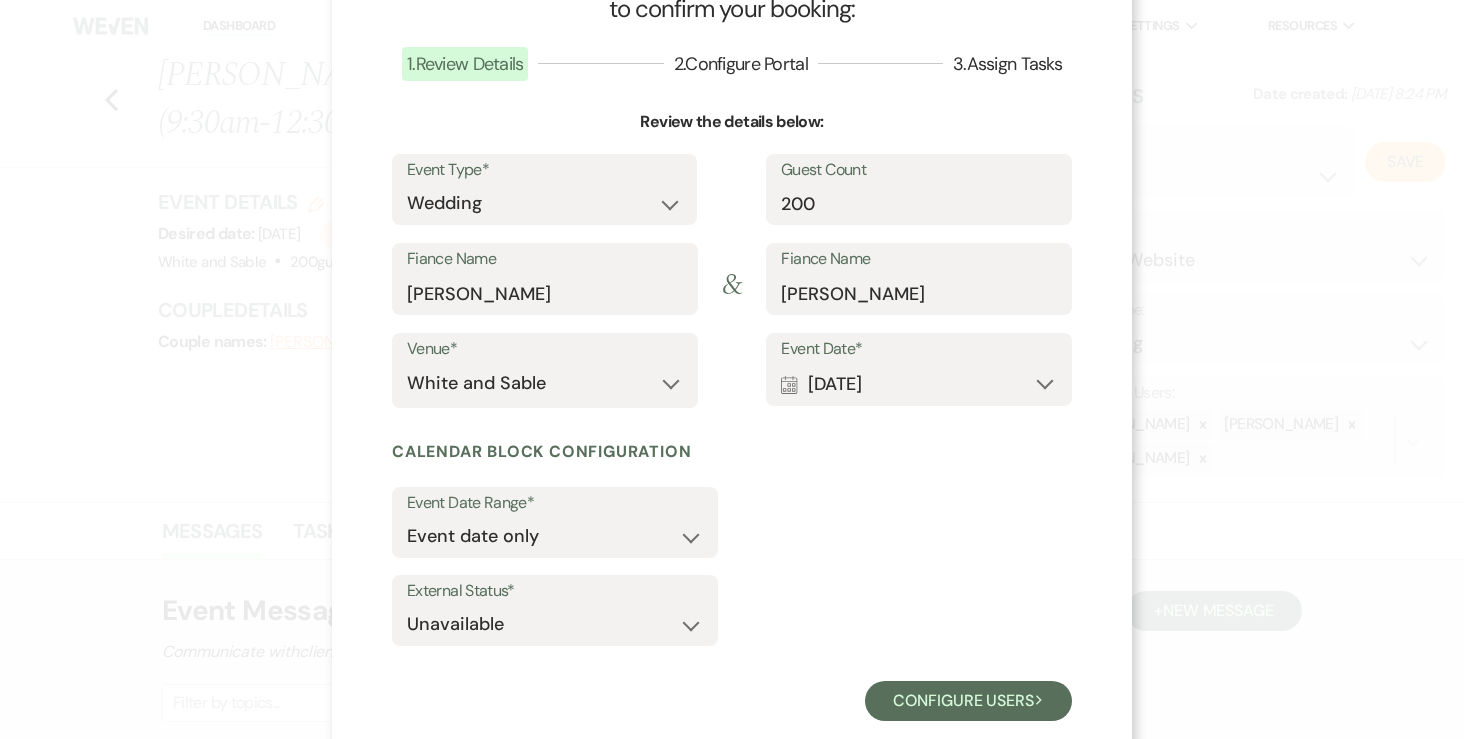 scroll, scrollTop: 143, scrollLeft: 0, axis: vertical 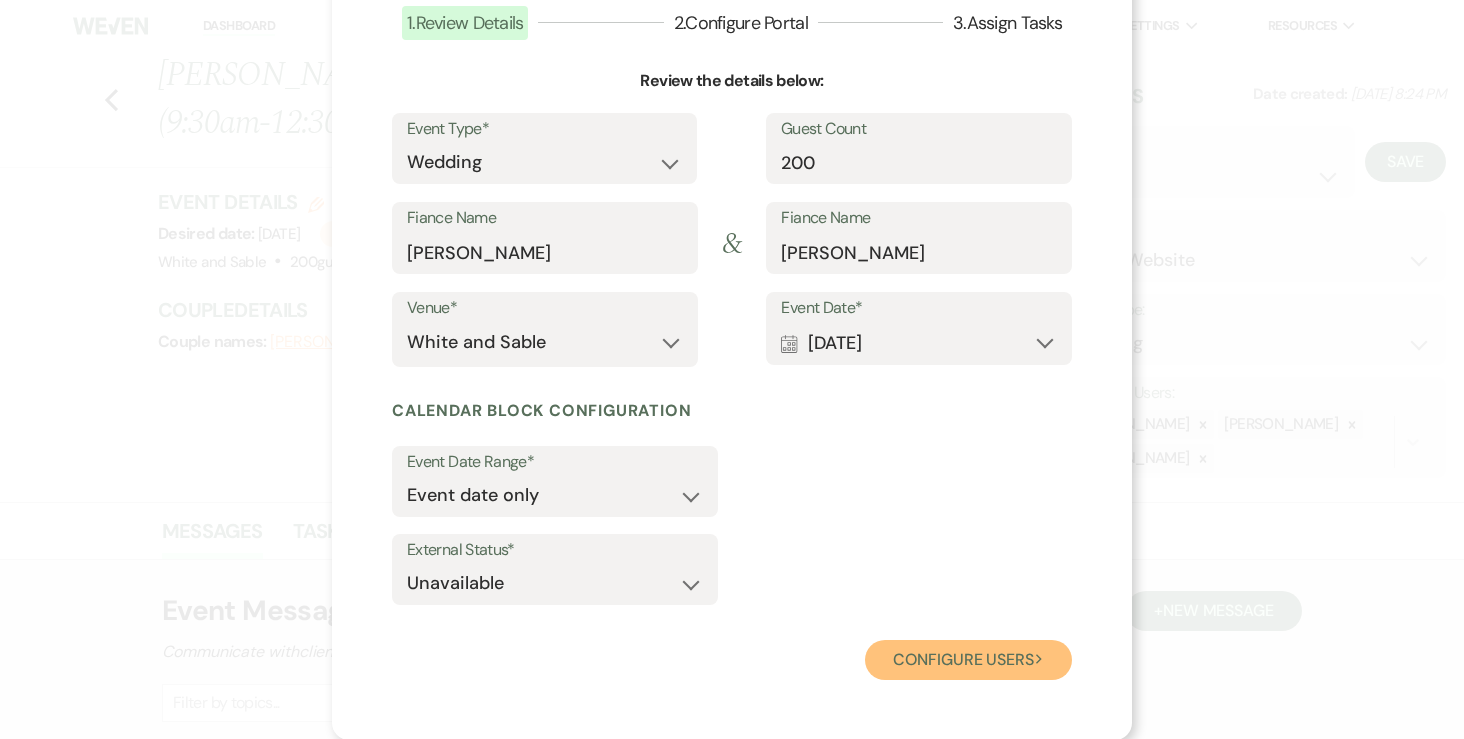click on "Configure users  Next" at bounding box center (968, 660) 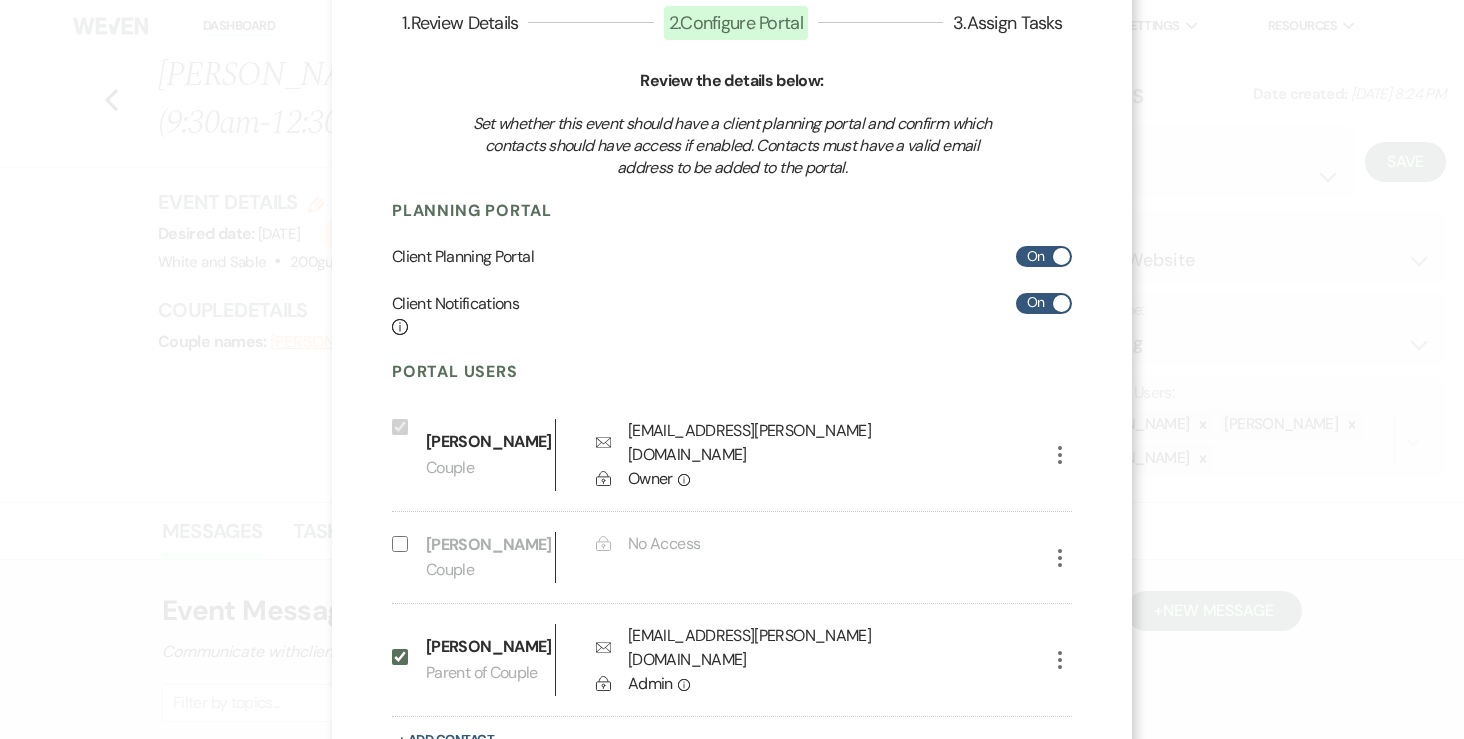 scroll, scrollTop: 251, scrollLeft: 0, axis: vertical 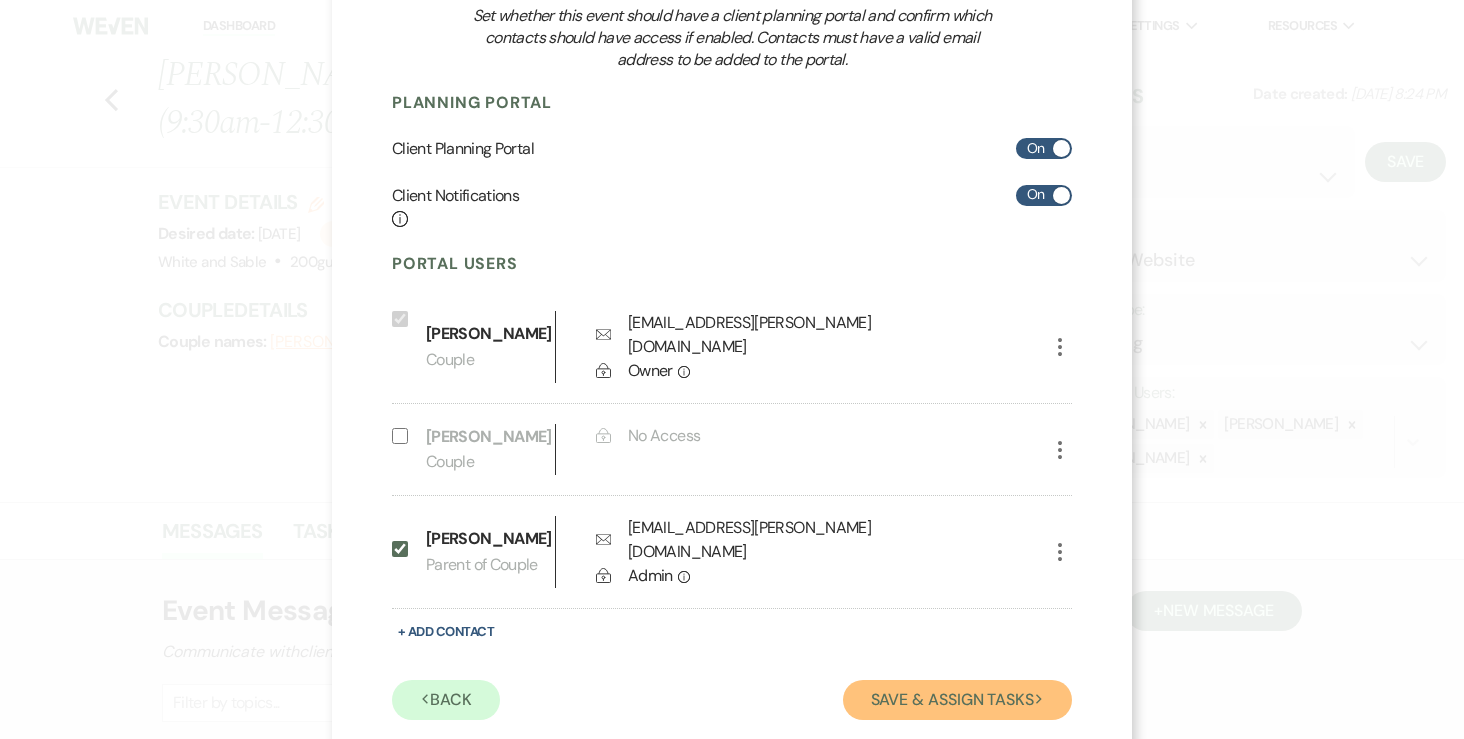 click on "Save & Assign Tasks  Next" at bounding box center [957, 700] 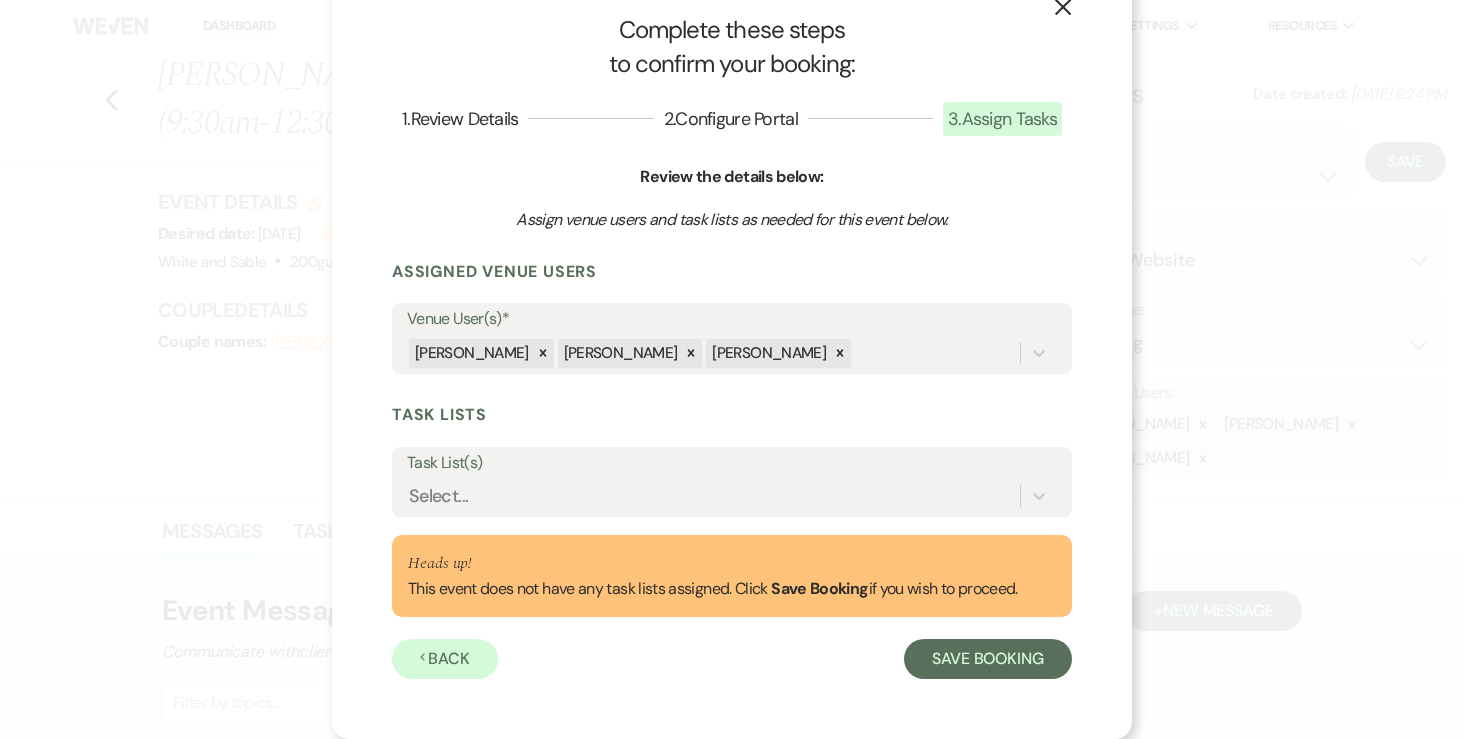 scroll, scrollTop: 47, scrollLeft: 0, axis: vertical 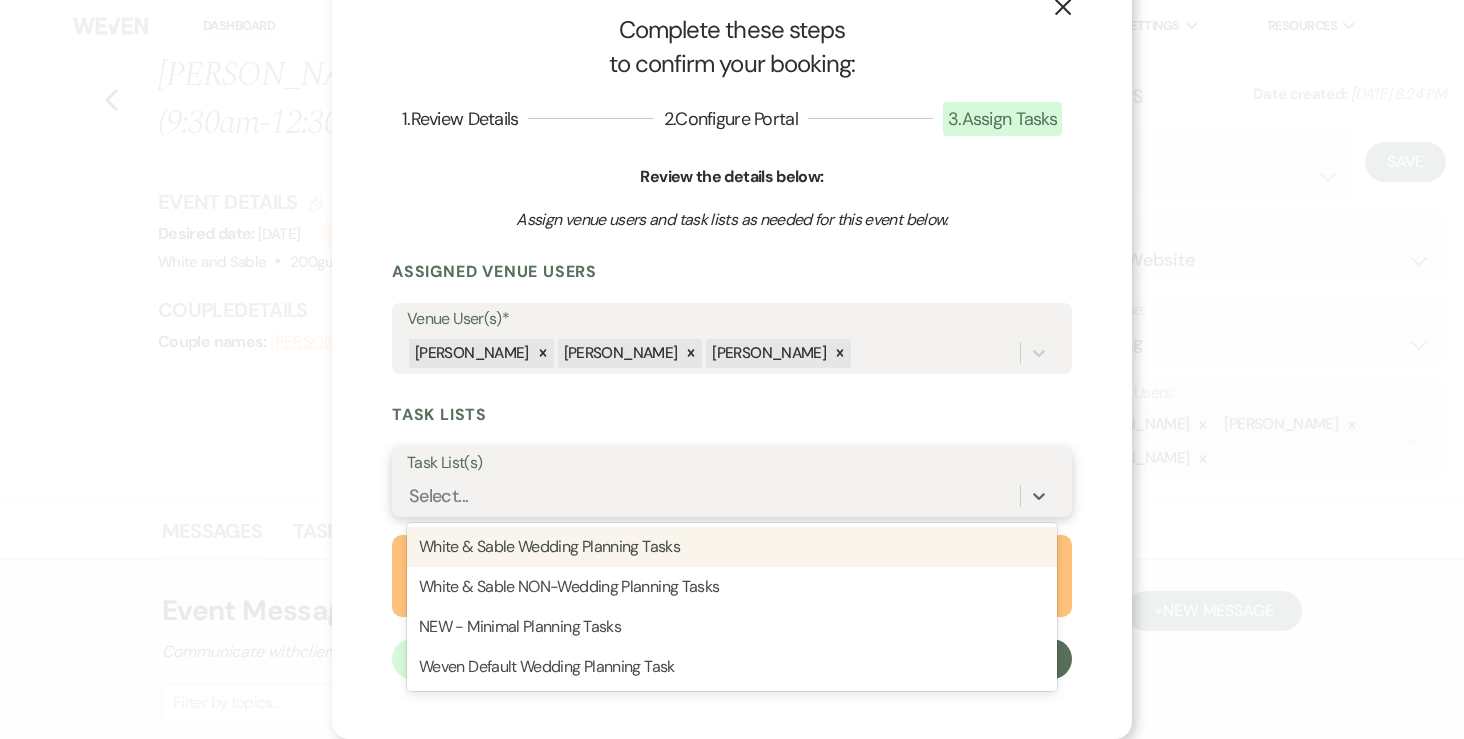 click on "Select..." at bounding box center (713, 496) 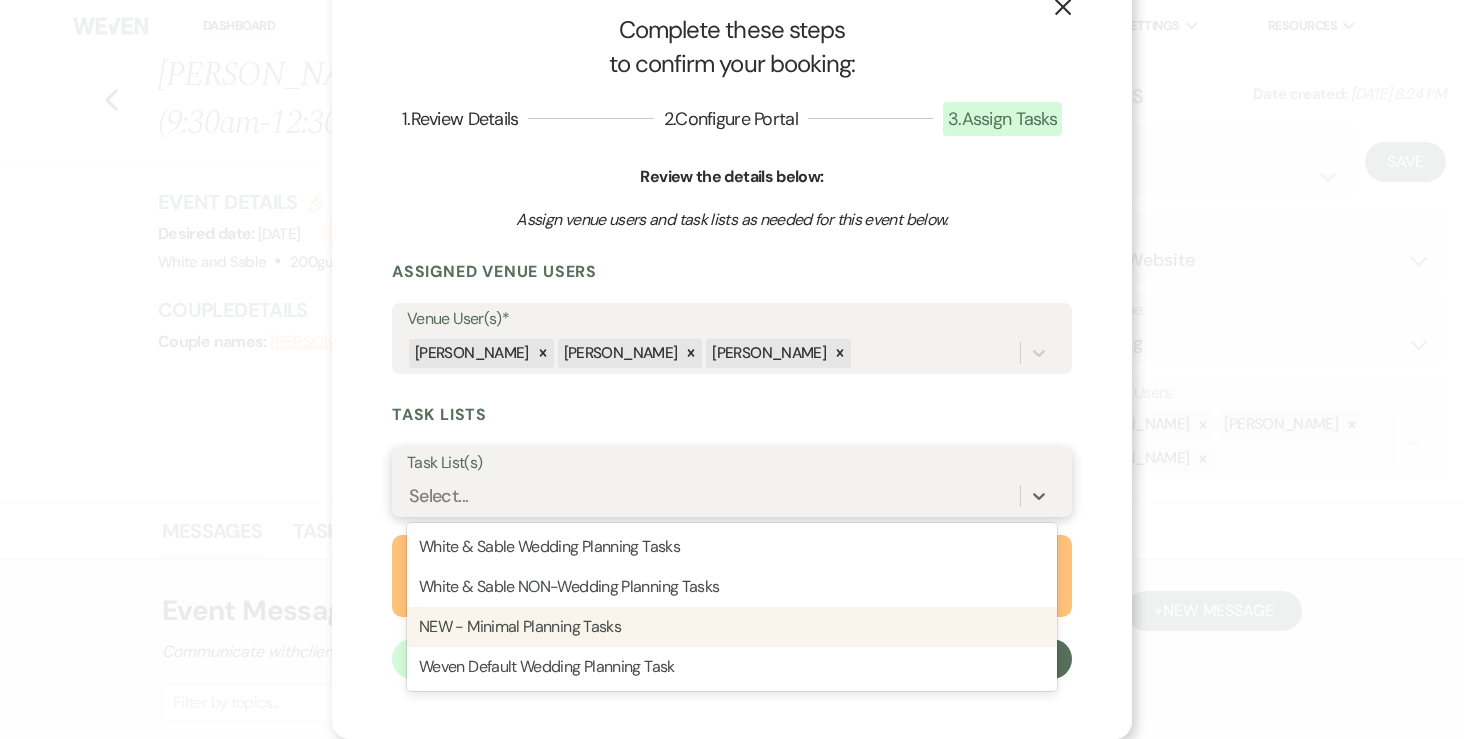 click on "NEW - Minimal Planning Tasks" at bounding box center [732, 627] 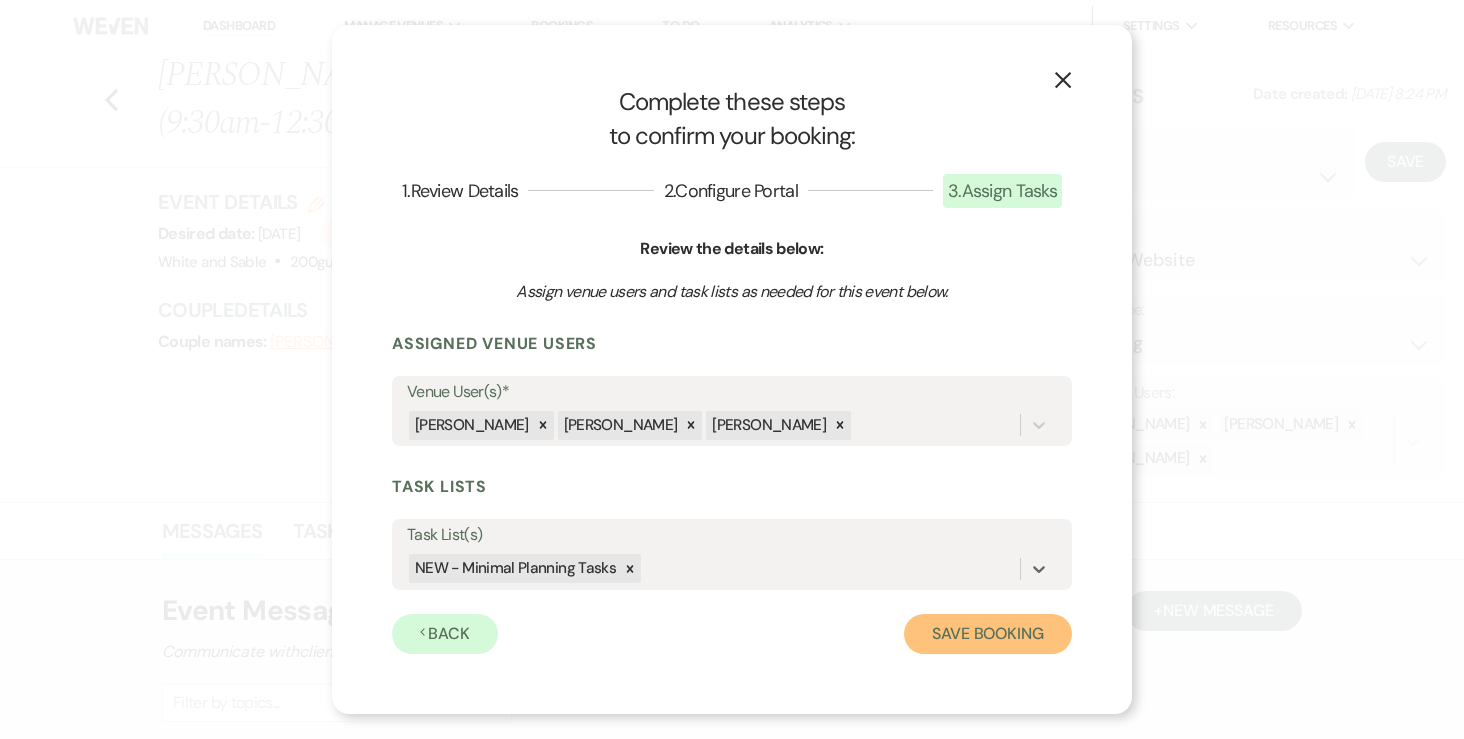 click on "Save Booking" at bounding box center [988, 634] 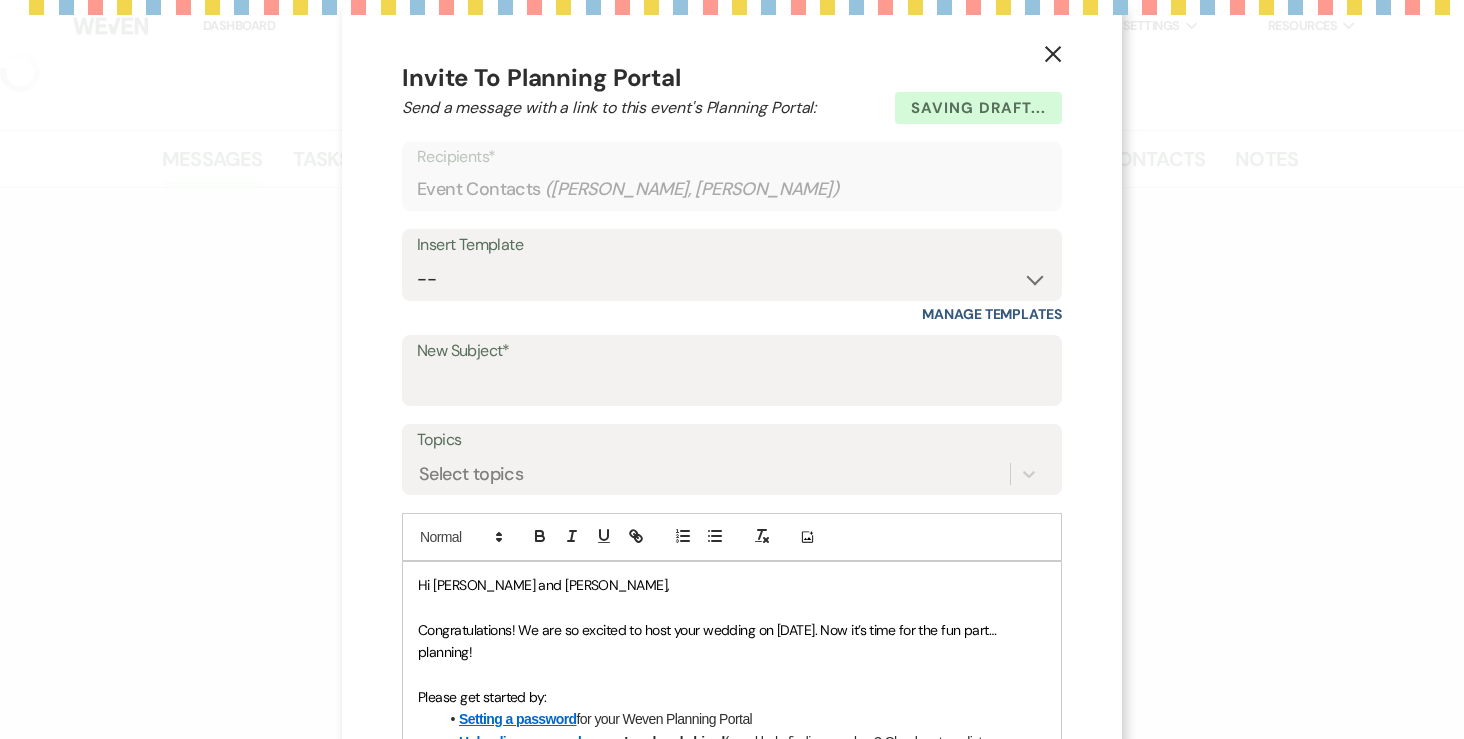 select on "5" 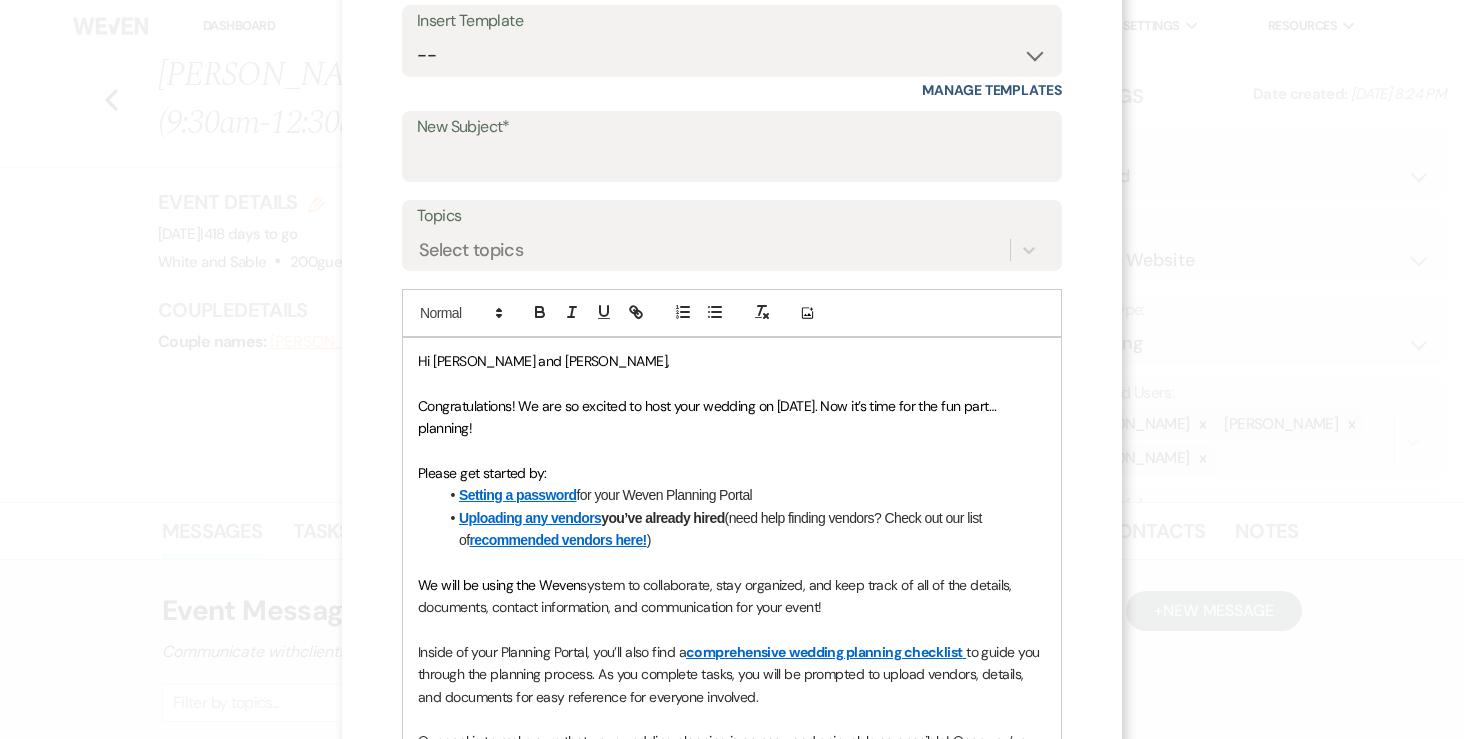 scroll, scrollTop: 156, scrollLeft: 0, axis: vertical 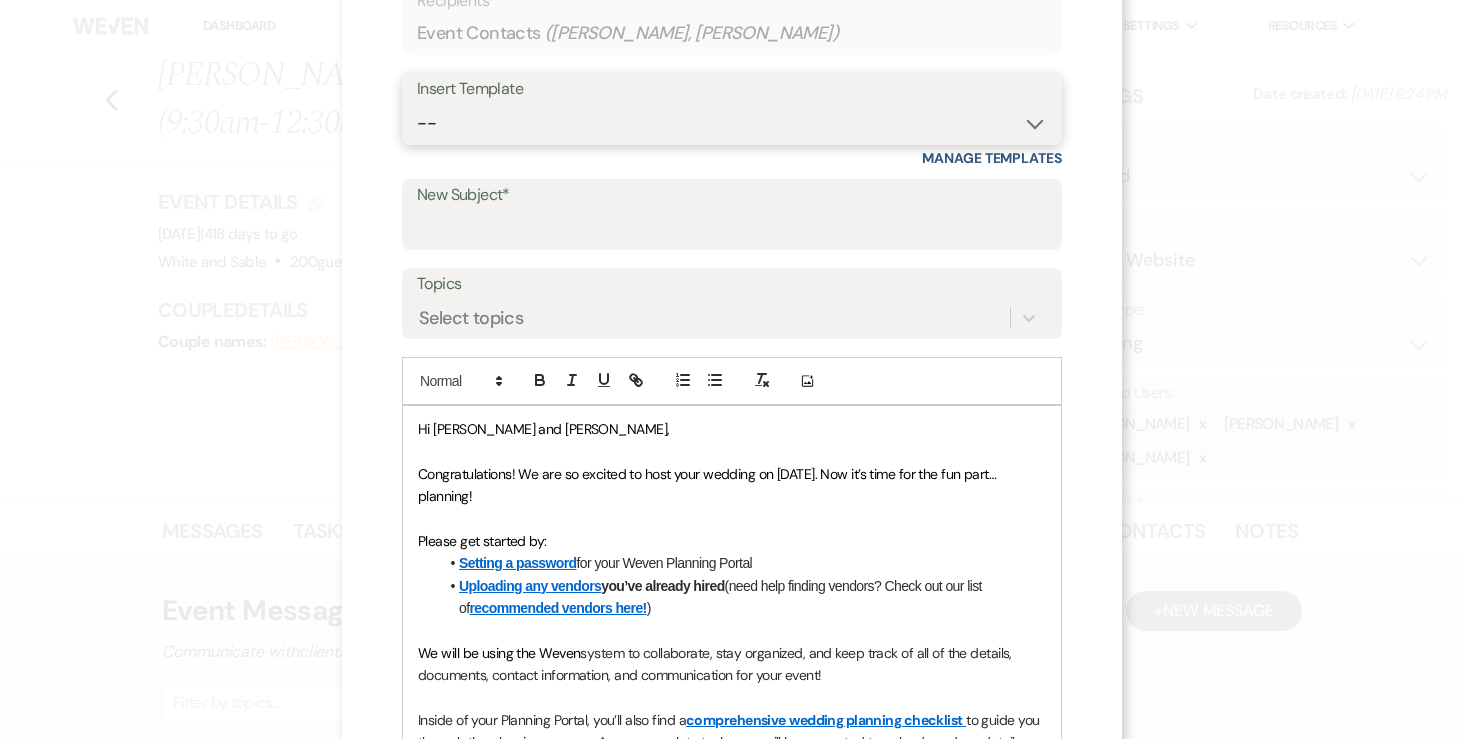 click on "-- Inquiry Response (Venue Guide) Schedule - Venue Tour Appt Confirmation Schedule - Venue Tour Appt Reminder Tour - Reschedule Tour - Follow-Up (Venue Guide) Proposal - Wedding Wedding Onboarding - Welcome Guide and Weven Planning Portal Introduction Inquiry Follow-Up: 5 Tips for Stress-Free Planning Inquiry - Available Dates Inquiry Follow-Up: Tour Invitation Inquiry Follow-Up: Unique Features Inquiry Follow-Up: Planning at W&S Insurance Exception Response [DATE] Weddings [DATE] Weddings Baseball Poop or get off toliet (Venue Guide) Concession Speech Onboarding - Welcome Magazine and Weven Planning Portal Introduction (NON-Wedding Events) Day-of Coordinators Schedule - Venue IN-PERSON Tour Appt Confirmation Outside Food Info [PERSON_NAME] Films [DATE] Weddings Hire a Host / Host a Toast Follow-follow up Recommended Vendors Weekend Tours Catering Guidelines & Vendor COI Requirements Inventory List to Booked Couples Cancellation Form [PERSON_NAME] Template Client Communication (parents requesting calls) - NEED TO EDIT" at bounding box center (732, 123) 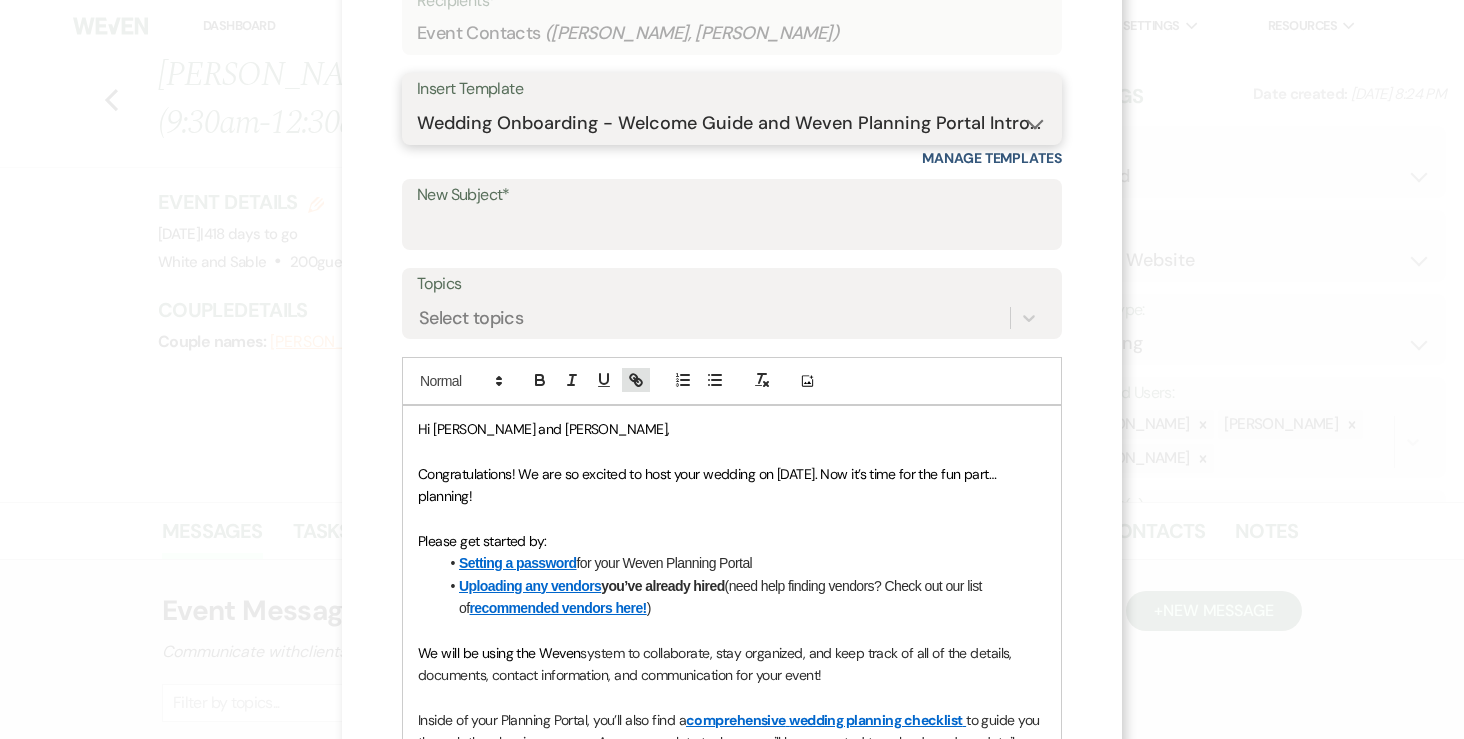 type on "You're Officially Booked – Let’s Start Planning! 🎉" 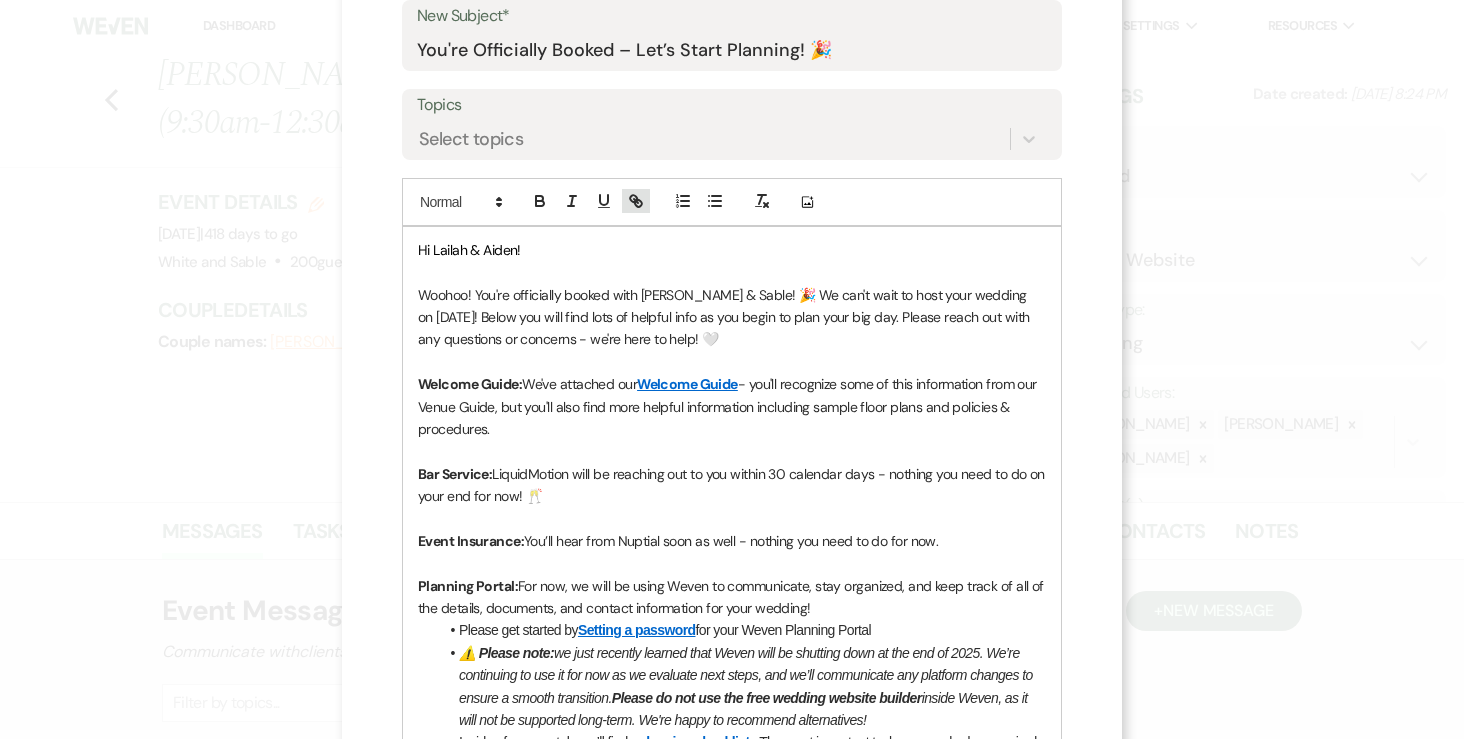 scroll, scrollTop: 345, scrollLeft: 0, axis: vertical 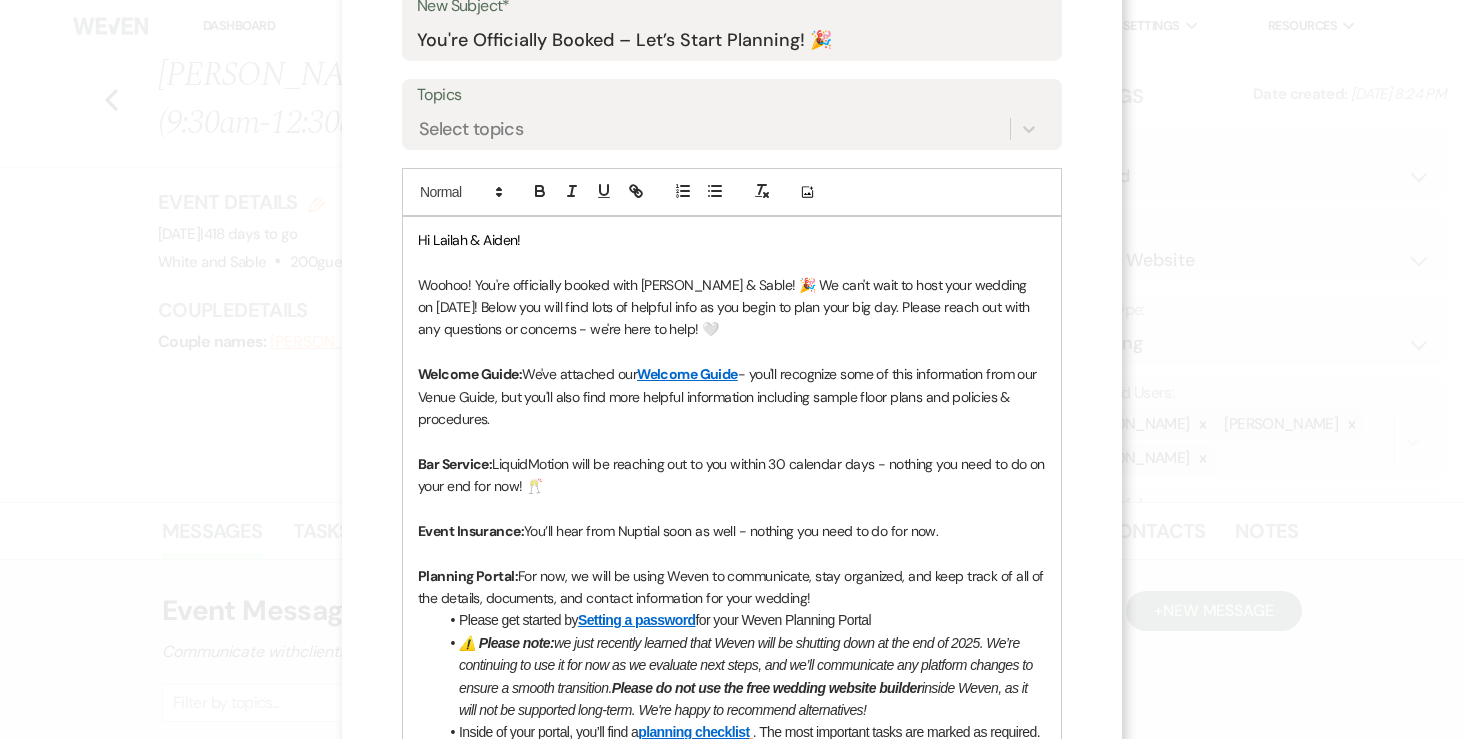 click on "Woohoo! You're officially booked with [PERSON_NAME] & Sable! 🎉 We can't wait to host your wedding on [DATE]! Below you will find lots of helpful info as you begin to plan your big day. Please reach out with any questions or concerns - we're here to help! 🤍" at bounding box center [732, 307] 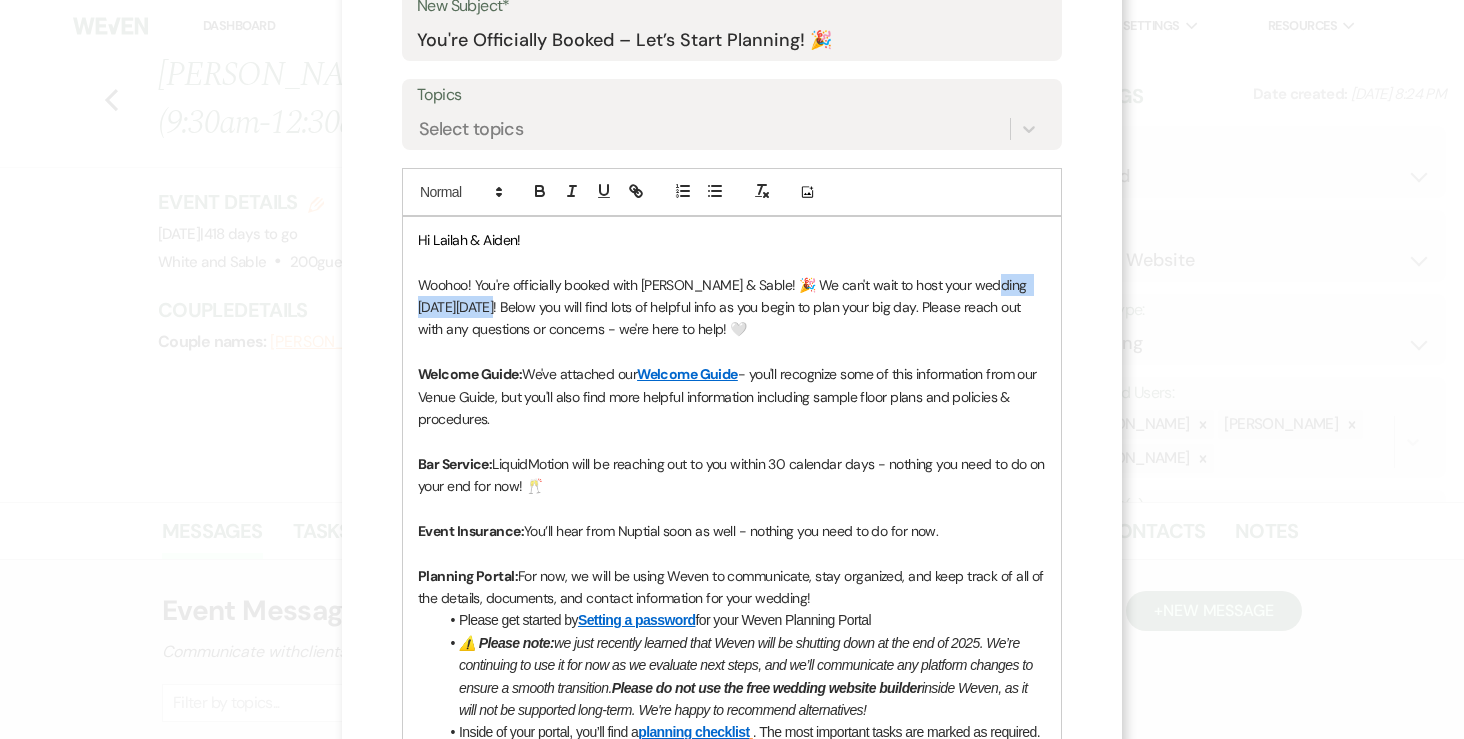 drag, startPoint x: 472, startPoint y: 306, endPoint x: 977, endPoint y: 282, distance: 505.56998 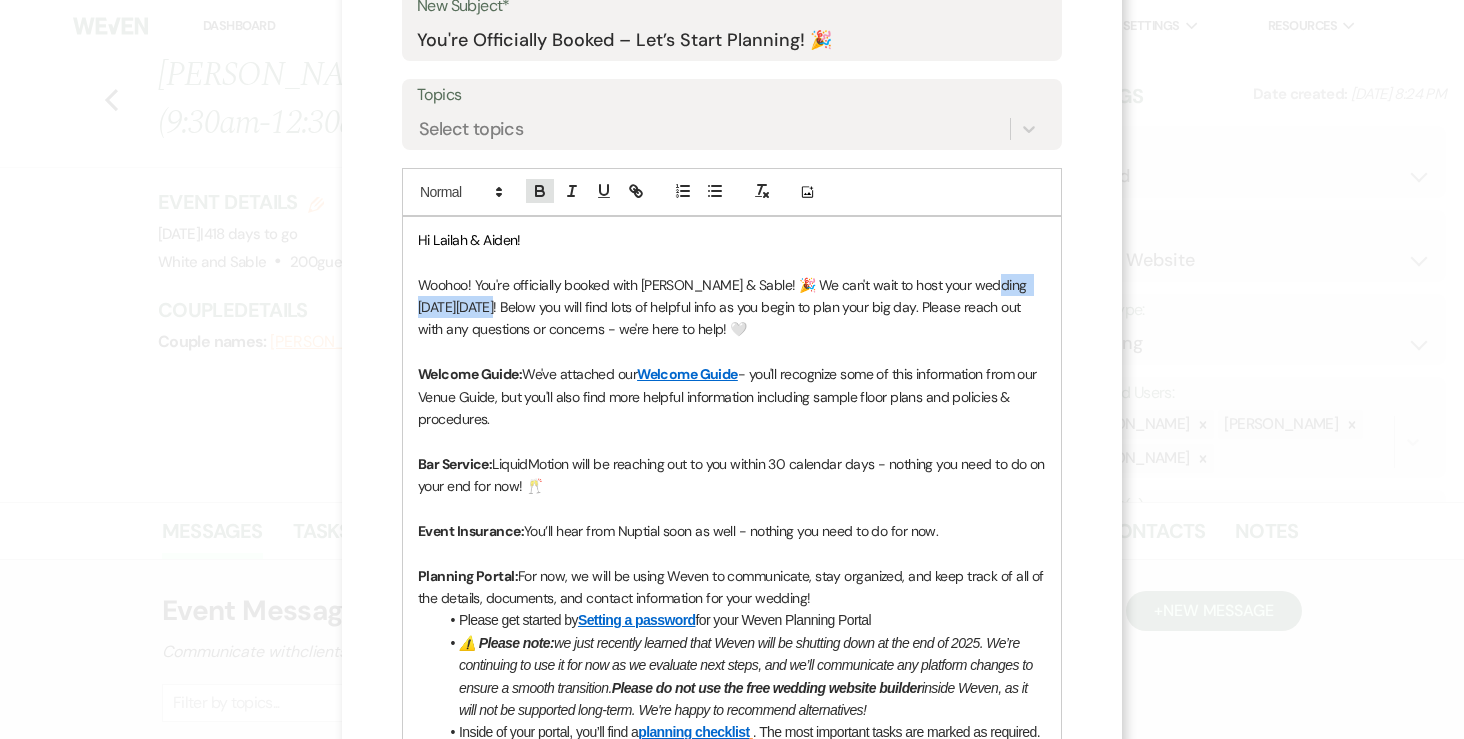 click 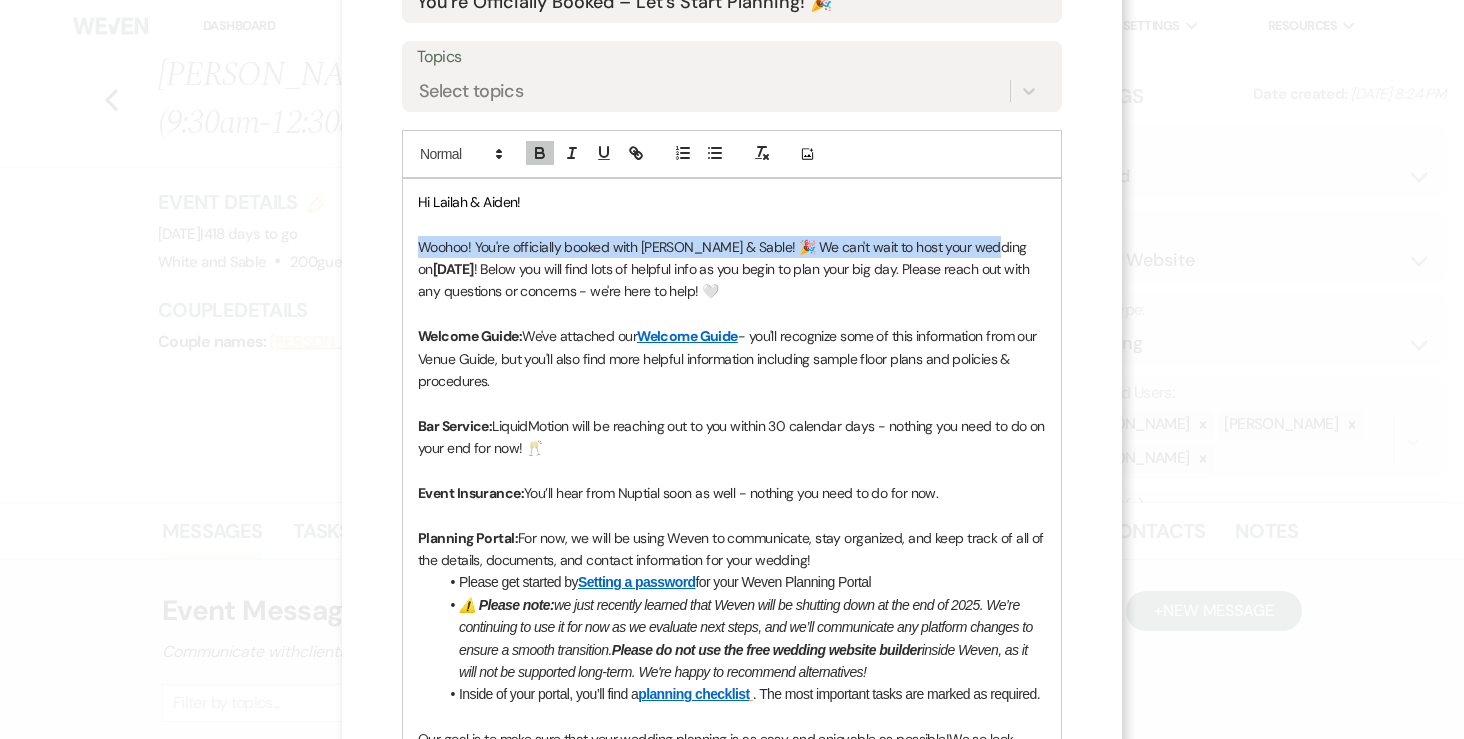 scroll, scrollTop: 418, scrollLeft: 0, axis: vertical 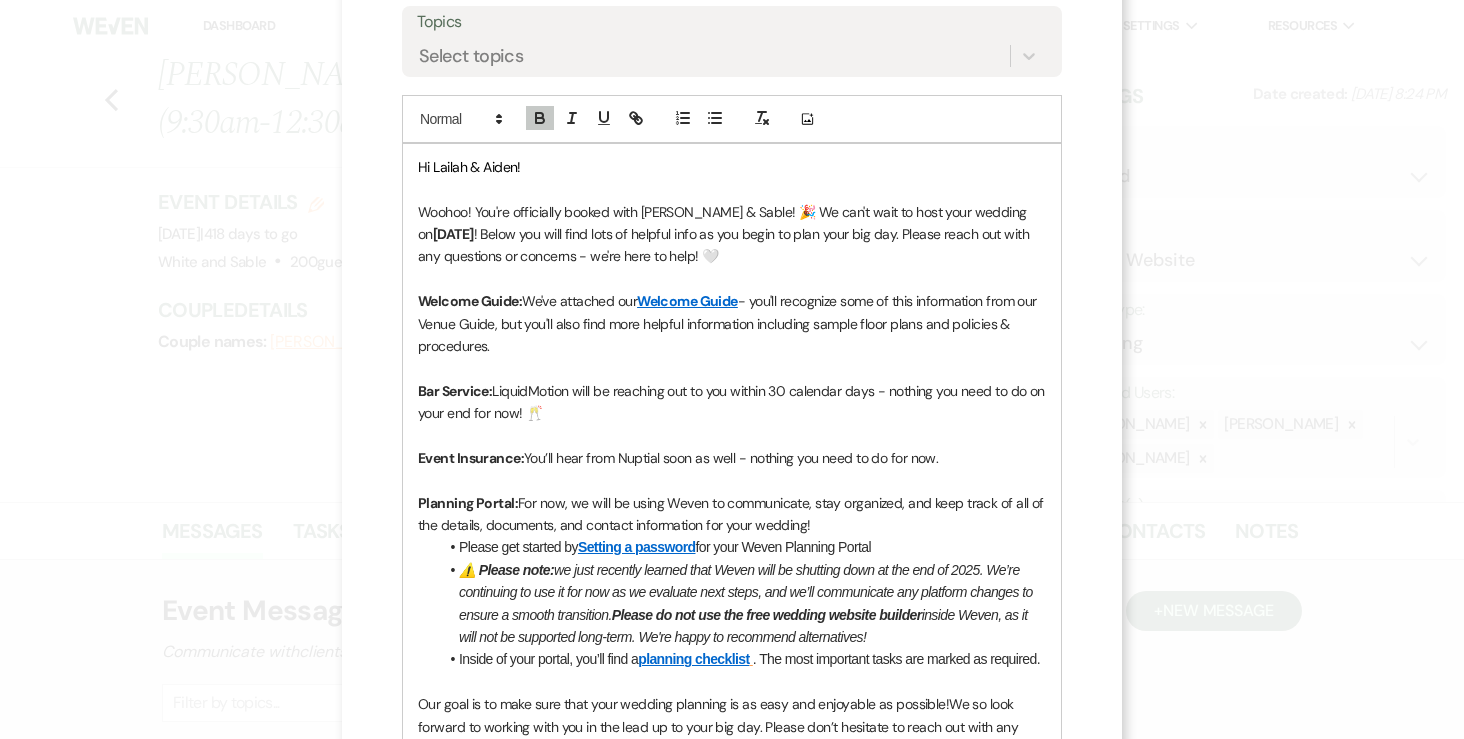 click on "Bar Service:" at bounding box center [455, 391] 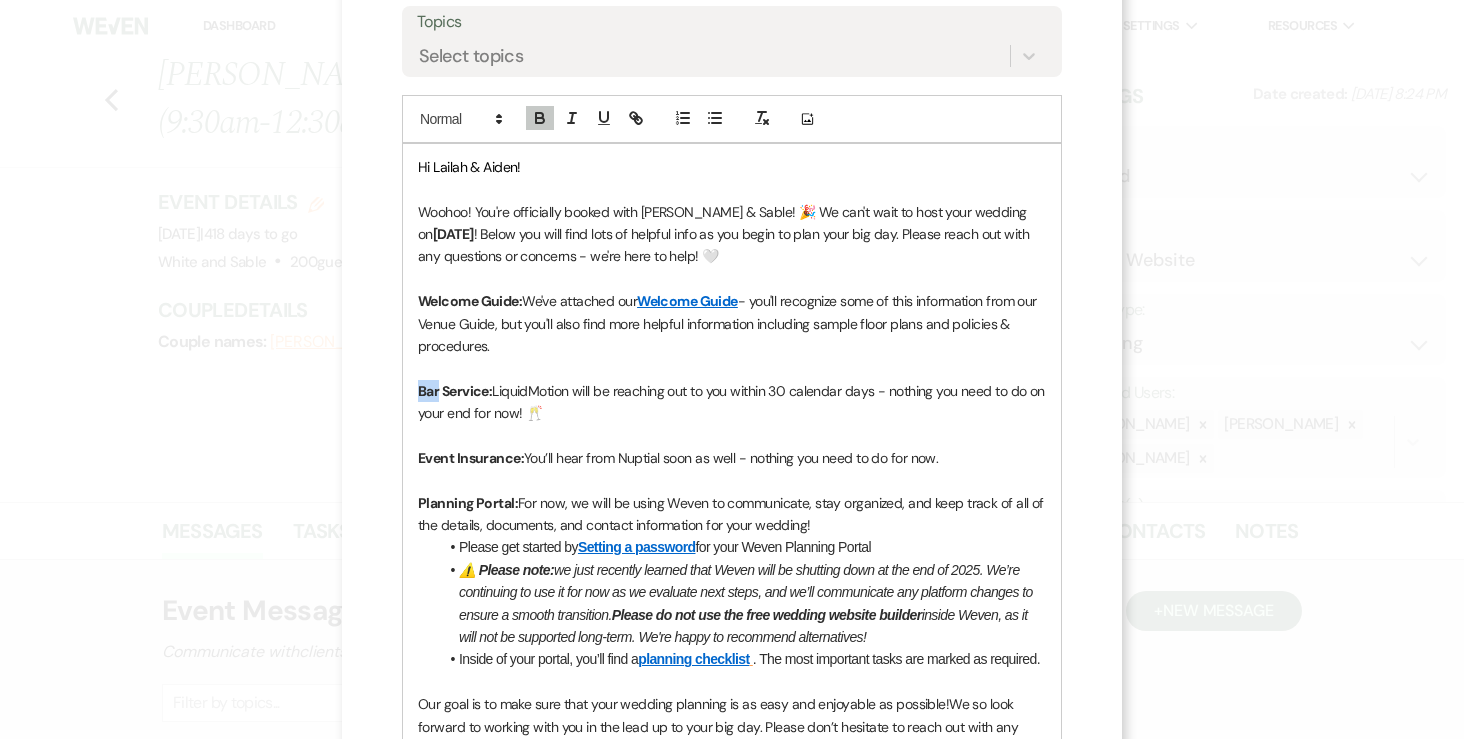 click on "Bar Service:" at bounding box center (455, 391) 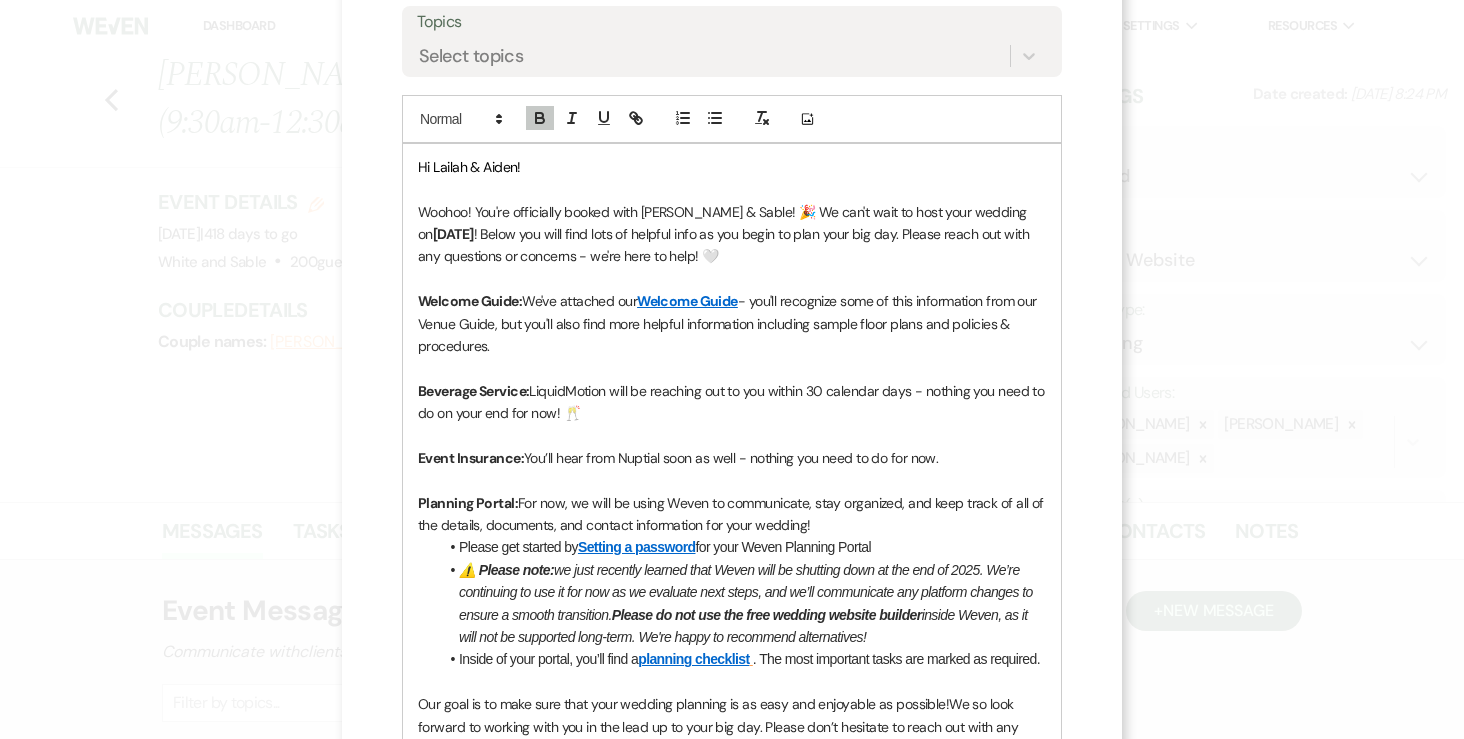 click on "Beverage Service:  LiquidMotion will be reaching out to you within 30 calendar days - nothing you need to do on your end for now! 🥂" at bounding box center (732, 402) 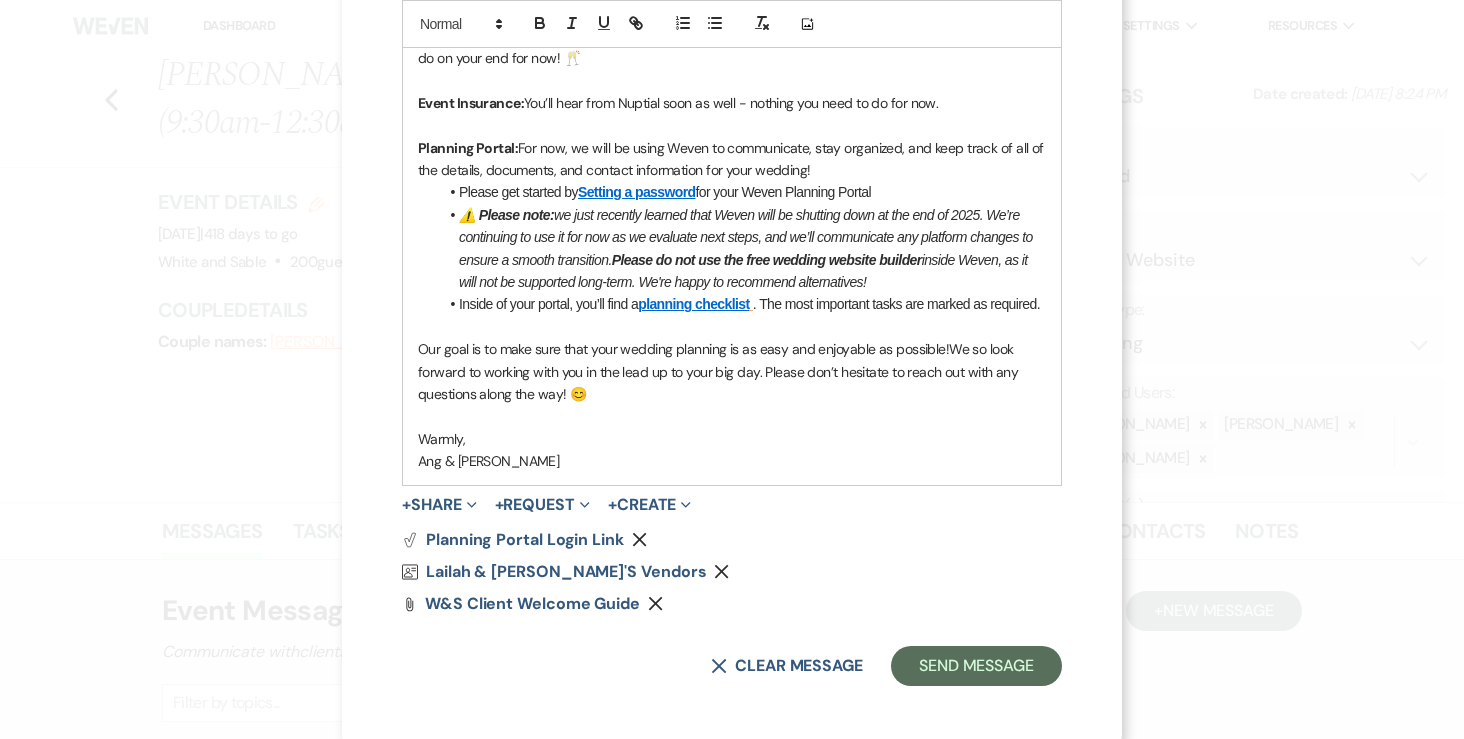 scroll, scrollTop: 780, scrollLeft: 0, axis: vertical 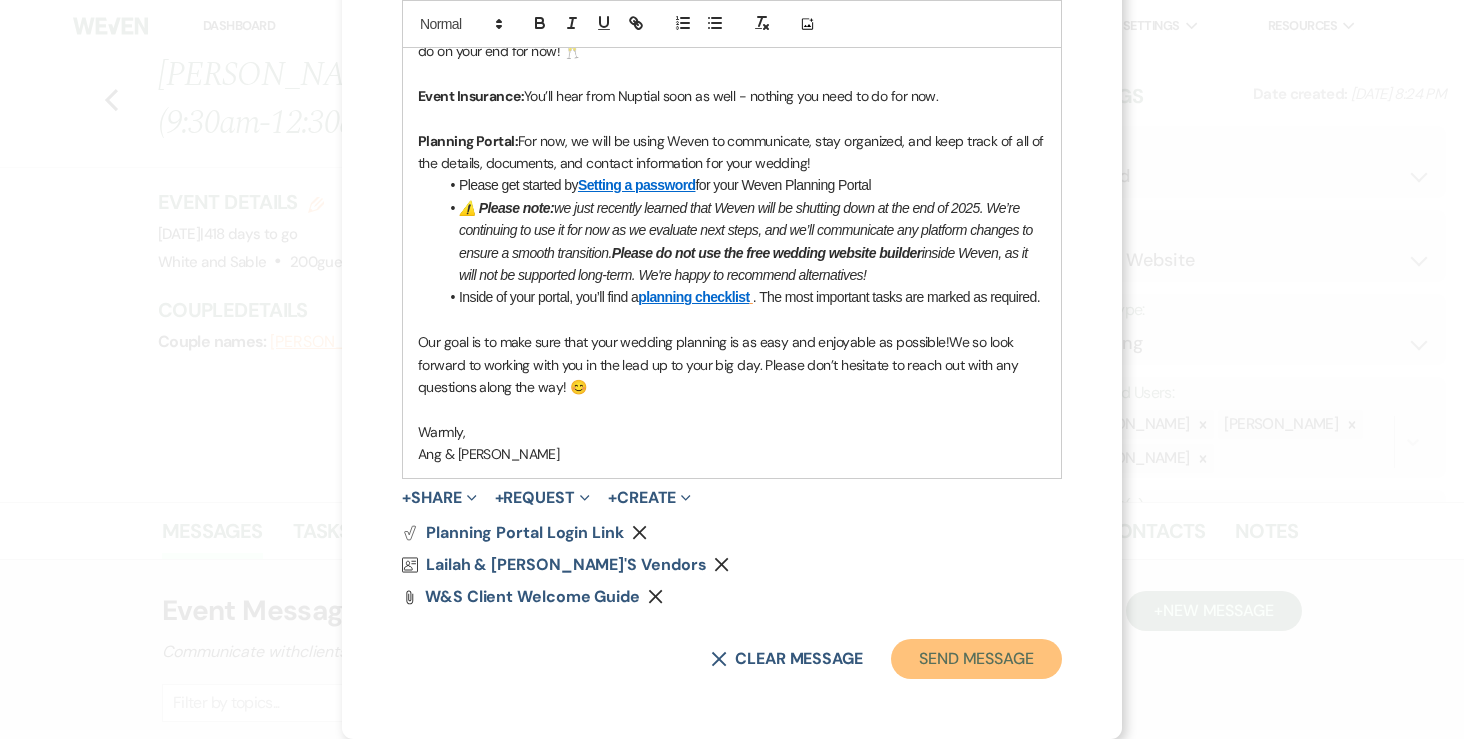 click on "Send Message" at bounding box center (976, 659) 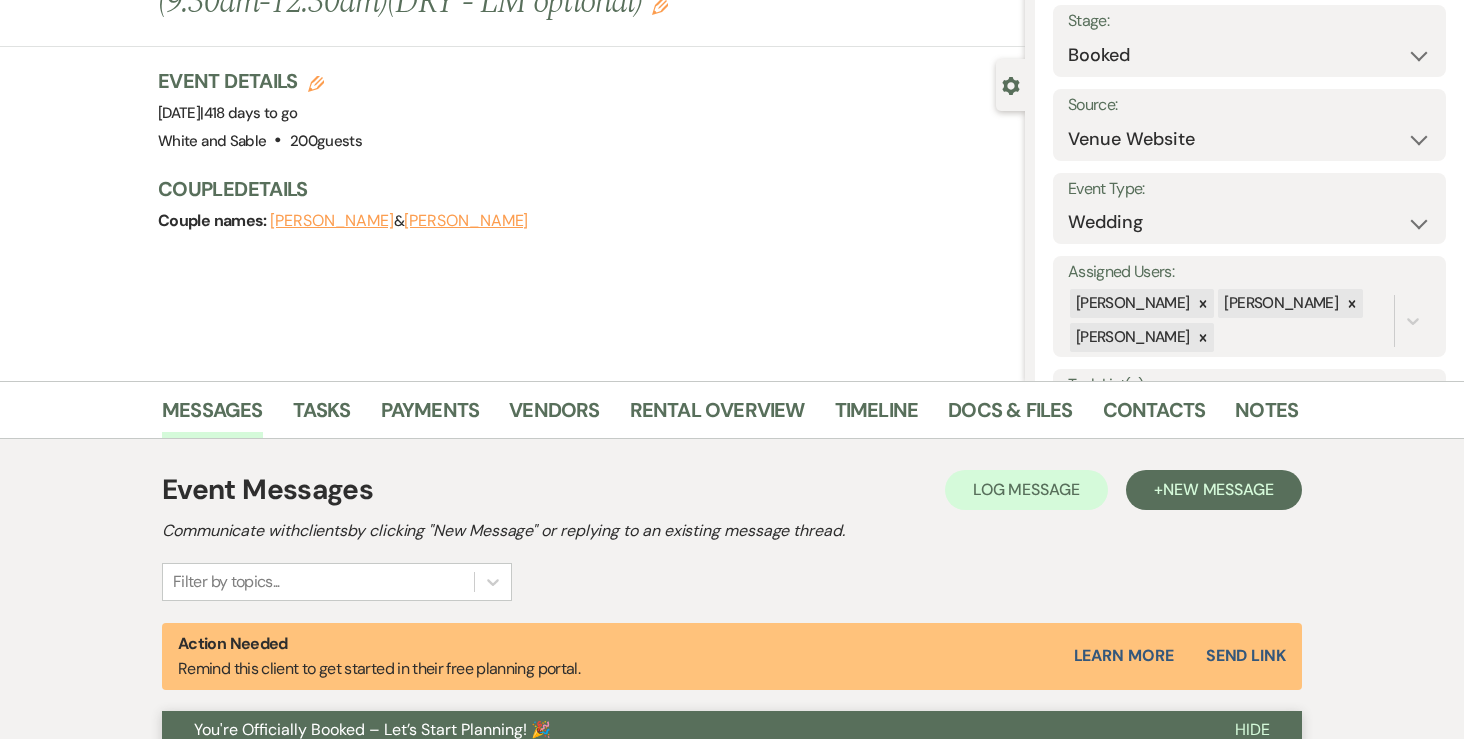scroll, scrollTop: 0, scrollLeft: 0, axis: both 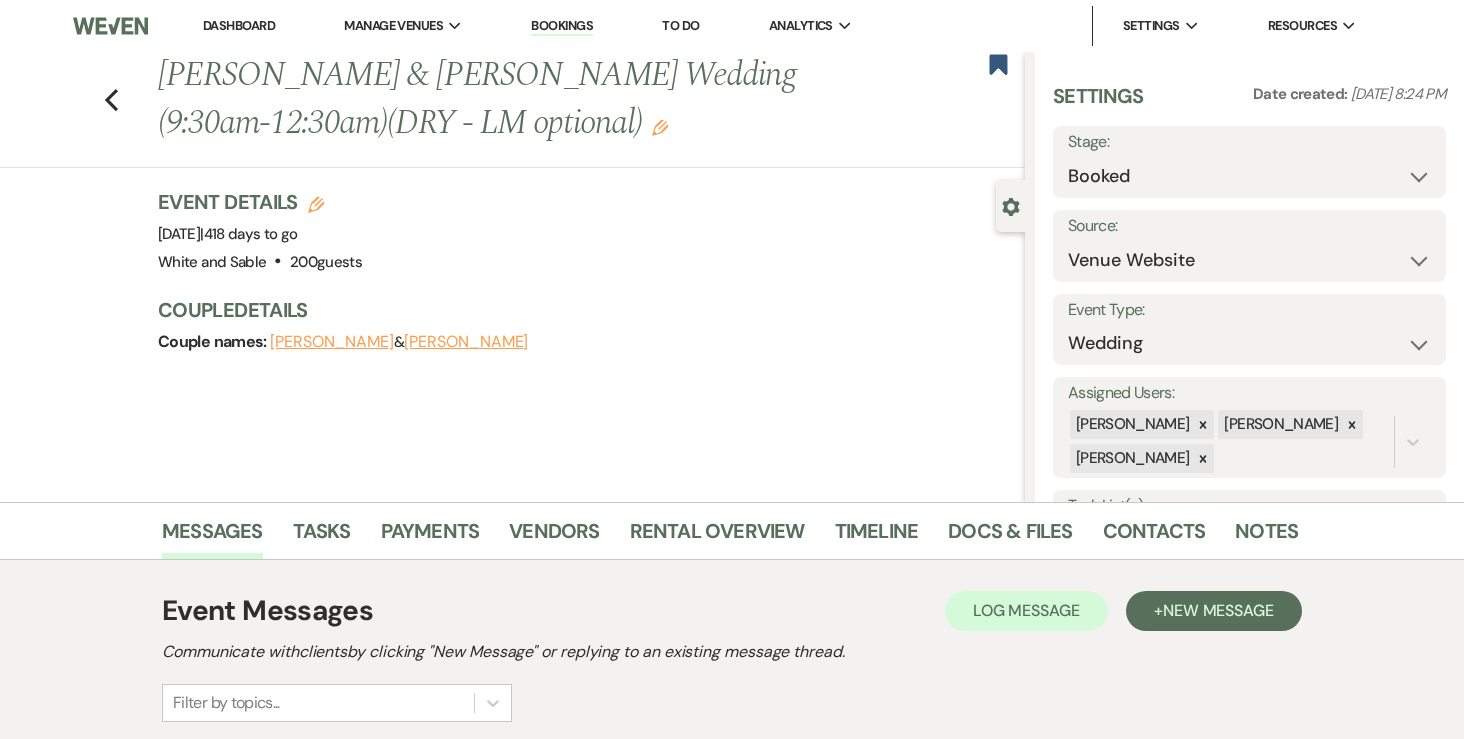 click on "Dashboard" at bounding box center [239, 25] 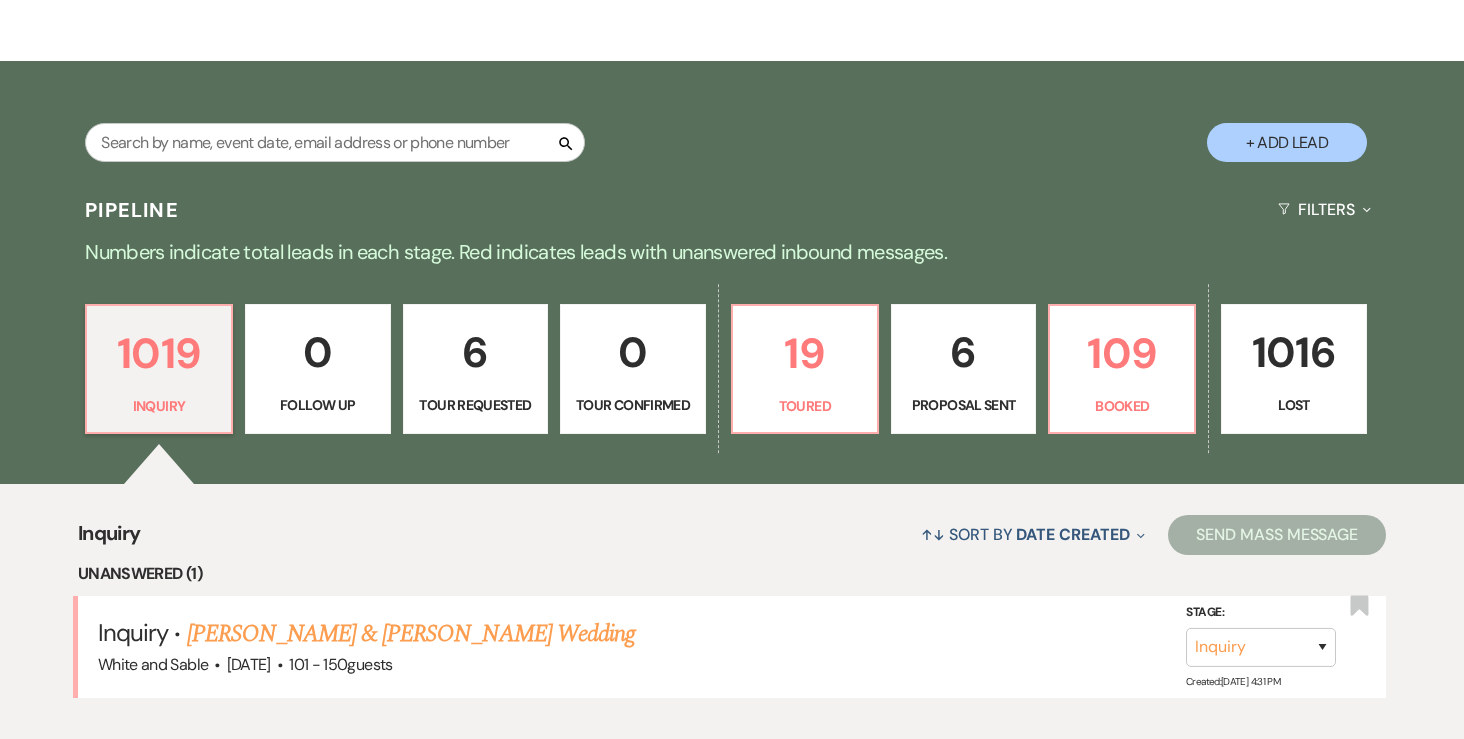 scroll, scrollTop: 294, scrollLeft: 0, axis: vertical 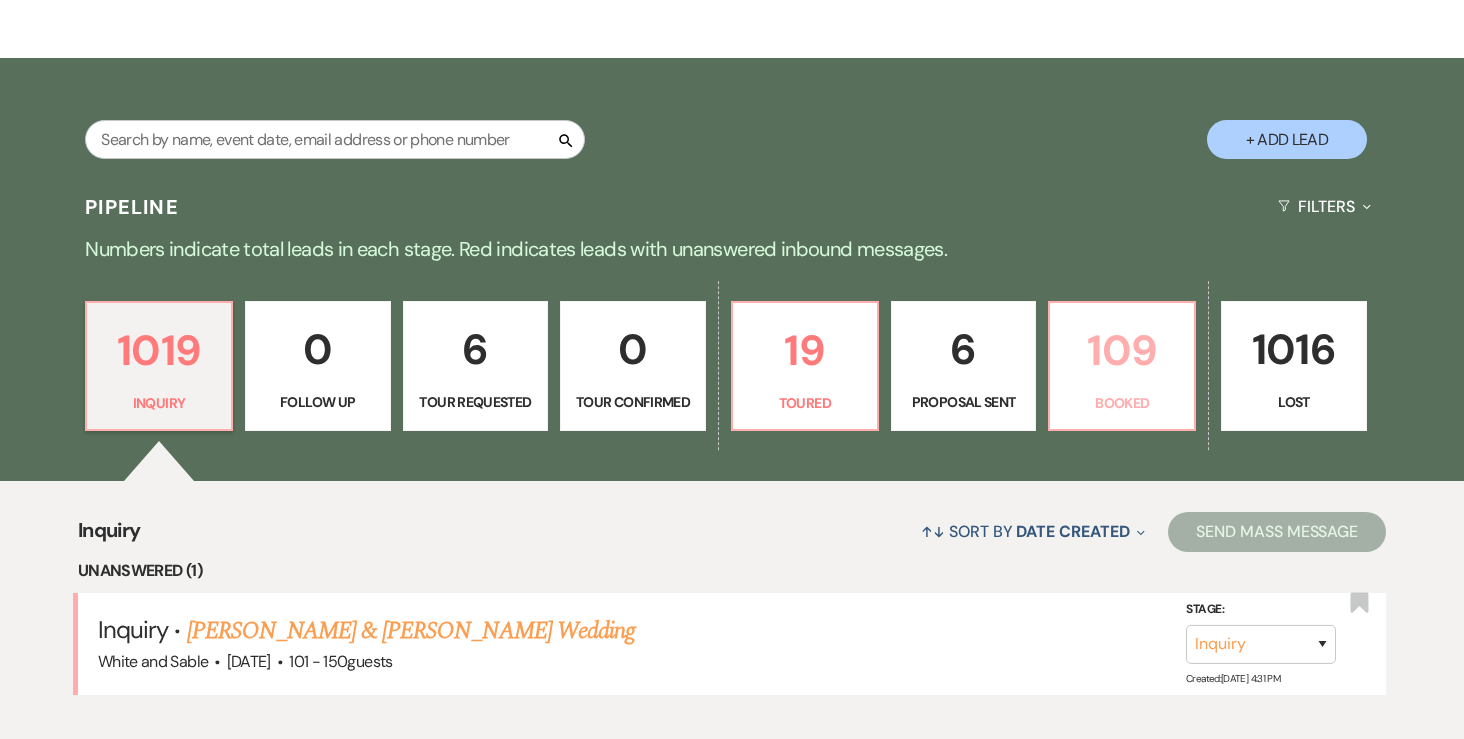 click on "109" at bounding box center [1122, 350] 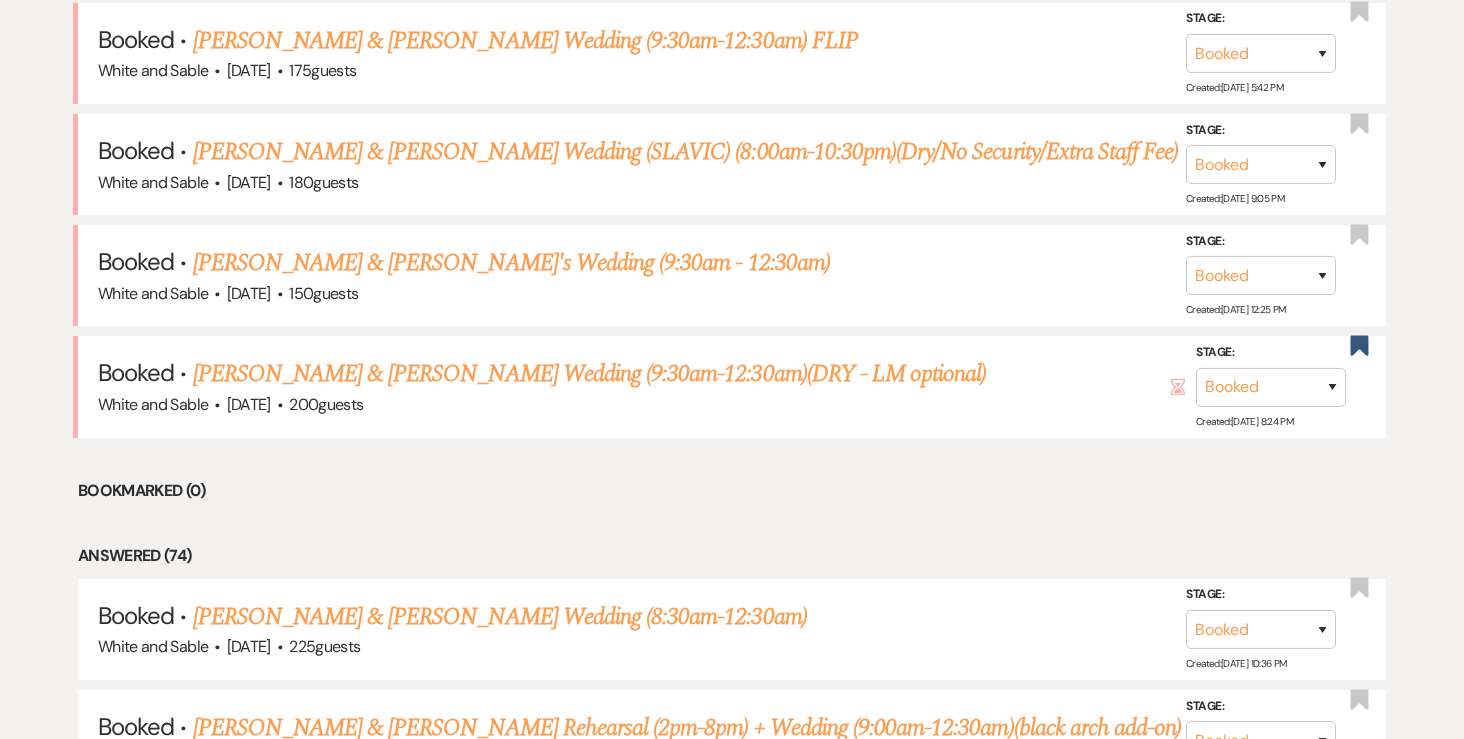 scroll, scrollTop: 1224, scrollLeft: 0, axis: vertical 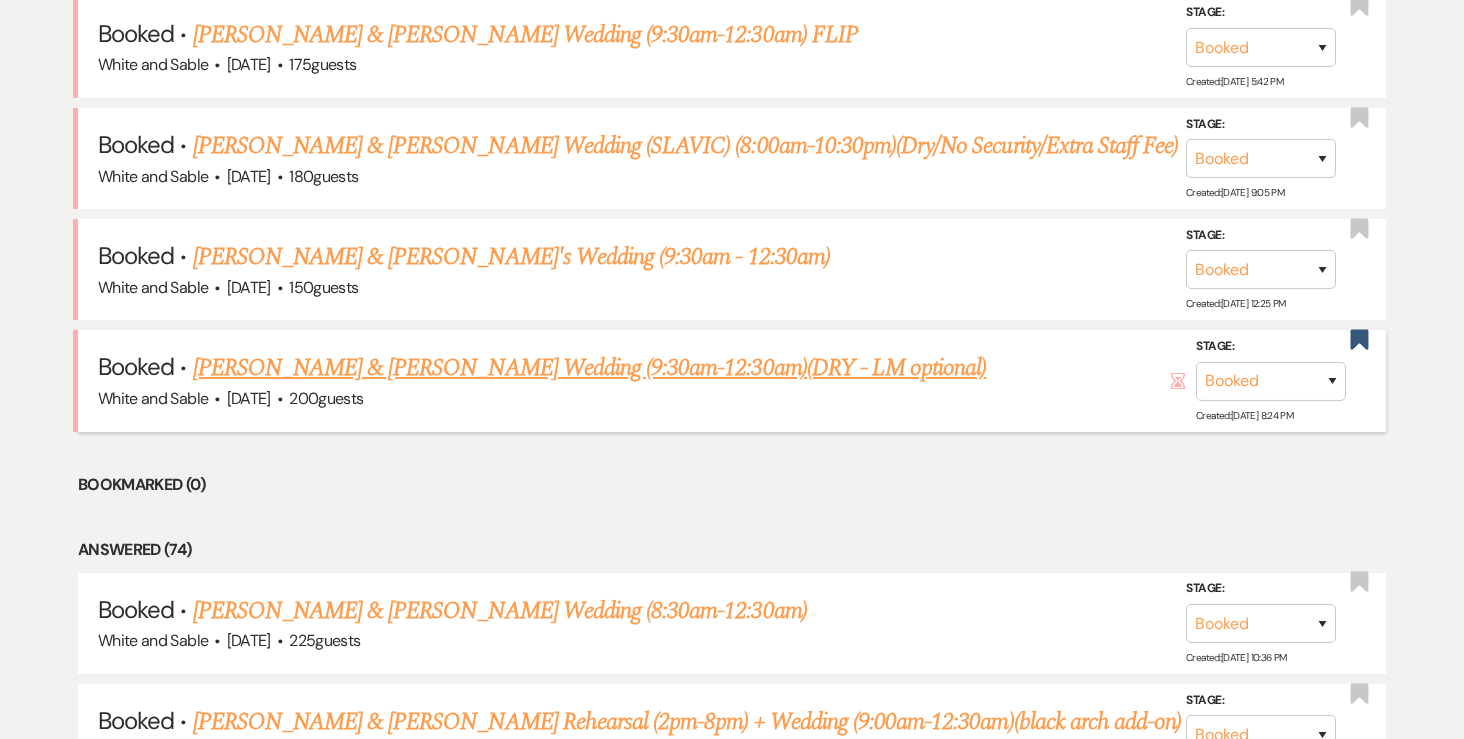click on "[PERSON_NAME] & [PERSON_NAME] Wedding (9:30am-12:30am)(DRY - LM optional)" at bounding box center [590, 368] 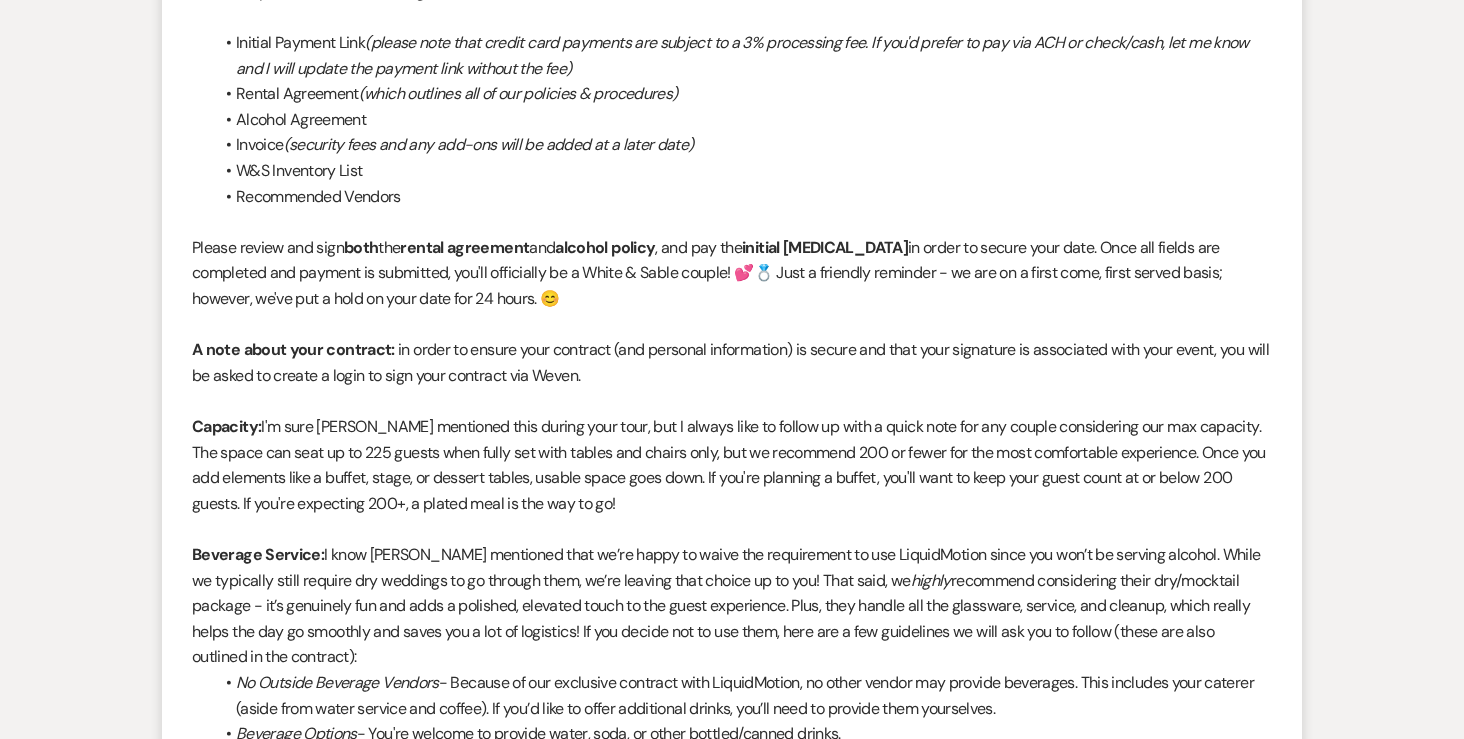 scroll, scrollTop: 0, scrollLeft: 0, axis: both 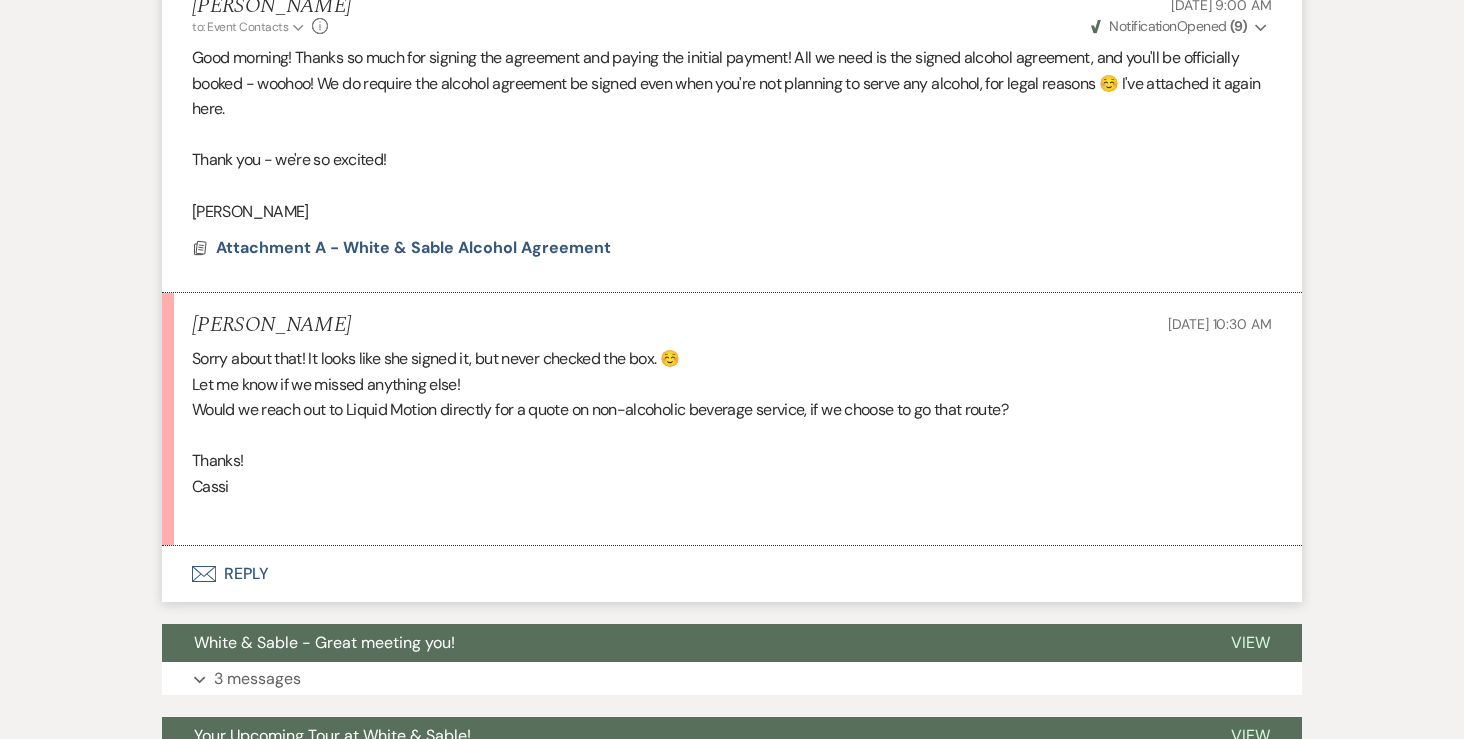 click on "Envelope Reply" at bounding box center [732, 574] 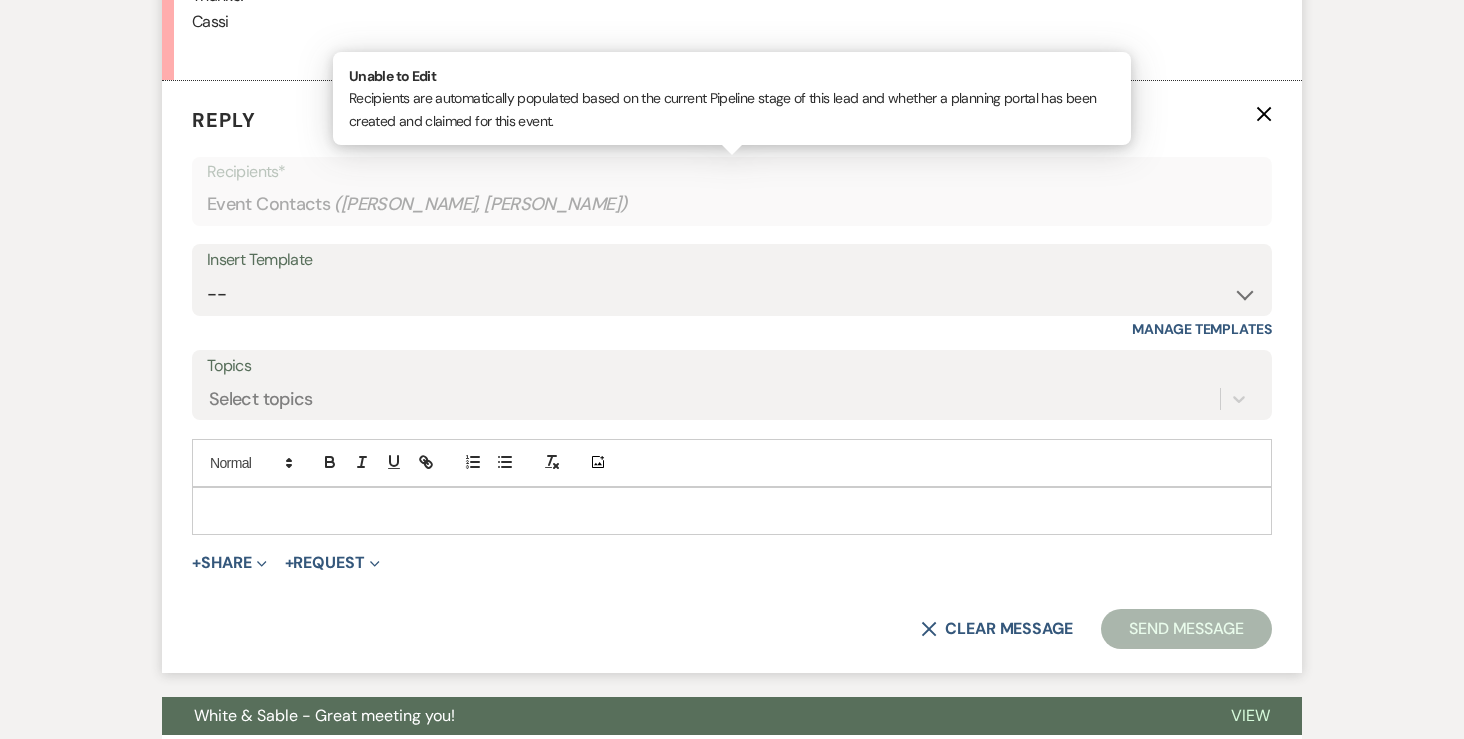 scroll, scrollTop: 2915, scrollLeft: 0, axis: vertical 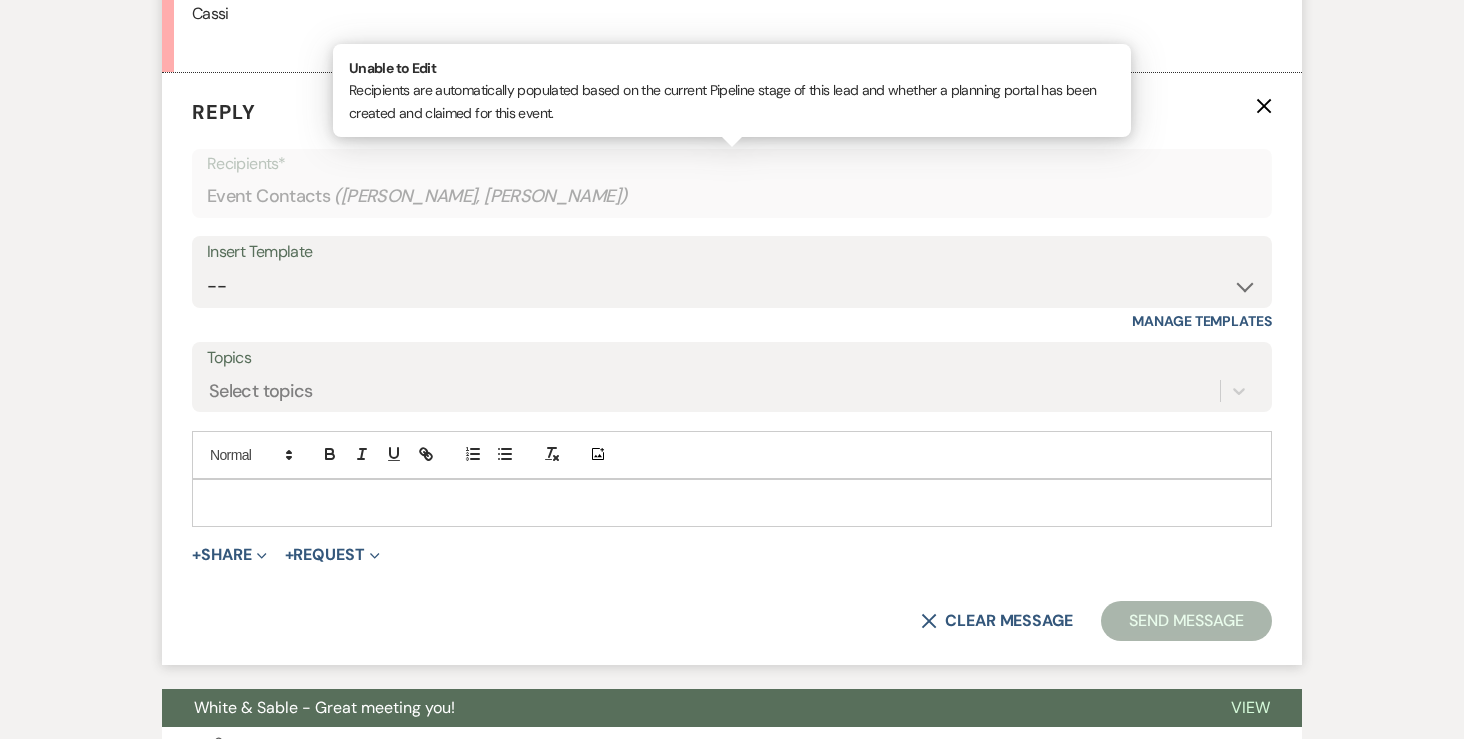 click at bounding box center (732, 503) 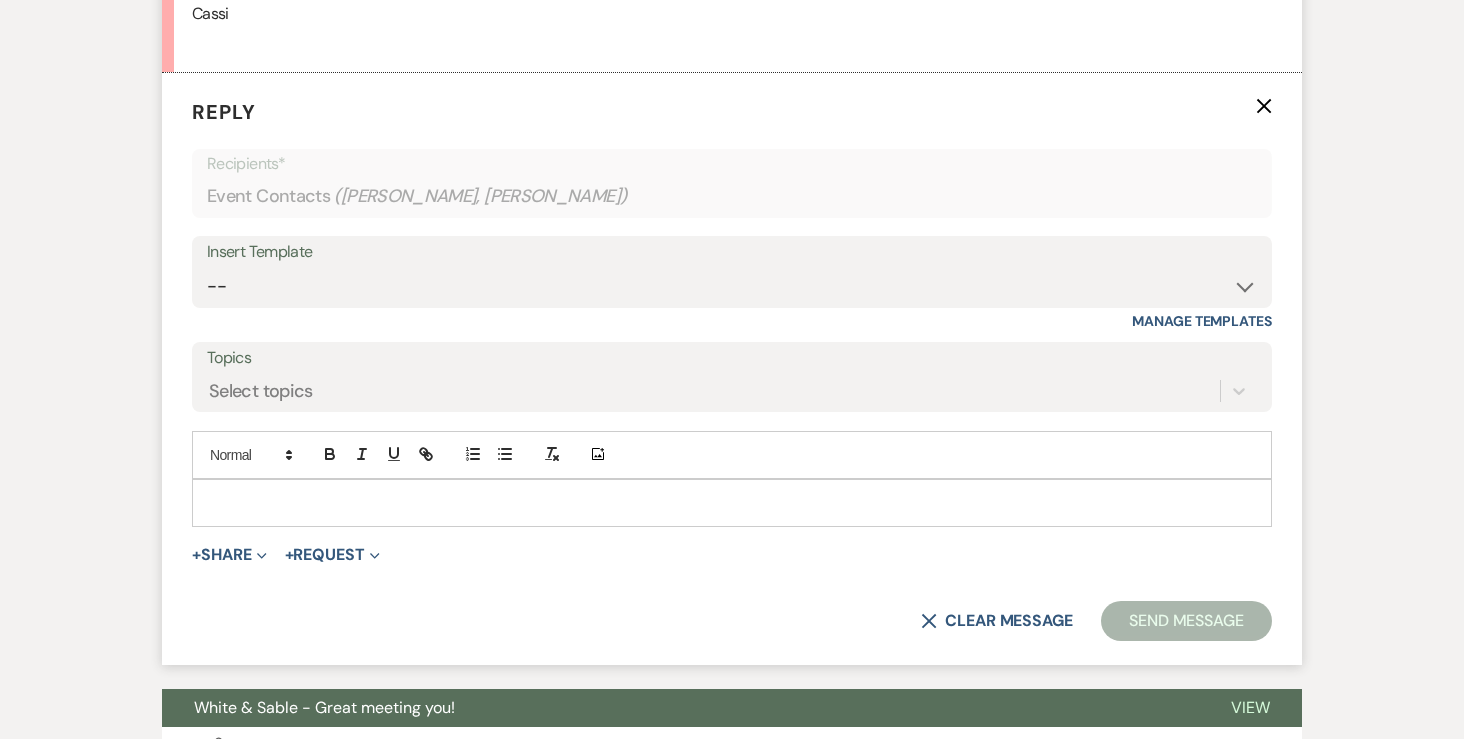 type 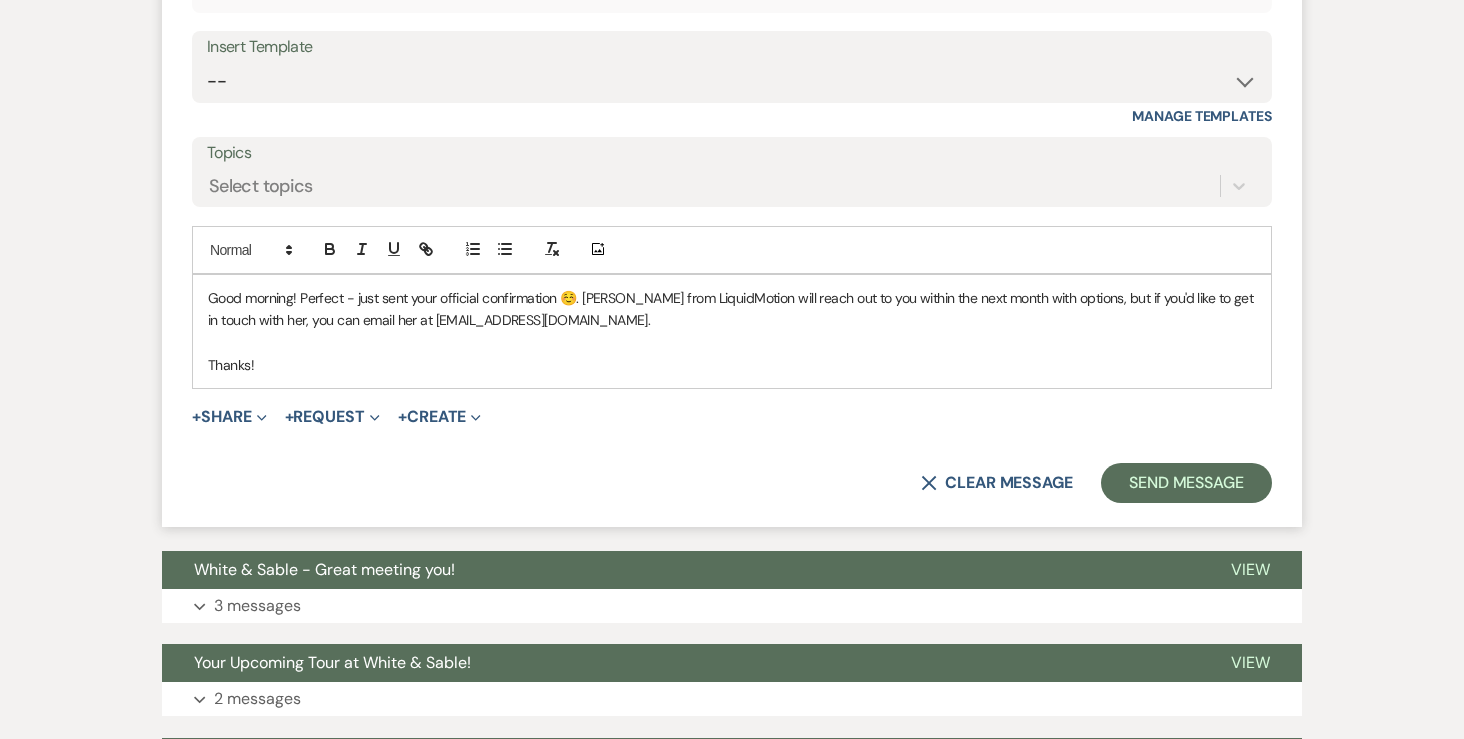 scroll, scrollTop: 3213, scrollLeft: 0, axis: vertical 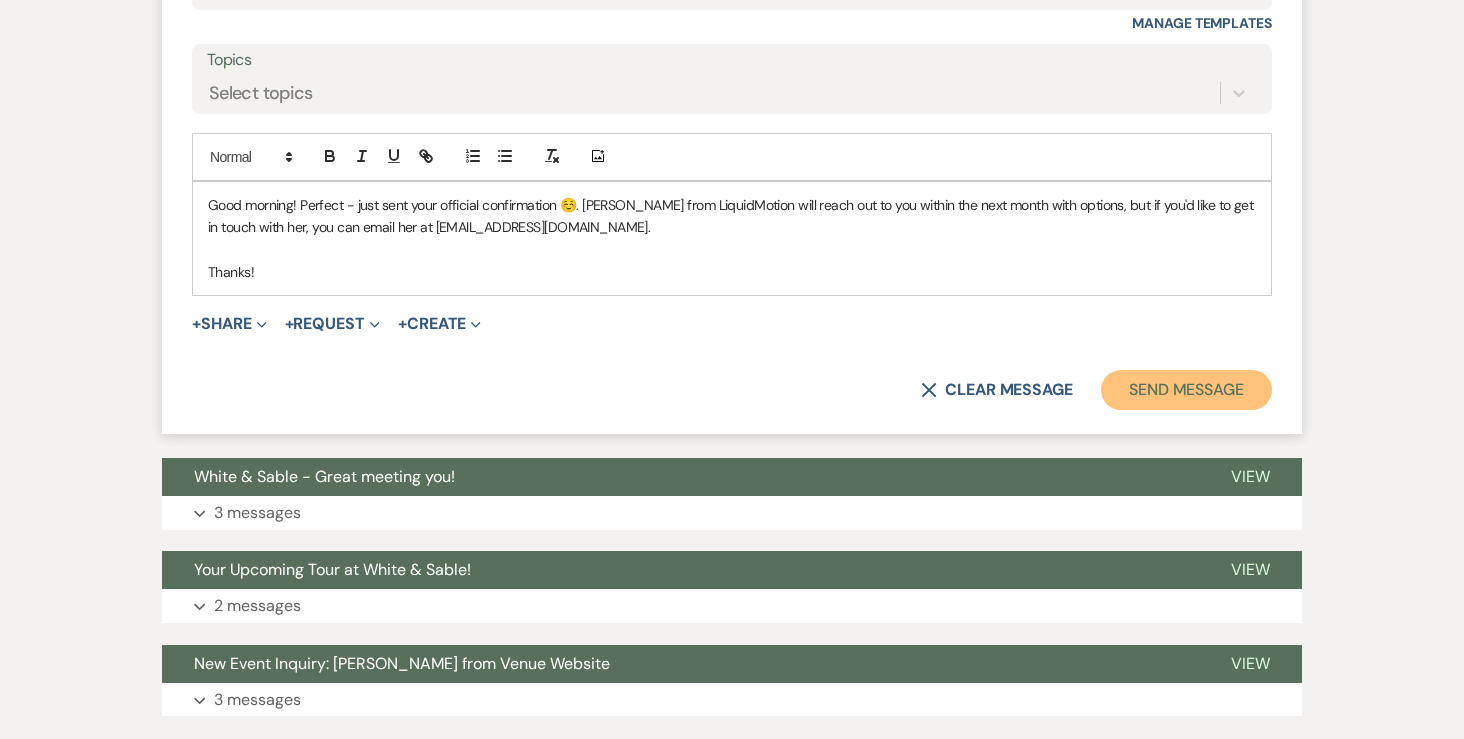 click on "Send Message" at bounding box center [1186, 390] 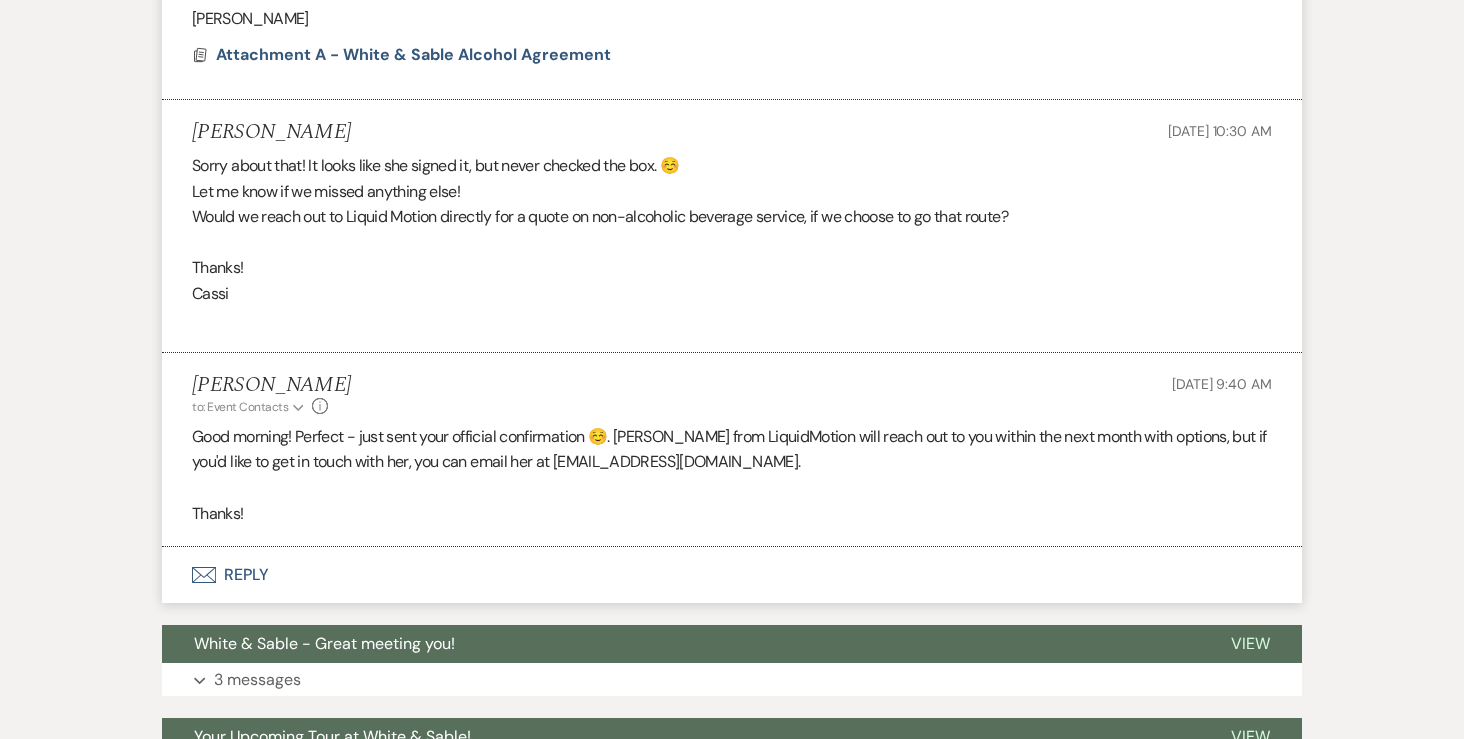 scroll, scrollTop: 2937, scrollLeft: 0, axis: vertical 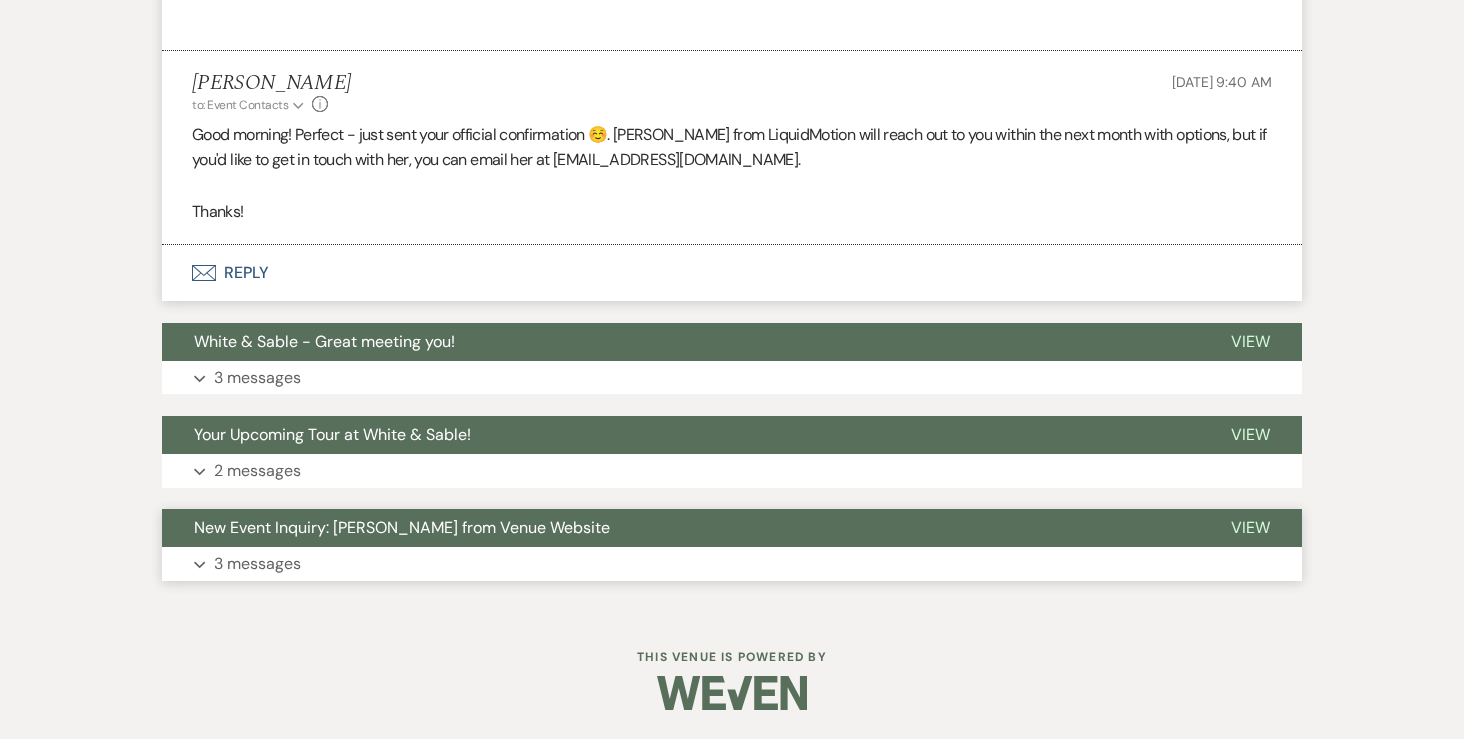 click on "Expand 3 messages" at bounding box center [732, 564] 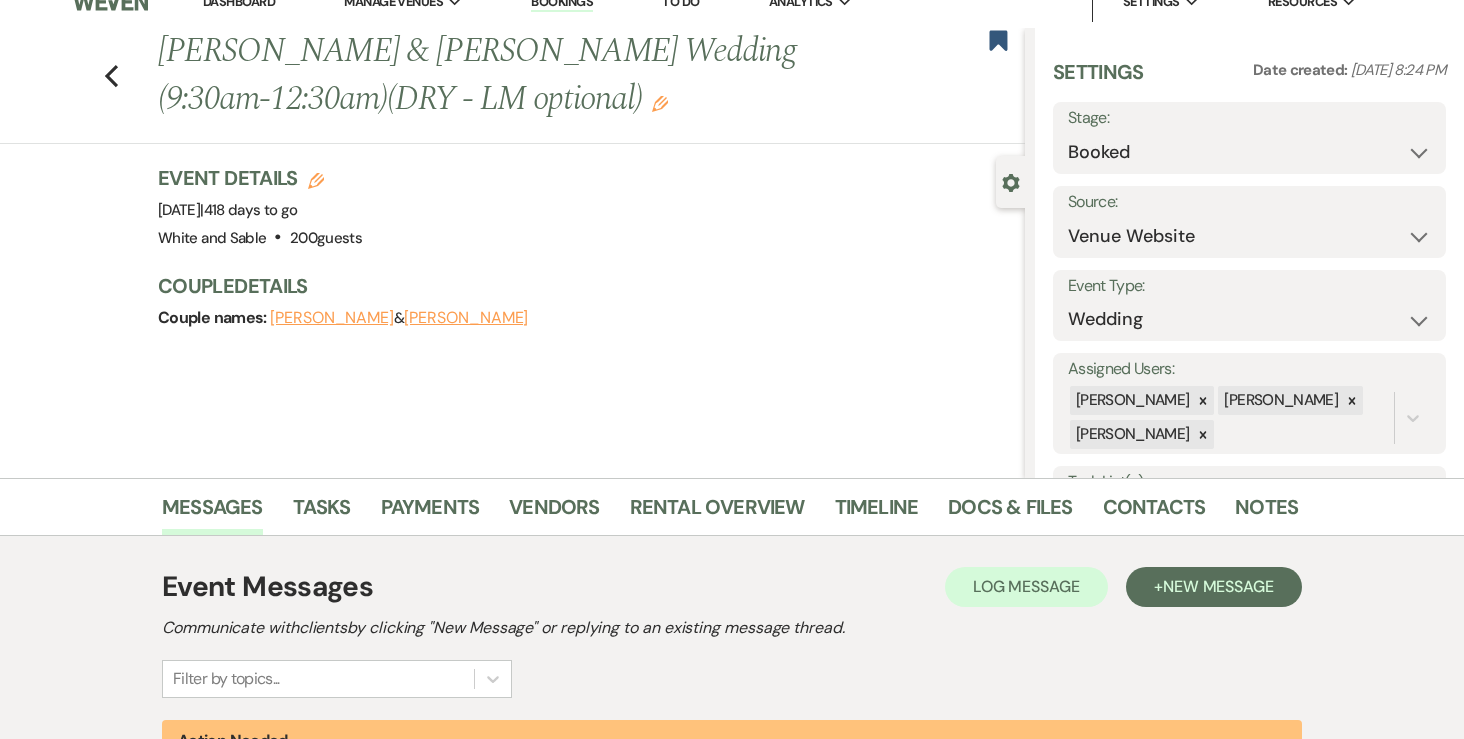 scroll, scrollTop: 0, scrollLeft: 0, axis: both 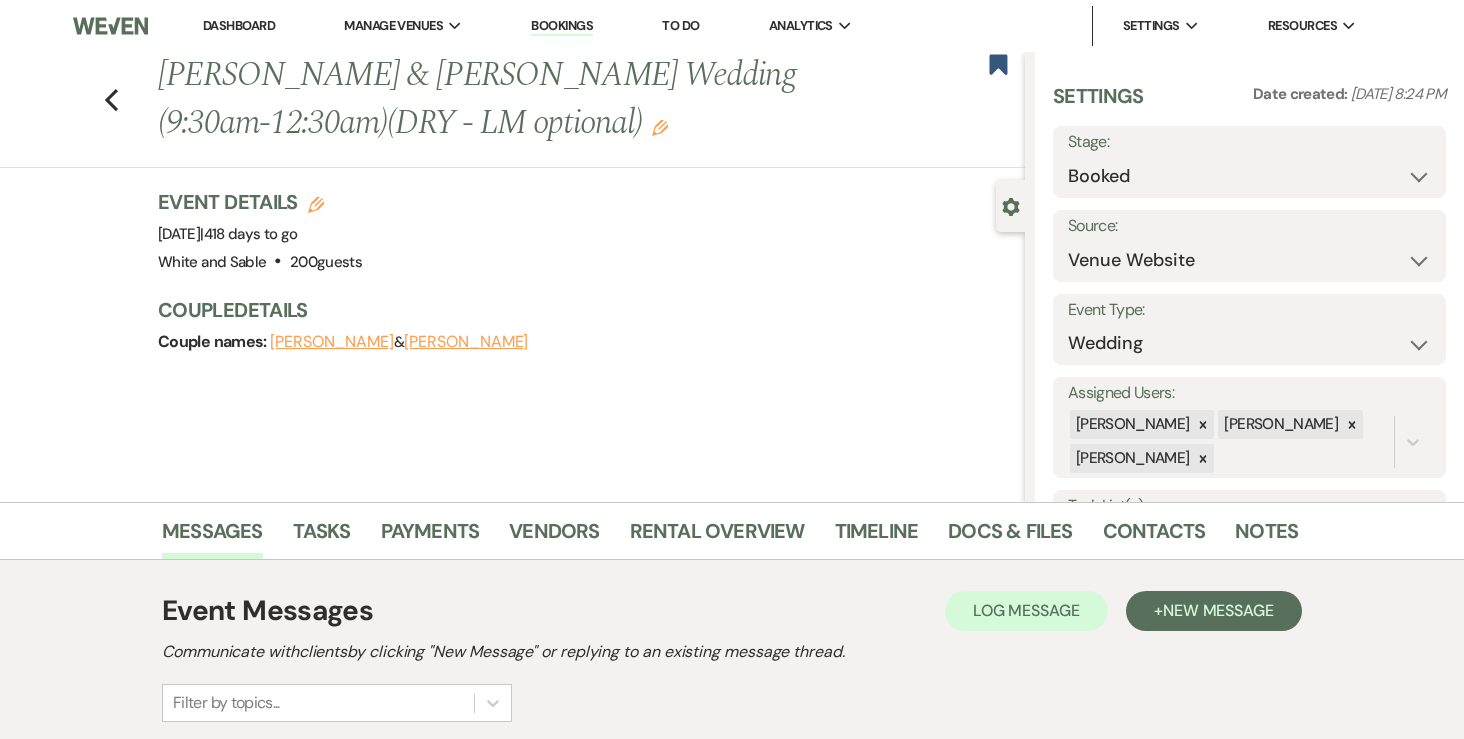 click on "Dashboard" at bounding box center (239, 25) 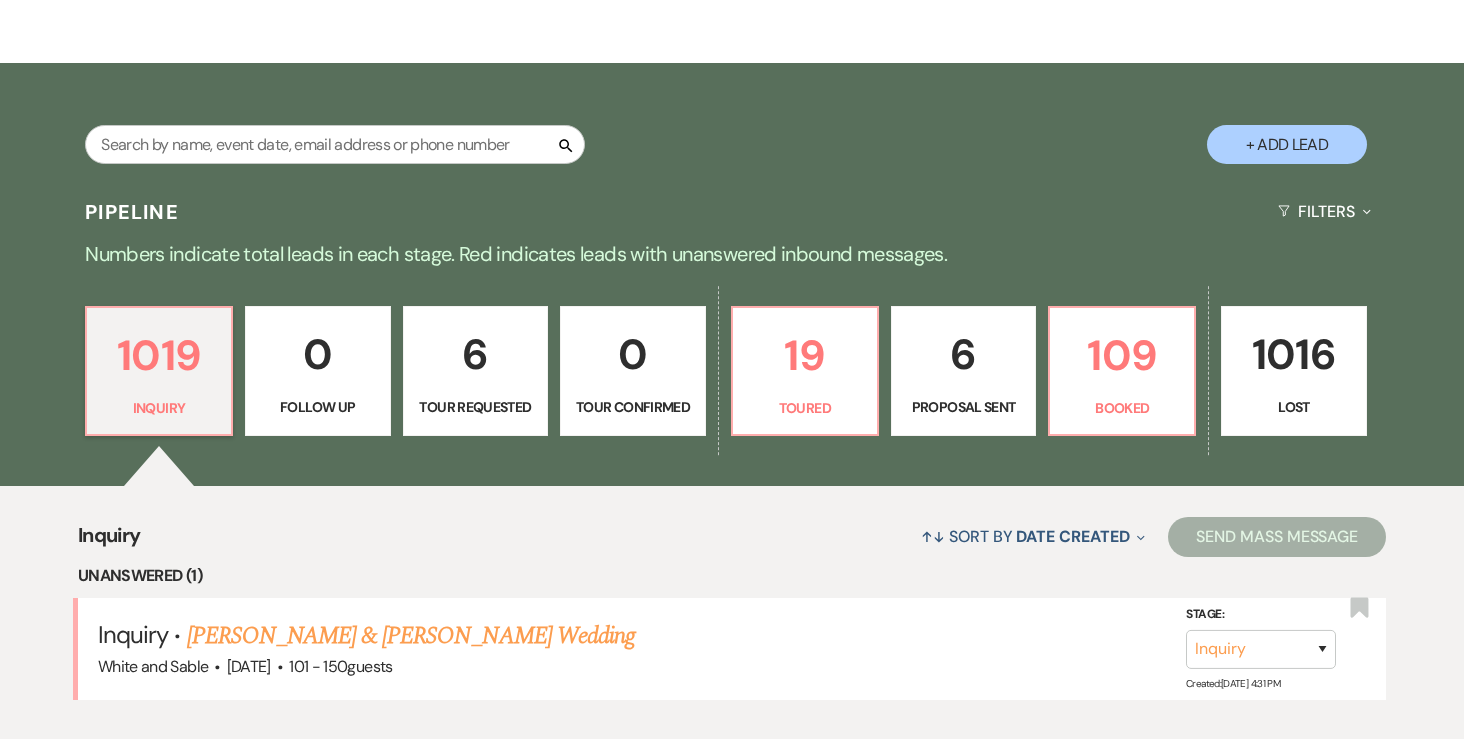 scroll, scrollTop: 315, scrollLeft: 0, axis: vertical 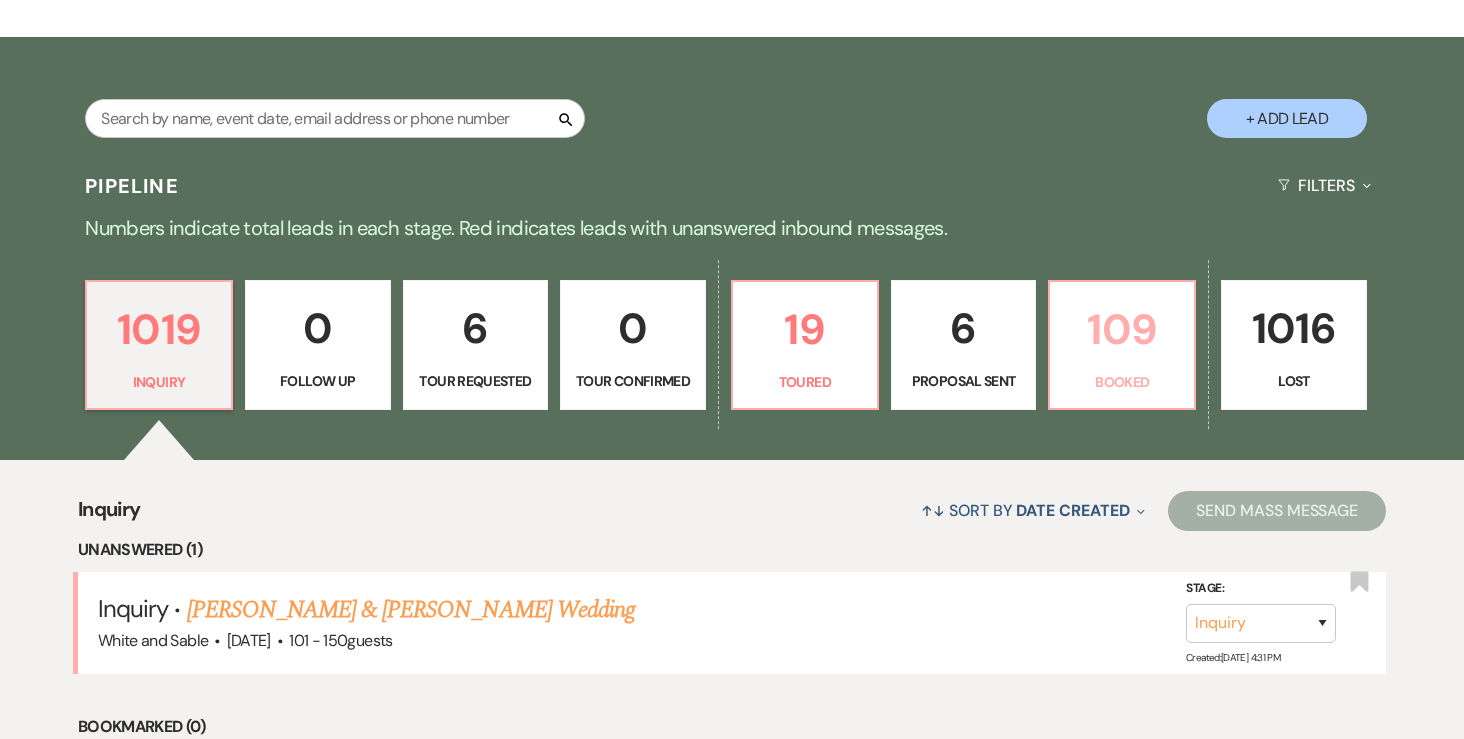 click on "109" at bounding box center [1122, 329] 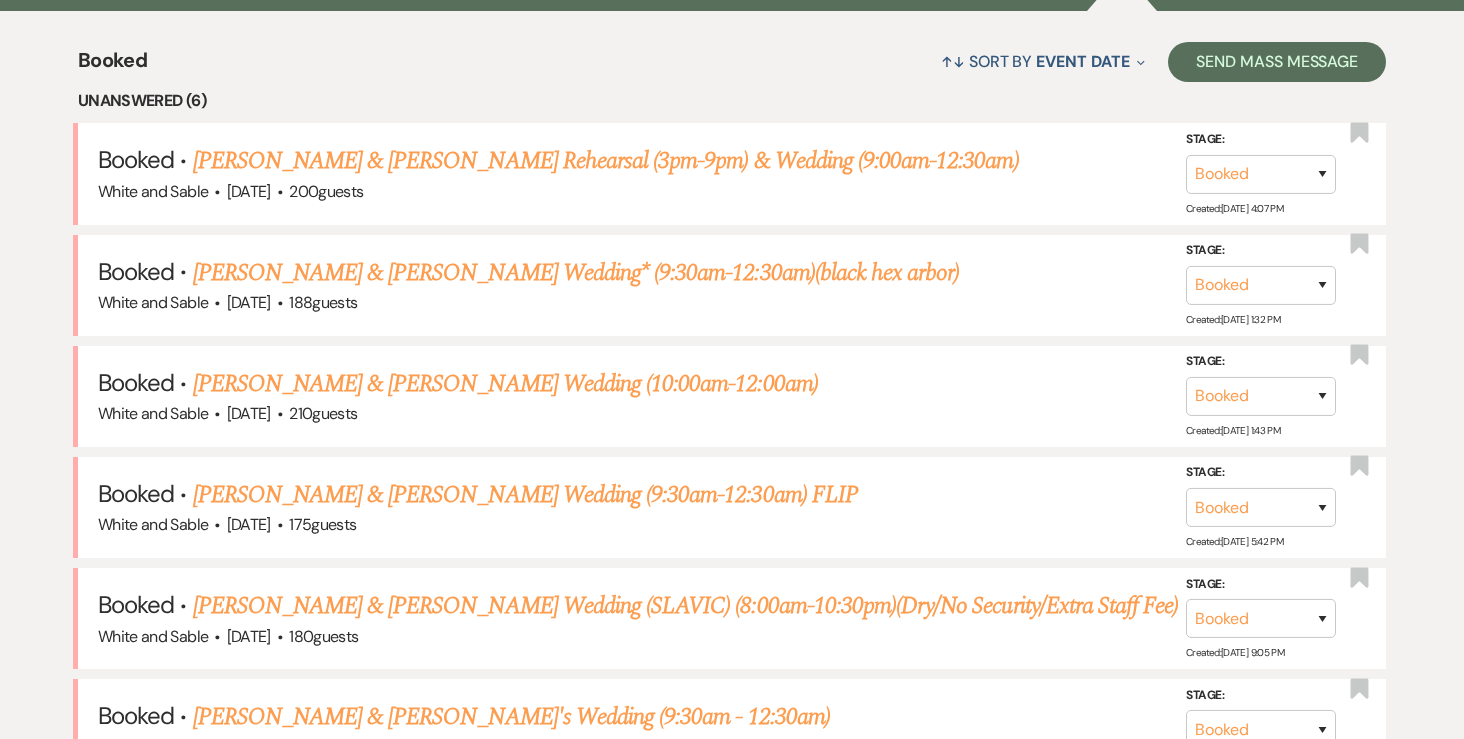 scroll, scrollTop: 774, scrollLeft: 0, axis: vertical 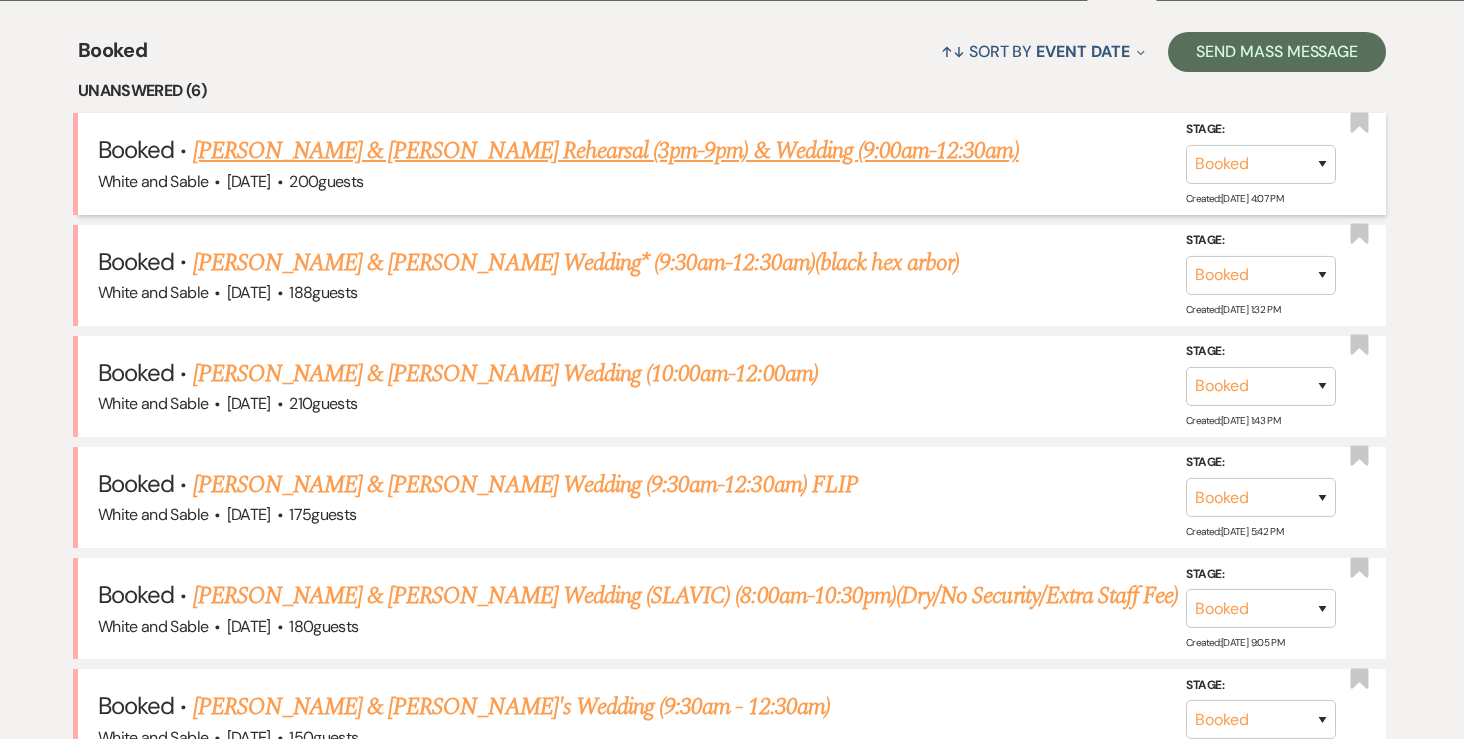 click on "[PERSON_NAME] & [PERSON_NAME] Rehearsal (3pm-9pm) & Wedding (9:00am-12:30am)" at bounding box center [606, 151] 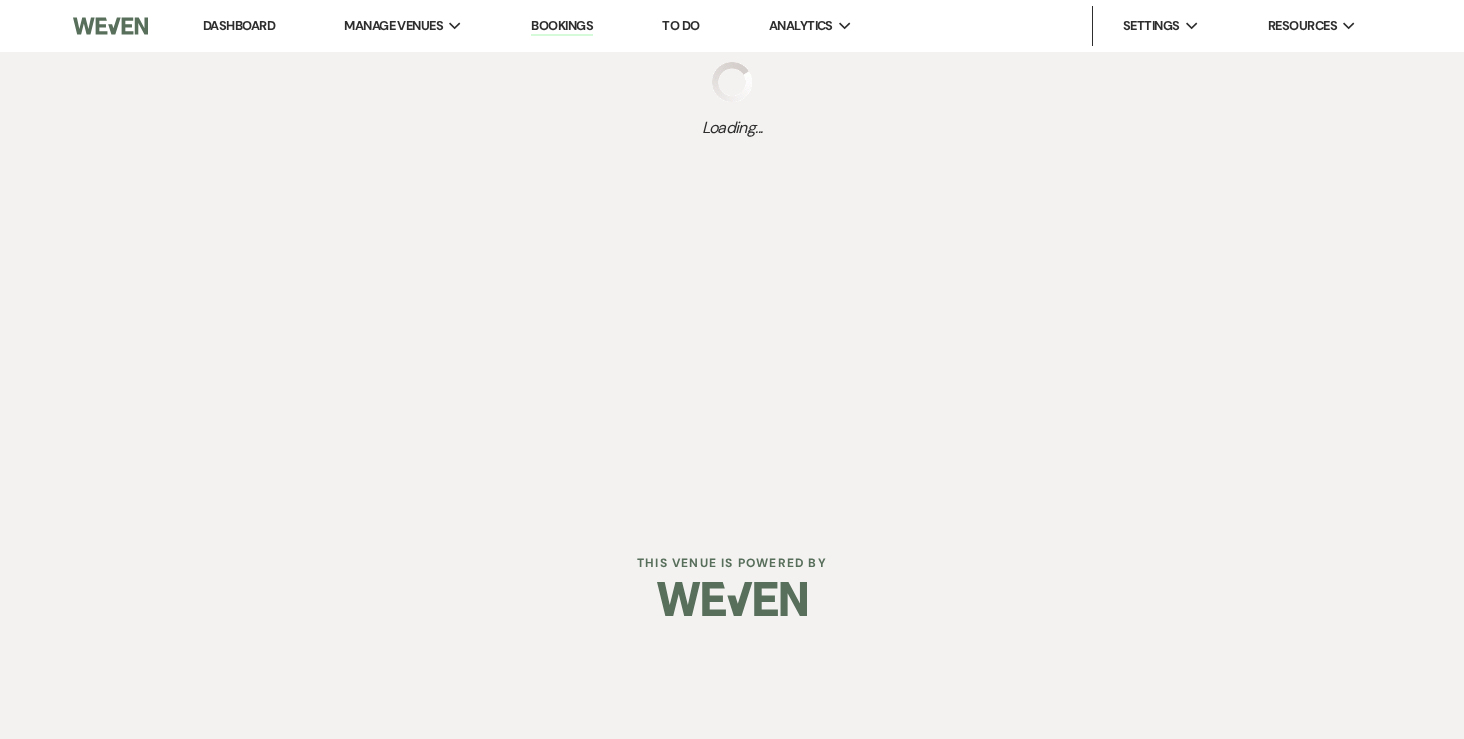 scroll, scrollTop: 0, scrollLeft: 0, axis: both 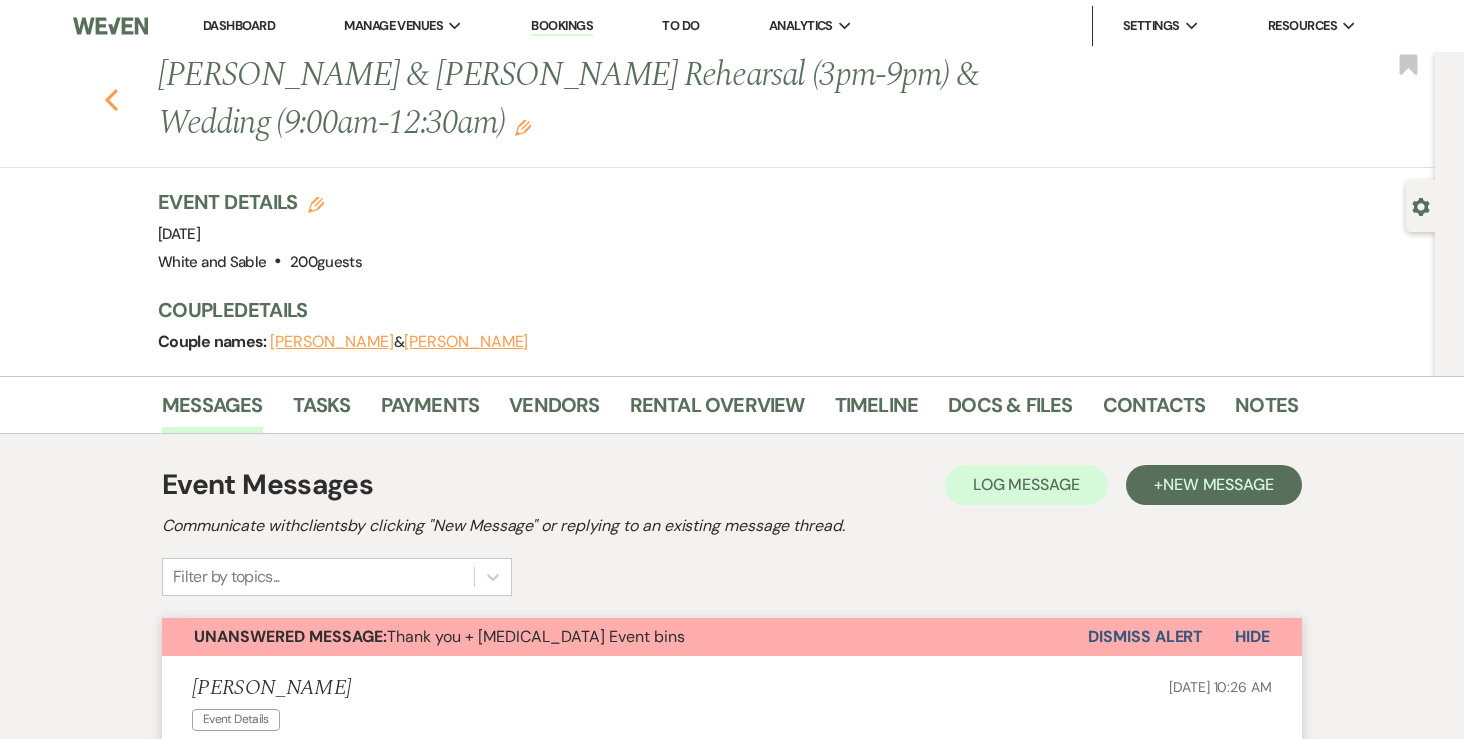 click on "Previous" 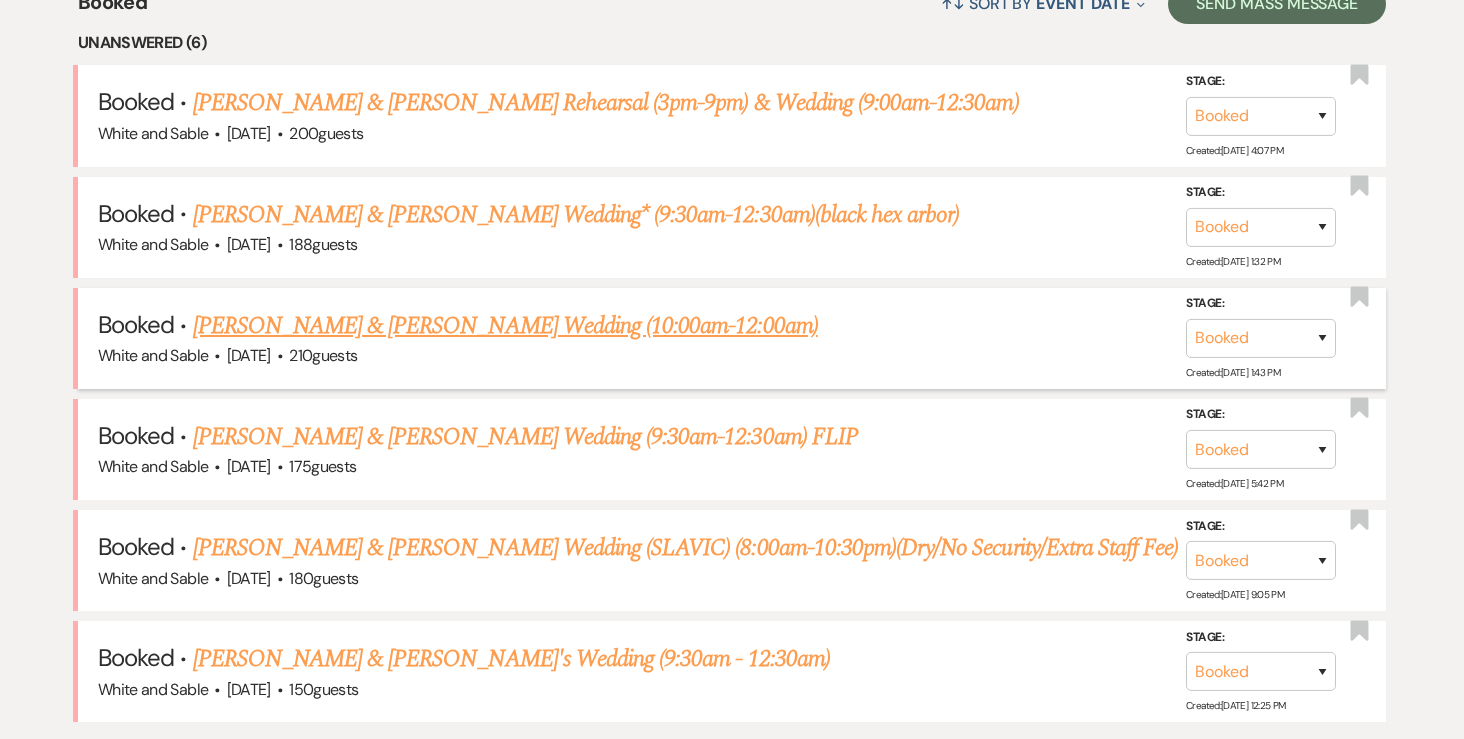 scroll, scrollTop: 823, scrollLeft: 0, axis: vertical 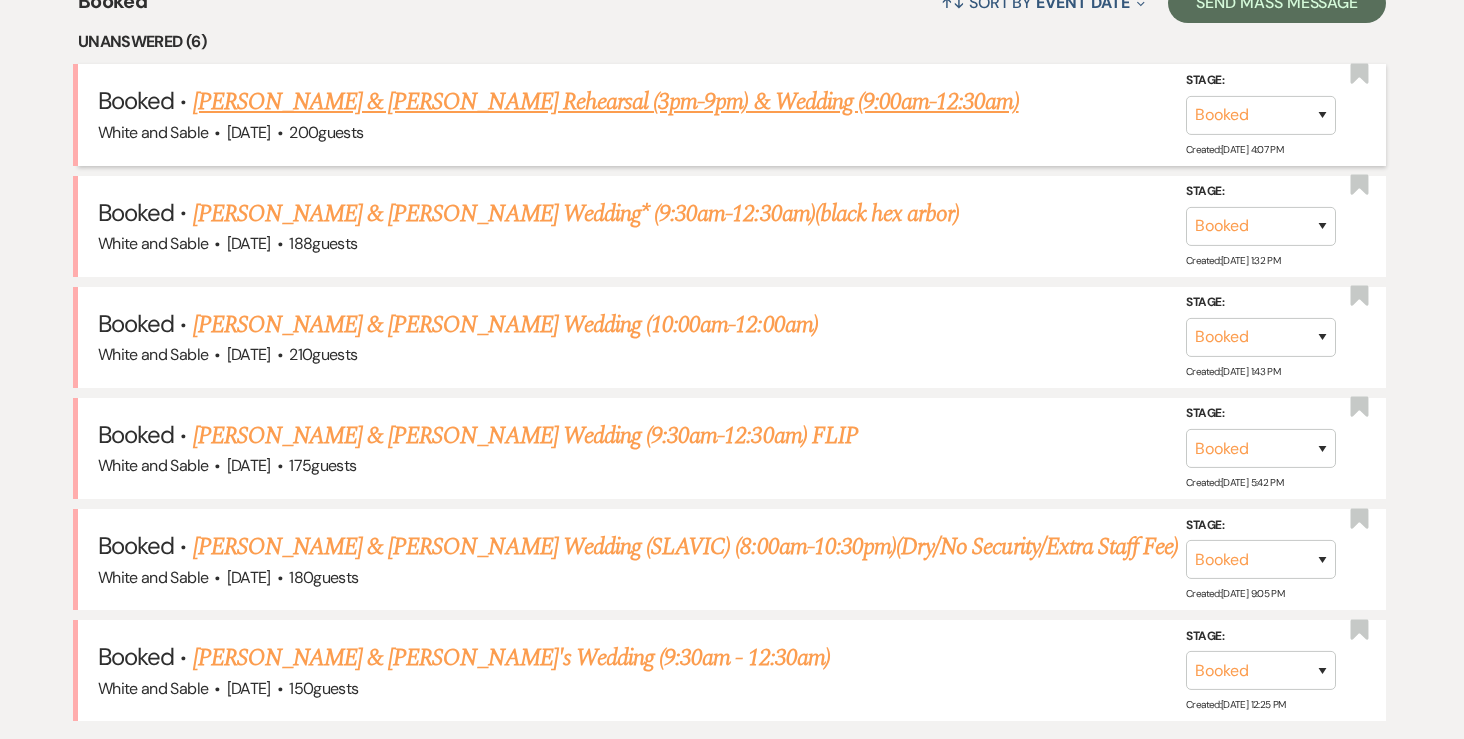 click on "[PERSON_NAME] & [PERSON_NAME] Rehearsal (3pm-9pm) & Wedding (9:00am-12:30am)" at bounding box center [606, 102] 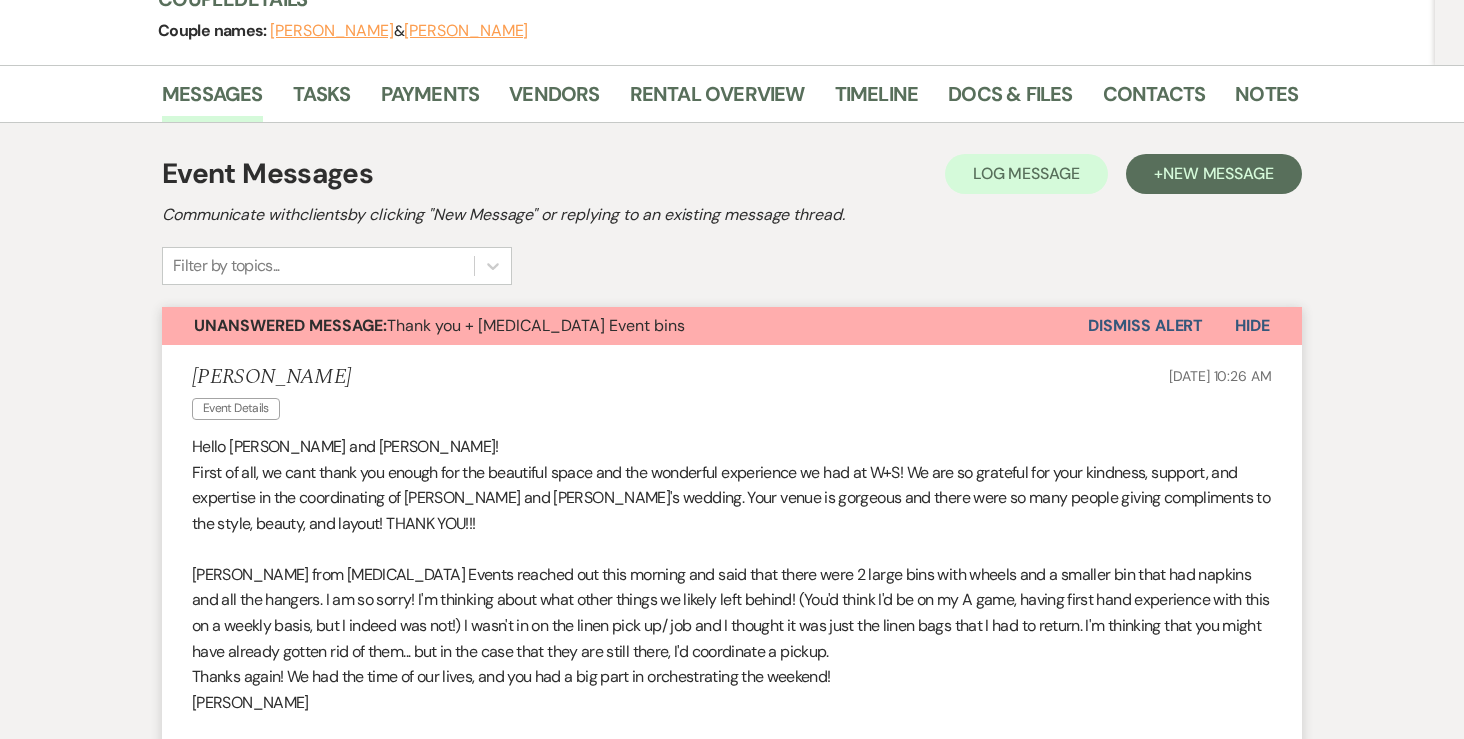 scroll, scrollTop: 316, scrollLeft: 0, axis: vertical 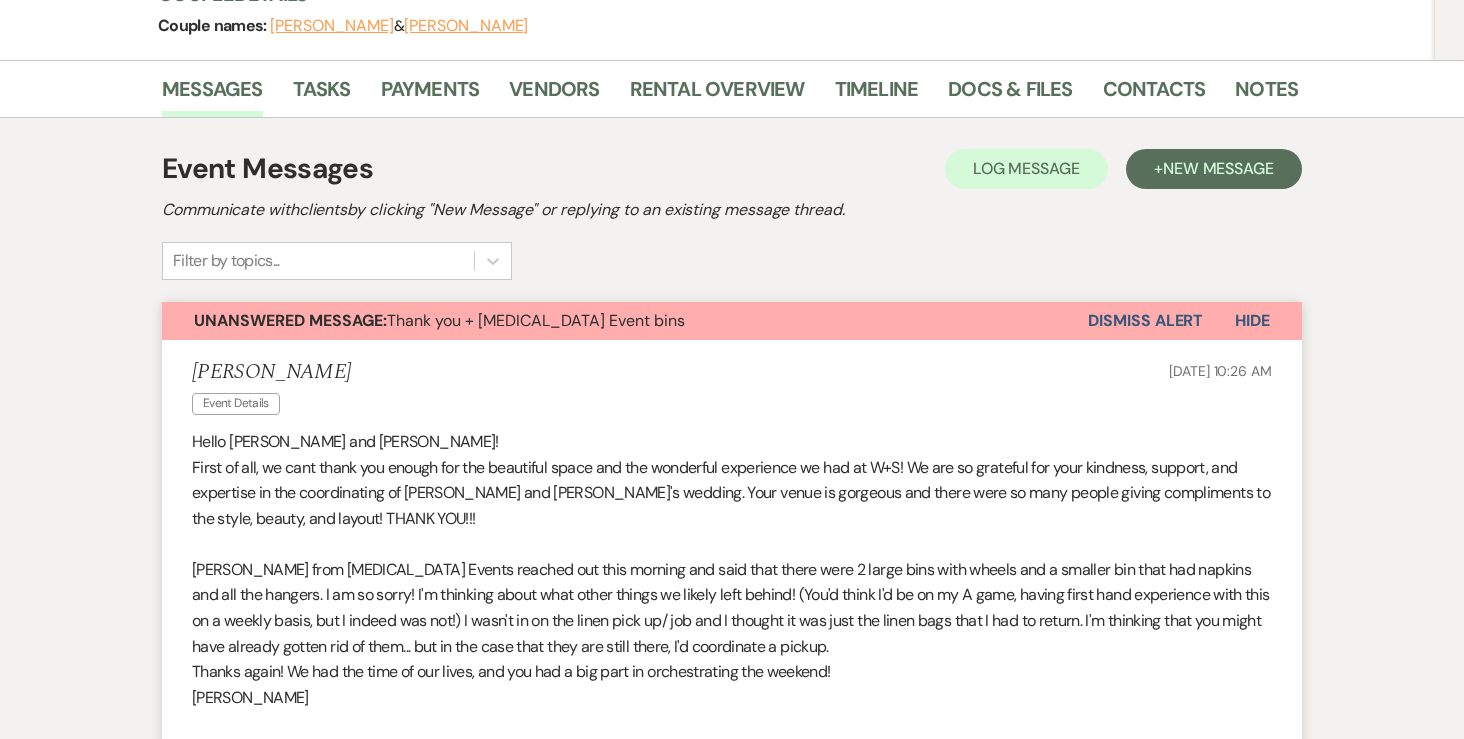 click on "Dismiss Alert" at bounding box center (1145, 321) 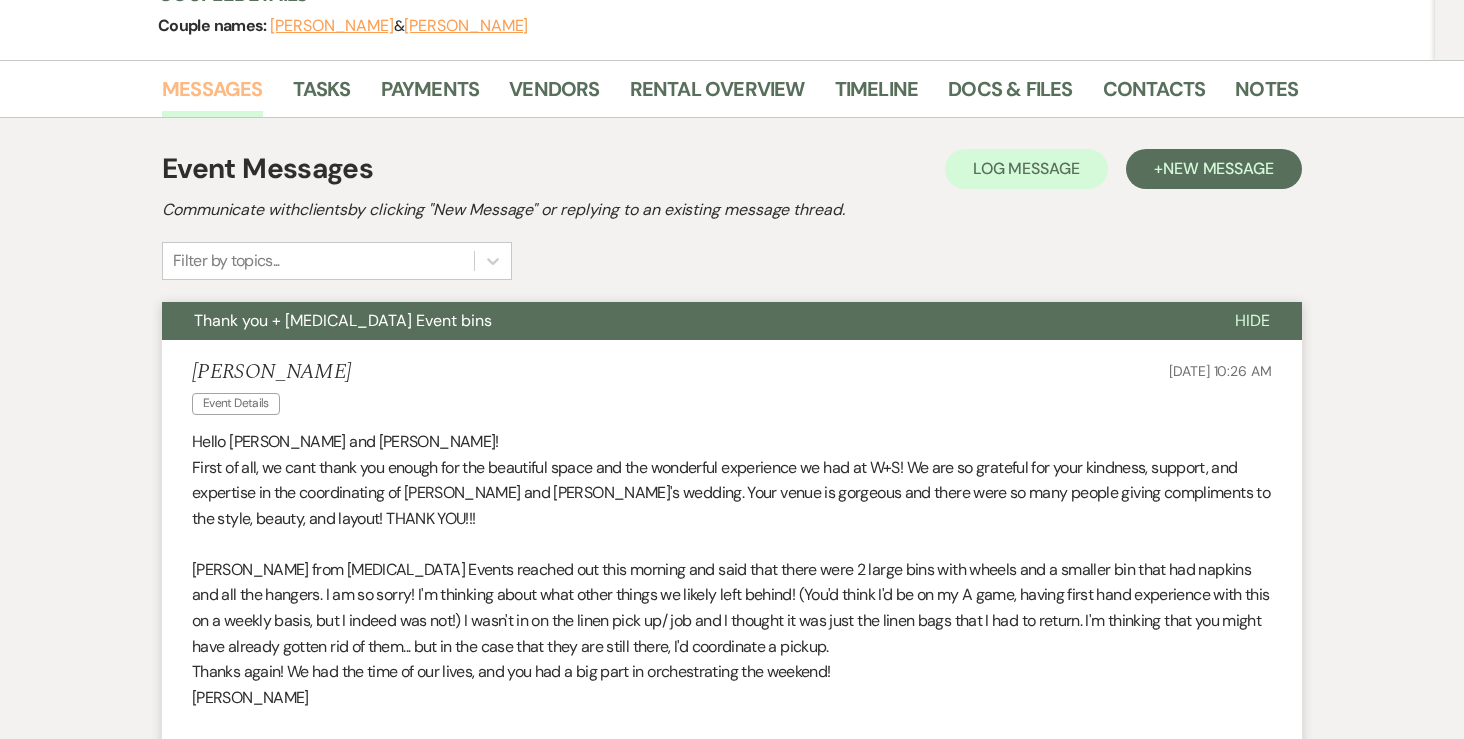 scroll, scrollTop: 0, scrollLeft: 0, axis: both 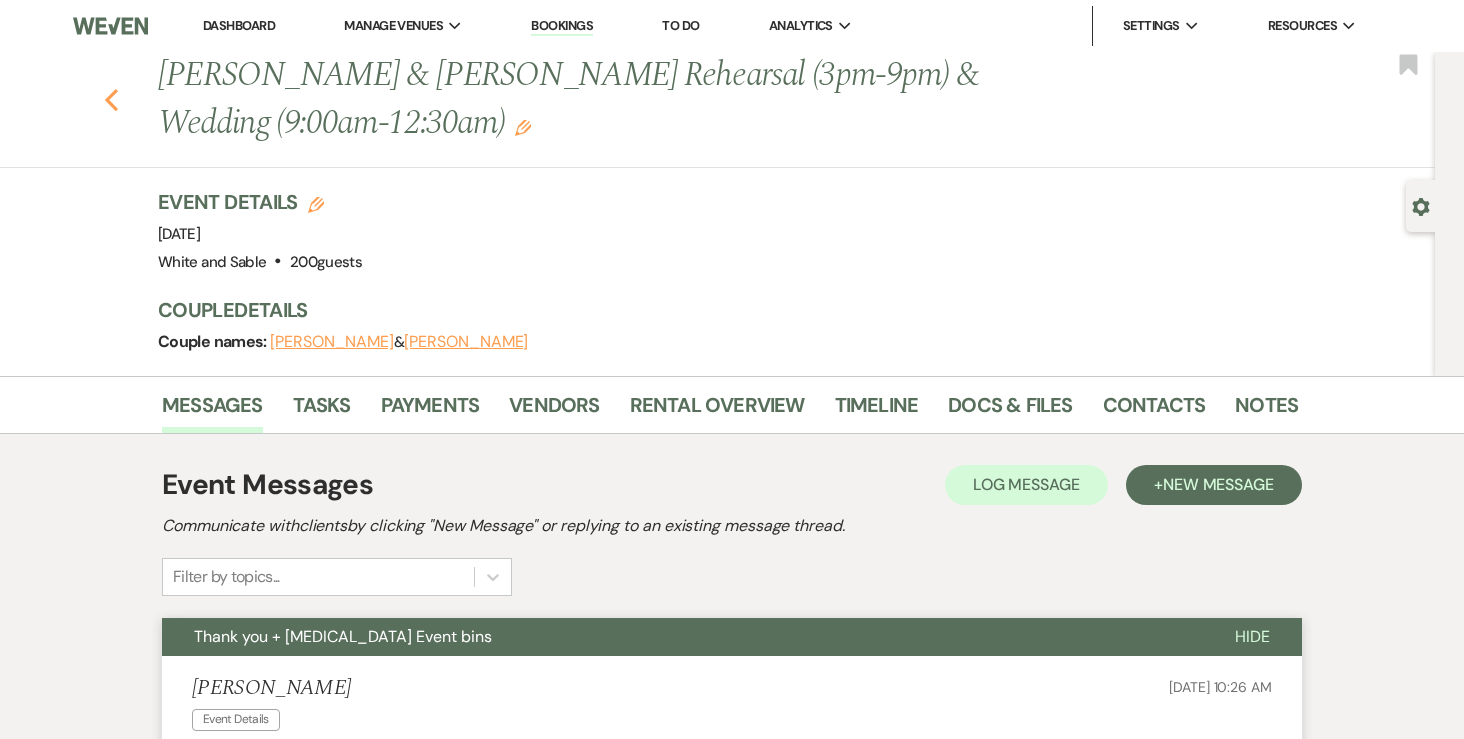click on "Previous" 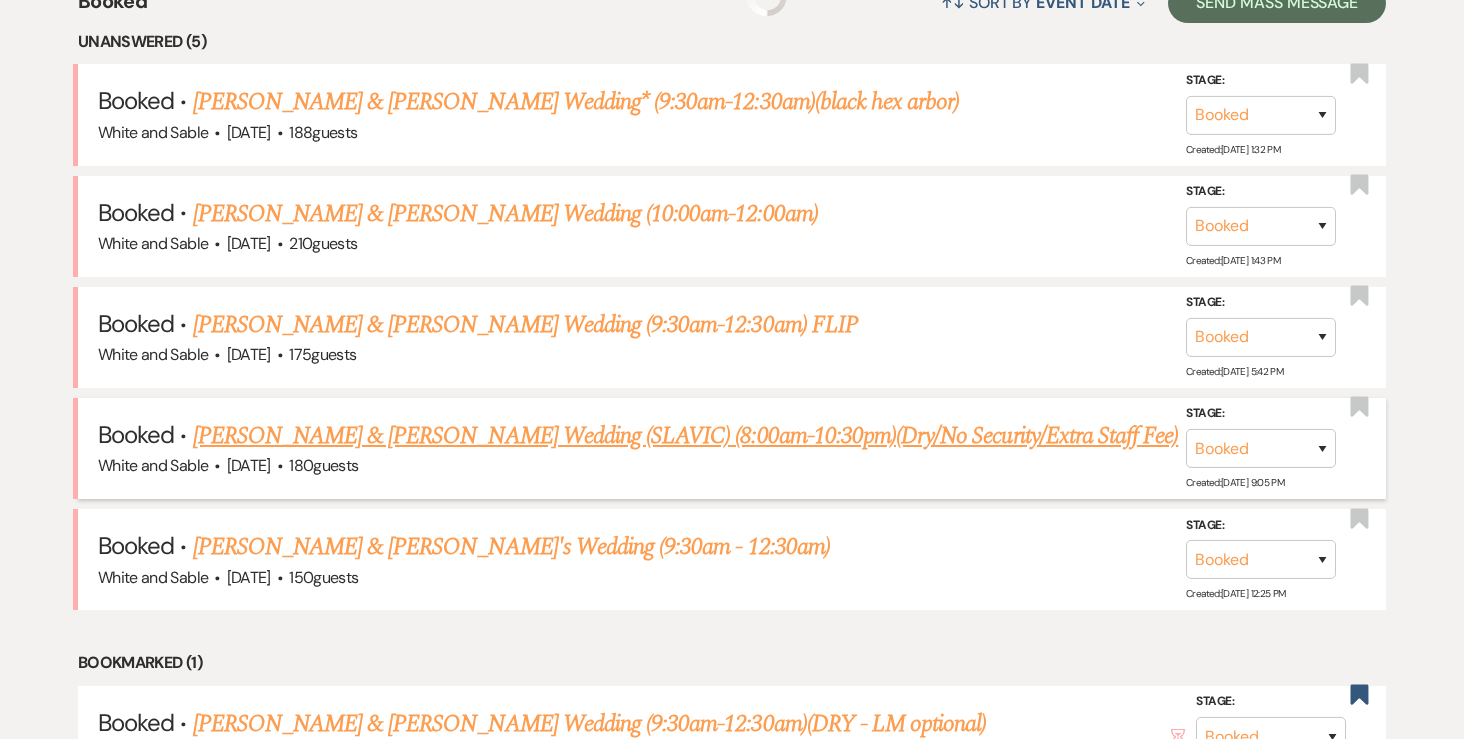 scroll, scrollTop: 834, scrollLeft: 0, axis: vertical 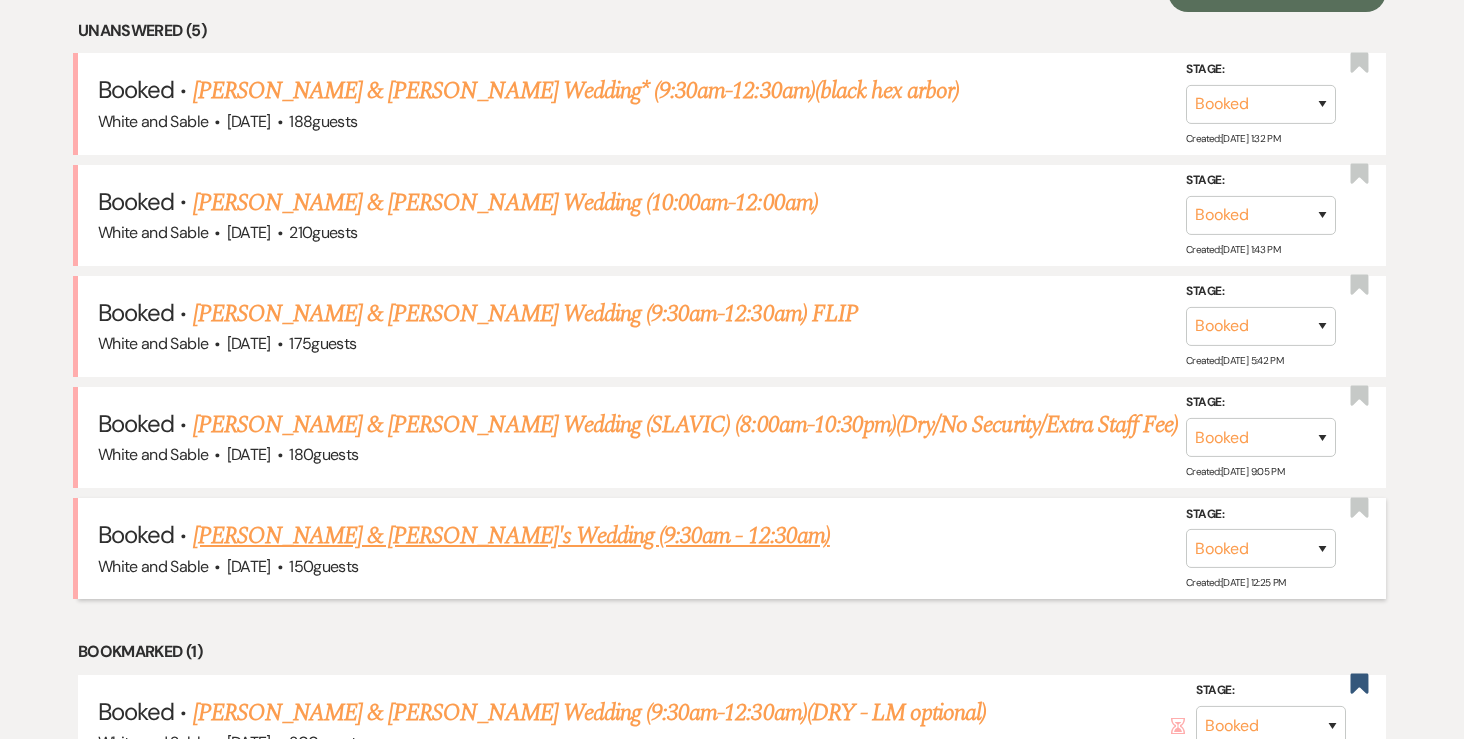 click on "White and Sable · [DATE] · 150  guests" at bounding box center [732, 567] 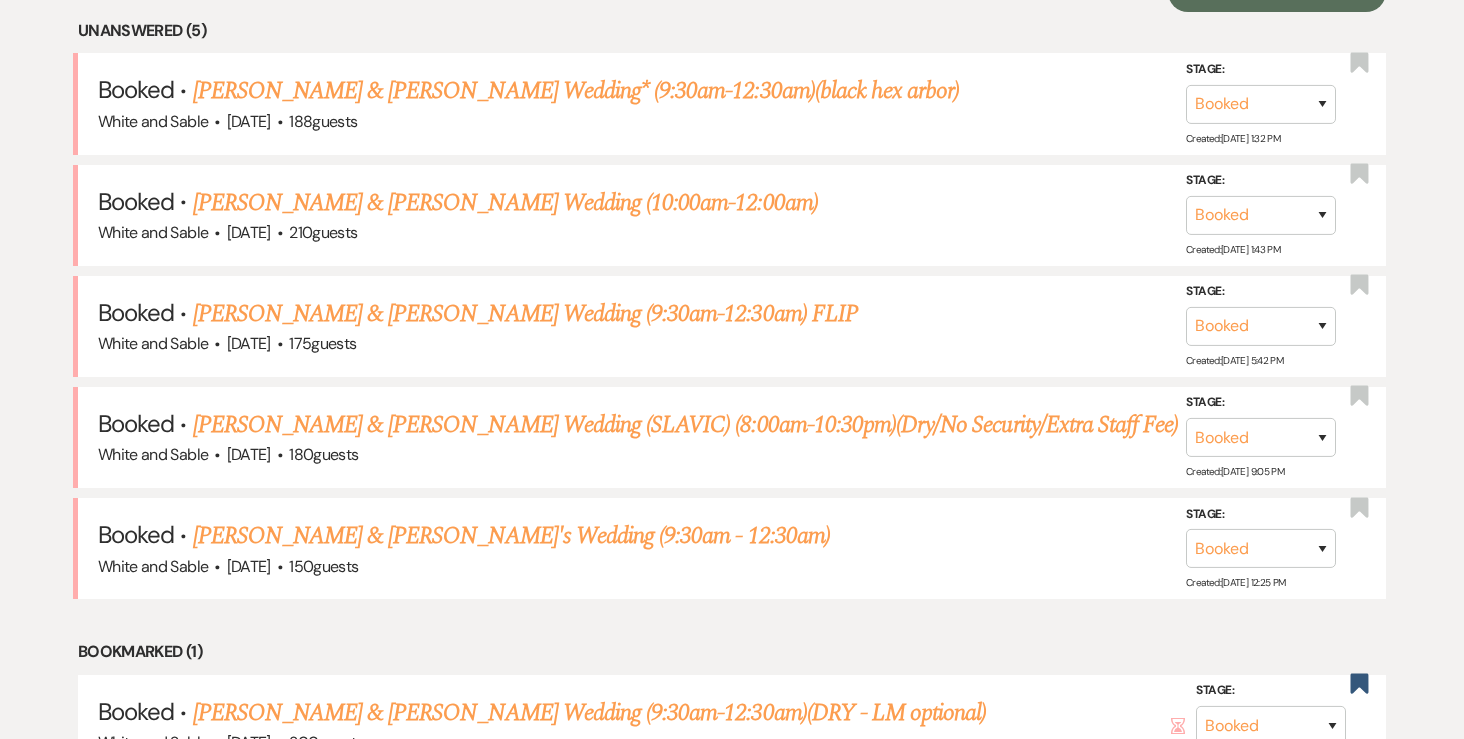 scroll, scrollTop: 0, scrollLeft: 0, axis: both 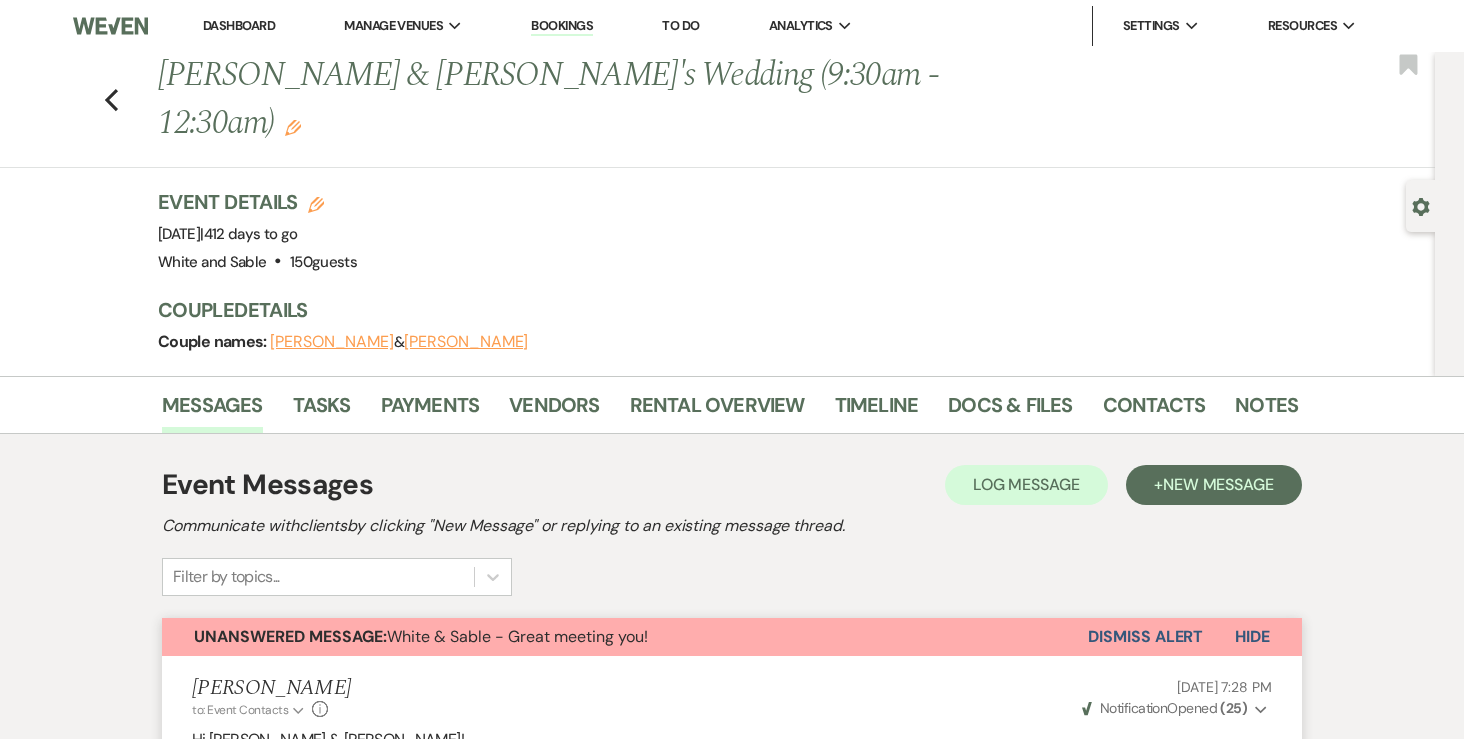 click on "Dismiss Alert" at bounding box center (1145, 637) 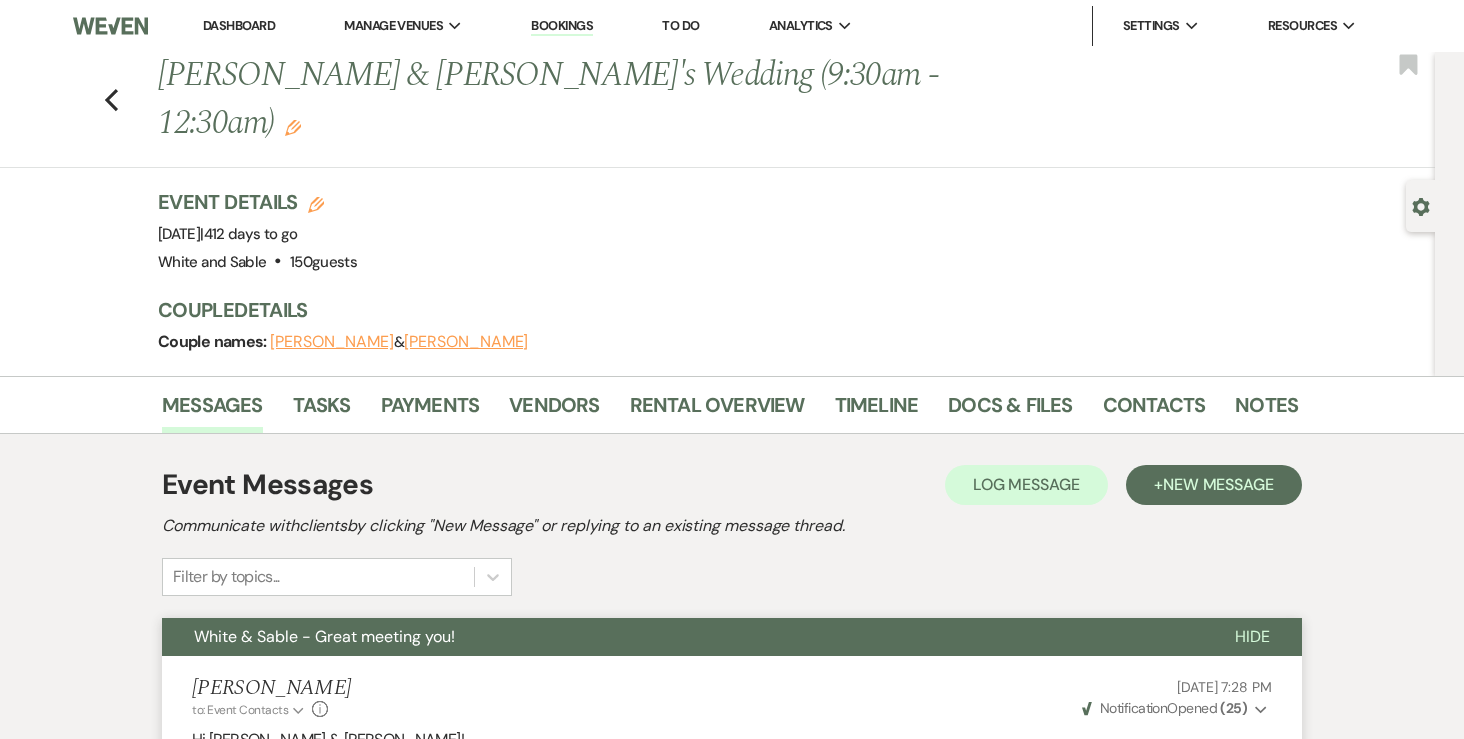 click on "Previous [PERSON_NAME] & [PERSON_NAME]'s Wedding (9:30am - 12:30am) Edit Bookmark" at bounding box center (712, 110) 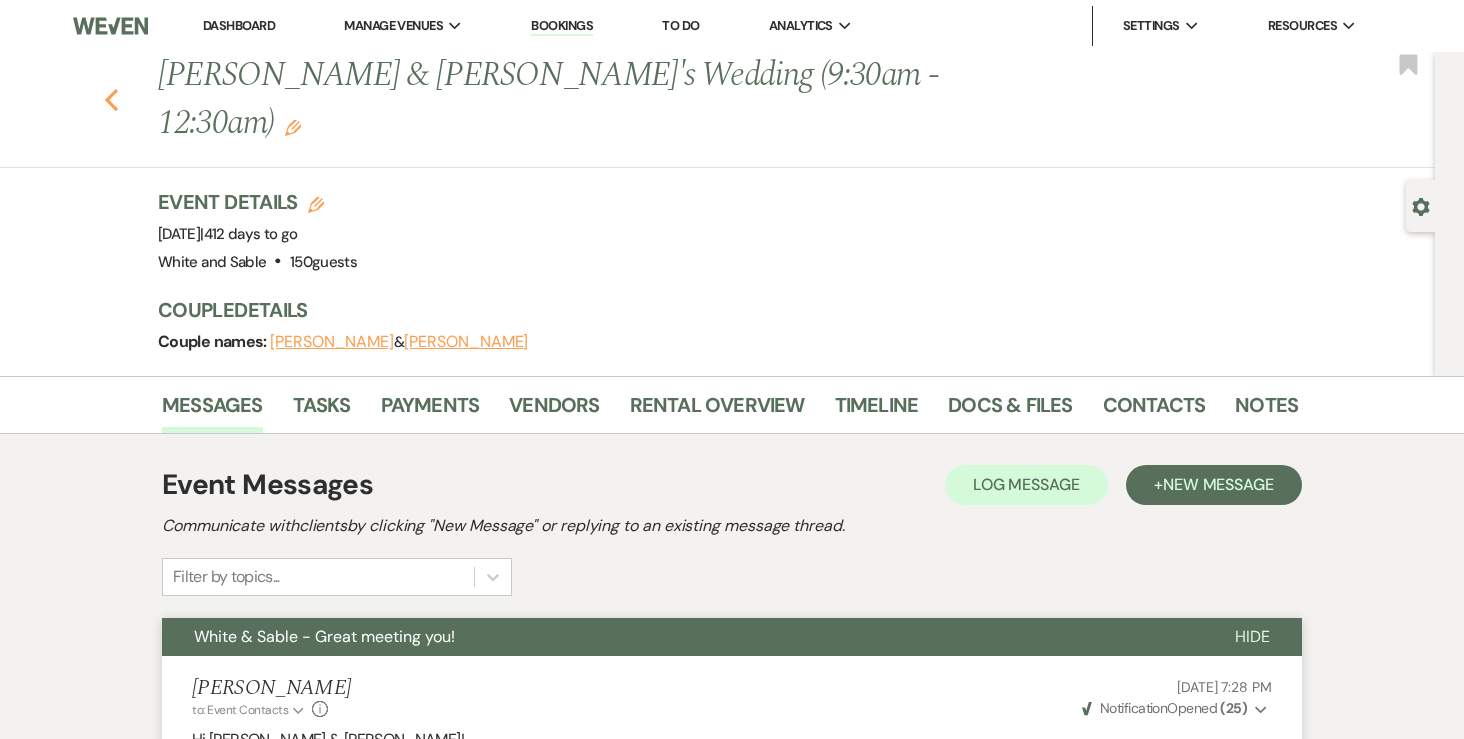 click on "Previous" 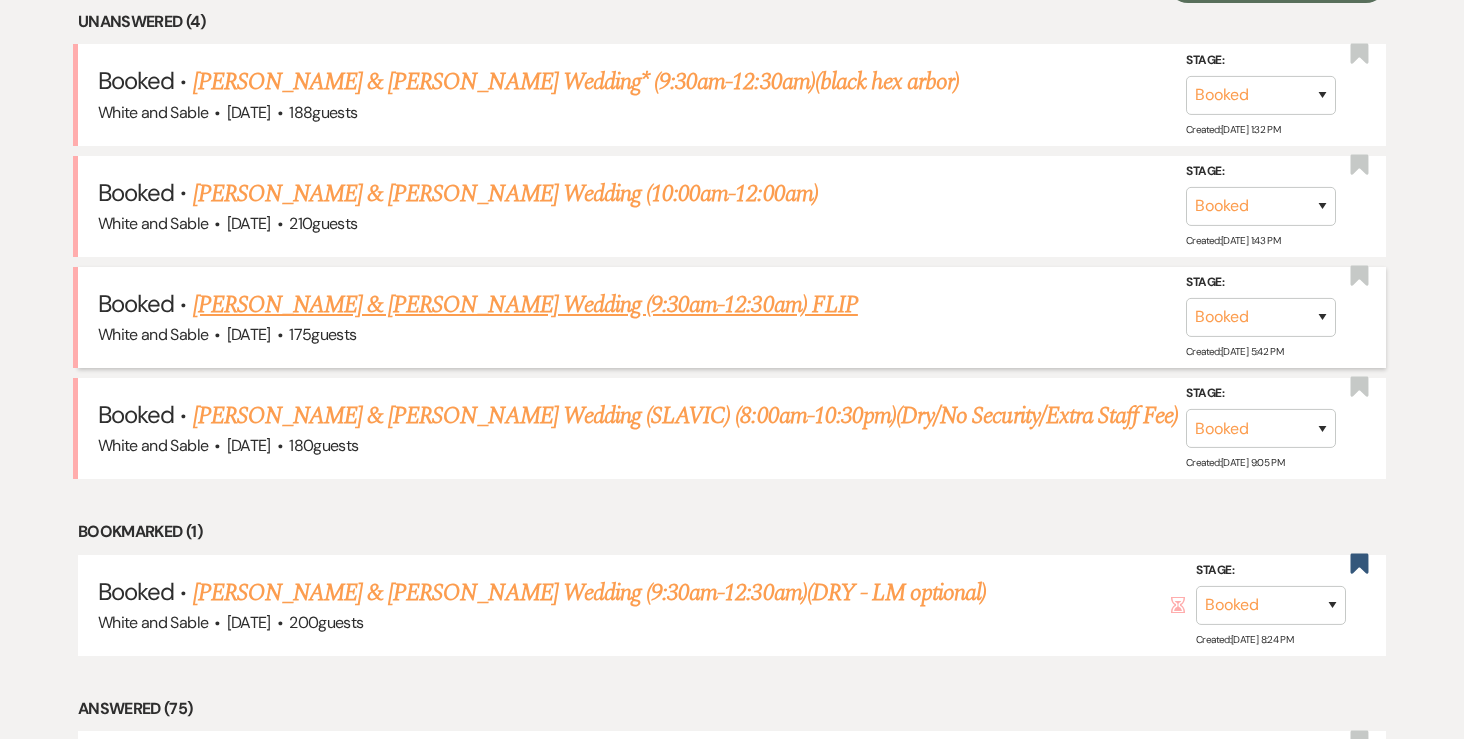 scroll, scrollTop: 848, scrollLeft: 0, axis: vertical 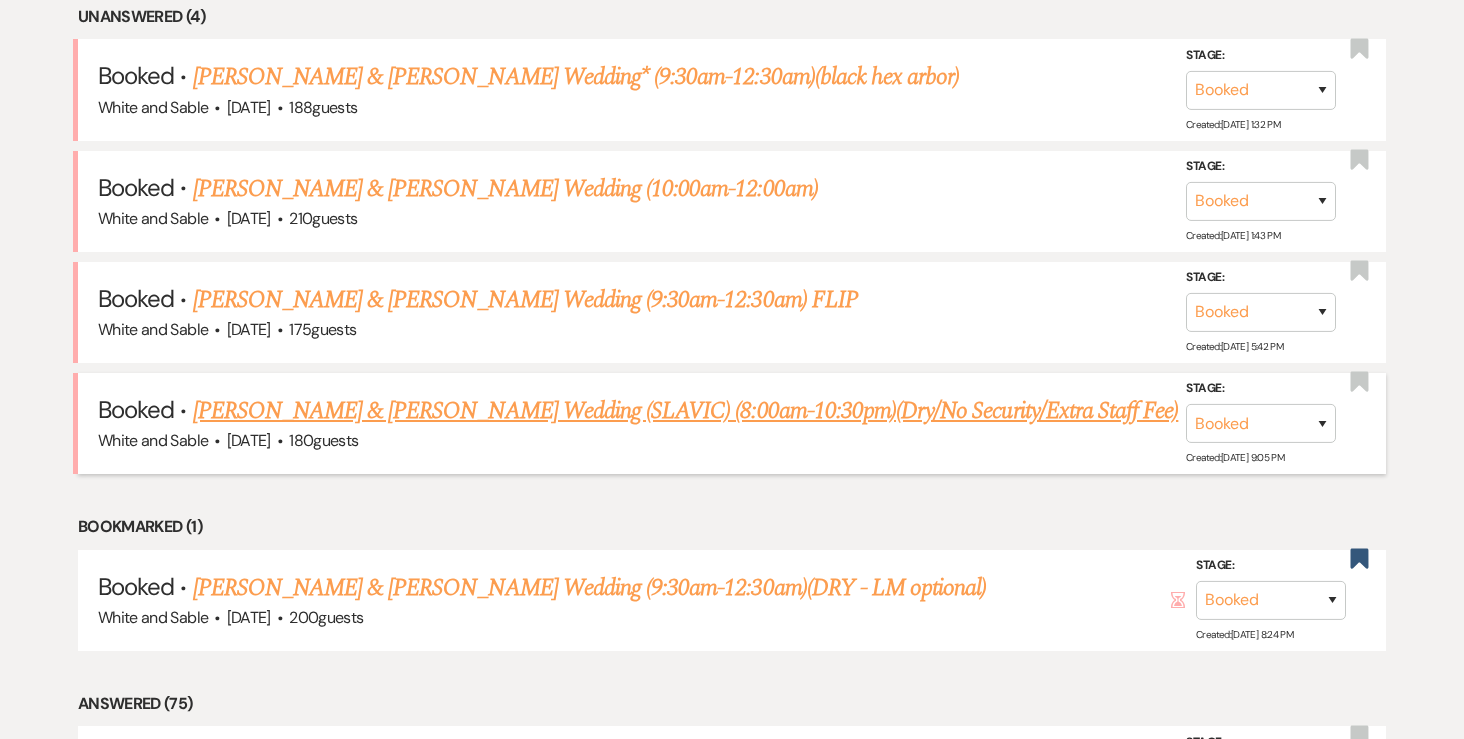 click on "[PERSON_NAME] & [PERSON_NAME] Wedding (SLAVIC) (8:00am-10:30pm)(Dry/No Security/Extra Staff Fee)" at bounding box center [686, 411] 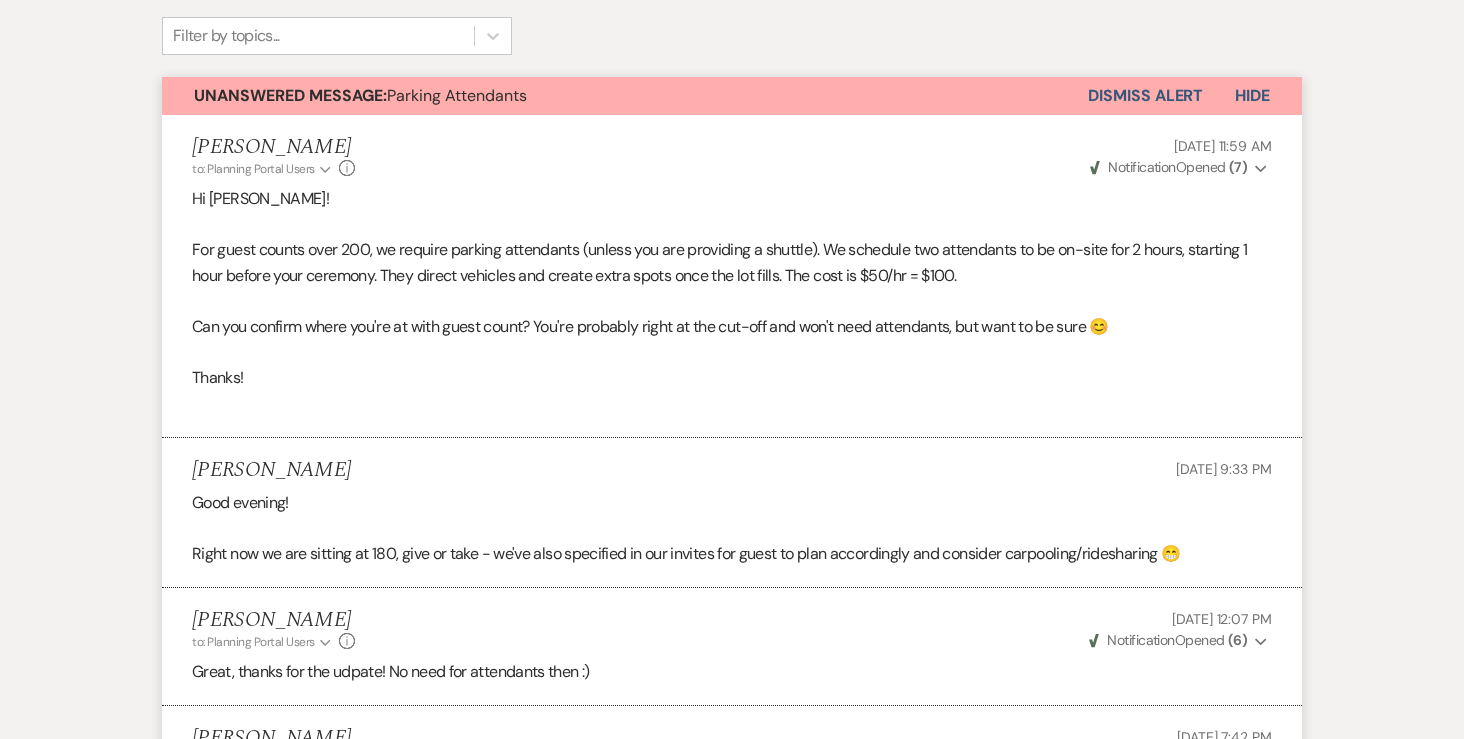 scroll, scrollTop: 0, scrollLeft: 0, axis: both 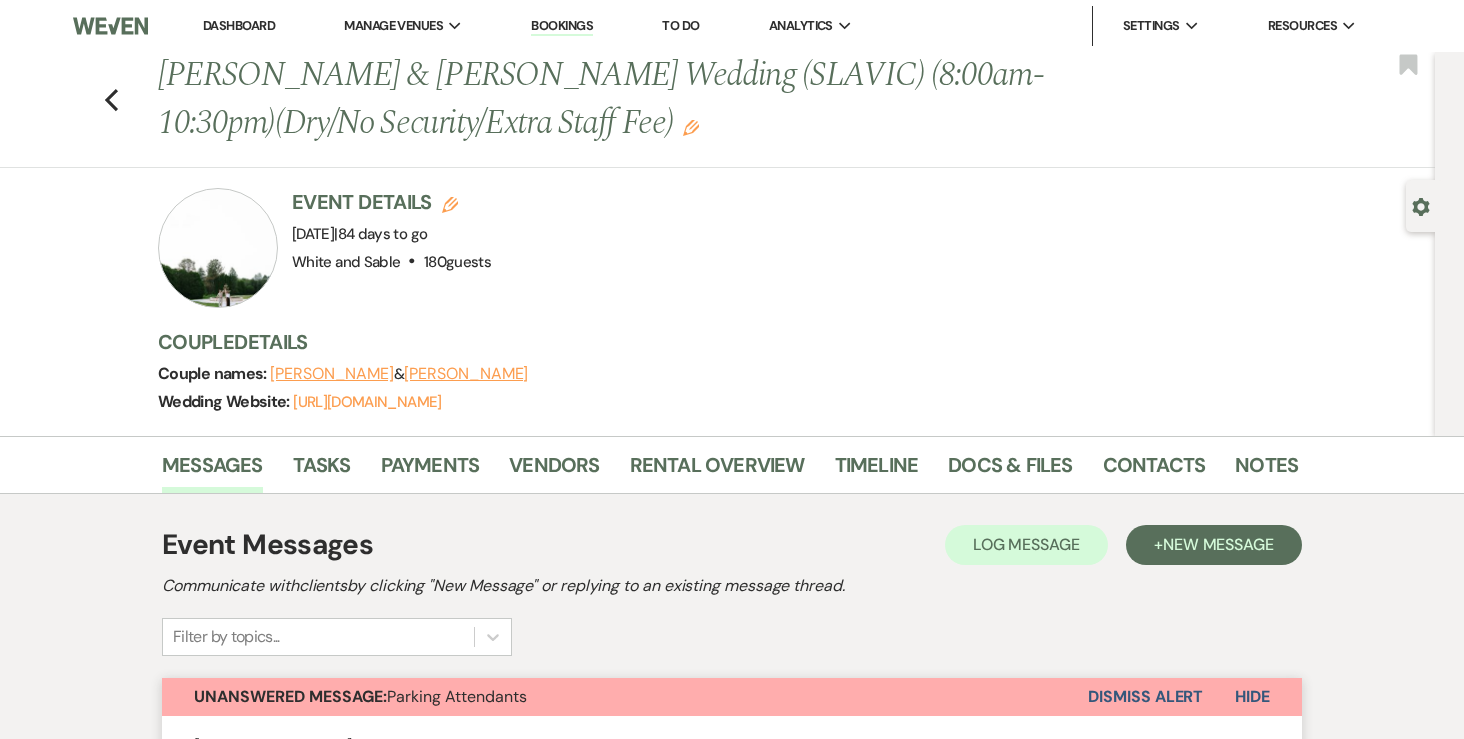 click on "Dismiss Alert" at bounding box center [1145, 697] 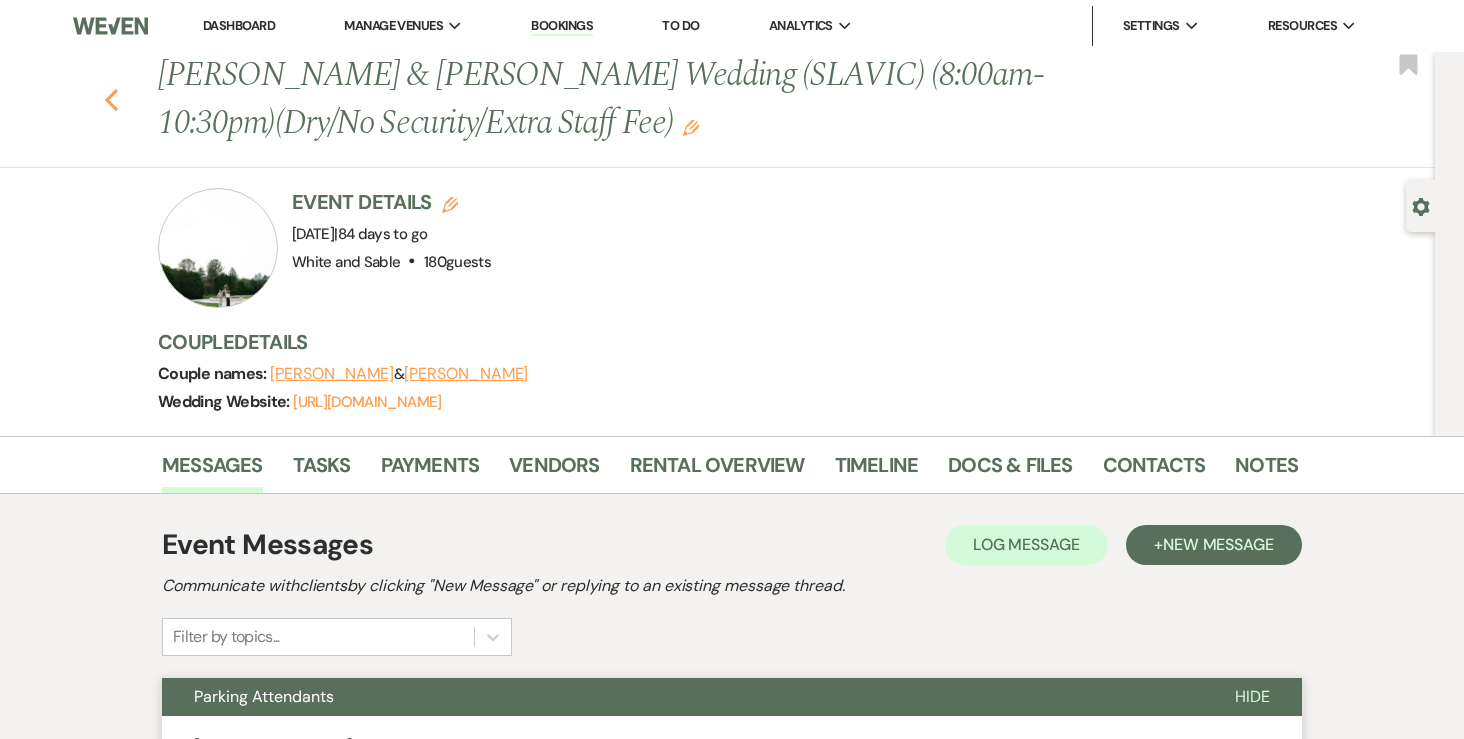 click on "Previous" 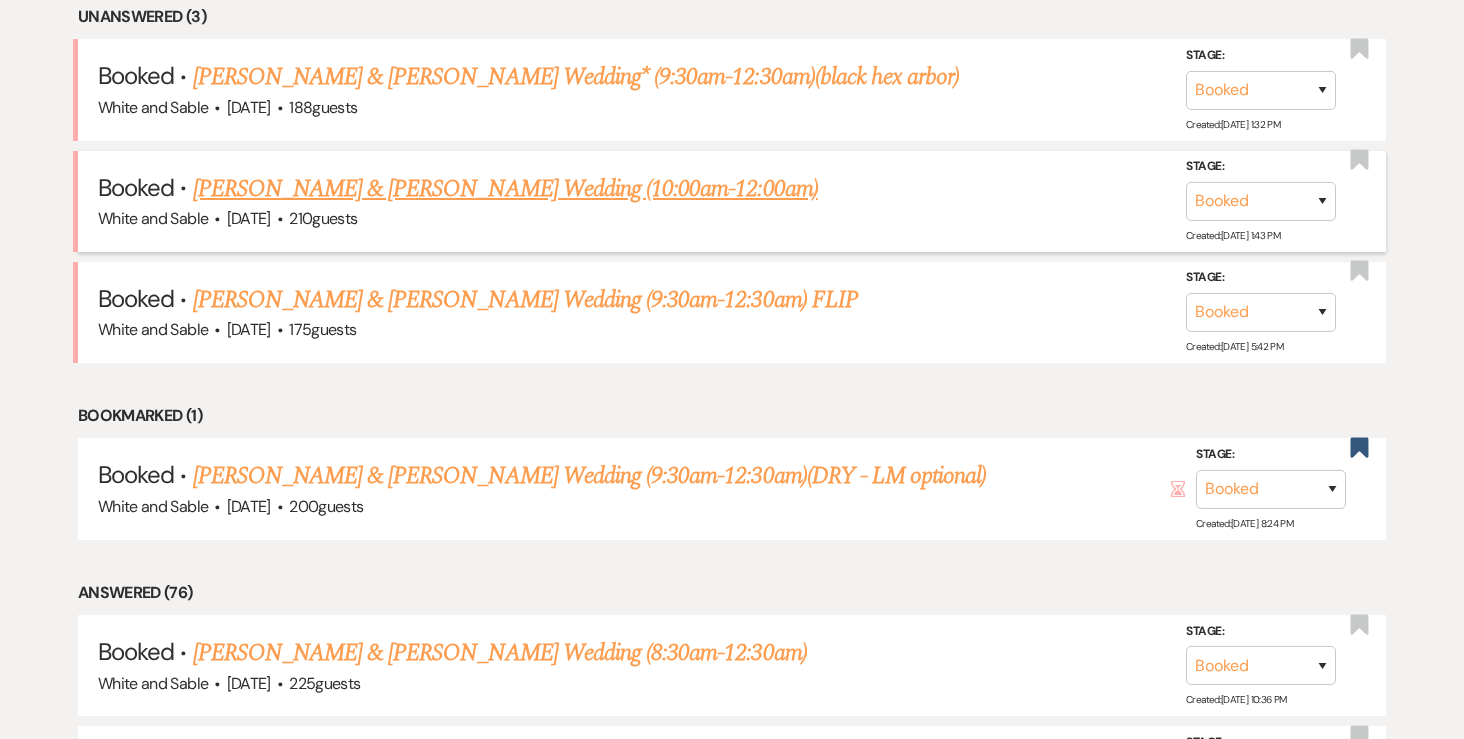 scroll, scrollTop: 788, scrollLeft: 0, axis: vertical 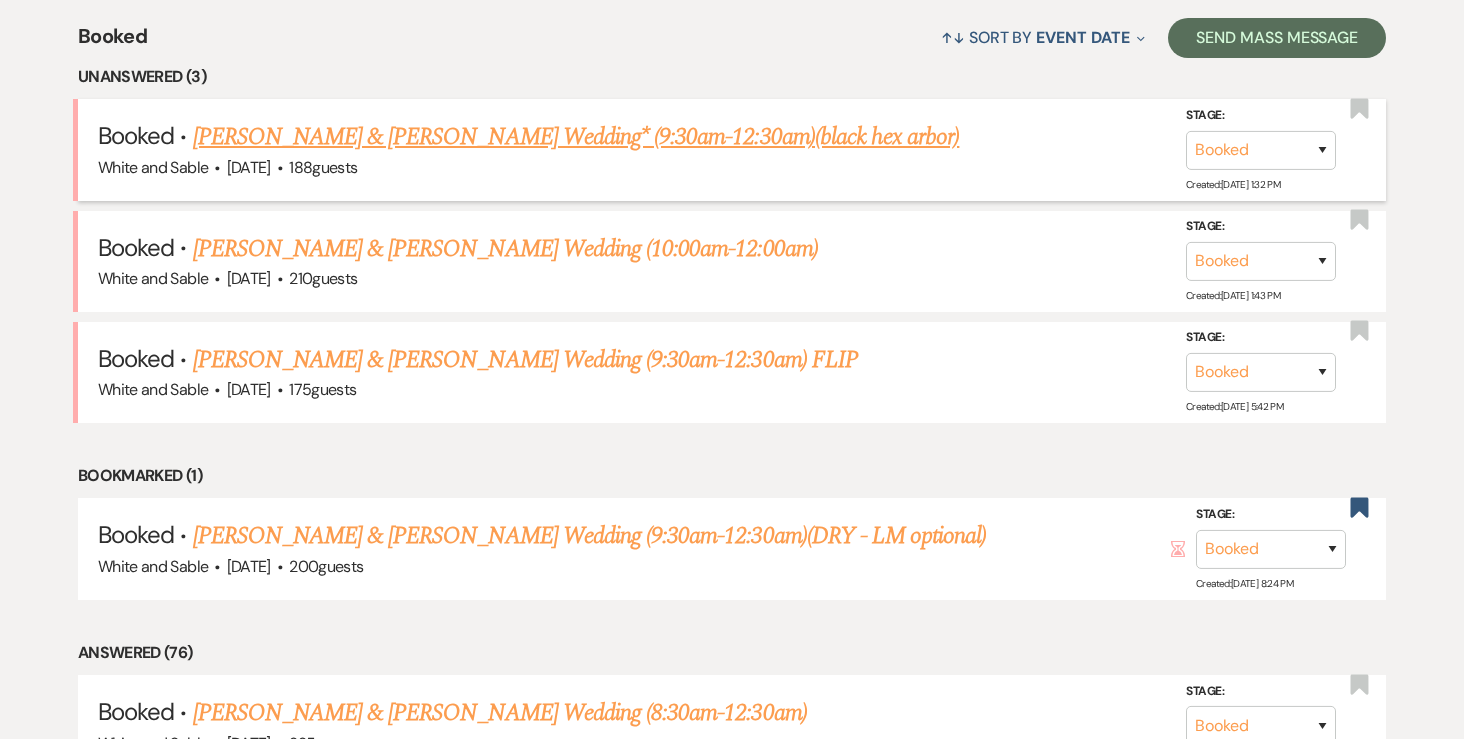 click on "[PERSON_NAME] & [PERSON_NAME] Wedding* (9:30am-12:30am)(black hex arbor)" at bounding box center (576, 137) 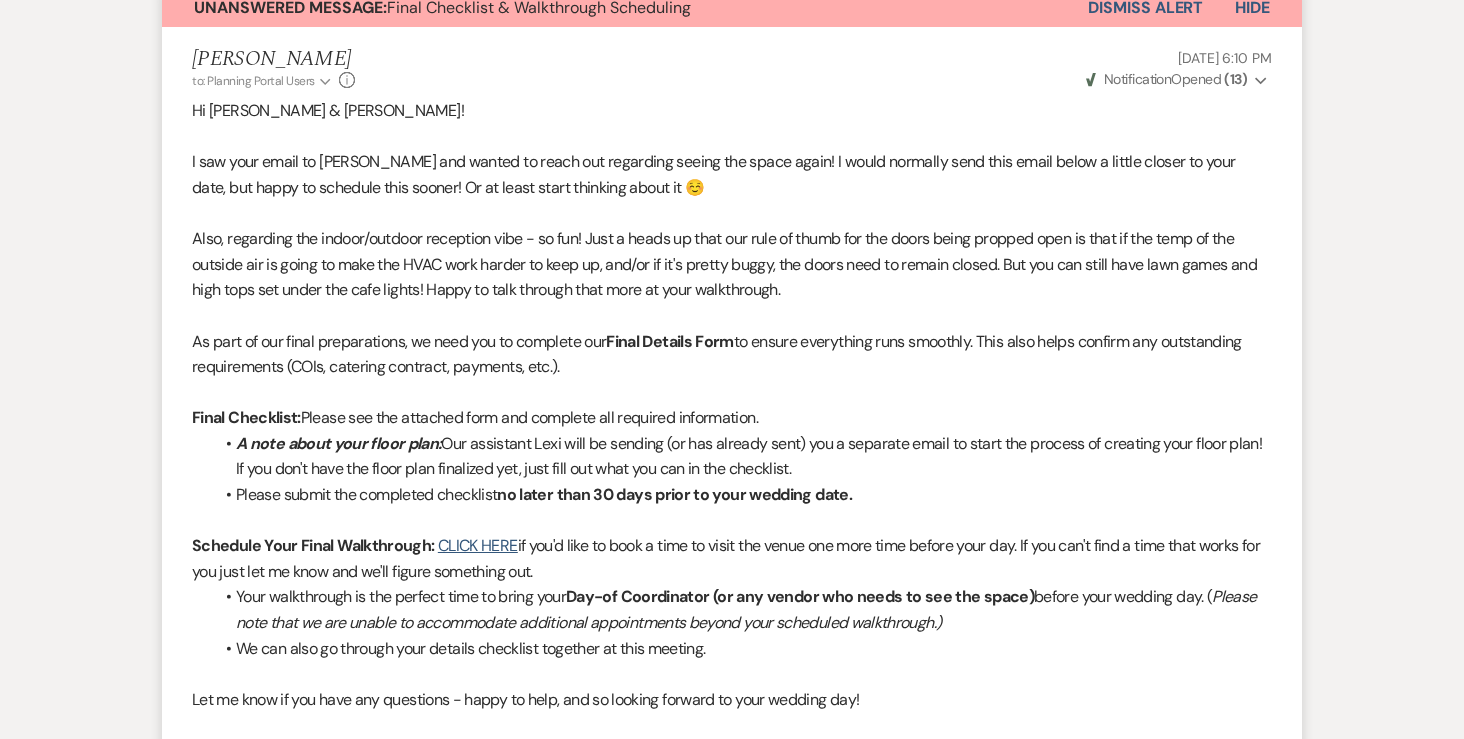 scroll, scrollTop: 0, scrollLeft: 0, axis: both 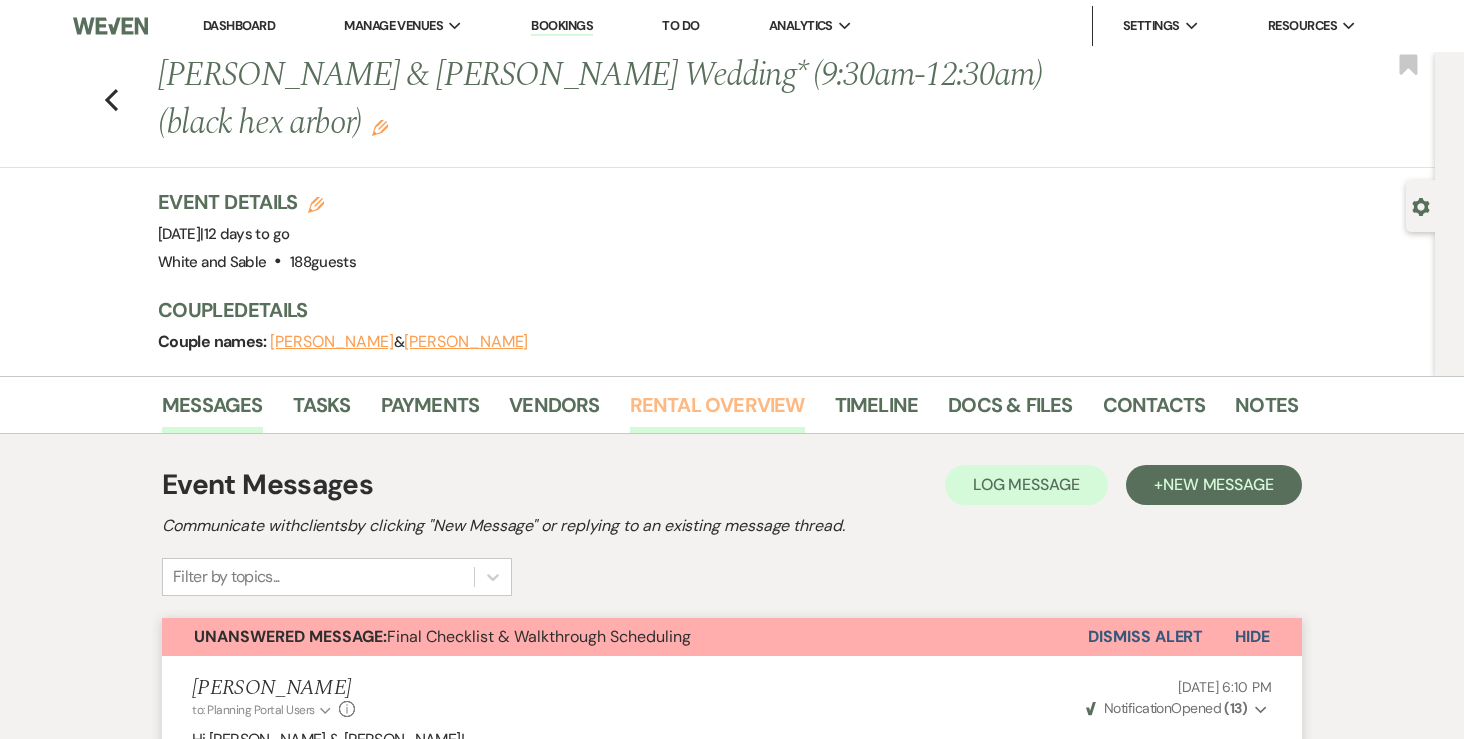 click on "Rental Overview" at bounding box center (717, 411) 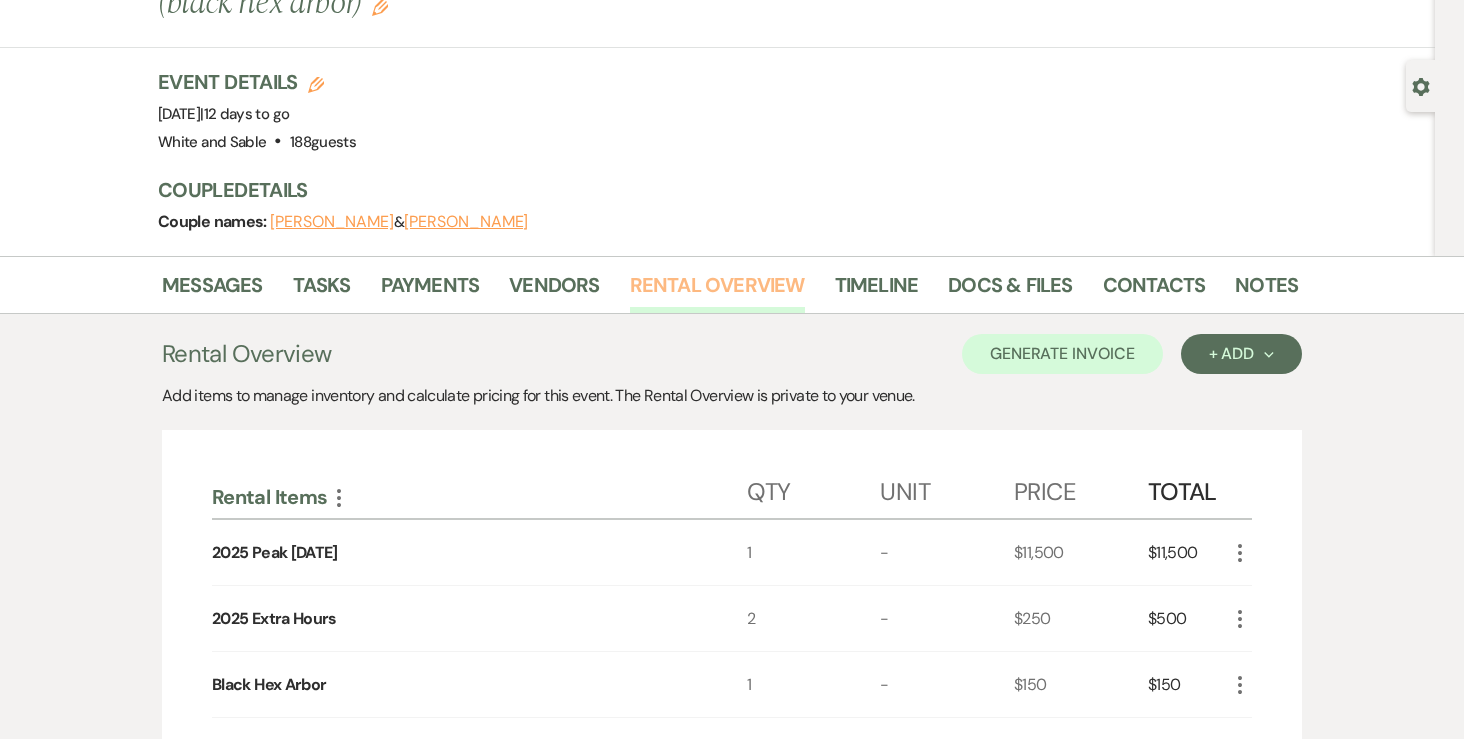scroll, scrollTop: 59, scrollLeft: 0, axis: vertical 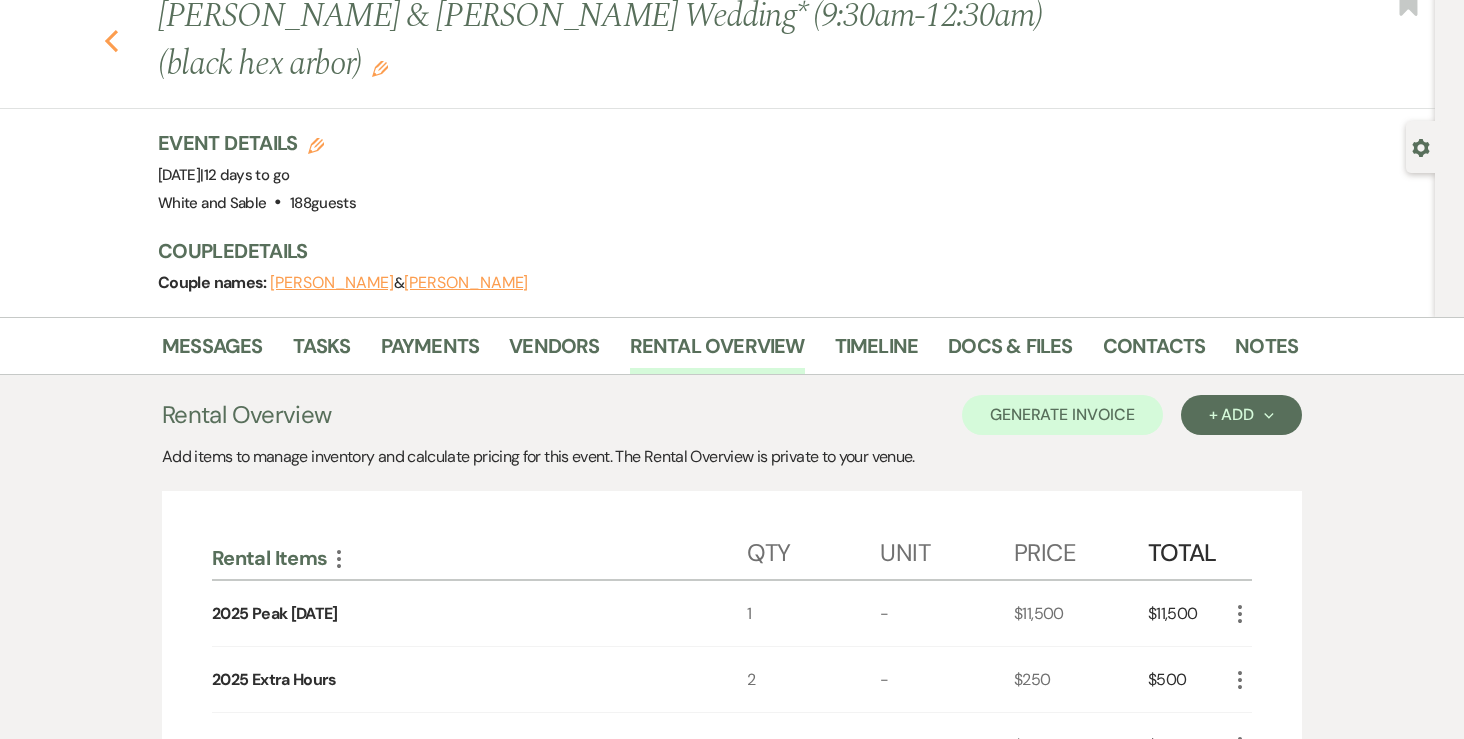 click 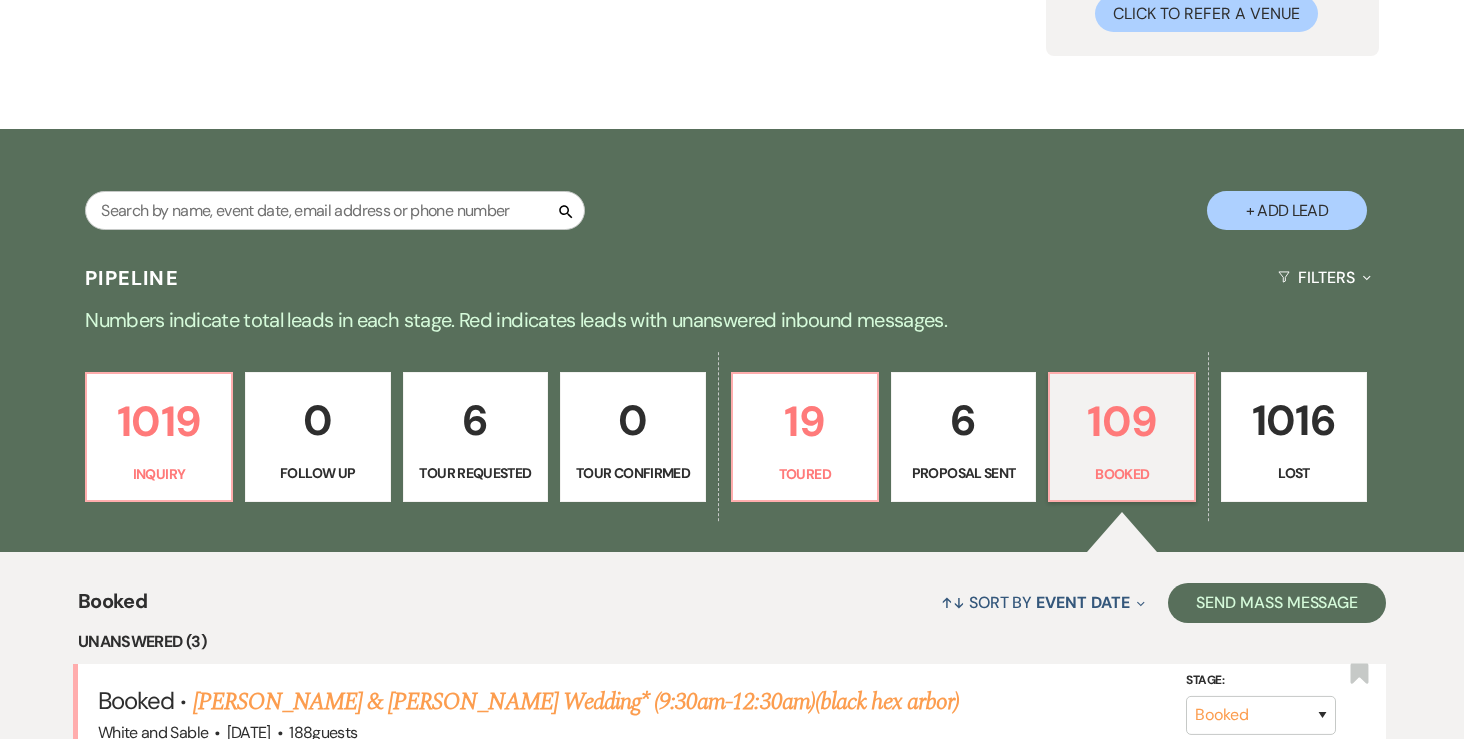 scroll, scrollTop: 308, scrollLeft: 0, axis: vertical 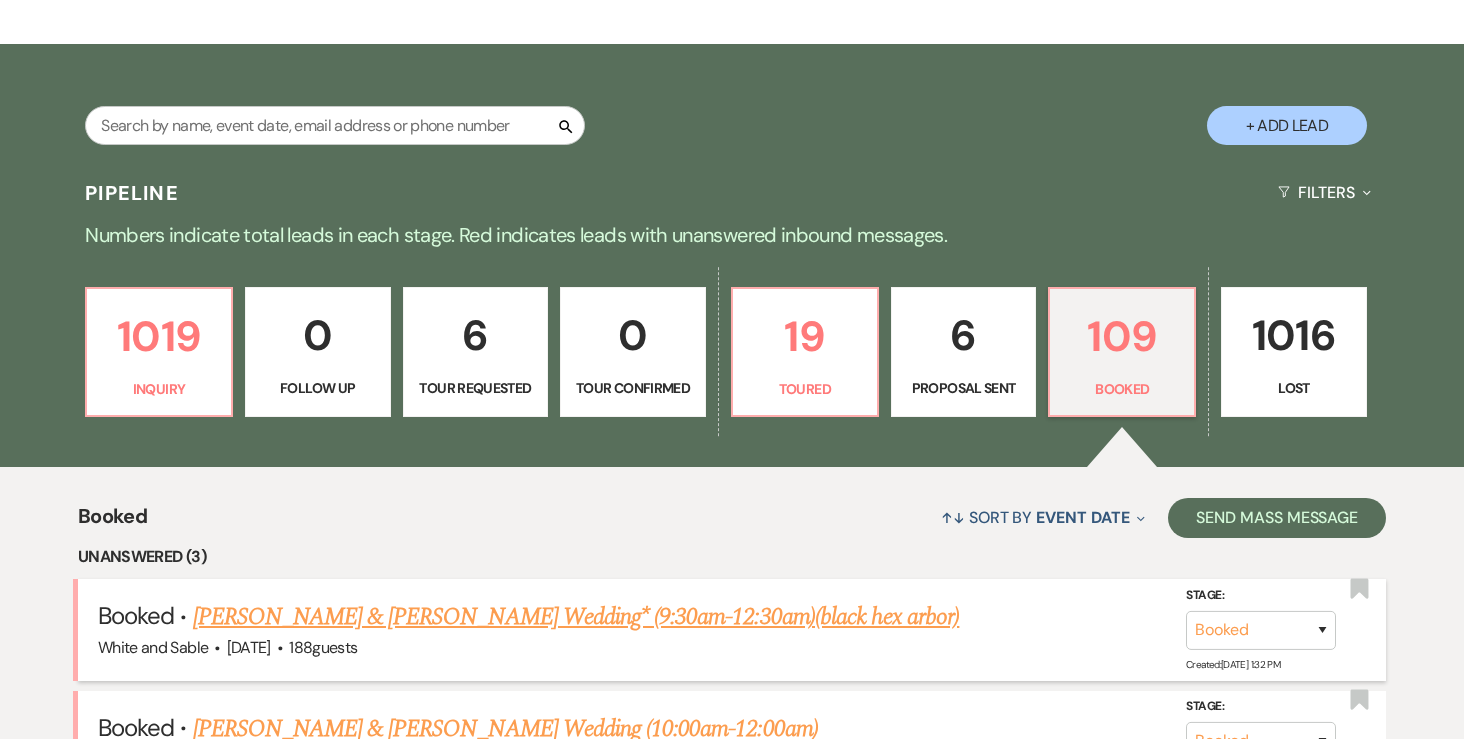 click on "[PERSON_NAME] & [PERSON_NAME] Wedding* (9:30am-12:30am)(black hex arbor)" at bounding box center (576, 617) 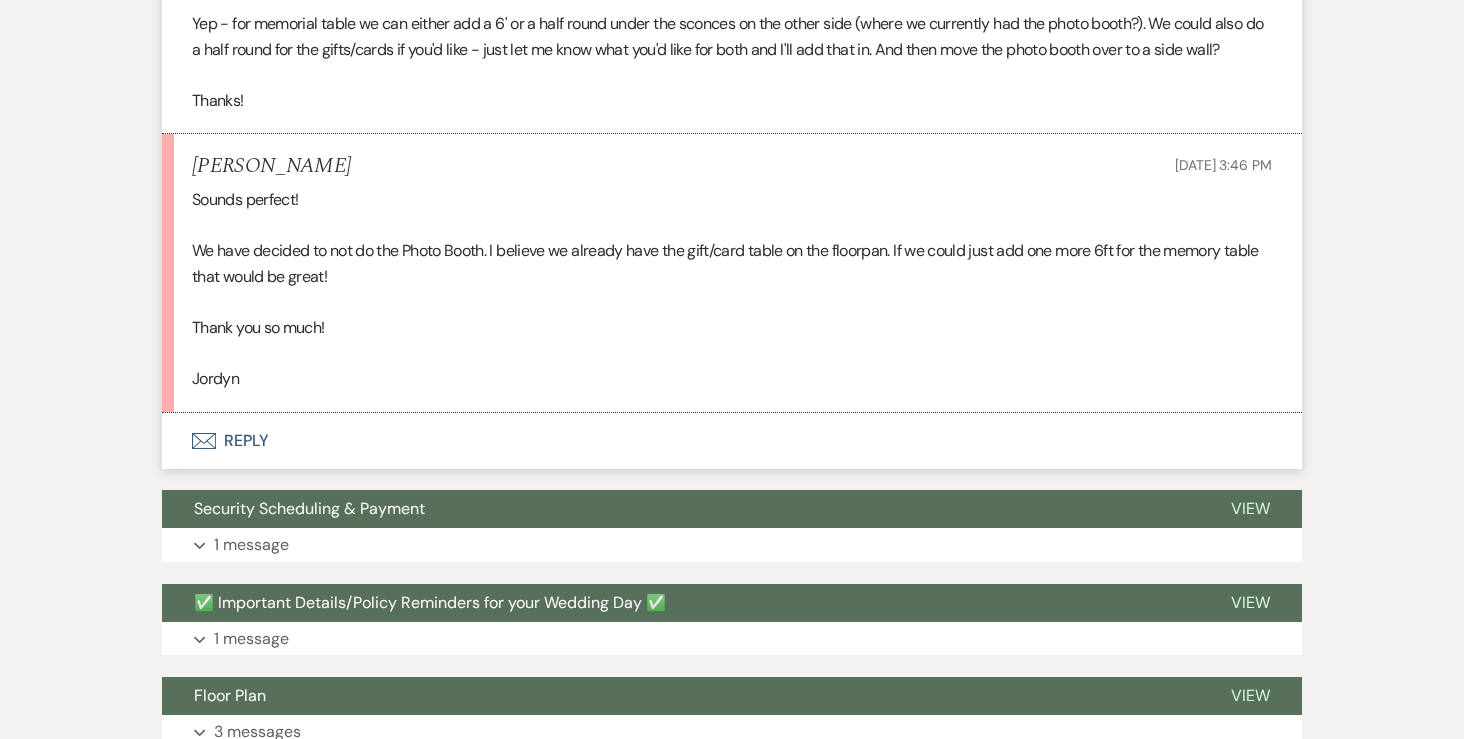 click on "Envelope Reply" at bounding box center (732, 441) 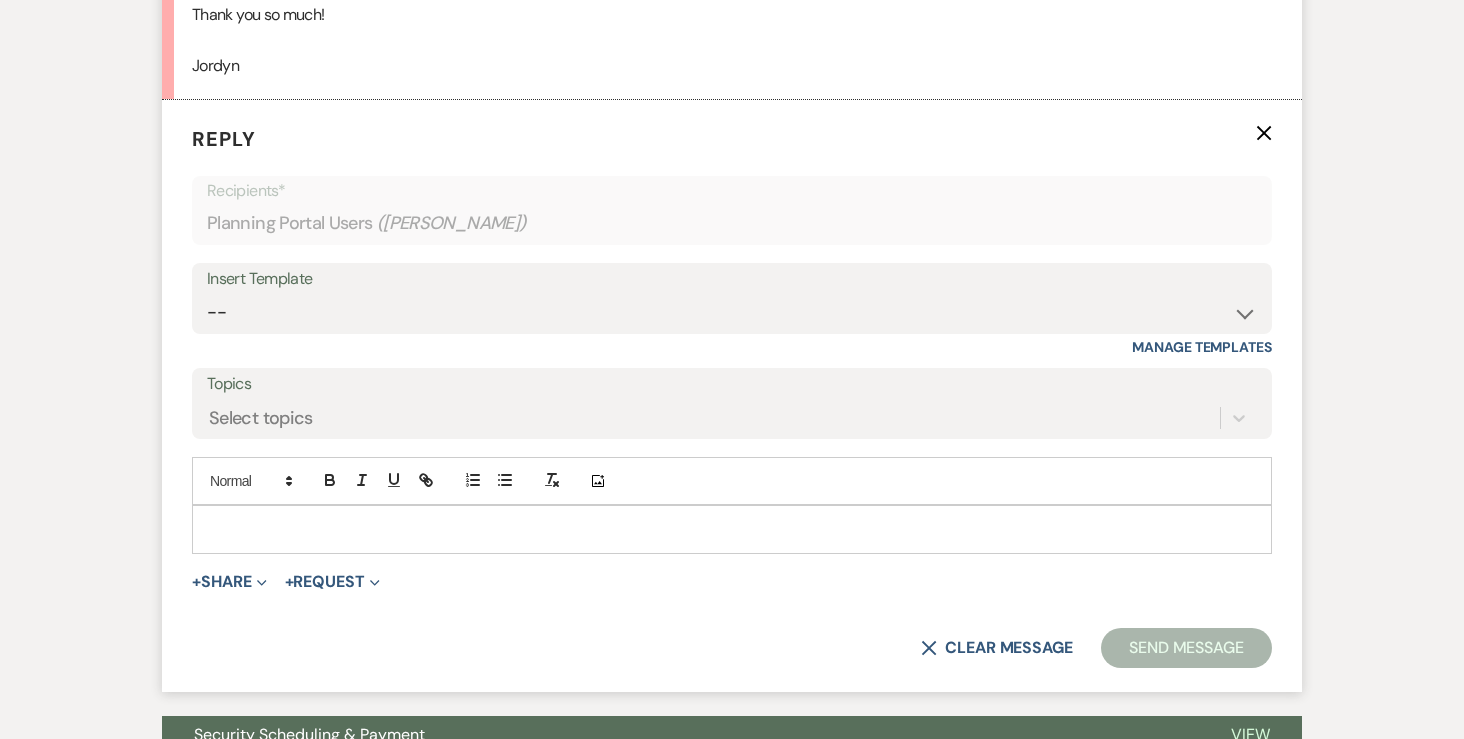 scroll, scrollTop: 6527, scrollLeft: 0, axis: vertical 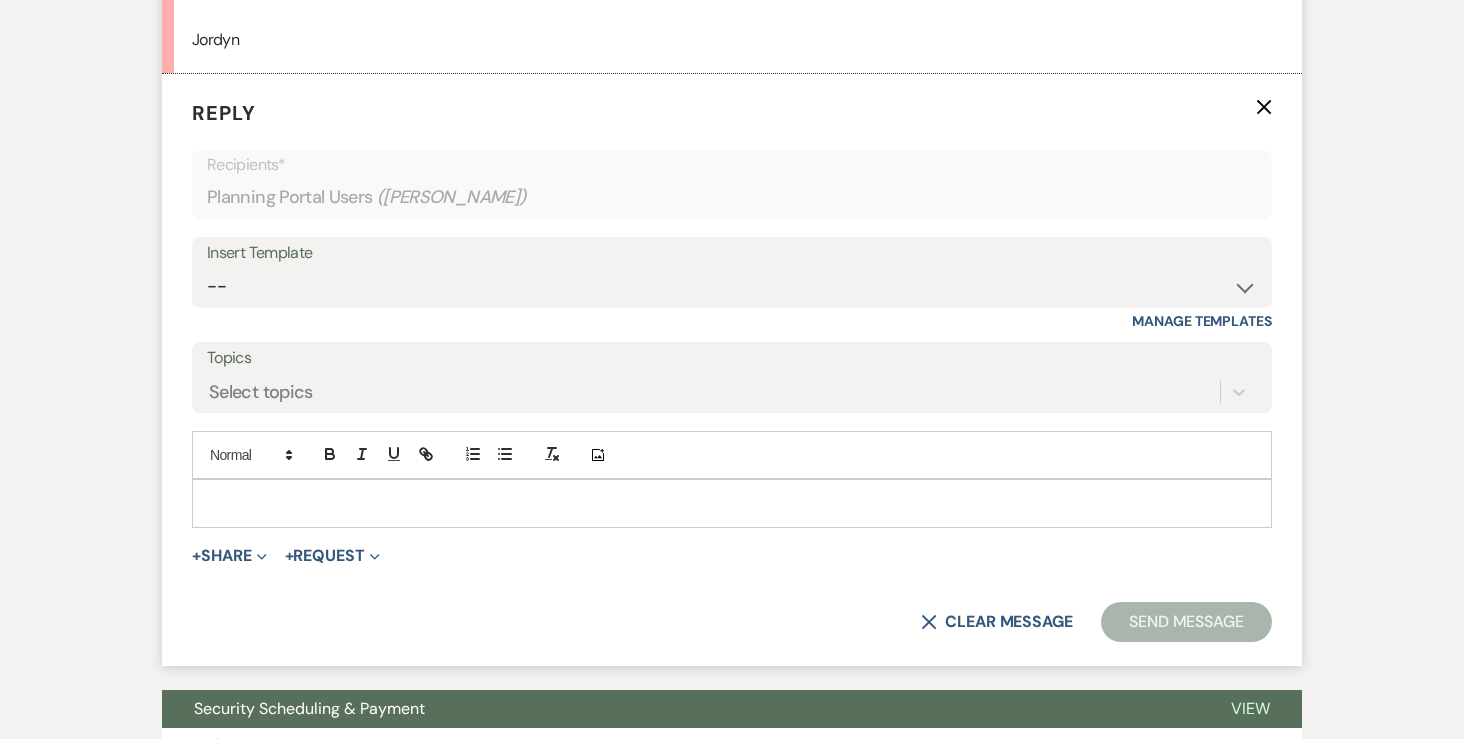 click at bounding box center [732, 503] 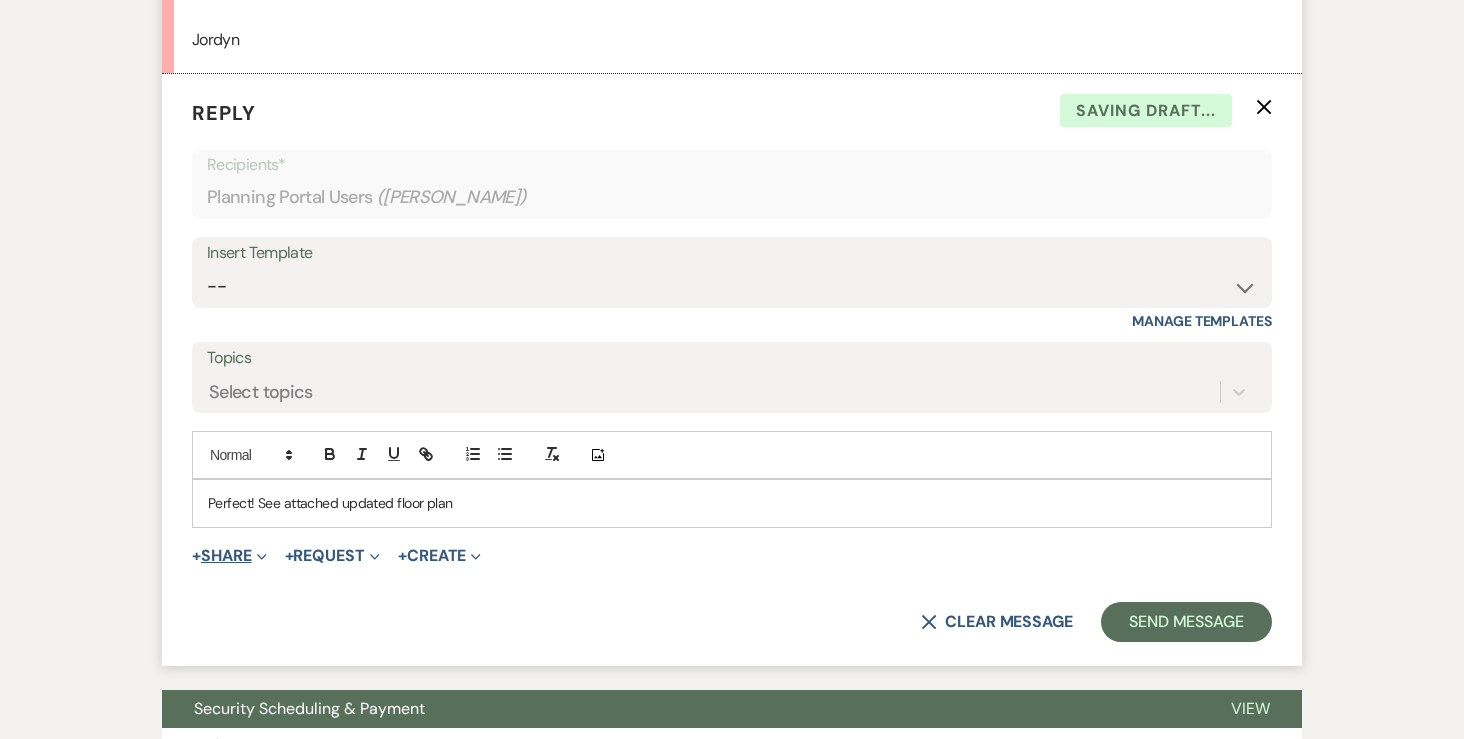 click on "+  Share Expand" at bounding box center (229, 556) 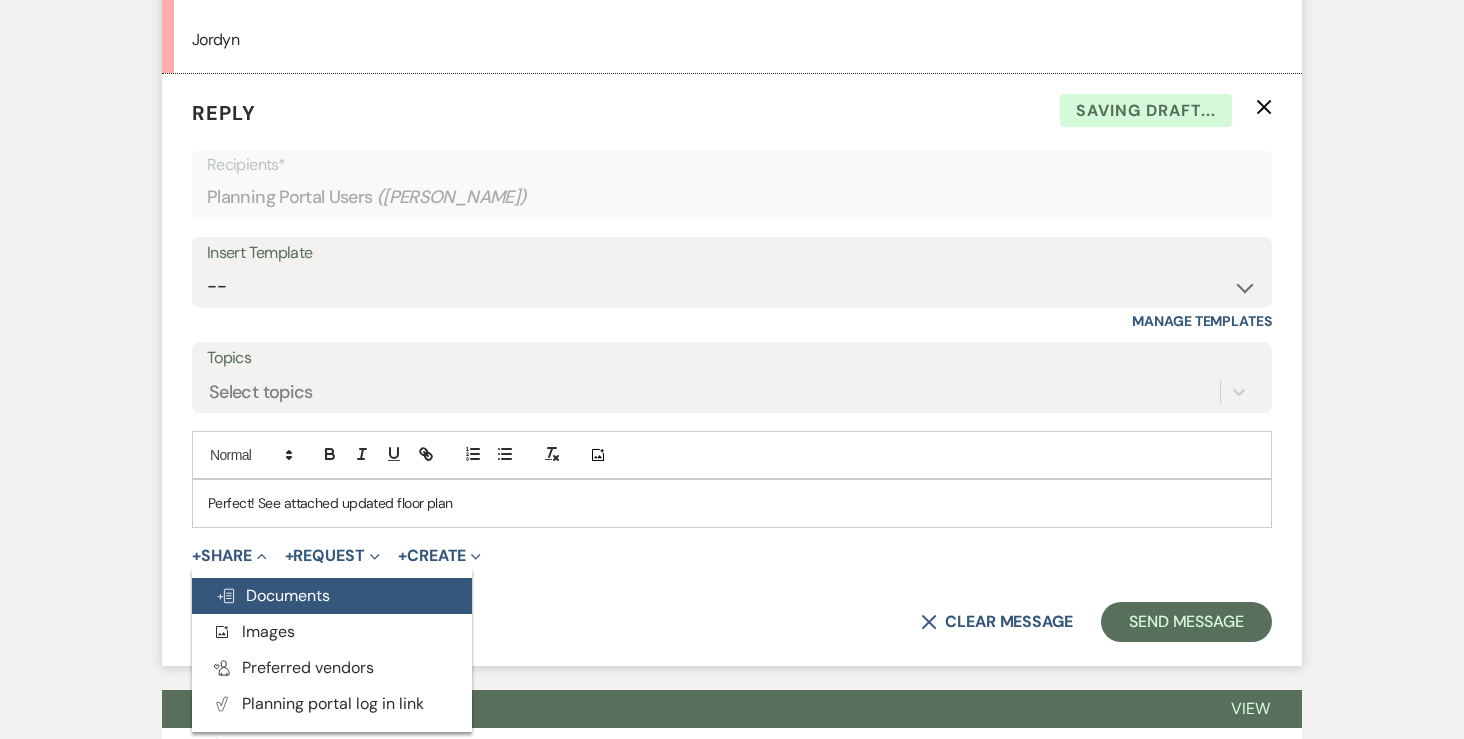 click on "Doc Upload Documents" at bounding box center [332, 596] 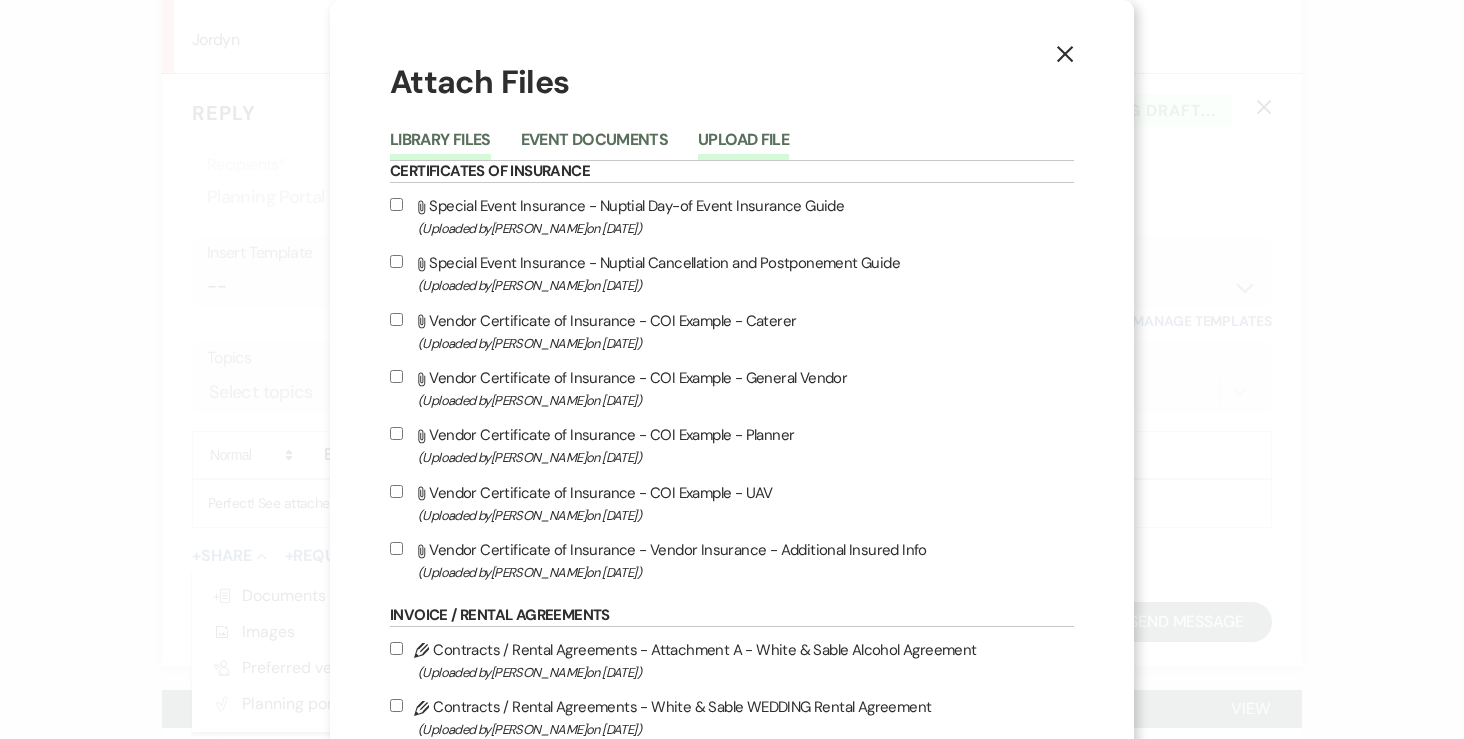 click on "Upload File" at bounding box center (743, 146) 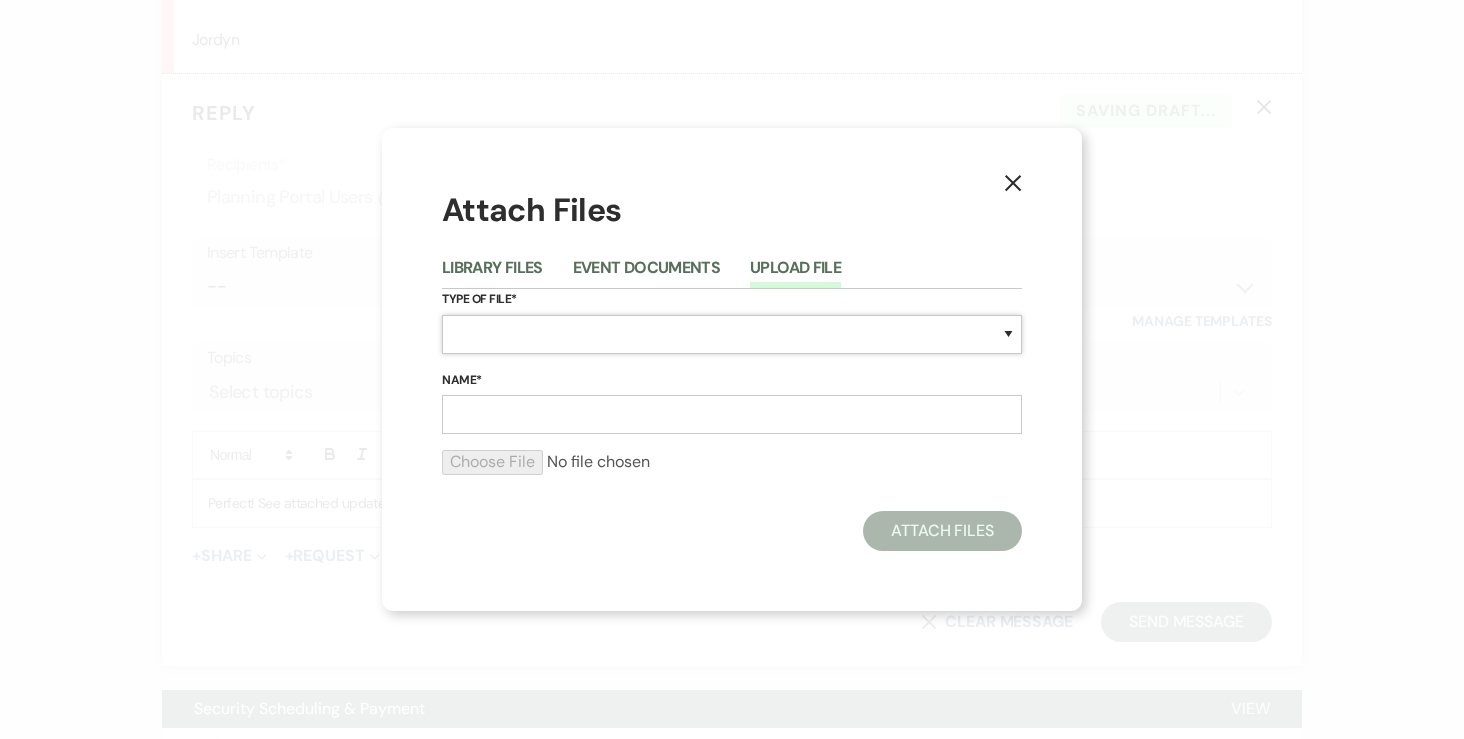 click on "Special Event Insurance Vendor Certificate of Insurance Contracts / Rental Agreements Invoices Receipts Event Maps Floor Plans Rain Plan Seating Charts Venue Layout Catering / Alcohol Permit Event Permit Fire Permit Fuel Permit Generator Permit Tent Permit Venue Permit Other Permit Inventory  Promotional Sample Venue Beverage Ceremony Event Finalize + Share Guests Lodging Menu Vendors Venue Beverage Brochure Menu Packages Product Specifications Quotes Beverage Event and Ceremony Details Finalize & Share Guests Lodging Menu Vendors Venue Event Timeline Family / Wedding Party Timeline Food and Beverage Timeline MC / DJ / Band Timeline Master Timeline Photography Timeline Set-Up / Clean-Up Vendor Timeline Bartender Safe Serve / TiPS Certification Vendor Certification Vendor License Other" at bounding box center [732, 334] 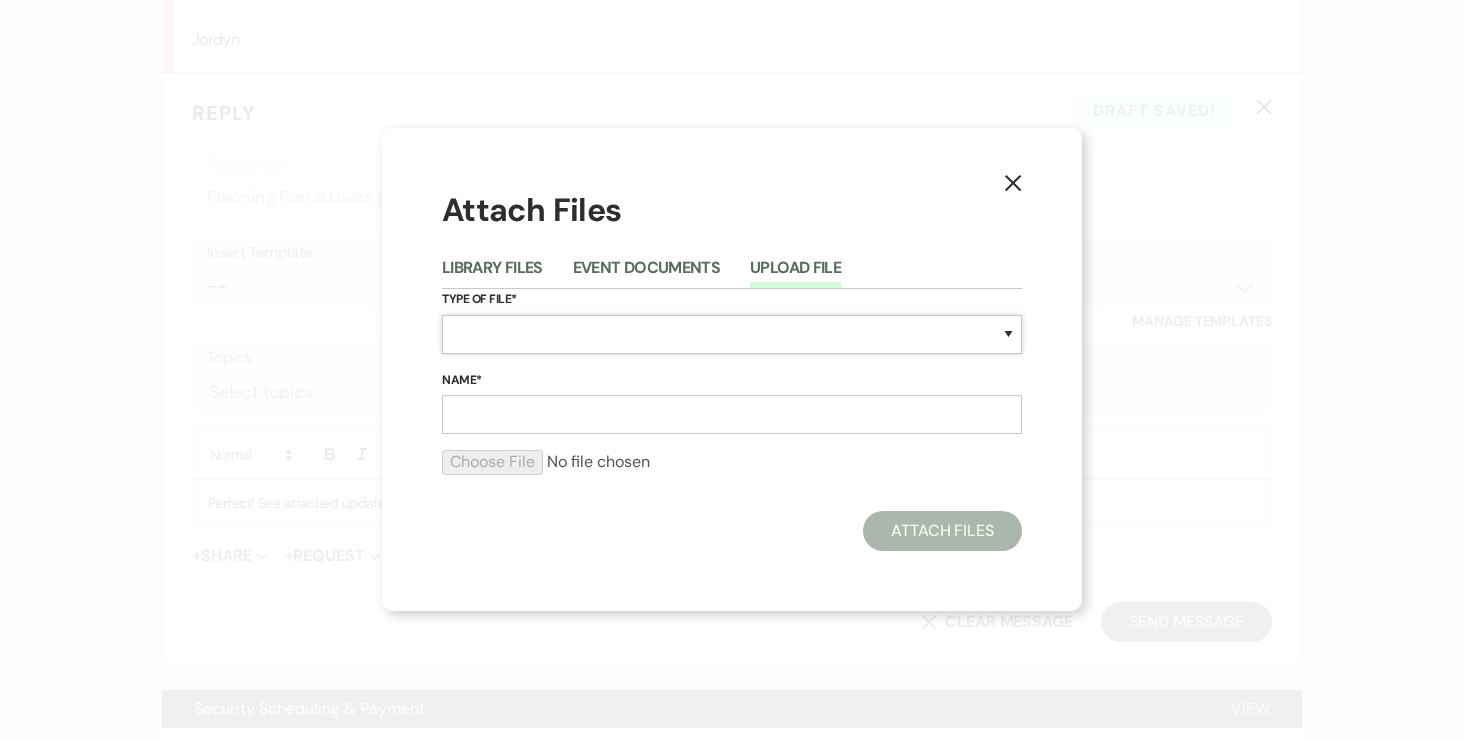 select on "24" 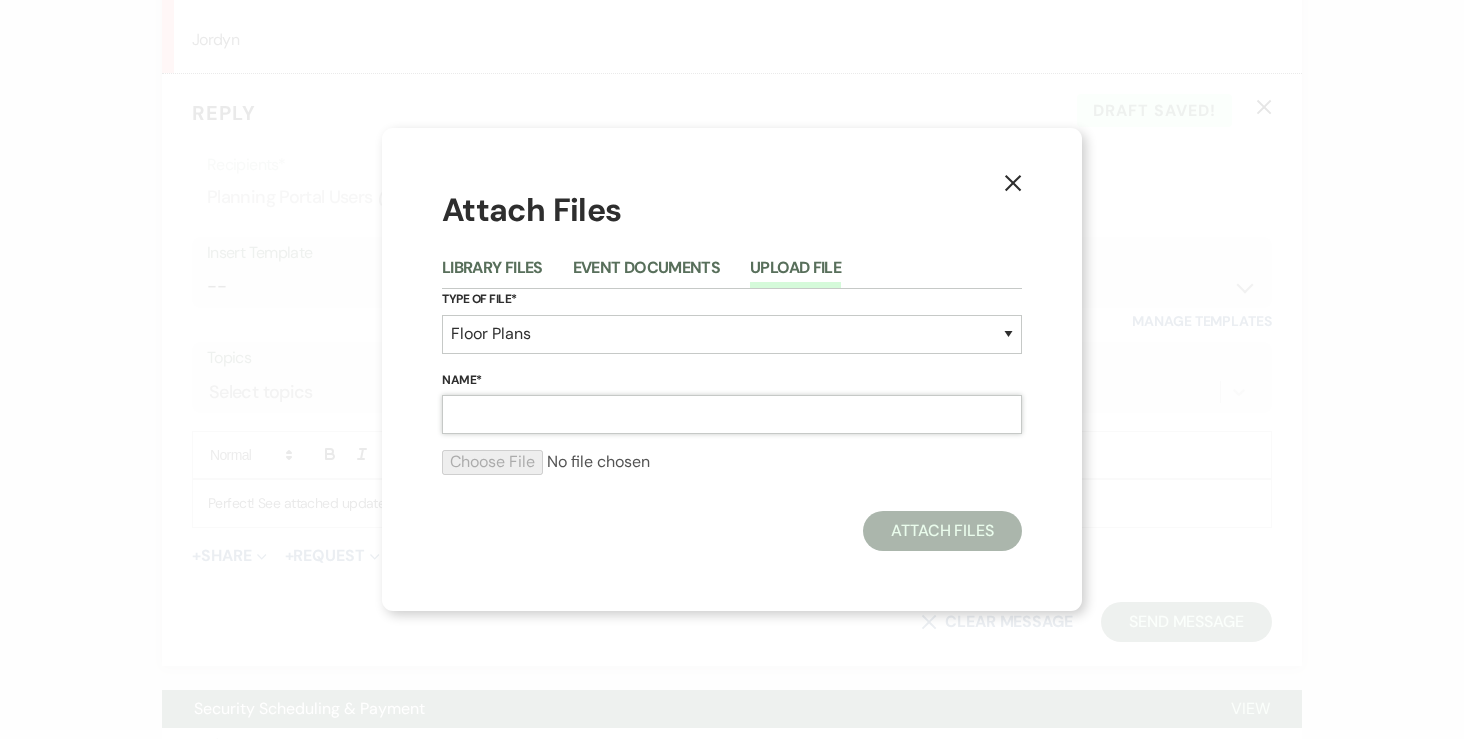 click on "Name*" at bounding box center [732, 414] 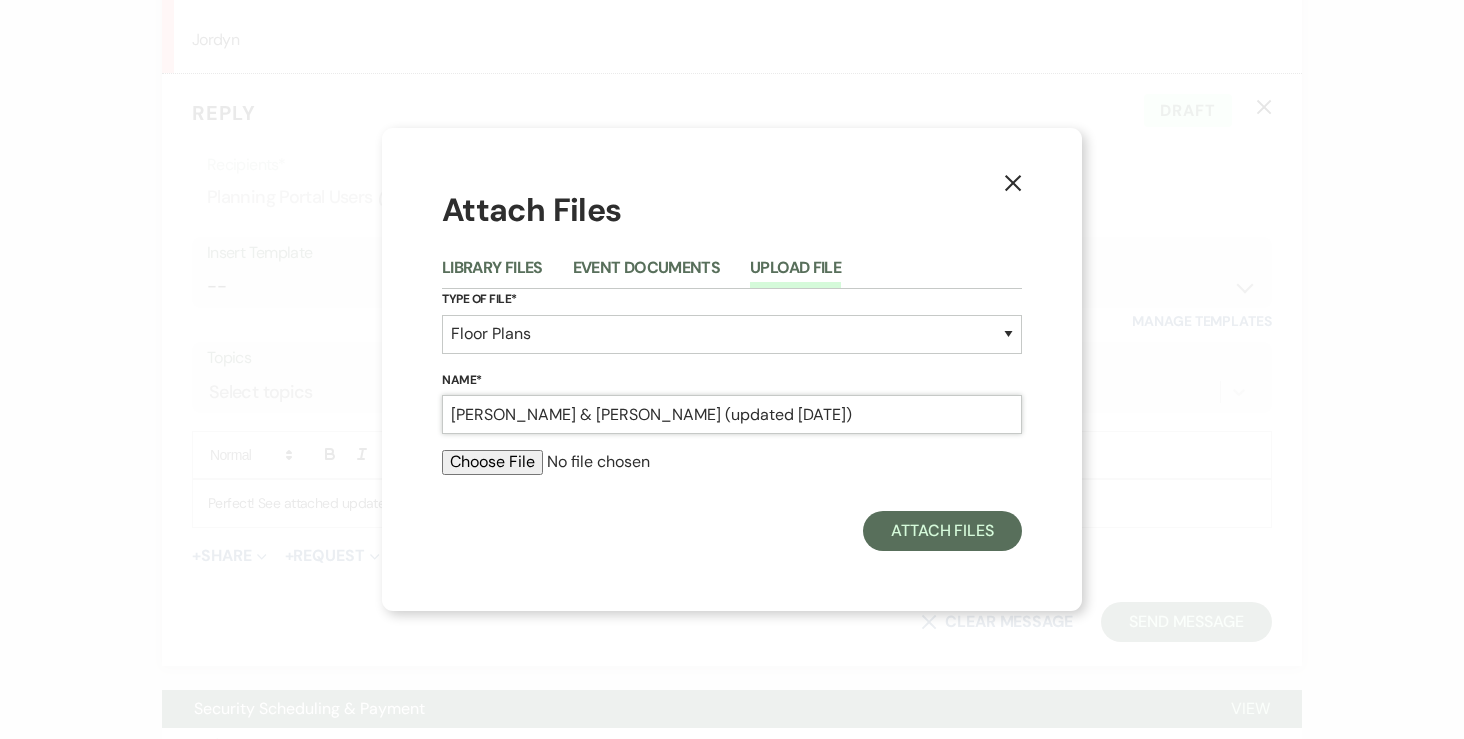 type on "[PERSON_NAME] & [PERSON_NAME] (updated [DATE])" 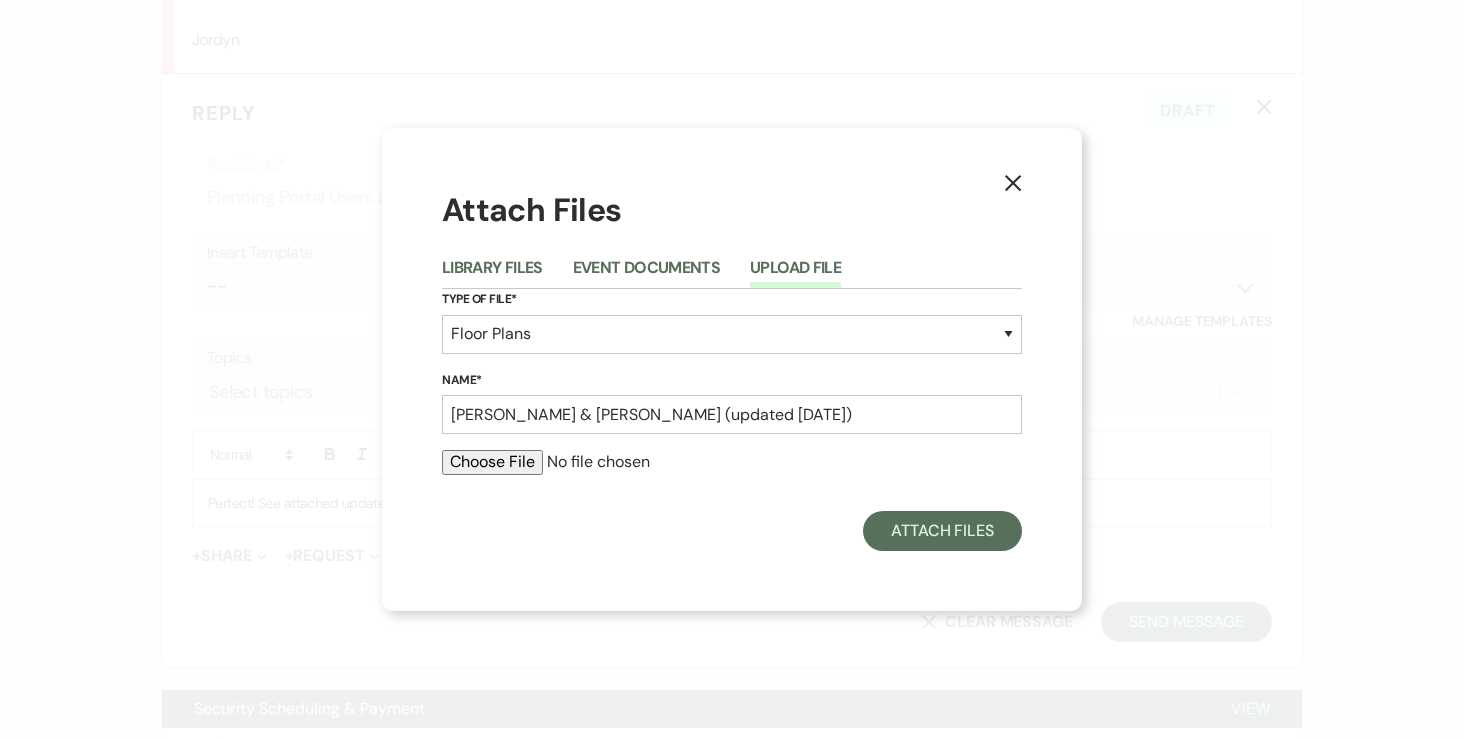 click at bounding box center (732, 462) 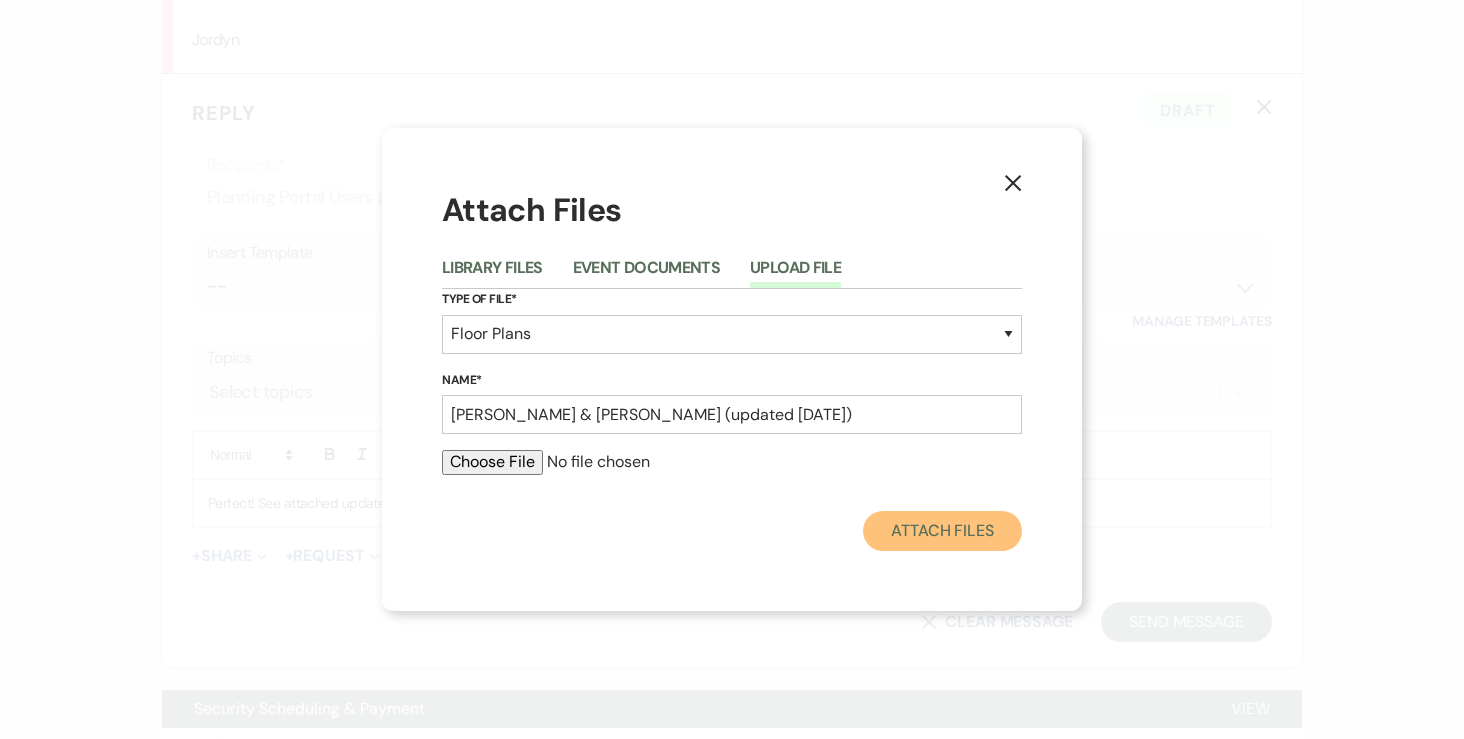 click on "Attach Files" at bounding box center (942, 531) 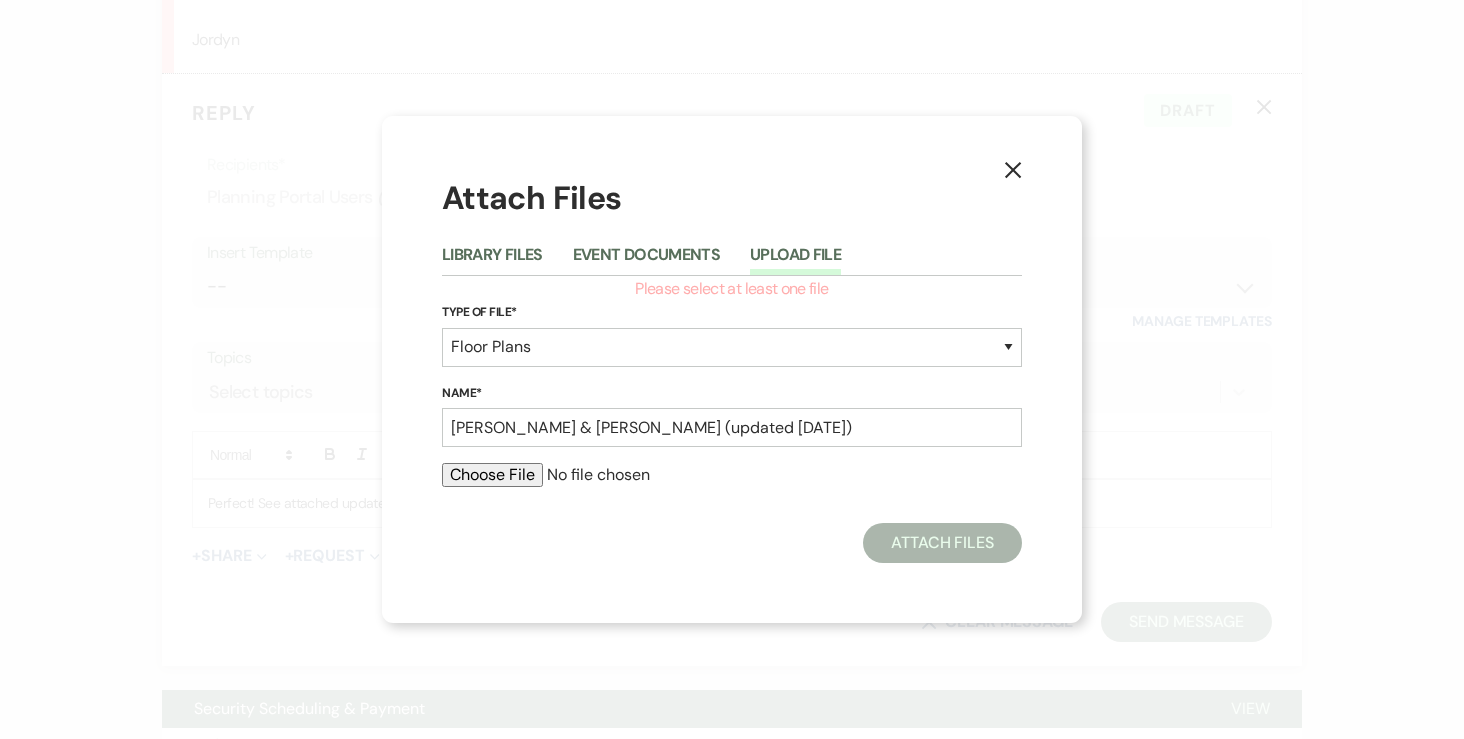 click at bounding box center (732, 475) 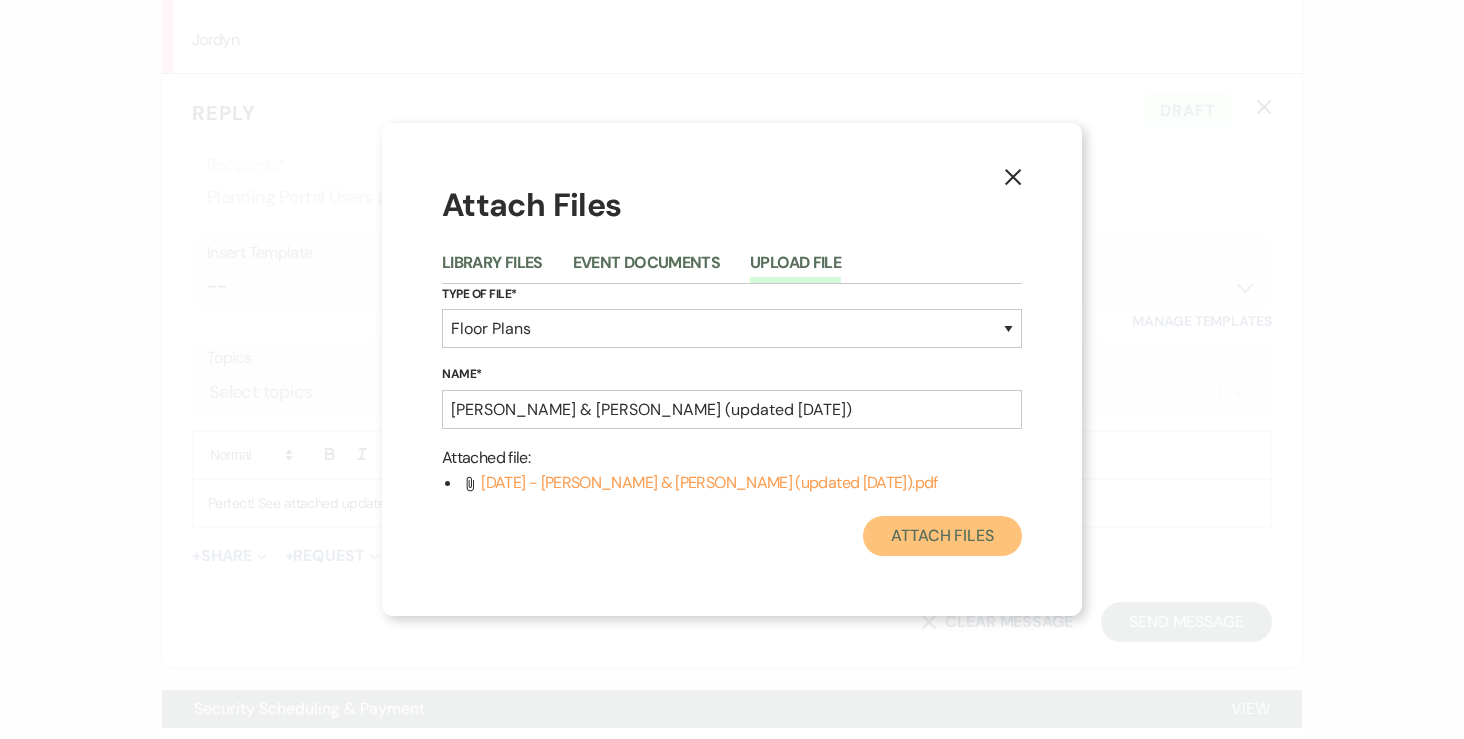 click on "Attach Files" at bounding box center (942, 536) 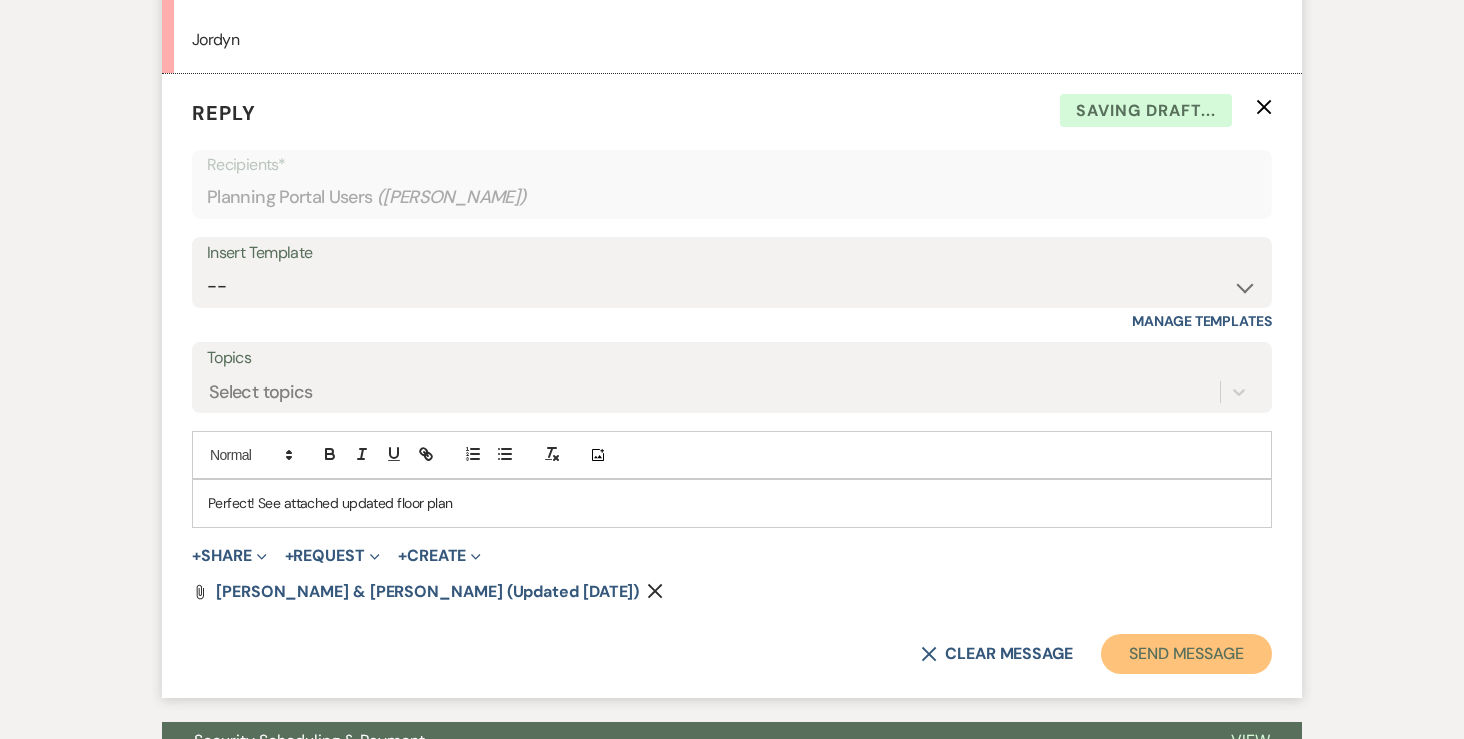 click on "Send Message" at bounding box center [1186, 654] 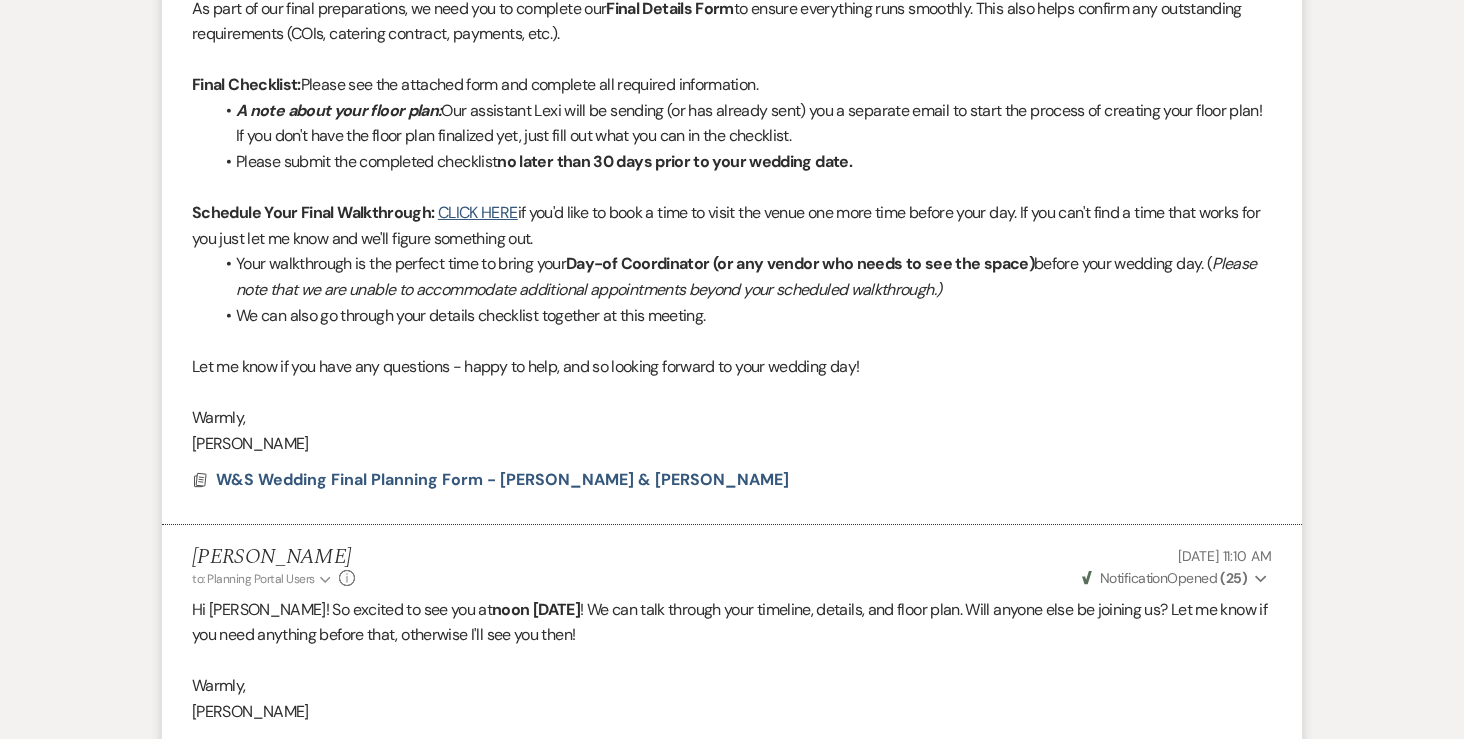 scroll, scrollTop: 0, scrollLeft: 0, axis: both 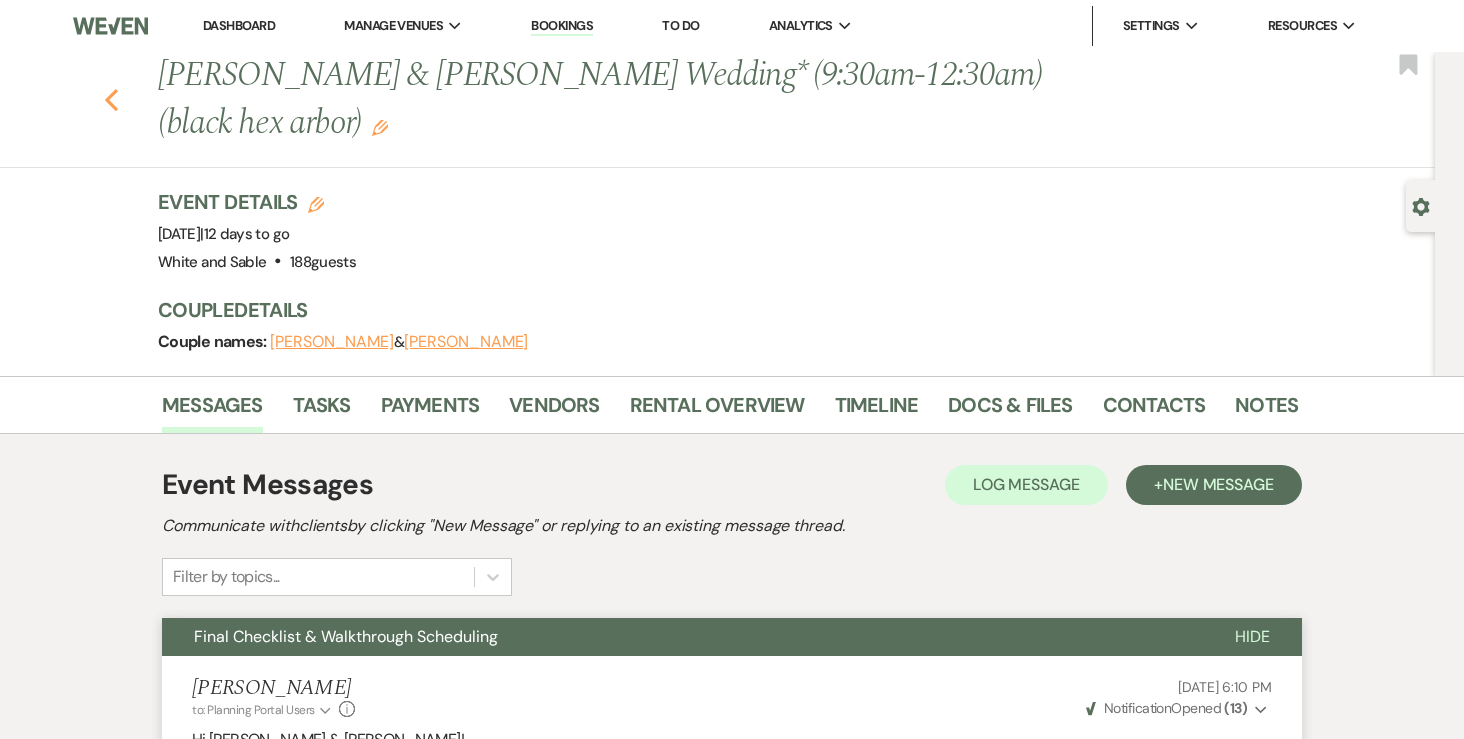 click on "Previous" 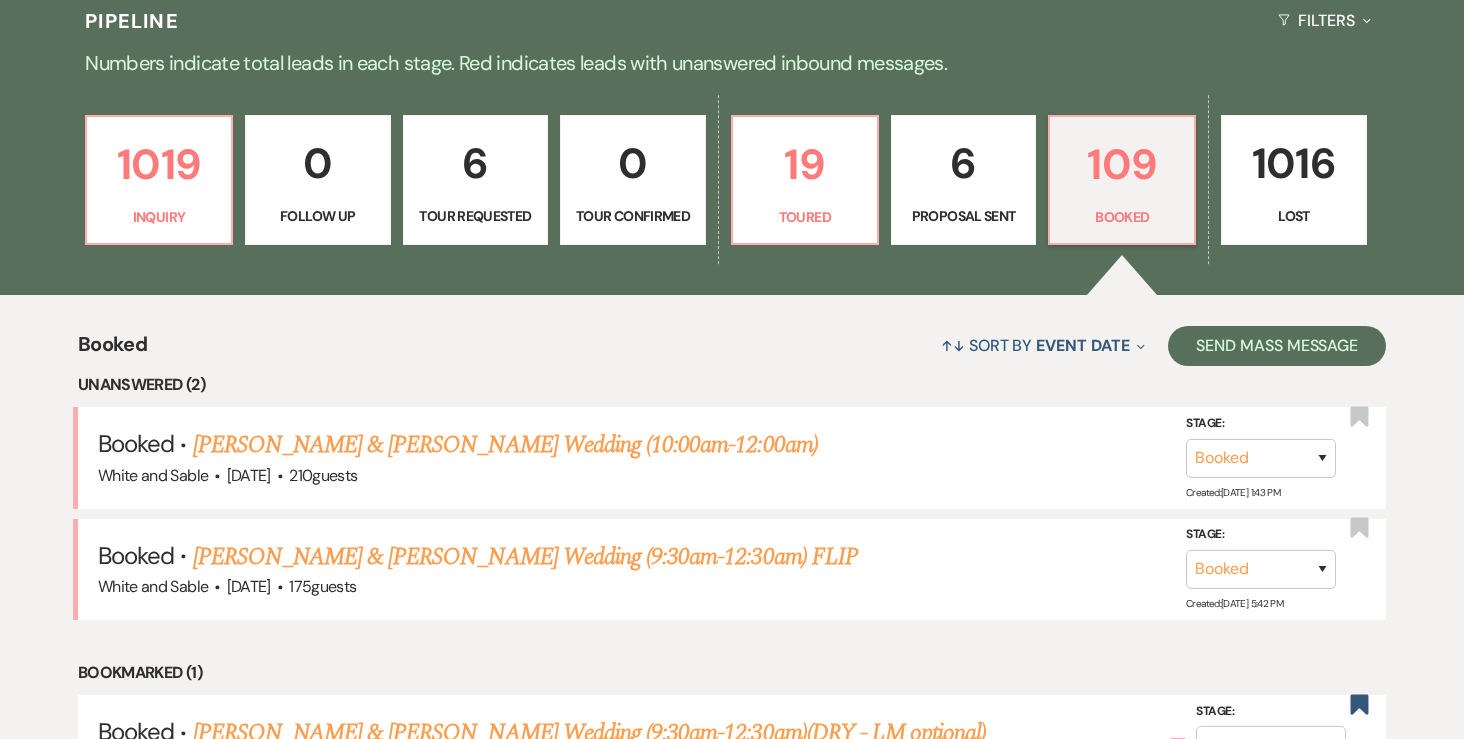 scroll, scrollTop: 400, scrollLeft: 0, axis: vertical 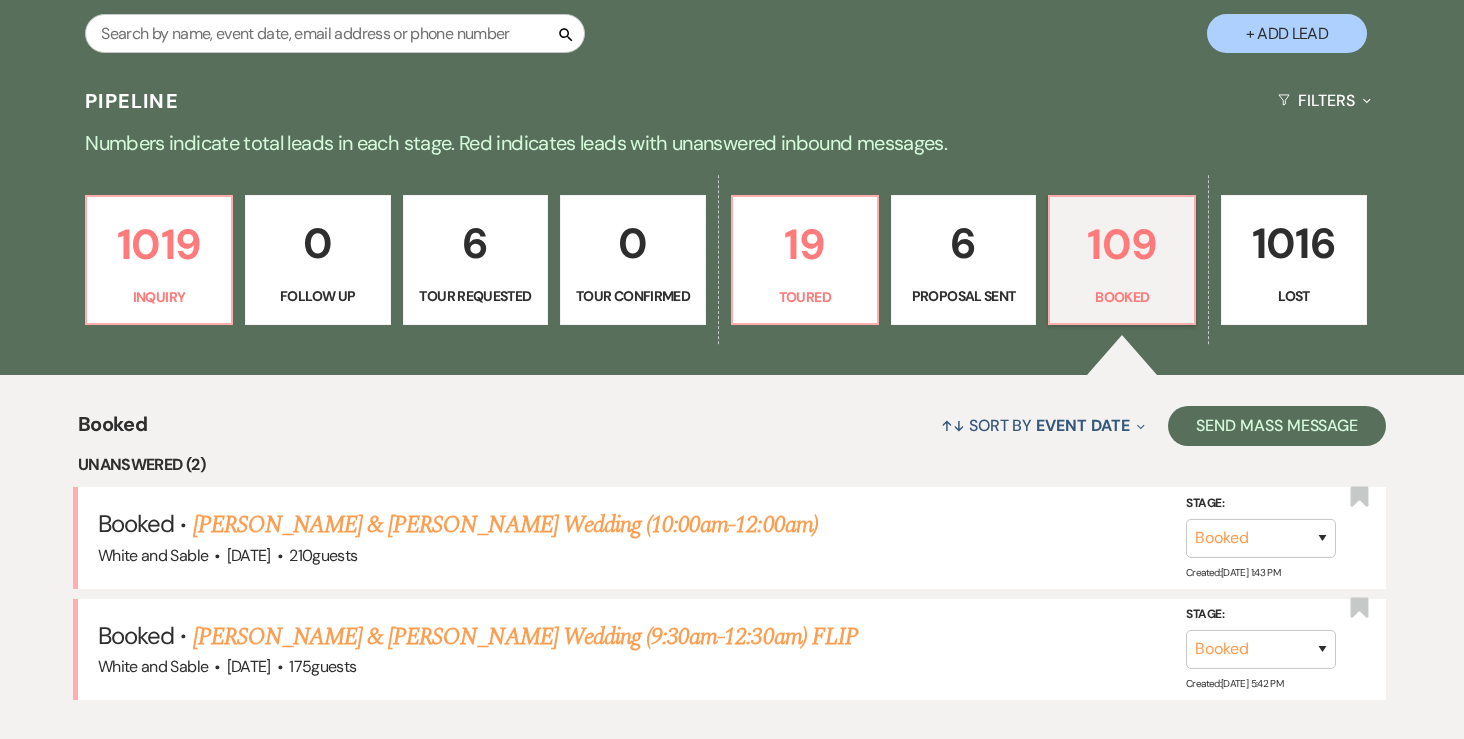 click on "Search" at bounding box center [335, 41] 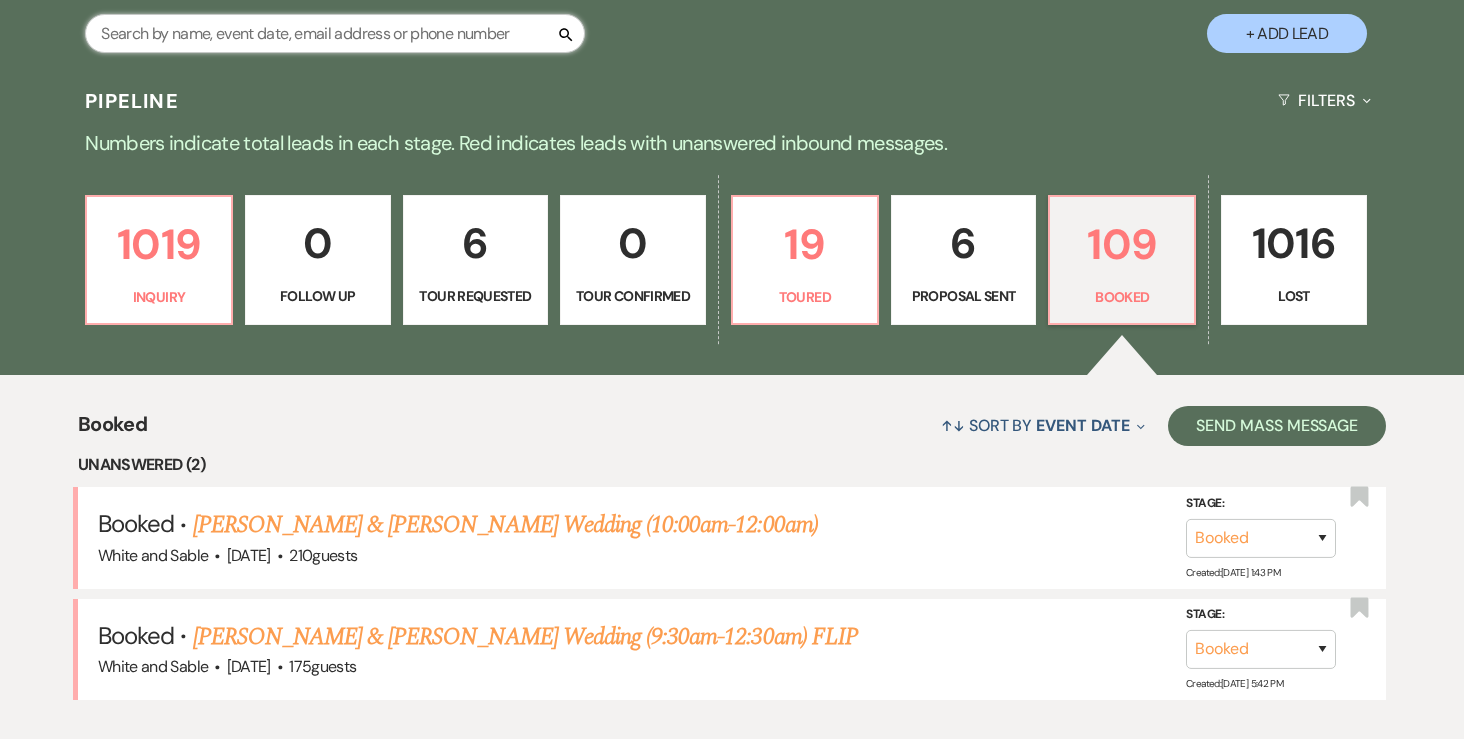 click at bounding box center (335, 33) 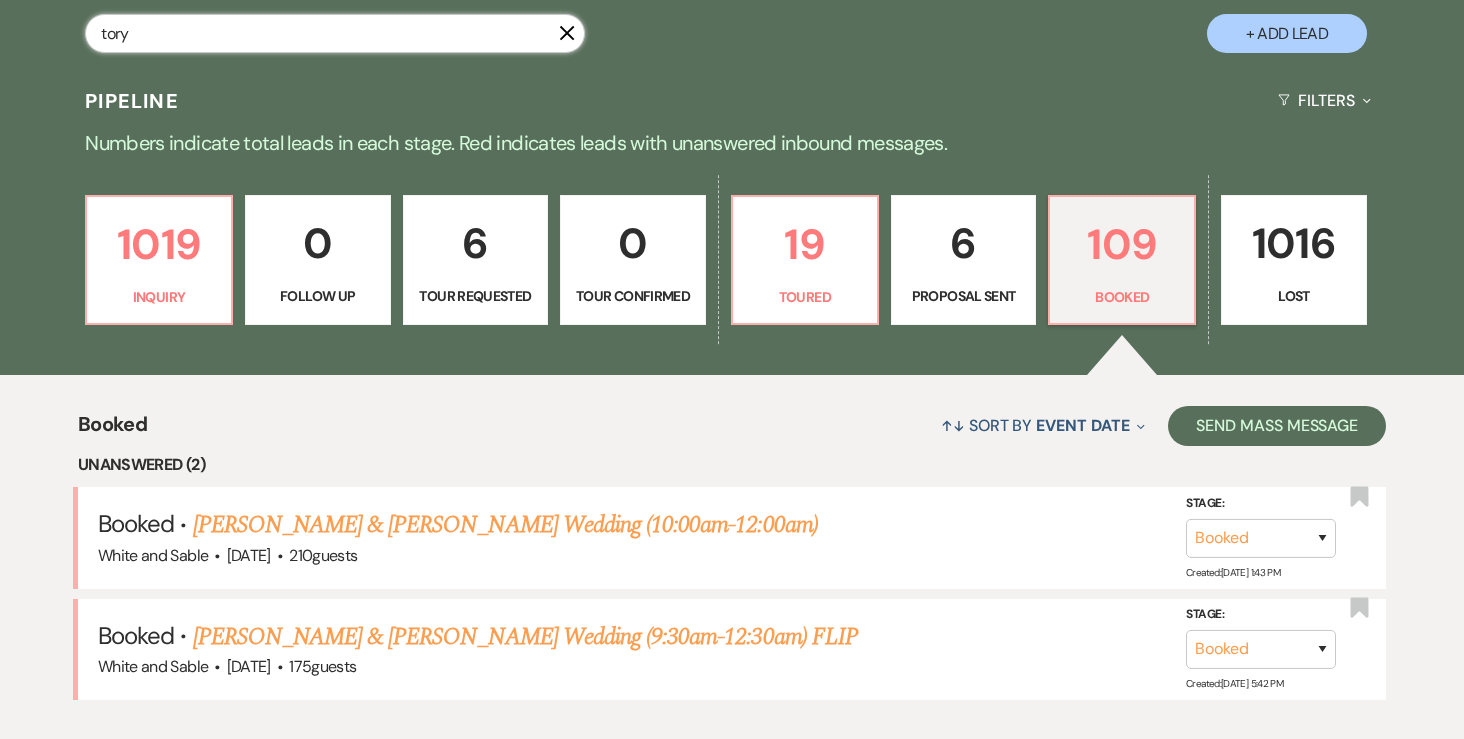 type on "tory" 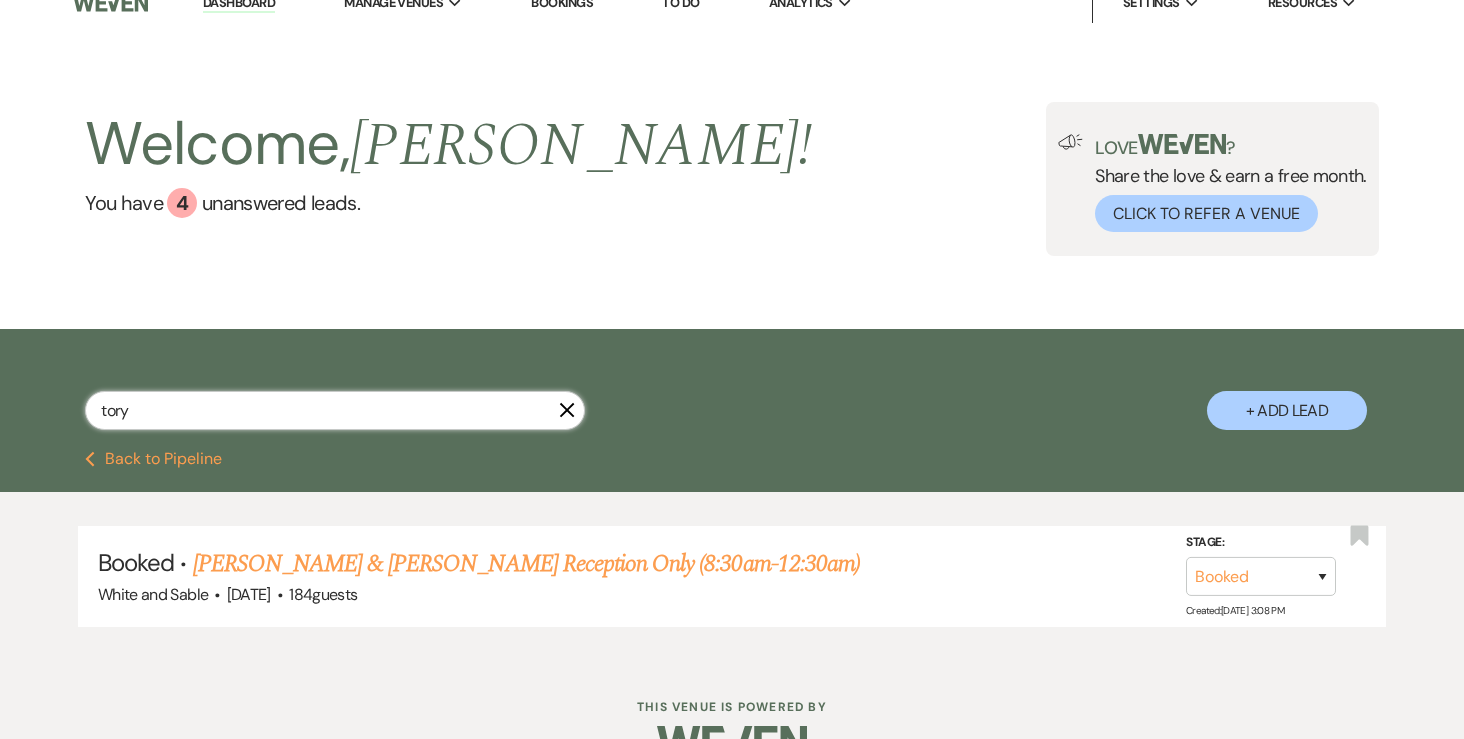 scroll, scrollTop: 73, scrollLeft: 0, axis: vertical 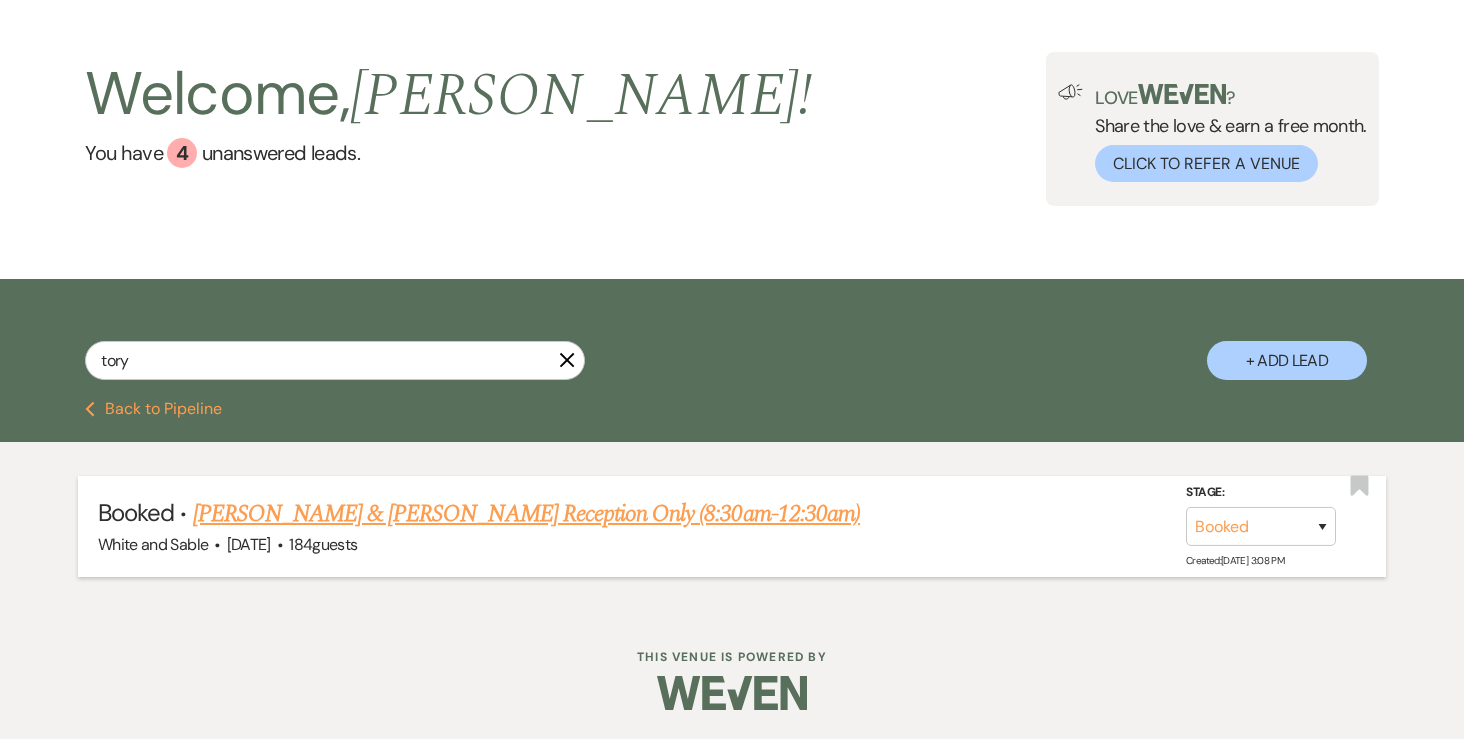 click on "[PERSON_NAME] & [PERSON_NAME] Reception Only (8:30am-12:30am)" at bounding box center (526, 514) 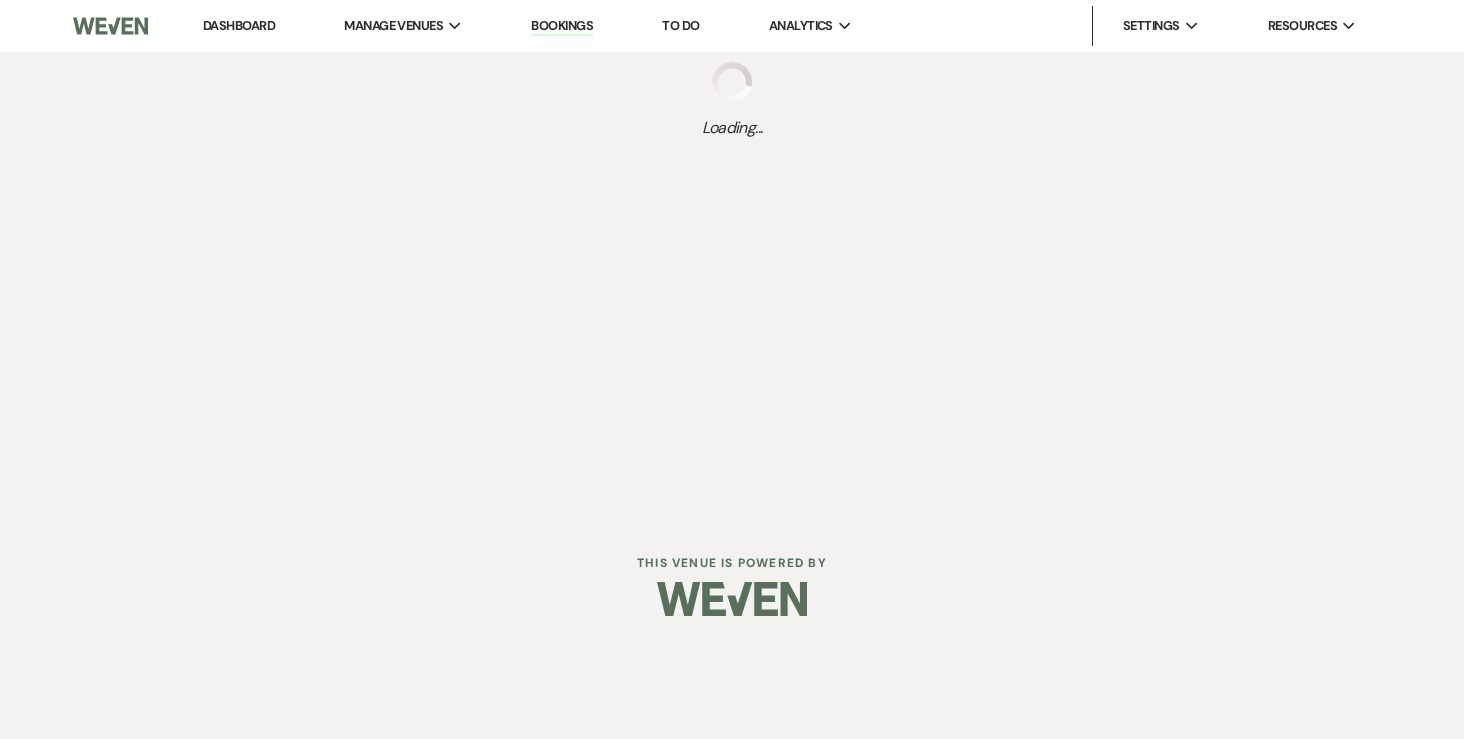 scroll, scrollTop: 0, scrollLeft: 0, axis: both 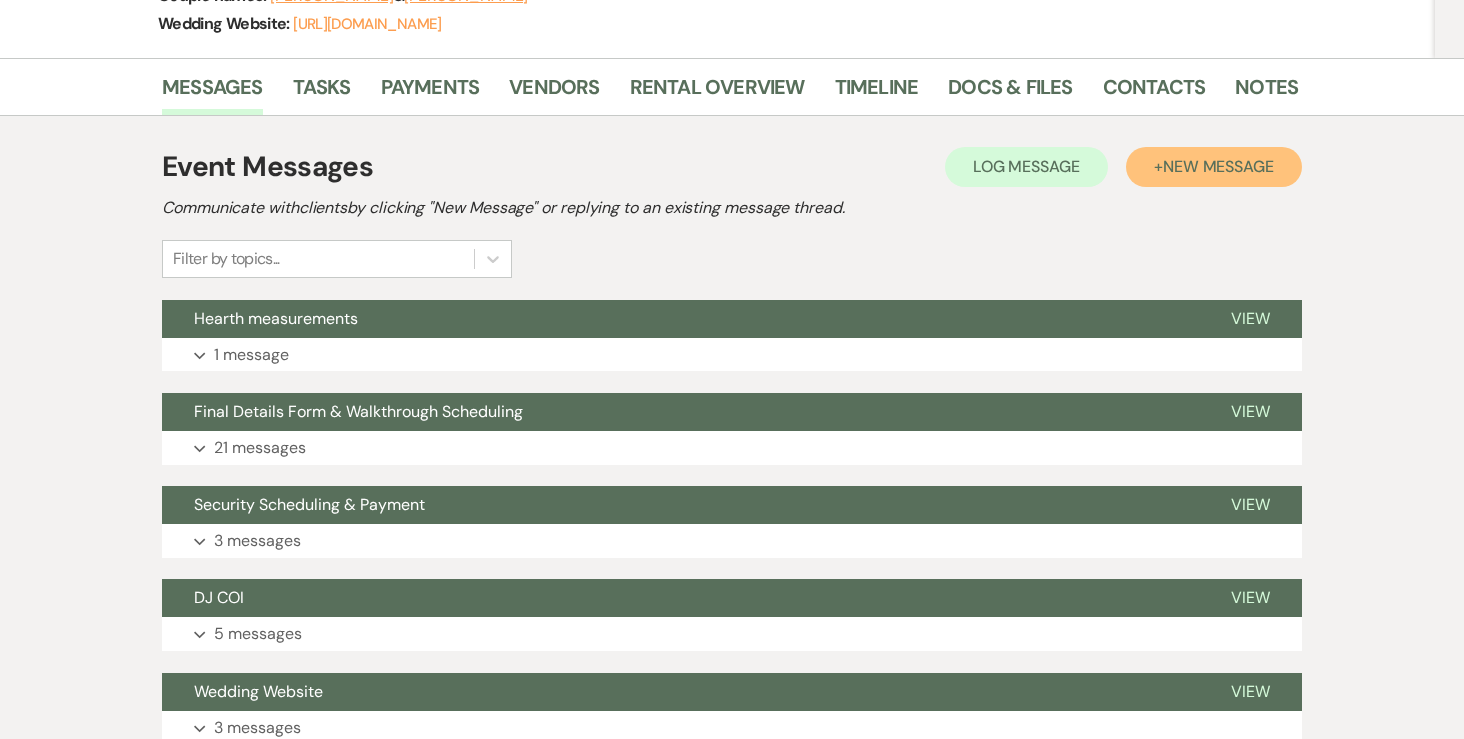 click on "New Message" at bounding box center [1218, 166] 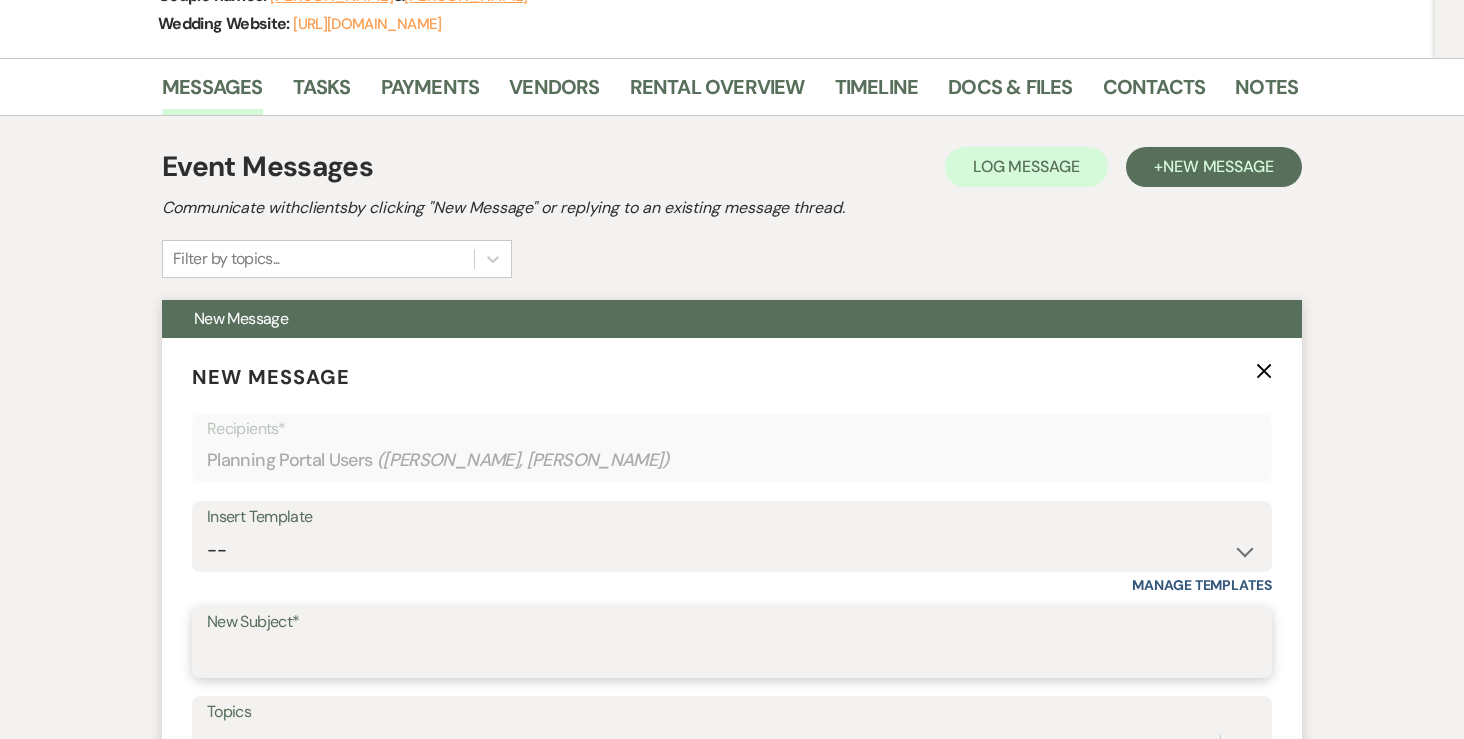 click on "New Subject*" at bounding box center (732, 656) 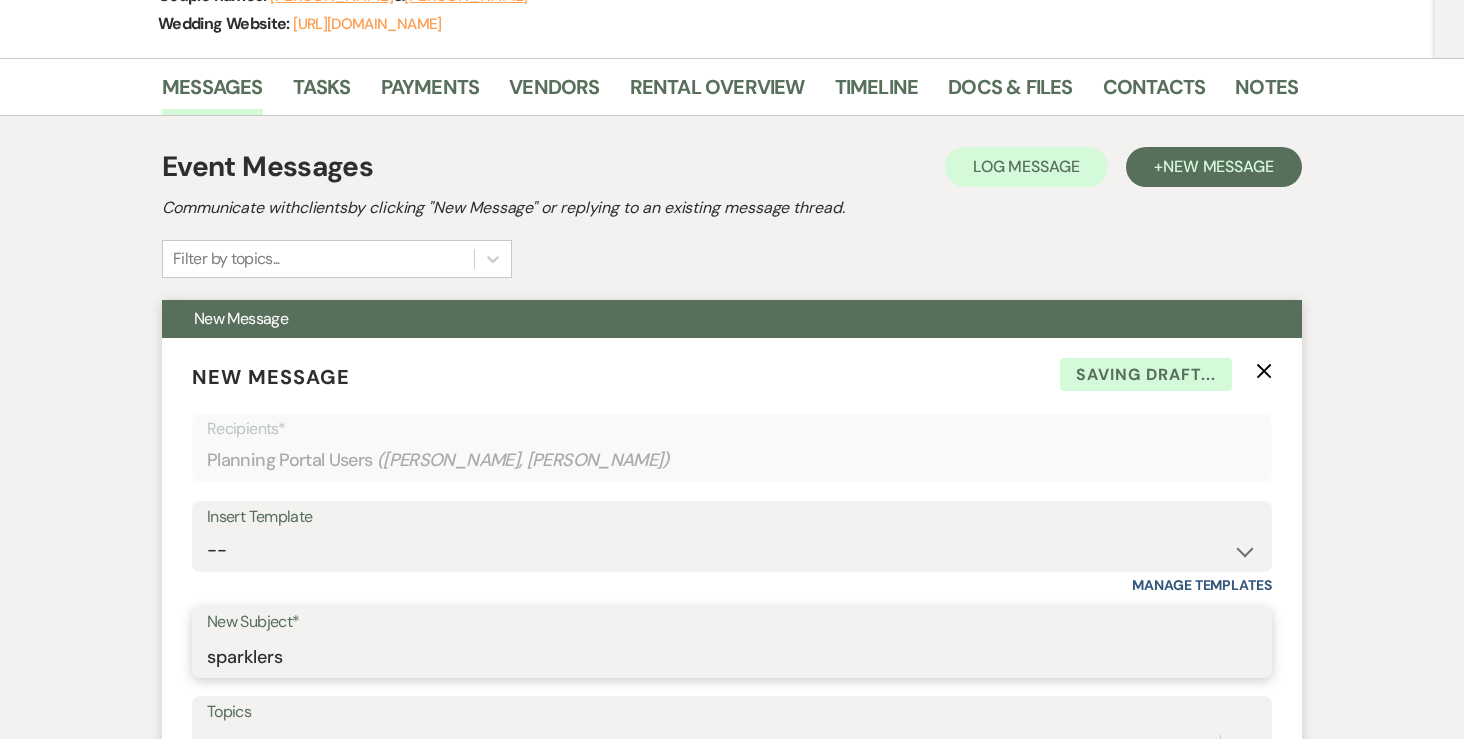 type on "sparklers" 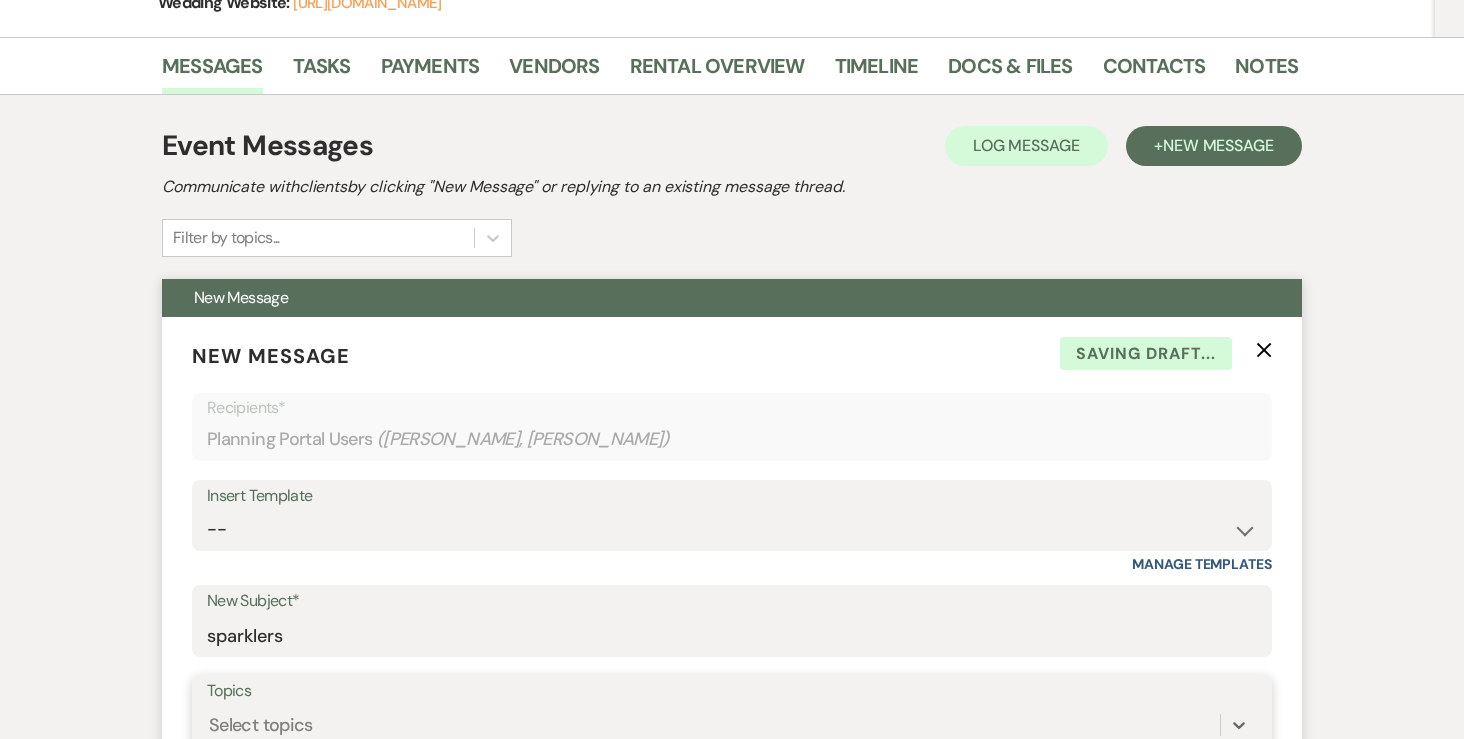 type on "H" 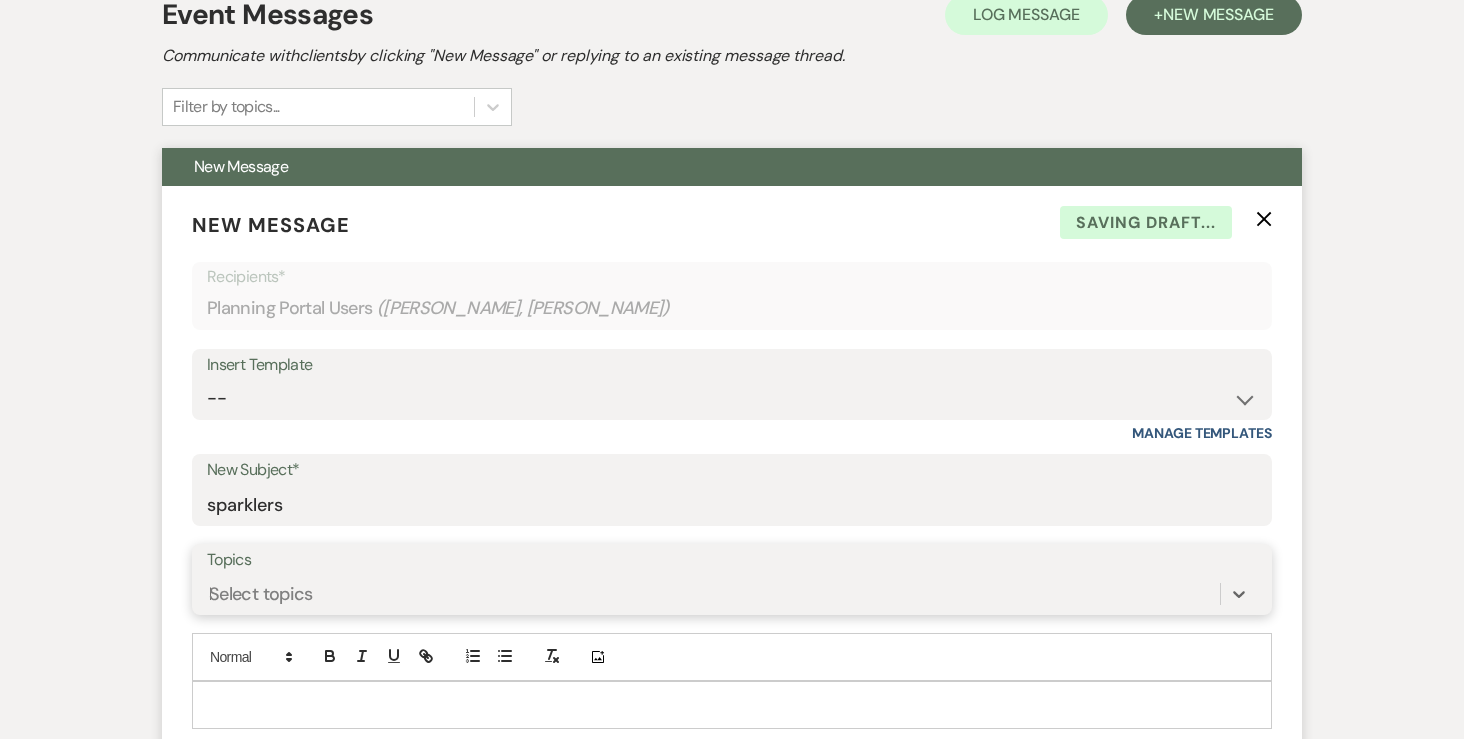 scroll, scrollTop: 548, scrollLeft: 0, axis: vertical 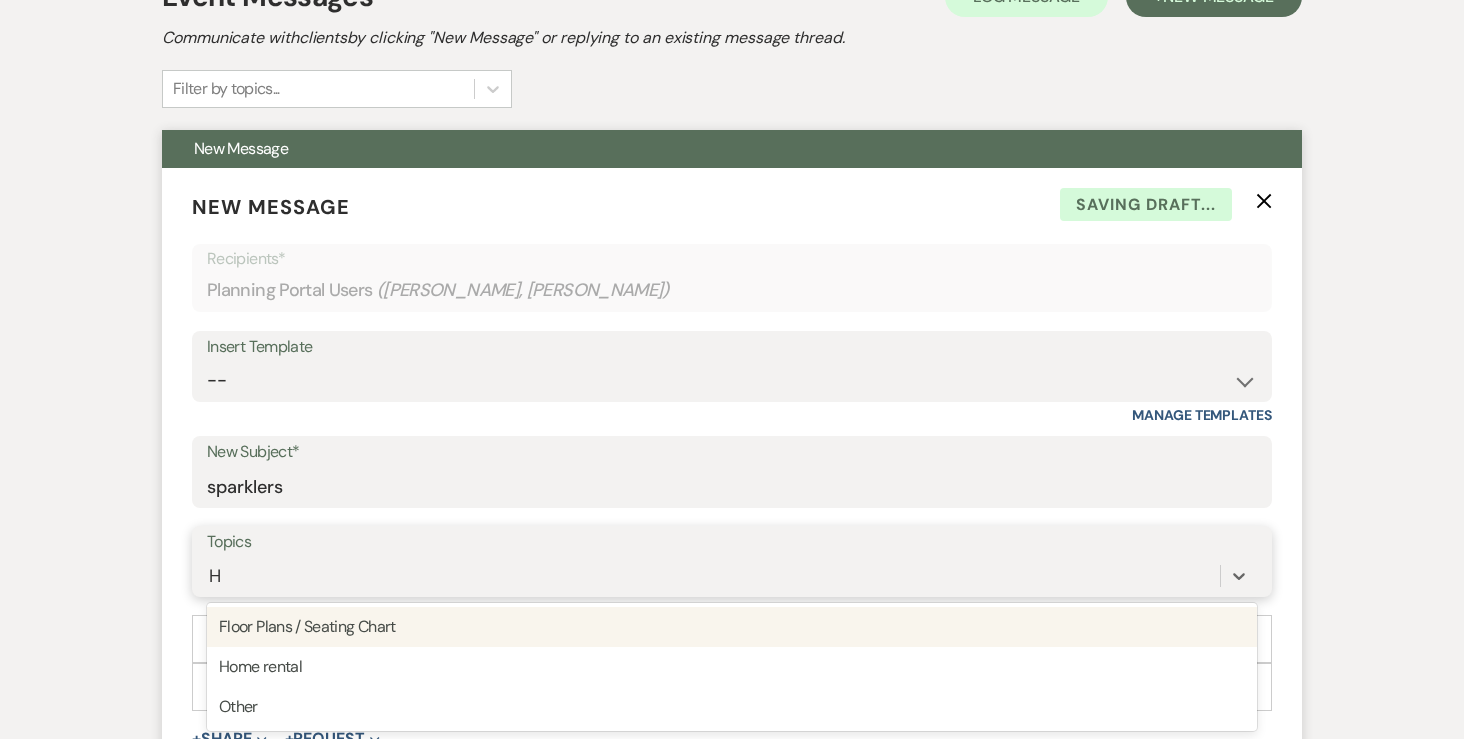 type 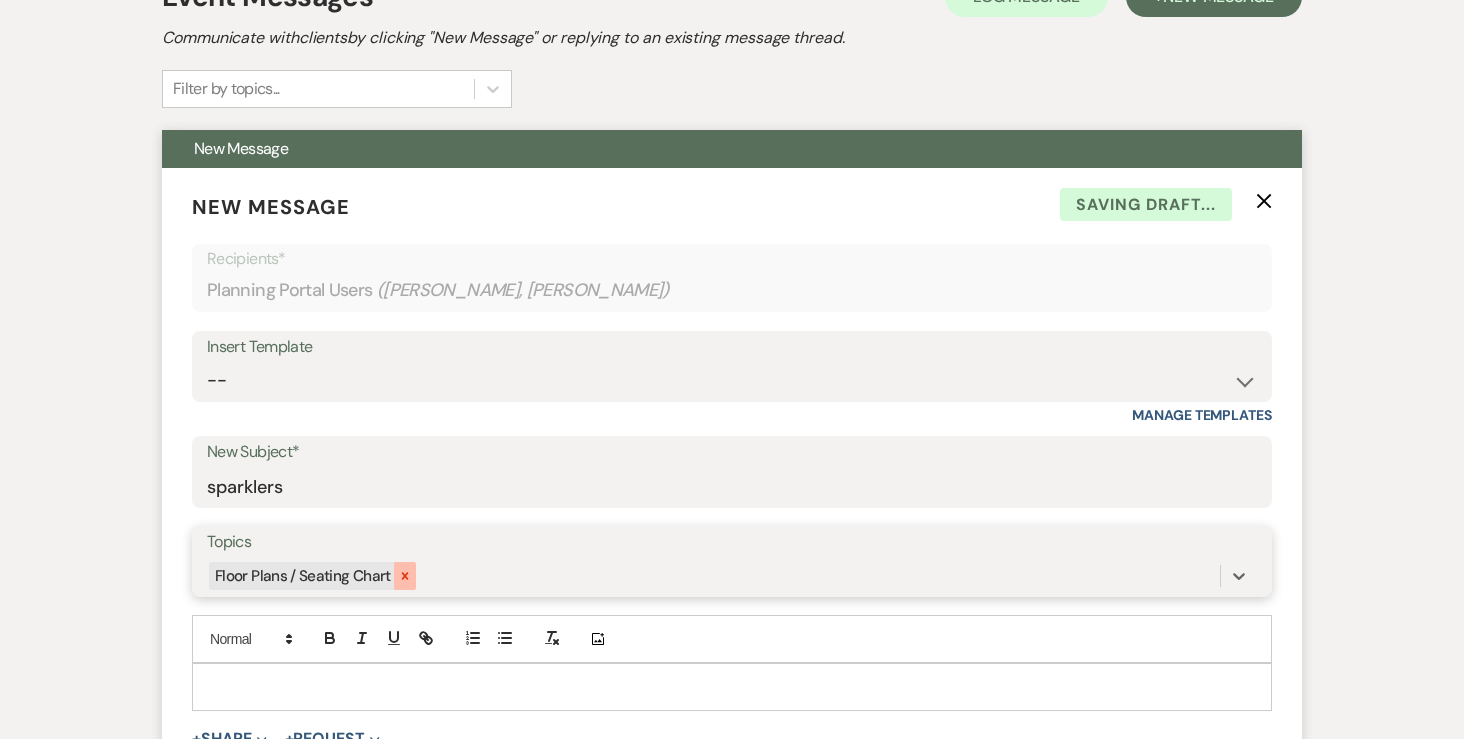 click 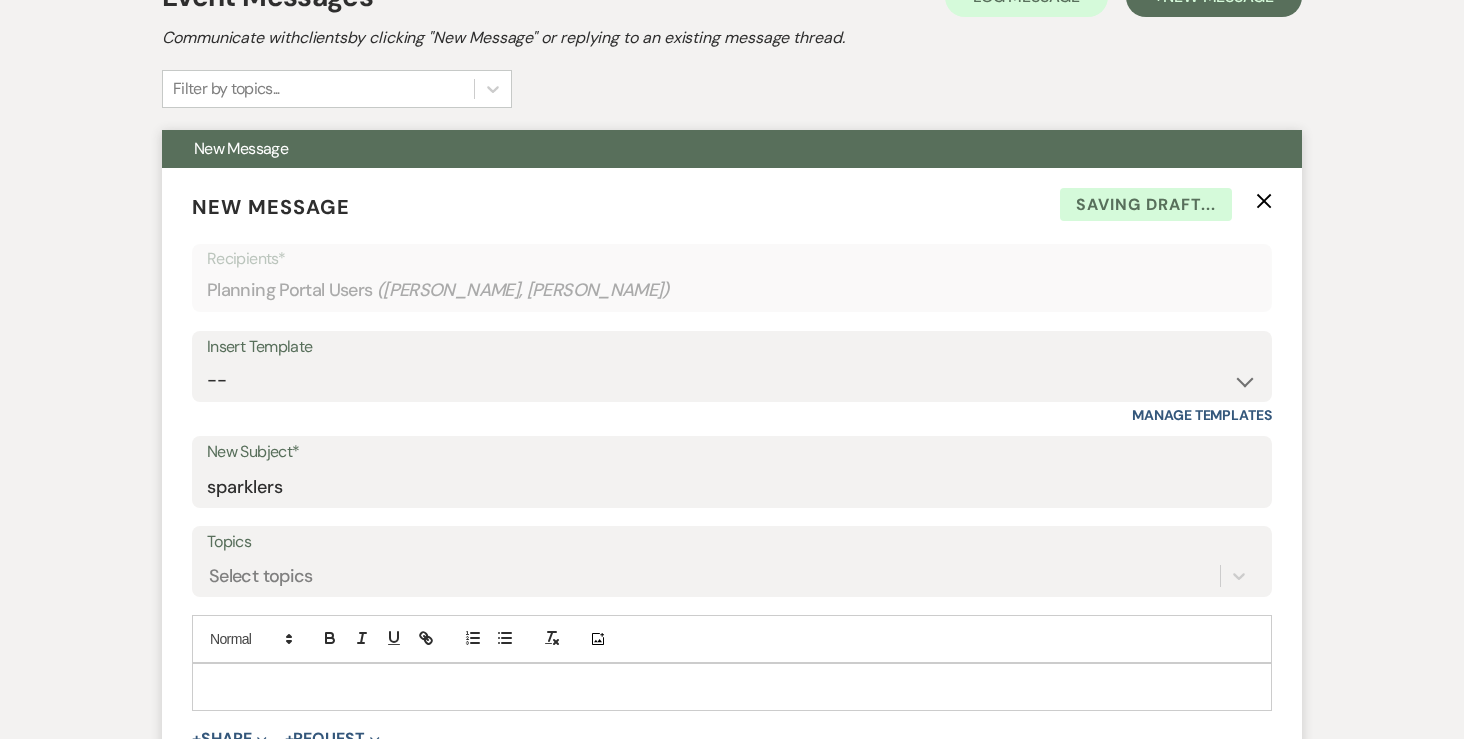 click at bounding box center (732, 687) 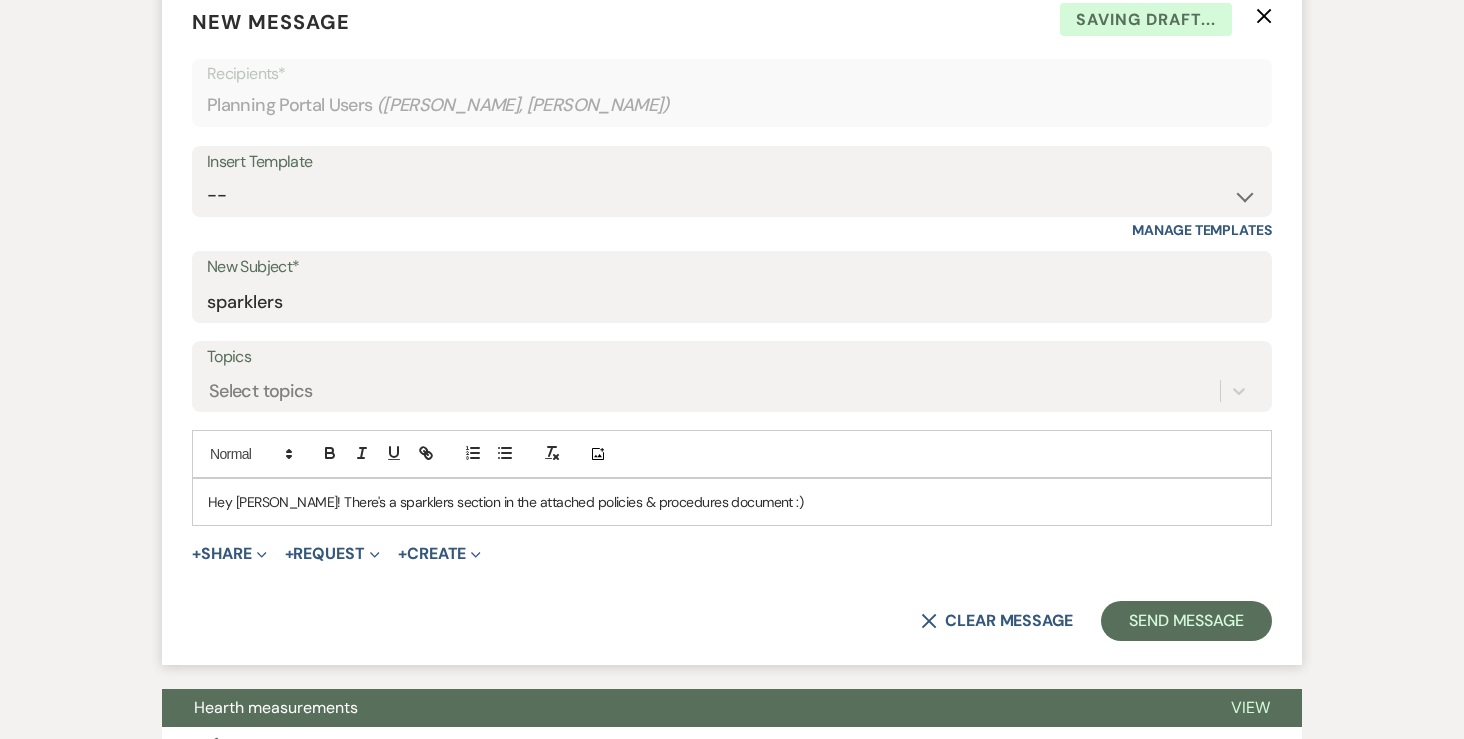 scroll, scrollTop: 772, scrollLeft: 0, axis: vertical 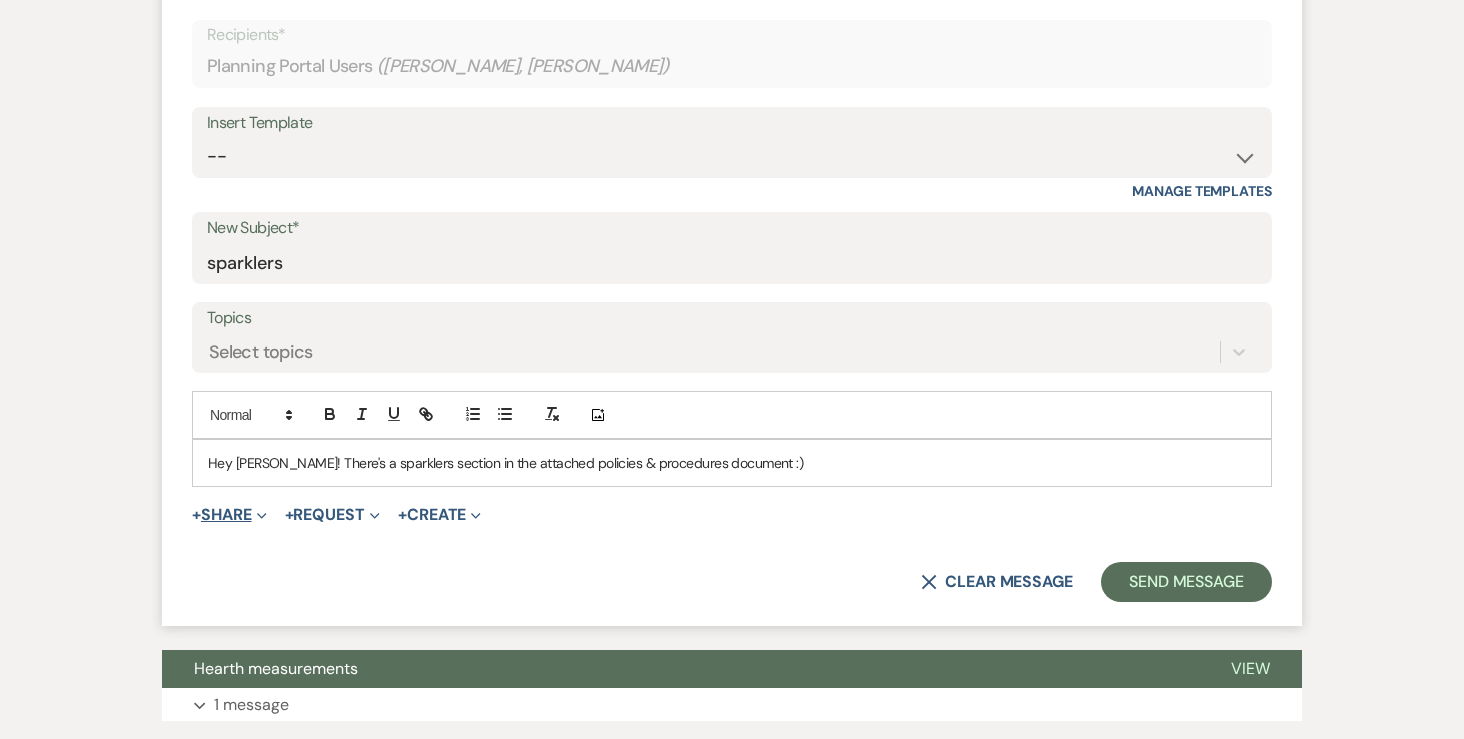 click on "+  Share Expand" at bounding box center (229, 515) 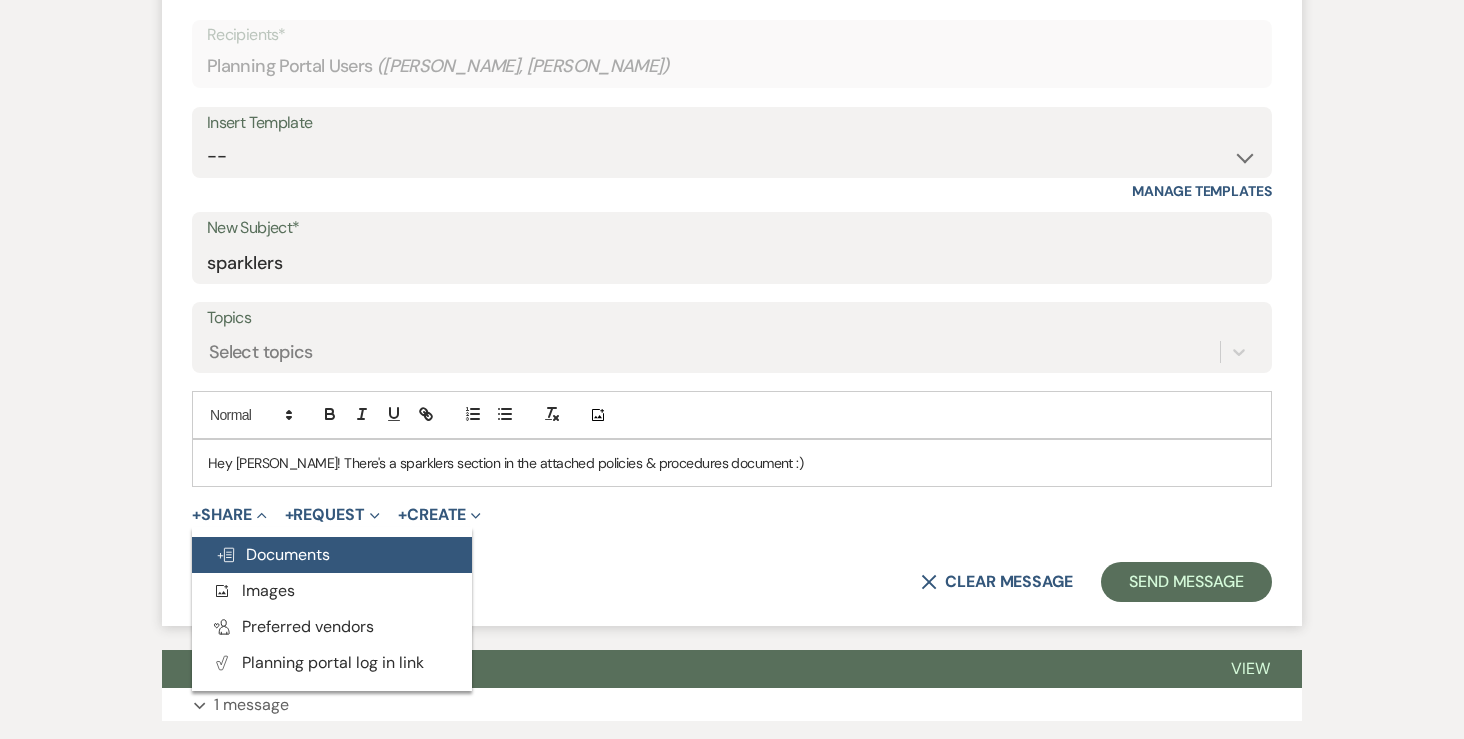 click on "Doc Upload Documents" at bounding box center (273, 554) 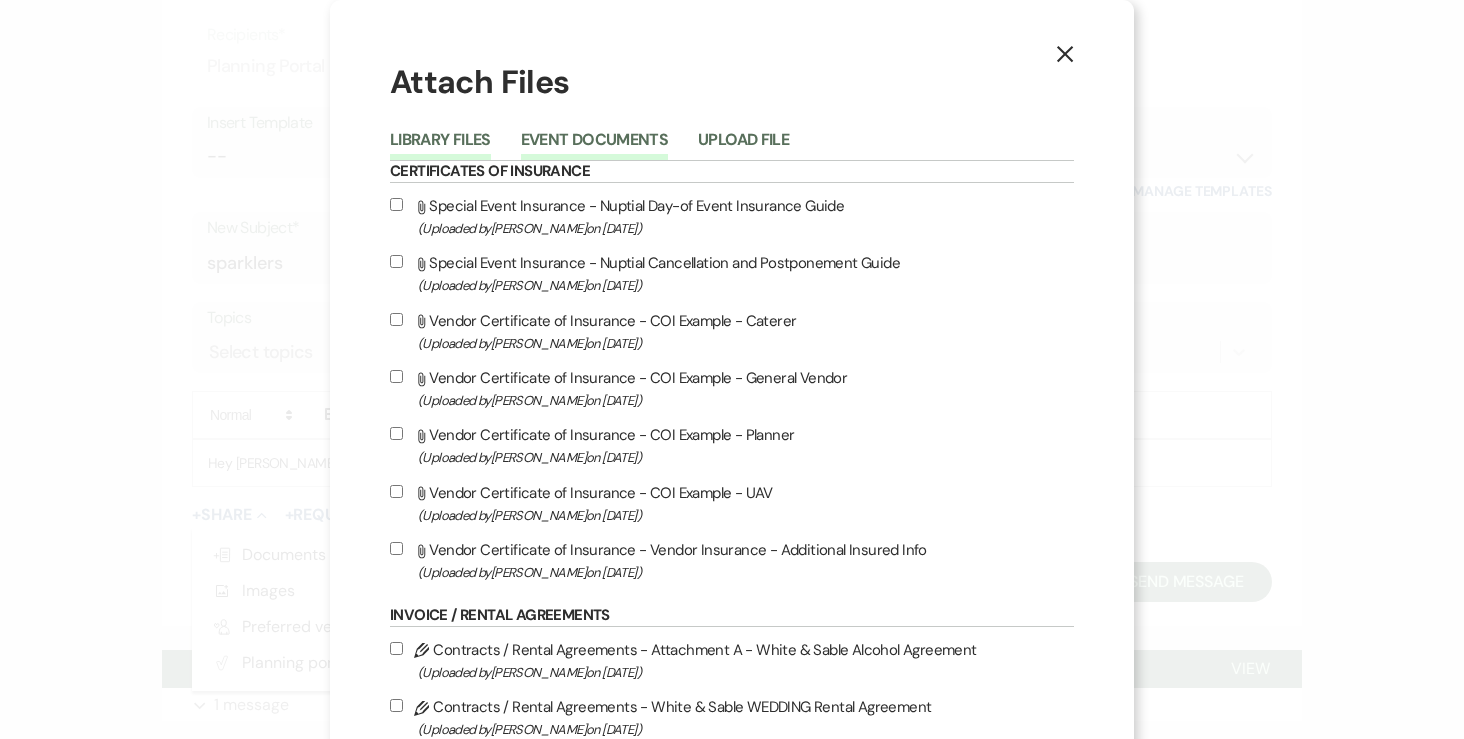 click on "Event Documents" at bounding box center [594, 146] 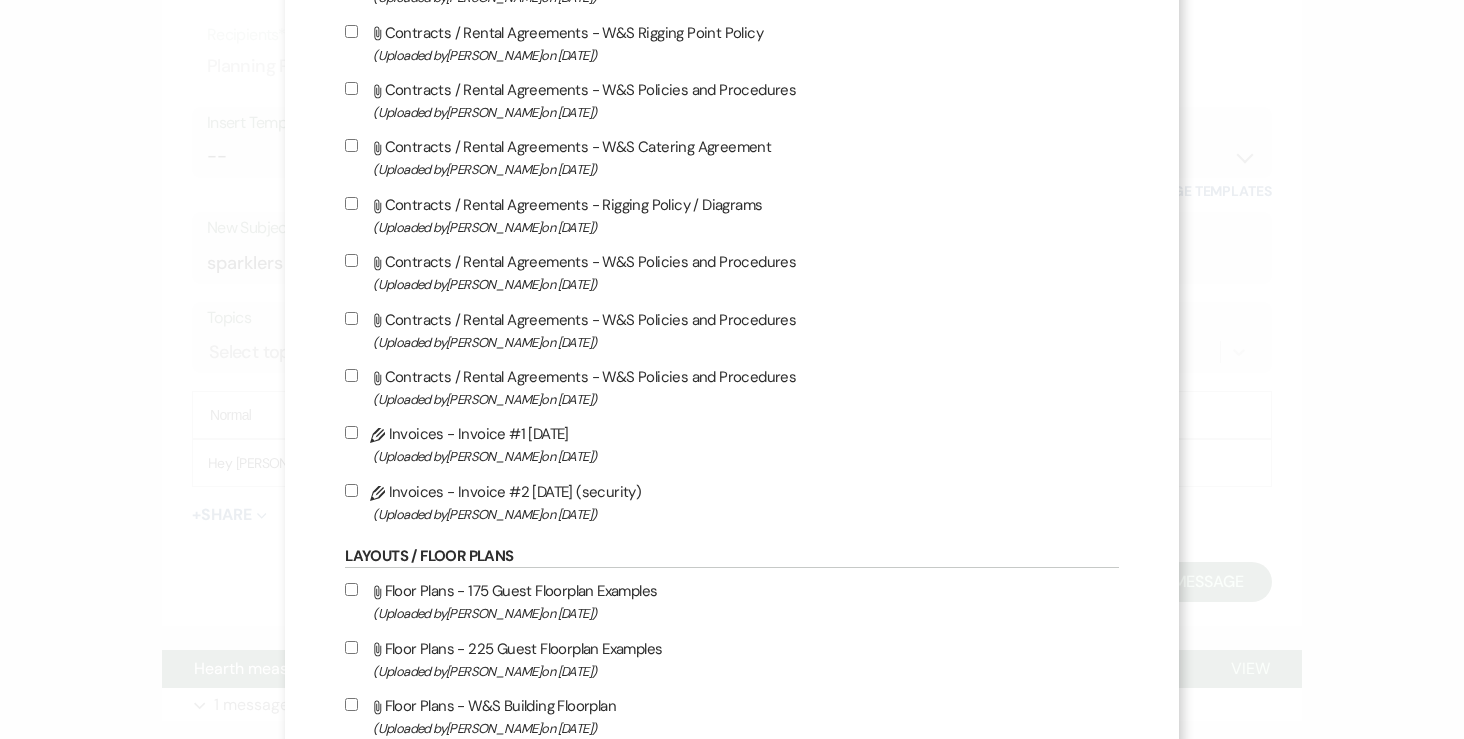 scroll, scrollTop: 806, scrollLeft: 0, axis: vertical 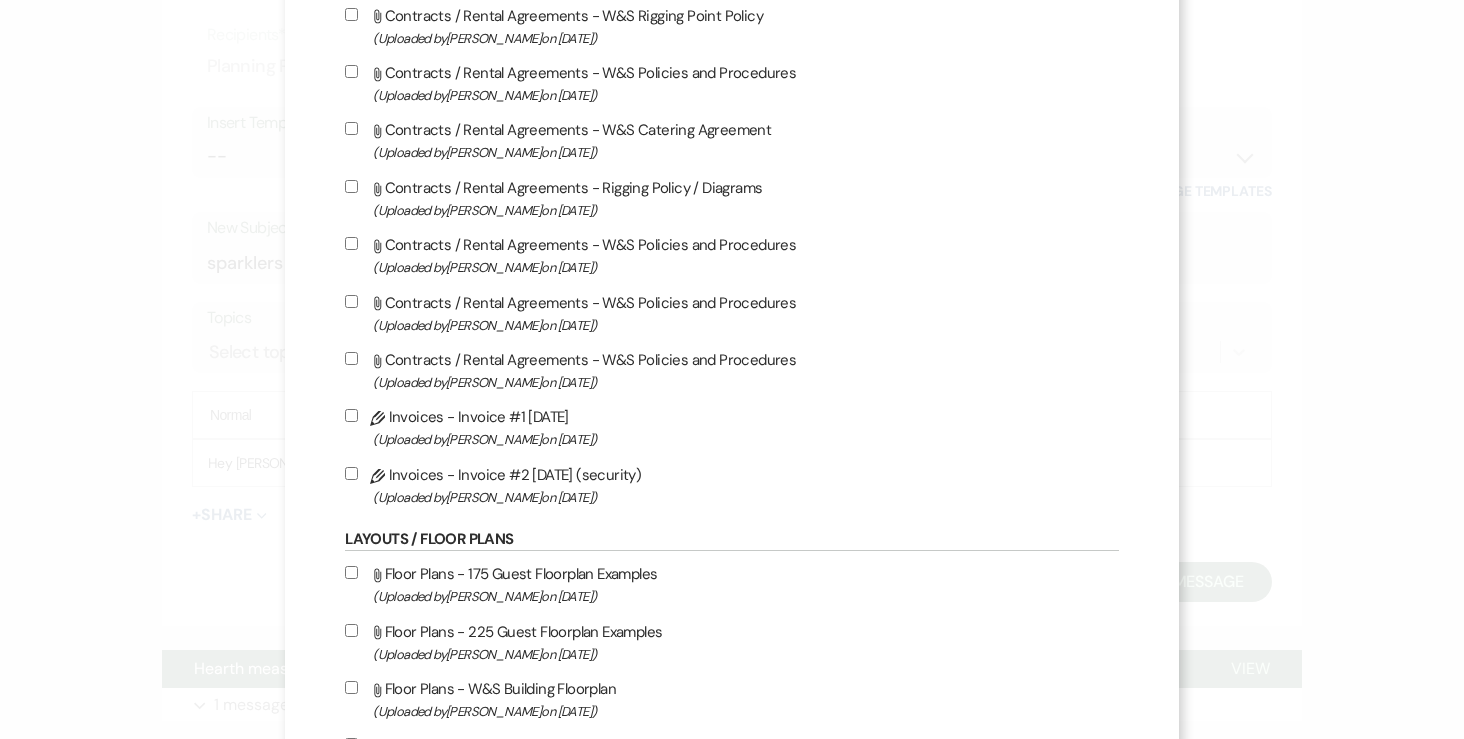 click on "Attach File Contracts / Rental Agreements - W&S Policies and Procedures (Uploaded by  [PERSON_NAME]  on   [DATE] )" at bounding box center (351, 358) 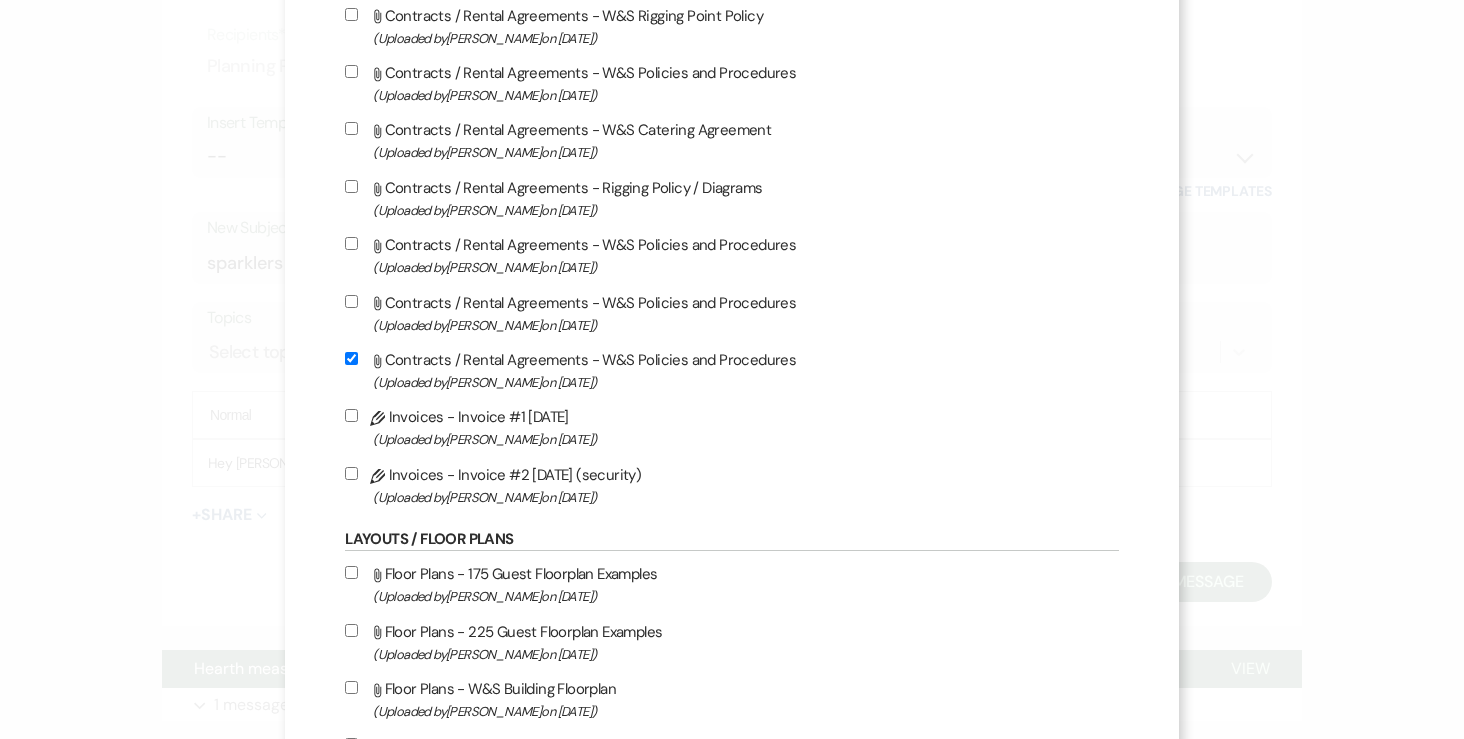 checkbox on "true" 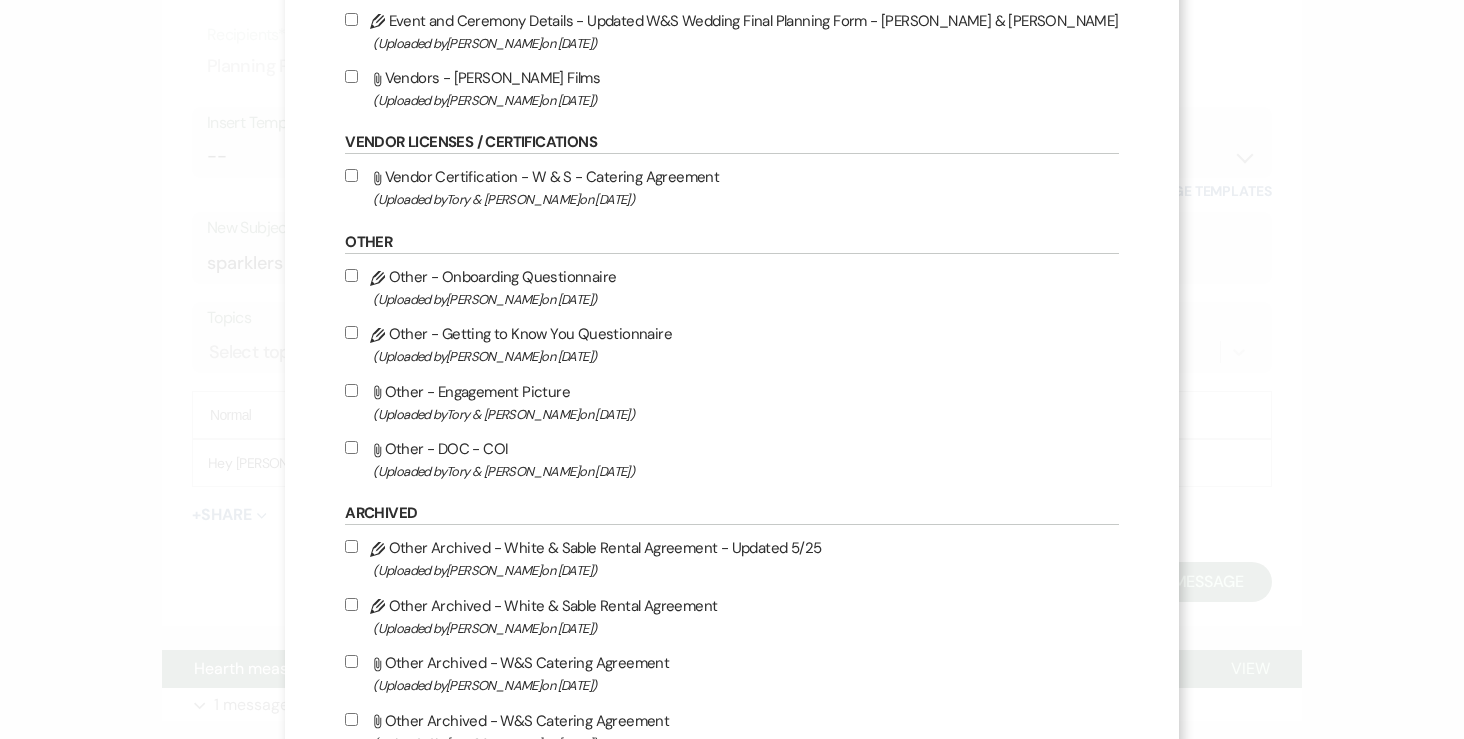 scroll, scrollTop: 2952, scrollLeft: 0, axis: vertical 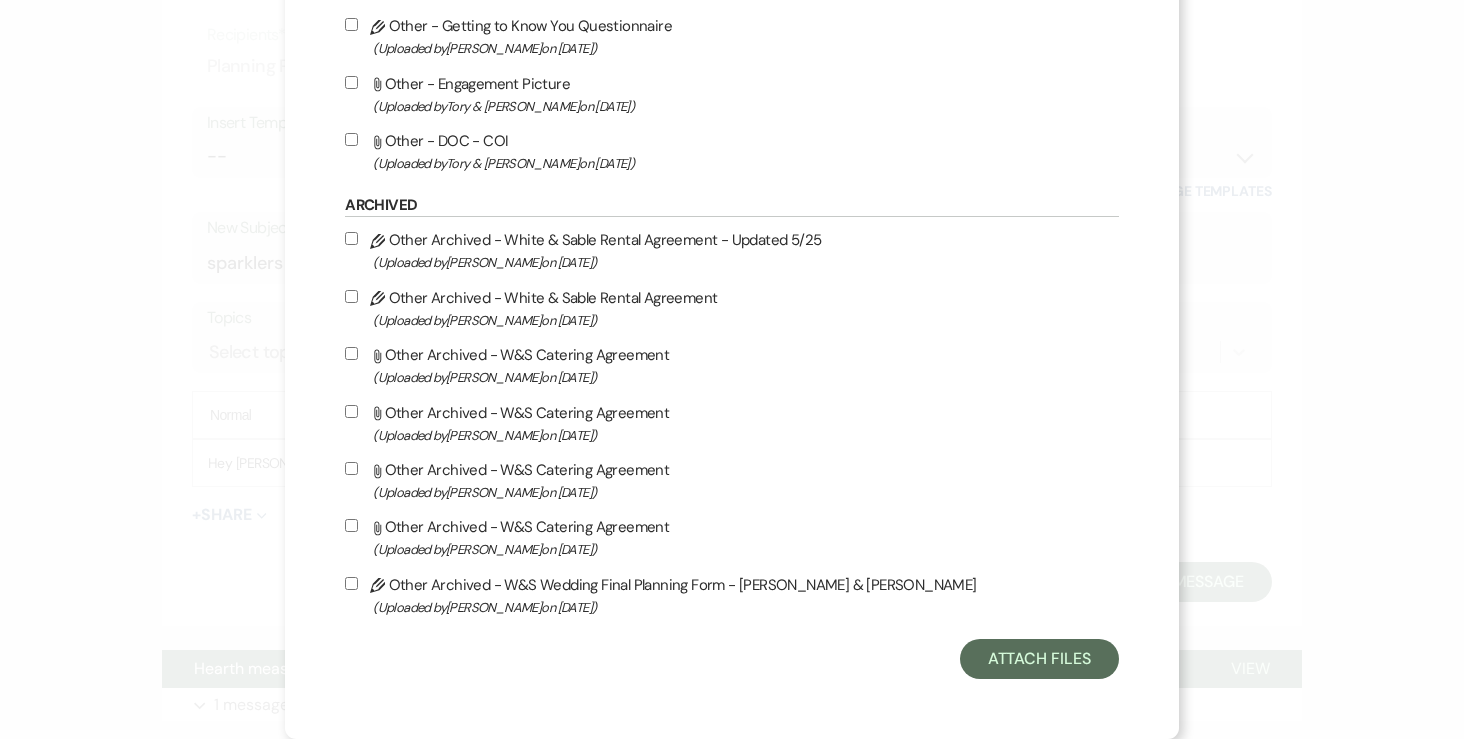 click on "X Attach Files Library Files Event Documents Upload File Certificates of Insurance   Attach File Vendor Certificate of Insurance - COI Example - Caterer (Uploaded by  [PERSON_NAME]  on   [DATE] )   Attach File Vendor Certificate of Insurance - COI Example - General Vendor (Uploaded by  [PERSON_NAME]  on   [DATE] )   Attach File Vendor Certificate of Insurance - COI Example - Planner (Uploaded by  [PERSON_NAME]  on   [DATE] )   Attach File Vendor Certificate of Insurance - COI Example - UAV (Uploaded by  [PERSON_NAME]  on   [DATE] ) Invoice / Rental Agreements   Pencil Contracts / Rental Agreements - White & Sable Rental Agreement - [PERSON_NAME]/25 (Uploaded by  [PERSON_NAME]  on   [DATE] )   Pencil Contracts / Rental Agreements - Attachment A - White & Sable Alcohol Agreement - 5/25 (Uploaded by  [PERSON_NAME]  on   [DATE] )   Attach File Contracts / Rental Agreements - W&S Policies and Procedures (Uploaded by  [PERSON_NAME]  on   )" at bounding box center (731, -1094) 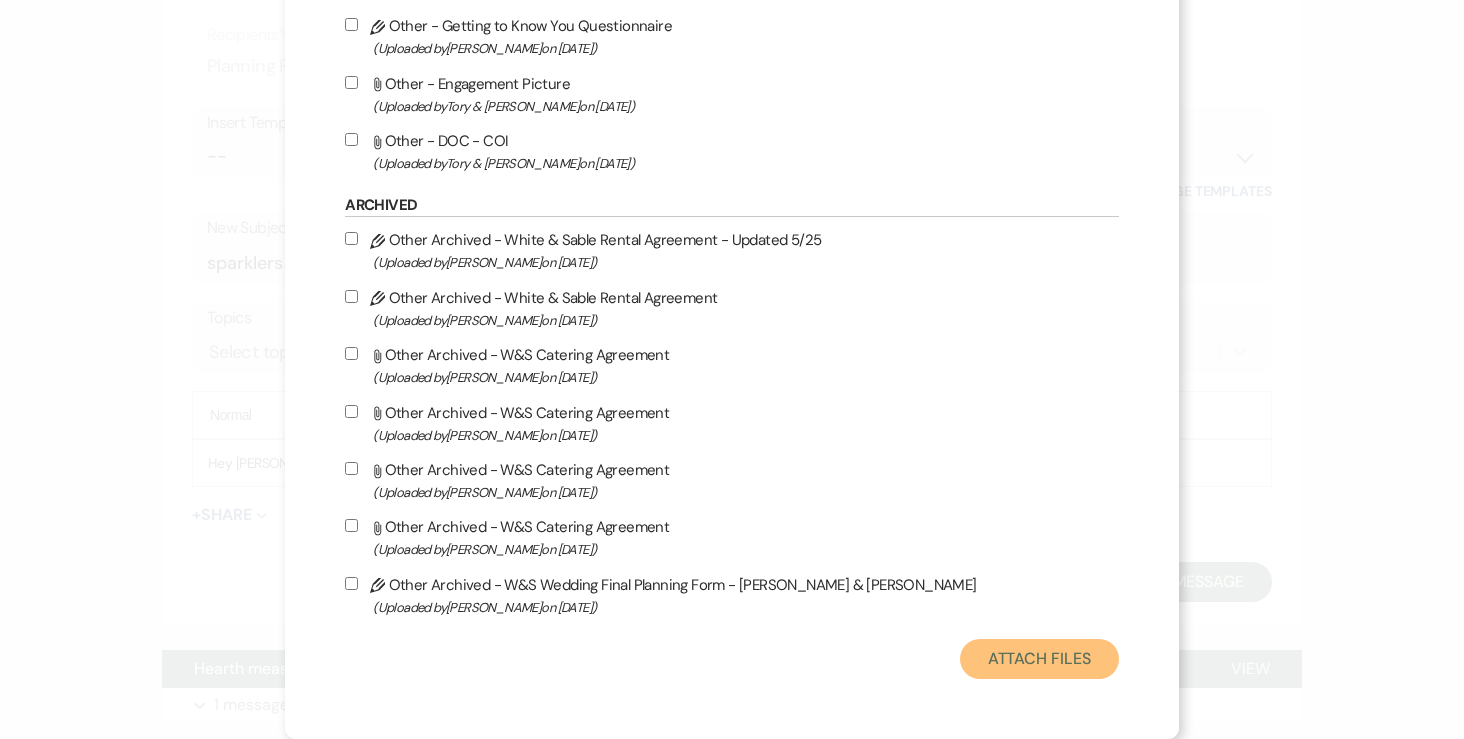 click on "Attach Files" at bounding box center [1039, 659] 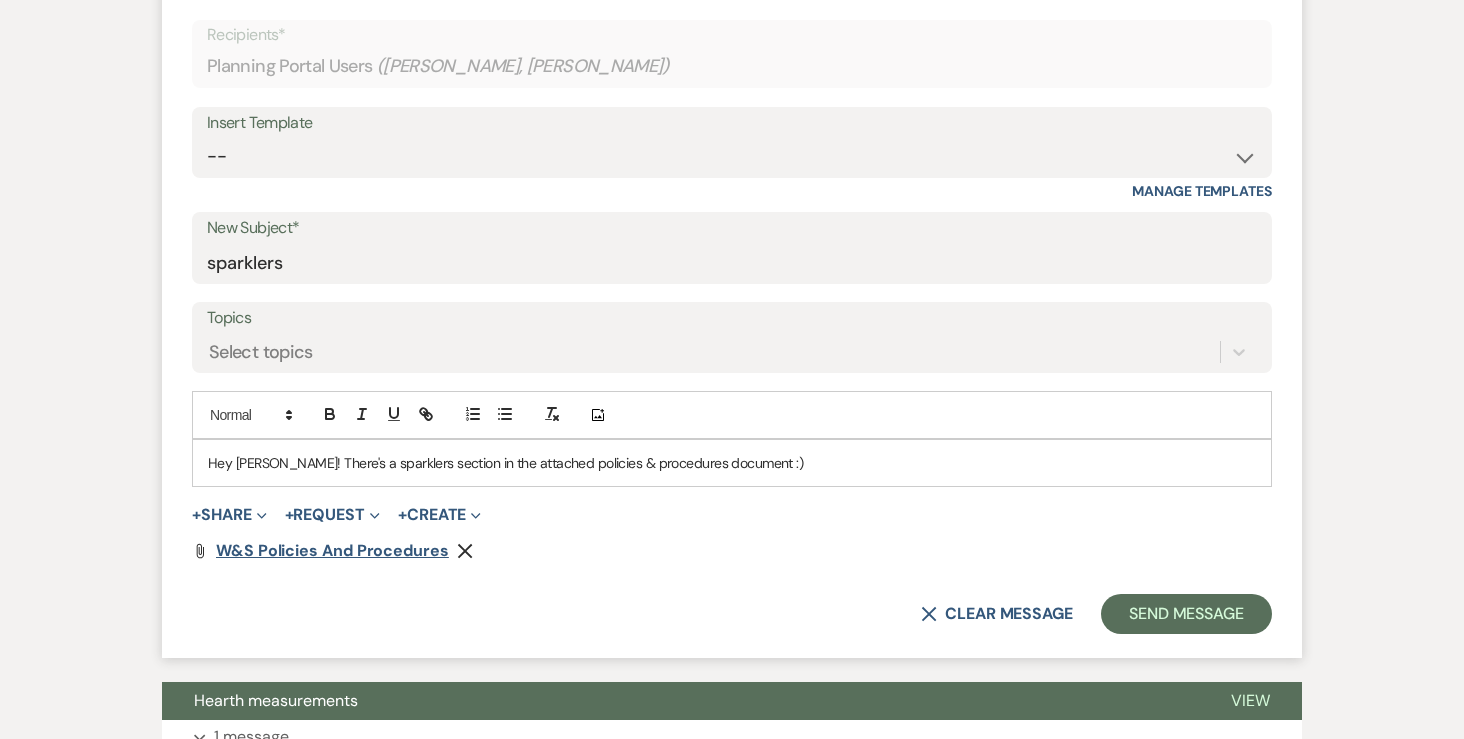 click on "W&S Policies and Procedures" at bounding box center (332, 550) 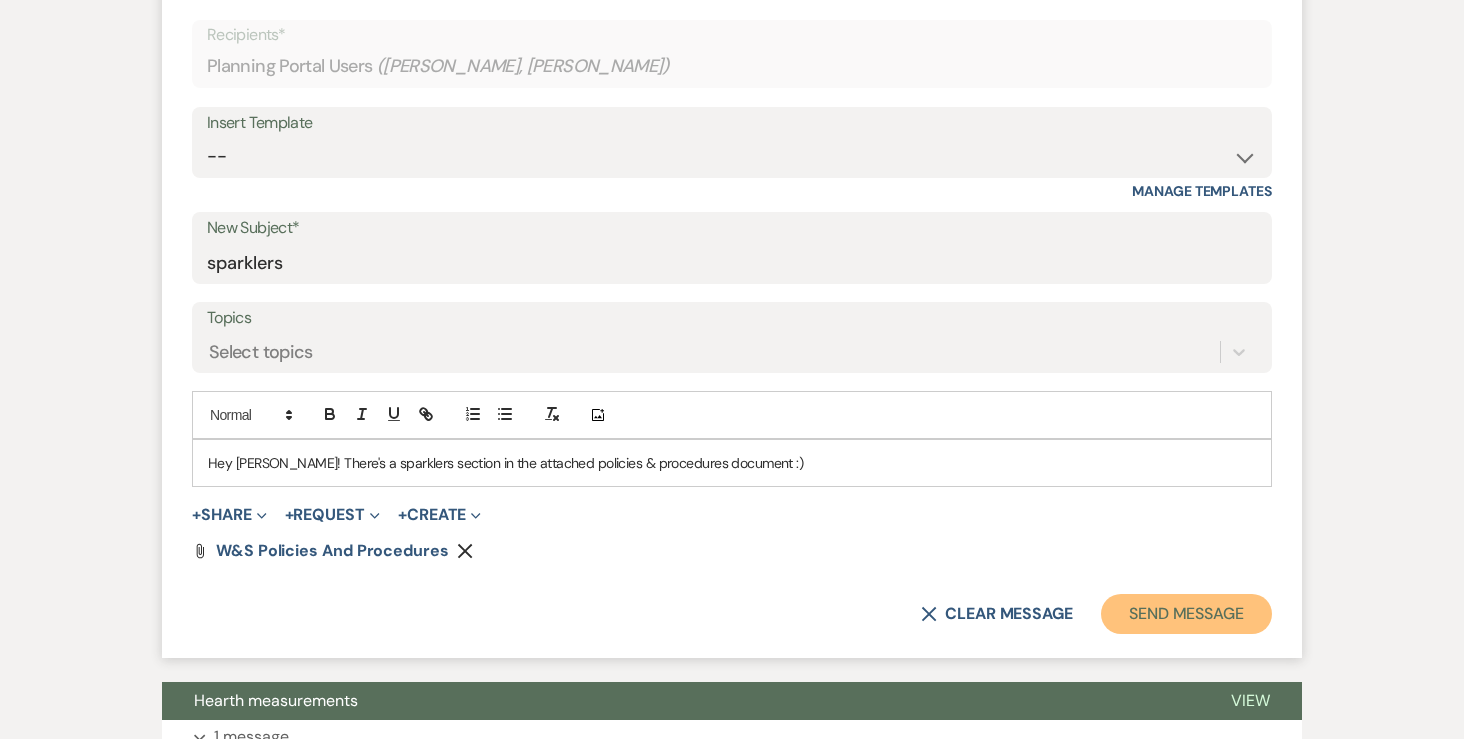 click on "Send Message" at bounding box center (1186, 614) 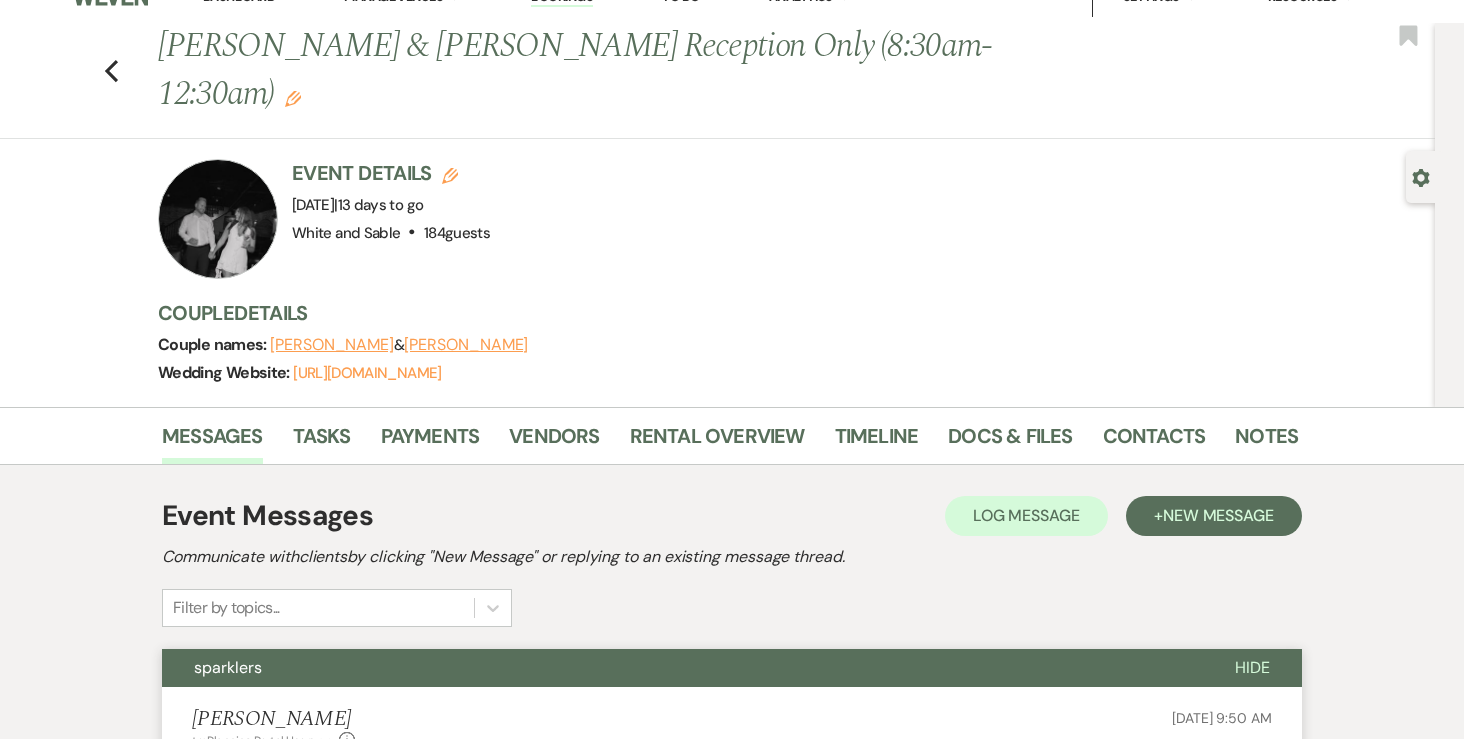scroll, scrollTop: 0, scrollLeft: 0, axis: both 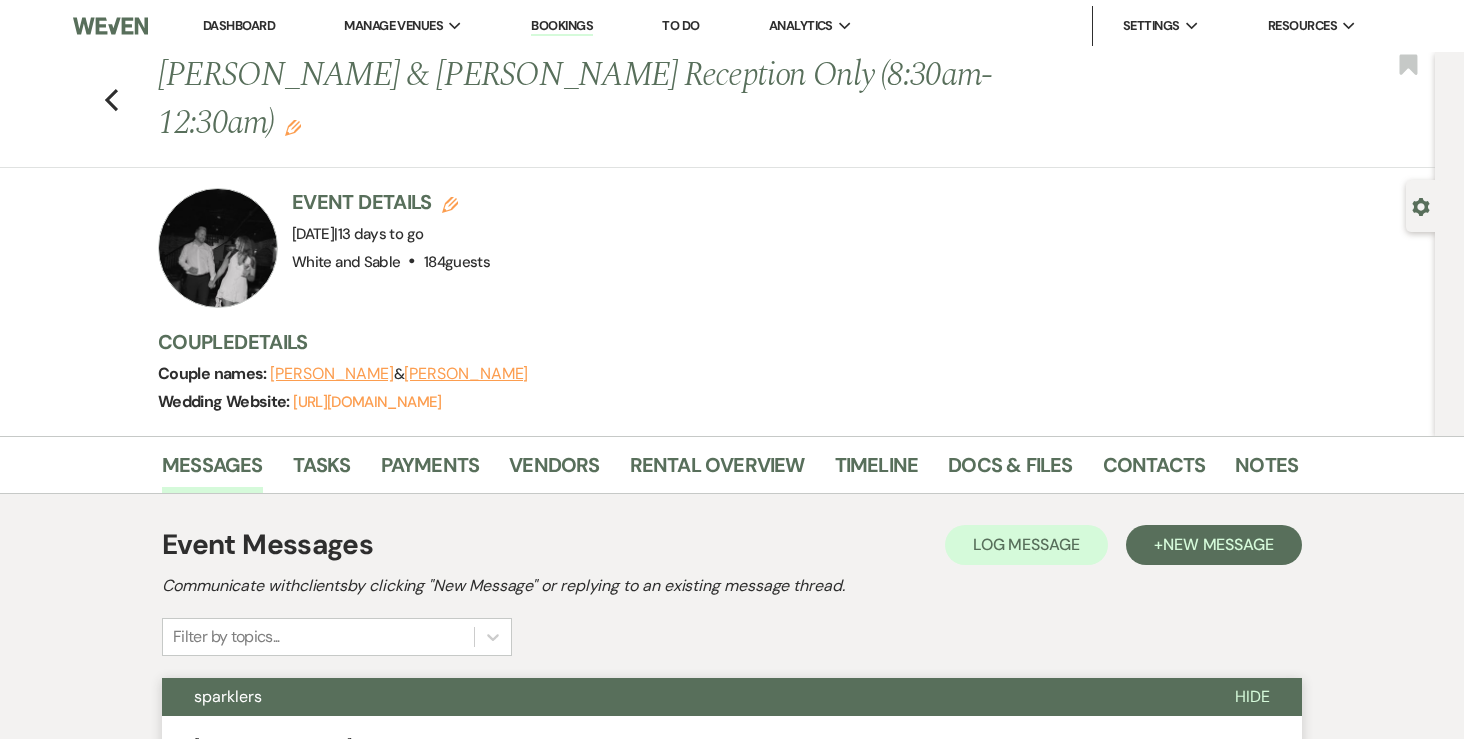 click on "Dashboard" at bounding box center [239, 25] 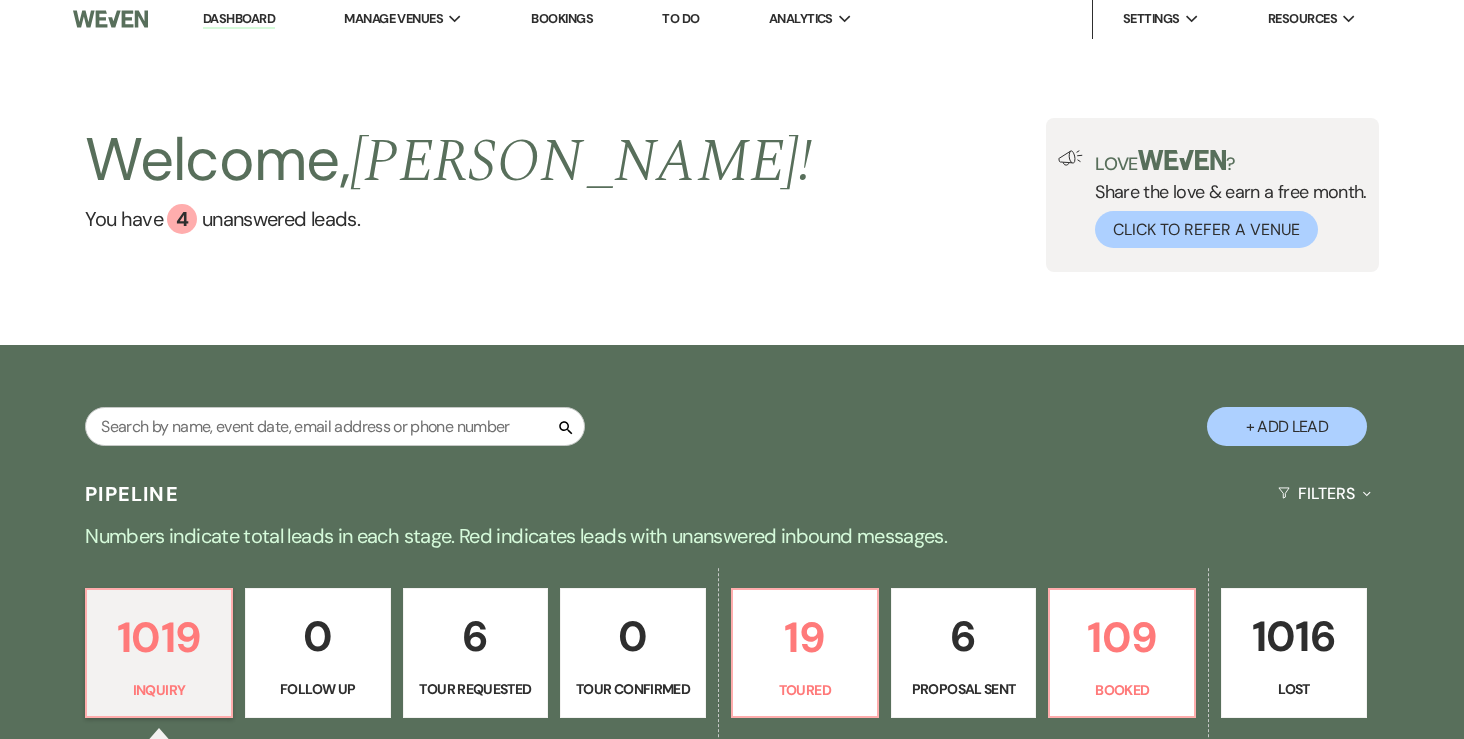scroll, scrollTop: 0, scrollLeft: 0, axis: both 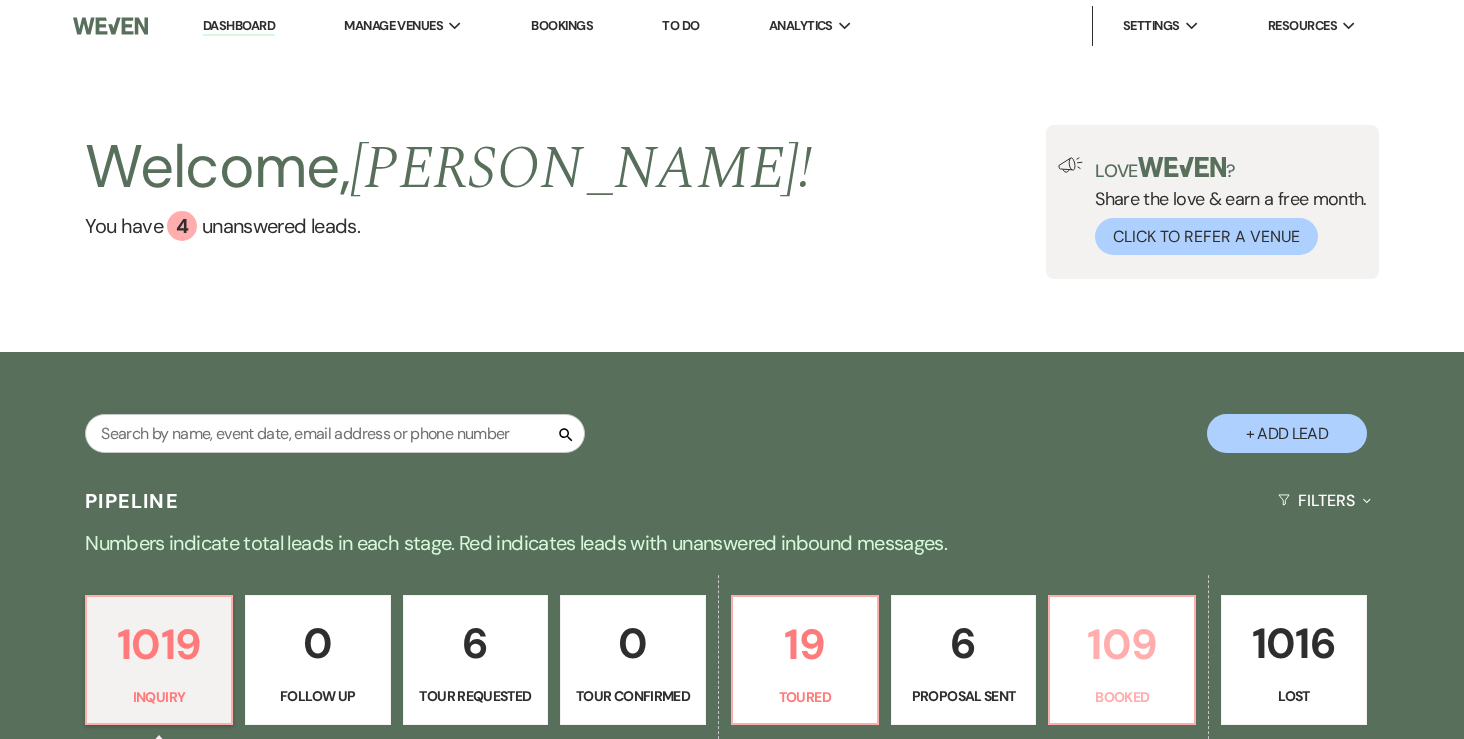 click on "109" at bounding box center (1122, 644) 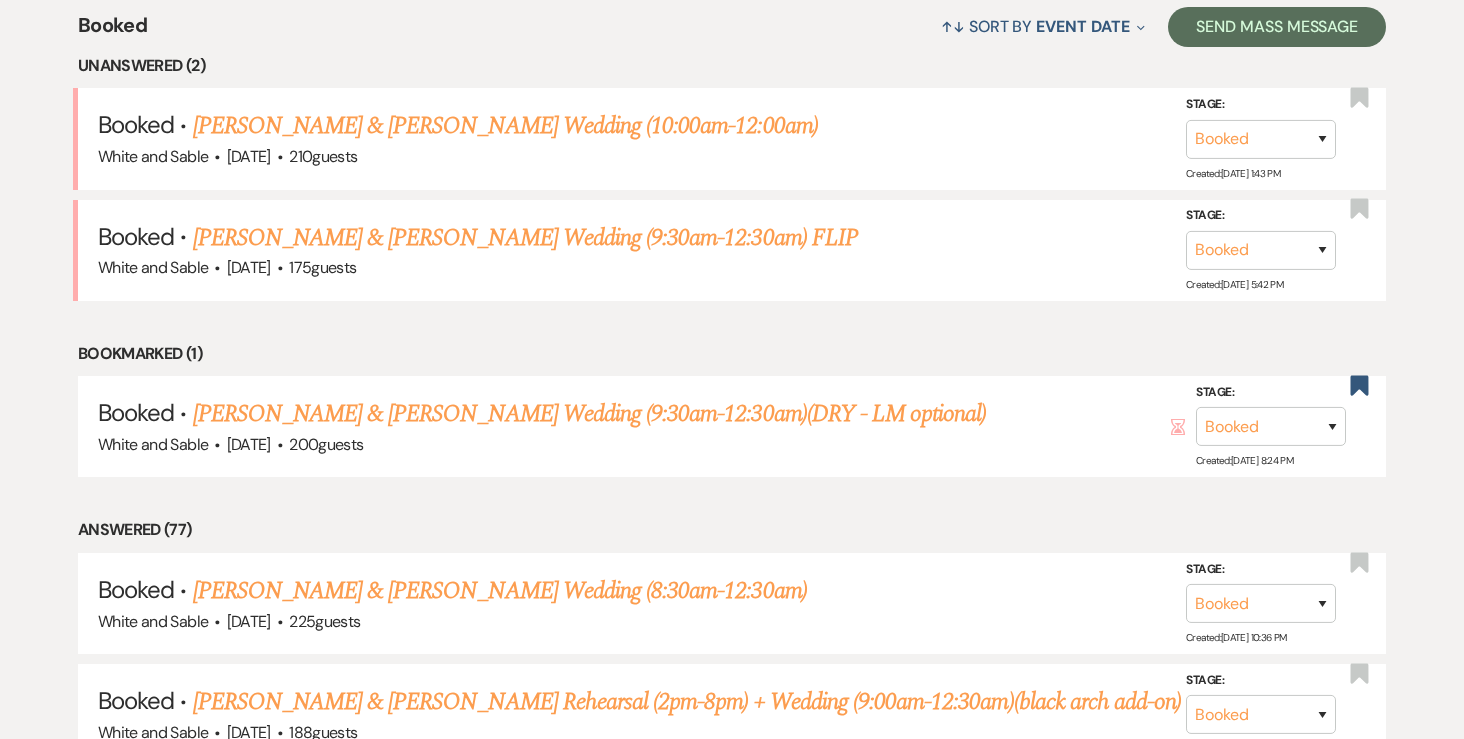 scroll, scrollTop: 745, scrollLeft: 0, axis: vertical 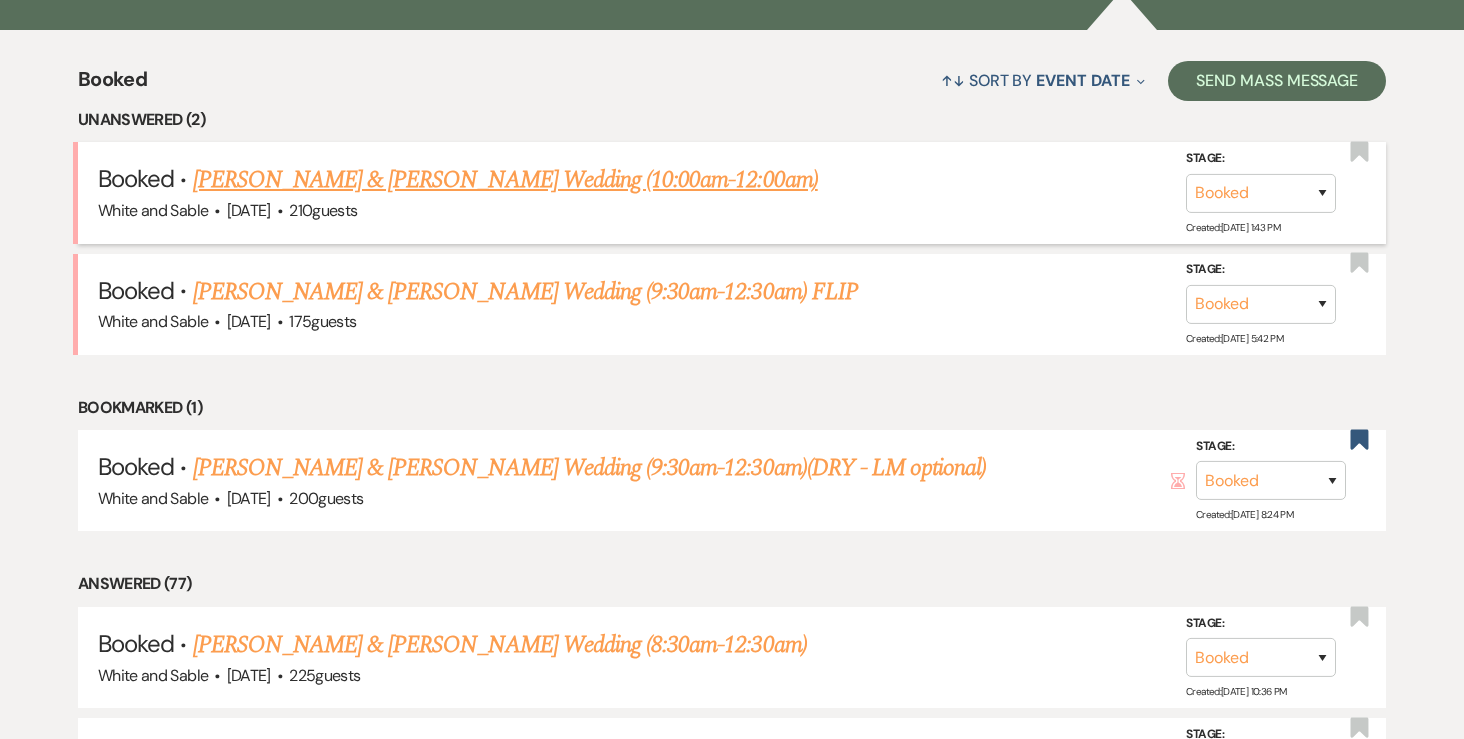 click on "[PERSON_NAME] & [PERSON_NAME] Wedding (10:00am-12:00am)" at bounding box center [505, 180] 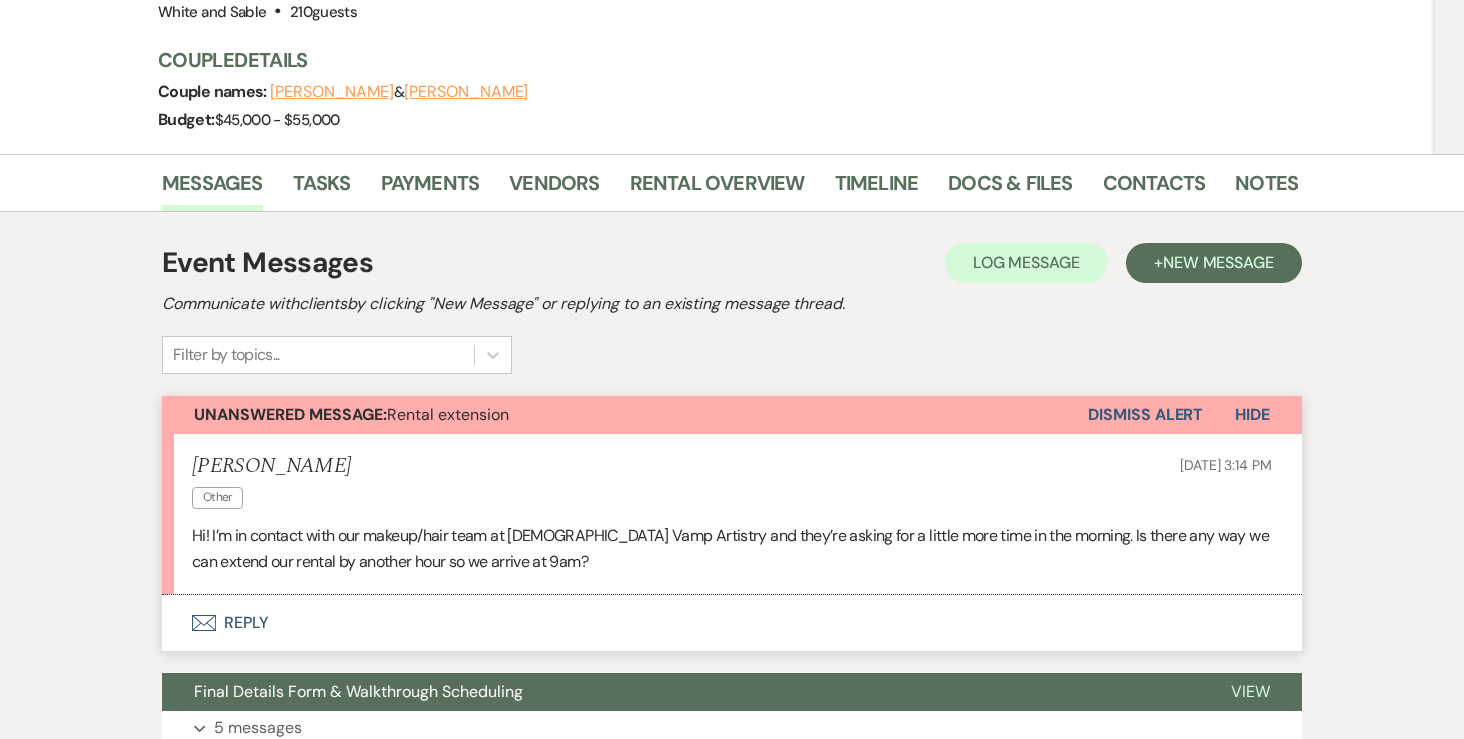 scroll, scrollTop: 272, scrollLeft: 0, axis: vertical 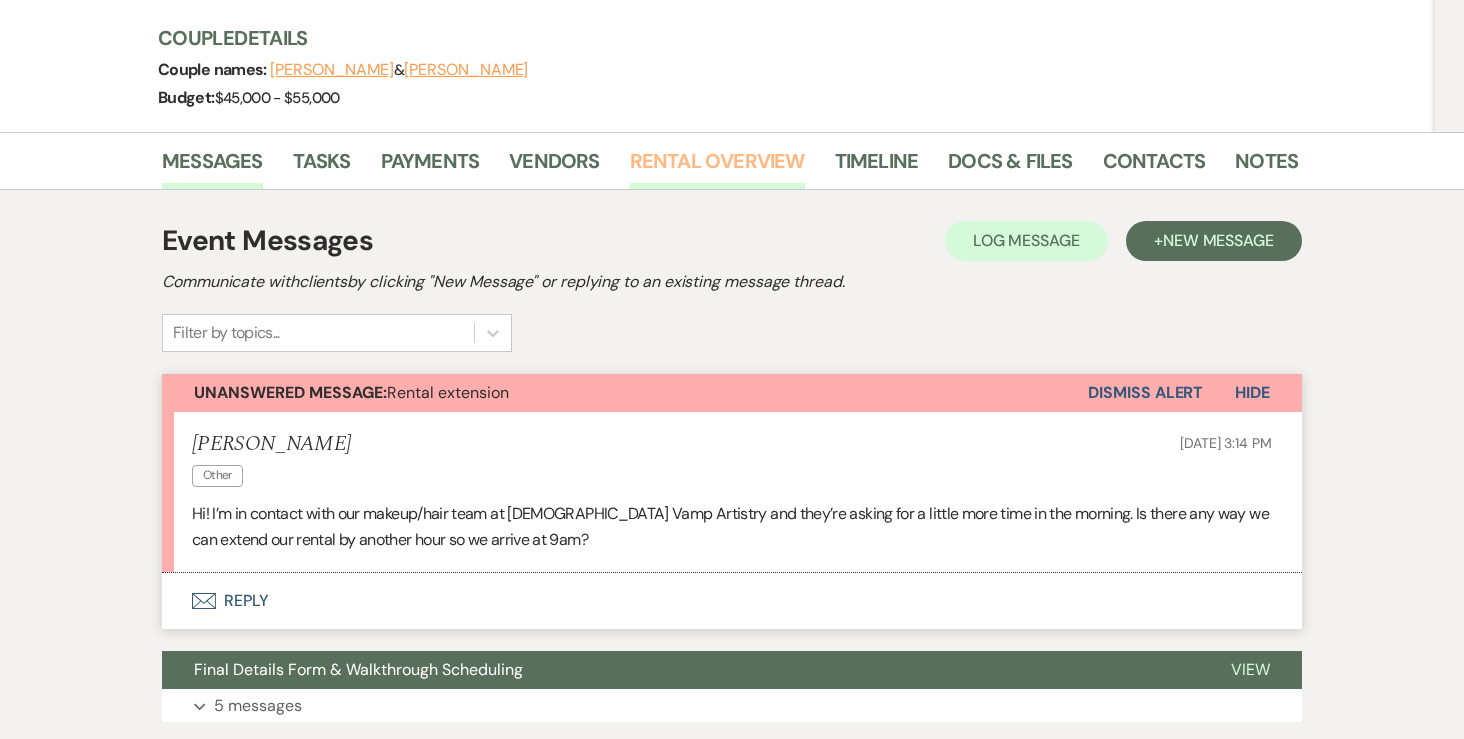 click on "Rental Overview" at bounding box center [717, 167] 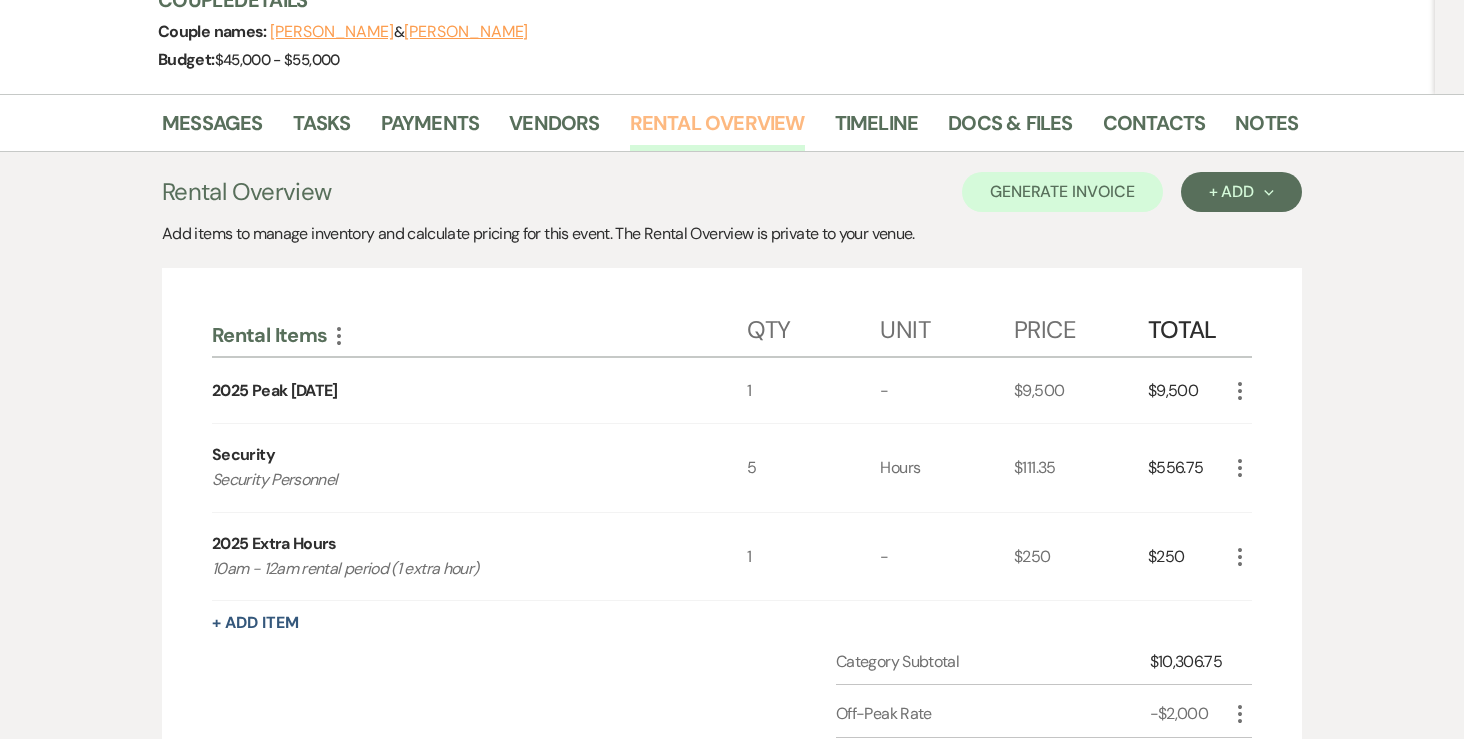scroll, scrollTop: 431, scrollLeft: 0, axis: vertical 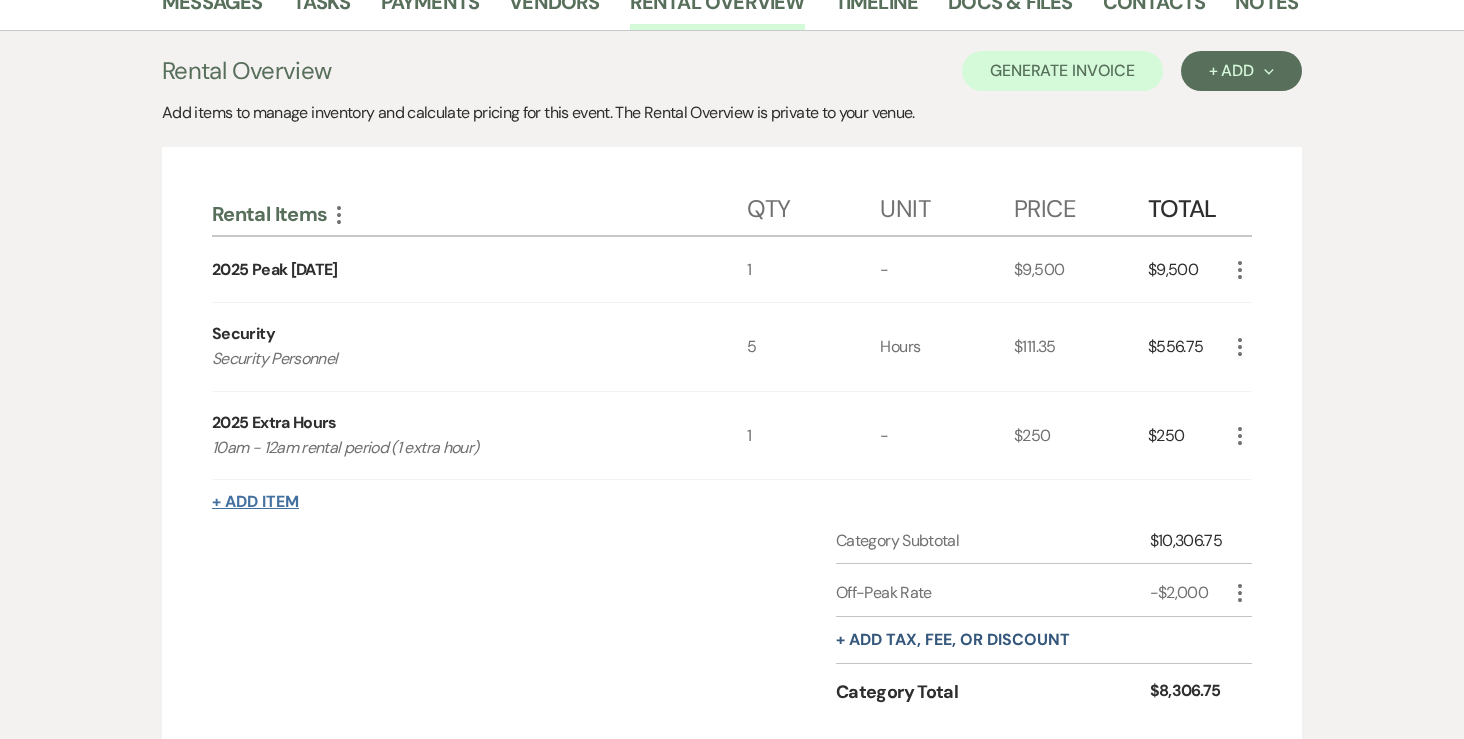click on "+ Add Item" at bounding box center (255, 502) 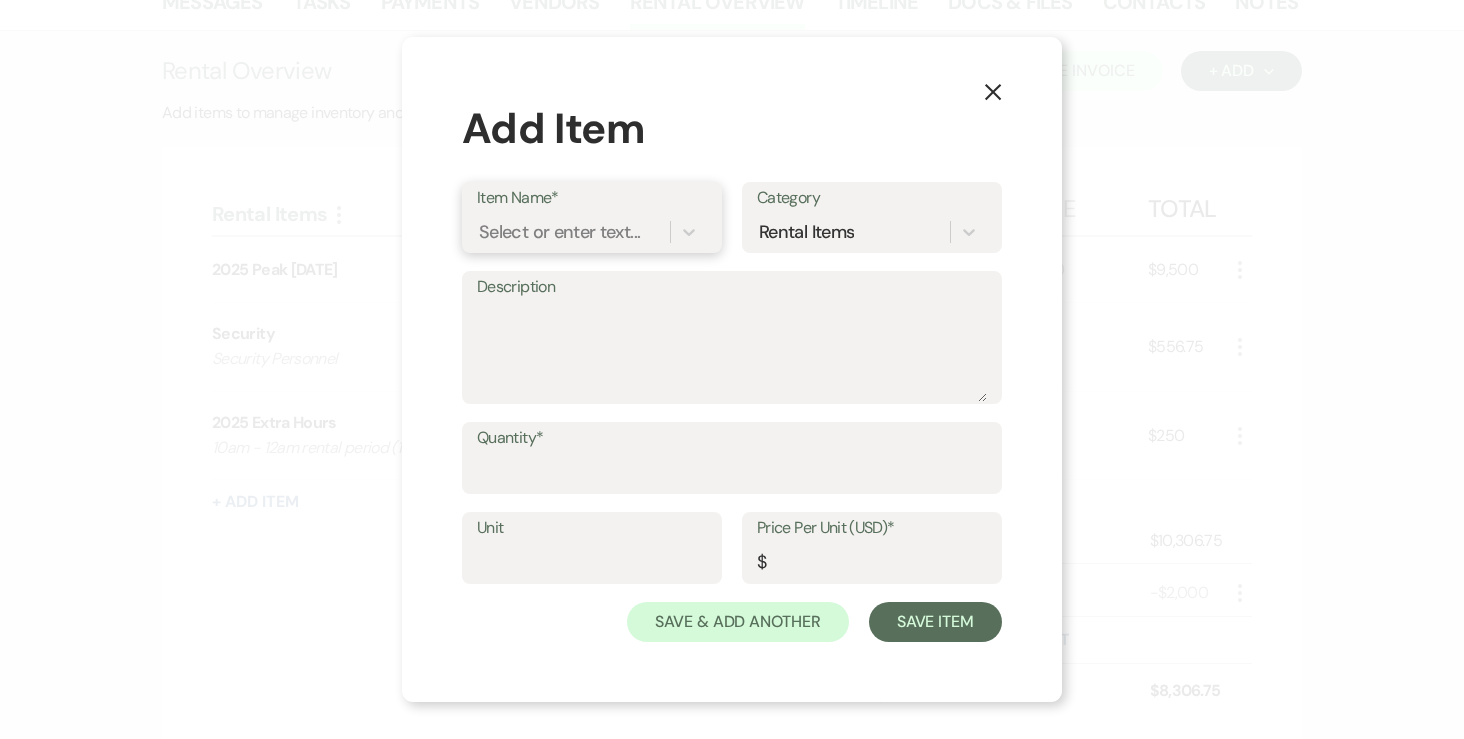 click on "Select or enter text..." at bounding box center [559, 232] 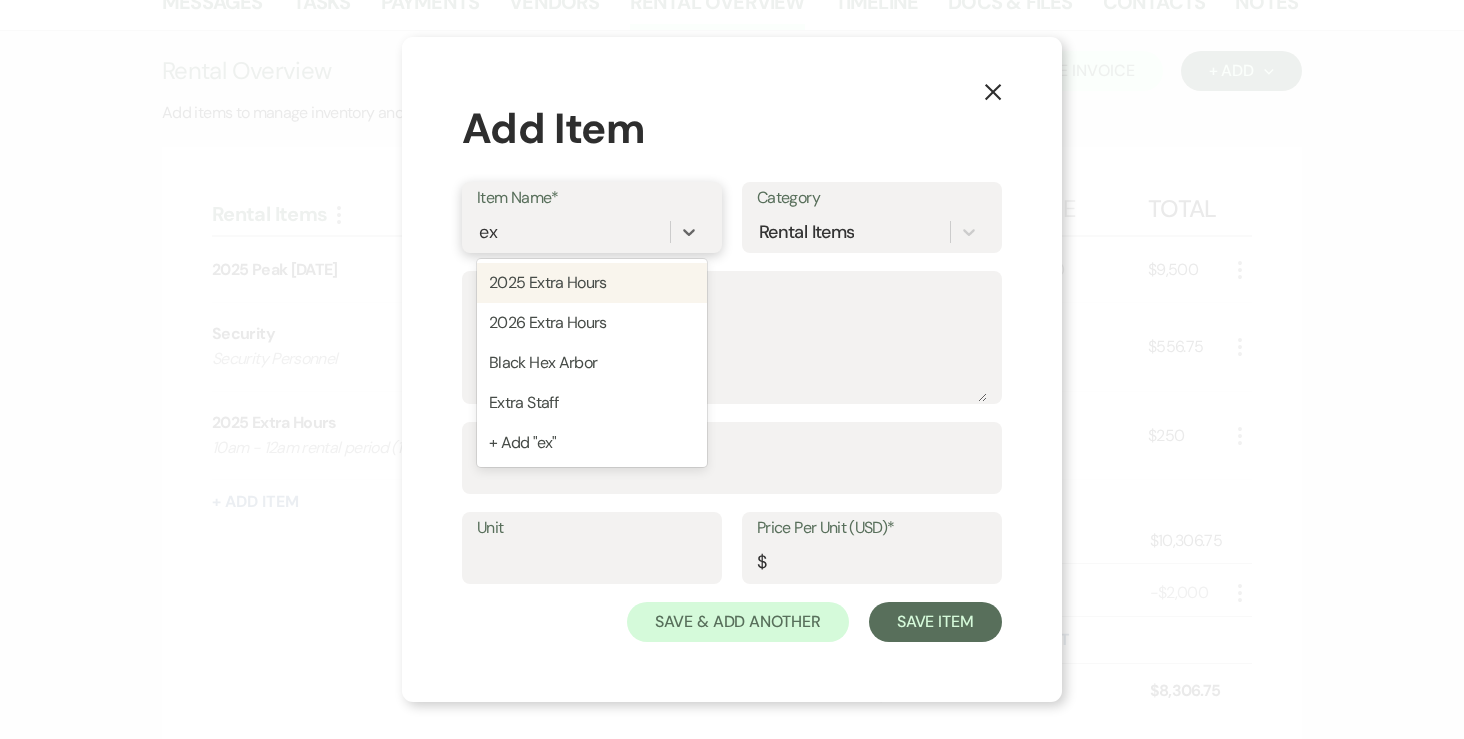 type on "ext" 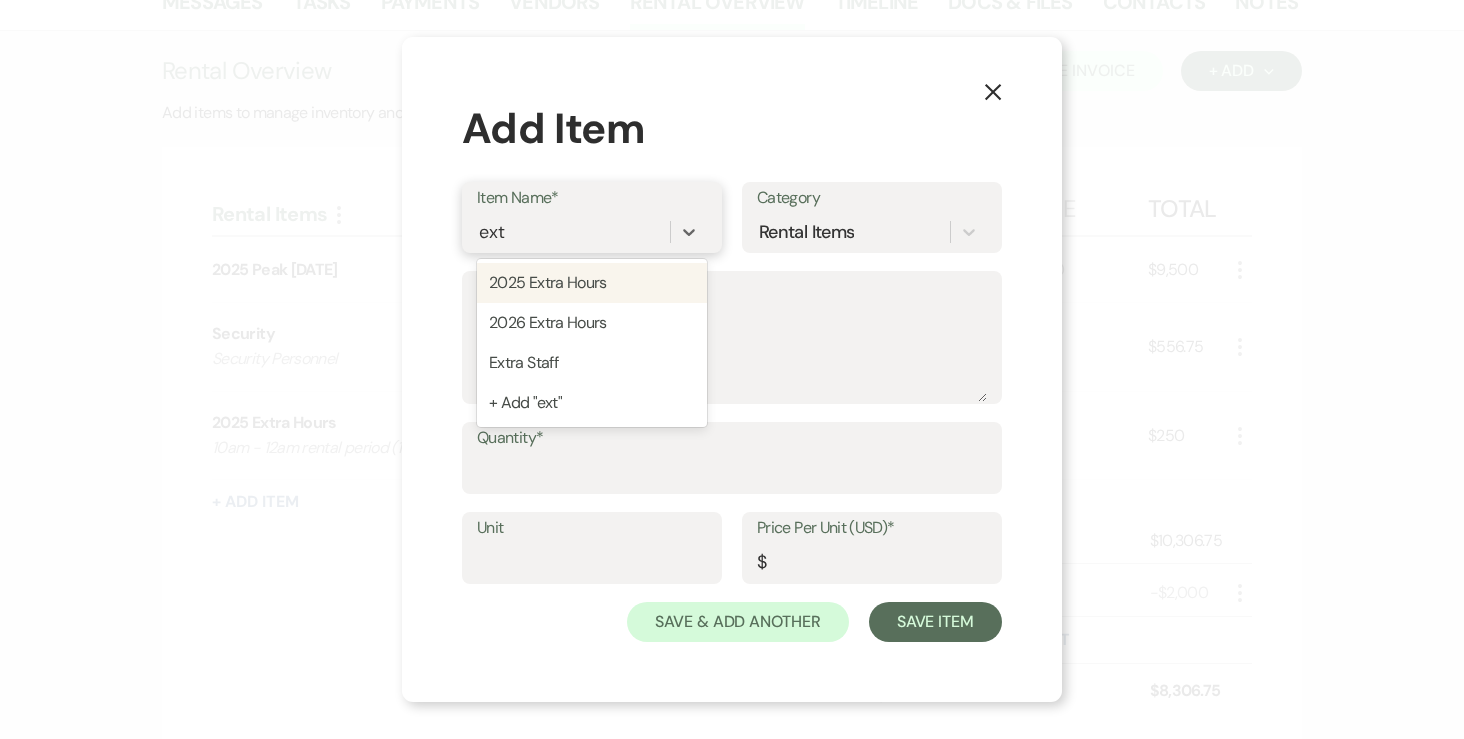 click on "2025 Extra Hours" at bounding box center [592, 283] 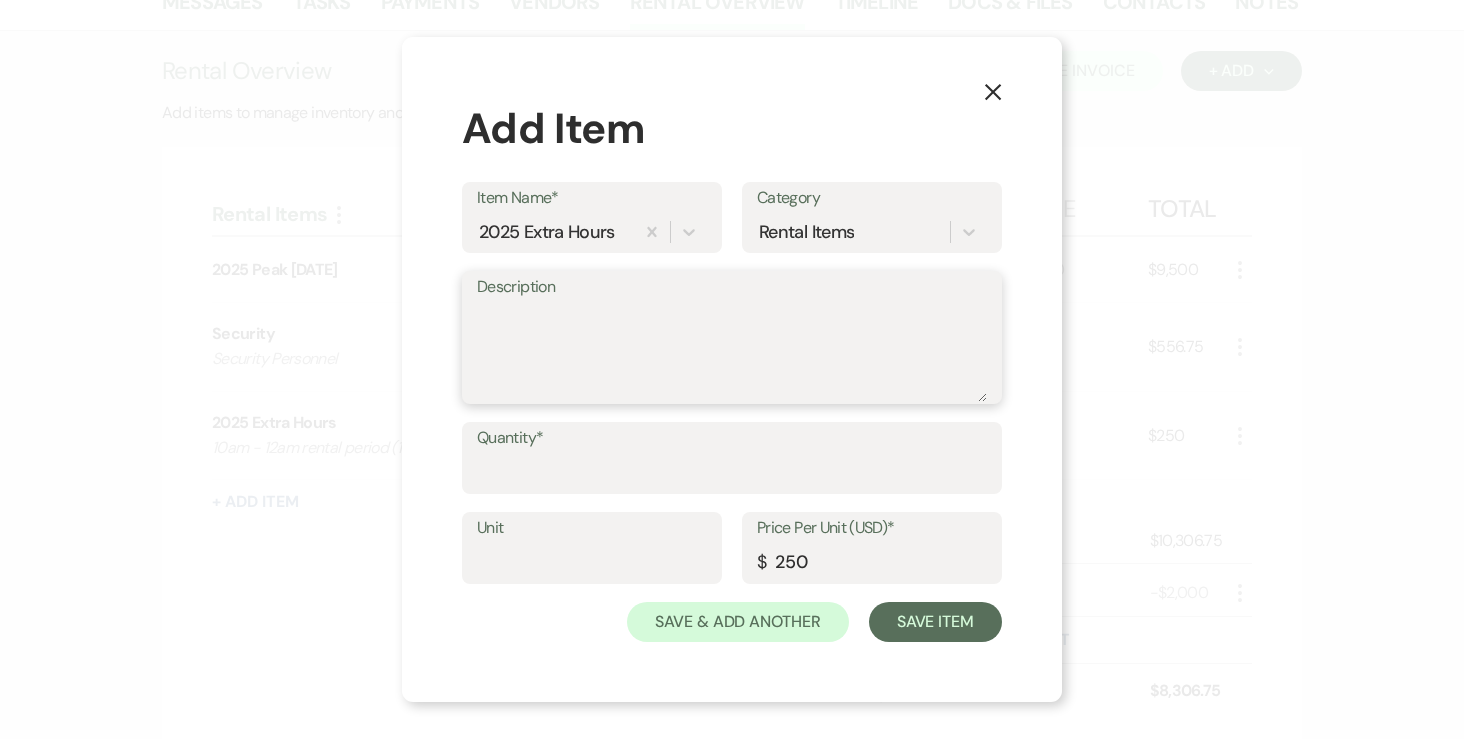 click on "Description" at bounding box center [732, 352] 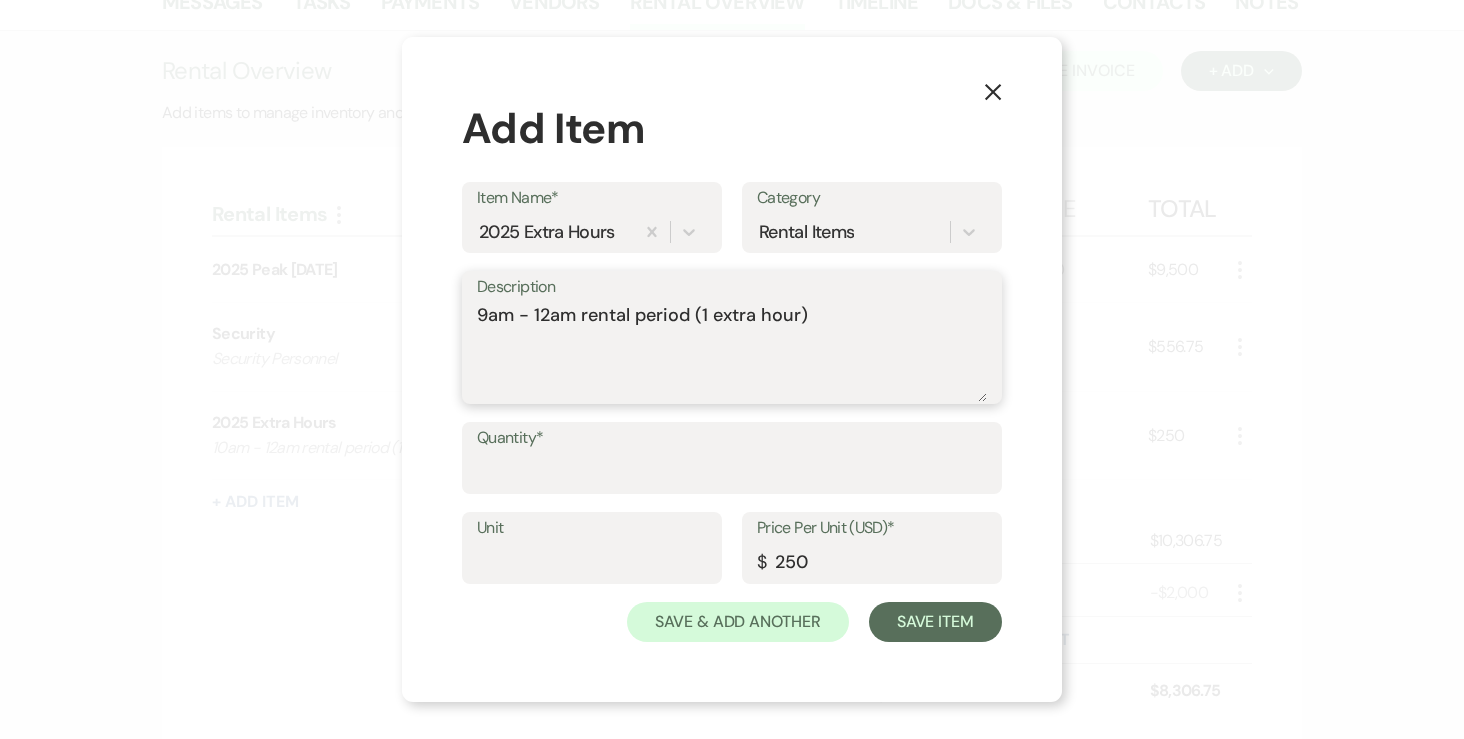 type on "9am - 12am rental period (1 extra hour)" 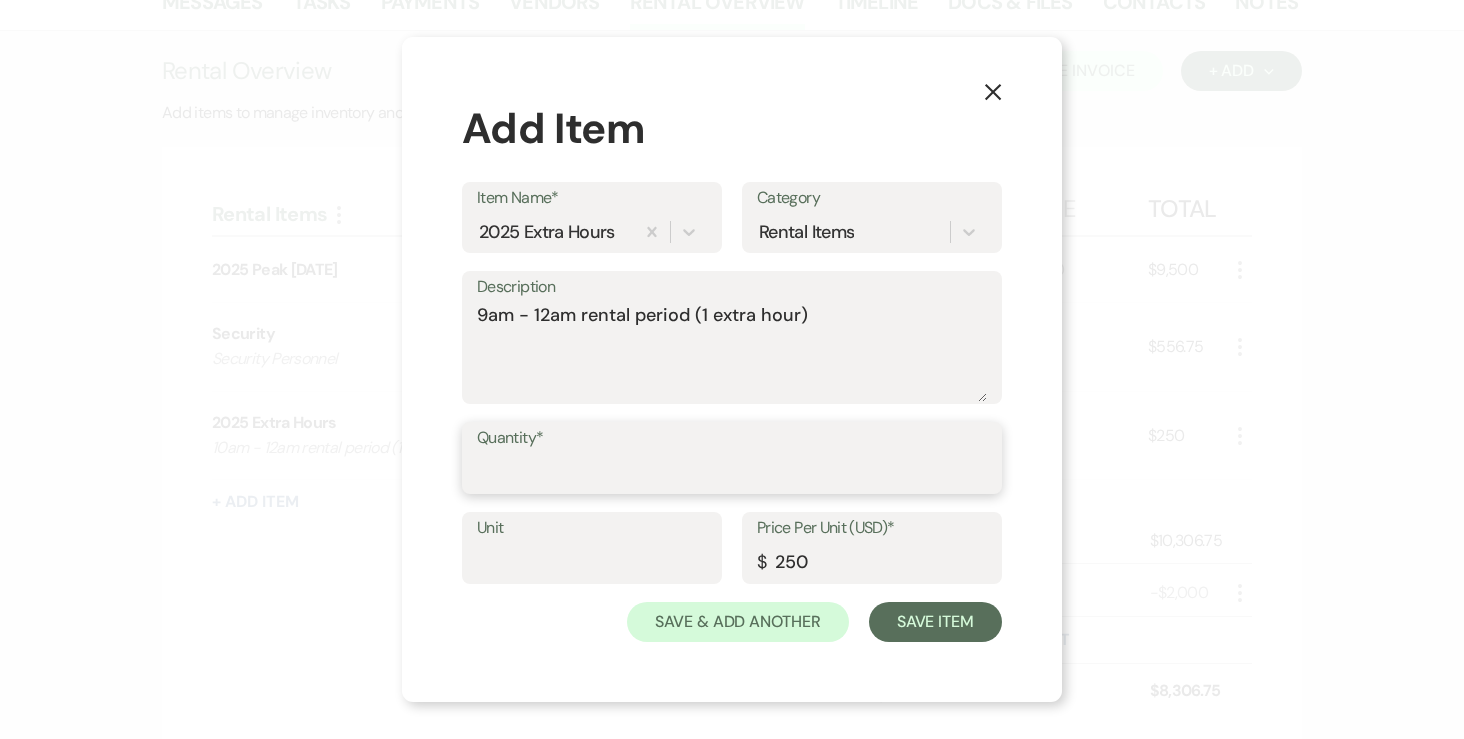 click on "Quantity*" at bounding box center (732, 472) 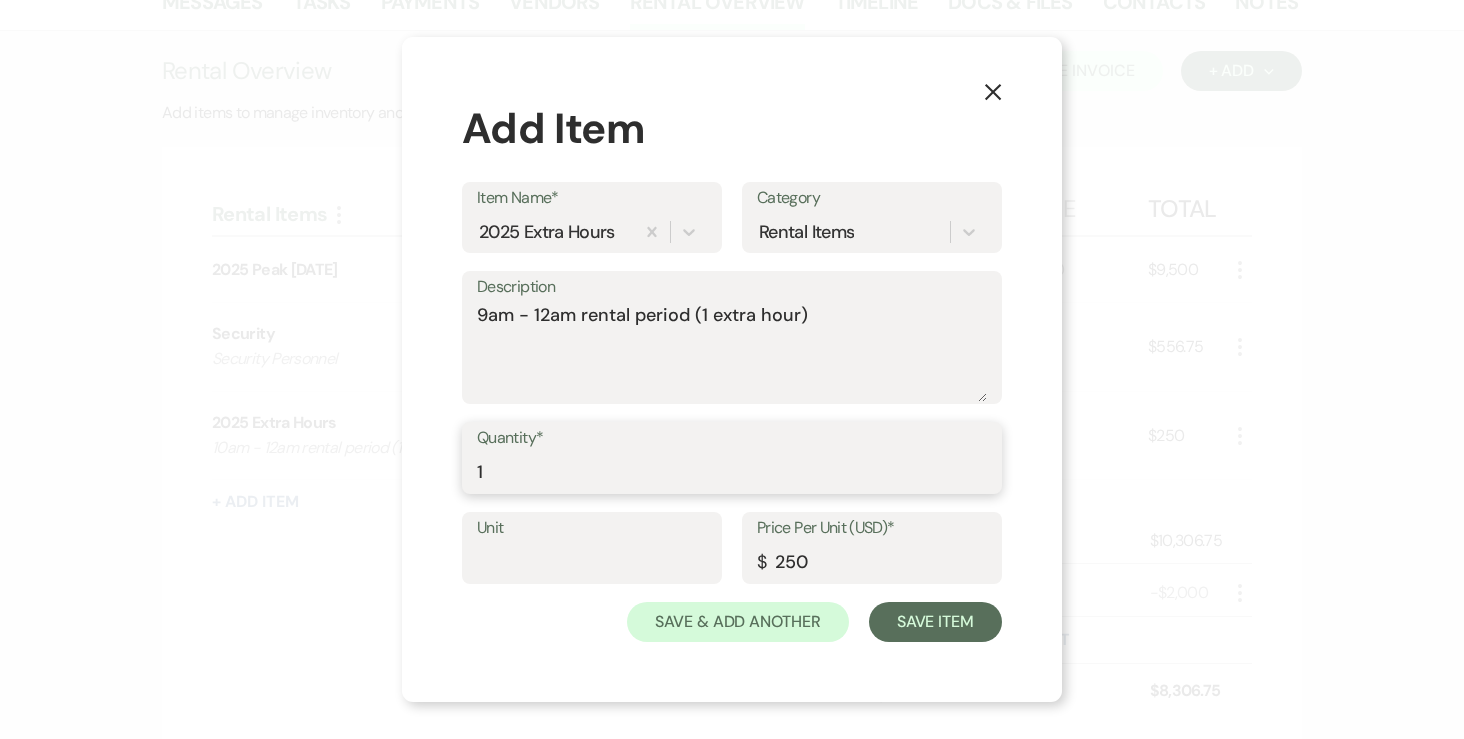type on "1" 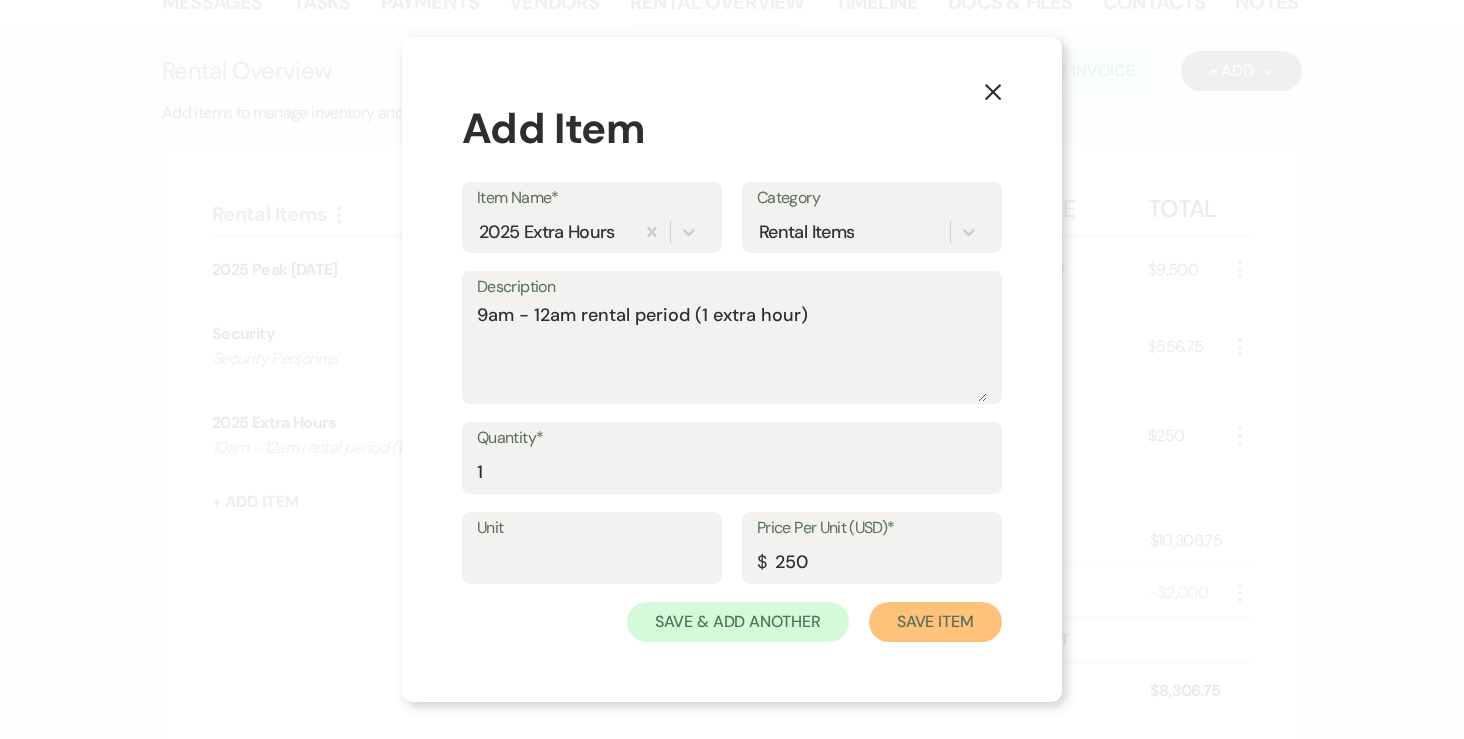 click on "Save Item" at bounding box center (935, 622) 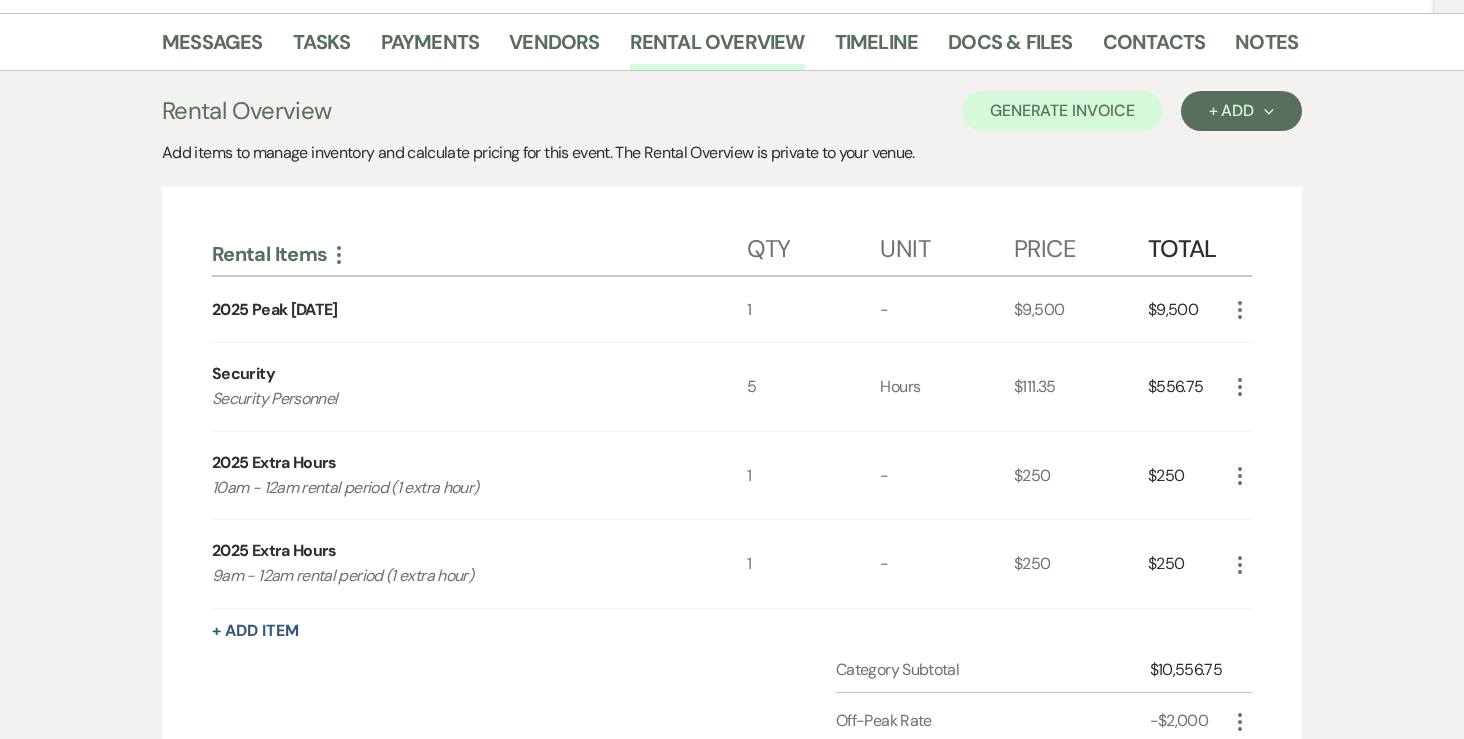 scroll, scrollTop: 356, scrollLeft: 0, axis: vertical 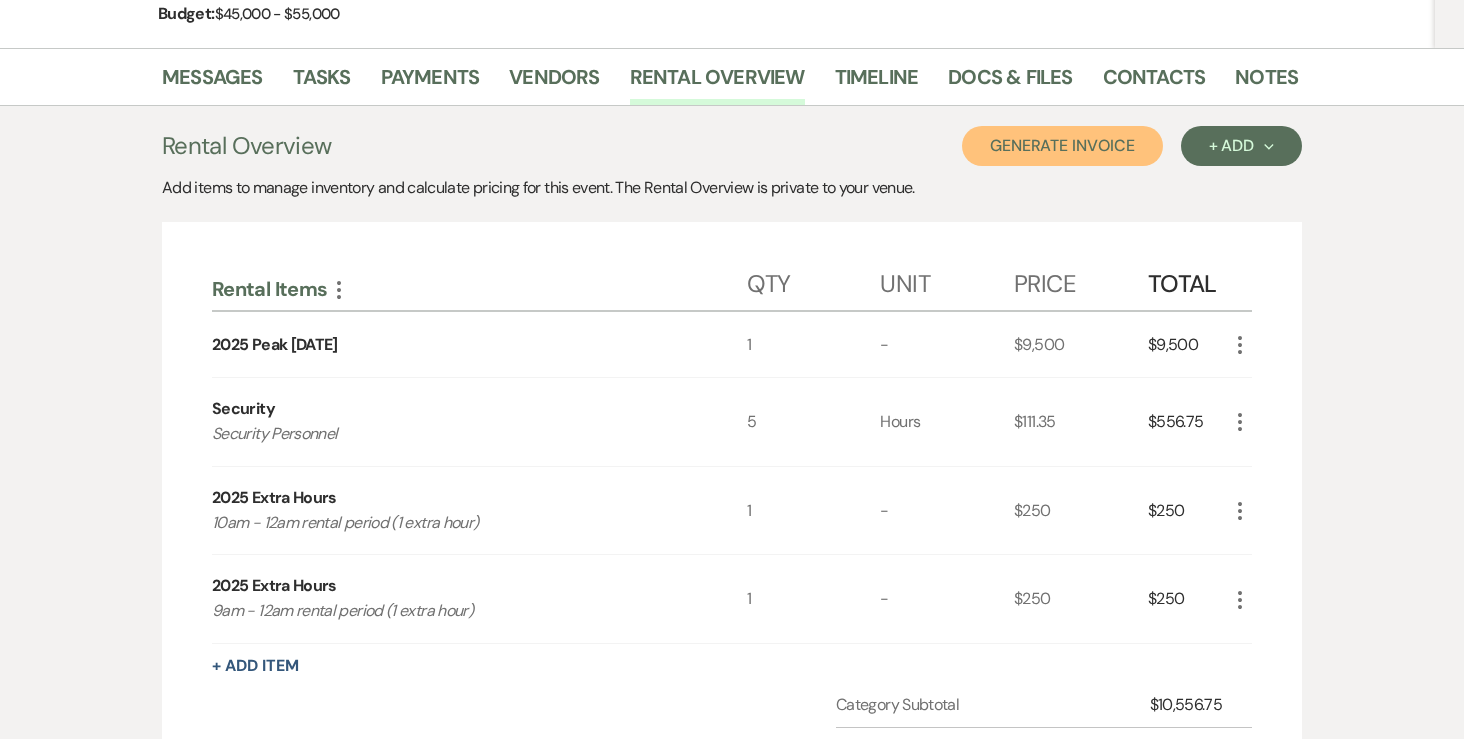 click on "Generate Invoice" at bounding box center (1062, 146) 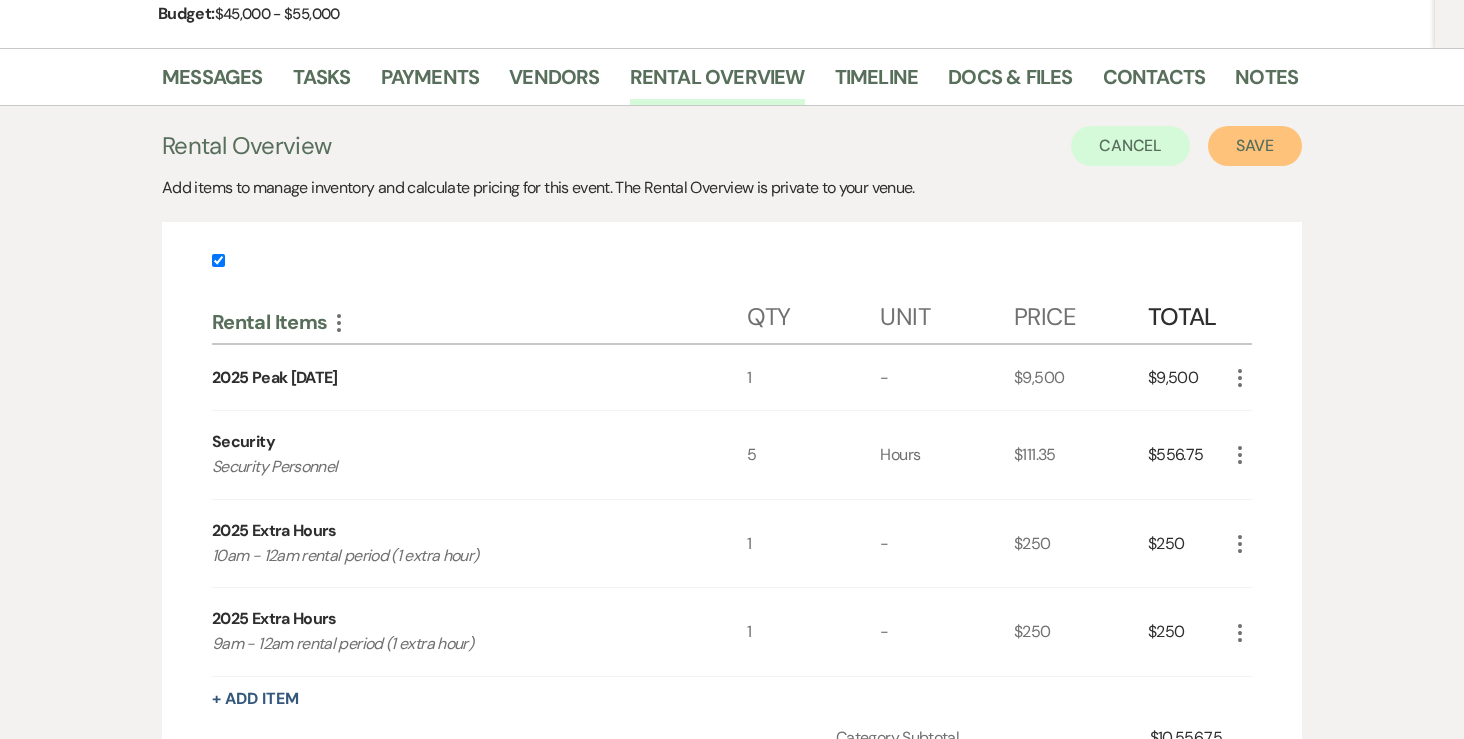 click on "Save" at bounding box center [1255, 146] 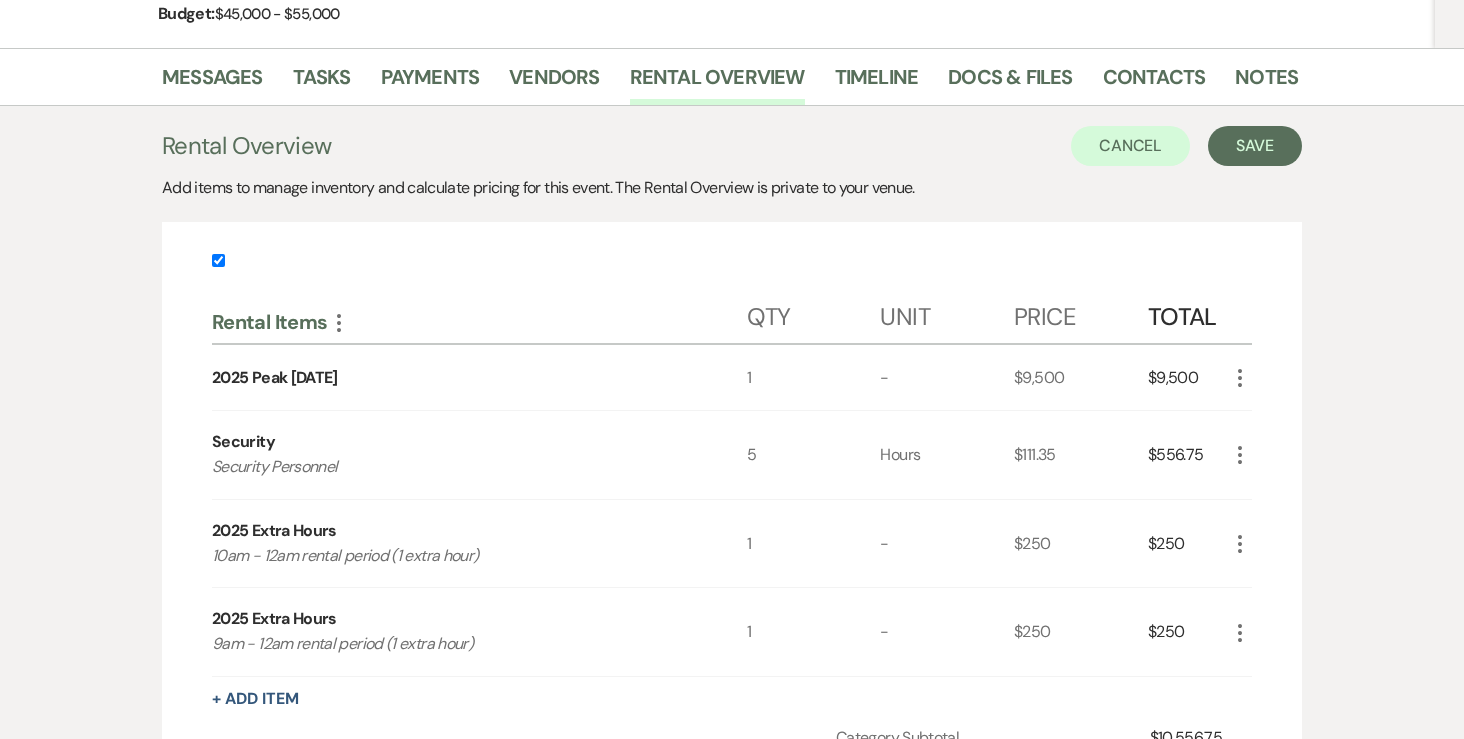 scroll, scrollTop: 0, scrollLeft: 0, axis: both 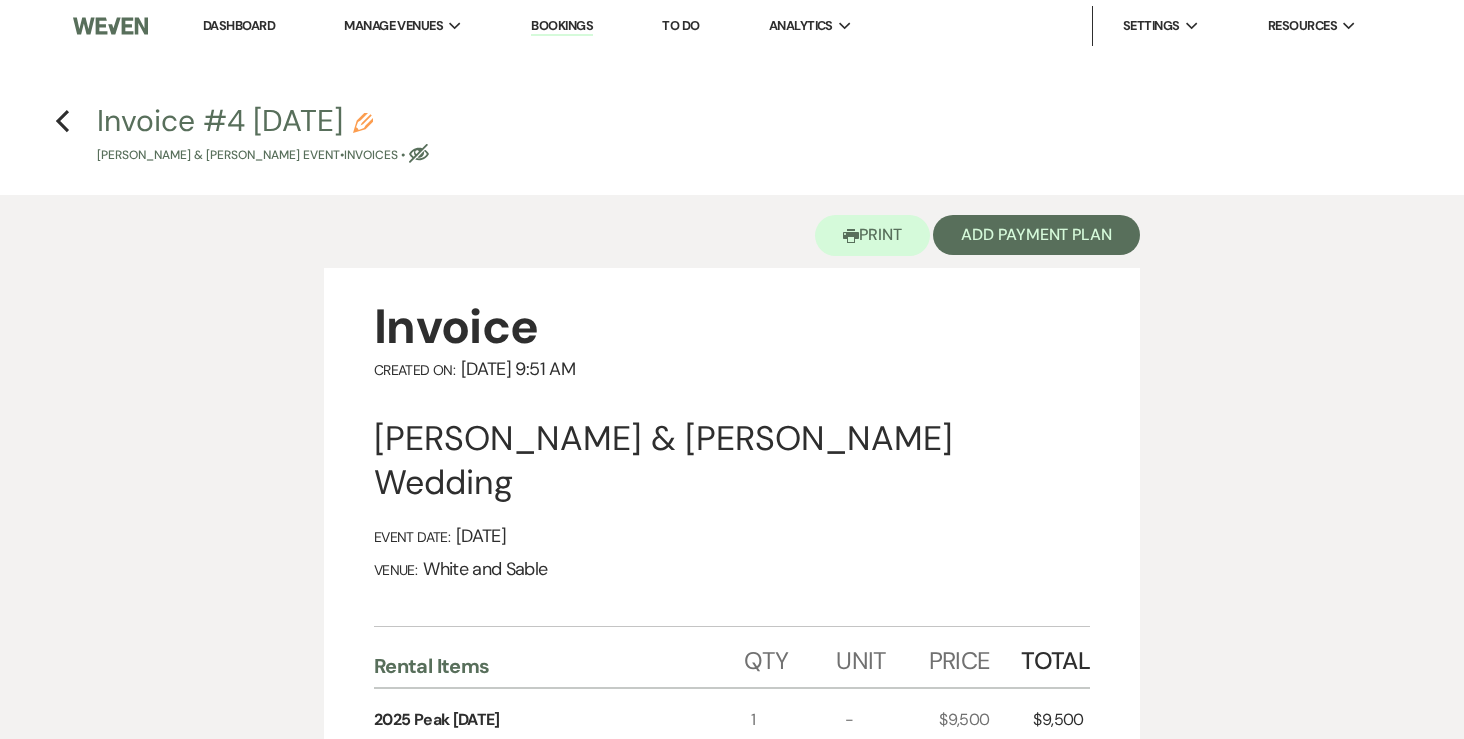 click on "Pencil" 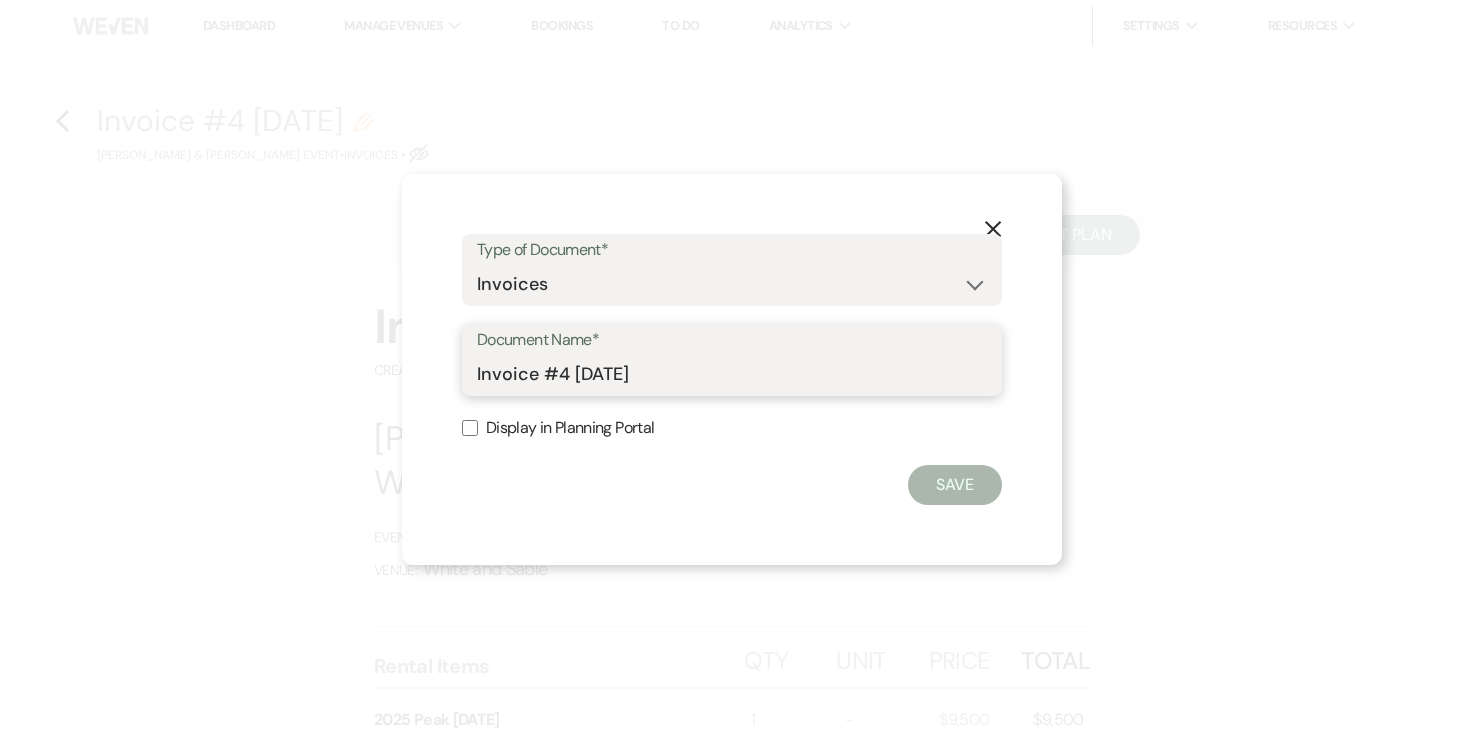 click on "Invoice #4 [DATE]" at bounding box center (732, 374) 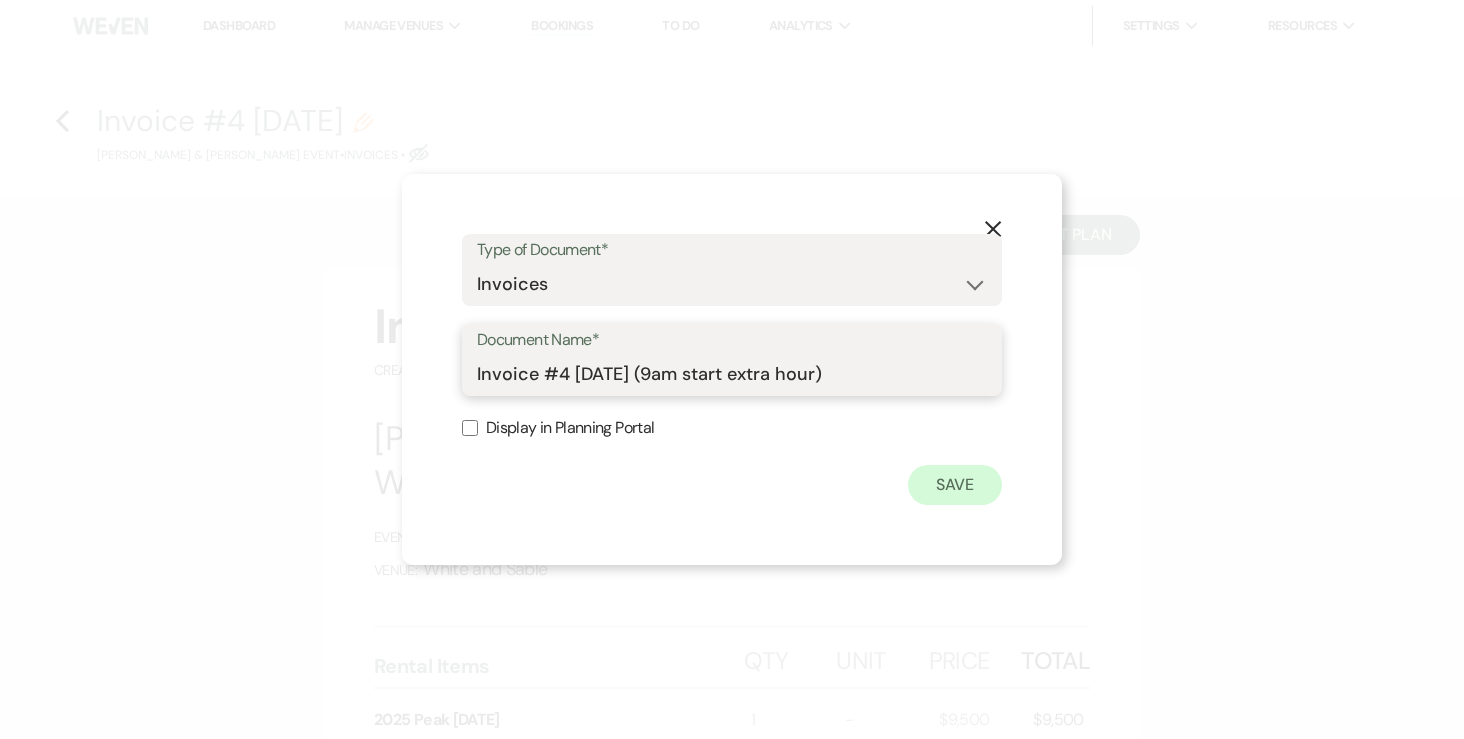 type on "Invoice #4 [DATE] (9am start extra hour)" 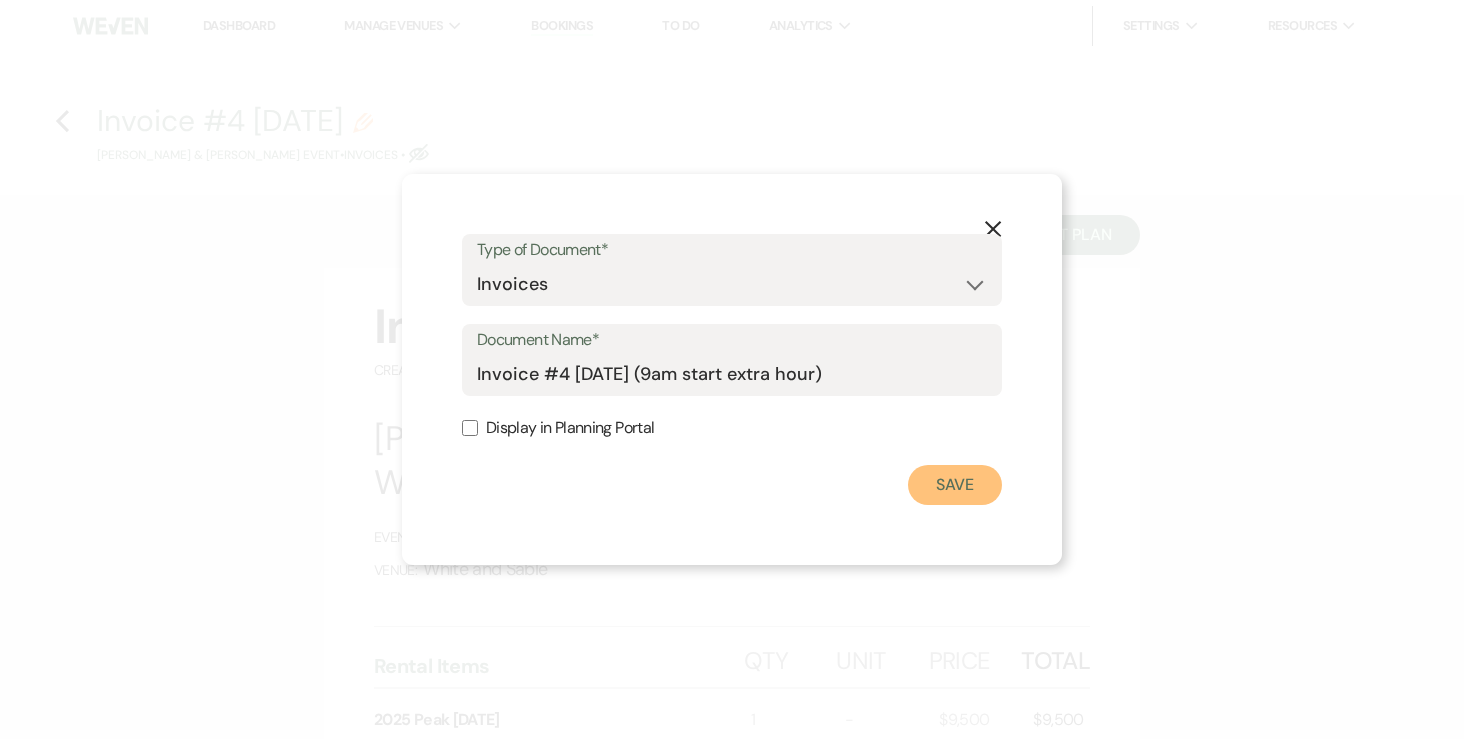 click on "Save" at bounding box center [955, 485] 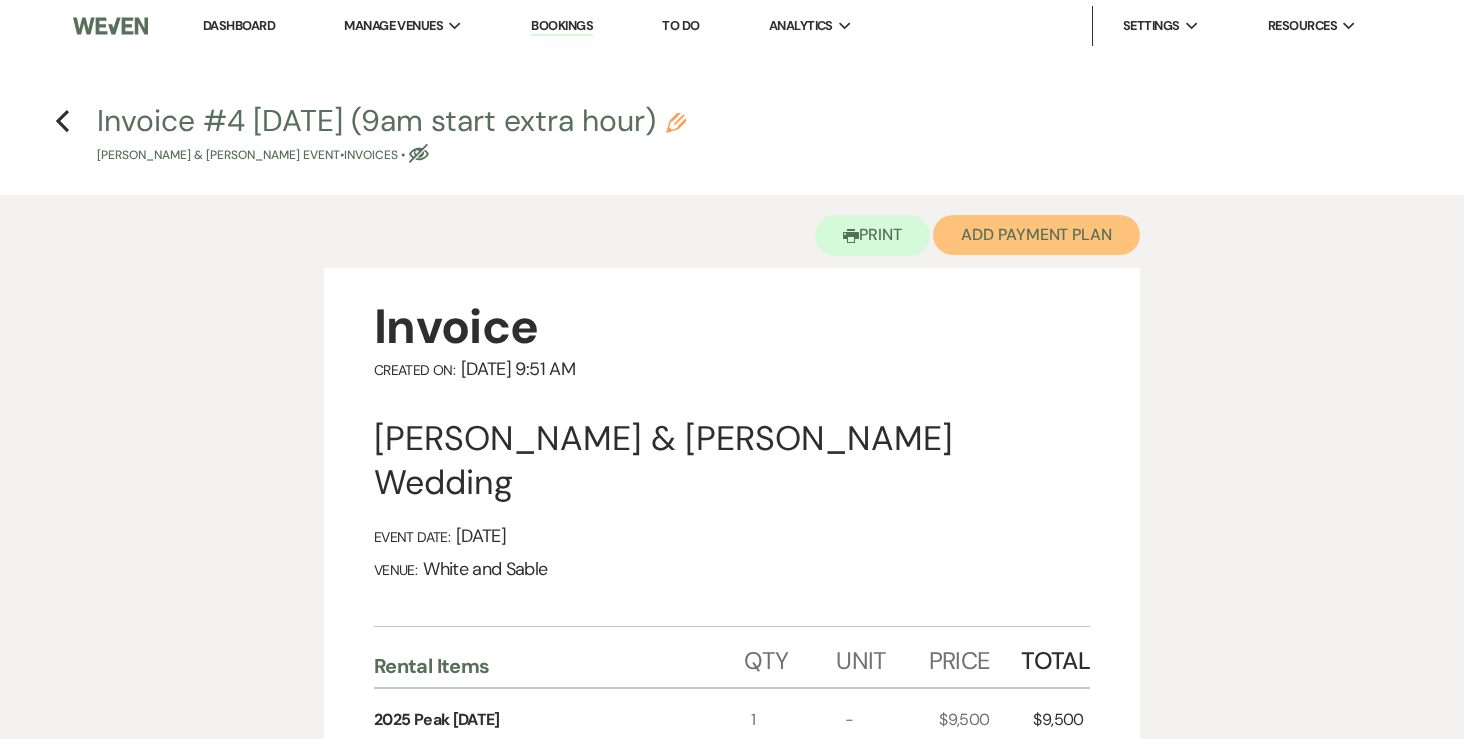 click on "Add Payment Plan" at bounding box center [1036, 235] 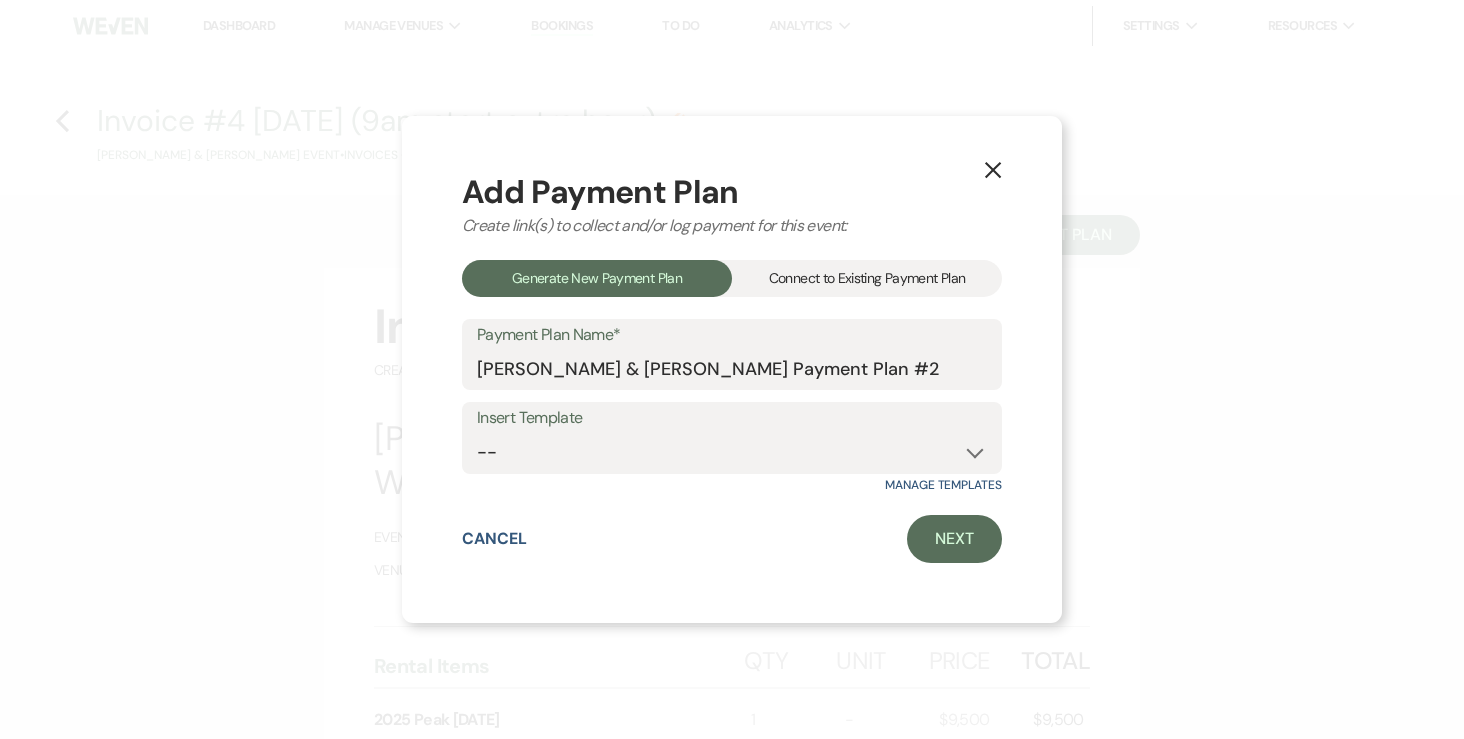 click on "Connect to Existing Payment Plan" at bounding box center [867, 278] 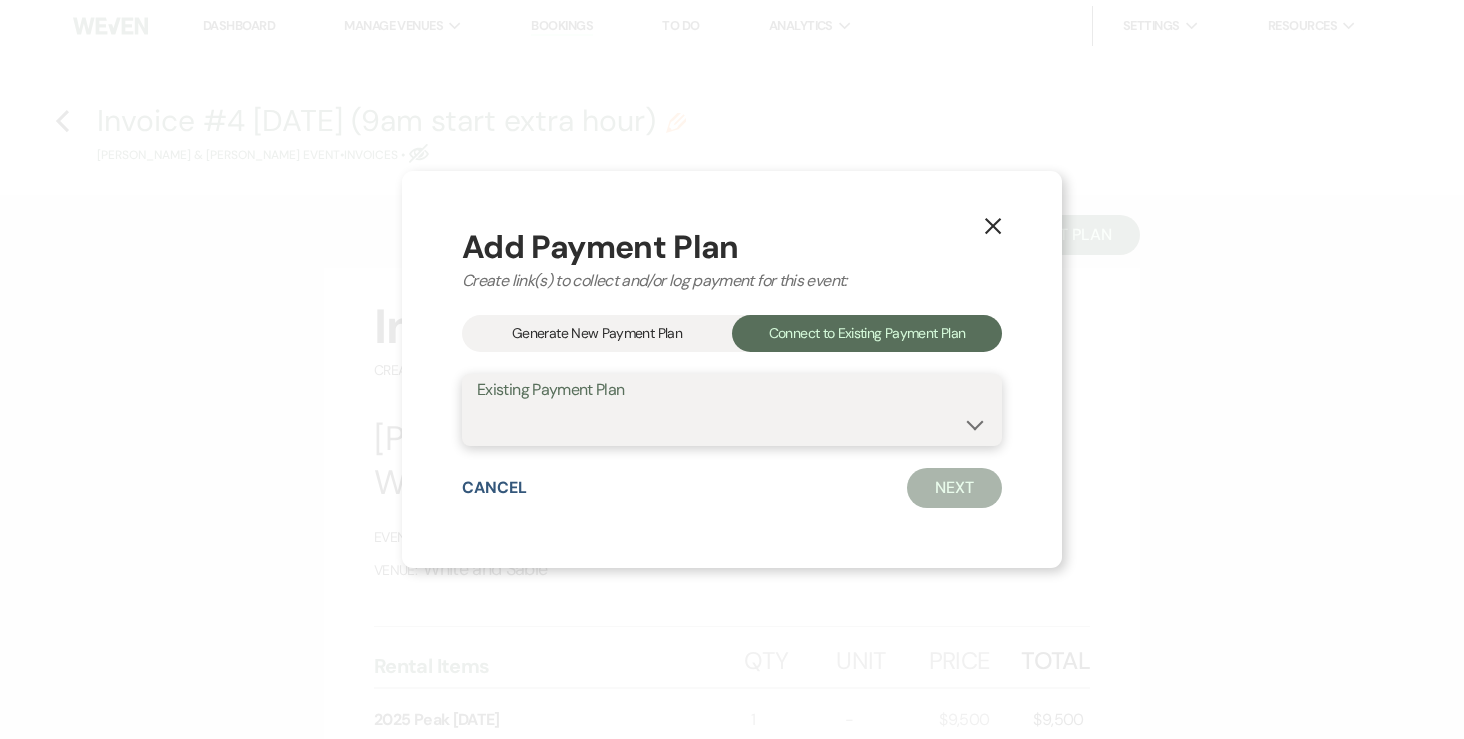 click on "[PERSON_NAME] & [PERSON_NAME] Payment Plan #1" at bounding box center (732, 424) 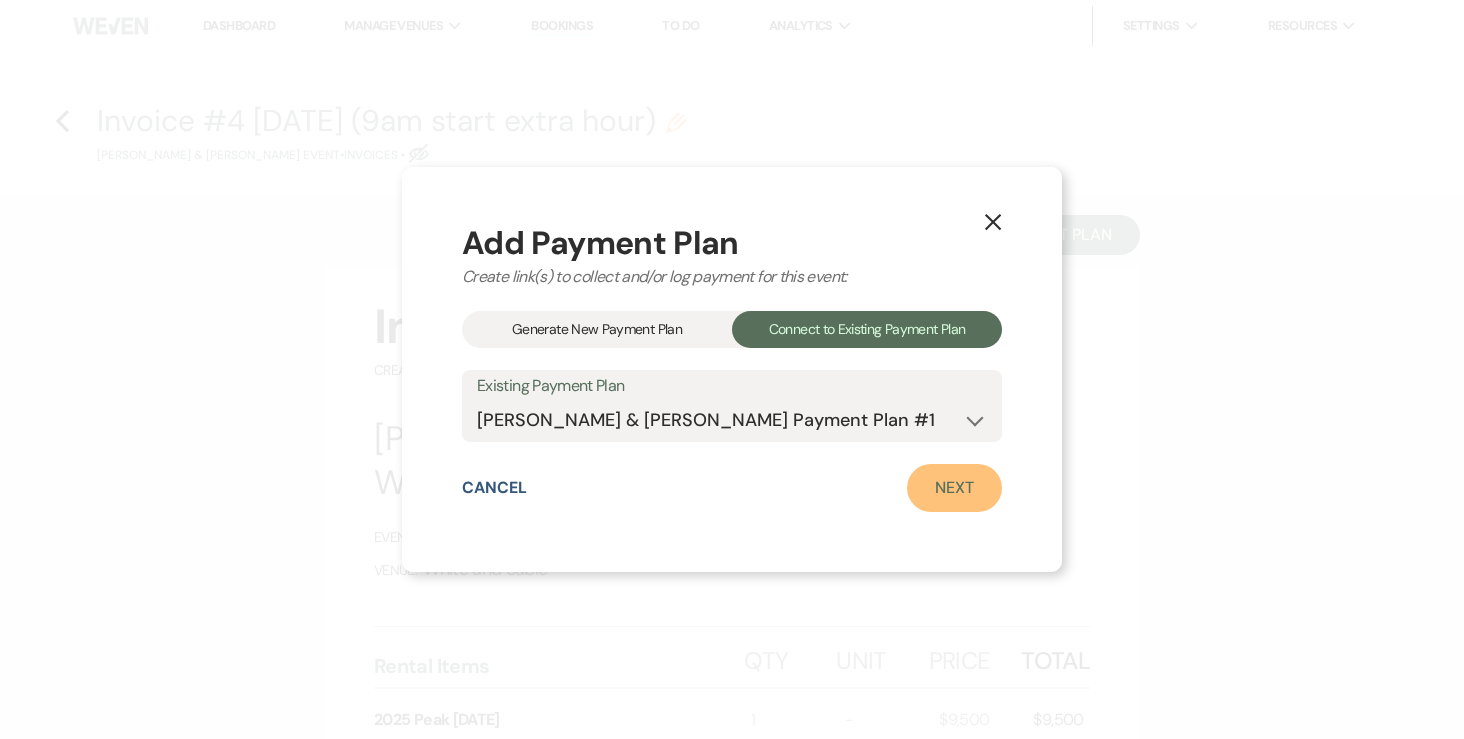 click on "Next" at bounding box center (954, 488) 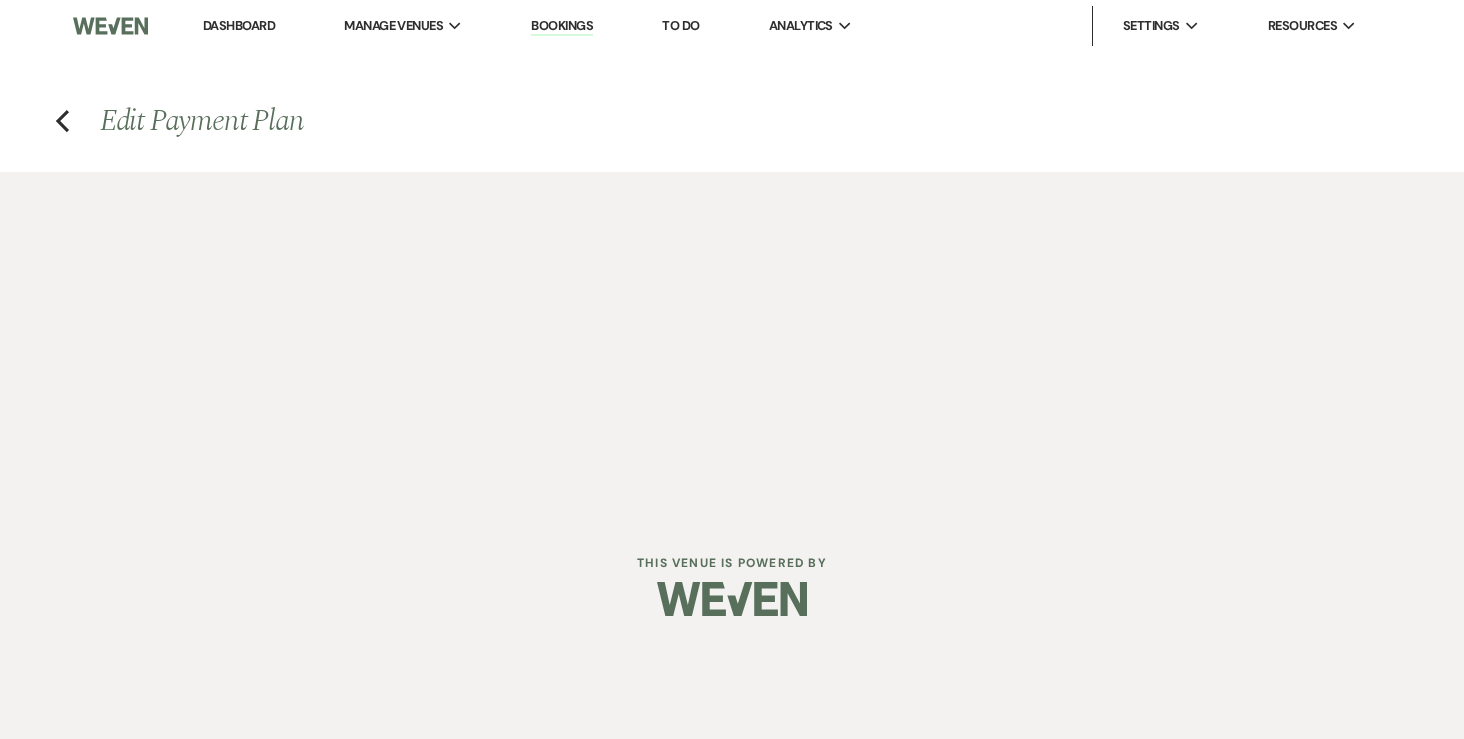 select on "26184" 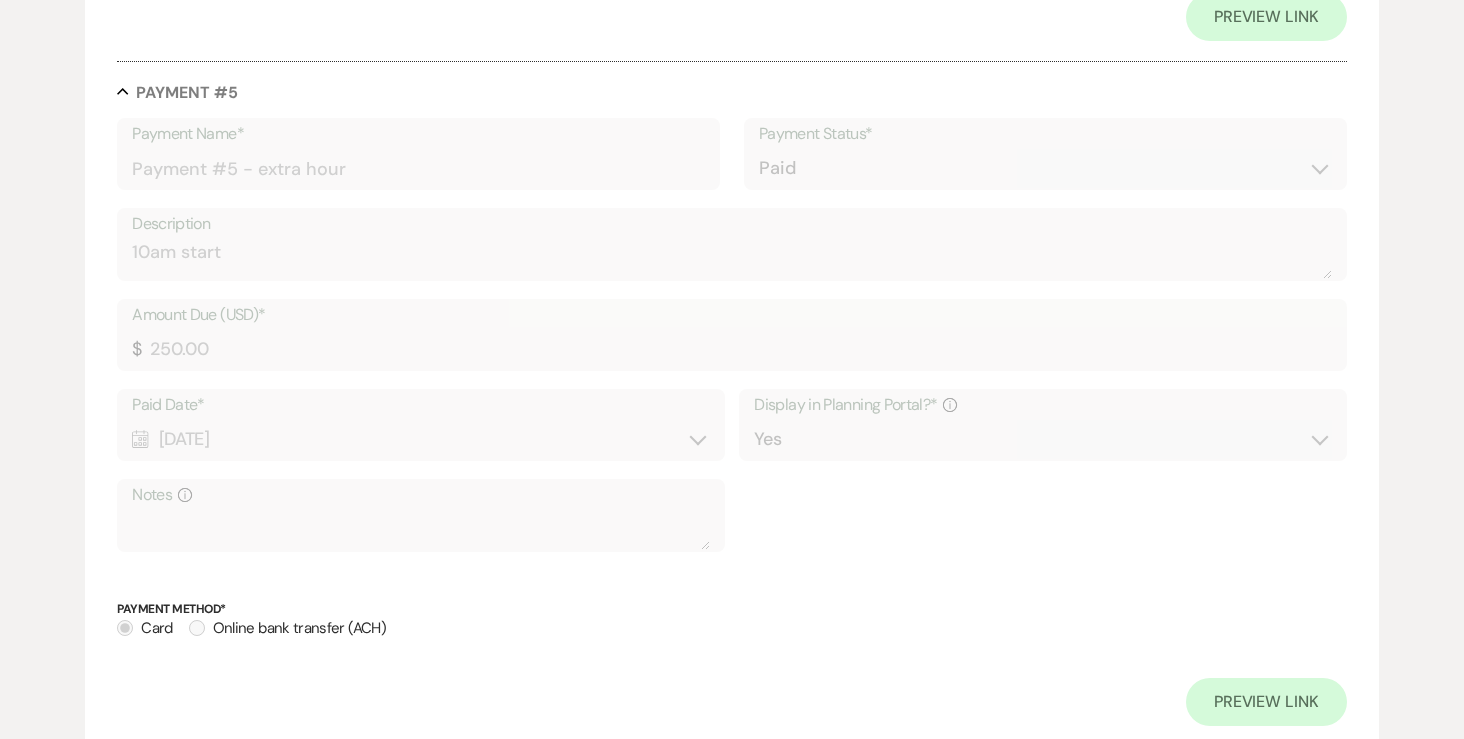 scroll, scrollTop: 3592, scrollLeft: 0, axis: vertical 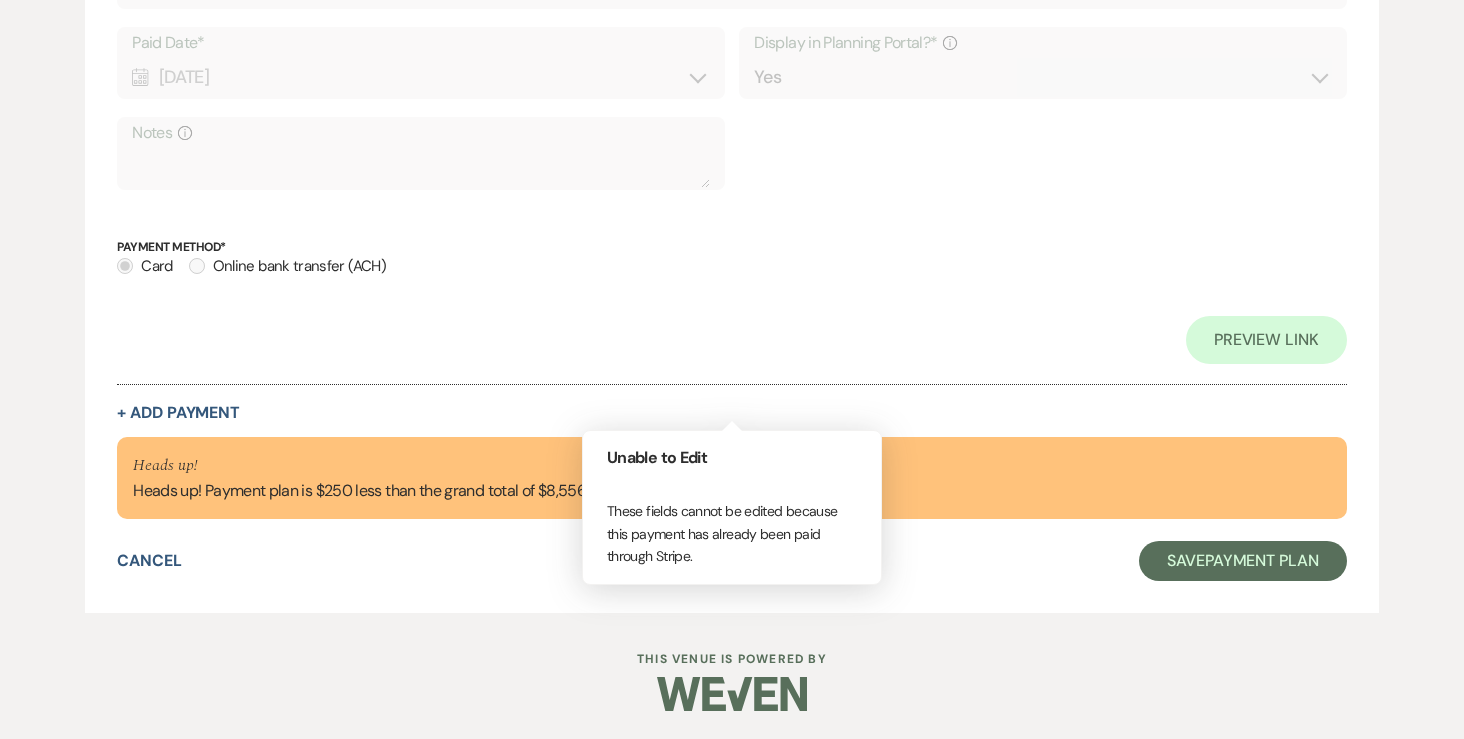 click on "Collapse Payment # 5 Payment Name* Payment #5 - extra hour Payment Status* Paid Unpaid Description 10am start Amount Due (USD)* $ 250.00 Paid Date* Calendar [DATE] Expand Display in Planning Portal?* Info Yes Notes Info Payment Method*   Card   Online bank transfer (ACH) Preview Link + Add Payment" at bounding box center (732, 70) 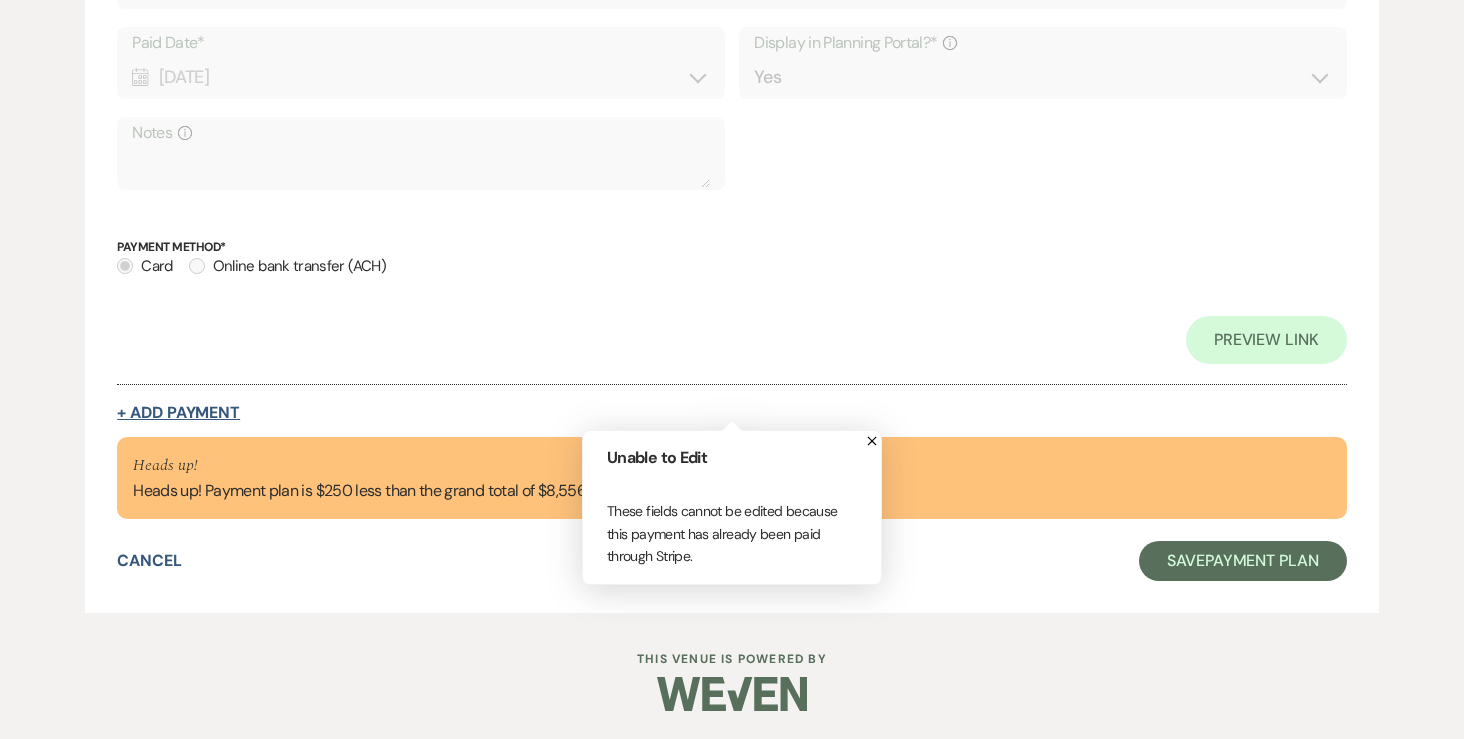 click on "+ Add Payment" at bounding box center [178, 413] 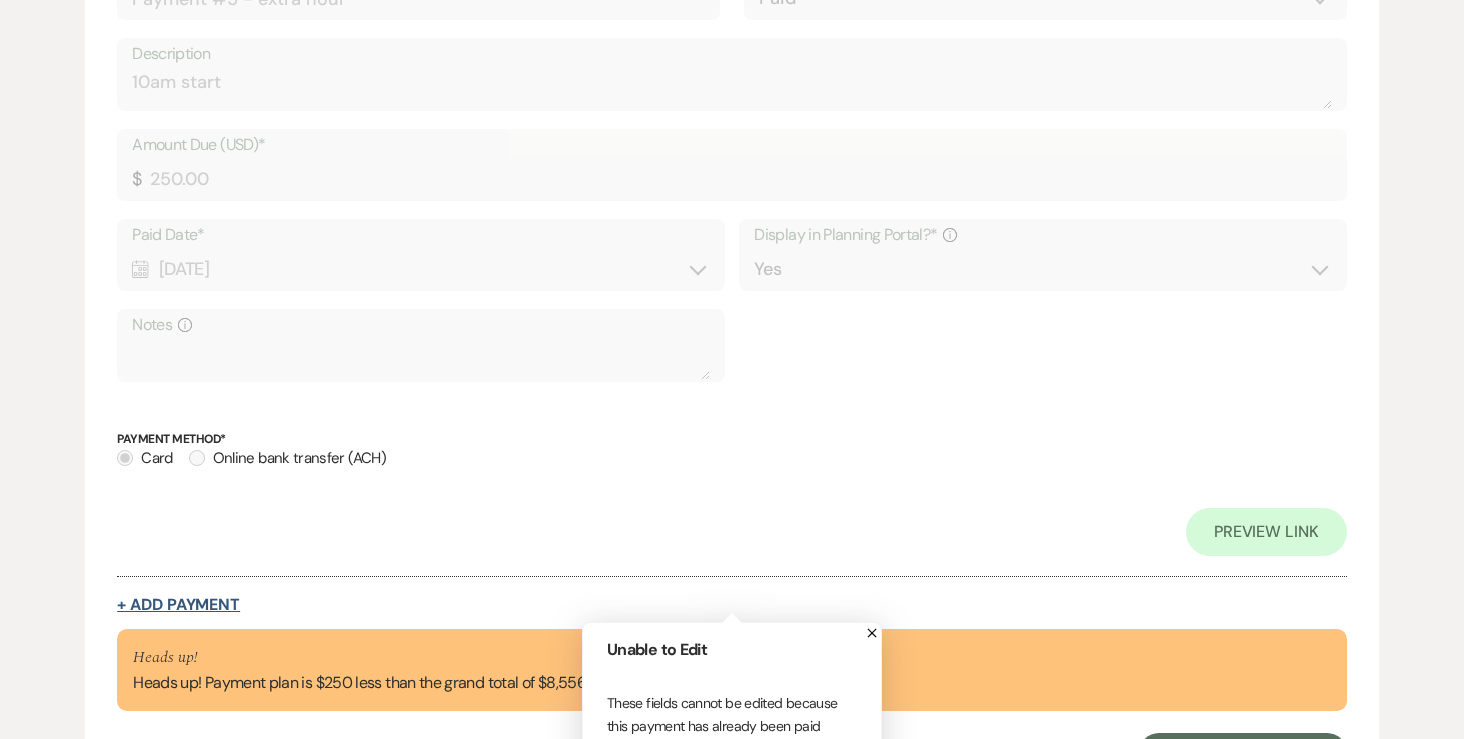 select on "2" 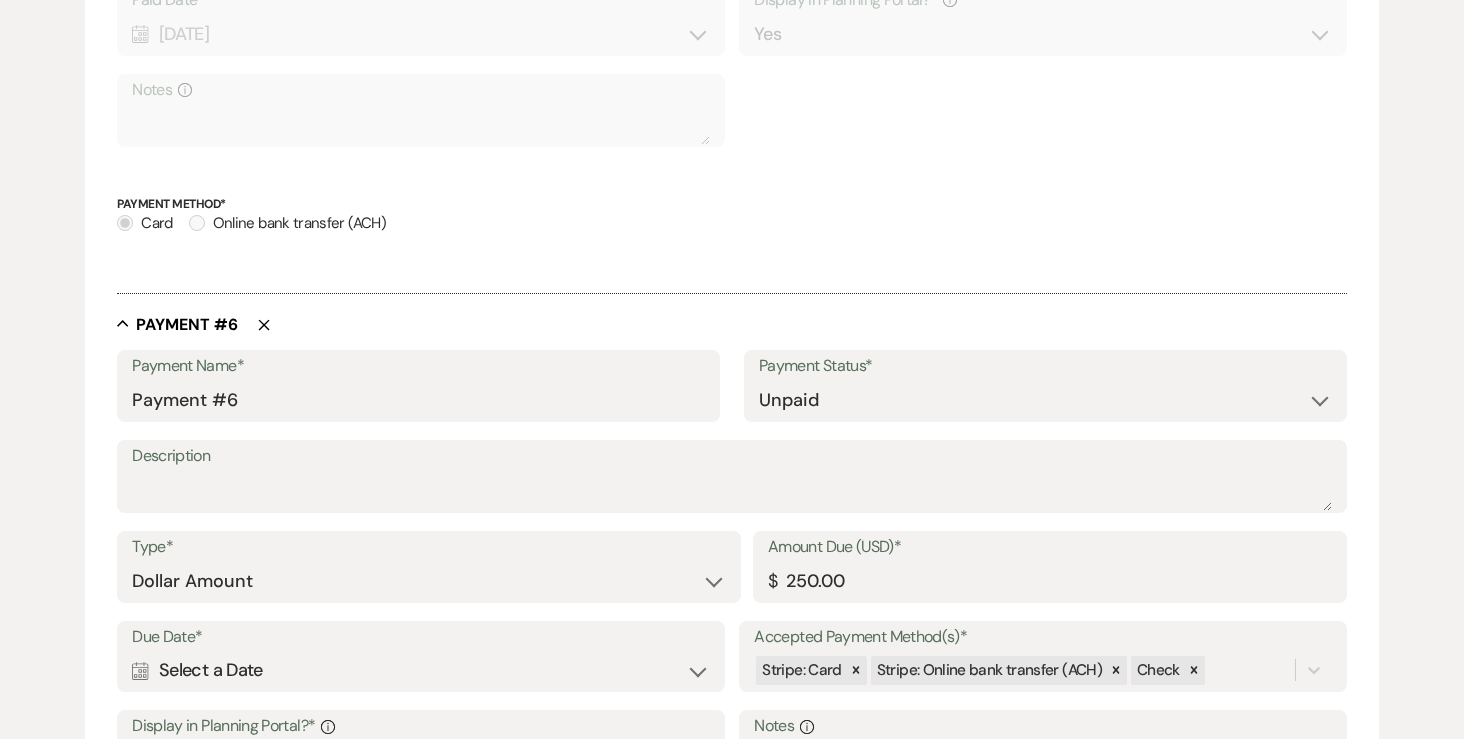 scroll, scrollTop: 3445, scrollLeft: 0, axis: vertical 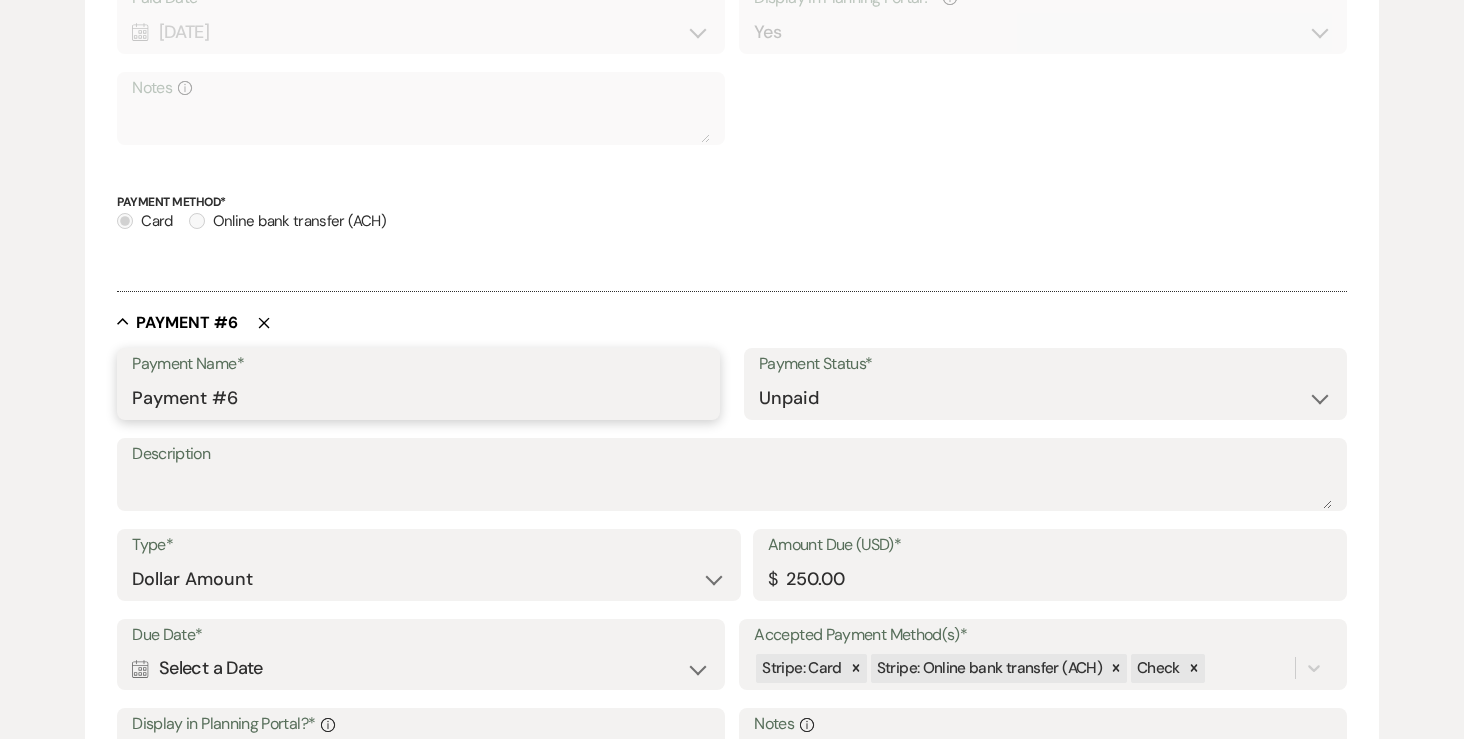 click on "Payment #6" at bounding box center (418, 398) 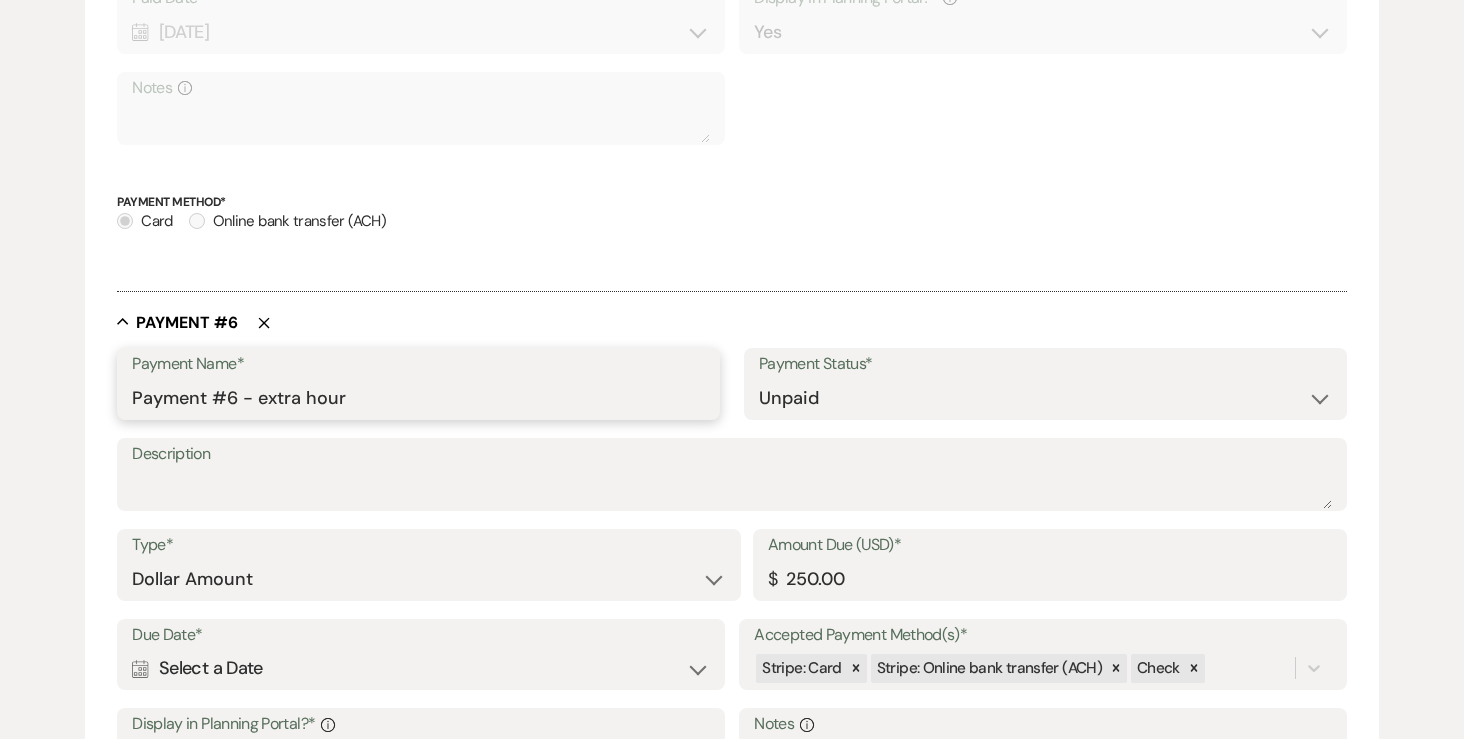 type on "Payment #6 - extra hour" 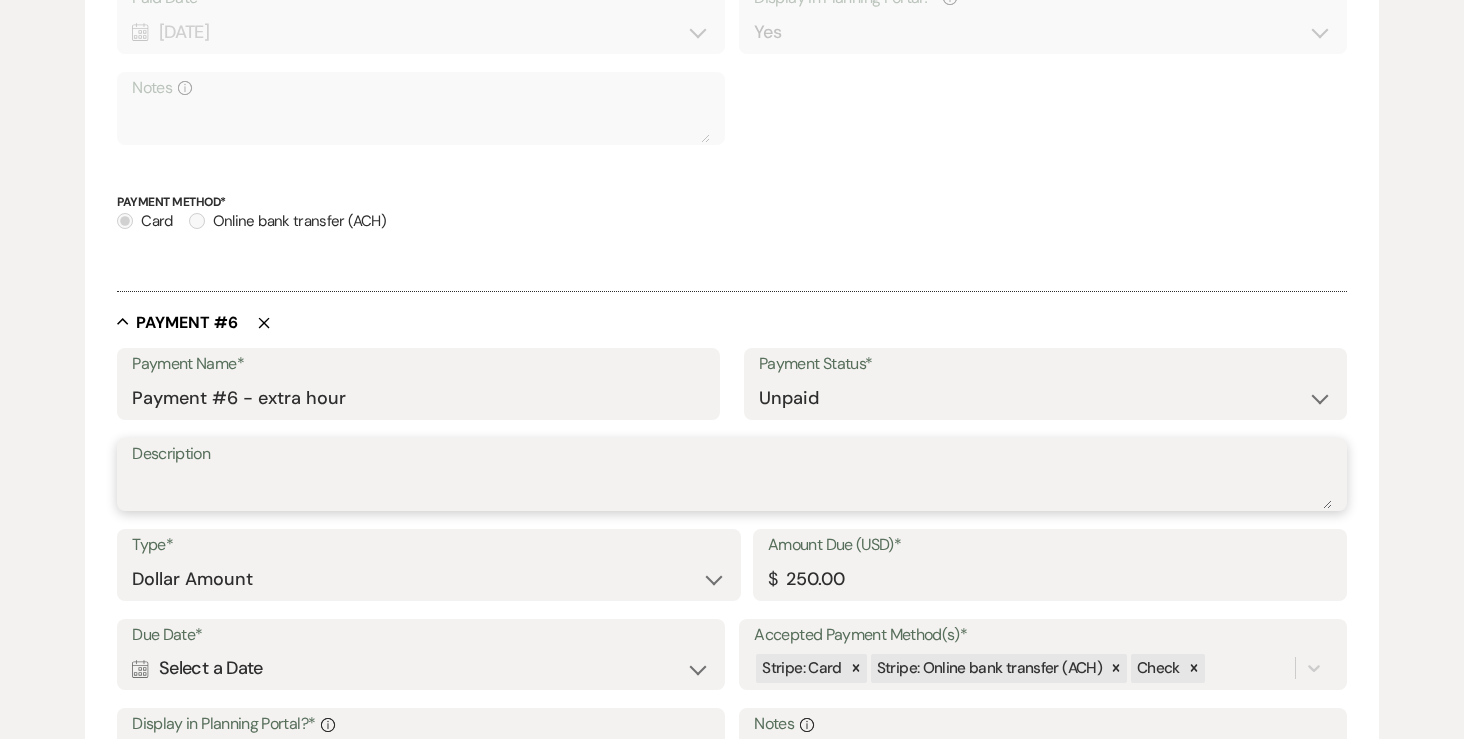 click on "Description" at bounding box center [732, 489] 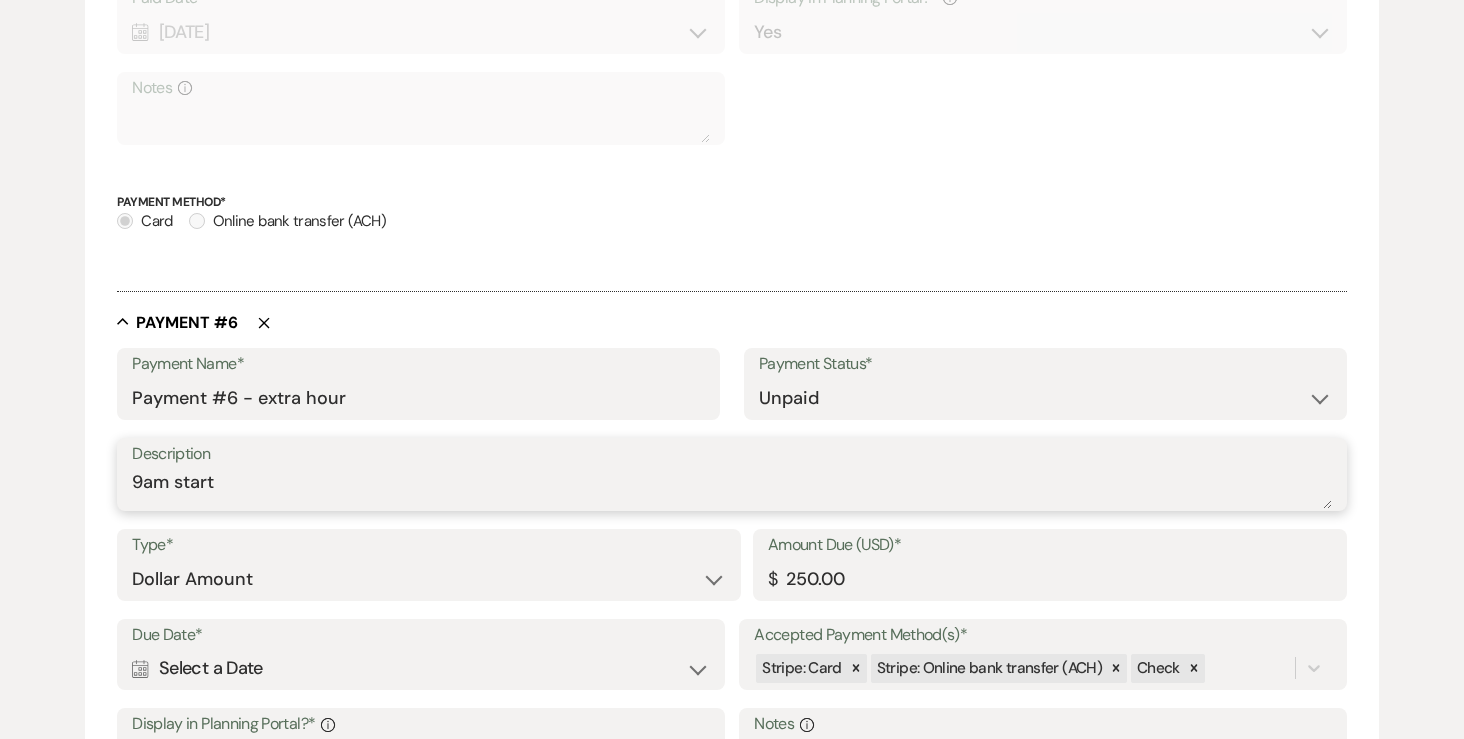 type on "9am start" 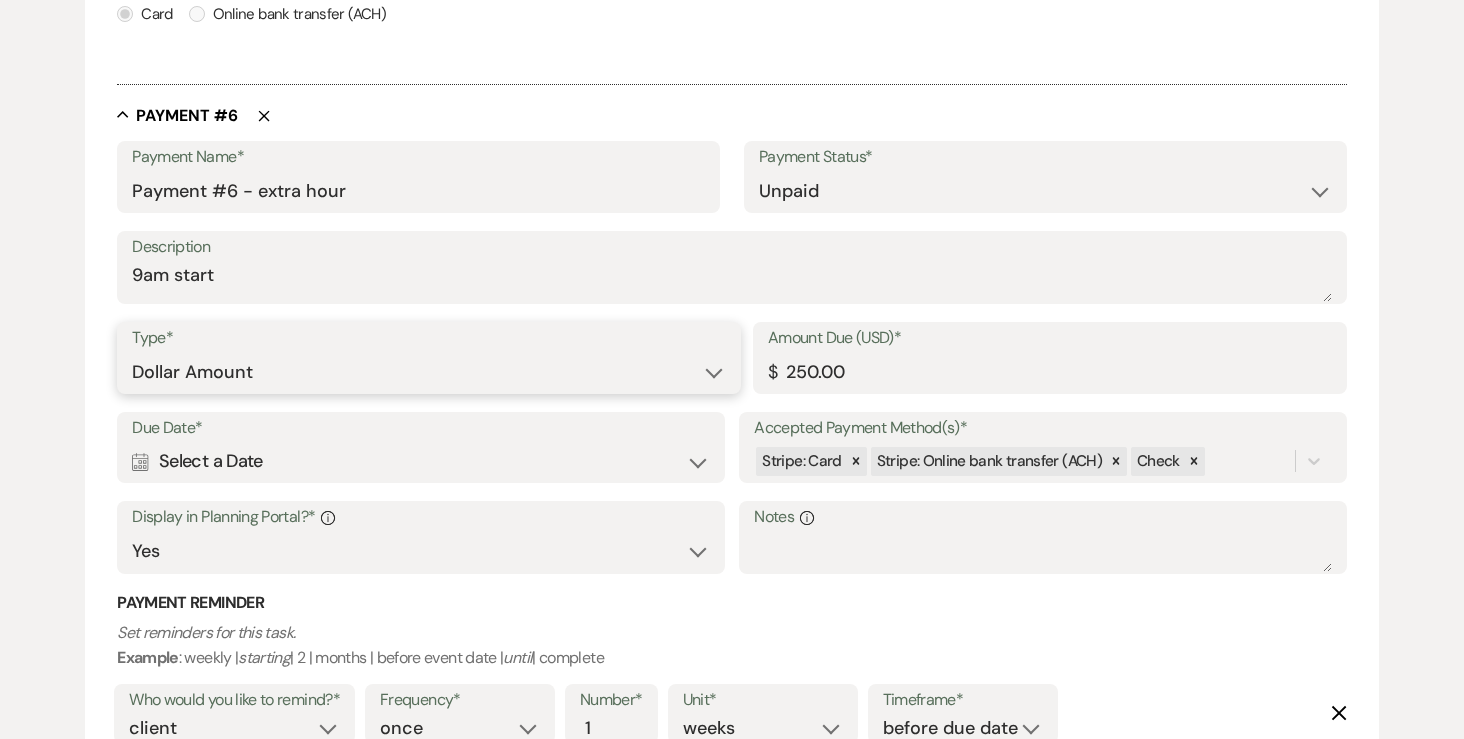 scroll, scrollTop: 3653, scrollLeft: 0, axis: vertical 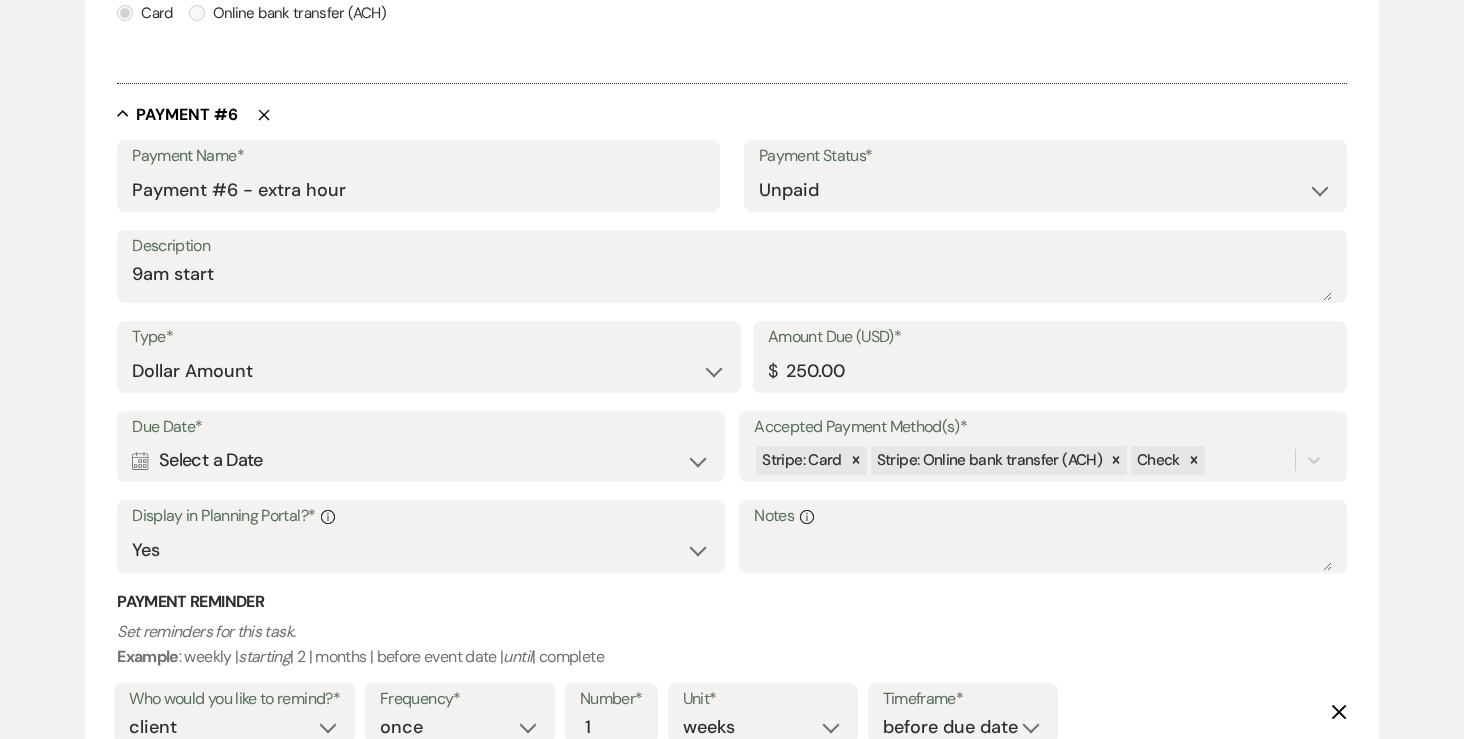 click on "Calendar Select a Date Expand" at bounding box center [420, 460] 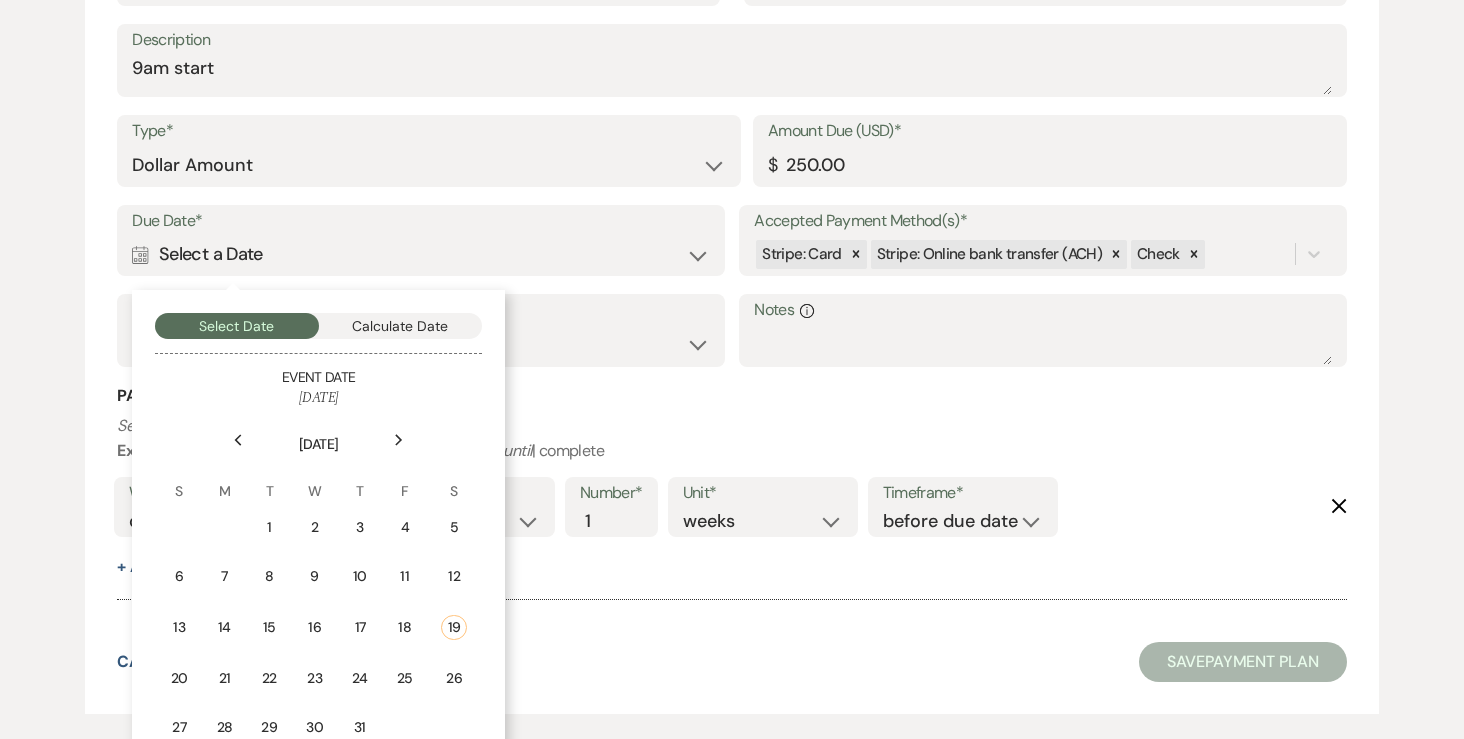 scroll, scrollTop: 3860, scrollLeft: 0, axis: vertical 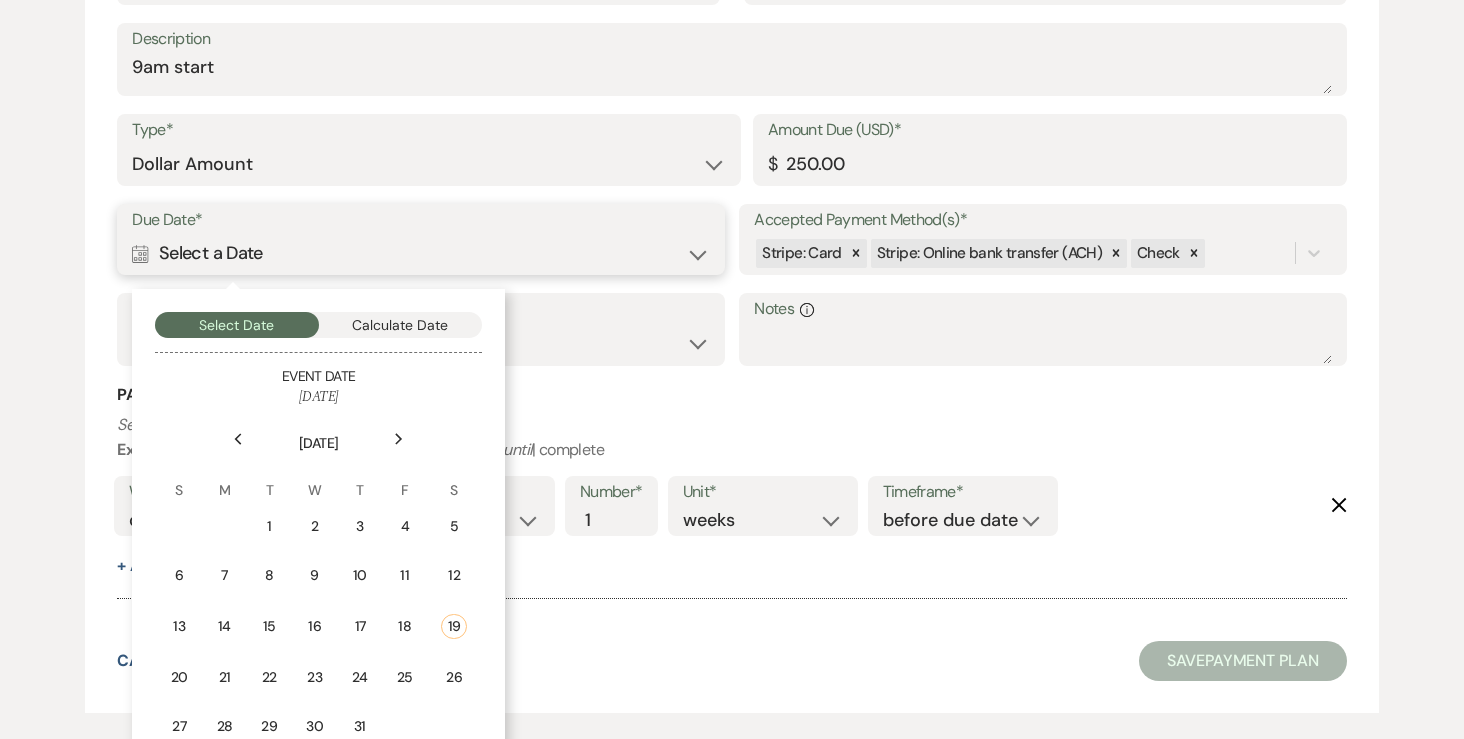 click on "Calculate Date" at bounding box center [401, 325] 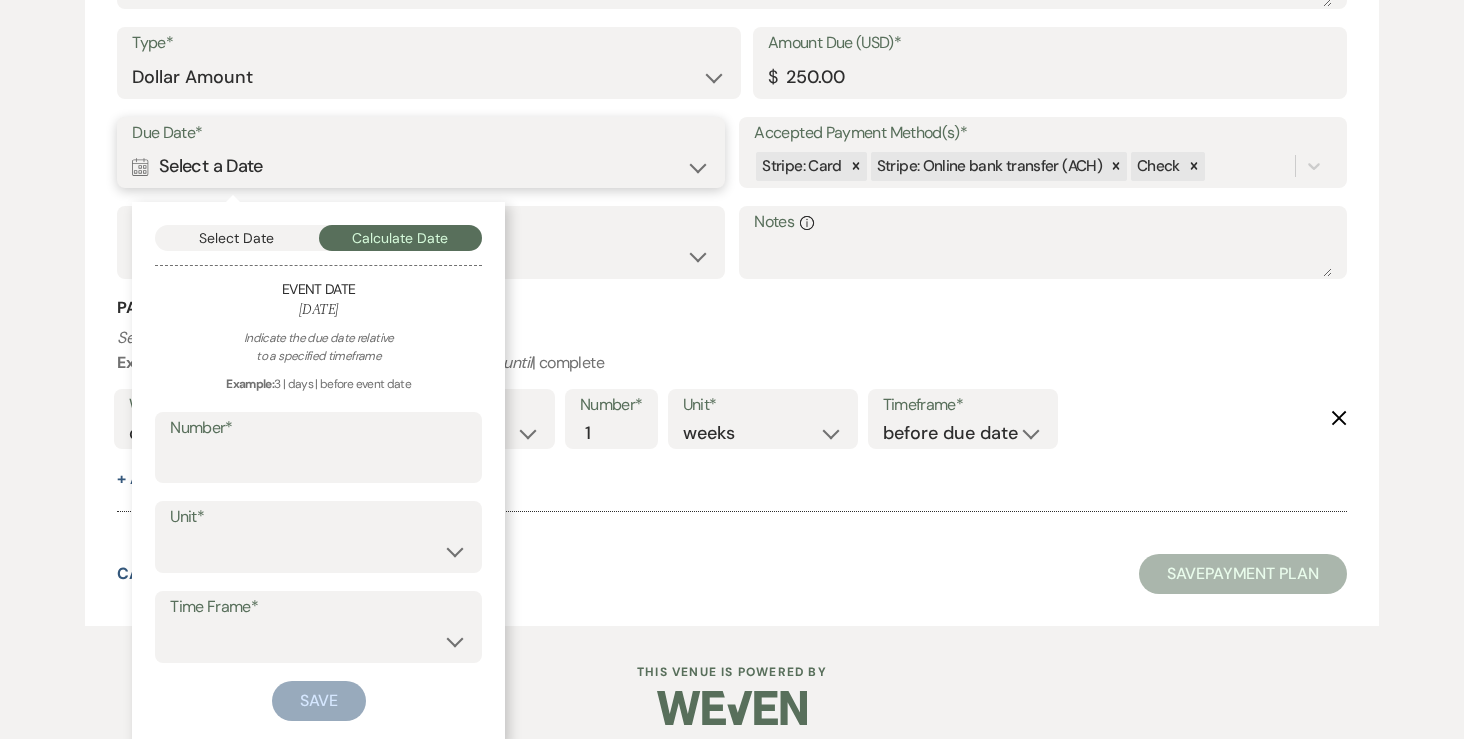 scroll, scrollTop: 3959, scrollLeft: 0, axis: vertical 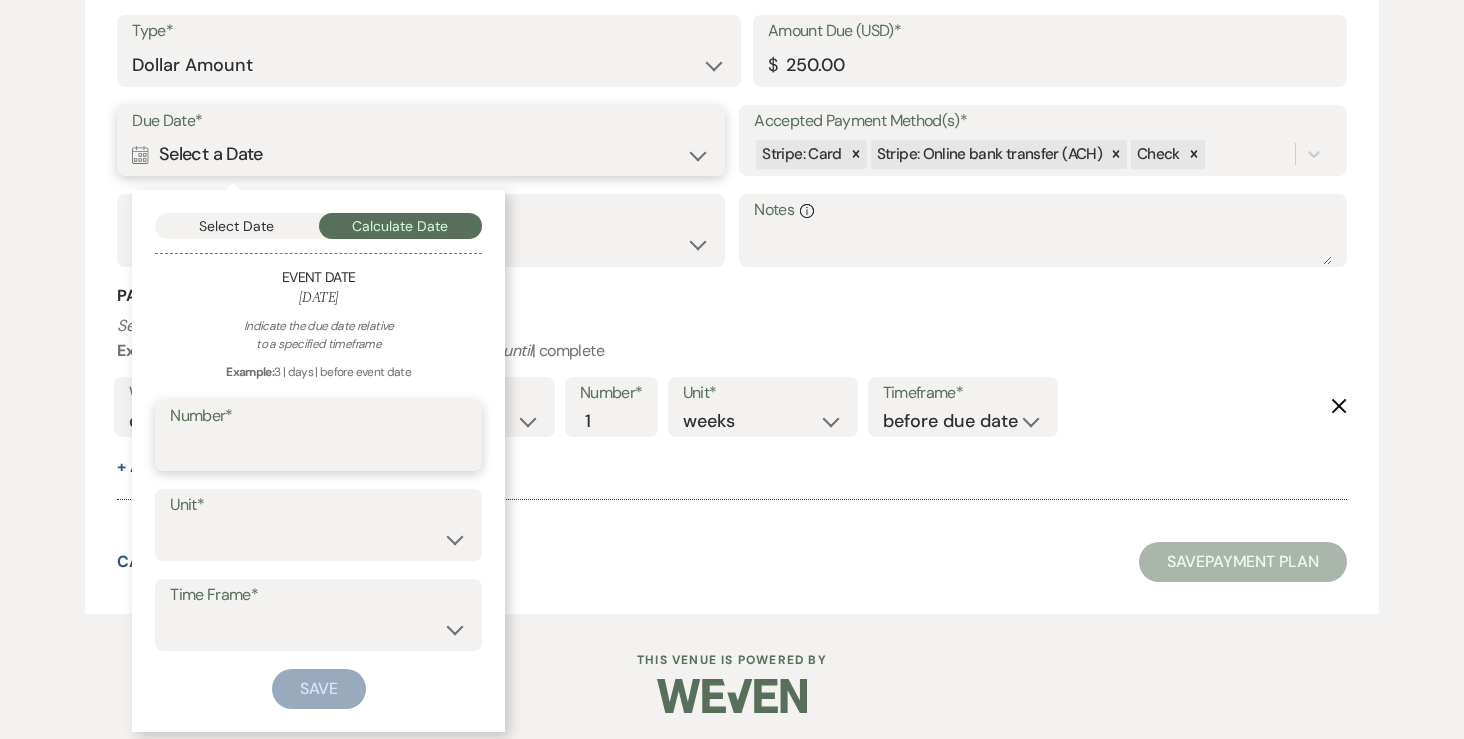 click on "Number*" at bounding box center [318, 449] 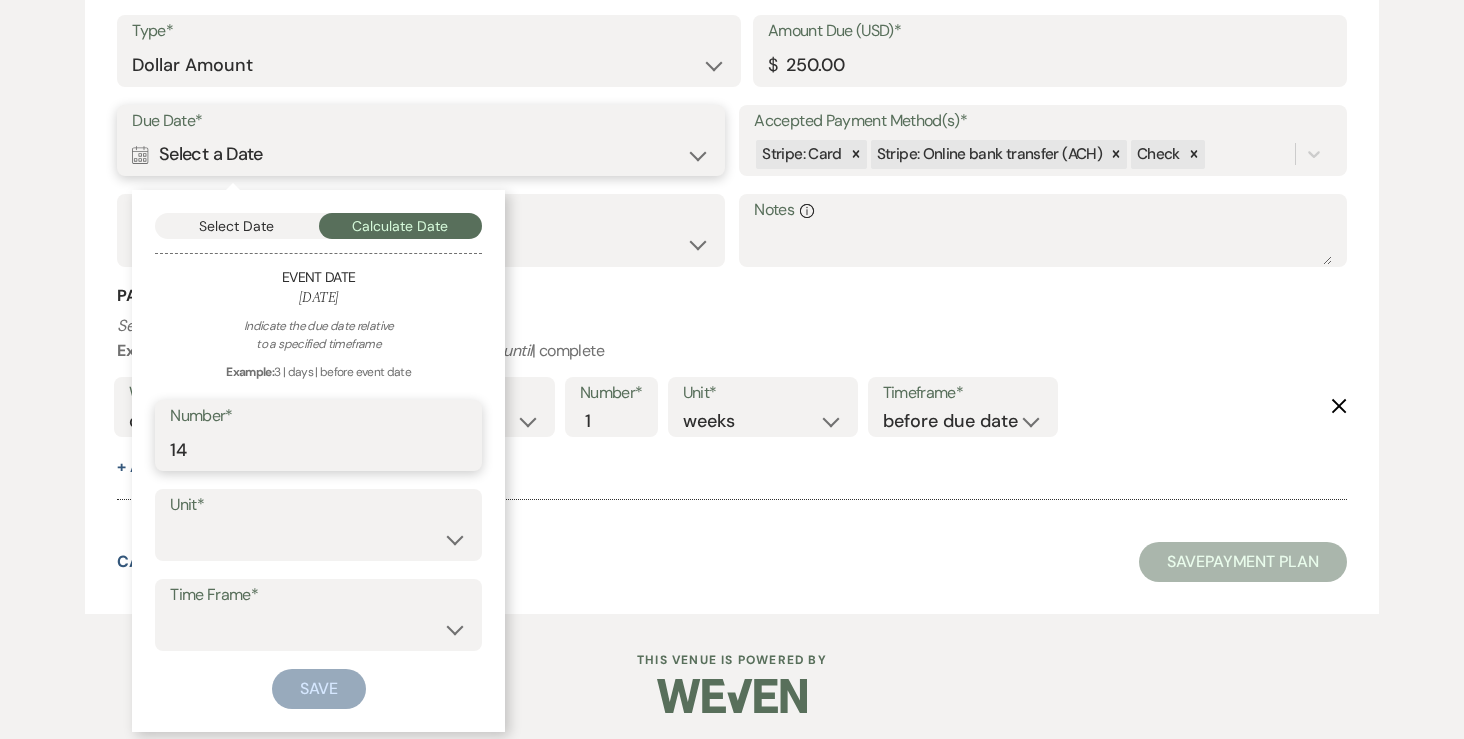 click on "14" at bounding box center [318, 449] 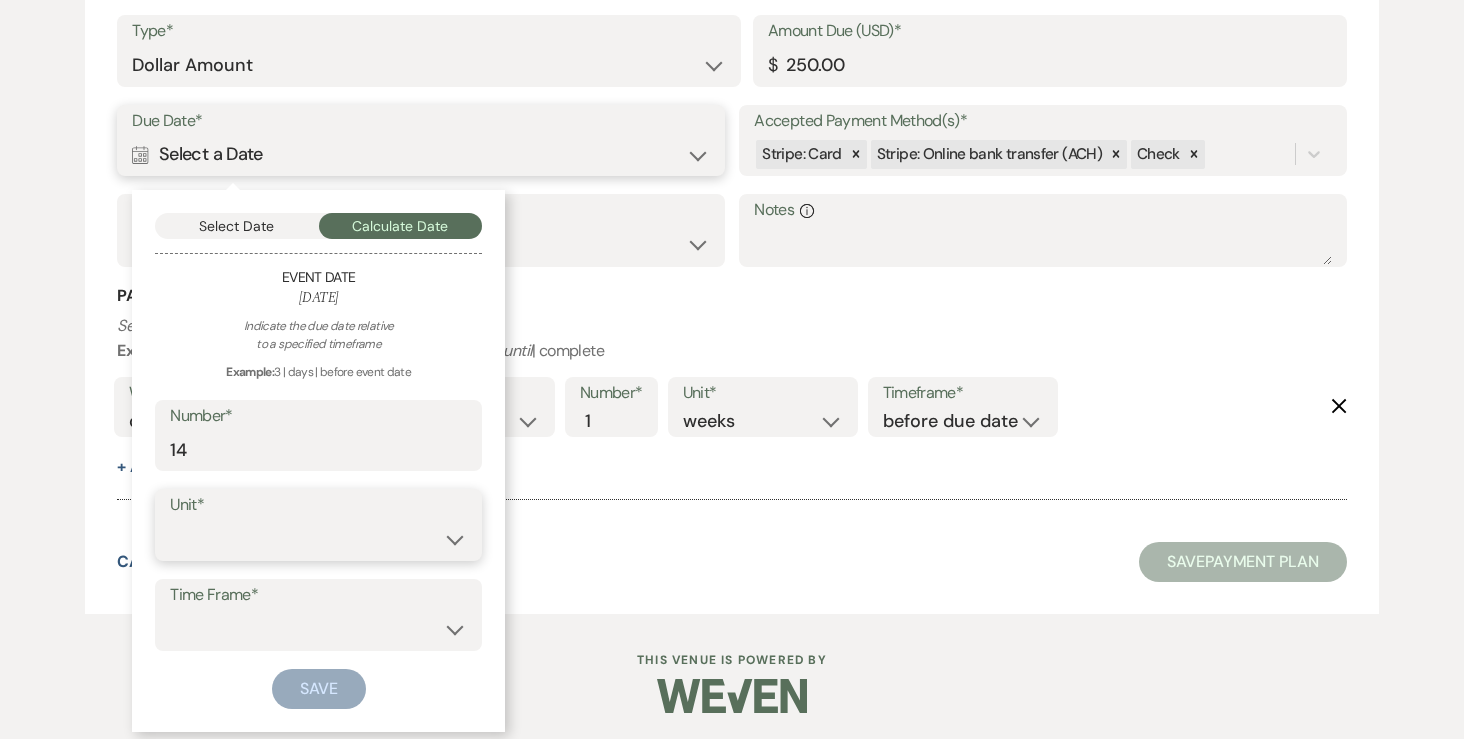 click on "days weeks months" at bounding box center (318, 539) 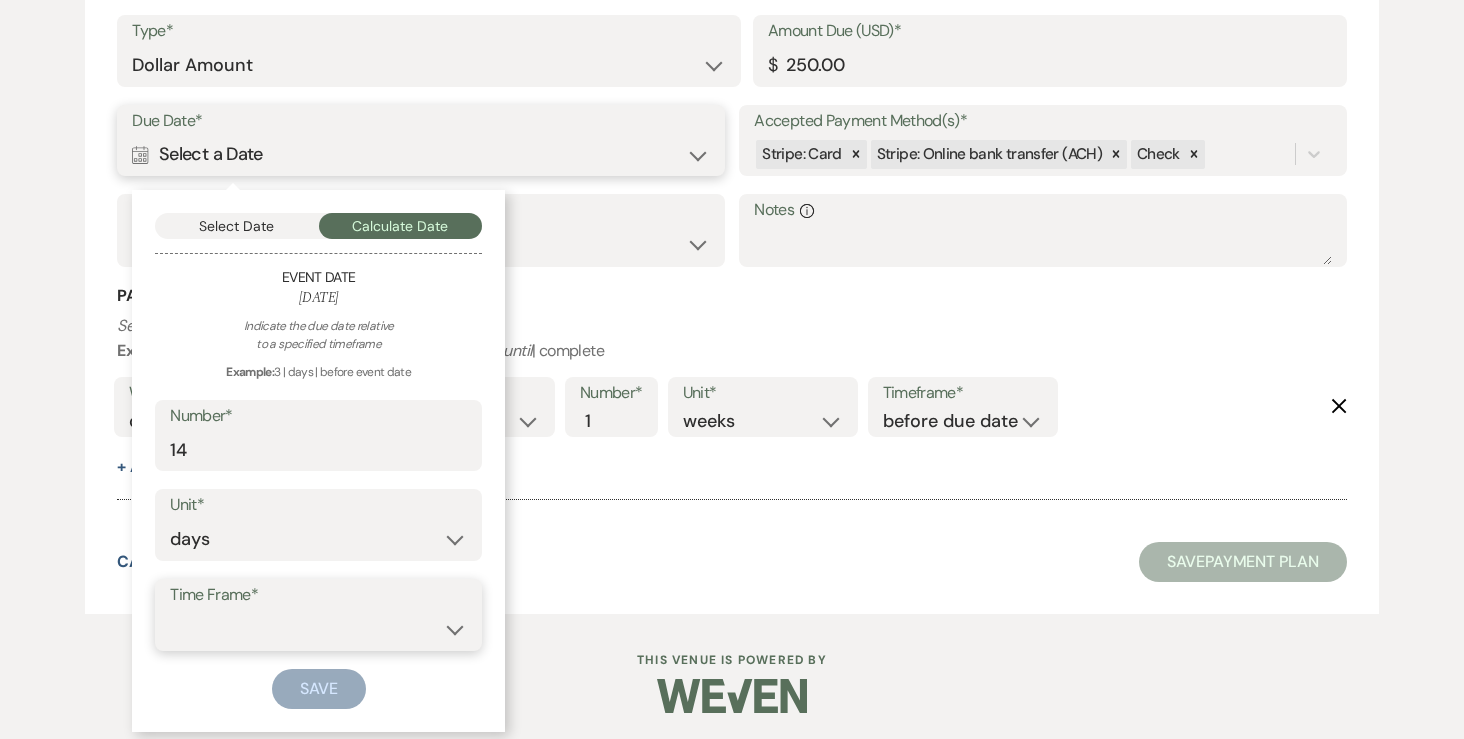 click on "before event date after event date after event is booked after [DATE] date" at bounding box center (318, 629) 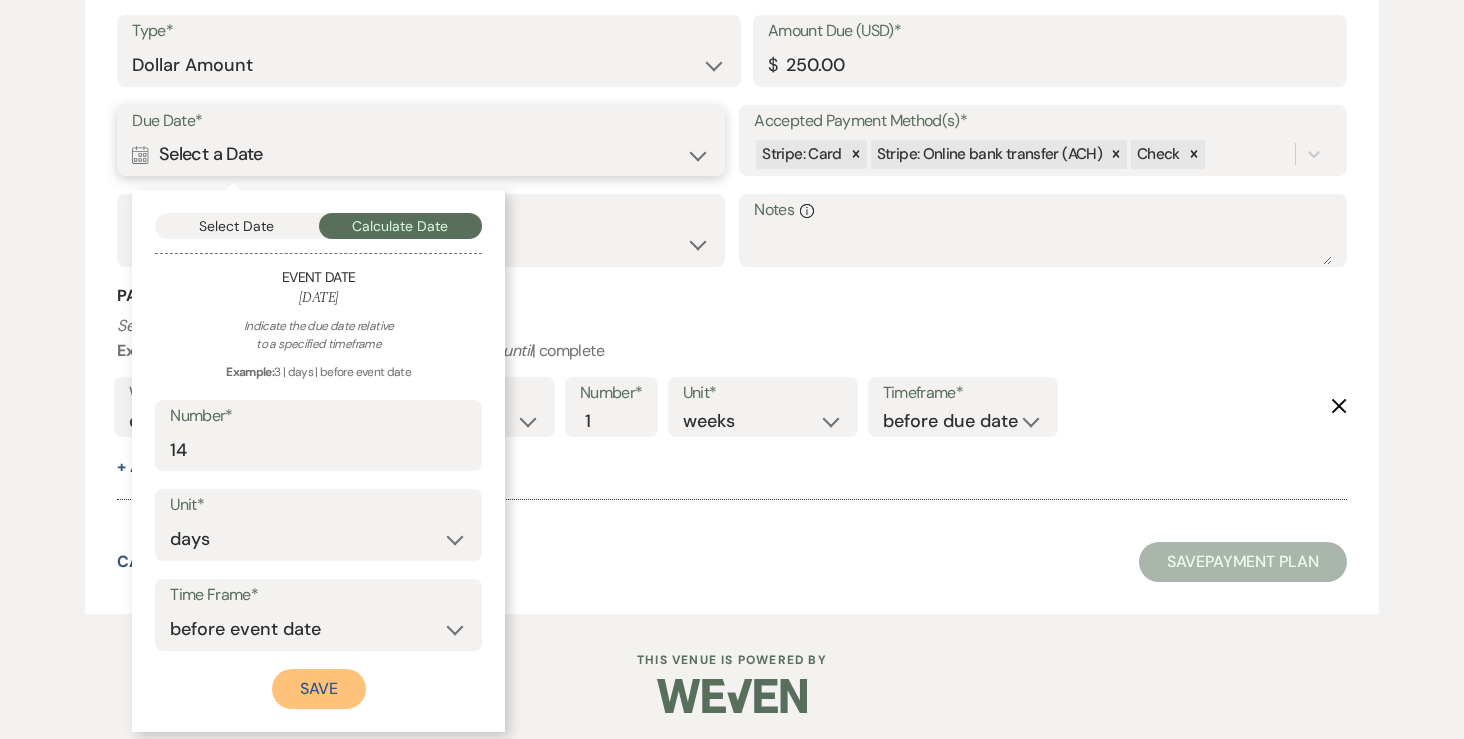 click on "Save" at bounding box center [319, 689] 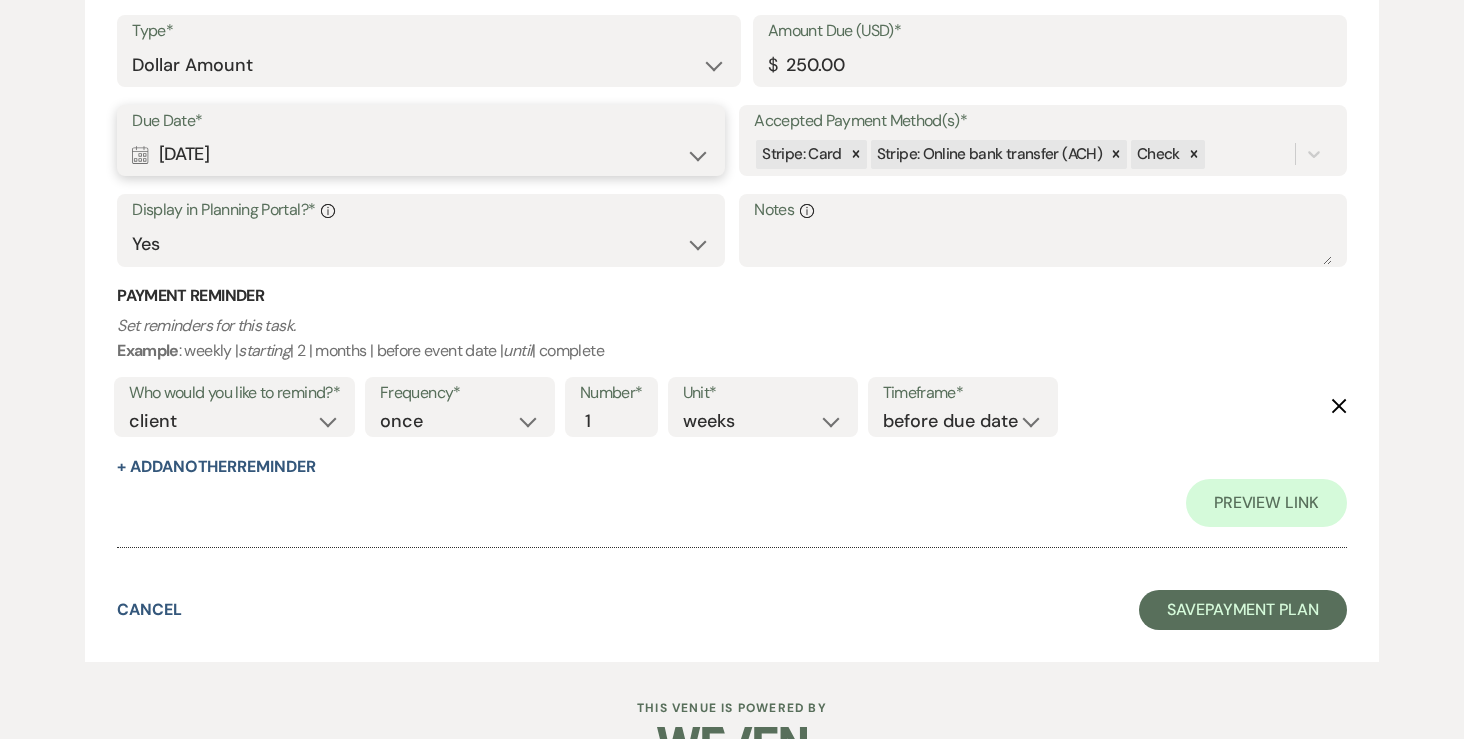 scroll, scrollTop: 4240, scrollLeft: 0, axis: vertical 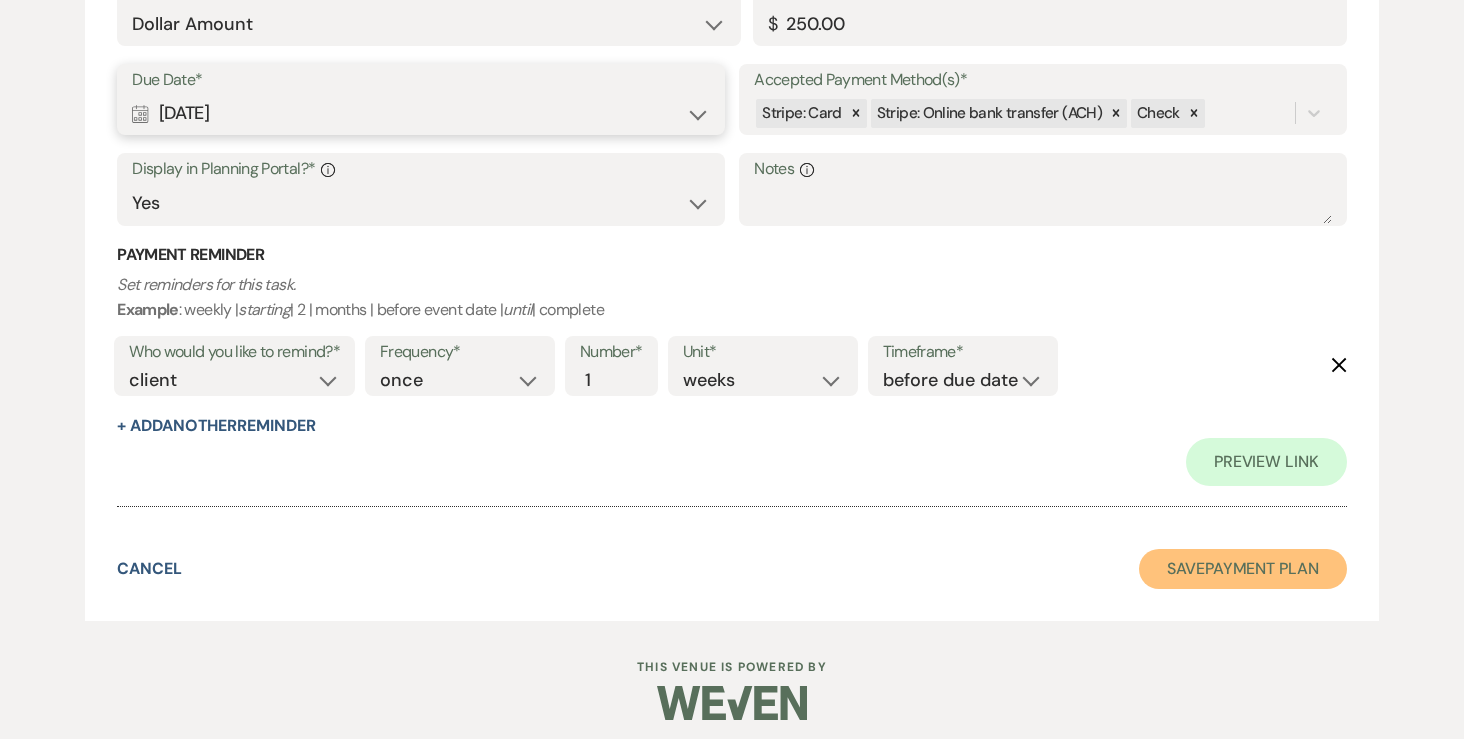click on "Save  Payment Plan" at bounding box center (1243, 569) 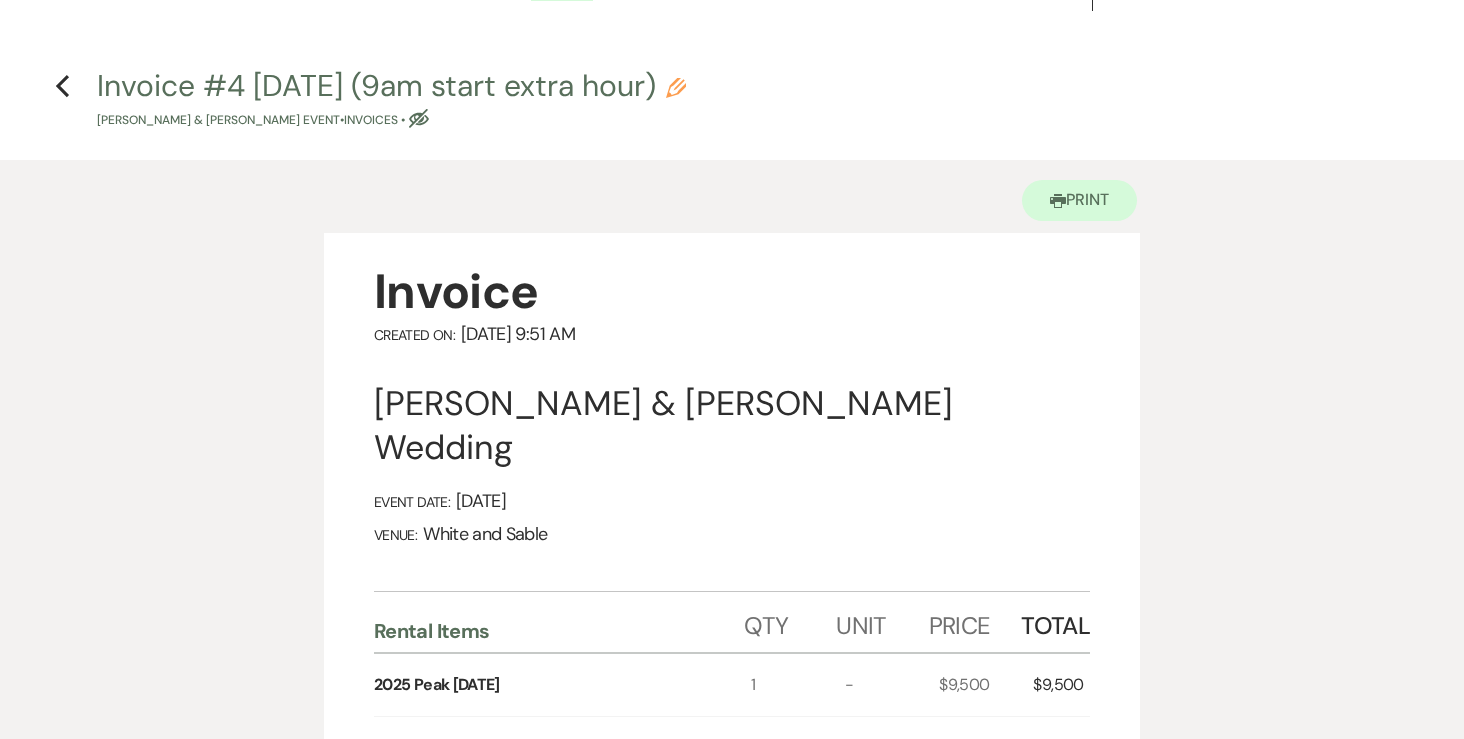 scroll, scrollTop: 0, scrollLeft: 0, axis: both 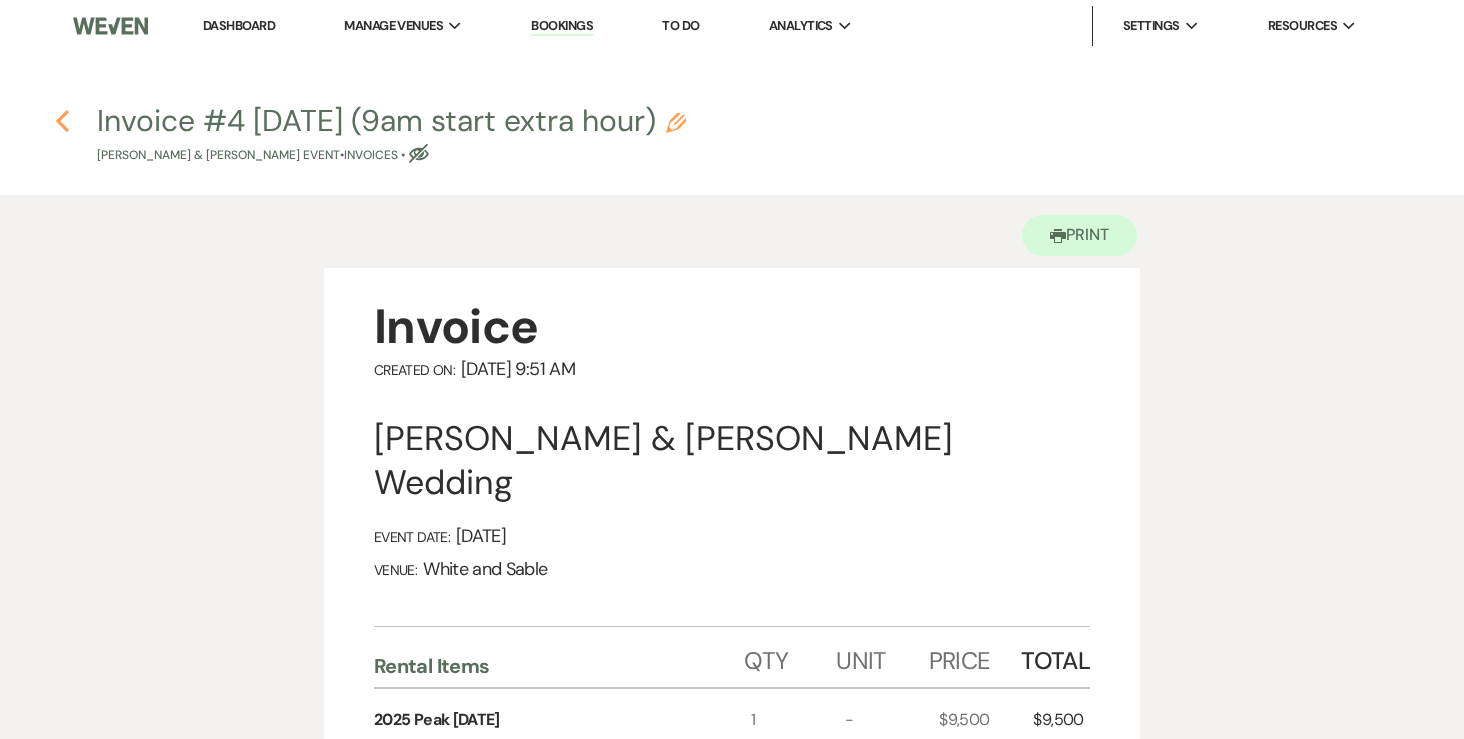 click on "Previous" 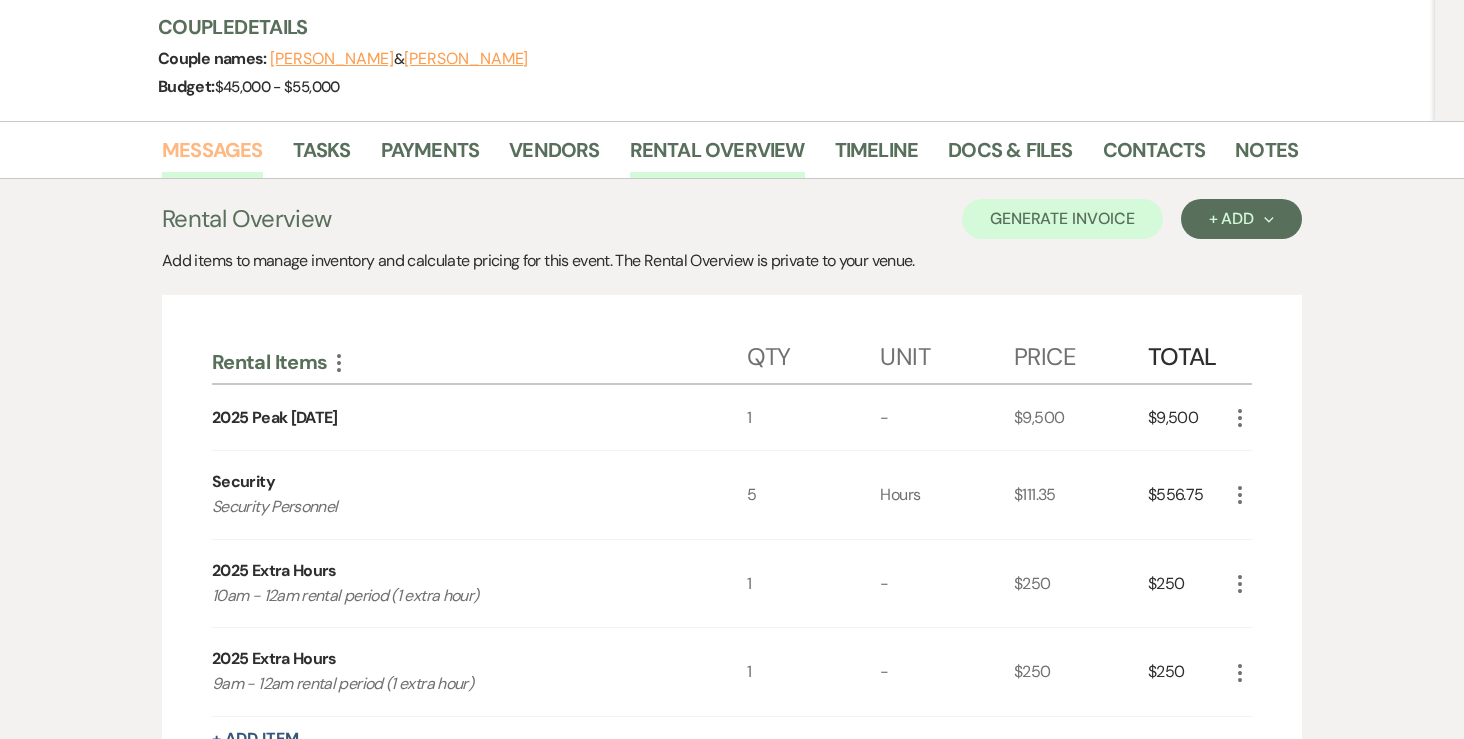 click on "Messages" at bounding box center (212, 156) 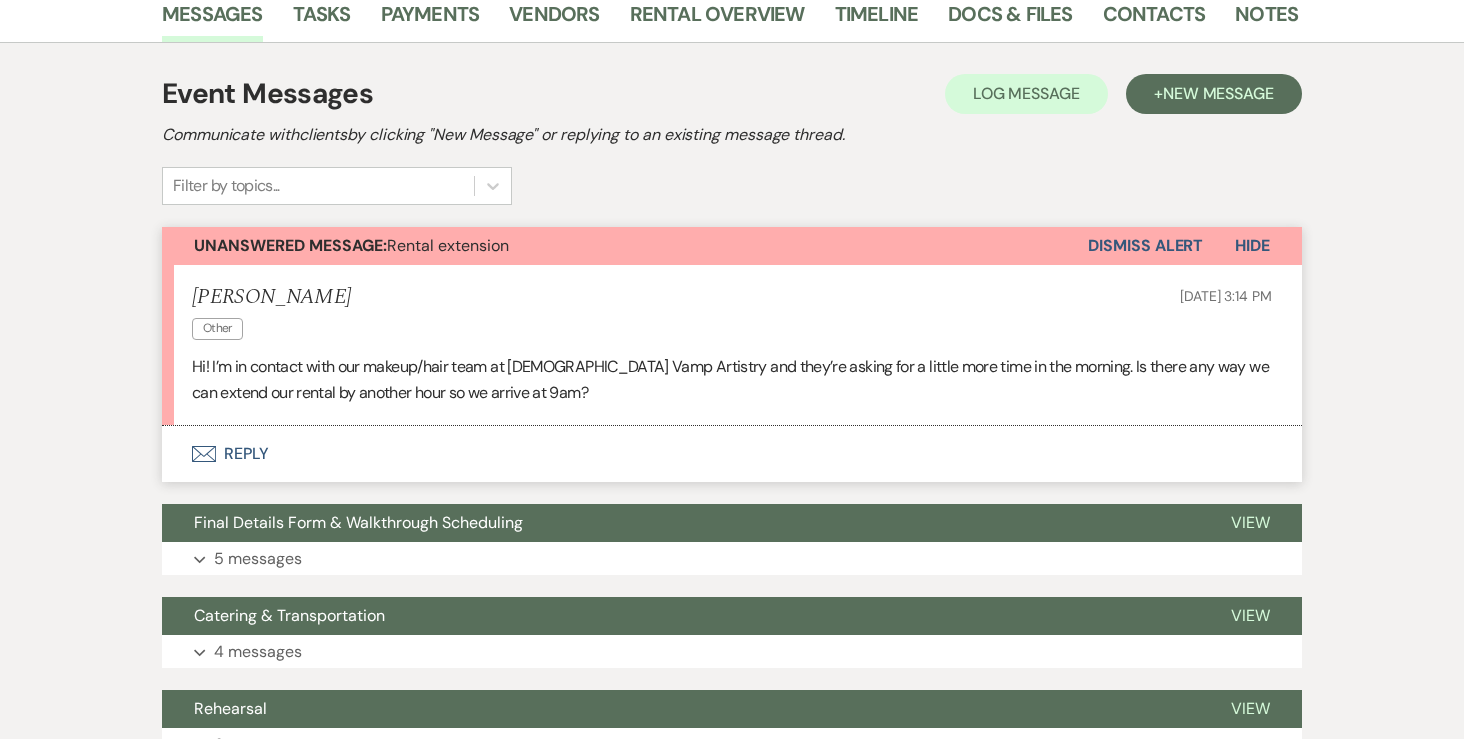 click on "Envelope Reply" at bounding box center [732, 454] 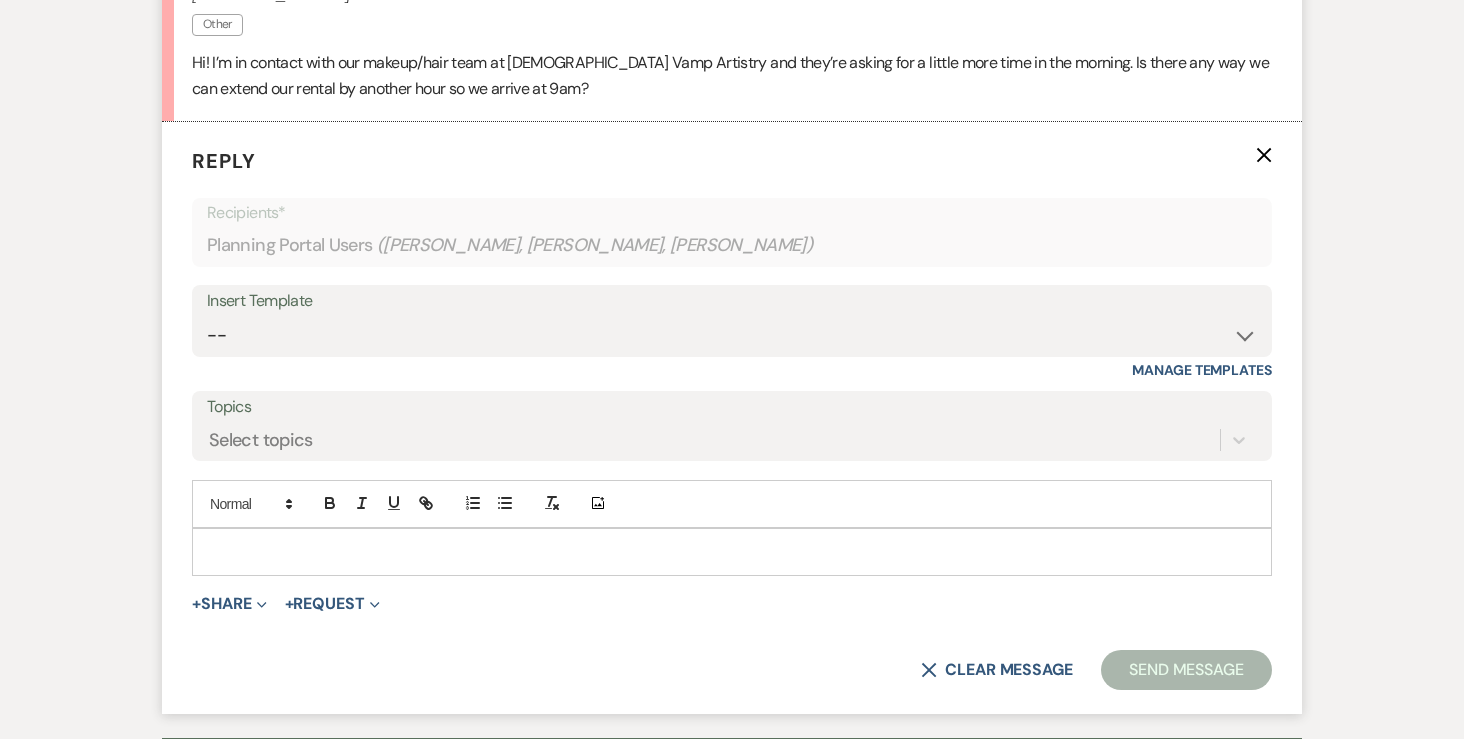 scroll, scrollTop: 724, scrollLeft: 0, axis: vertical 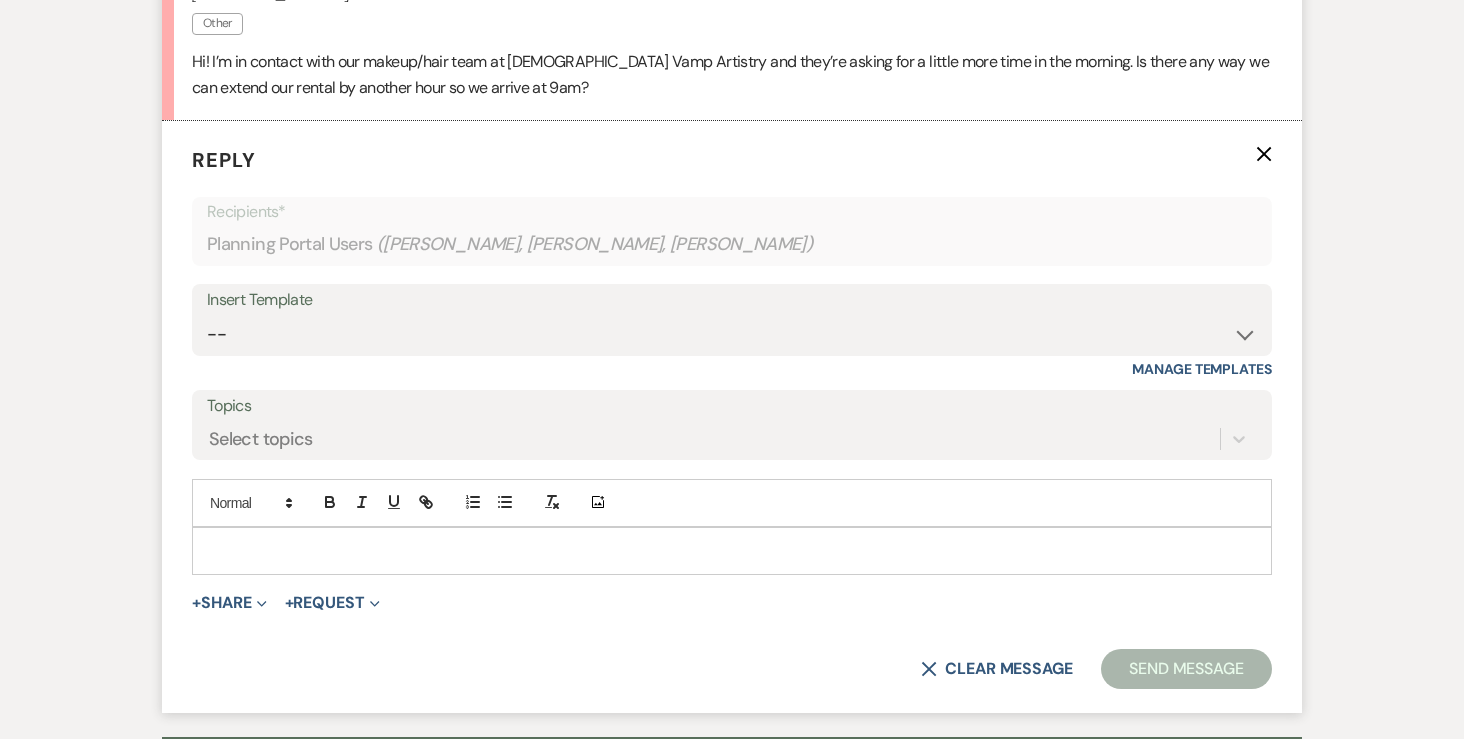 click at bounding box center (732, 551) 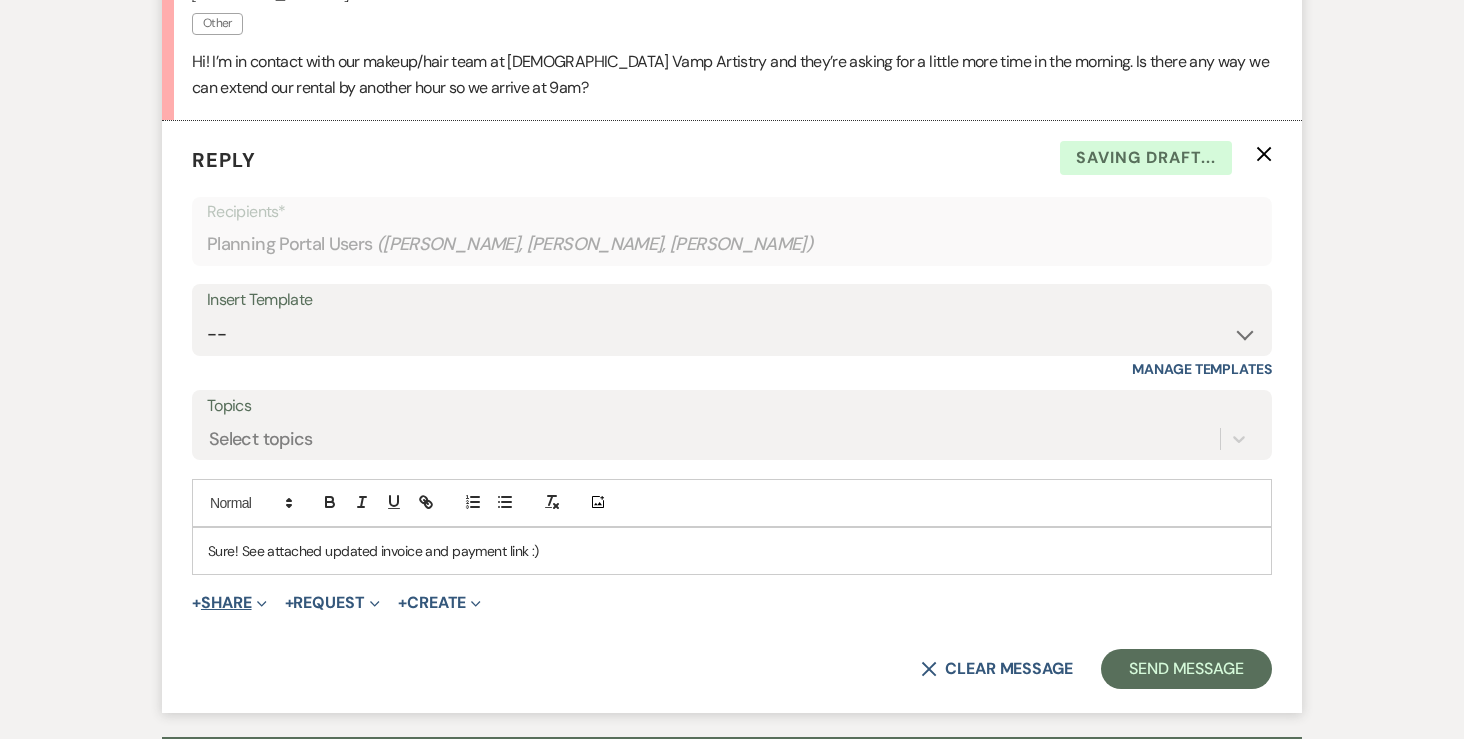 click on "+  Share Expand" at bounding box center [229, 603] 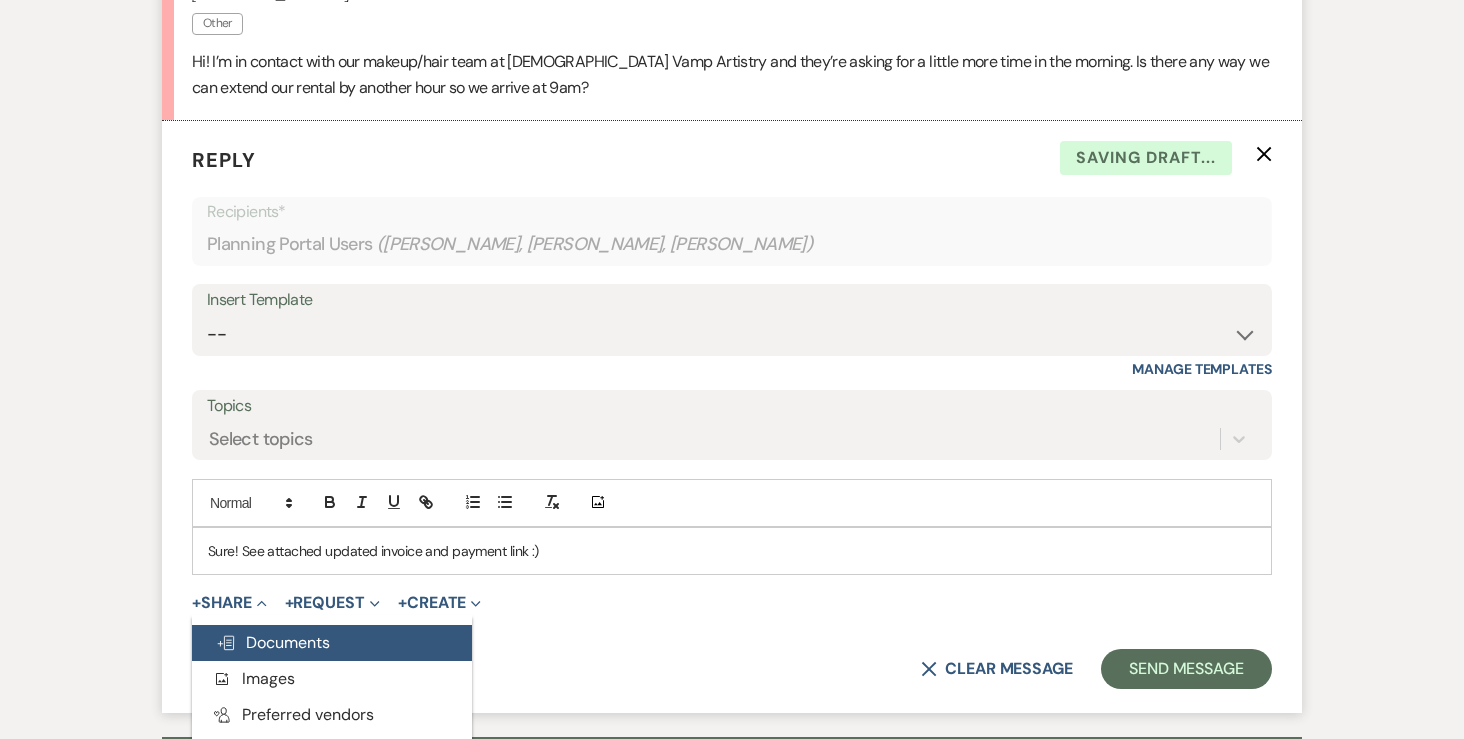 click on "Doc Upload Documents" at bounding box center [332, 643] 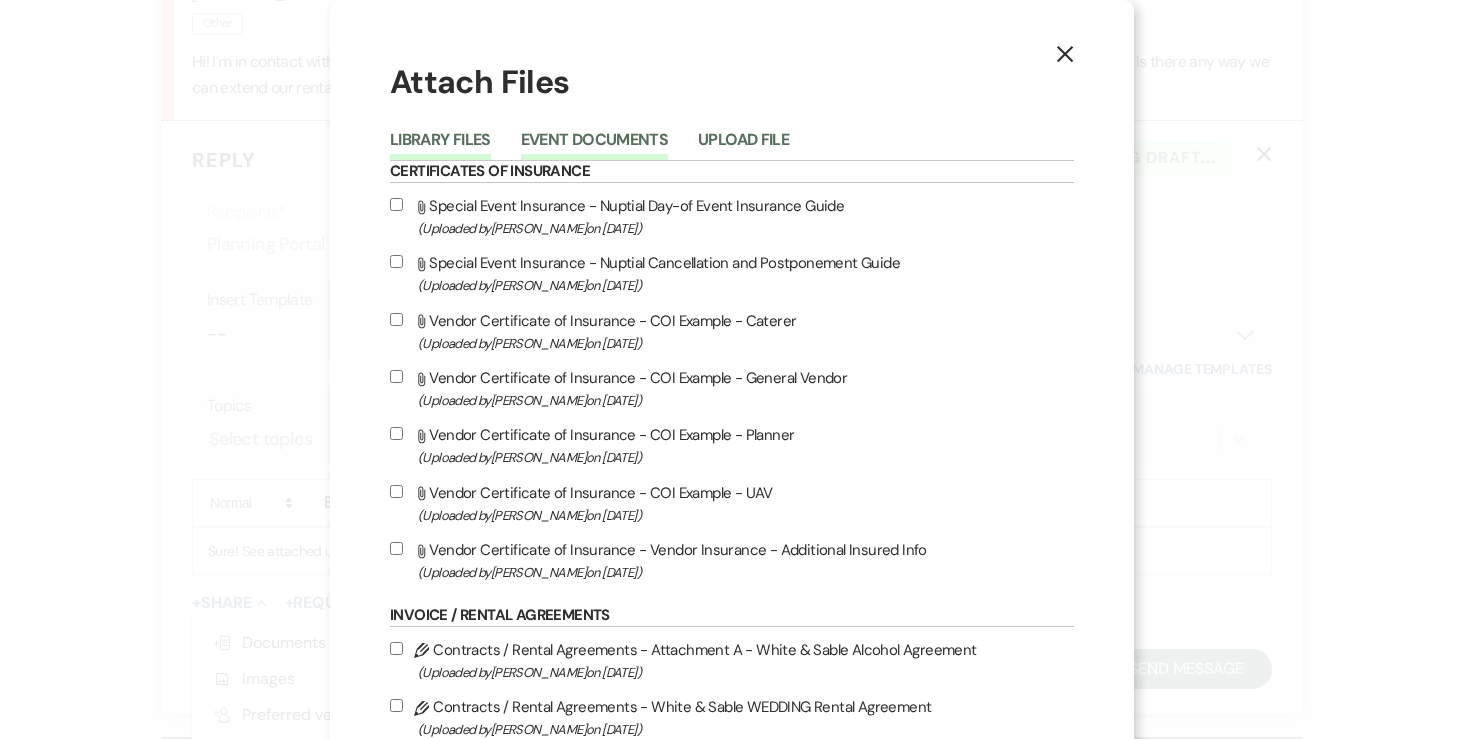 click on "Event Documents" at bounding box center [594, 146] 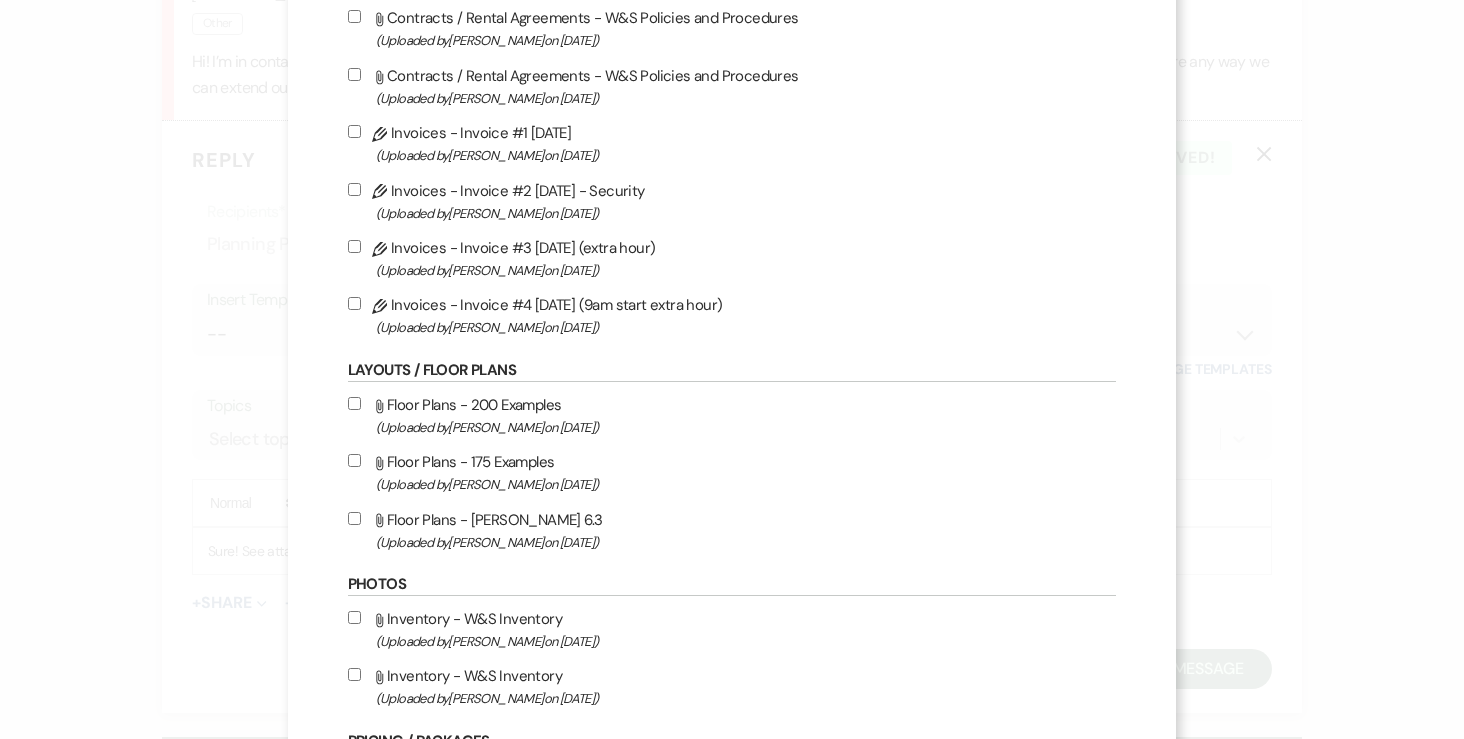 scroll, scrollTop: 1206, scrollLeft: 0, axis: vertical 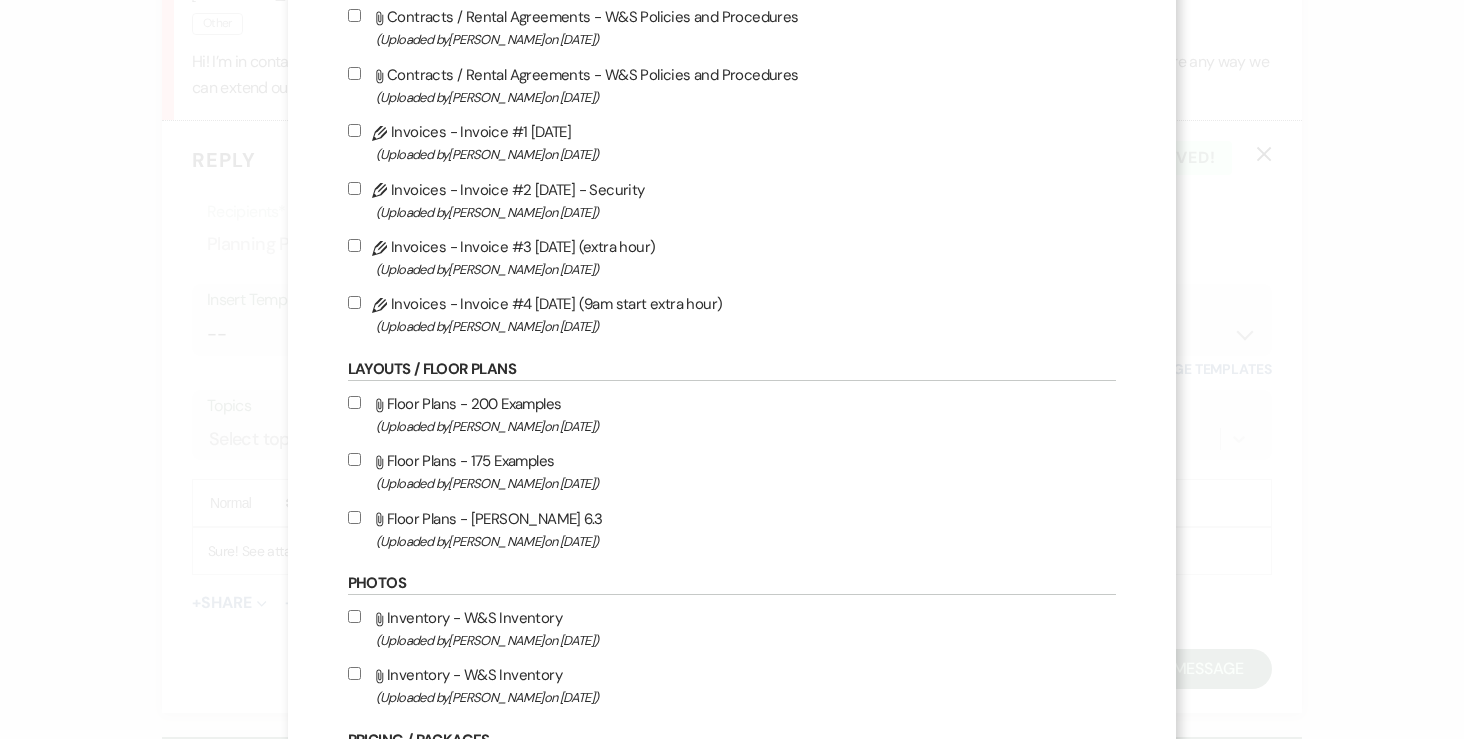 click on "Pencil Invoices - Invoice #4 [DATE] (9am start extra hour) (Uploaded by  [PERSON_NAME]  on   [DATE] )" at bounding box center (354, 302) 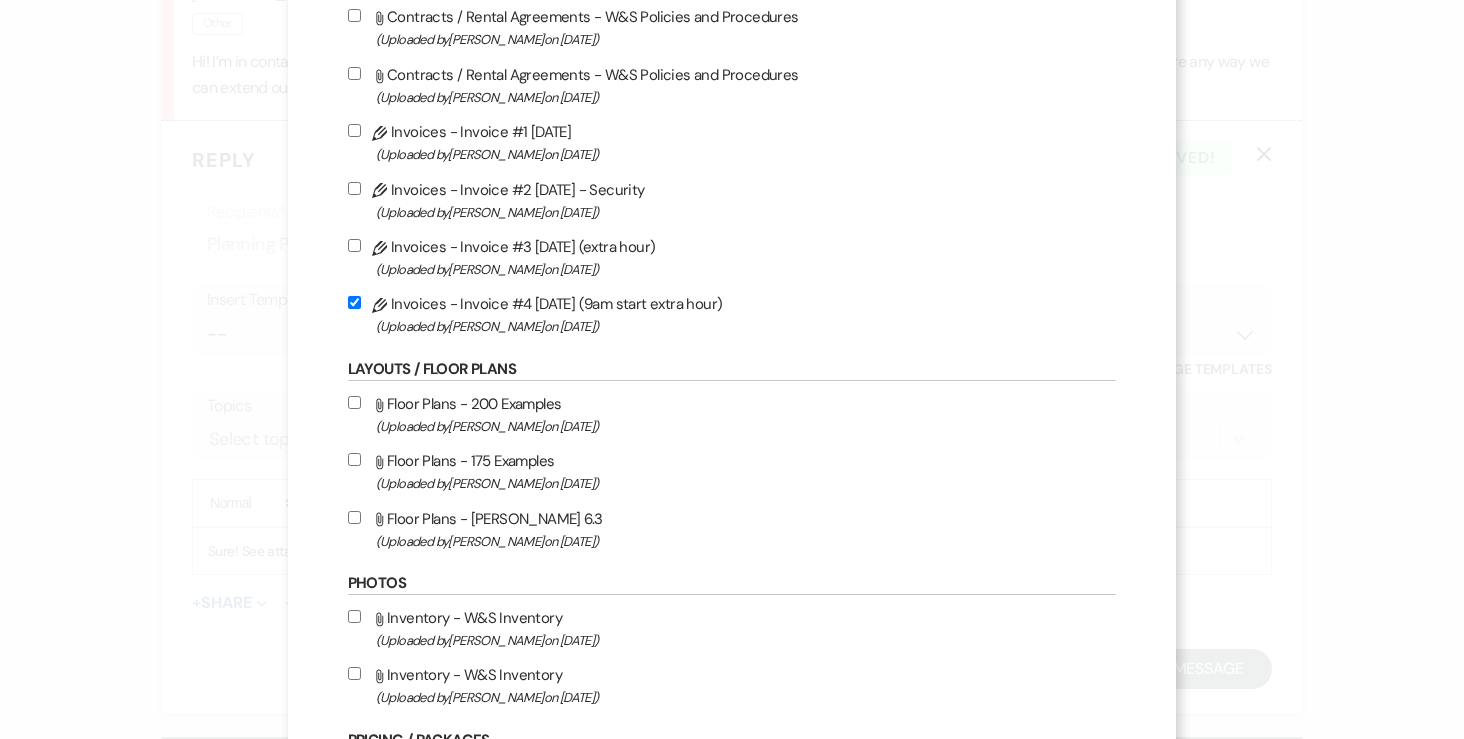checkbox on "true" 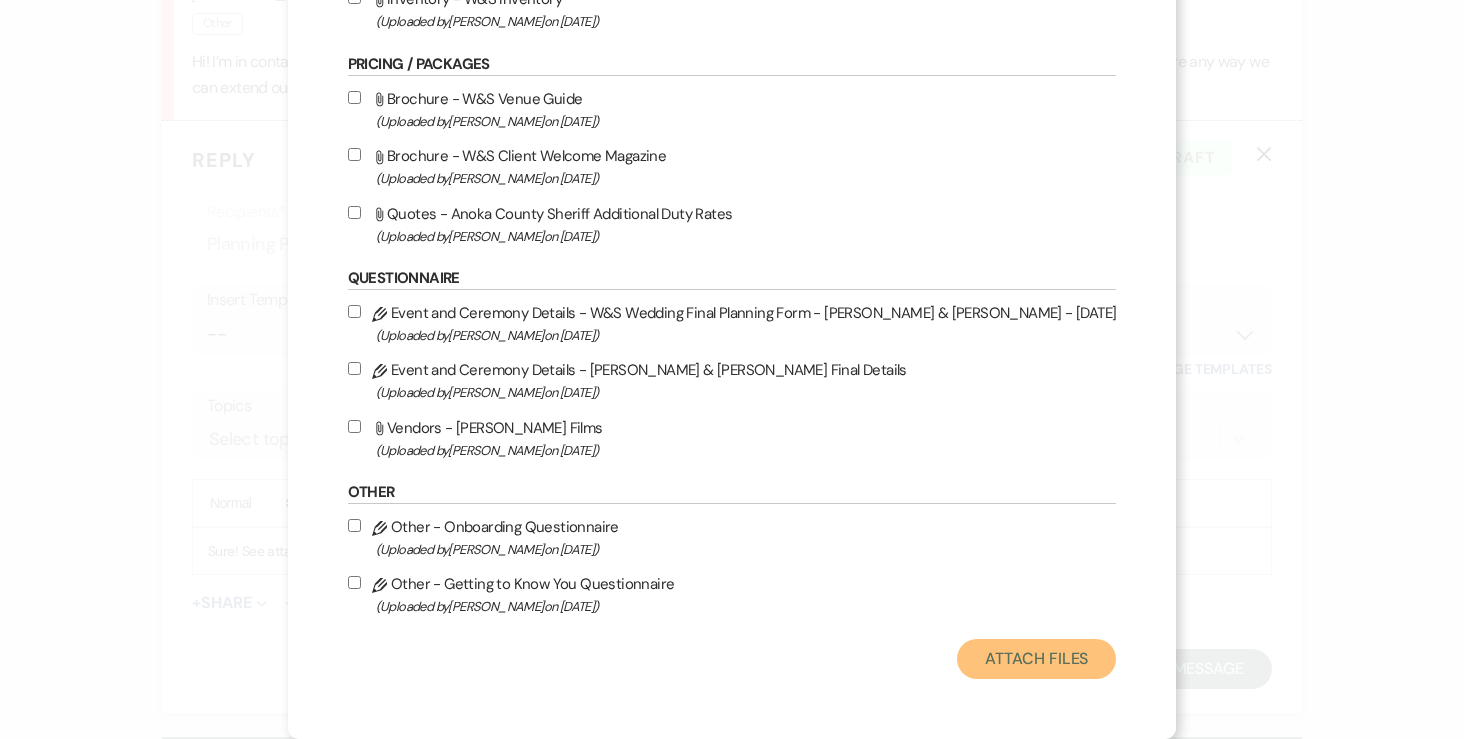 click on "Attach Files" at bounding box center [1036, 659] 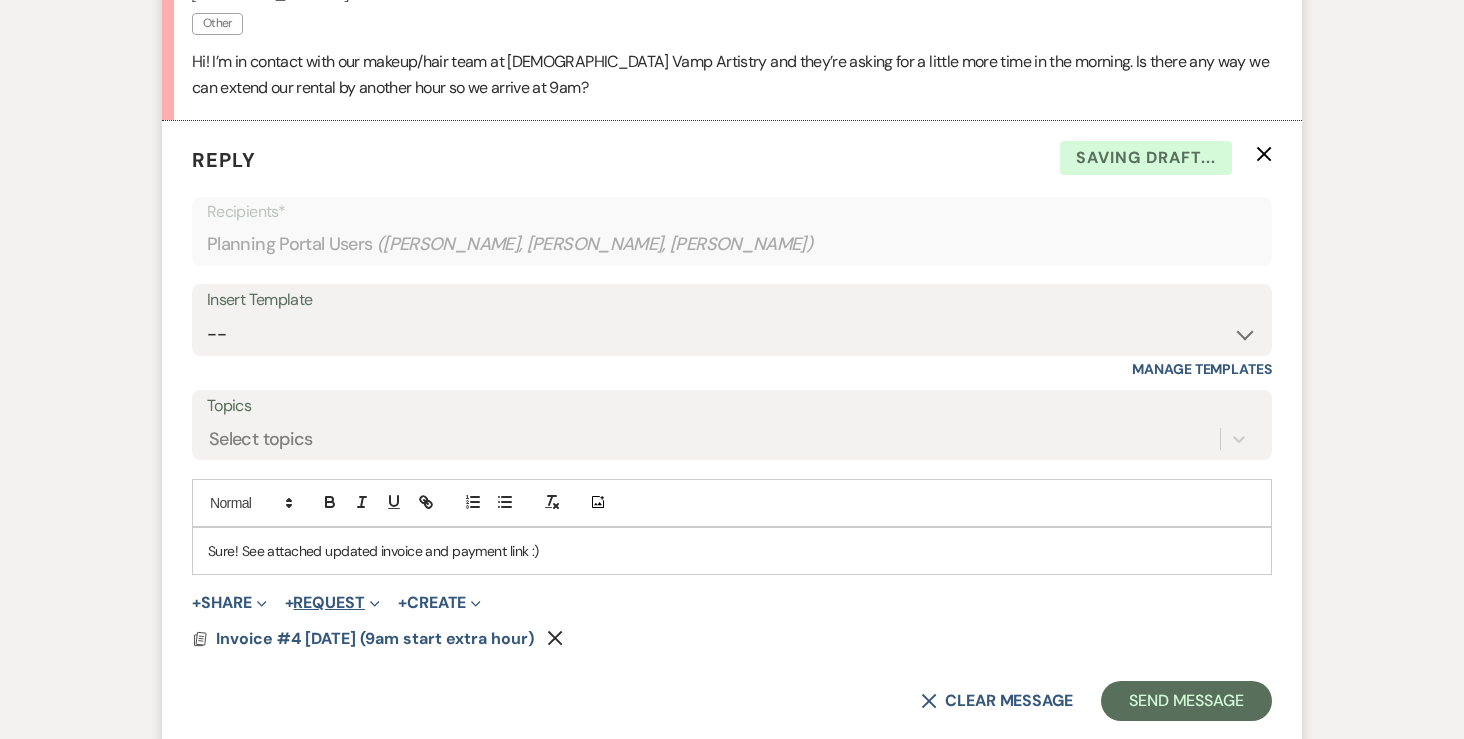 click on "+  Request Expand" at bounding box center (332, 603) 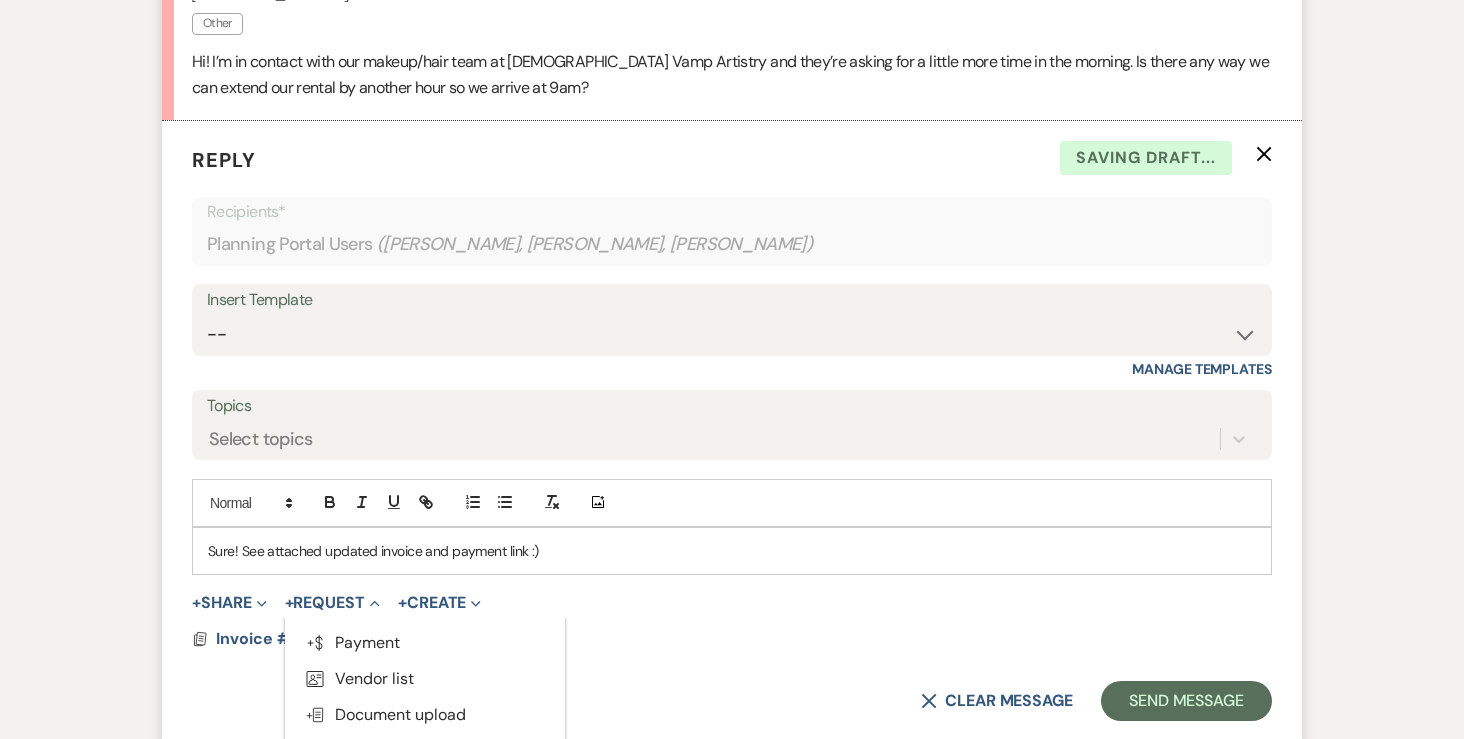 click on "Generate Payment Payment Vendor List Vendor list Doc Upload Document upload" at bounding box center (425, 679) 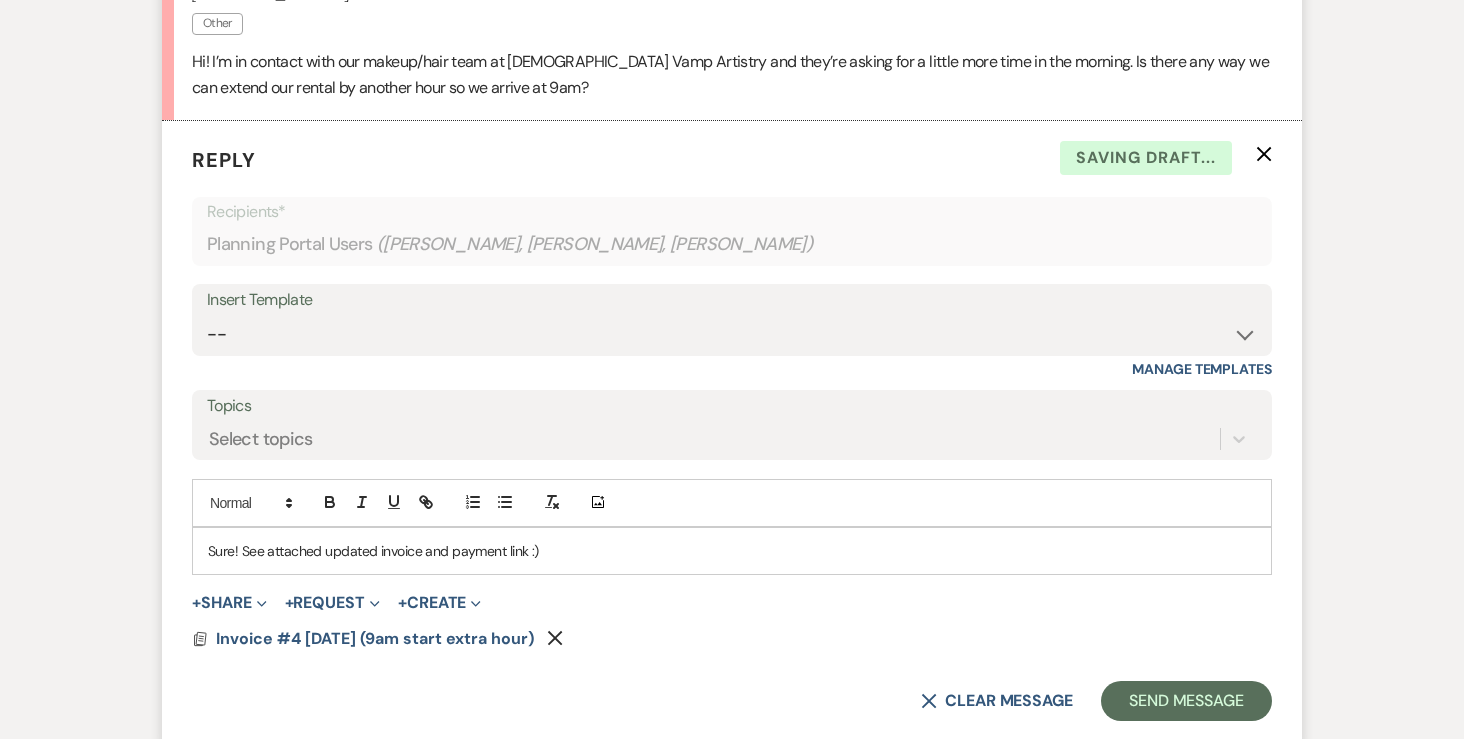 click on "Reply   X Saving draft... Recipients* Planning Portal Users   ( [PERSON_NAME], [PERSON_NAME], [PERSON_NAME] )   Insert Template   -- Inquiry Response (Venue Guide) Schedule - Venue Tour Appt Confirmation Schedule - Venue Tour Appt Reminder Tour - Reschedule Tour - Follow-Up (Venue Guide) Proposal - Wedding Wedding Onboarding - Welcome Guide and Weven Planning Portal Introduction Inquiry Follow-Up: 5 Tips for Stress-Free Planning Inquiry - Available Dates Inquiry Follow-Up: Tour Invitation Inquiry Follow-Up: Unique Features Inquiry Follow-Up: Planning at W&S Insurance Exception Response [DATE] Weddings [DATE] Weddings Baseball Poop or get off toliet (Venue Guide) Concession Speech Onboarding - Welcome Magazine and Weven Planning Portal Introduction (NON-Wedding Events) Day-of Coordinators Schedule - Venue IN-PERSON Tour Appt Confirmation Outside Food Info [PERSON_NAME] Films [DATE] Weddings Hire a Host / Host a Toast Follow-follow up Recommended Vendors Weekend Tours Inventory List to Booked Couples" at bounding box center (732, 433) 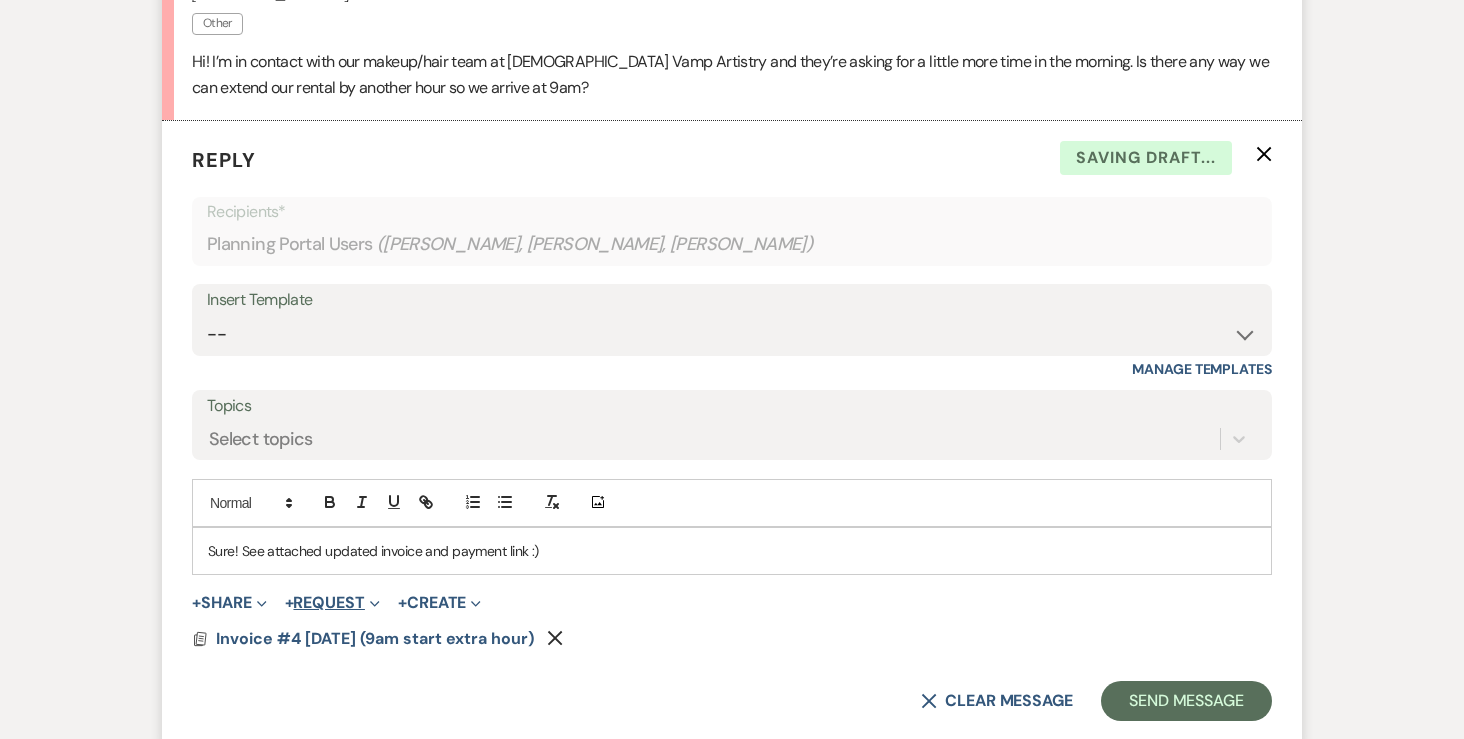 click on "+  Request Expand" at bounding box center (332, 603) 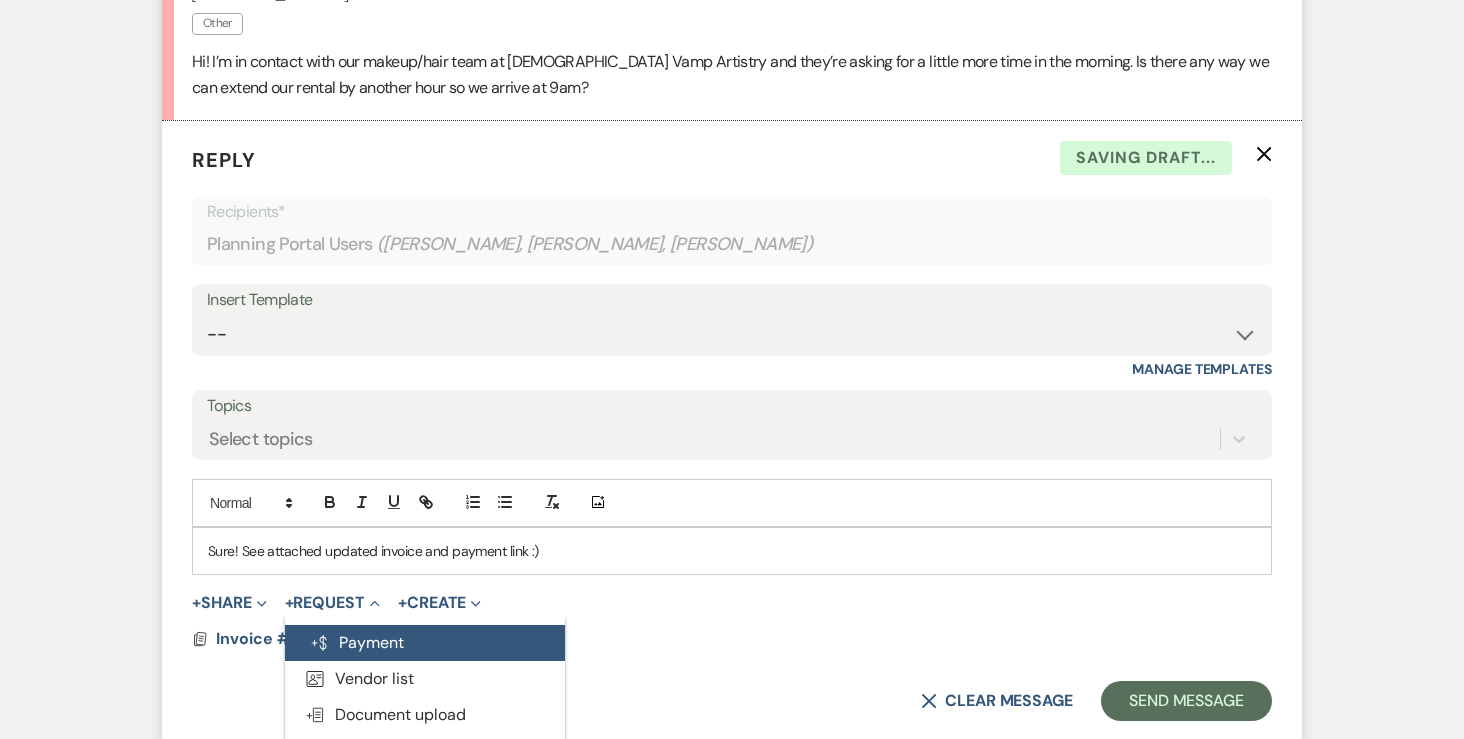 click on "Generate Payment Payment" at bounding box center (425, 643) 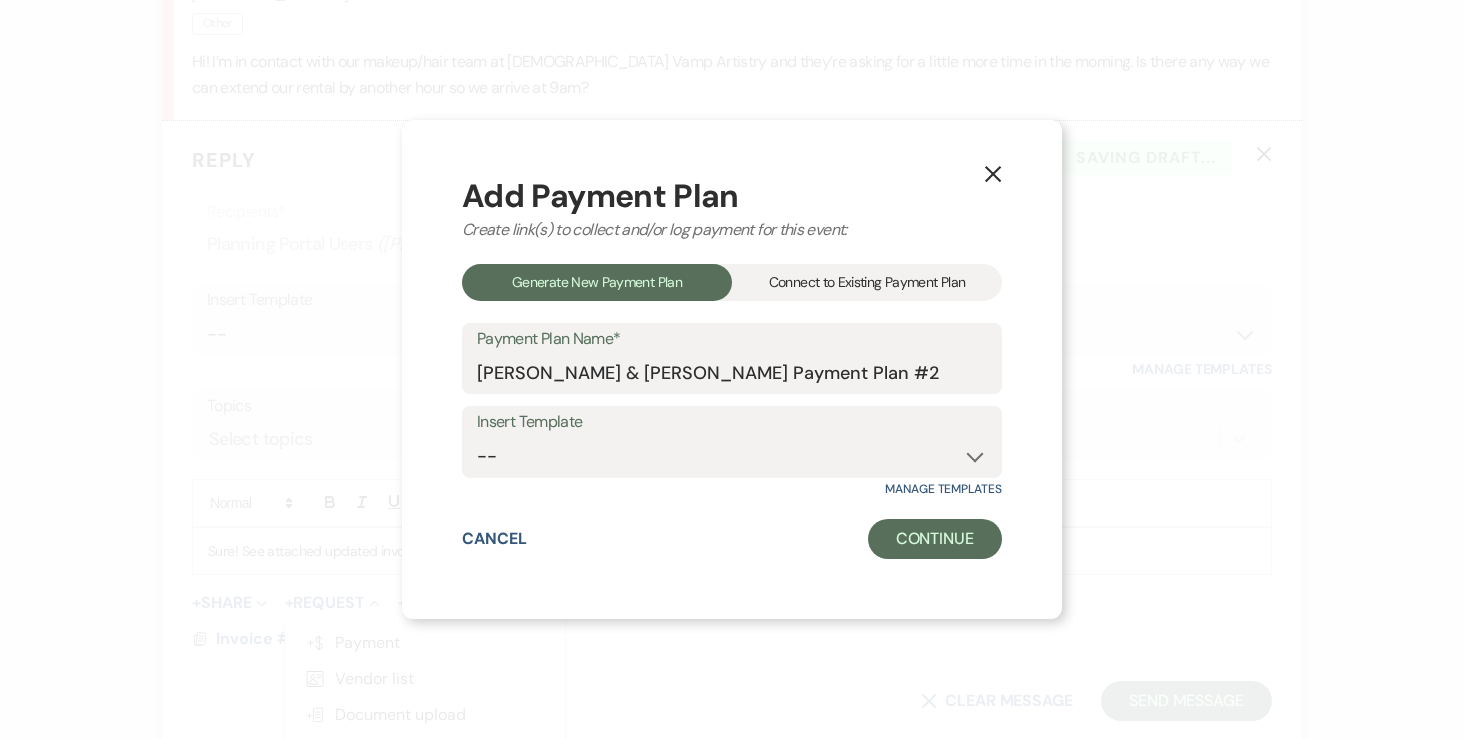 click on "Connect to Existing Payment Plan" at bounding box center (867, 282) 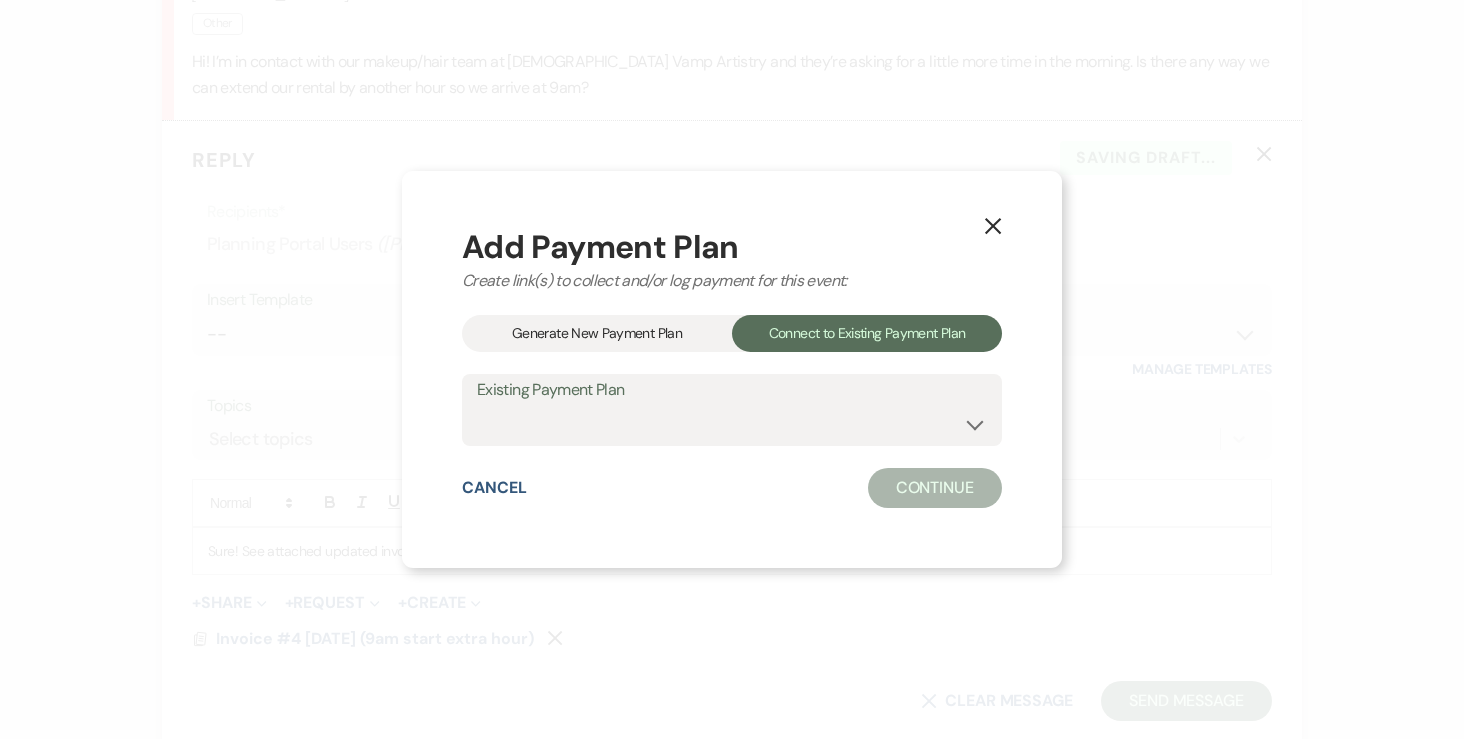 click on "Existing Payment Plan" at bounding box center (732, 390) 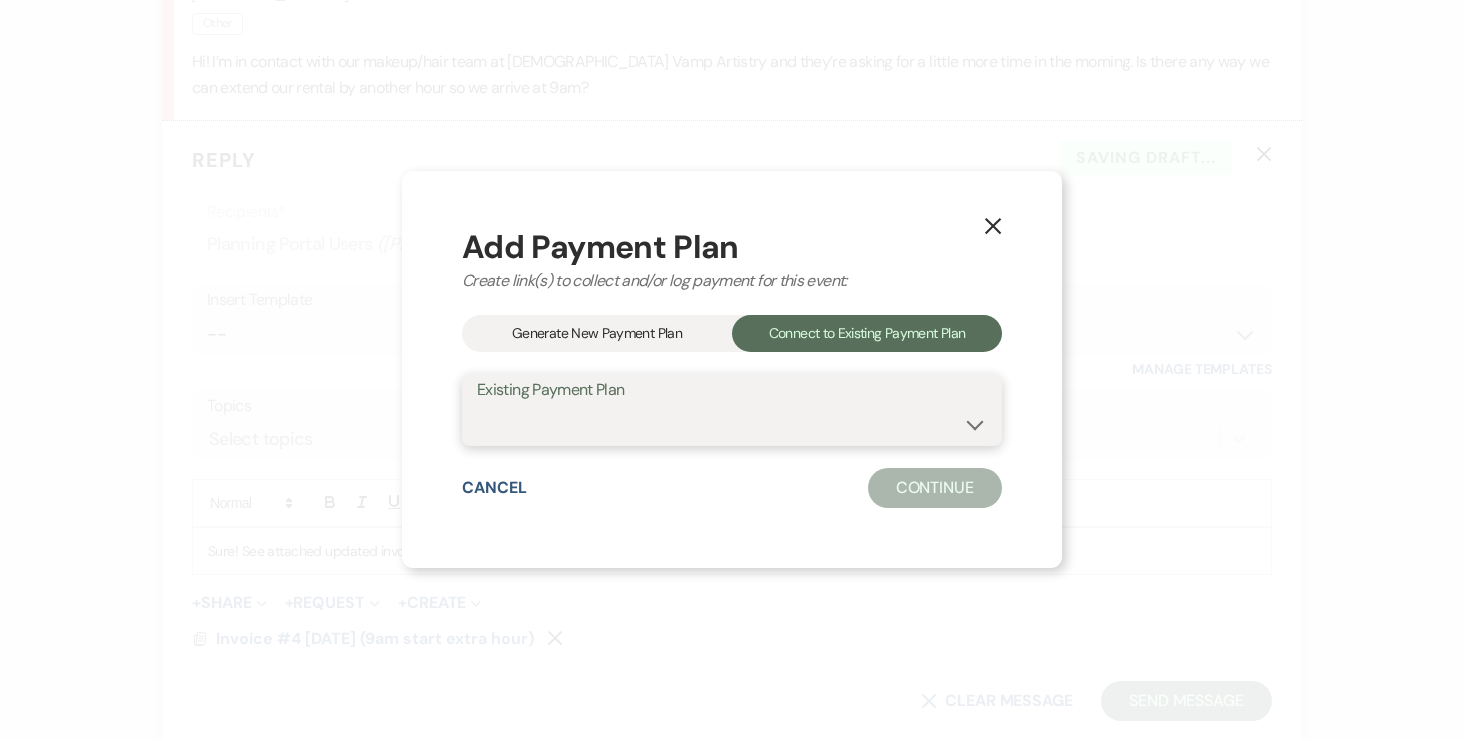 click on "[PERSON_NAME] & [PERSON_NAME] Payment Plan #1" at bounding box center [732, 424] 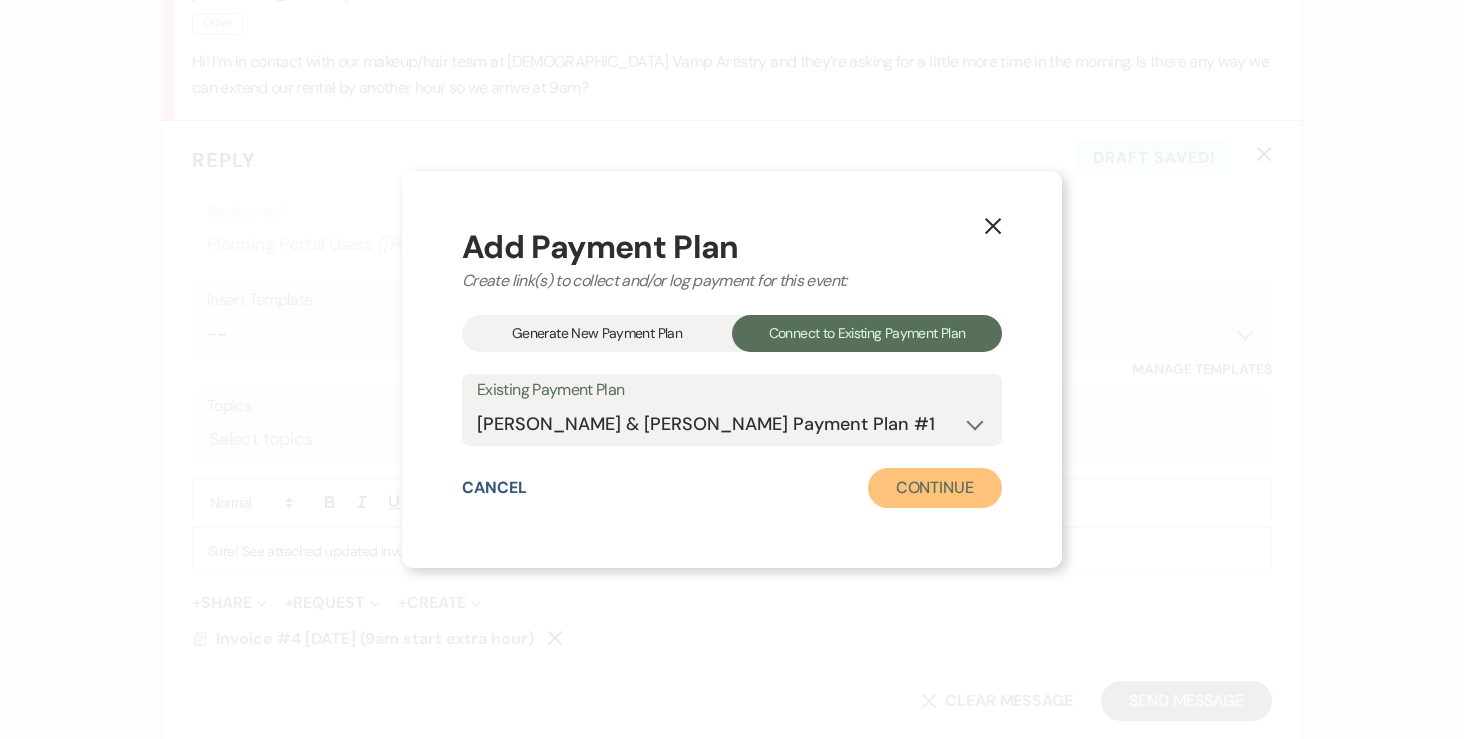 click on "Continue" at bounding box center [935, 488] 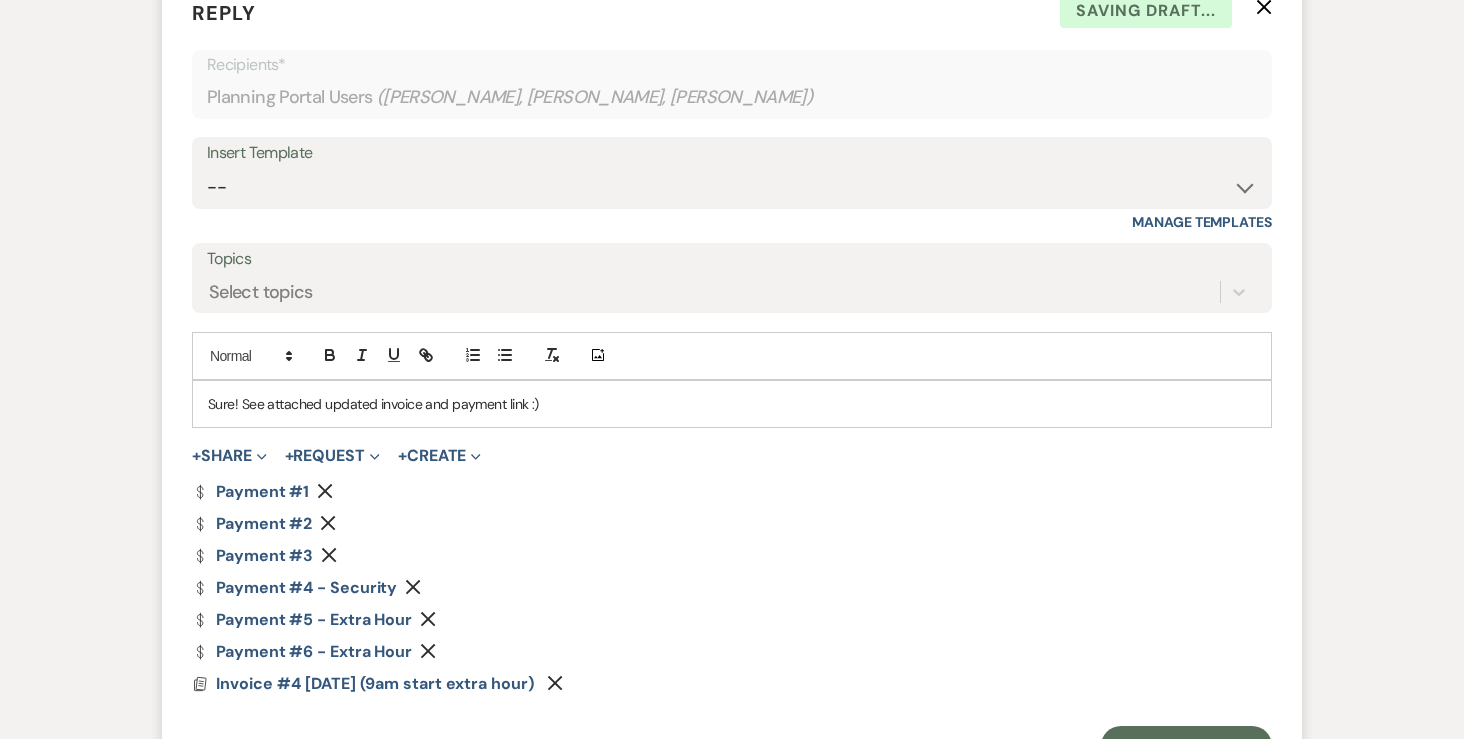 scroll, scrollTop: 882, scrollLeft: 0, axis: vertical 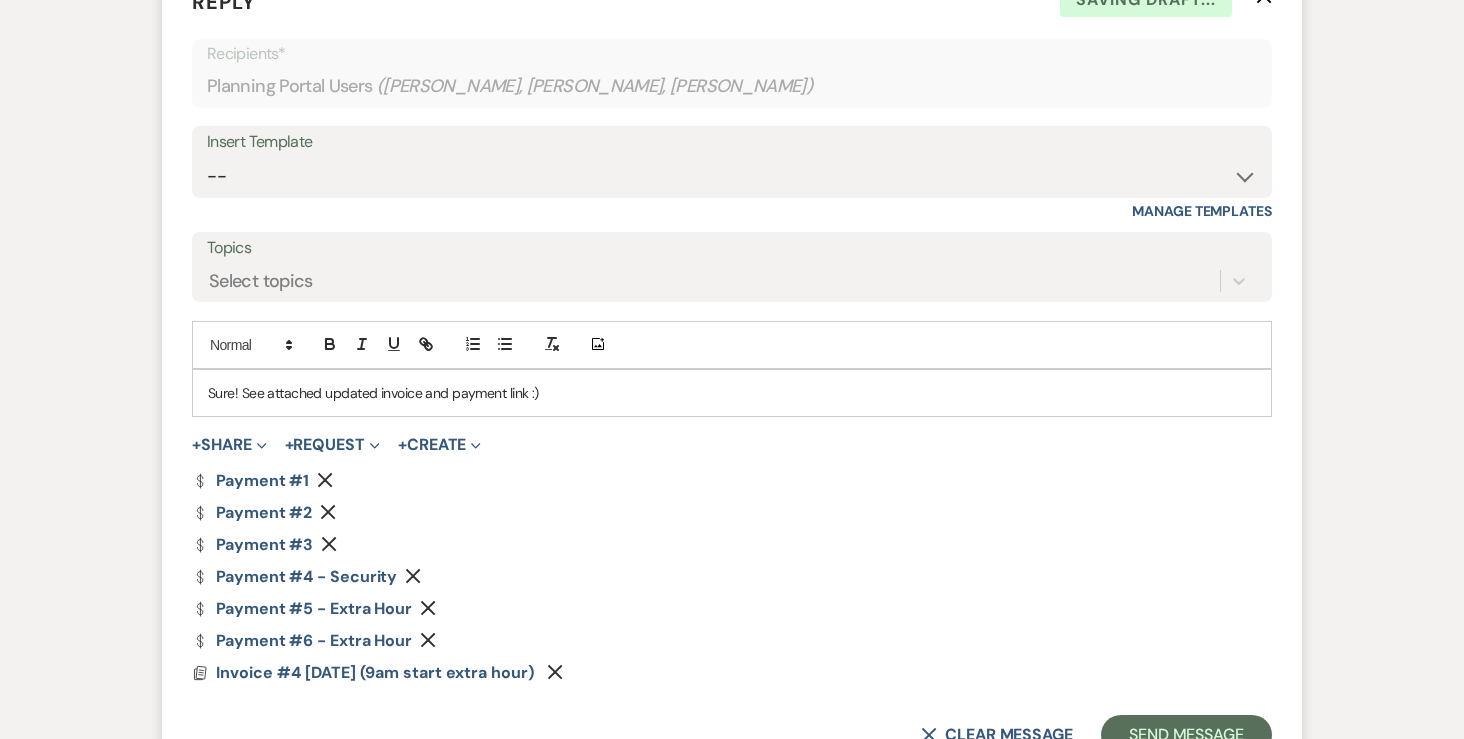 click on "Remove" 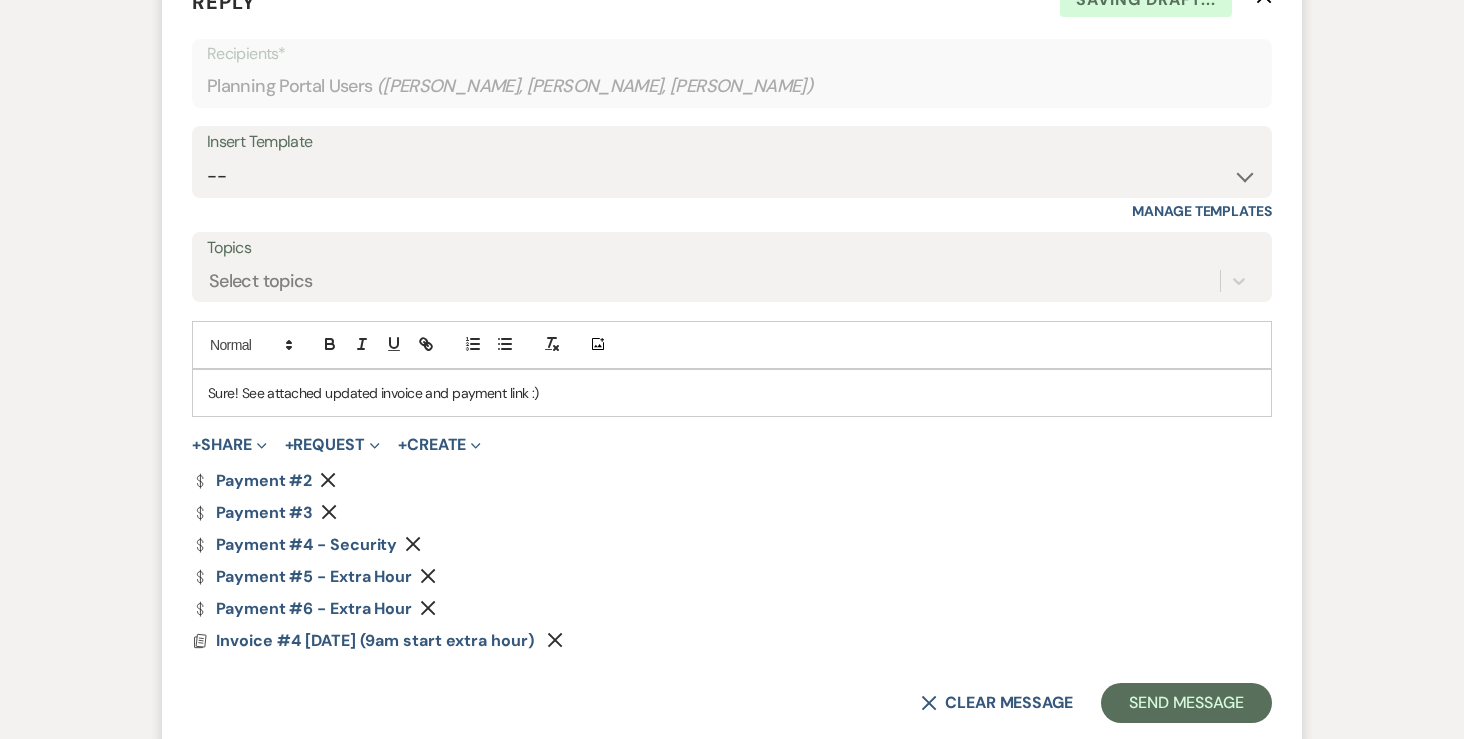 click on "Remove" 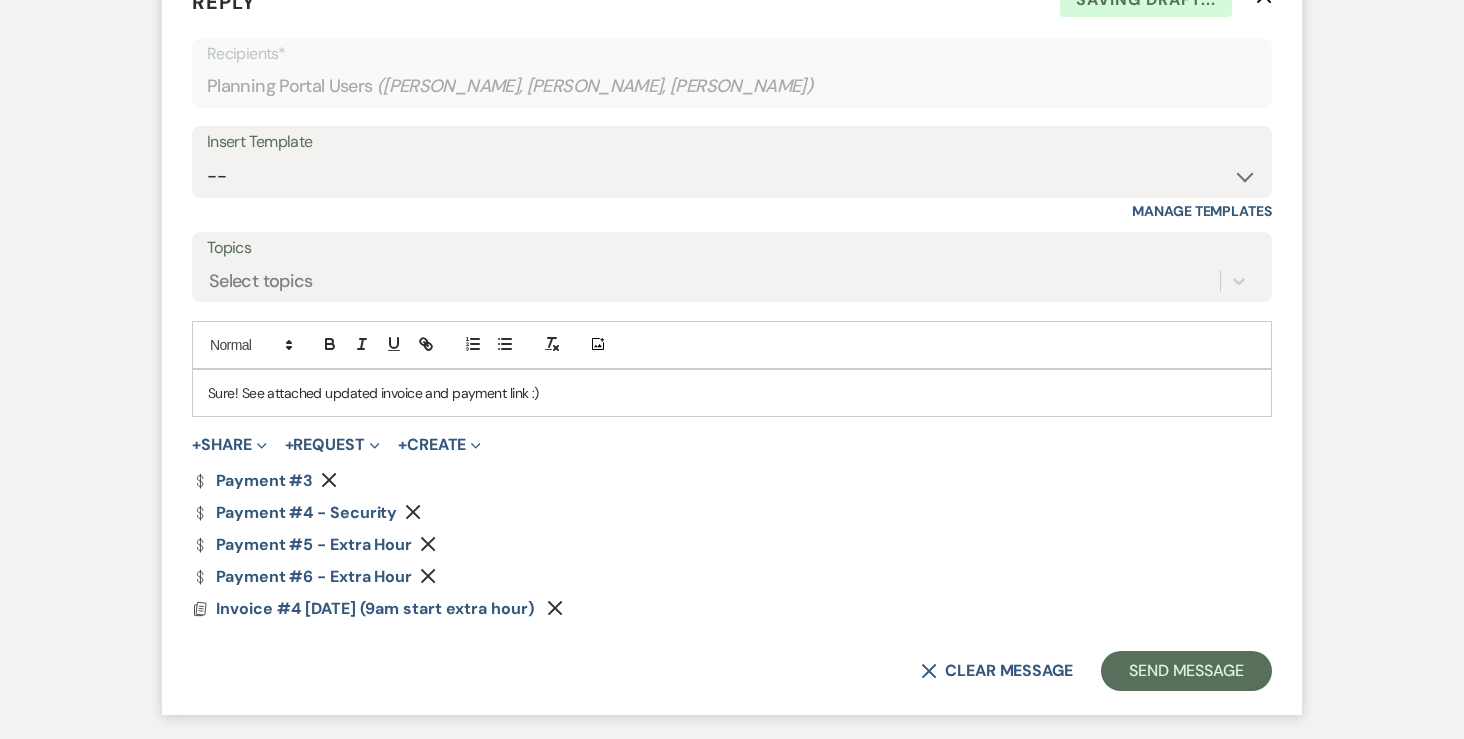 click 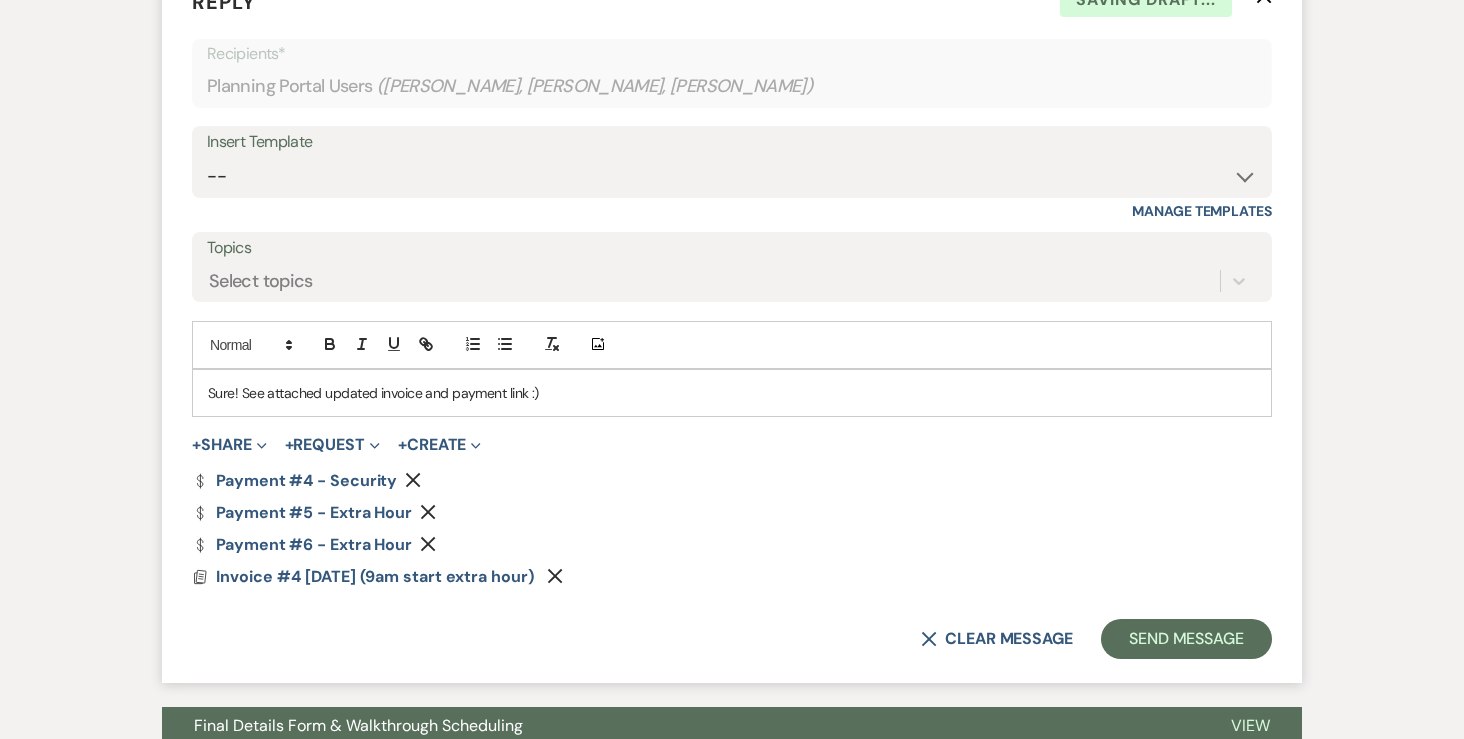 click 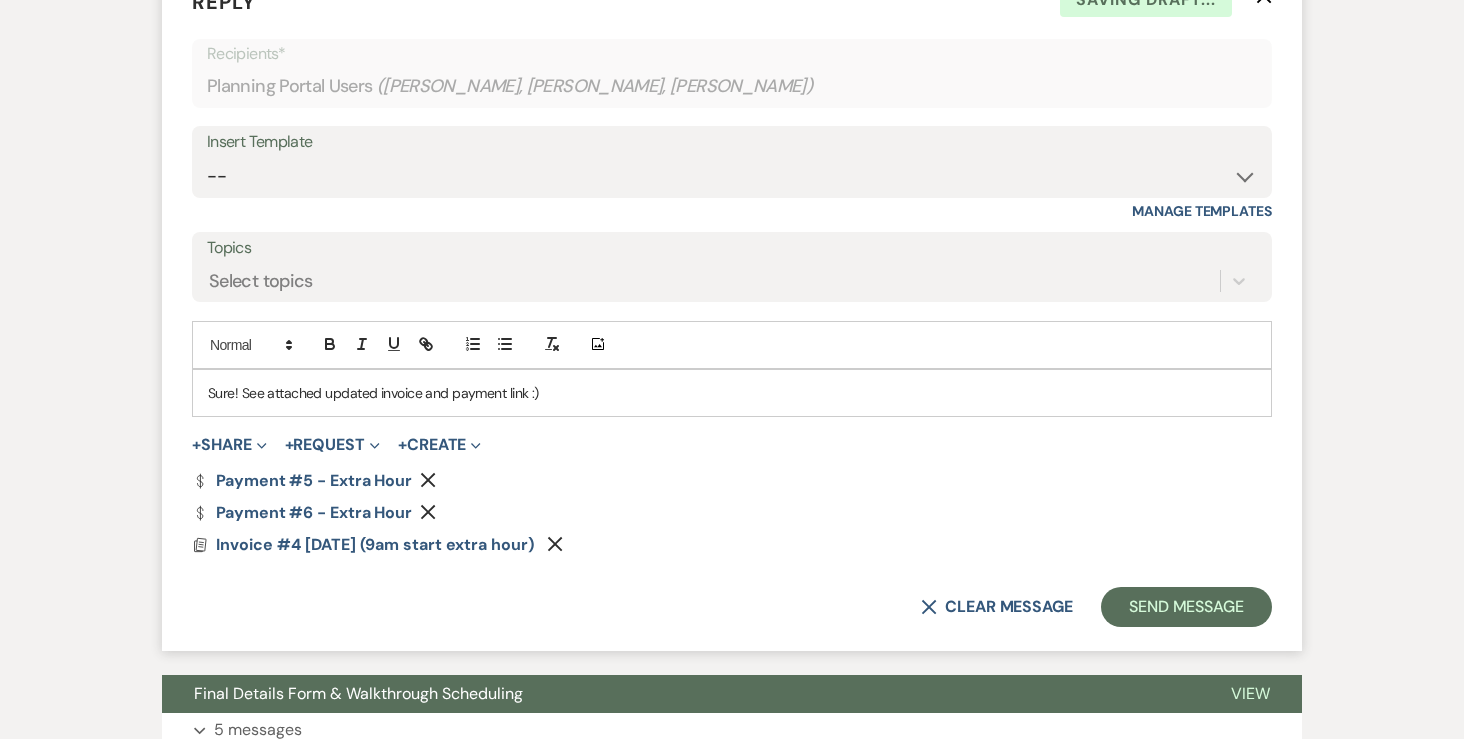 click on "Remove" 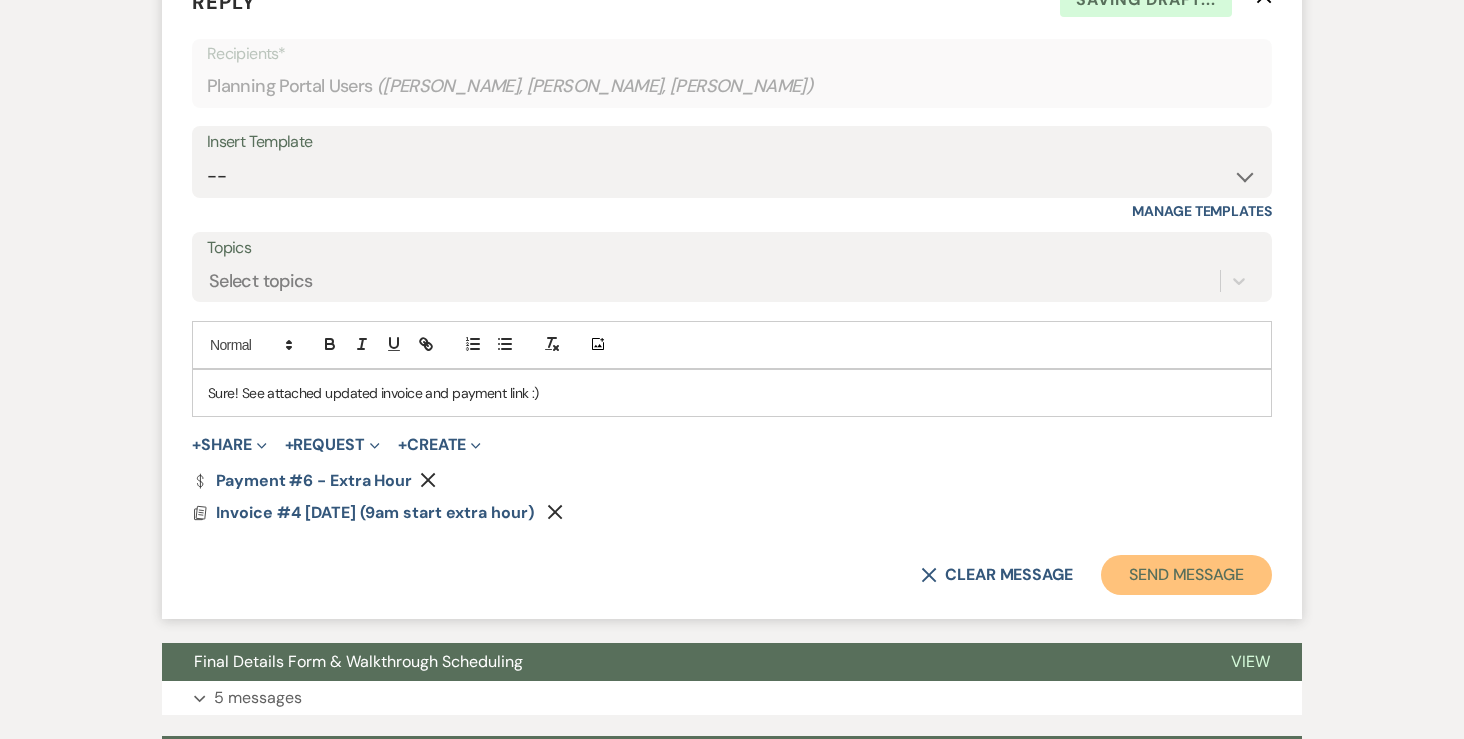click on "Send Message" at bounding box center (1186, 575) 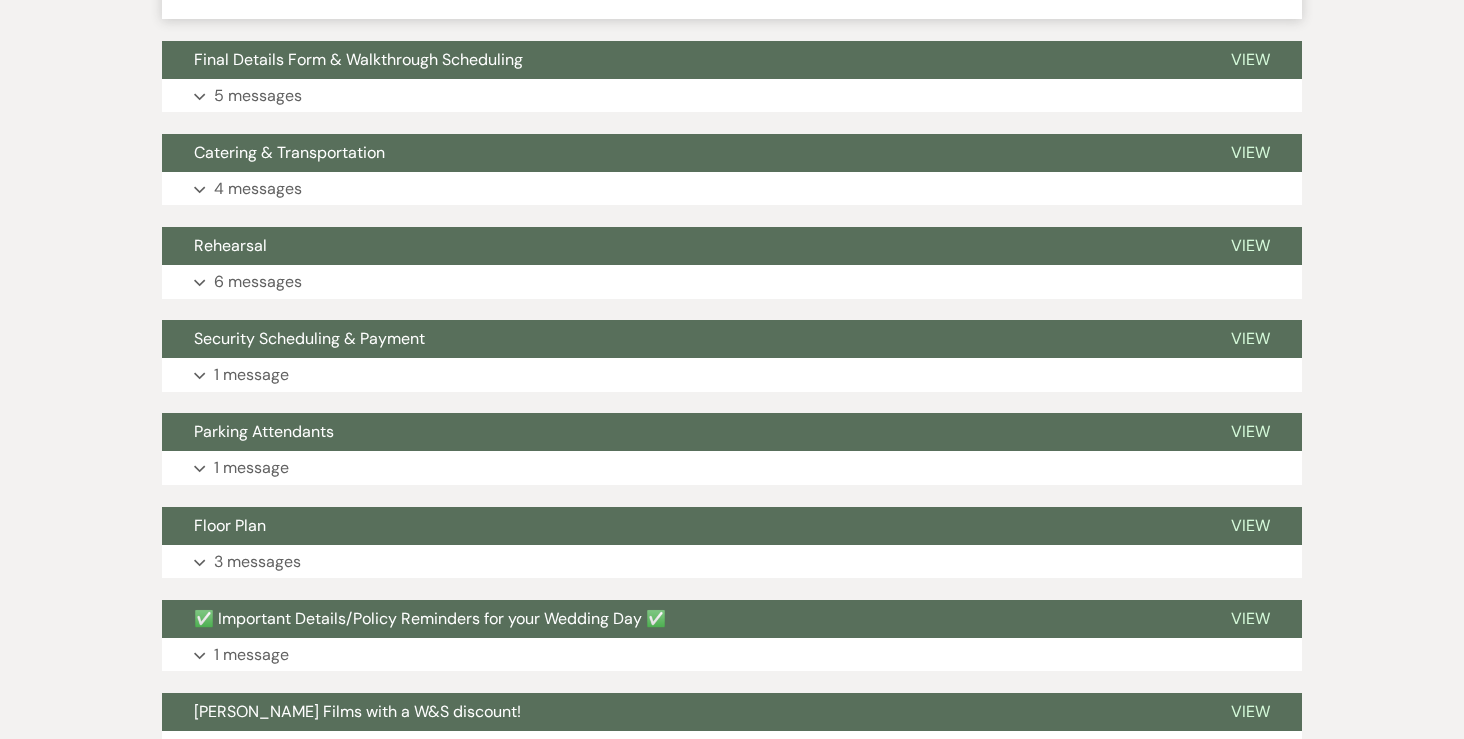 scroll, scrollTop: 0, scrollLeft: 0, axis: both 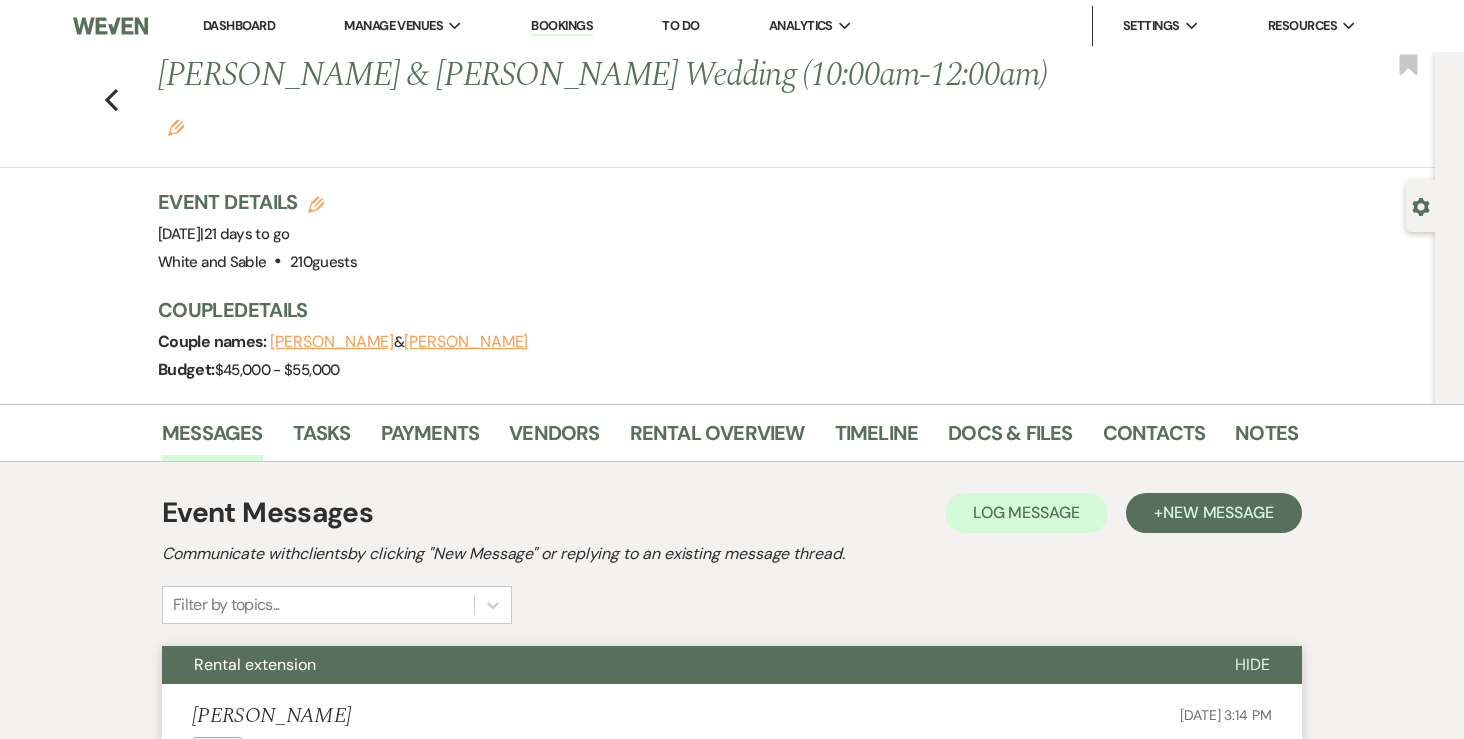 click on "Edit" 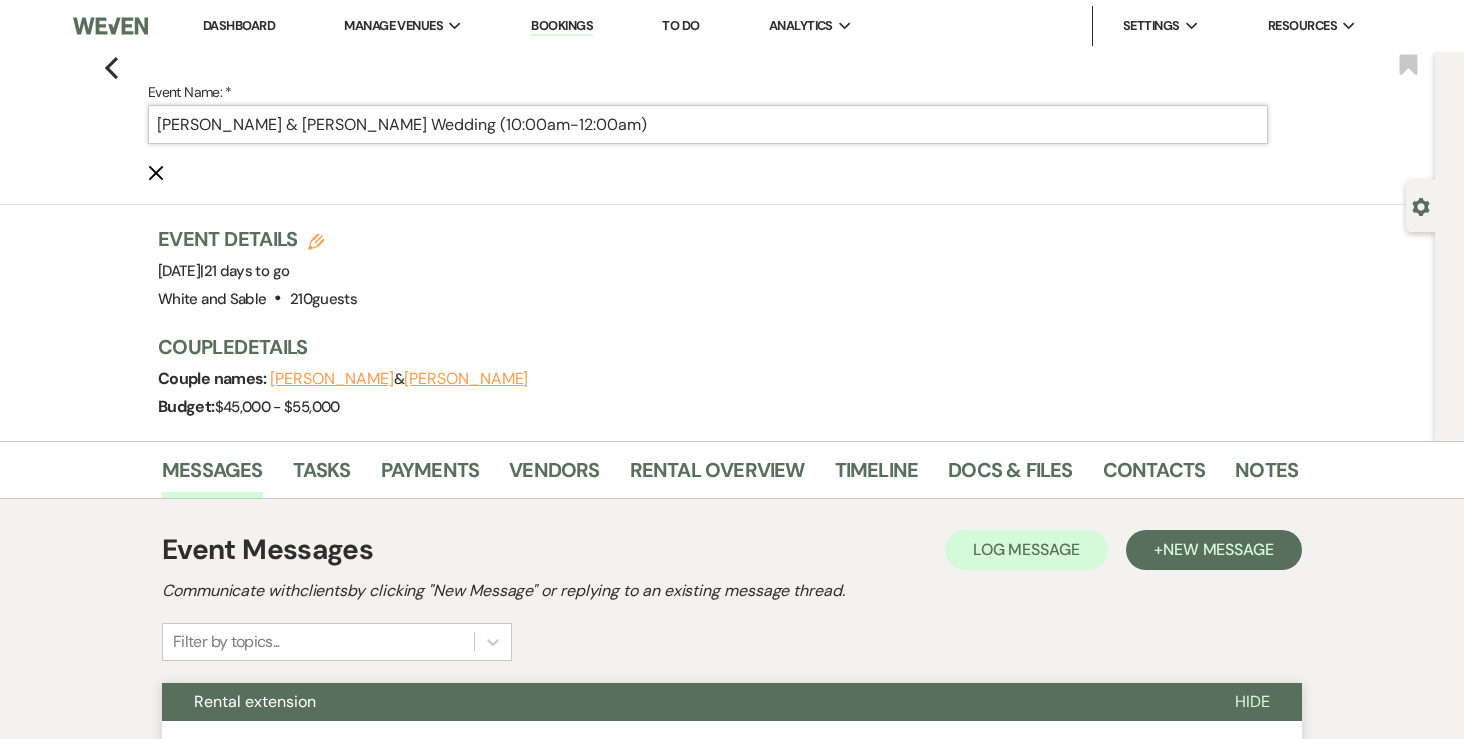 click on "[PERSON_NAME] & [PERSON_NAME] Wedding (10:00am-12:00am)" at bounding box center (708, 124) 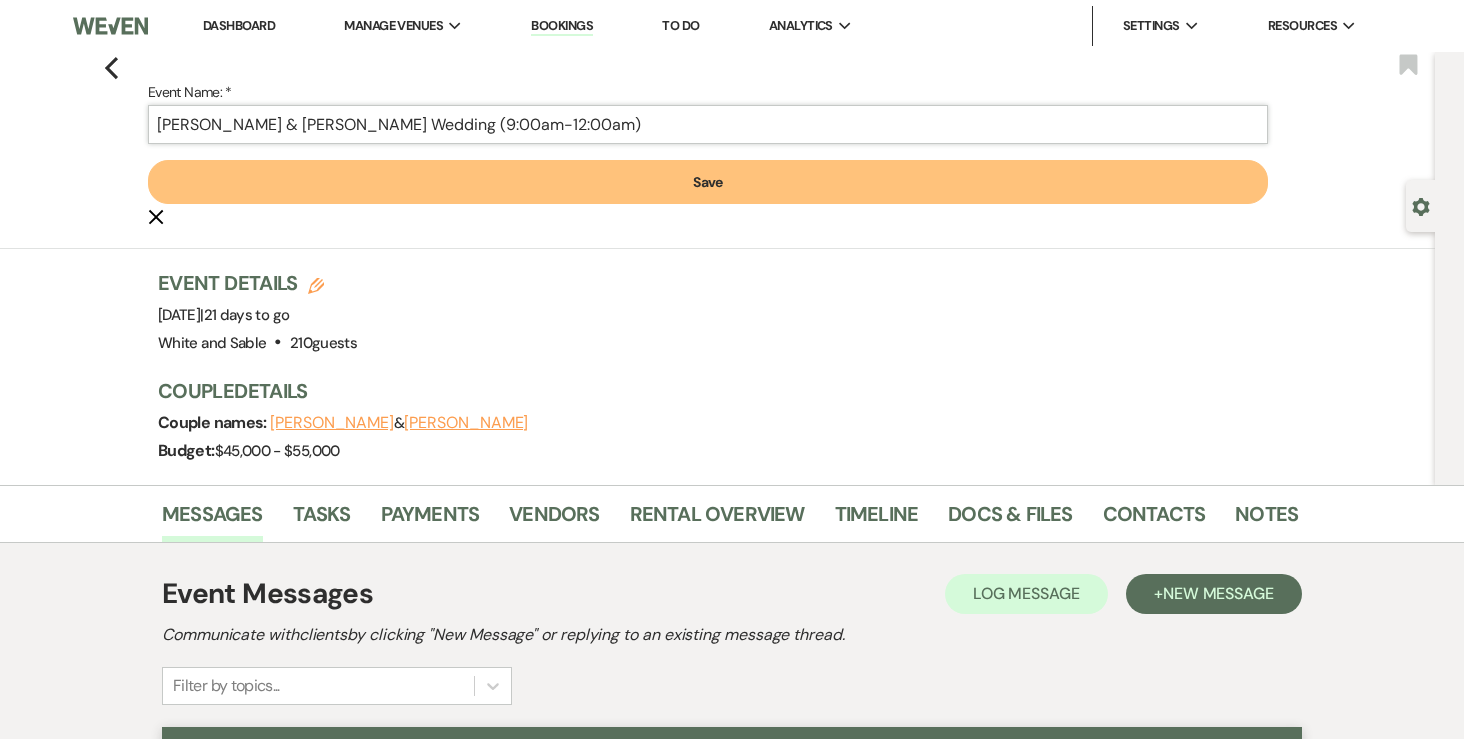 type on "[PERSON_NAME] & [PERSON_NAME] Wedding (9:00am-12:00am)" 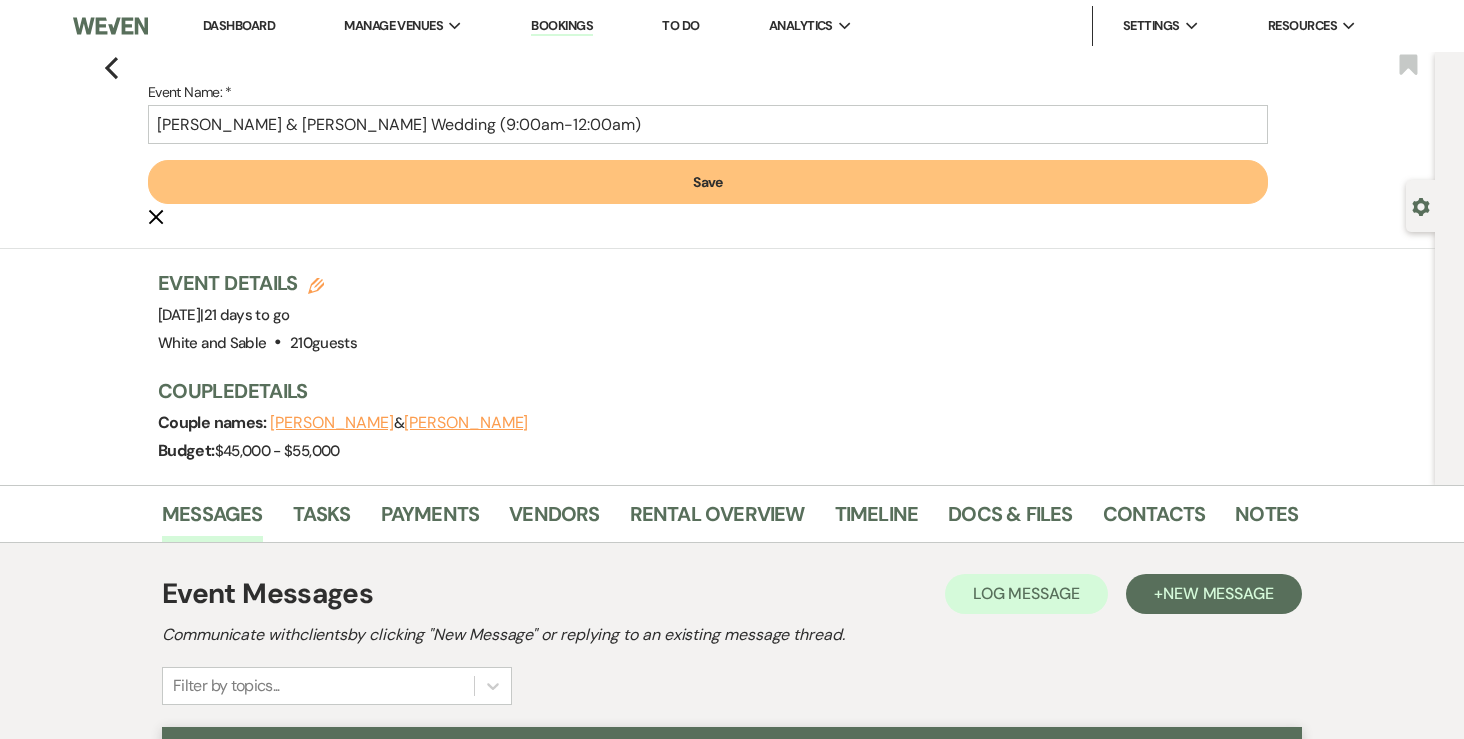 click on "Save" at bounding box center (708, 182) 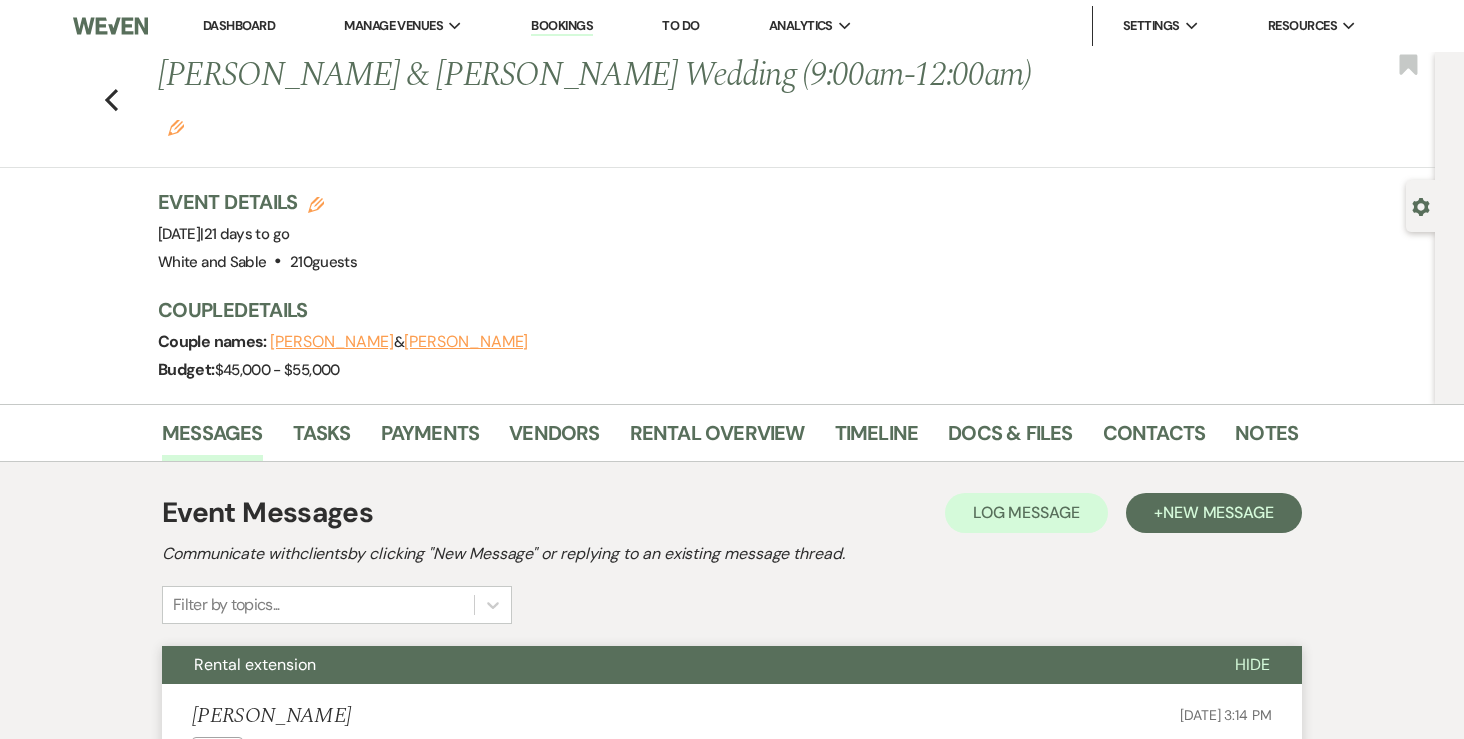 click on "Dashboard" at bounding box center [239, 25] 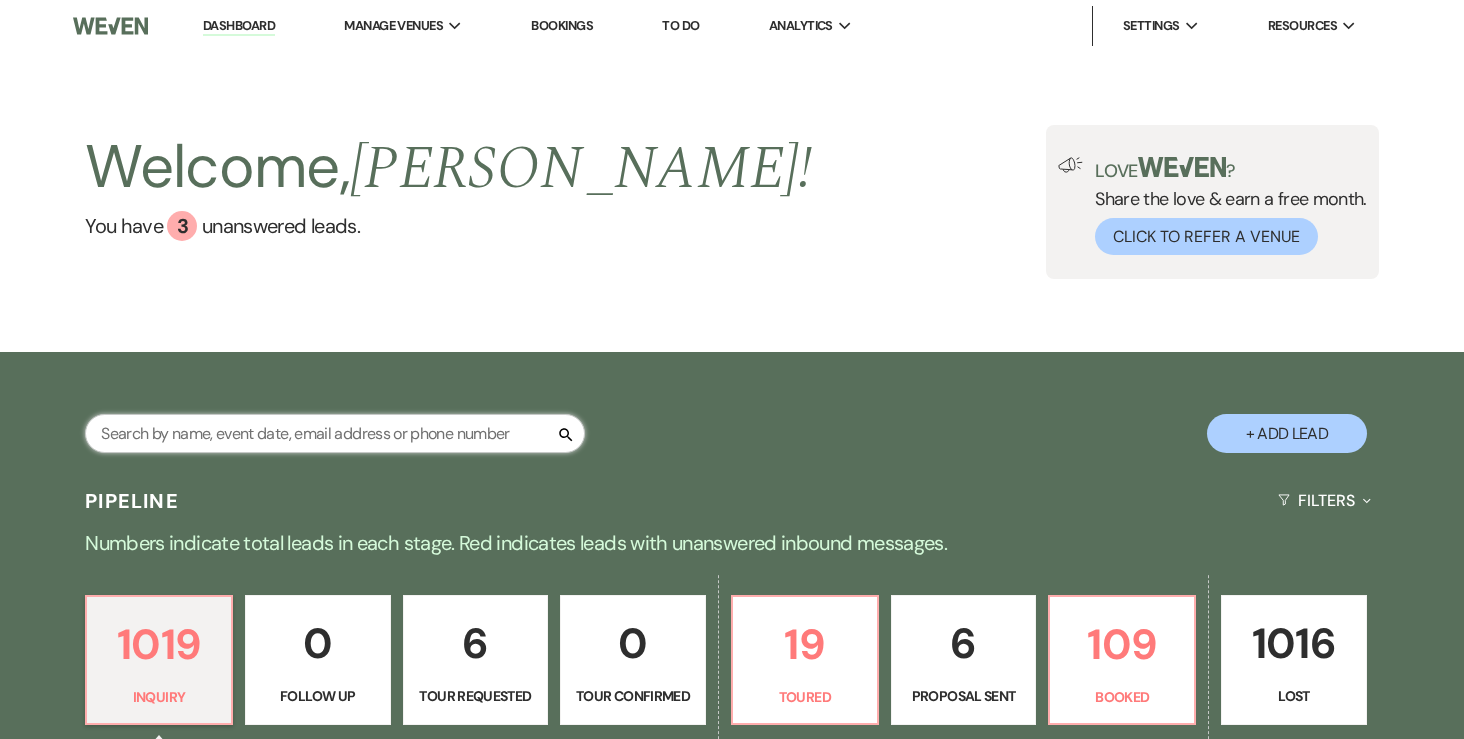 click at bounding box center [335, 433] 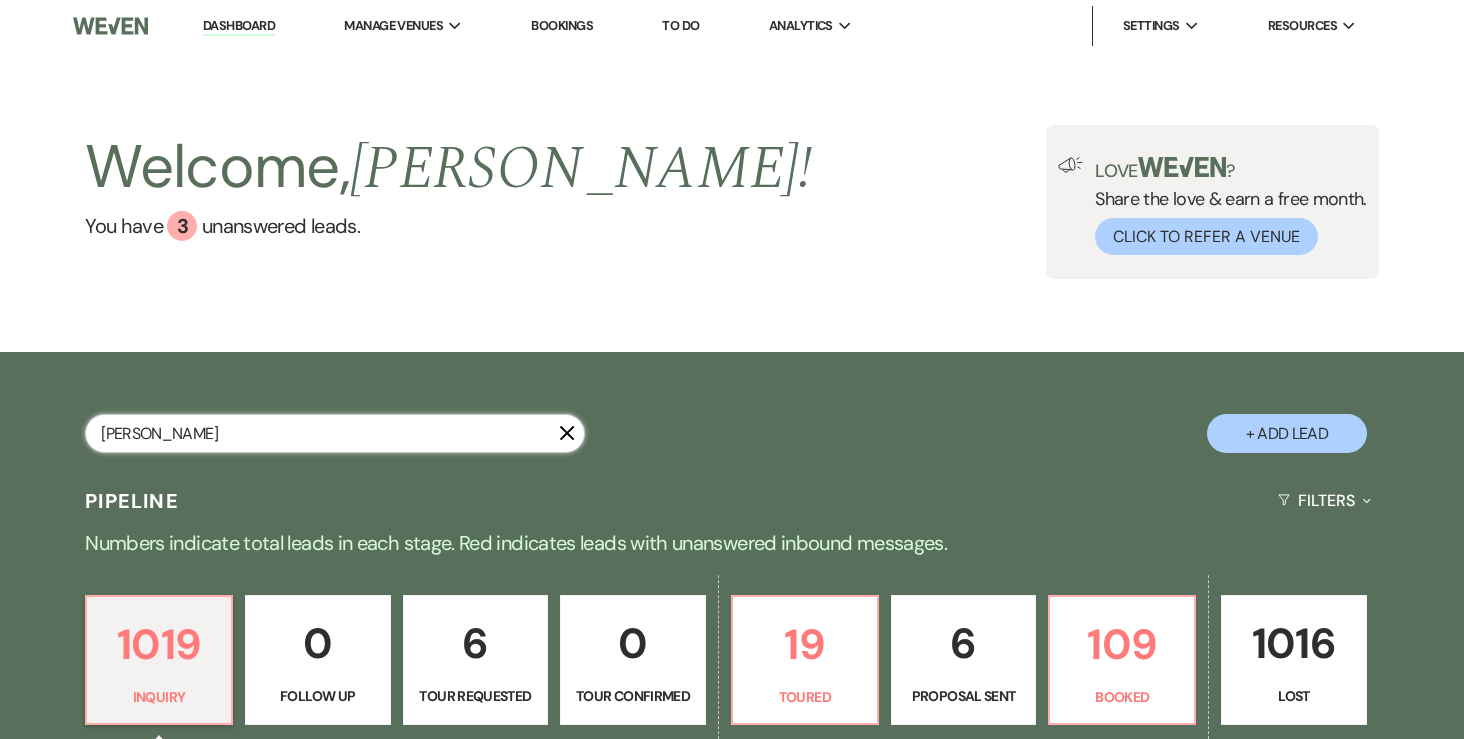 type on "[PERSON_NAME]" 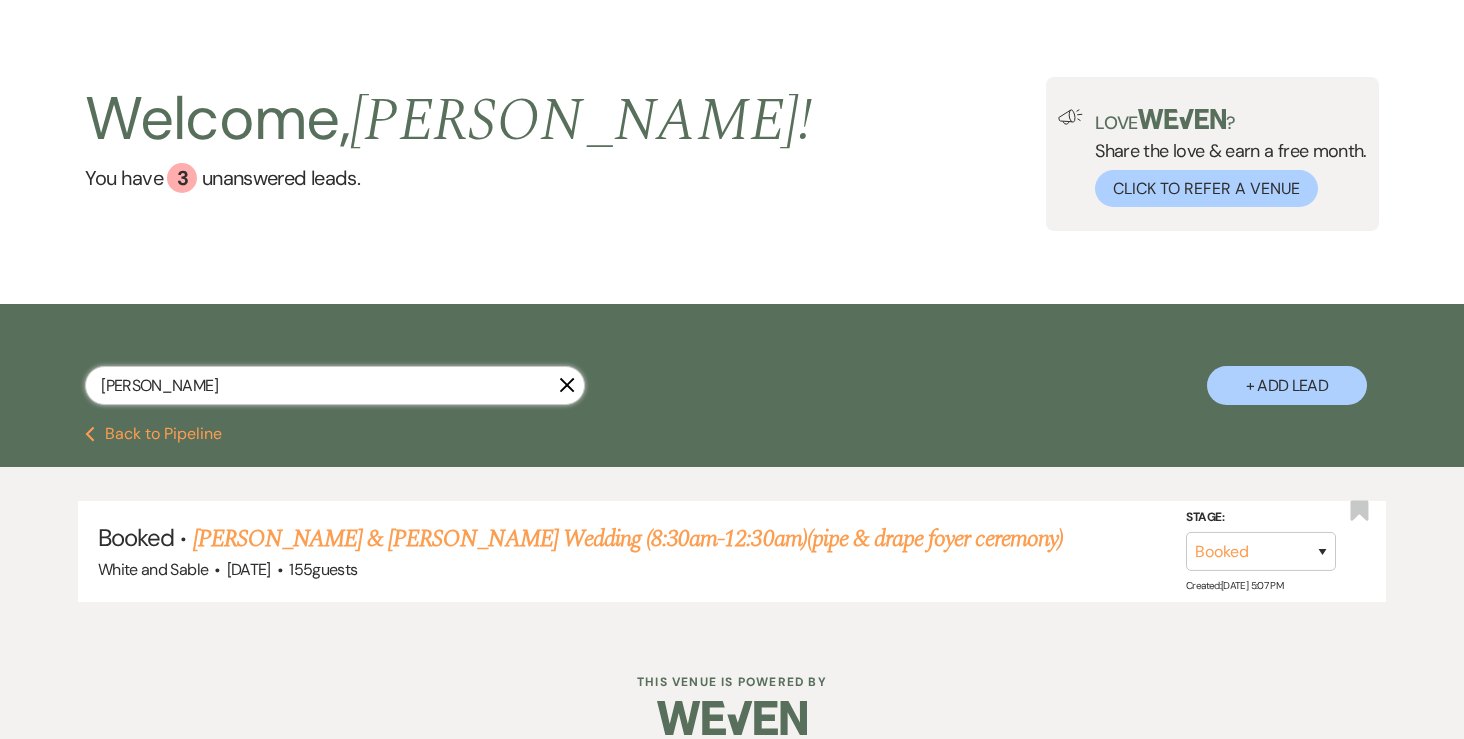 scroll, scrollTop: 51, scrollLeft: 0, axis: vertical 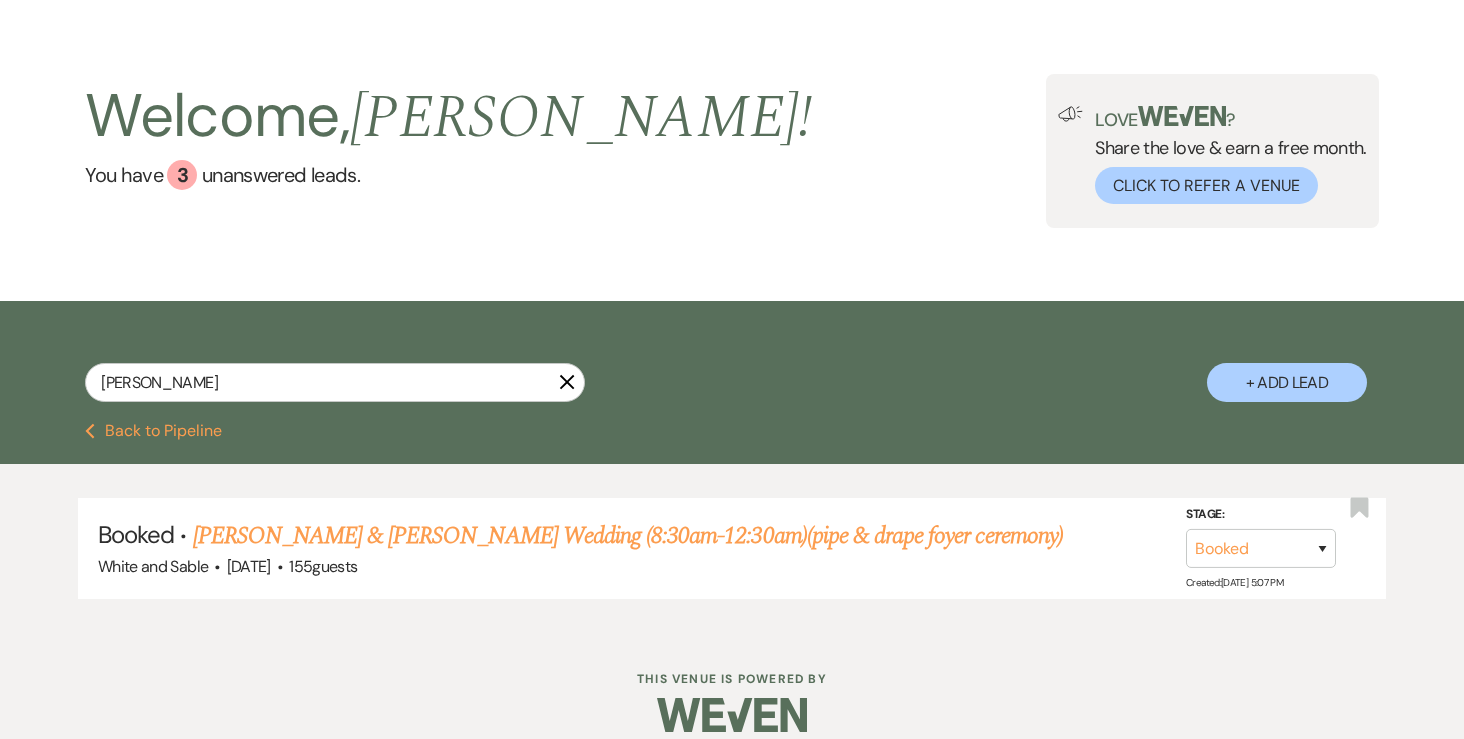 click on "Previous  Back to Pipeline" at bounding box center (153, 431) 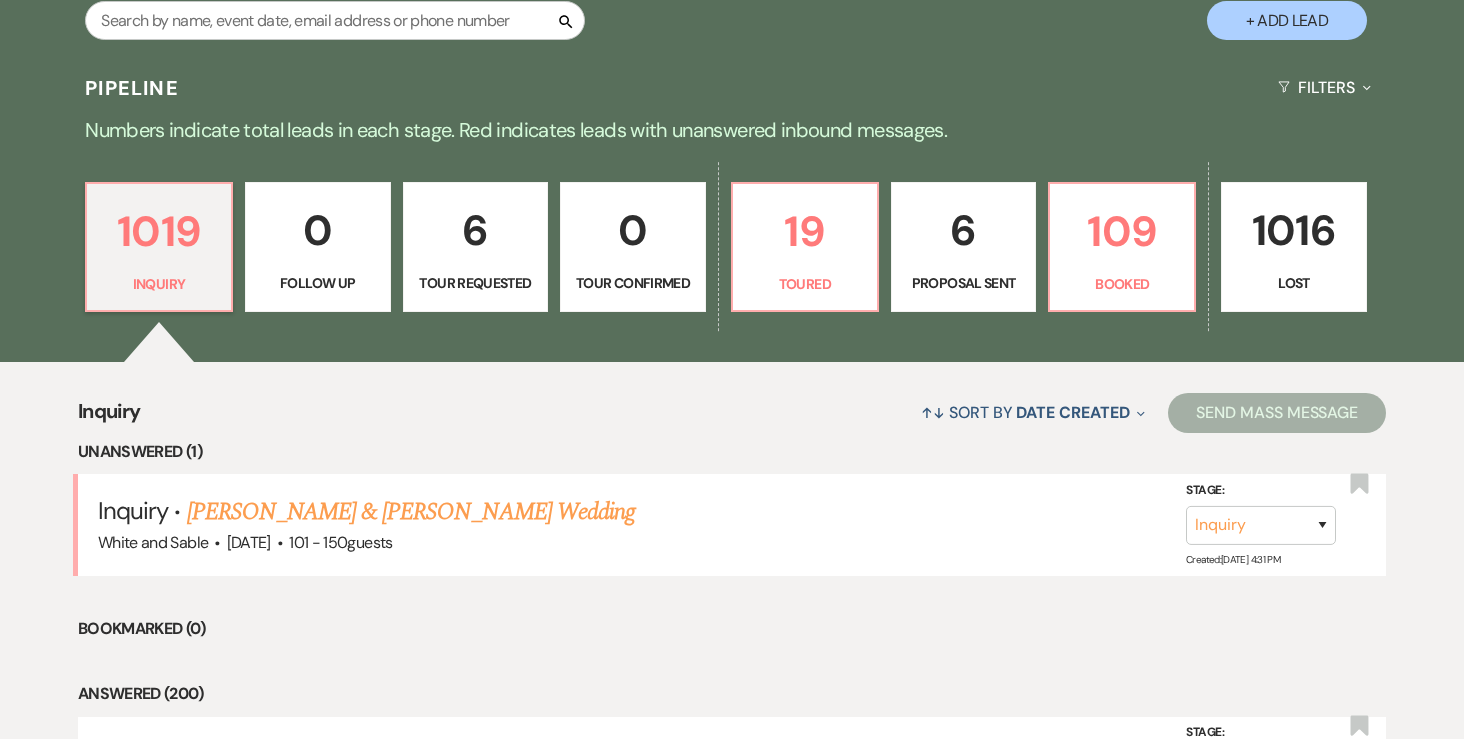 scroll, scrollTop: 415, scrollLeft: 0, axis: vertical 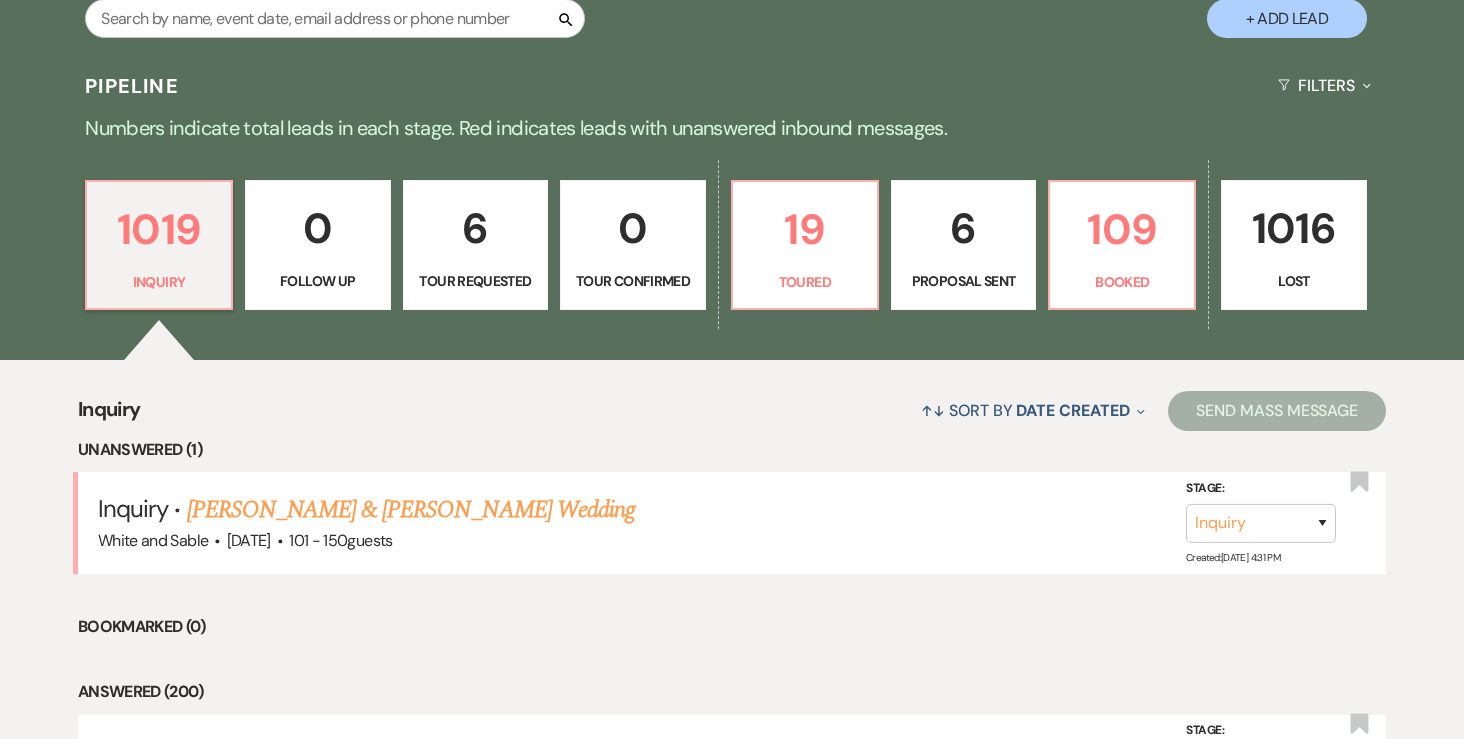 click on "6" at bounding box center (964, 228) 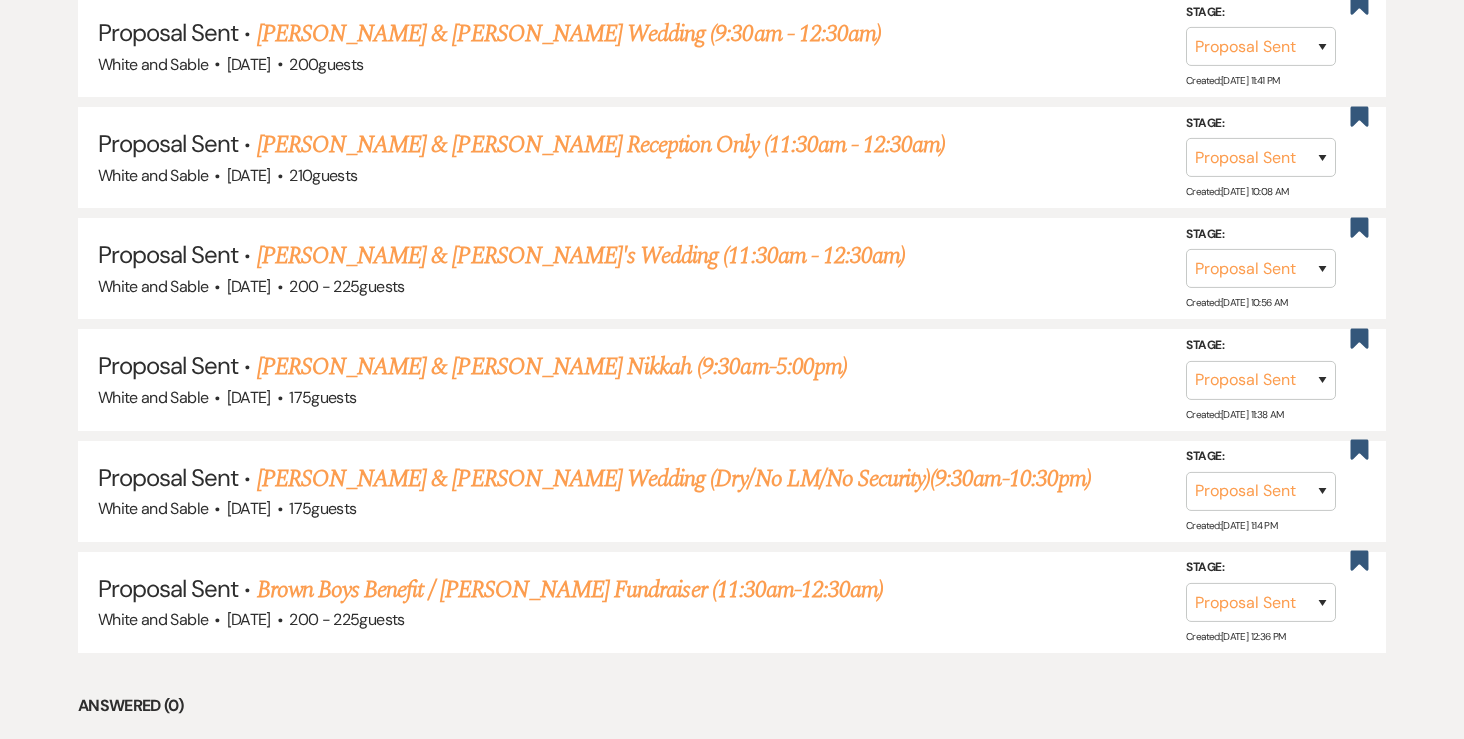 scroll, scrollTop: 958, scrollLeft: 0, axis: vertical 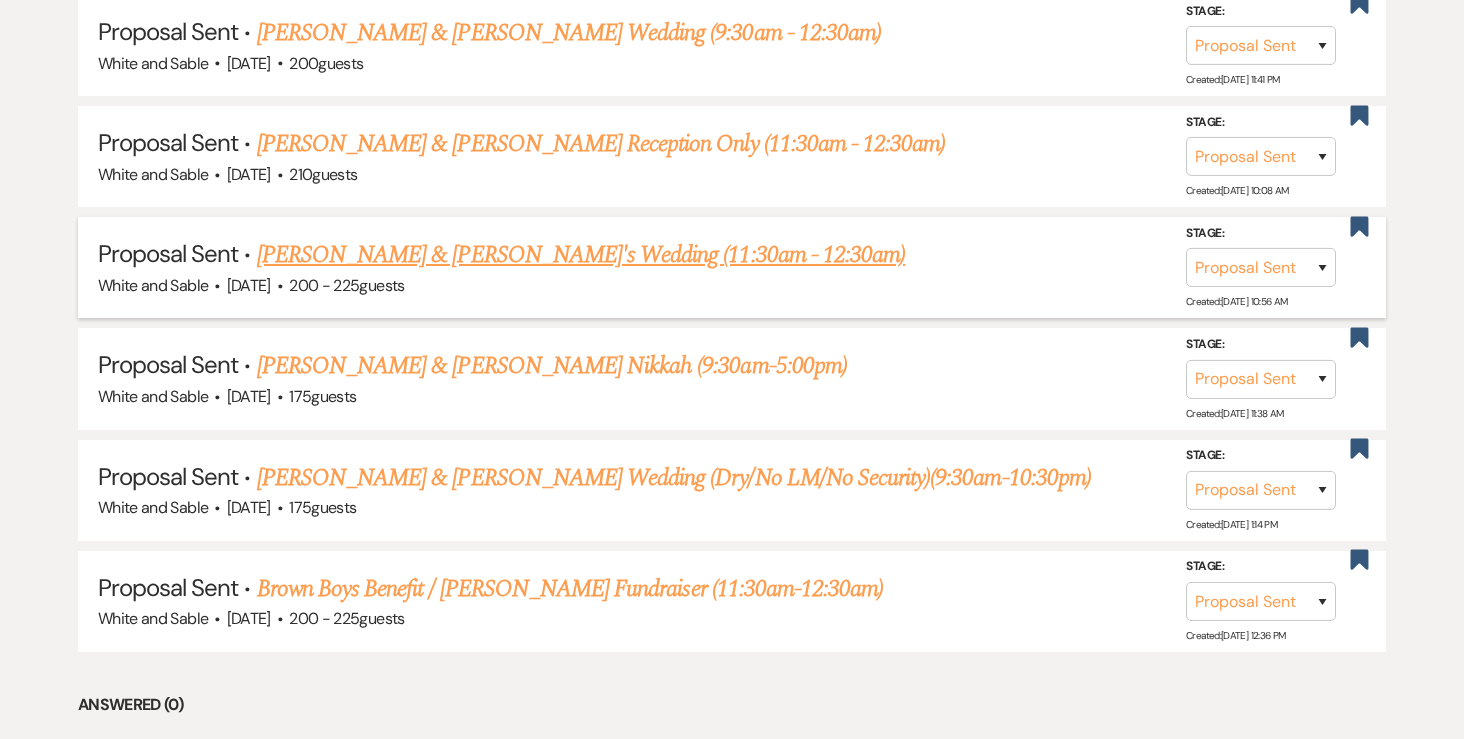 click on "[PERSON_NAME] & [PERSON_NAME]'s Wedding (11:30am - 12:30am)" at bounding box center [581, 255] 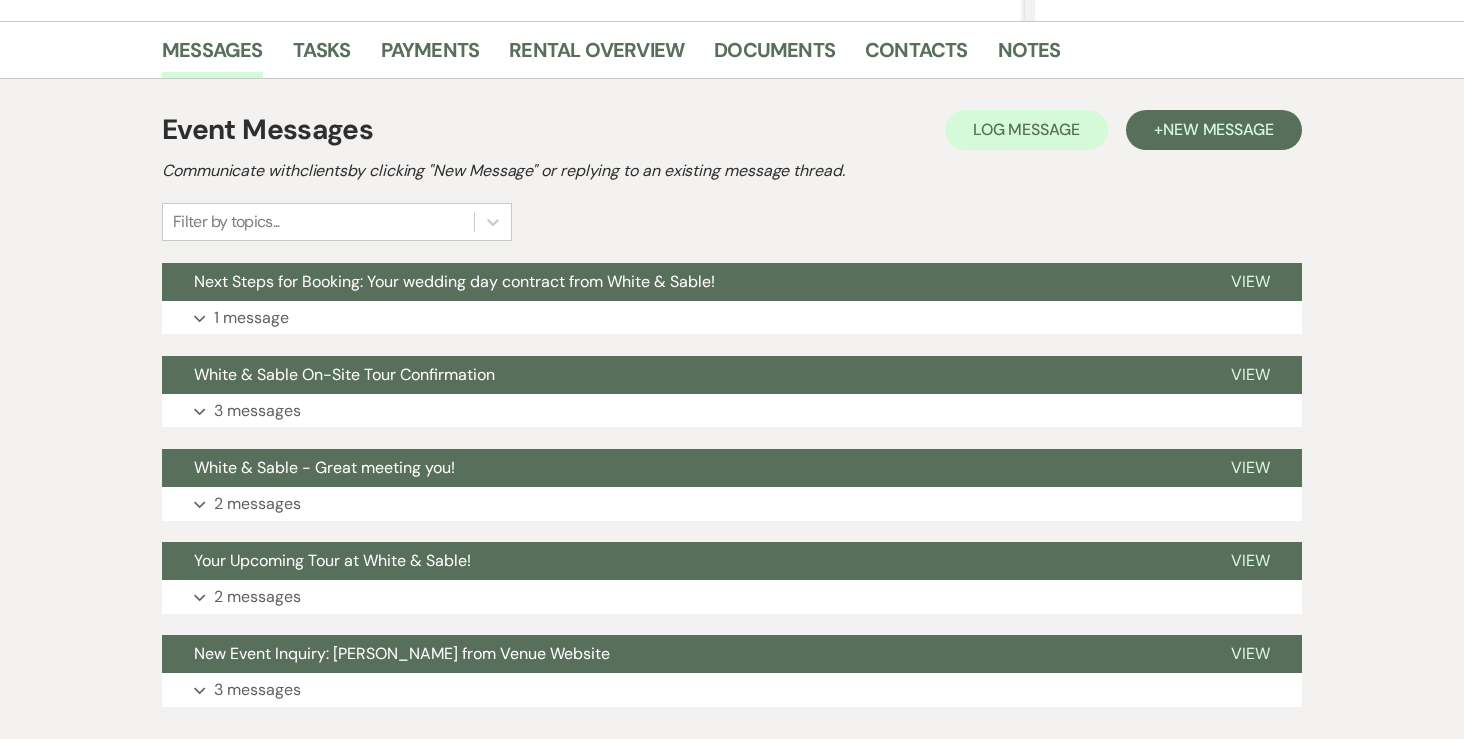 scroll, scrollTop: 0, scrollLeft: 0, axis: both 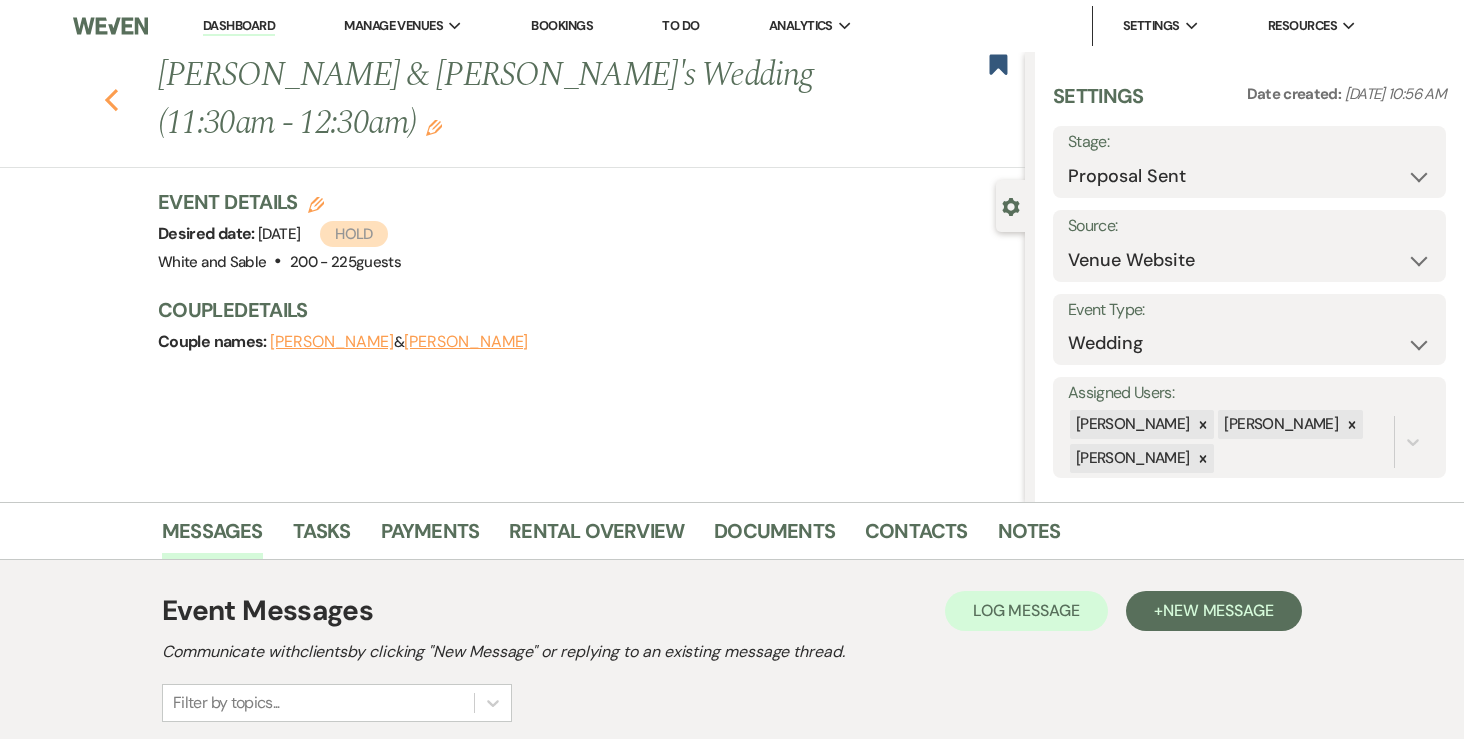 click 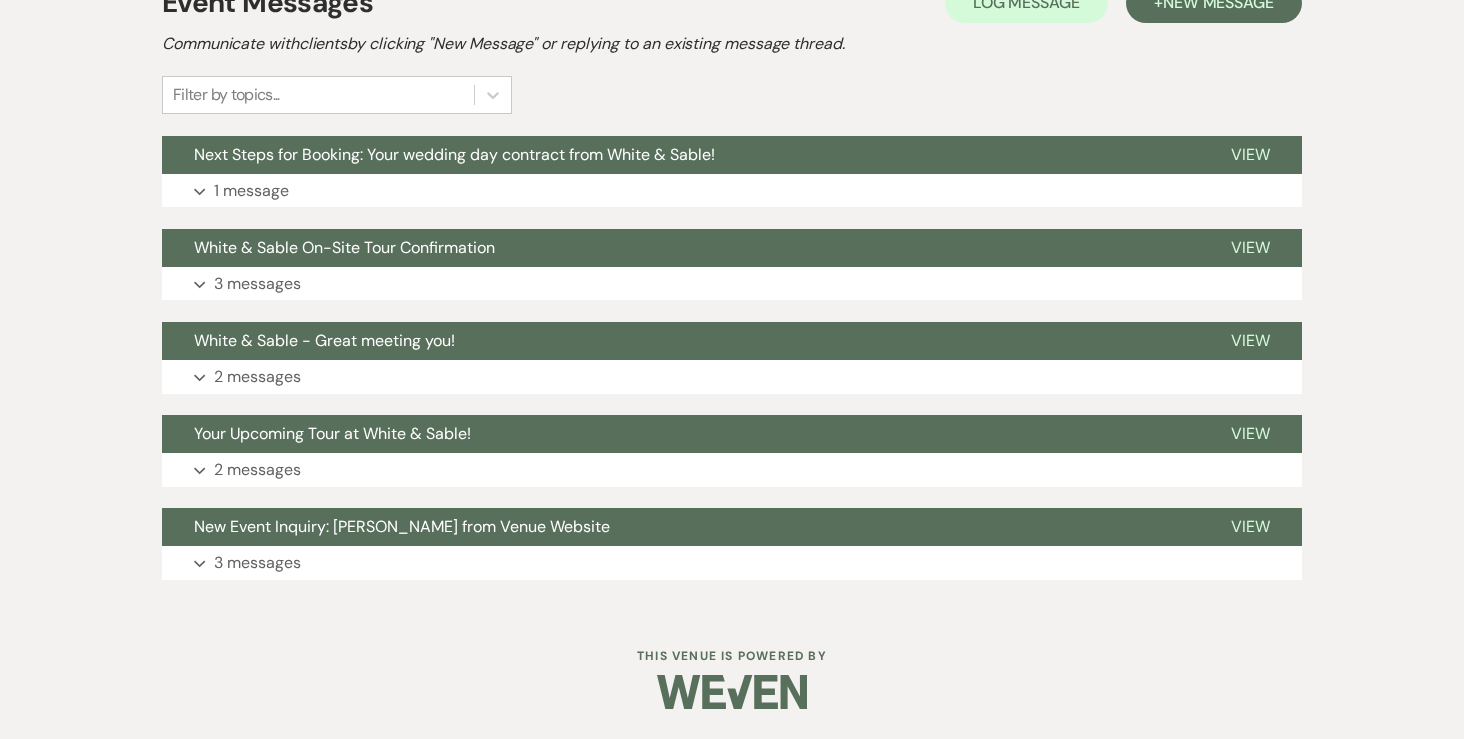 select on "6" 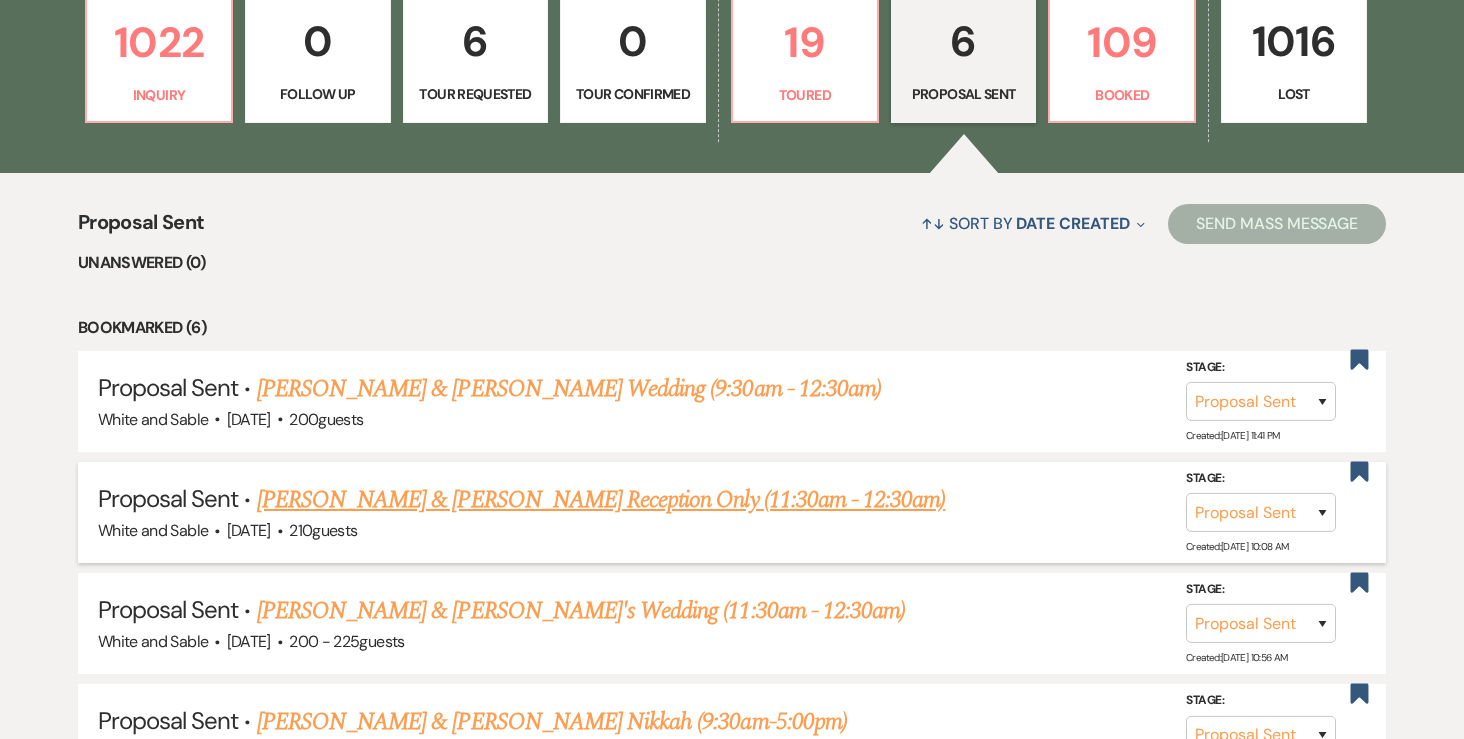 scroll, scrollTop: 531, scrollLeft: 0, axis: vertical 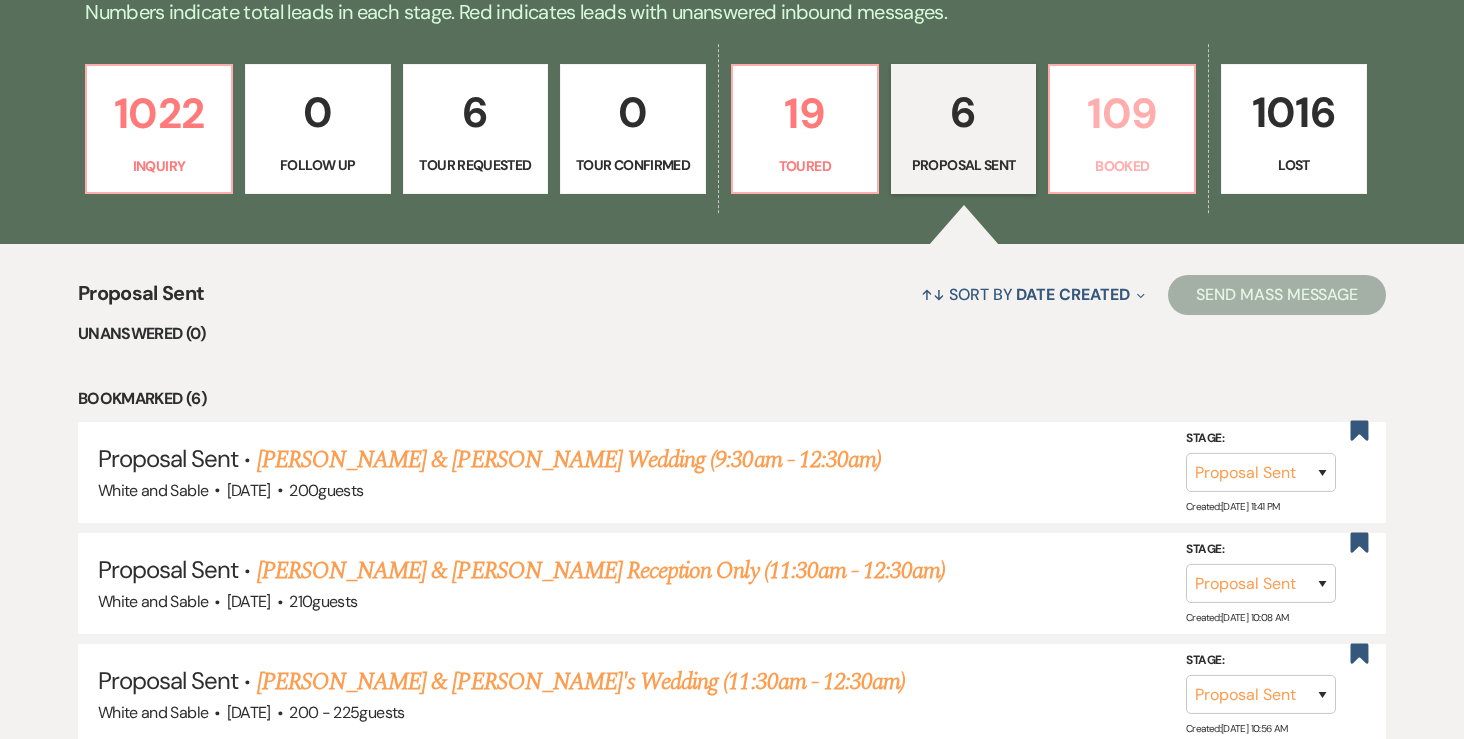 click on "109" at bounding box center [1122, 113] 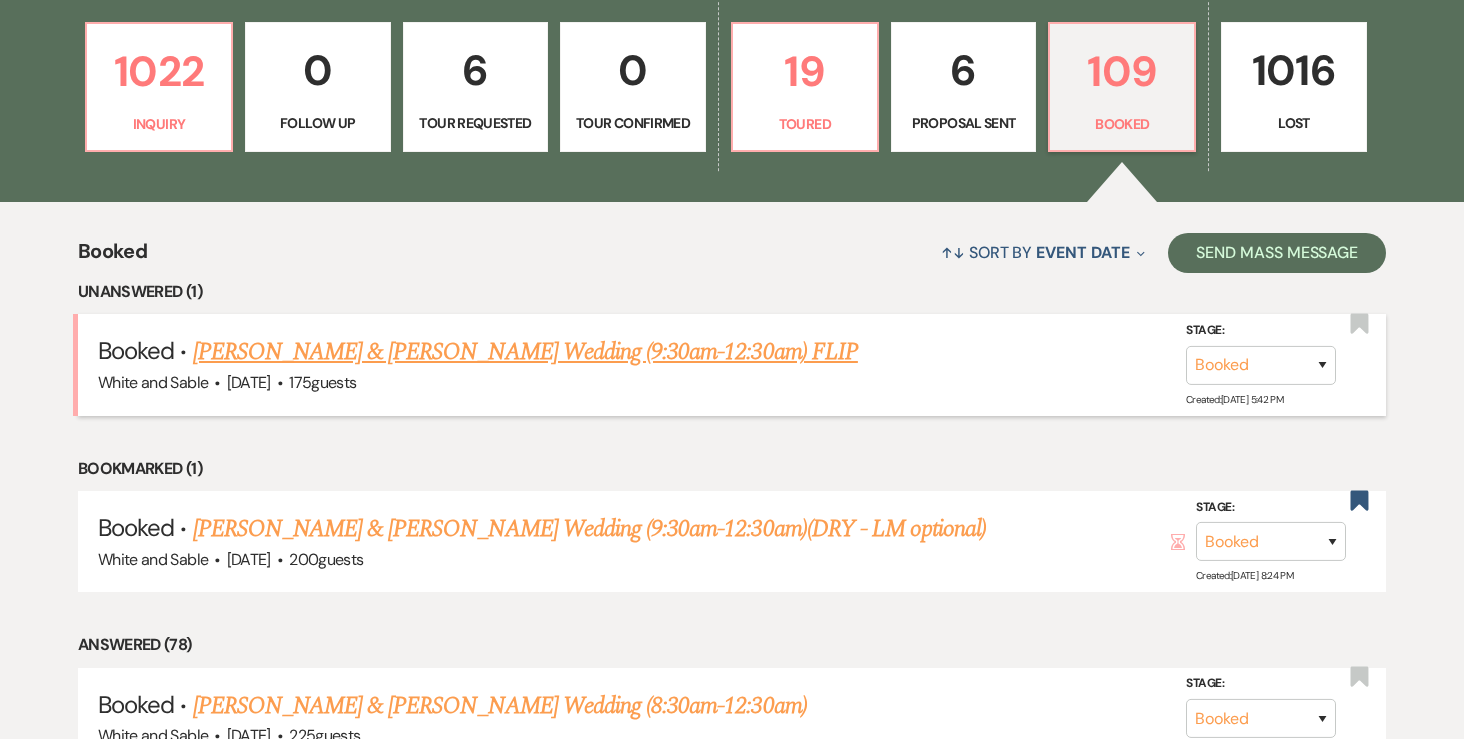 scroll, scrollTop: 575, scrollLeft: 0, axis: vertical 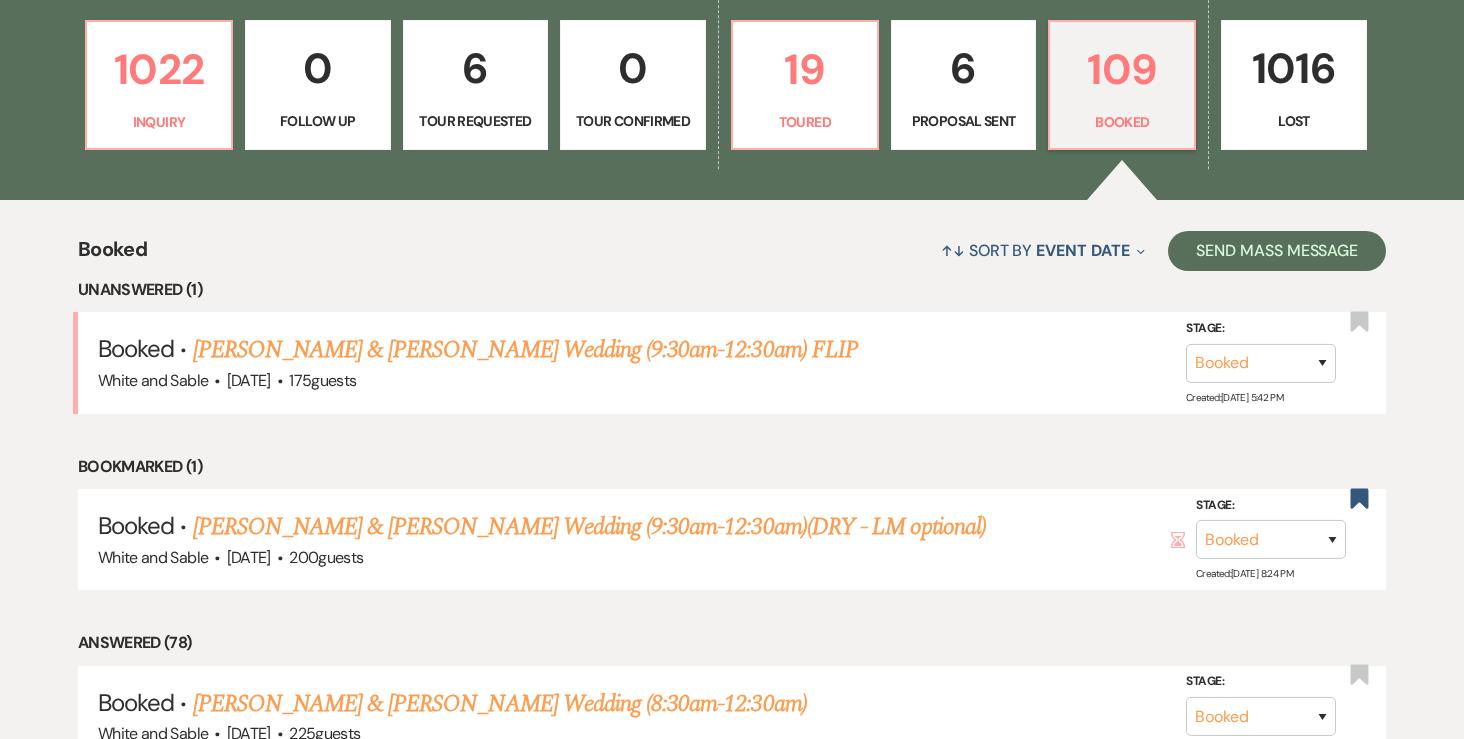 click on "6" at bounding box center (964, 68) 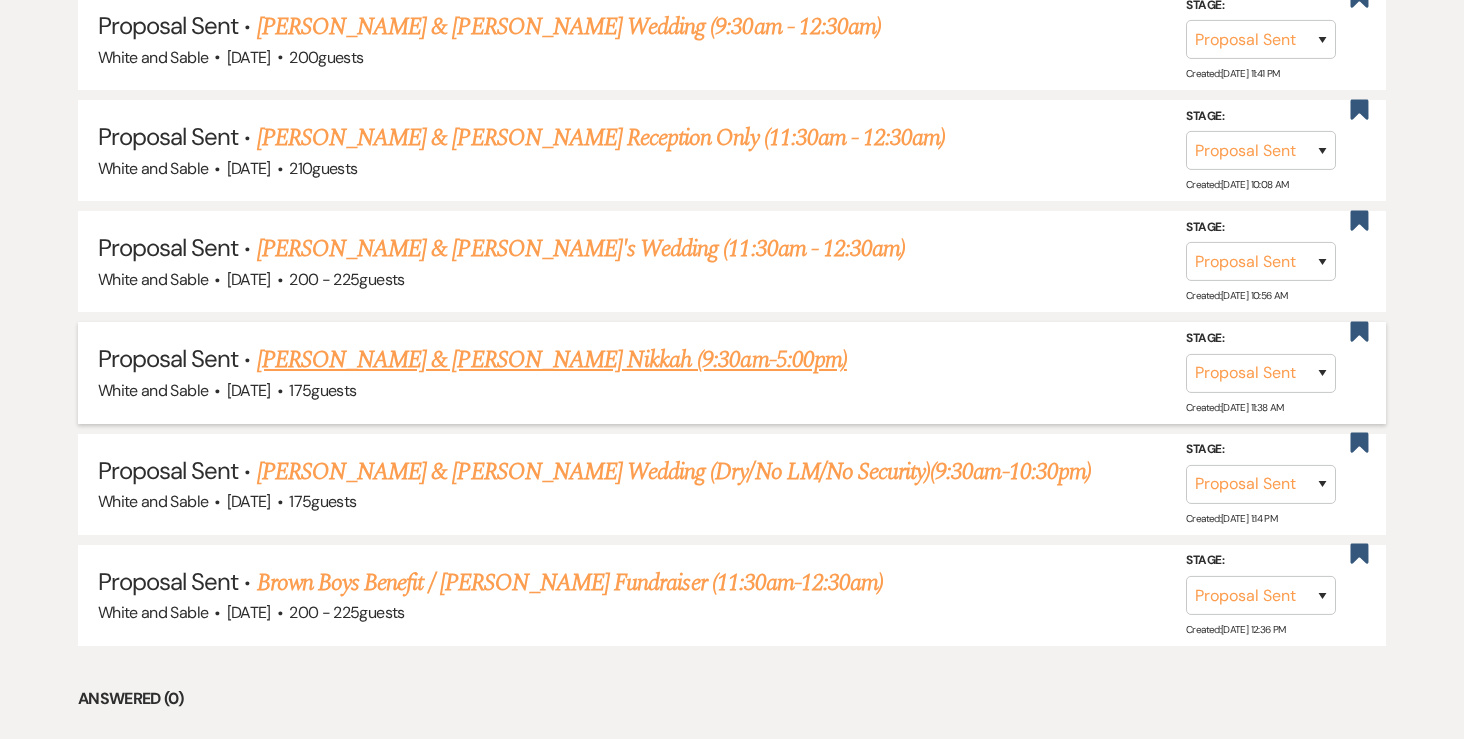 scroll, scrollTop: 965, scrollLeft: 0, axis: vertical 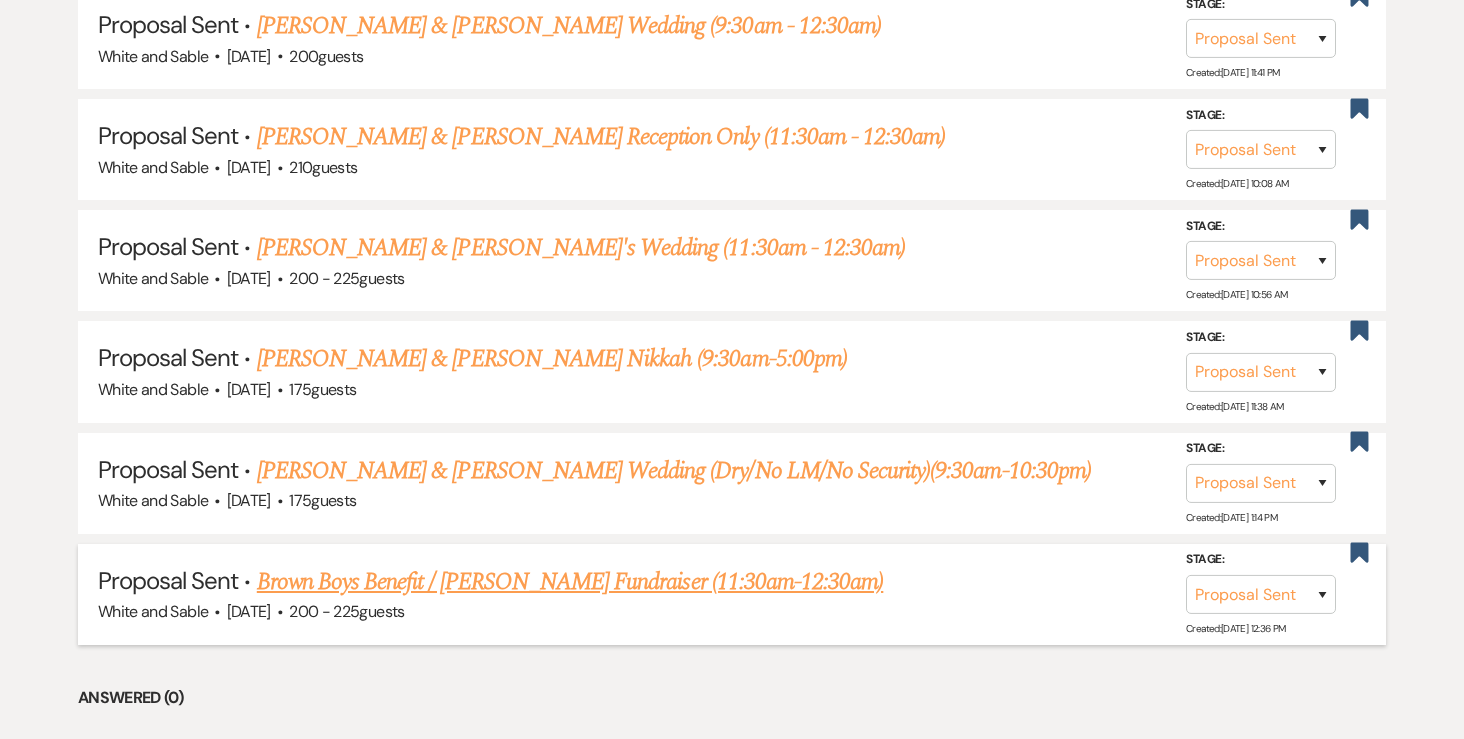 click on "Brown Boys Benefit / [PERSON_NAME] Fundraiser (11:30am-12:30am)" at bounding box center [570, 582] 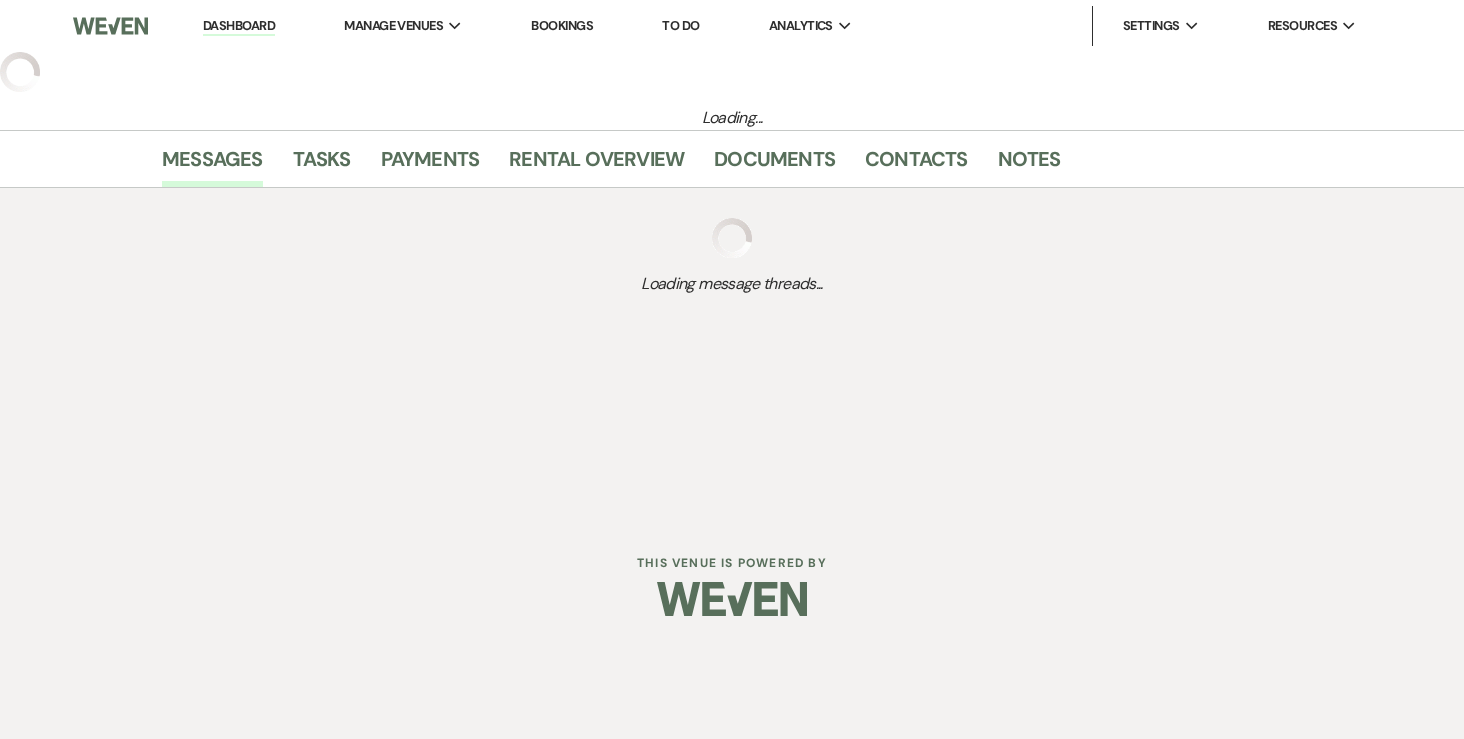 select on "6" 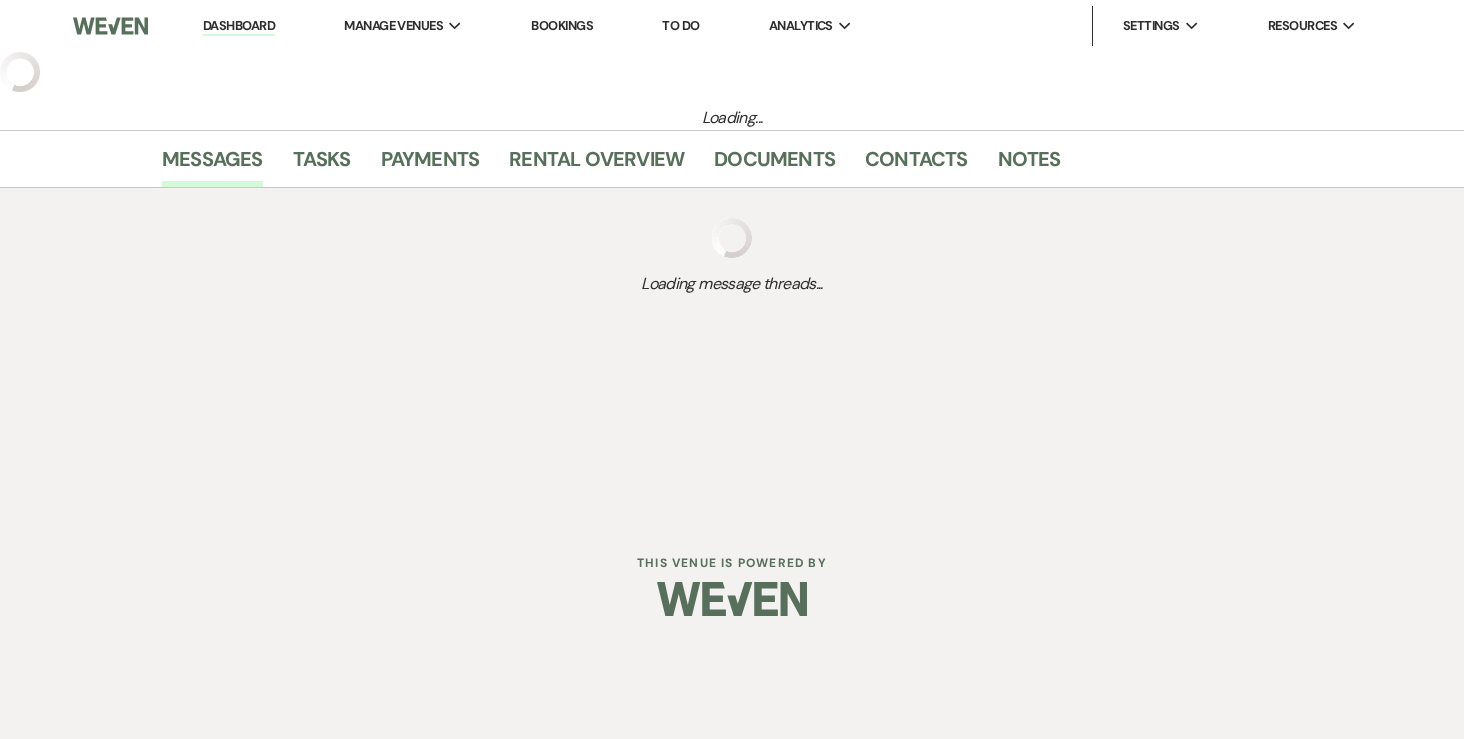 select on "12" 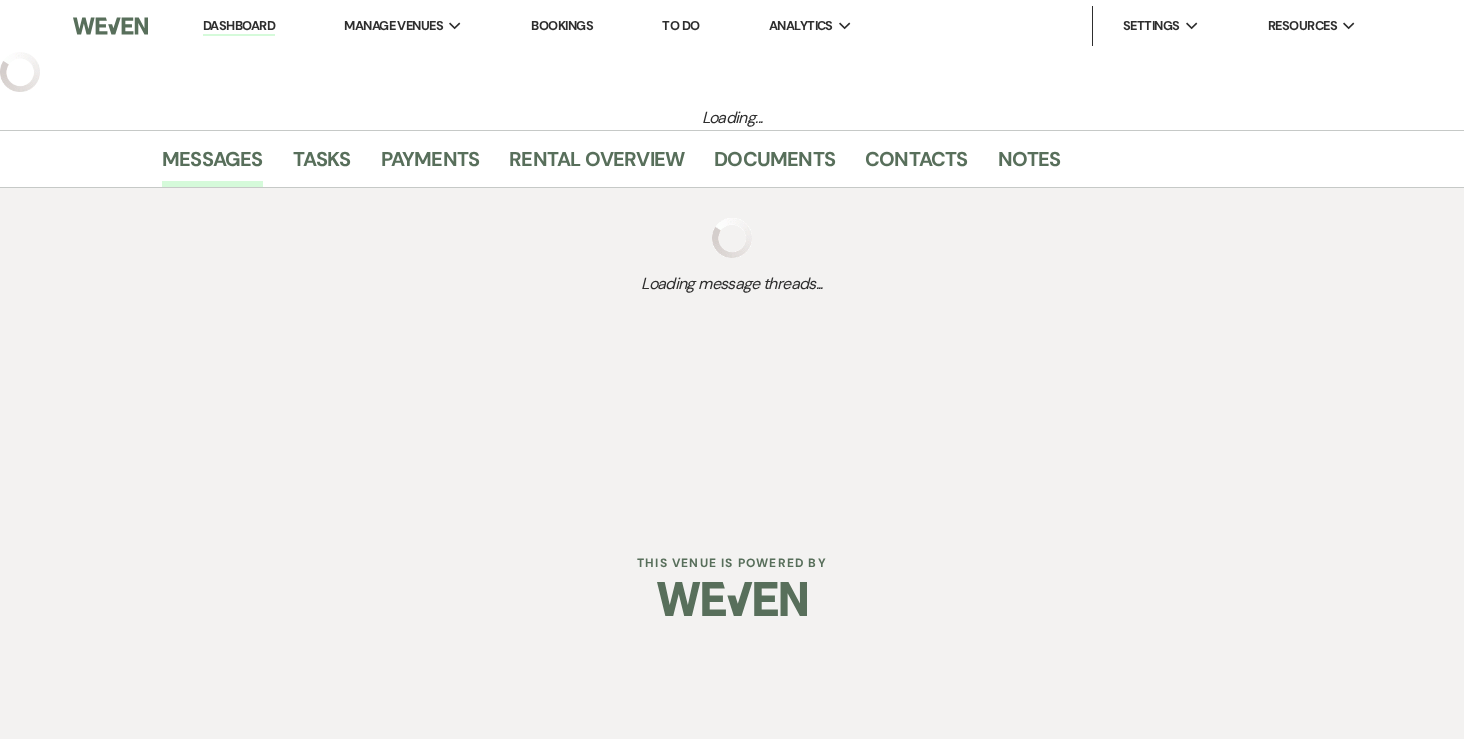 select on "13" 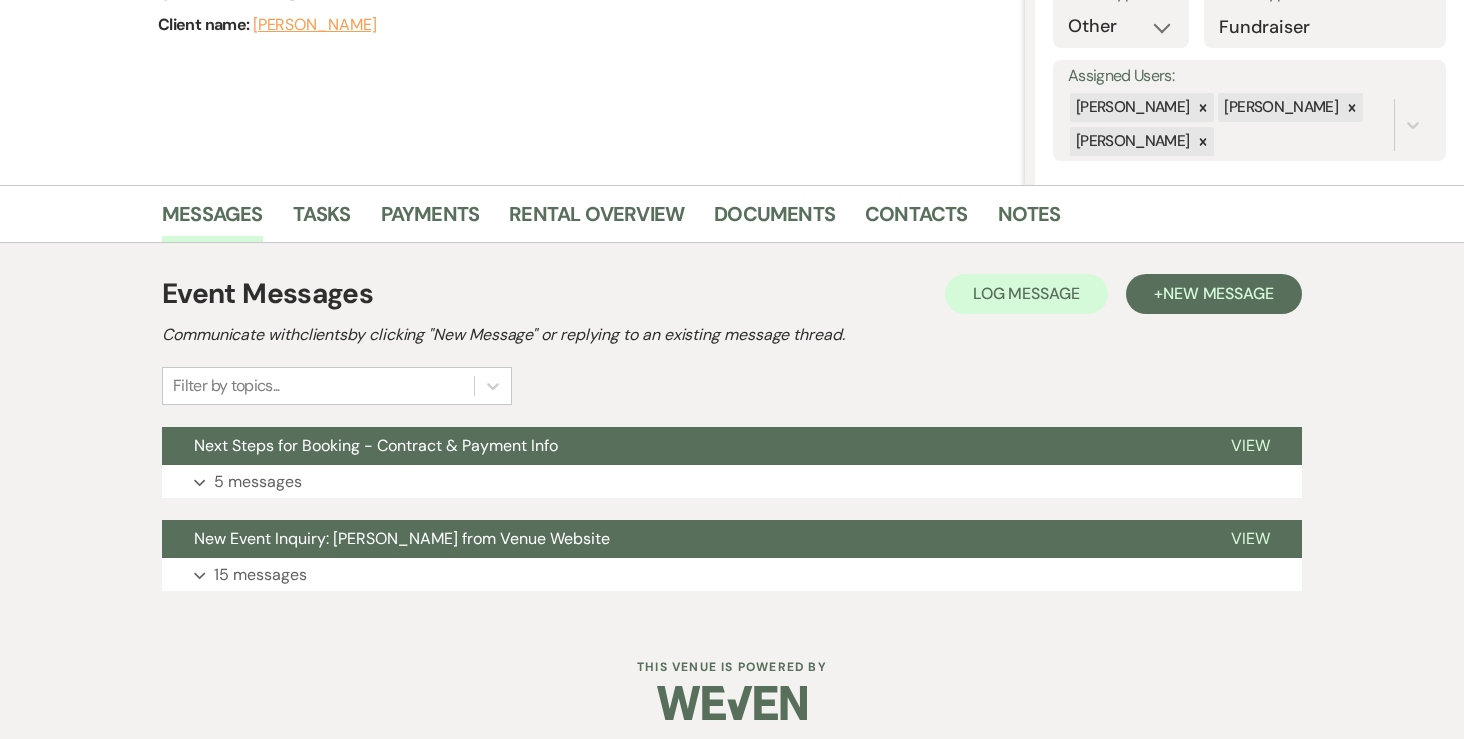 scroll, scrollTop: 328, scrollLeft: 0, axis: vertical 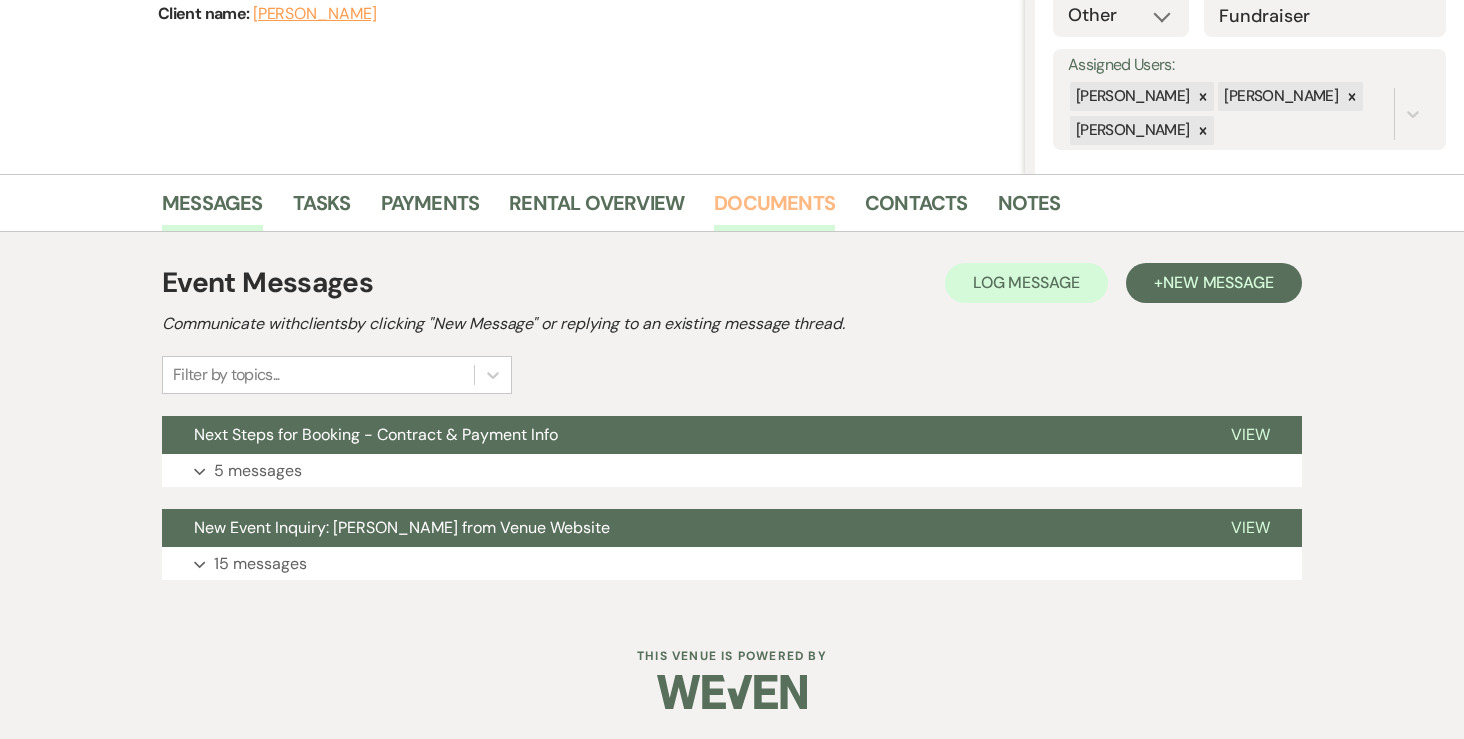 click on "Documents" at bounding box center (774, 209) 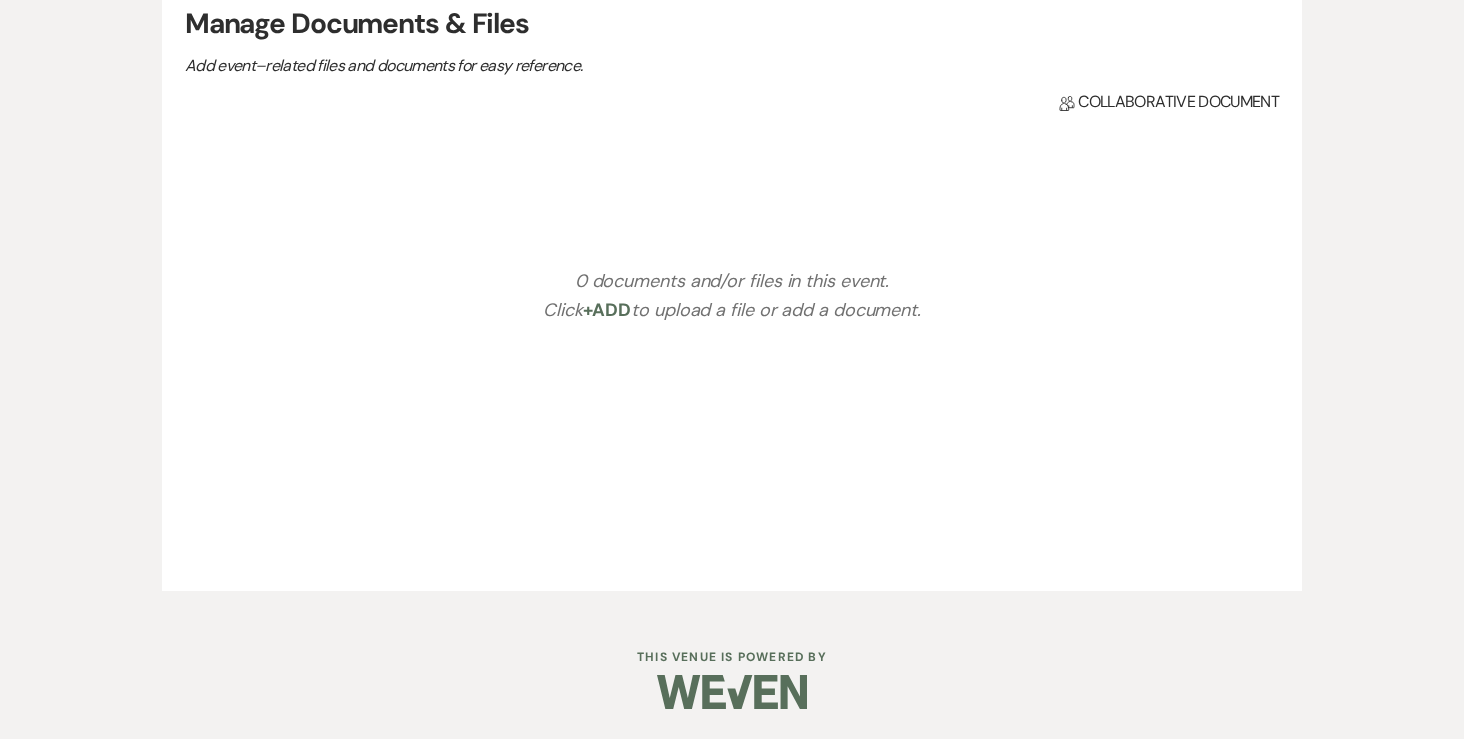 scroll, scrollTop: 613, scrollLeft: 0, axis: vertical 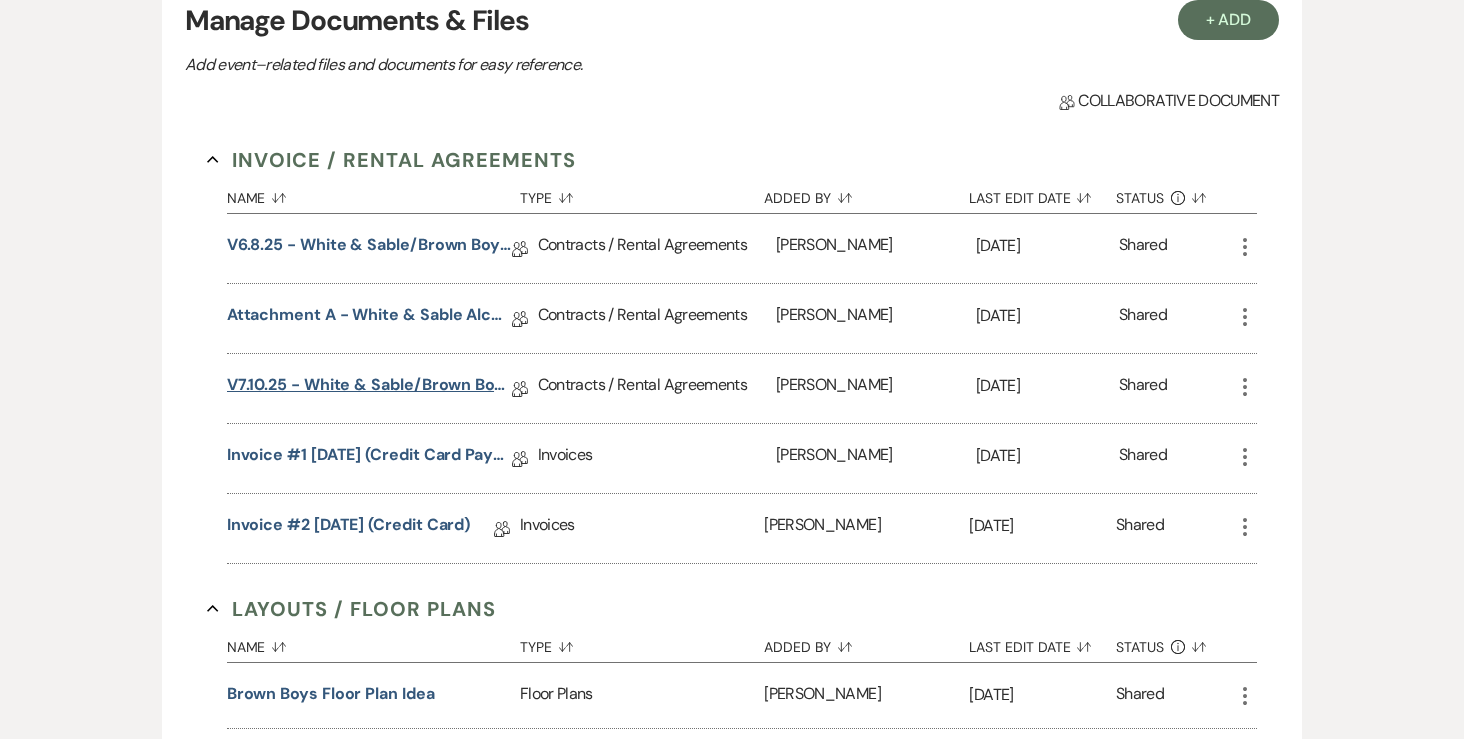 click on "v7.10.25 - White & Sable/Brown Boys Benefit Rental Agreement - [DATE]" at bounding box center [369, 388] 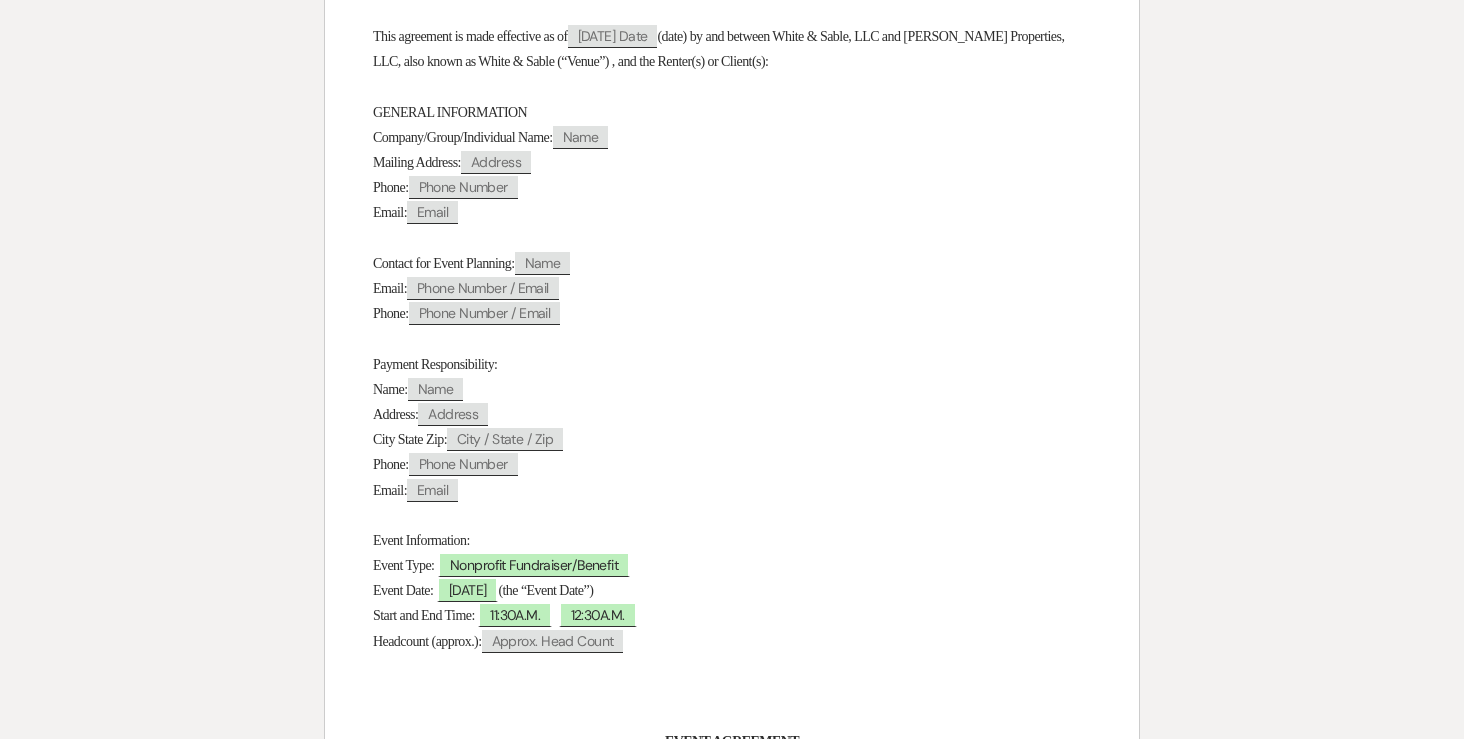 scroll, scrollTop: 0, scrollLeft: 0, axis: both 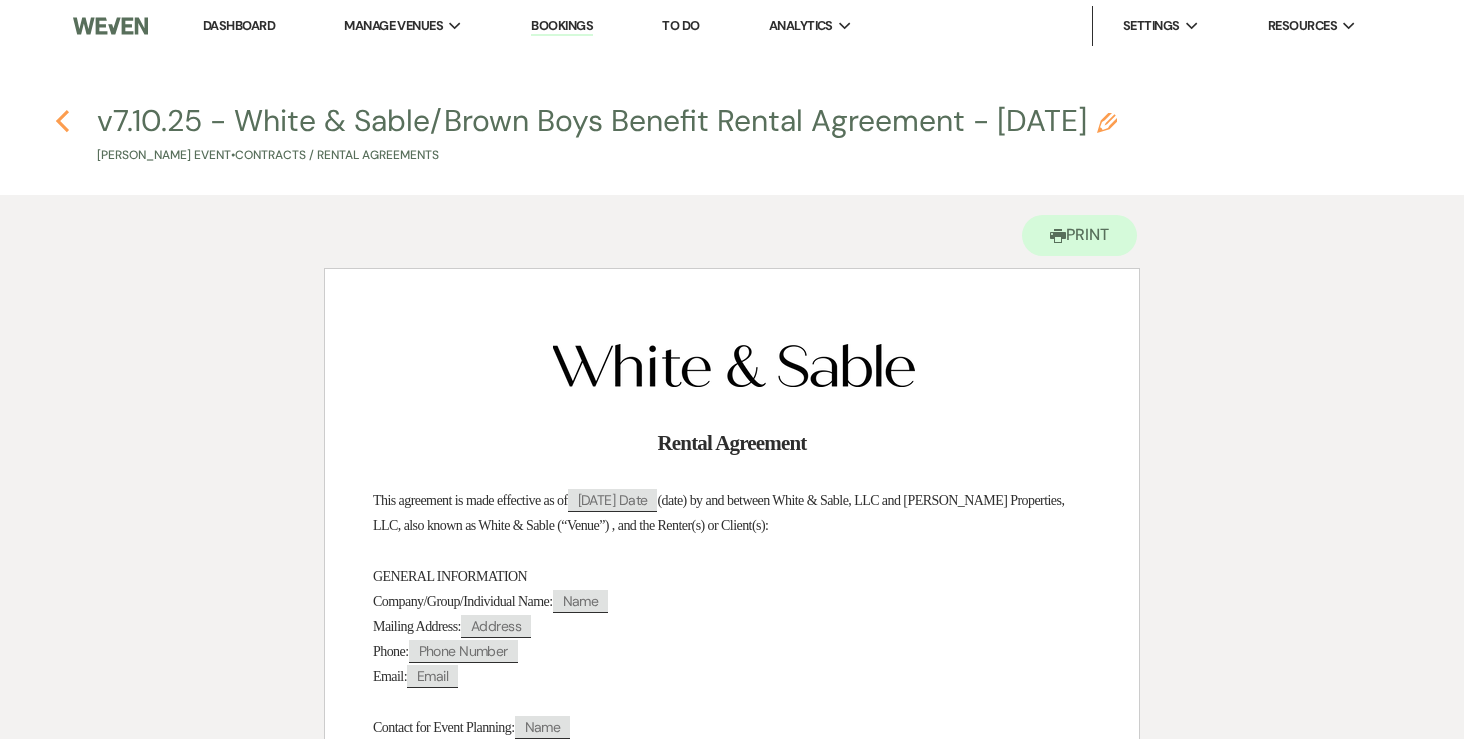 click on "Previous" 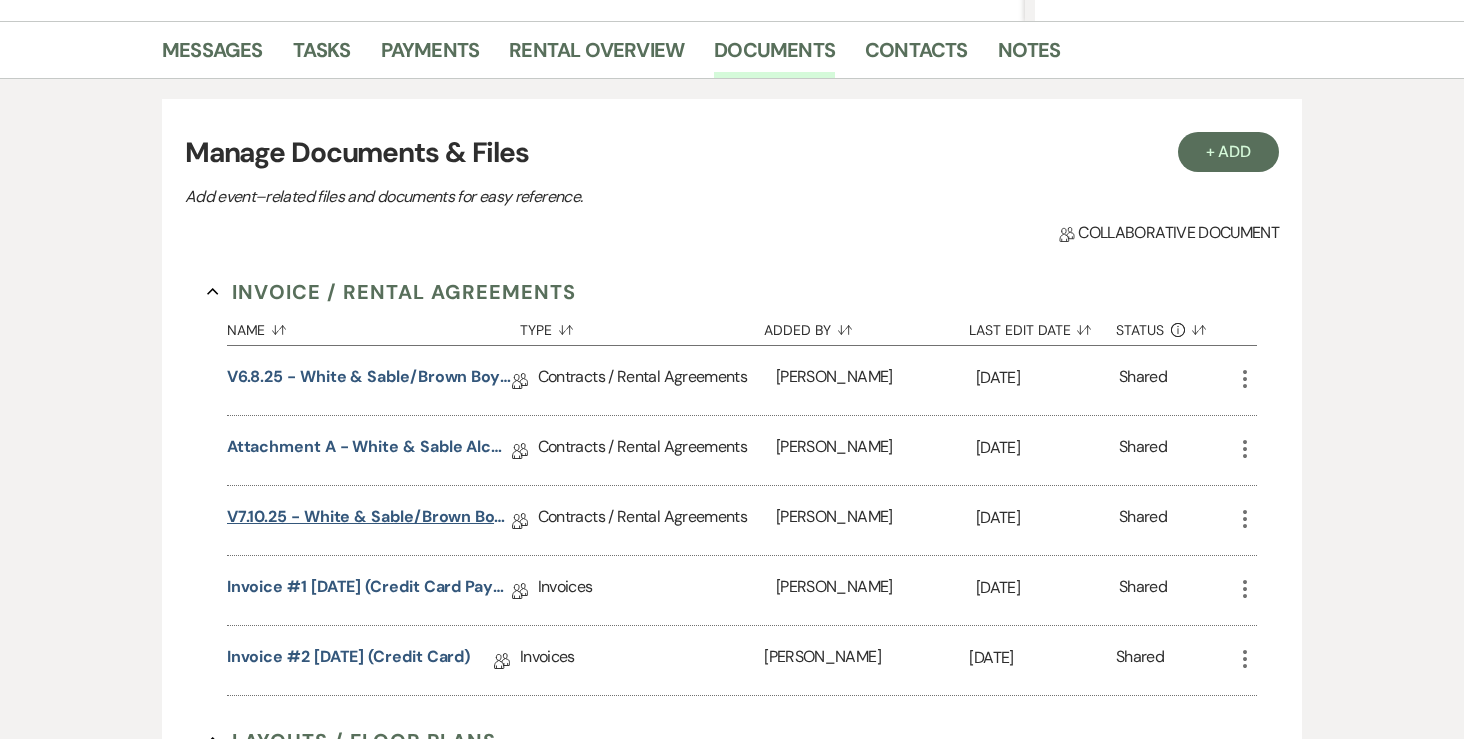 scroll, scrollTop: 434, scrollLeft: 0, axis: vertical 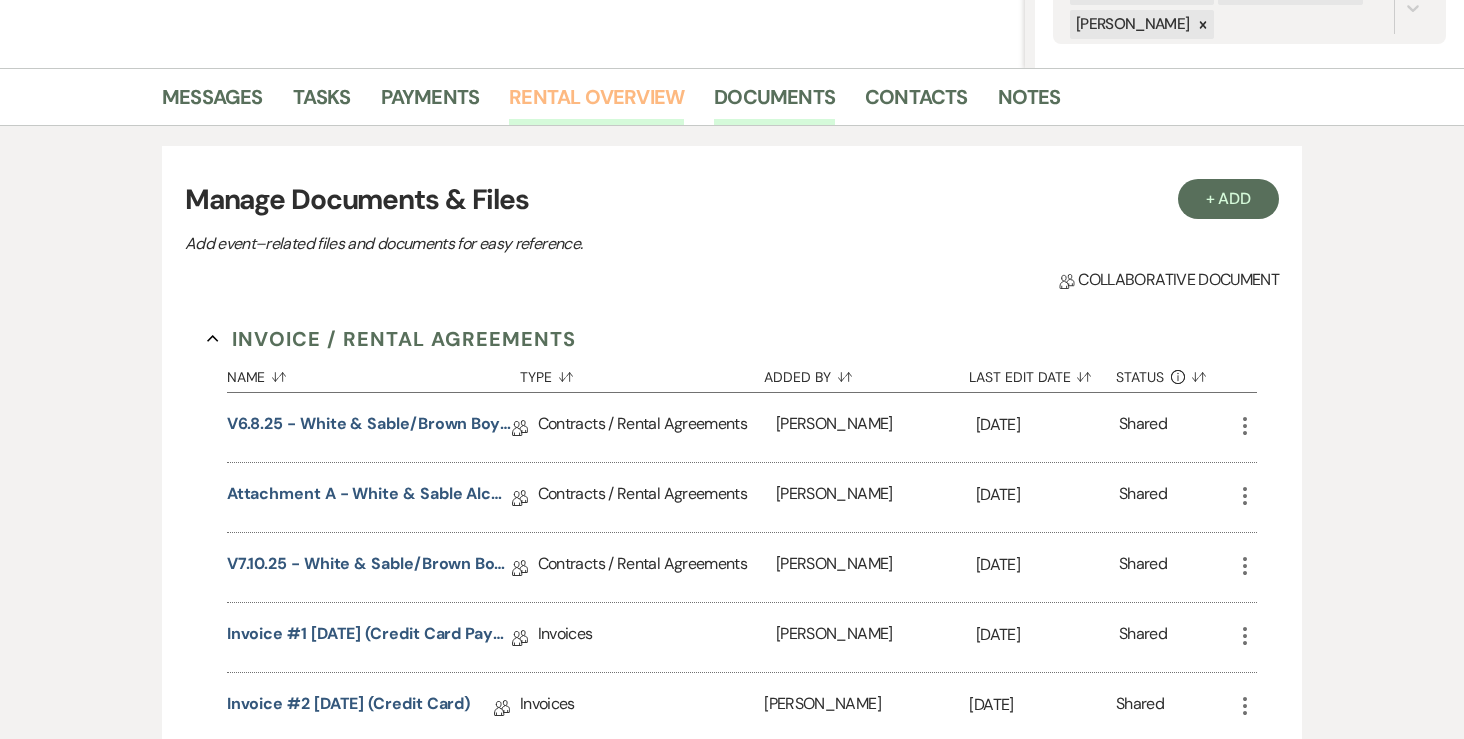 click on "Rental Overview" at bounding box center [596, 103] 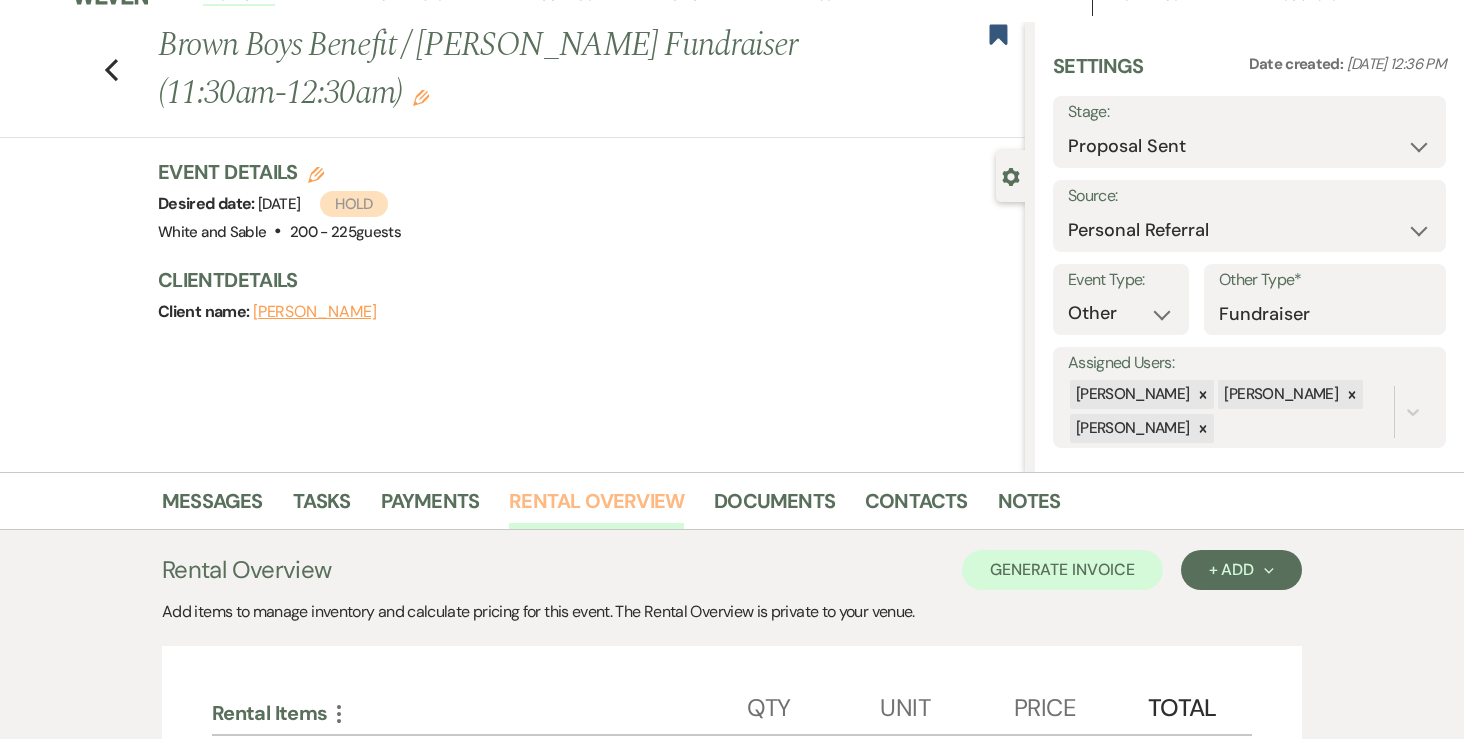 scroll, scrollTop: 0, scrollLeft: 0, axis: both 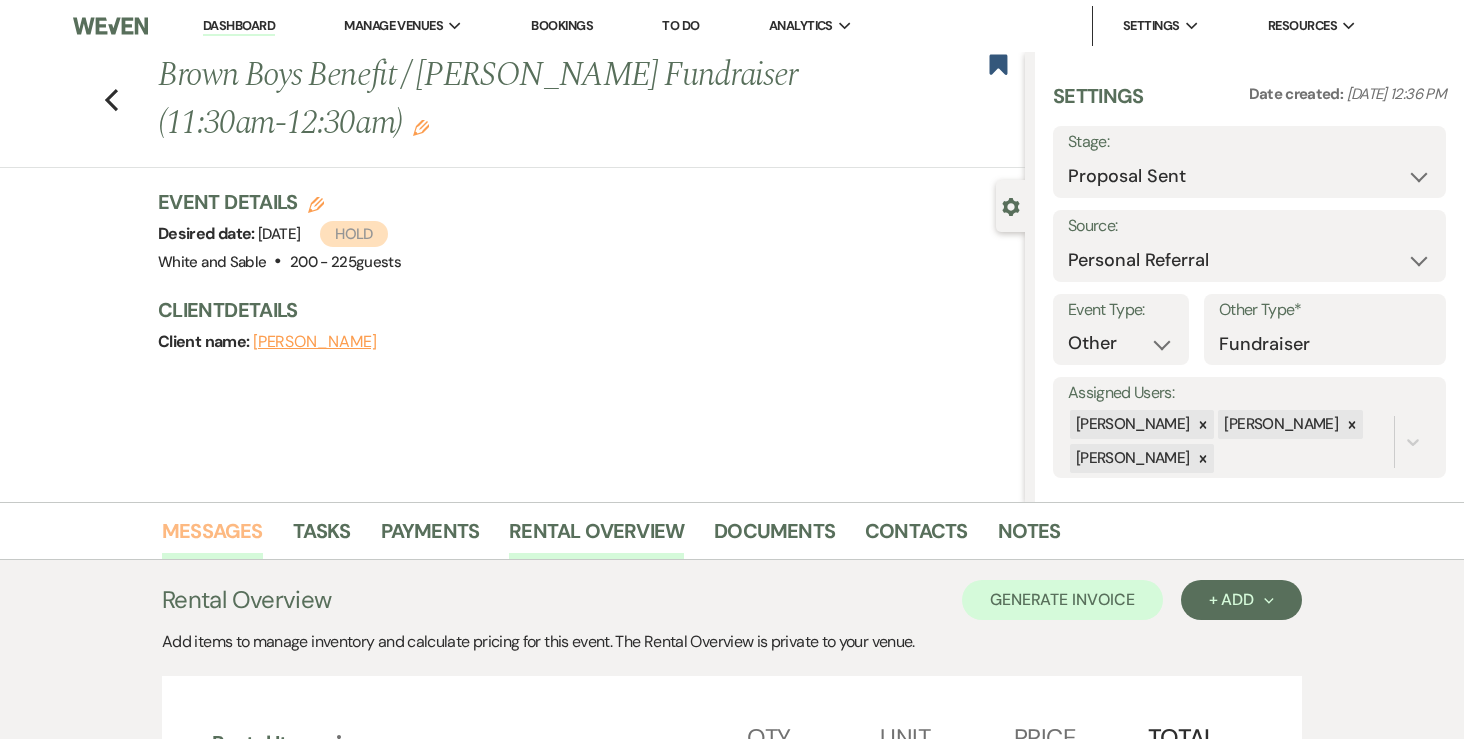 click on "Messages" at bounding box center [212, 537] 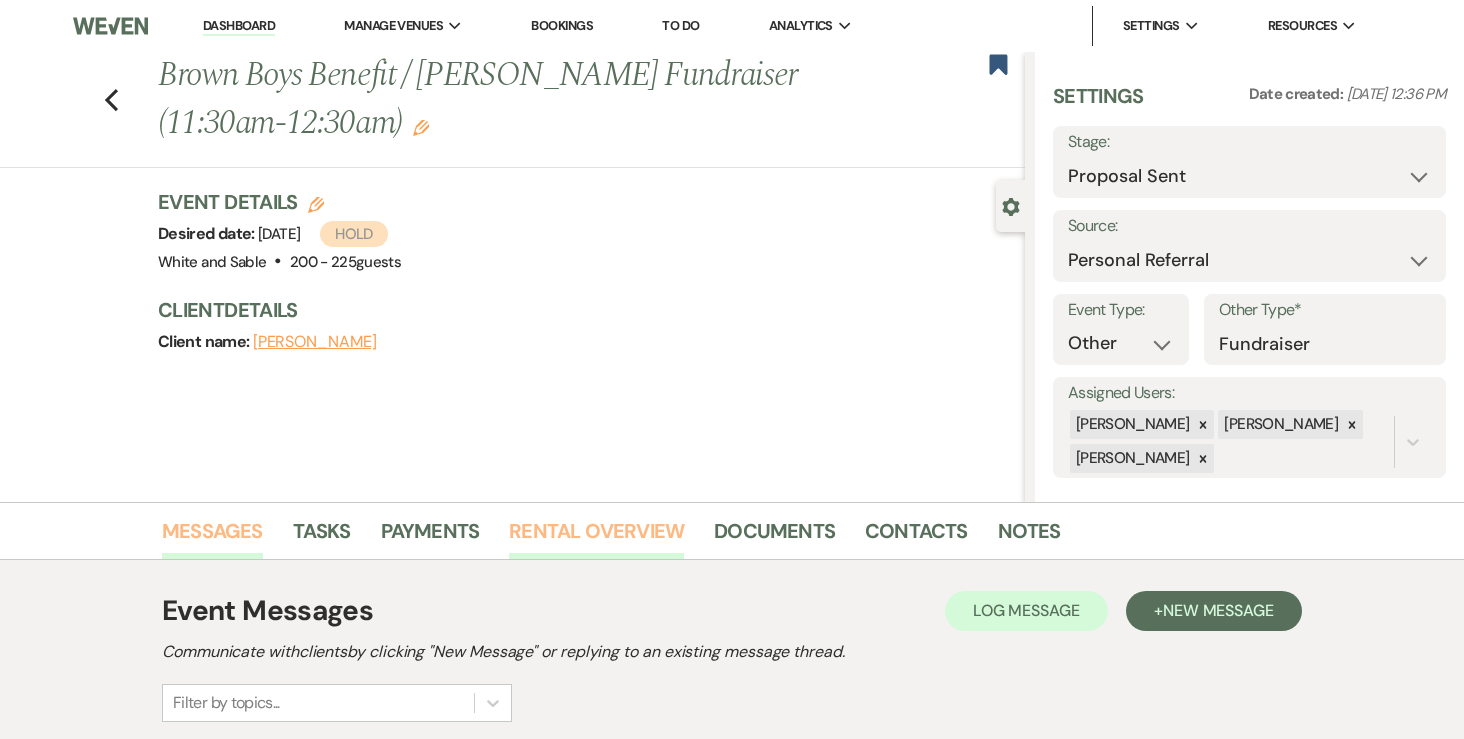 scroll, scrollTop: 328, scrollLeft: 0, axis: vertical 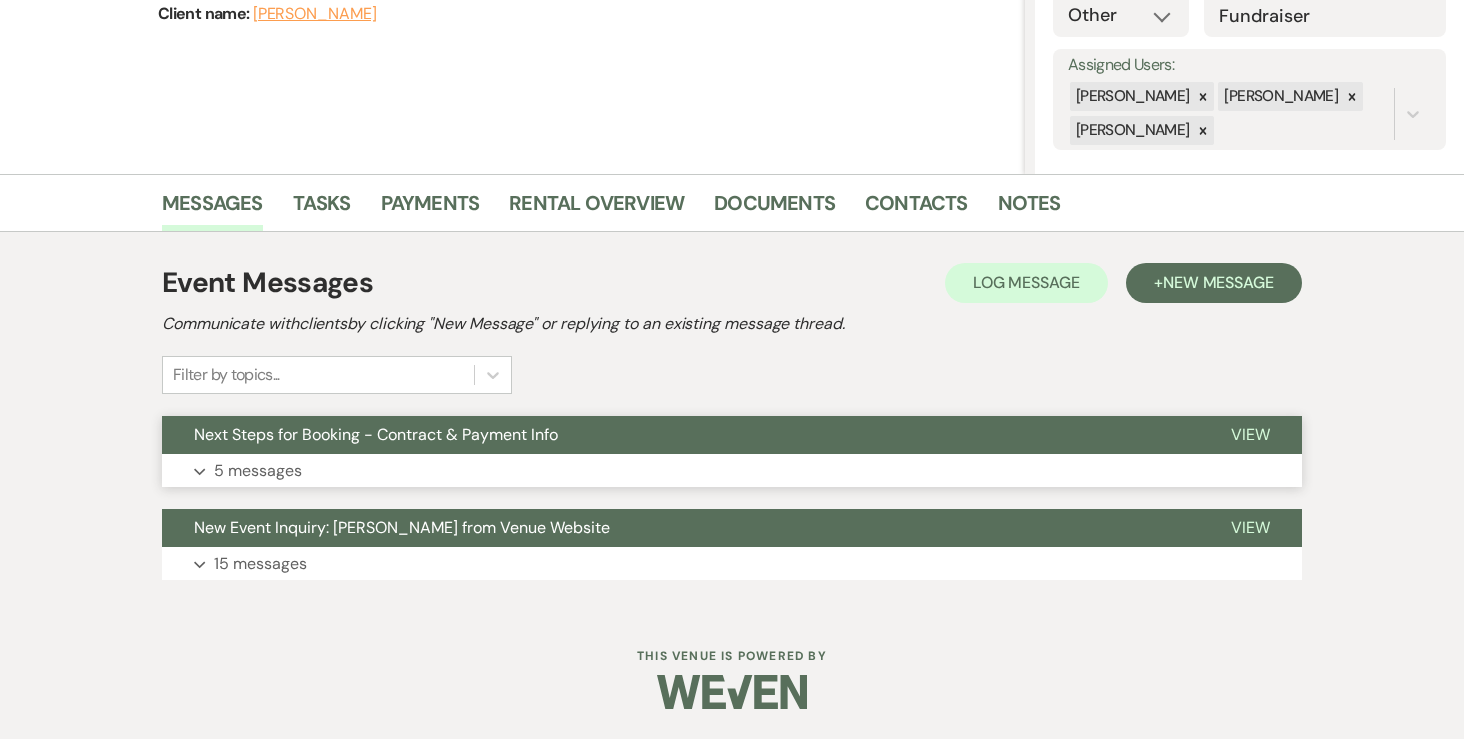 click on "5 messages" at bounding box center (258, 471) 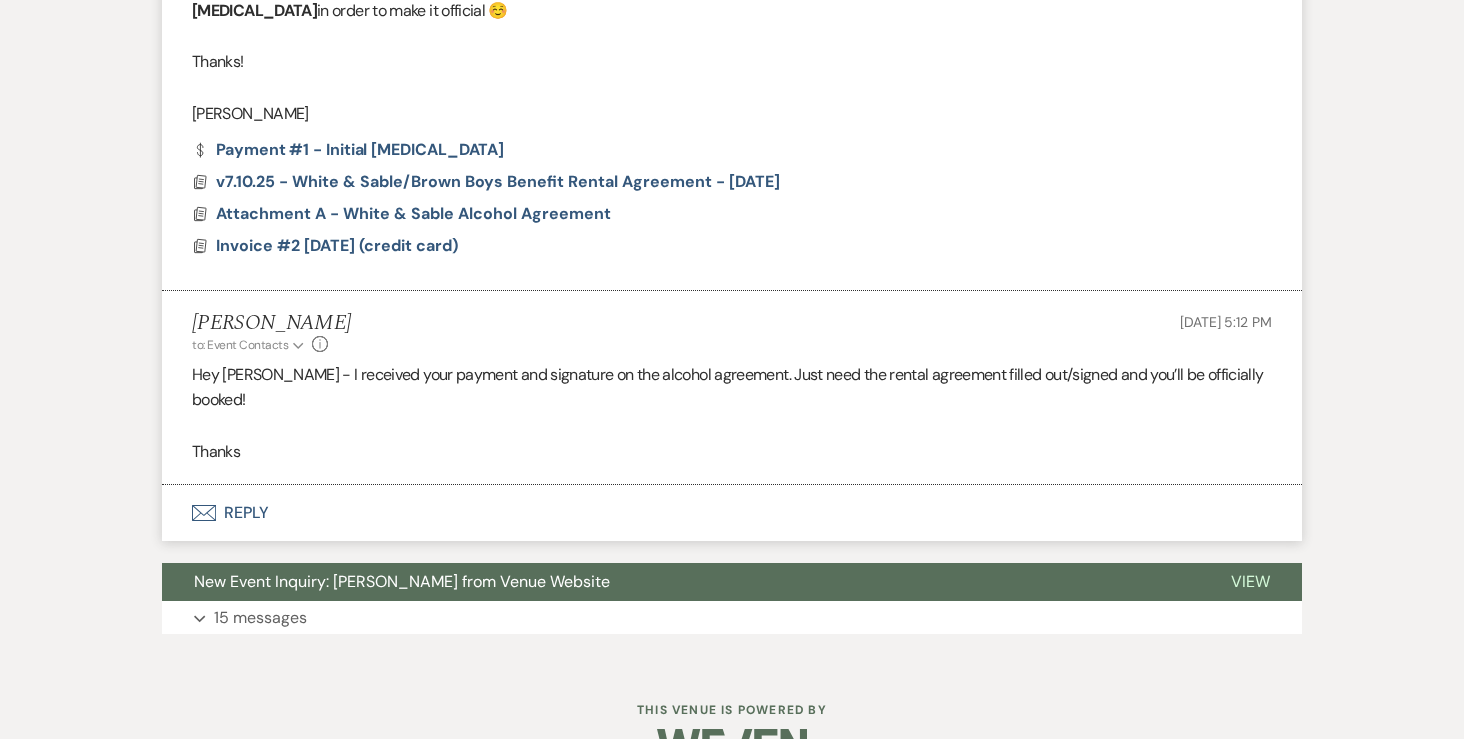 scroll, scrollTop: 2262, scrollLeft: 0, axis: vertical 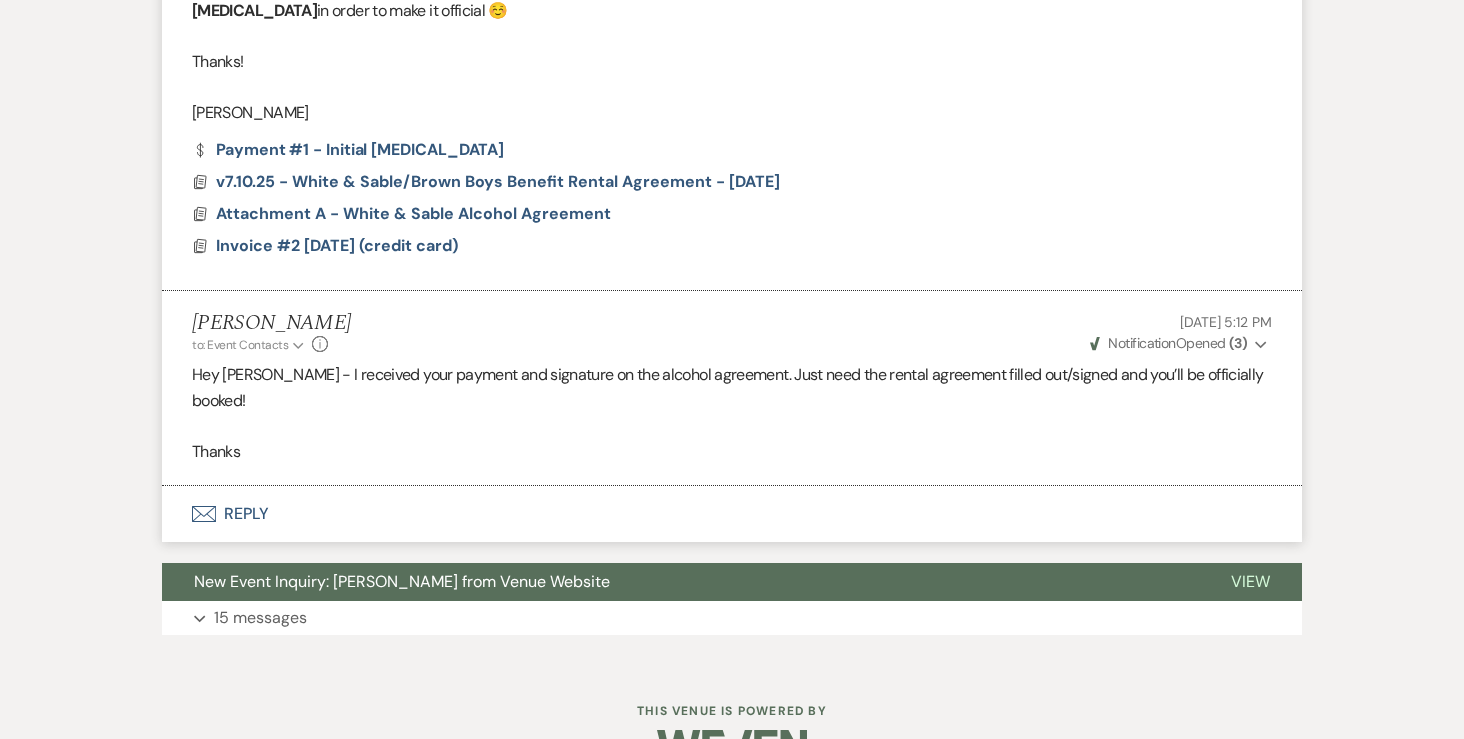 click on "Envelope Reply" at bounding box center [732, 514] 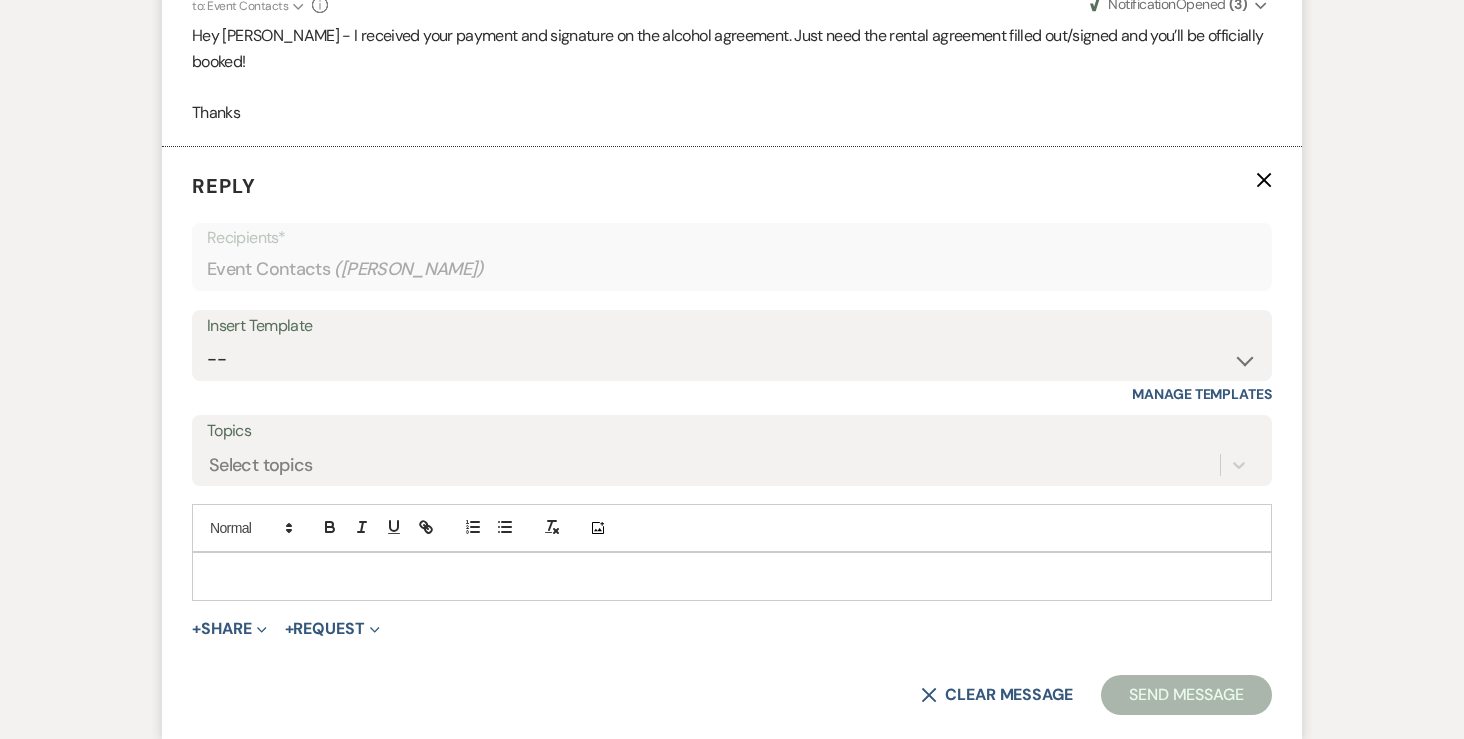 scroll, scrollTop: 2649, scrollLeft: 0, axis: vertical 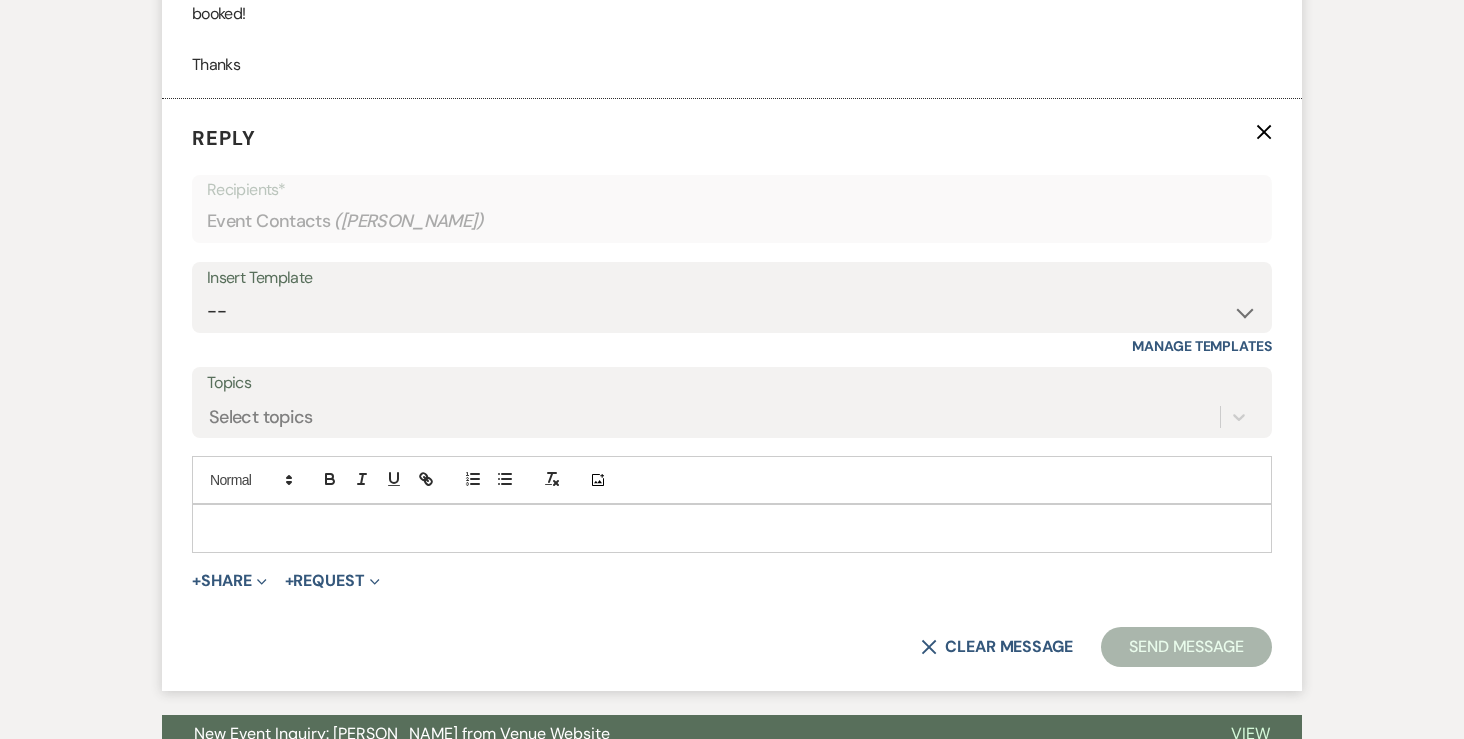 click at bounding box center (732, 528) 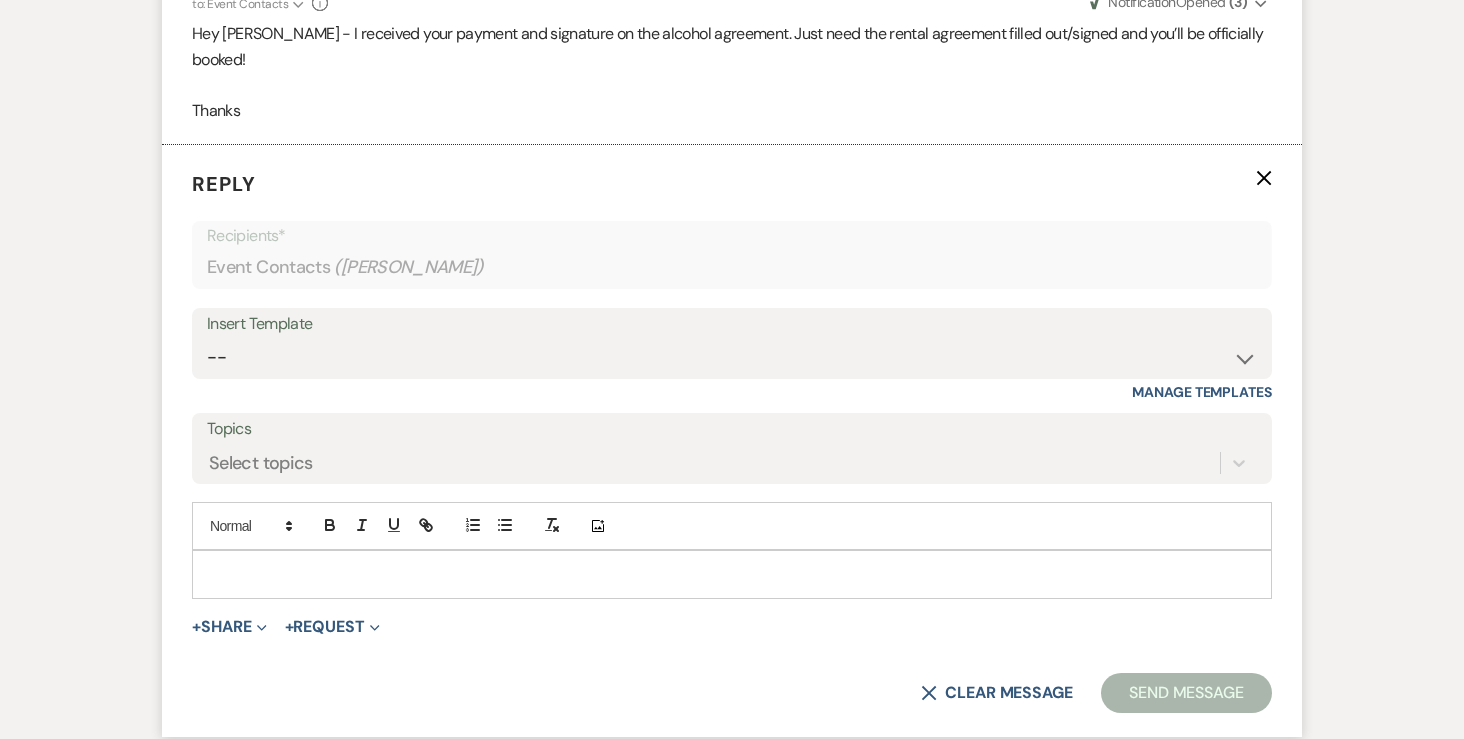 scroll, scrollTop: 2606, scrollLeft: 0, axis: vertical 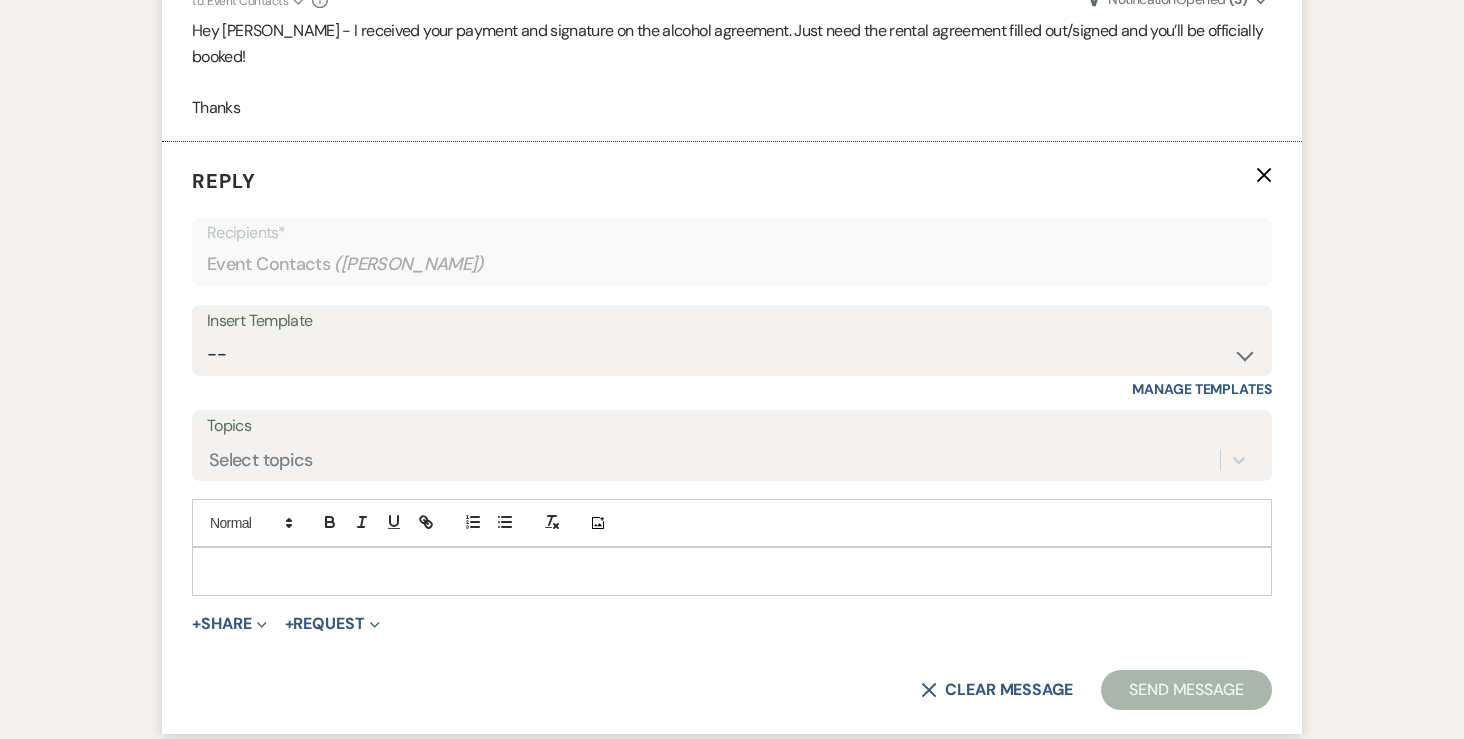 type 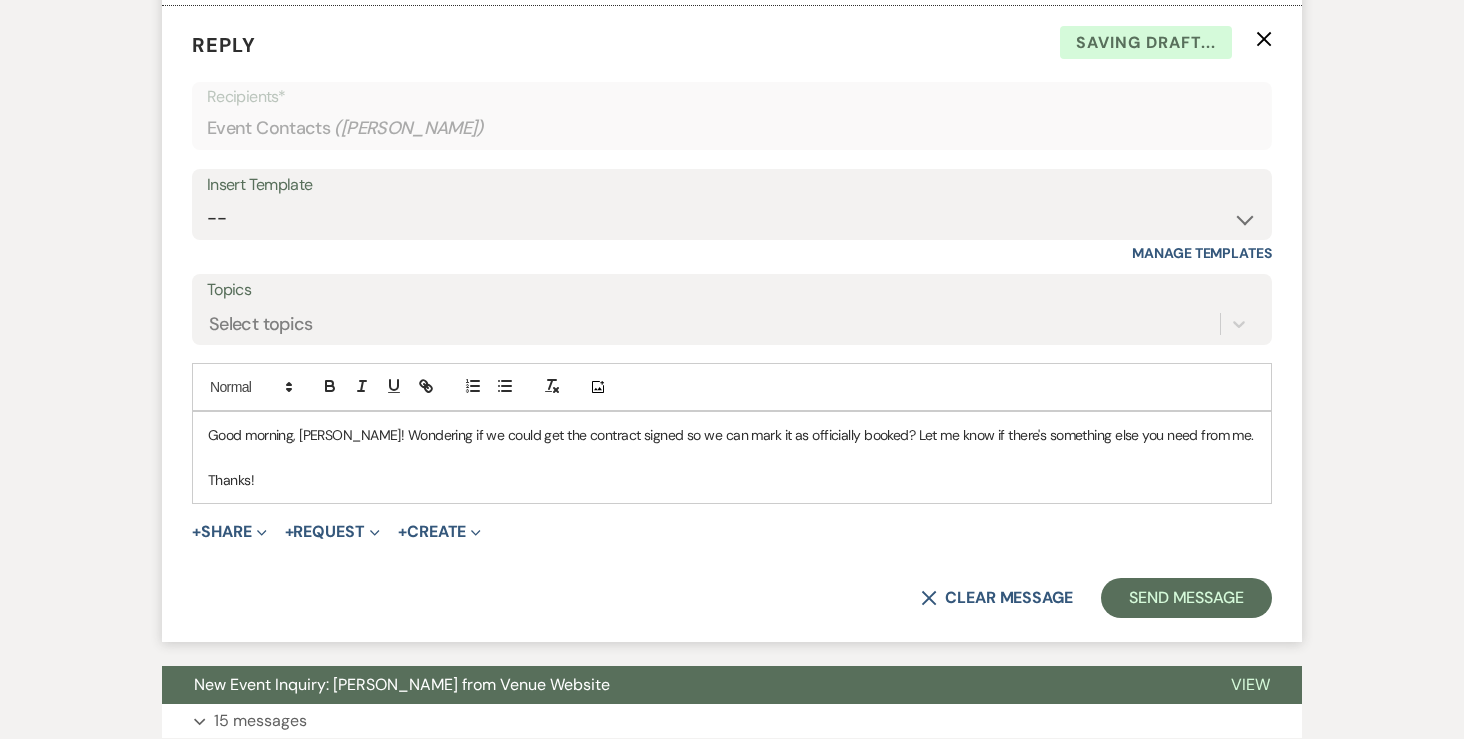 scroll, scrollTop: 2749, scrollLeft: 0, axis: vertical 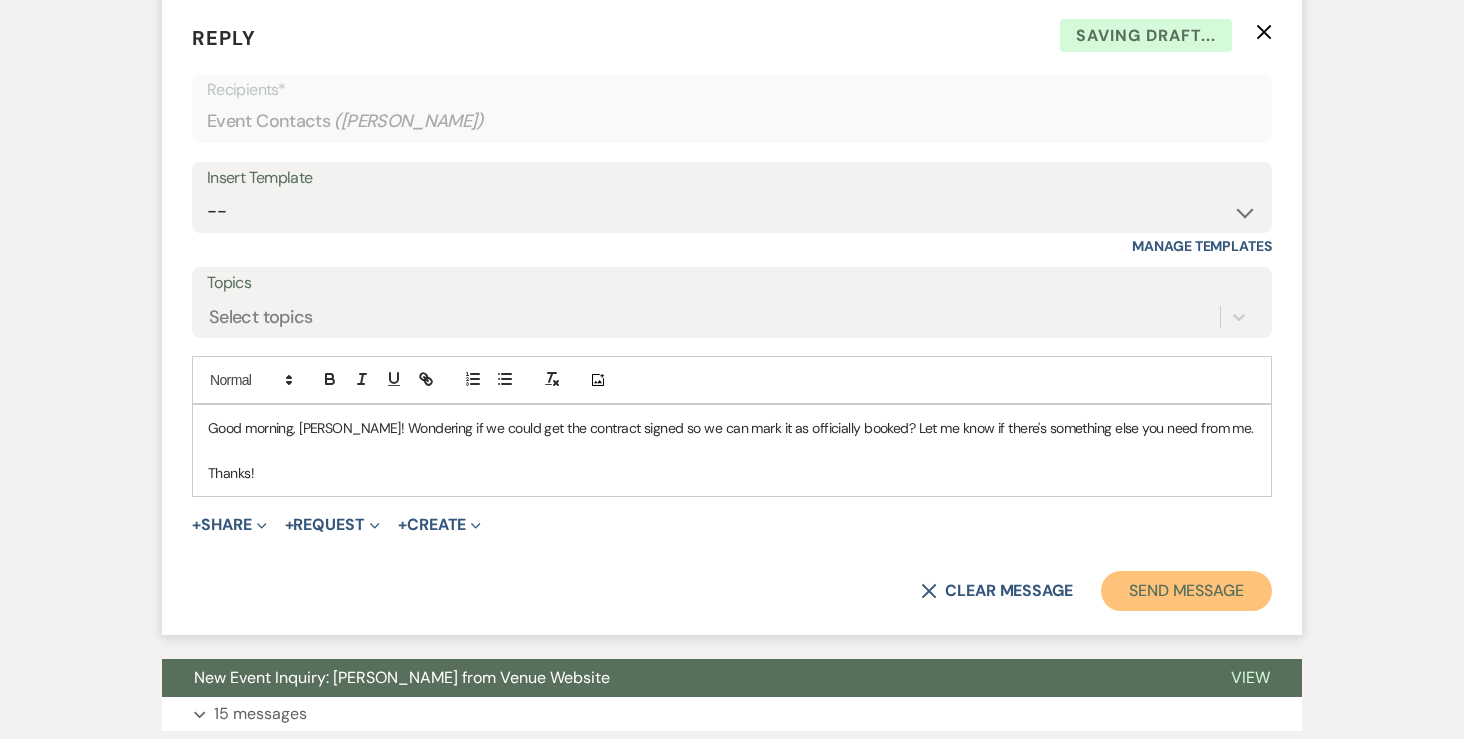 click on "Send Message" at bounding box center (1186, 591) 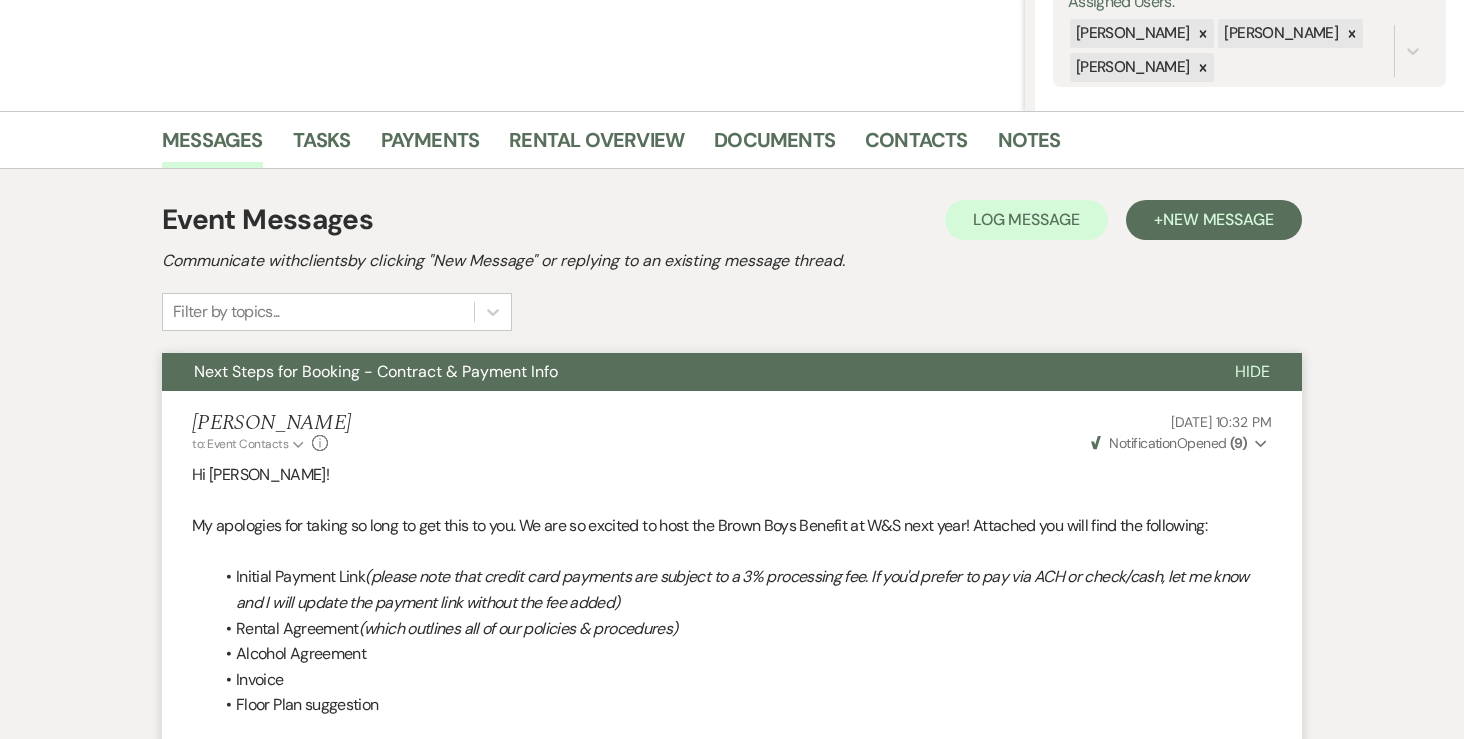 scroll, scrollTop: 0, scrollLeft: 0, axis: both 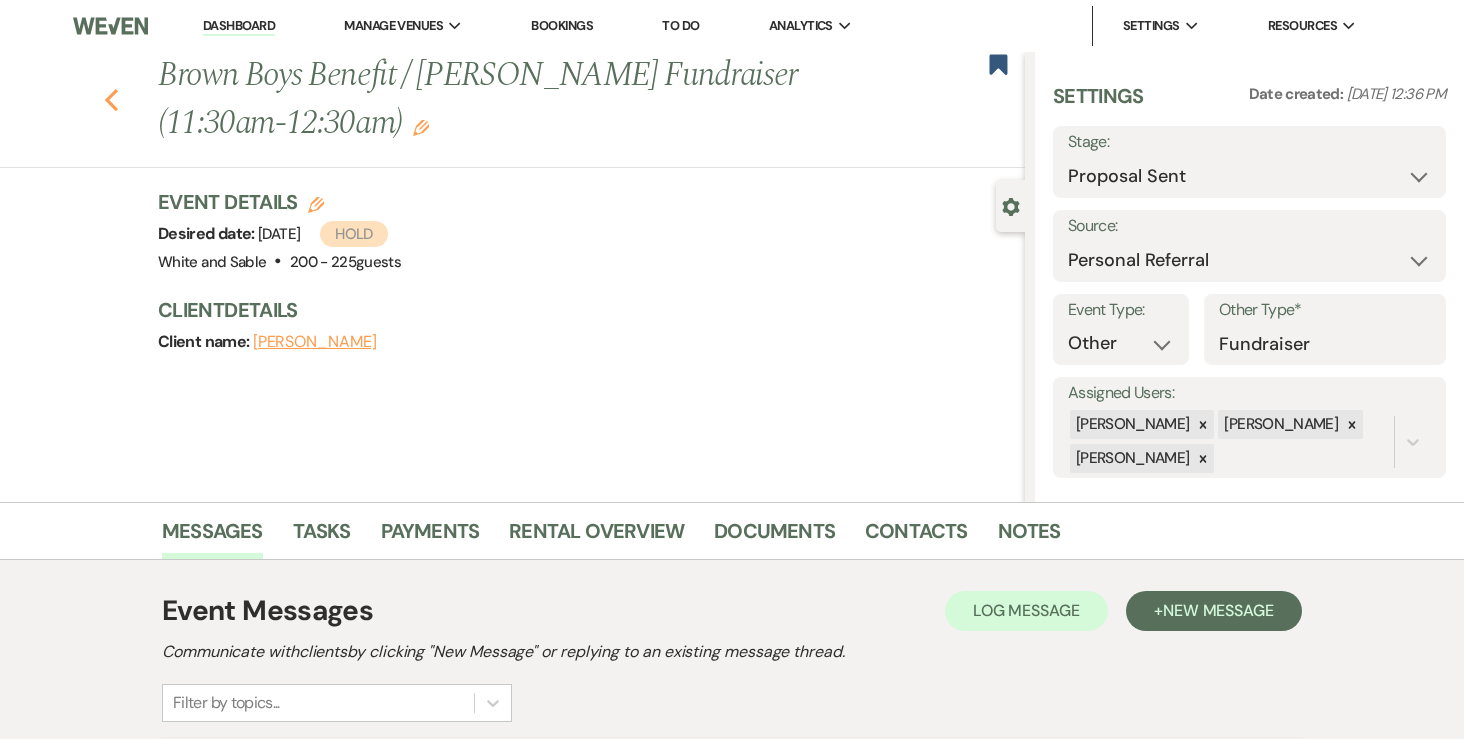 click on "Previous" 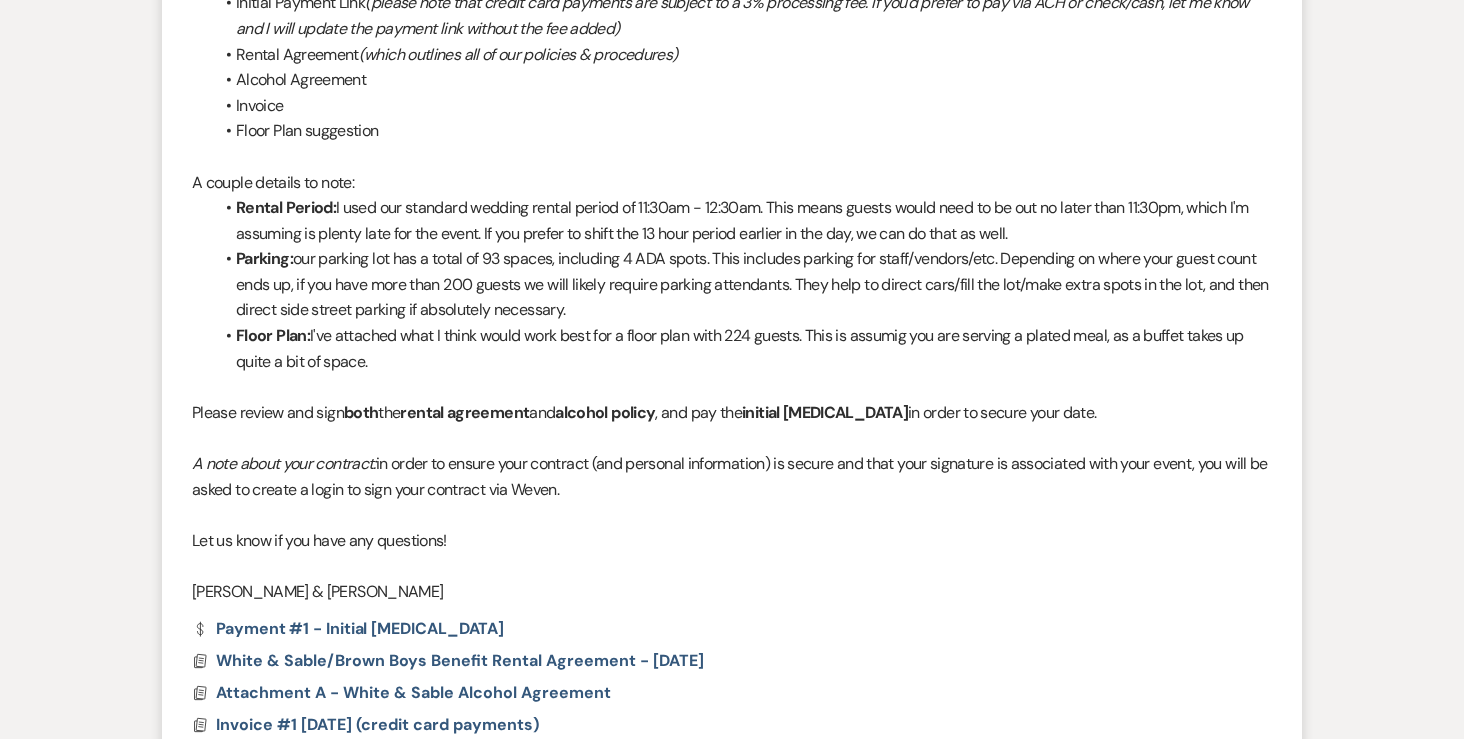 select on "6" 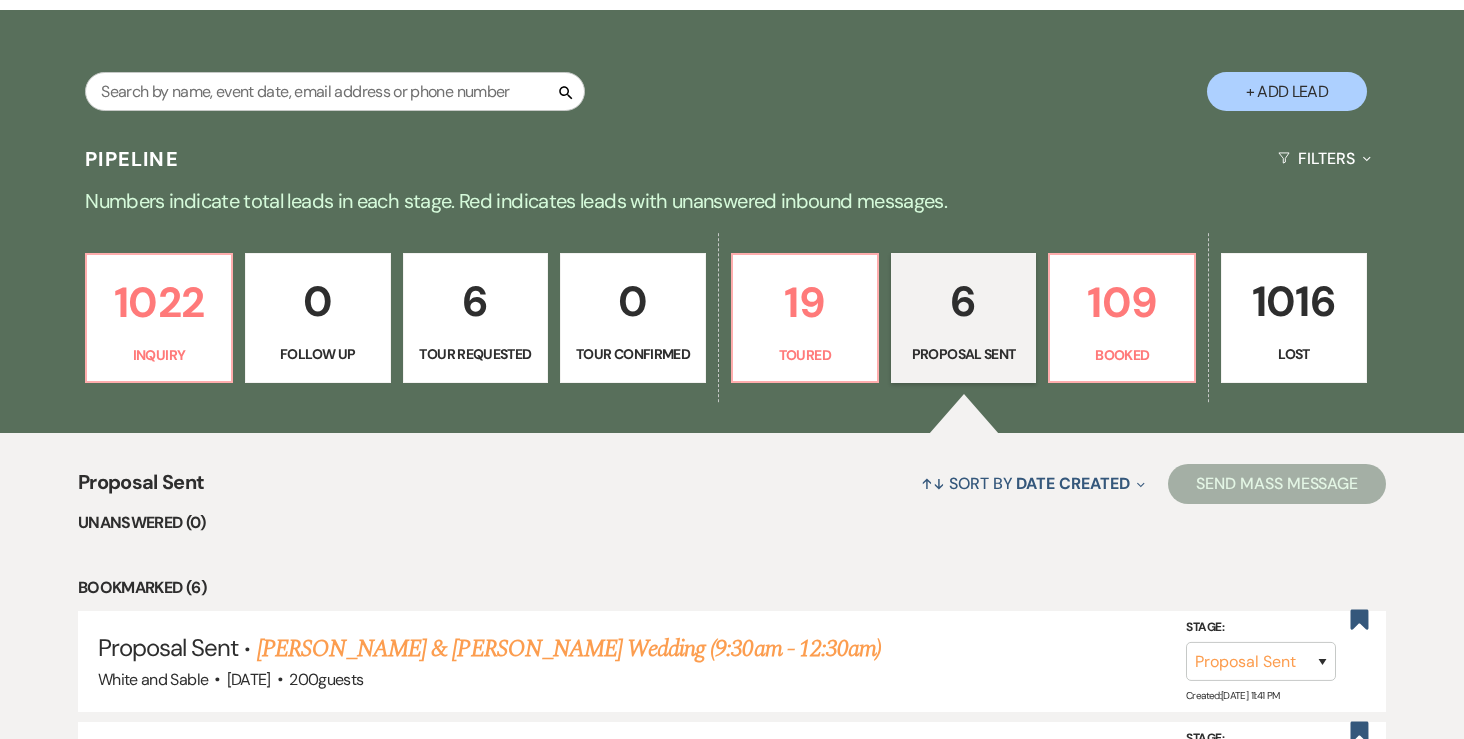 scroll, scrollTop: 382, scrollLeft: 0, axis: vertical 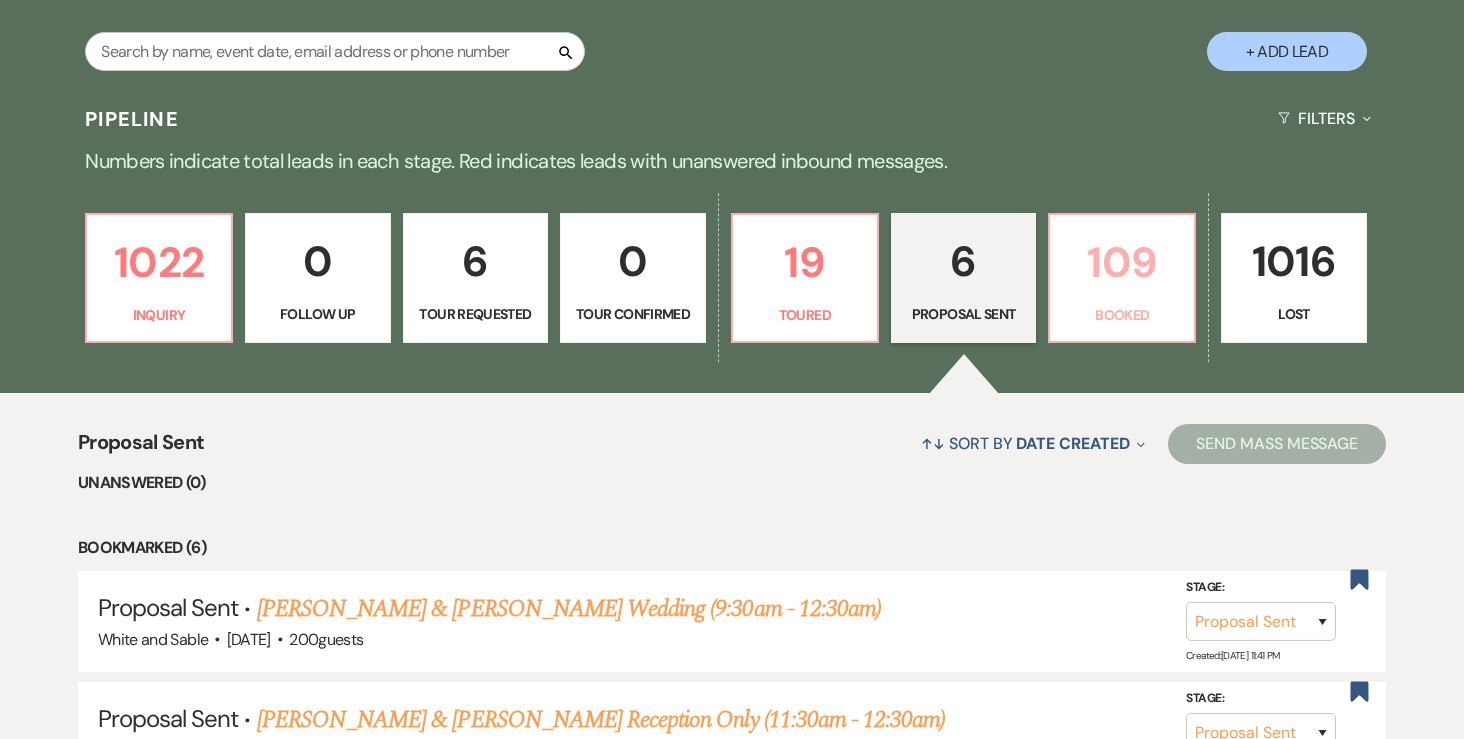 click on "109" at bounding box center [1122, 262] 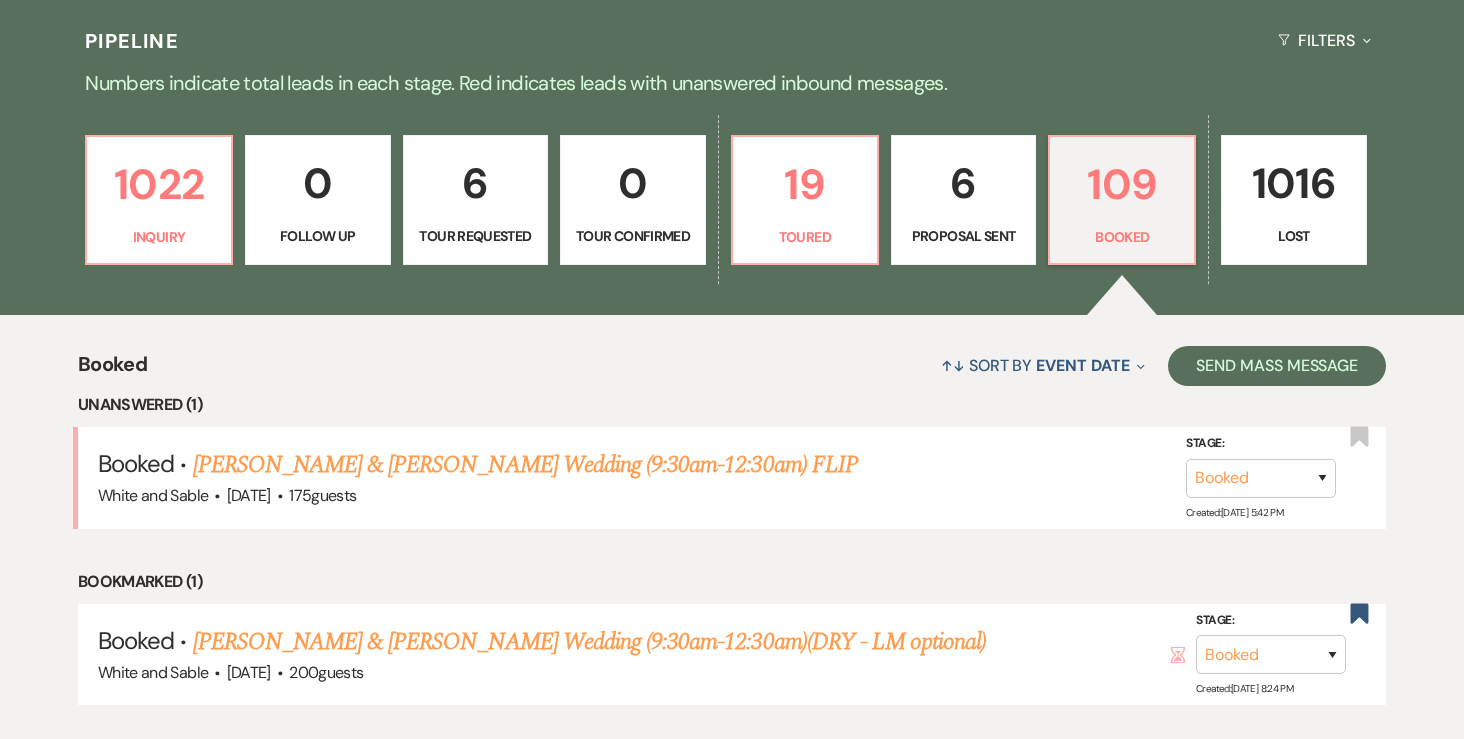 scroll, scrollTop: 461, scrollLeft: 0, axis: vertical 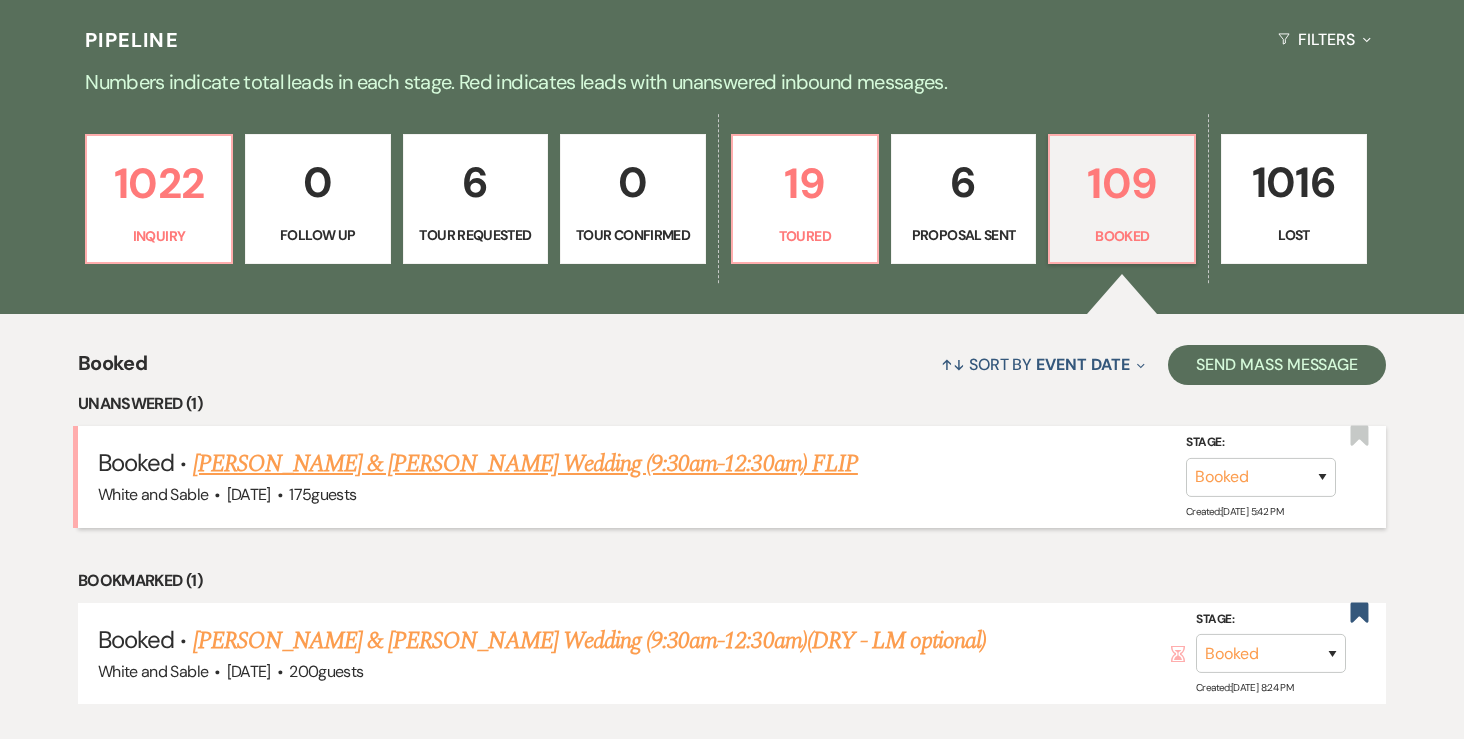 click on "[PERSON_NAME] & [PERSON_NAME] Wedding (9:30am-12:30am) FLIP" at bounding box center (525, 464) 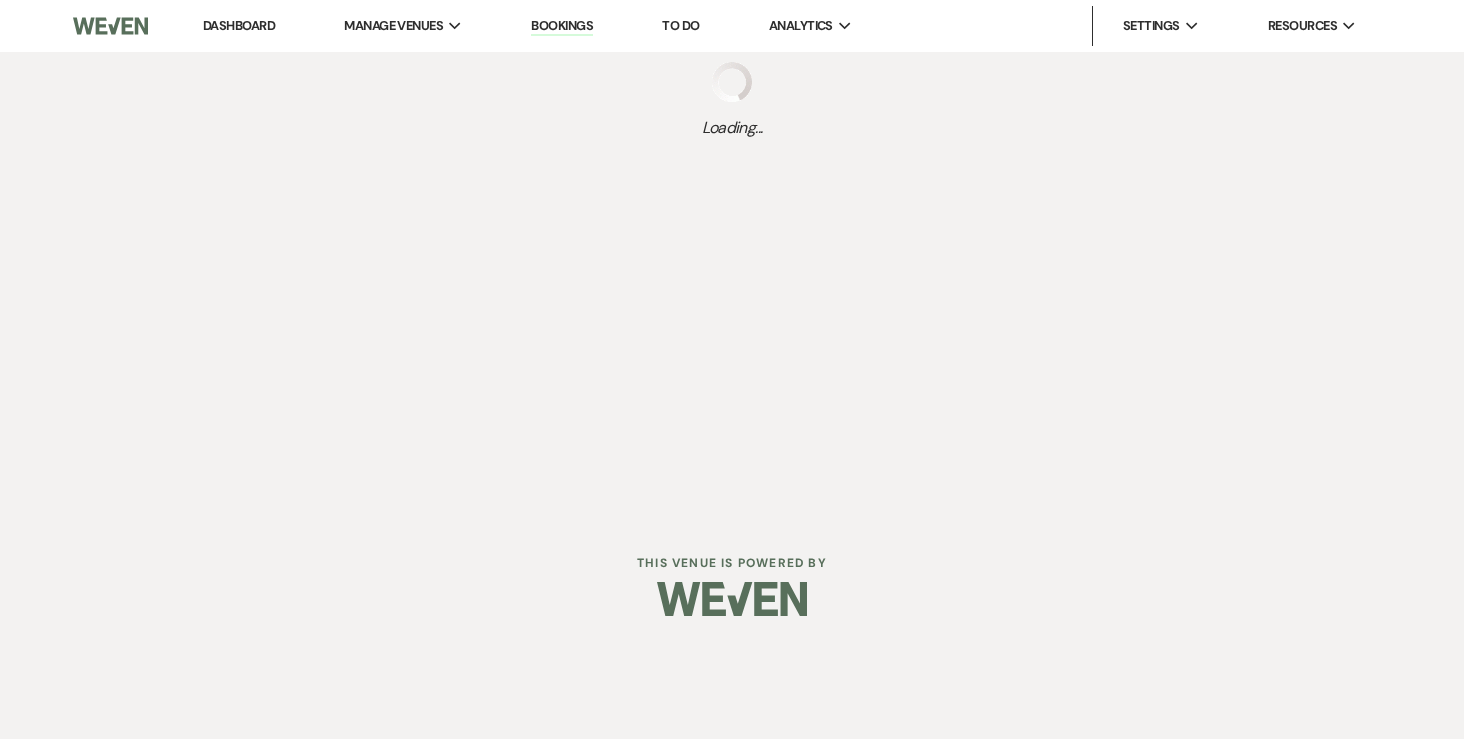 scroll, scrollTop: 0, scrollLeft: 0, axis: both 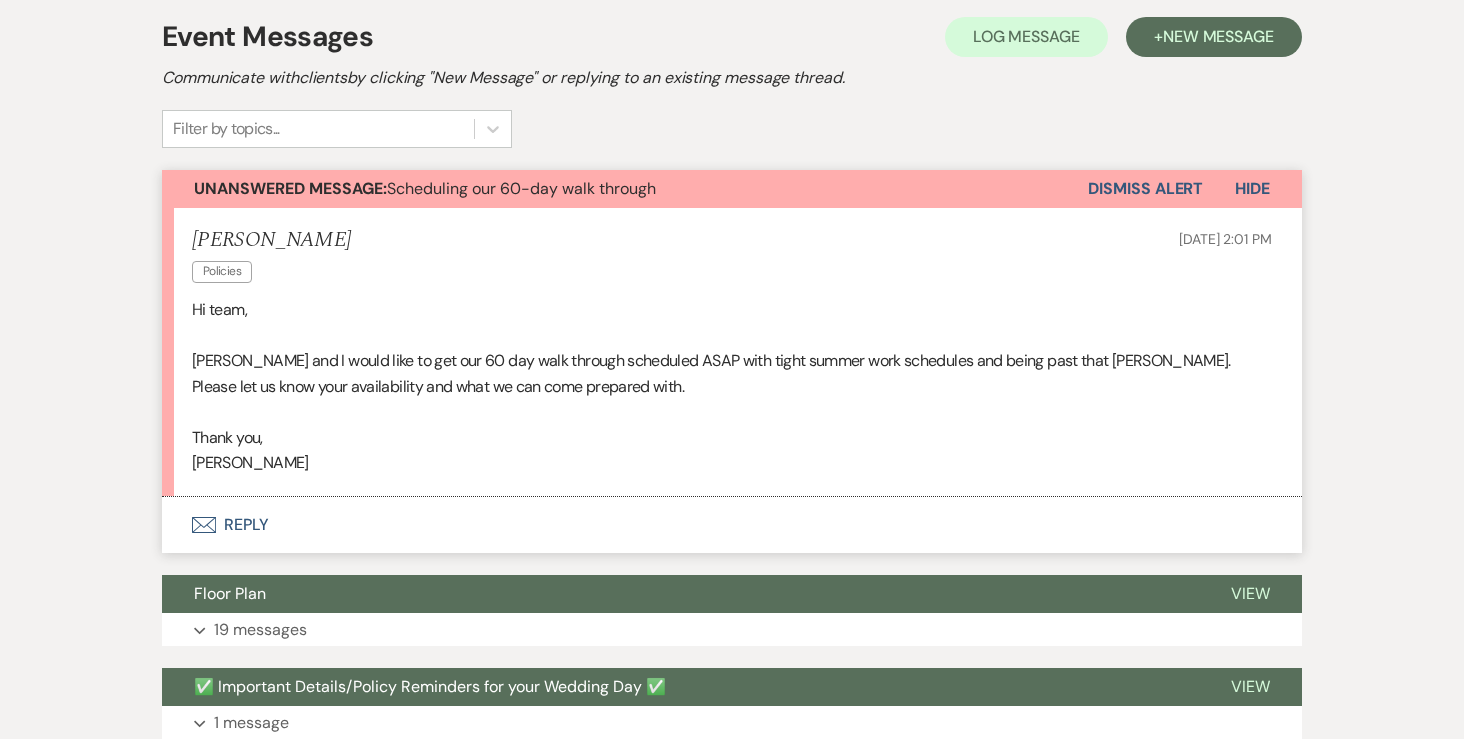 click on "Envelope Reply" at bounding box center [732, 525] 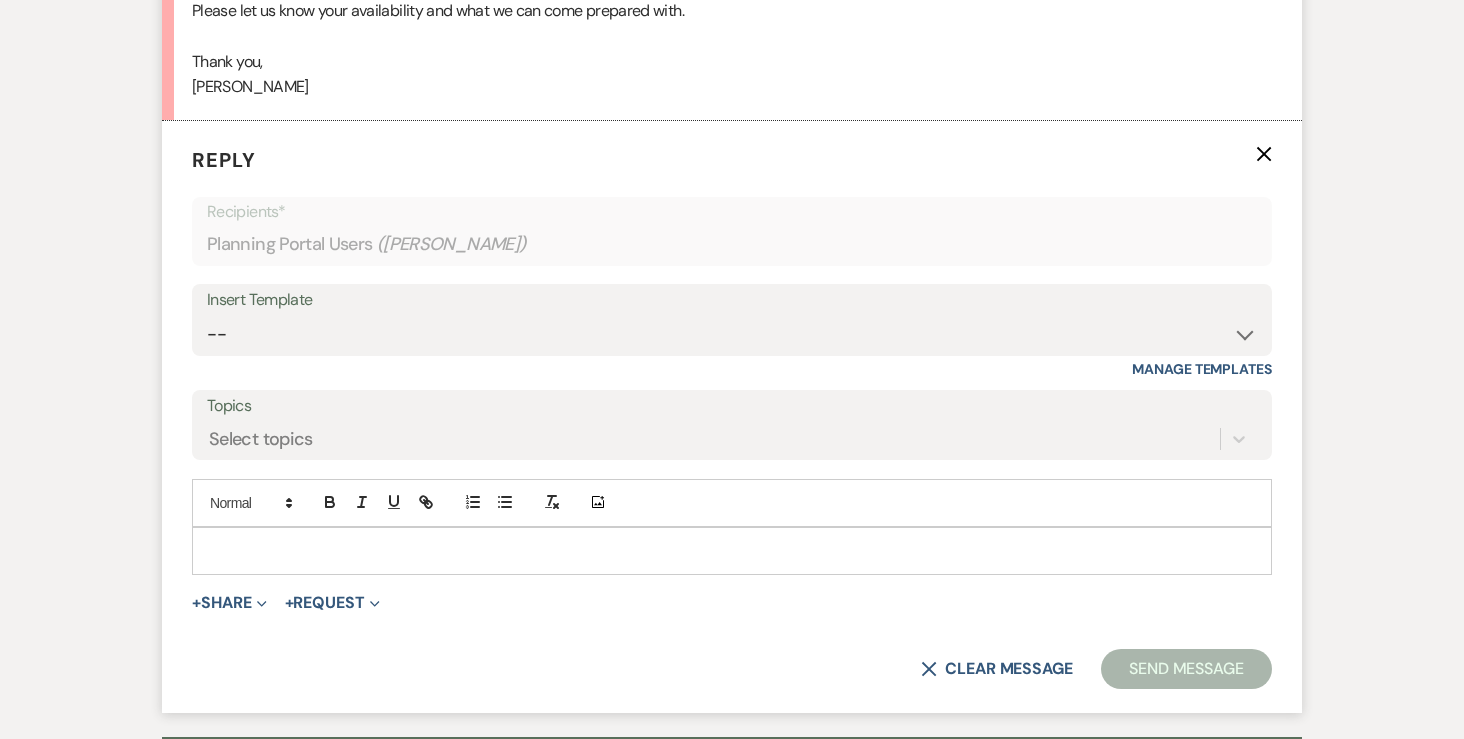 scroll, scrollTop: 863, scrollLeft: 0, axis: vertical 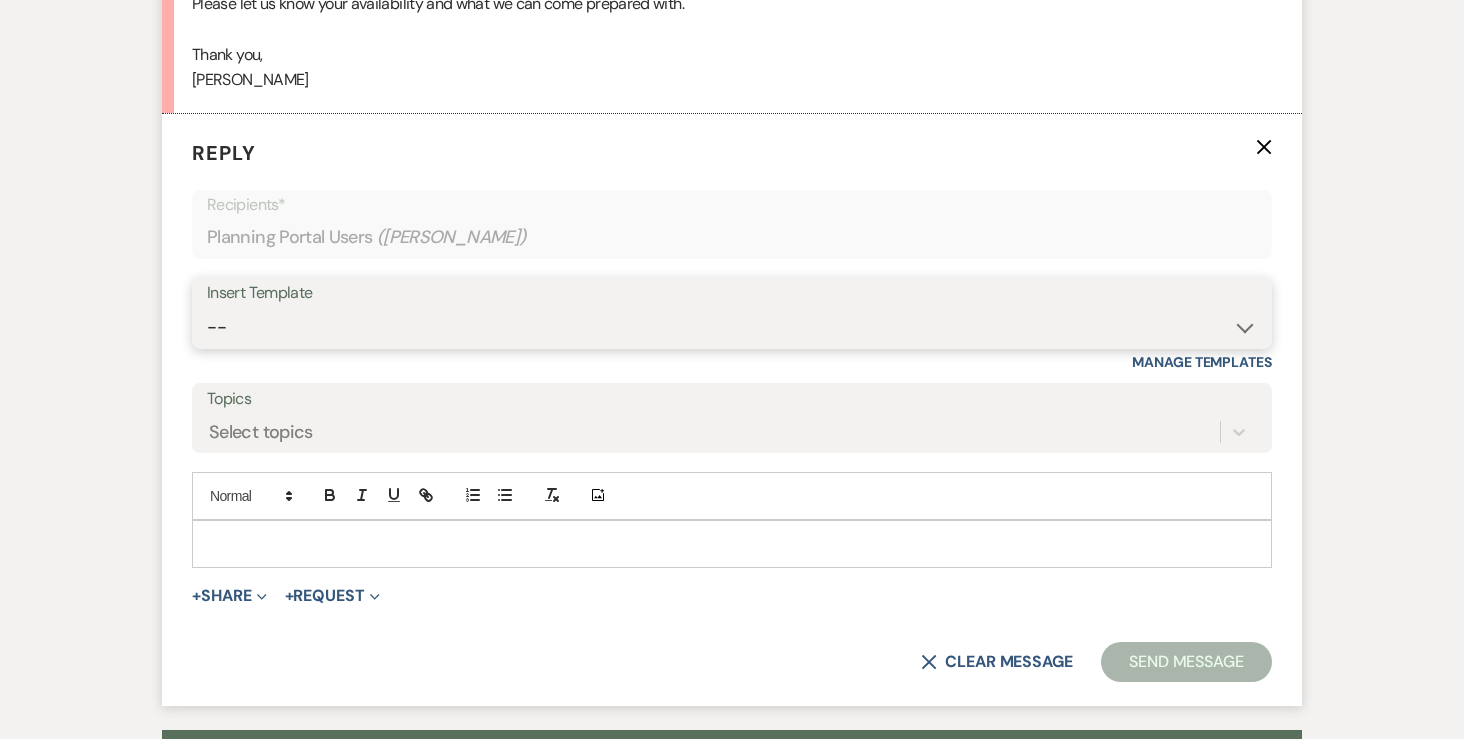 click on "-- Inquiry Response (Venue Guide) Schedule - Venue Tour Appt Confirmation Schedule - Venue Tour Appt Reminder Tour - Reschedule Tour - Follow-Up (Venue Guide) Proposal - Wedding Wedding Onboarding - Welcome Guide and Weven Planning Portal Introduction Inquiry Follow-Up: 5 Tips for Stress-Free Planning Inquiry - Available Dates Inquiry Follow-Up: Tour Invitation Inquiry Follow-Up: Unique Features Inquiry Follow-Up: Planning at W&S Insurance Exception Response [DATE] Weddings [DATE] Weddings Baseball Poop or get off toliet (Venue Guide) Concession Speech Onboarding - Welcome Magazine and Weven Planning Portal Introduction (NON-Wedding Events) Day-of Coordinators Schedule - Venue IN-PERSON Tour Appt Confirmation Outside Food Info [PERSON_NAME] Films [DATE] Weddings Hire a Host / Host a Toast Follow-follow up Recommended Vendors Weekend Tours Catering Guidelines & Vendor COI Requirements Inventory List to Booked Couples Cancellation Form [PERSON_NAME] Template Client Communication (parents requesting calls) - NEED TO EDIT" at bounding box center (732, 327) 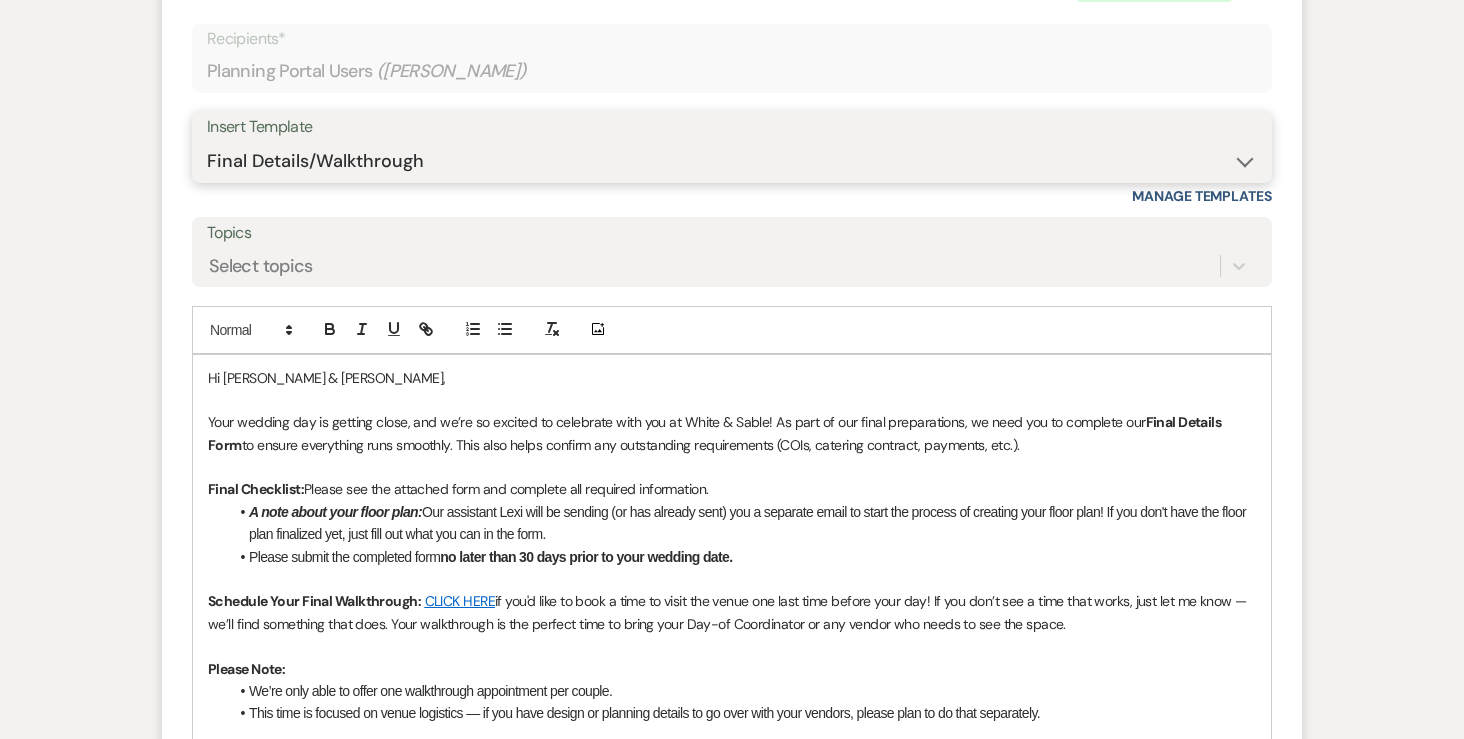 scroll, scrollTop: 1033, scrollLeft: 0, axis: vertical 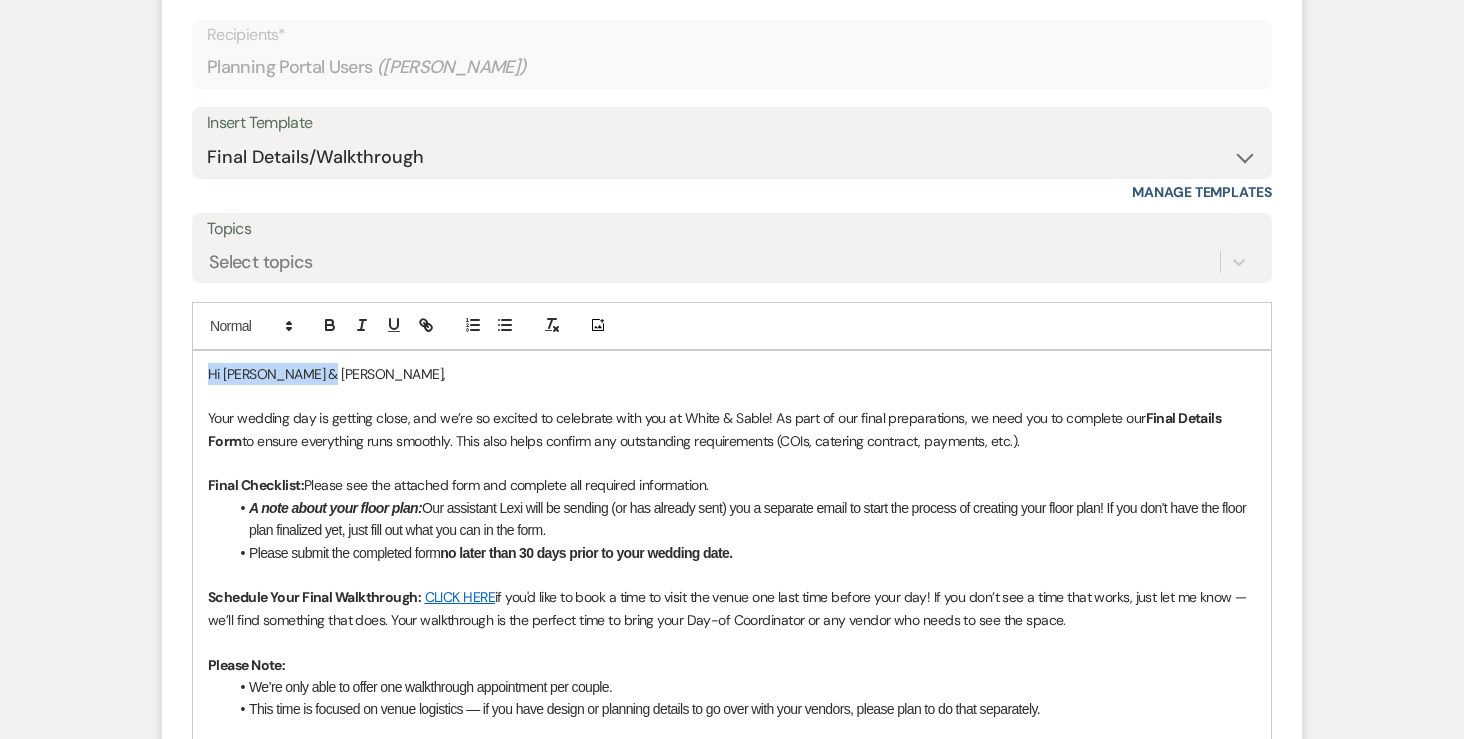 drag, startPoint x: 318, startPoint y: 327, endPoint x: 69, endPoint y: 327, distance: 249 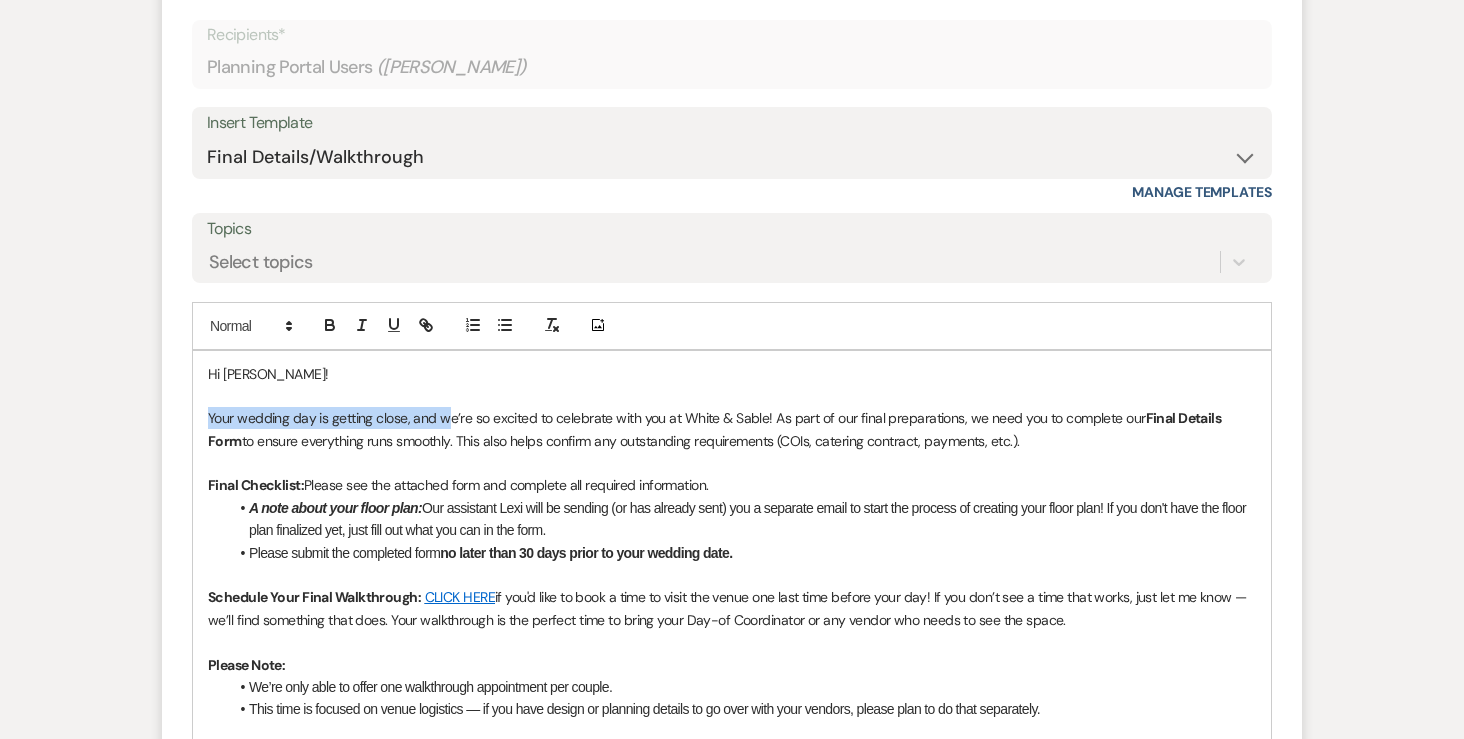 drag, startPoint x: 207, startPoint y: 368, endPoint x: 449, endPoint y: 365, distance: 242.0186 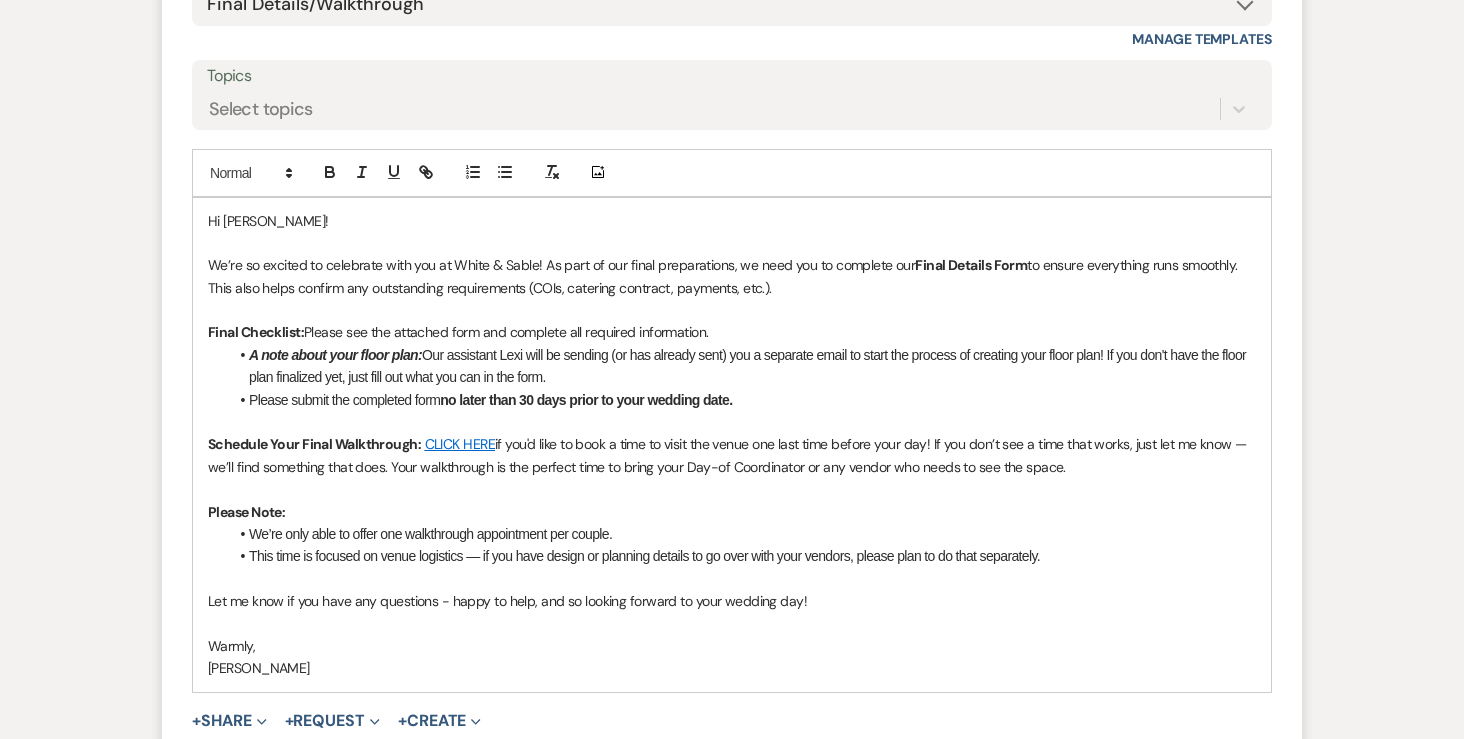 scroll, scrollTop: 1193, scrollLeft: 0, axis: vertical 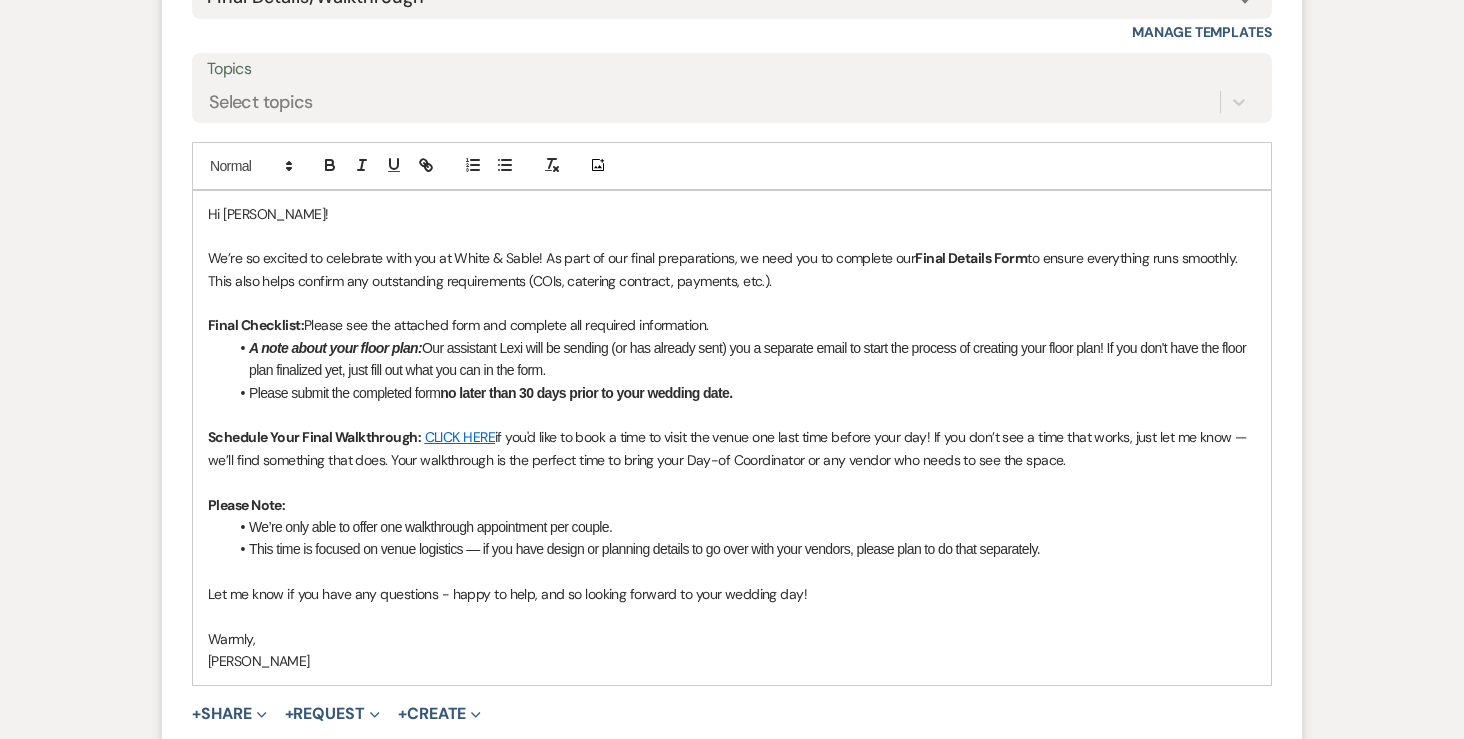 click on "A note about your floor plan:  Our assistant Lexi will be sending (or has already sent) you a separate email to start the process of creating your floor plan! If you don't have the floor plan finalized yet, just fill out what you can in the form." at bounding box center (742, 359) 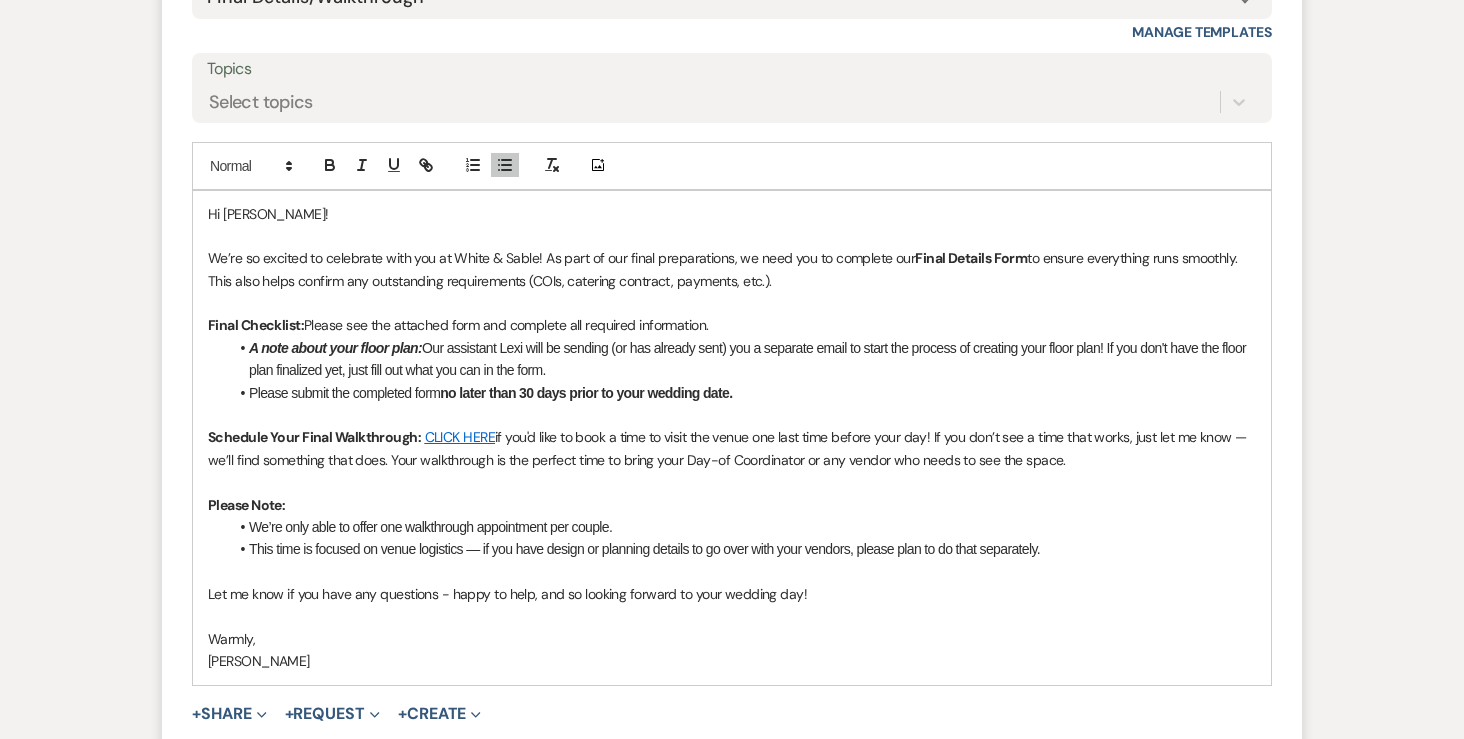 drag, startPoint x: 604, startPoint y: 315, endPoint x: 212, endPoint y: 303, distance: 392.18362 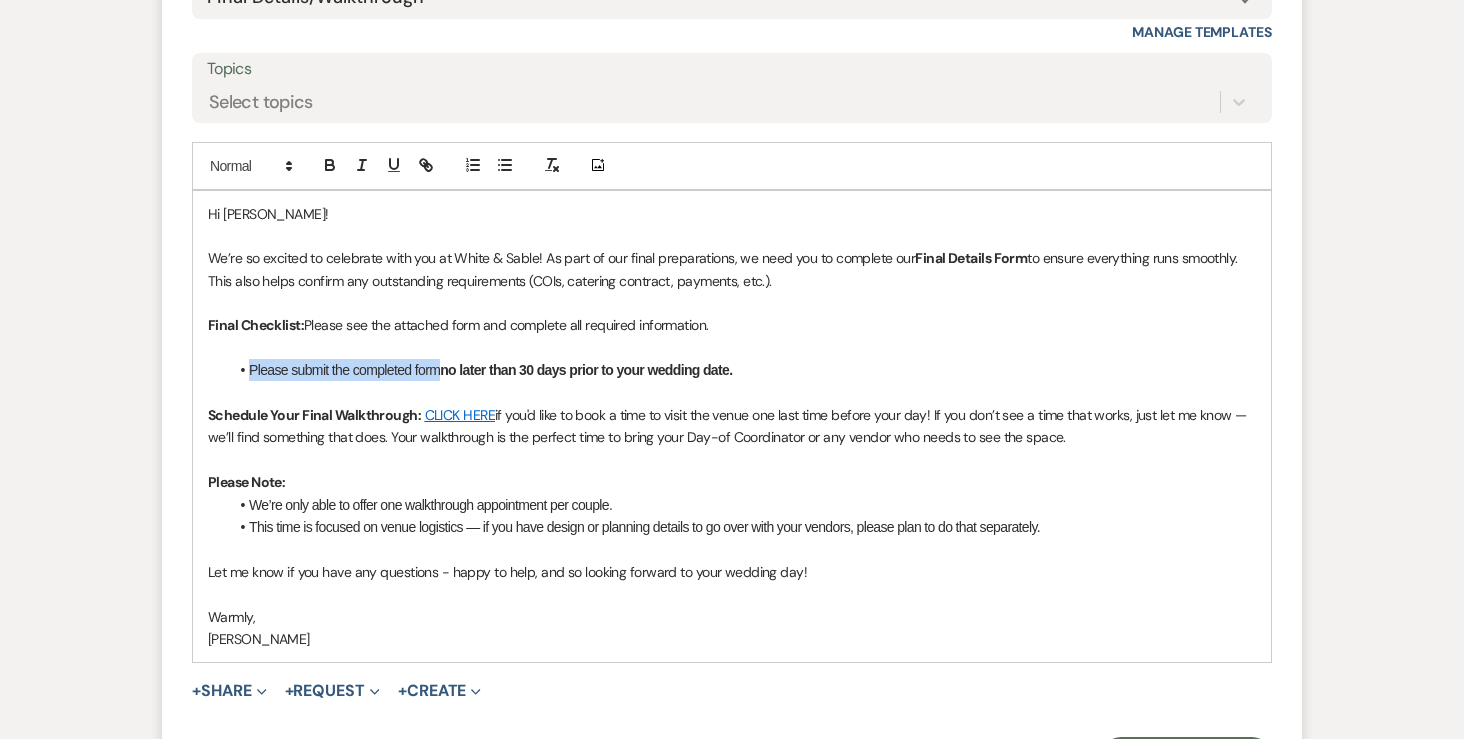 drag, startPoint x: 441, startPoint y: 324, endPoint x: 135, endPoint y: 331, distance: 306.08005 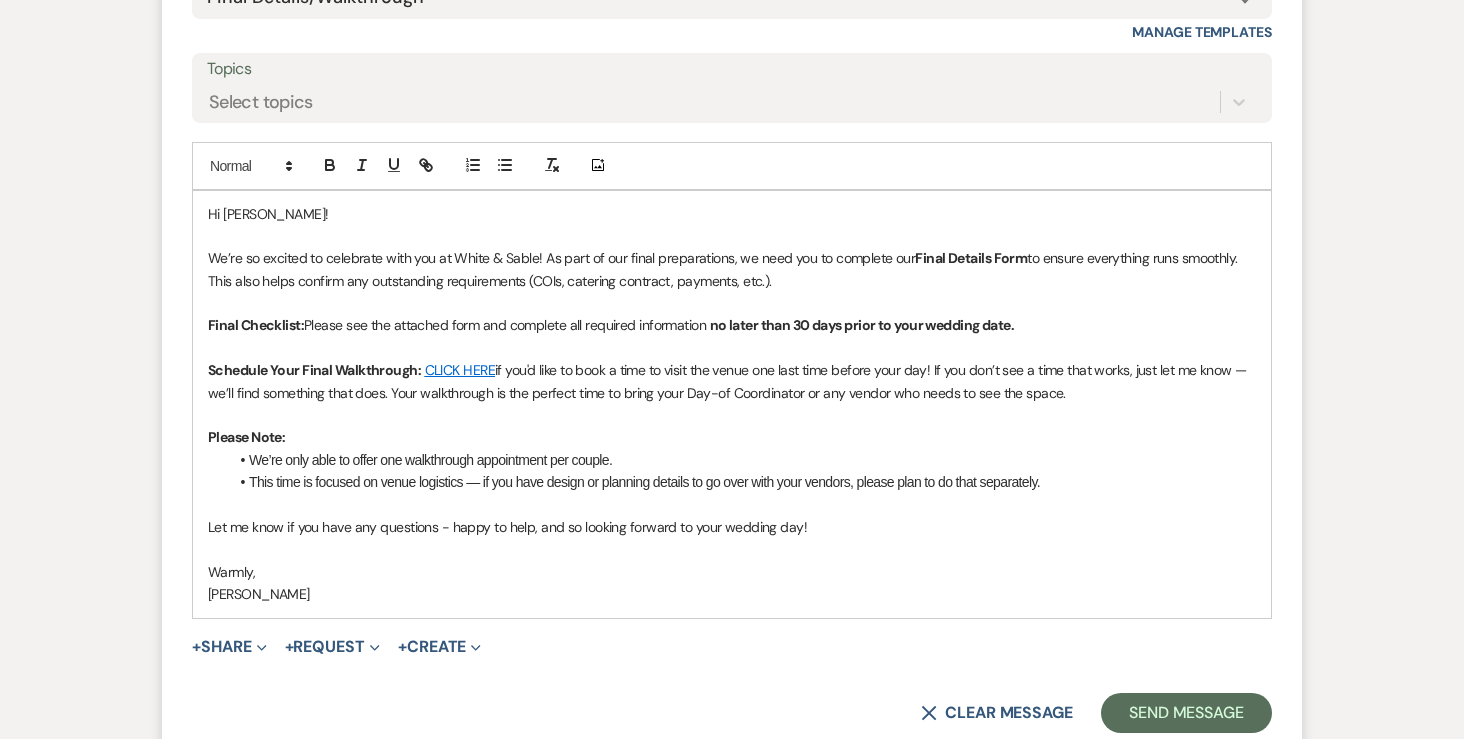 click on "Final Checklist:  Please see the attached form and complete all required information   no later than 30 days prior to your wedding date." at bounding box center [732, 325] 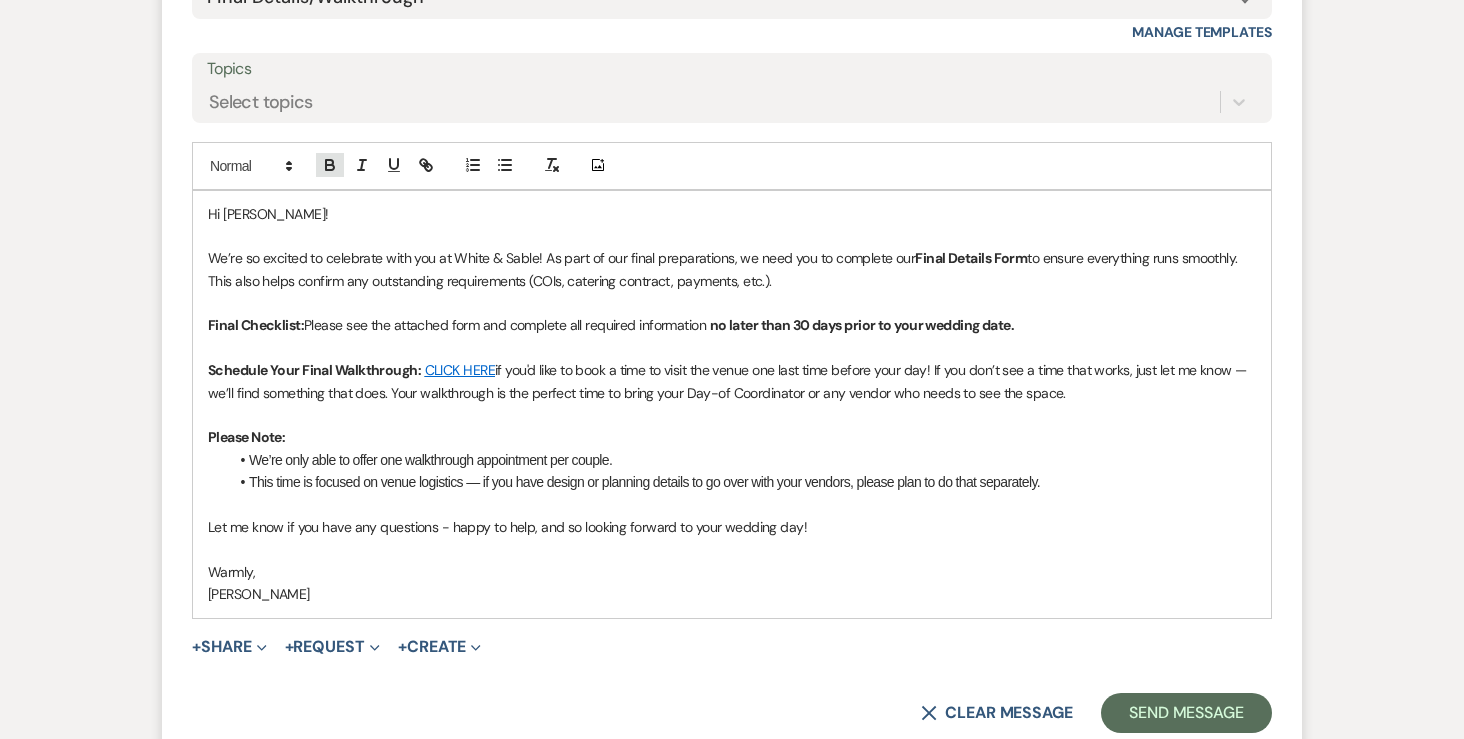 click 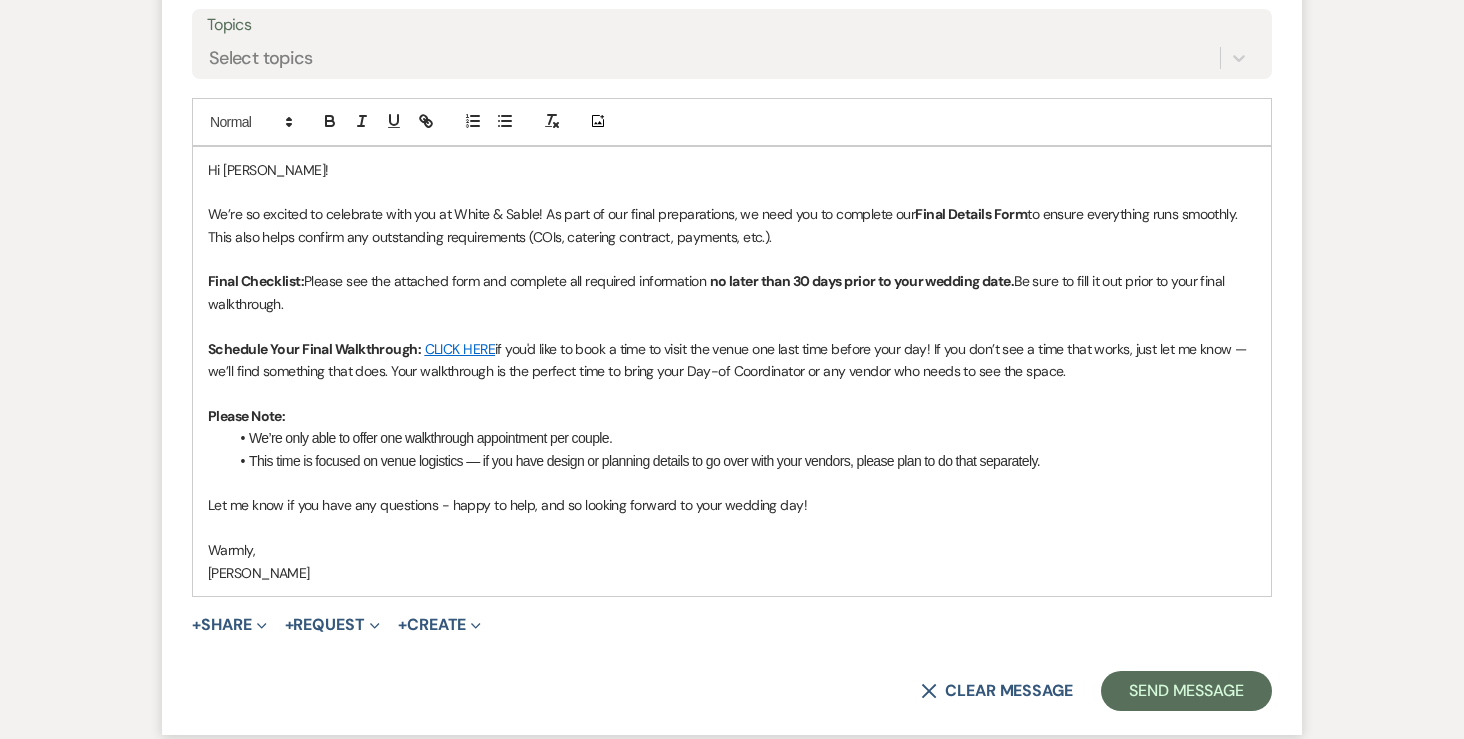 scroll, scrollTop: 1246, scrollLeft: 0, axis: vertical 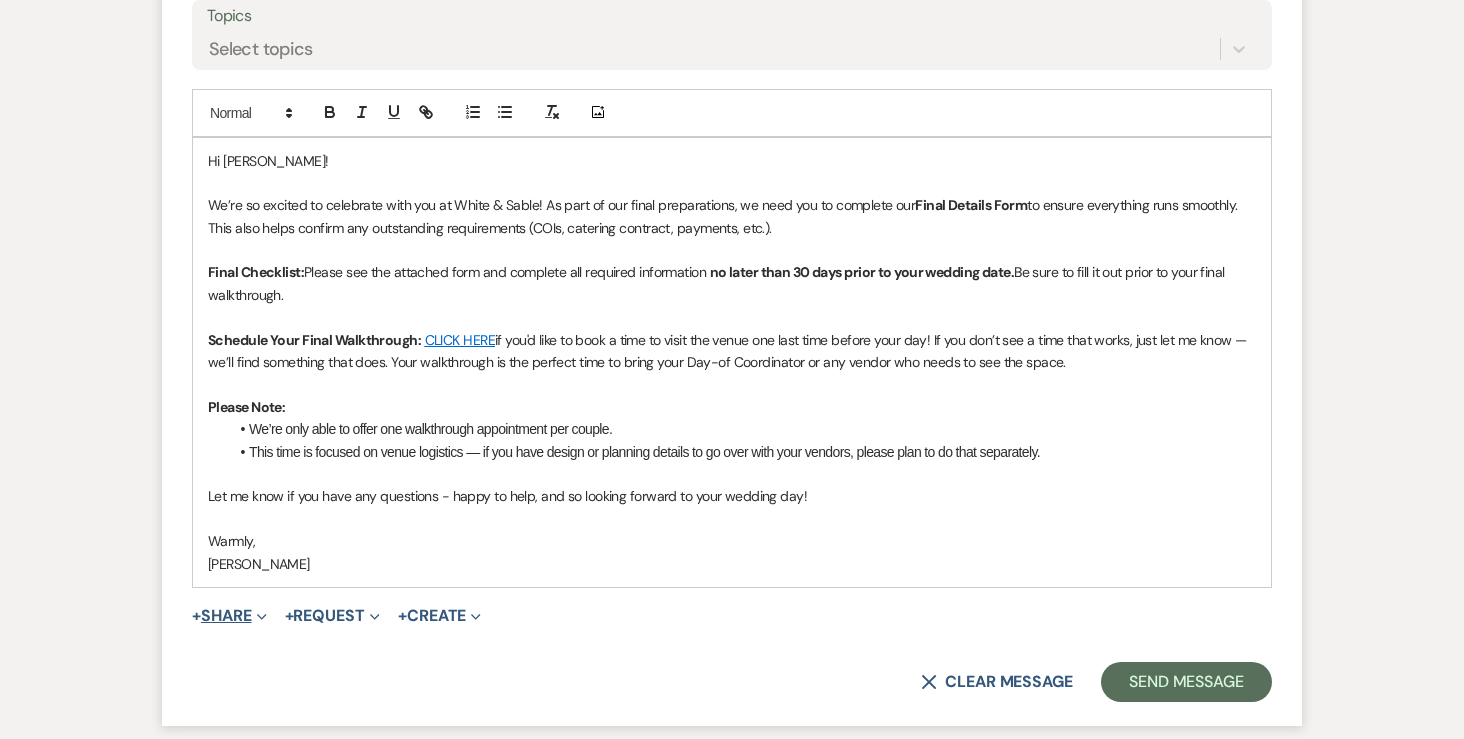 click on "+  Share Expand" at bounding box center [229, 616] 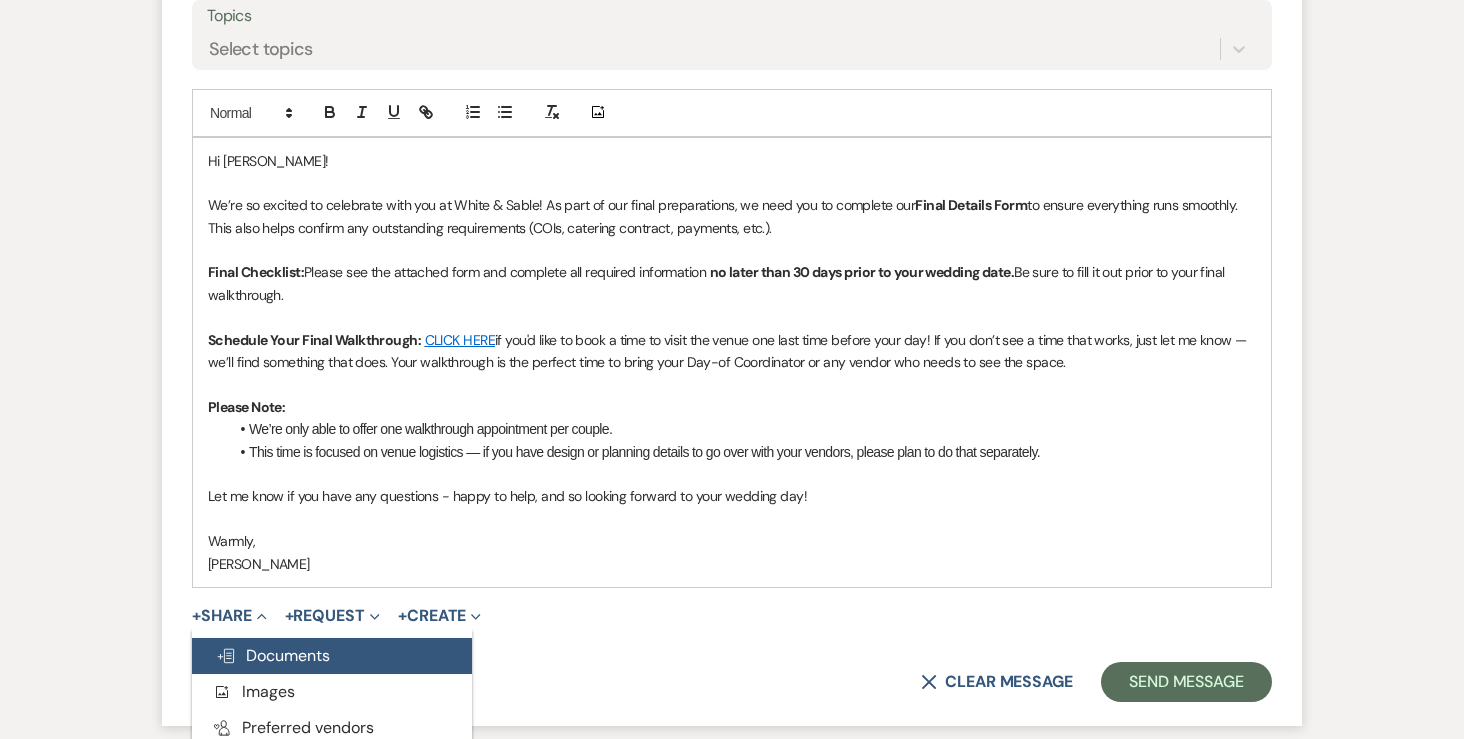 click on "Doc Upload Documents" at bounding box center (273, 655) 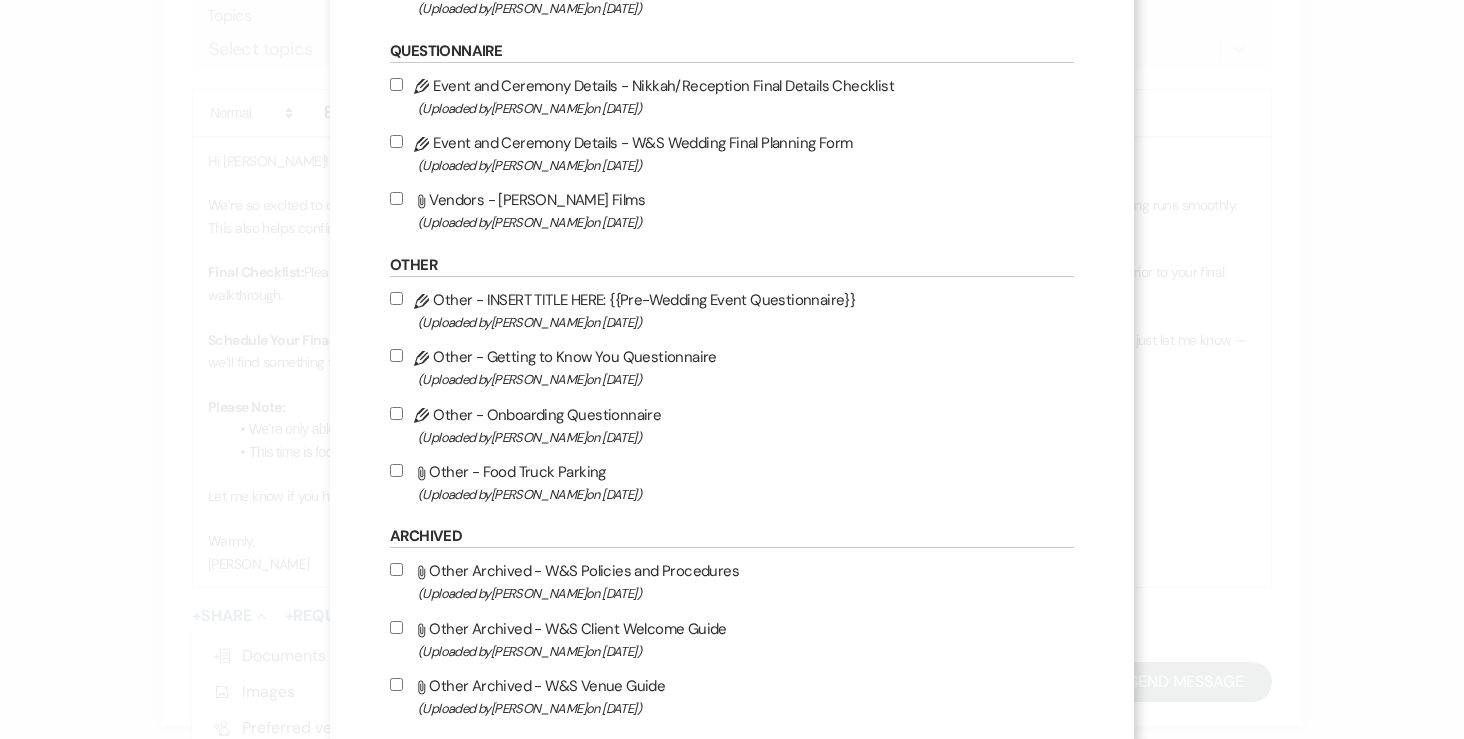 scroll, scrollTop: 2184, scrollLeft: 0, axis: vertical 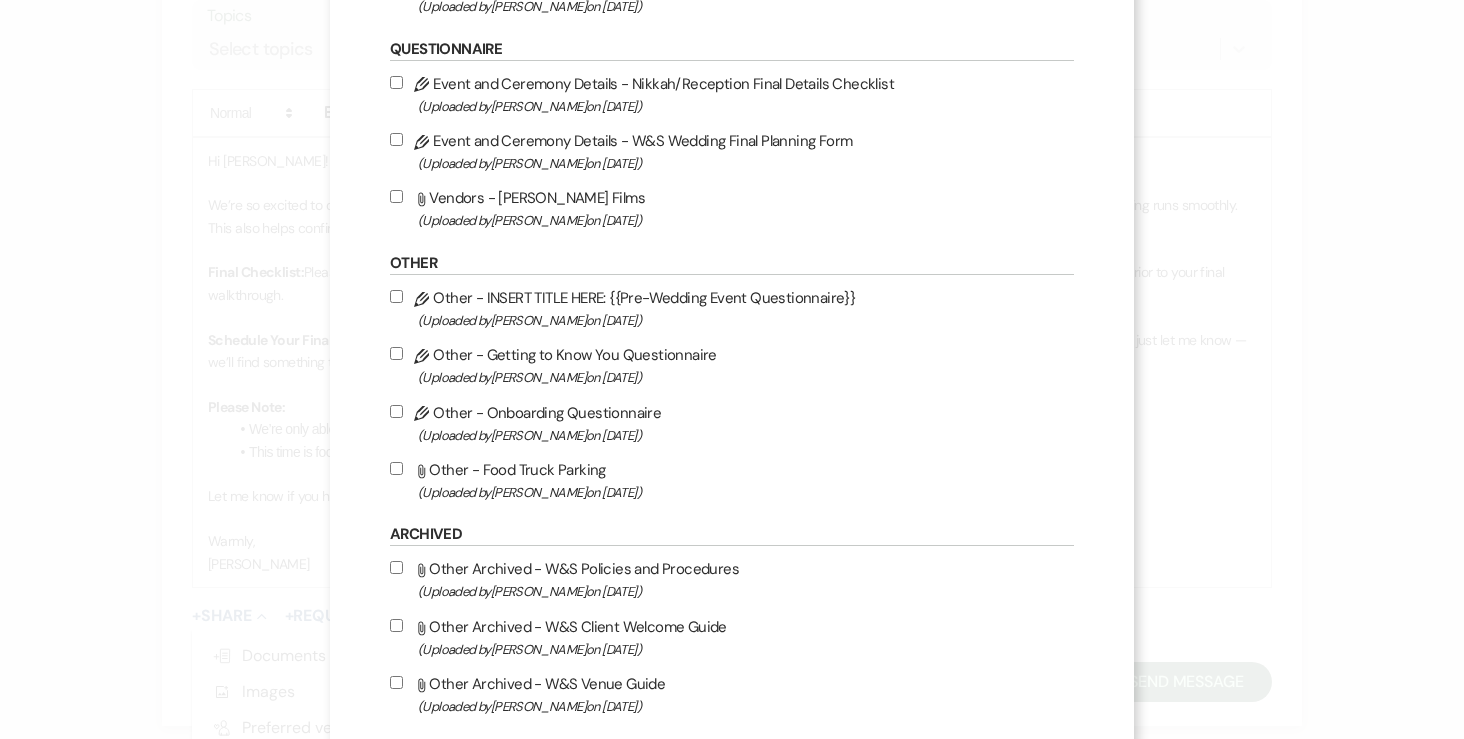 click on "Pencil Event and Ceremony Details - W&S Wedding Final Planning Form (Uploaded by  [PERSON_NAME]  on   [DATE] )" at bounding box center [396, 139] 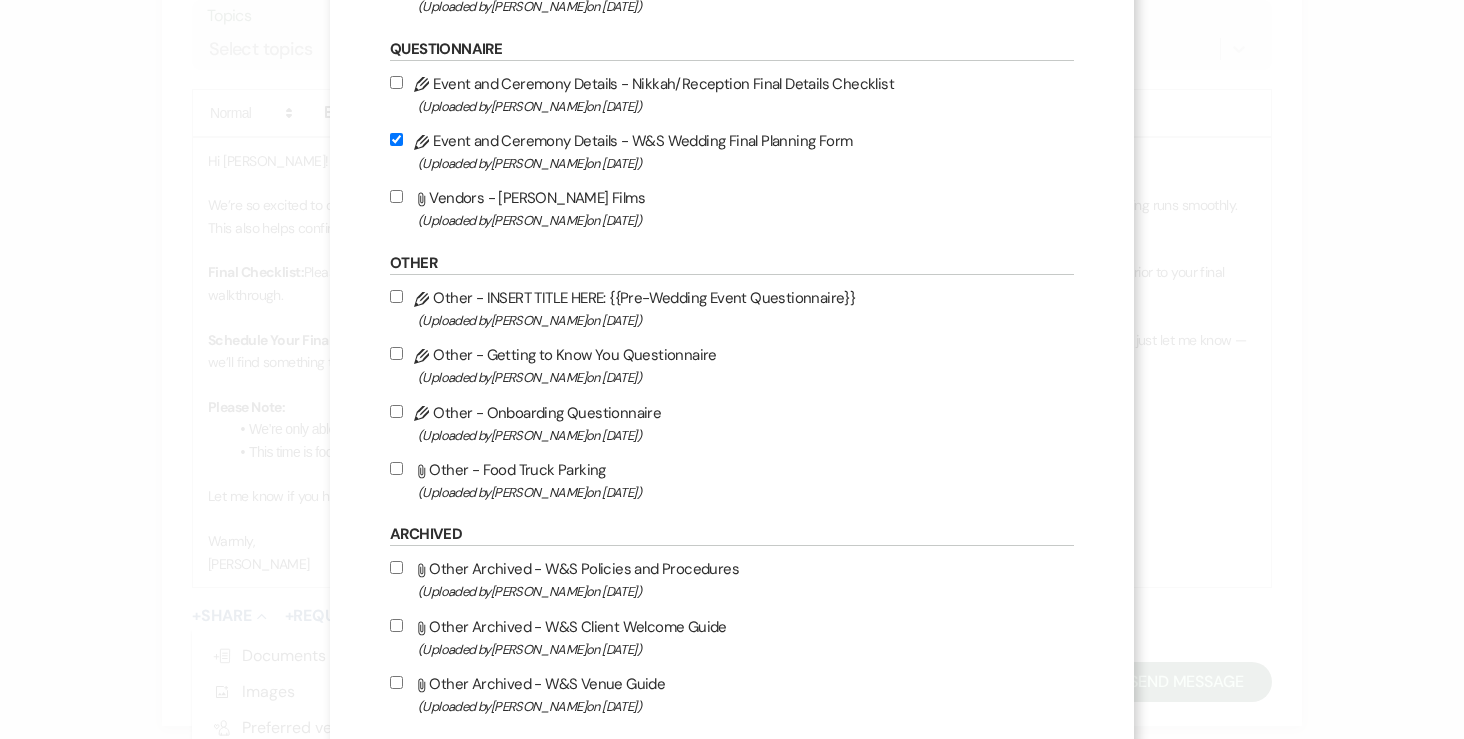 checkbox on "true" 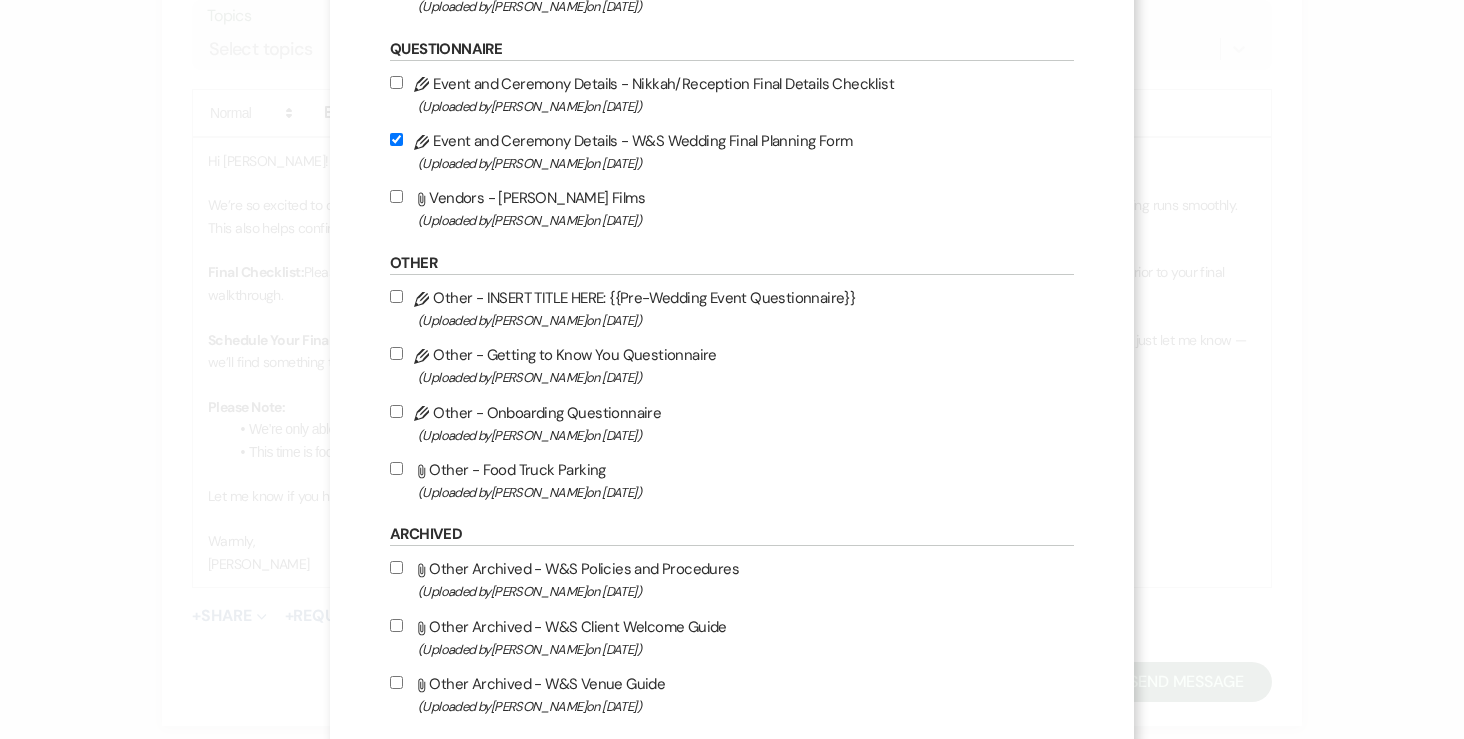 scroll, scrollTop: 2305, scrollLeft: 0, axis: vertical 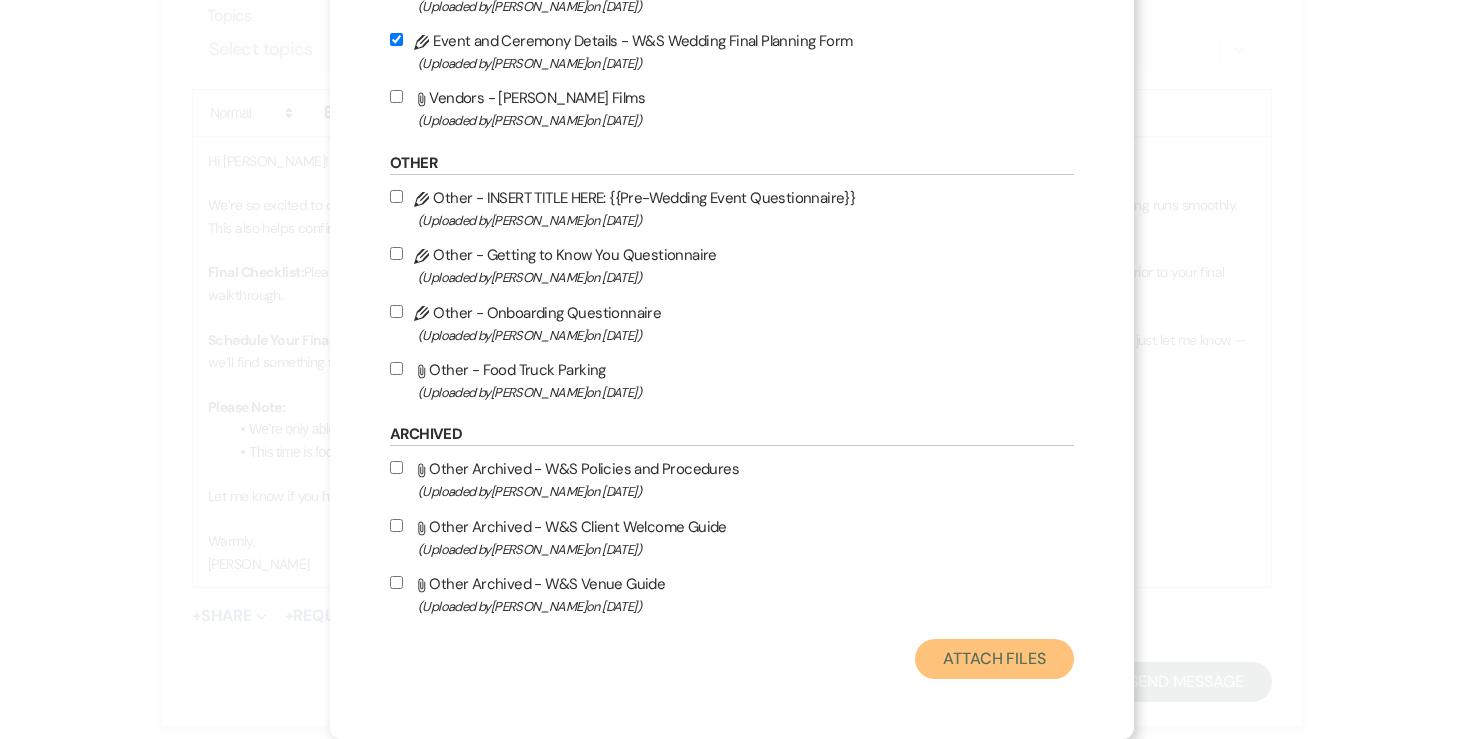 click on "Attach Files" at bounding box center (994, 659) 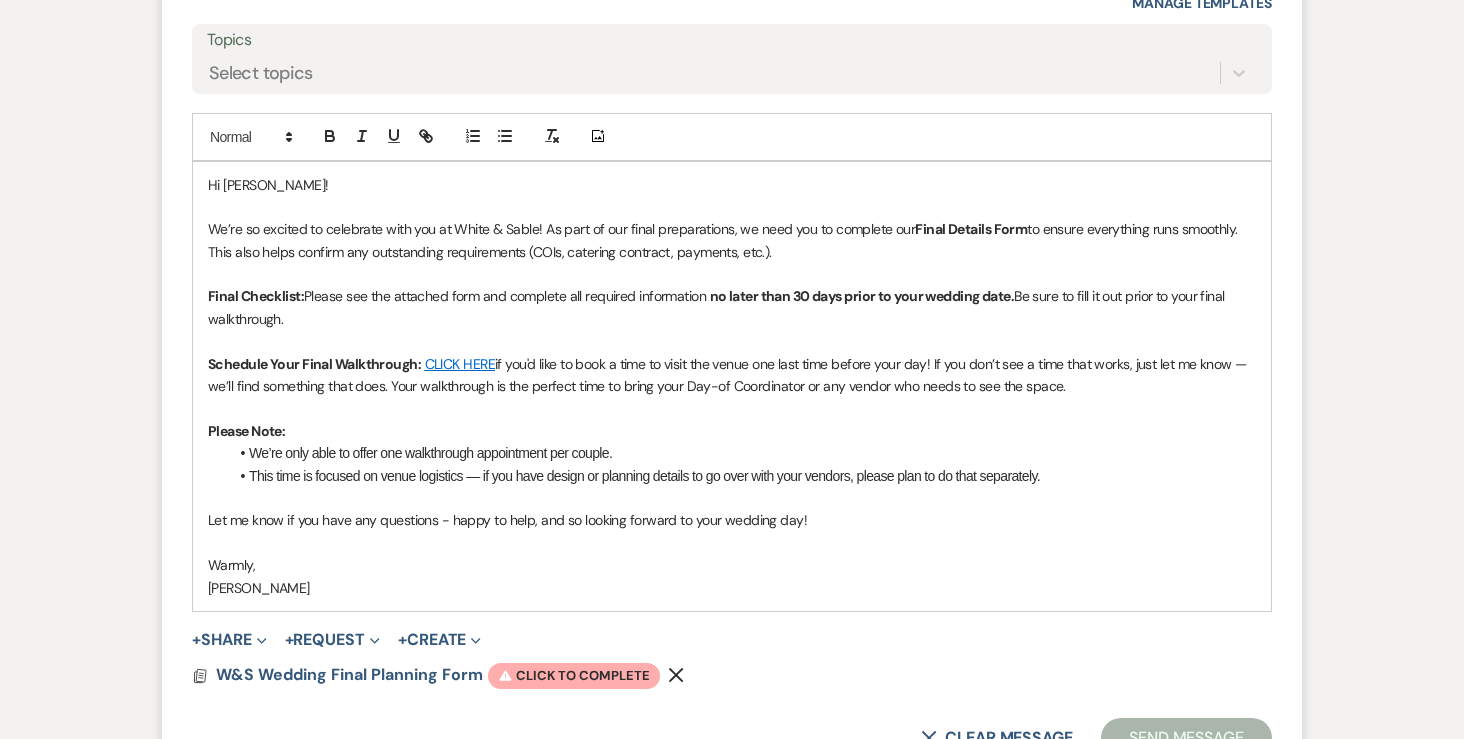 scroll, scrollTop: 1226, scrollLeft: 0, axis: vertical 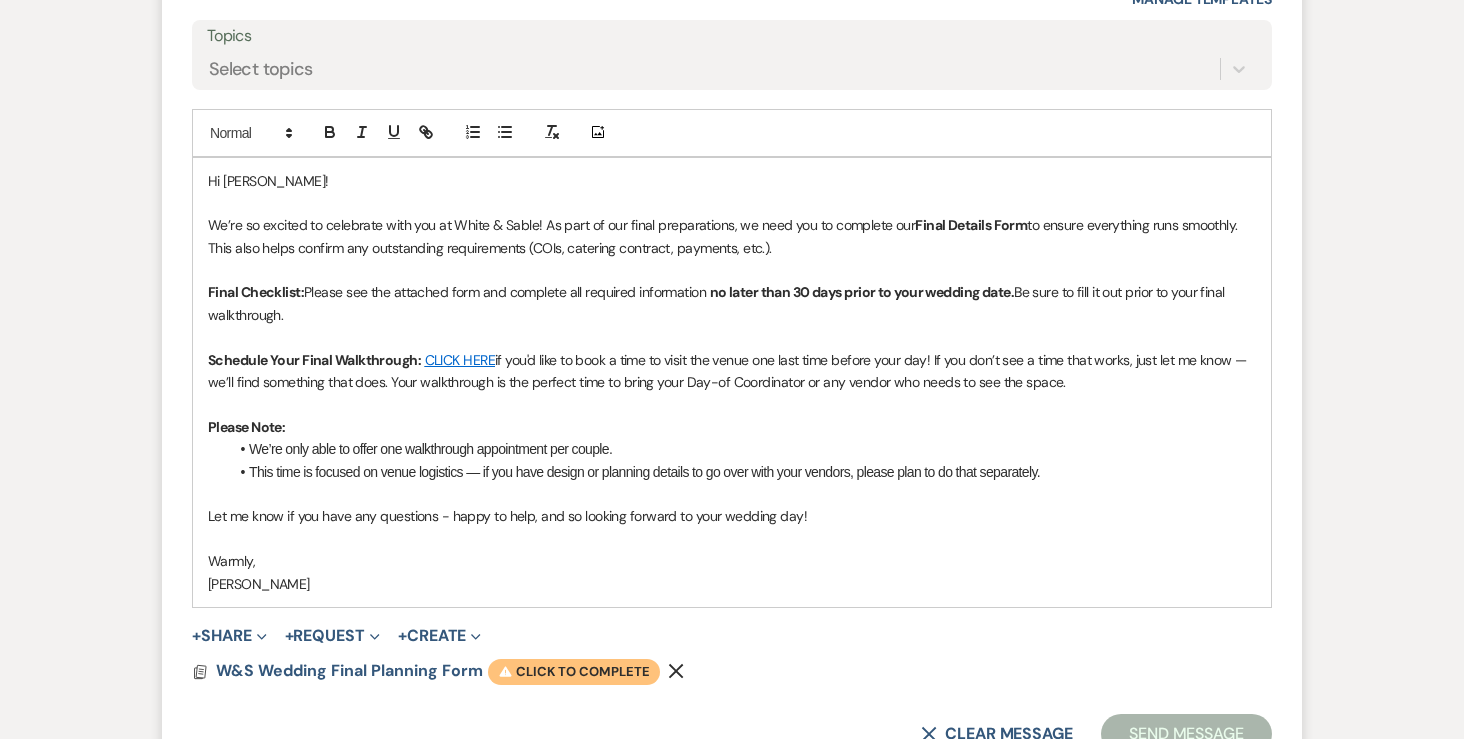click on "Warning   Click to complete" at bounding box center [574, 672] 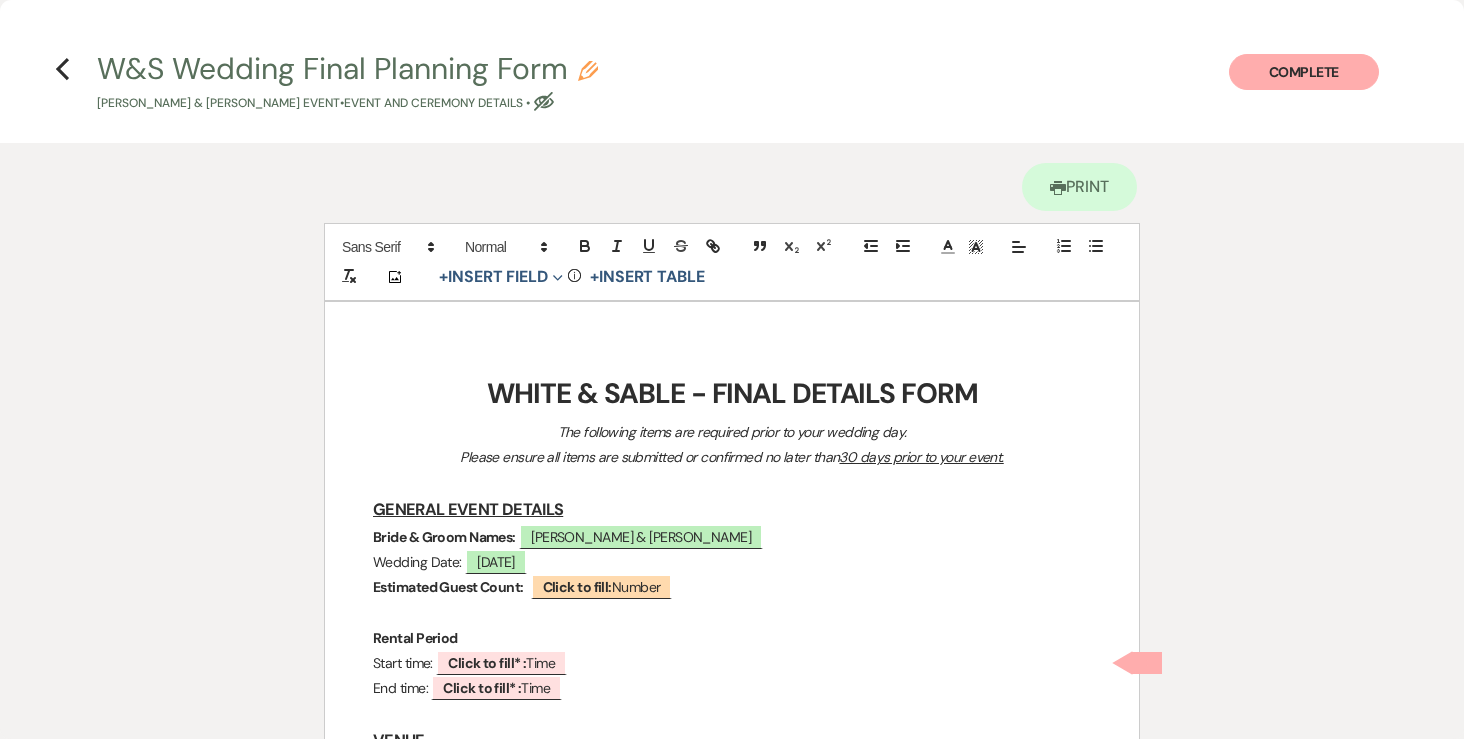 click on "Pencil" 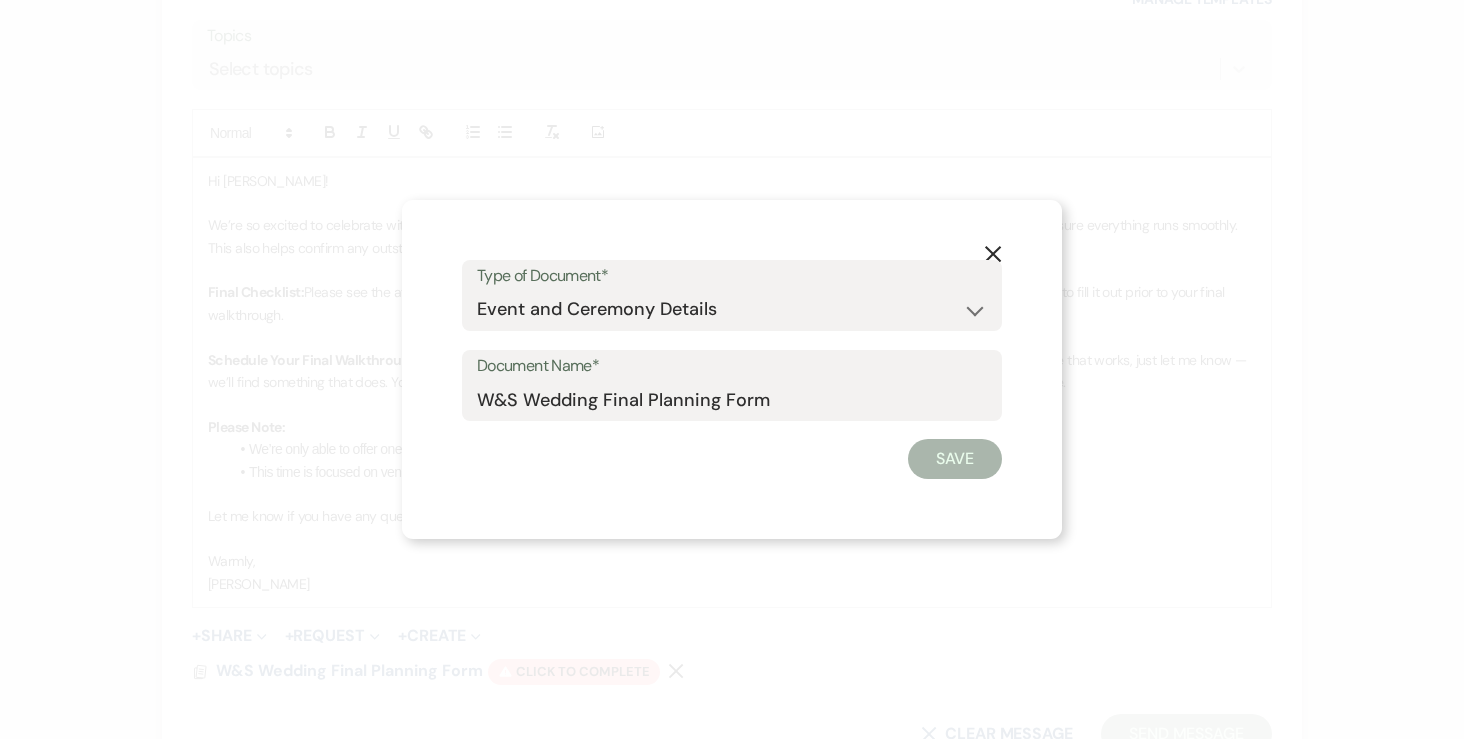 click on "Type of Document* Special Event Insurance Vendor Certificate of Insurance Contracts / Rental Agreements Invoices Receipts Event Maps Floor Plans Rain Plan Seating Charts Venue Layout Catering / Alcohol Permit Event Permit Fire Permit Fuel Permit Generator Permit Tent Permit Venue Permit Other Permit Inventory  Promotional Sample Venue Beverage Ceremony Event Finalize + Share Guests Lodging Menu Vendors Venue Beverage Brochure Menu Packages Product Specifications Quotes Beverage Event and Ceremony Details Finalize & Share Guests Lodging Menu Vendors Venue Event Timeline Family / Wedding Party Timeline Food and Beverage Timeline MC / DJ / Band Timeline Master Timeline Photography Timeline Set-Up / Clean-Up Vendor Timeline Bartender Safe Serve / TiPS Certification Vendor Certification Vendor License Other Document Name* W&S Wedding Final Planning Form Save" at bounding box center [732, 370] 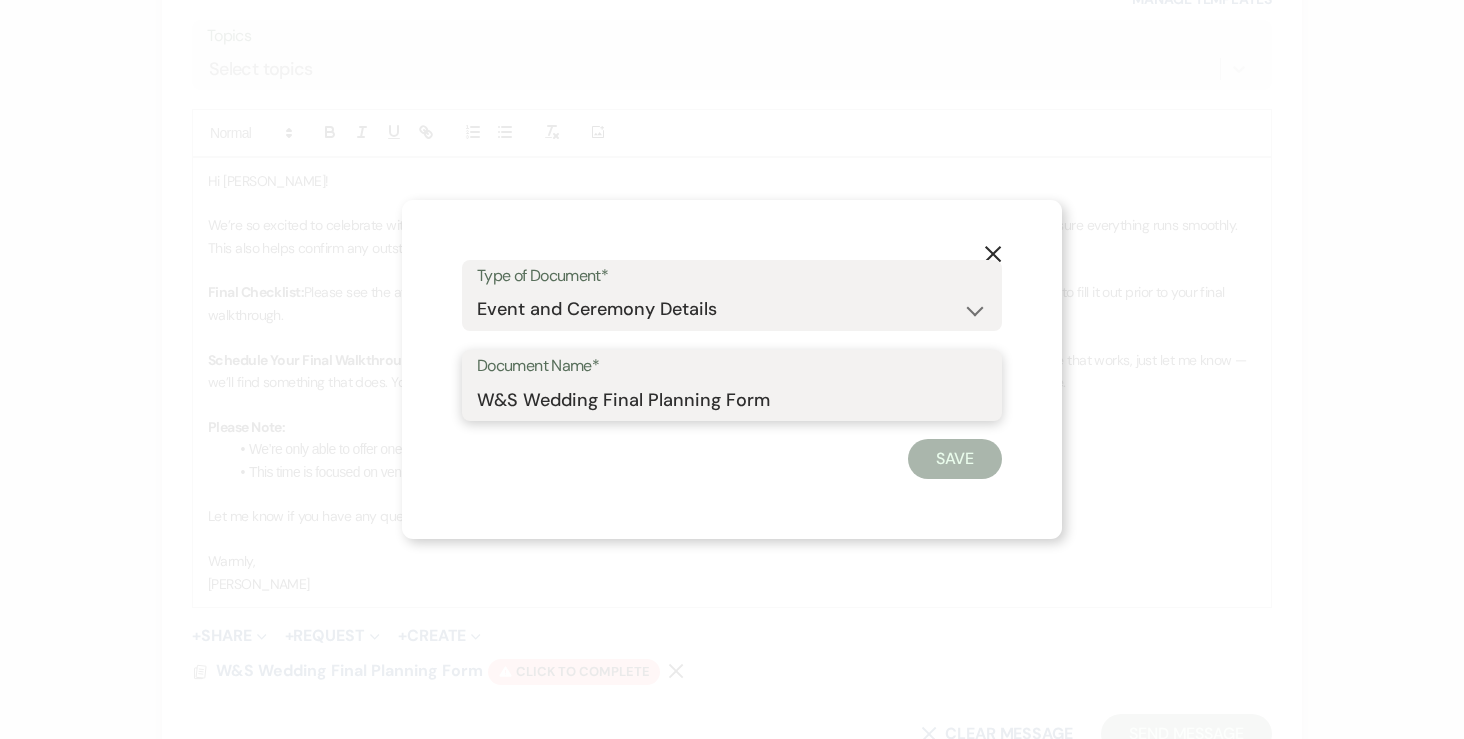click on "W&S Wedding Final Planning Form" at bounding box center (732, 399) 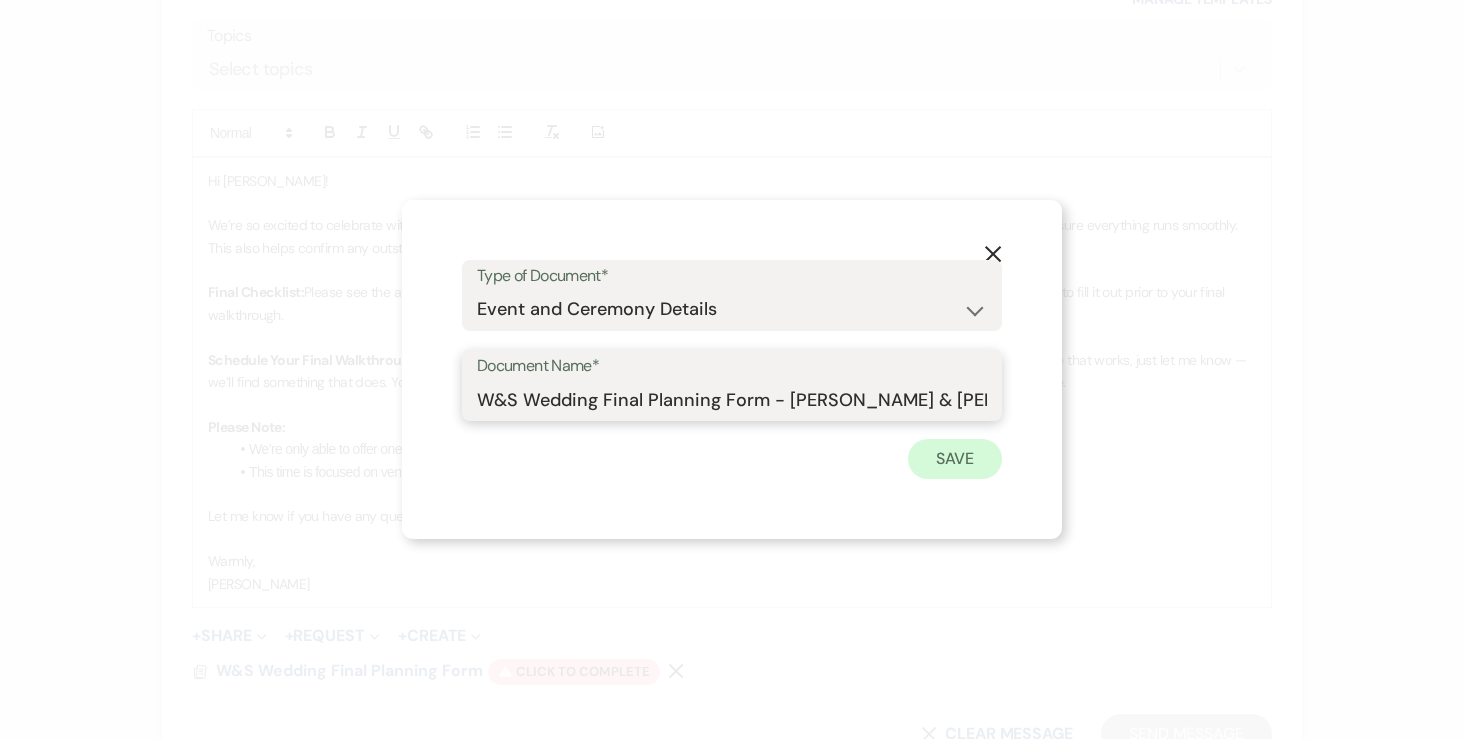 type on "W&S Wedding Final Planning Form - [PERSON_NAME] & [PERSON_NAME]" 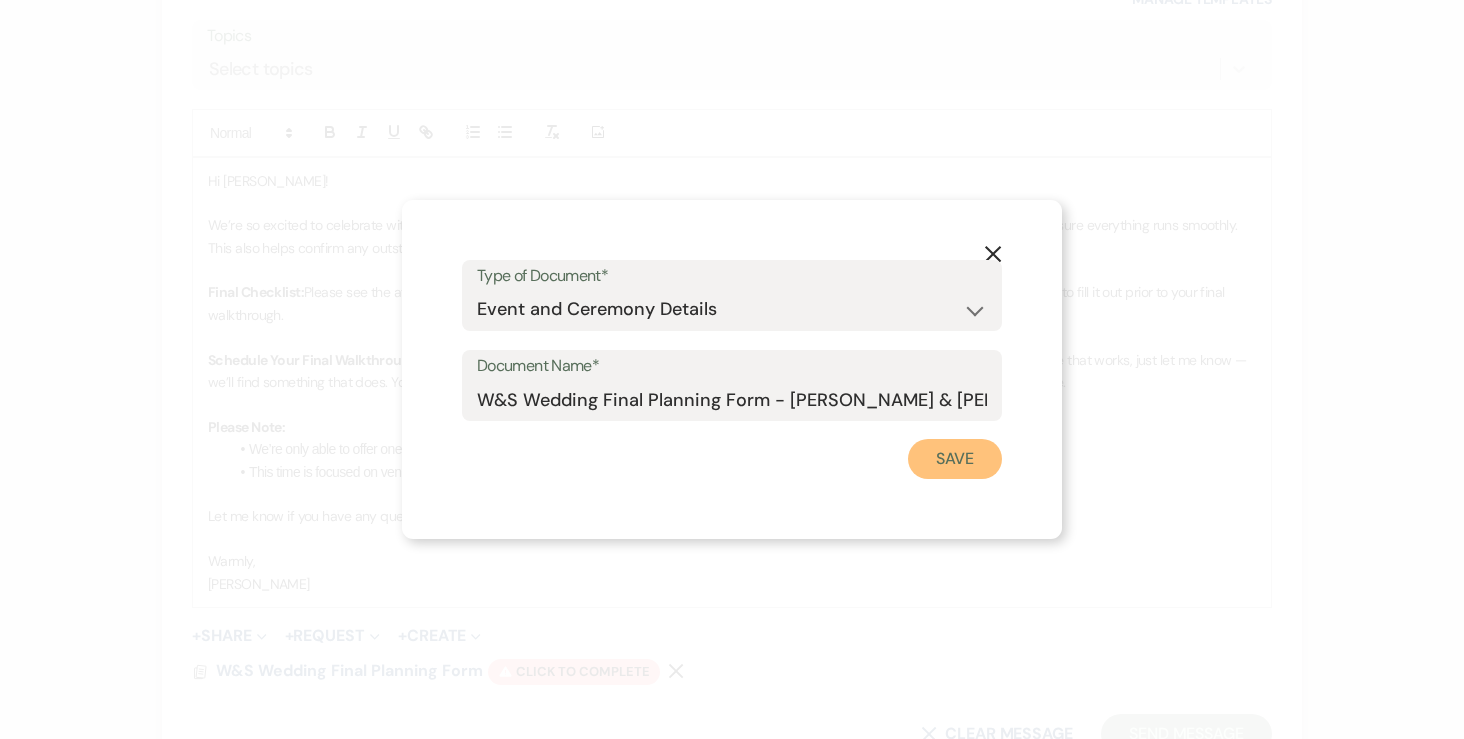click on "Save" at bounding box center [955, 459] 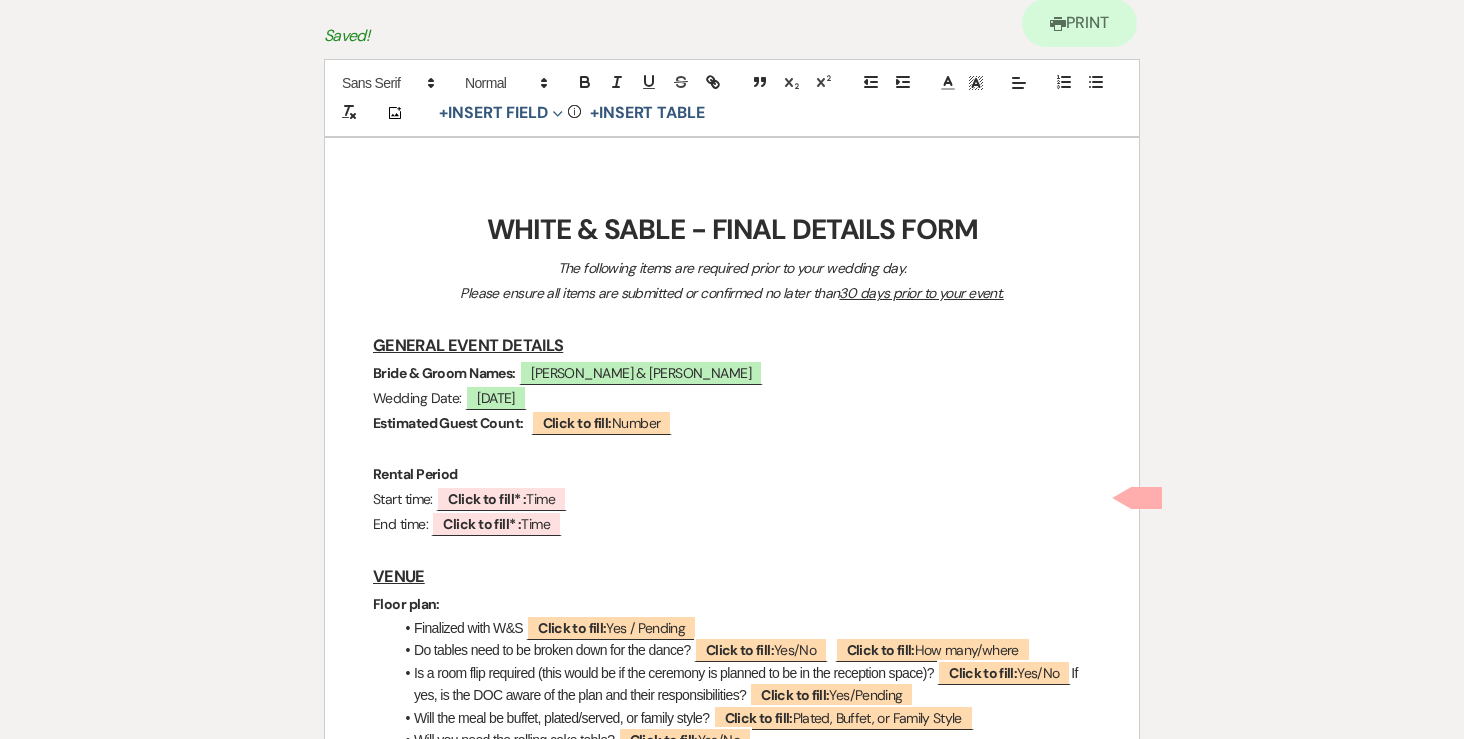 scroll, scrollTop: 177, scrollLeft: 0, axis: vertical 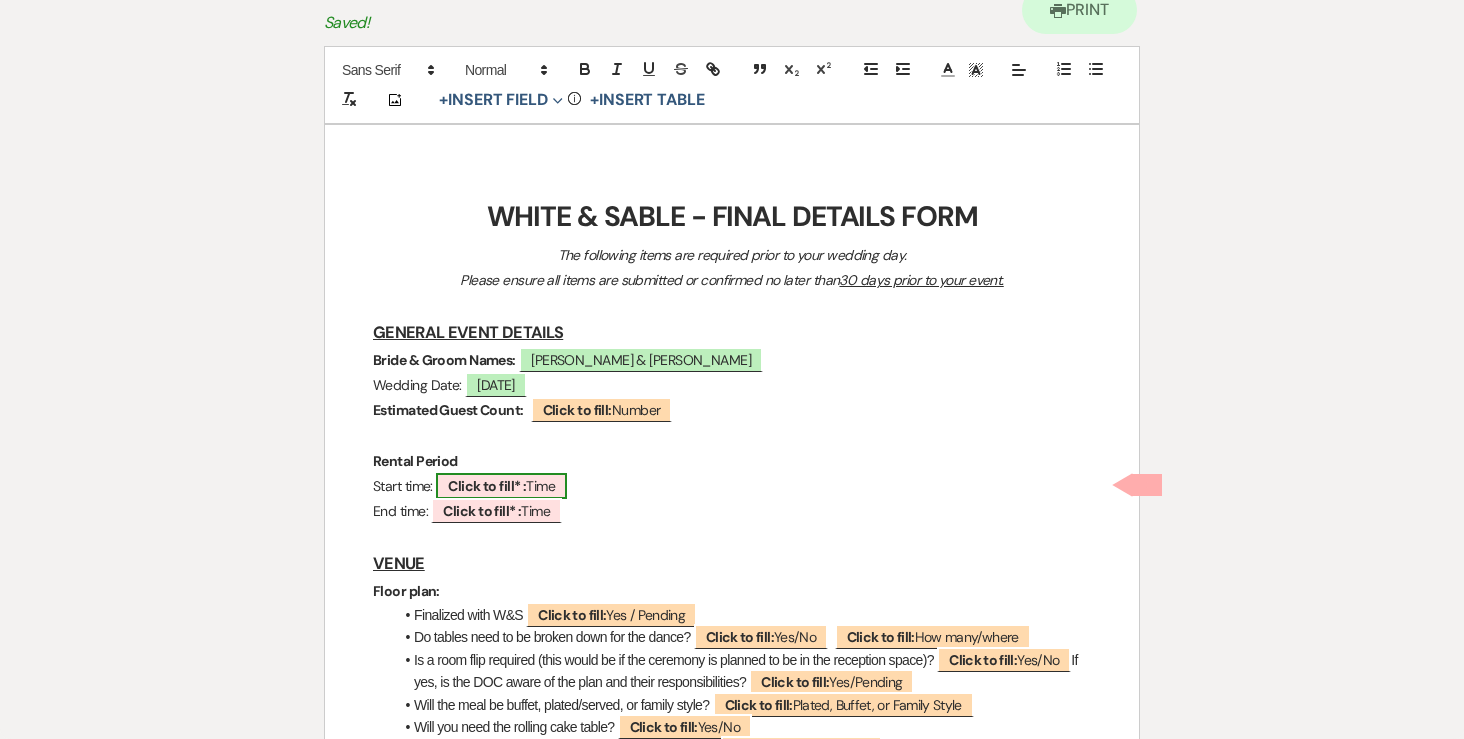 click on "Click to fill* :" at bounding box center (487, 486) 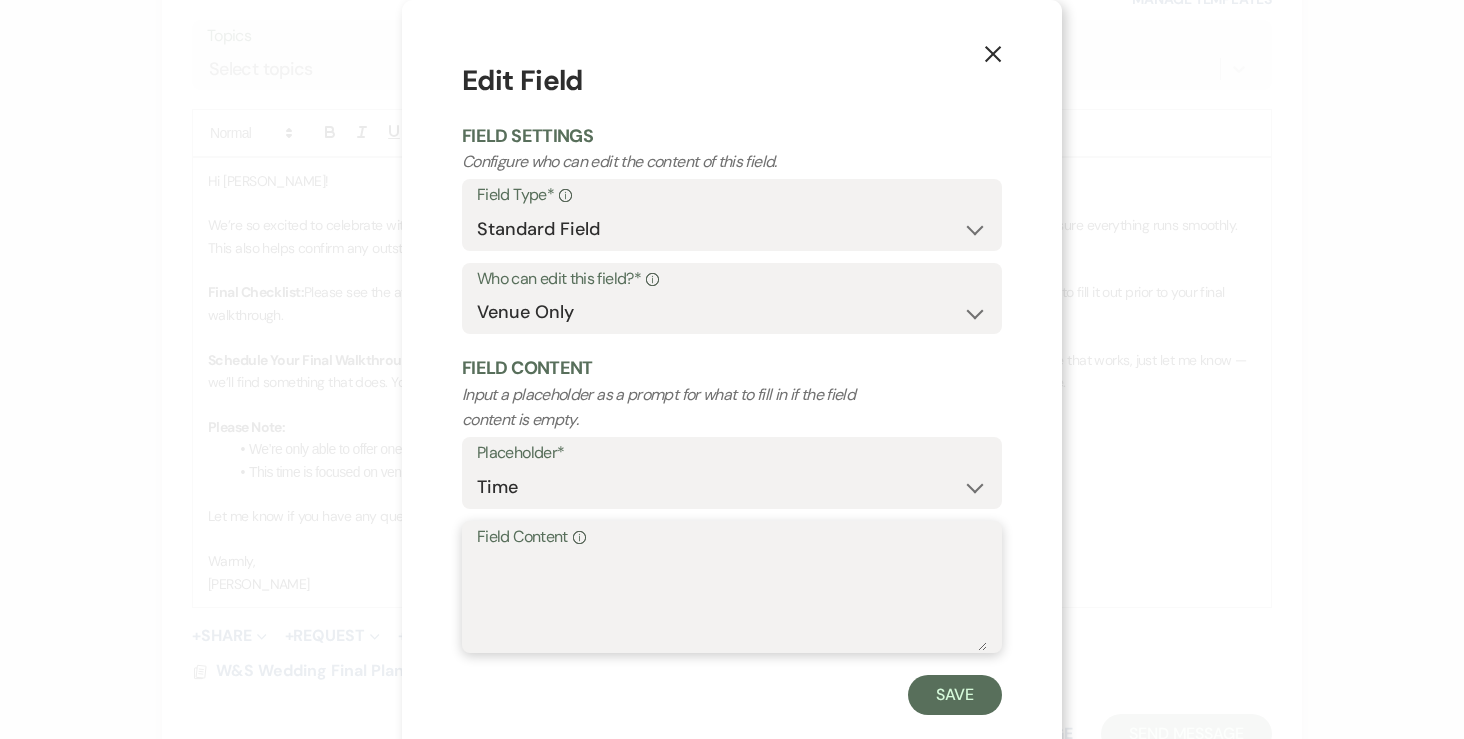 click on "Field Content Info" at bounding box center [732, 601] 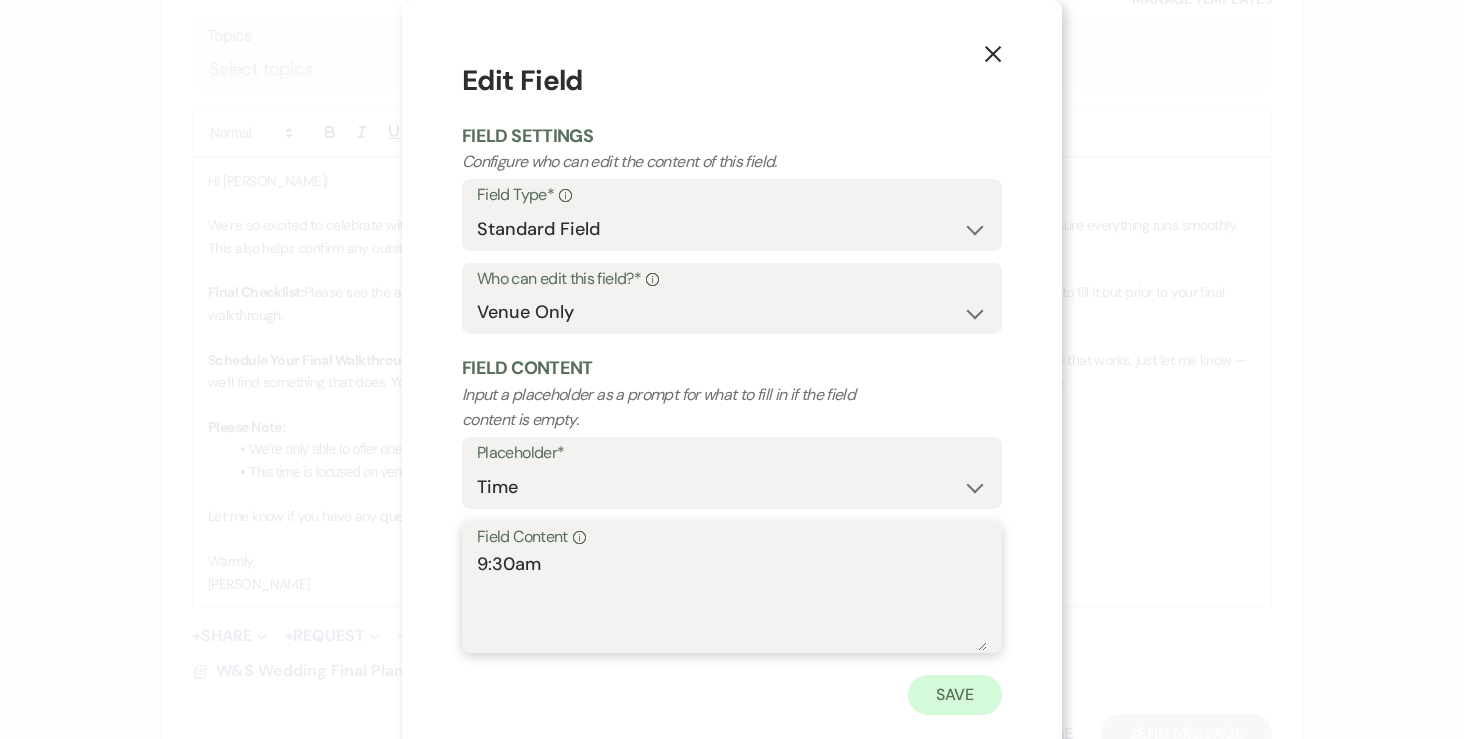type on "9:30am" 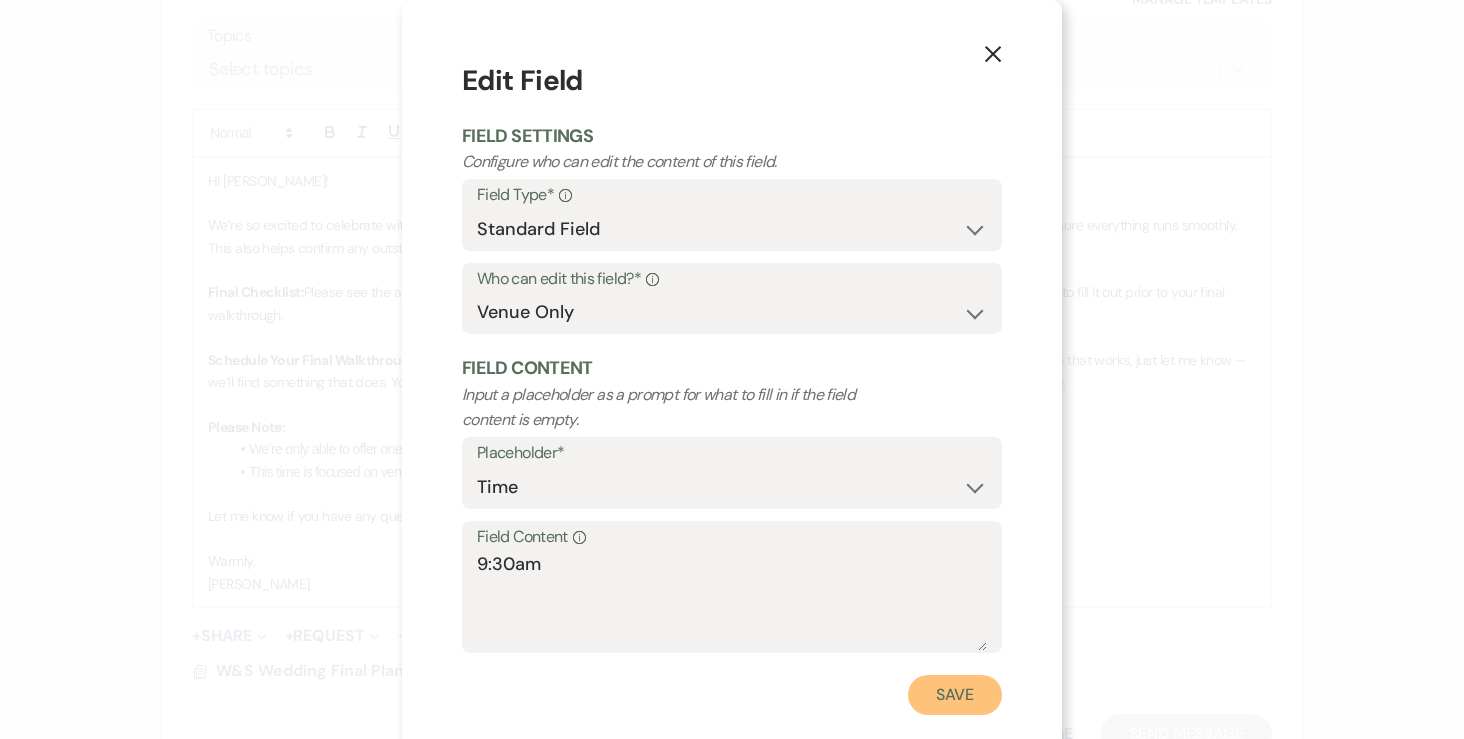 click on "Save" at bounding box center (955, 695) 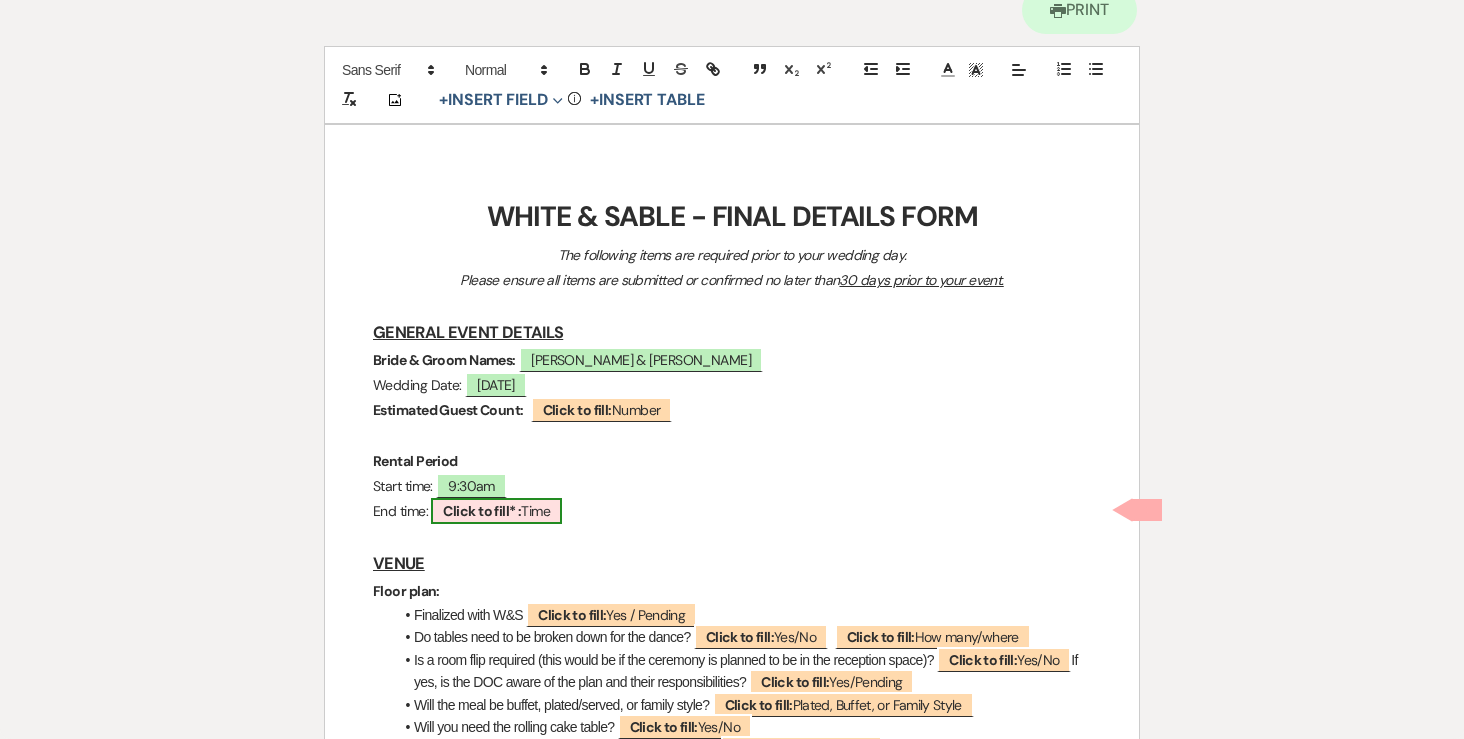 click on "Click to fill* :" at bounding box center [482, 511] 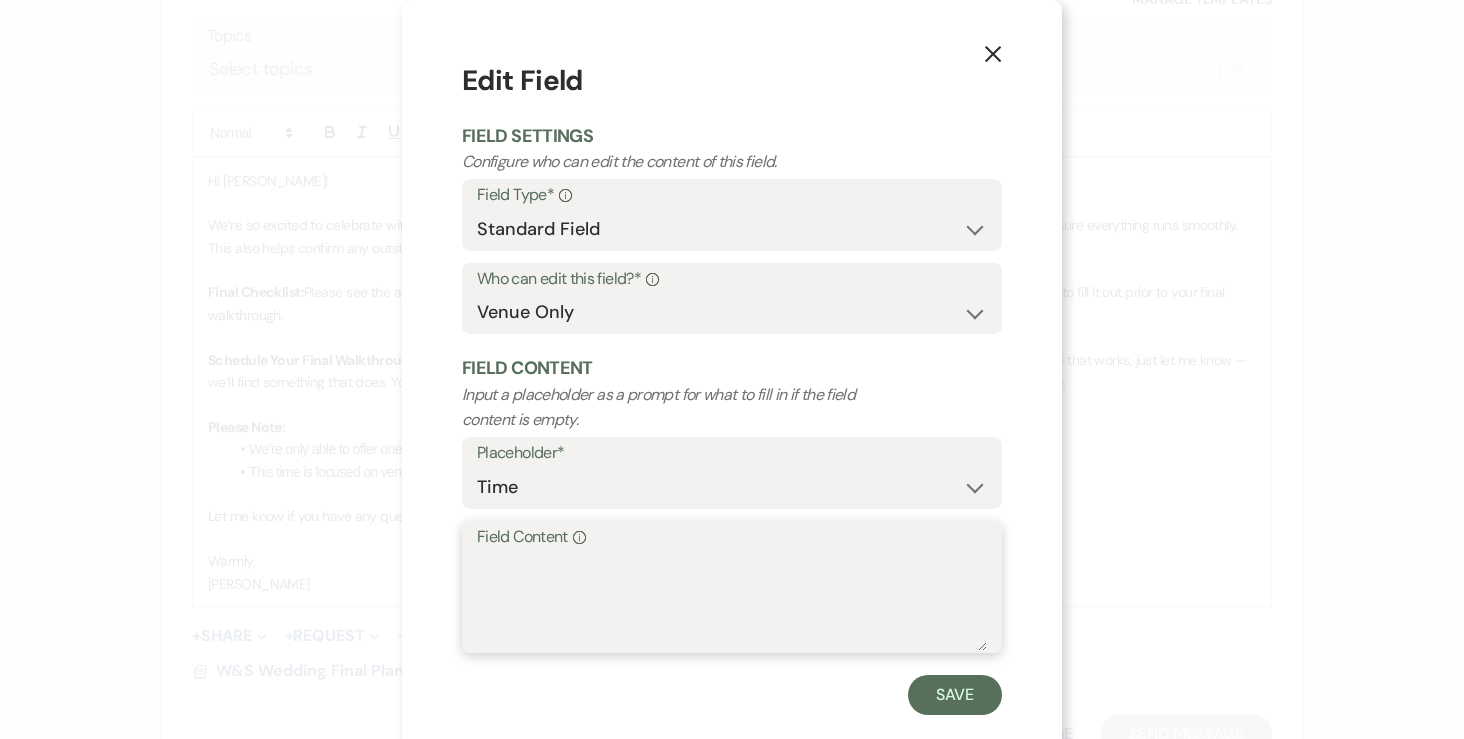 click on "Field Content Info" at bounding box center (732, 601) 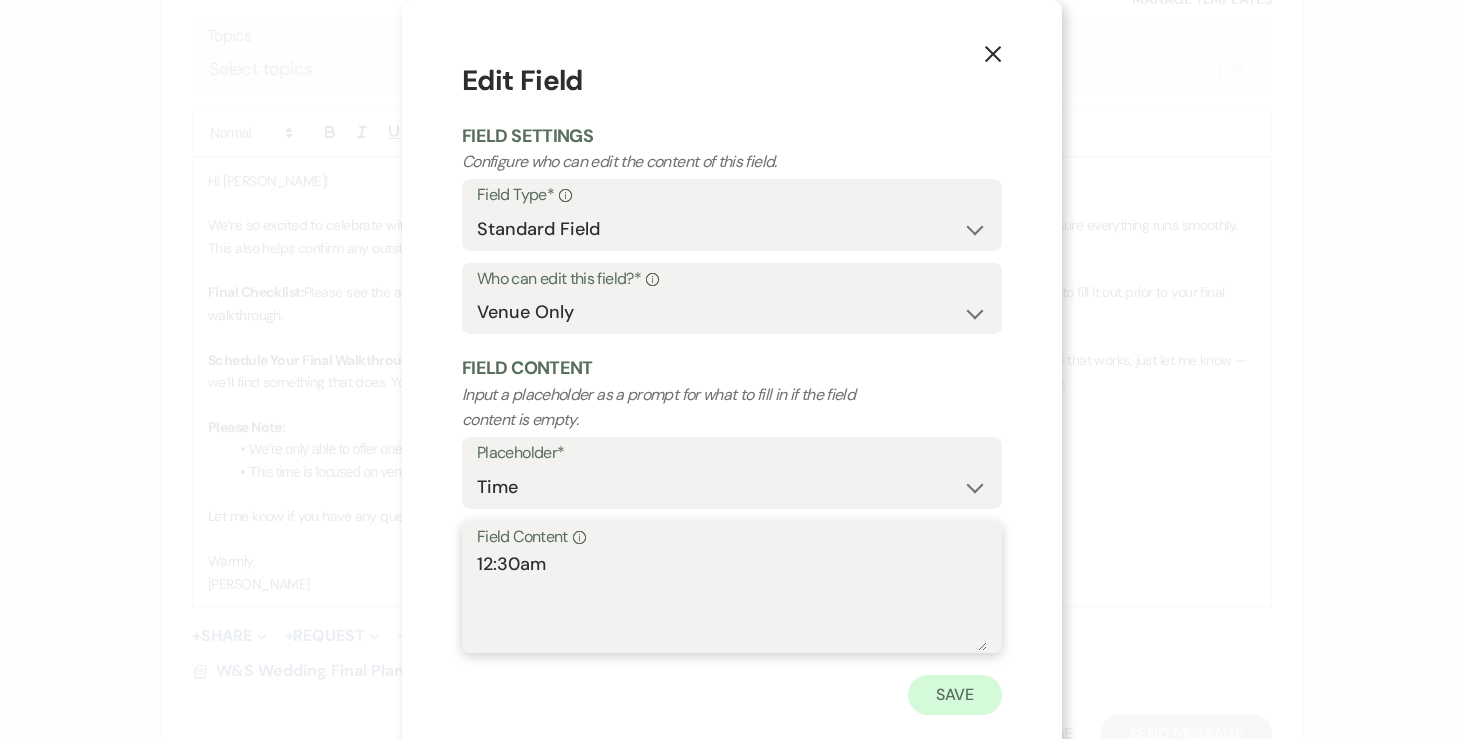 type on "12:30am" 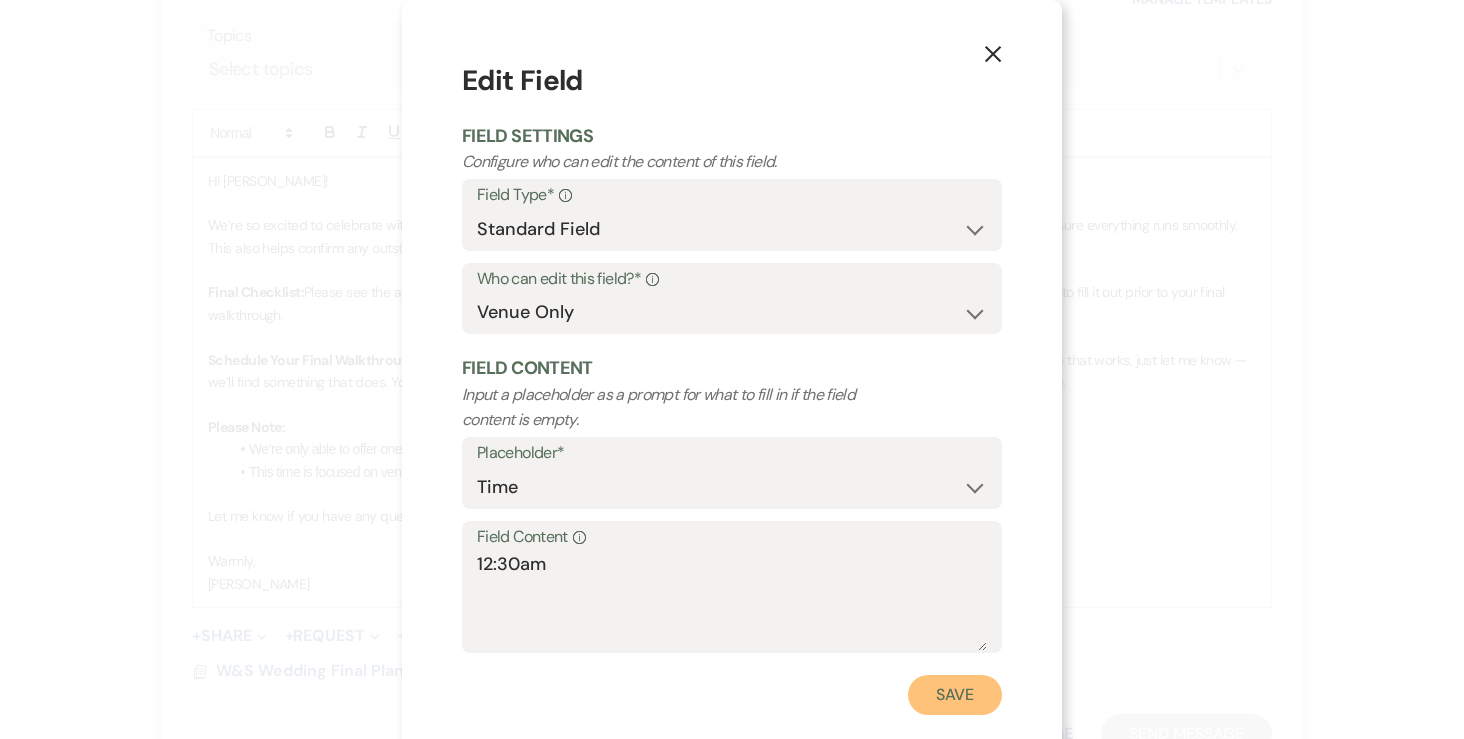 click on "Save" at bounding box center (955, 695) 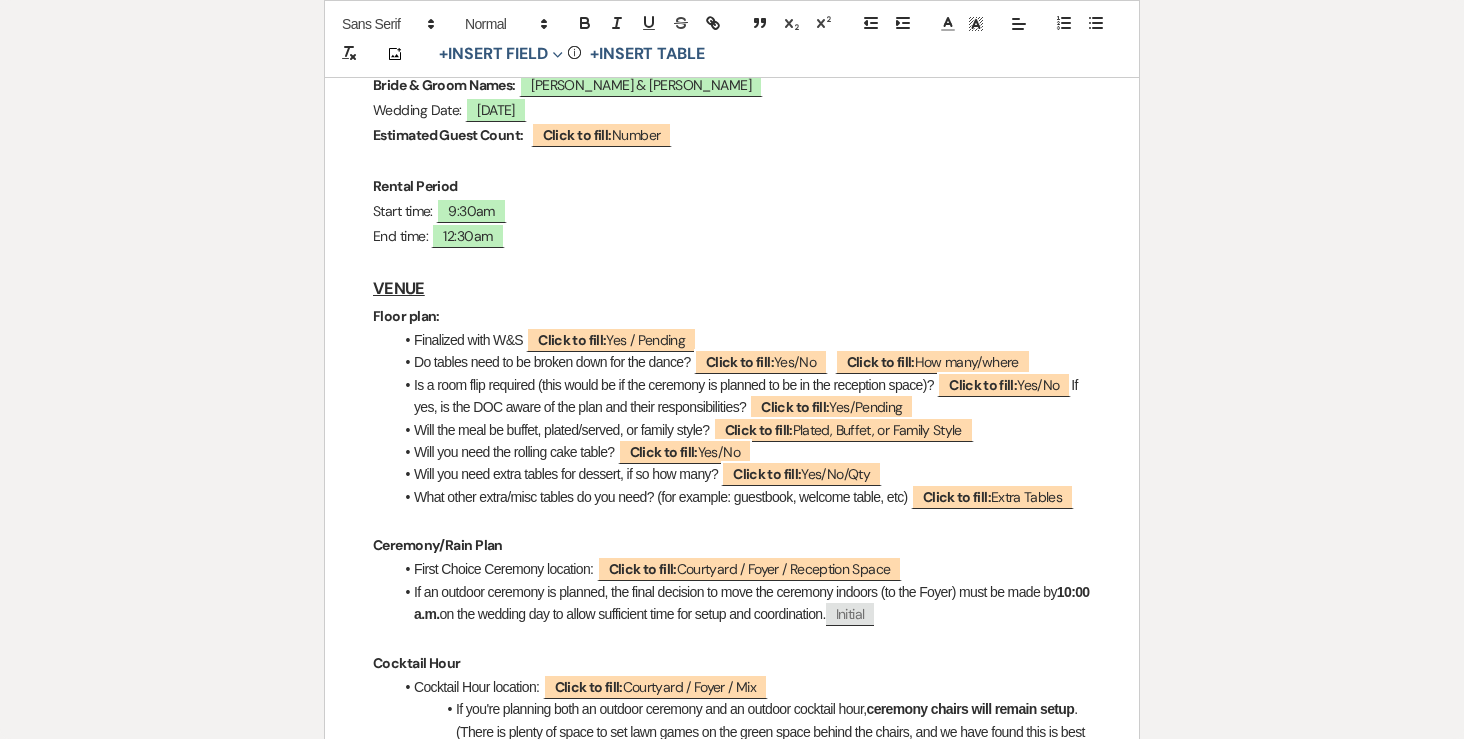 scroll, scrollTop: 536, scrollLeft: 0, axis: vertical 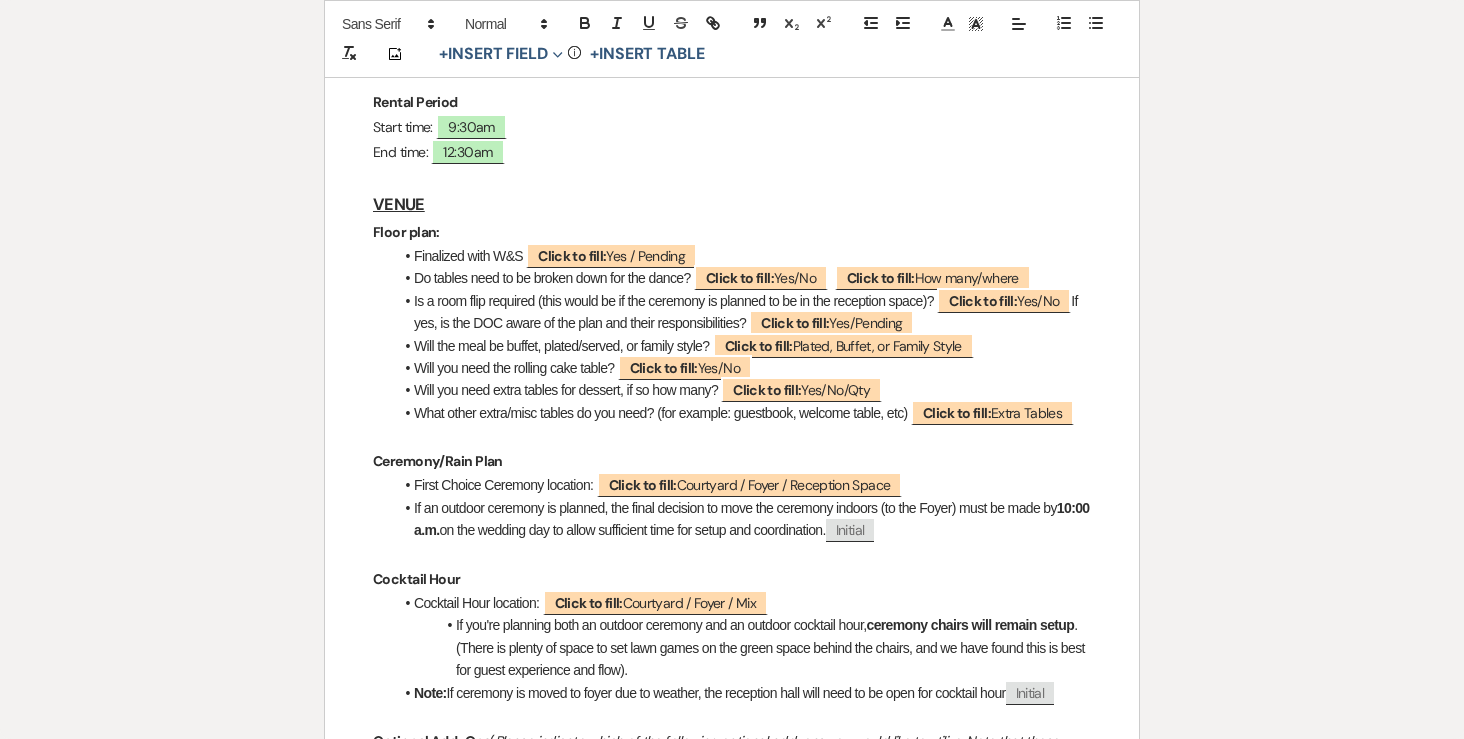 click on "Do tables need to be broken down for the dance?  ﻿
Click to fill:
Yes/No
﻿   ﻿
Click to fill:
How many/where
﻿" at bounding box center [742, 278] 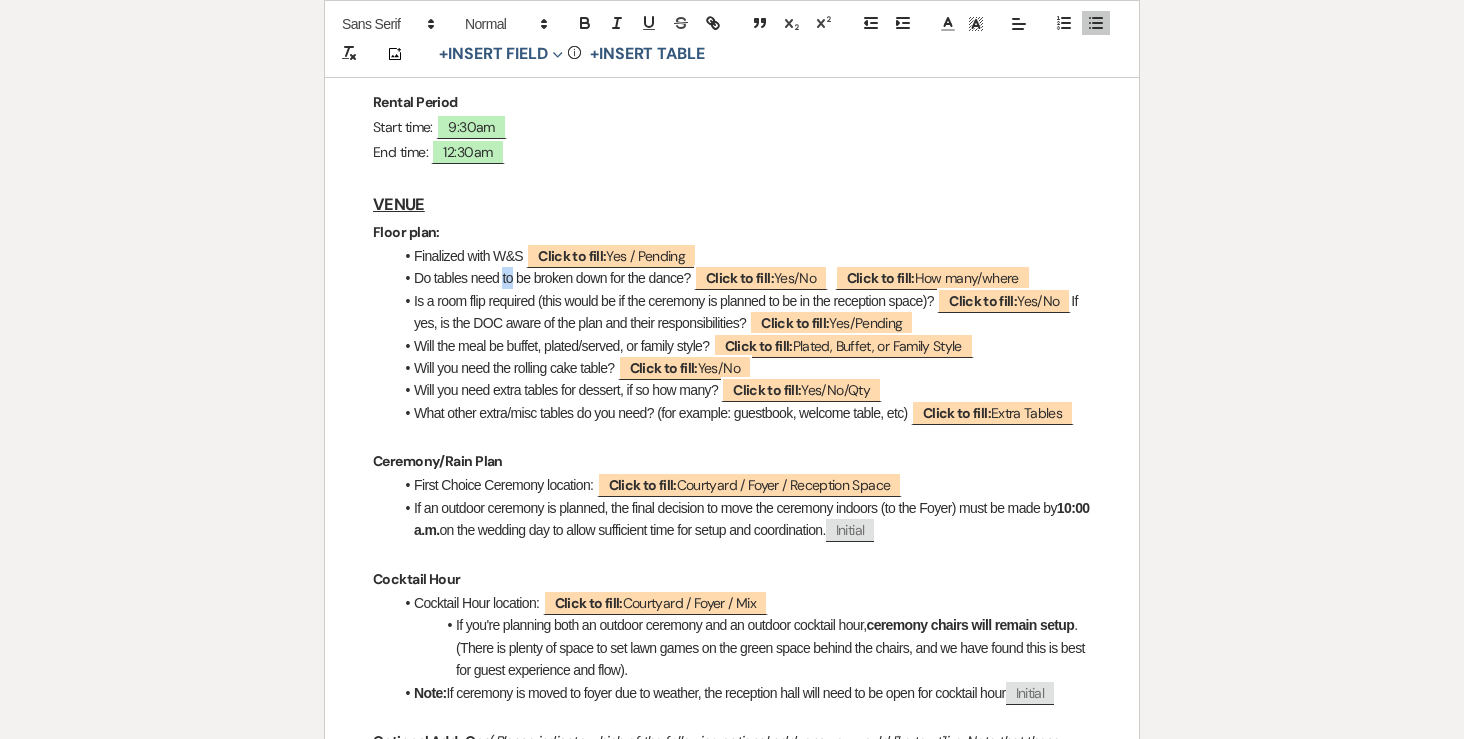 click on "Do tables need to be broken down for the dance?  ﻿
Click to fill:
Yes/No
﻿   ﻿
Click to fill:
How many/where
﻿" at bounding box center [742, 278] 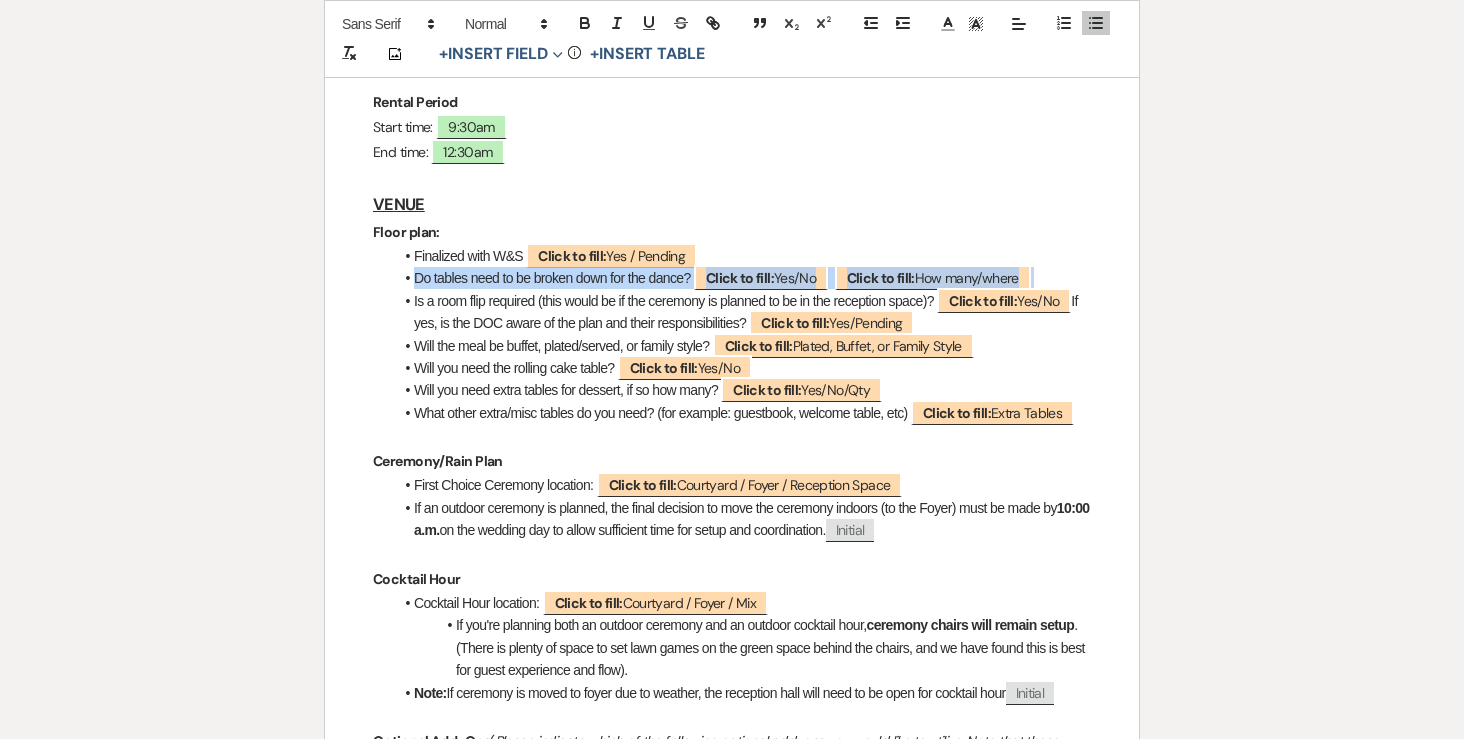 click on "Do tables need to be broken down for the dance?  ﻿
Click to fill:
Yes/No
﻿   ﻿
Click to fill:
How many/where
﻿" at bounding box center (742, 278) 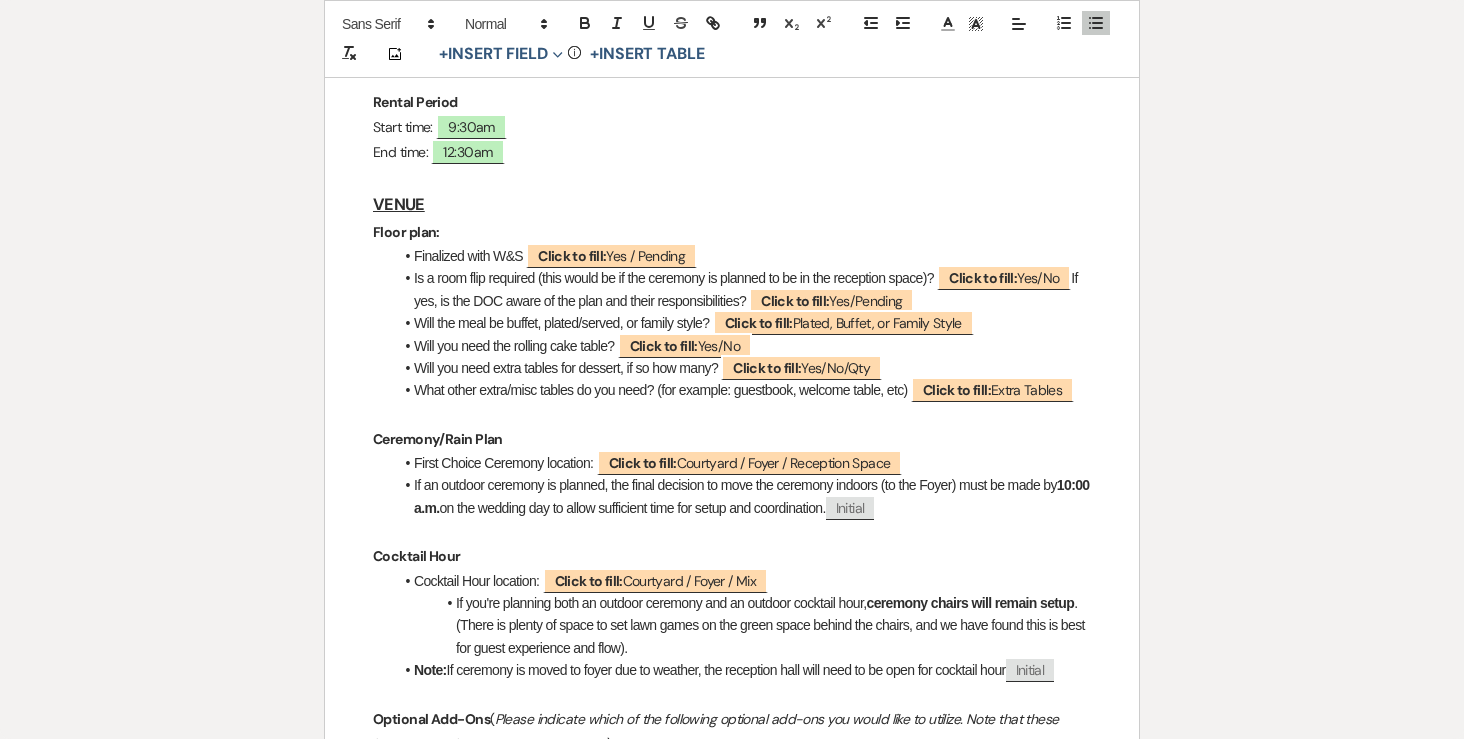 click on "Is a room flip required (this would be if the ceremony is planned to be in the reception space)?  ﻿
Click to fill:
Yes/No
﻿   If yes, is the DOC aware of the plan and their responsibilities?  ﻿
Click to fill:
Yes/Pending
﻿" at bounding box center [742, 289] 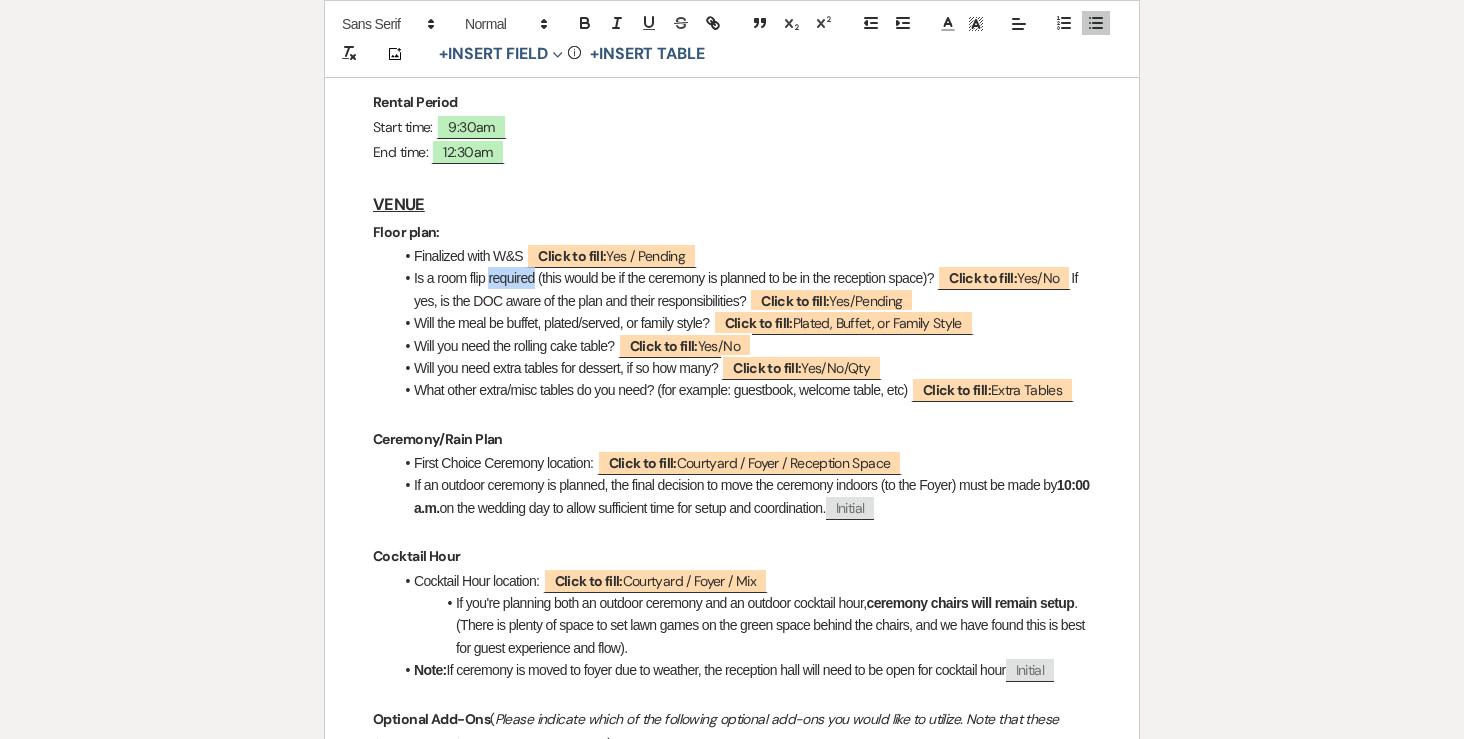 click on "Is a room flip required (this would be if the ceremony is planned to be in the reception space)?  ﻿
Click to fill:
Yes/No
﻿   If yes, is the DOC aware of the plan and their responsibilities?  ﻿
Click to fill:
Yes/Pending
﻿" at bounding box center [742, 289] 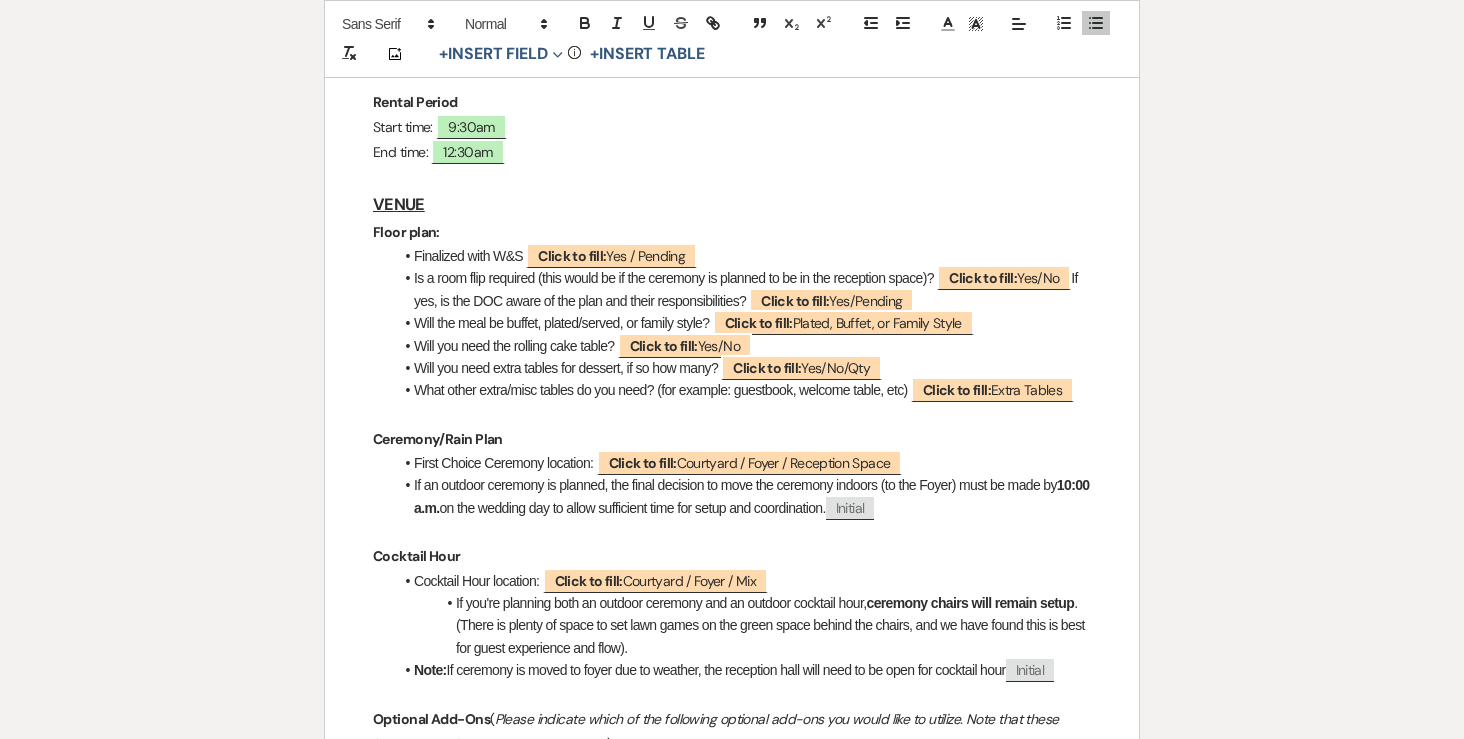 click on "Is a room flip required (this would be if the ceremony is planned to be in the reception space)?  ﻿
Click to fill:
Yes/No
﻿   If yes, is the DOC aware of the plan and their responsibilities?  ﻿
Click to fill:
Yes/Pending
﻿" at bounding box center (742, 289) 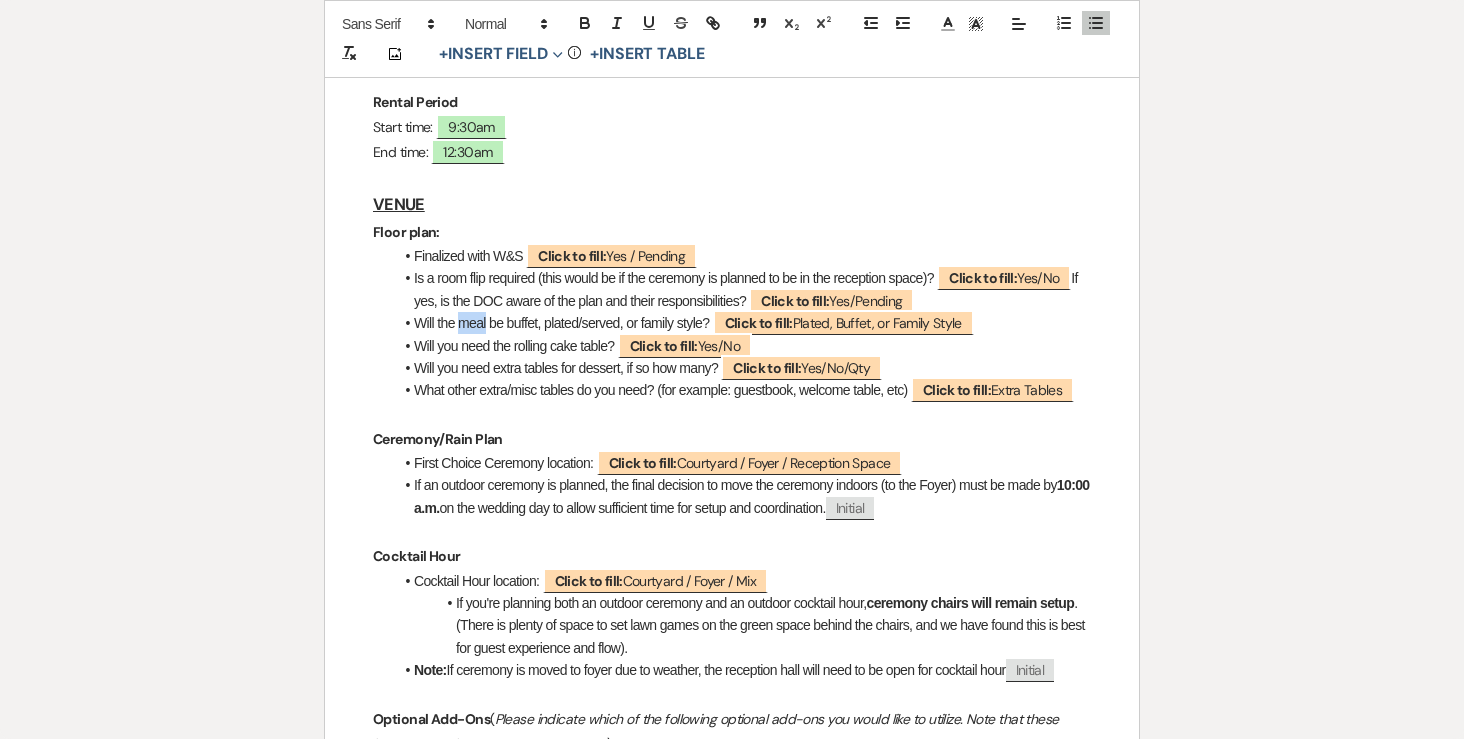 click on "Will the meal be buffet, plated/served, or family style?  ﻿
Click to fill:
Plated, Buffet, or Family Style
﻿" at bounding box center [742, 323] 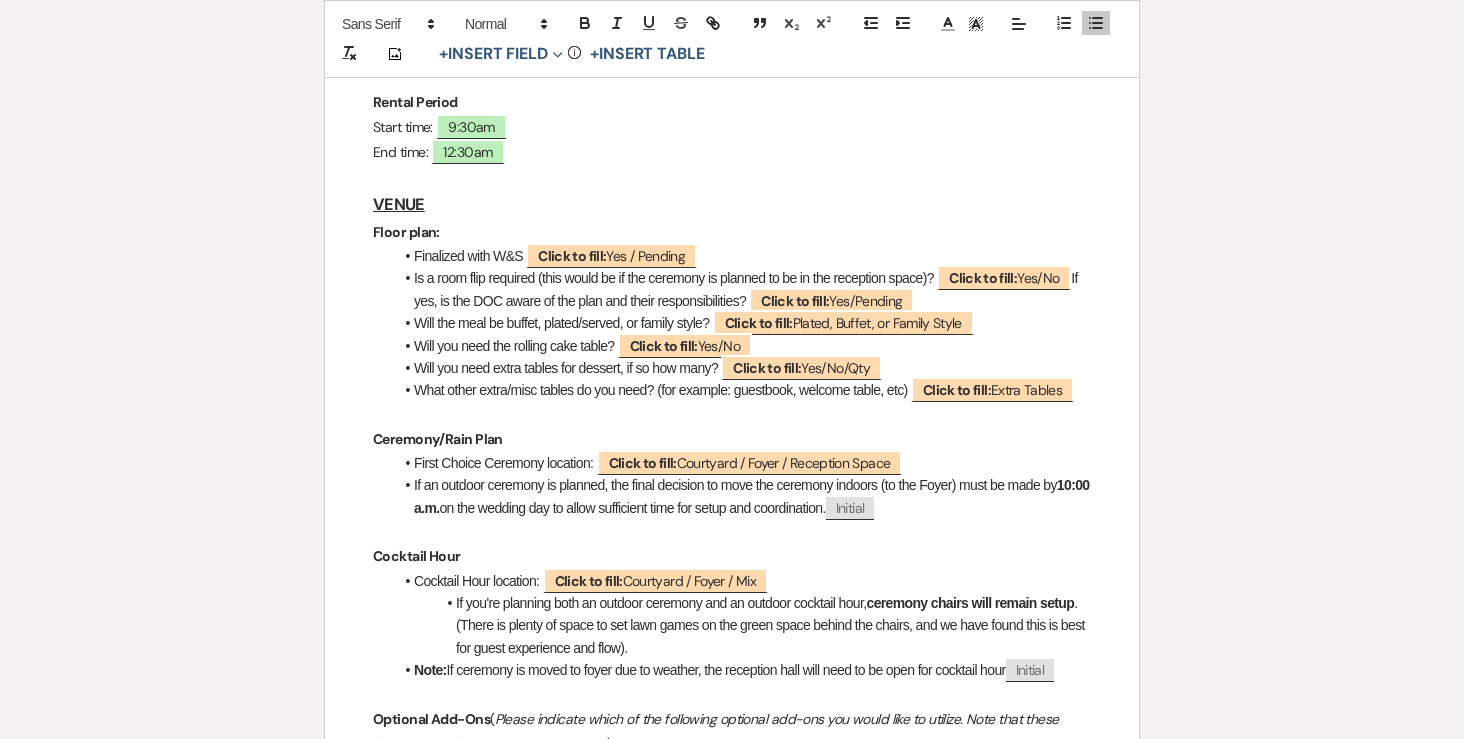 click on "Will you need the rolling cake table?  ﻿
Click to fill:
Yes/No
﻿" at bounding box center [742, 346] 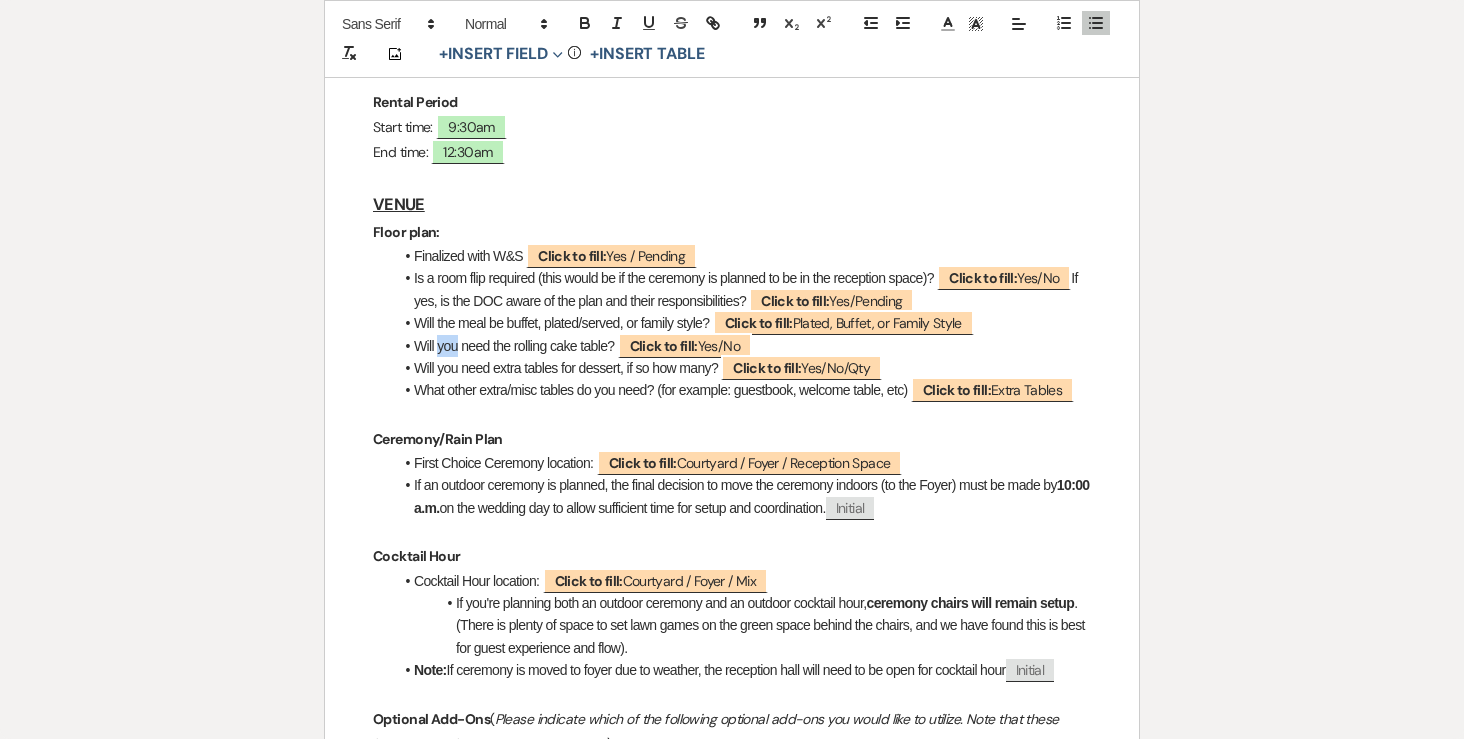 click on "Will you need the rolling cake table?  ﻿
Click to fill:
Yes/No
﻿" at bounding box center (742, 346) 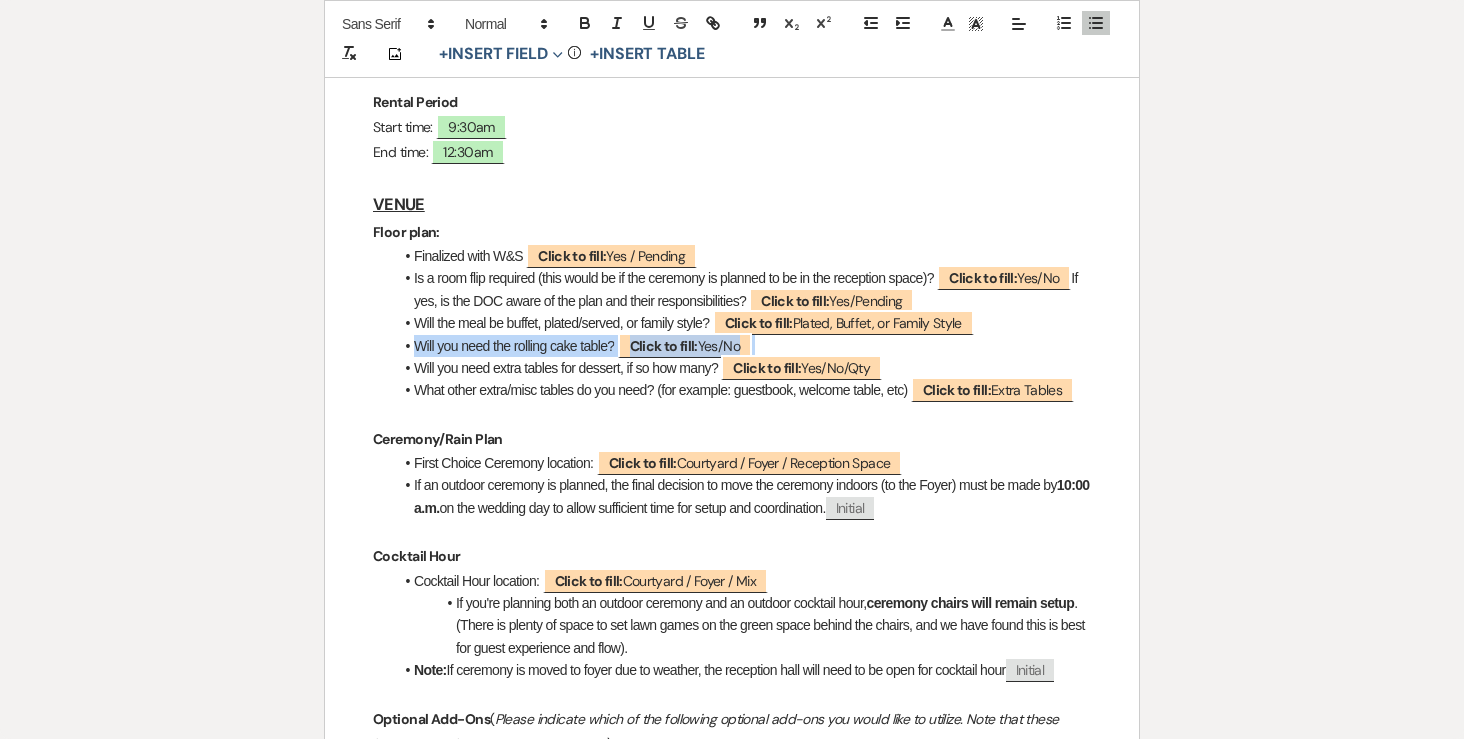 click on "Will you need the rolling cake table?  ﻿
Click to fill:
Yes/No
﻿" at bounding box center [742, 346] 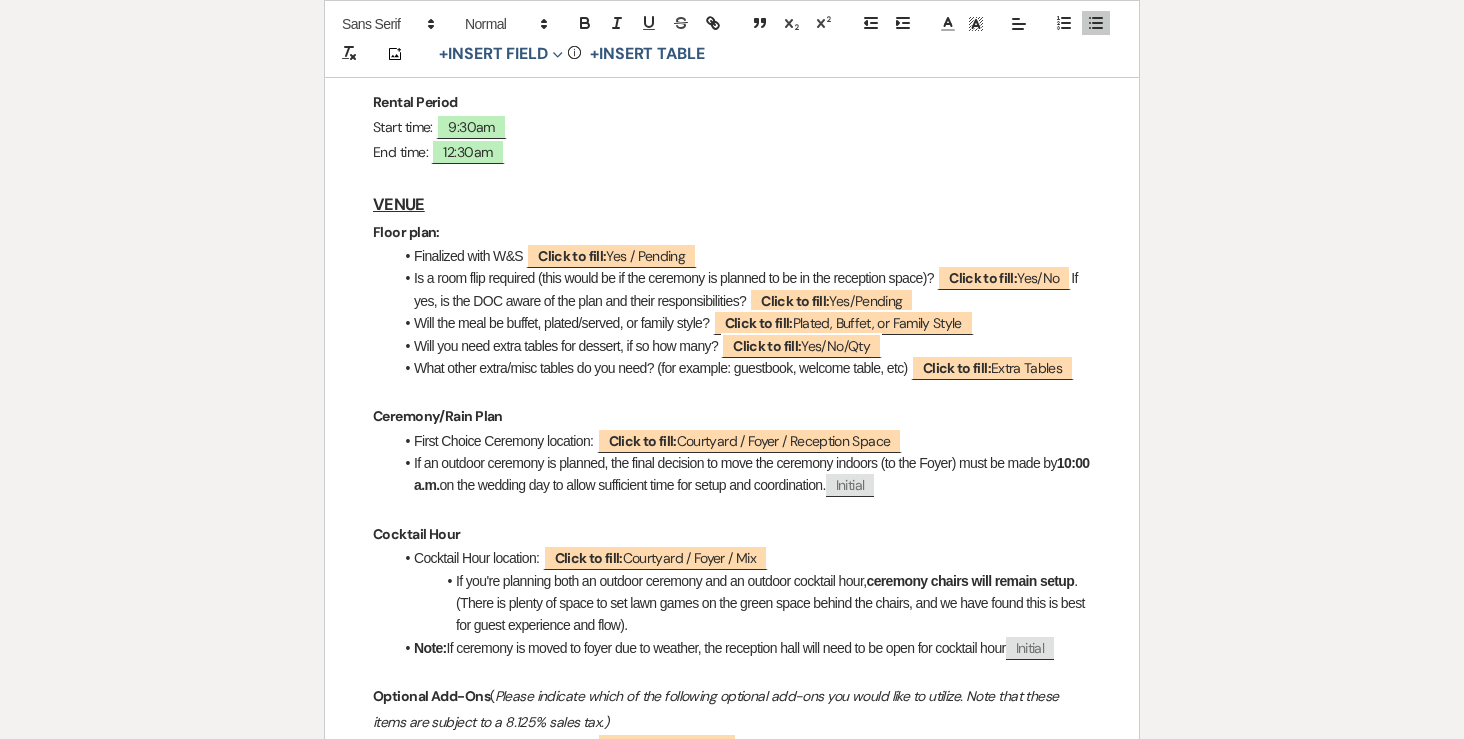 click on "Will you need extra tables for dessert, if so how many?  ﻿
Click to fill:
Yes/No/Qty
﻿" at bounding box center [742, 346] 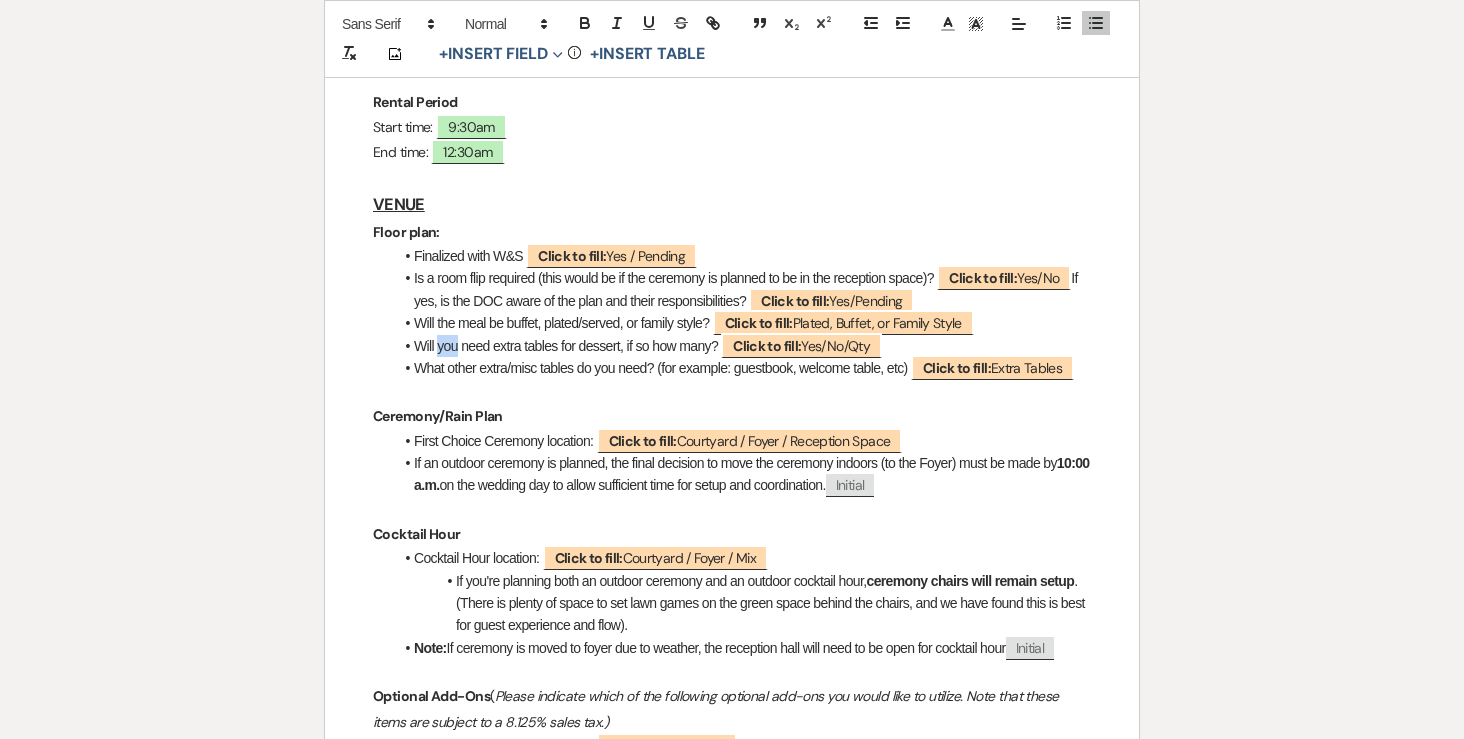 click on "Will you need extra tables for dessert, if so how many?  ﻿
Click to fill:
Yes/No/Qty
﻿" at bounding box center (742, 346) 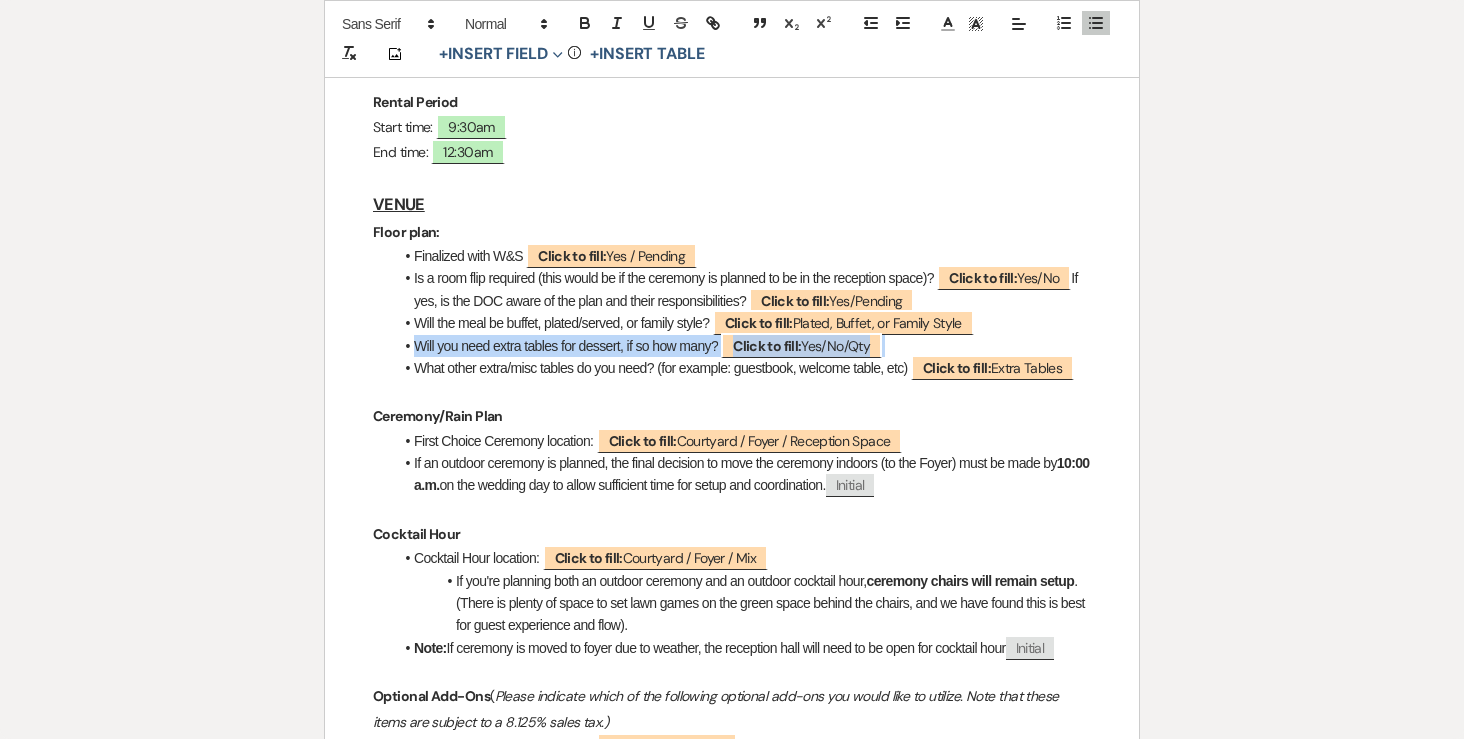 click on "Will you need extra tables for dessert, if so how many?  ﻿
Click to fill:
Yes/No/Qty
﻿" at bounding box center (742, 346) 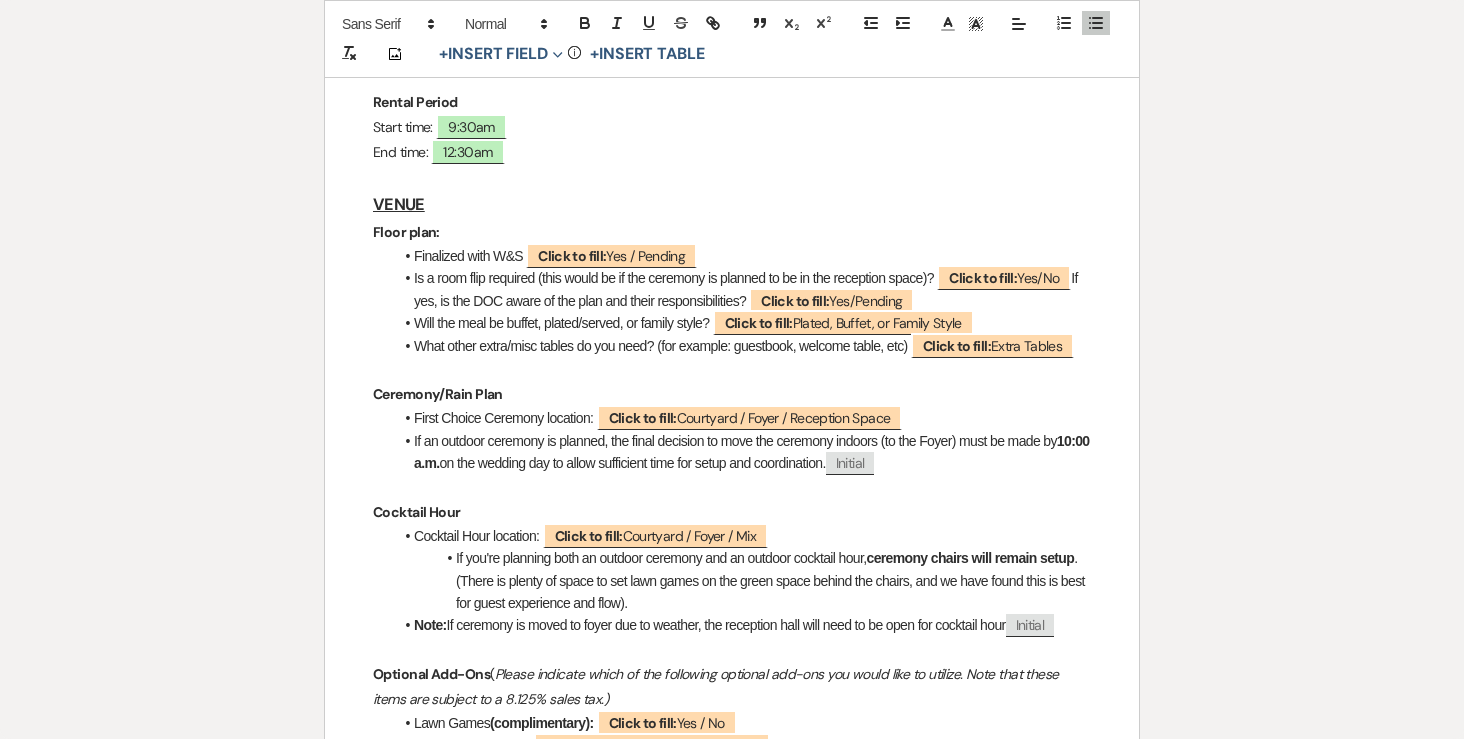 click on "What other extra/misc tables do you need? (for example: guestbook, welcome table, etc)  ﻿
Click to fill:
Extra Tables
﻿" at bounding box center (742, 346) 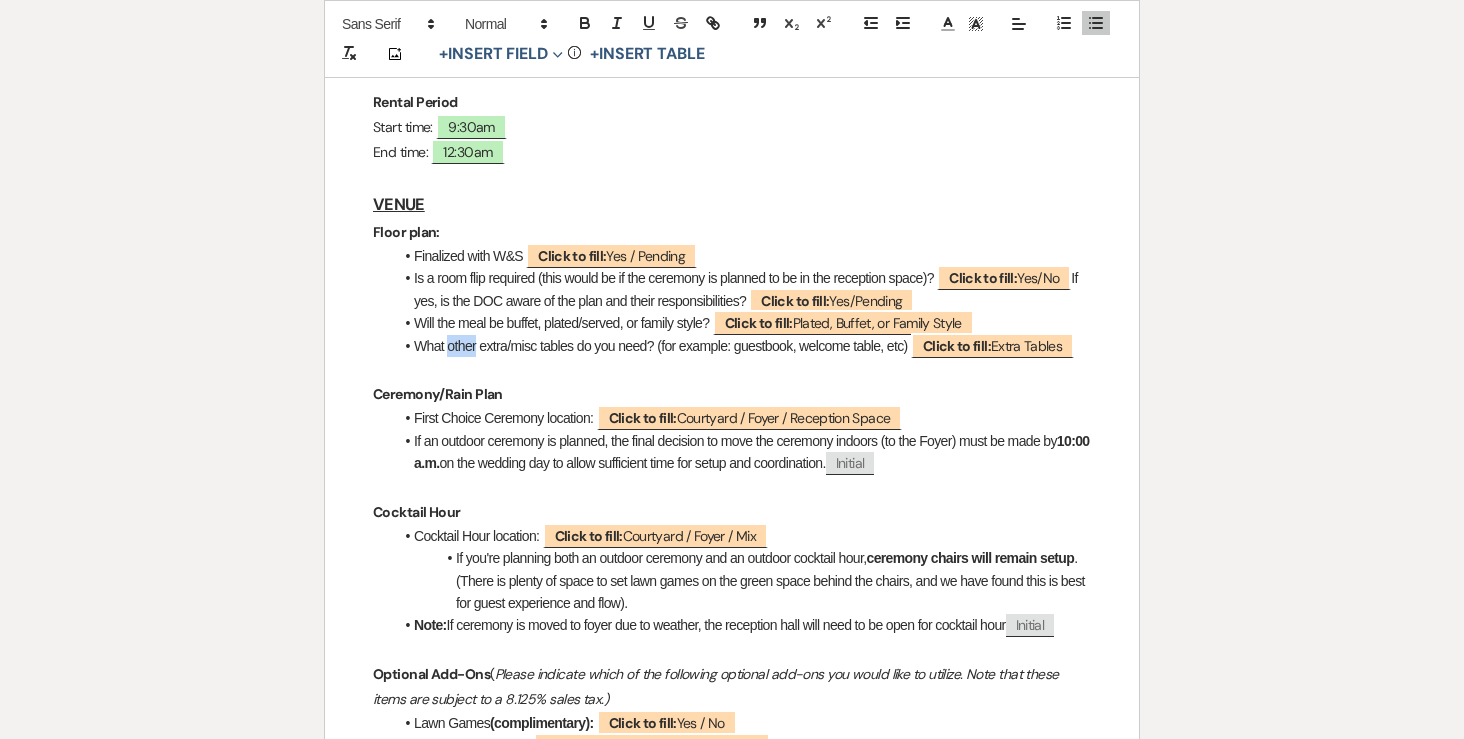 click on "What other extra/misc tables do you need? (for example: guestbook, welcome table, etc)  ﻿
Click to fill:
Extra Tables
﻿" at bounding box center (742, 346) 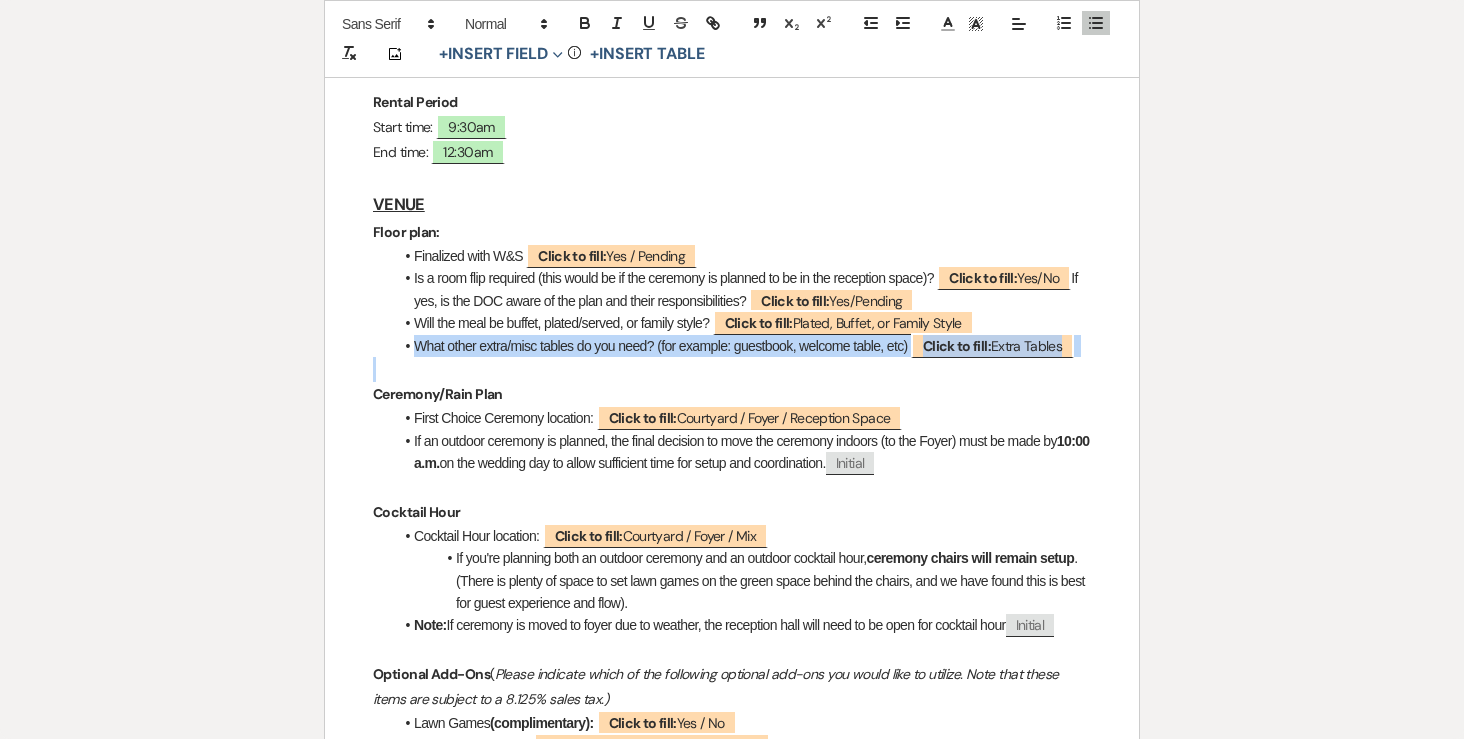 click on "What other extra/misc tables do you need? (for example: guestbook, welcome table, etc)  ﻿
Click to fill:
Extra Tables
﻿" at bounding box center [742, 346] 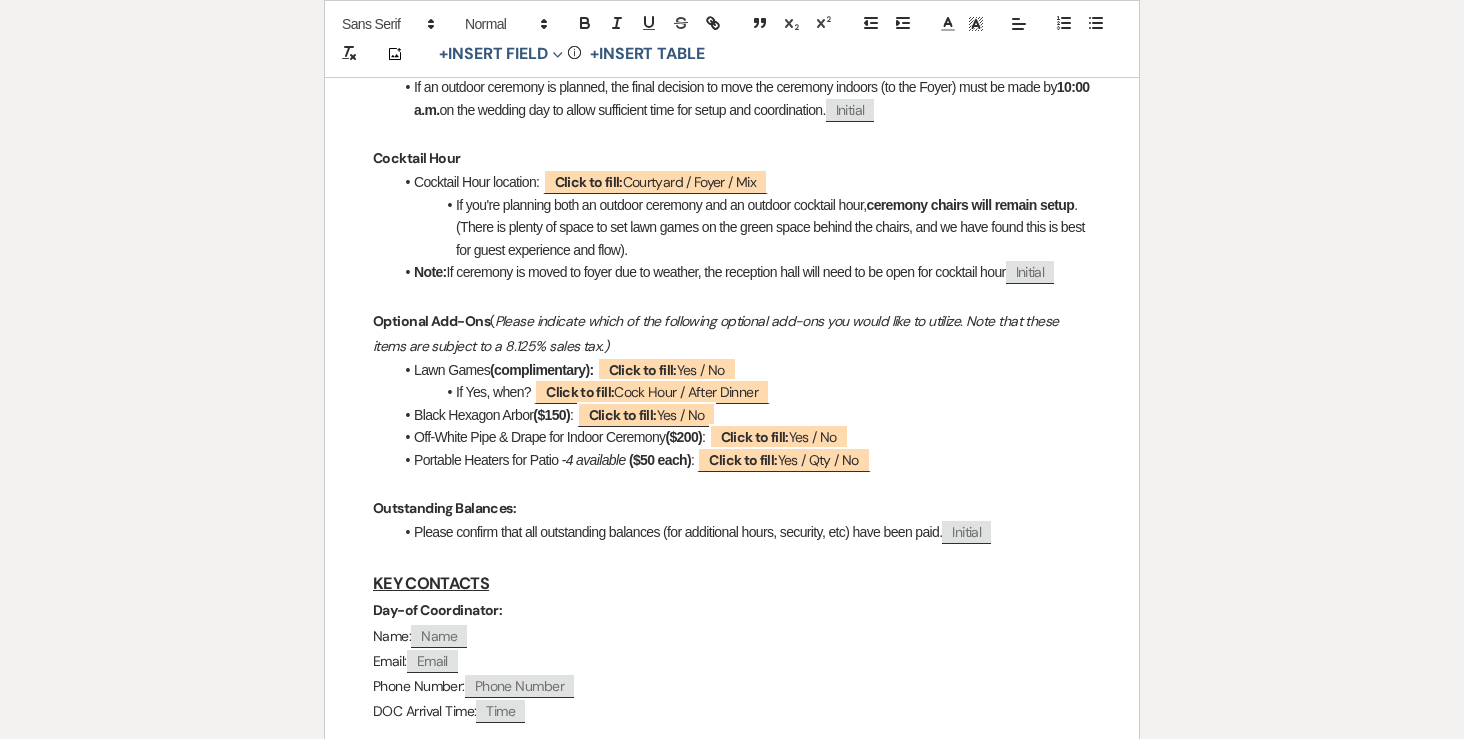 scroll, scrollTop: 874, scrollLeft: 0, axis: vertical 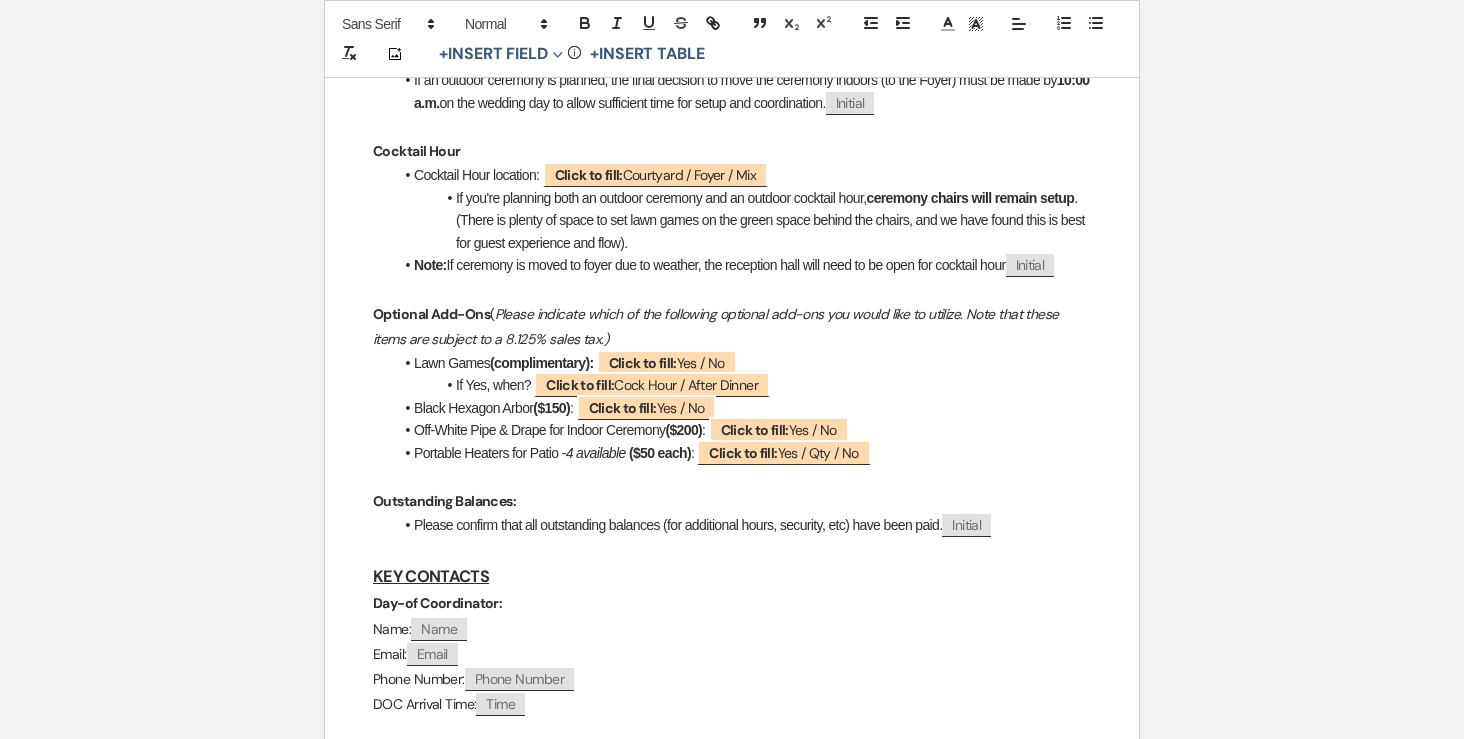 click on "ceremony chairs will remain setup" at bounding box center (970, 198) 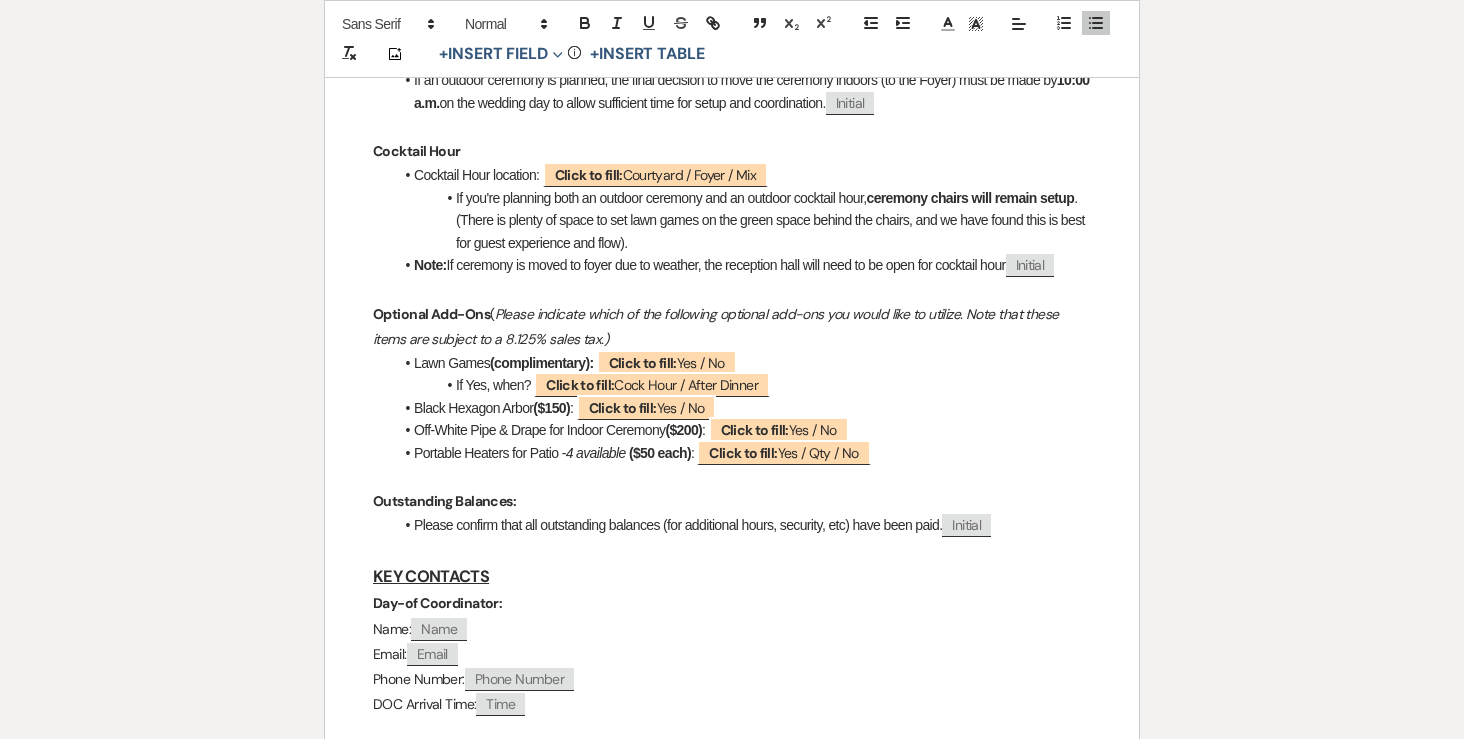 type 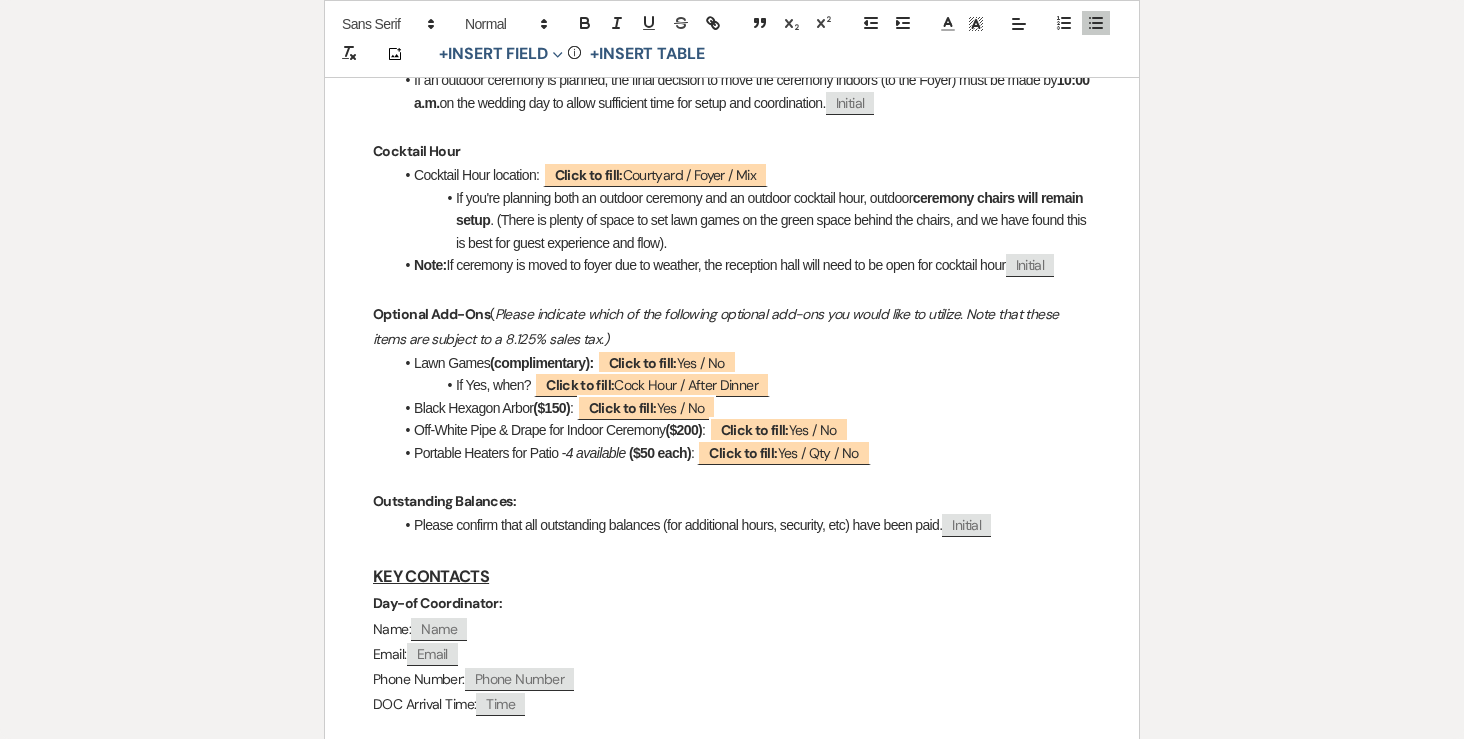 click on "If you're planning both an outdoor ceremony and an outdoor cocktail hour, outdoor  ceremony chairs will remain setup . (There is plenty of space to set lawn games on the green space behind the chairs, and we have found this is best for guest experience and flow)." at bounding box center (742, 220) 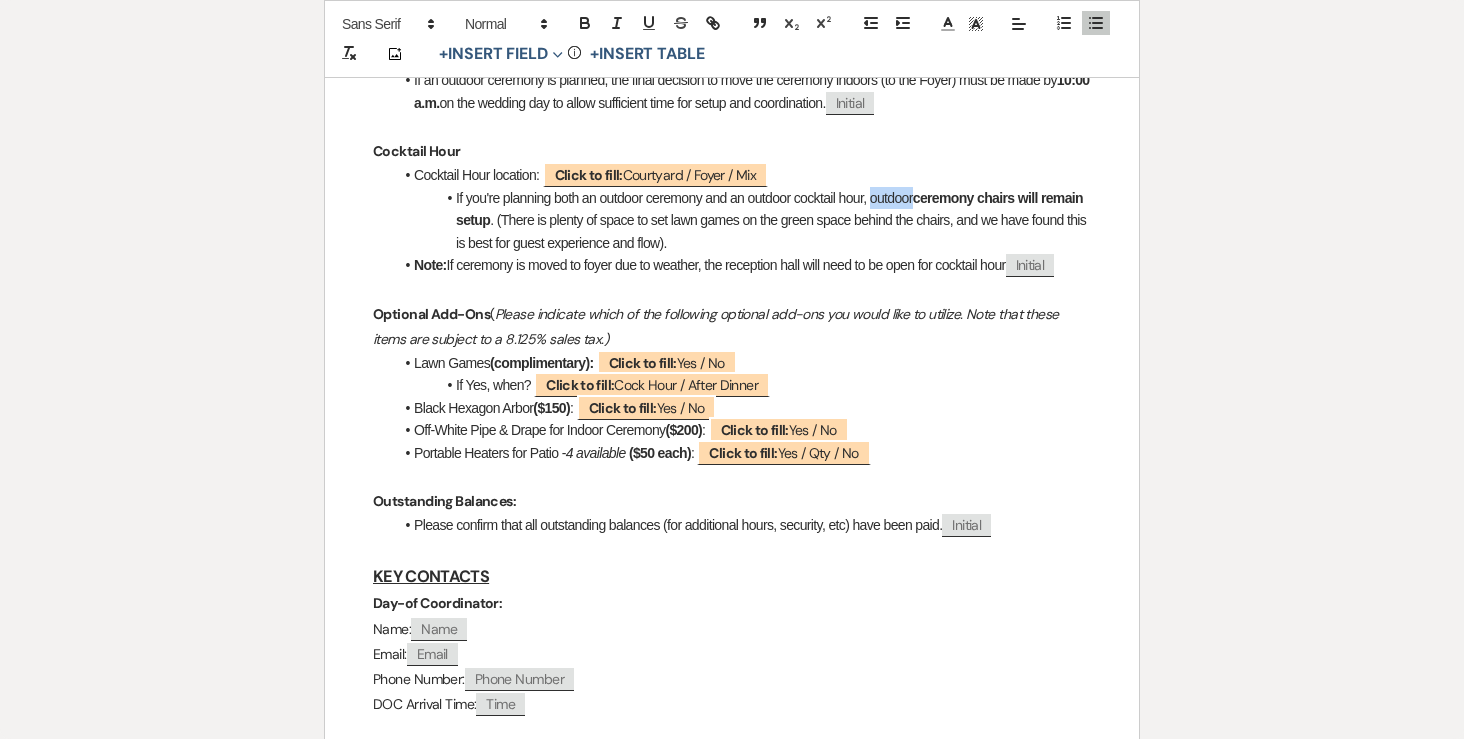 click on "If you're planning both an outdoor ceremony and an outdoor cocktail hour, outdoor  ceremony chairs will remain setup . (There is plenty of space to set lawn games on the green space behind the chairs, and we have found this is best for guest experience and flow)." at bounding box center [742, 220] 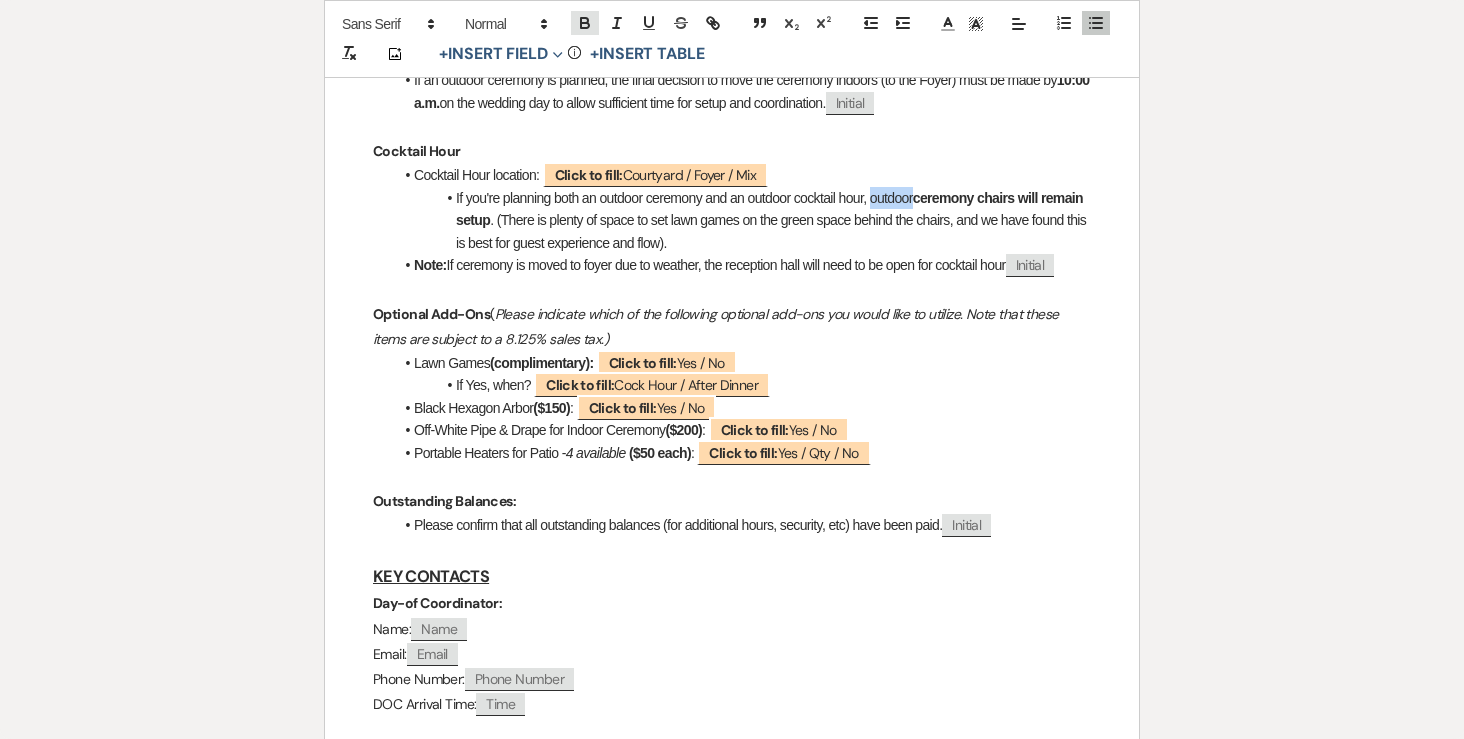 click 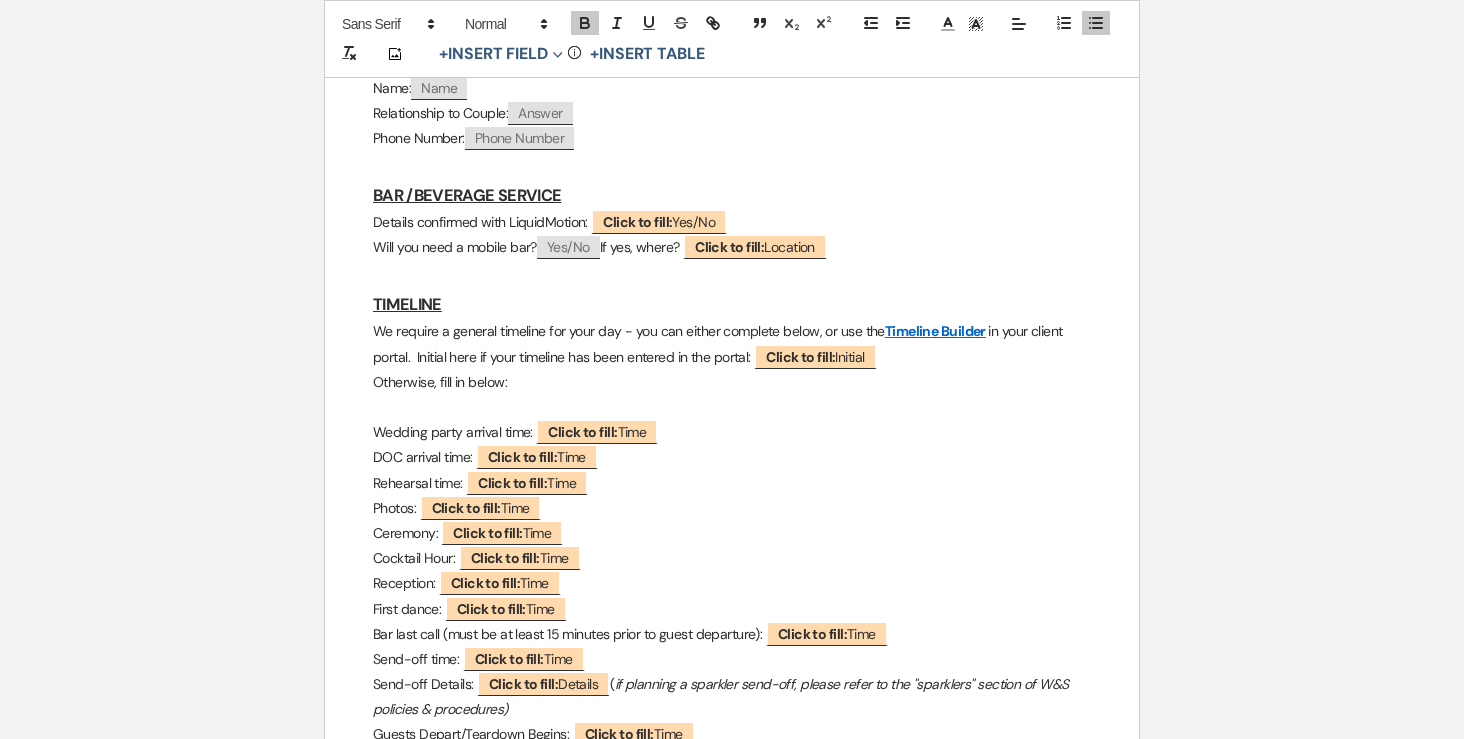 scroll, scrollTop: 1721, scrollLeft: 0, axis: vertical 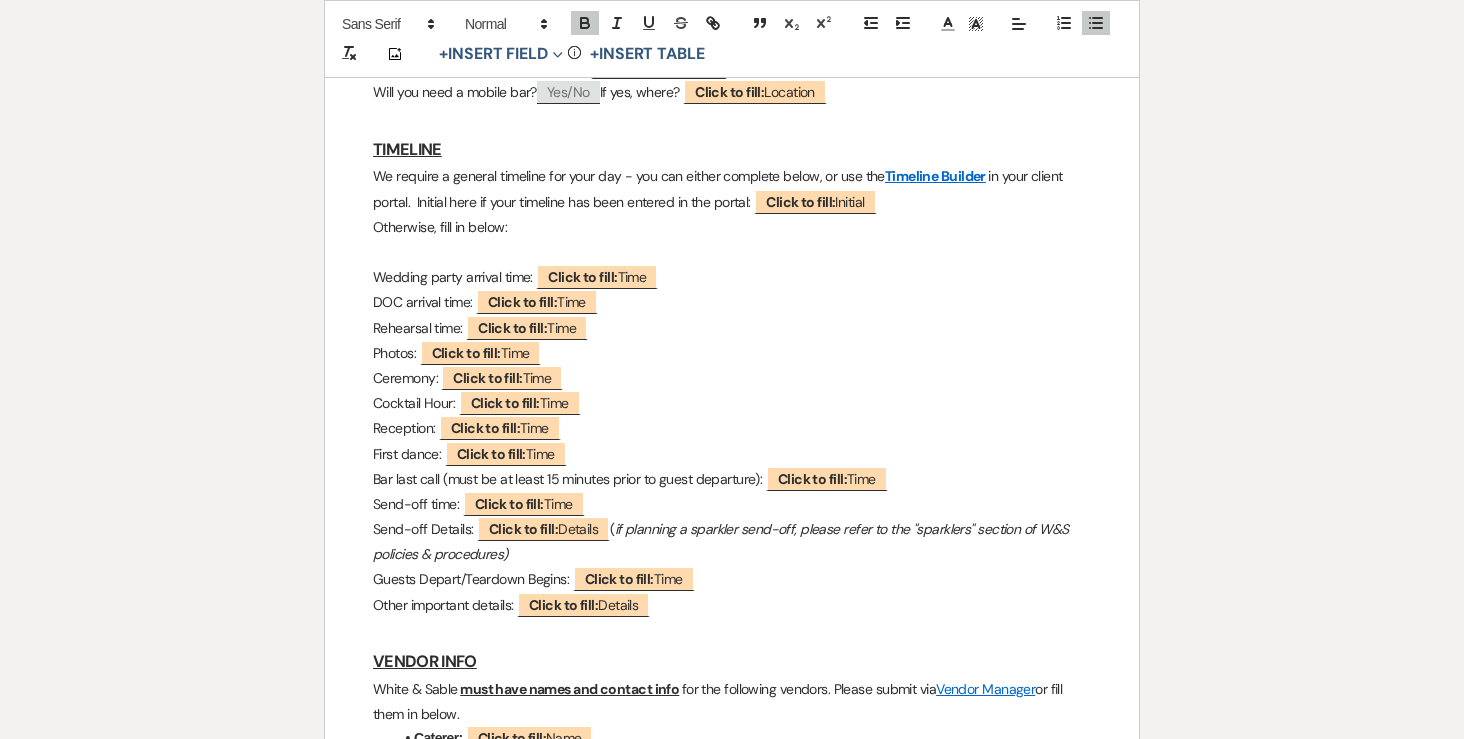 click on "Photos:  ﻿
Click to fill:
Time
﻿" at bounding box center [732, 353] 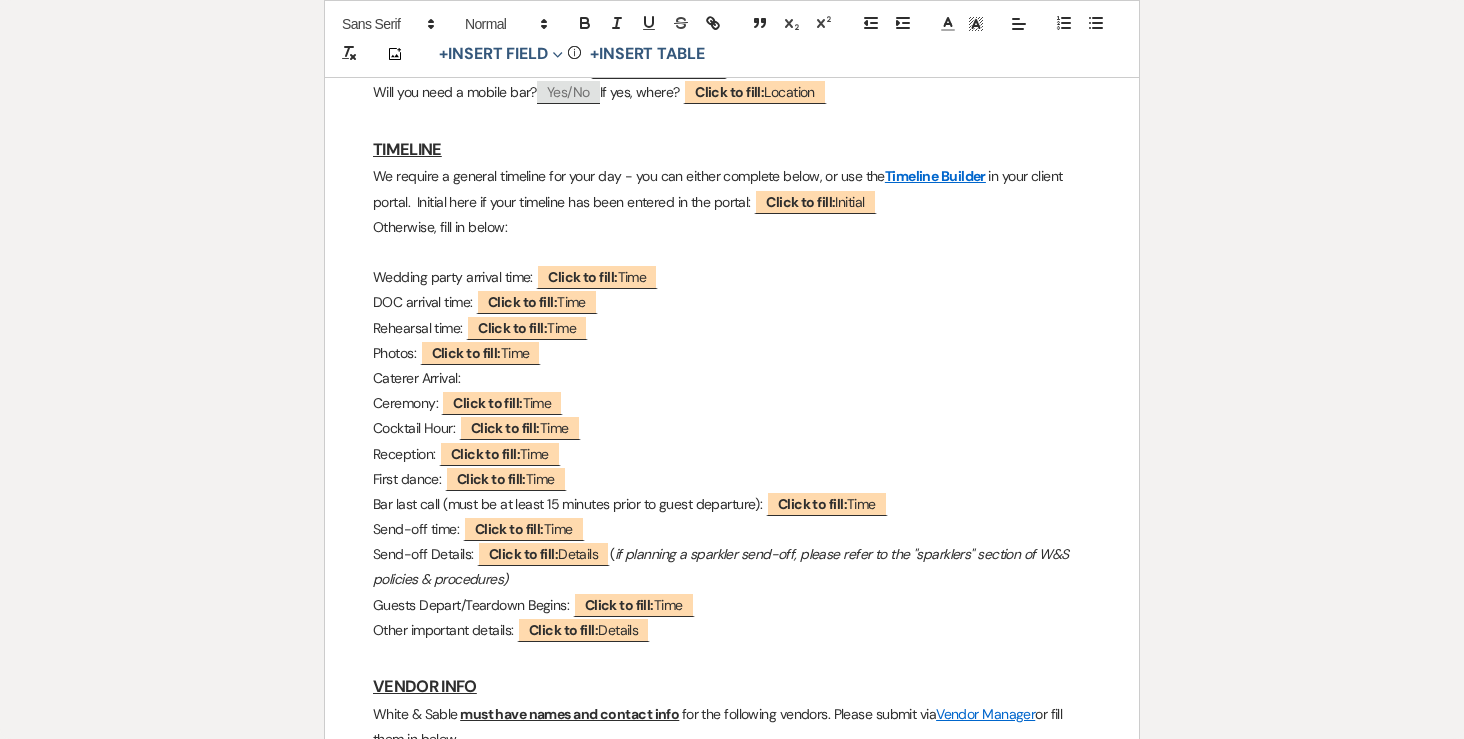 click on "Photos:  ﻿
Click to fill:
Time
﻿" at bounding box center [732, 353] 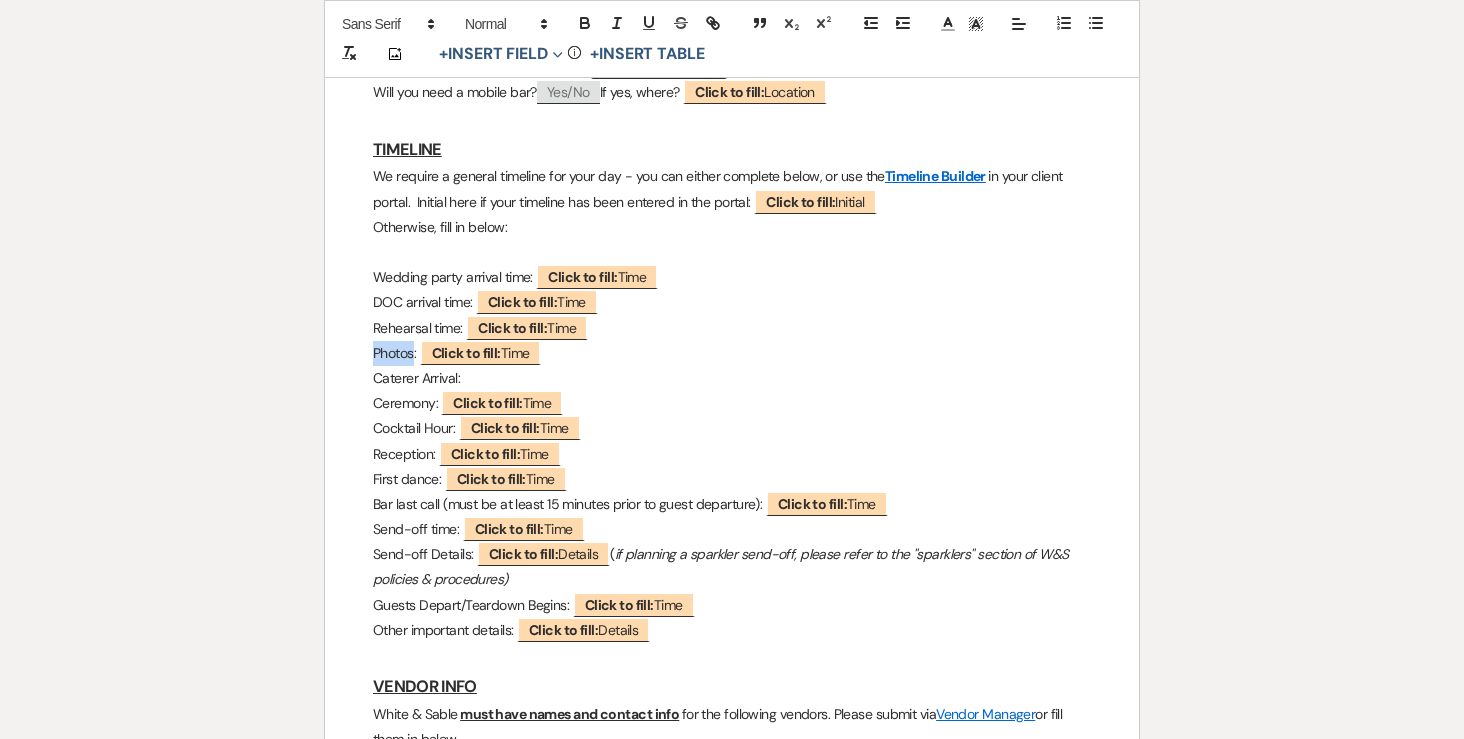 click on "Photos:  ﻿
Click to fill:
Time
﻿" at bounding box center [732, 353] 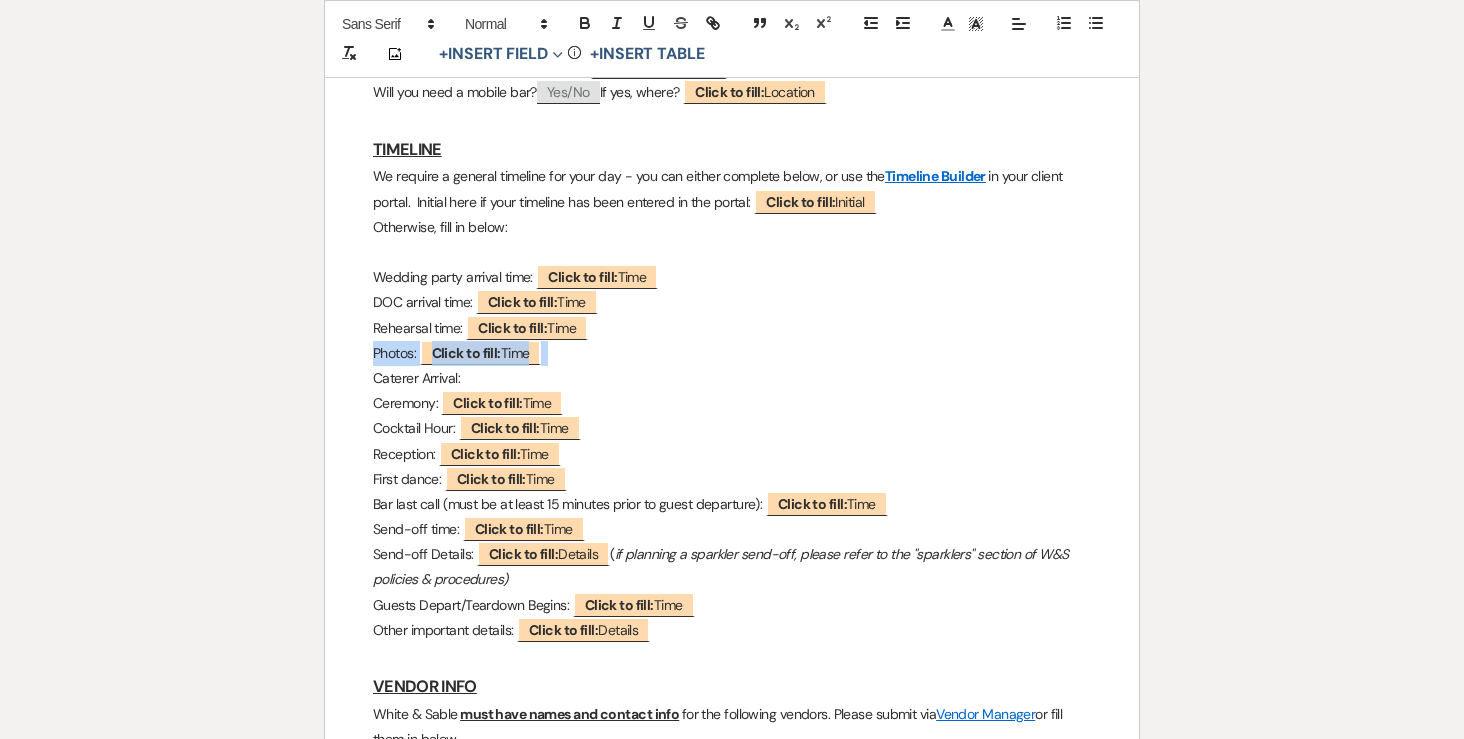 click on "Photos:  ﻿
Click to fill:
Time
﻿" at bounding box center (732, 353) 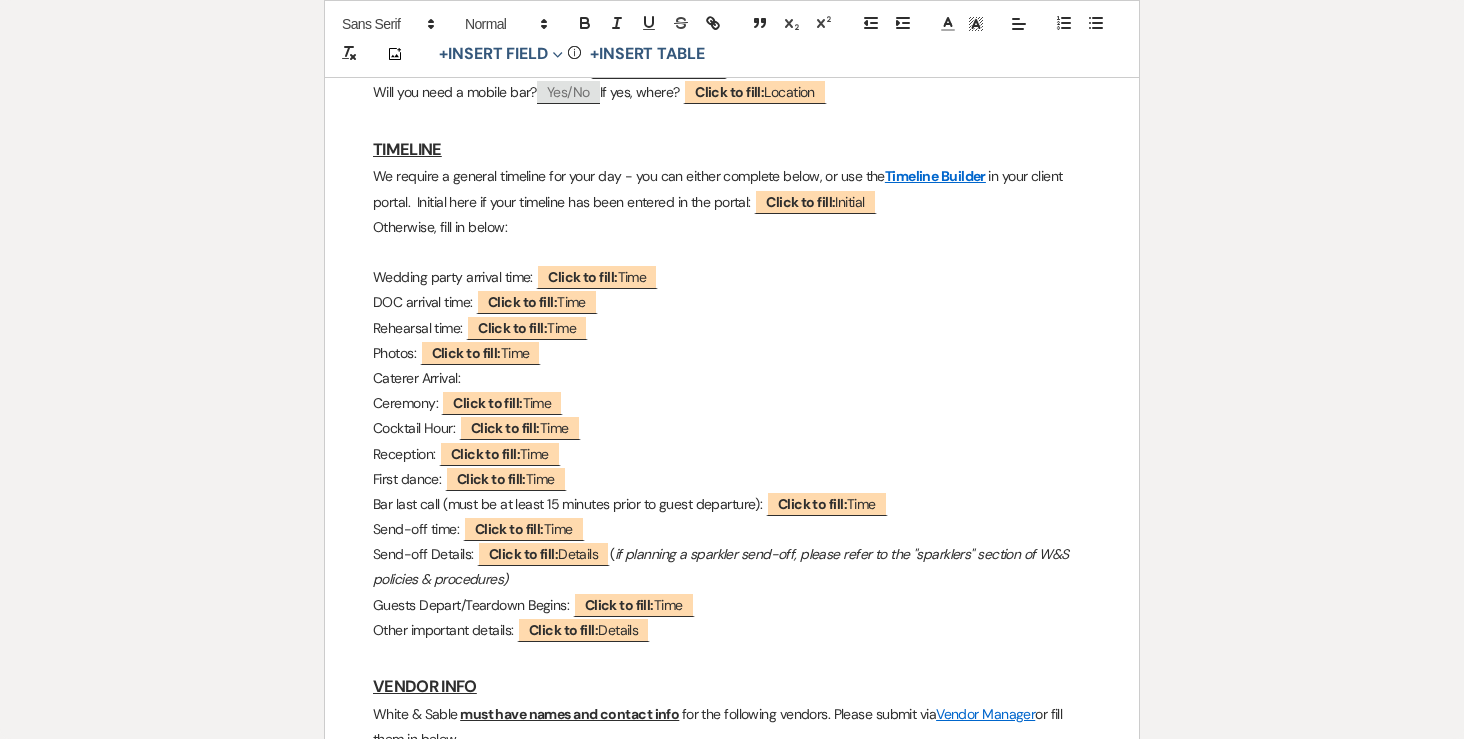 click on "Caterer Arrival:" at bounding box center [732, 378] 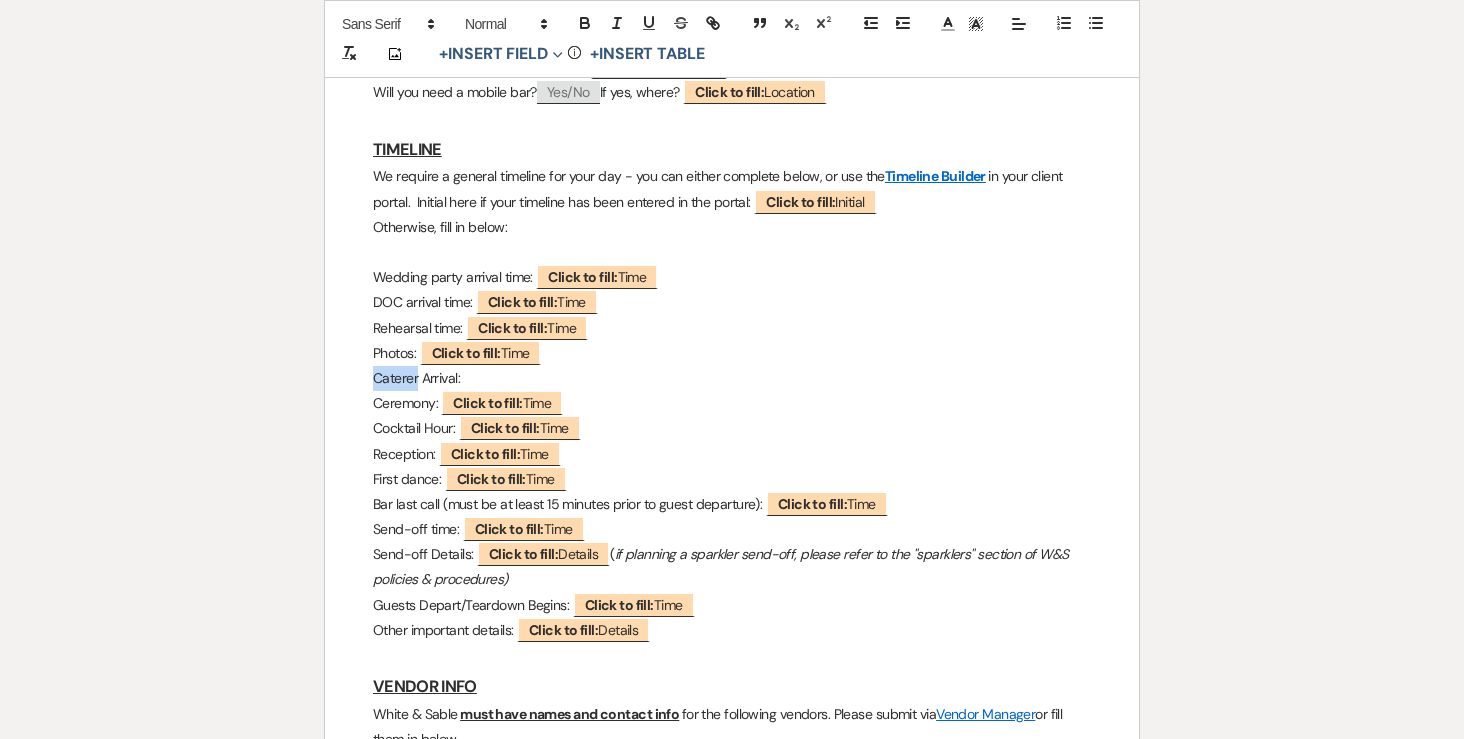 click on "Caterer Arrival:" at bounding box center (732, 378) 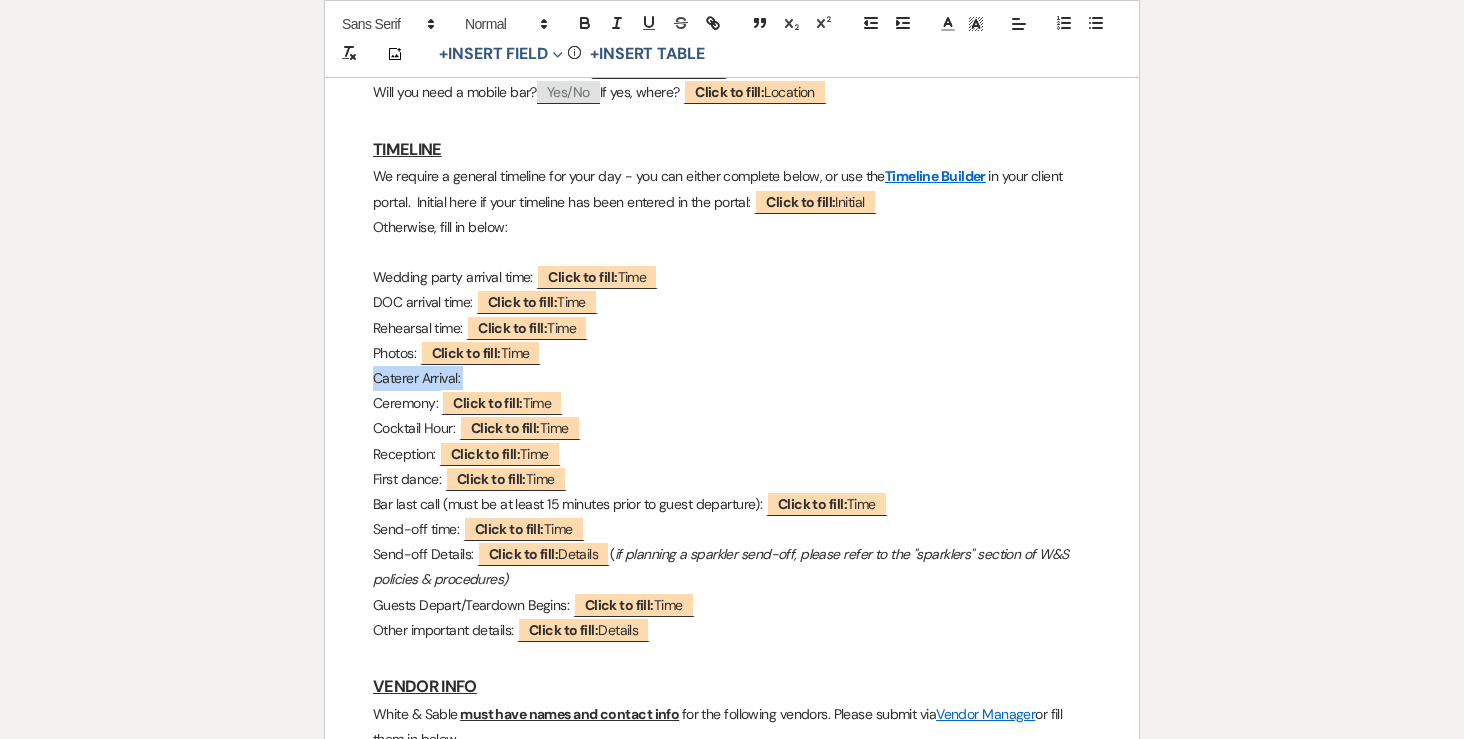 click on "Caterer Arrival:" at bounding box center (732, 378) 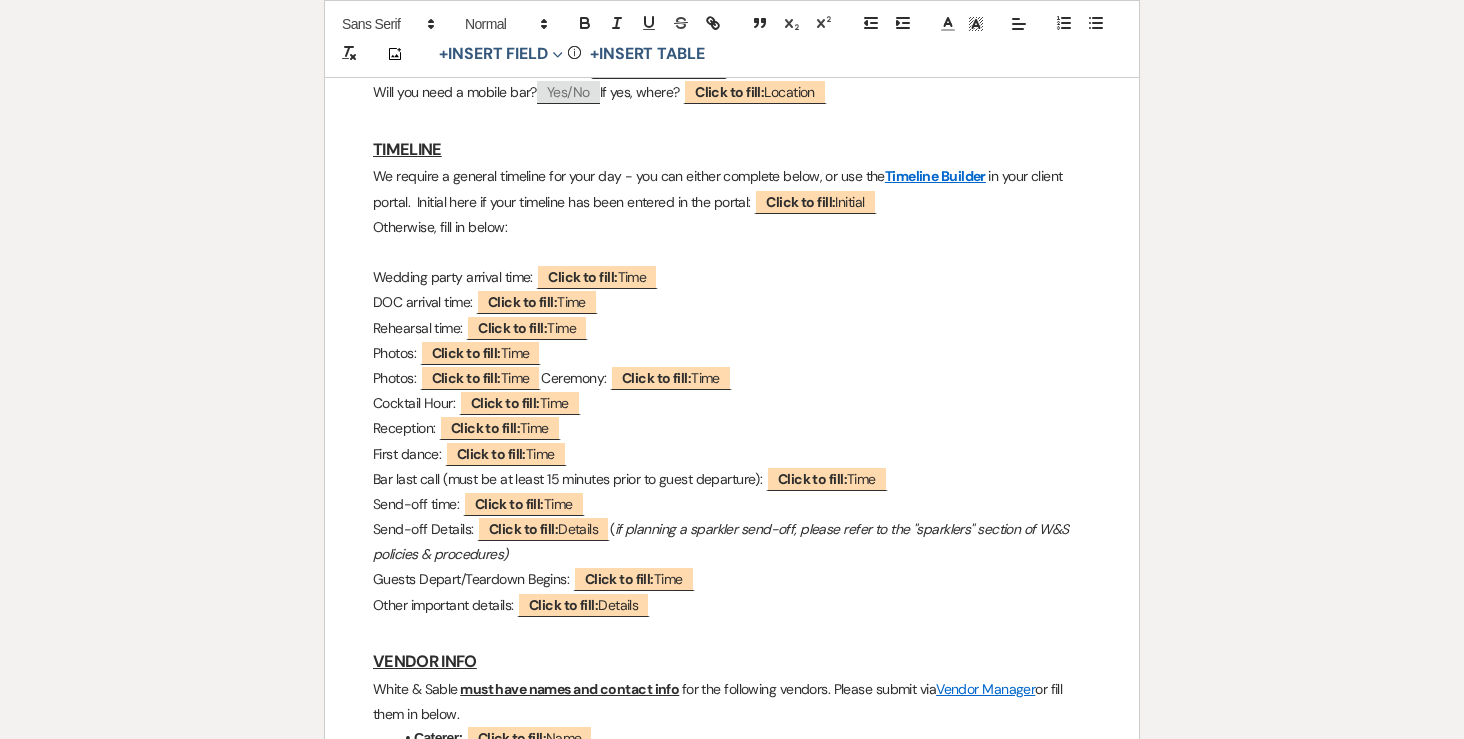 click on "Photos:  ﻿
Click to fill:
Time
﻿  Ceremony:  ﻿
Click to fill:
Time
﻿" at bounding box center (732, 378) 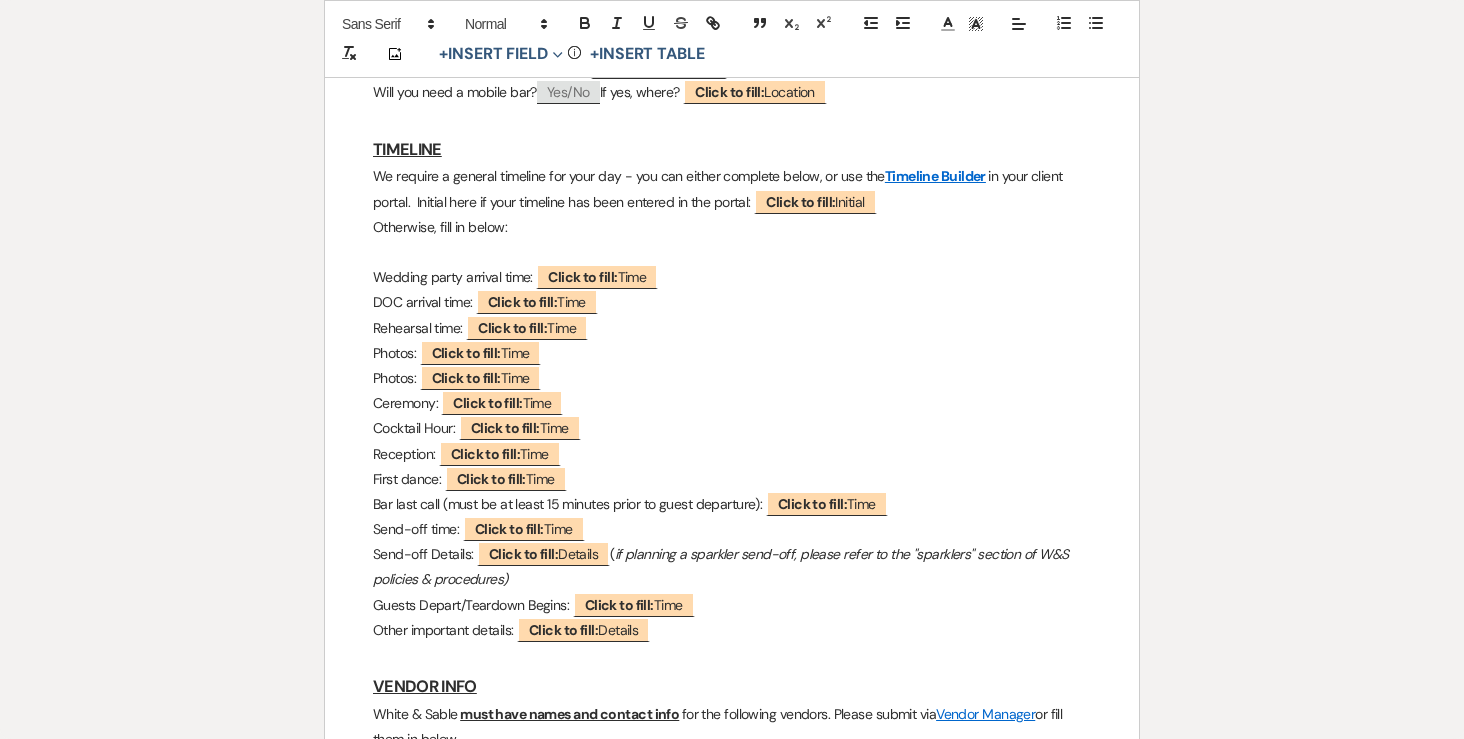 click on "Photos:  ﻿
Click to fill:
Time
﻿" at bounding box center [732, 378] 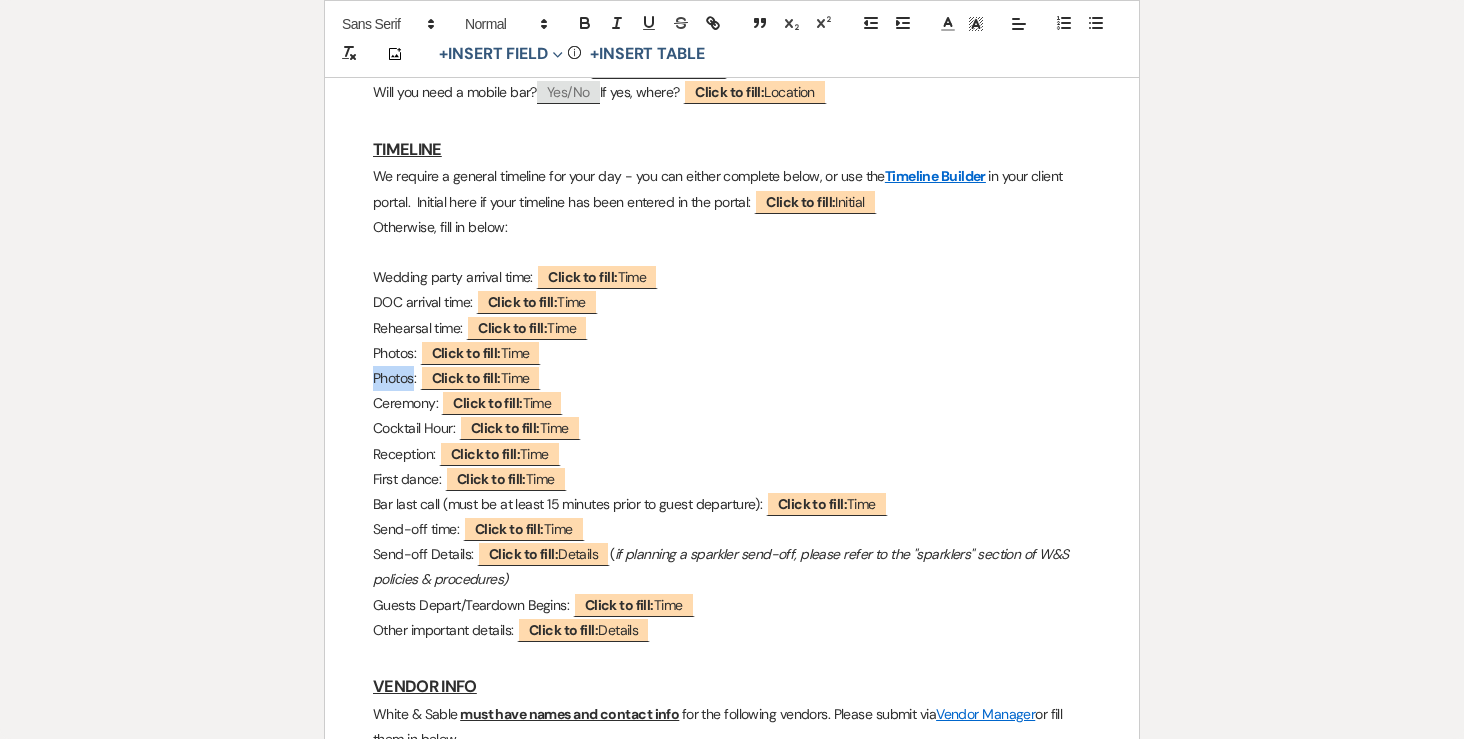 click on "Photos:  ﻿
Click to fill:
Time
﻿" at bounding box center [732, 378] 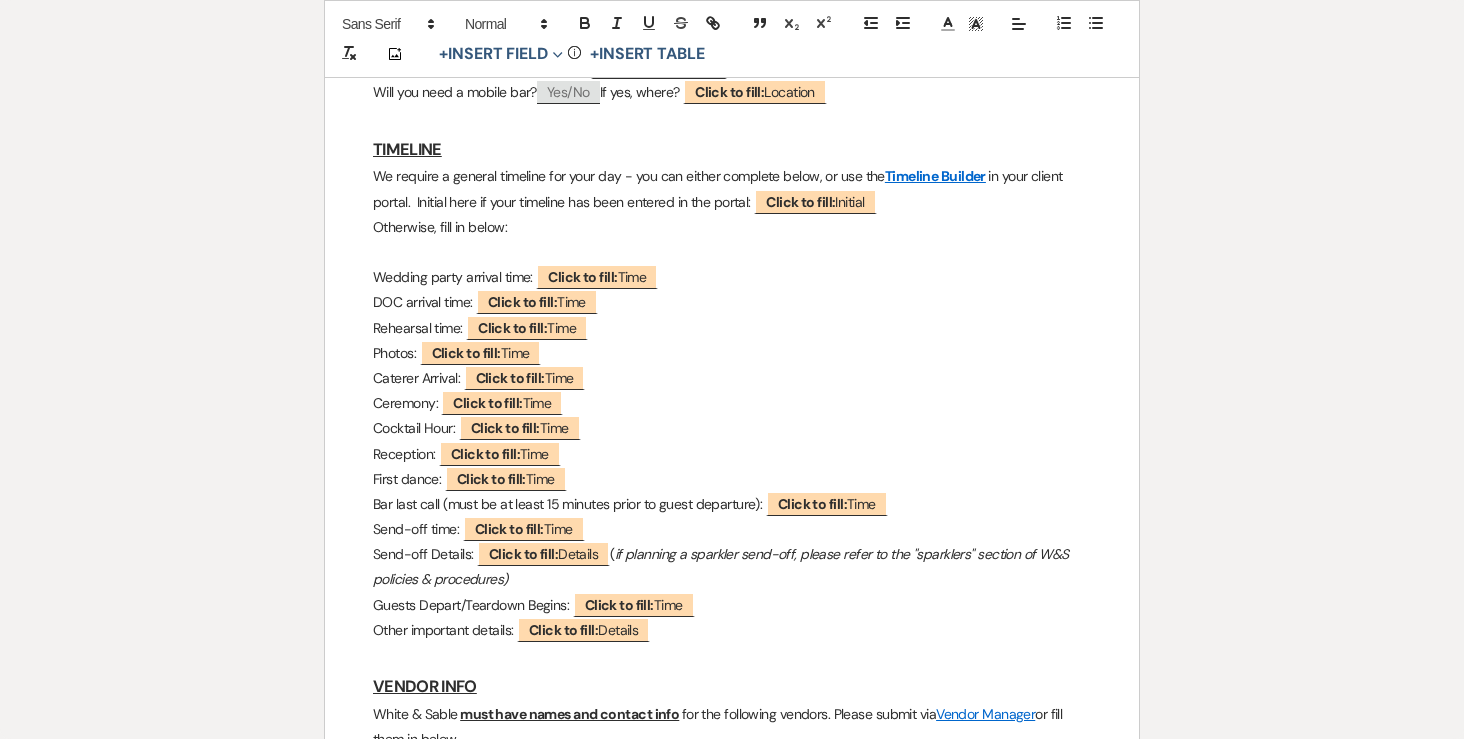 scroll, scrollTop: 1749, scrollLeft: 0, axis: vertical 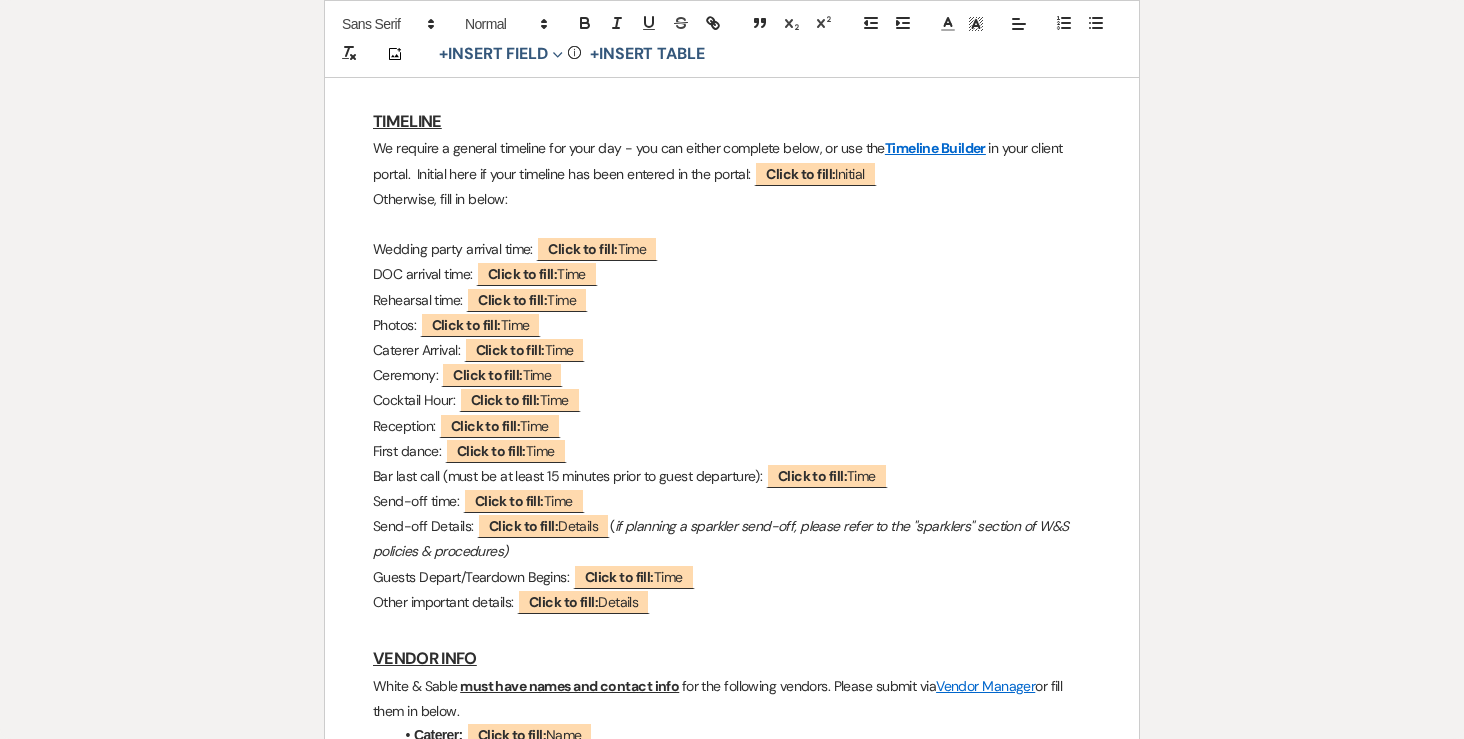 click on "Bar last call (must be at least 15 minutes prior to guest departure):  ﻿
Click to fill:
Time
﻿" at bounding box center (732, 476) 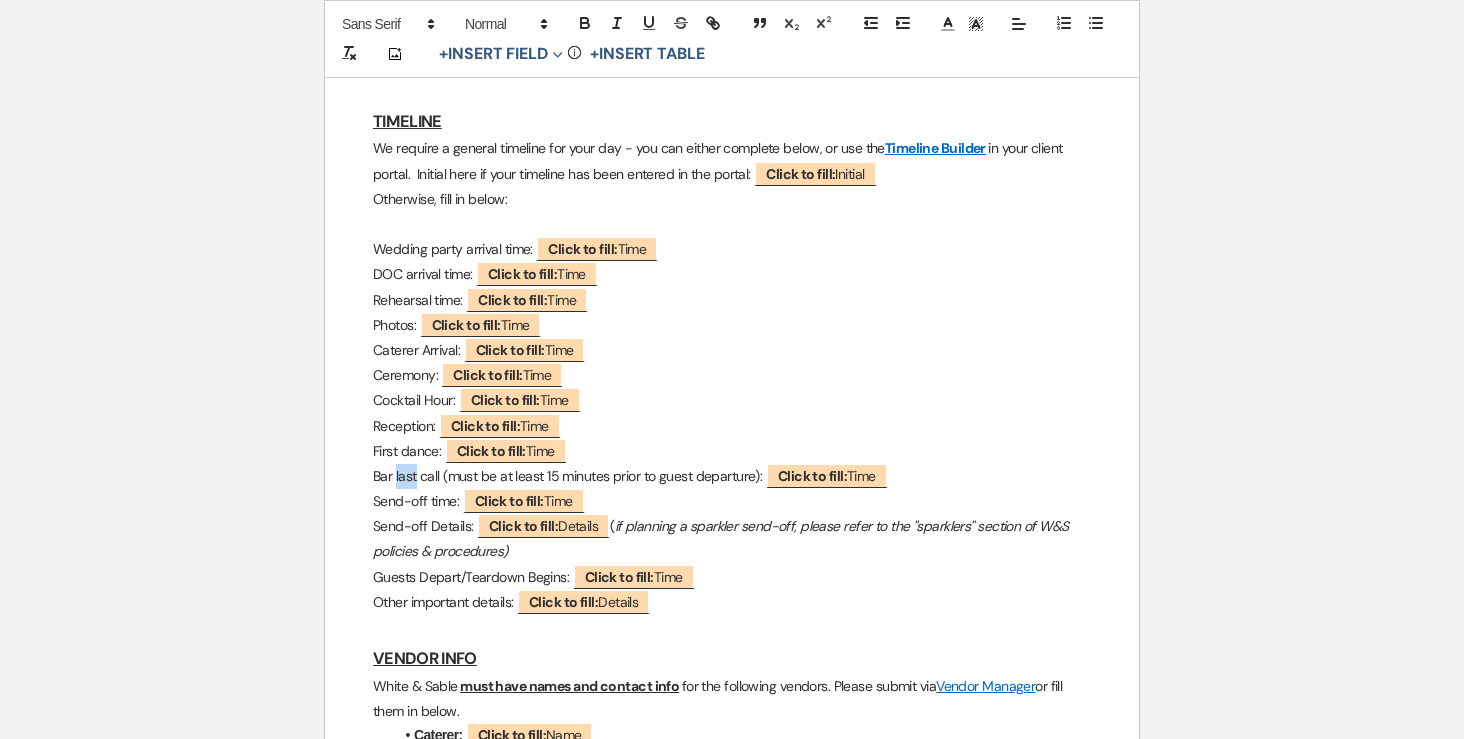 click on "Bar last call (must be at least 15 minutes prior to guest departure):  ﻿
Click to fill:
Time
﻿" at bounding box center (732, 476) 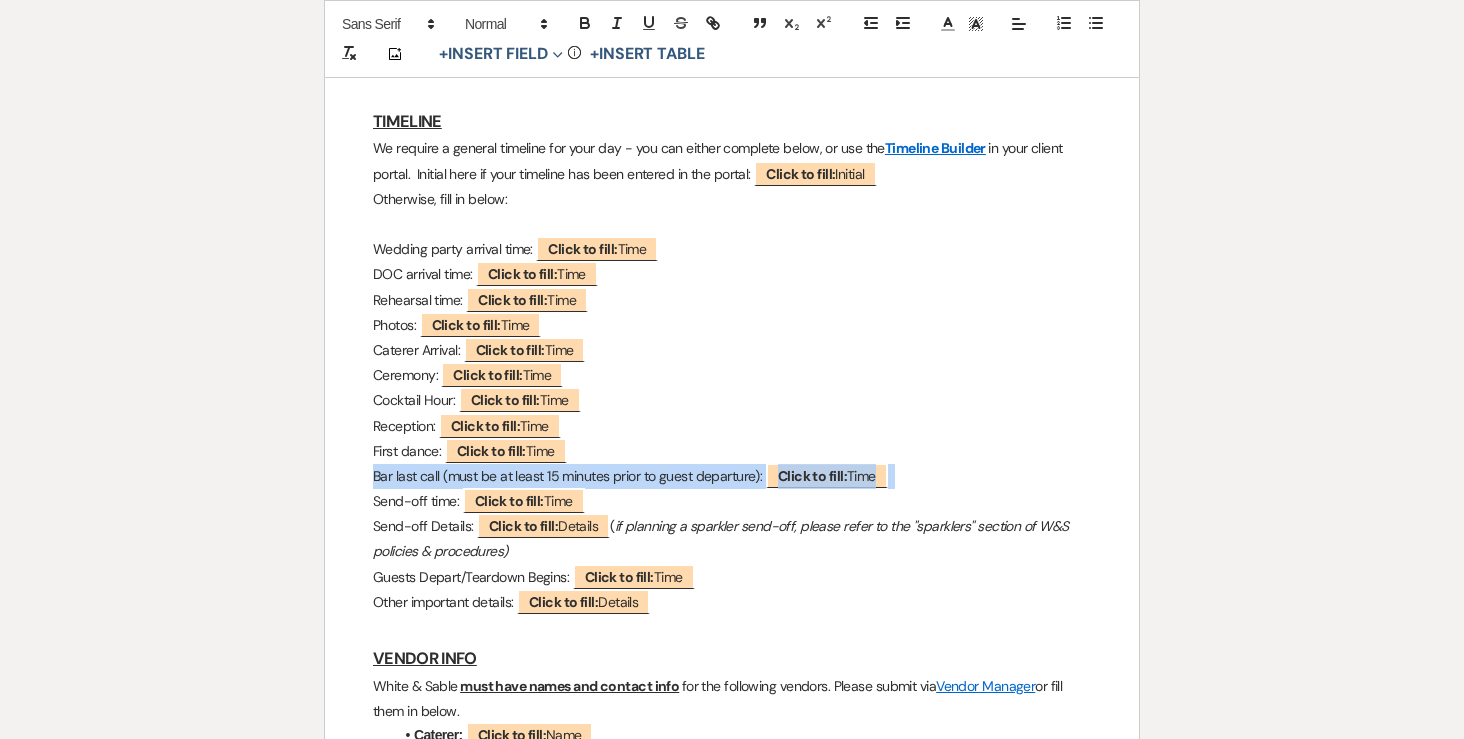 click on "Bar last call (must be at least 15 minutes prior to guest departure):  ﻿
Click to fill:
Time
﻿" at bounding box center (732, 476) 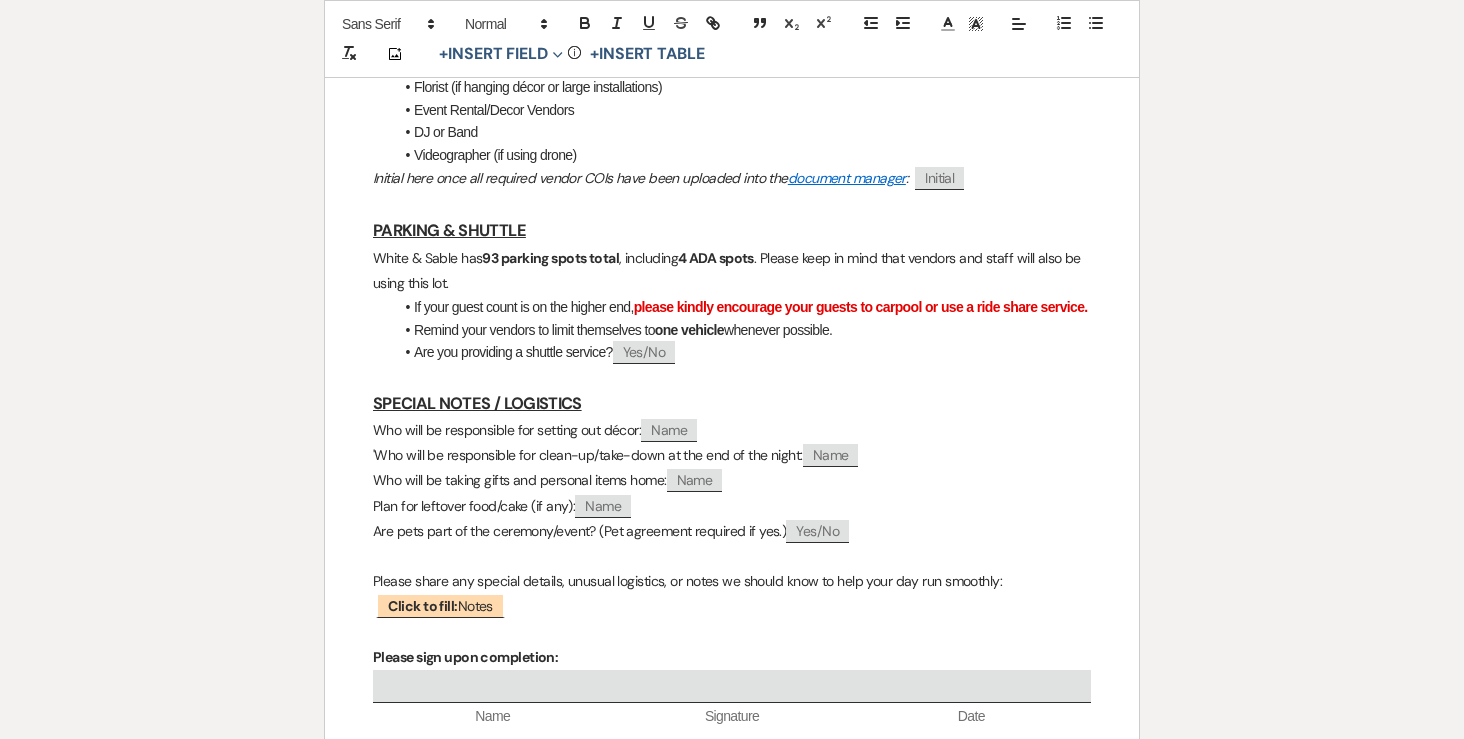 scroll, scrollTop: 2962, scrollLeft: 0, axis: vertical 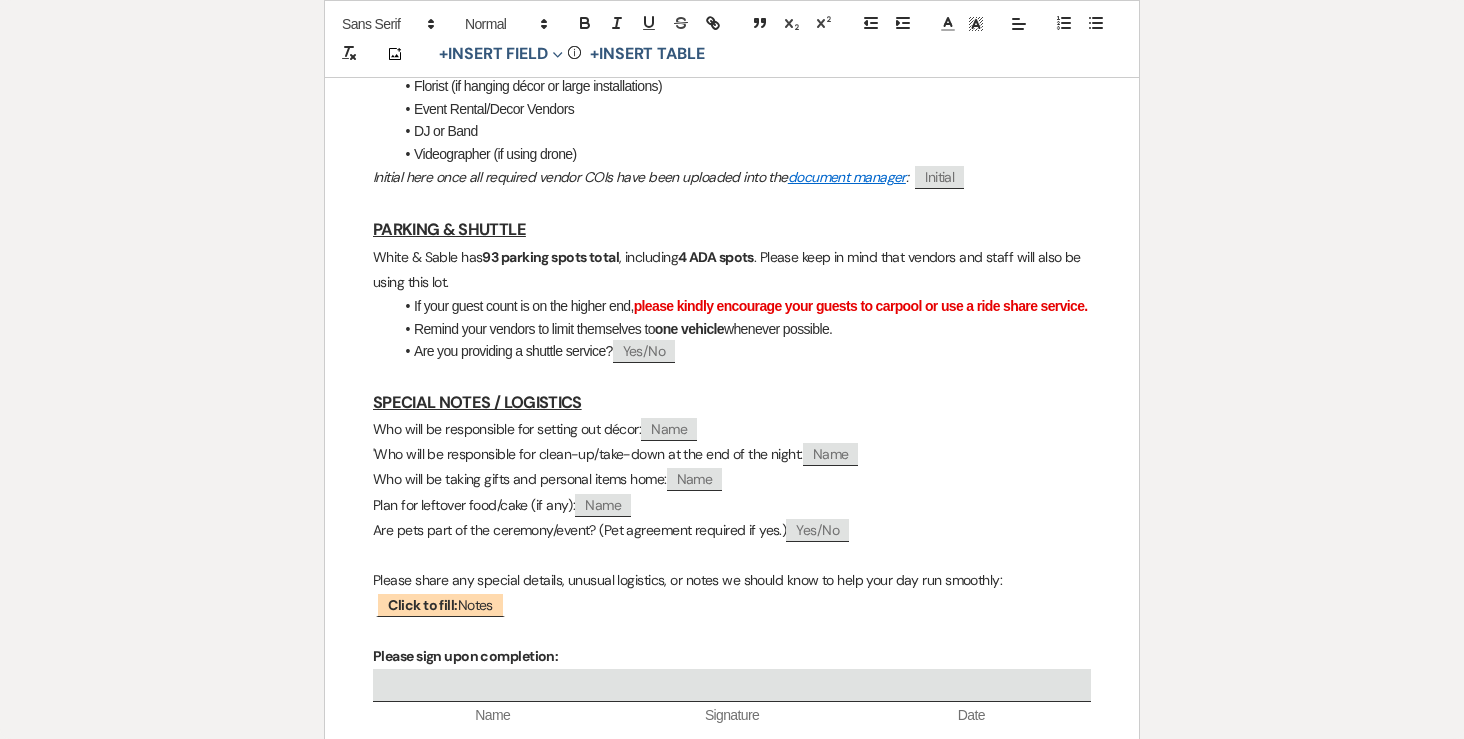 click on "'Who will be responsible for clean-up/take-down at the end of the night:  ﻿ Name ﻿" at bounding box center (732, 454) 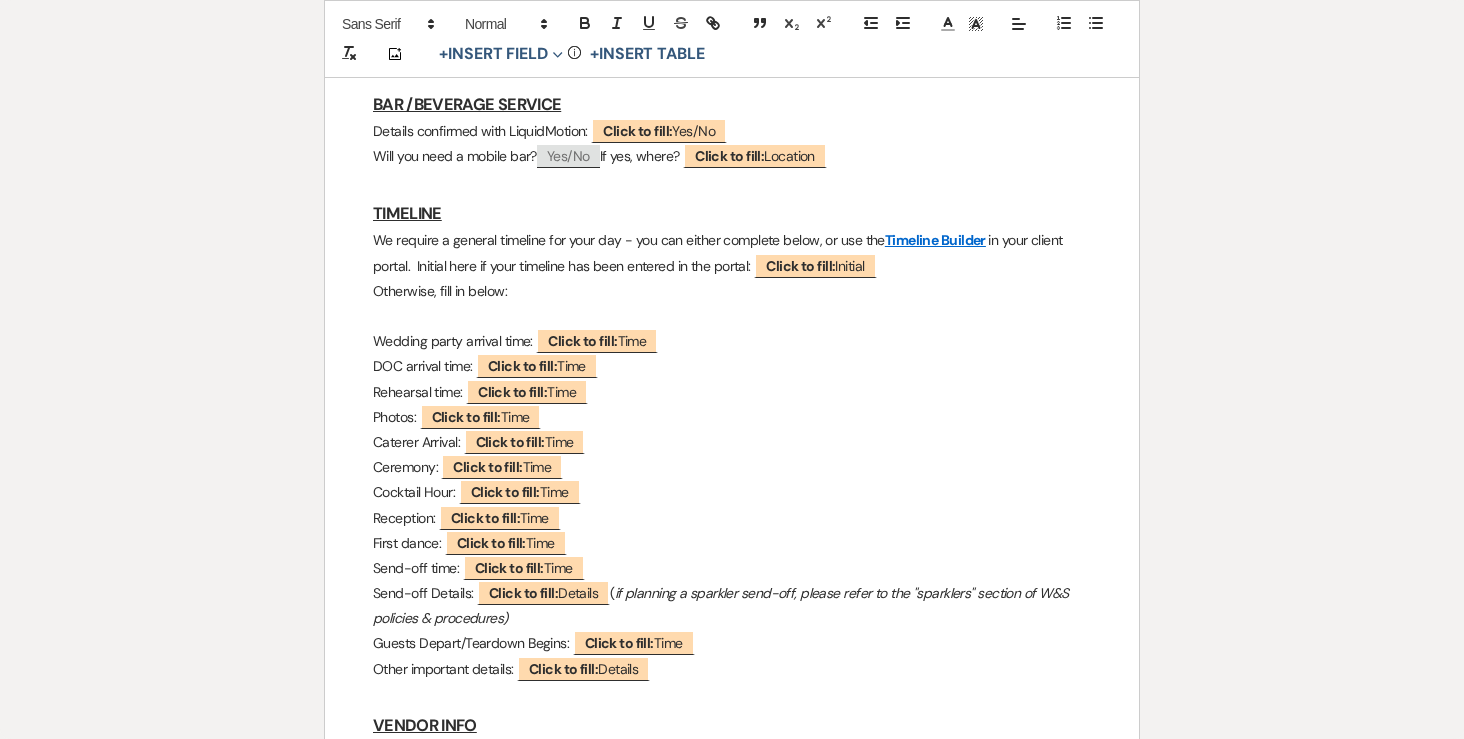 scroll, scrollTop: 0, scrollLeft: 0, axis: both 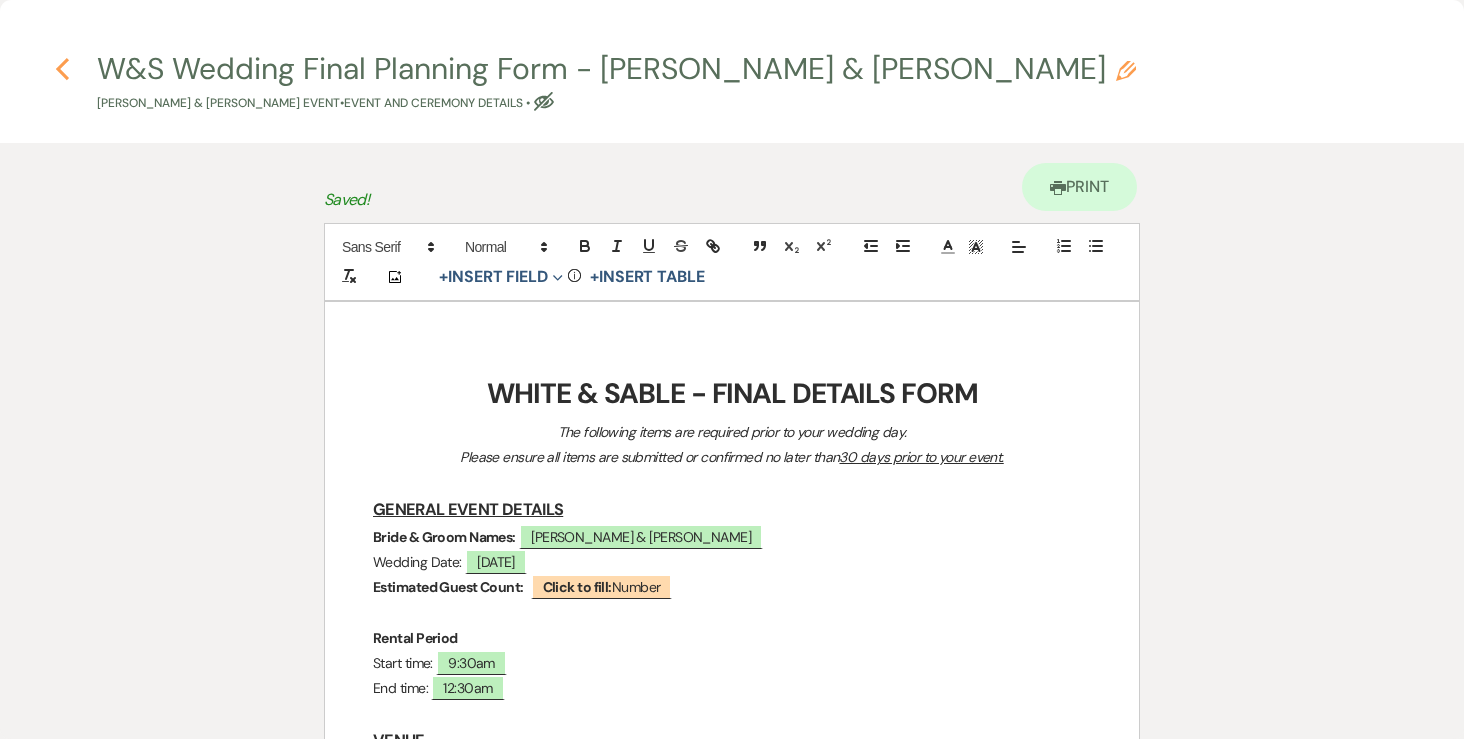 click on "Previous" 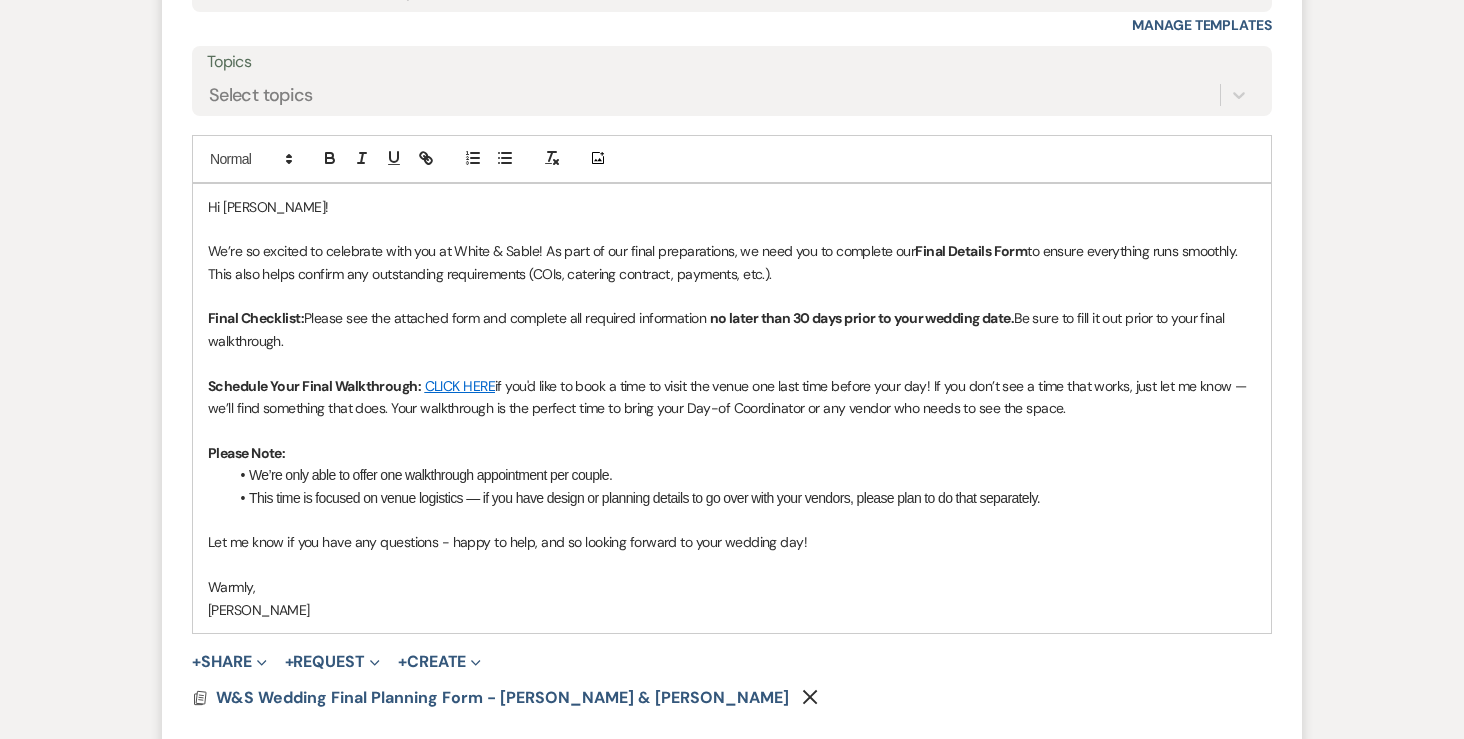 scroll, scrollTop: 1201, scrollLeft: 0, axis: vertical 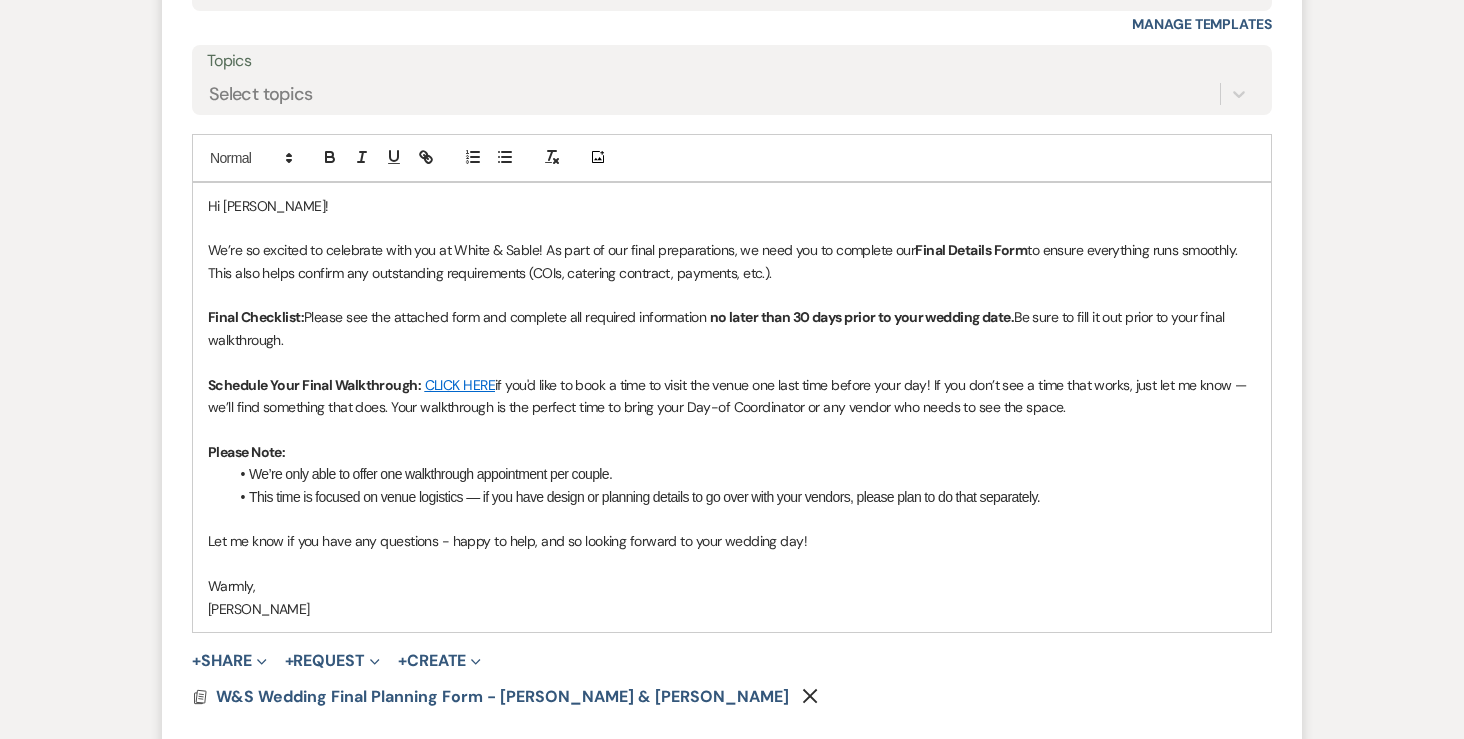 click on "Send Message" at bounding box center (1186, 759) 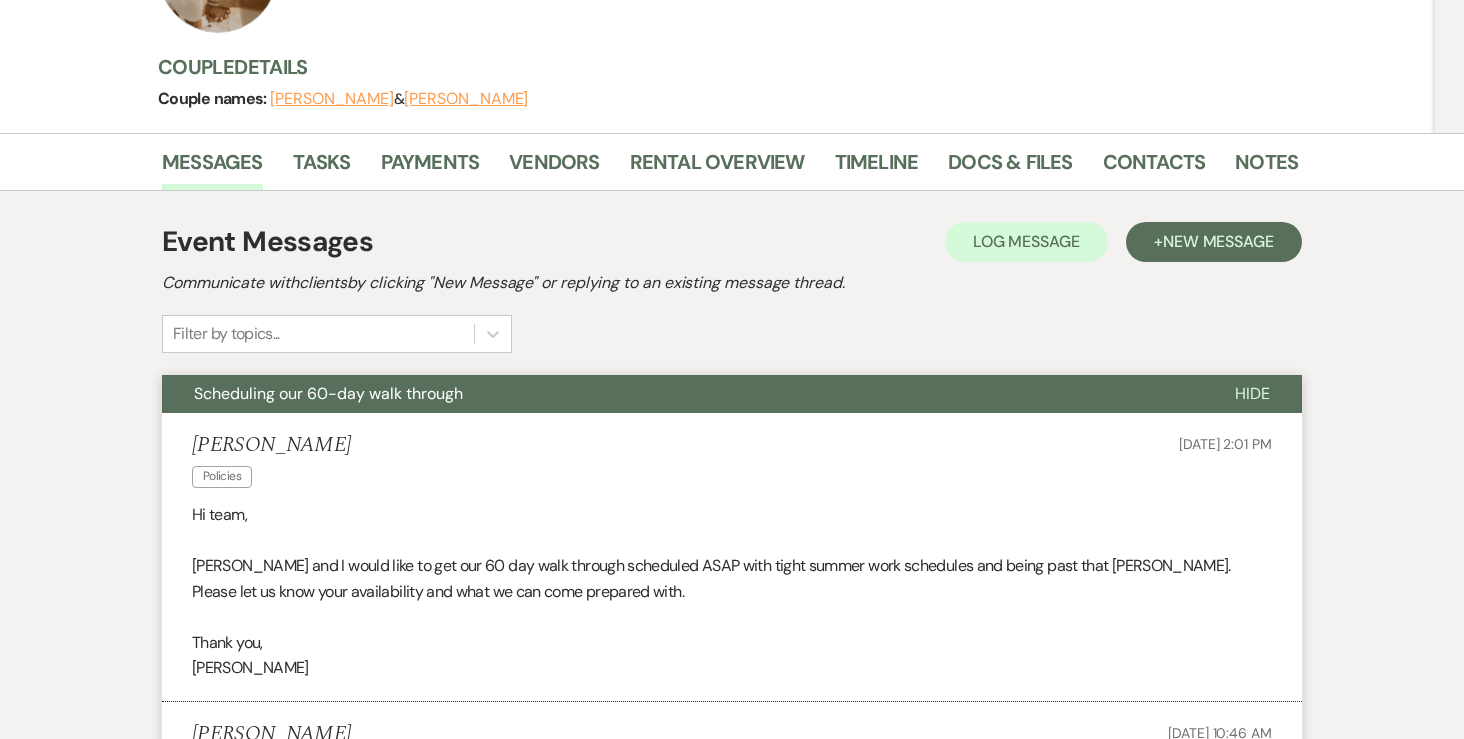 scroll, scrollTop: 0, scrollLeft: 0, axis: both 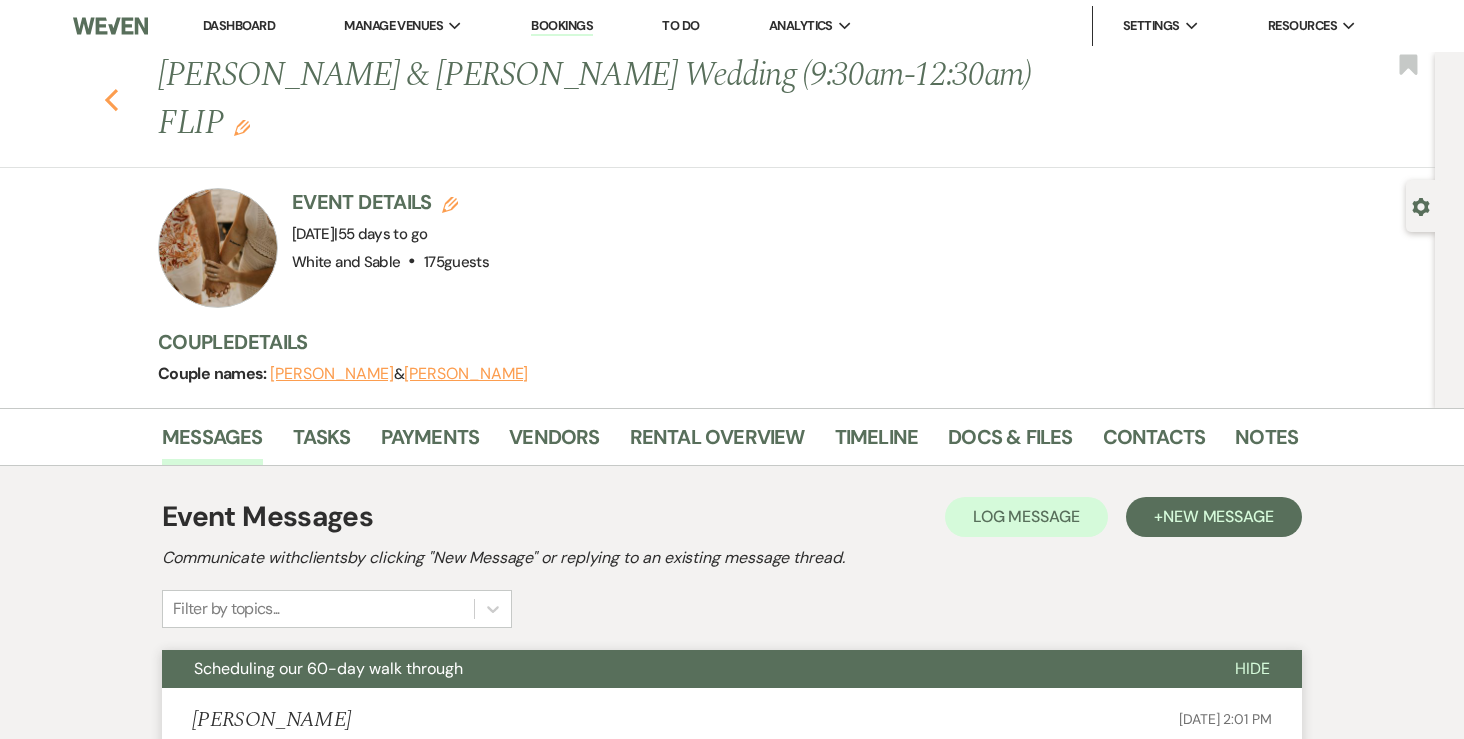 click on "Previous" 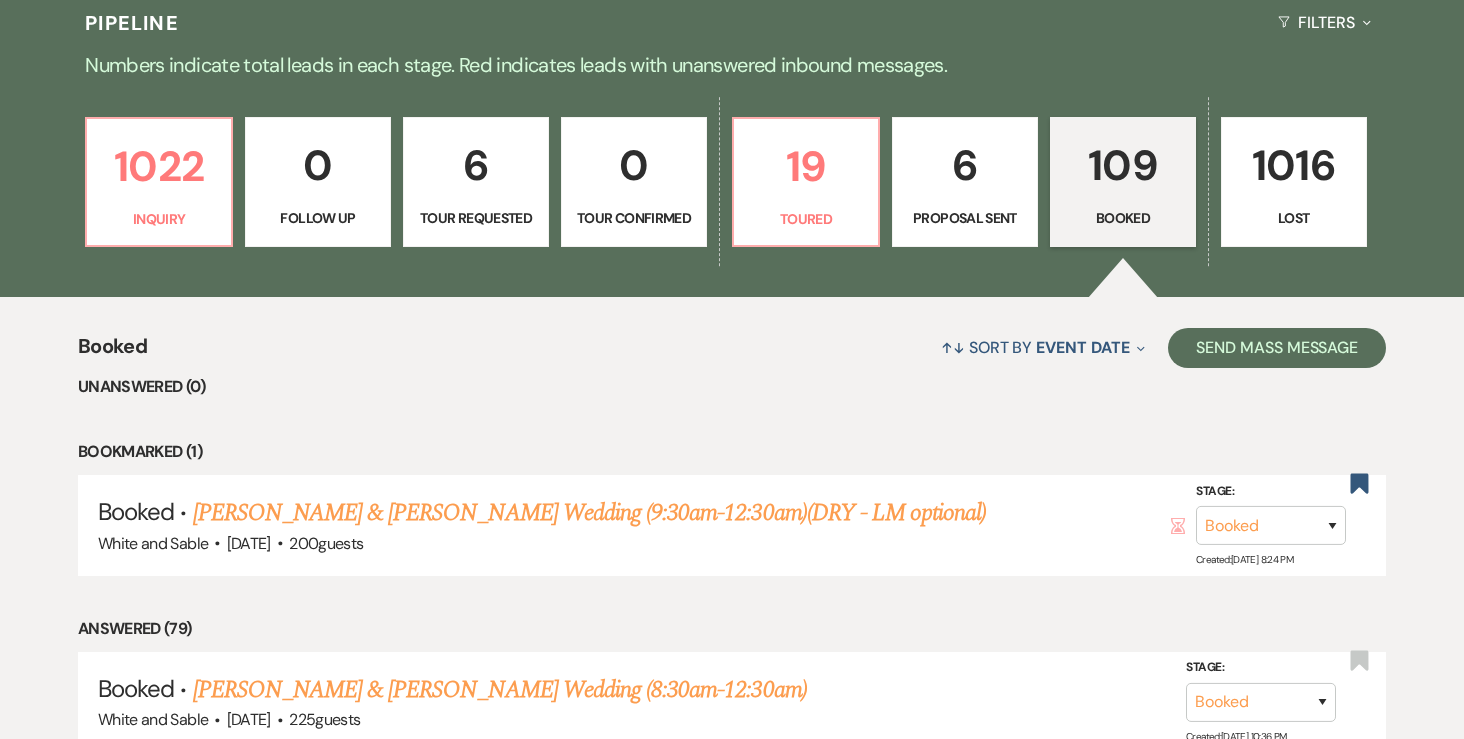 scroll, scrollTop: 475, scrollLeft: 0, axis: vertical 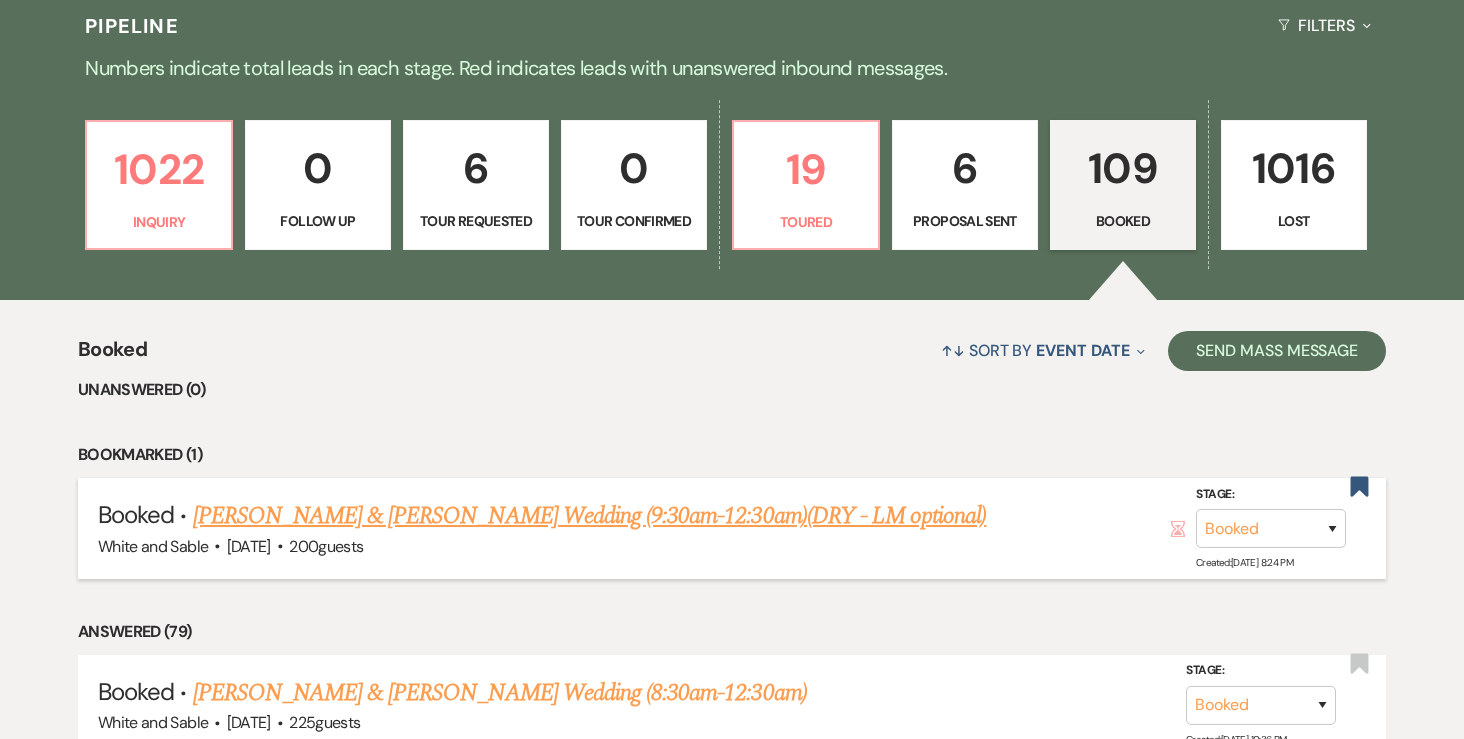 click on "[PERSON_NAME] & [PERSON_NAME] Wedding (9:30am-12:30am)(DRY - LM optional)" at bounding box center [590, 516] 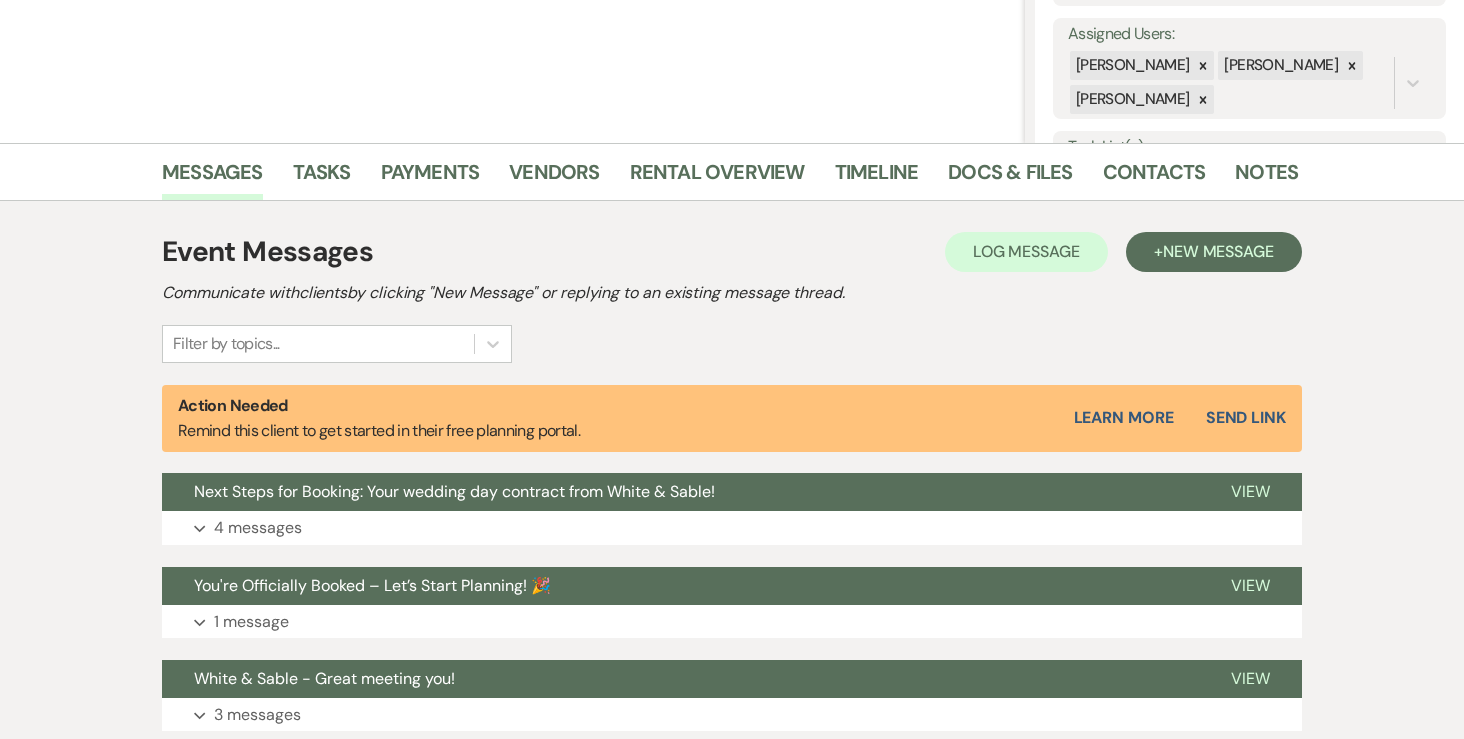 scroll, scrollTop: 358, scrollLeft: 0, axis: vertical 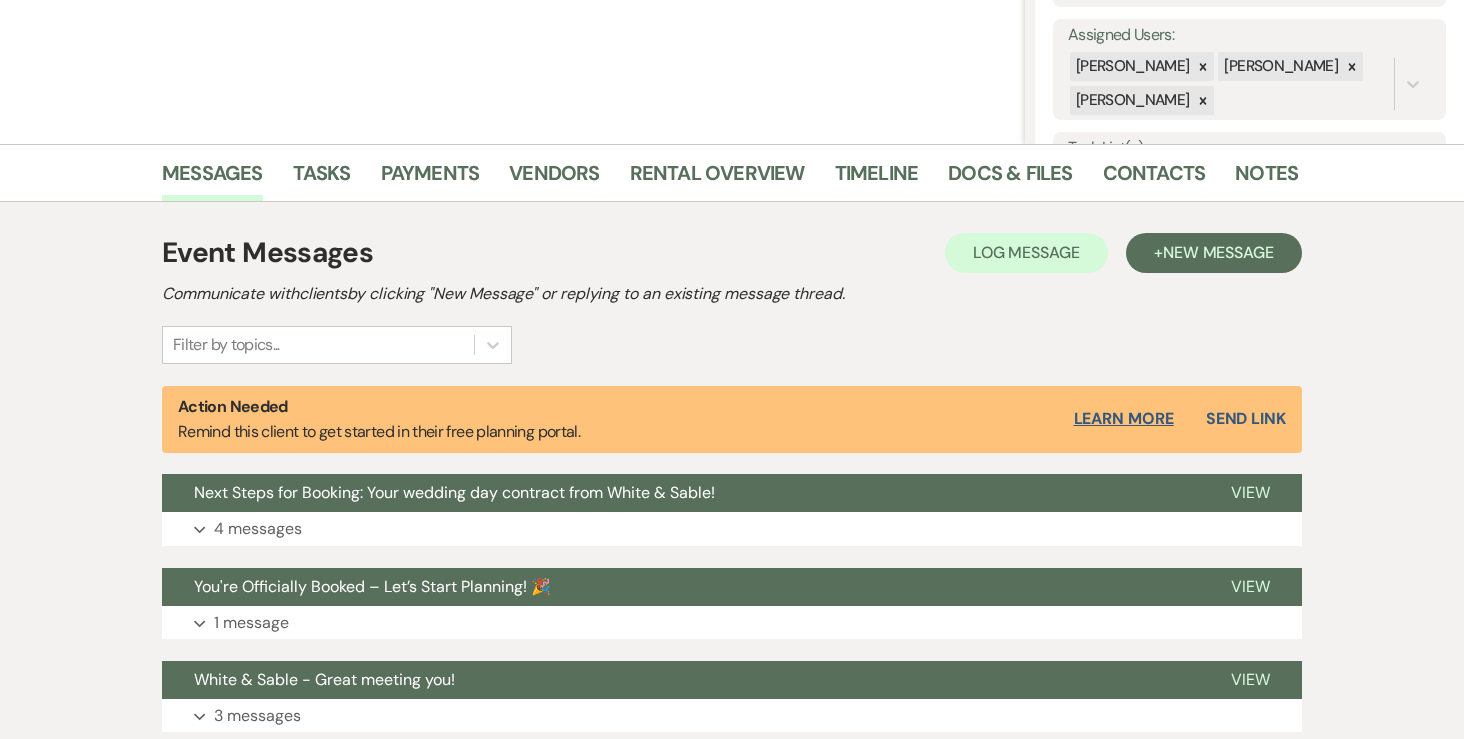 click on "Learn More" at bounding box center (1124, 419) 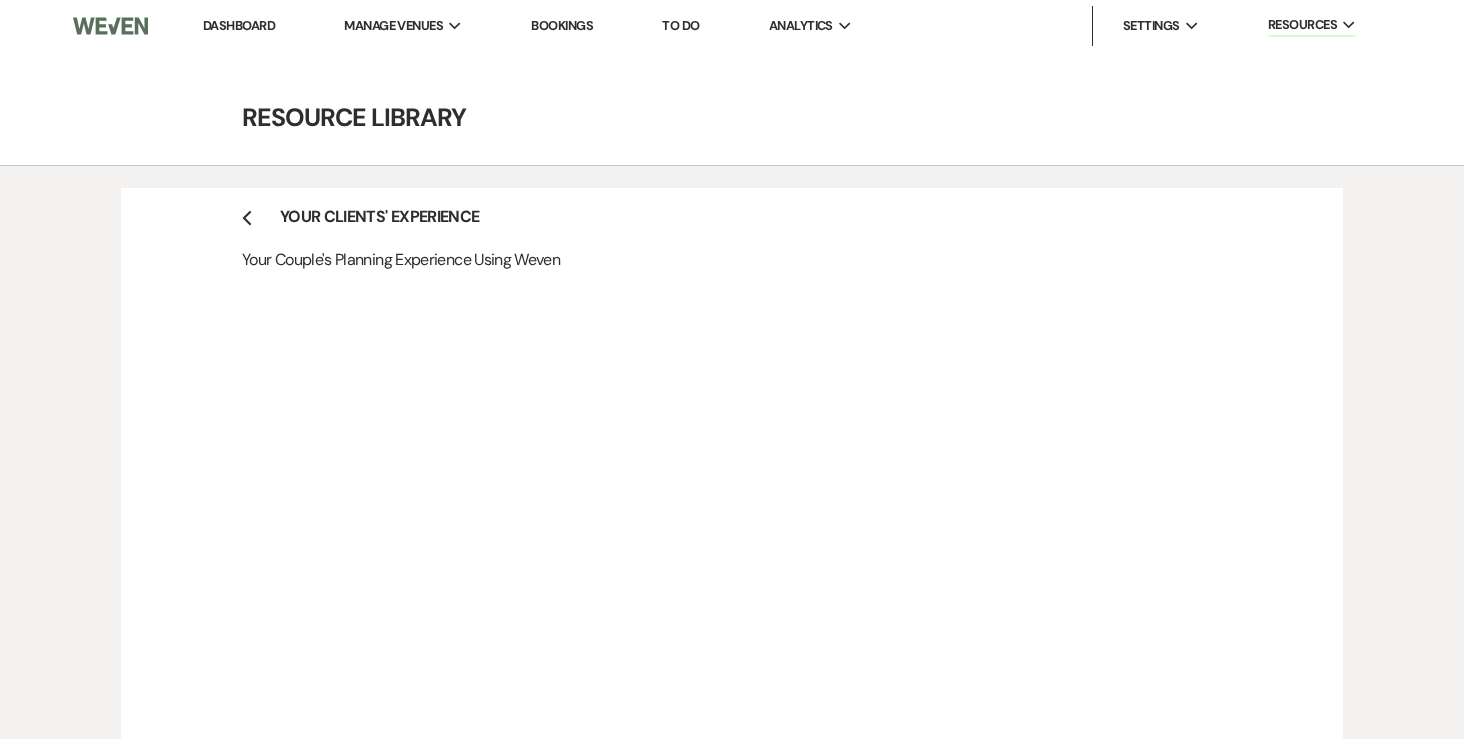 scroll, scrollTop: 0, scrollLeft: 0, axis: both 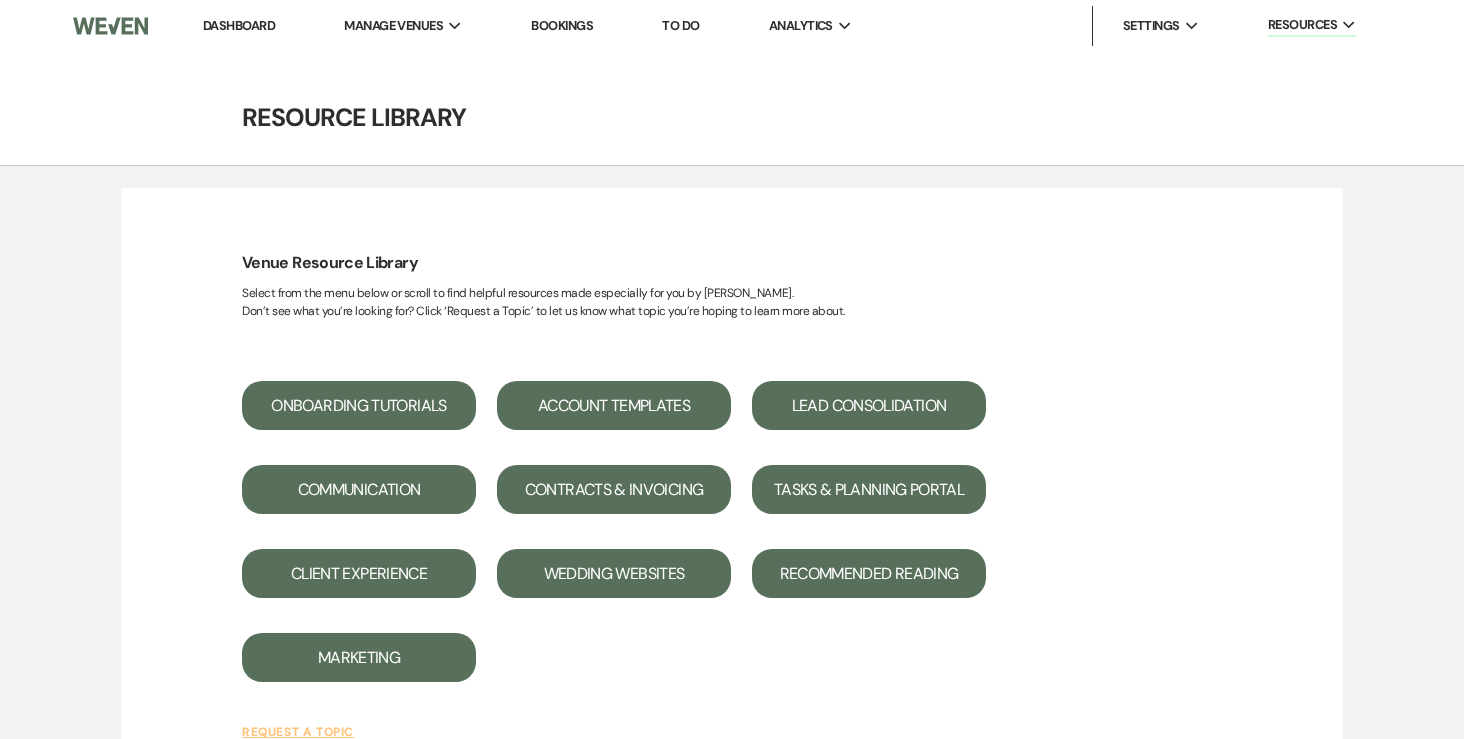click on "Dashboard" at bounding box center [239, 26] 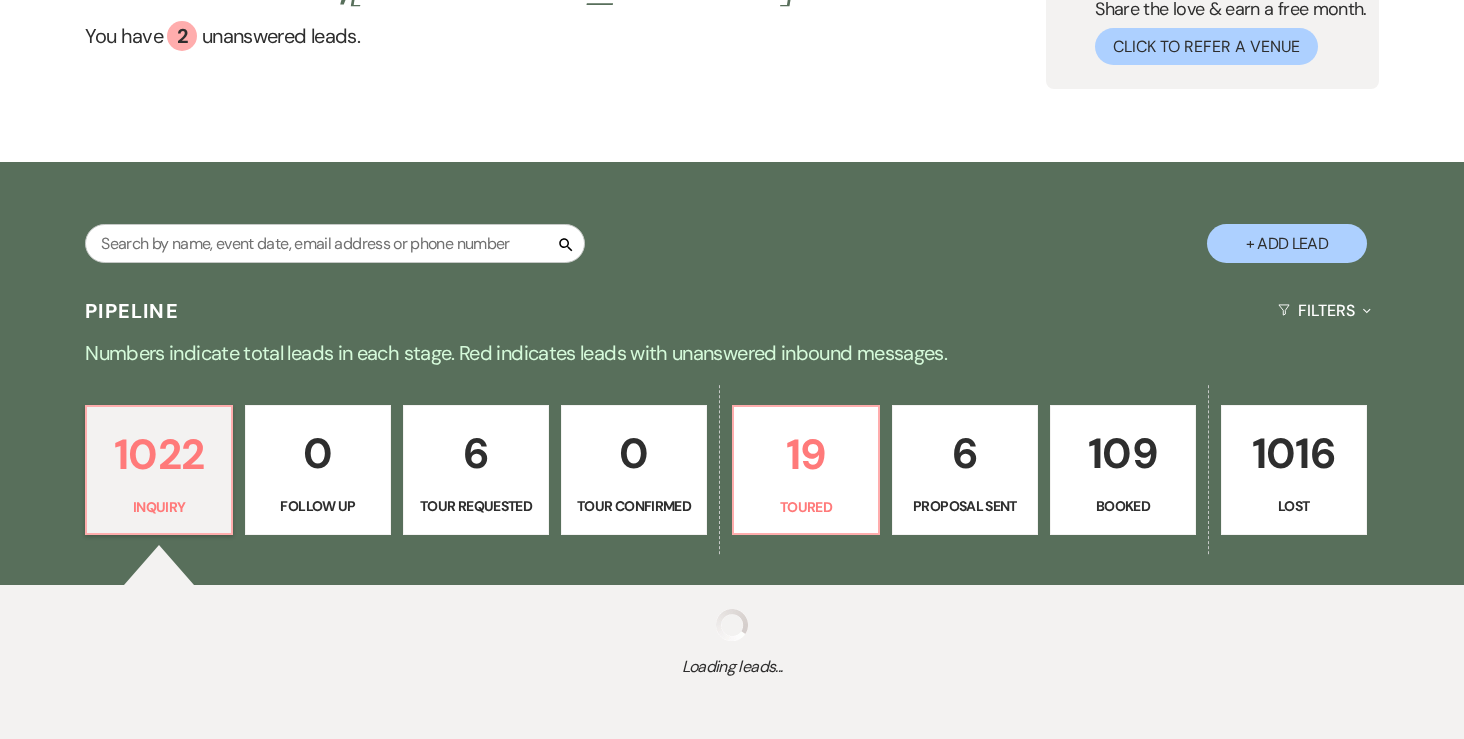 scroll, scrollTop: 205, scrollLeft: 0, axis: vertical 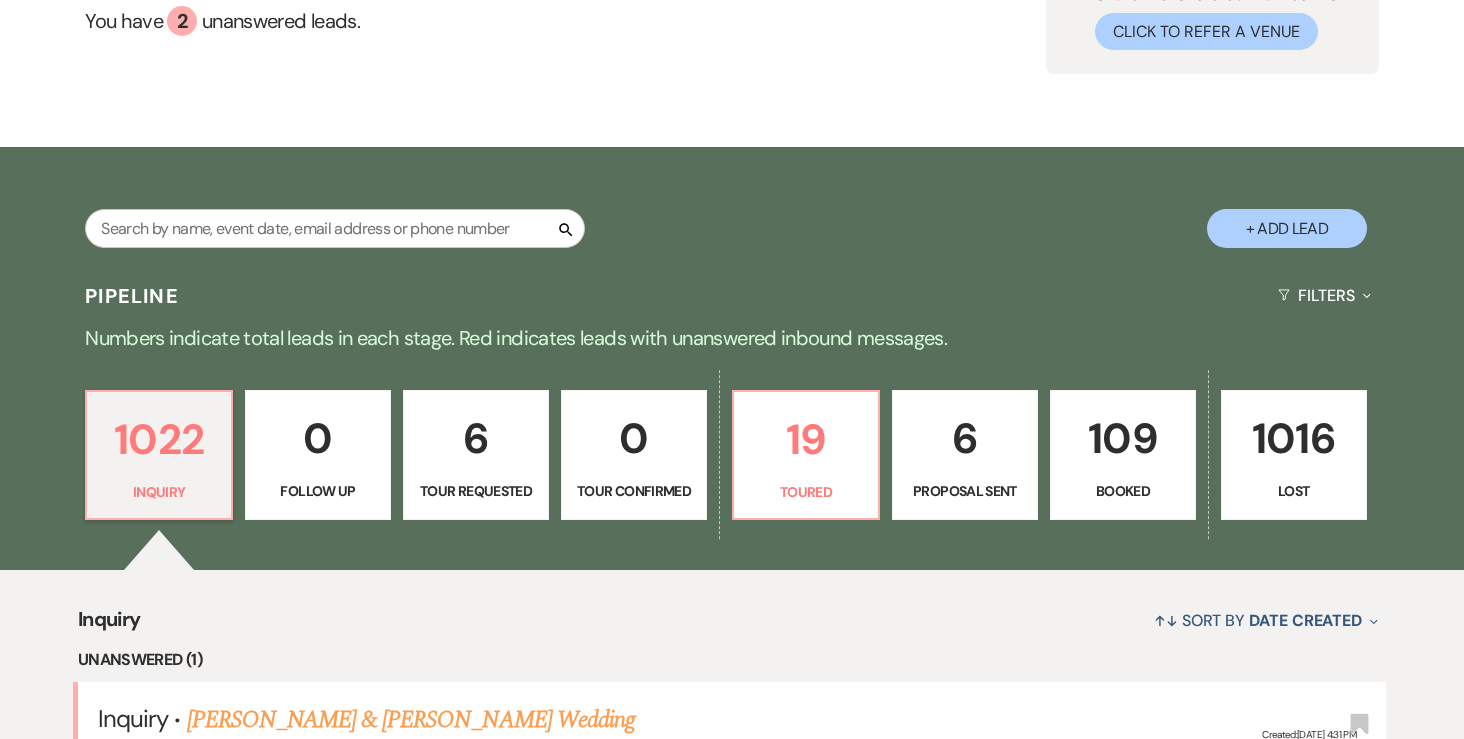 click on "109" at bounding box center (1123, 438) 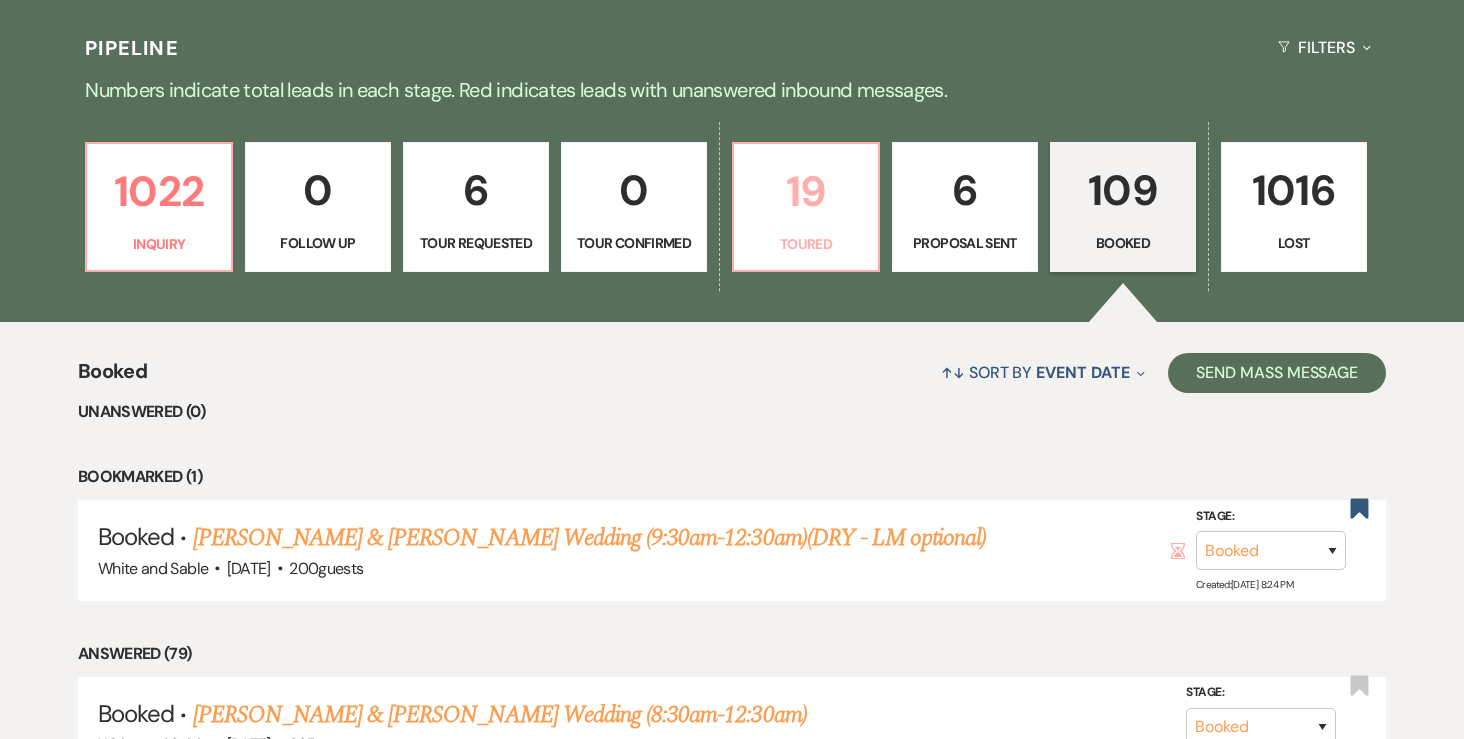 scroll, scrollTop: 459, scrollLeft: 0, axis: vertical 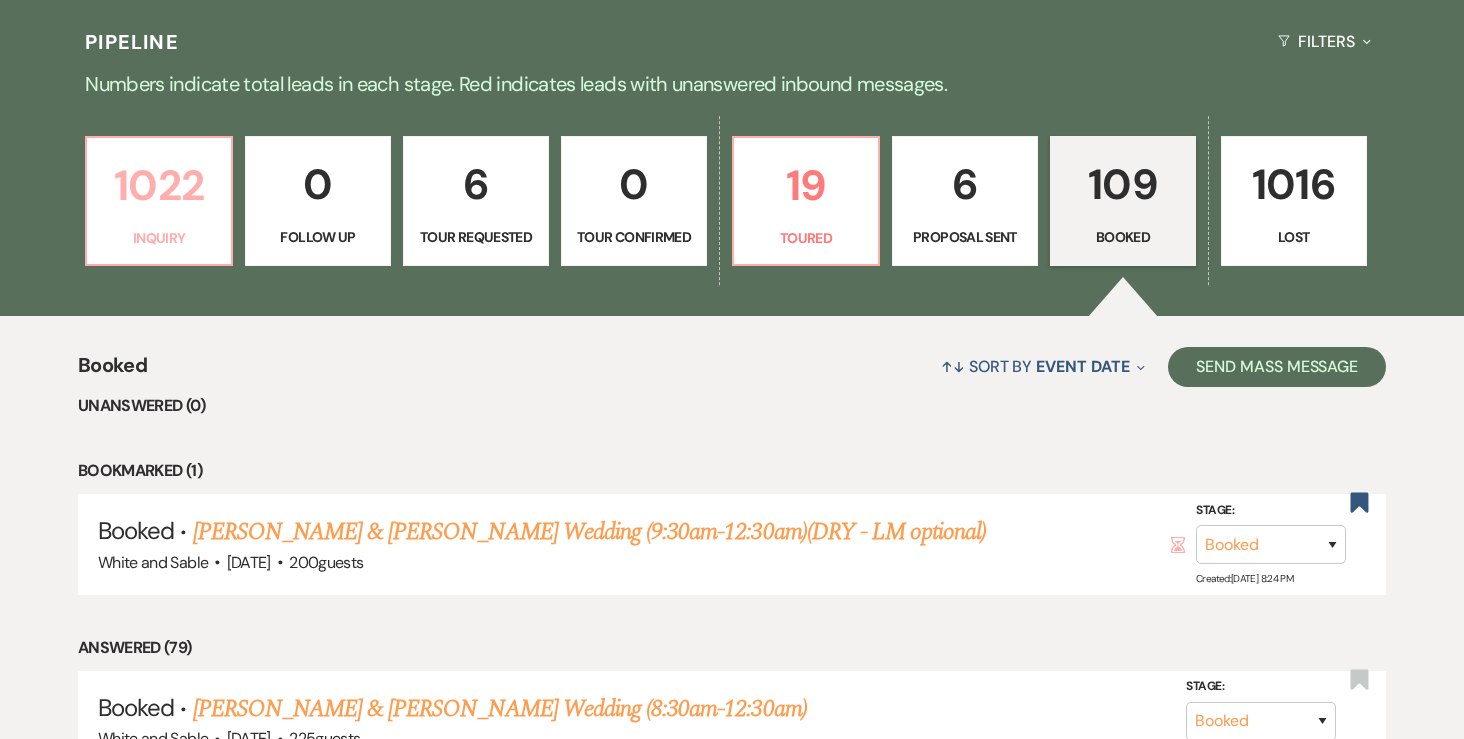 click on "Inquiry" at bounding box center (159, 238) 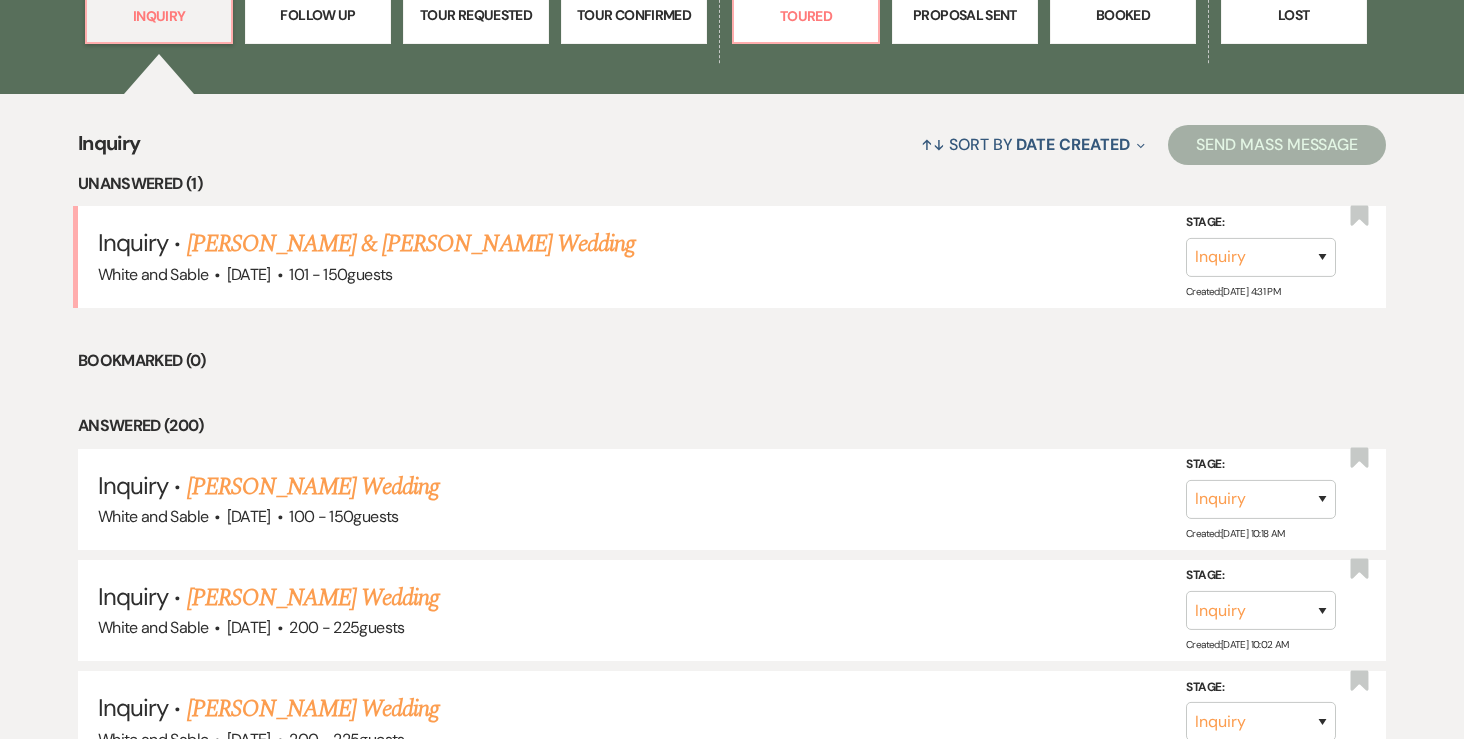 scroll, scrollTop: 679, scrollLeft: 0, axis: vertical 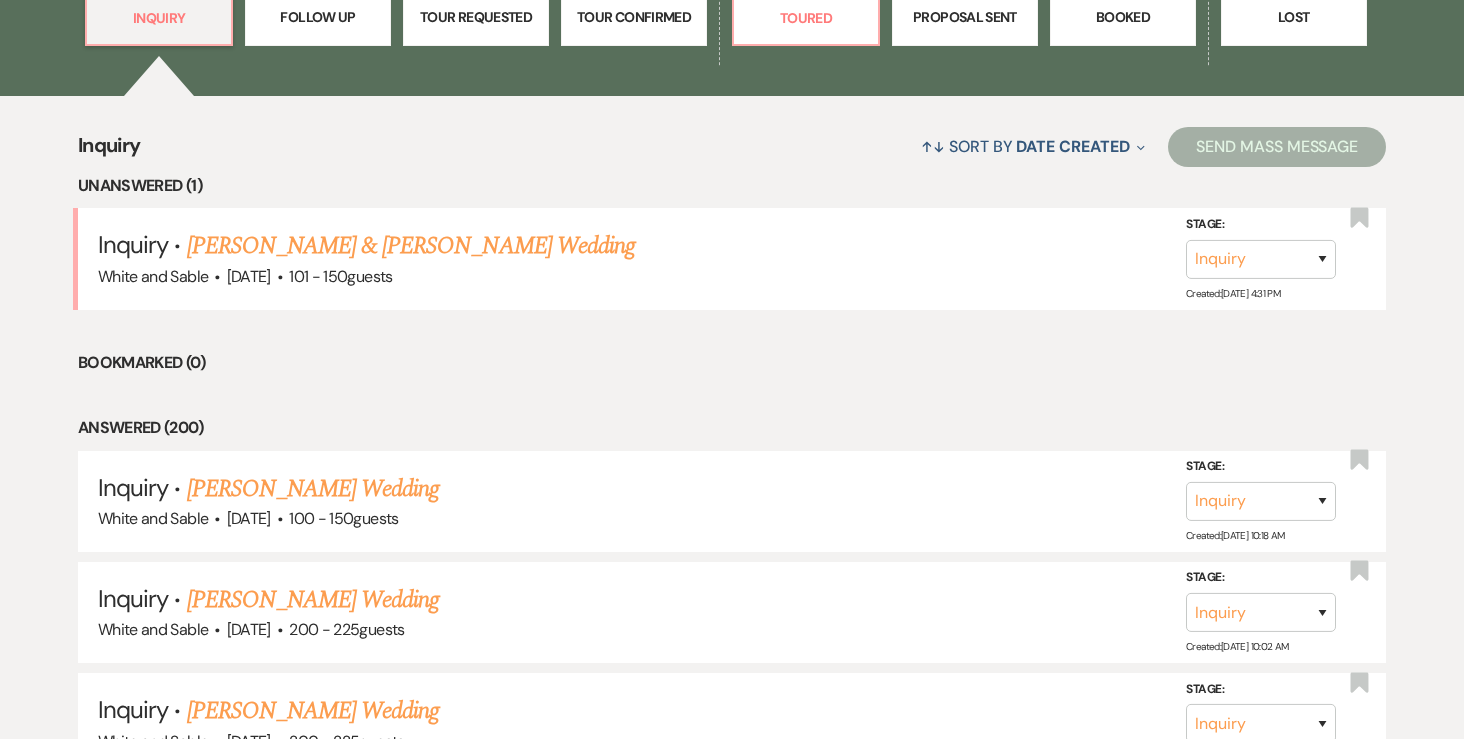 click on "[PERSON_NAME] & [PERSON_NAME] Wedding" at bounding box center [411, 246] 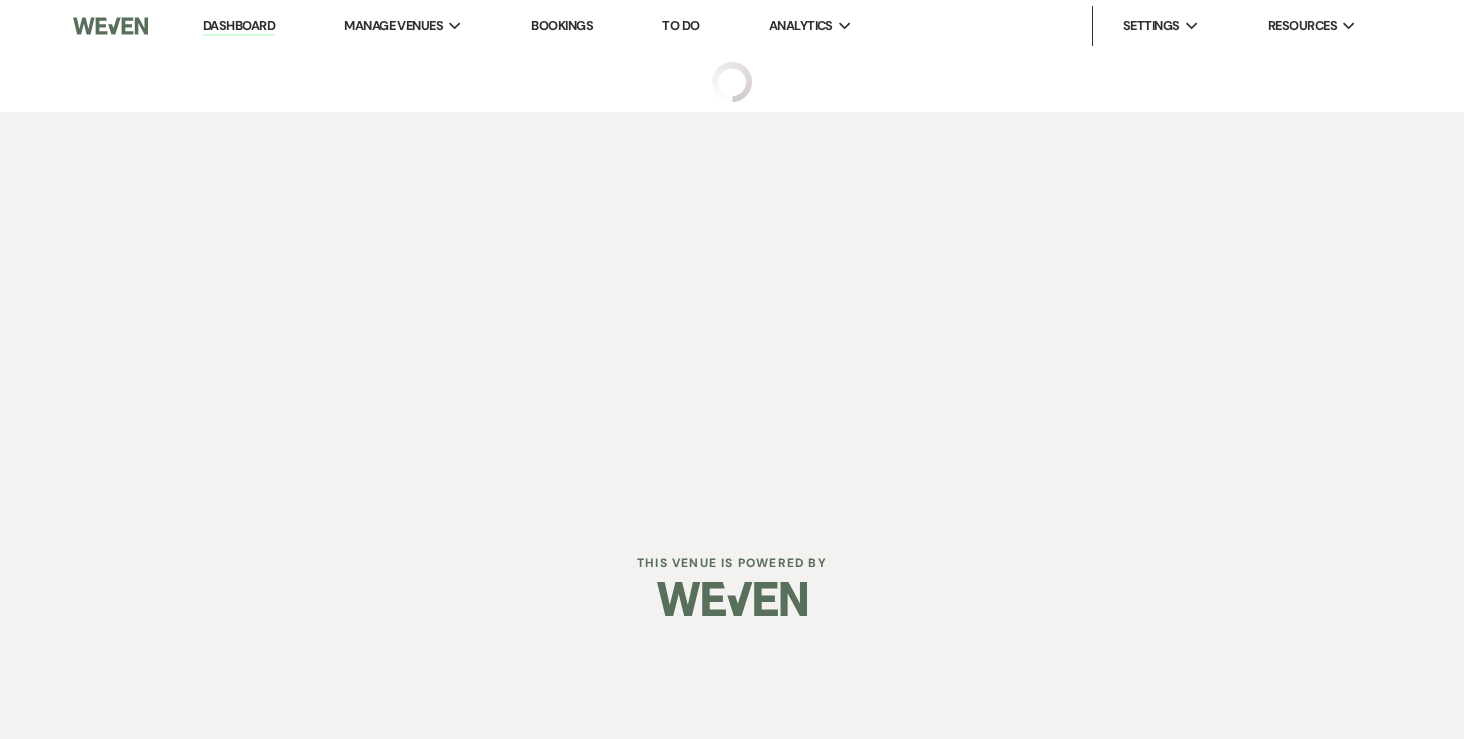 scroll, scrollTop: 0, scrollLeft: 0, axis: both 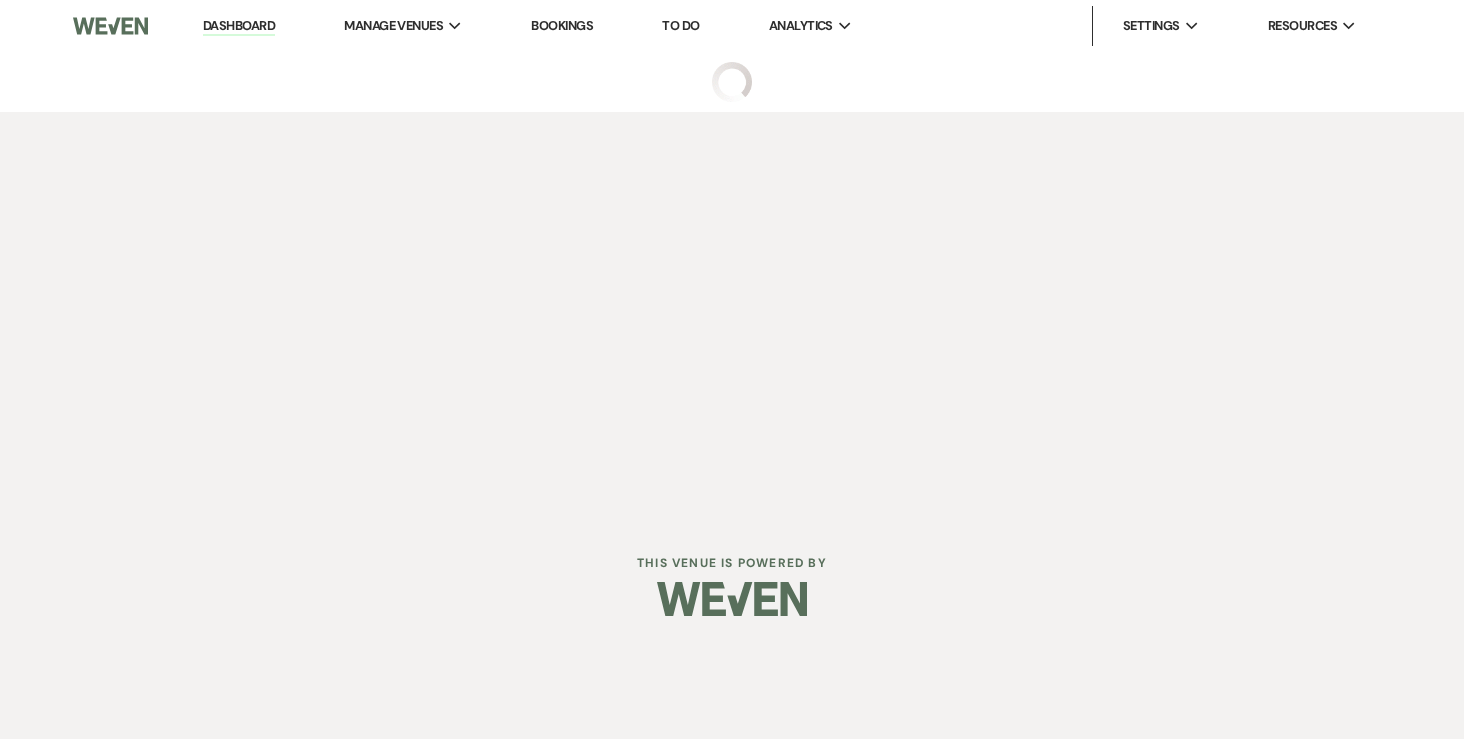 select on "2" 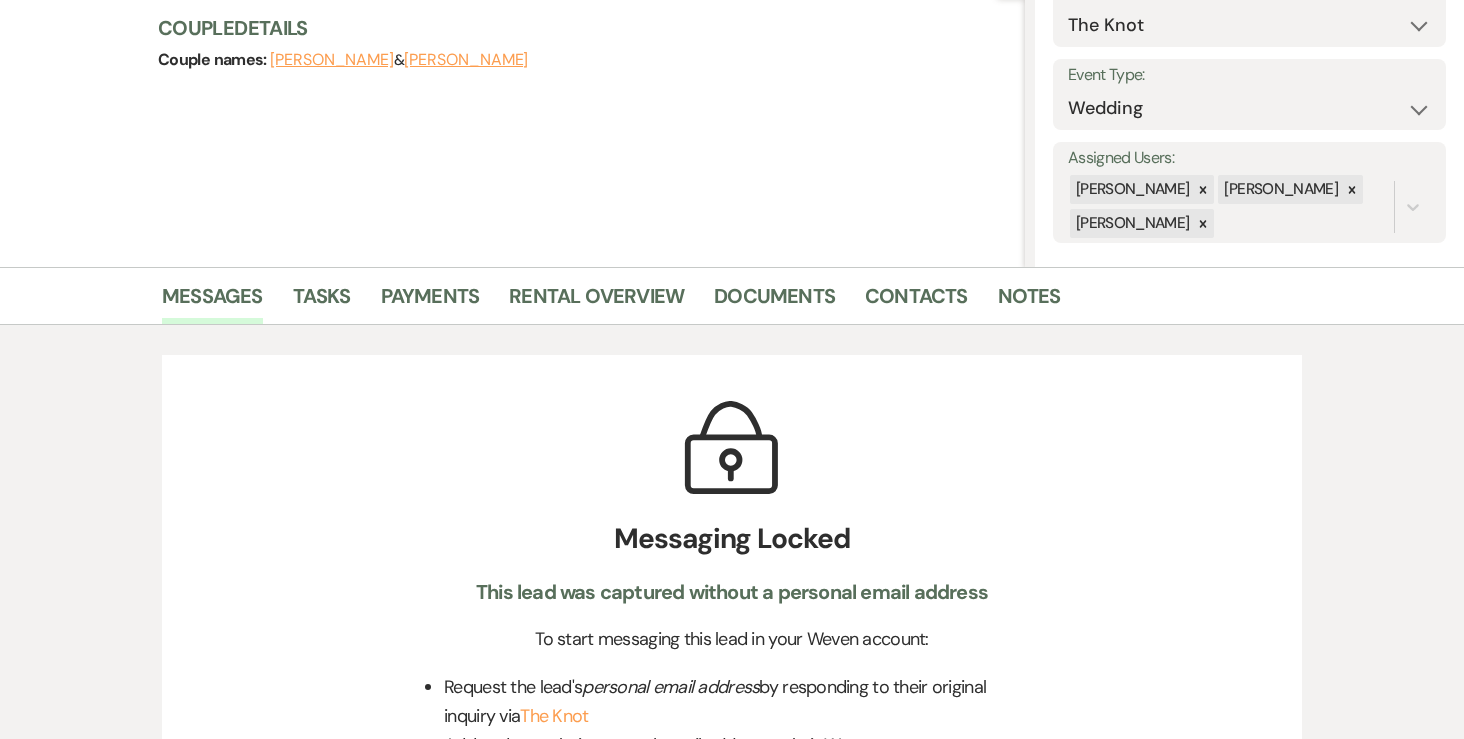 scroll, scrollTop: 0, scrollLeft: 0, axis: both 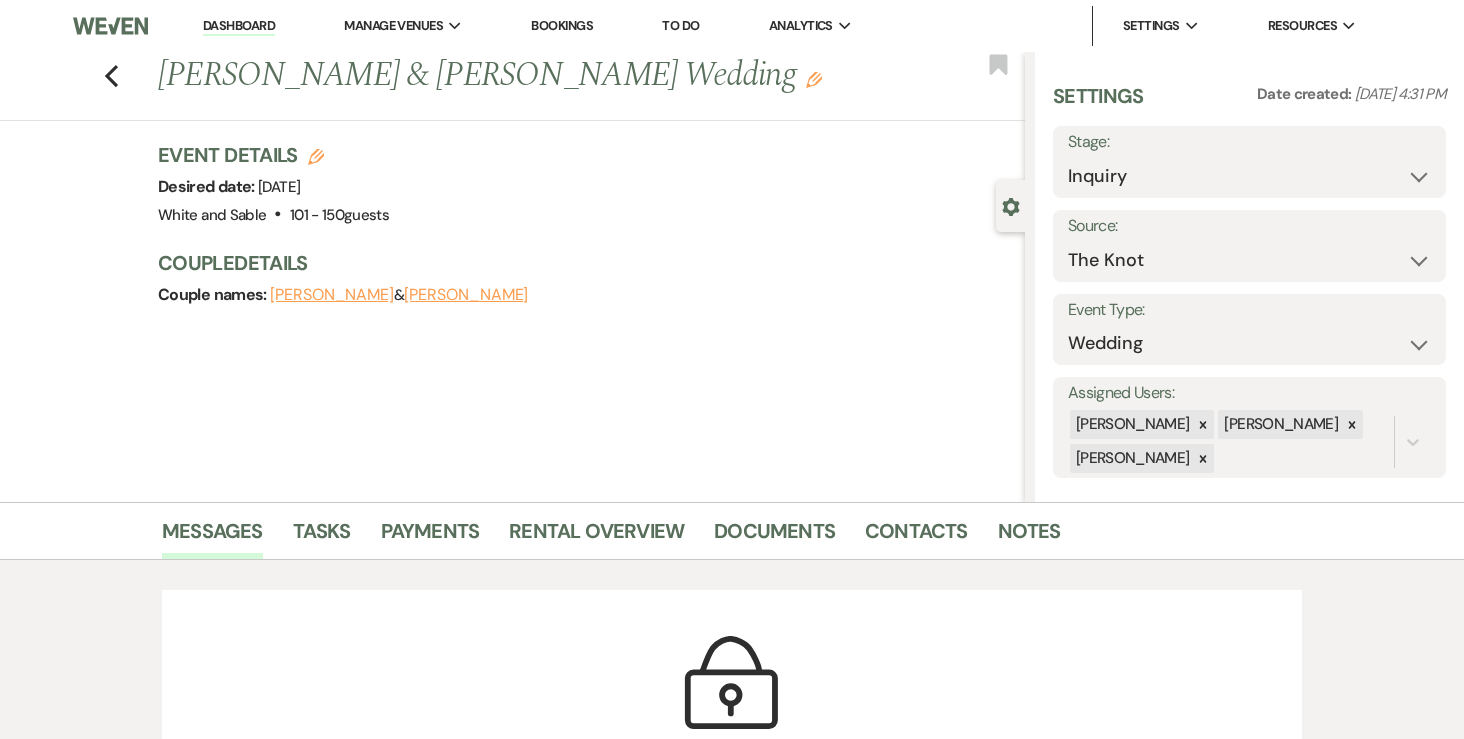 drag, startPoint x: 257, startPoint y: 26, endPoint x: 299, endPoint y: 7, distance: 46.09772 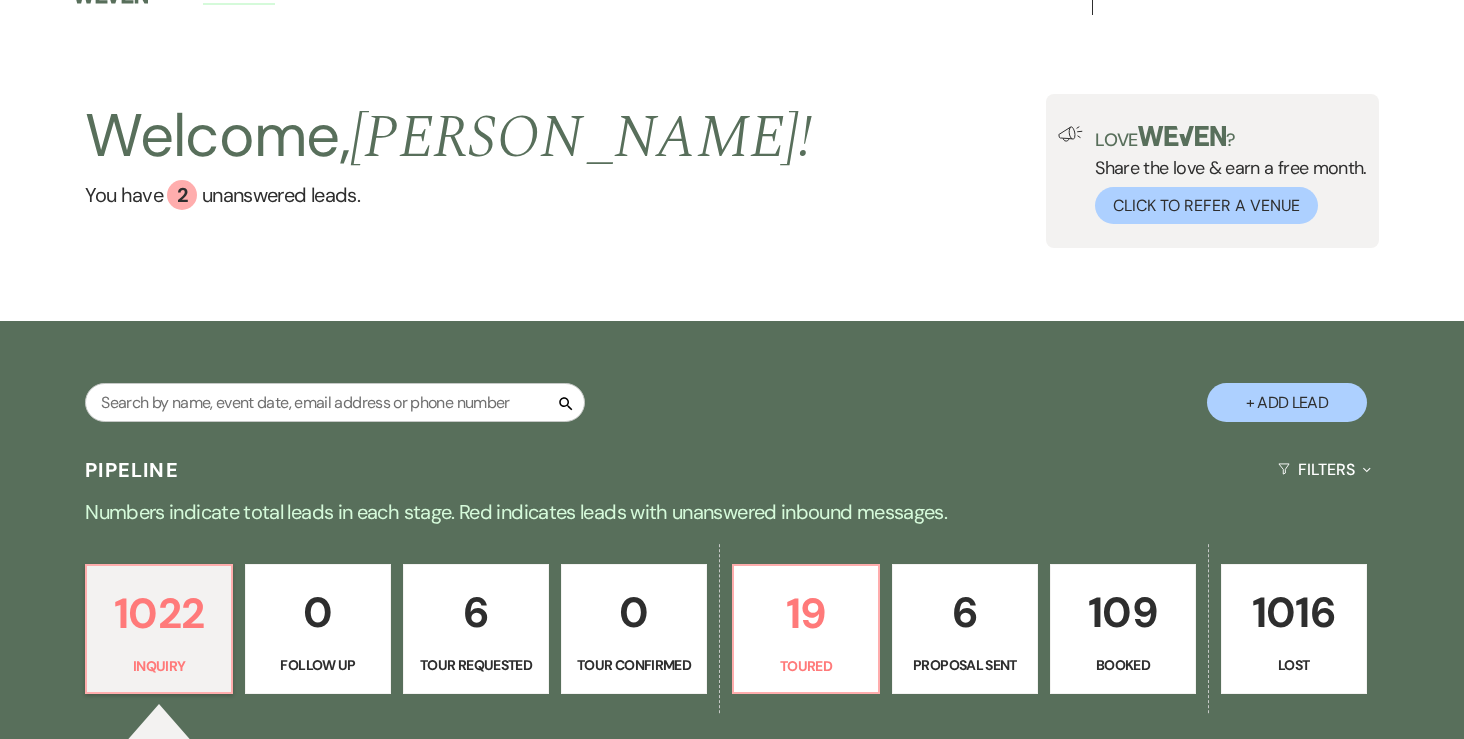 scroll, scrollTop: 0, scrollLeft: 0, axis: both 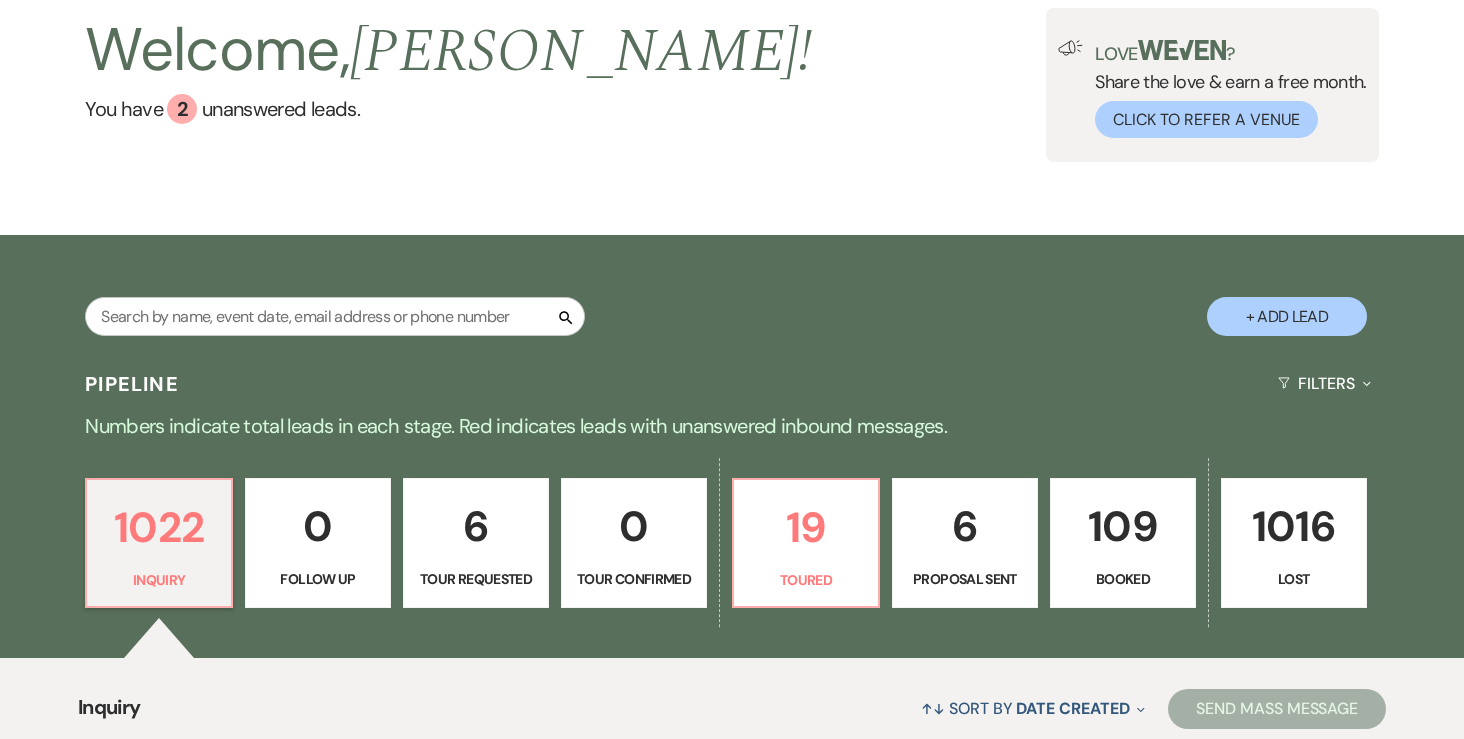 click on "109" at bounding box center [1123, 526] 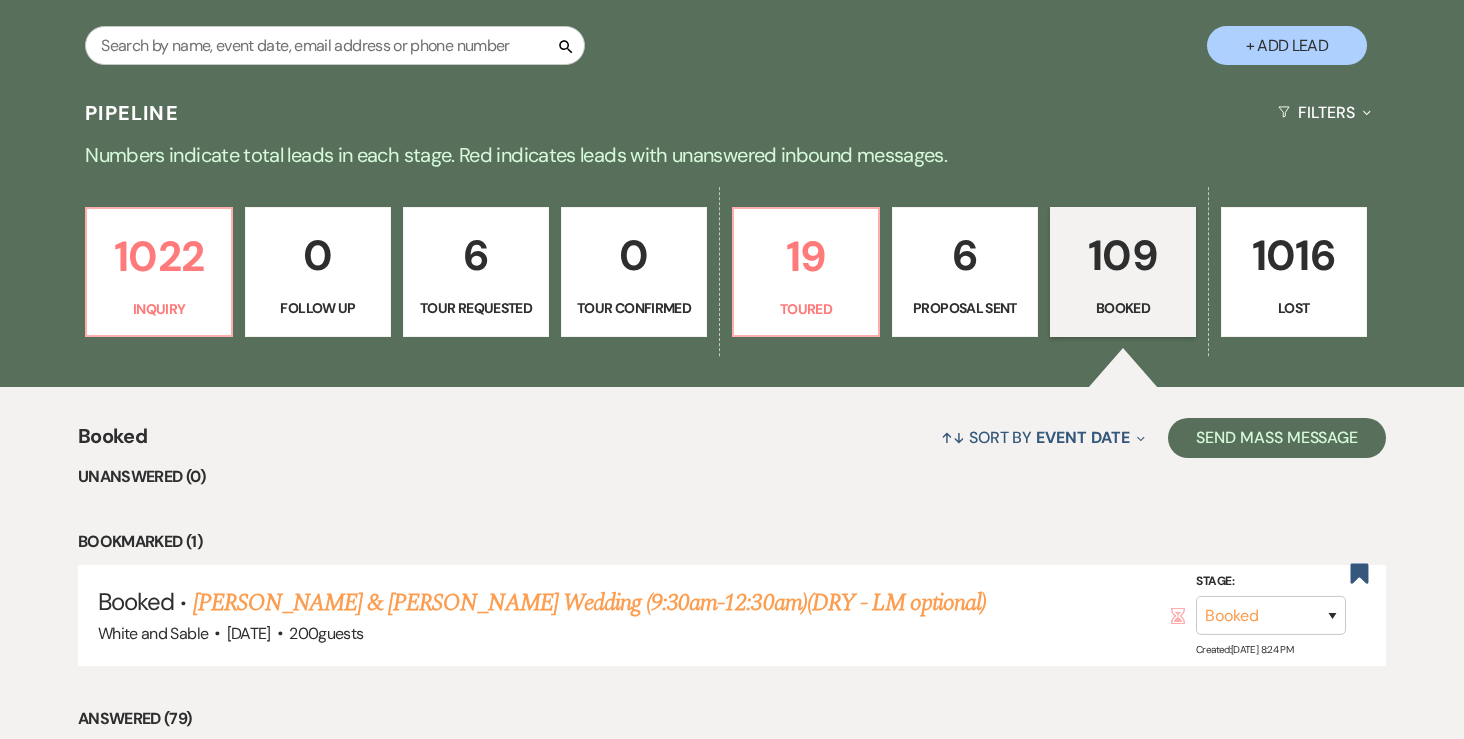 scroll, scrollTop: 391, scrollLeft: 0, axis: vertical 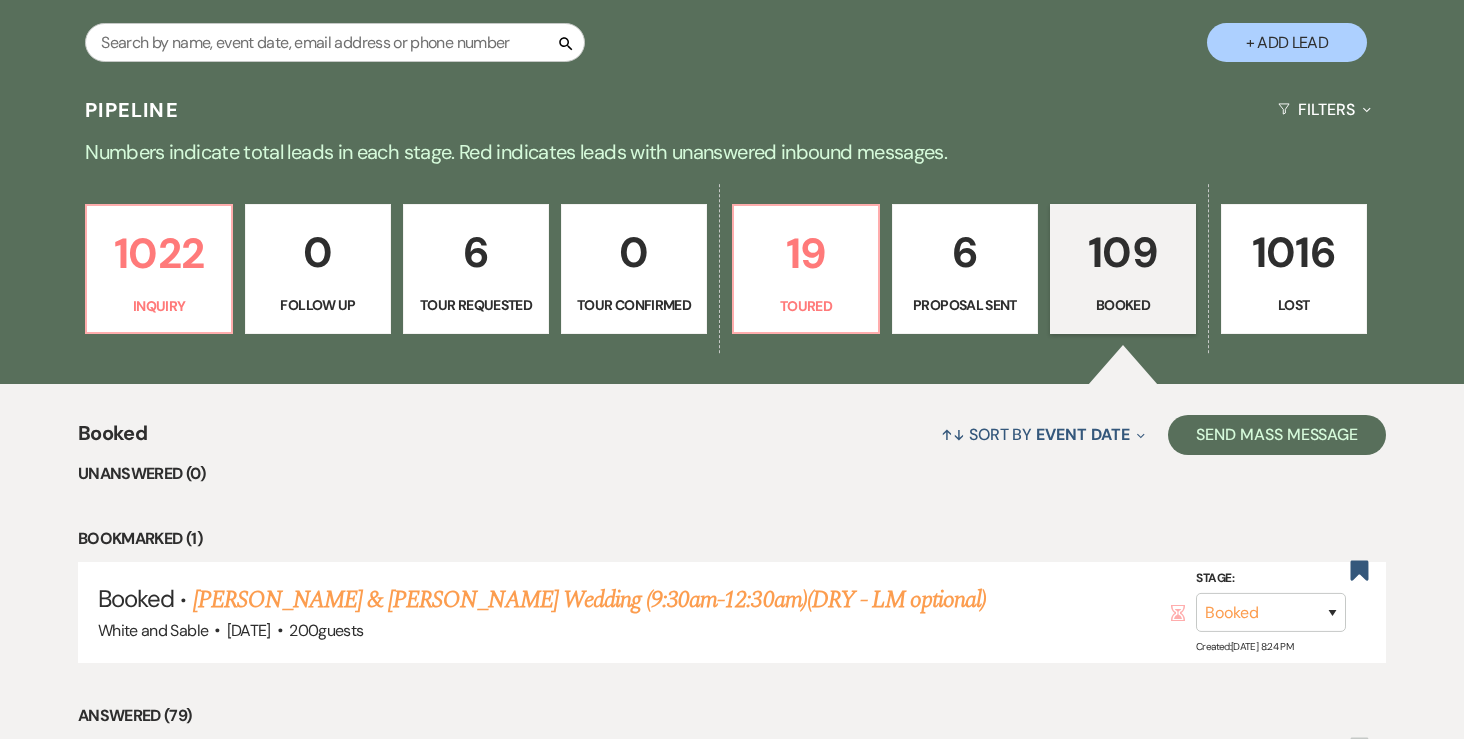 click on "6 Proposal Sent" at bounding box center [965, 269] 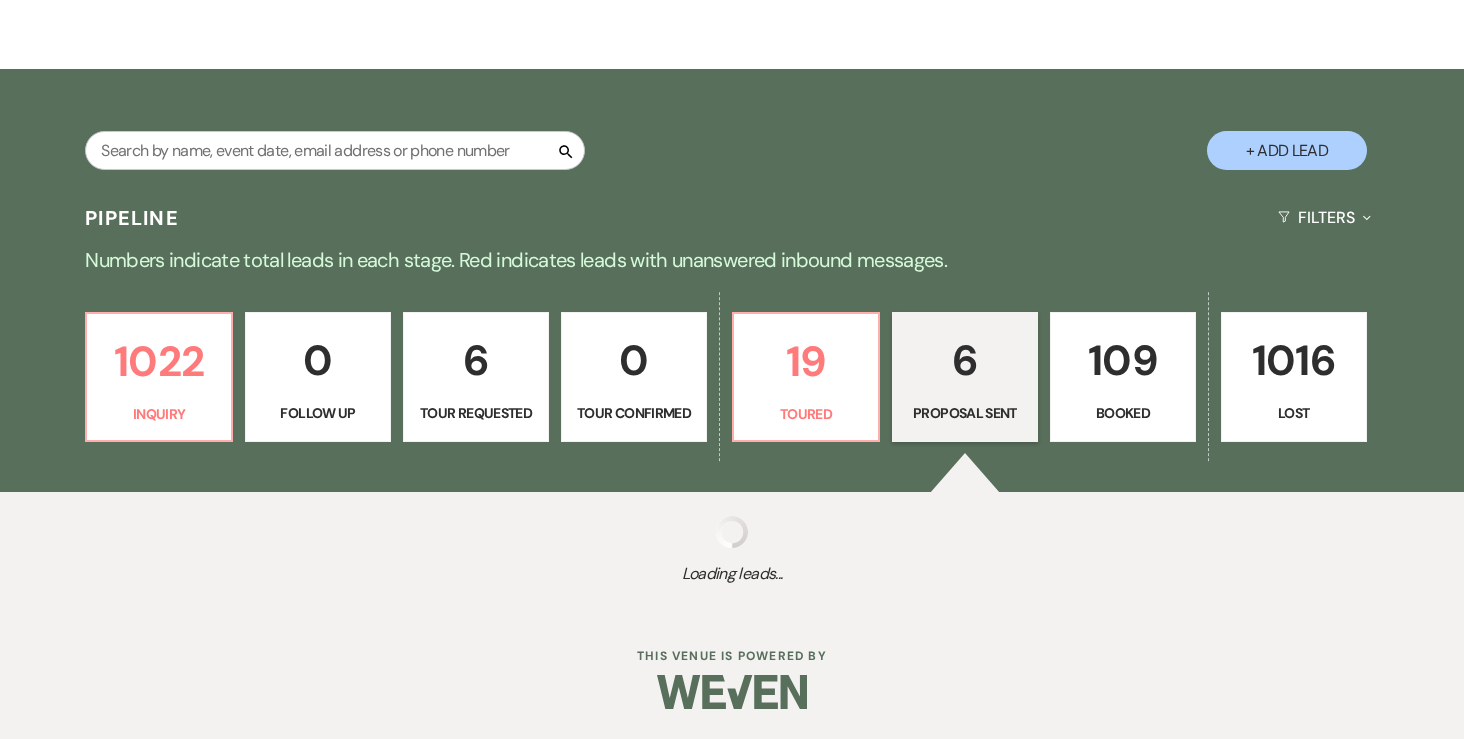 select on "6" 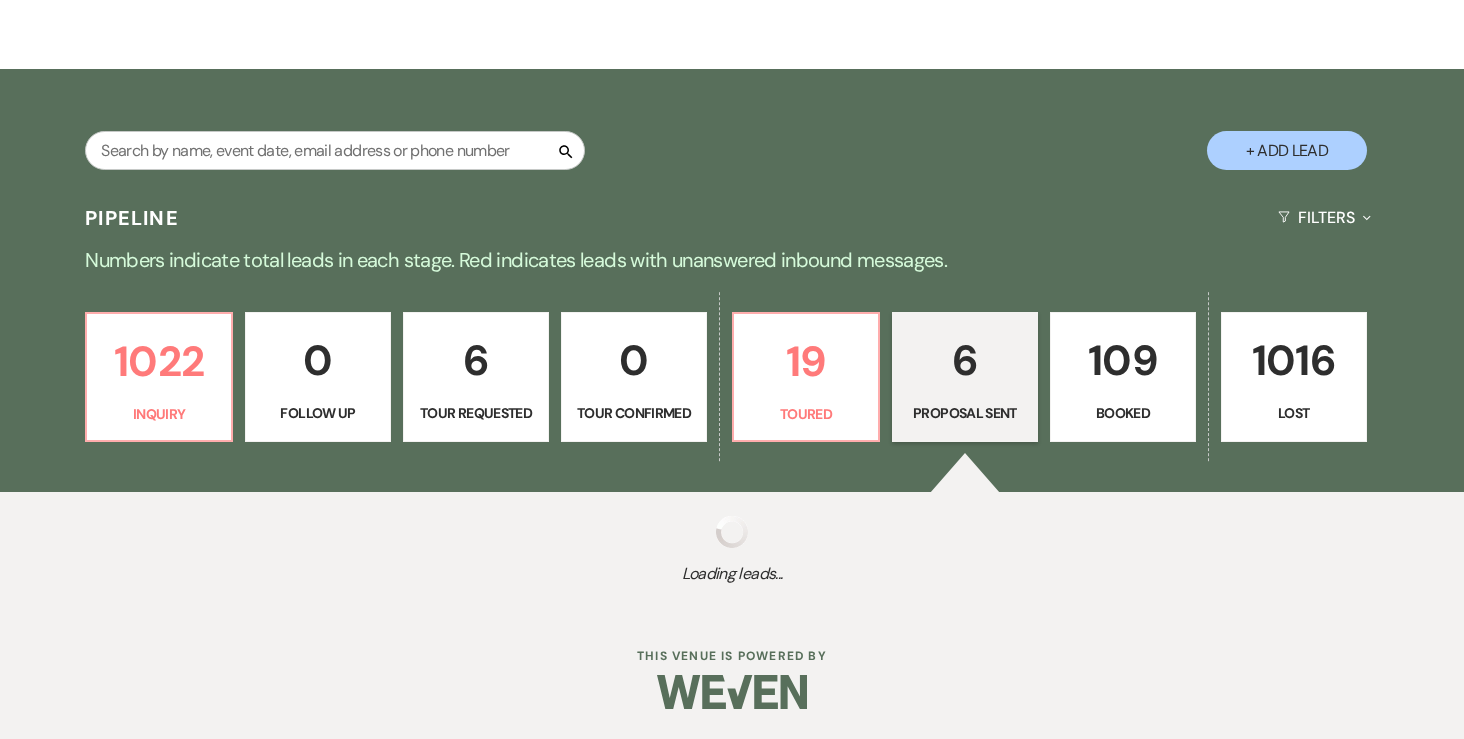 select on "6" 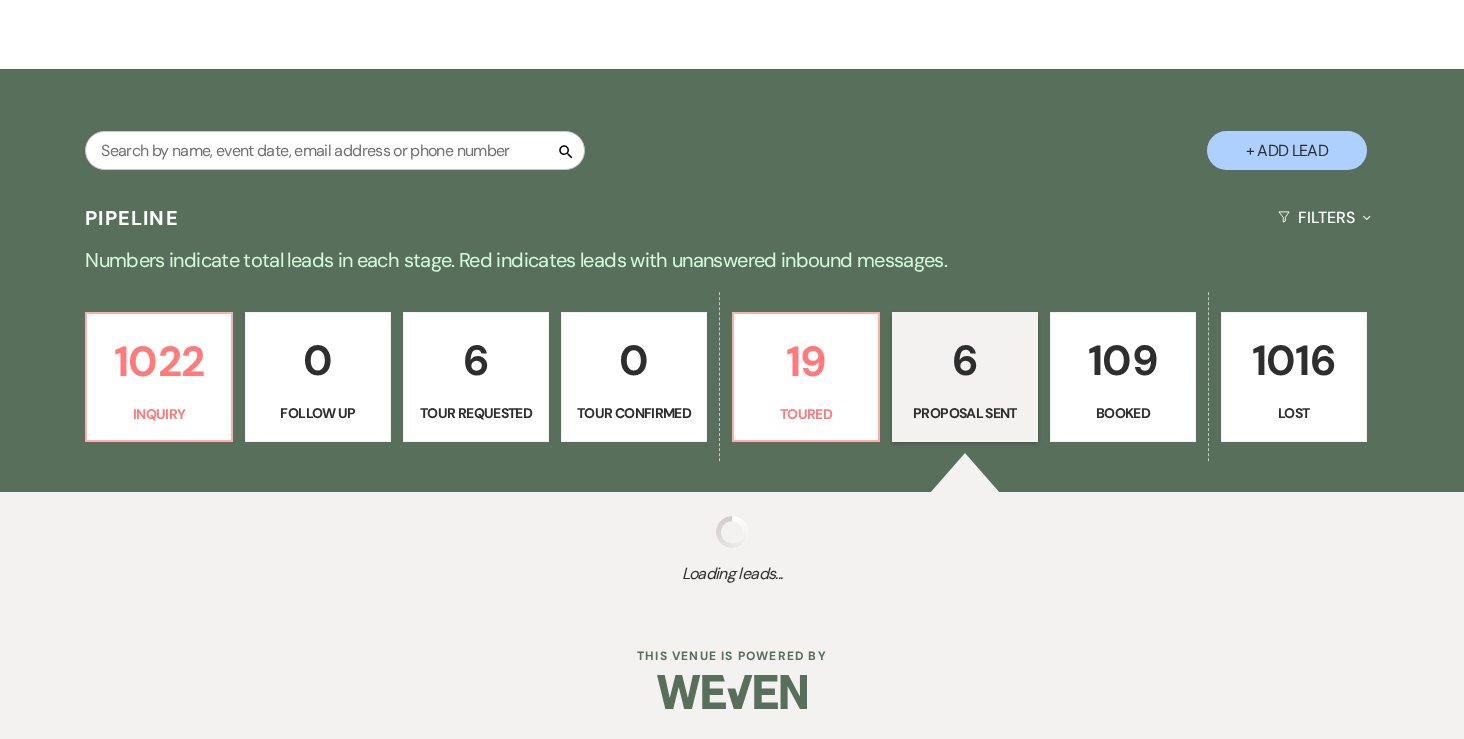 select on "6" 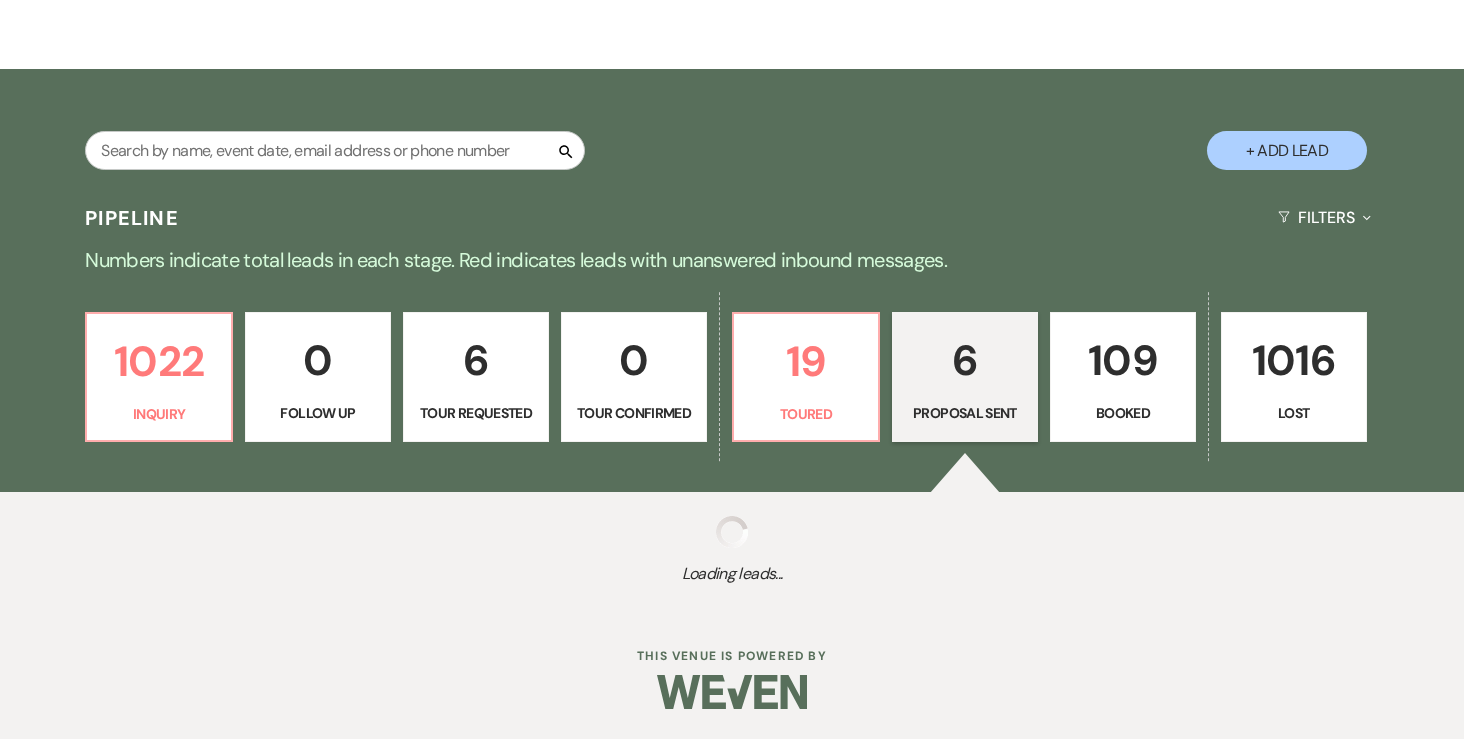 select on "6" 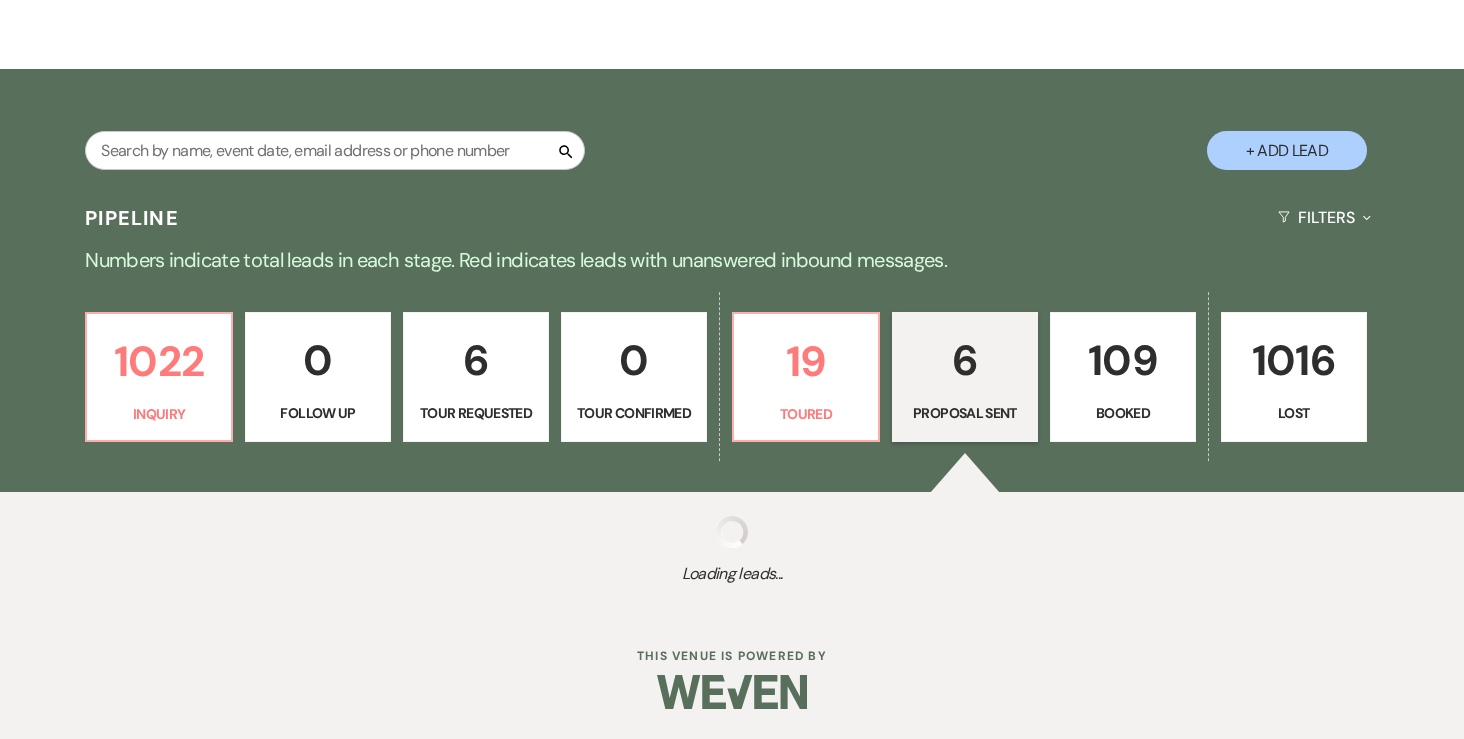 select on "6" 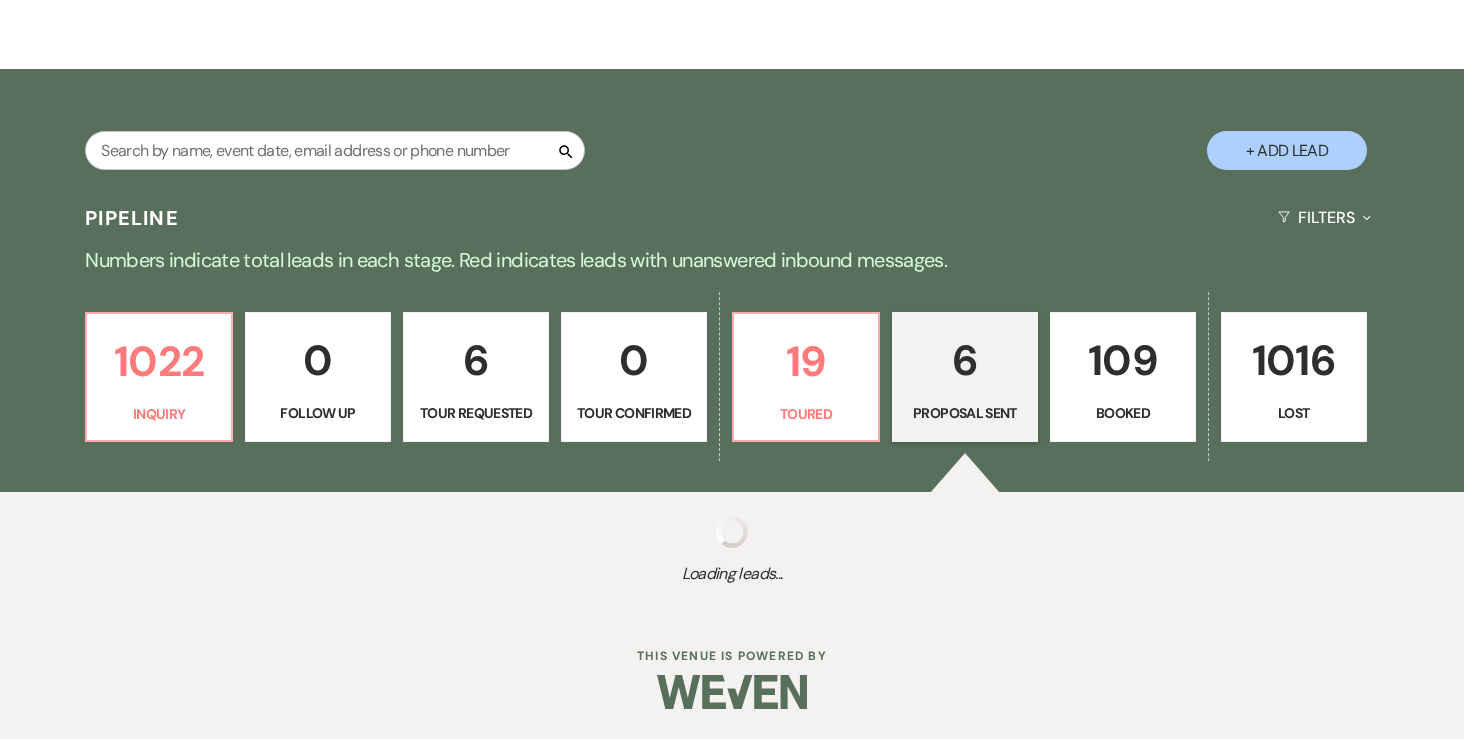 select on "6" 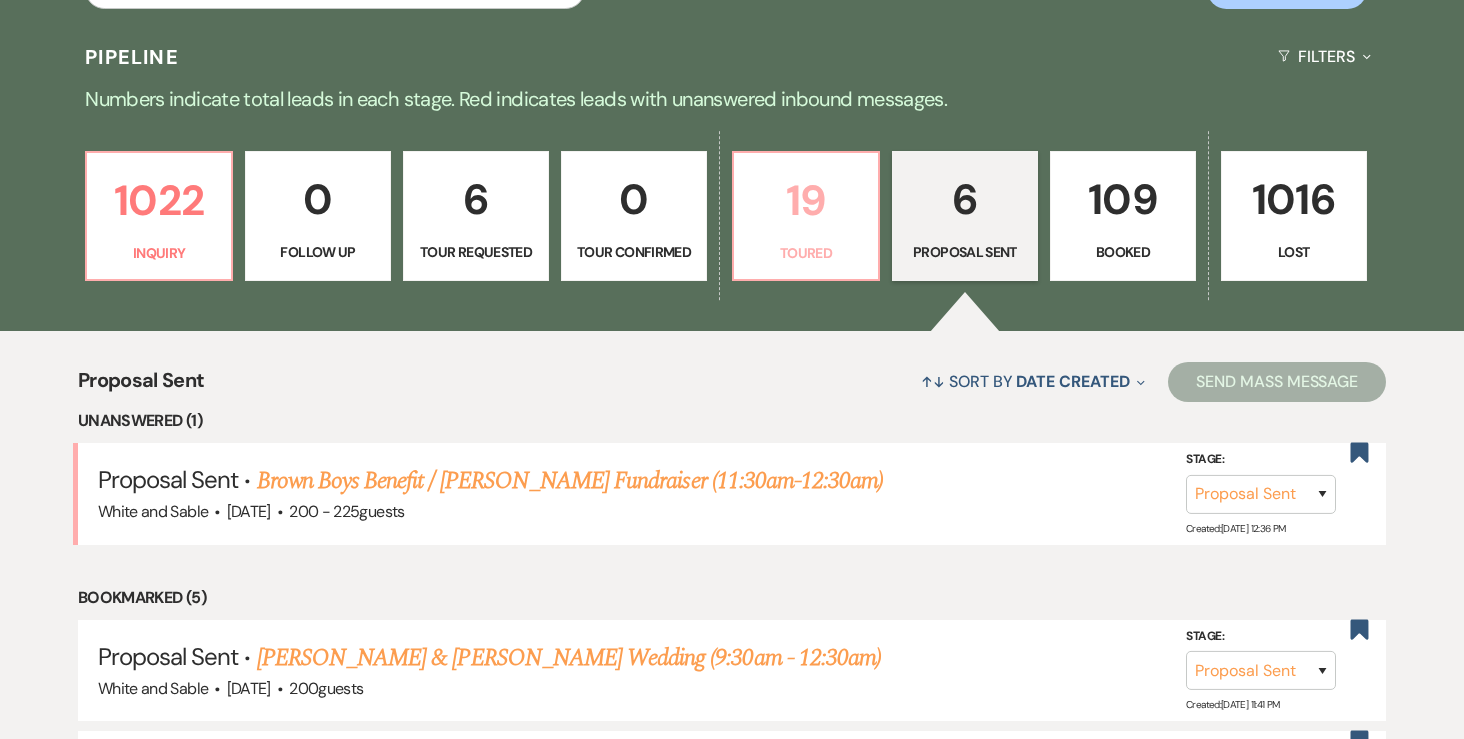 scroll, scrollTop: 457, scrollLeft: 0, axis: vertical 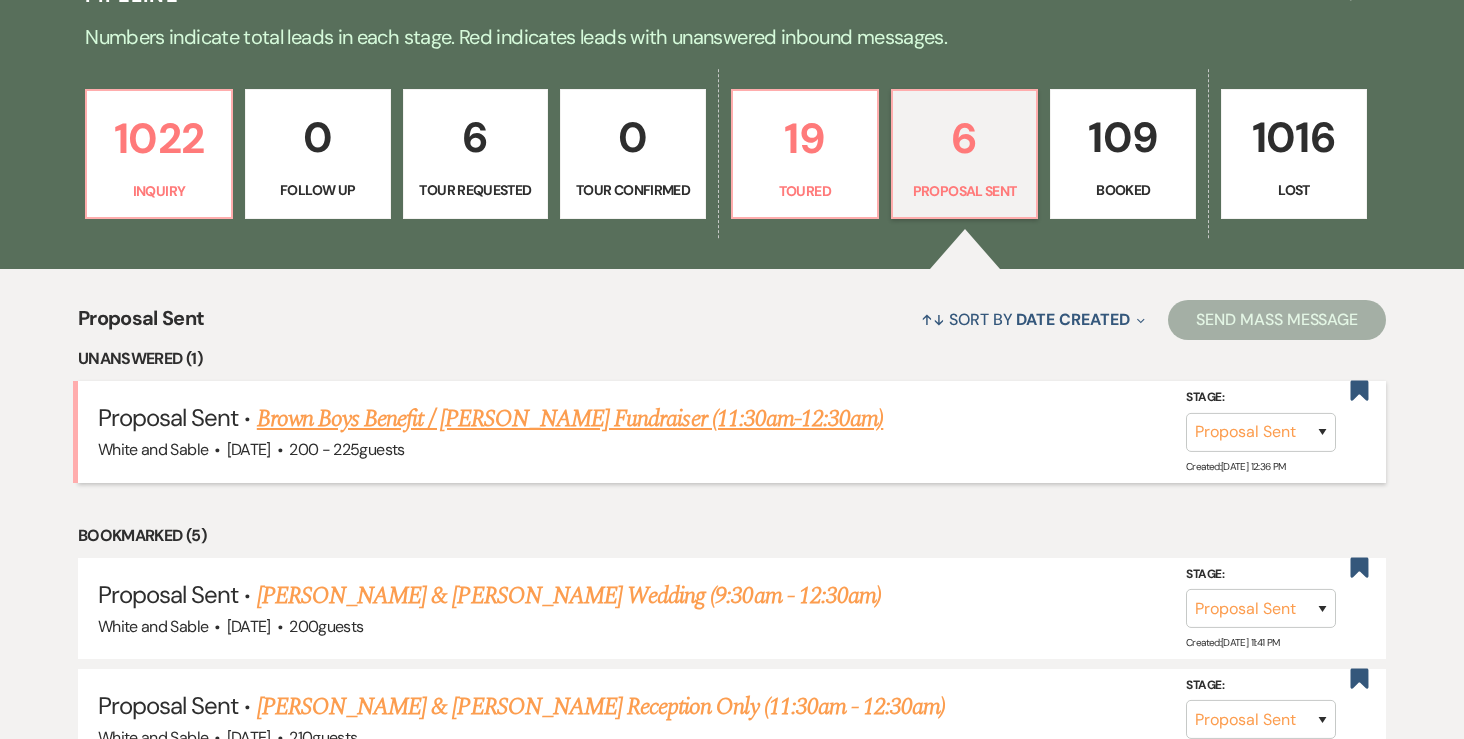 click on "200 - 225  guests" at bounding box center (346, 449) 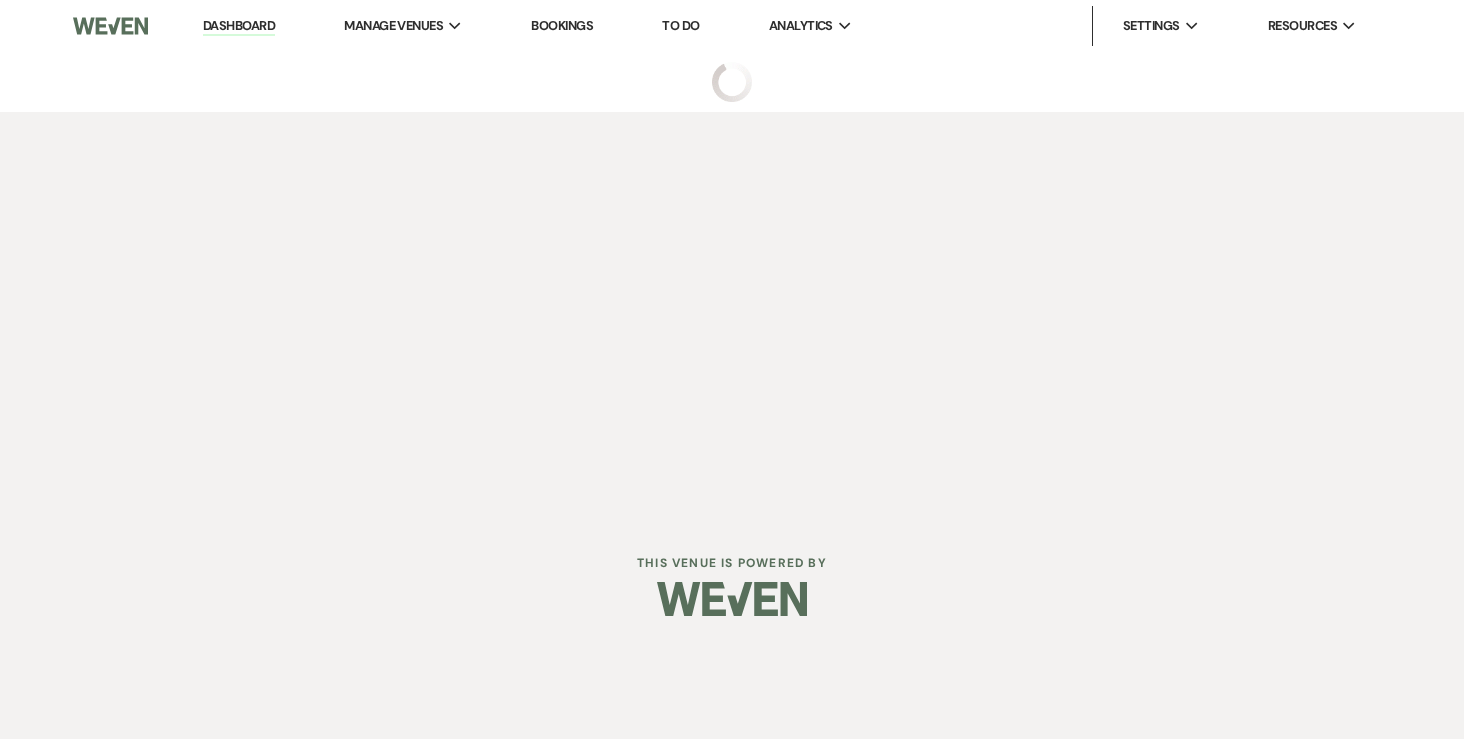 select on "6" 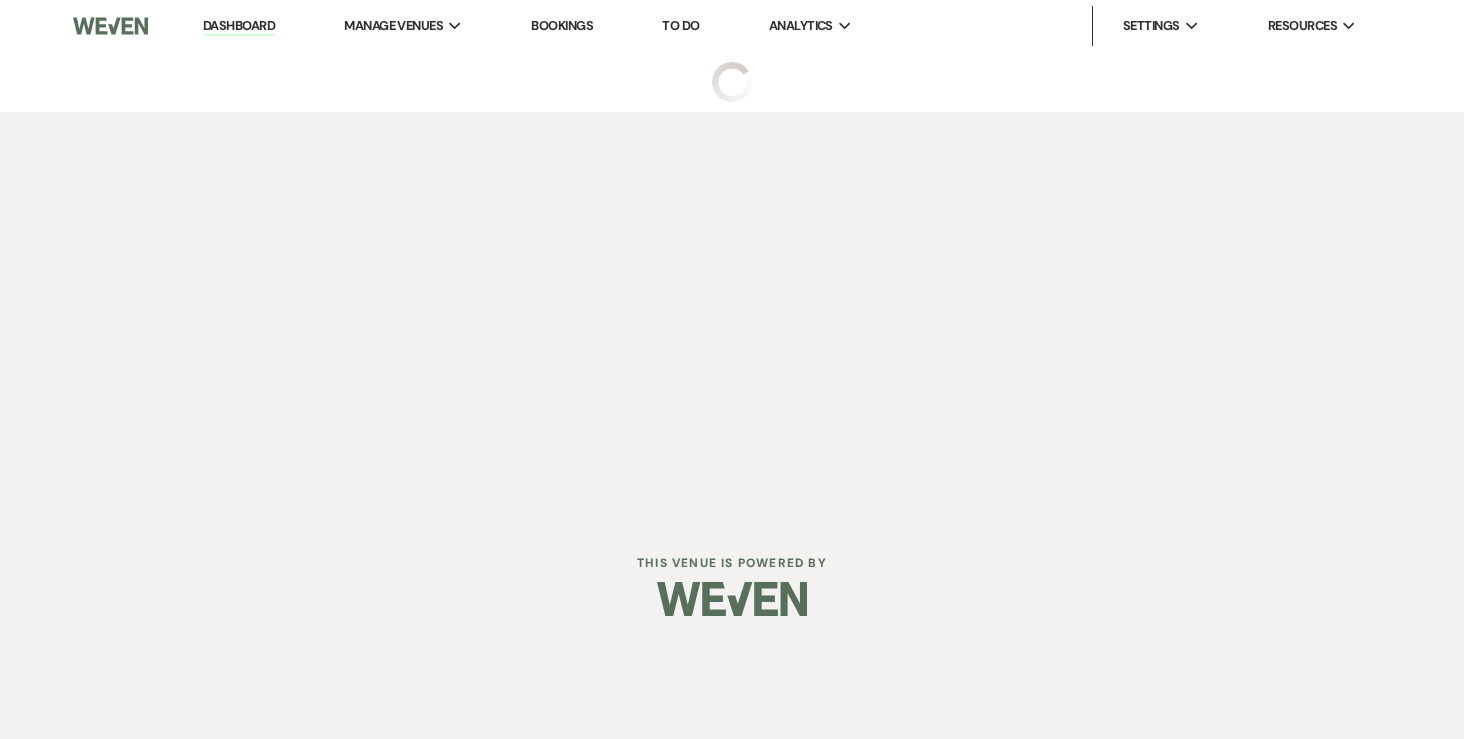 select on "12" 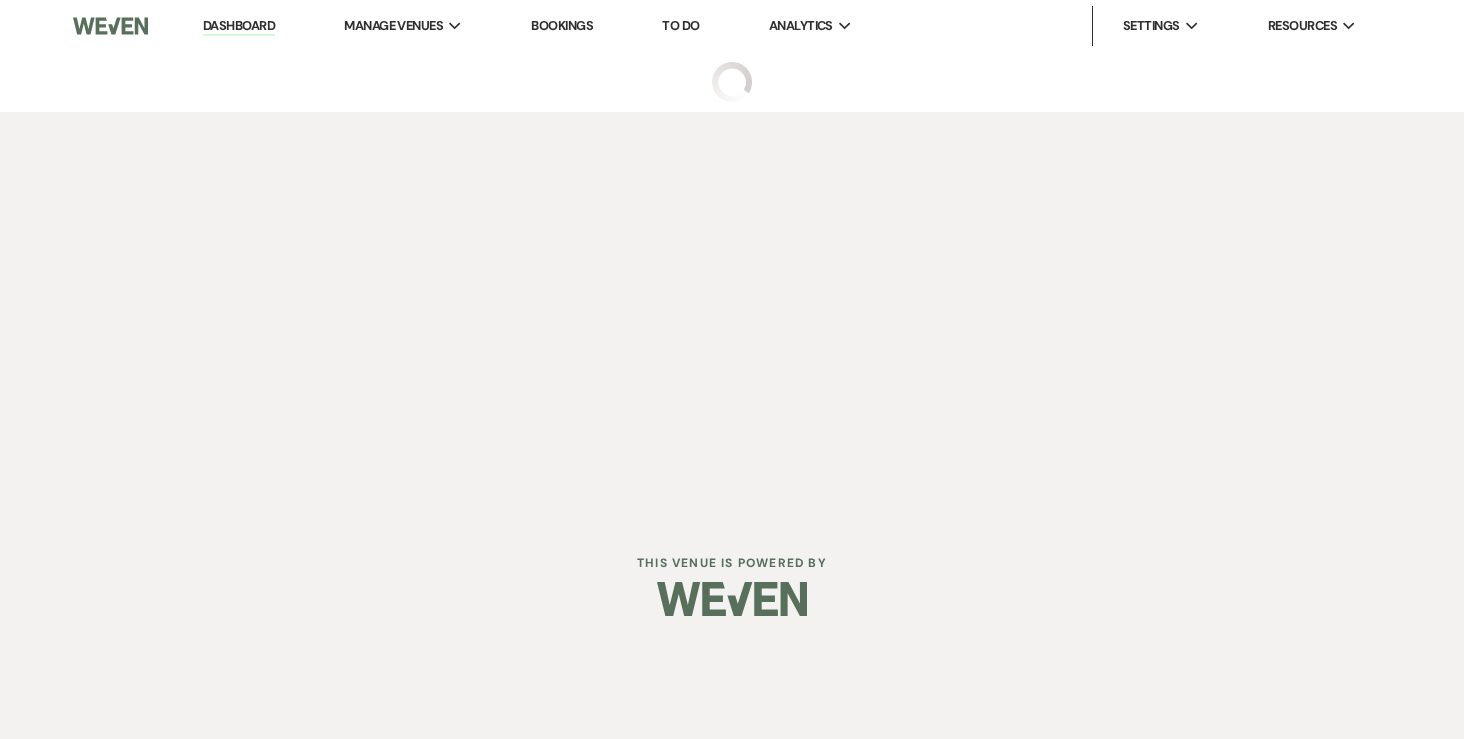 select on "13" 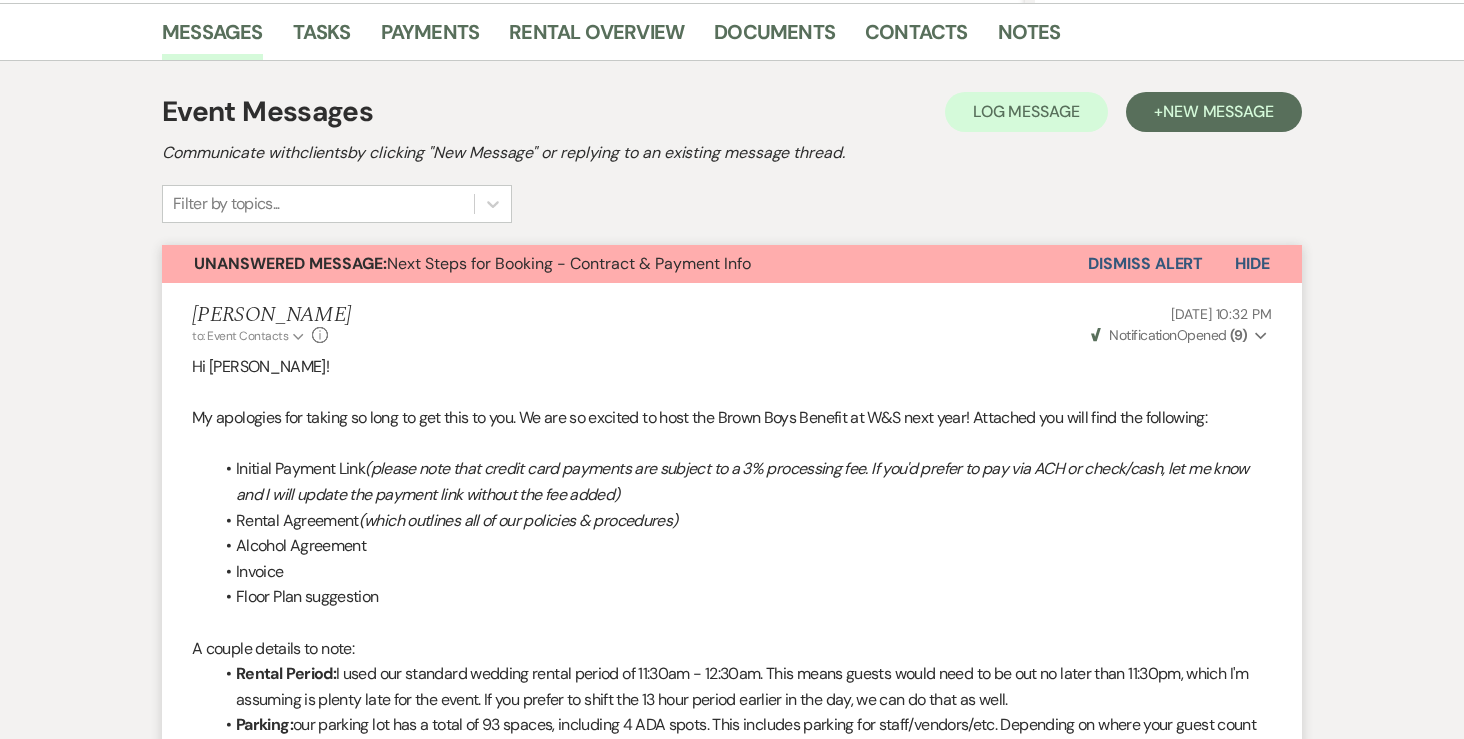 scroll, scrollTop: 317, scrollLeft: 0, axis: vertical 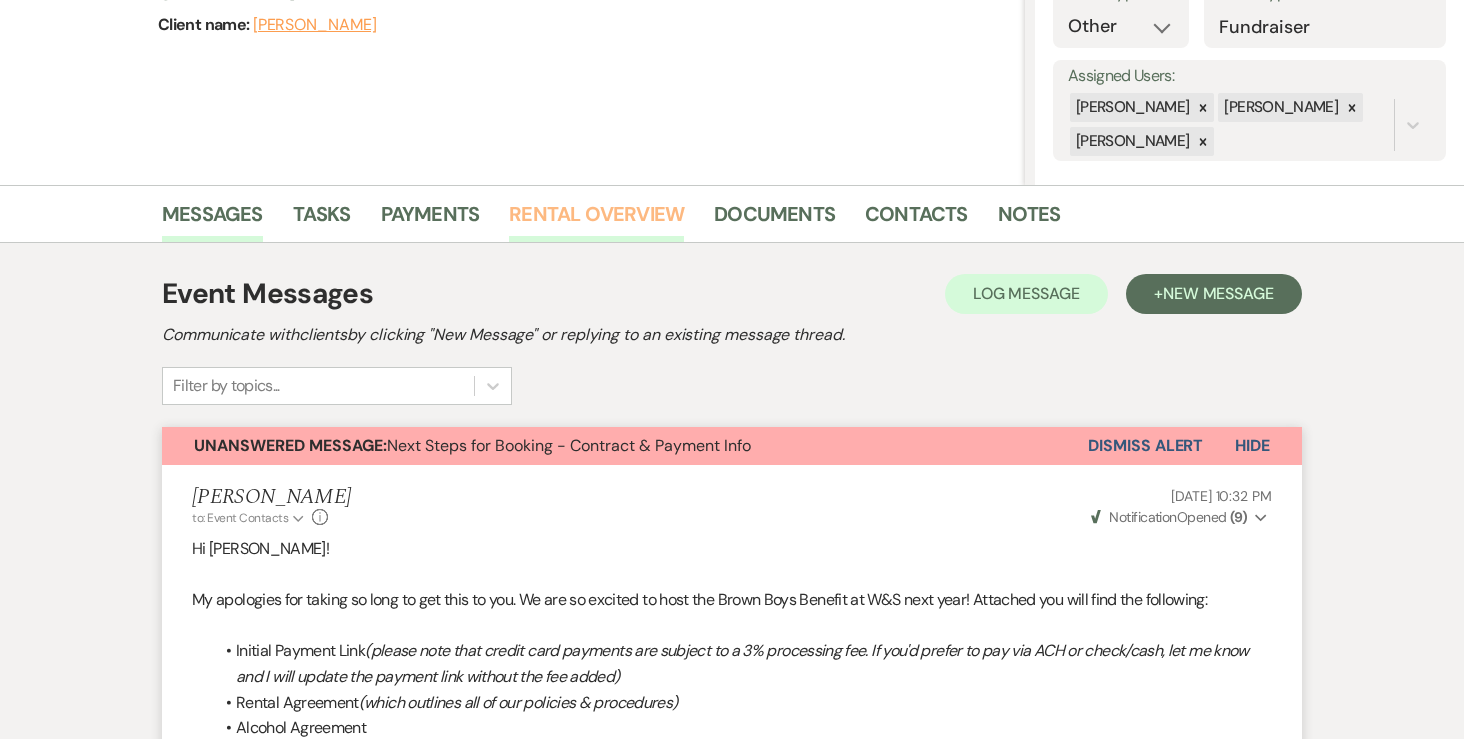 click on "Rental Overview" at bounding box center (596, 220) 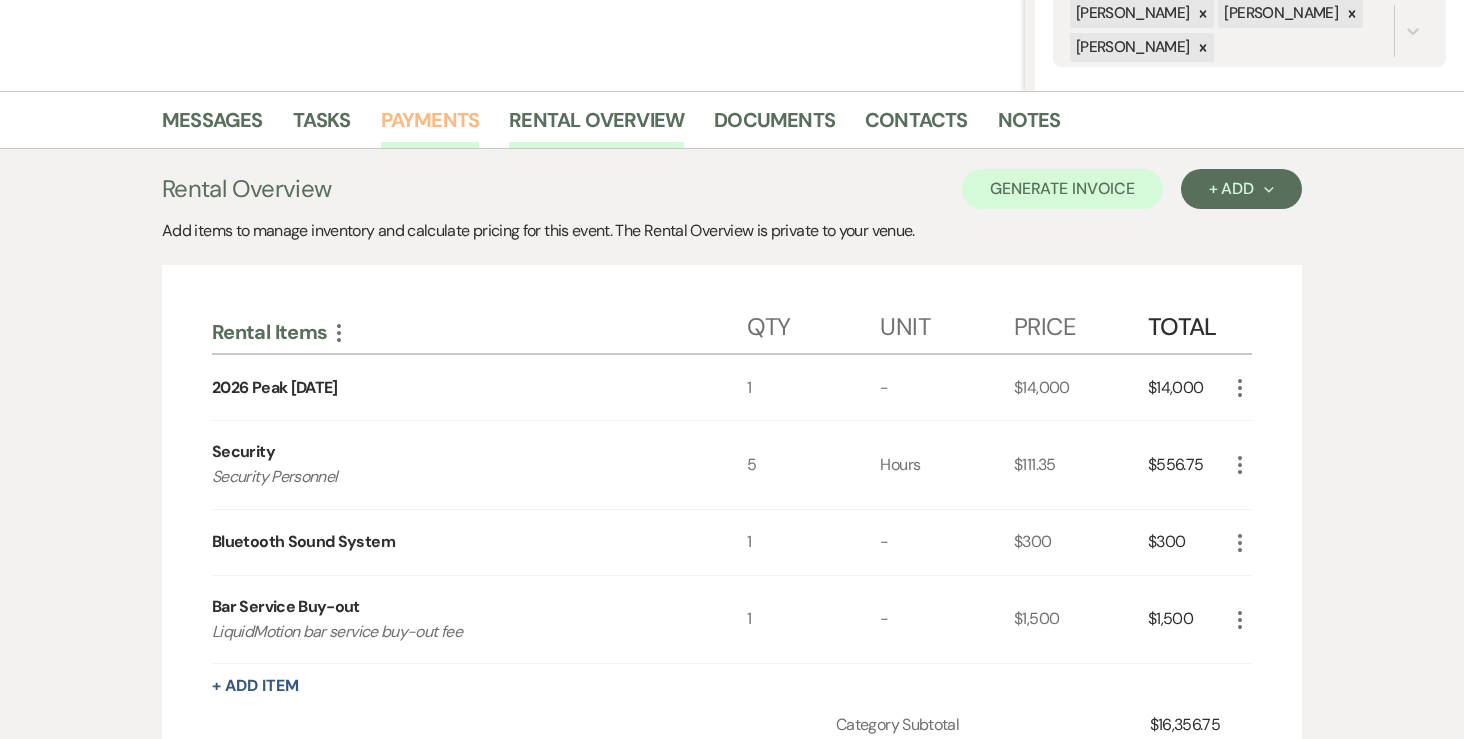 click on "Payments" at bounding box center (430, 126) 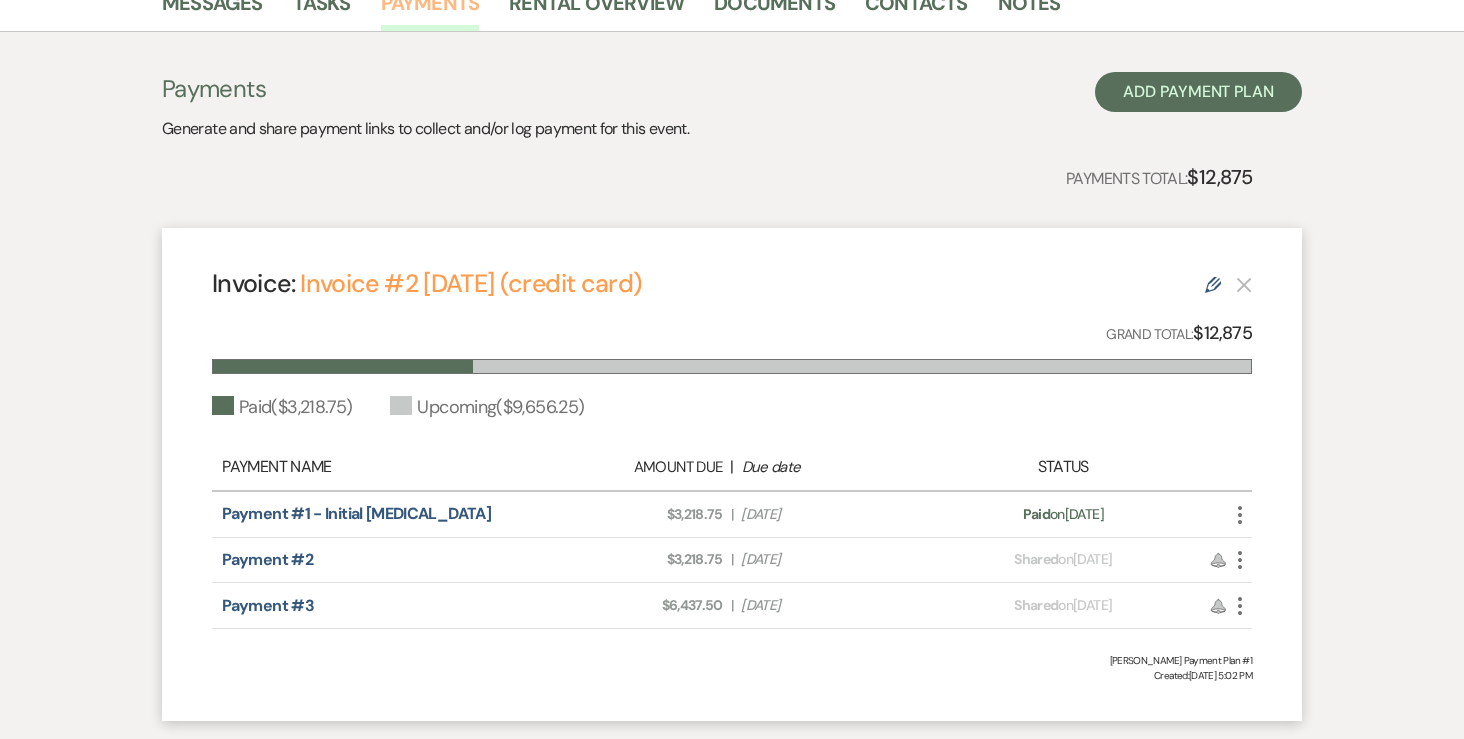 scroll, scrollTop: 366, scrollLeft: 0, axis: vertical 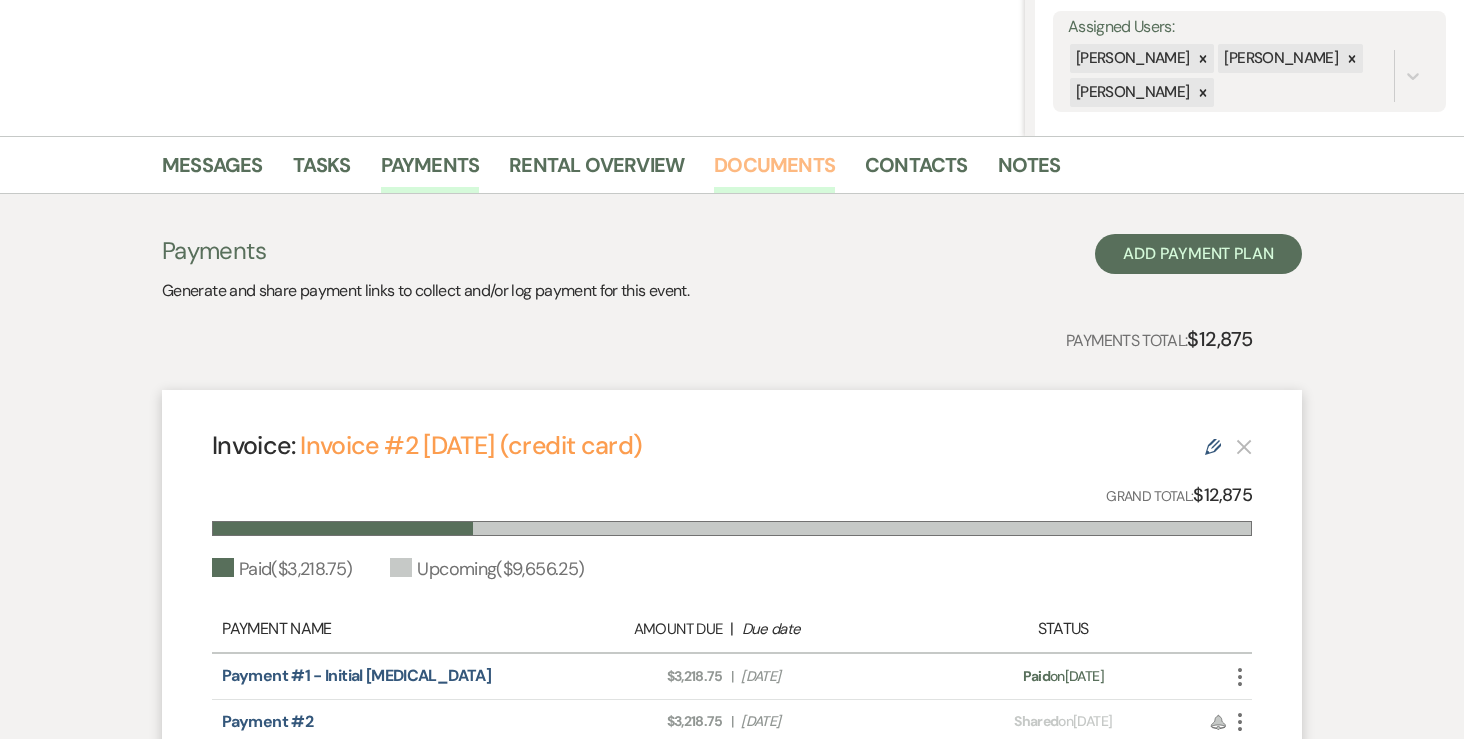click on "Documents" at bounding box center [774, 171] 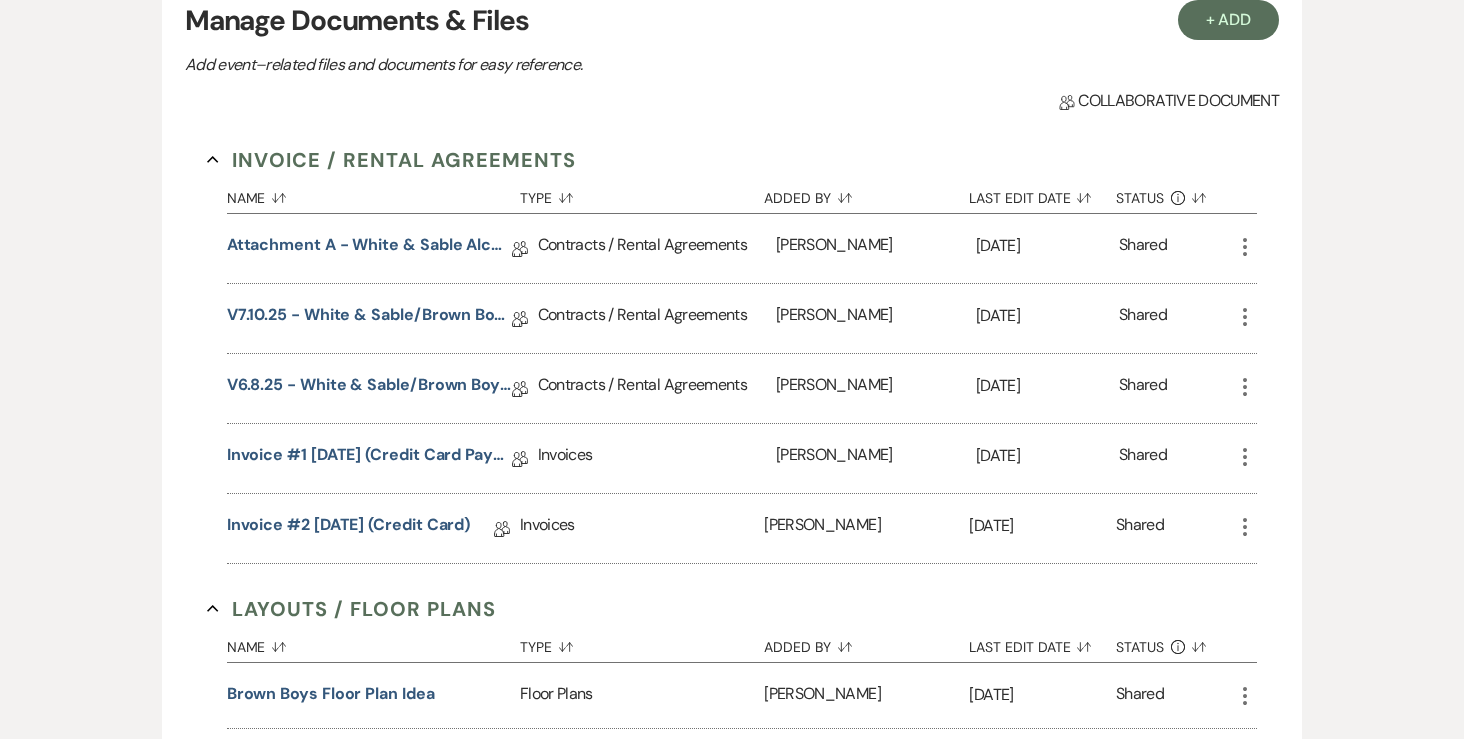 scroll, scrollTop: 616, scrollLeft: 0, axis: vertical 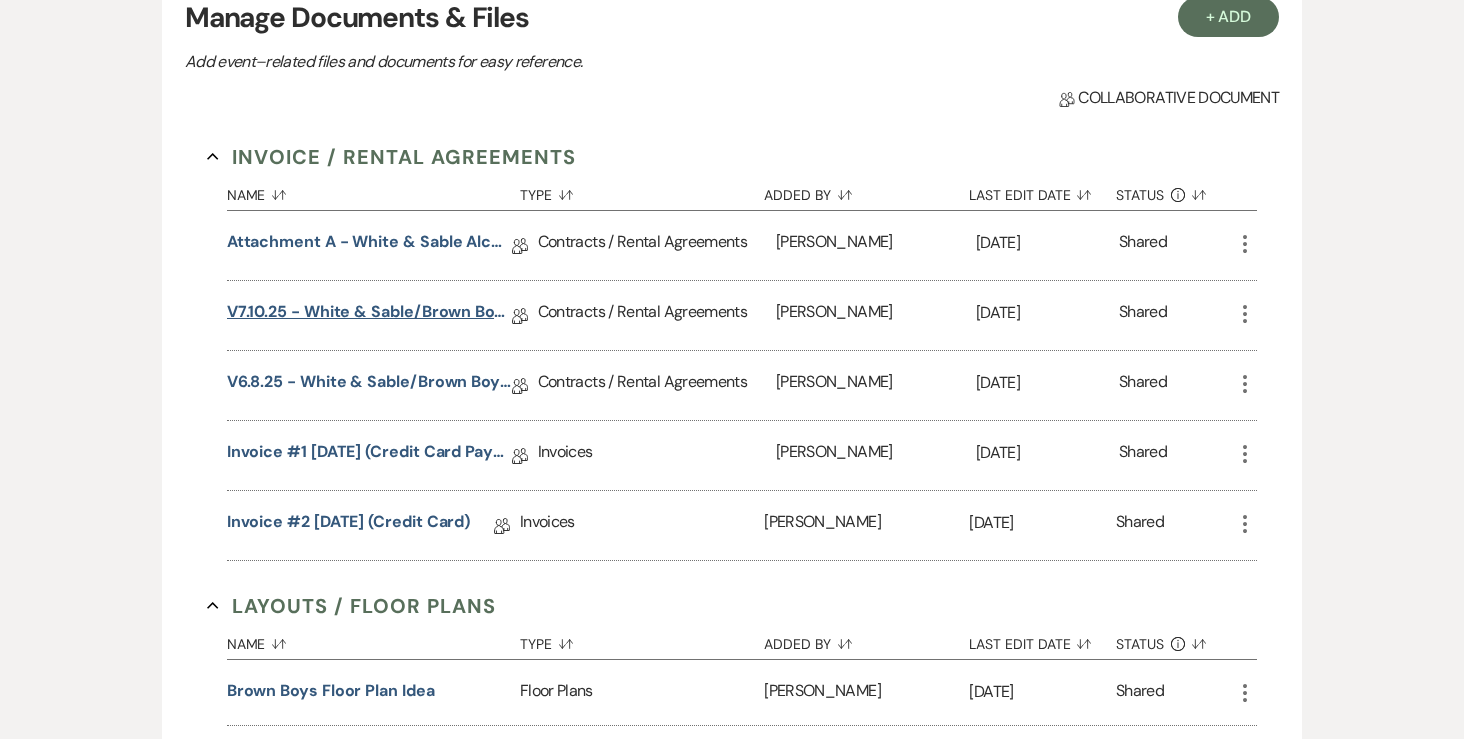 click on "v7.10.25 - White & Sable/Brown Boys Benefit Rental Agreement - [DATE]" at bounding box center [369, 315] 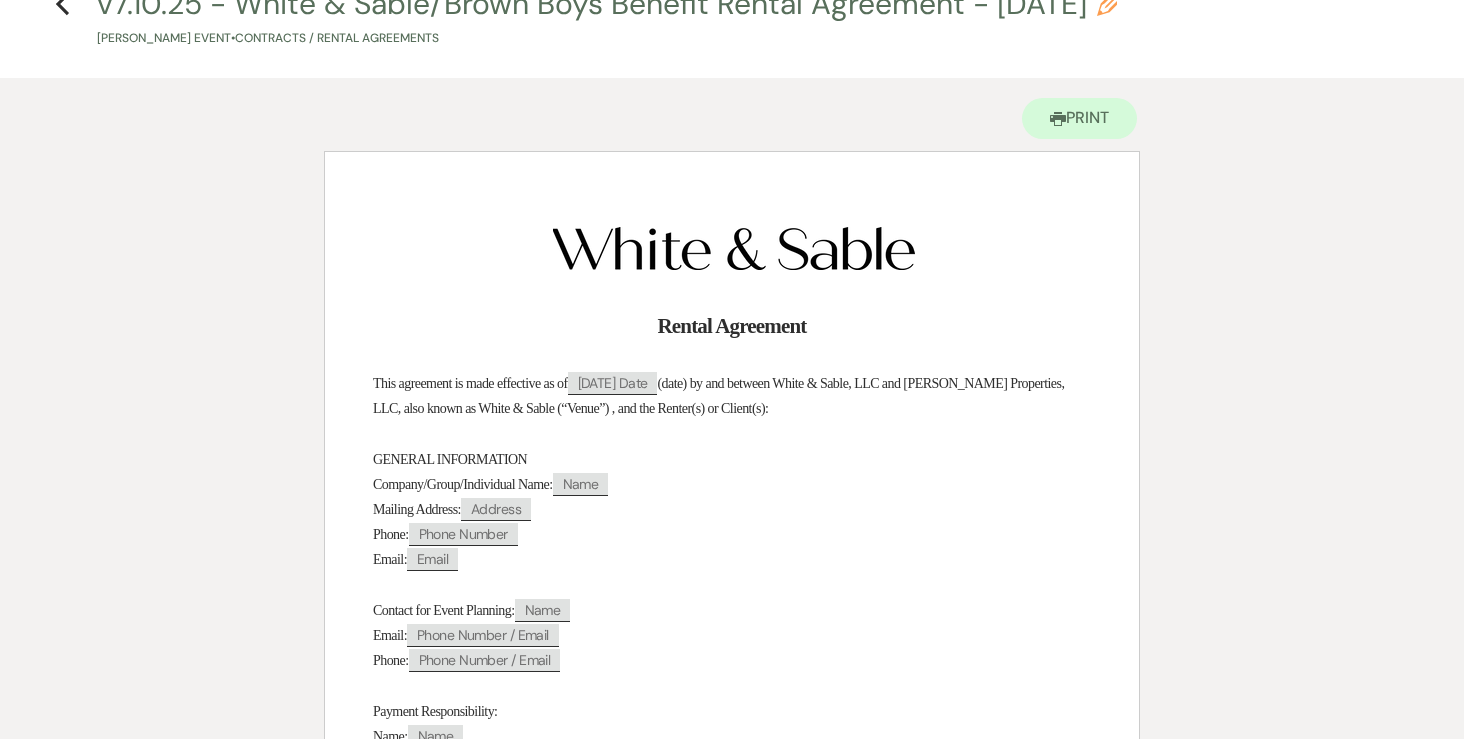 scroll, scrollTop: 0, scrollLeft: 0, axis: both 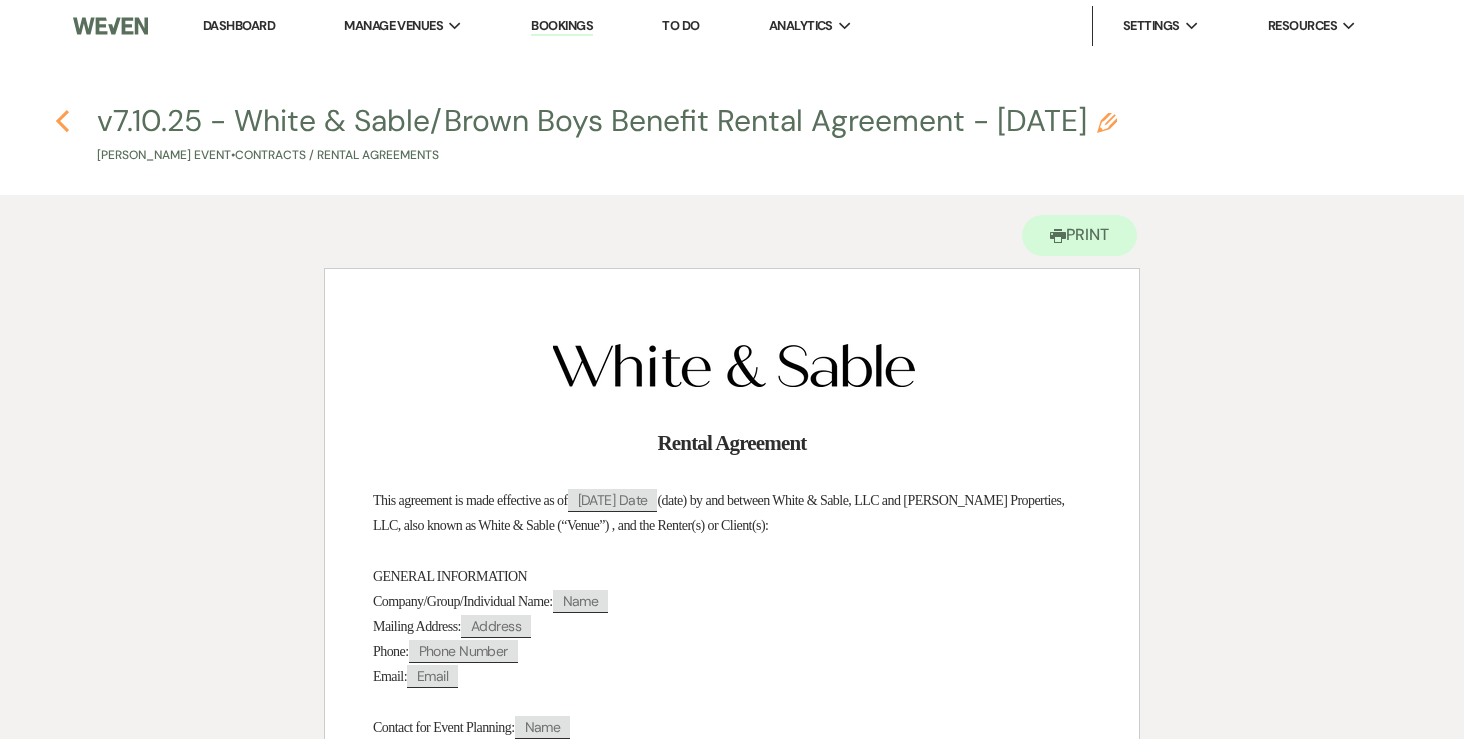 click on "Previous" 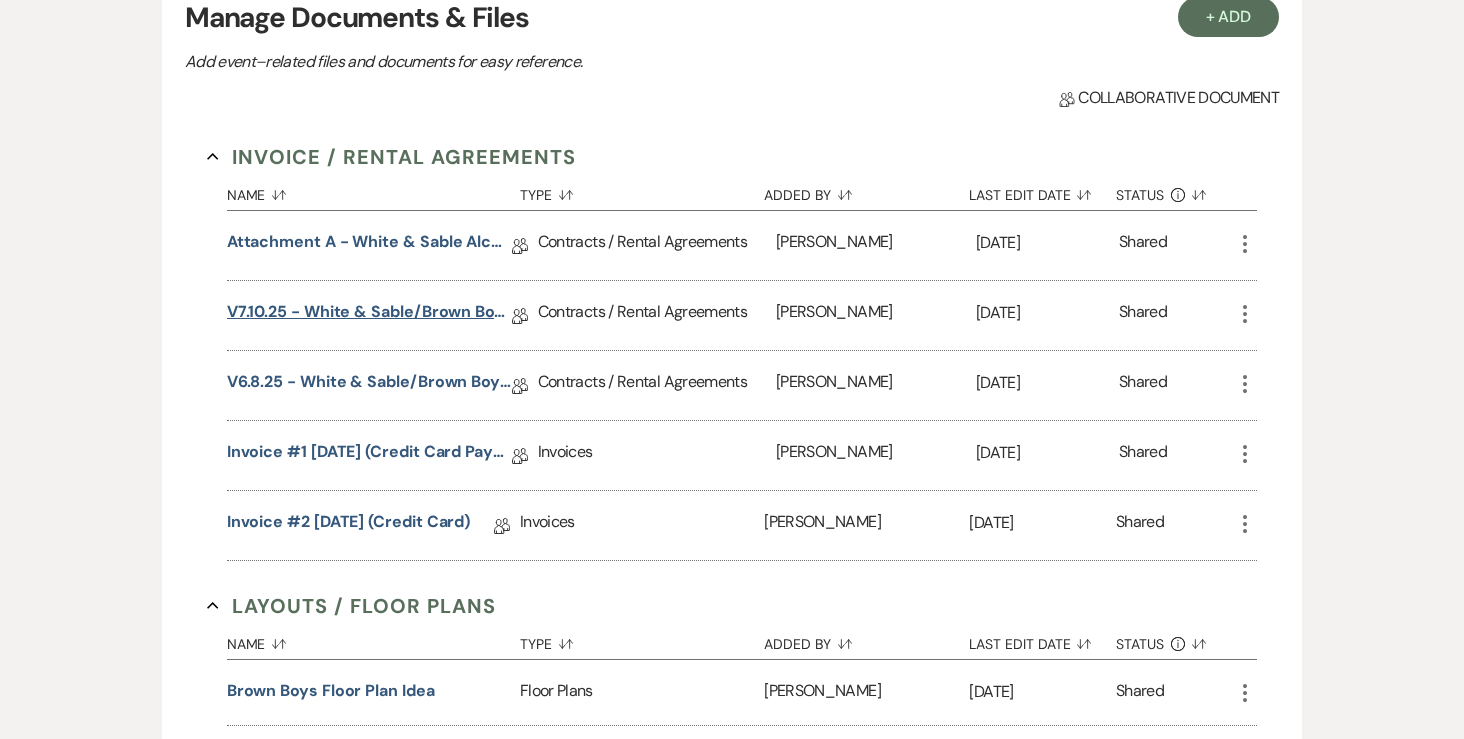 scroll, scrollTop: 610, scrollLeft: 0, axis: vertical 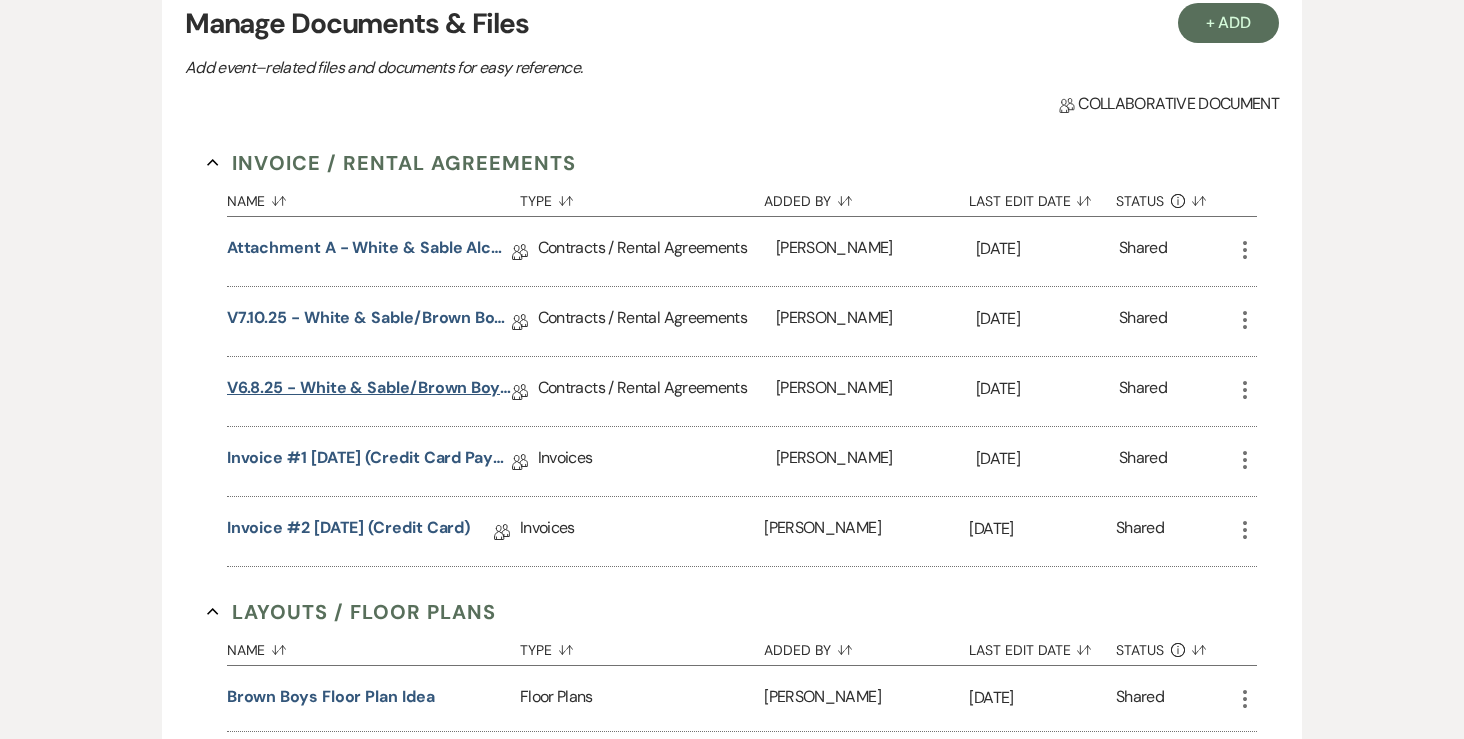 click on "v6.8.25 - White & Sable/Brown Boys Benefit Rental Agreement - [DATE]" at bounding box center [369, 391] 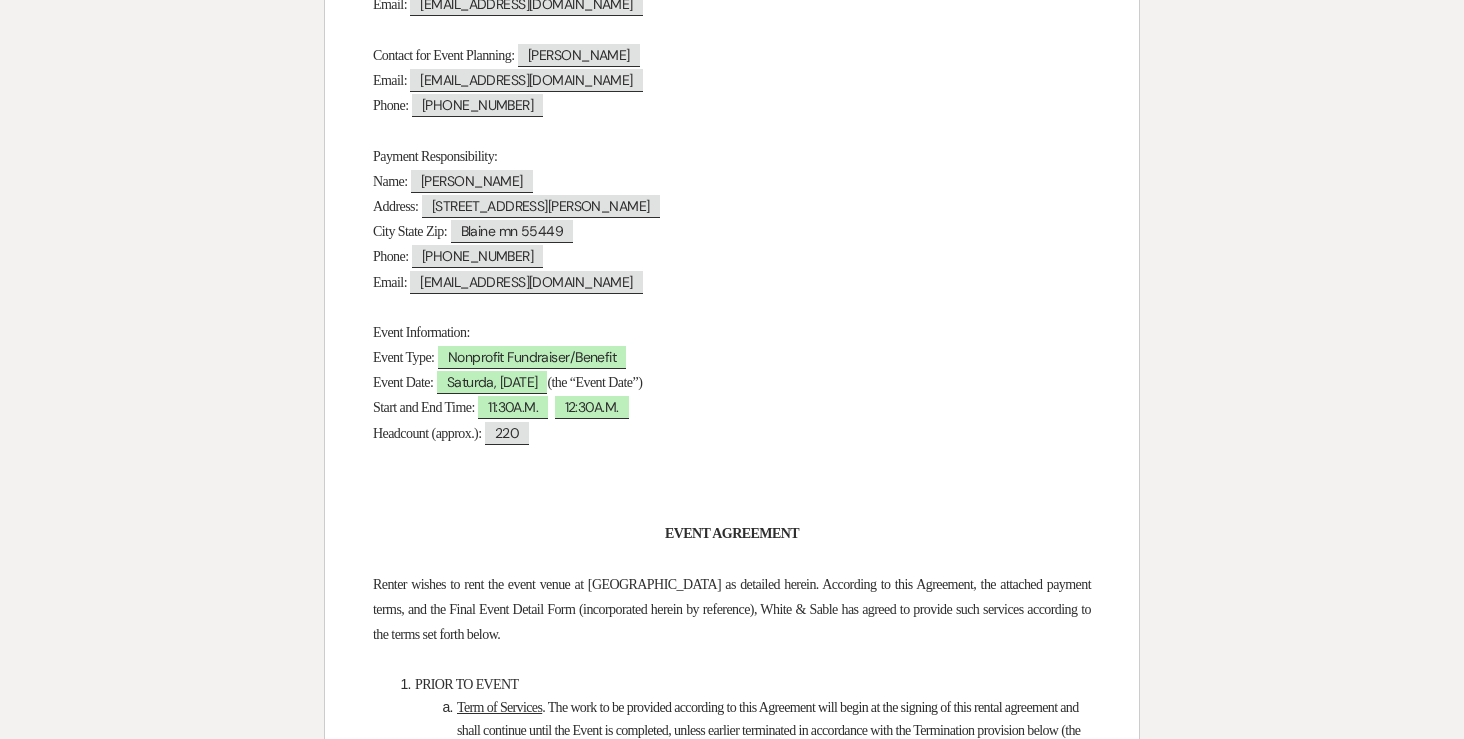 scroll, scrollTop: 0, scrollLeft: 0, axis: both 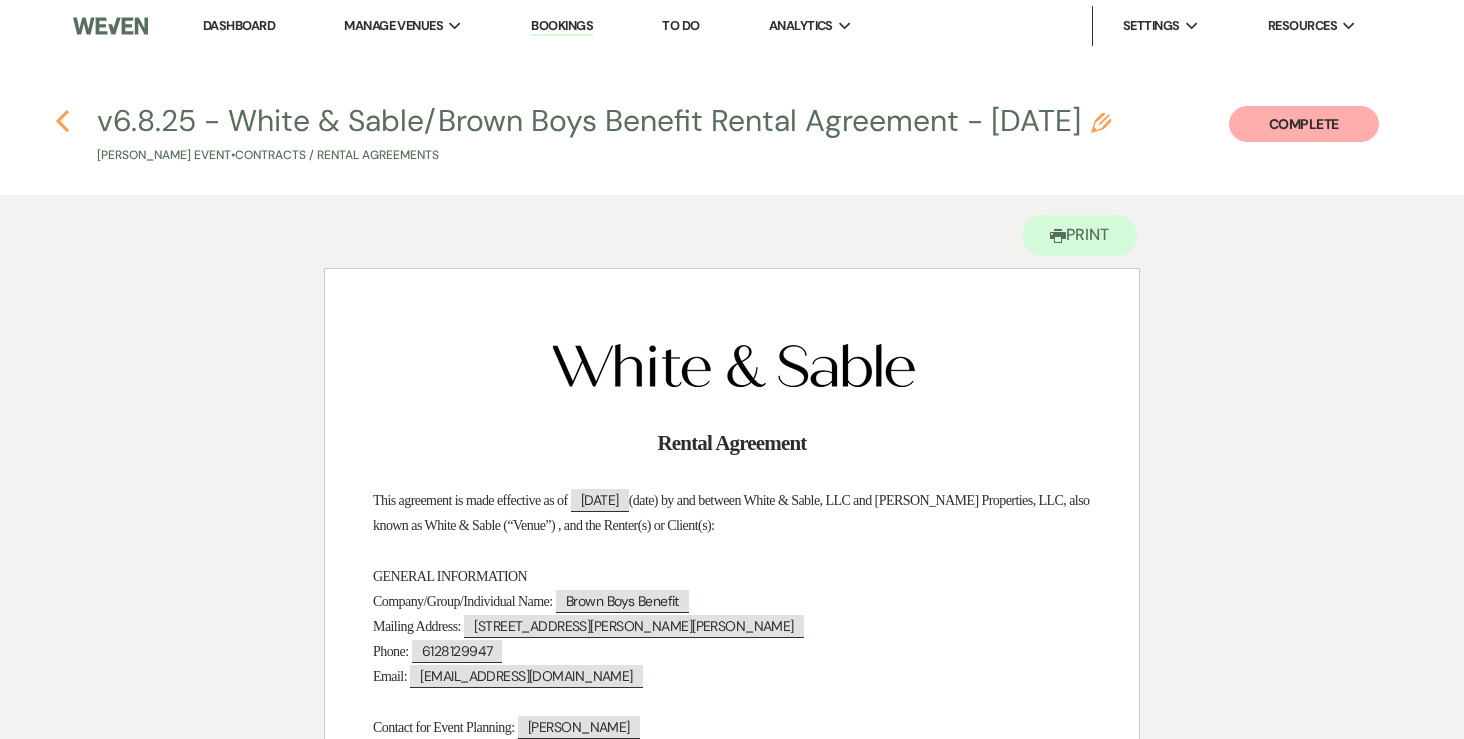 click on "Previous" 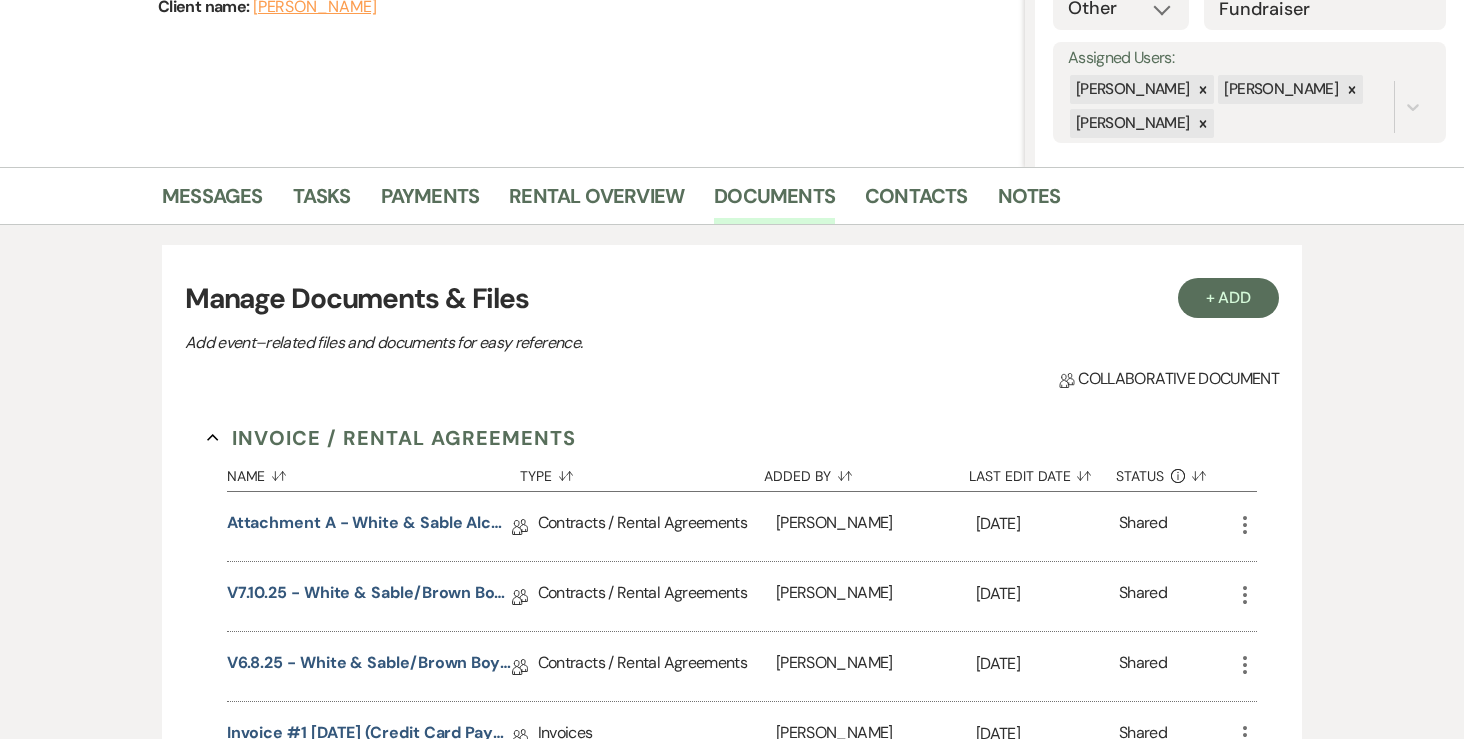 scroll, scrollTop: 280, scrollLeft: 0, axis: vertical 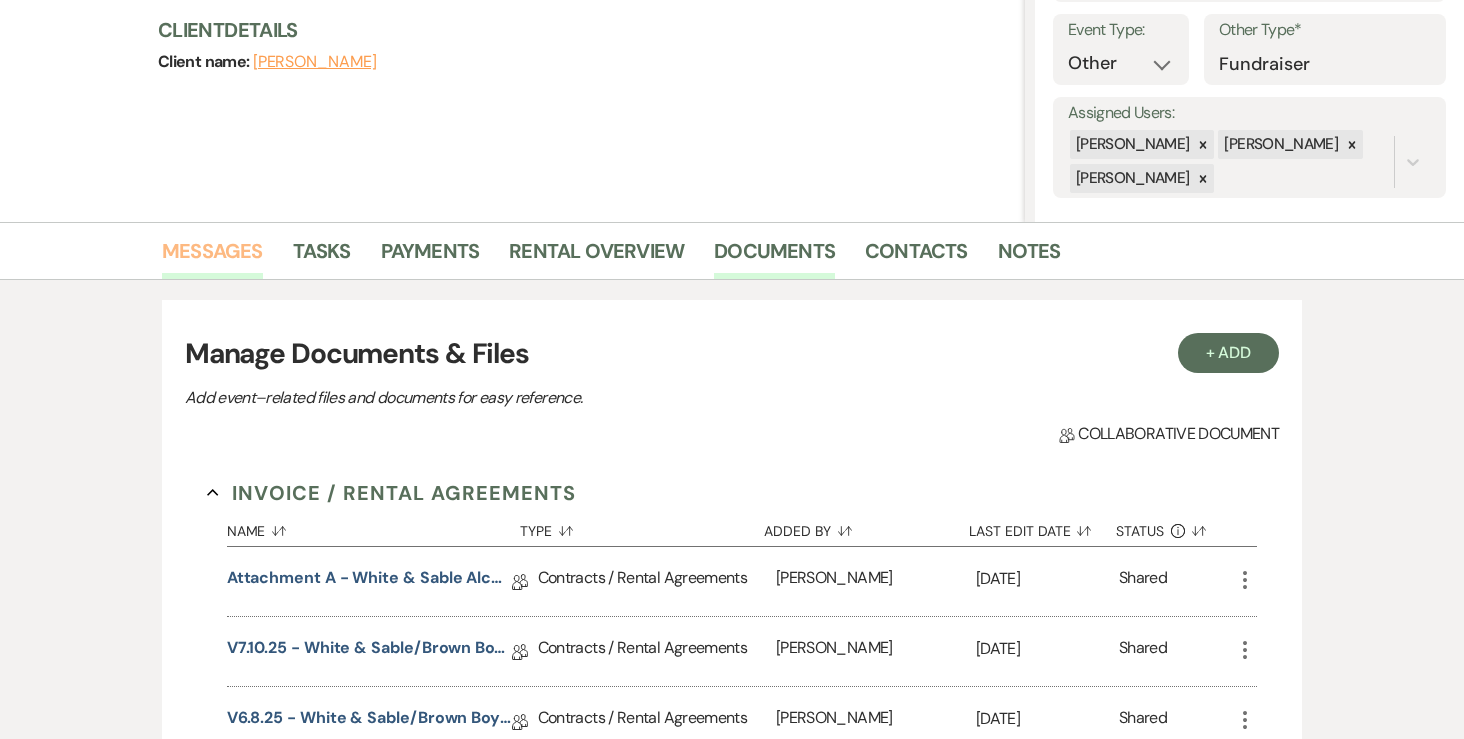 click on "Messages" at bounding box center (212, 257) 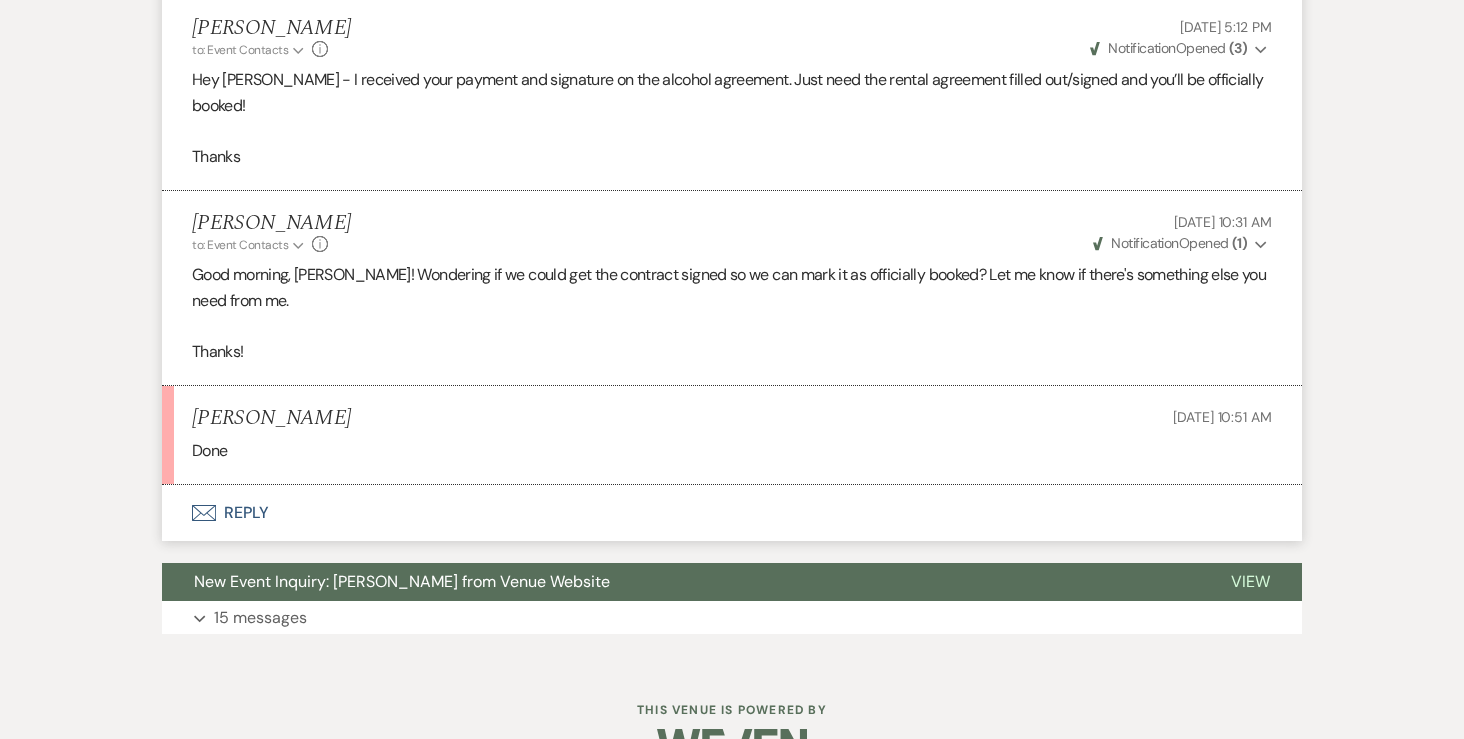 click on "Envelope Reply" at bounding box center [732, 513] 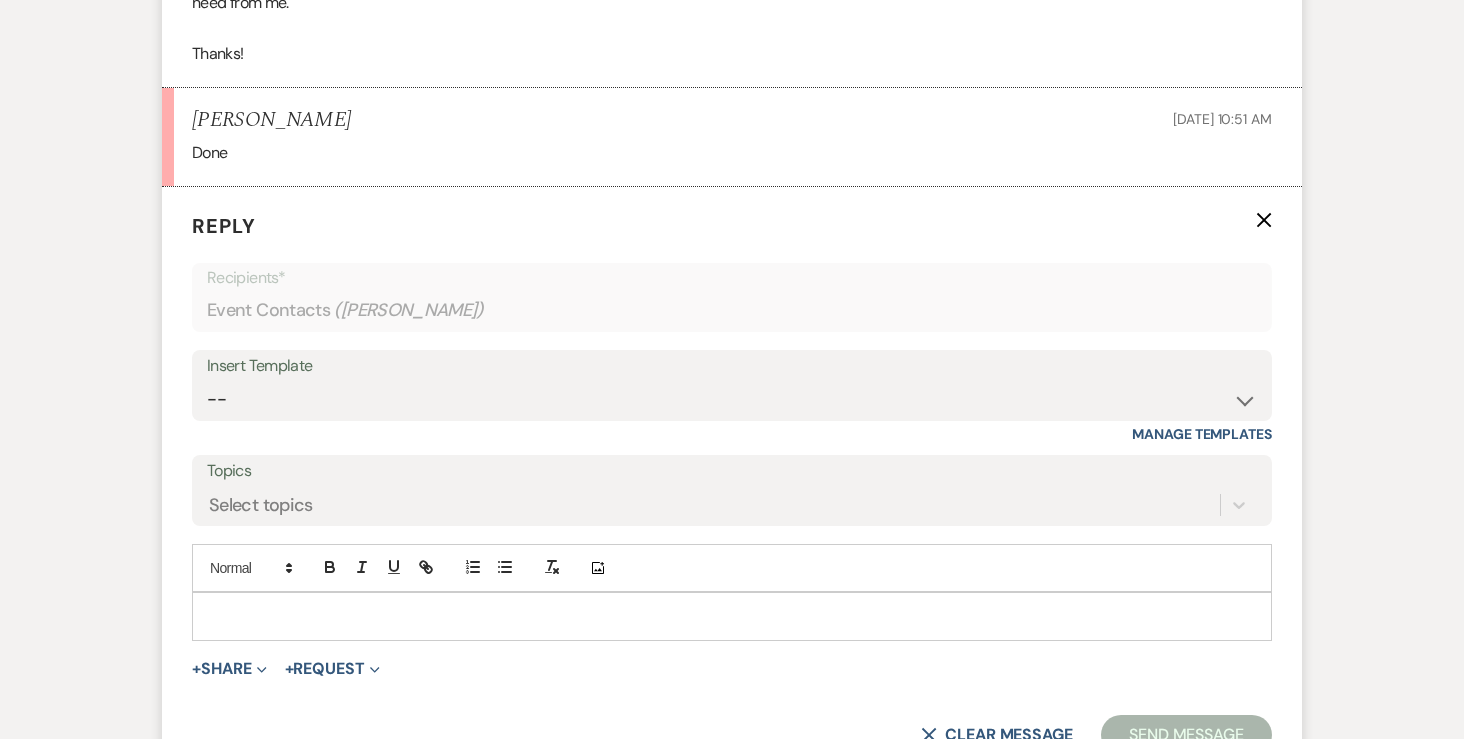 scroll, scrollTop: 2890, scrollLeft: 0, axis: vertical 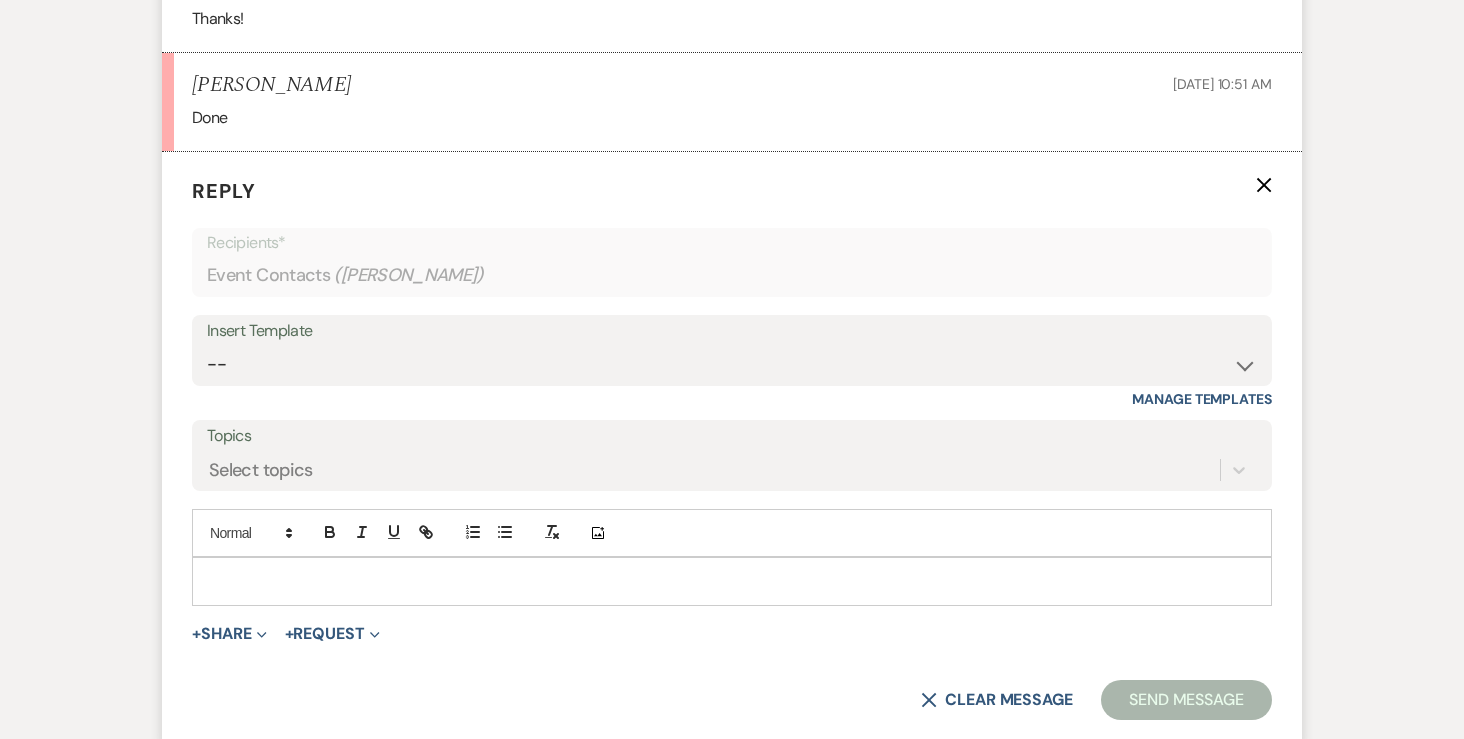 click at bounding box center (732, 581) 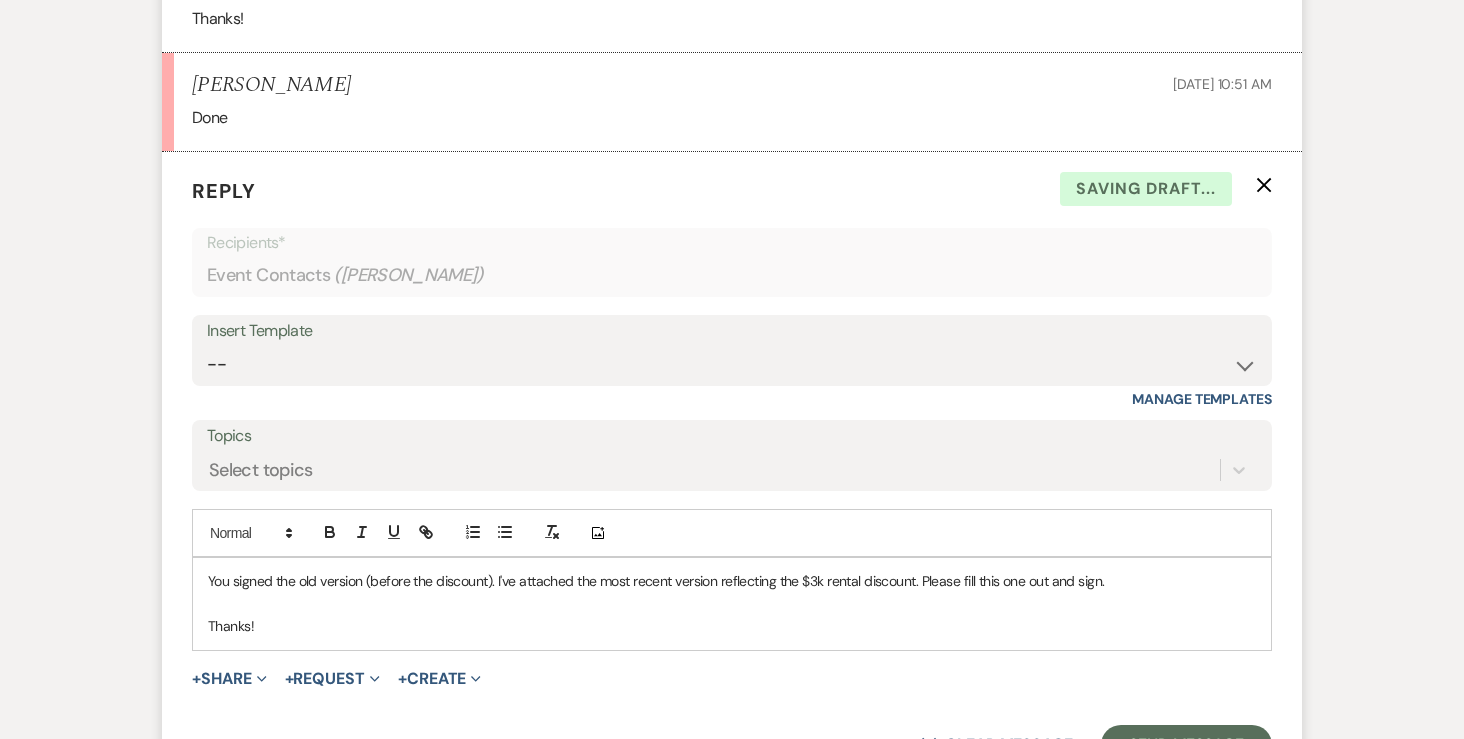 scroll, scrollTop: 2925, scrollLeft: 0, axis: vertical 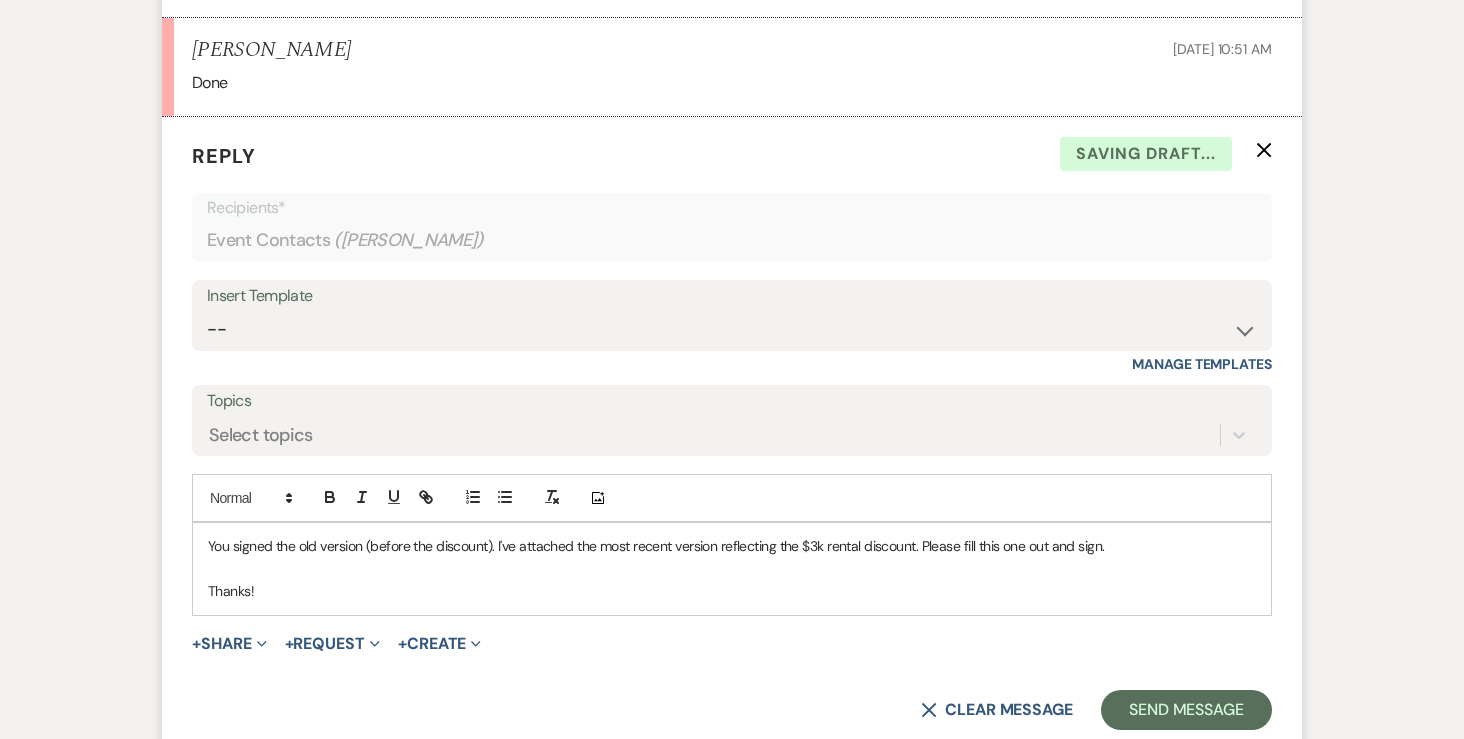 click on "+  Share Expand Doc Upload Documents Add Photo Images Pref Vendors Preferred vendors" at bounding box center [229, 644] 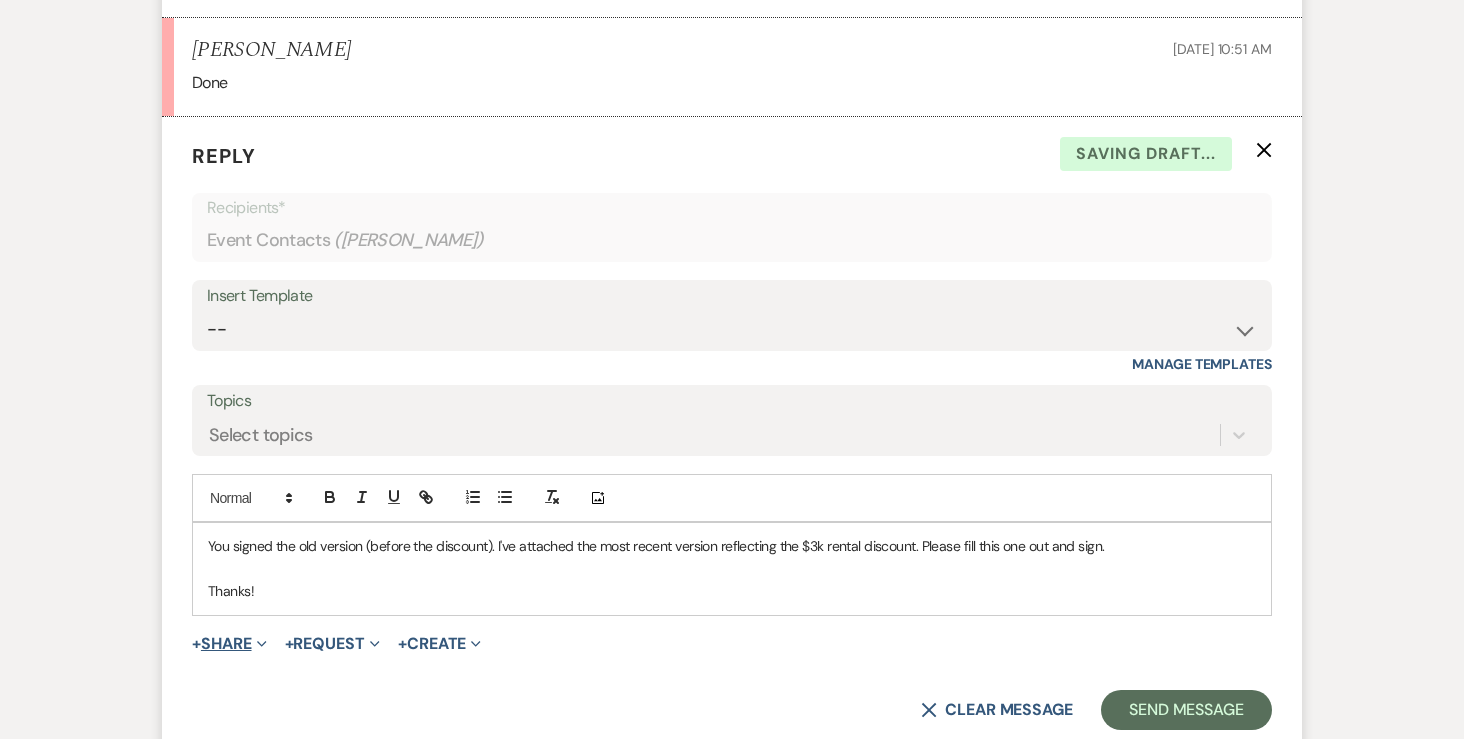 click on "+  Share Expand" at bounding box center (229, 644) 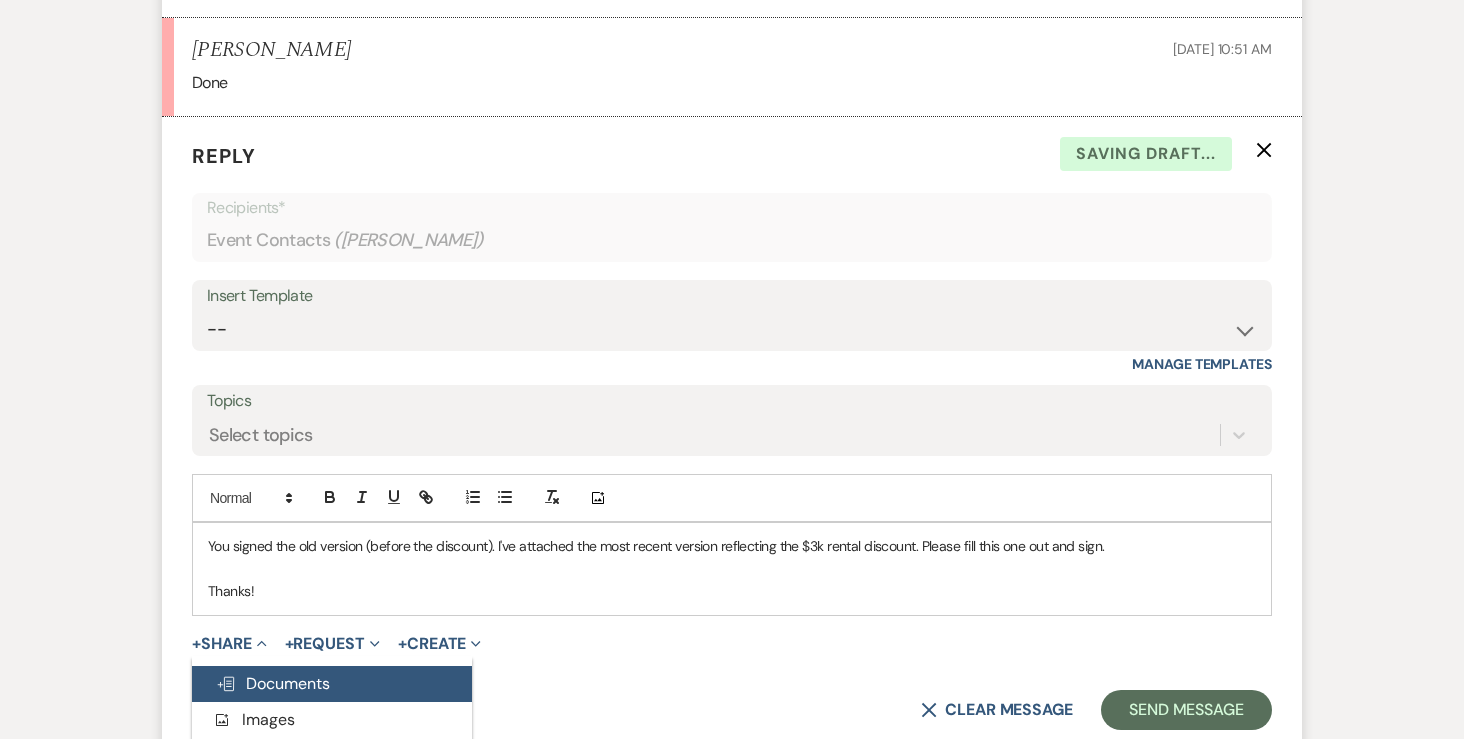 click on "Doc Upload Documents" at bounding box center (332, 684) 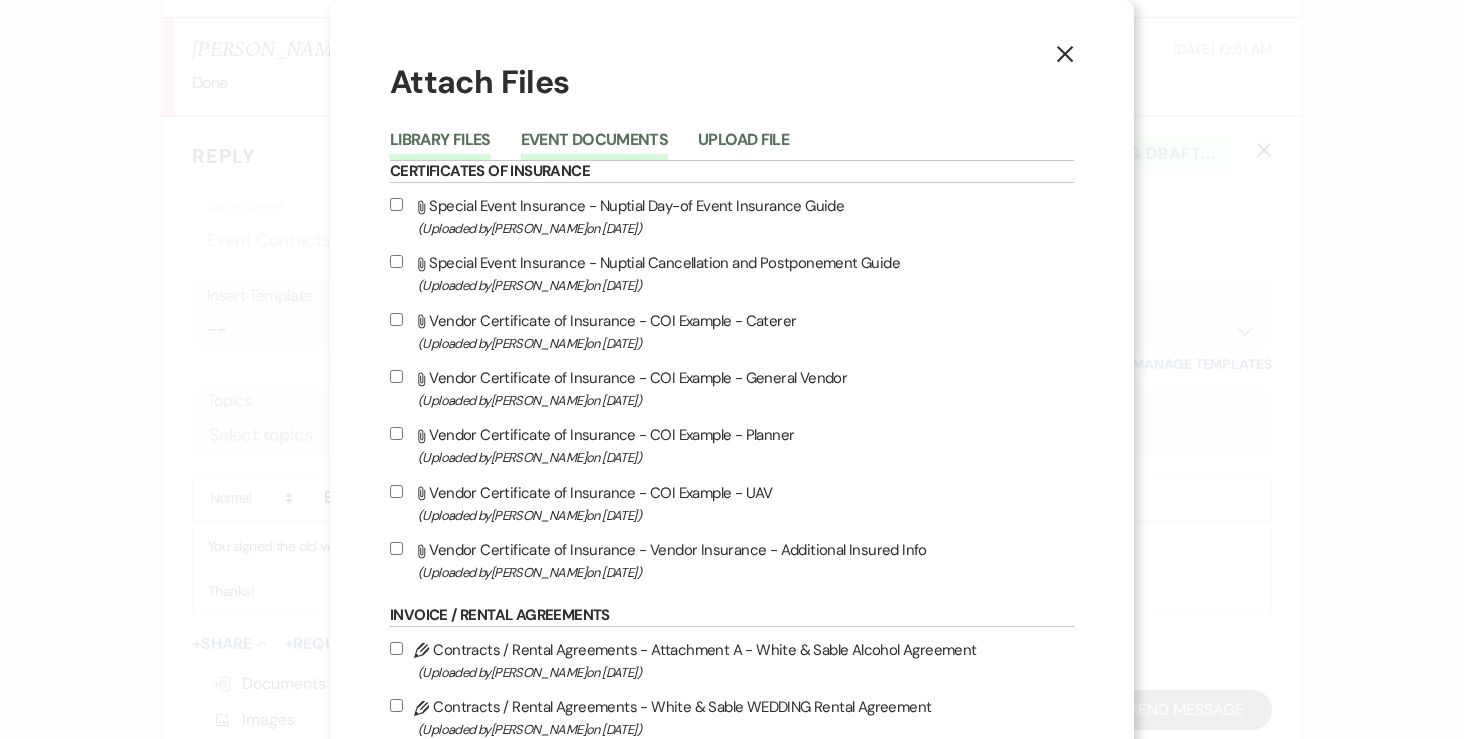 click on "Event Documents" at bounding box center [594, 146] 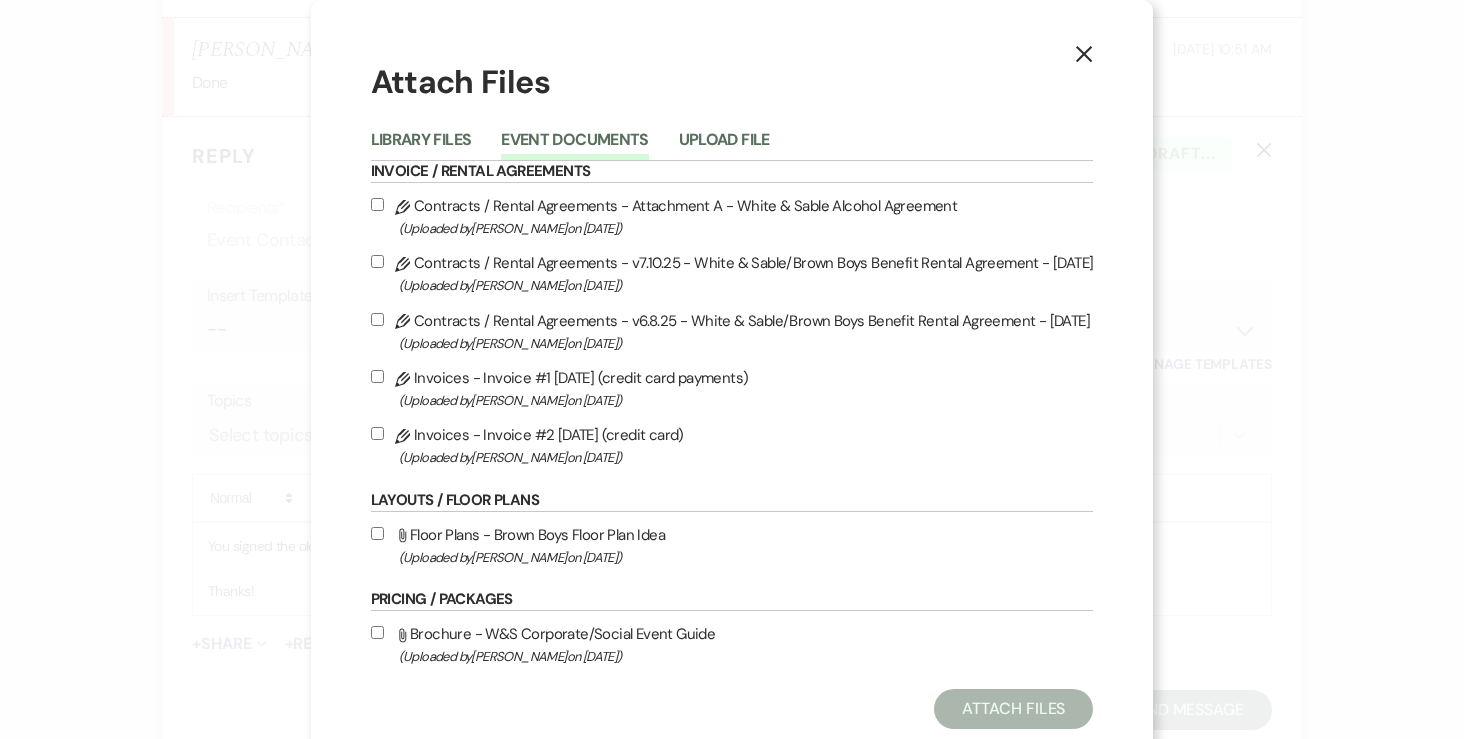 scroll, scrollTop: 9, scrollLeft: 0, axis: vertical 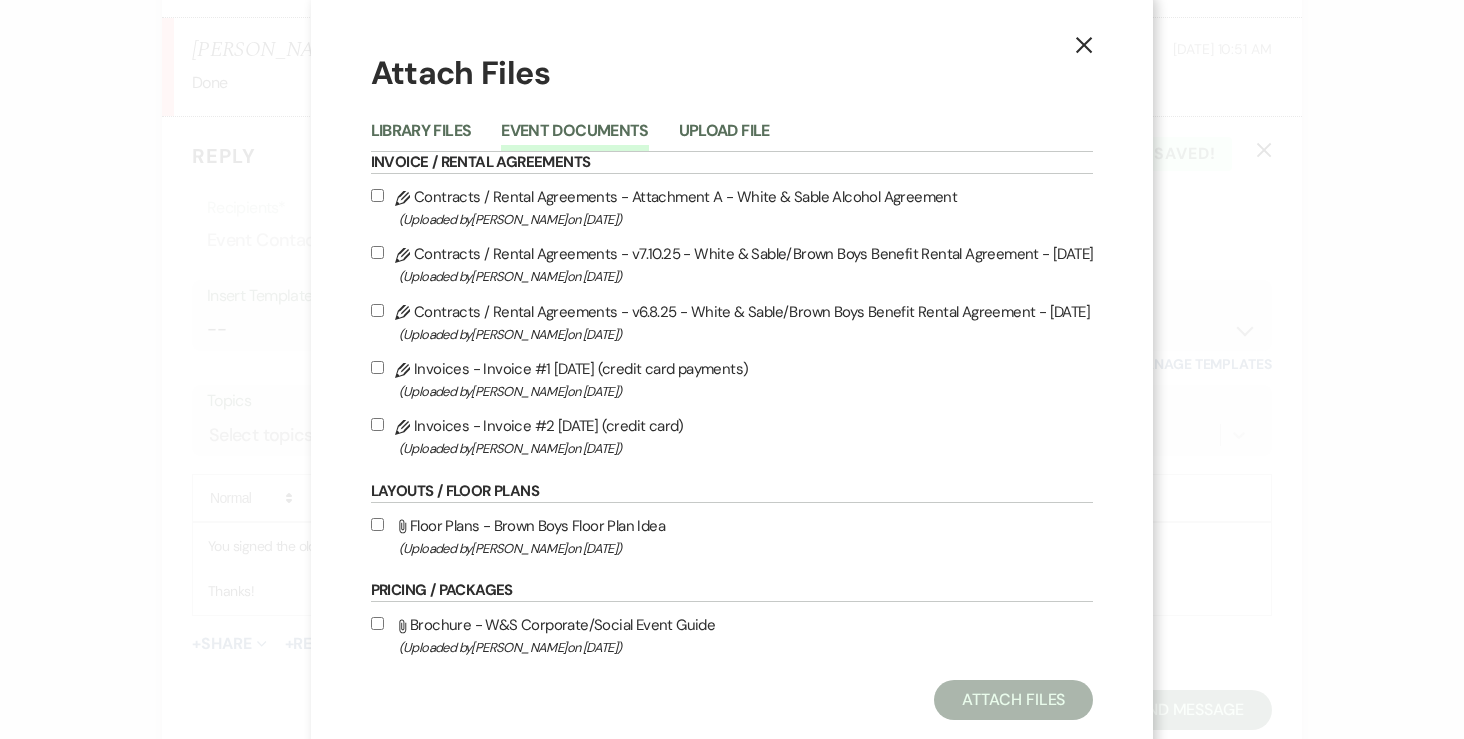 click on "Pencil Contracts / Rental Agreements - v7.10.25 - White & Sable/Brown Boys Benefit Rental Agreement - 5.2.26 (Uploaded by  Angela Oldenburger  on   Jul 10th, 2025 )" at bounding box center (377, 252) 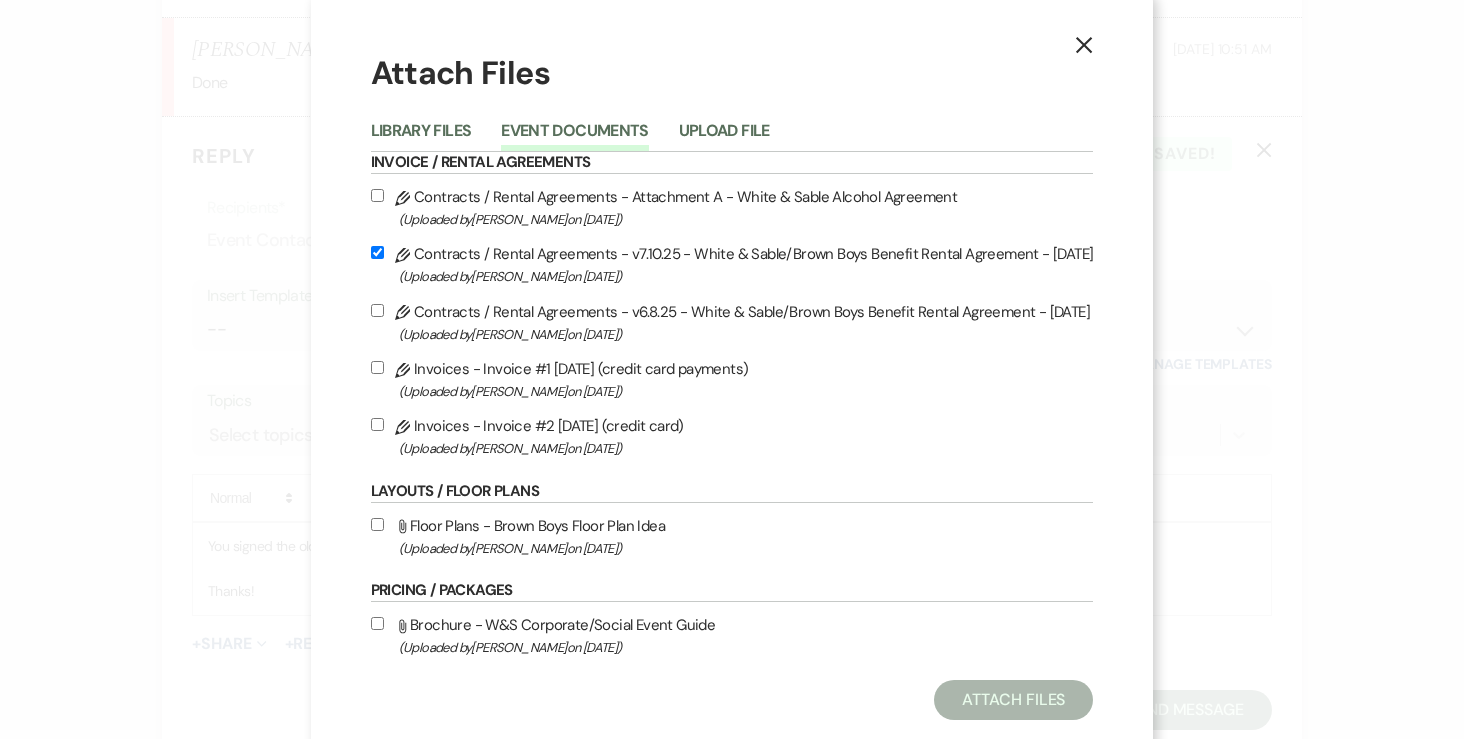 checkbox on "true" 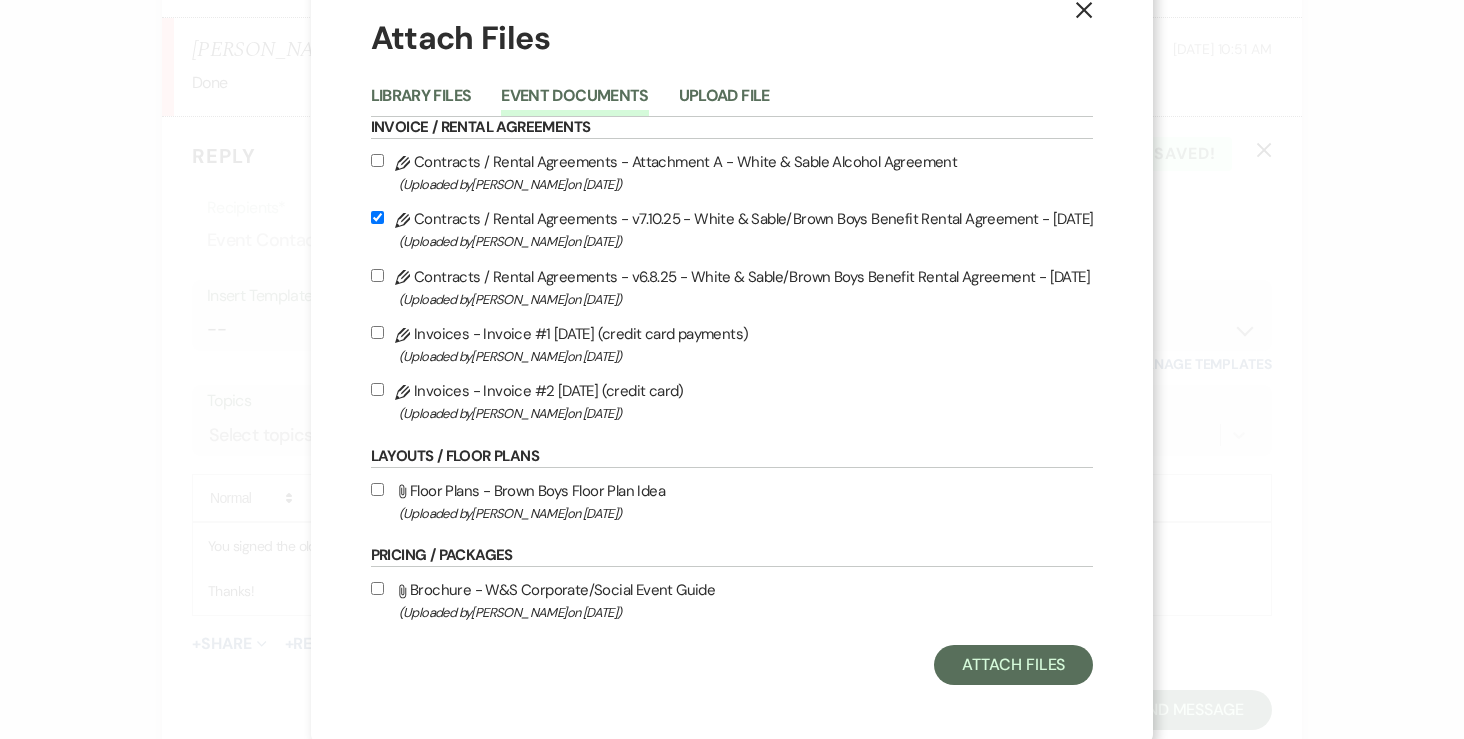 scroll, scrollTop: 51, scrollLeft: 0, axis: vertical 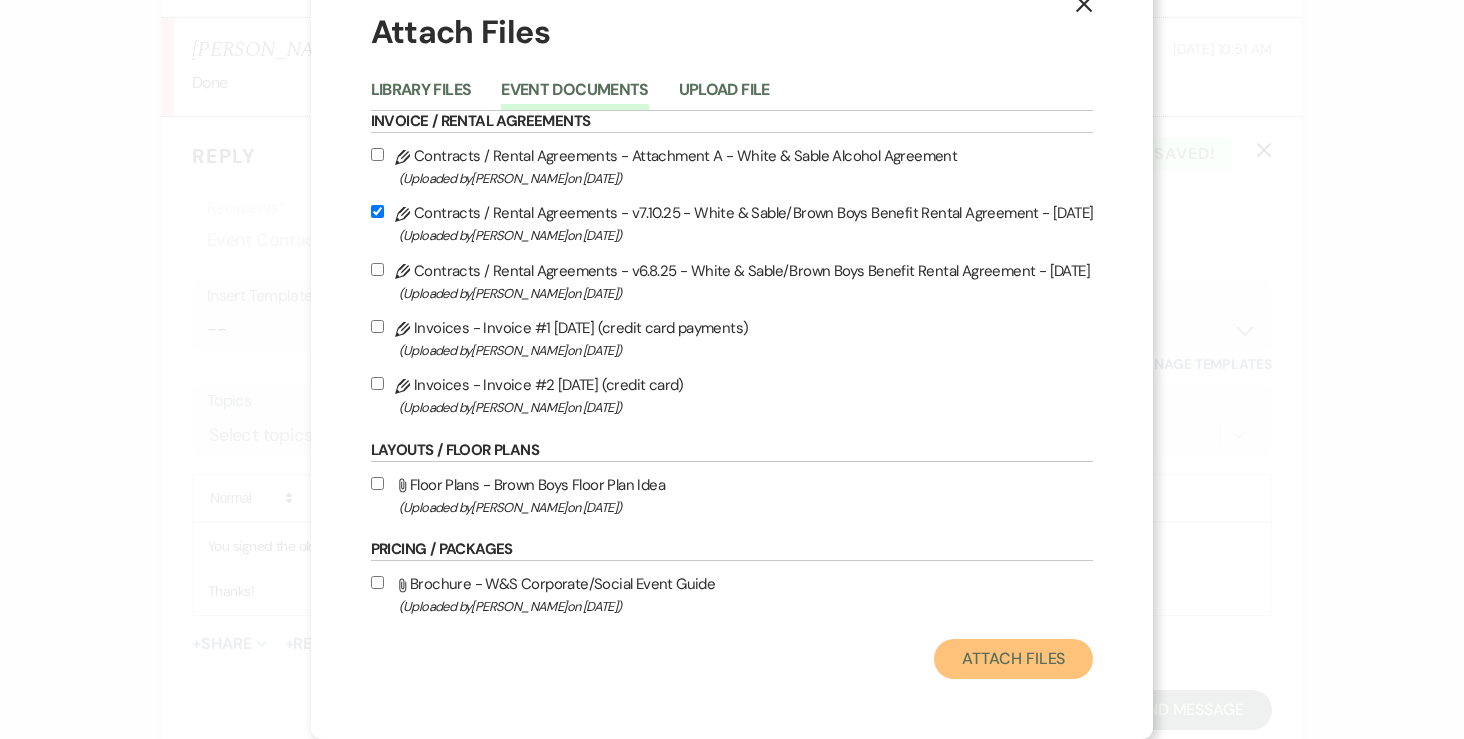 click on "Attach Files" at bounding box center [1013, 659] 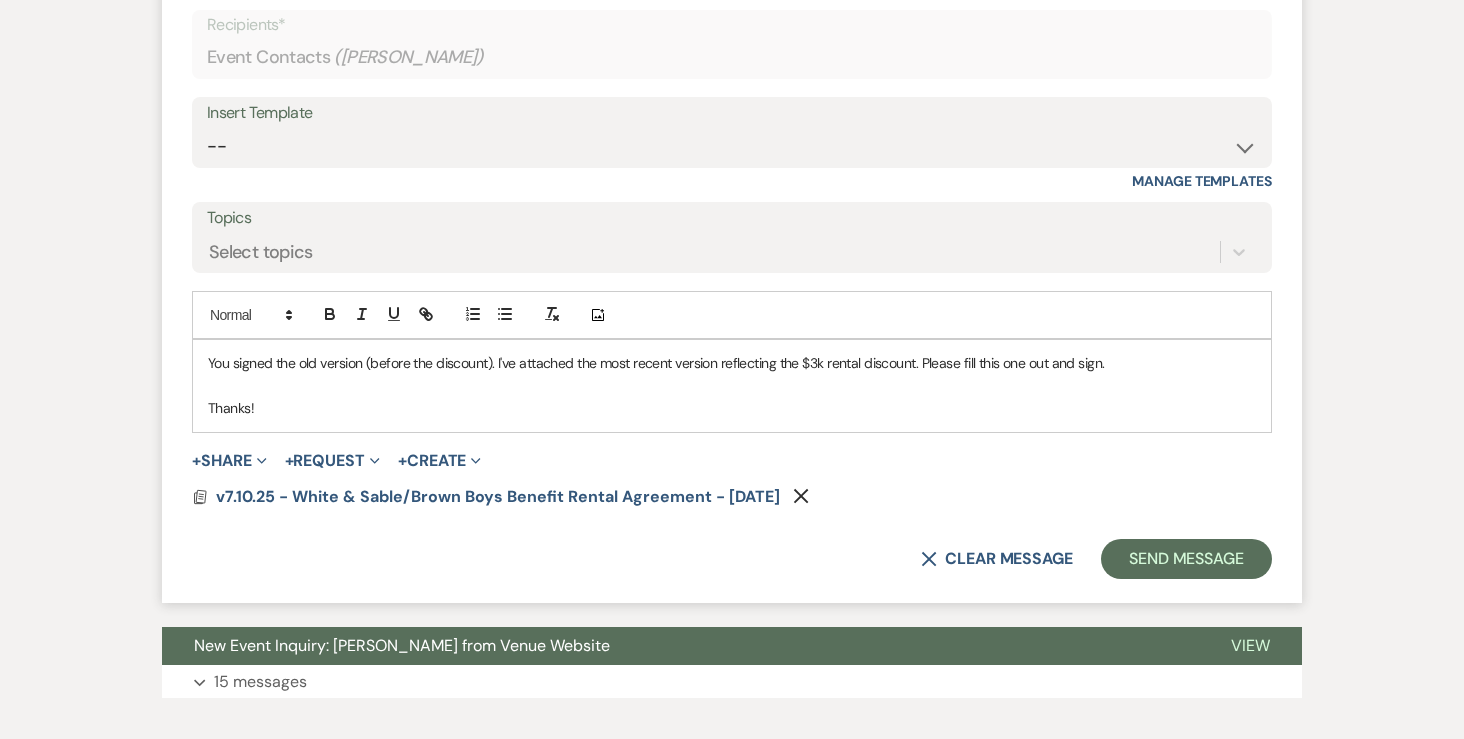 scroll, scrollTop: 3110, scrollLeft: 0, axis: vertical 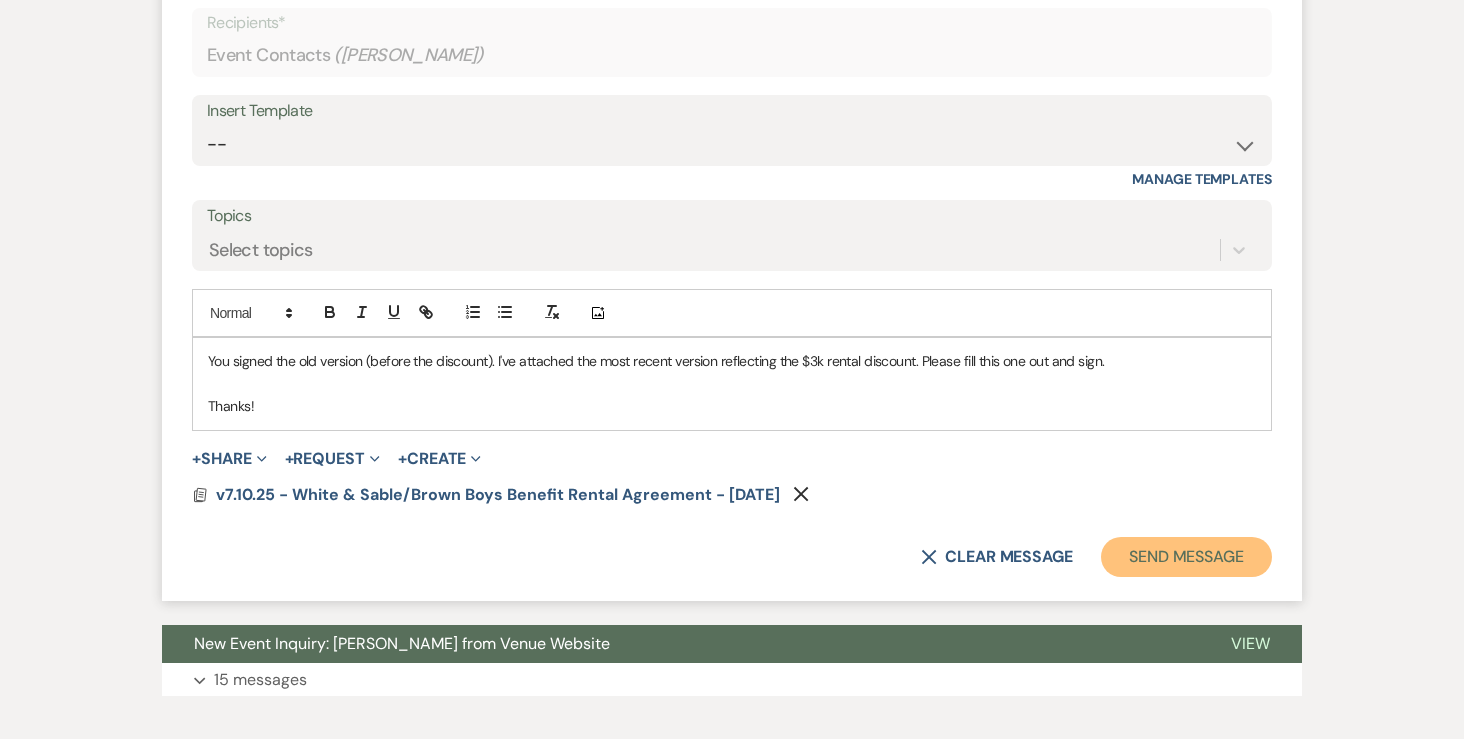 click on "Send Message" at bounding box center [1186, 557] 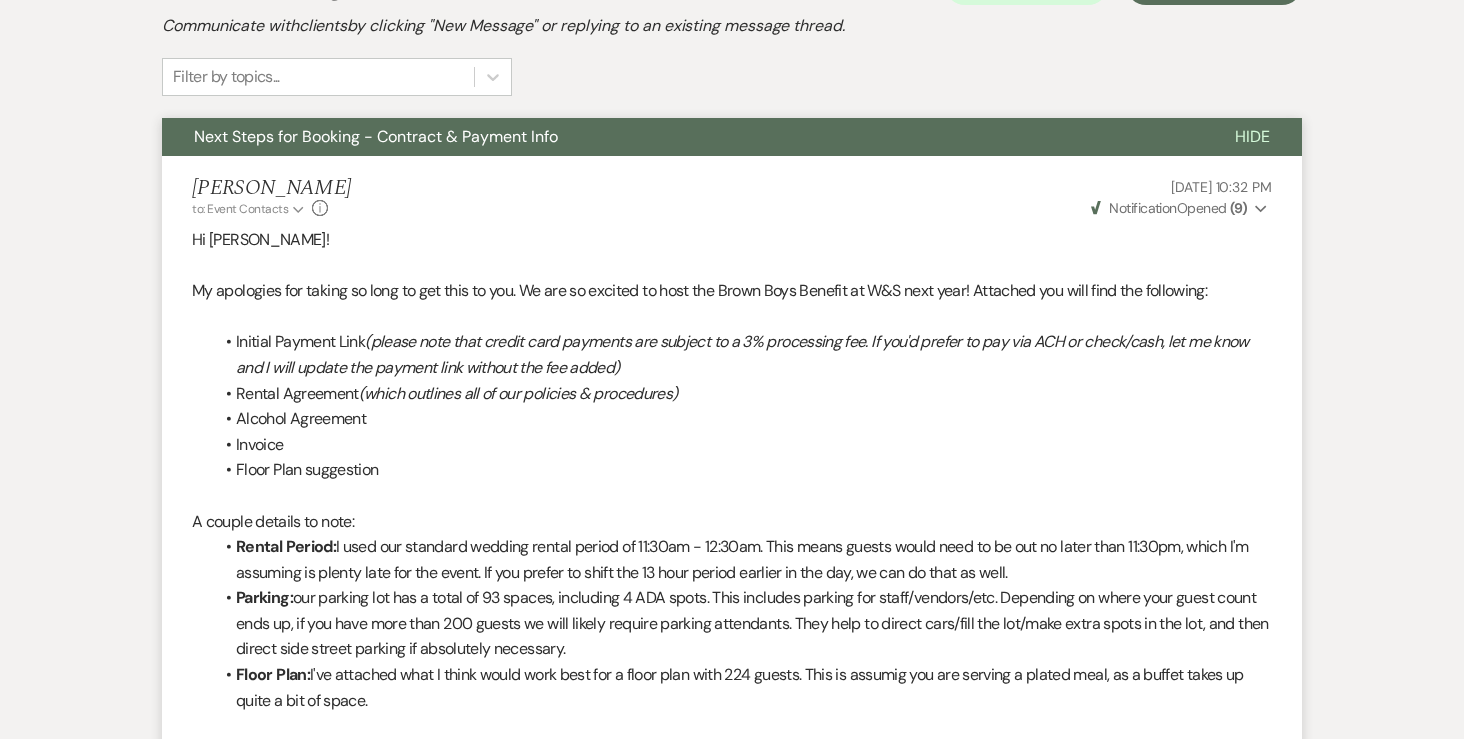 scroll, scrollTop: 0, scrollLeft: 0, axis: both 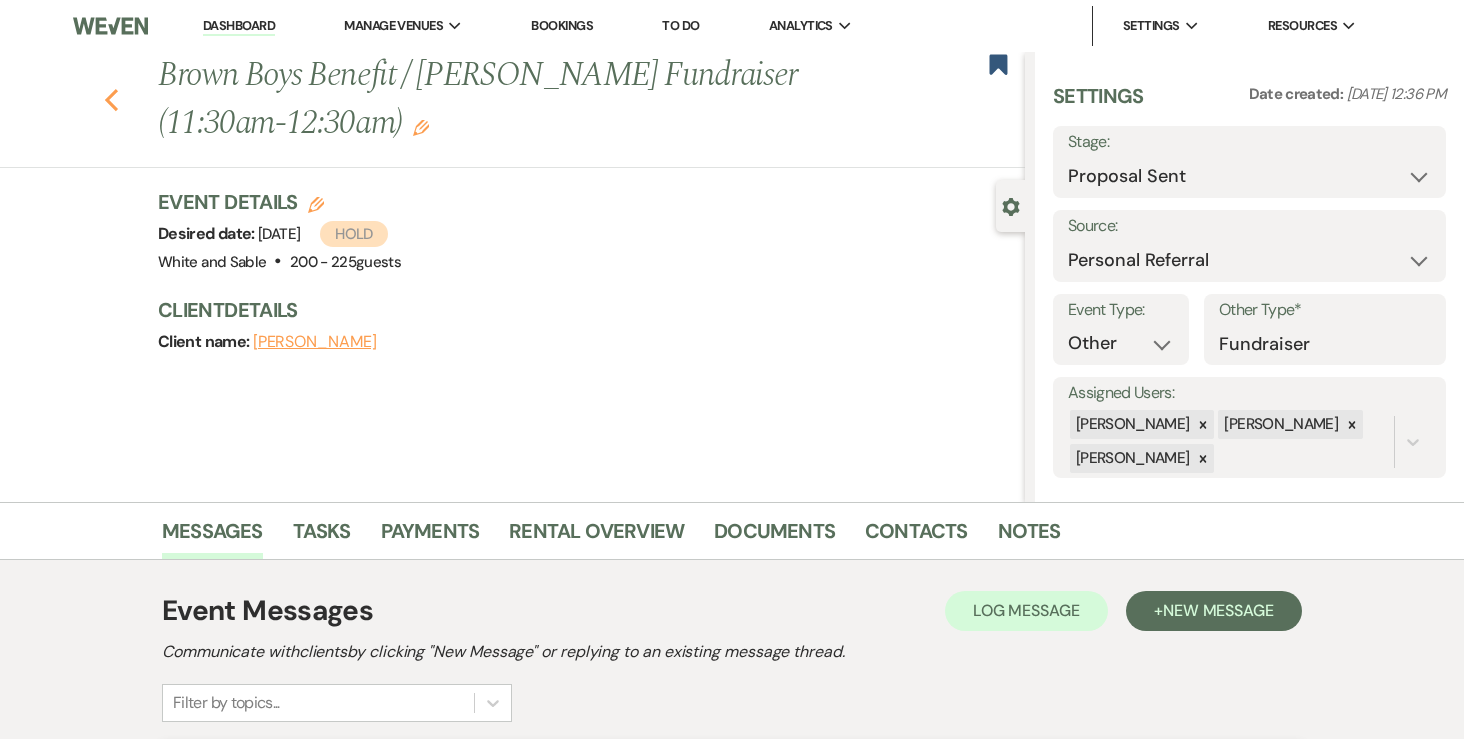 click on "Previous" 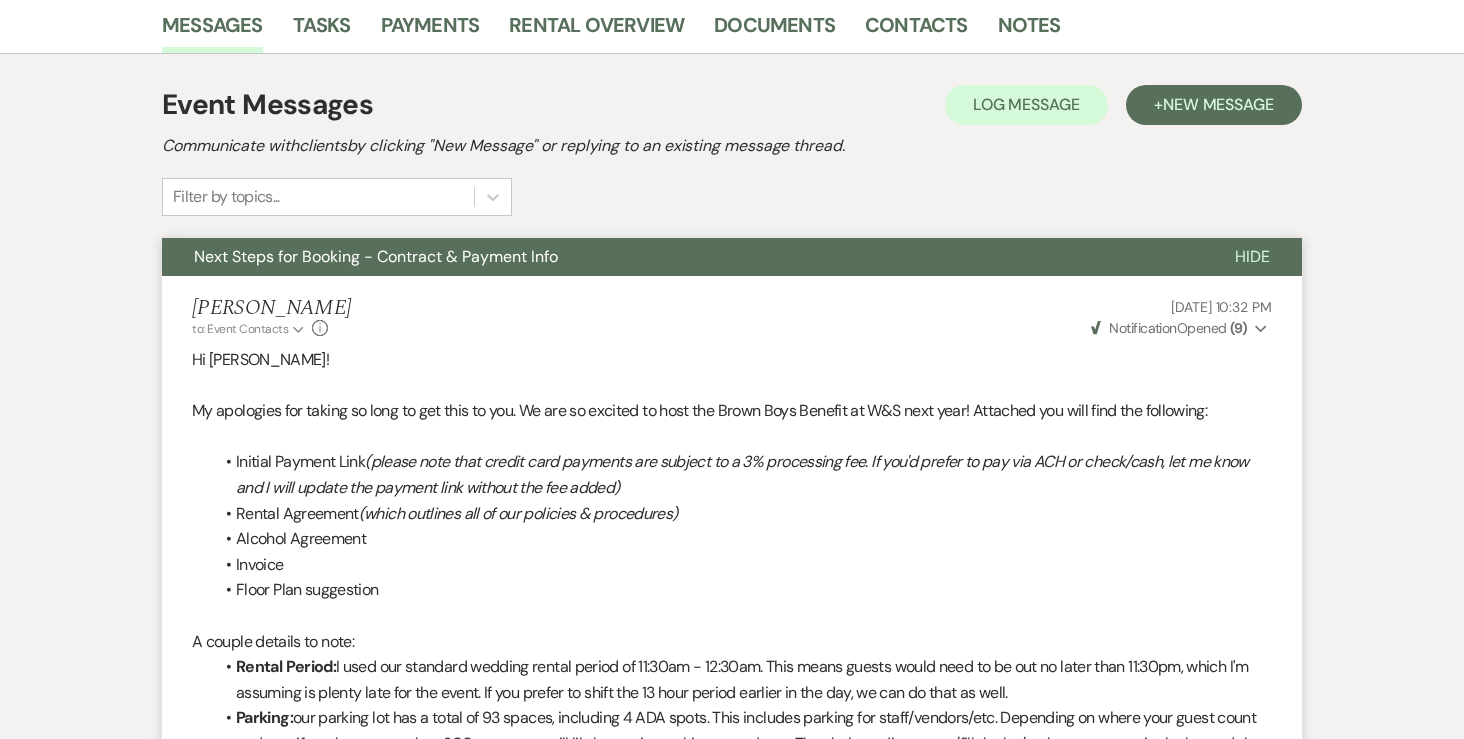 select on "6" 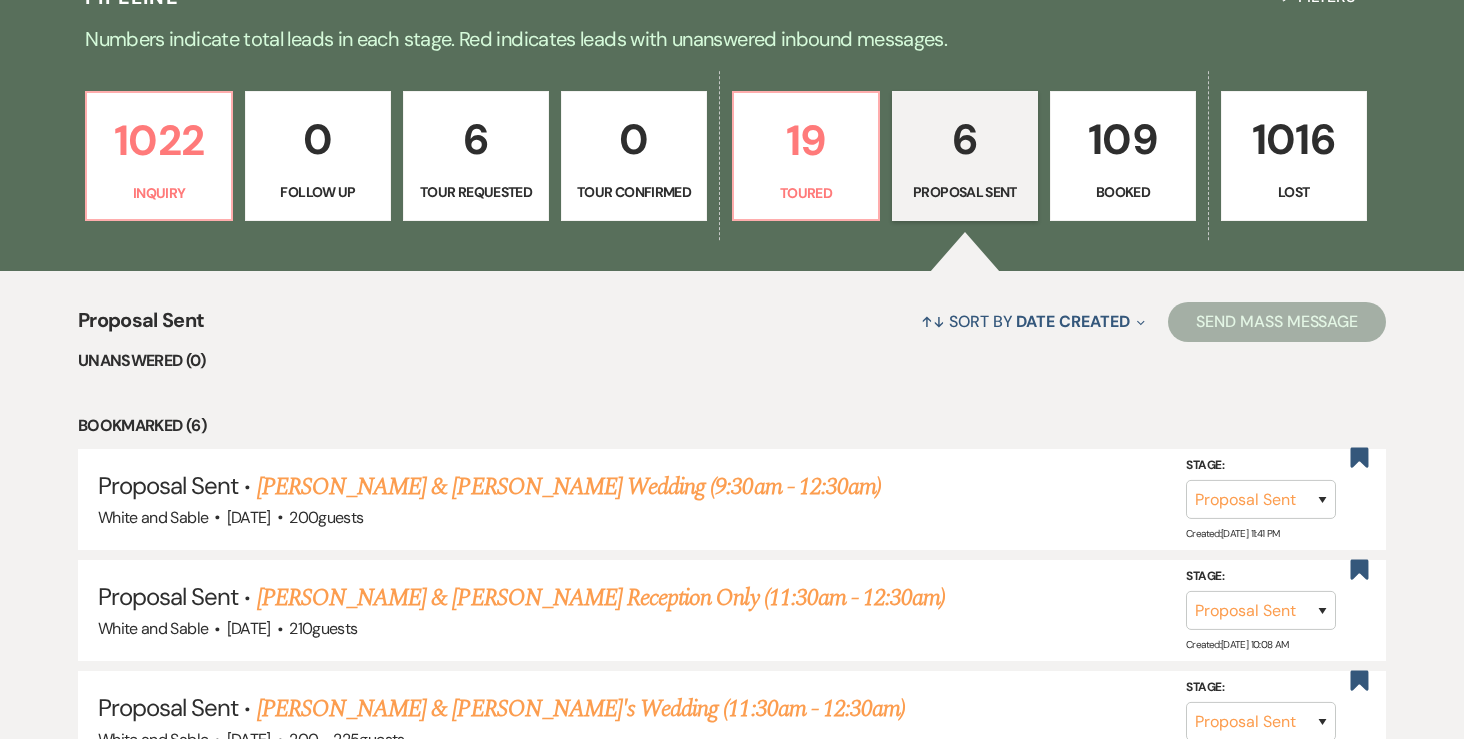 scroll, scrollTop: 468, scrollLeft: 0, axis: vertical 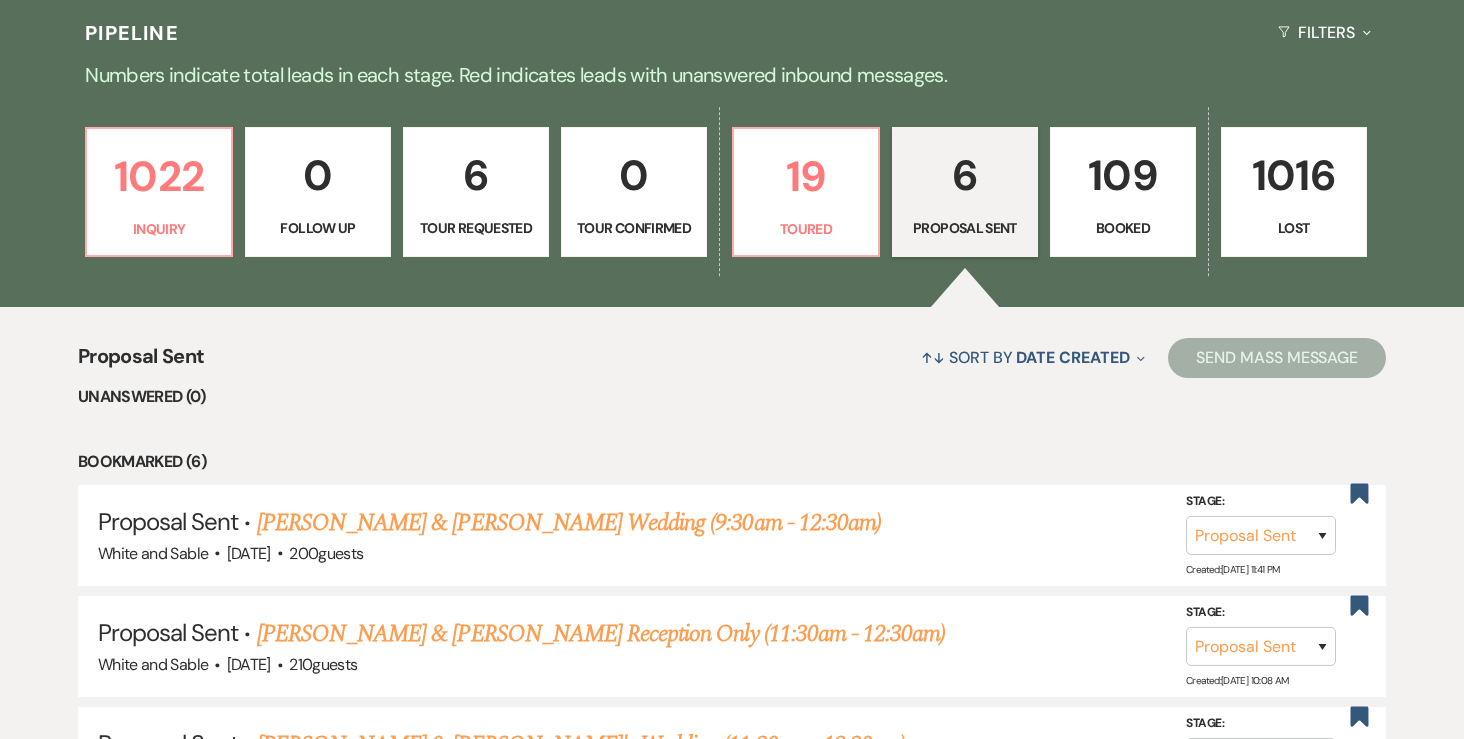 click on "109" at bounding box center [1123, 175] 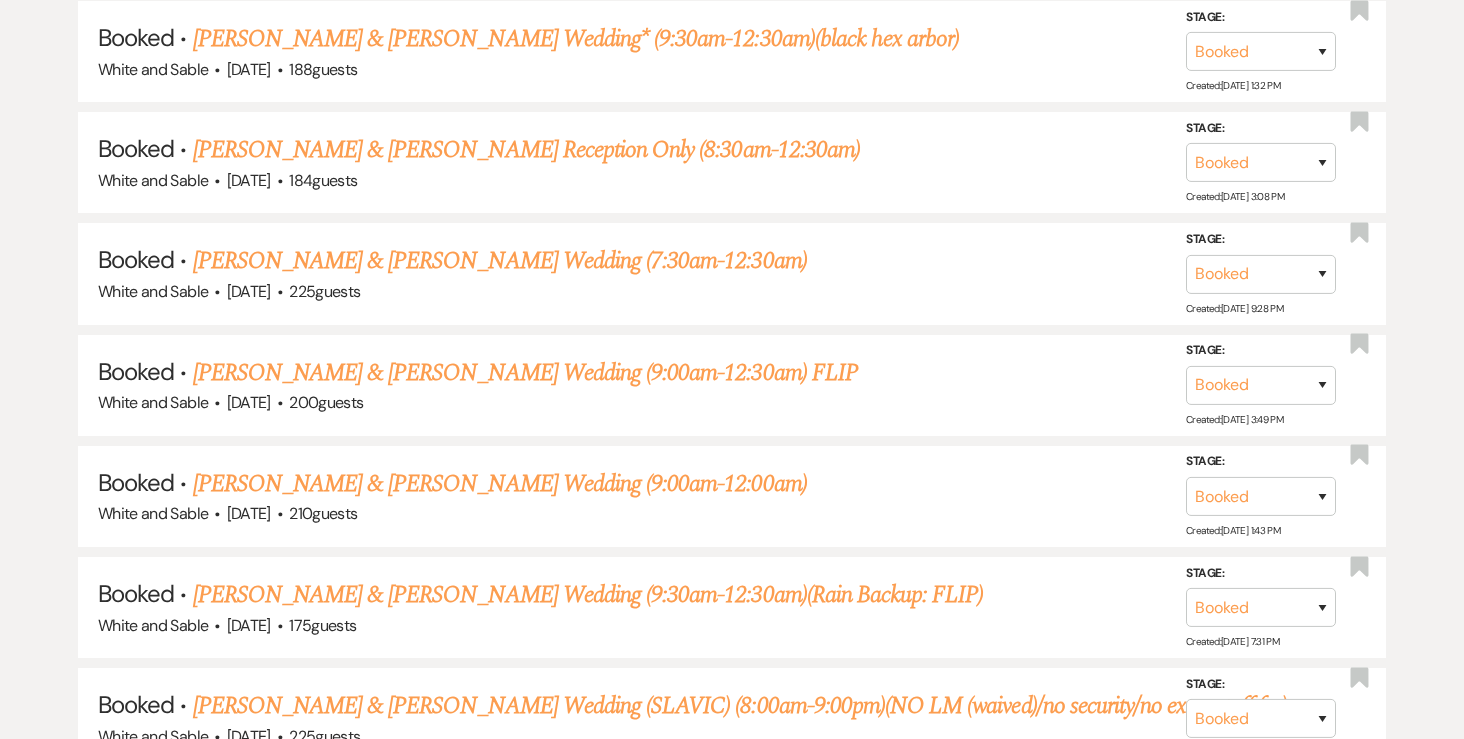 scroll, scrollTop: 1352, scrollLeft: 0, axis: vertical 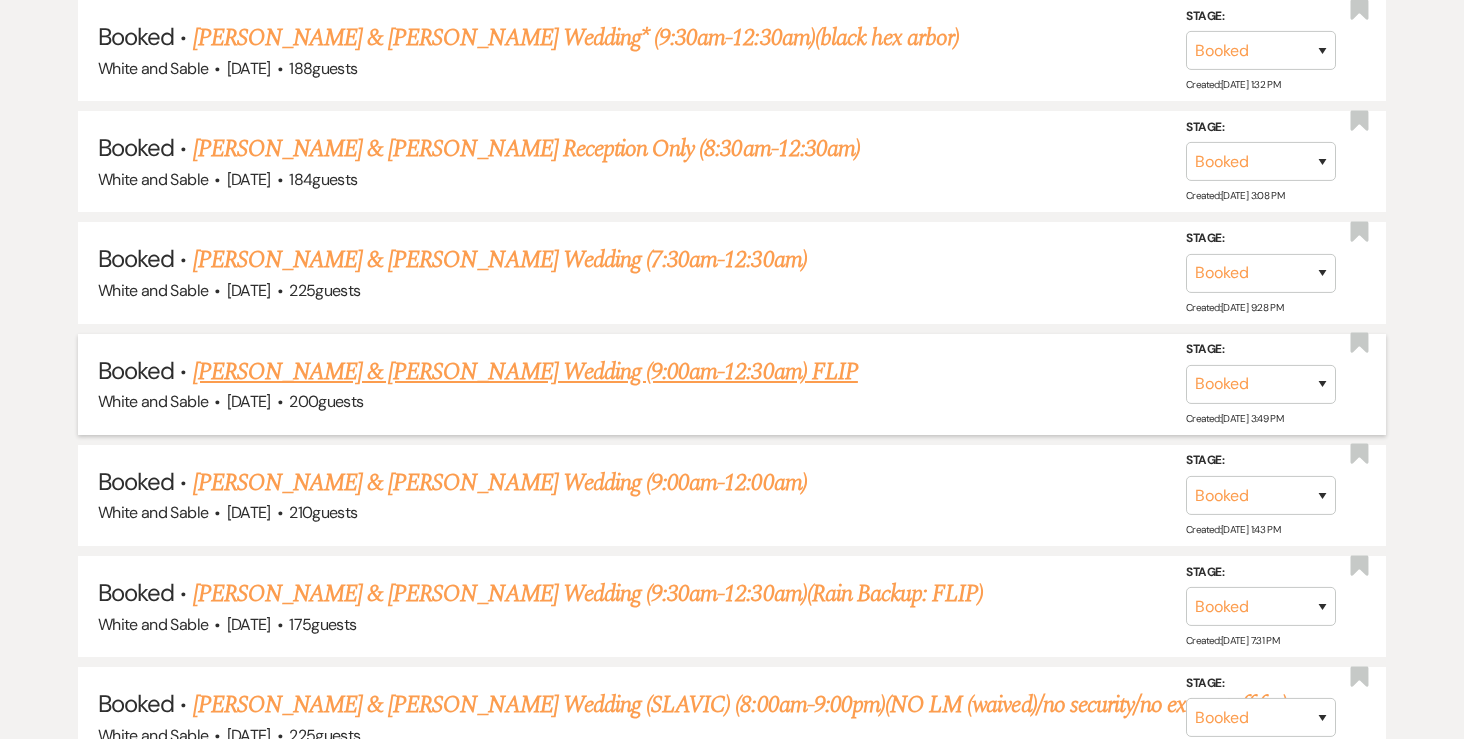 click on "[PERSON_NAME] & [PERSON_NAME] Wedding (9:00am-12:30am) FLIP" at bounding box center [525, 372] 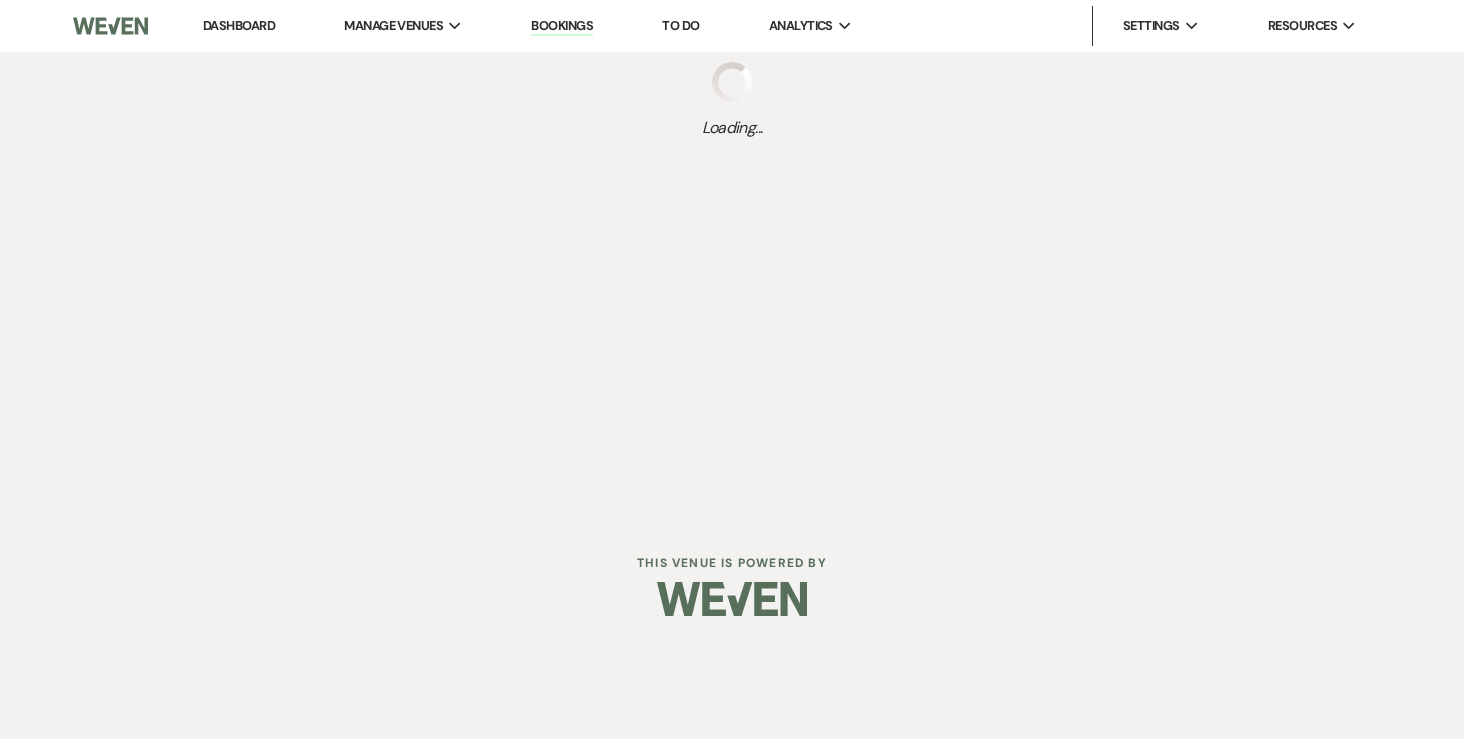 scroll, scrollTop: 0, scrollLeft: 0, axis: both 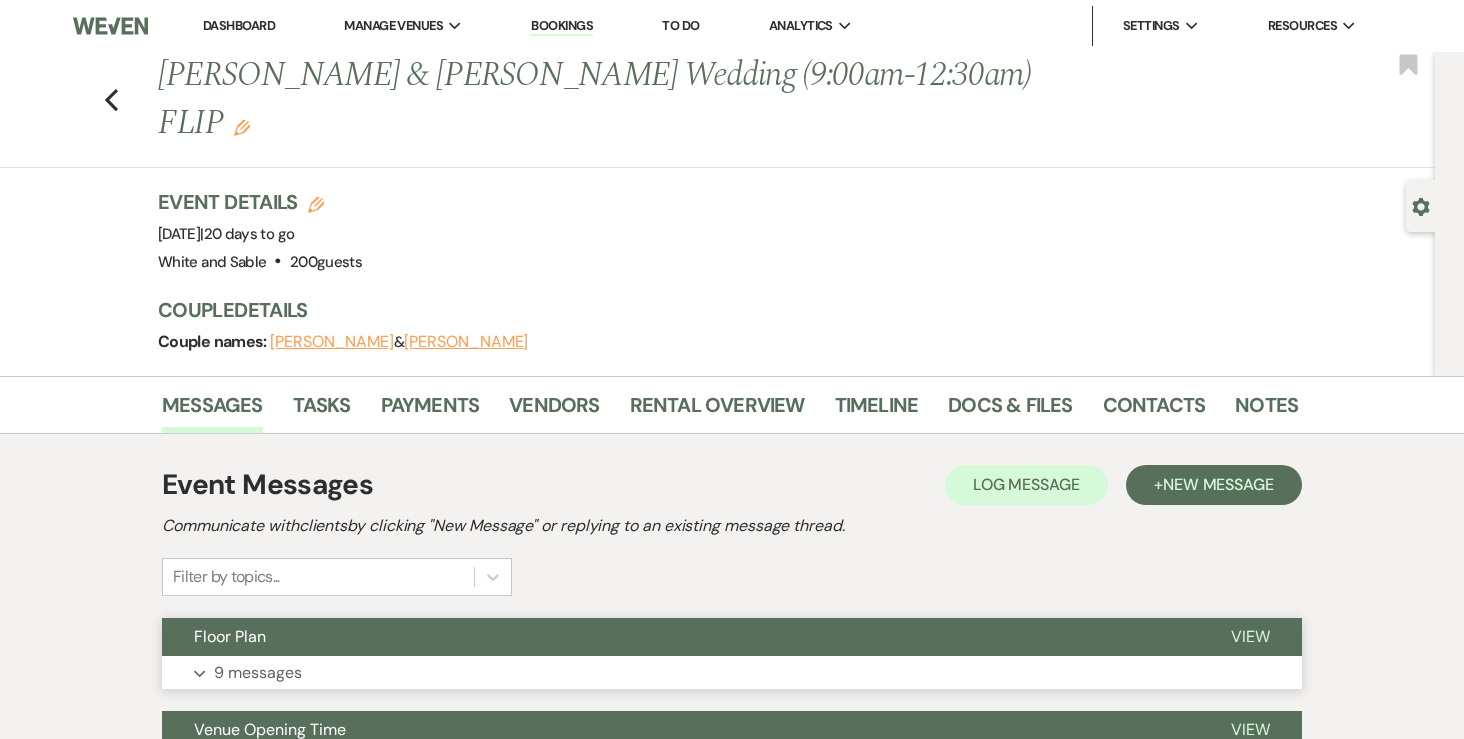 click on "9 messages" at bounding box center [258, 673] 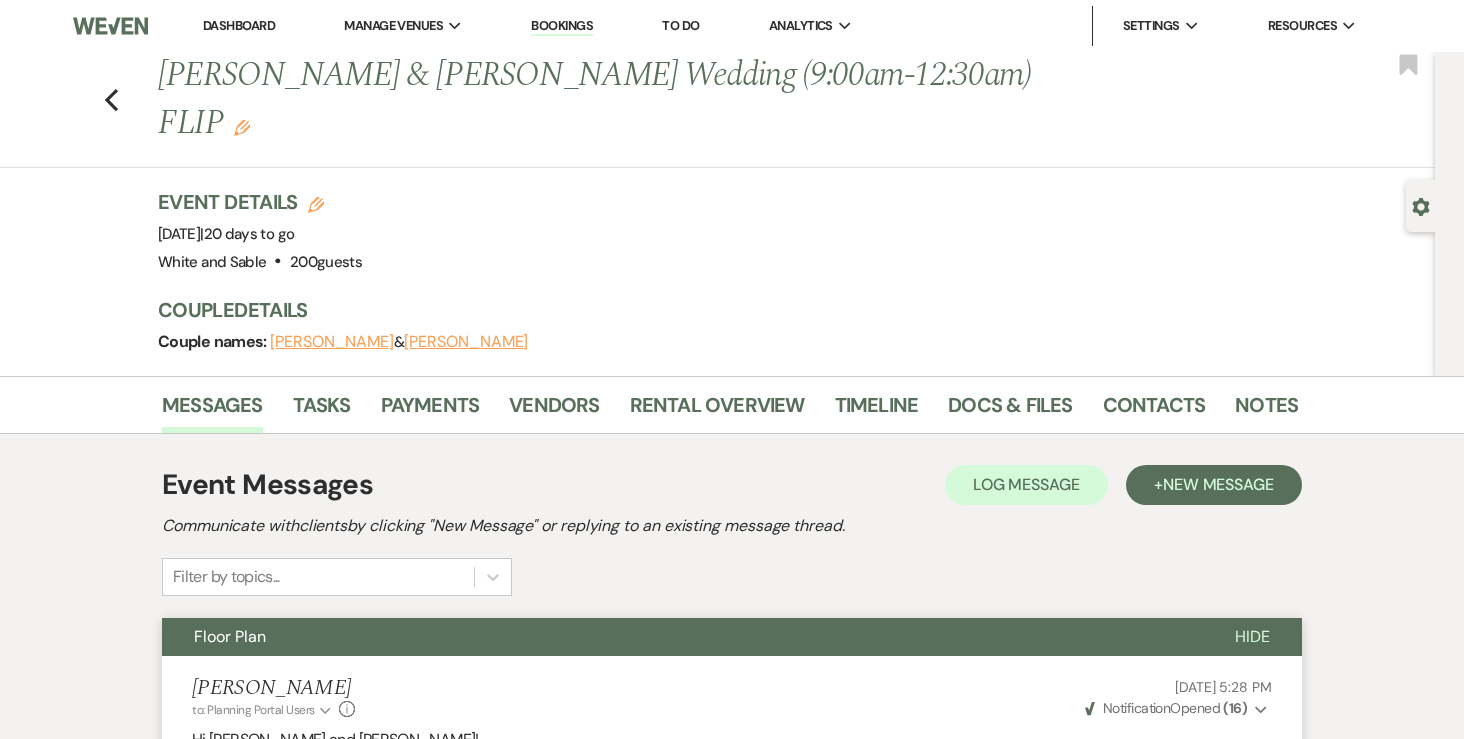 click on "Dashboard" at bounding box center (239, 26) 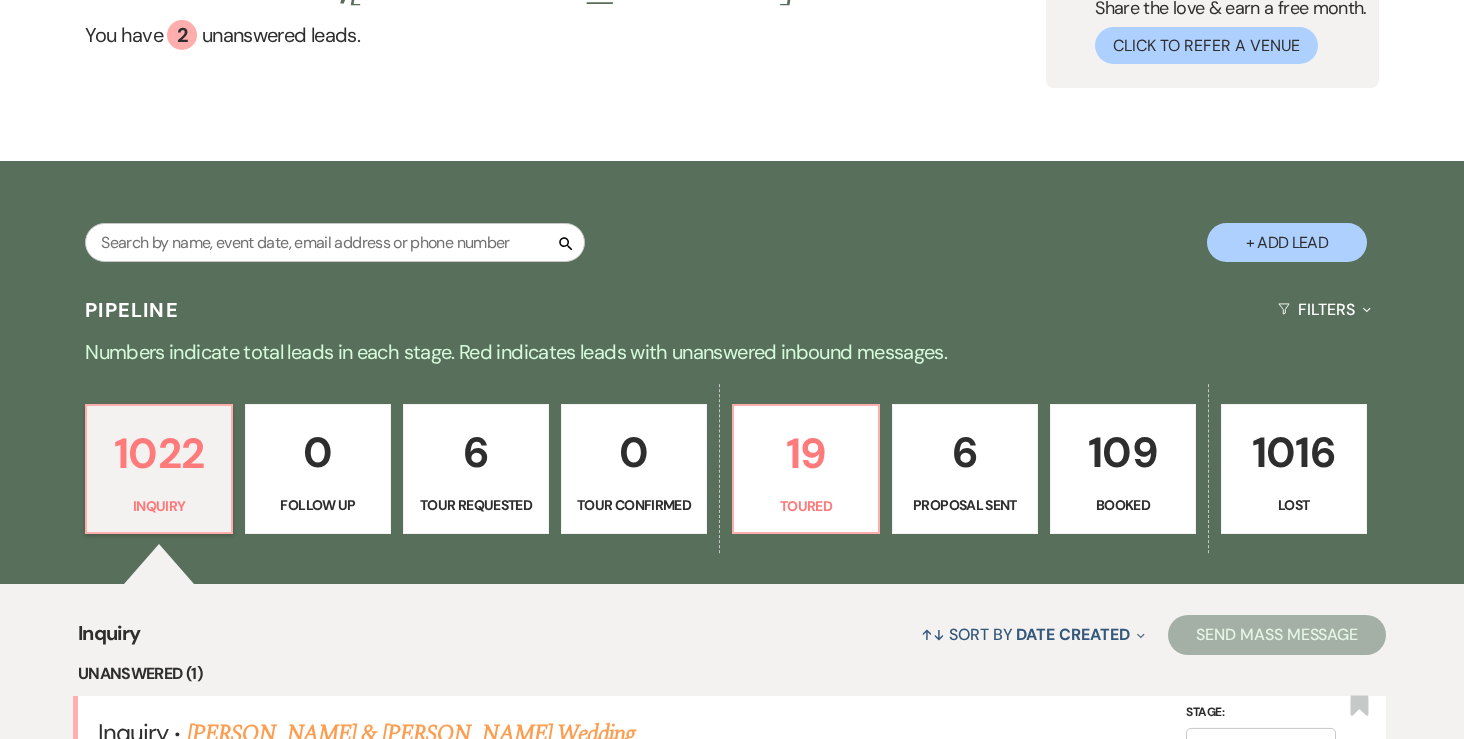 scroll, scrollTop: 303, scrollLeft: 0, axis: vertical 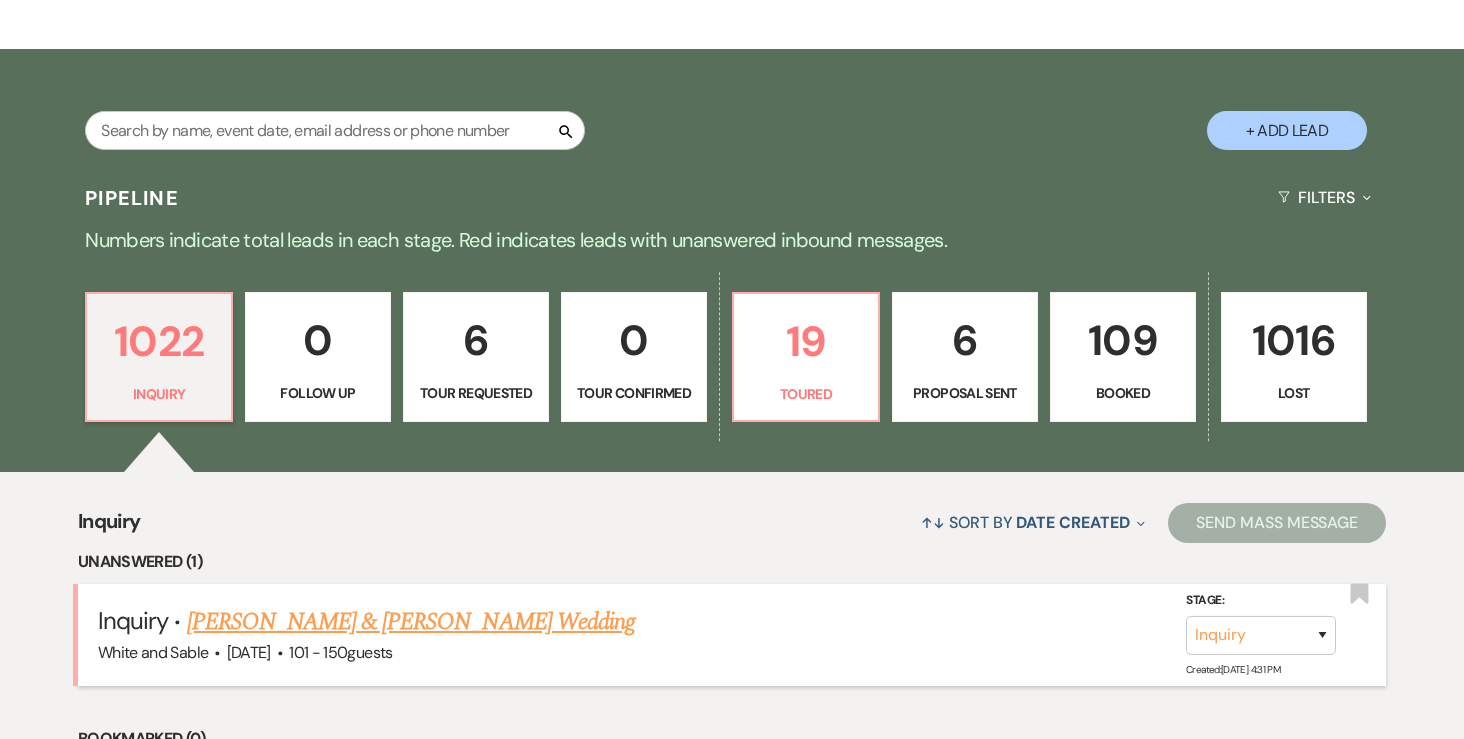 click on "[PERSON_NAME] & [PERSON_NAME] Wedding" at bounding box center [411, 622] 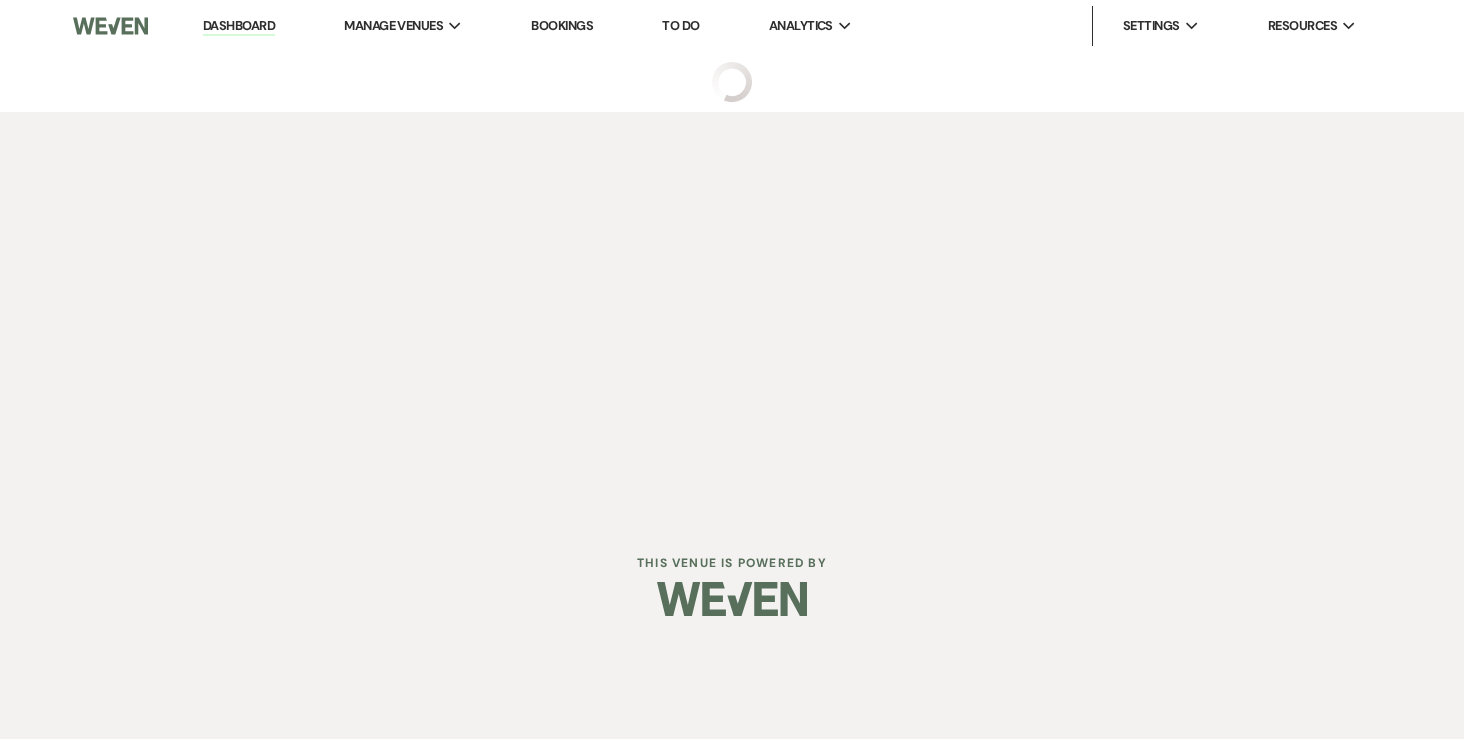 scroll, scrollTop: 0, scrollLeft: 0, axis: both 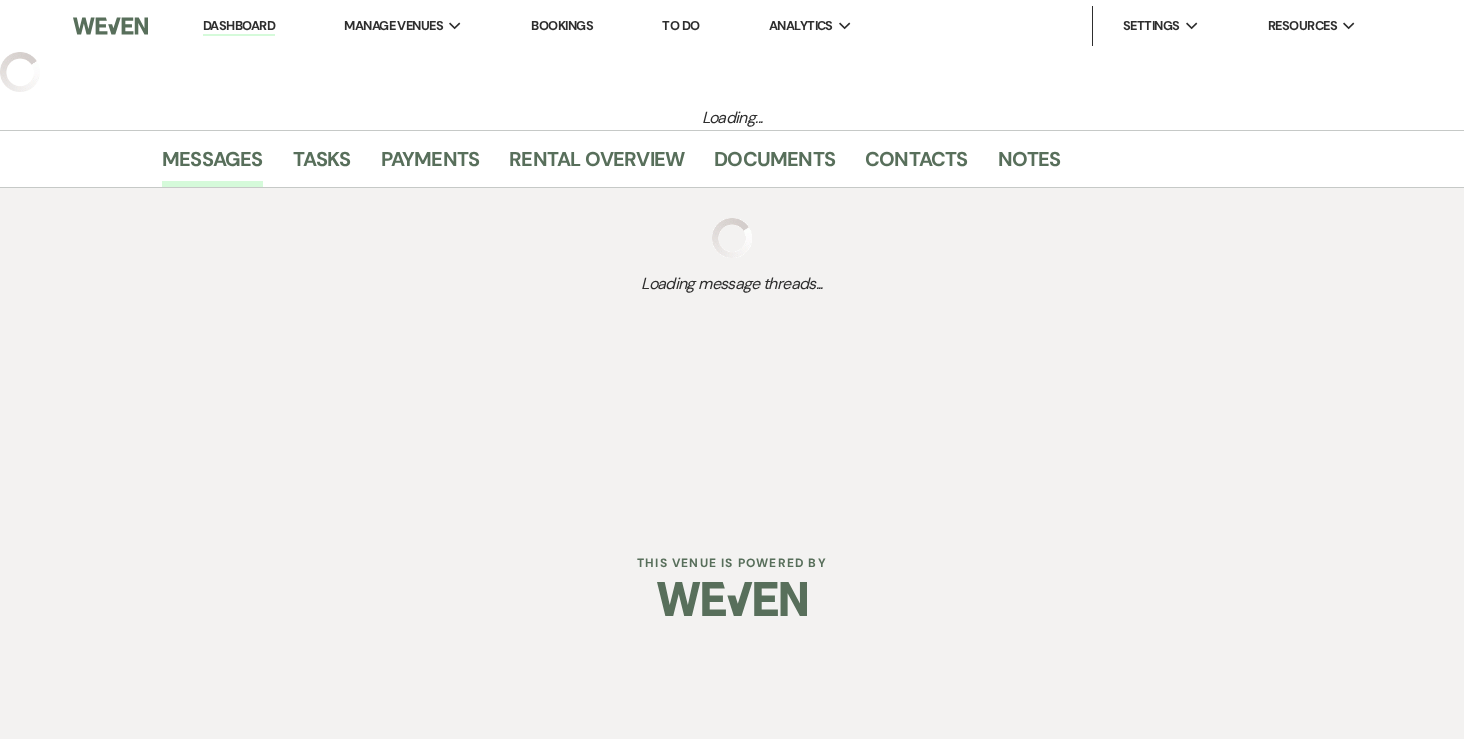 select on "2" 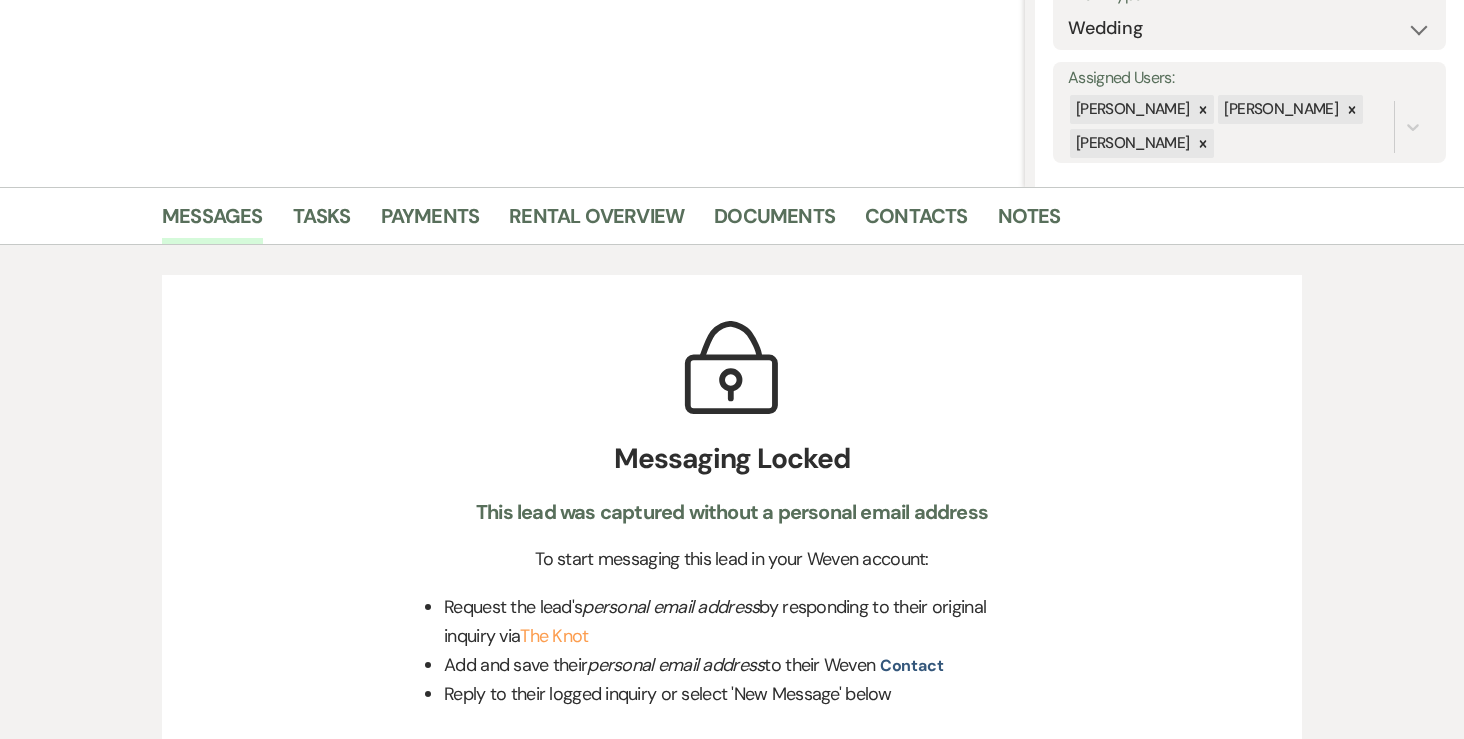 scroll, scrollTop: 0, scrollLeft: 0, axis: both 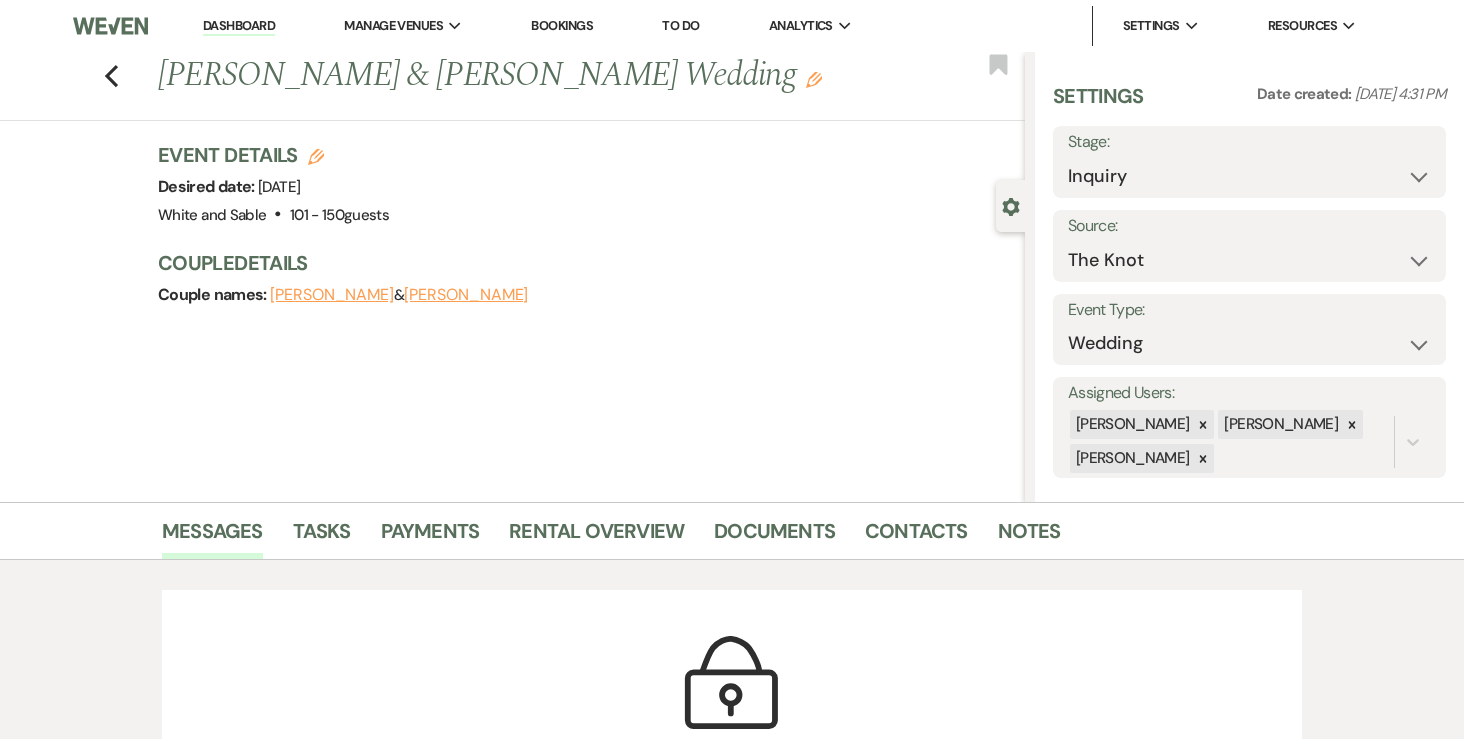 click on "Abbie Aman" at bounding box center (332, 295) 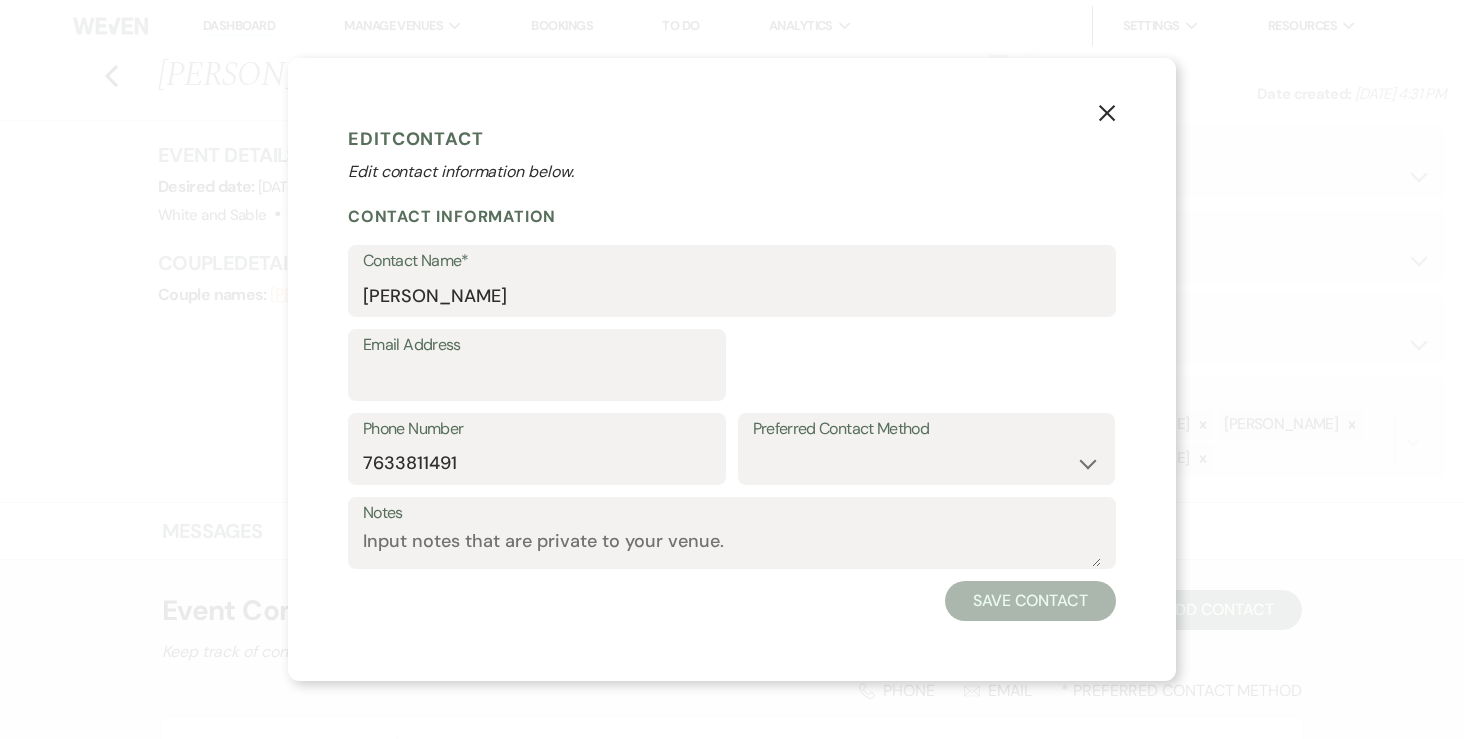 select on "1" 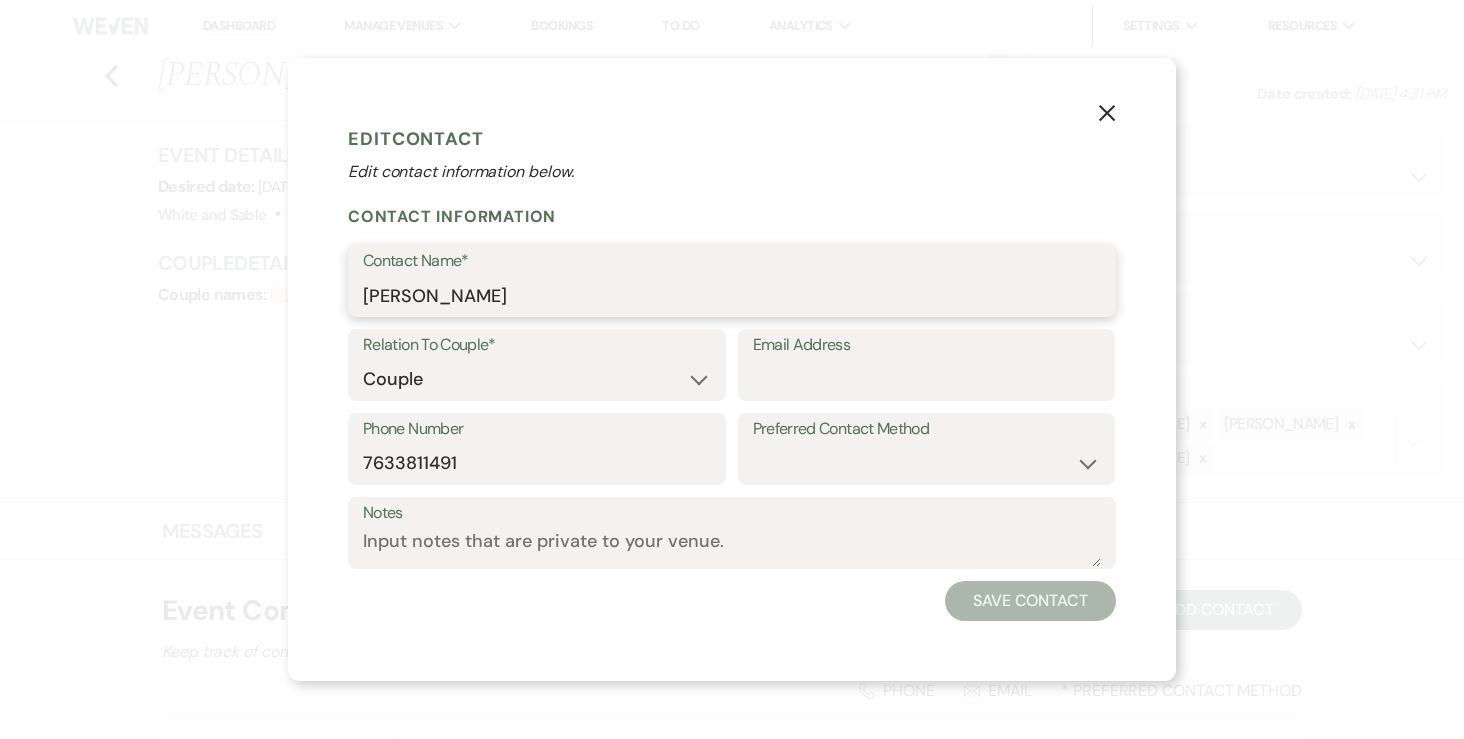 click on "Abbie Aman" at bounding box center (732, 295) 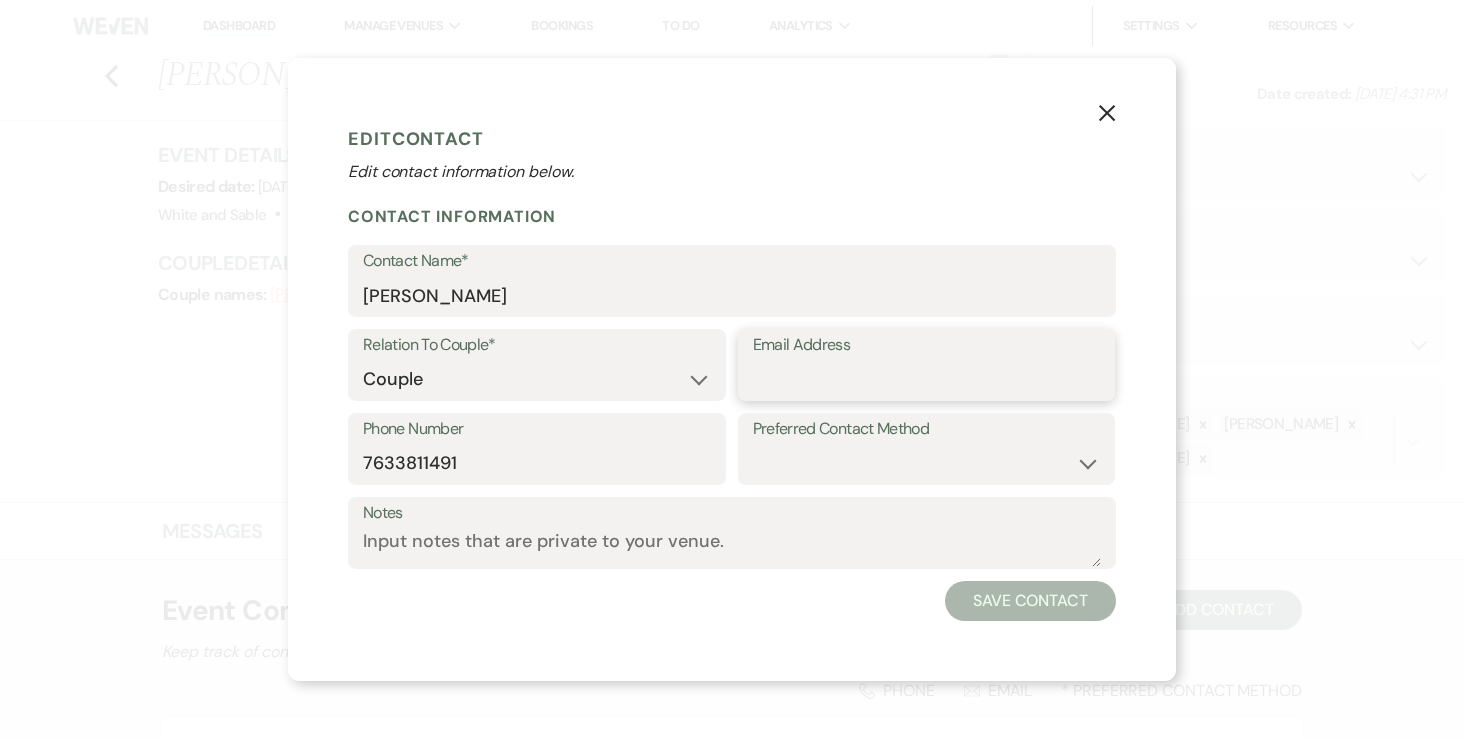 click on "Email Address" at bounding box center (927, 379) 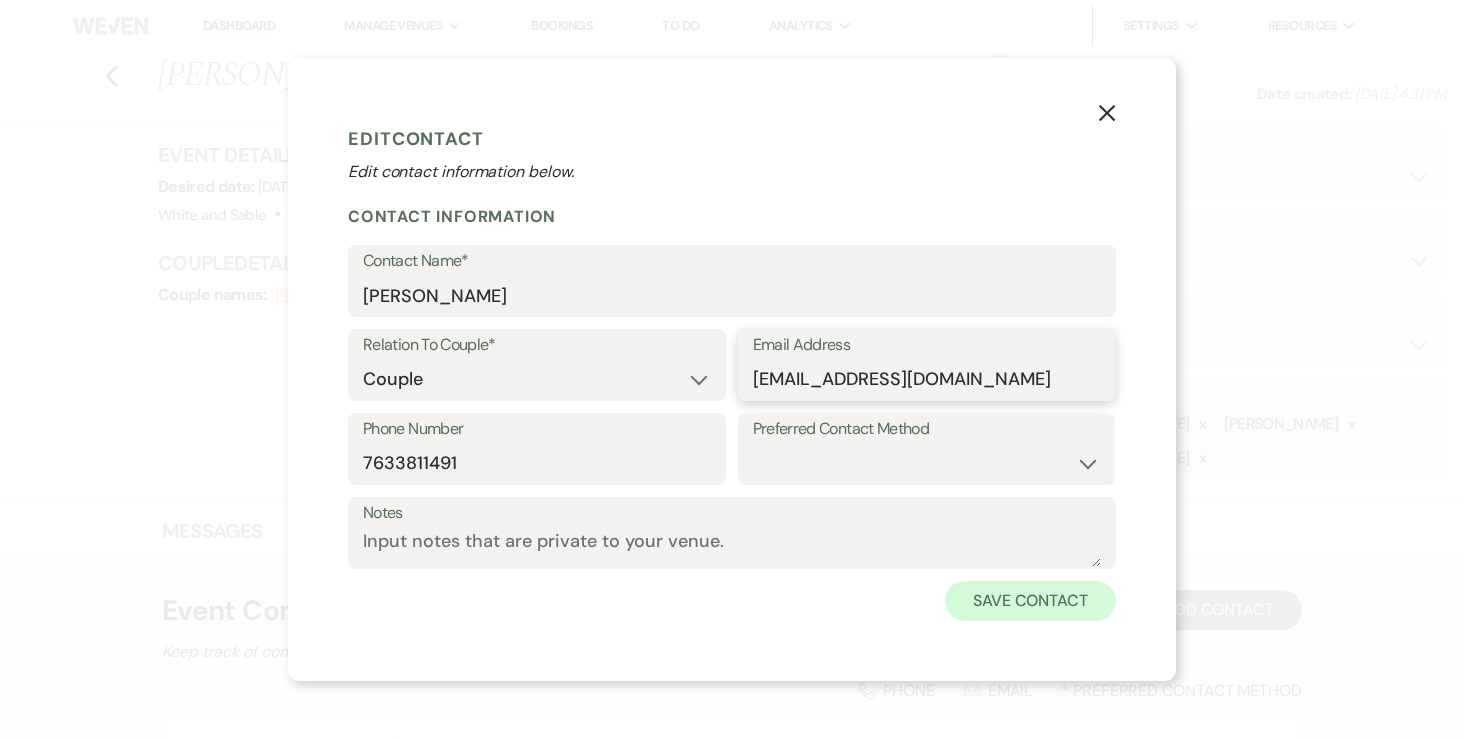 type on "abbiegaman@gmail.com" 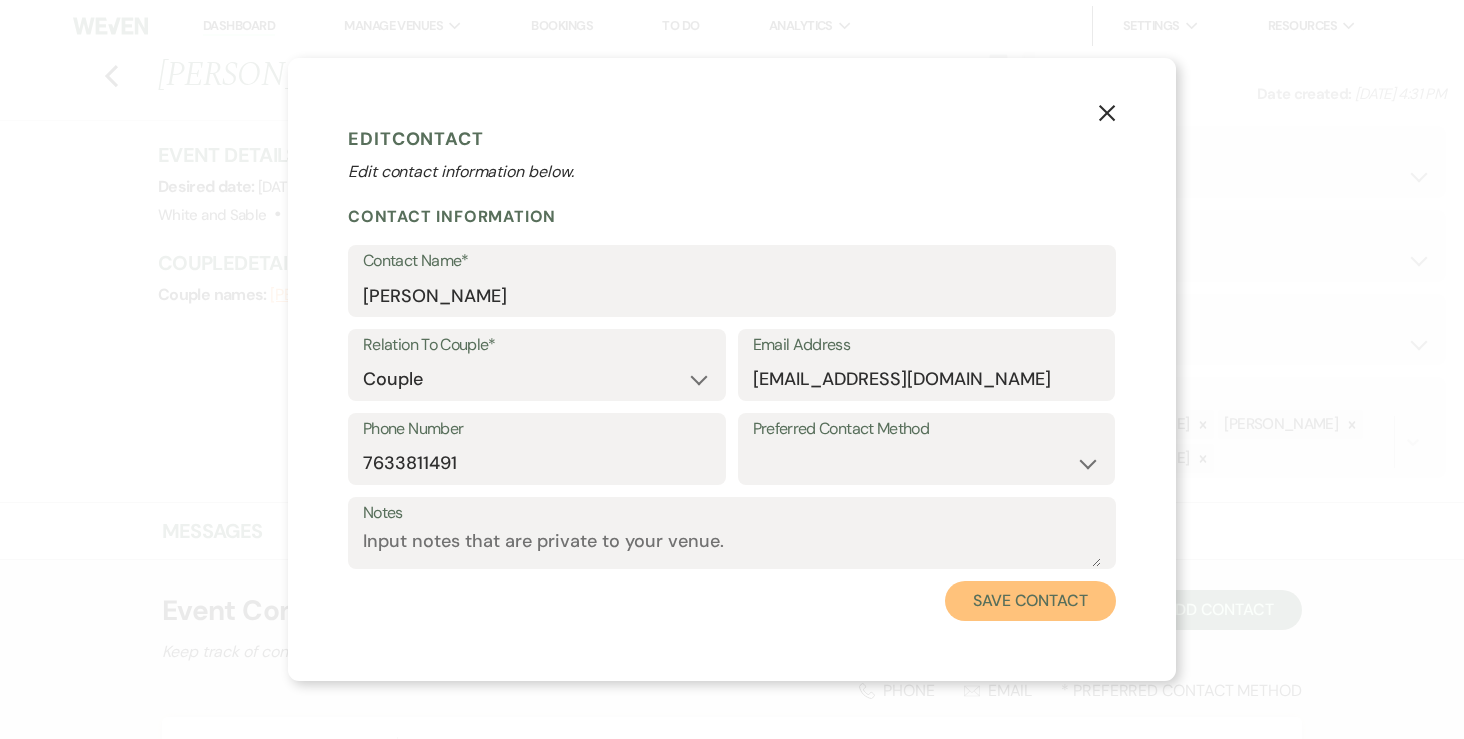 click on "Save Contact" at bounding box center [1030, 601] 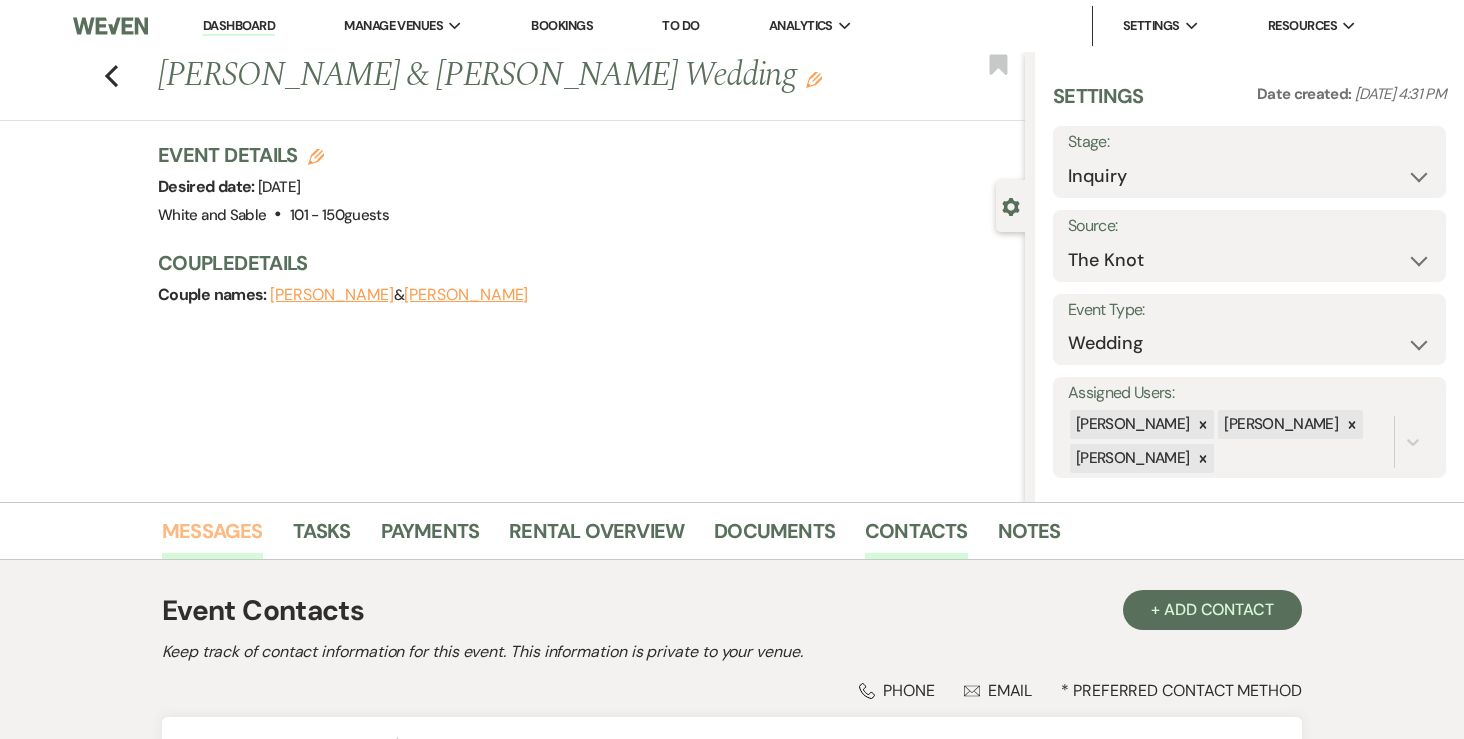 click on "Messages" at bounding box center (212, 537) 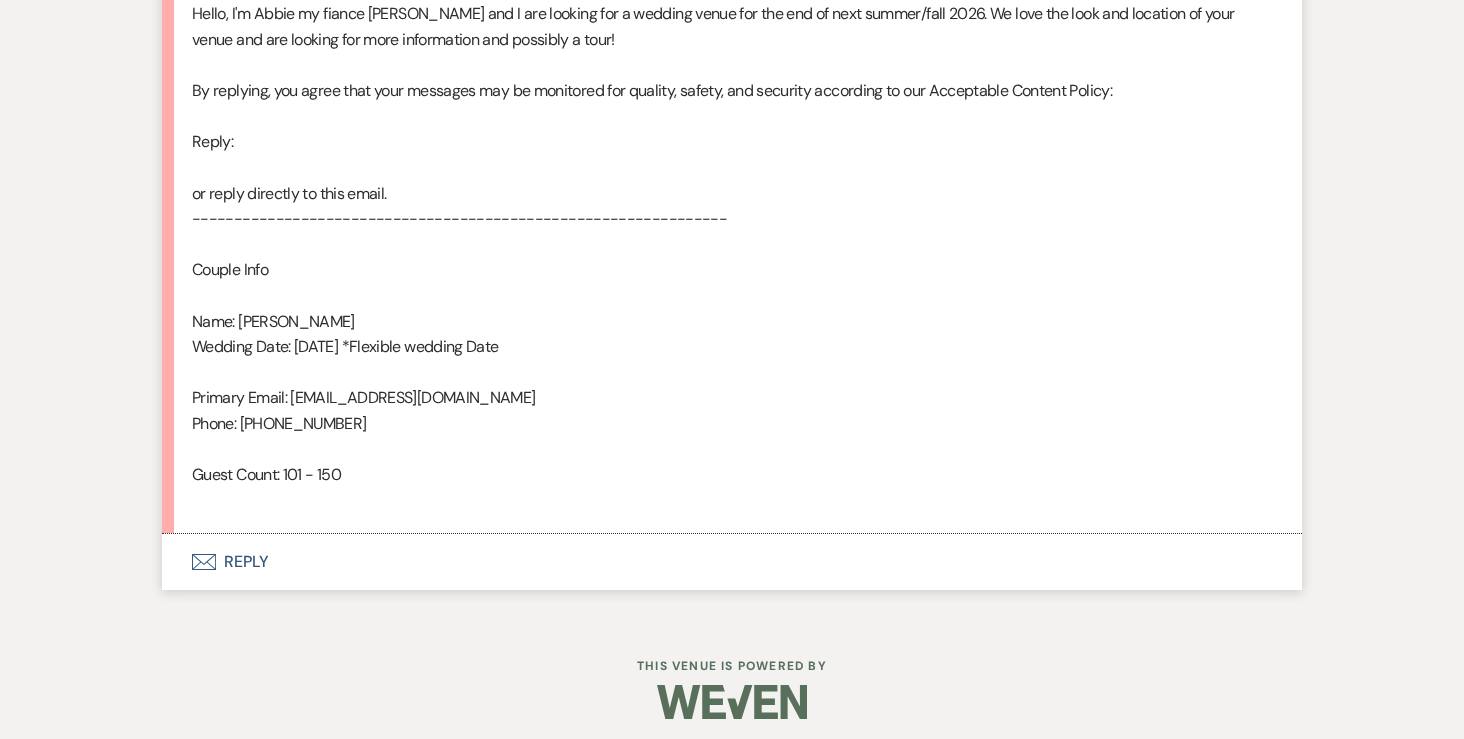 scroll, scrollTop: 1150, scrollLeft: 0, axis: vertical 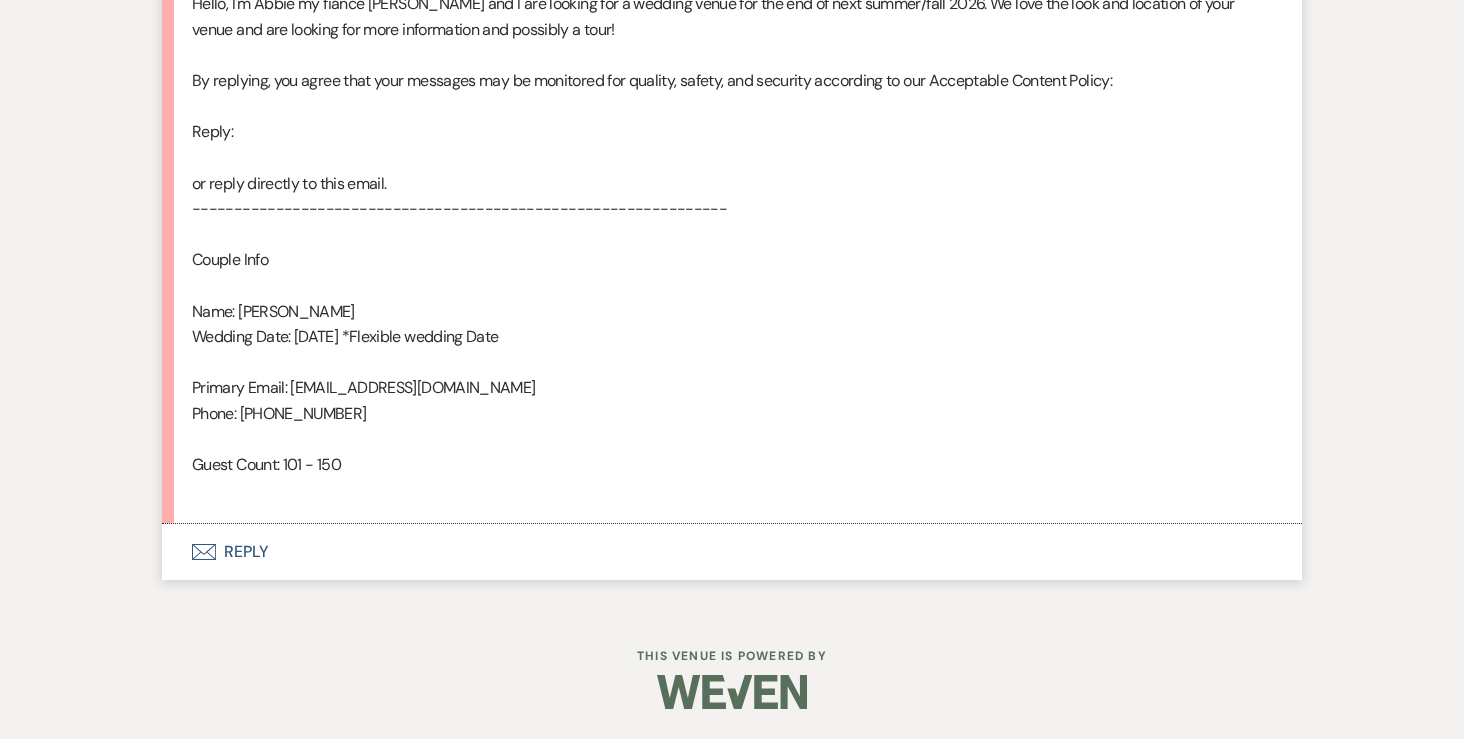 click on "Envelope Reply" at bounding box center (732, 552) 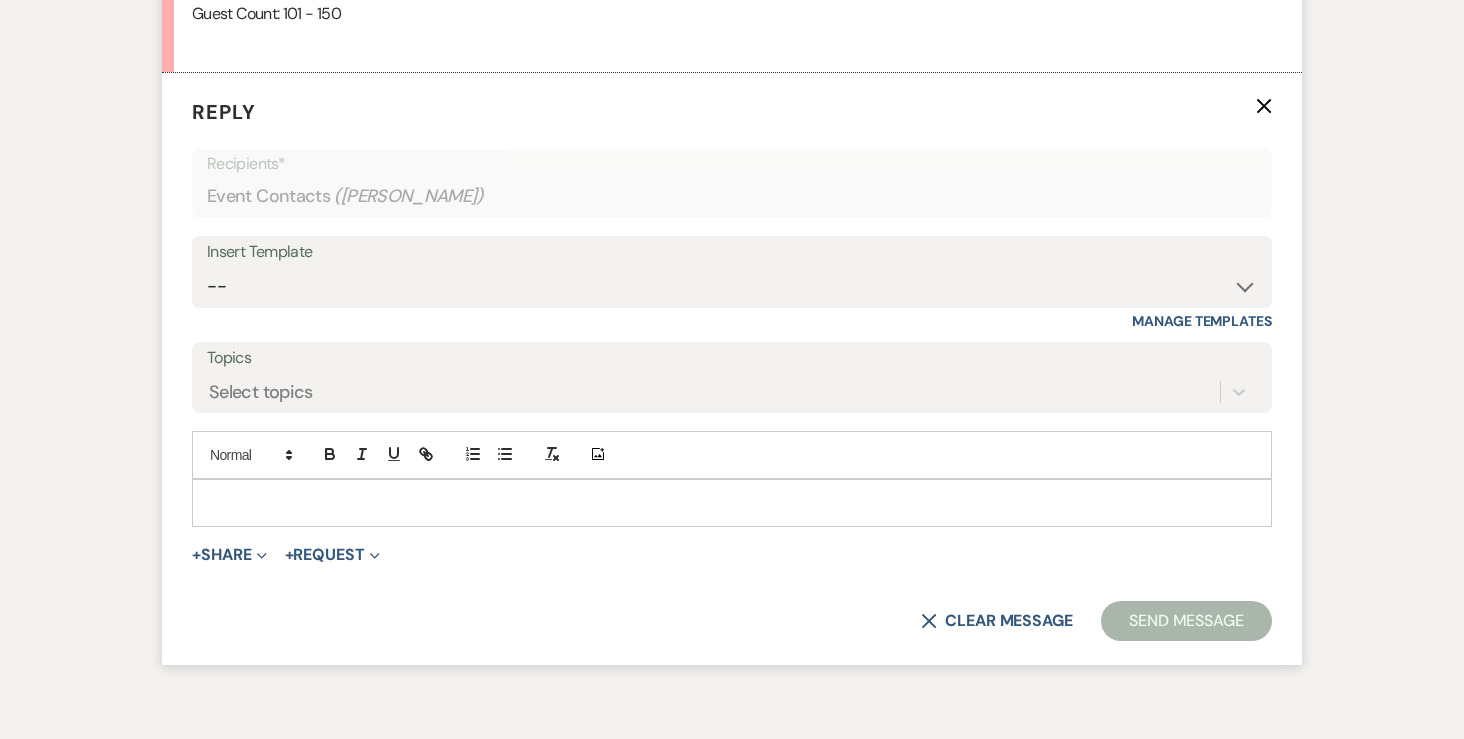 scroll, scrollTop: 1558, scrollLeft: 0, axis: vertical 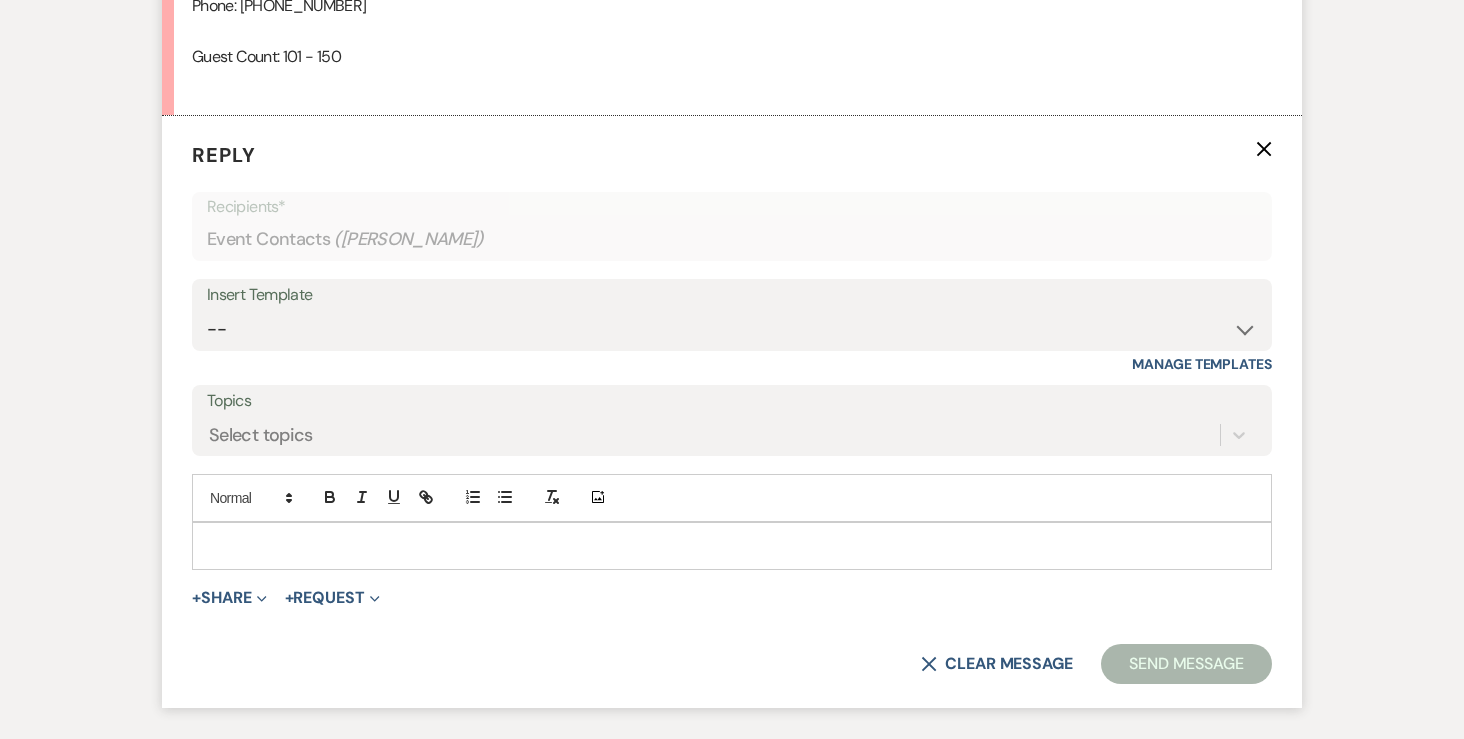 click on "Reply   X Recipients* Event Contacts   ( Abbie Aman )   Insert Template   -- Inquiry Response (Venue Guide) Schedule - Venue Tour Appt Confirmation Schedule - Venue Tour Appt Reminder Tour - Reschedule Tour - Follow-Up (Venue Guide) Proposal - Wedding Wedding Onboarding - Welcome Guide and Weven Planning Portal Introduction Inquiry Follow-Up: 5 Tips for Stress-Free Planning Inquiry - Available Dates Inquiry Follow-Up: Tour Invitation Inquiry Follow-Up: Unique Features Inquiry Follow-Up: Planning at W&S Insurance Exception Response Friday Weddings Sunday Weddings Baseball Poop or get off toliet (Venue Guide) Concession Speech Onboarding - Welcome Magazine and Weven Planning Portal Introduction (NON-Wedding Events) Day-of Coordinators Schedule - Venue IN-PERSON Tour Appt Confirmation Outside Food Info Cooper Films Thursday Weddings Hire a Host / Host a Toast Follow-follow up Recommended Vendors Weekend Tours Catering Guidelines & Vendor COI Requirements Inventory List to Booked Couples Cancellation Form" at bounding box center (732, 412) 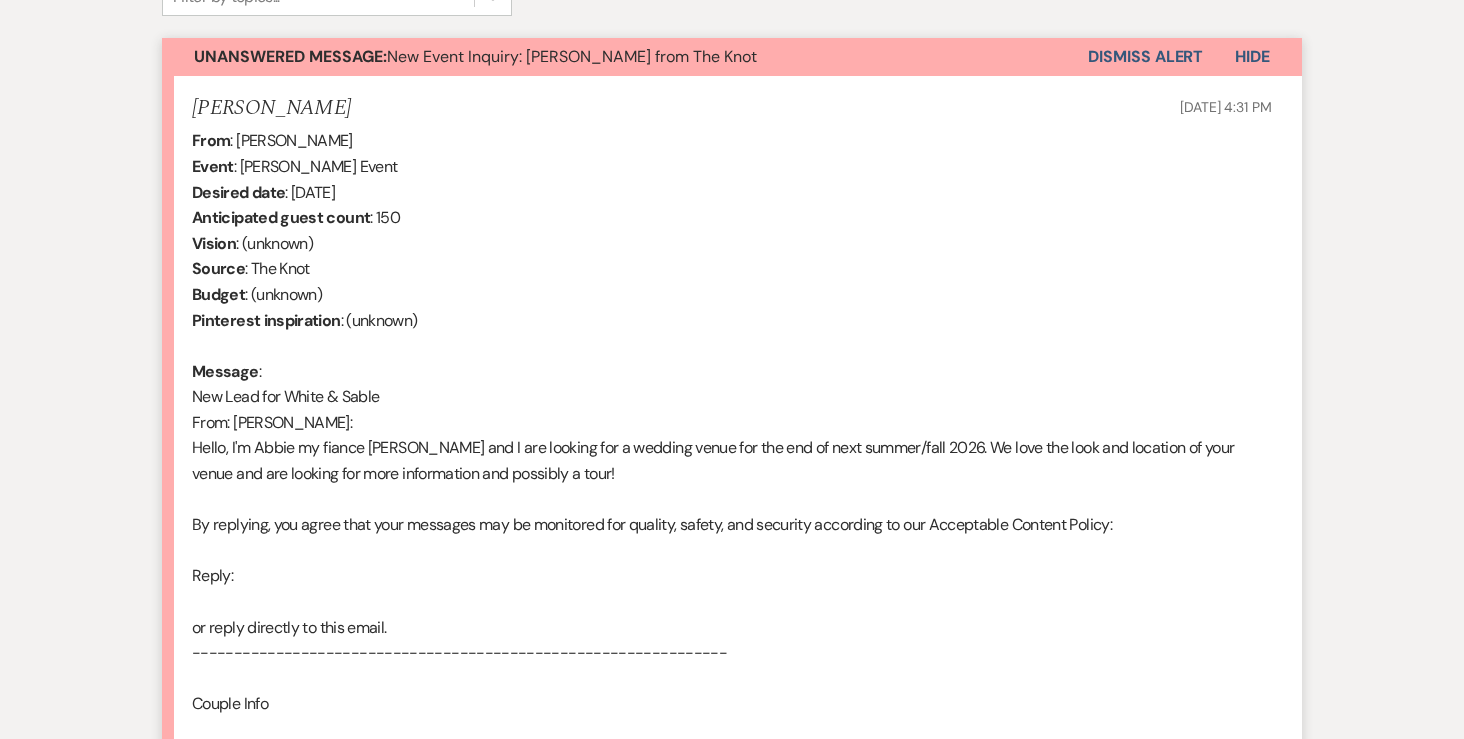 scroll, scrollTop: 207, scrollLeft: 0, axis: vertical 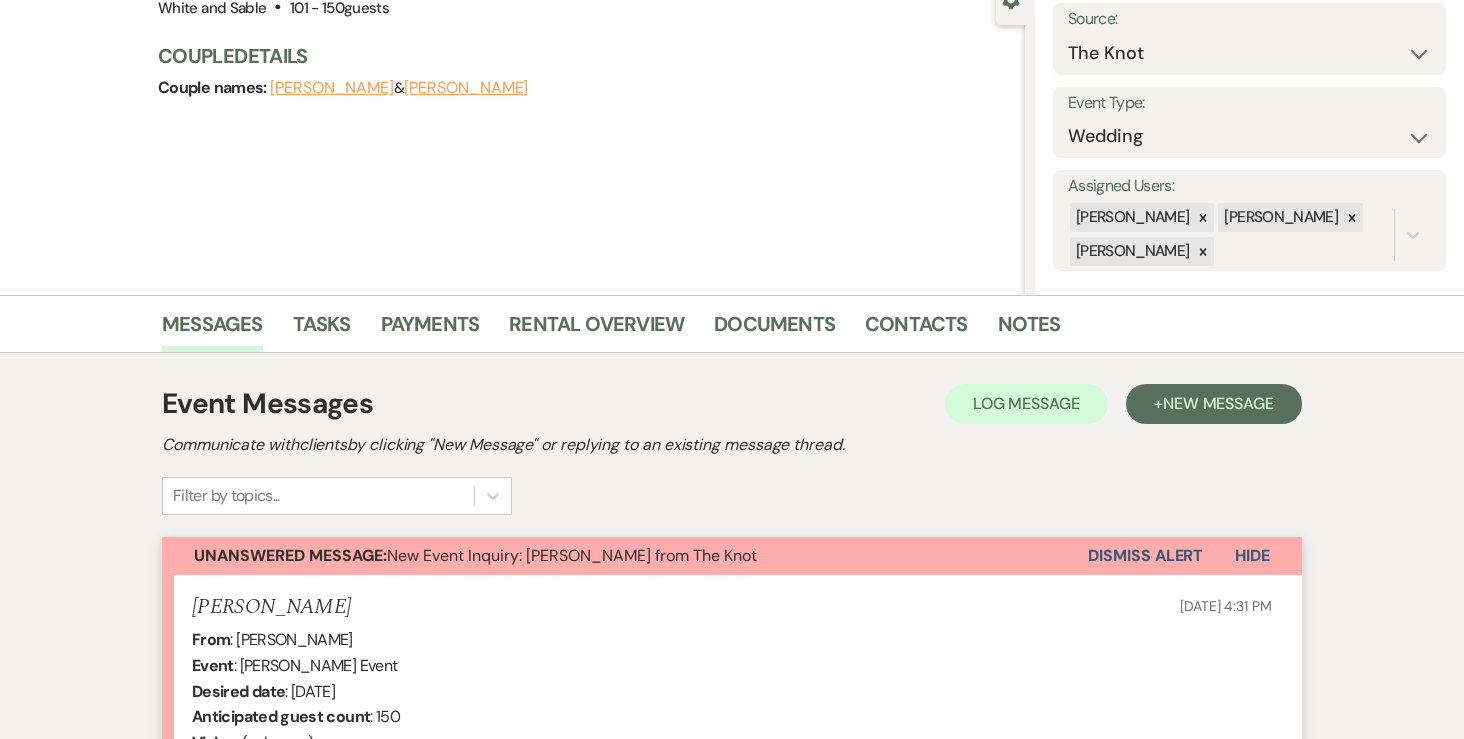 click on "Dismiss Alert" at bounding box center (1145, 556) 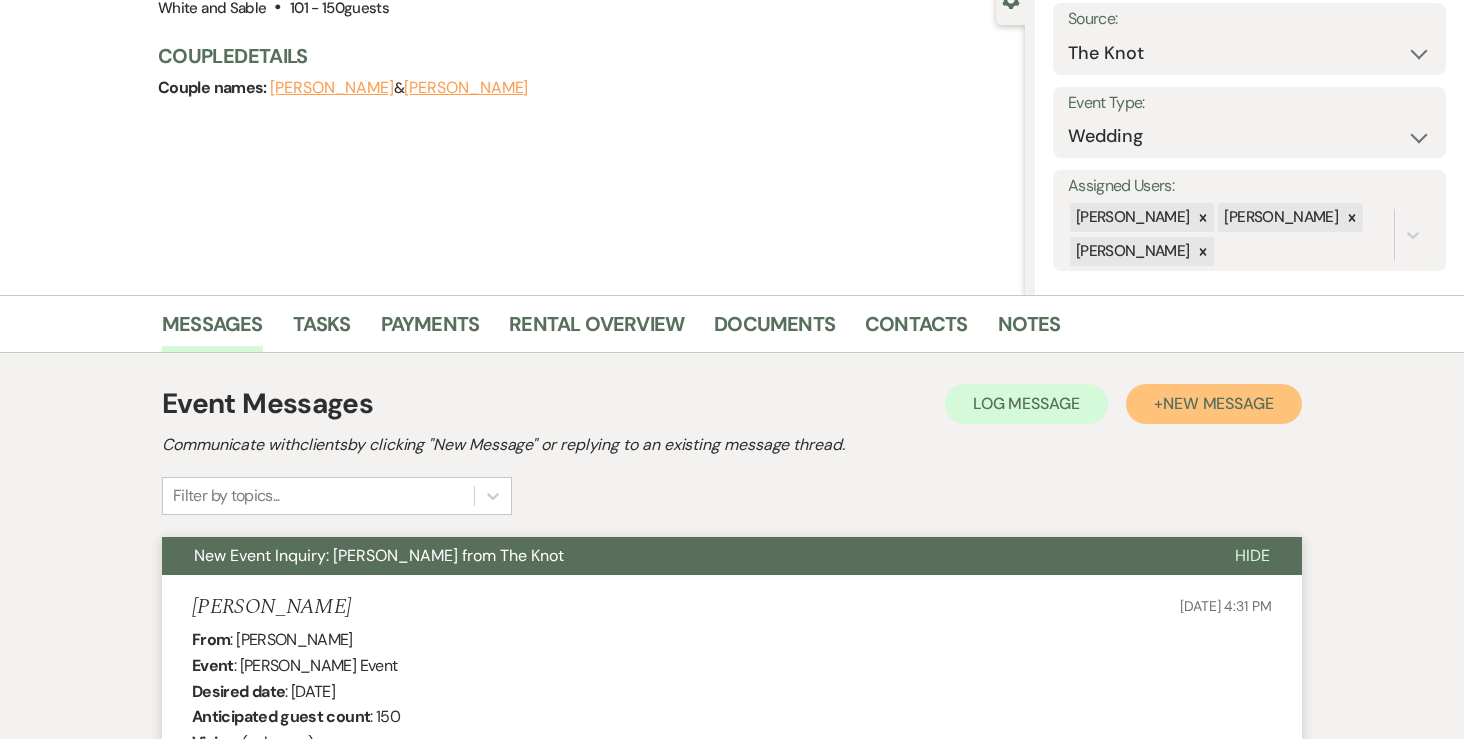 click on "+  New Message" at bounding box center (1214, 404) 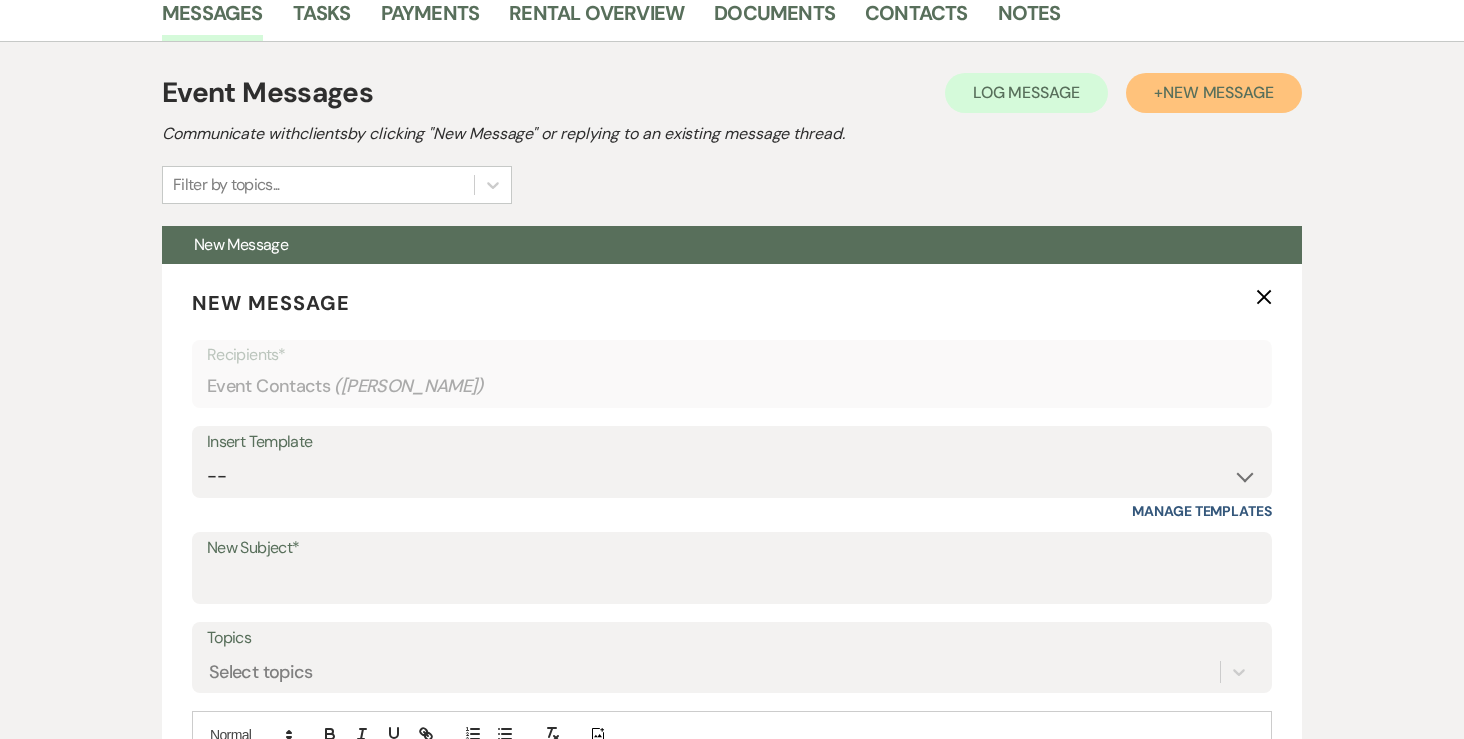 scroll, scrollTop: 519, scrollLeft: 0, axis: vertical 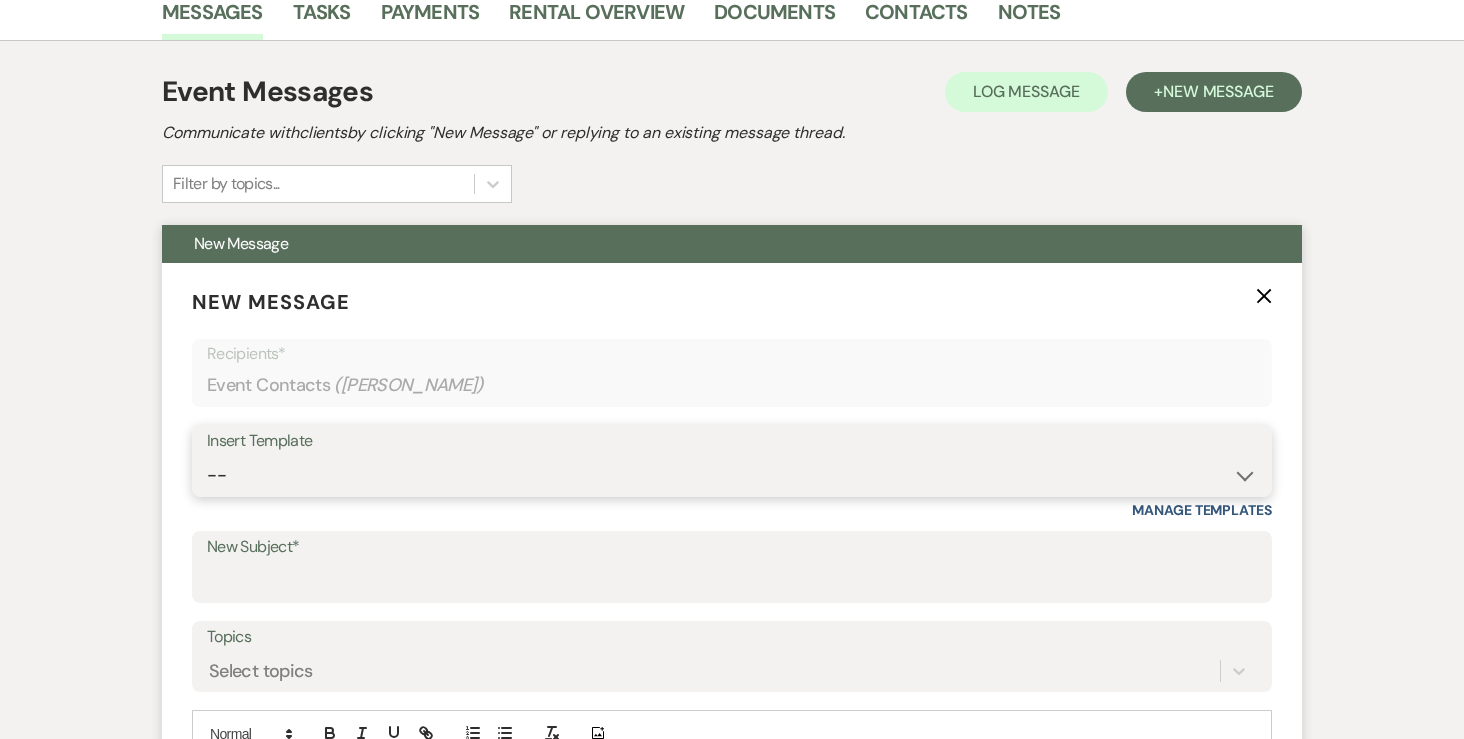 click on "-- Inquiry Response (Venue Guide) Schedule - Venue Tour Appt Confirmation Schedule - Venue Tour Appt Reminder Tour - Reschedule Tour - Follow-Up (Venue Guide) Proposal - Wedding Wedding Onboarding - Welcome Guide and Weven Planning Portal Introduction Inquiry Follow-Up: 5 Tips for Stress-Free Planning Inquiry - Available Dates Inquiry Follow-Up: Tour Invitation Inquiry Follow-Up: Unique Features Inquiry Follow-Up: Planning at W&S Insurance Exception Response [DATE] Weddings [DATE] Weddings Baseball Poop or get off toliet (Venue Guide) Concession Speech Onboarding - Welcome Magazine and Weven Planning Portal Introduction (NON-Wedding Events) Day-of Coordinators Schedule - Venue IN-PERSON Tour Appt Confirmation Outside Food Info [PERSON_NAME] Films [DATE] Weddings Hire a Host / Host a Toast Follow-follow up Recommended Vendors Weekend Tours Catering Guidelines & Vendor COI Requirements Inventory List to Booked Couples Cancellation Form [PERSON_NAME] Template Client Communication (parents requesting calls) - NEED TO EDIT" at bounding box center [732, 475] 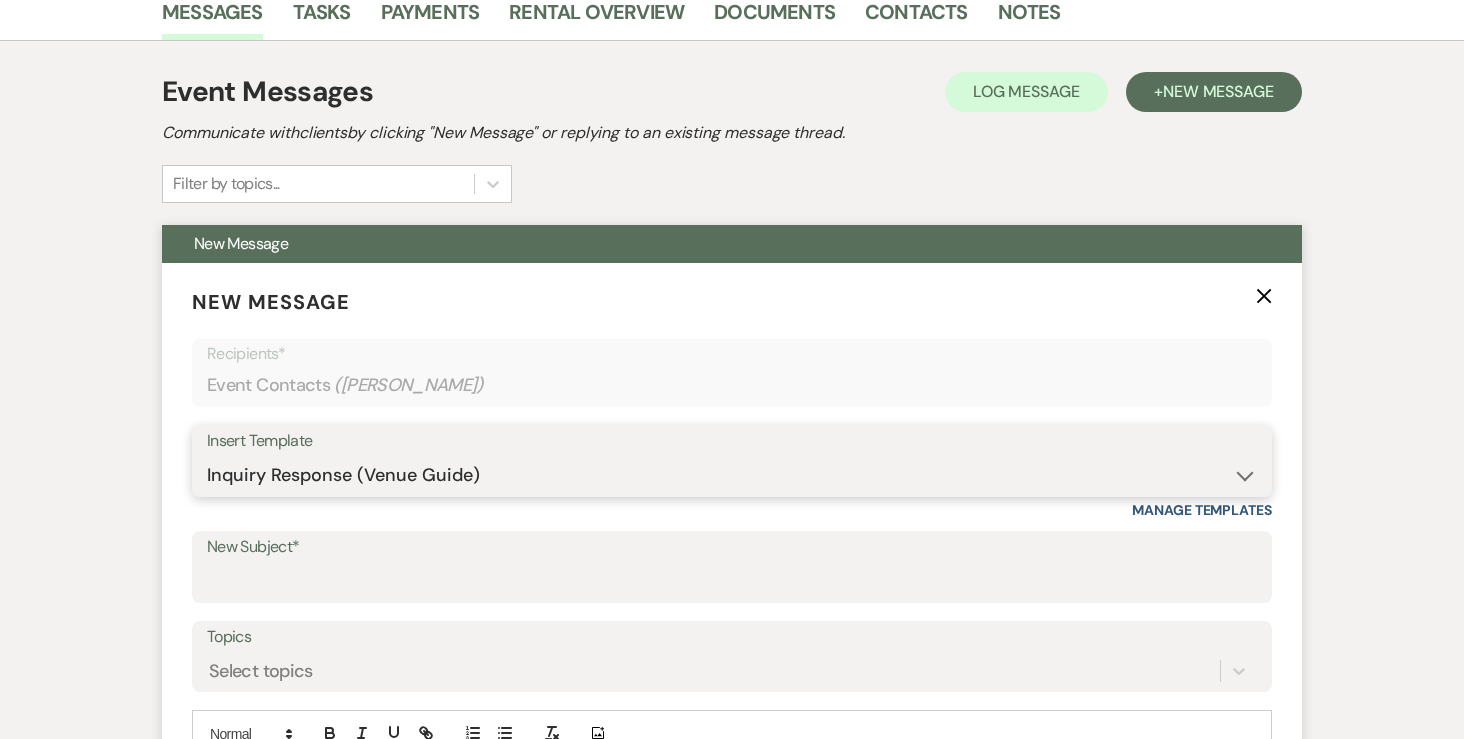 type on "Weddings at White & Sable 💕💍" 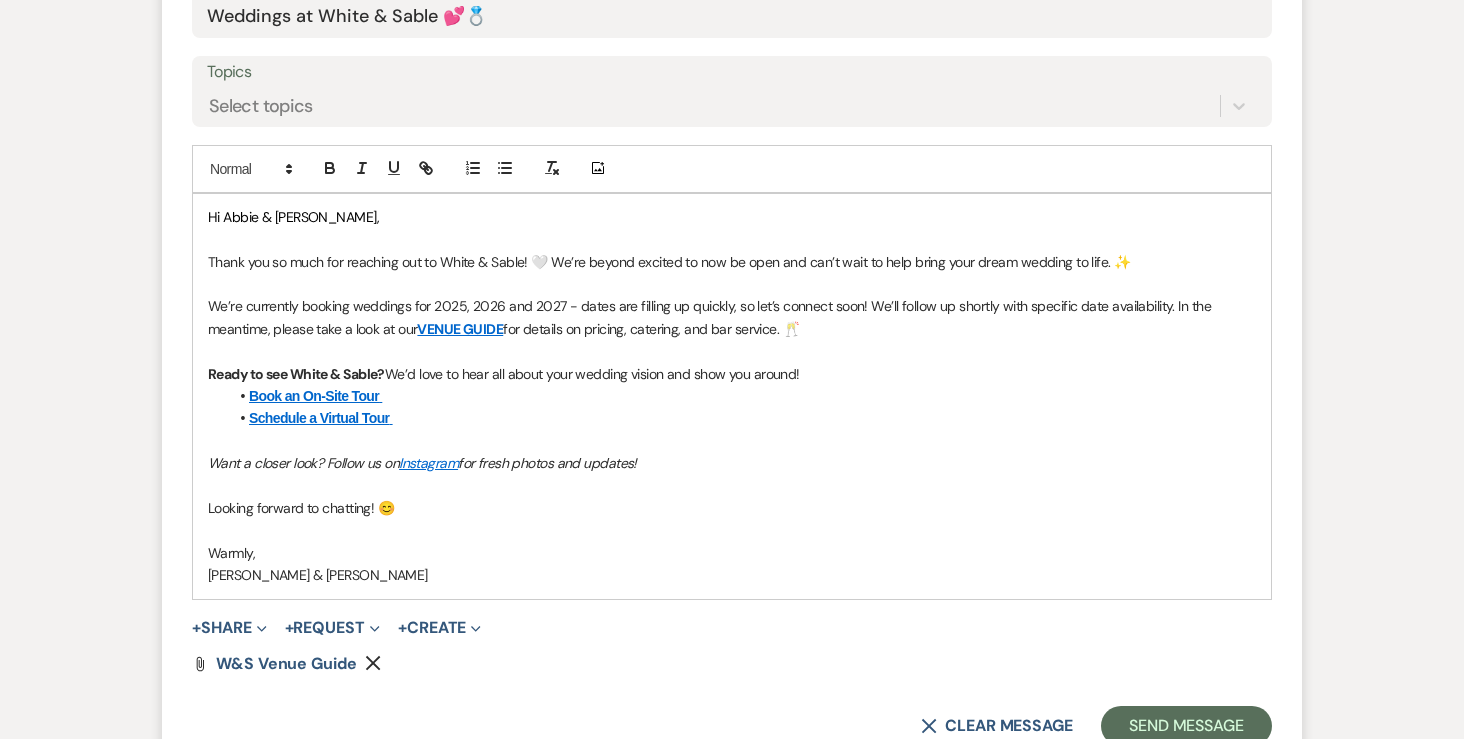 scroll, scrollTop: 1072, scrollLeft: 0, axis: vertical 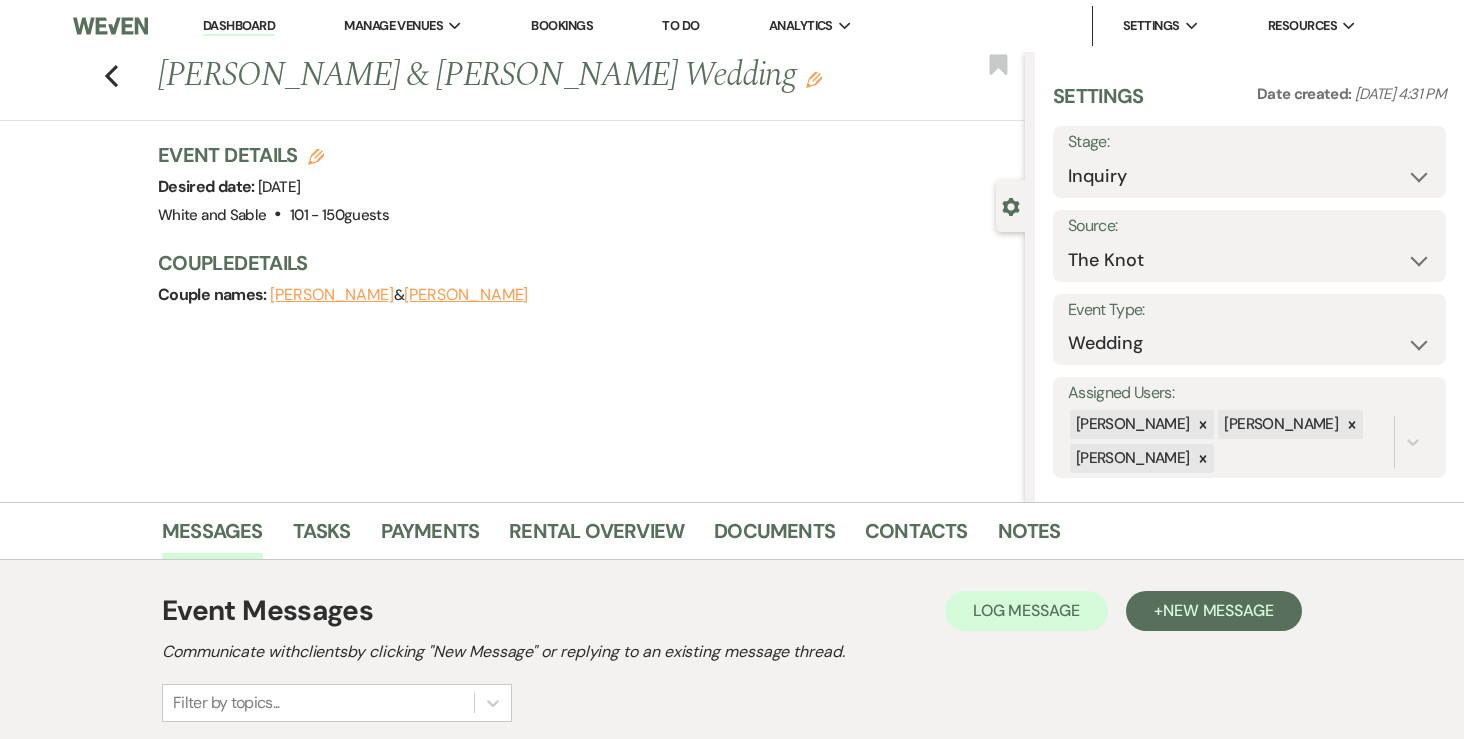 click on "Dashboard" at bounding box center [239, 26] 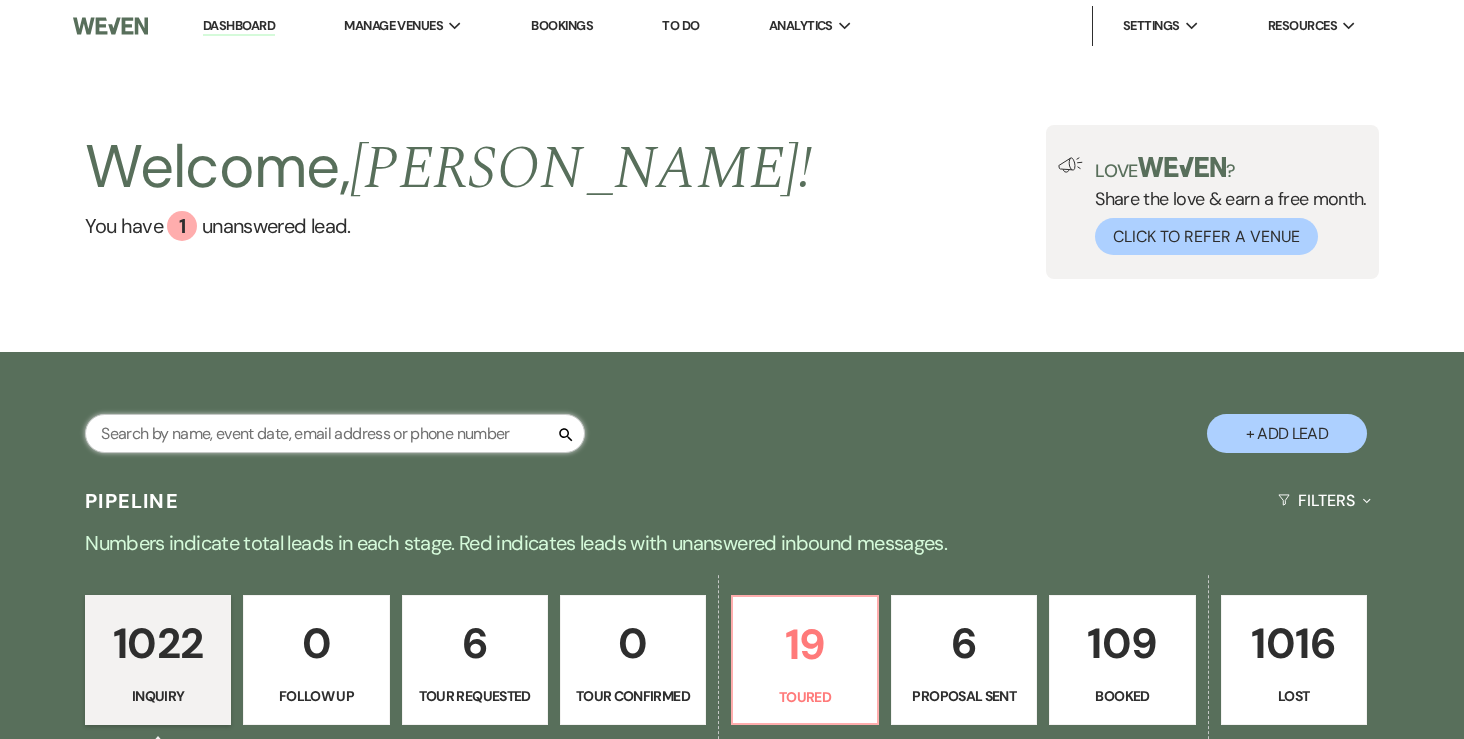 click at bounding box center [335, 433] 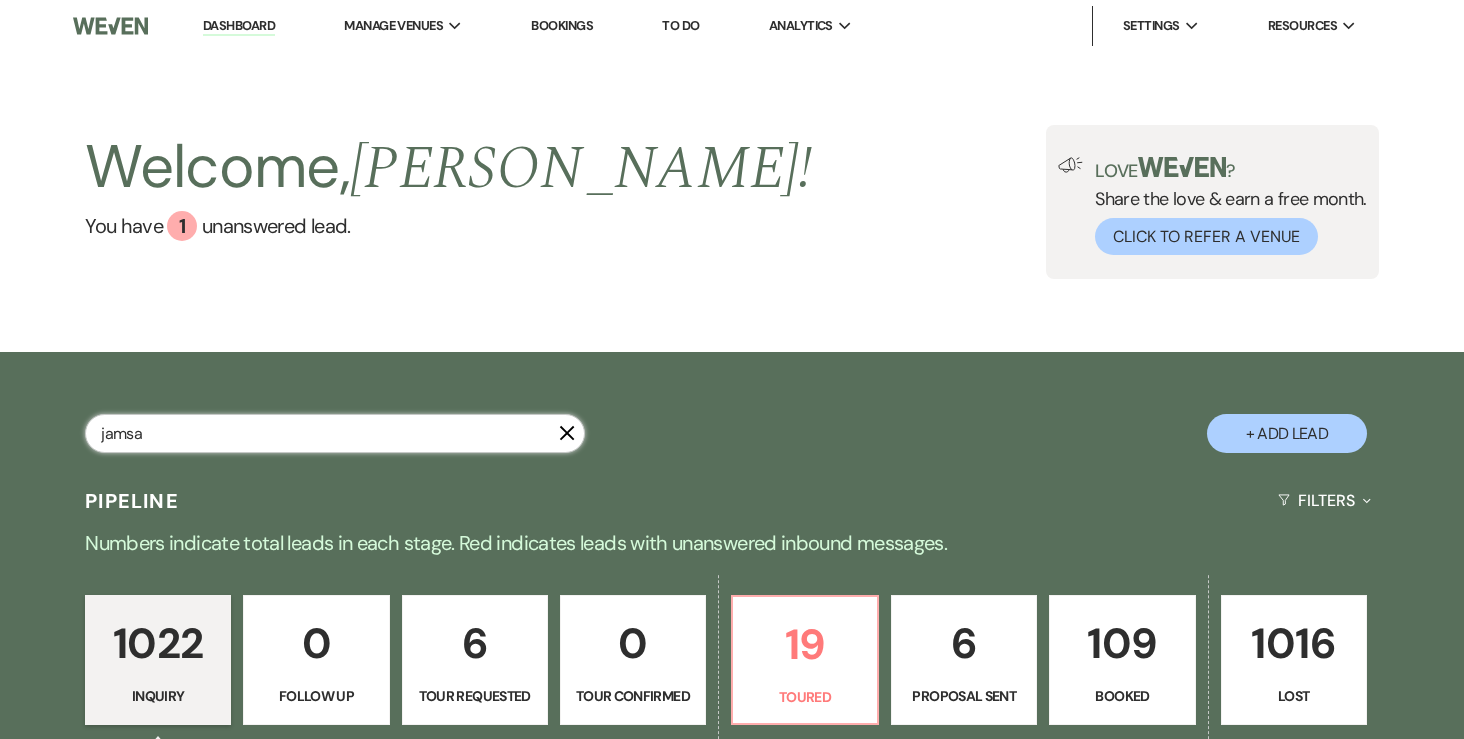 type on "jamsa" 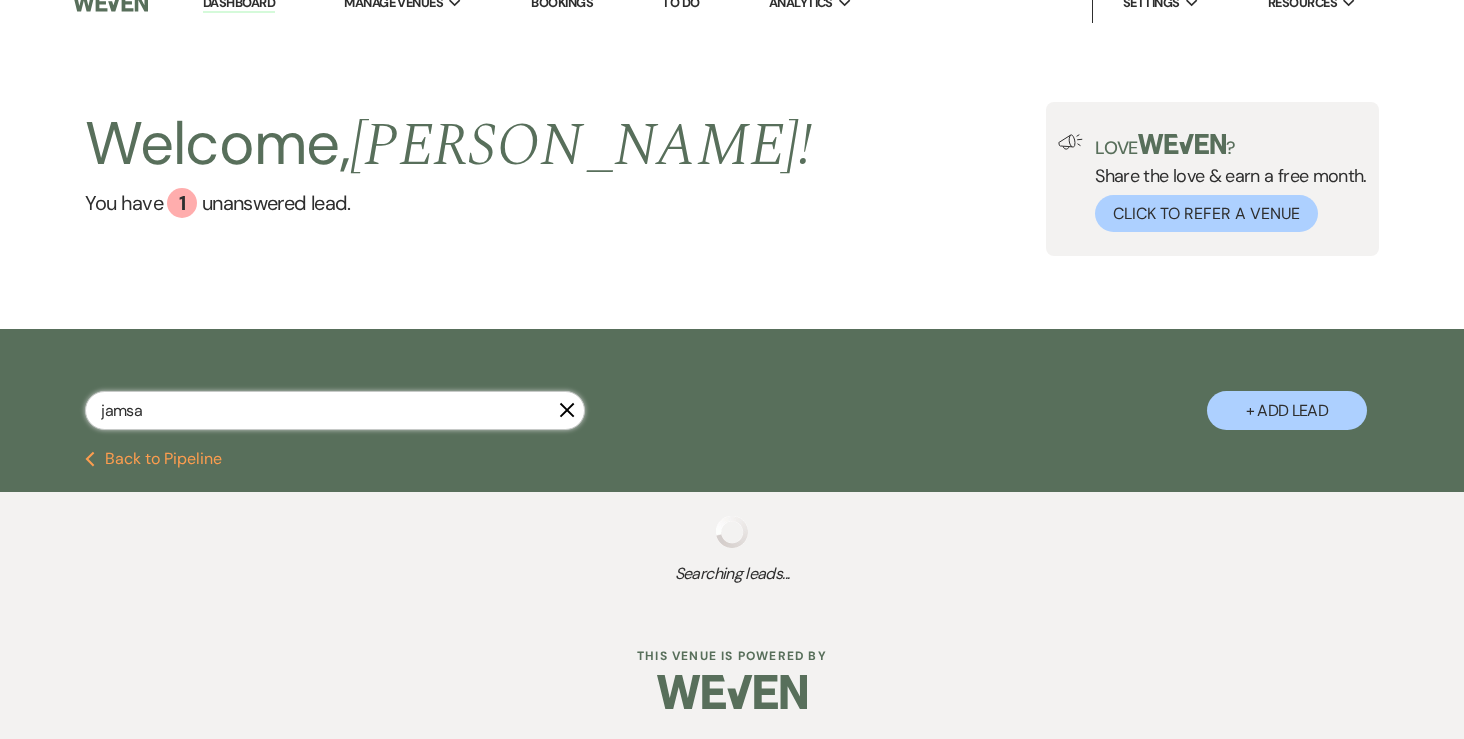 select on "8" 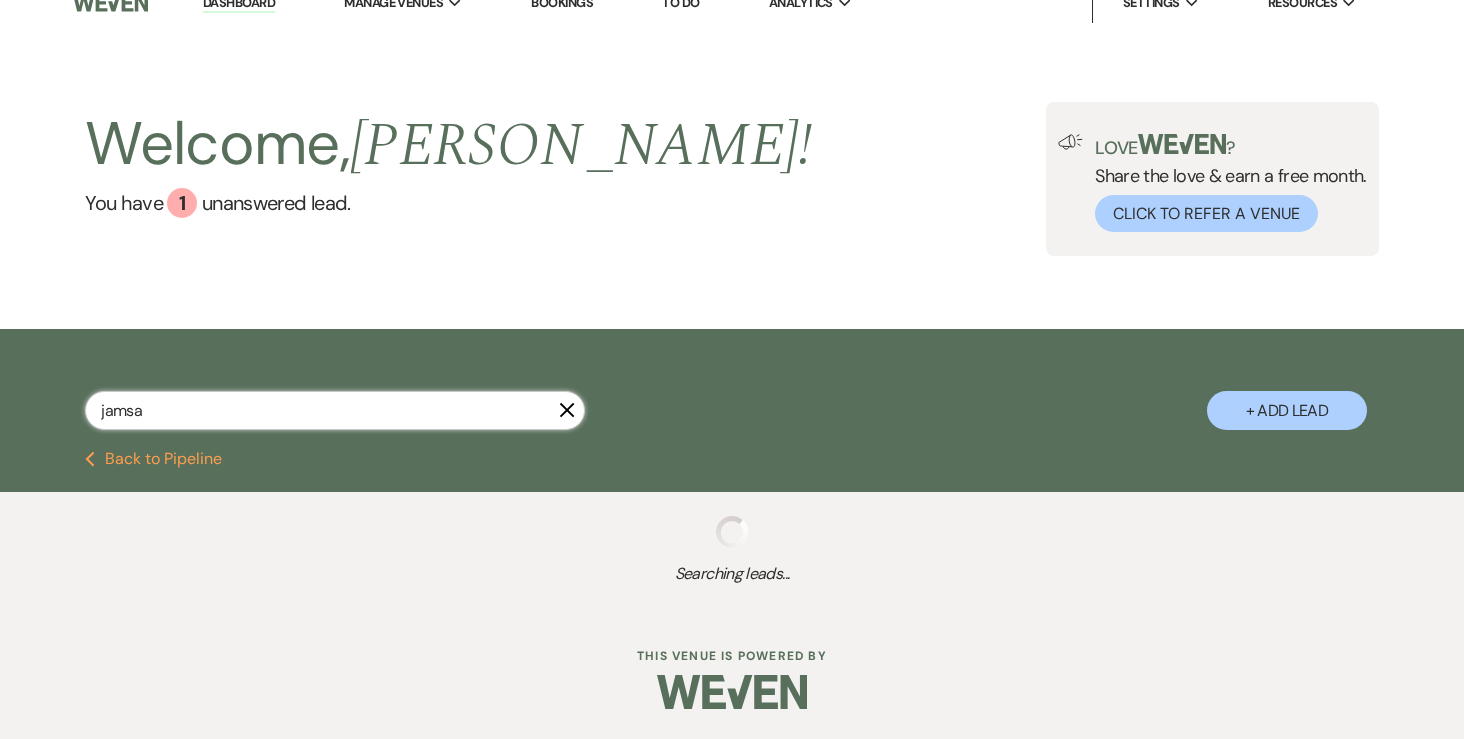 select on "8" 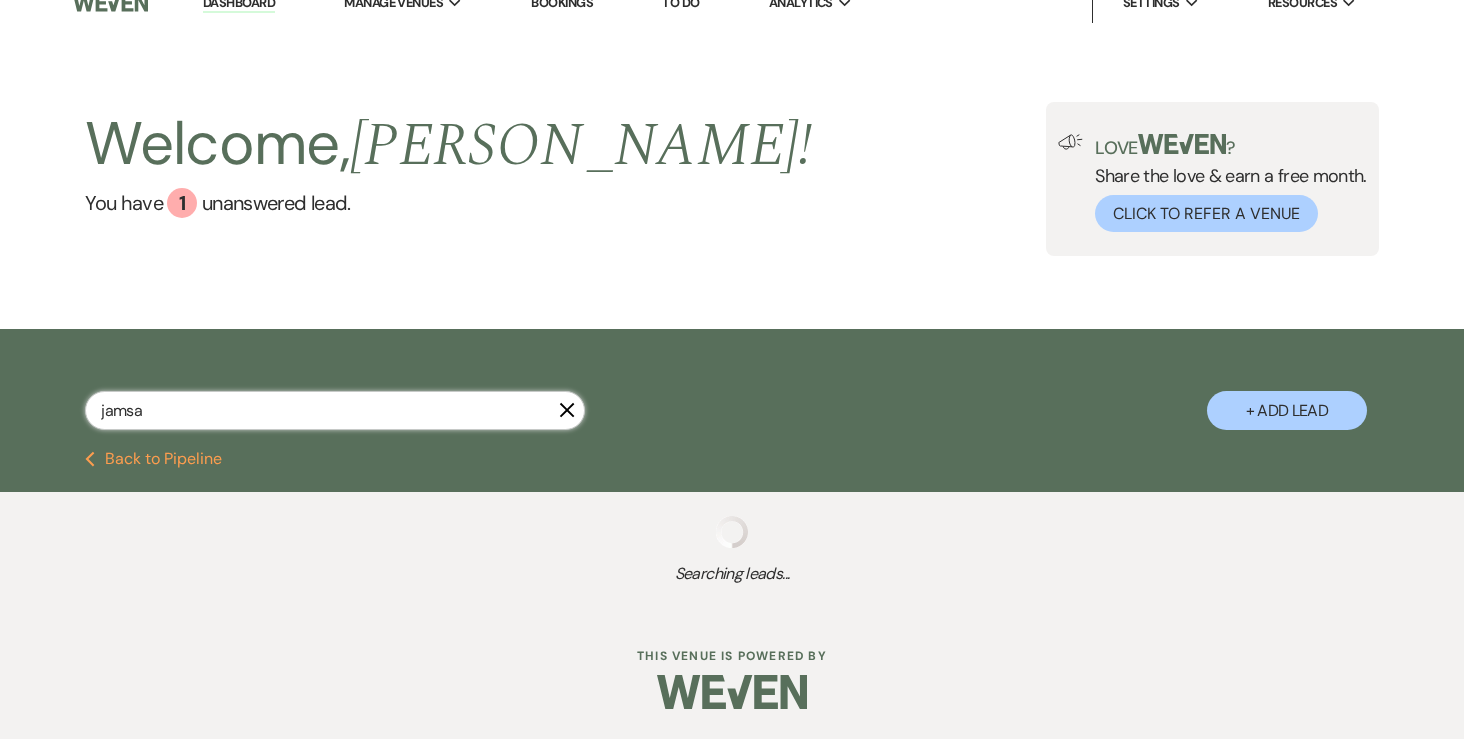 select on "9" 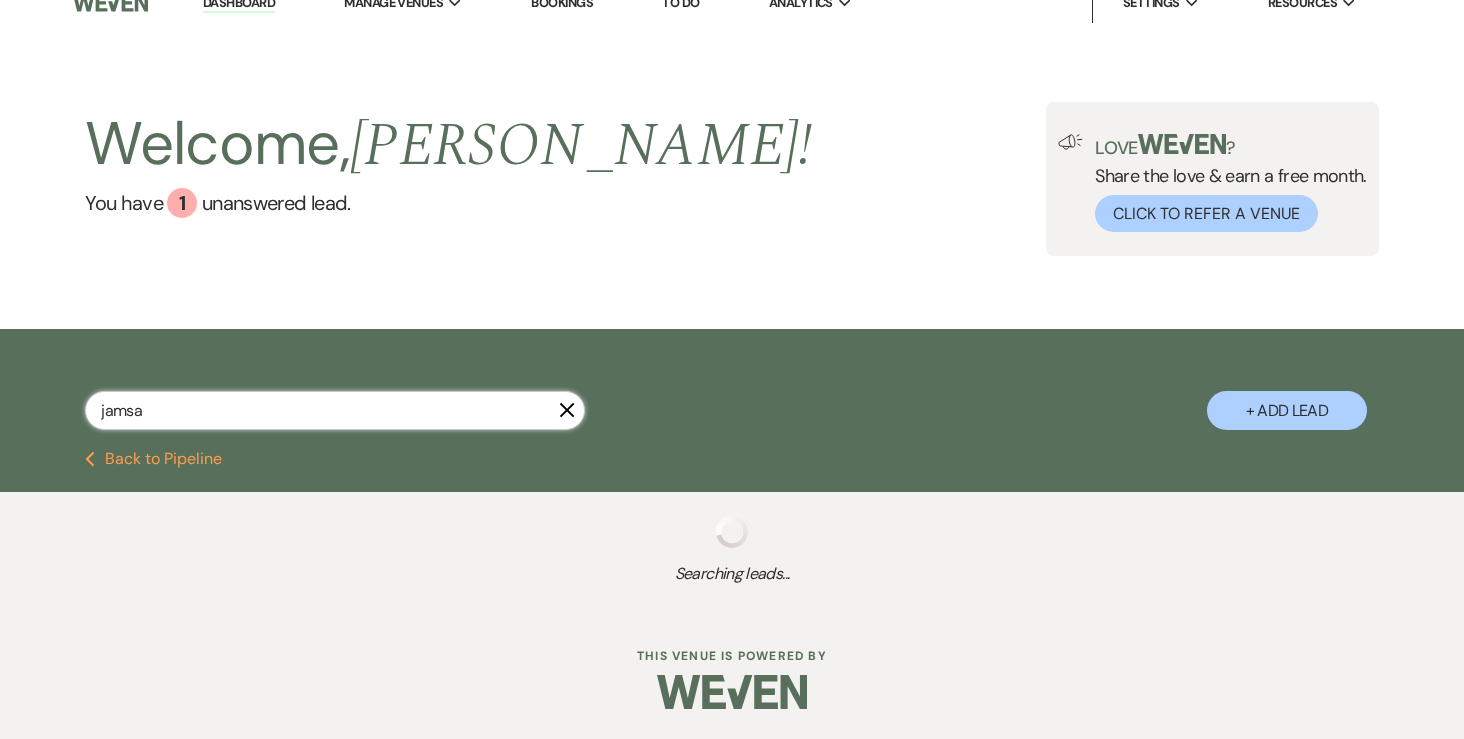select on "8" 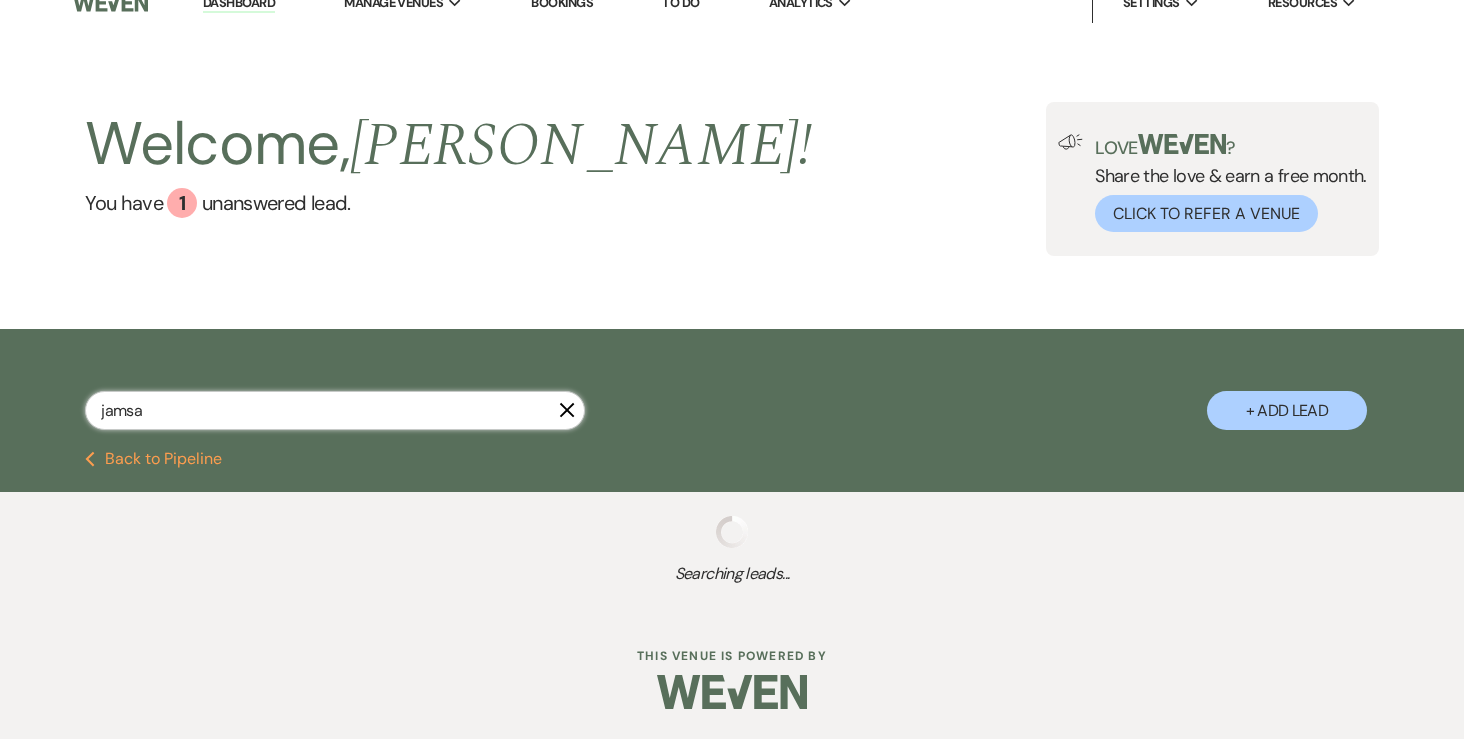 select on "4" 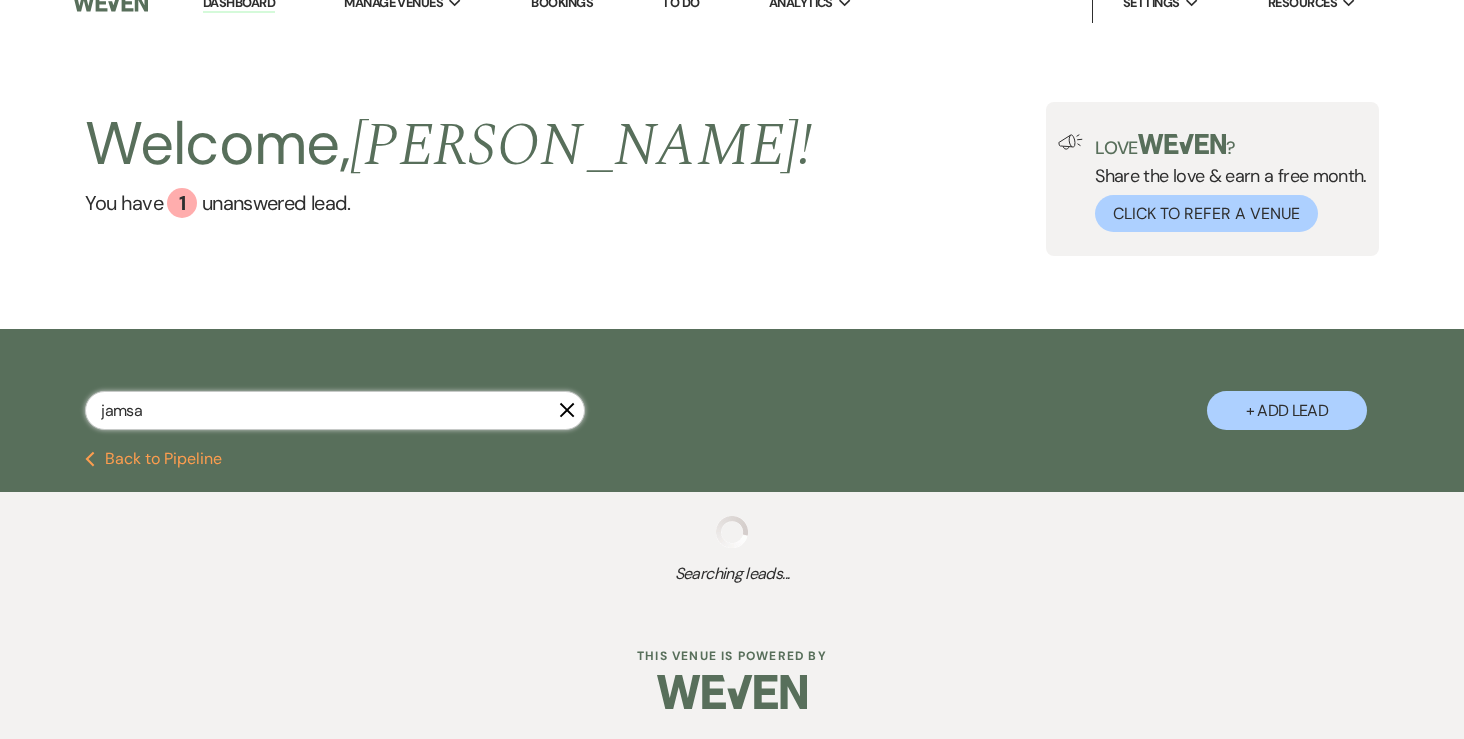 select on "8" 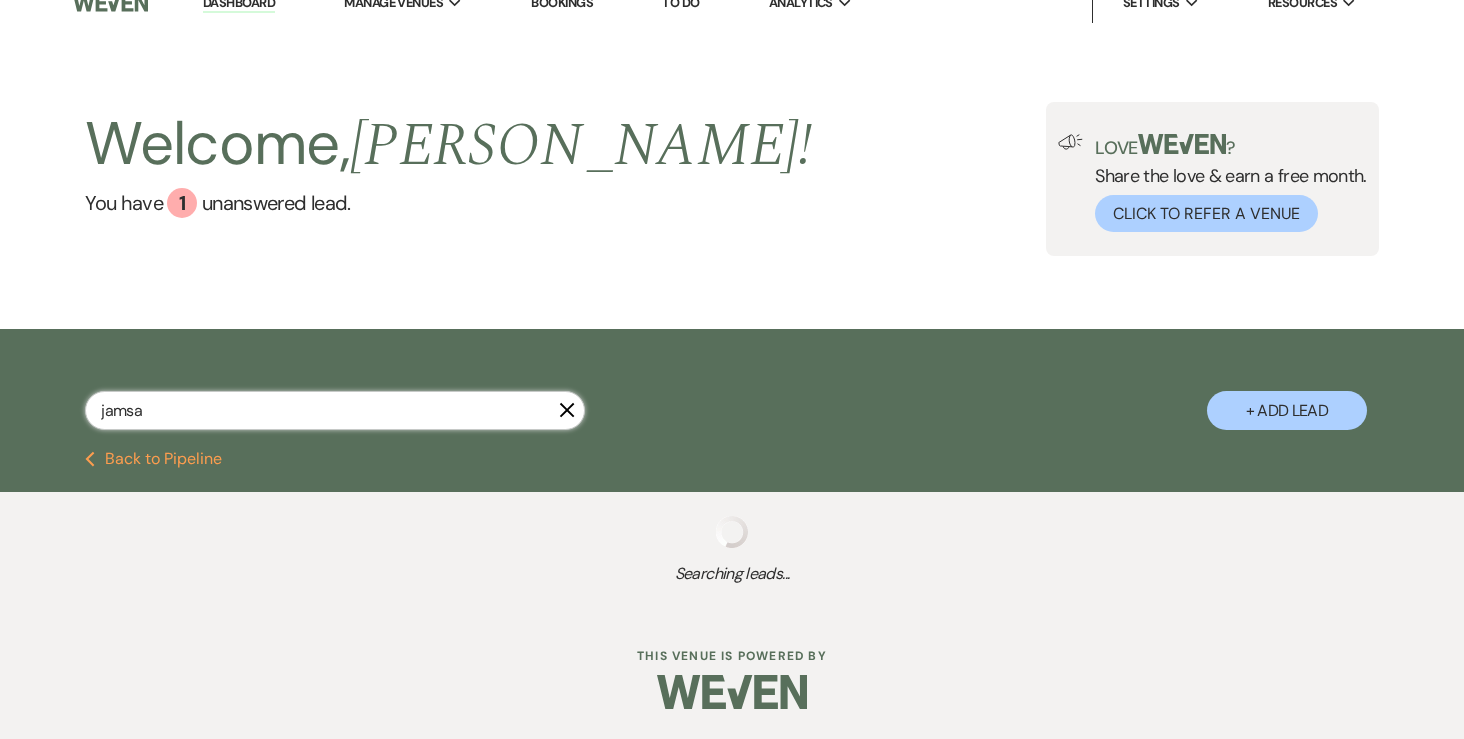 select on "1" 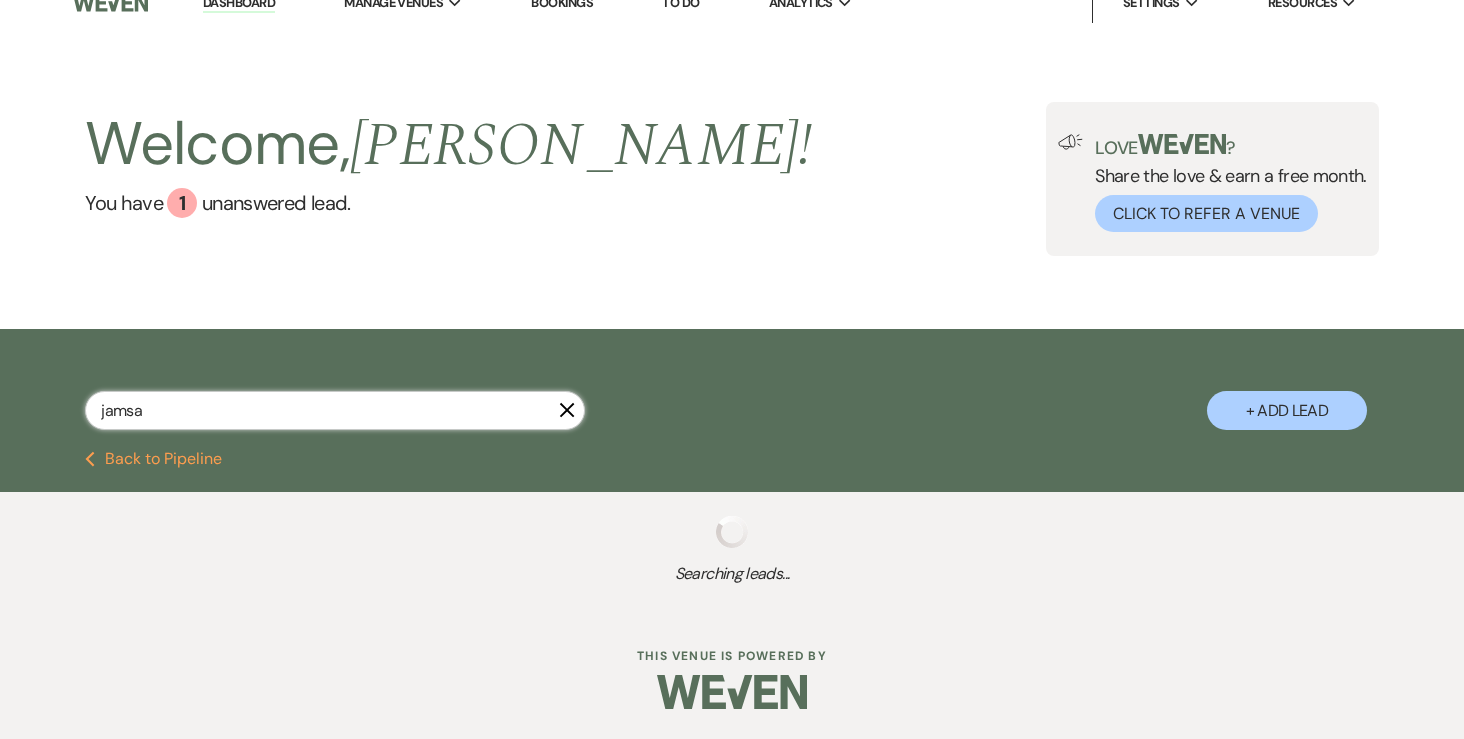 select on "8" 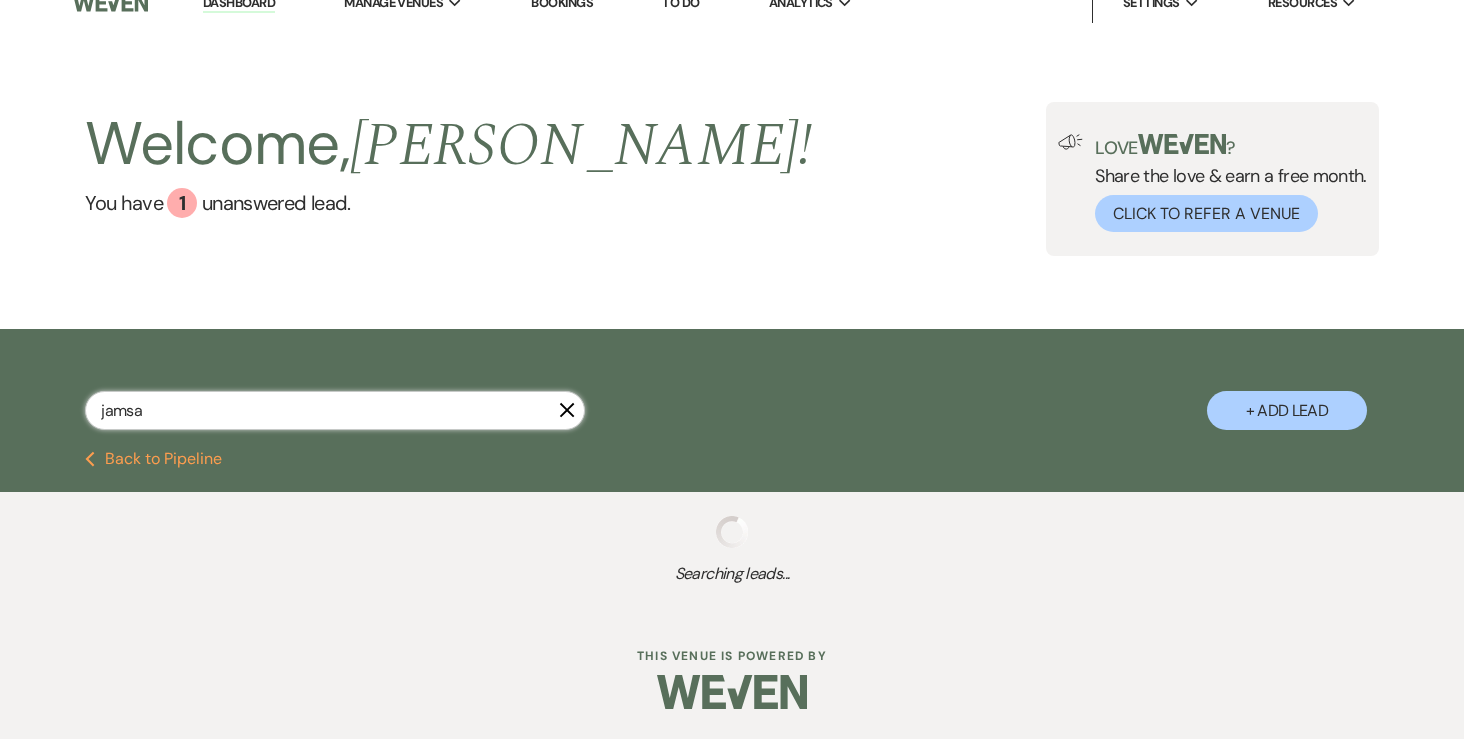 select on "5" 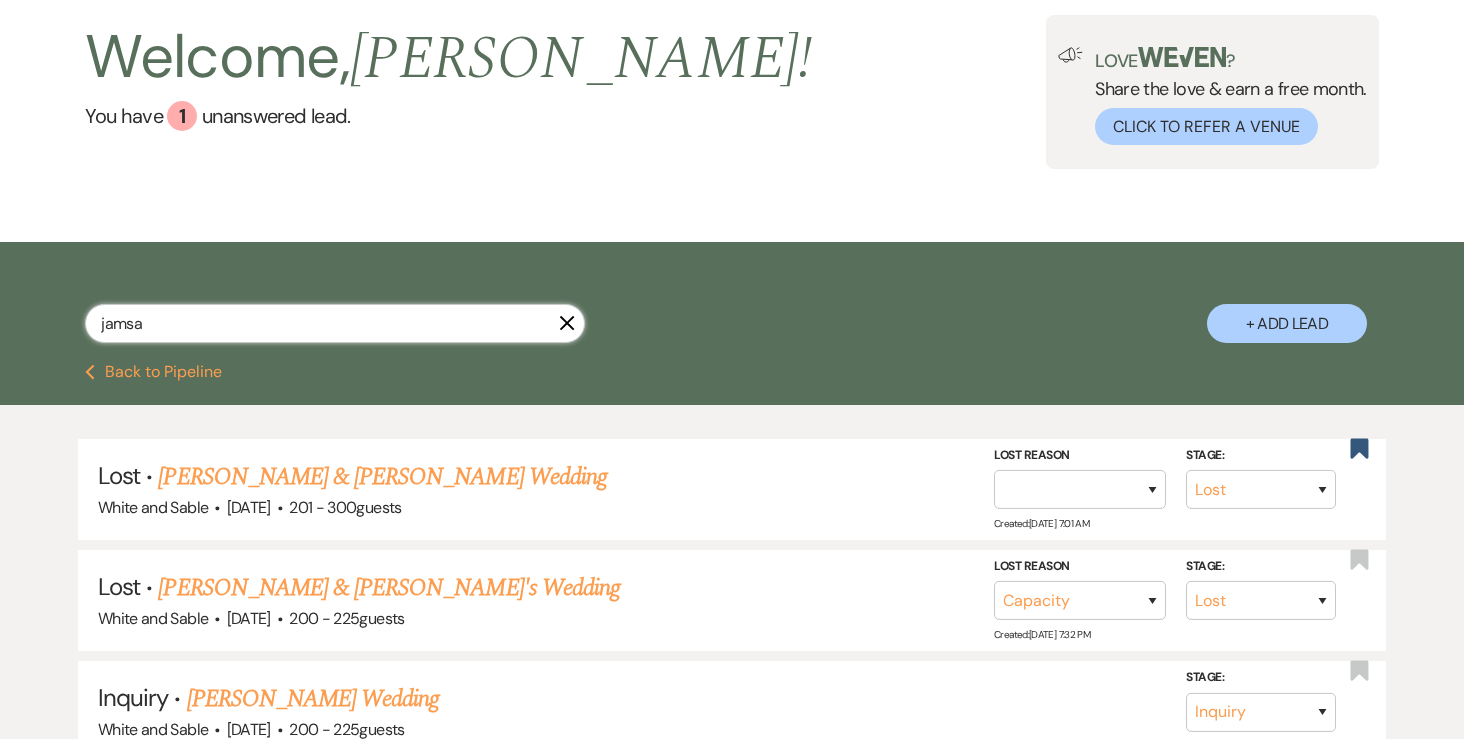 scroll, scrollTop: 154, scrollLeft: 0, axis: vertical 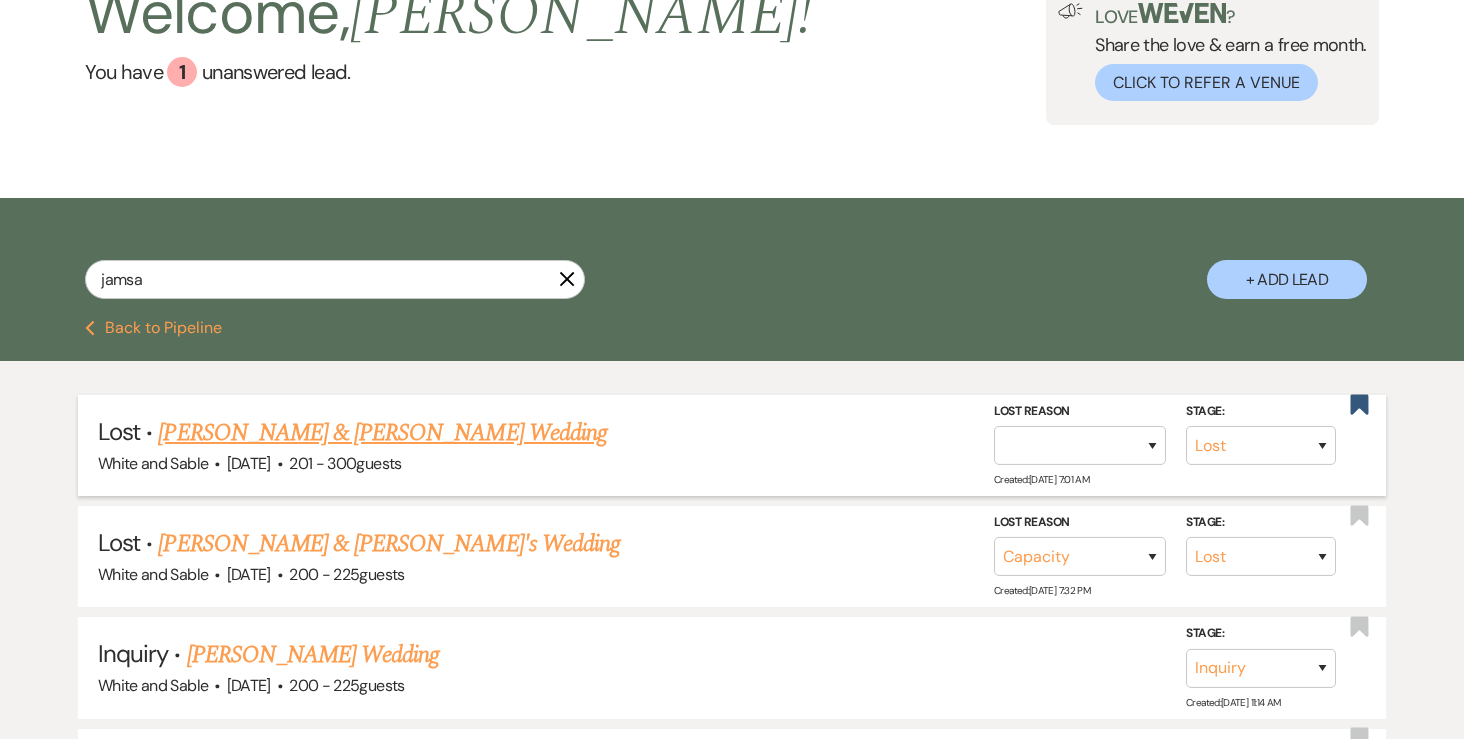click on "Stacey Jamsa & Colton Berg's Wedding" at bounding box center (382, 433) 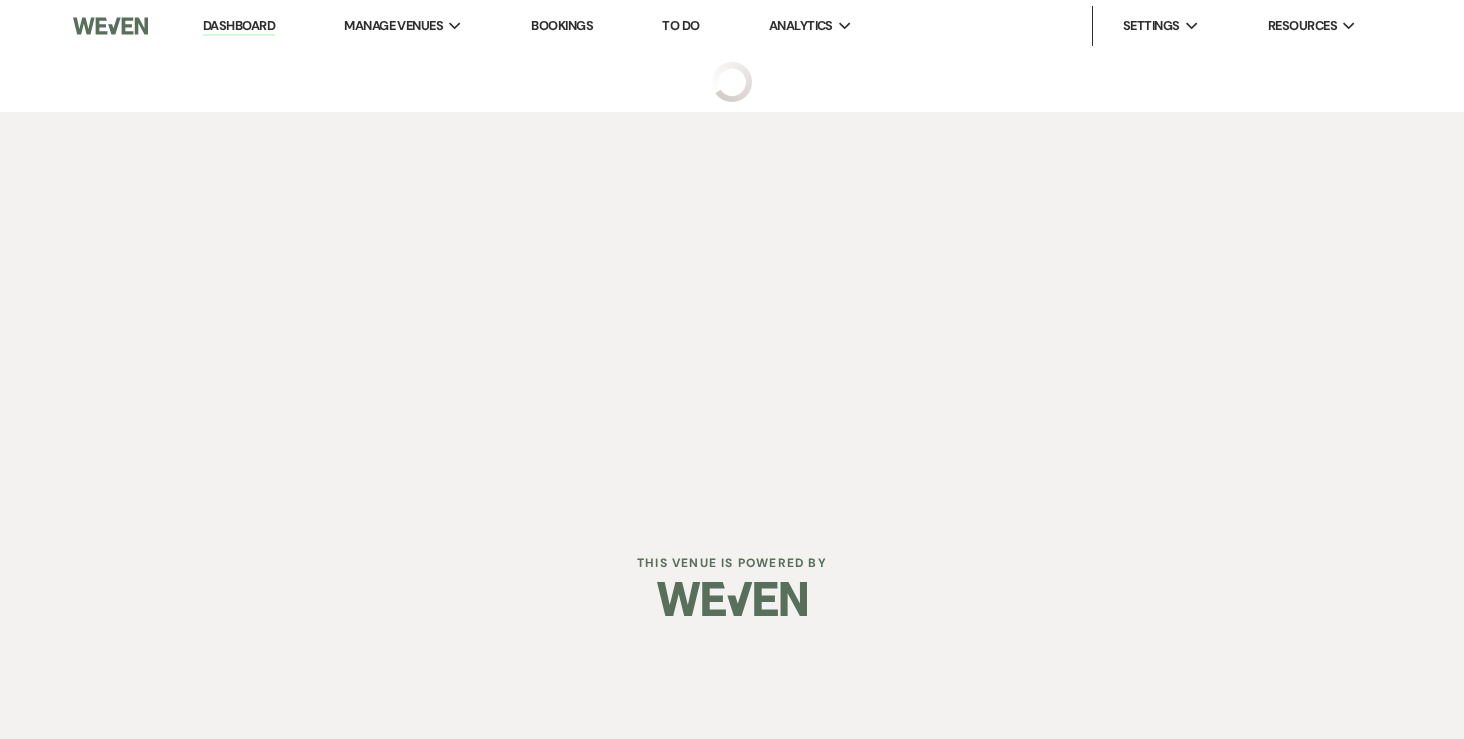scroll, scrollTop: 0, scrollLeft: 0, axis: both 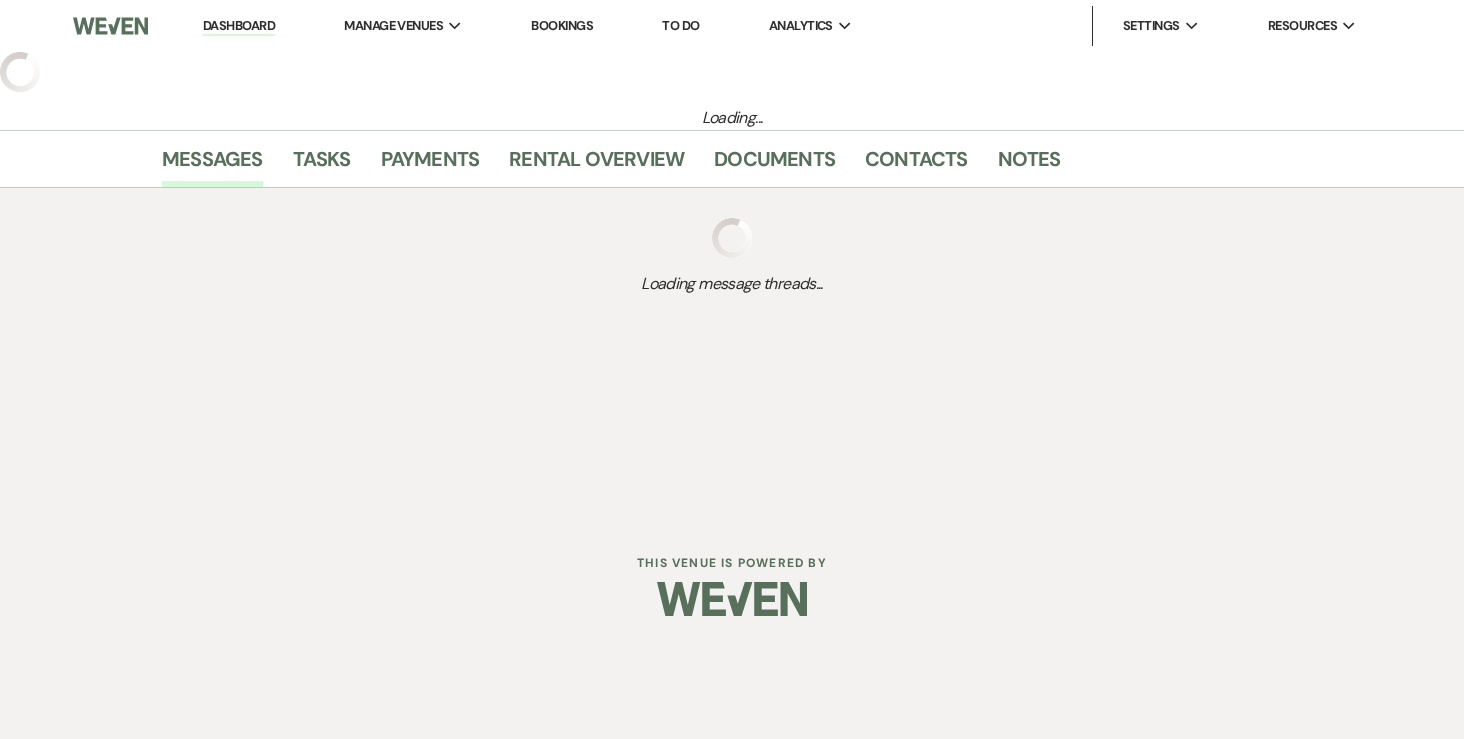 select on "8" 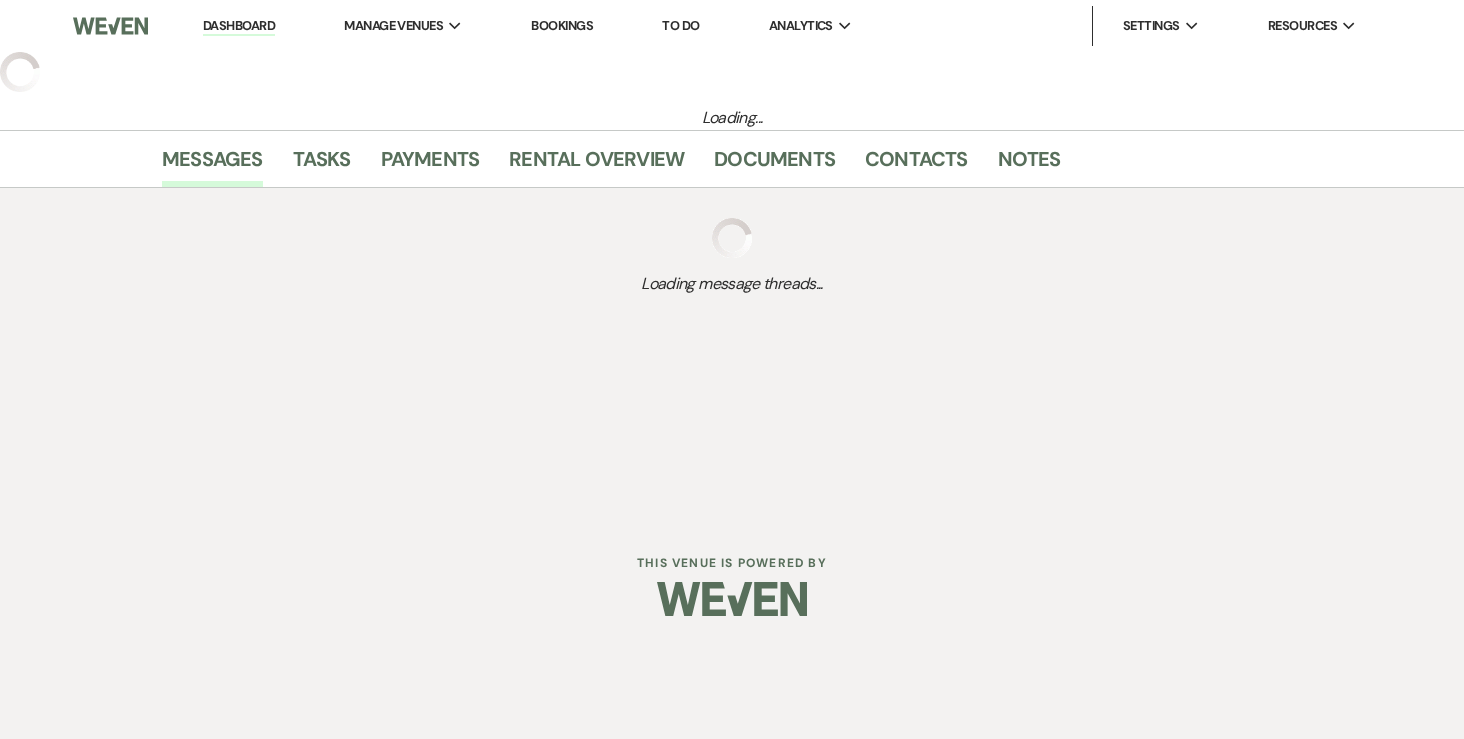 select on "2" 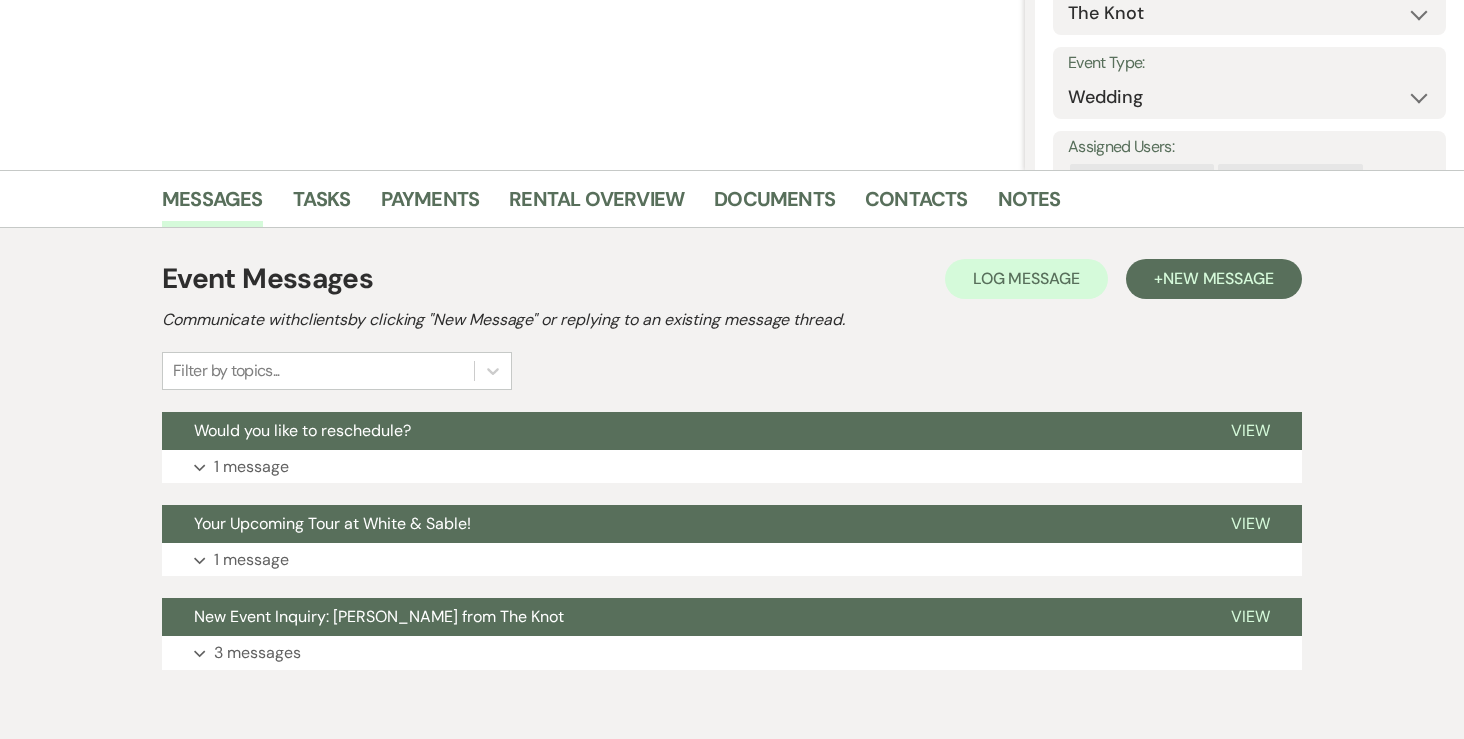 scroll, scrollTop: 340, scrollLeft: 0, axis: vertical 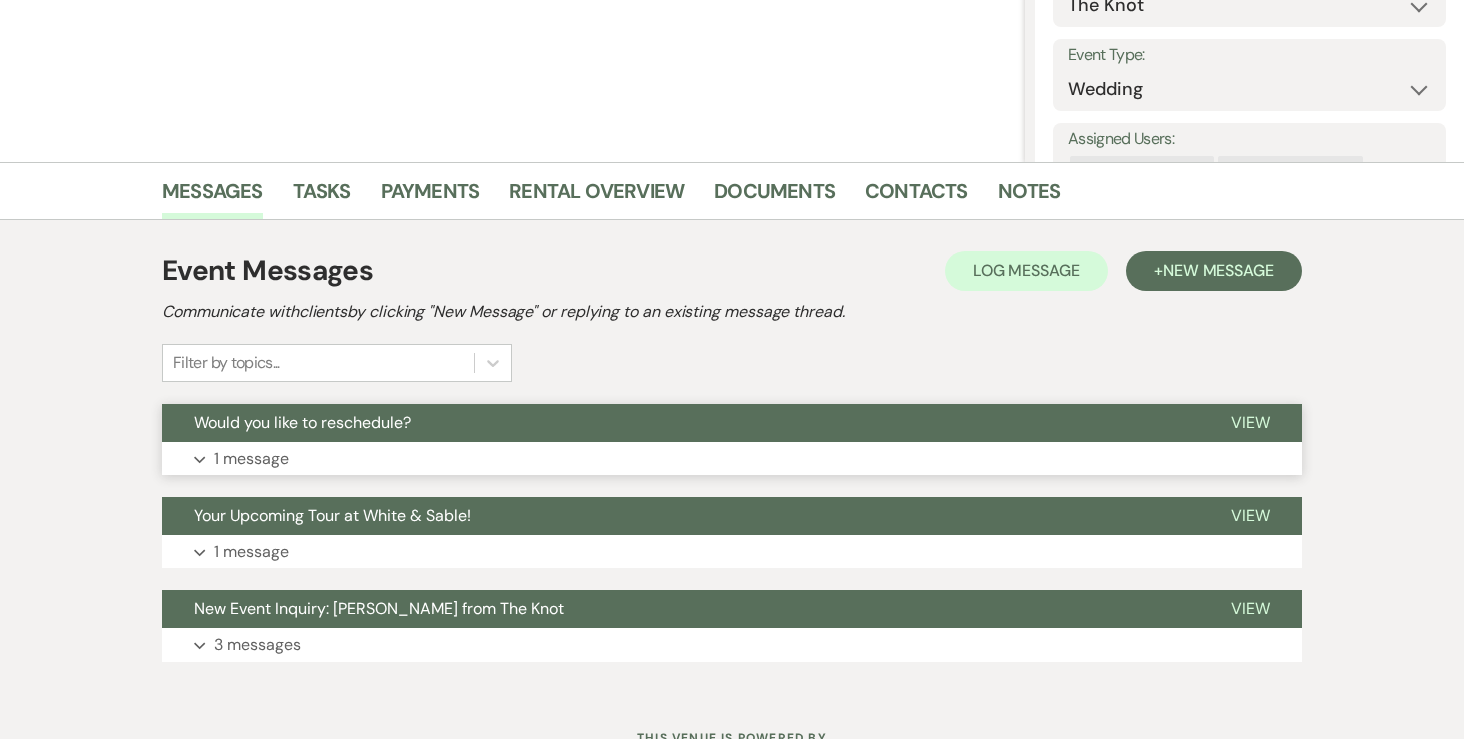 click on "1 message" at bounding box center [251, 459] 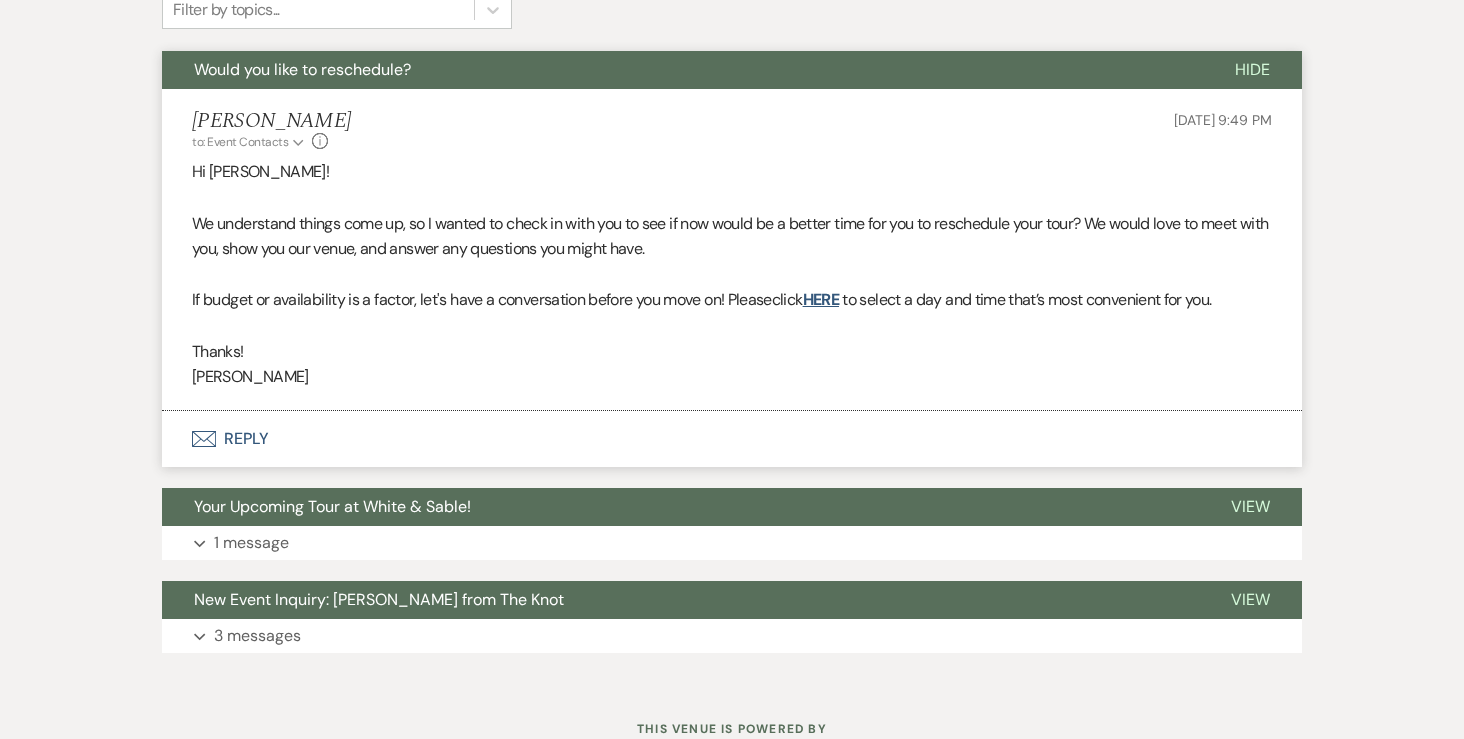 scroll, scrollTop: 722, scrollLeft: 0, axis: vertical 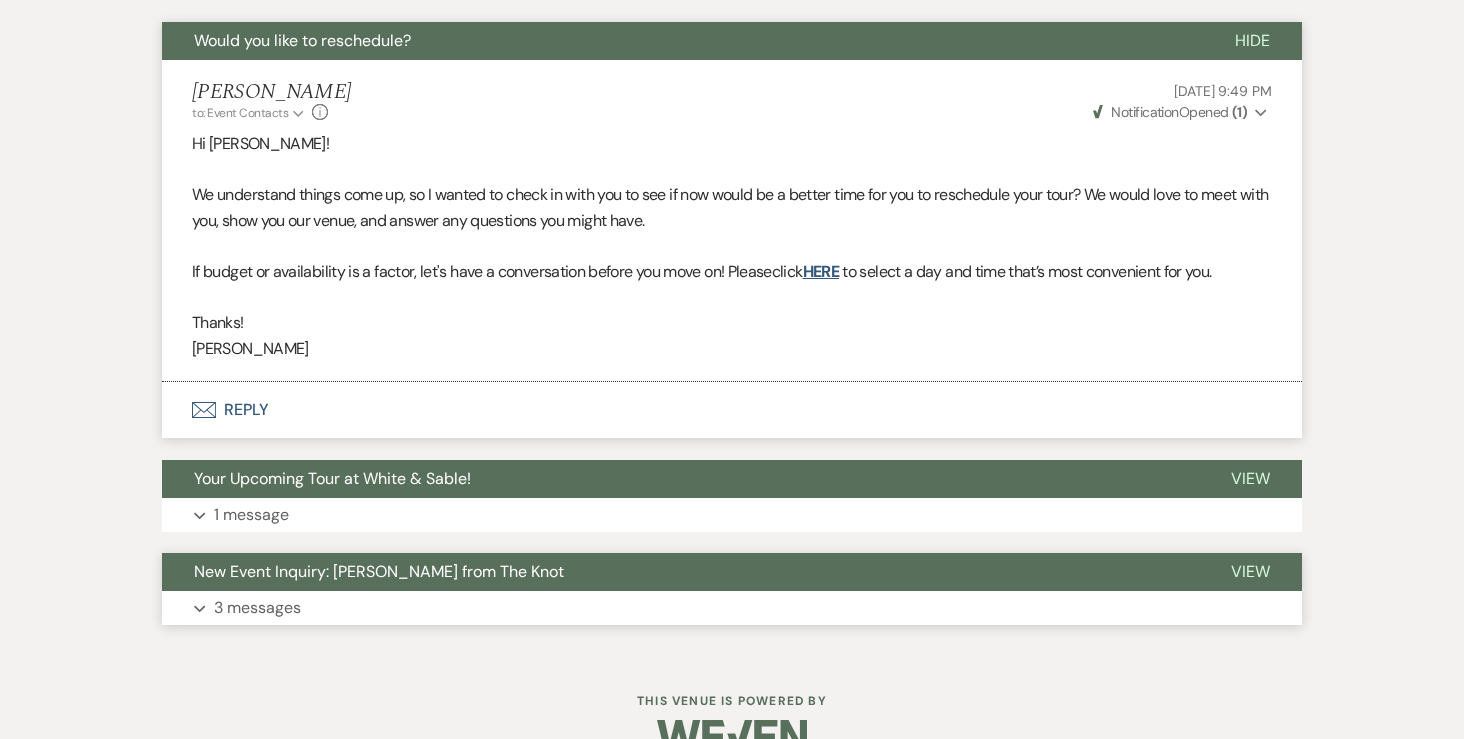click on "3 messages" at bounding box center [257, 608] 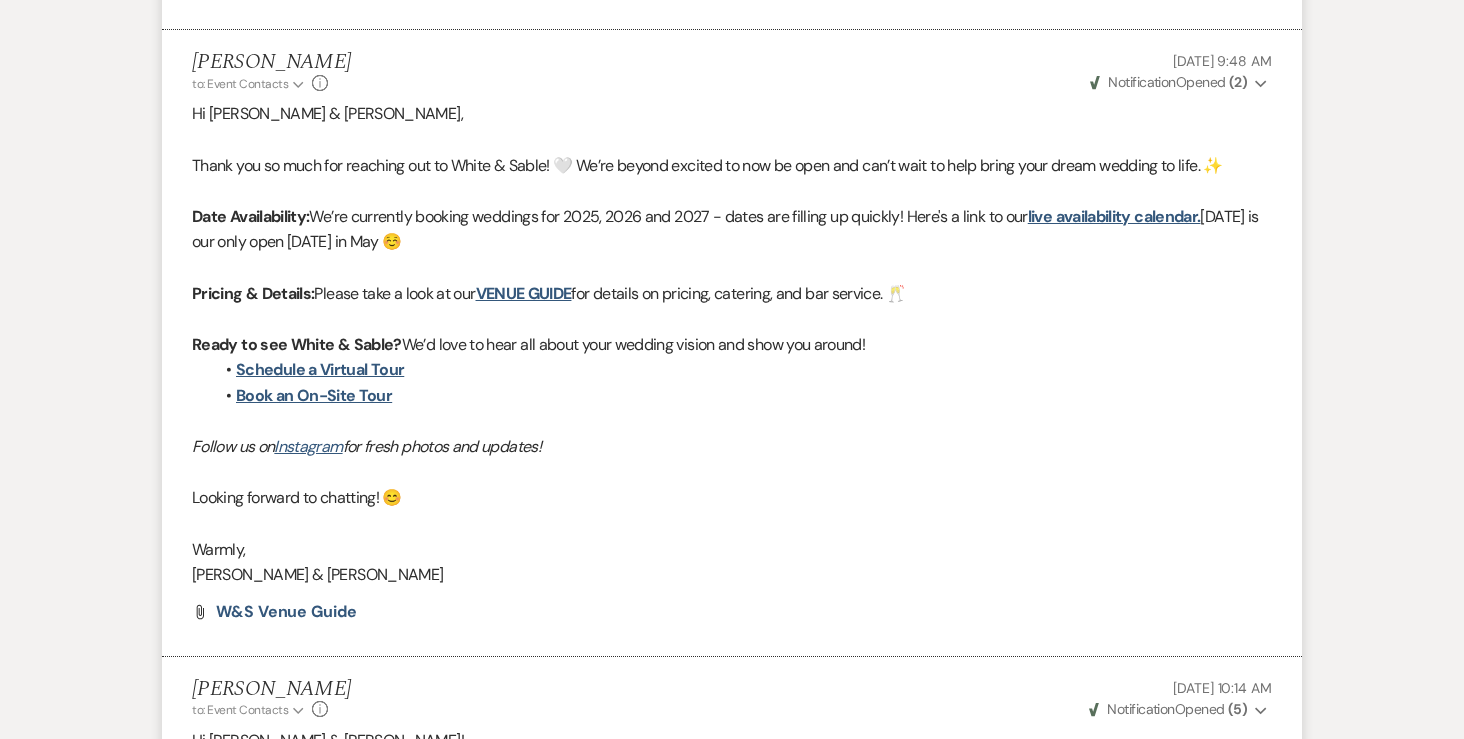 scroll, scrollTop: 2228, scrollLeft: 0, axis: vertical 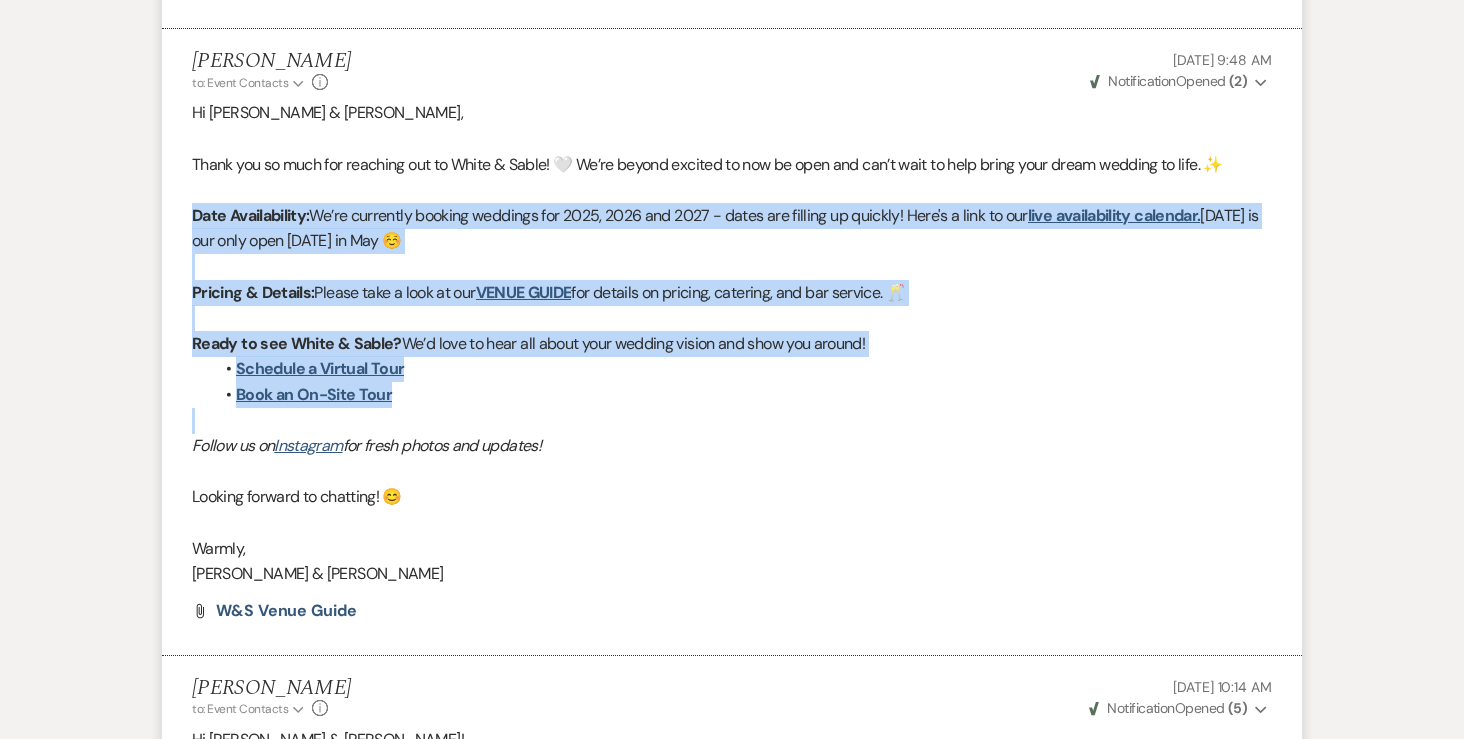 drag, startPoint x: 187, startPoint y: 215, endPoint x: 481, endPoint y: 405, distance: 350.05142 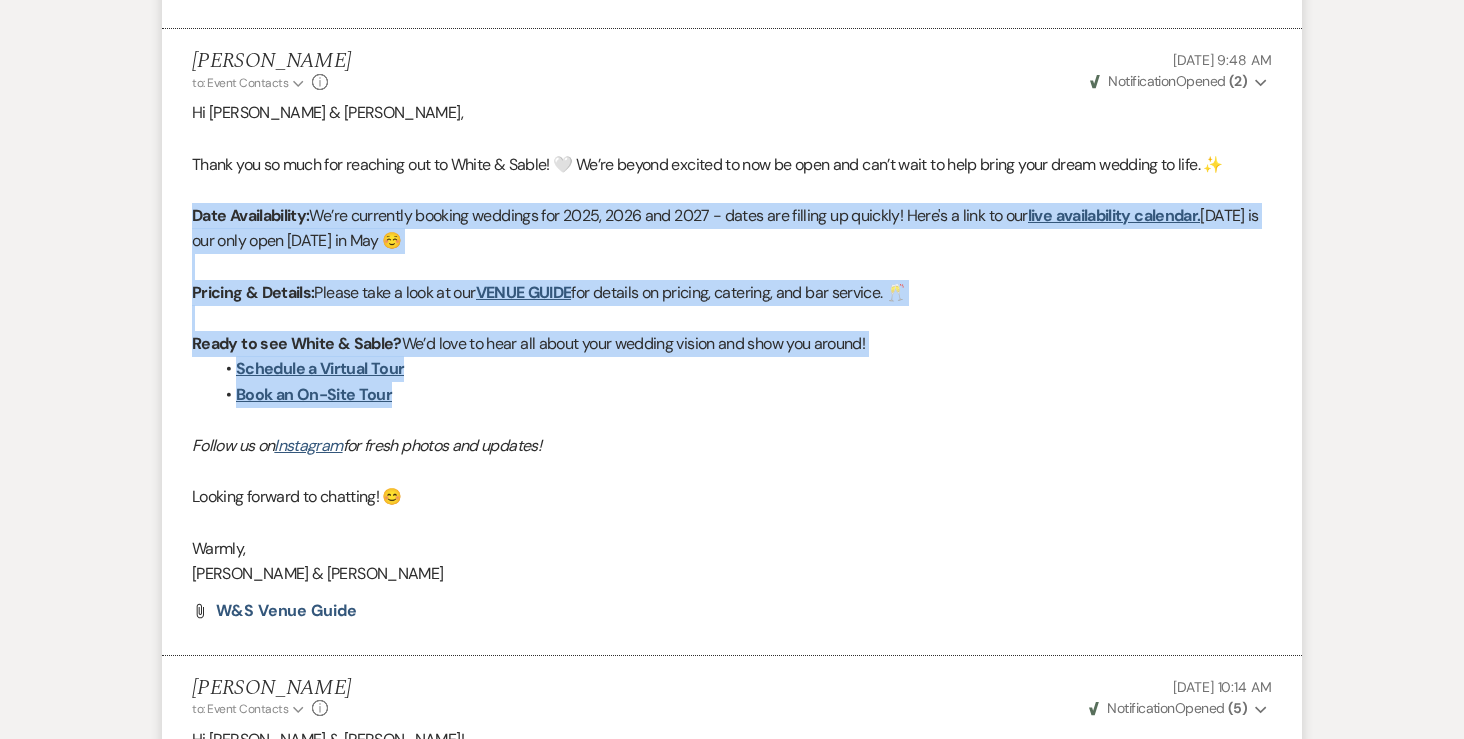 copy on "Date Availability:  We’re currently booking weddings for 2025, 2026 and 2027 - dates are filling up quickly! Here's a link to our  live availability calendar.  May 9 is our only open Saturday in May ☺️ Pricing & Details:  Please take a look at our  VENUE GUIDE  for details on pricing, catering, and bar service. 🥂 Ready to see White & Sable?  We’d love to hear all about your wedding vision and show you around! Schedule a Virtual Tour   Book an On-Site Tour" 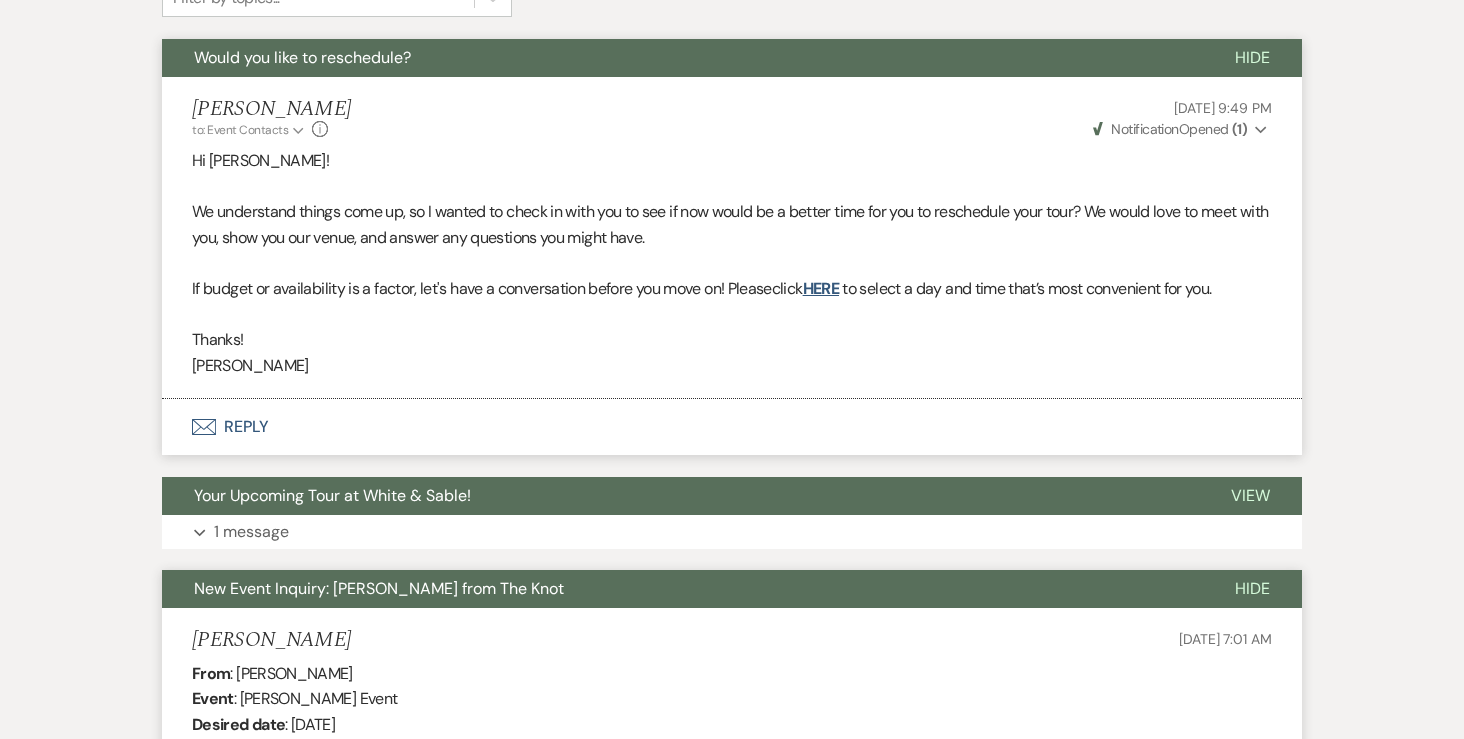 scroll, scrollTop: 0, scrollLeft: 0, axis: both 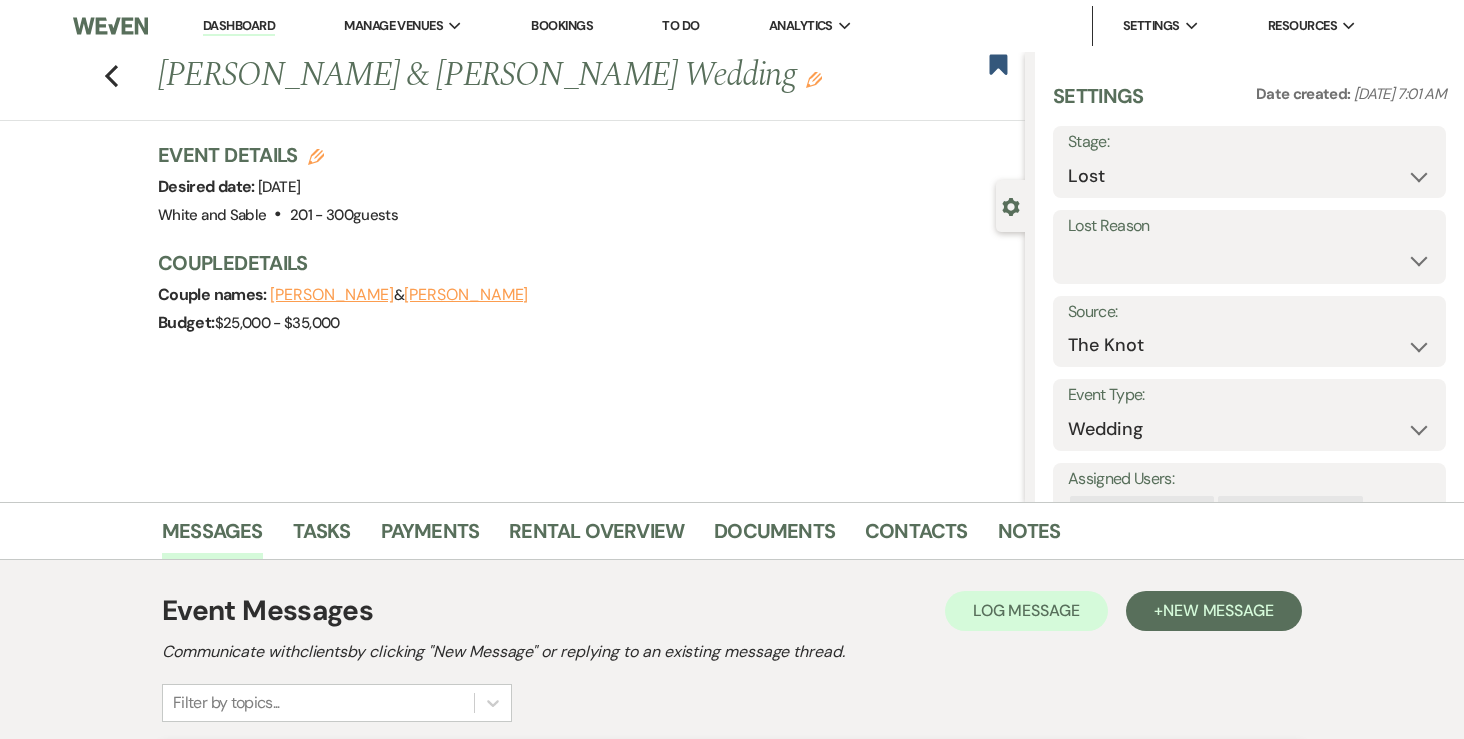 click on "Dashboard" at bounding box center [239, 26] 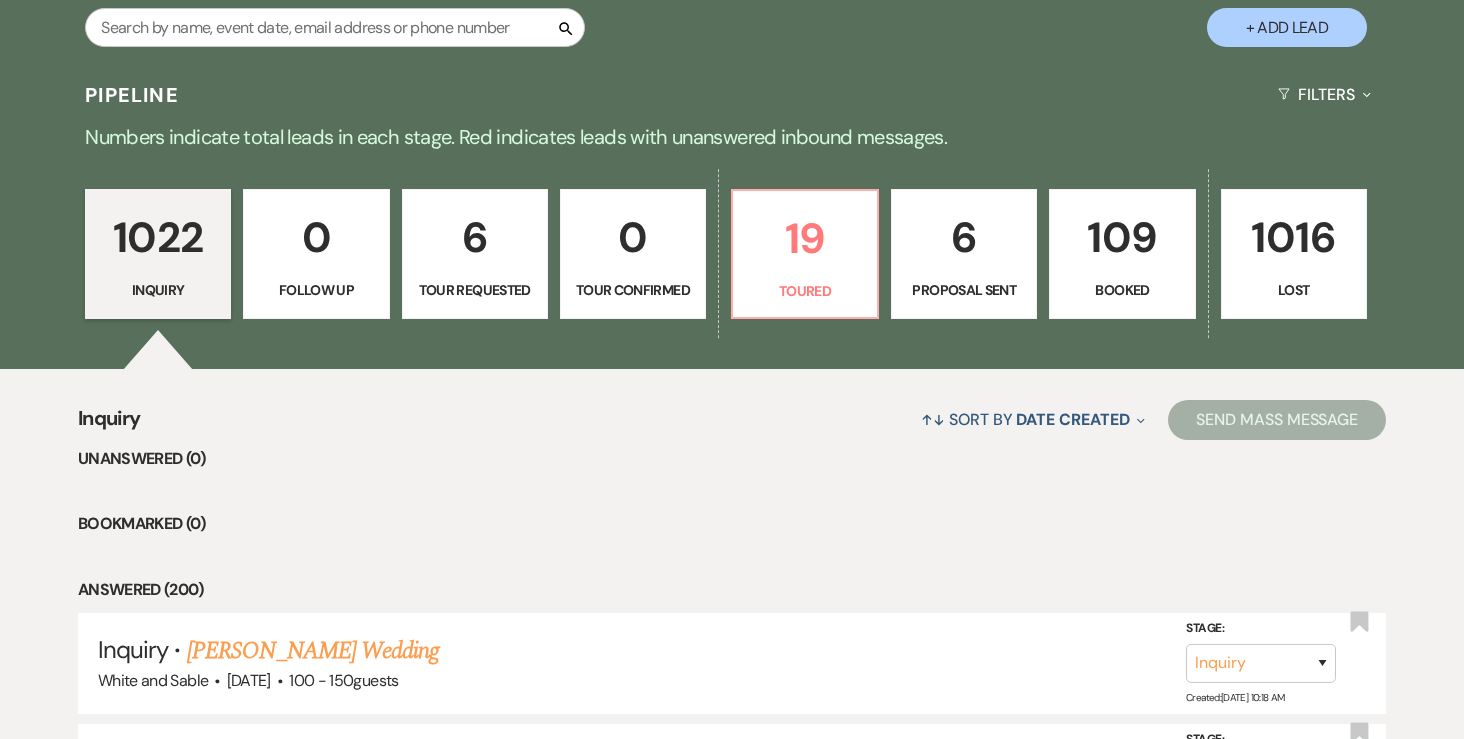 scroll, scrollTop: 338, scrollLeft: 0, axis: vertical 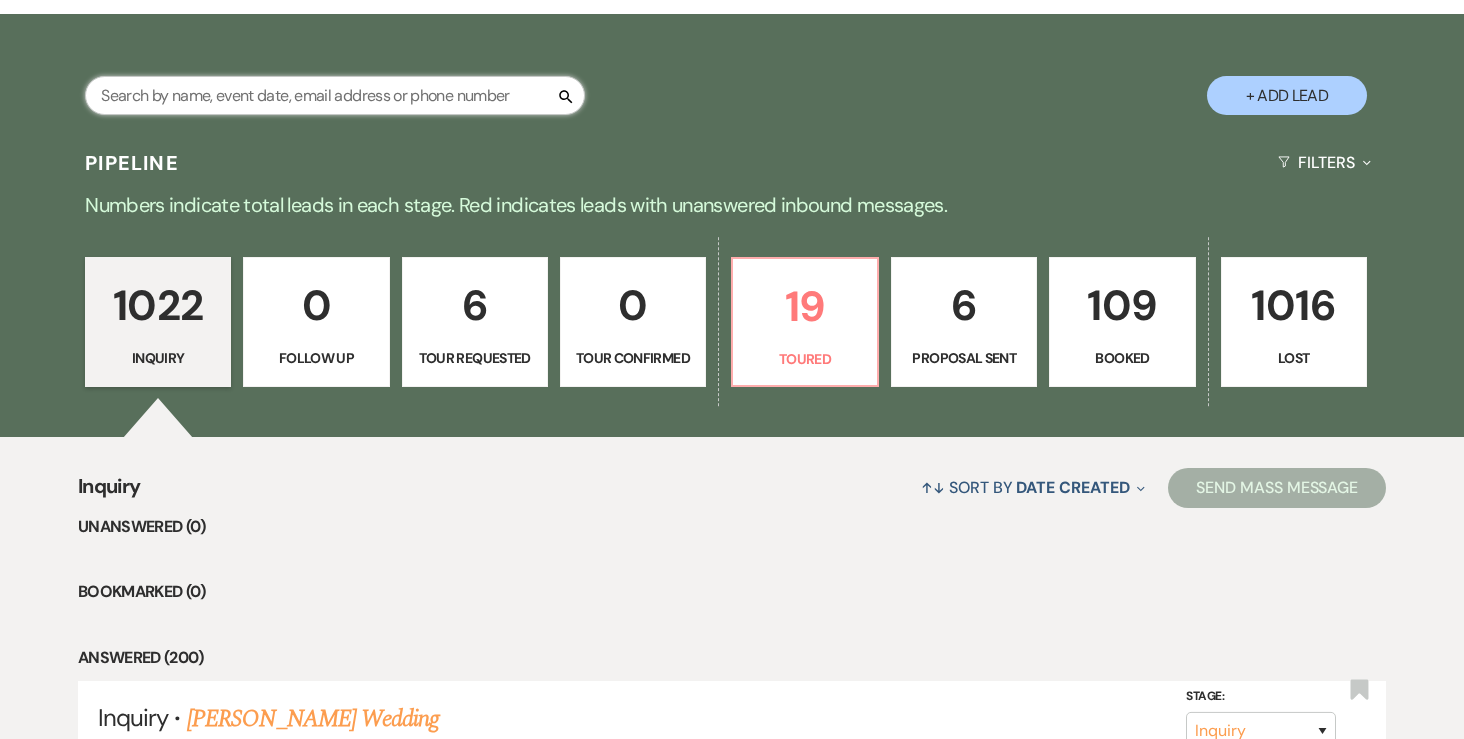 click at bounding box center (335, 95) 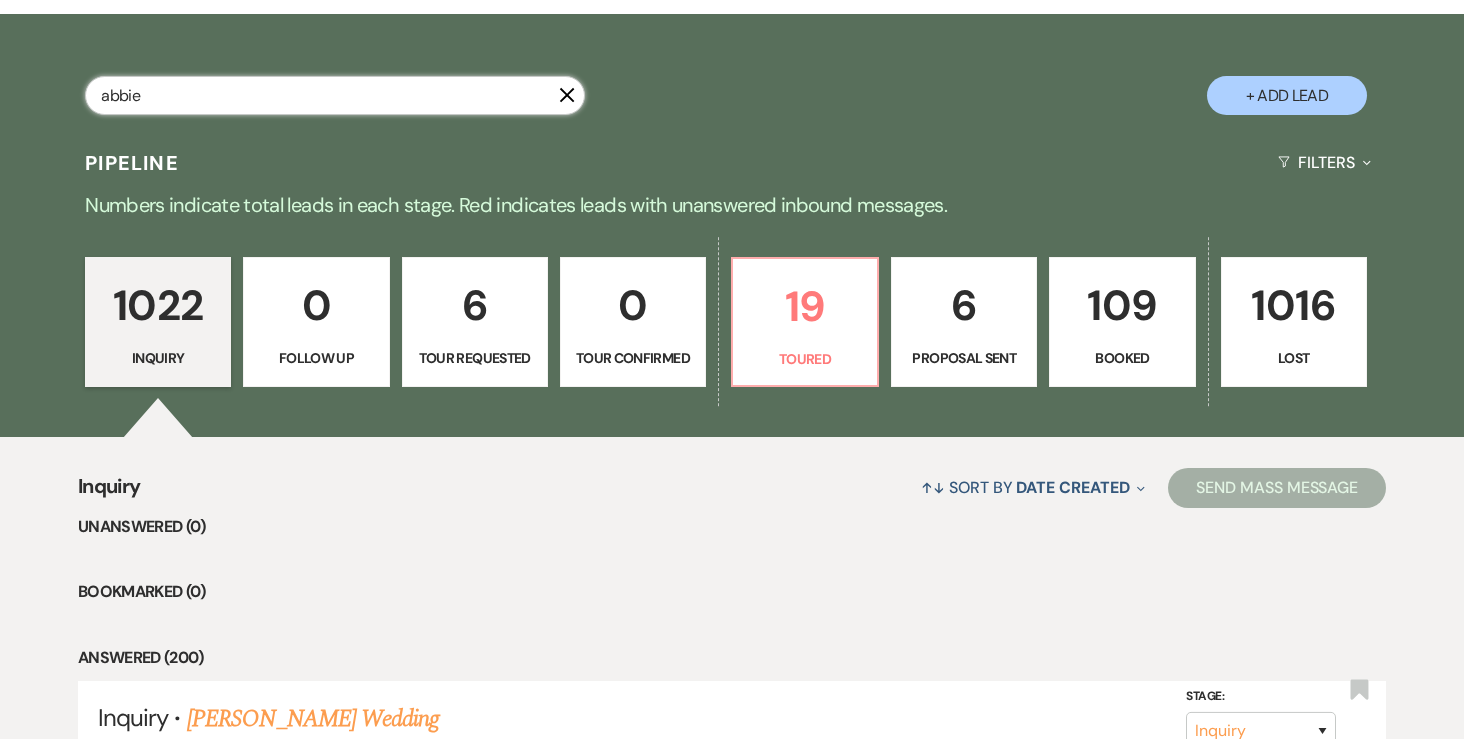 type on "abbie" 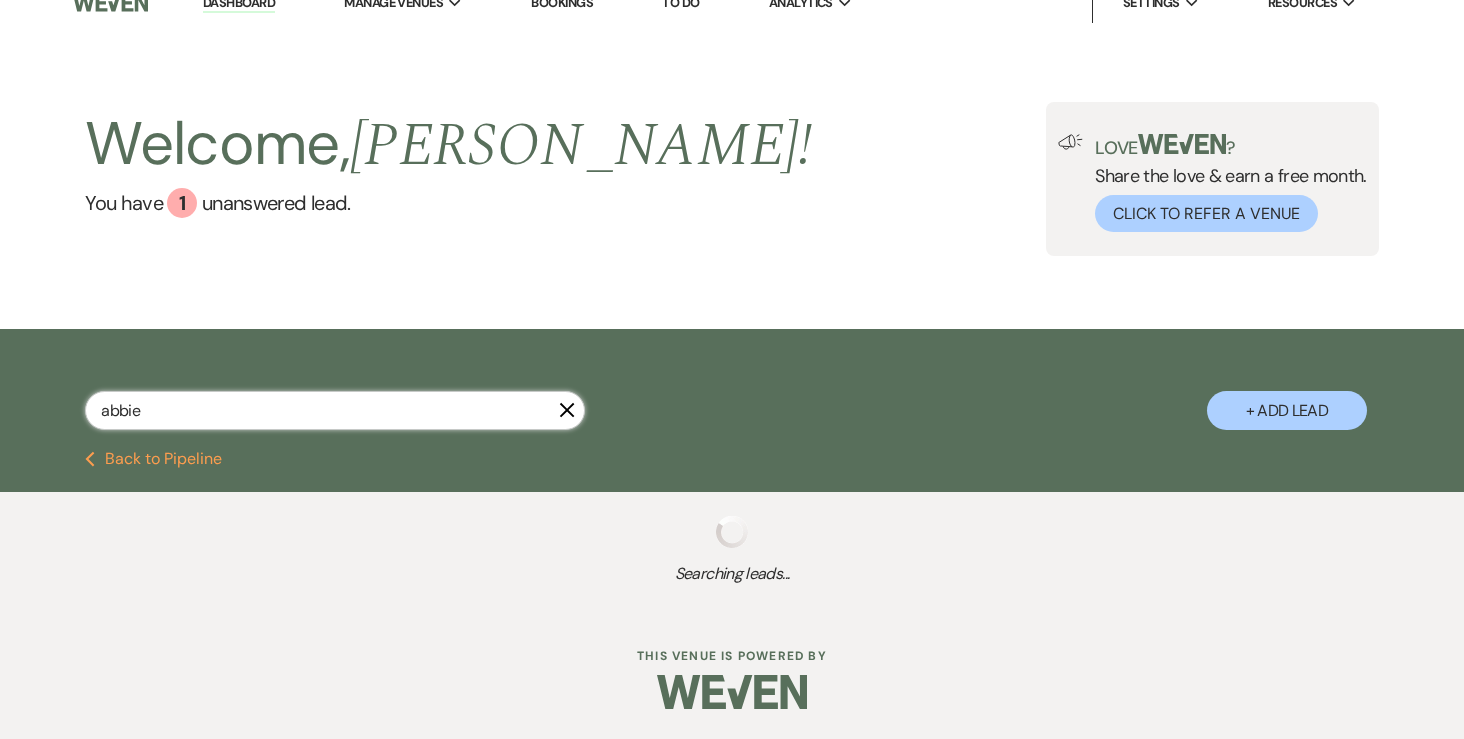 scroll, scrollTop: 293, scrollLeft: 0, axis: vertical 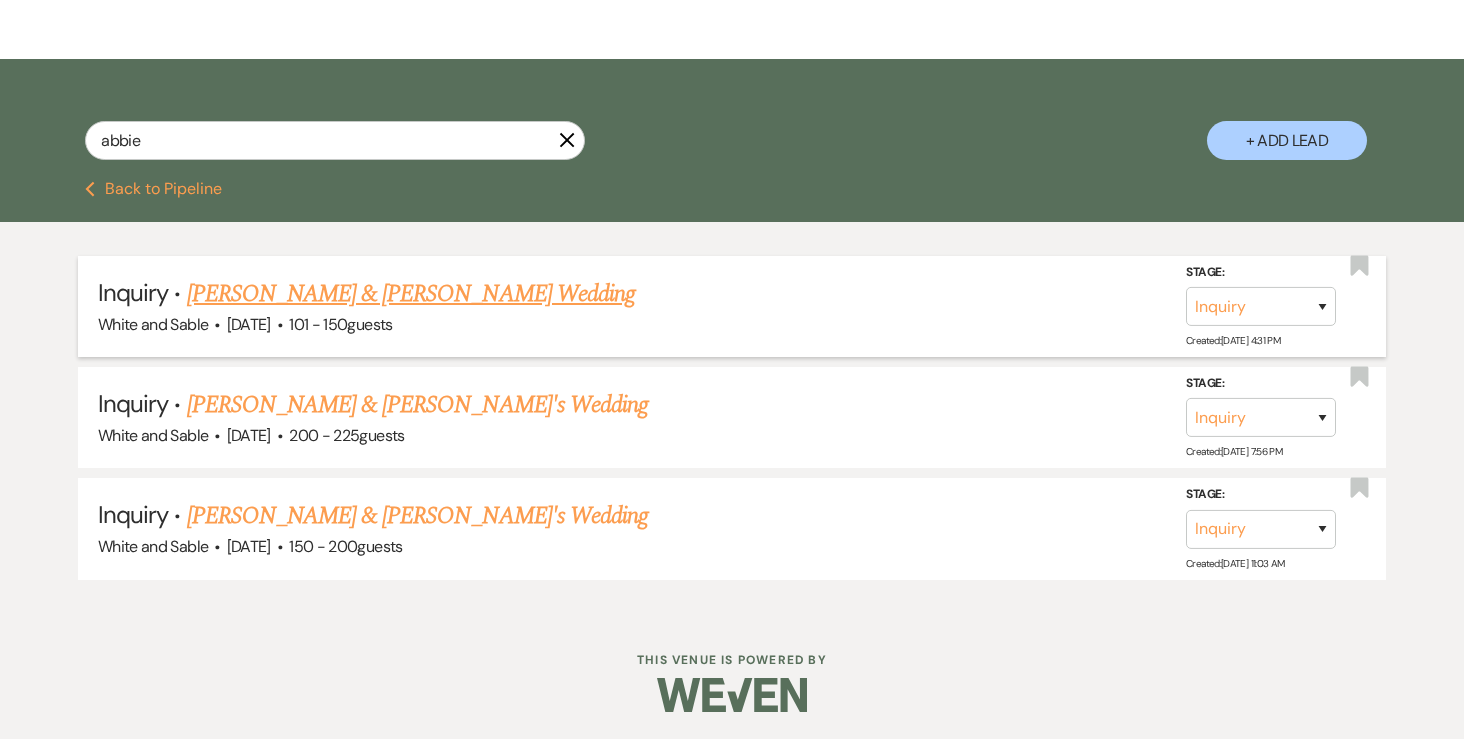 click on "[PERSON_NAME] & [PERSON_NAME] Wedding" at bounding box center [411, 294] 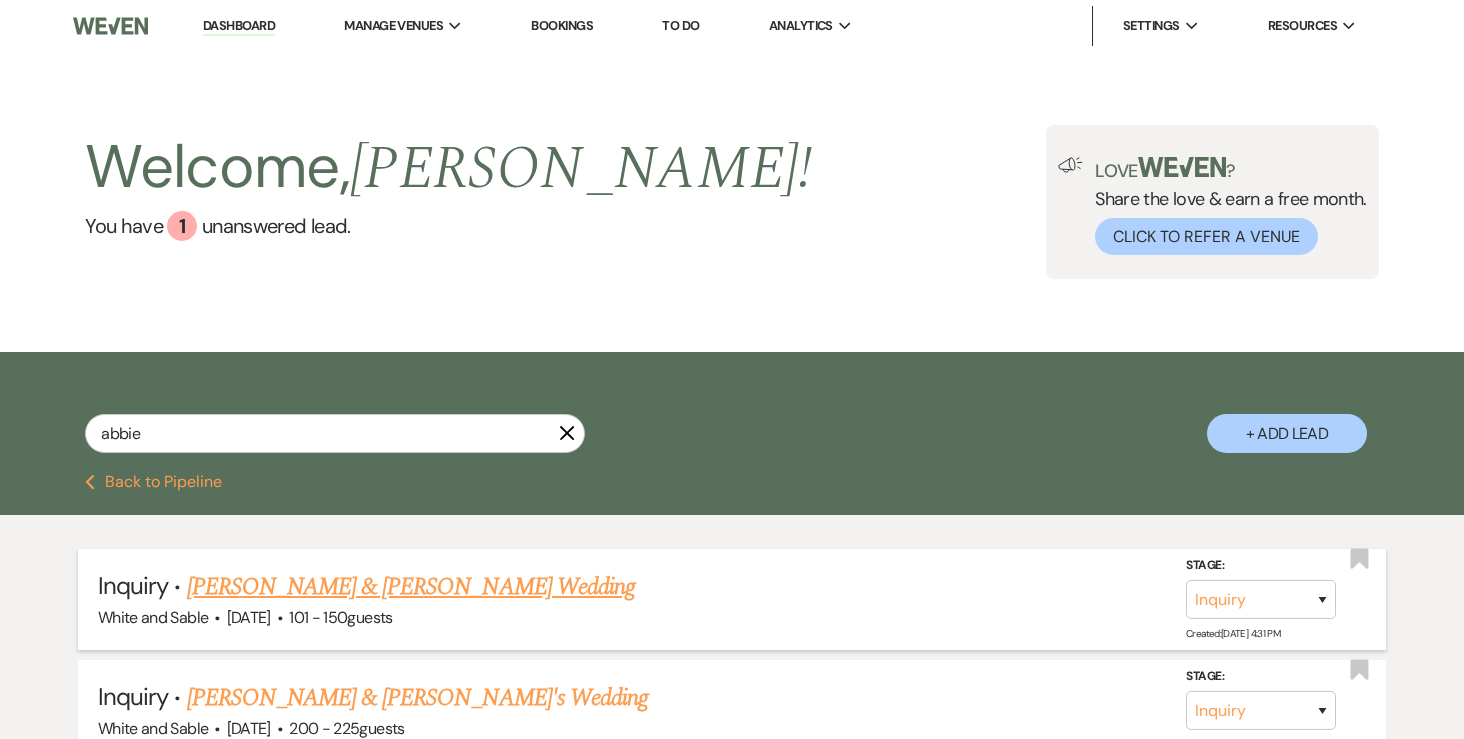 select on "2" 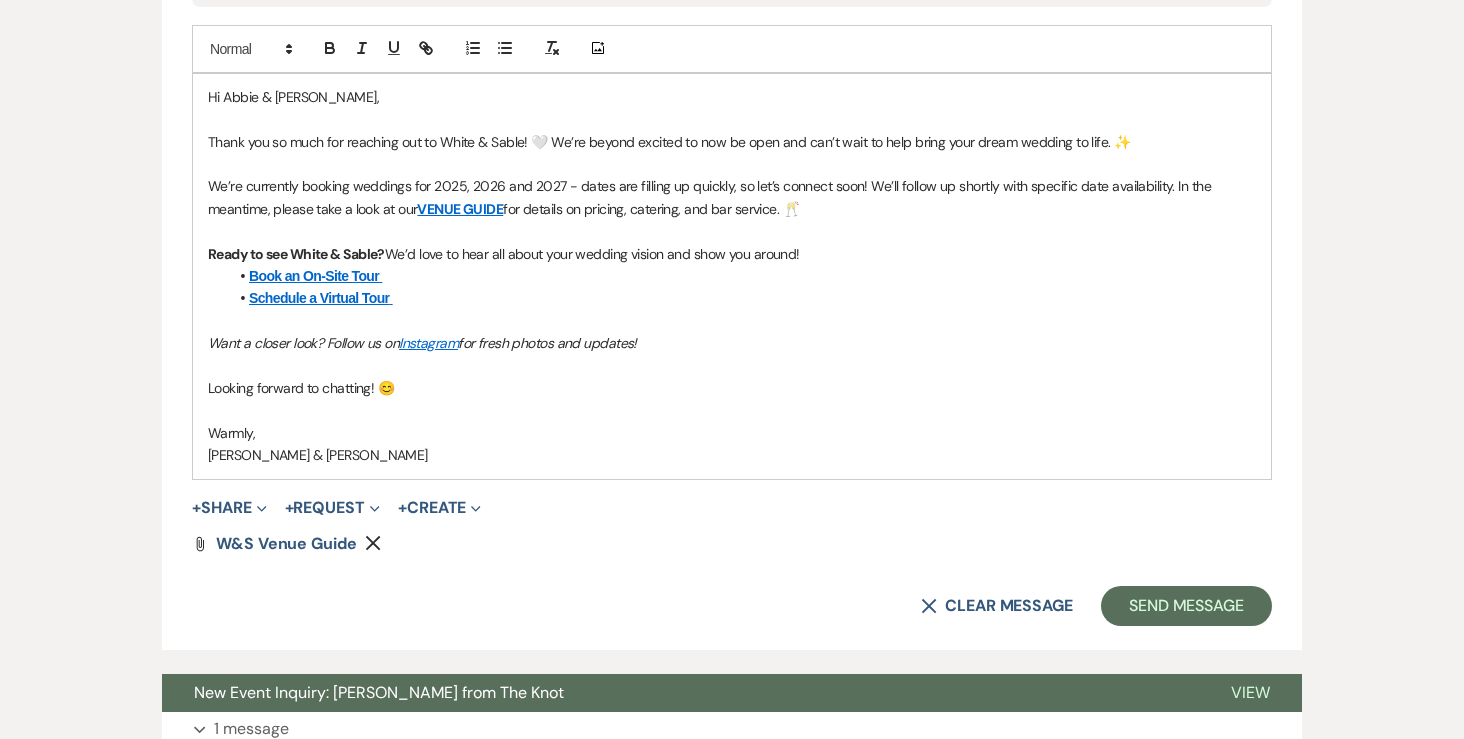 scroll, scrollTop: 1109, scrollLeft: 0, axis: vertical 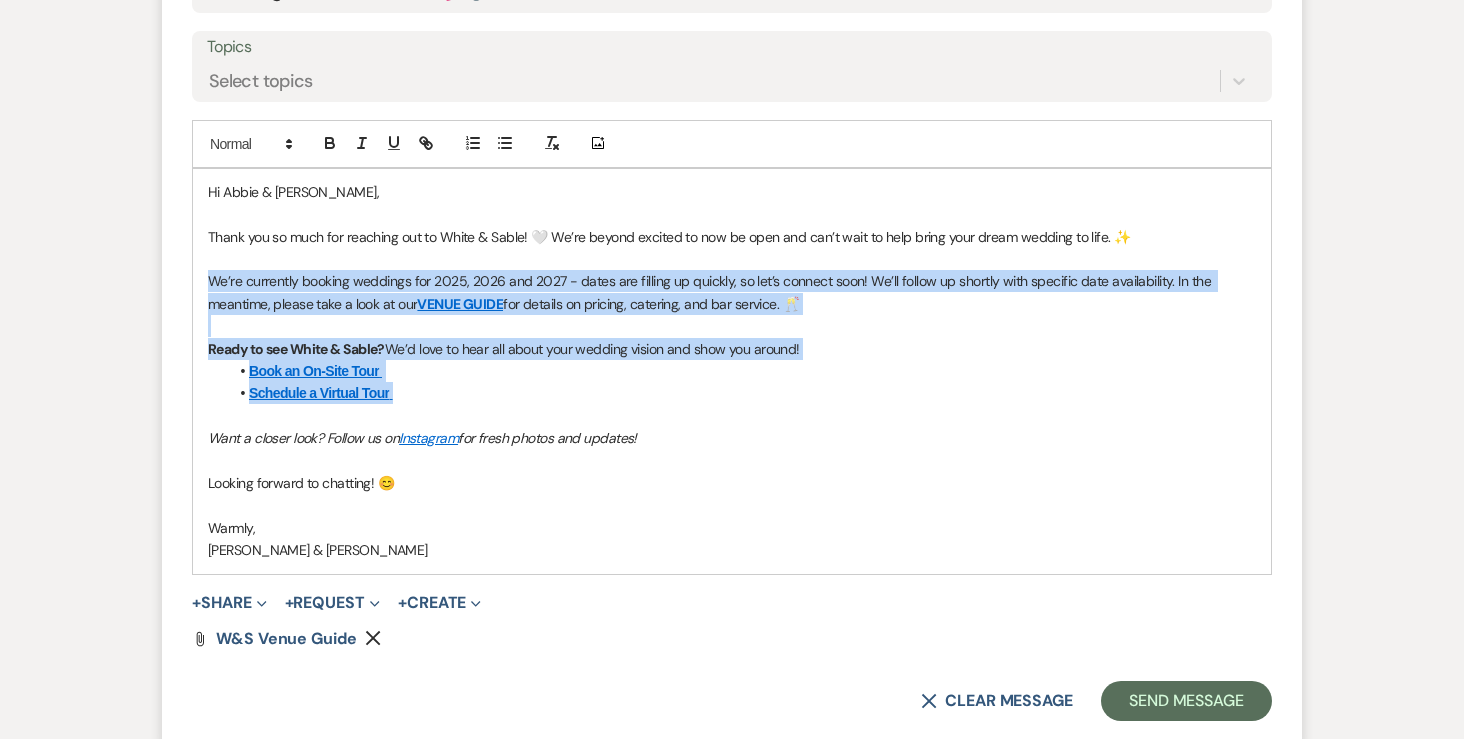 drag, startPoint x: 203, startPoint y: 277, endPoint x: 429, endPoint y: 378, distance: 247.54192 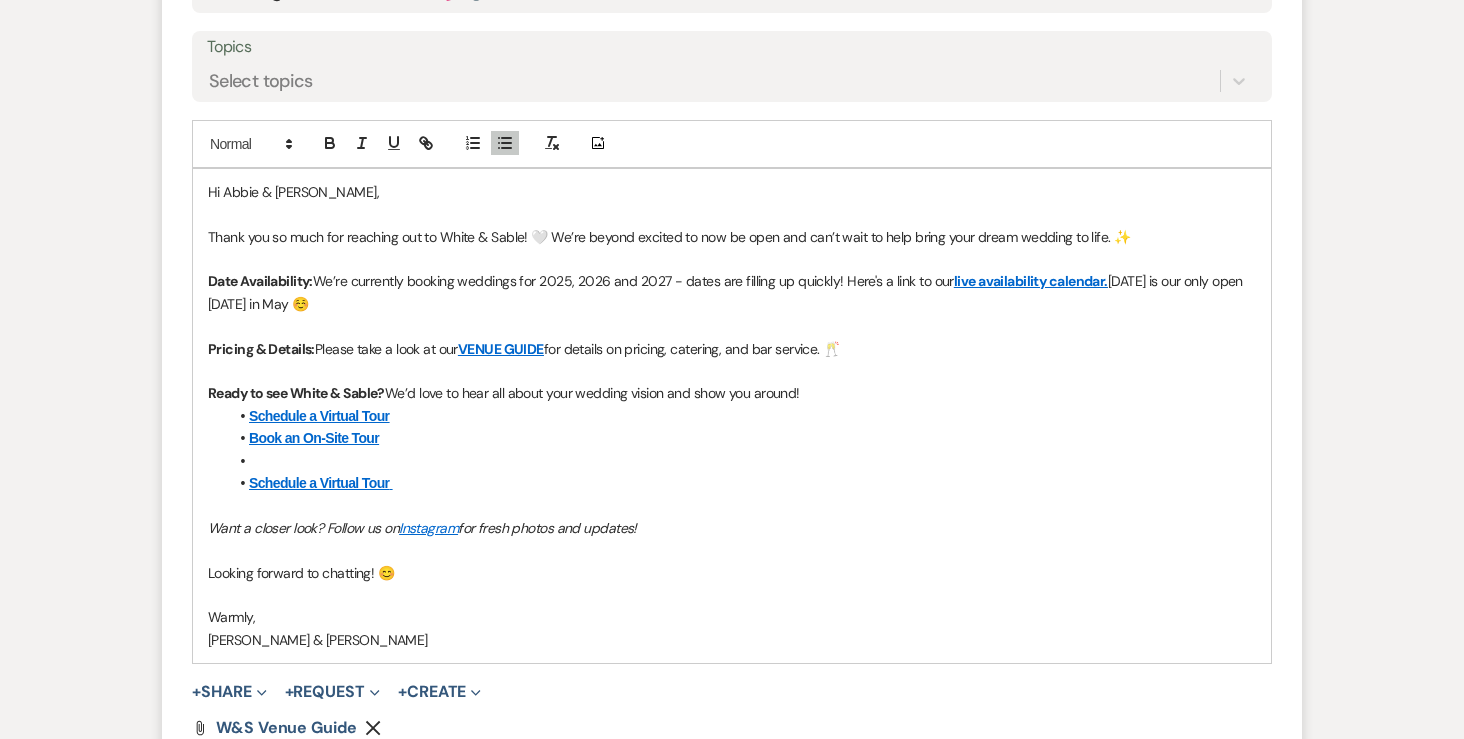 drag, startPoint x: 1112, startPoint y: 282, endPoint x: 1158, endPoint y: 298, distance: 48.703182 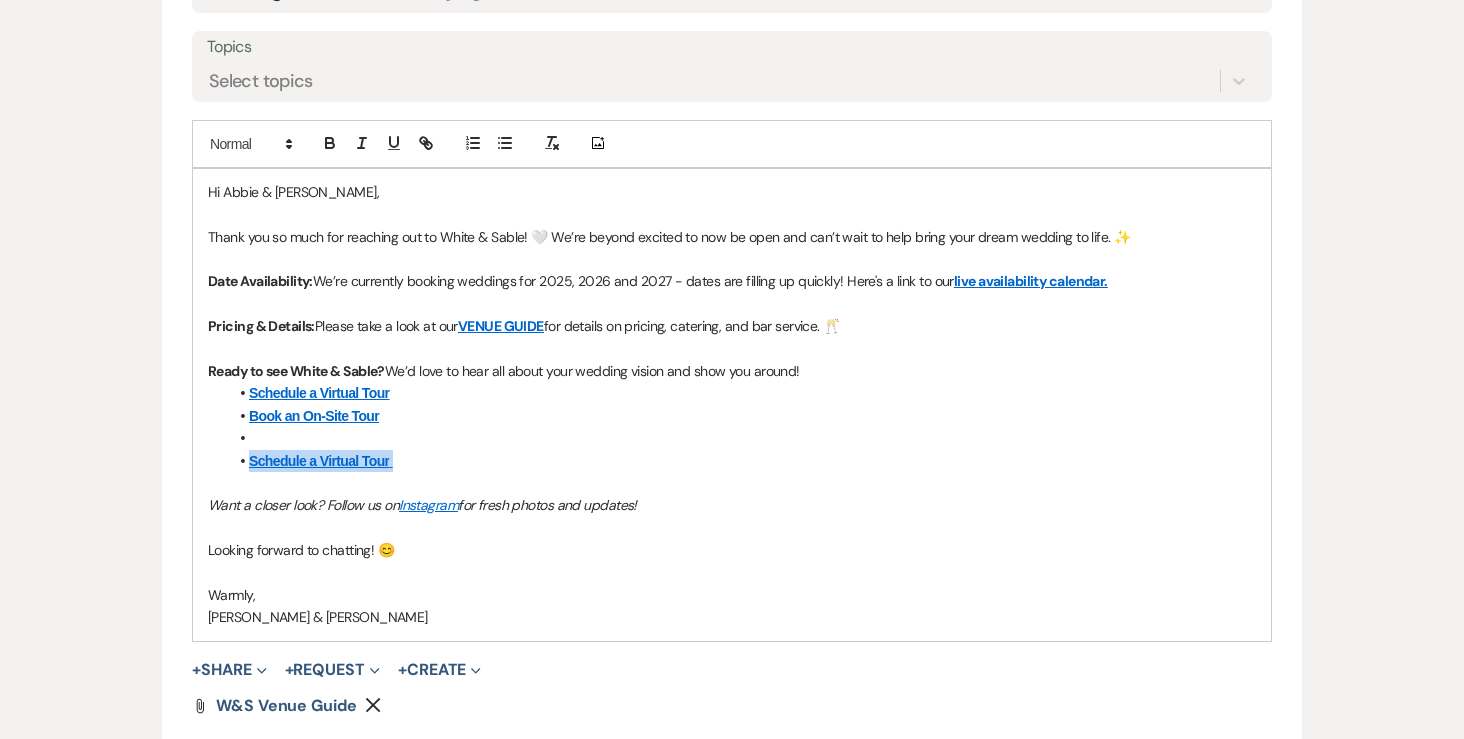 drag, startPoint x: 415, startPoint y: 467, endPoint x: 111, endPoint y: 448, distance: 304.59317 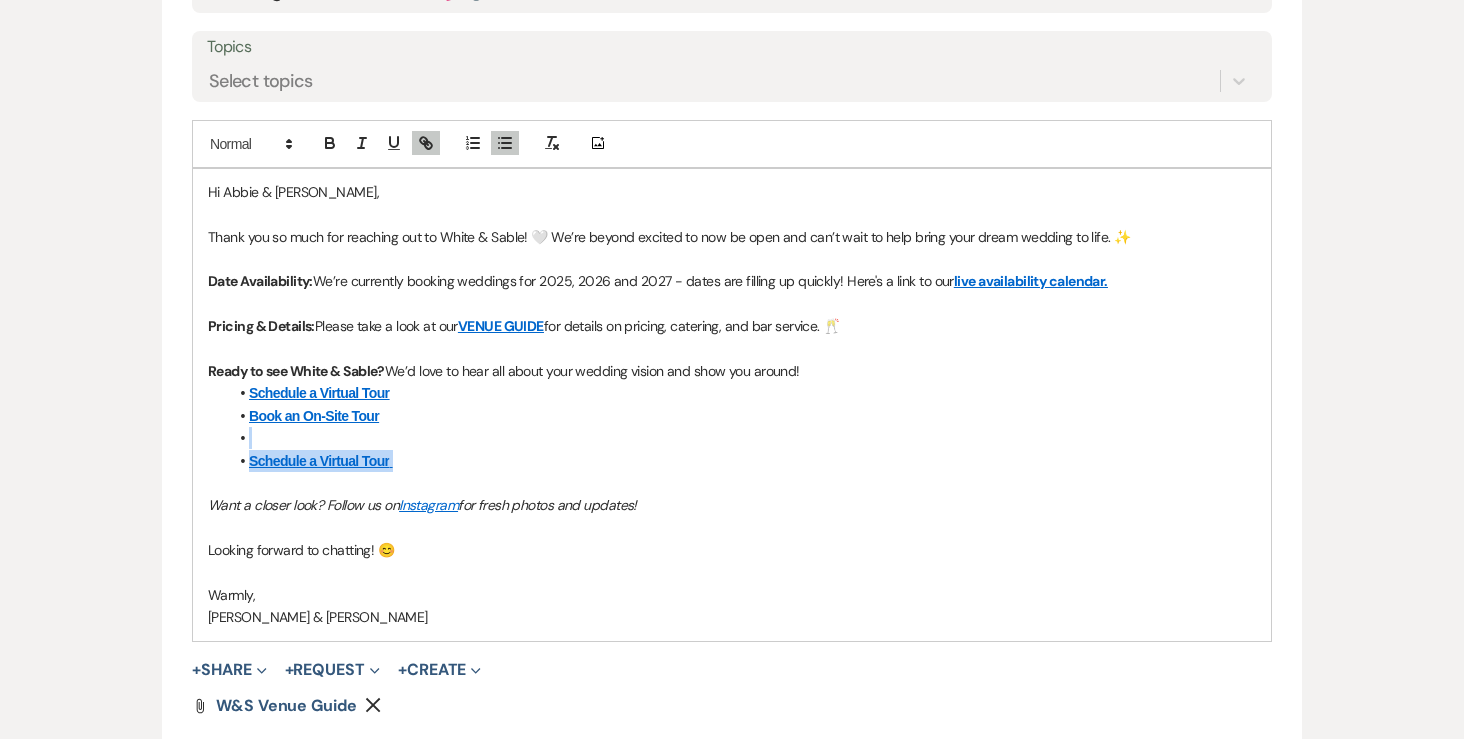 type 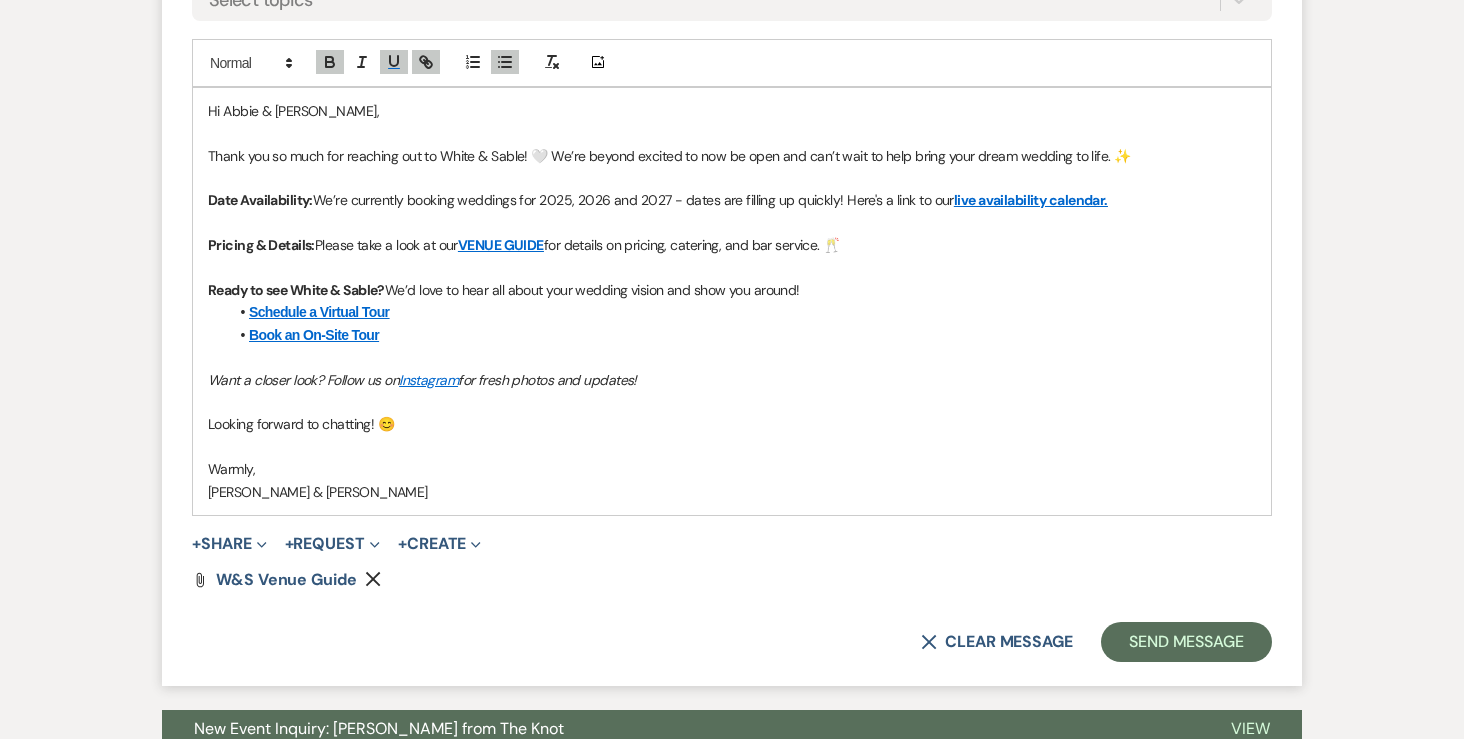 scroll, scrollTop: 1193, scrollLeft: 0, axis: vertical 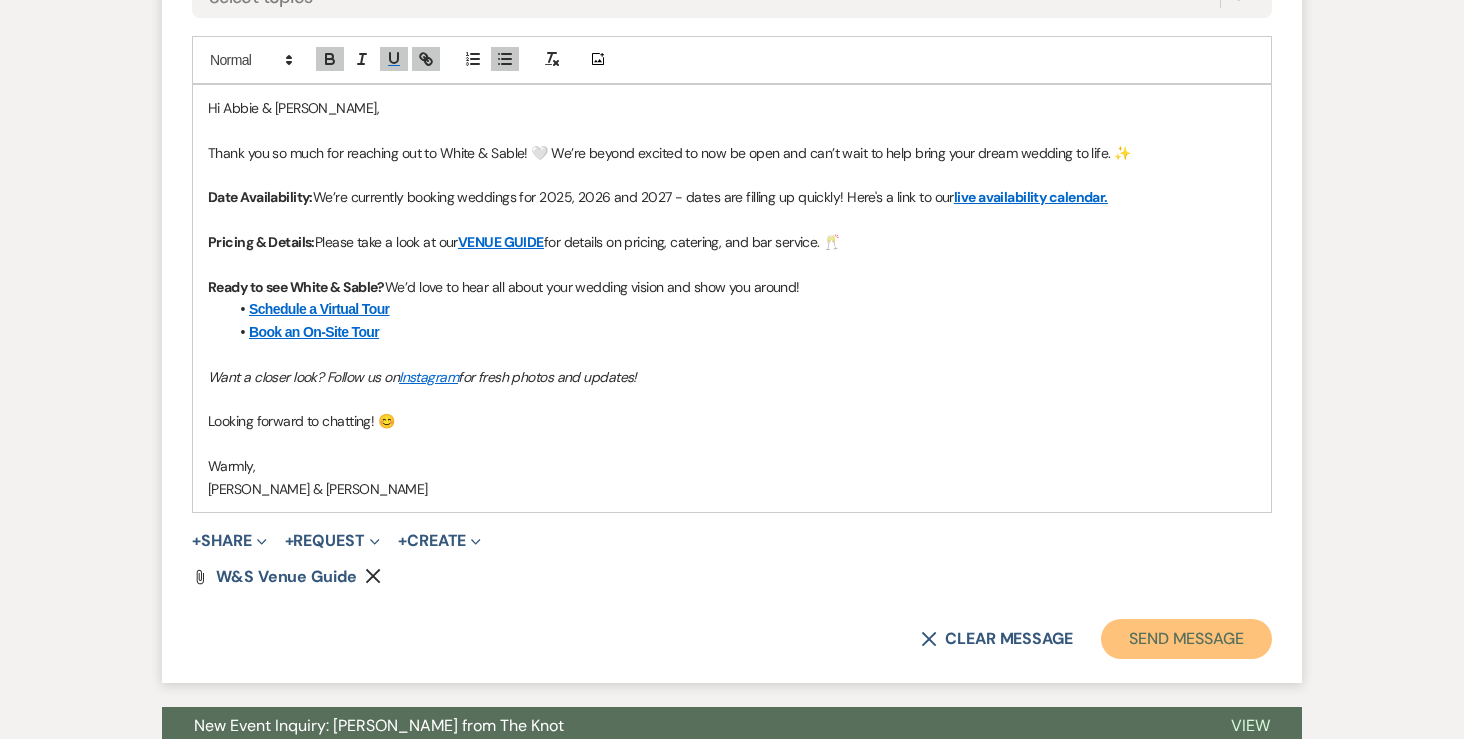 click on "Send Message" at bounding box center [1186, 639] 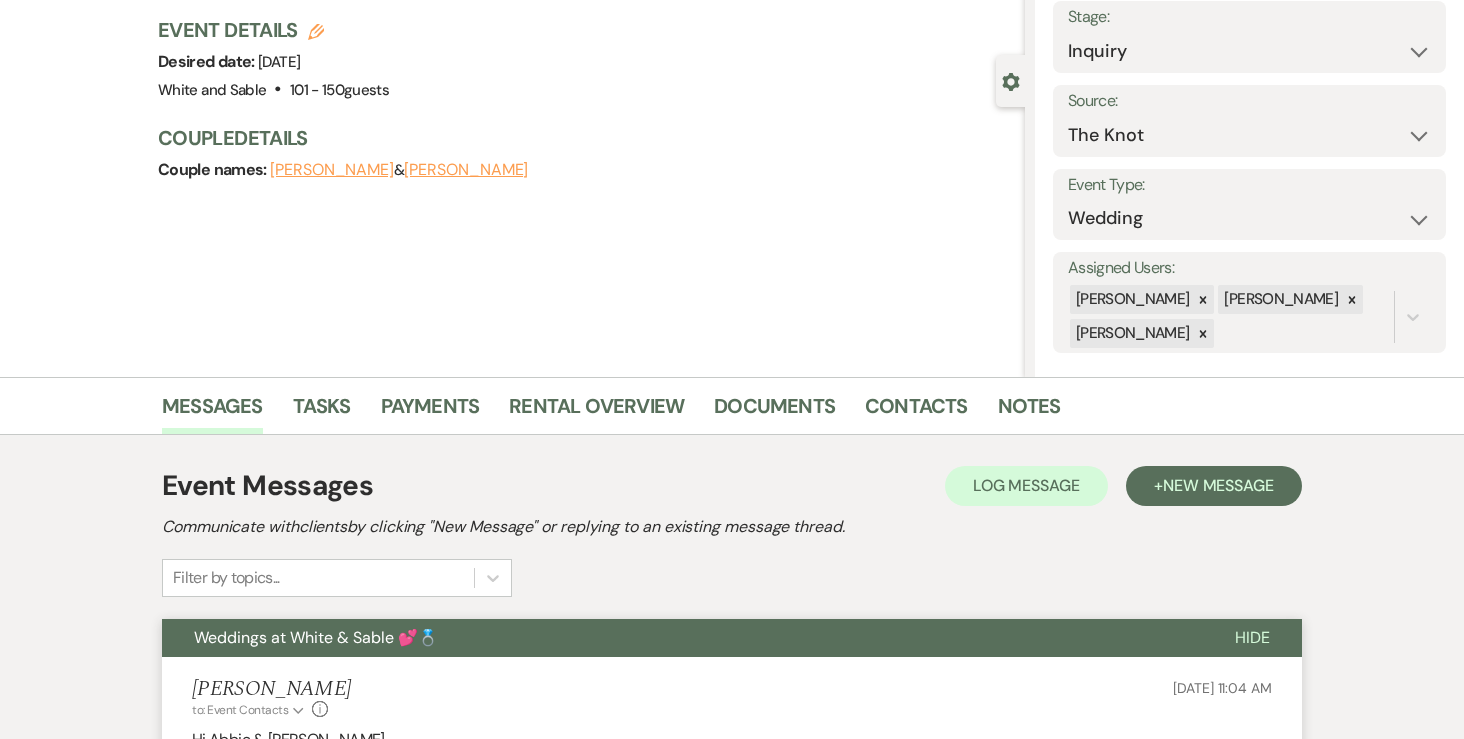 scroll, scrollTop: 0, scrollLeft: 0, axis: both 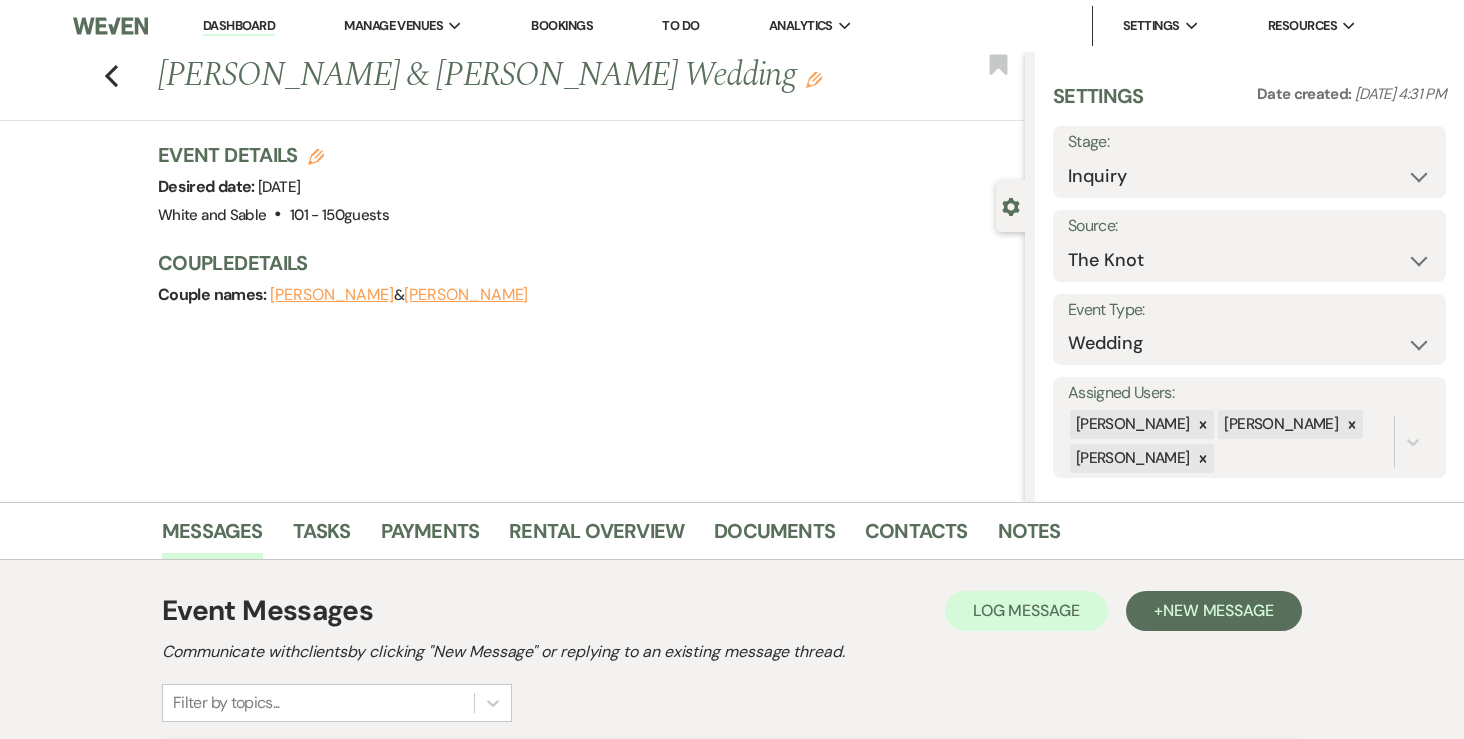 click on "Dashboard" at bounding box center (239, 26) 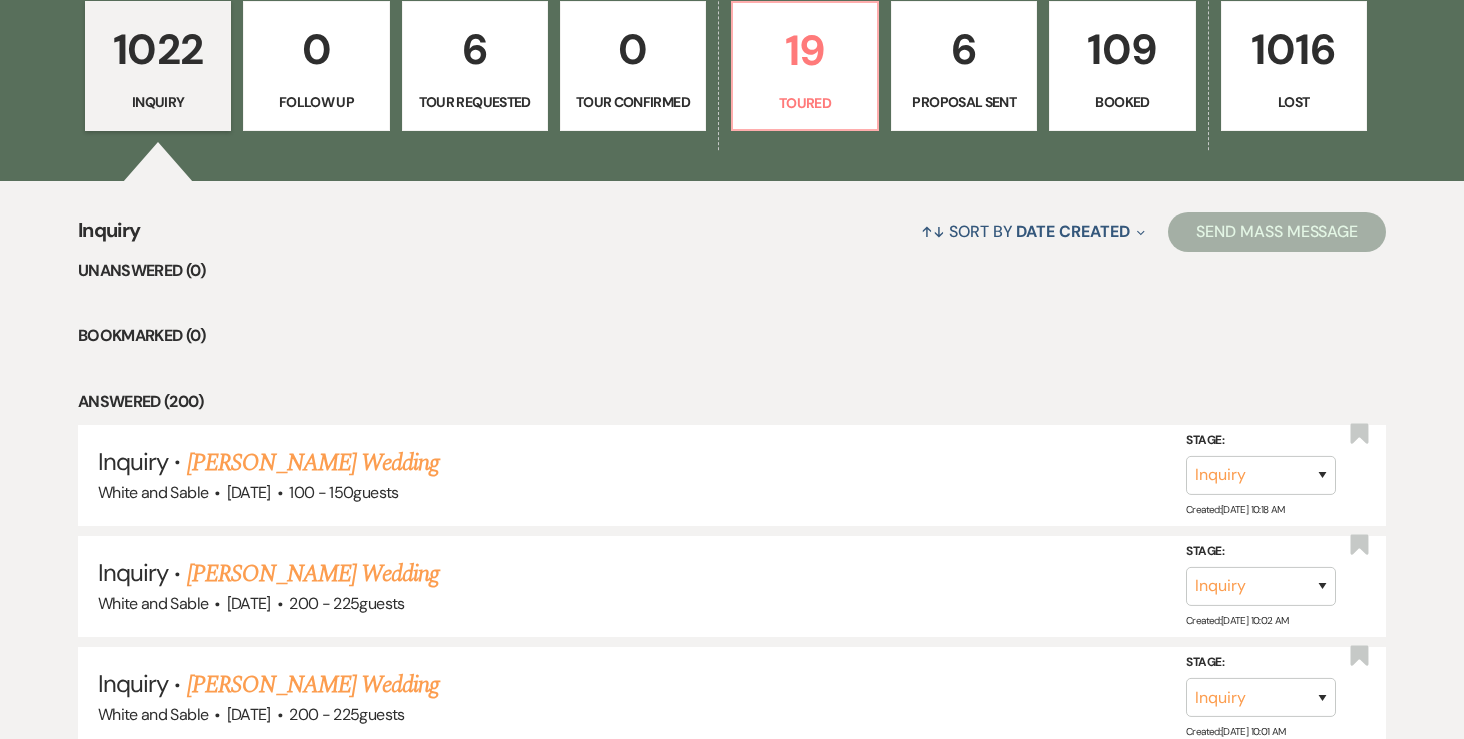 scroll, scrollTop: 0, scrollLeft: 0, axis: both 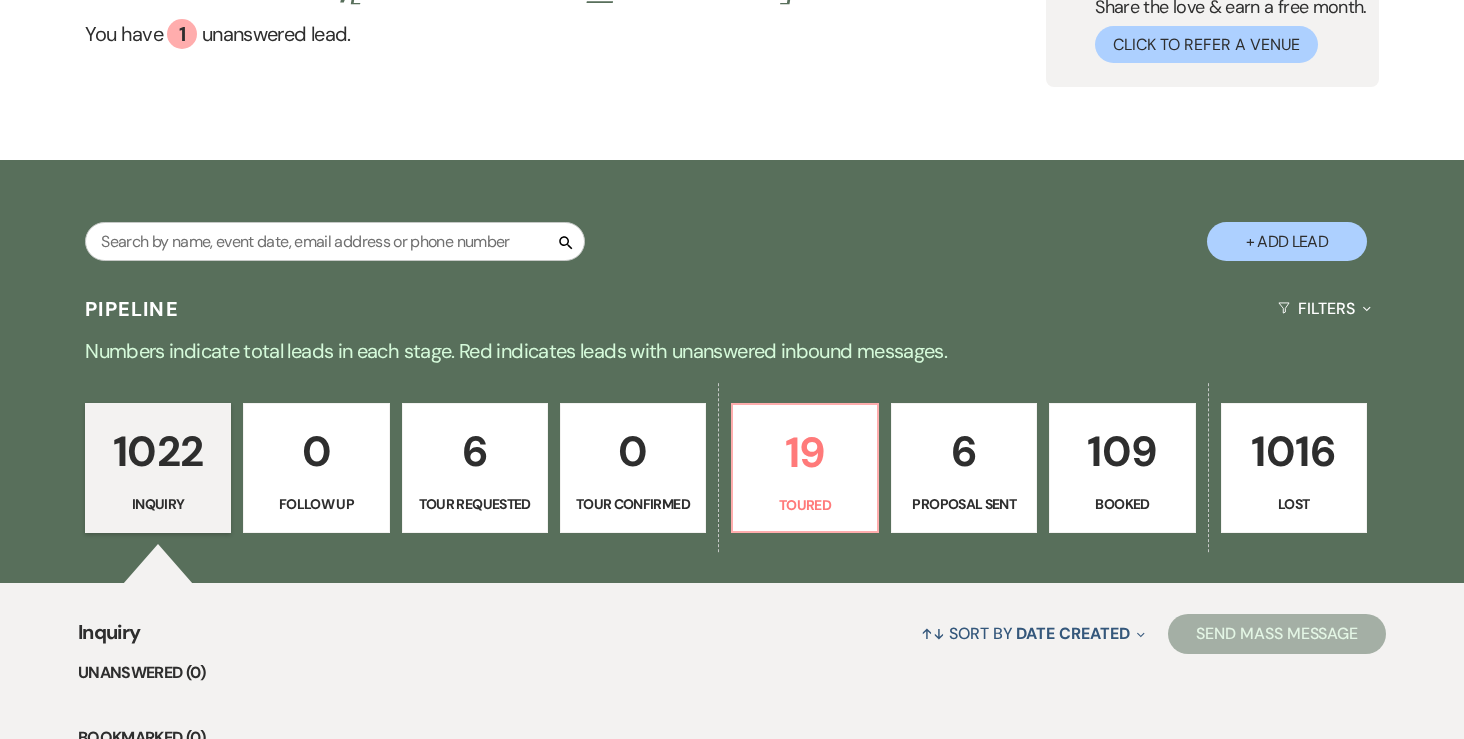 click on "109" at bounding box center (1122, 451) 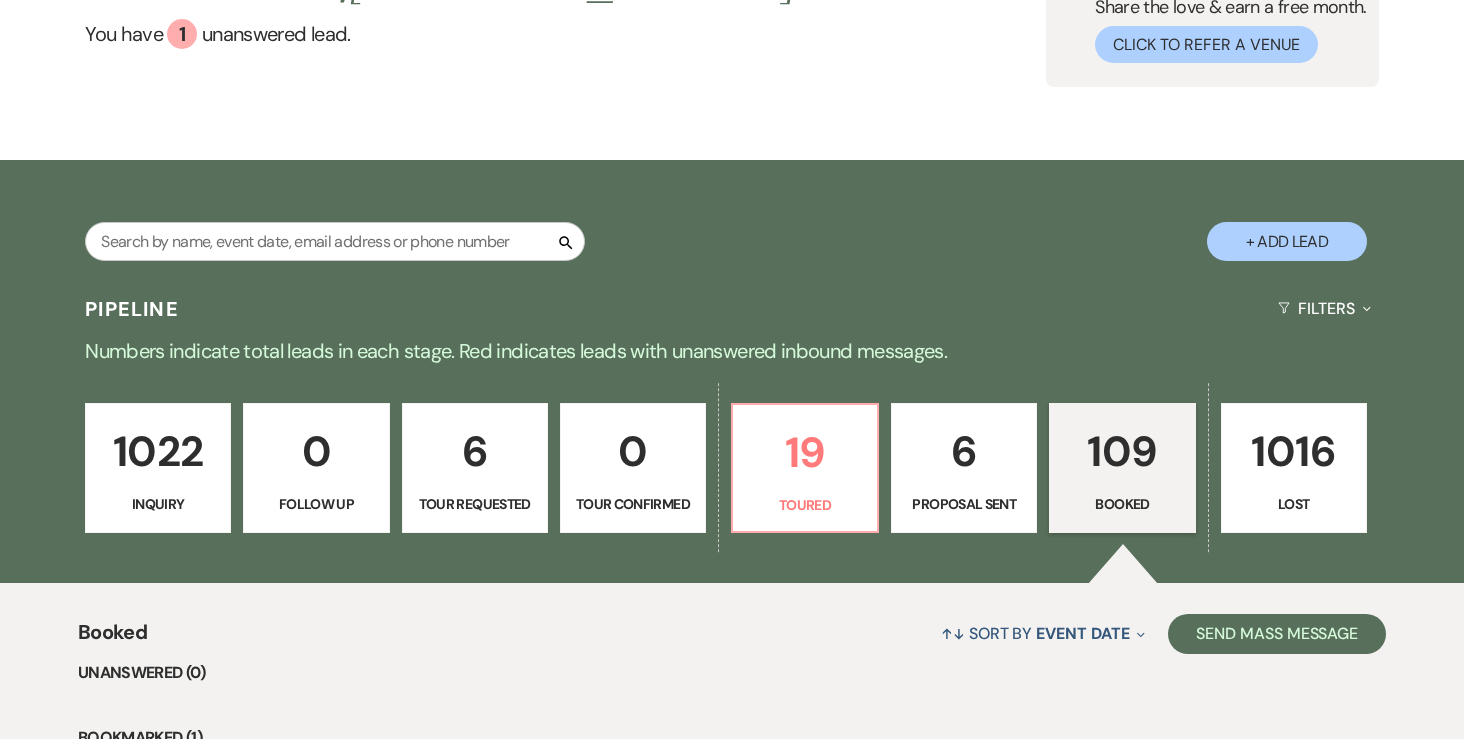 click on "6" at bounding box center [964, 451] 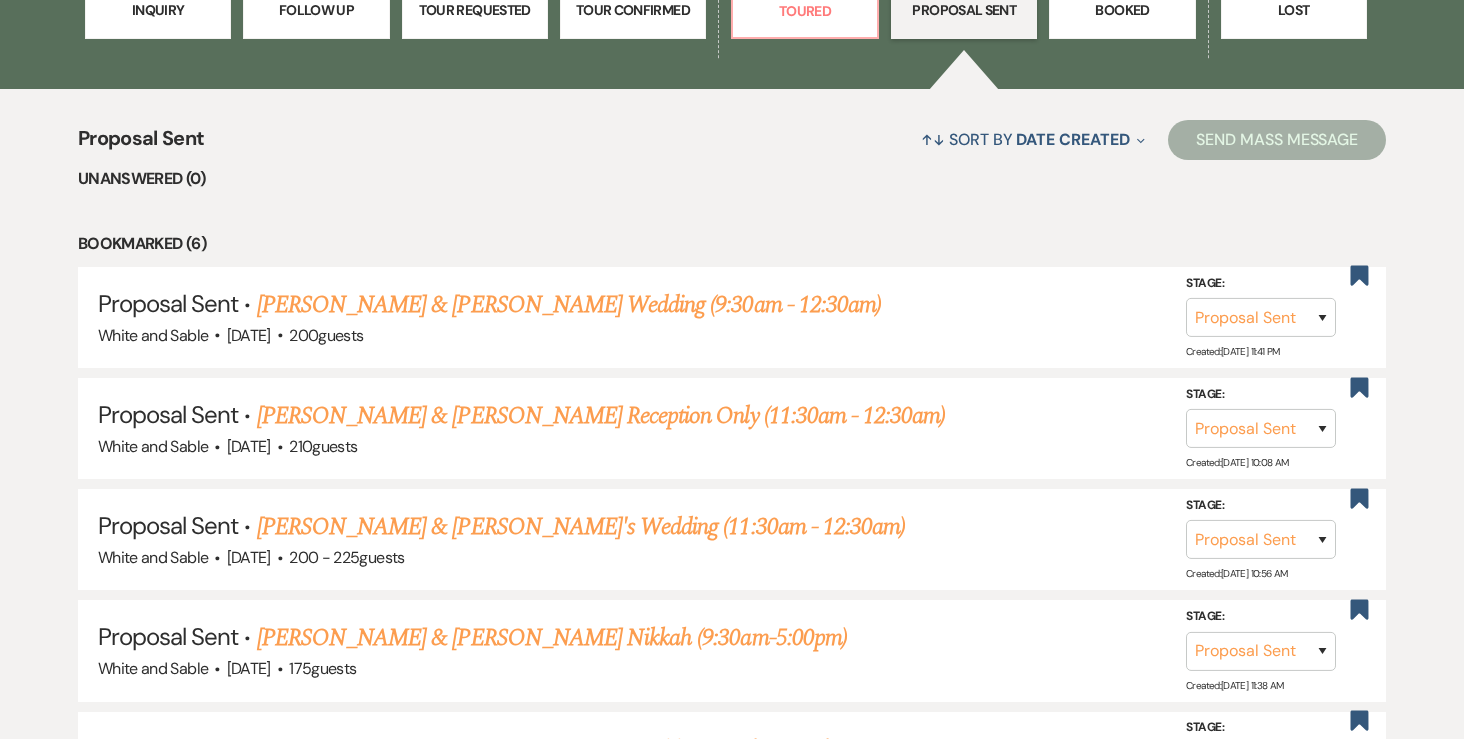 scroll, scrollTop: 896, scrollLeft: 0, axis: vertical 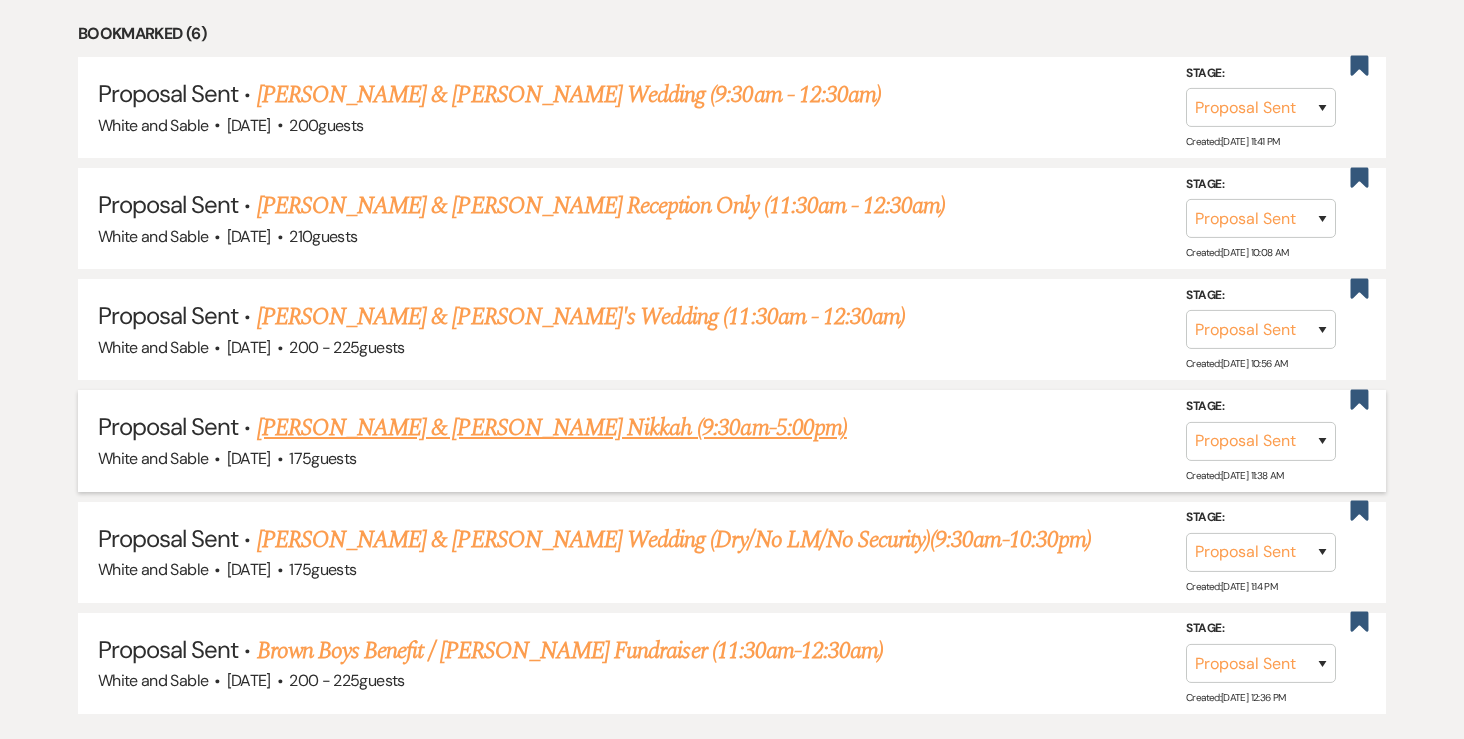 click on "[PERSON_NAME] & [PERSON_NAME] Nikkah (9:30am-5:00pm)" at bounding box center (552, 428) 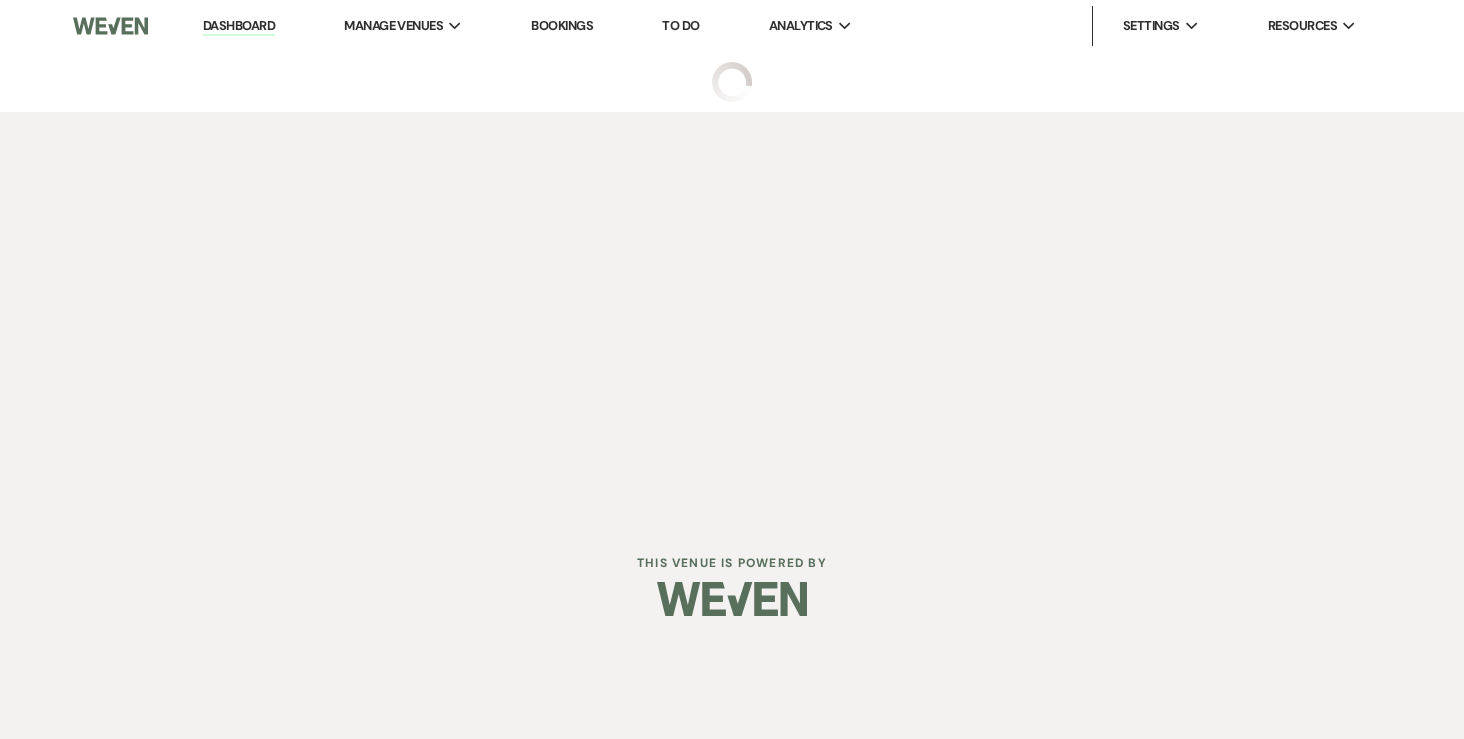 select on "6" 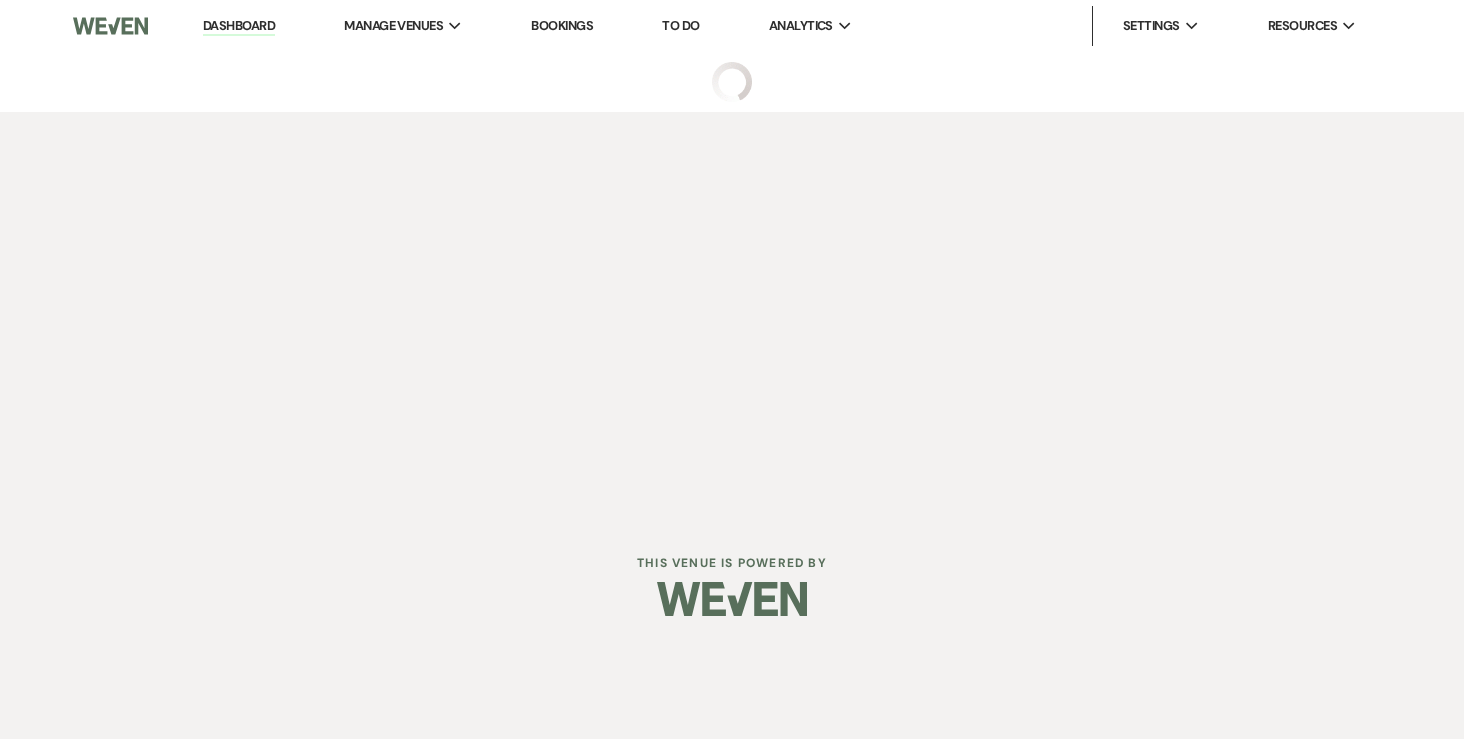 select on "20" 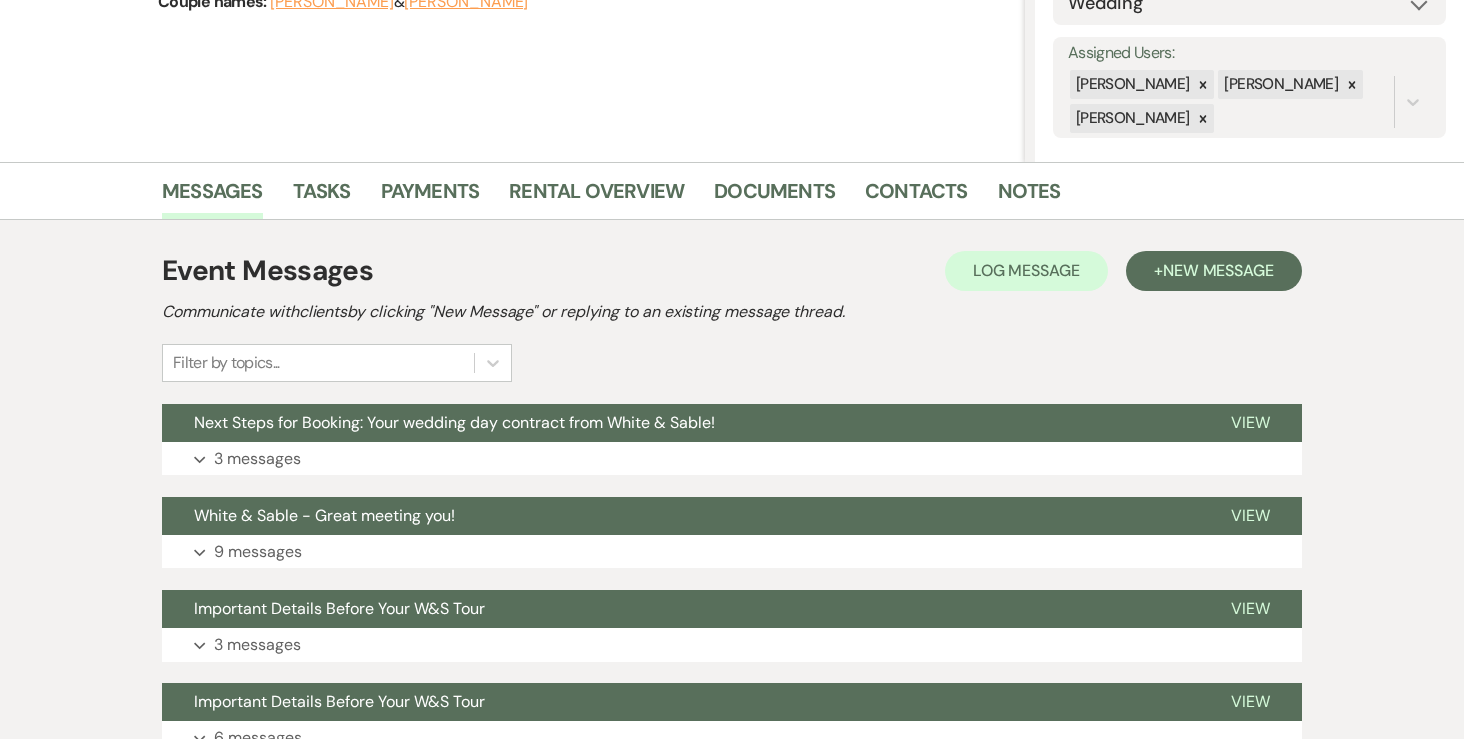 scroll, scrollTop: 339, scrollLeft: 0, axis: vertical 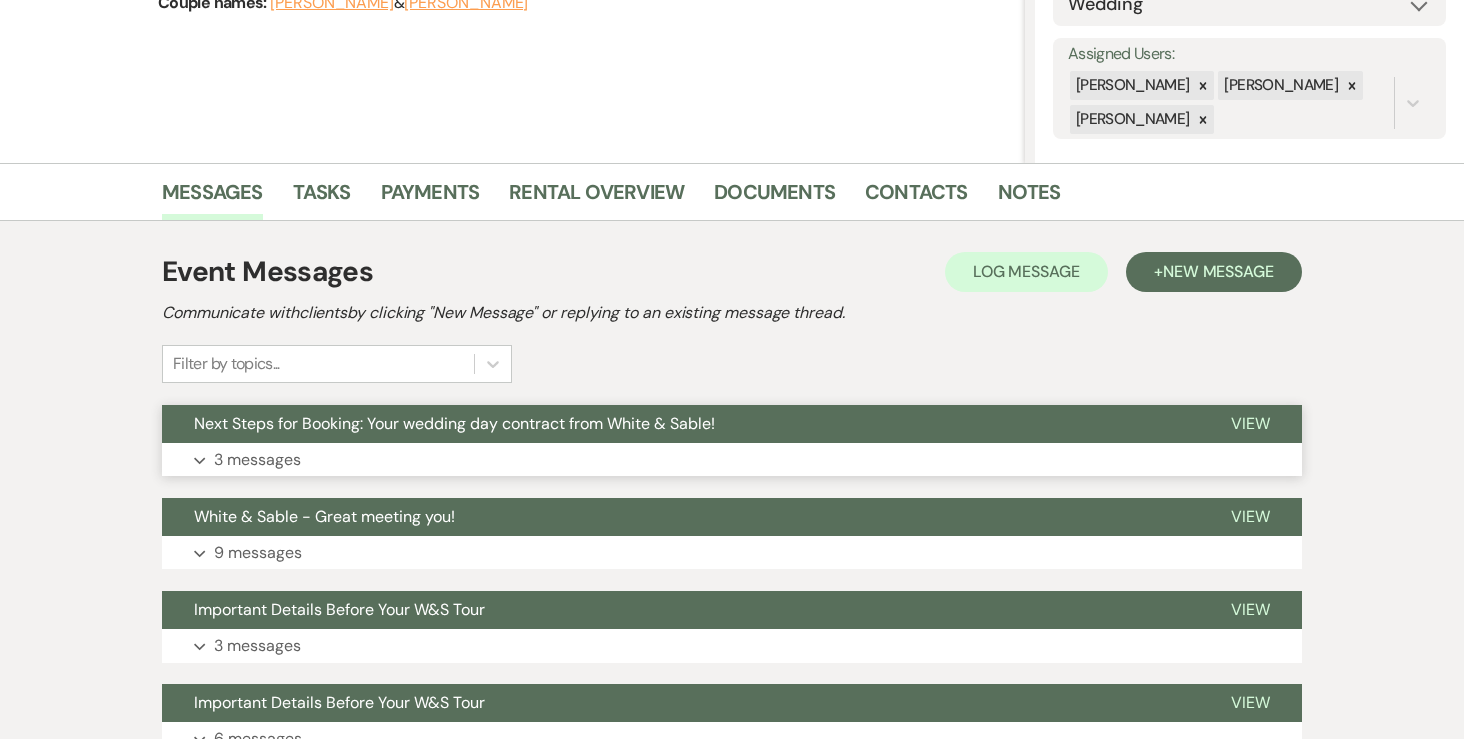click on "3 messages" at bounding box center [257, 460] 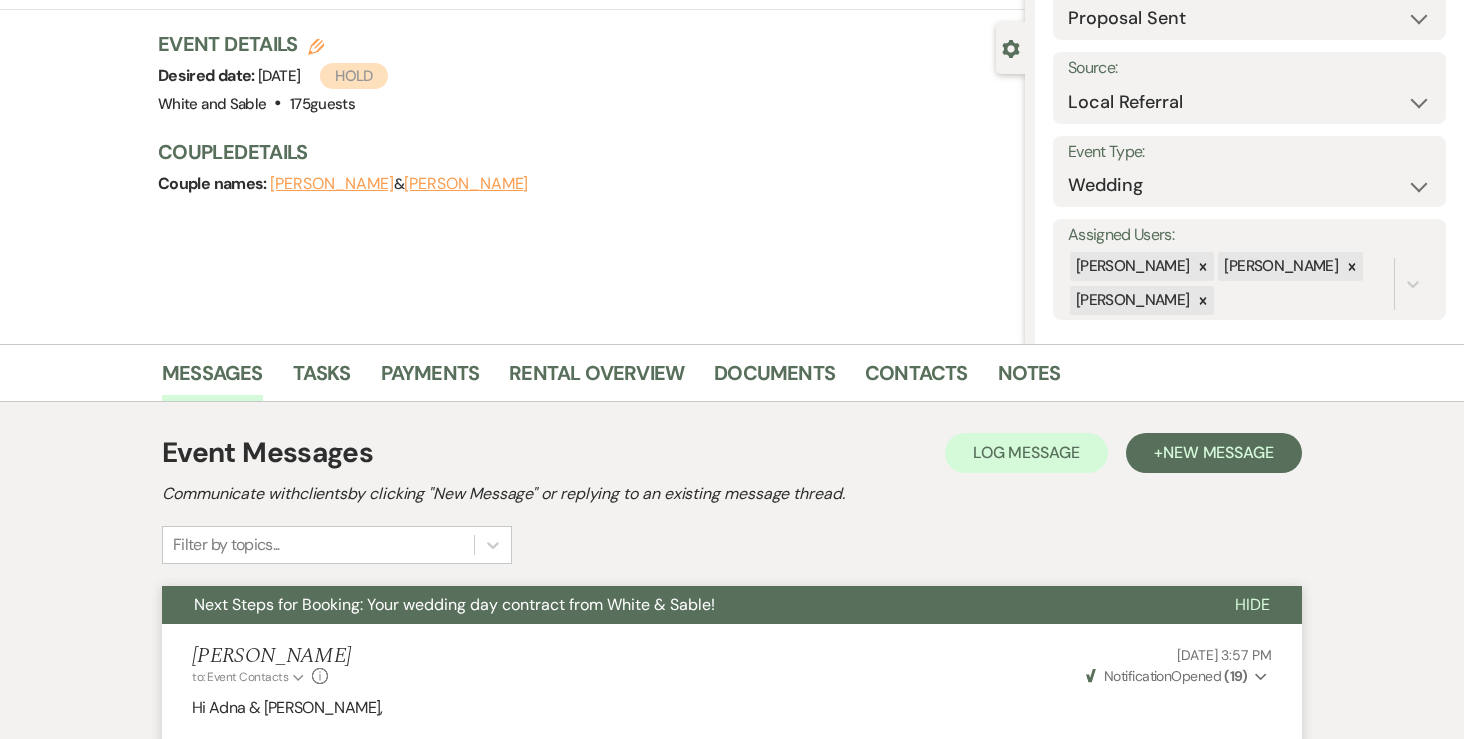 scroll, scrollTop: 0, scrollLeft: 0, axis: both 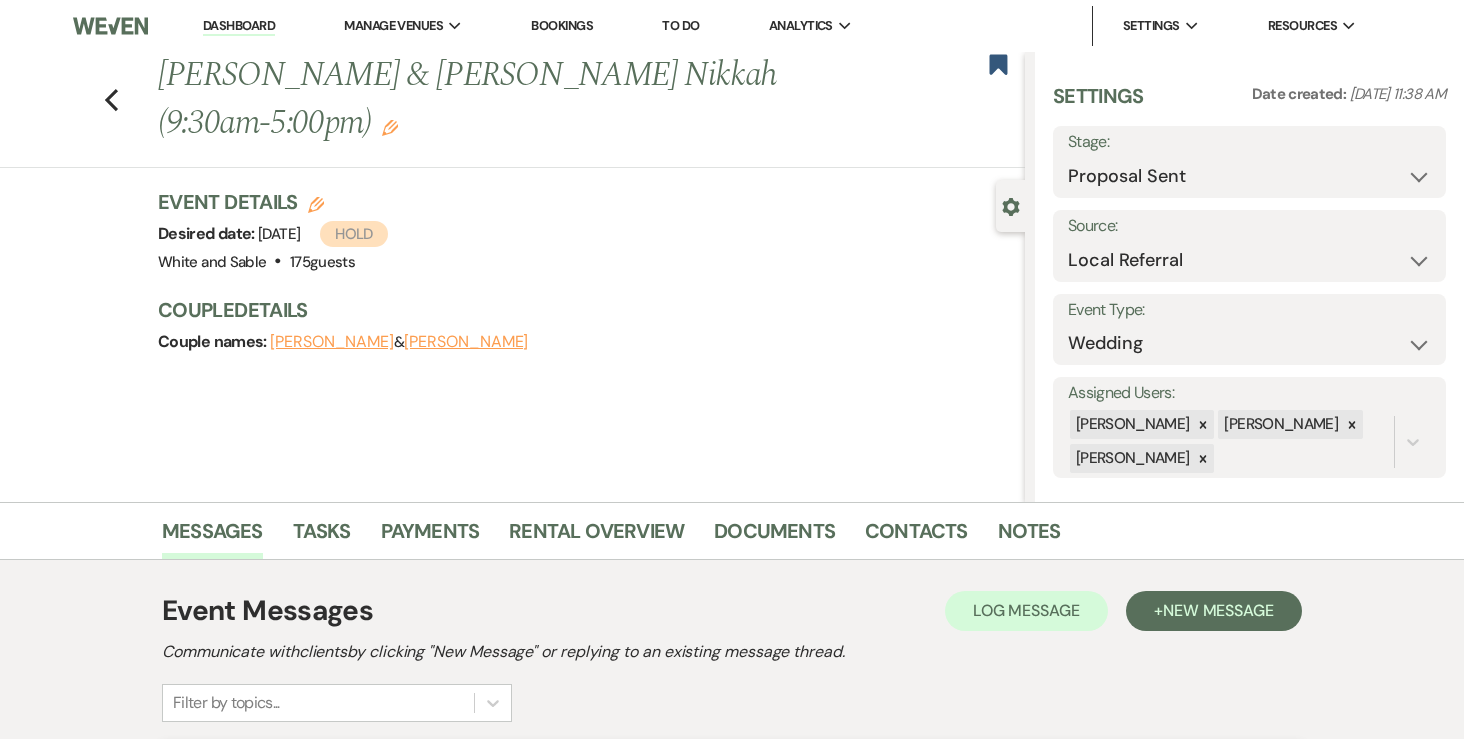 drag, startPoint x: 237, startPoint y: 19, endPoint x: 264, endPoint y: 1, distance: 32.449963 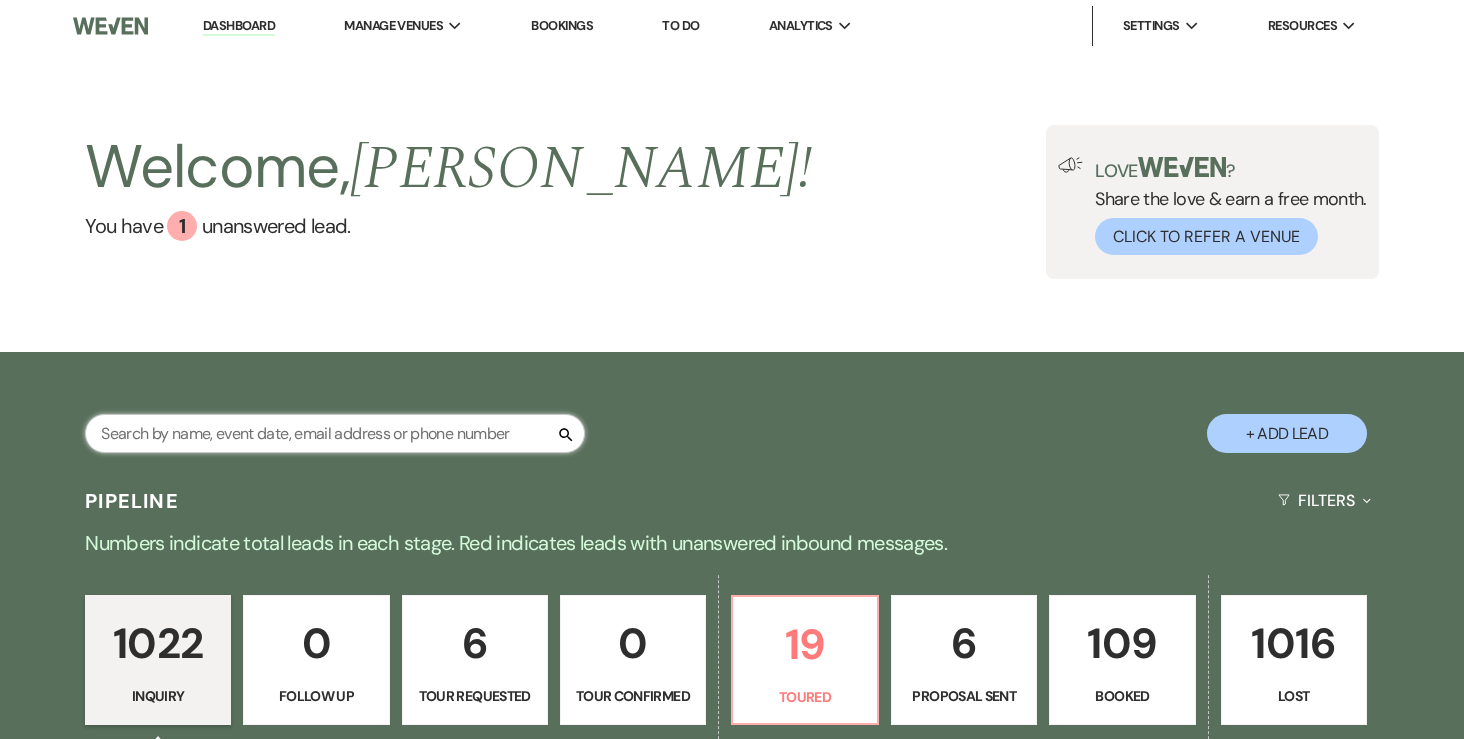 click at bounding box center [335, 433] 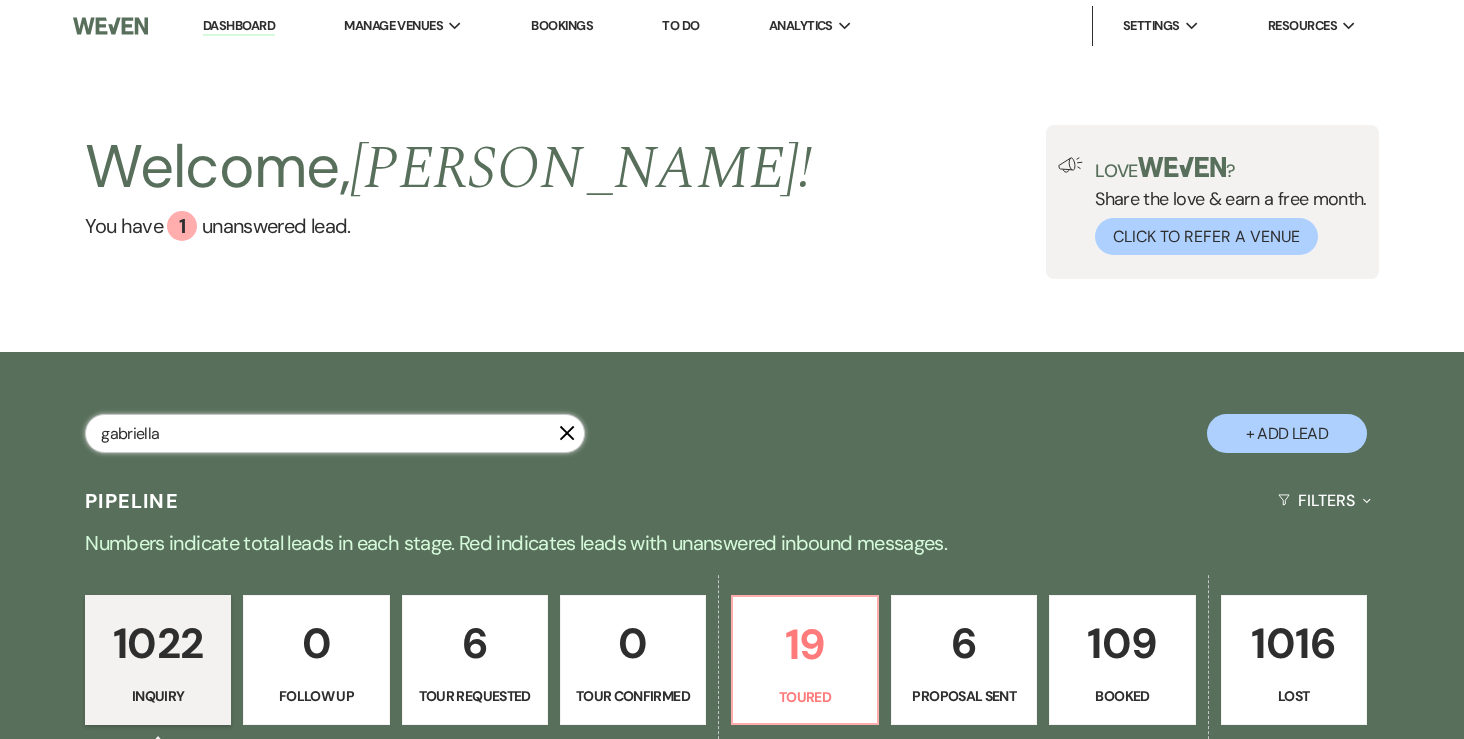 type on "gabriella" 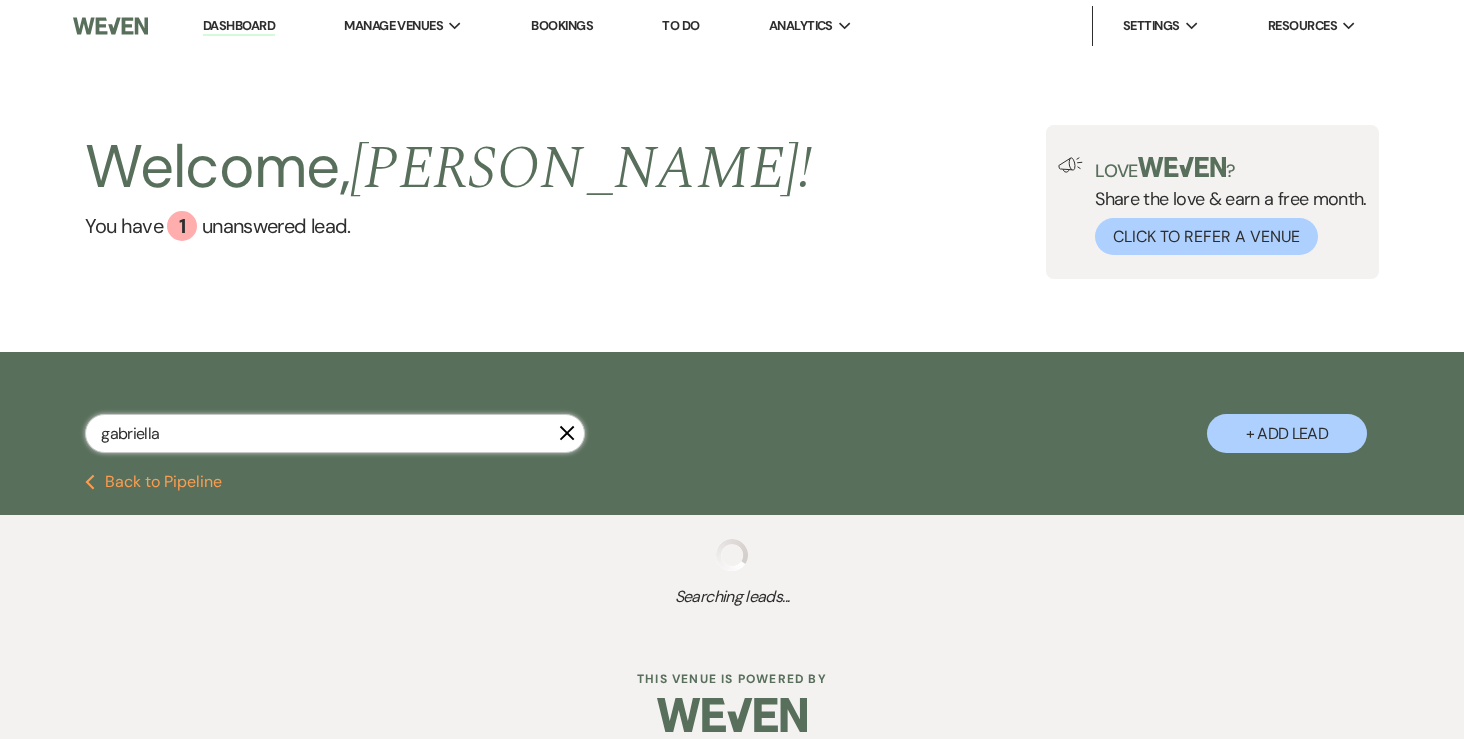 scroll, scrollTop: 73, scrollLeft: 0, axis: vertical 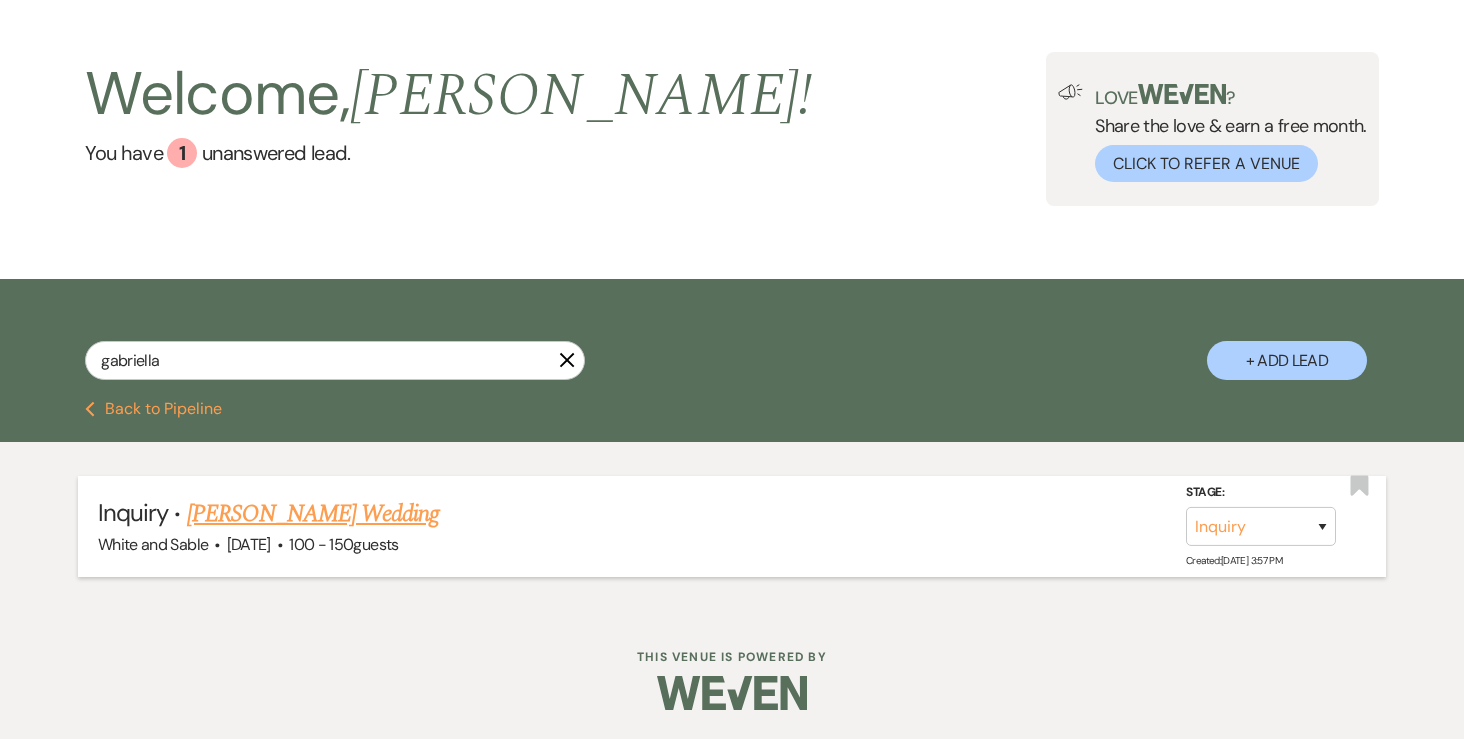 click on "[PERSON_NAME] Wedding" at bounding box center (313, 514) 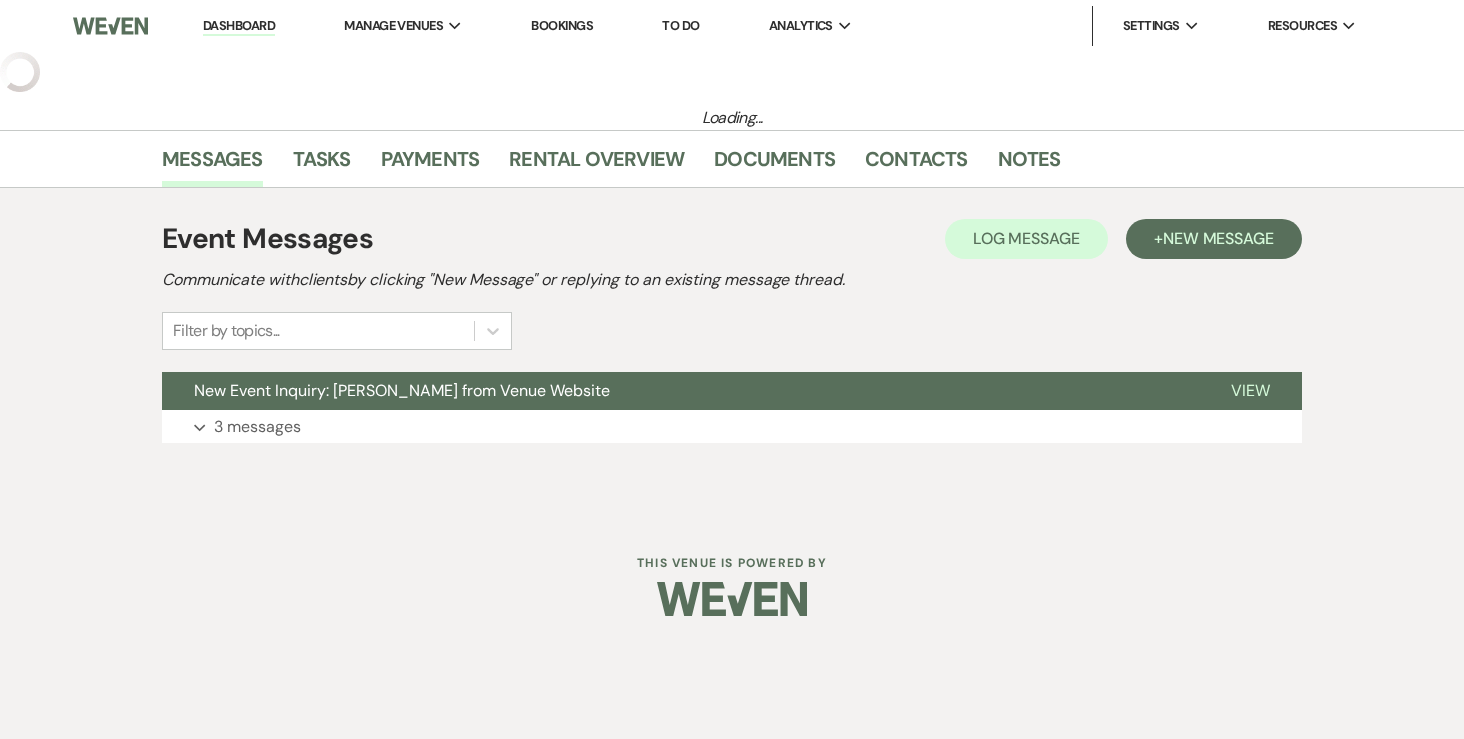 select on "5" 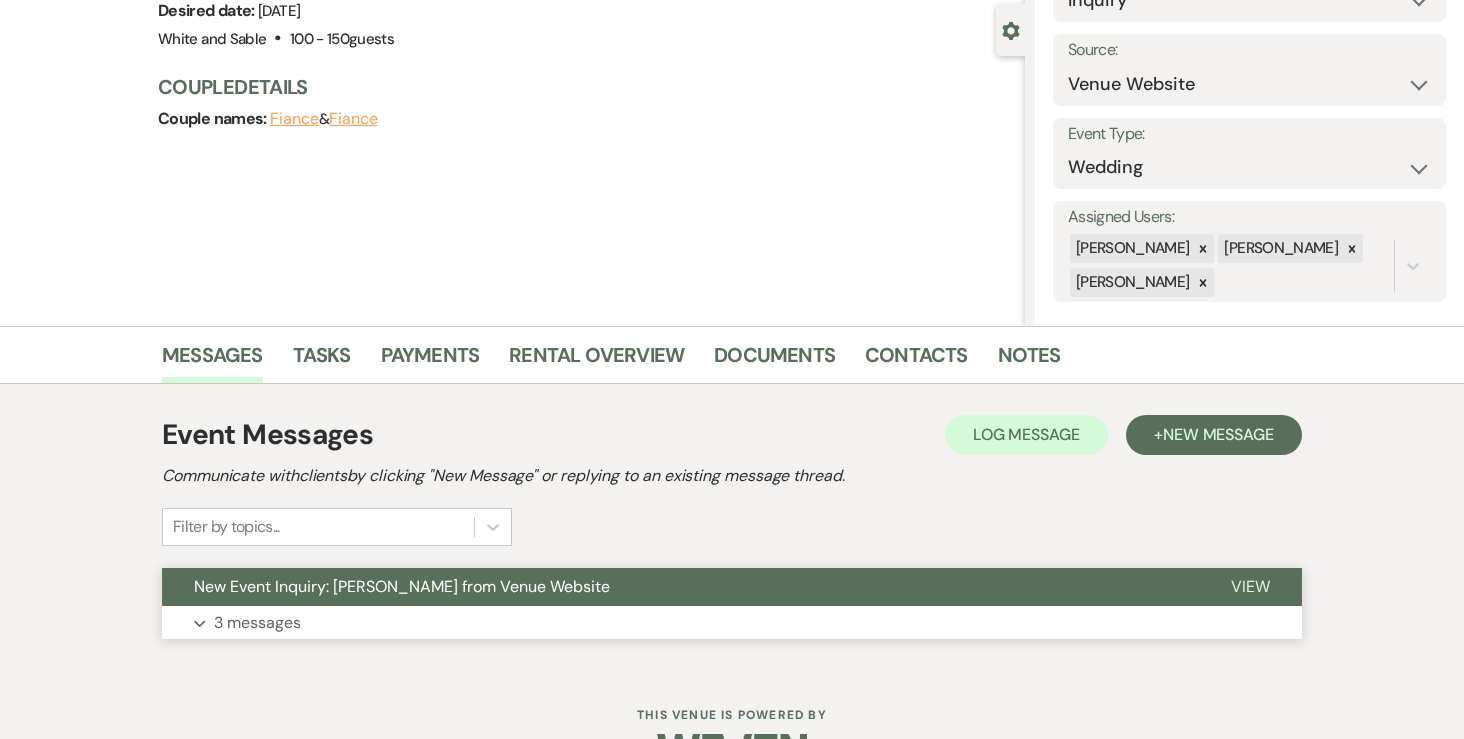 click on "Expand 3 messages" at bounding box center [732, 623] 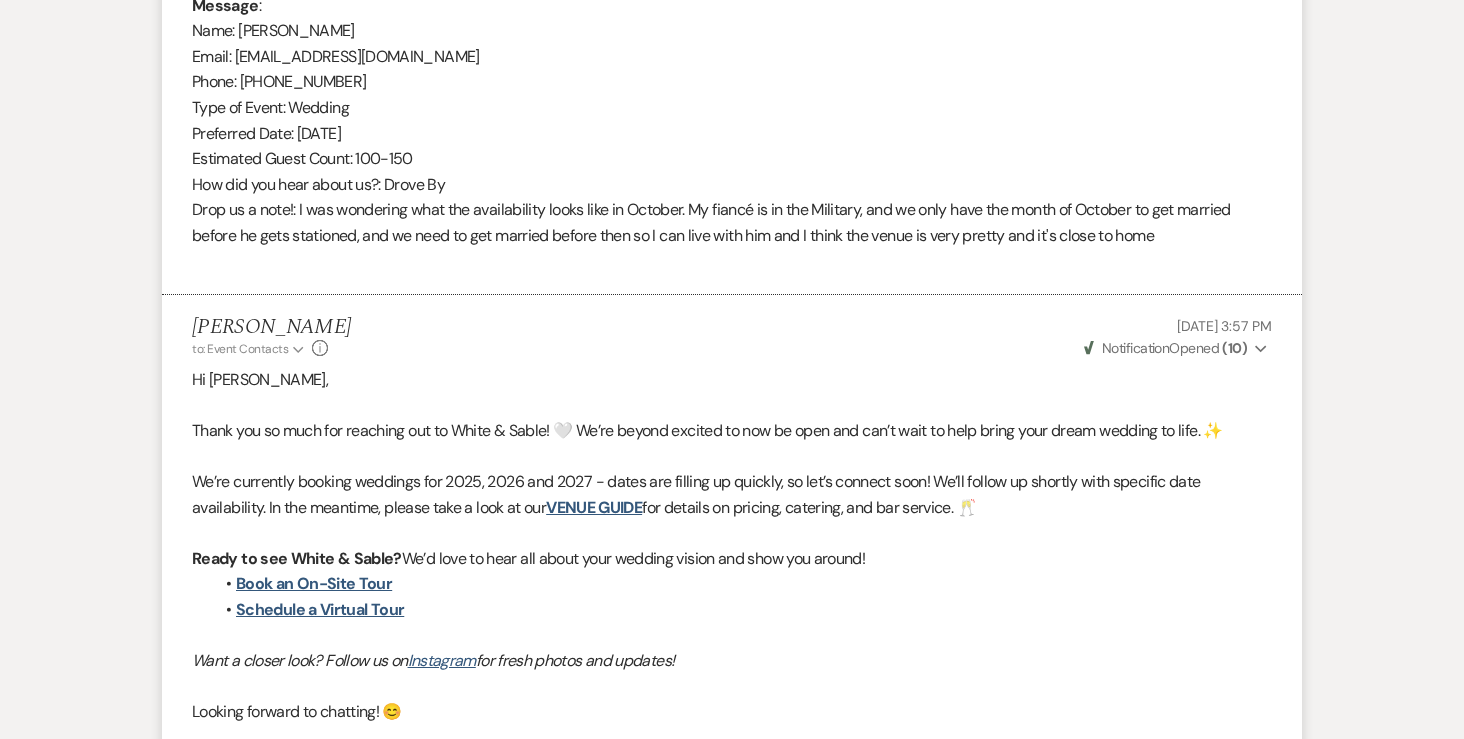 scroll, scrollTop: 0, scrollLeft: 0, axis: both 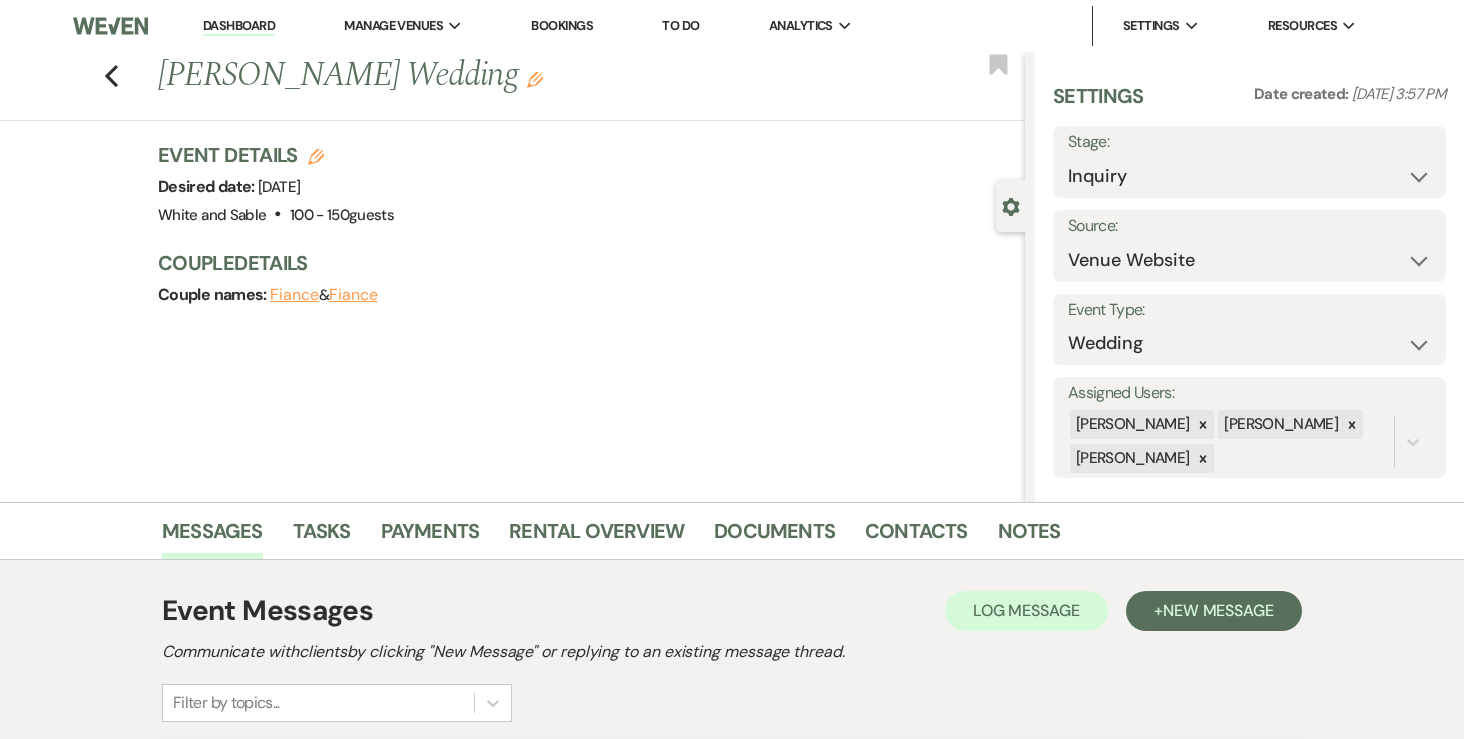 click on "Dashboard" at bounding box center (239, 26) 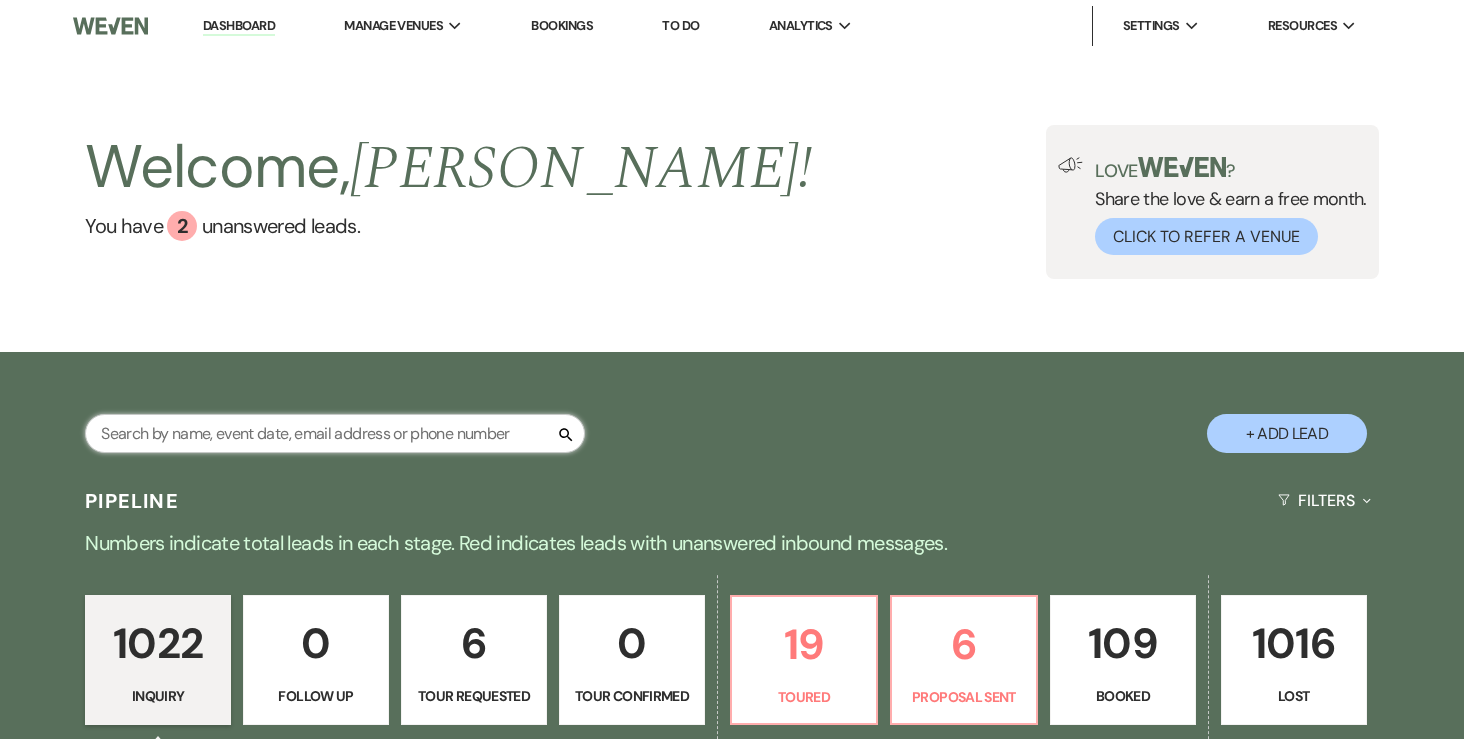 click at bounding box center (335, 433) 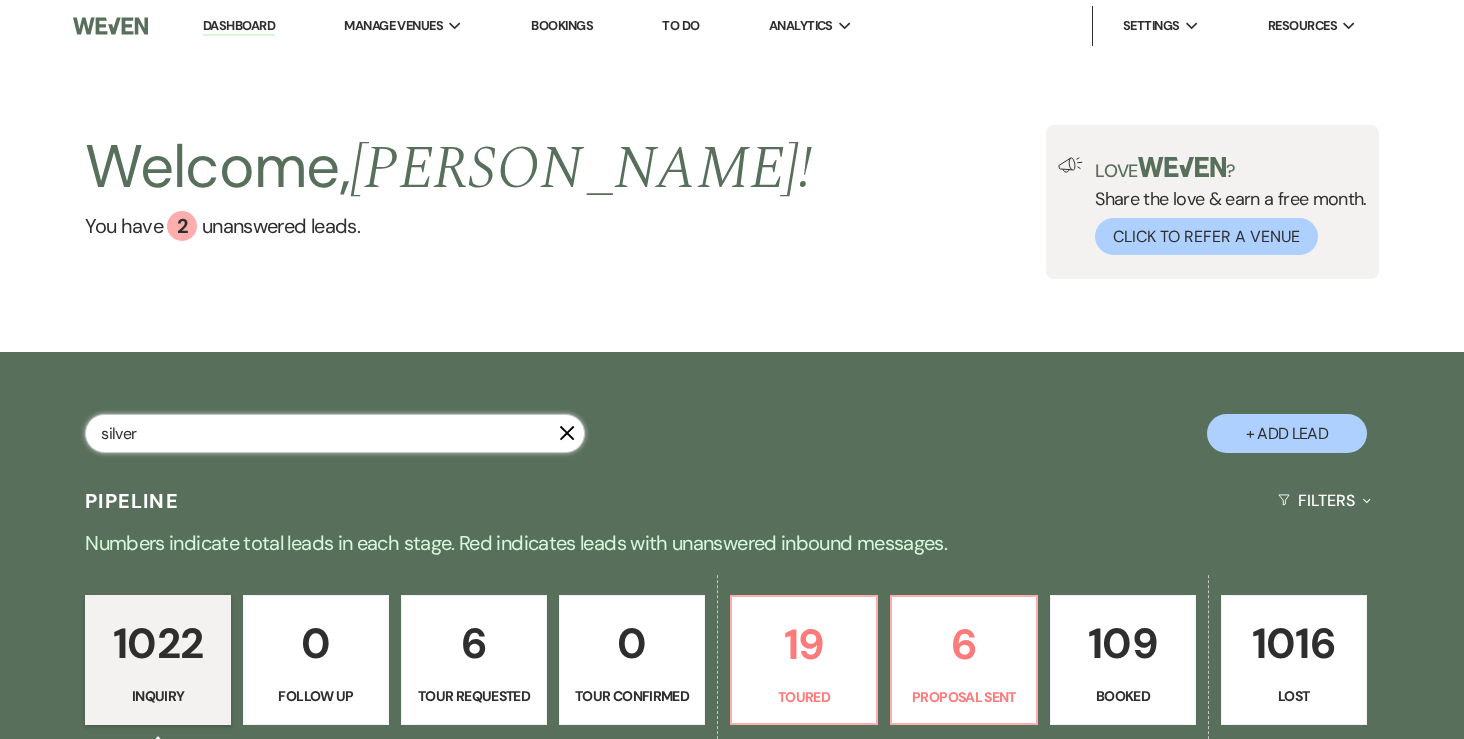type on "silver" 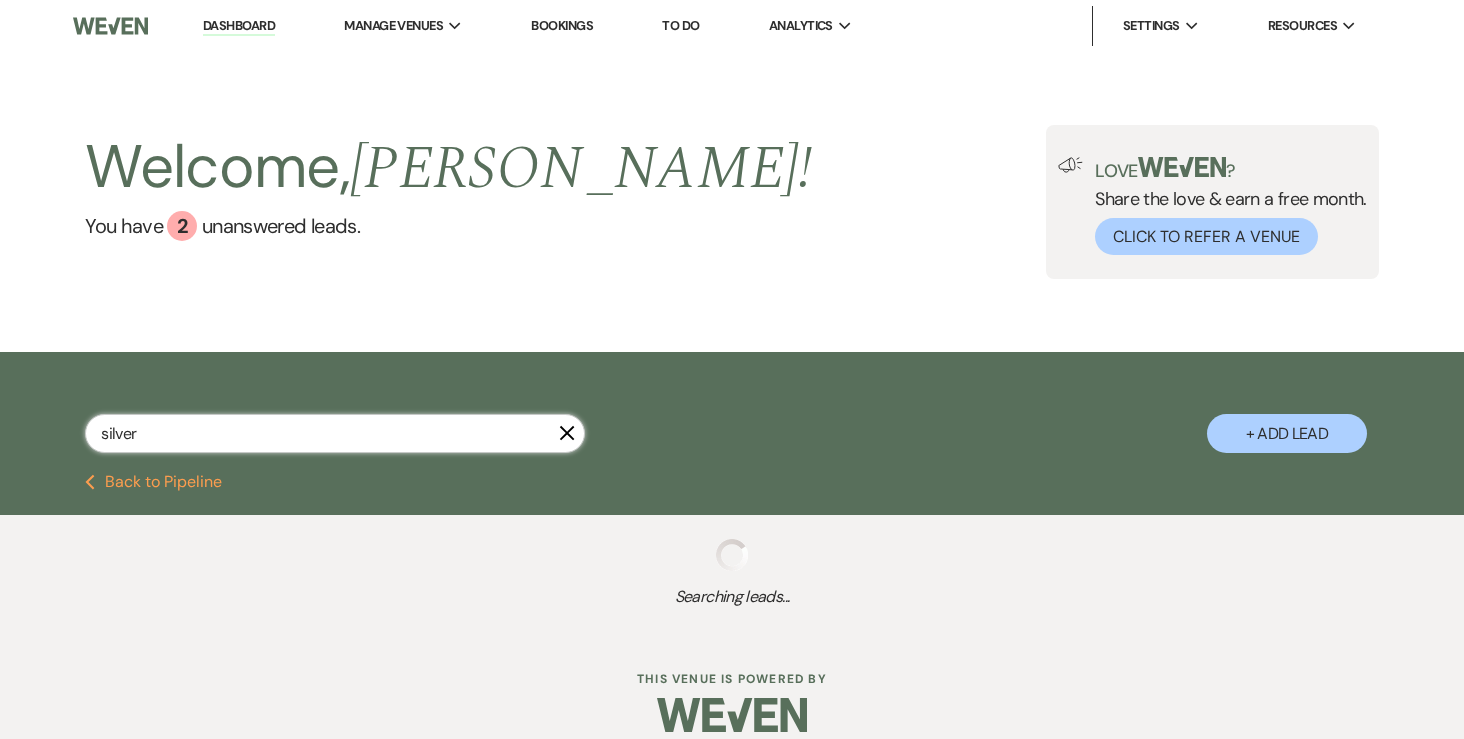 select on "8" 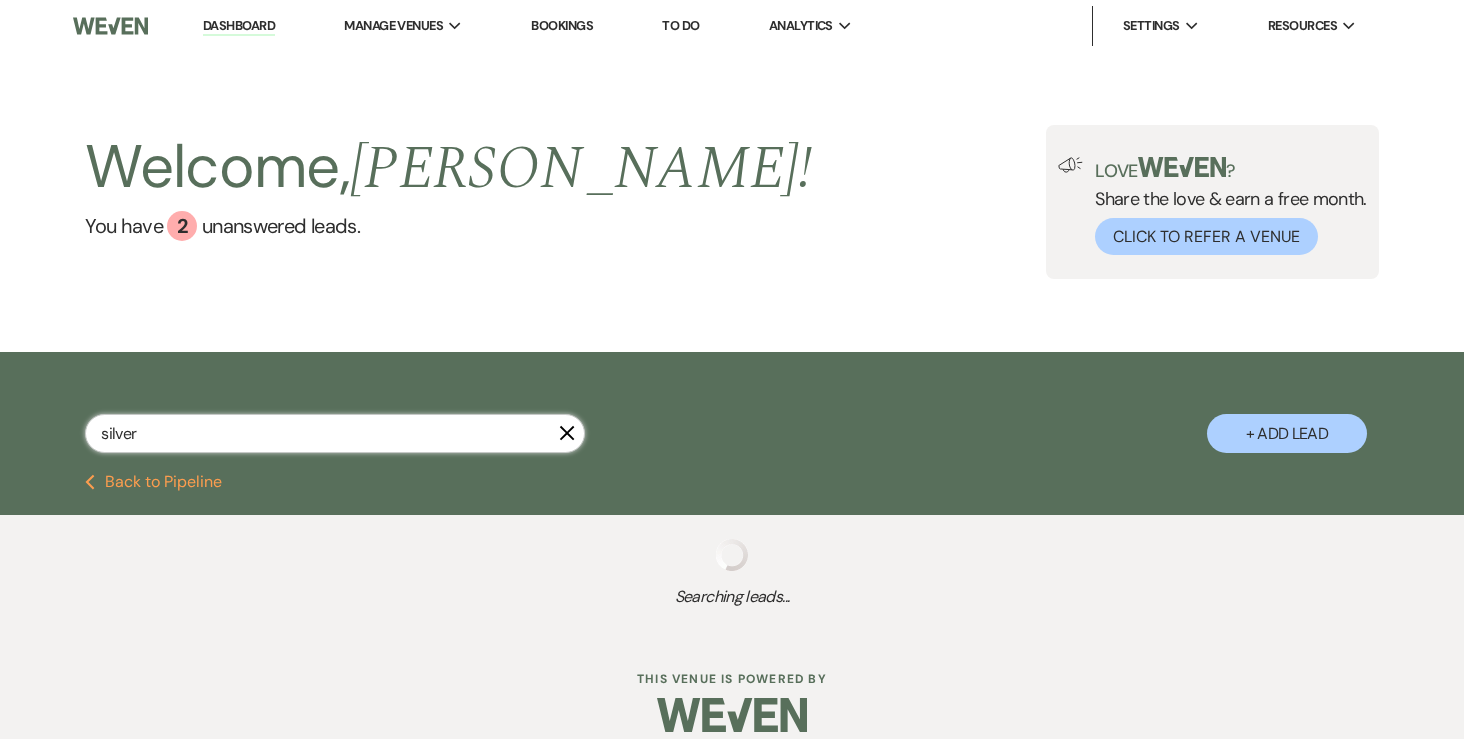 select on "5" 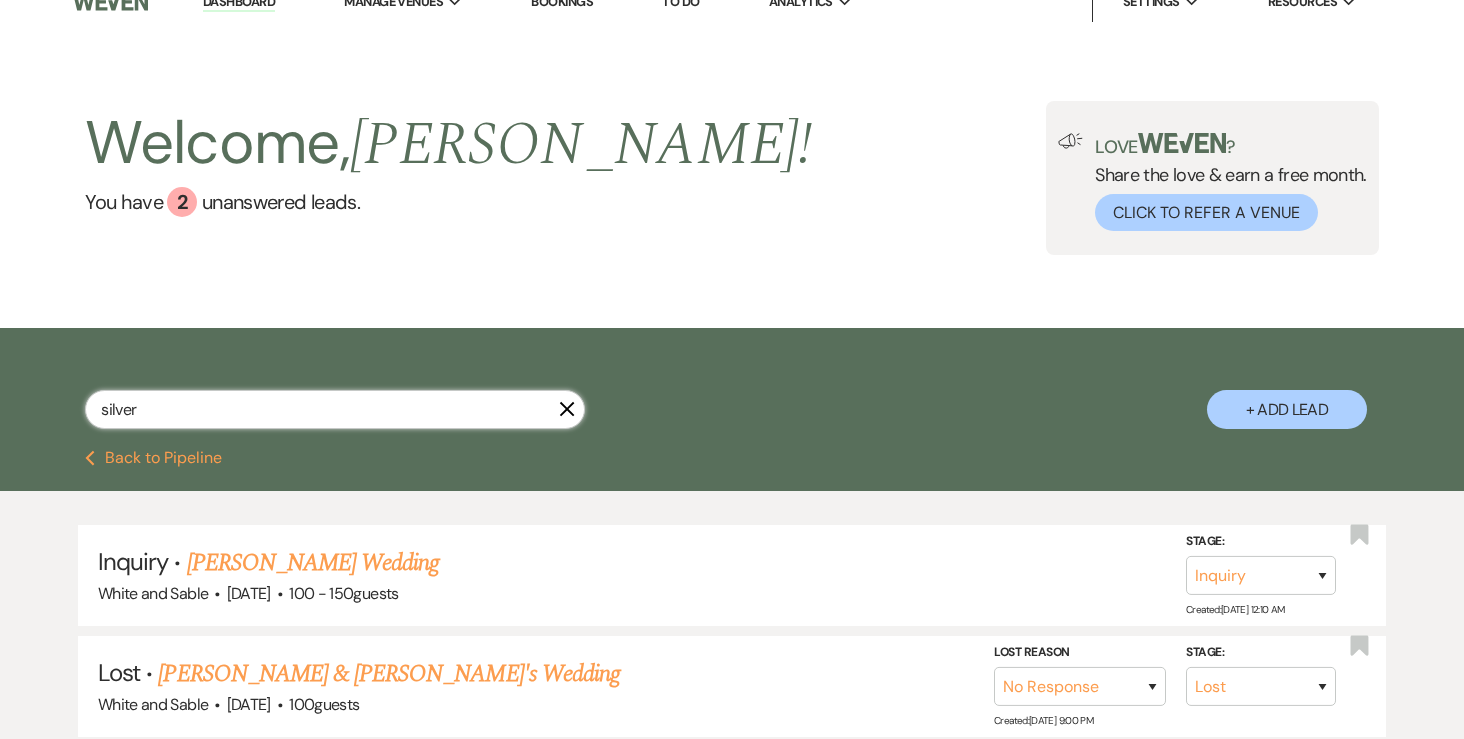 scroll, scrollTop: 26, scrollLeft: 0, axis: vertical 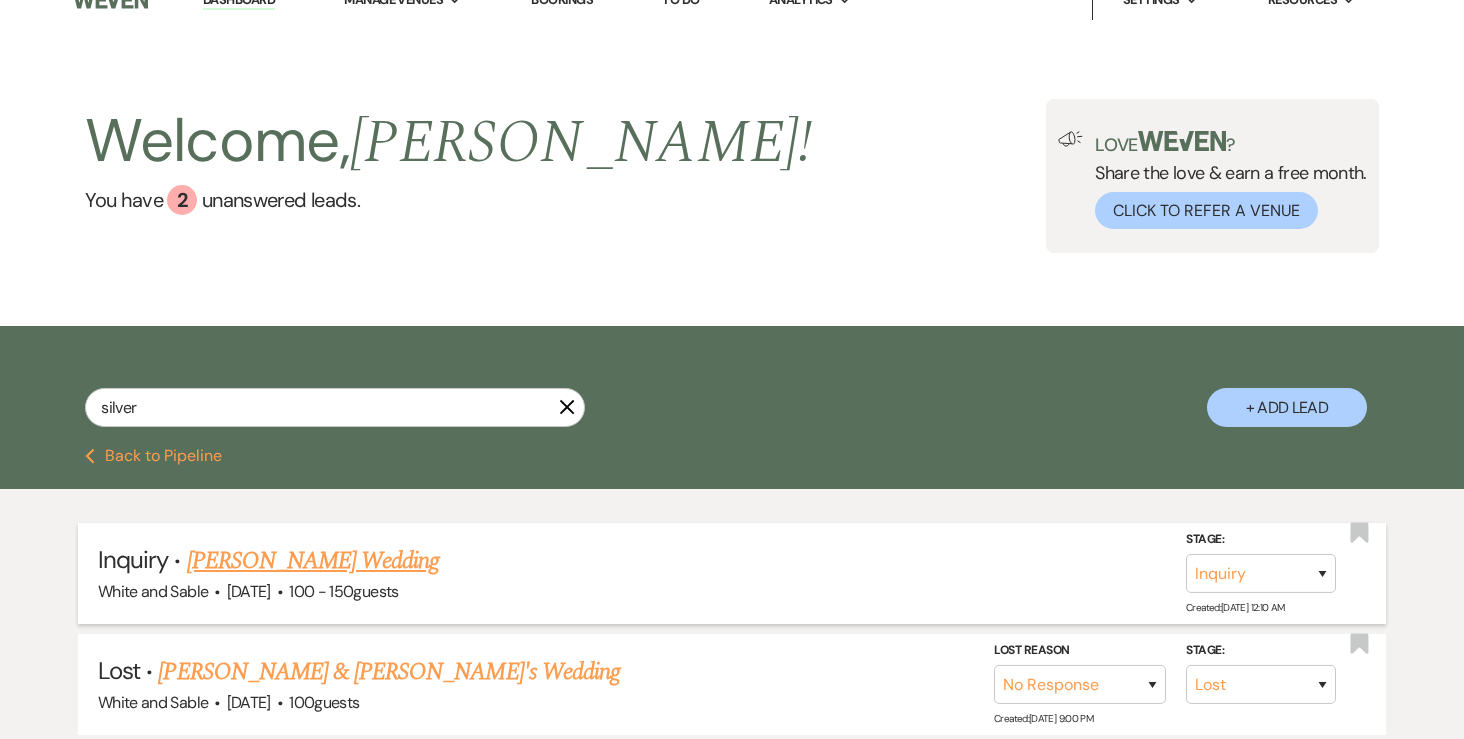 click on "[PERSON_NAME] Wedding" at bounding box center (313, 561) 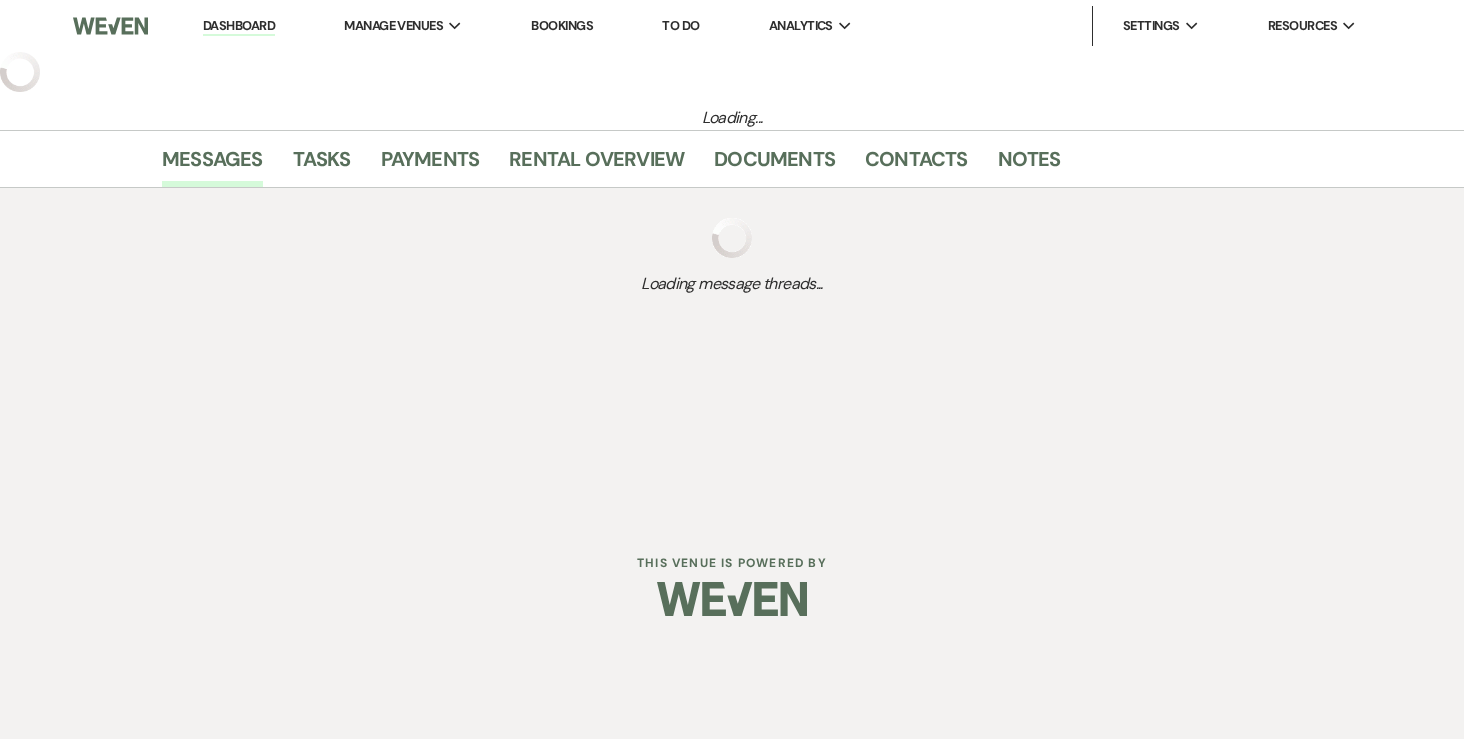 select on "5" 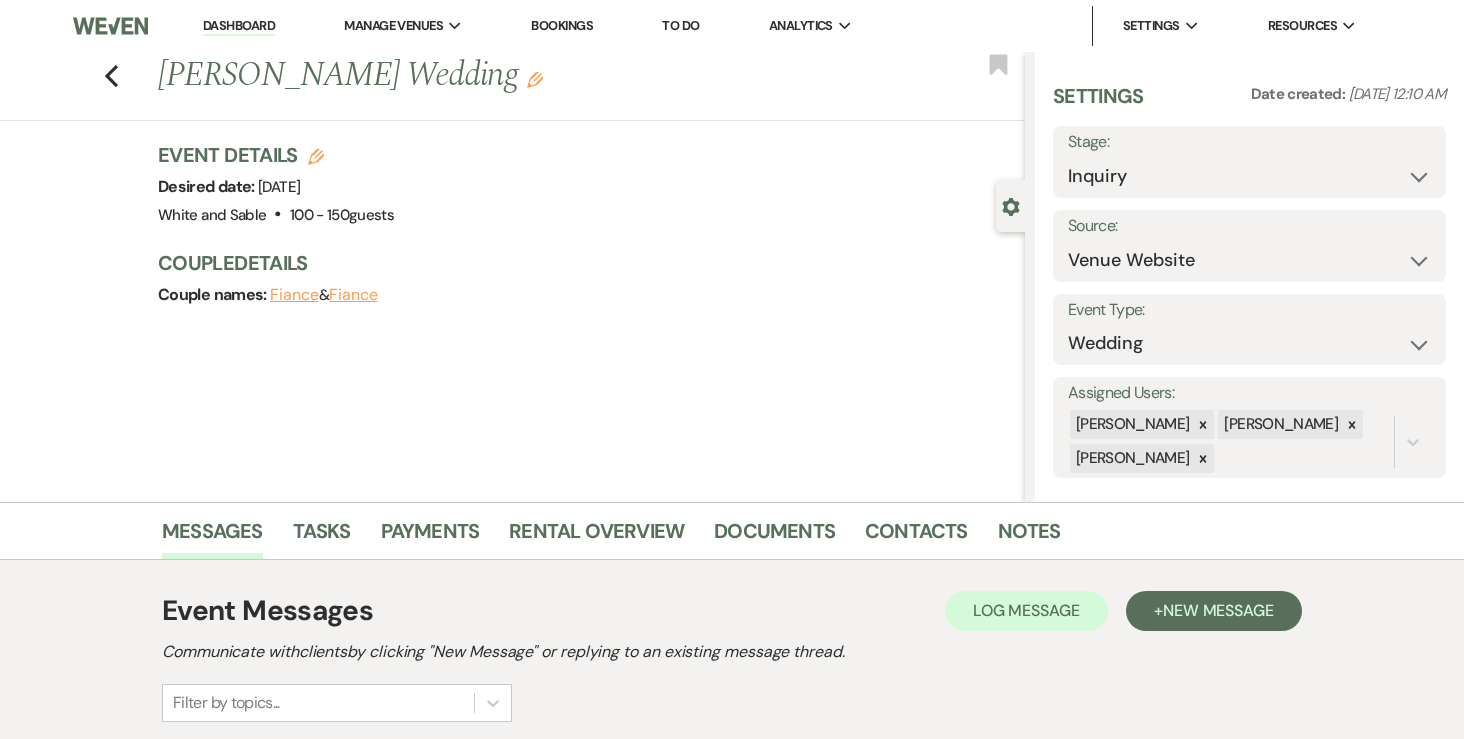 scroll, scrollTop: 235, scrollLeft: 0, axis: vertical 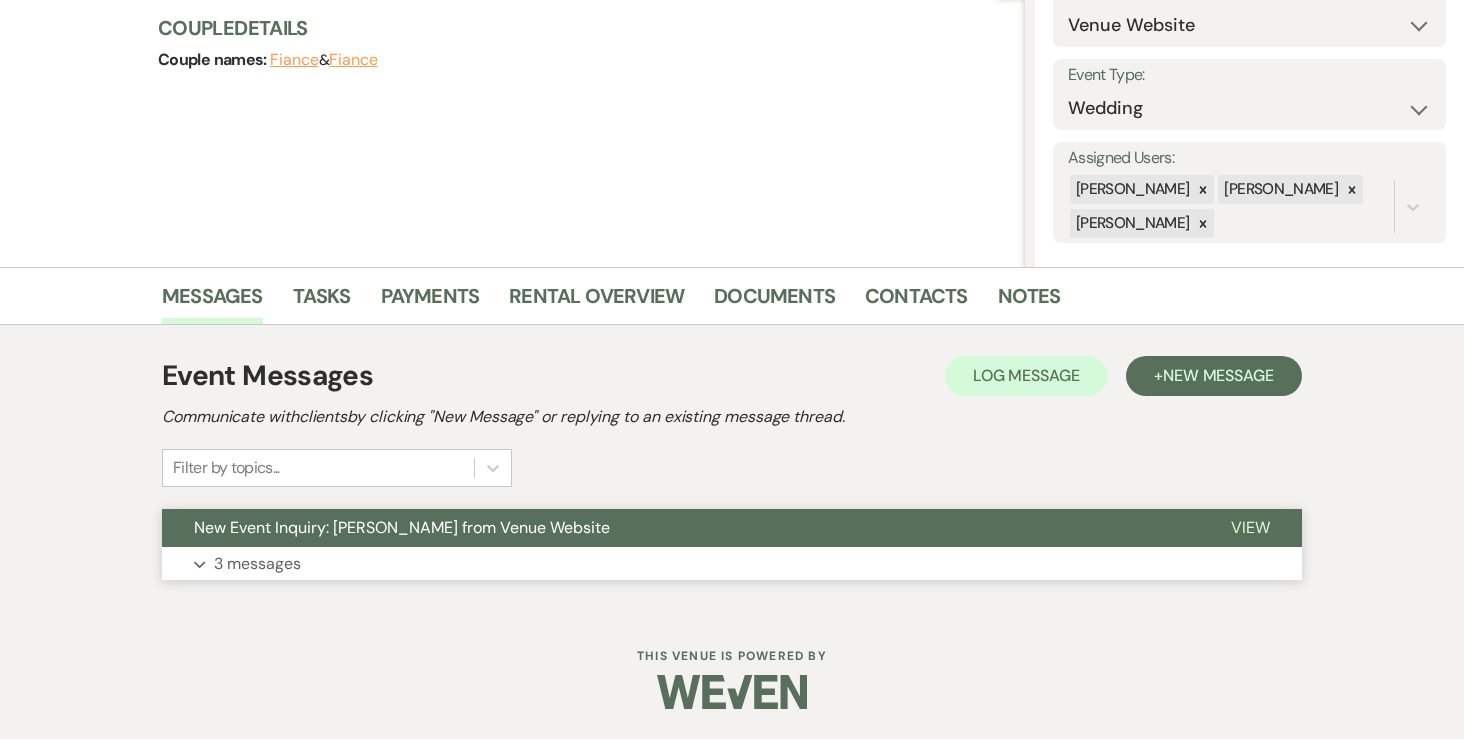 drag, startPoint x: 271, startPoint y: 568, endPoint x: 286, endPoint y: 566, distance: 15.132746 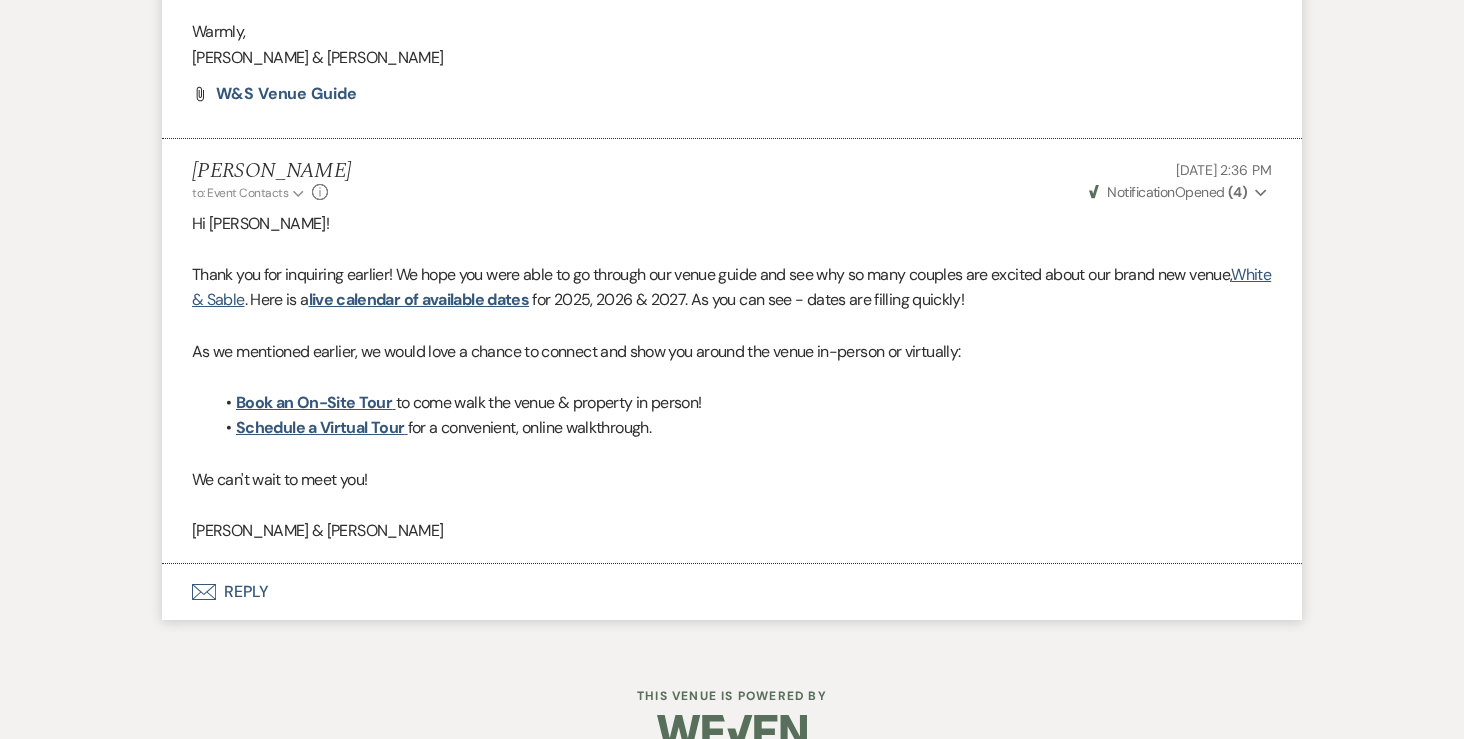 scroll, scrollTop: 1839, scrollLeft: 0, axis: vertical 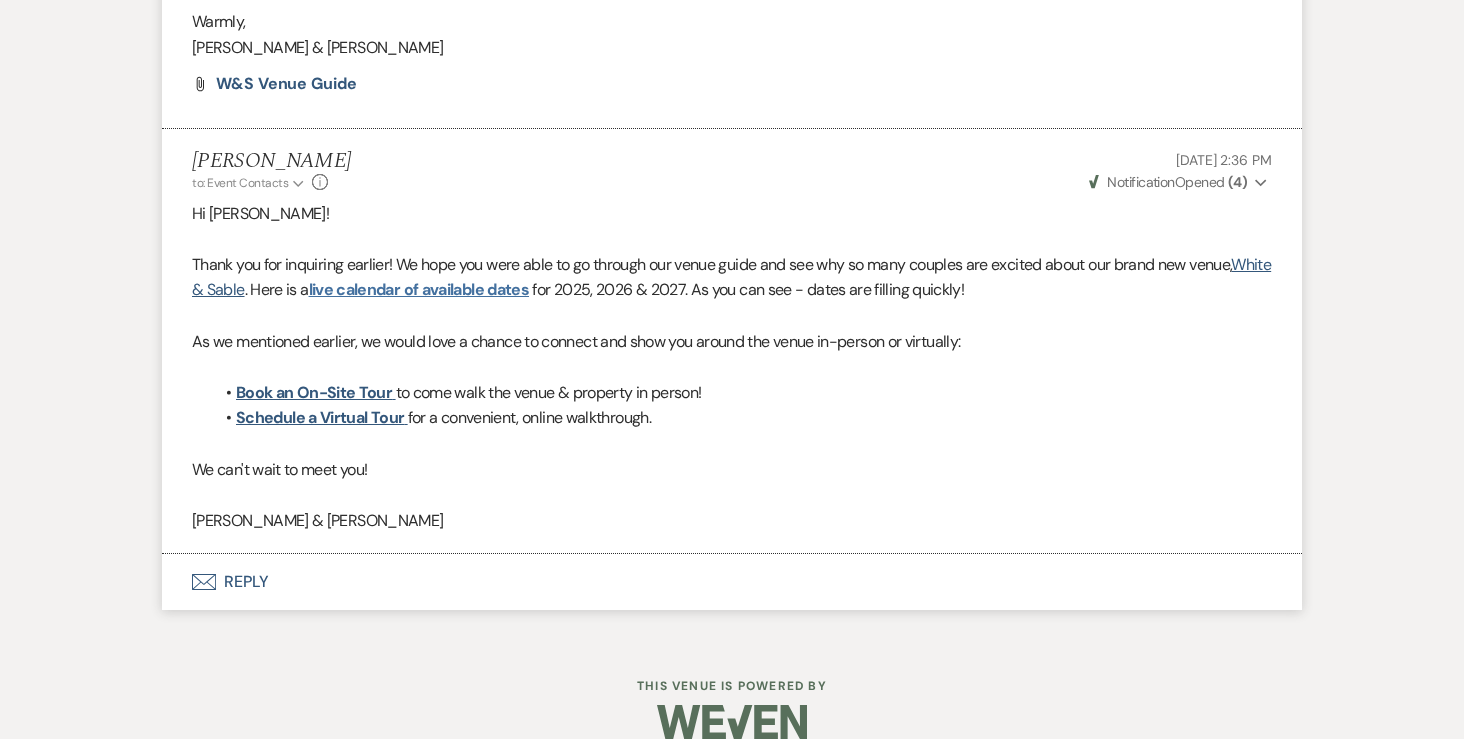 click on "live calendar of available dates" at bounding box center [419, 289] 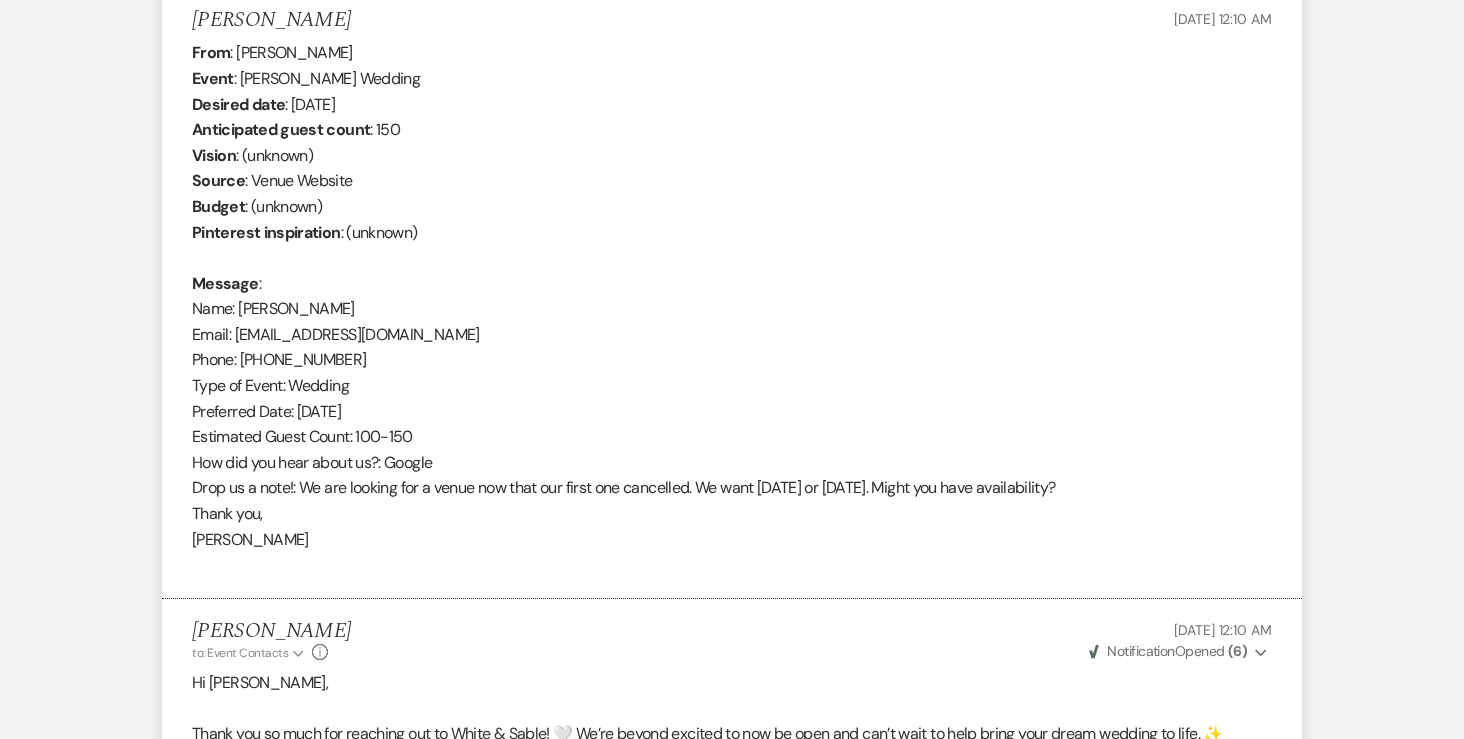 scroll, scrollTop: 0, scrollLeft: 0, axis: both 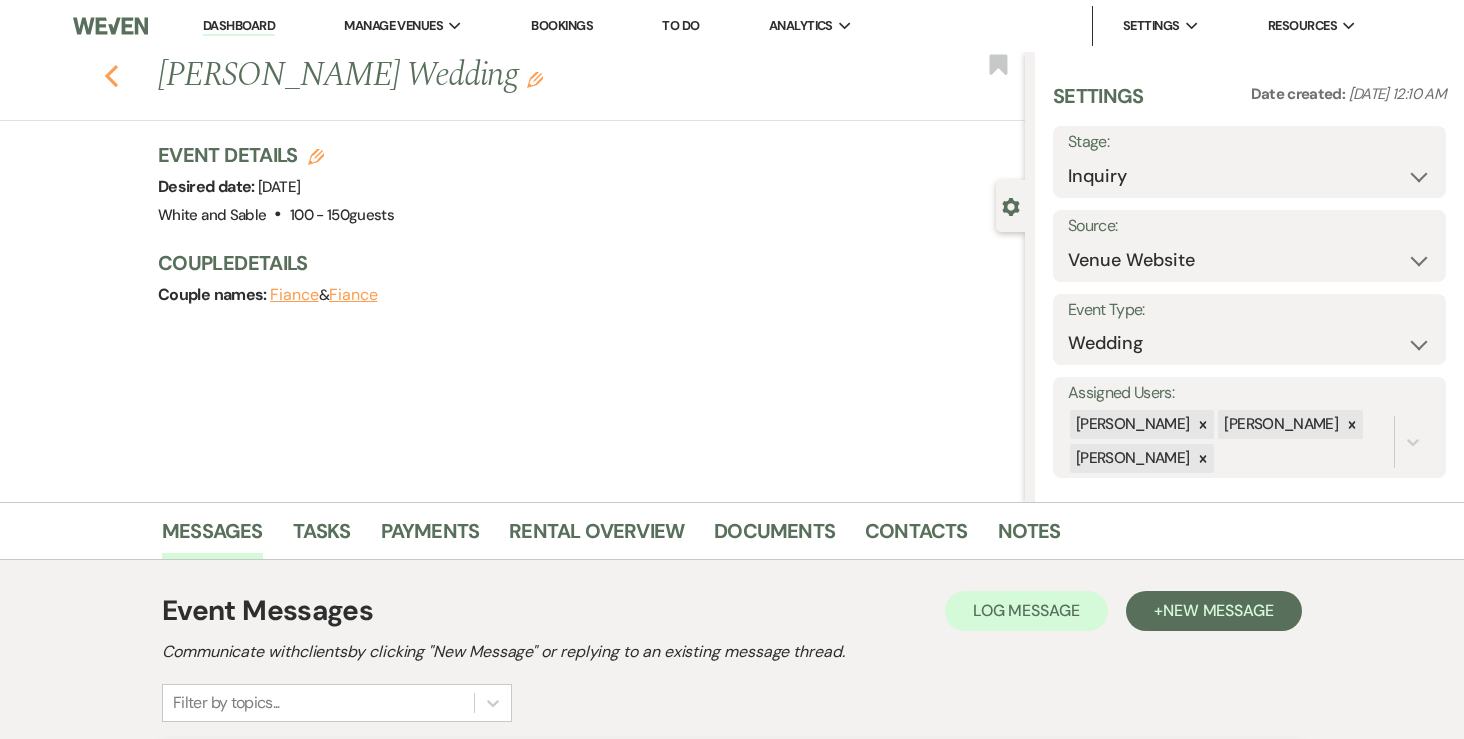 click on "Previous" 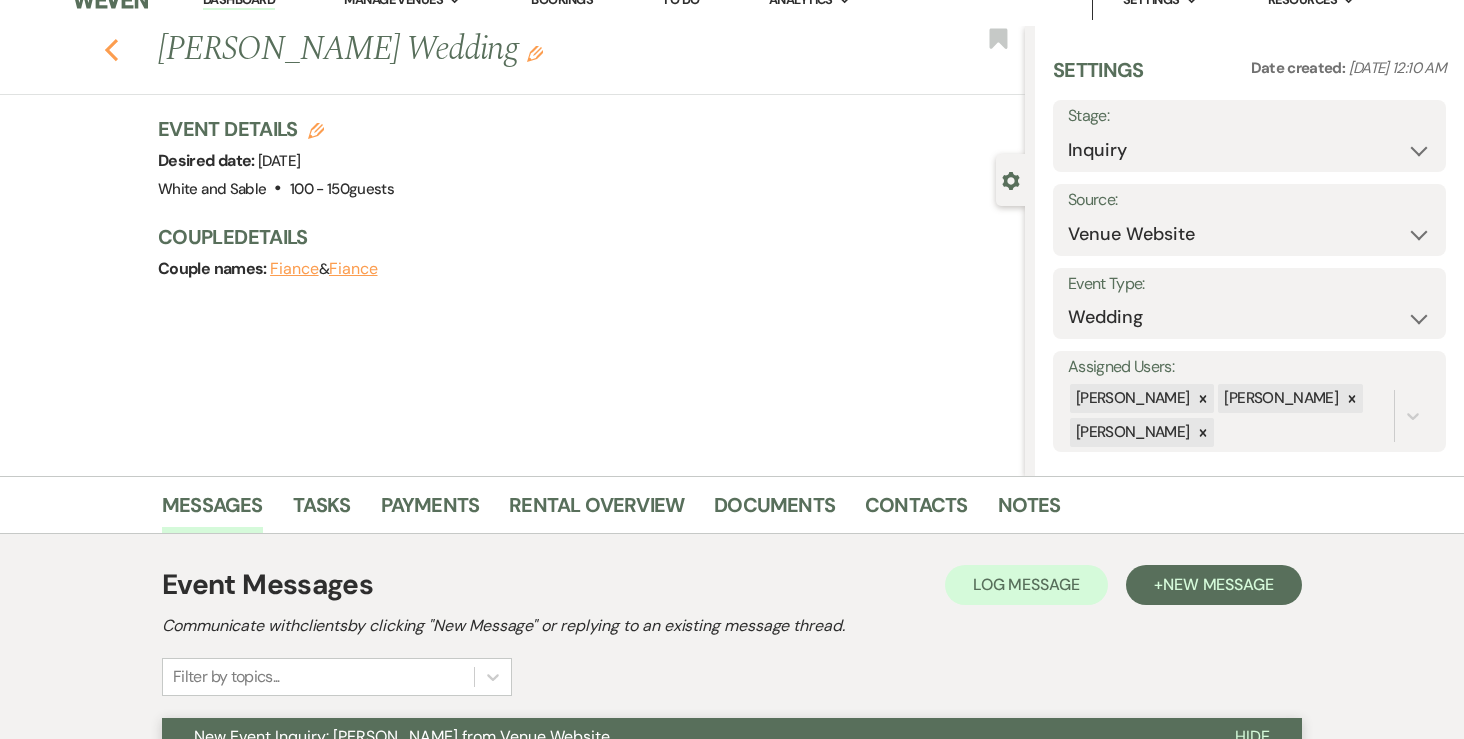 select on "8" 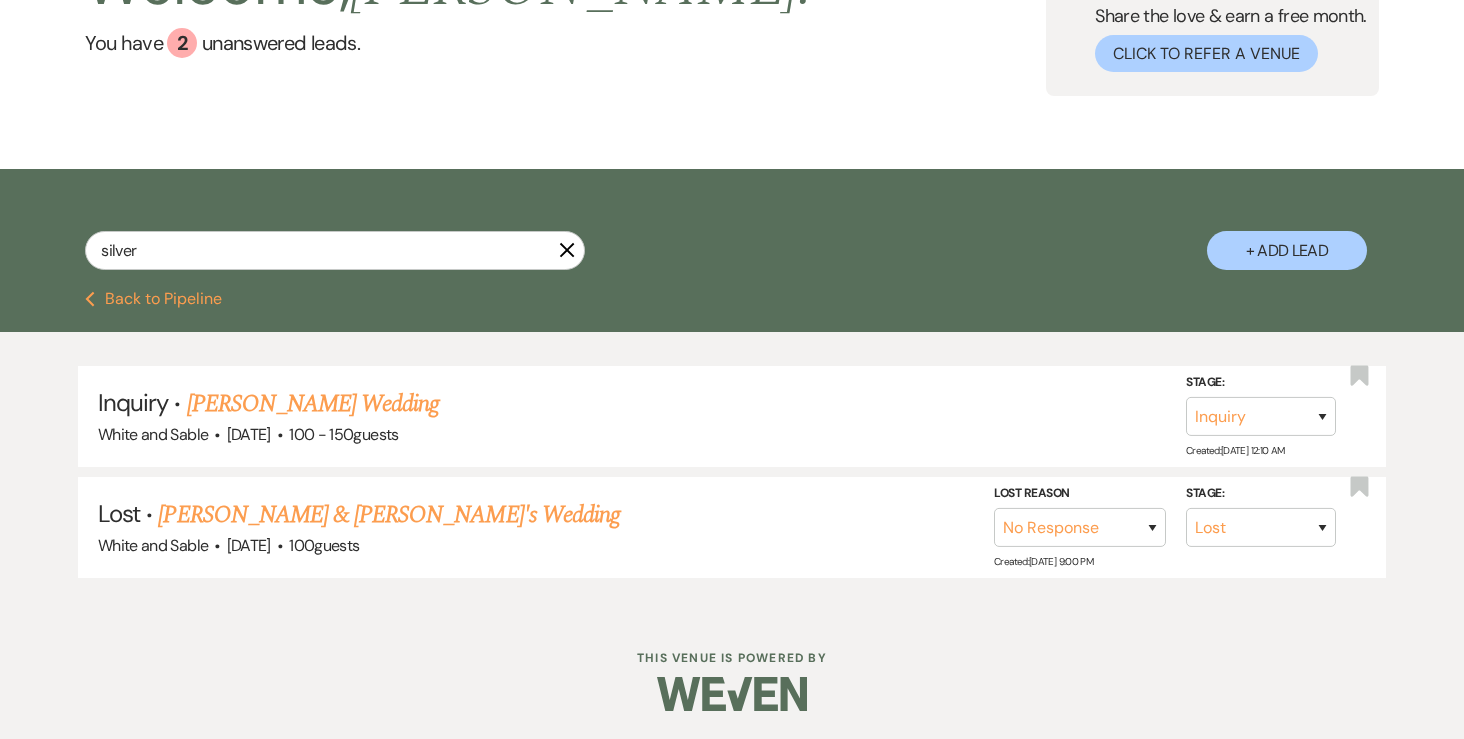 scroll, scrollTop: 0, scrollLeft: 0, axis: both 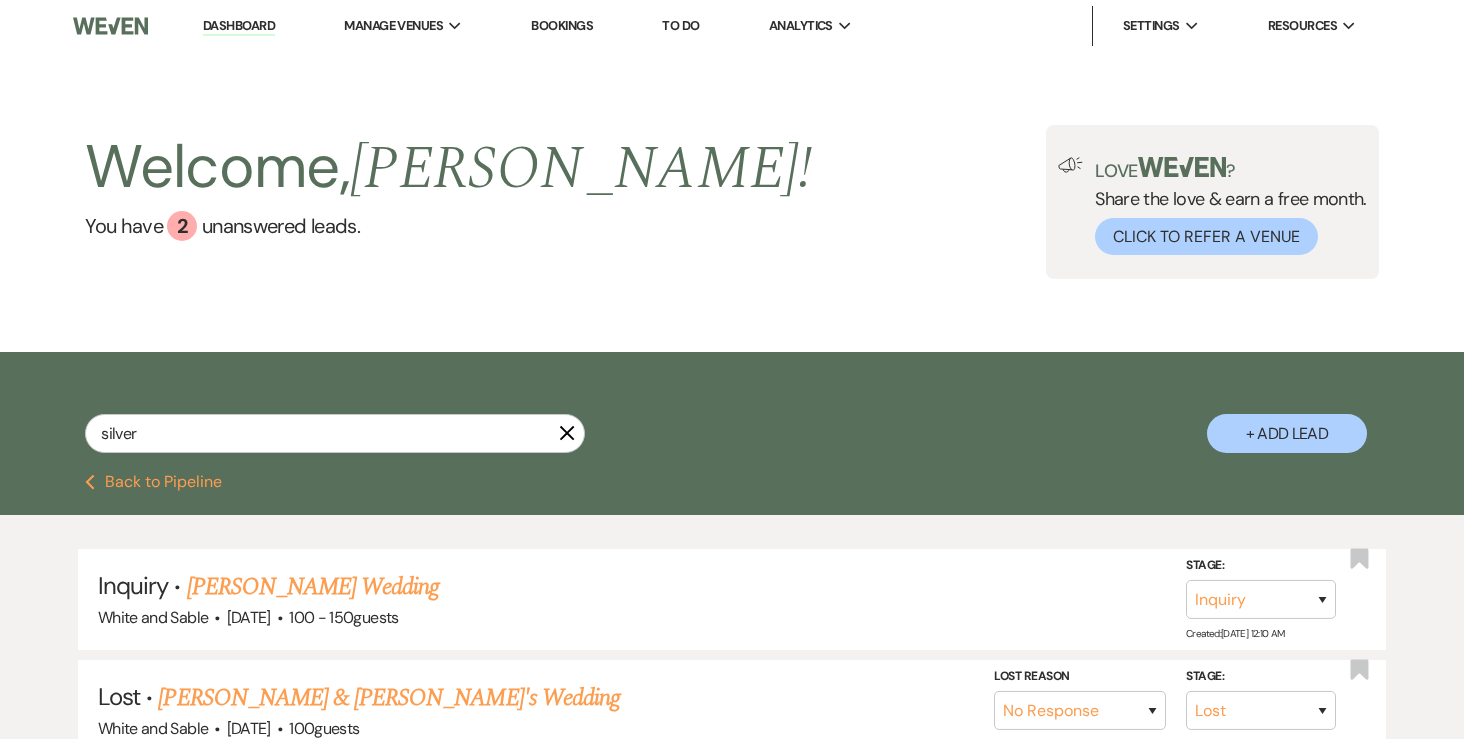 click on "Previous  Back to Pipeline" at bounding box center (153, 482) 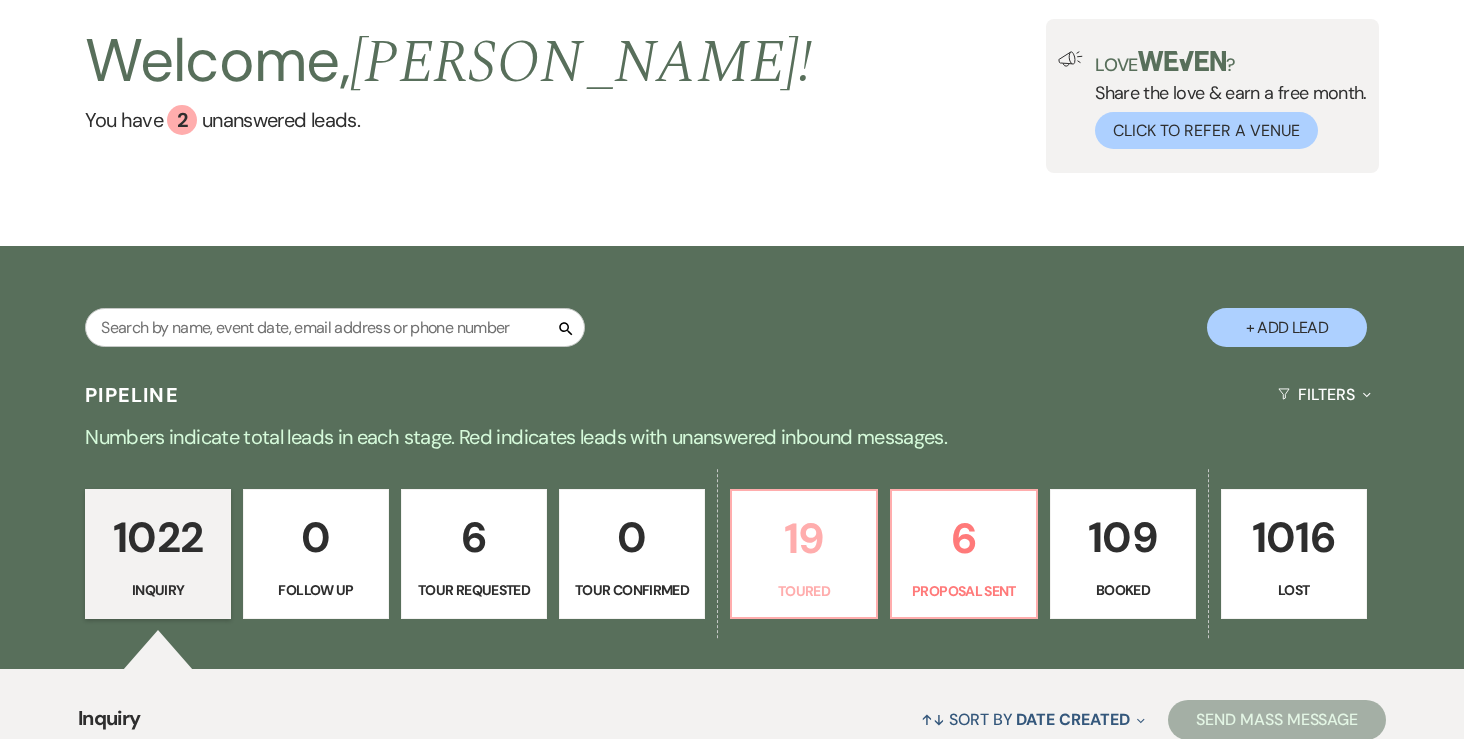 scroll, scrollTop: 116, scrollLeft: 0, axis: vertical 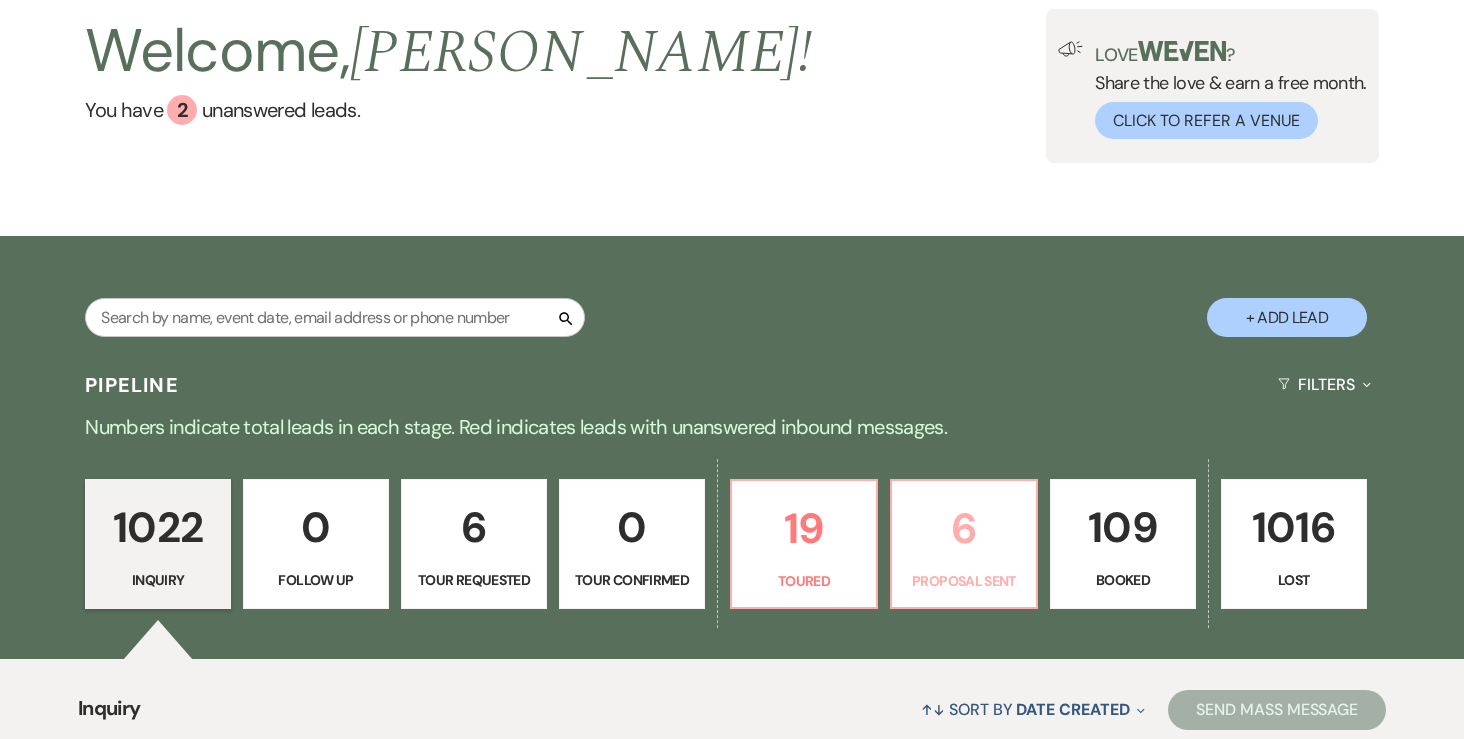 click on "6" at bounding box center [964, 528] 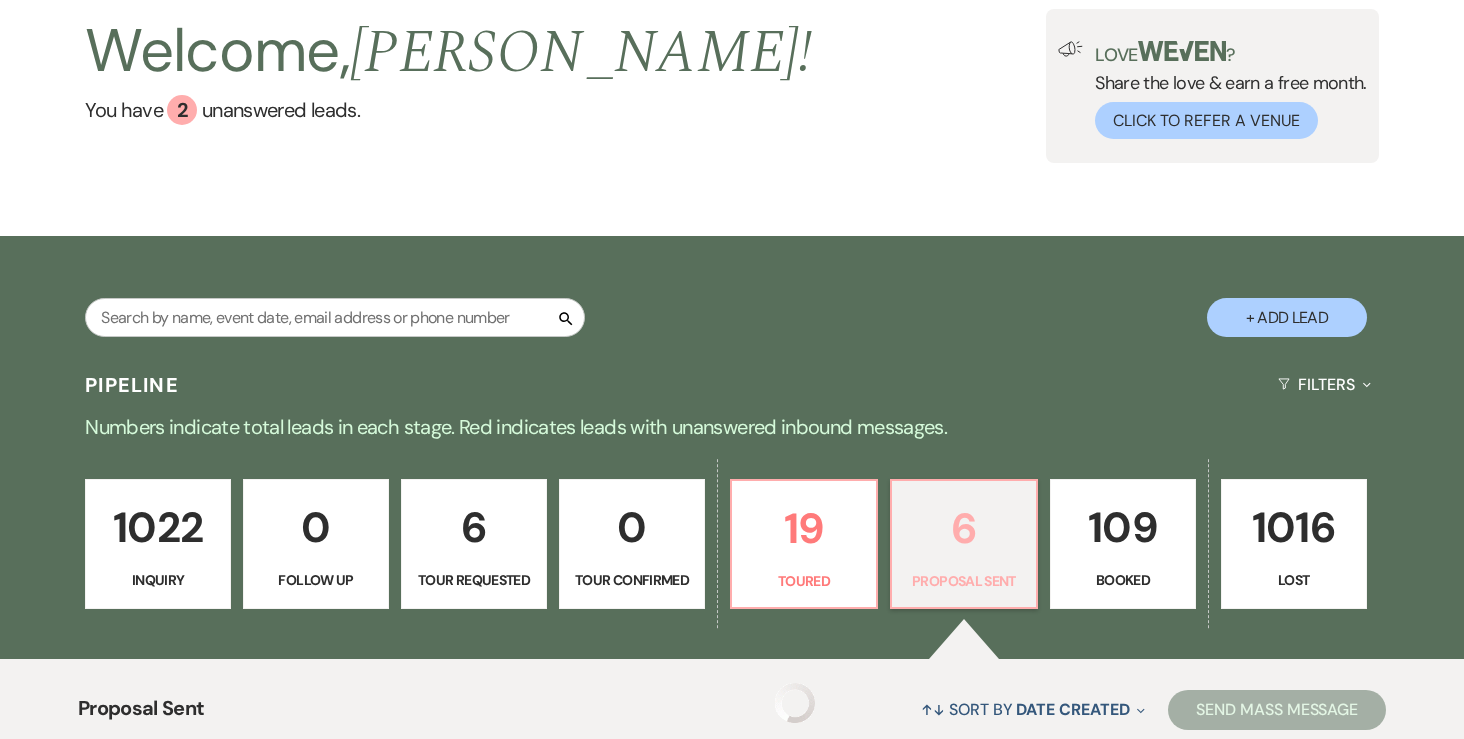 select on "6" 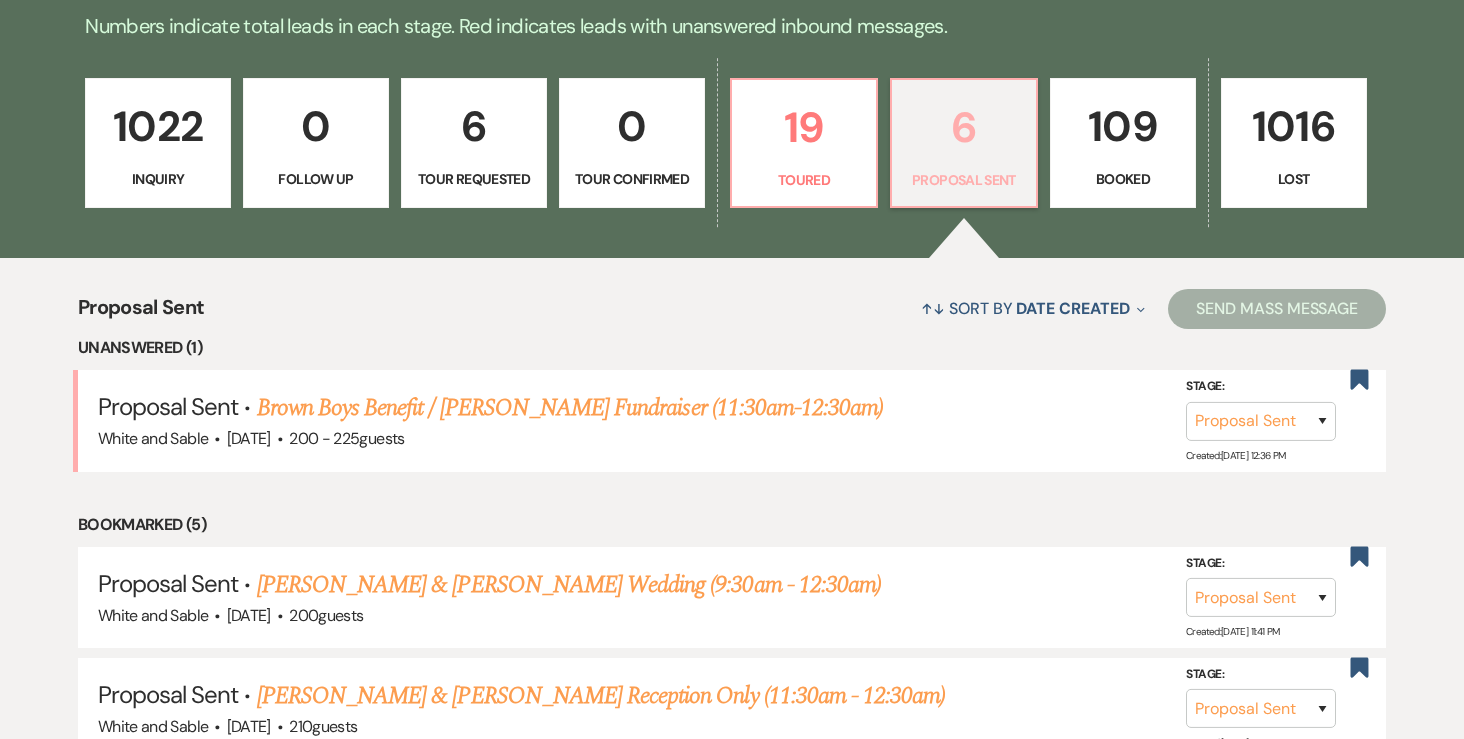 scroll, scrollTop: 518, scrollLeft: 0, axis: vertical 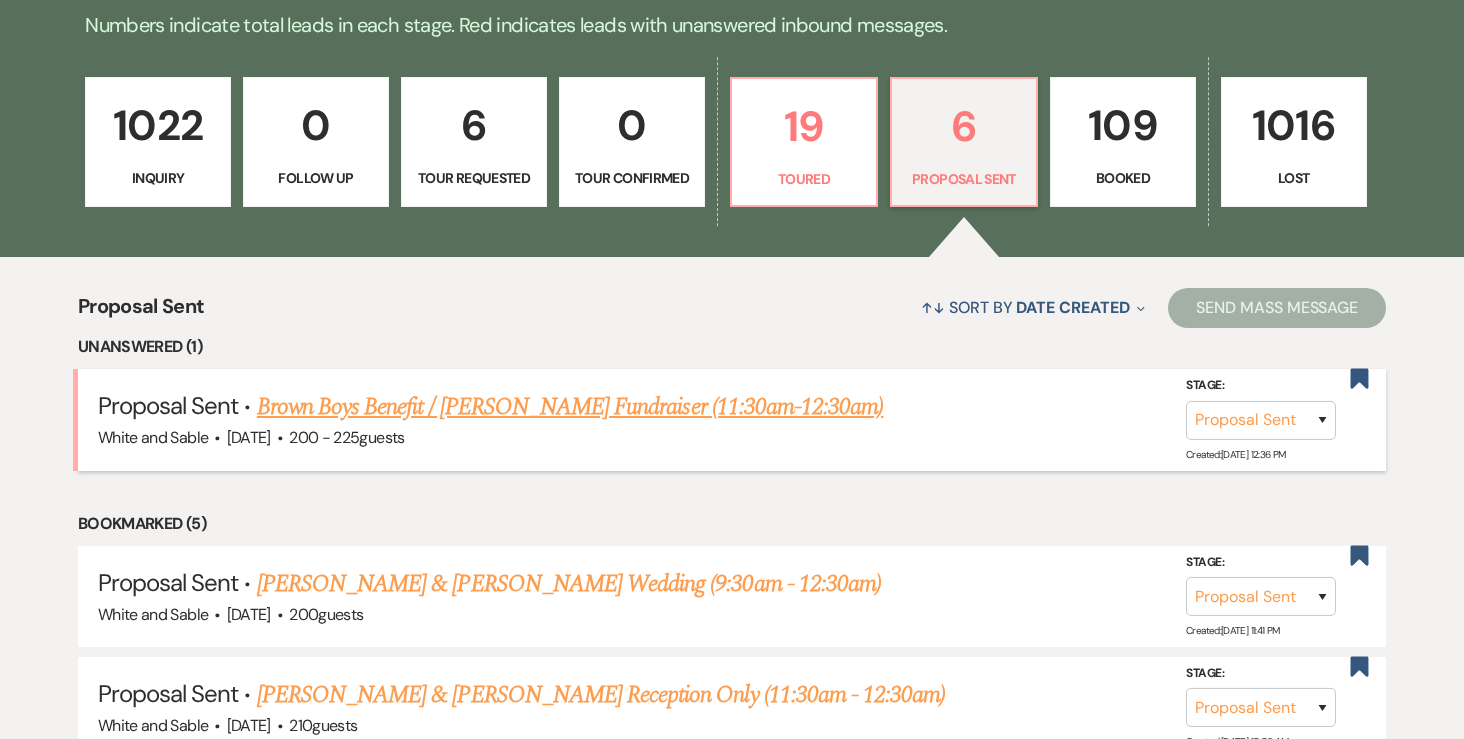 click on "Brown Boys Benefit / [PERSON_NAME] Fundraiser (11:30am-12:30am)" at bounding box center (570, 407) 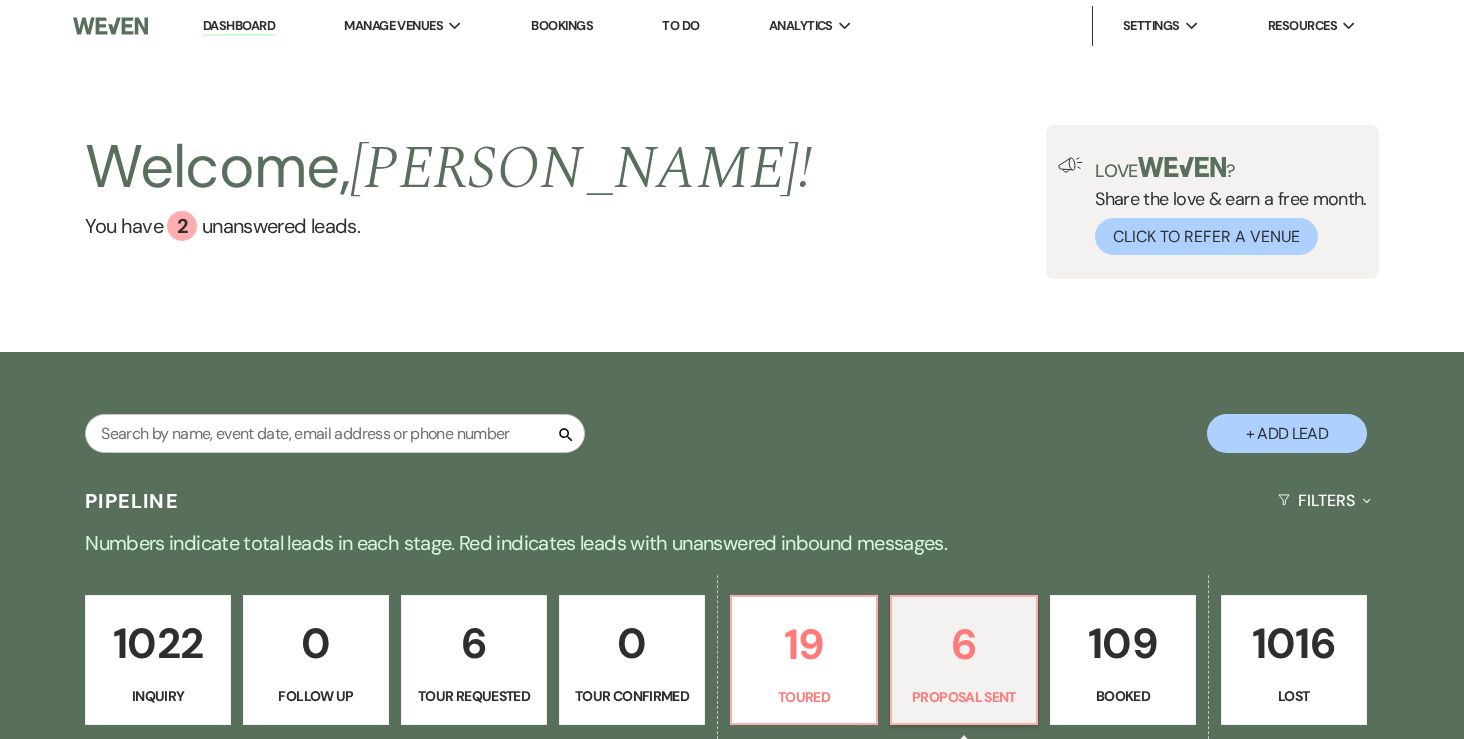 select on "6" 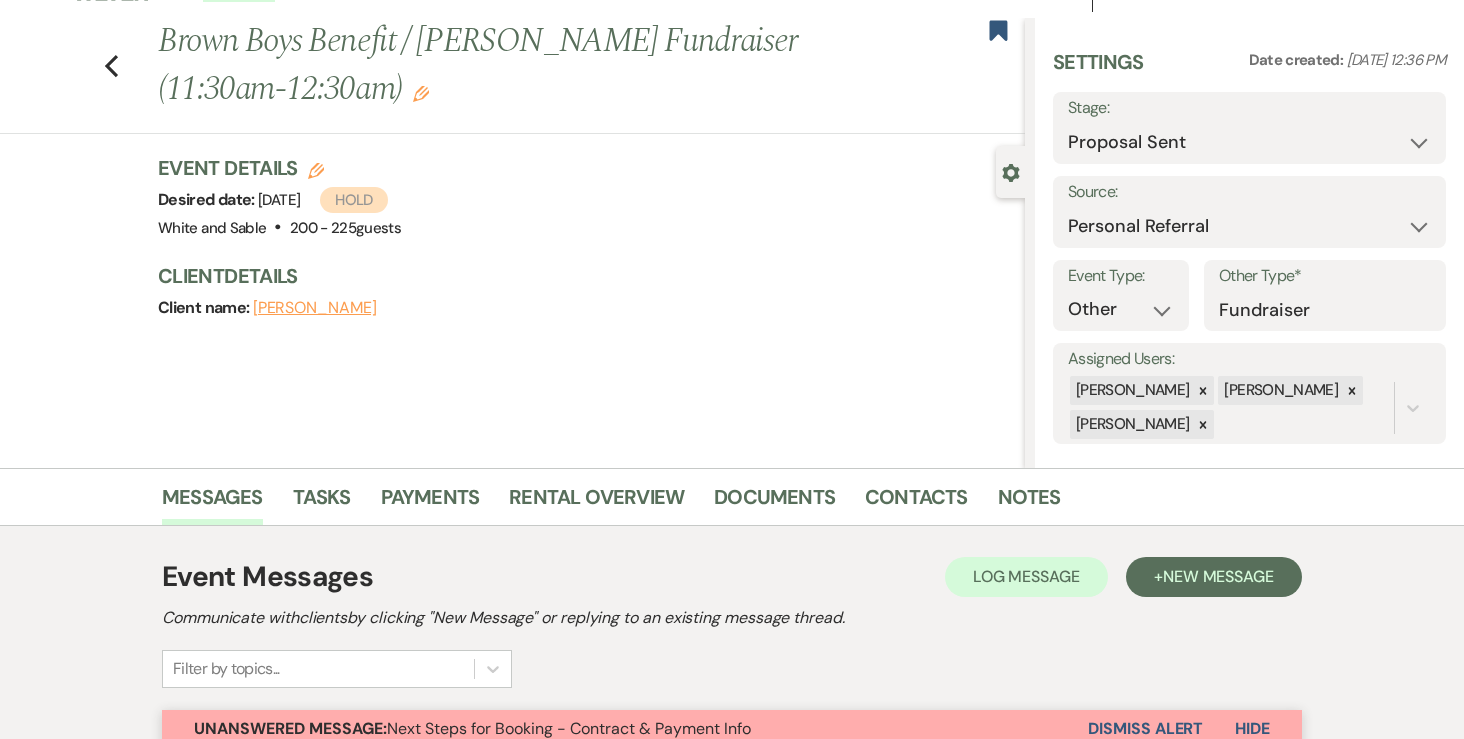 scroll, scrollTop: 36, scrollLeft: 0, axis: vertical 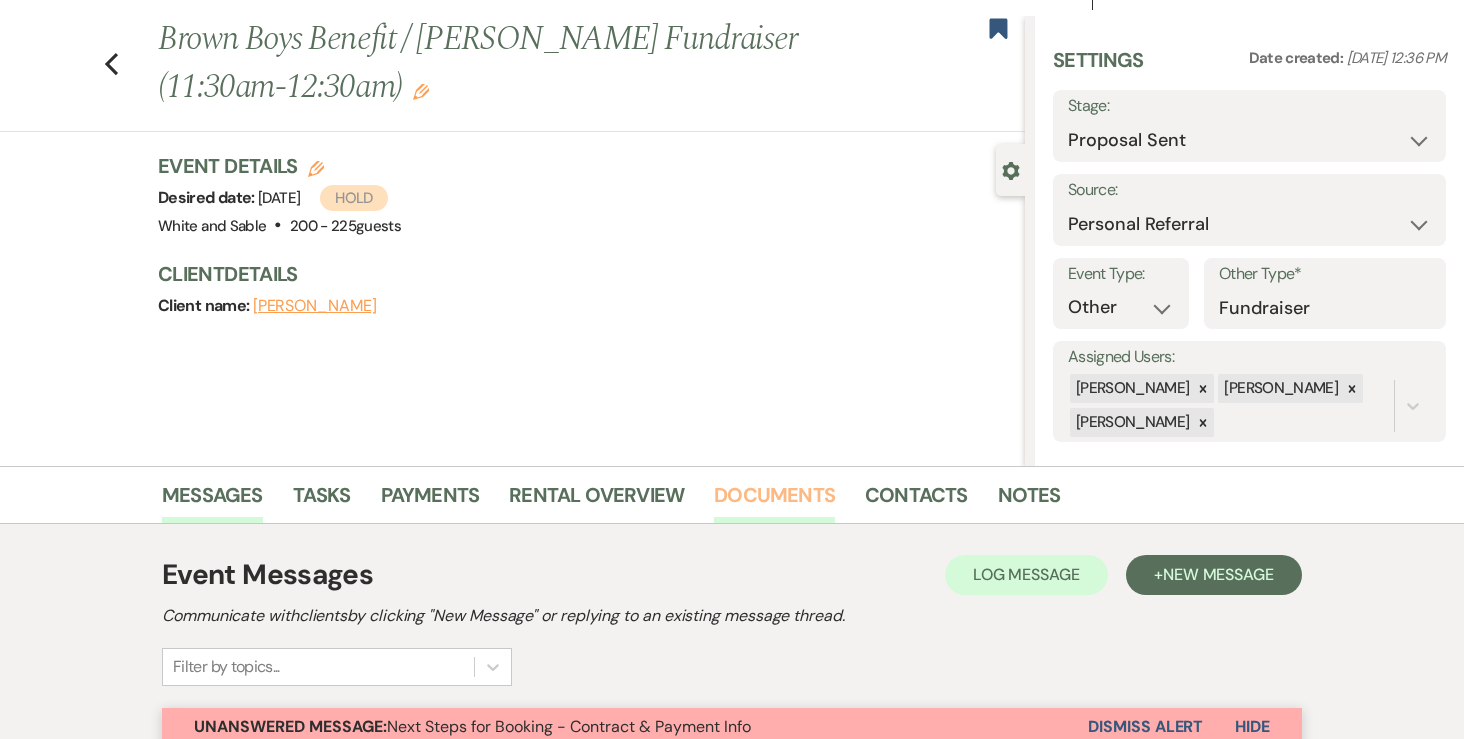 click on "Documents" at bounding box center [774, 501] 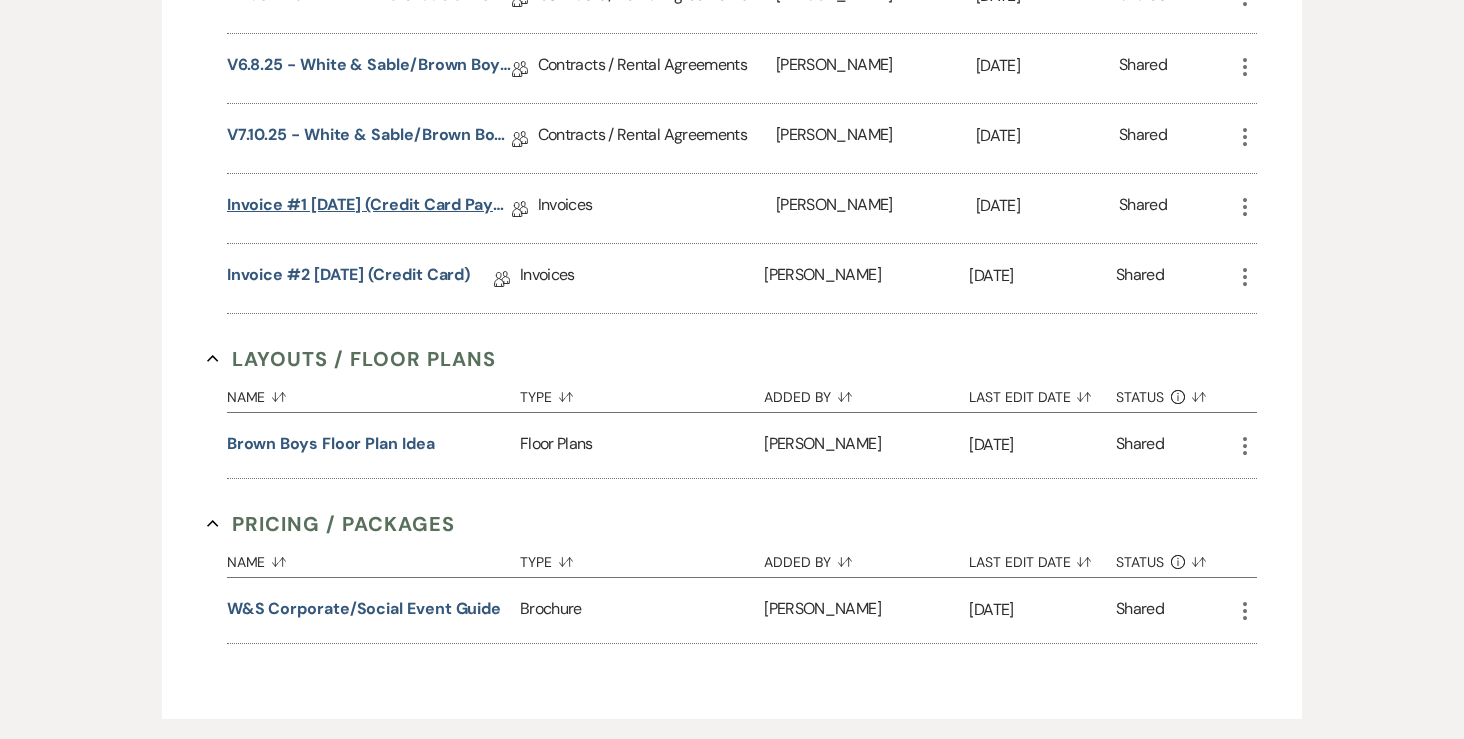 scroll, scrollTop: 860, scrollLeft: 0, axis: vertical 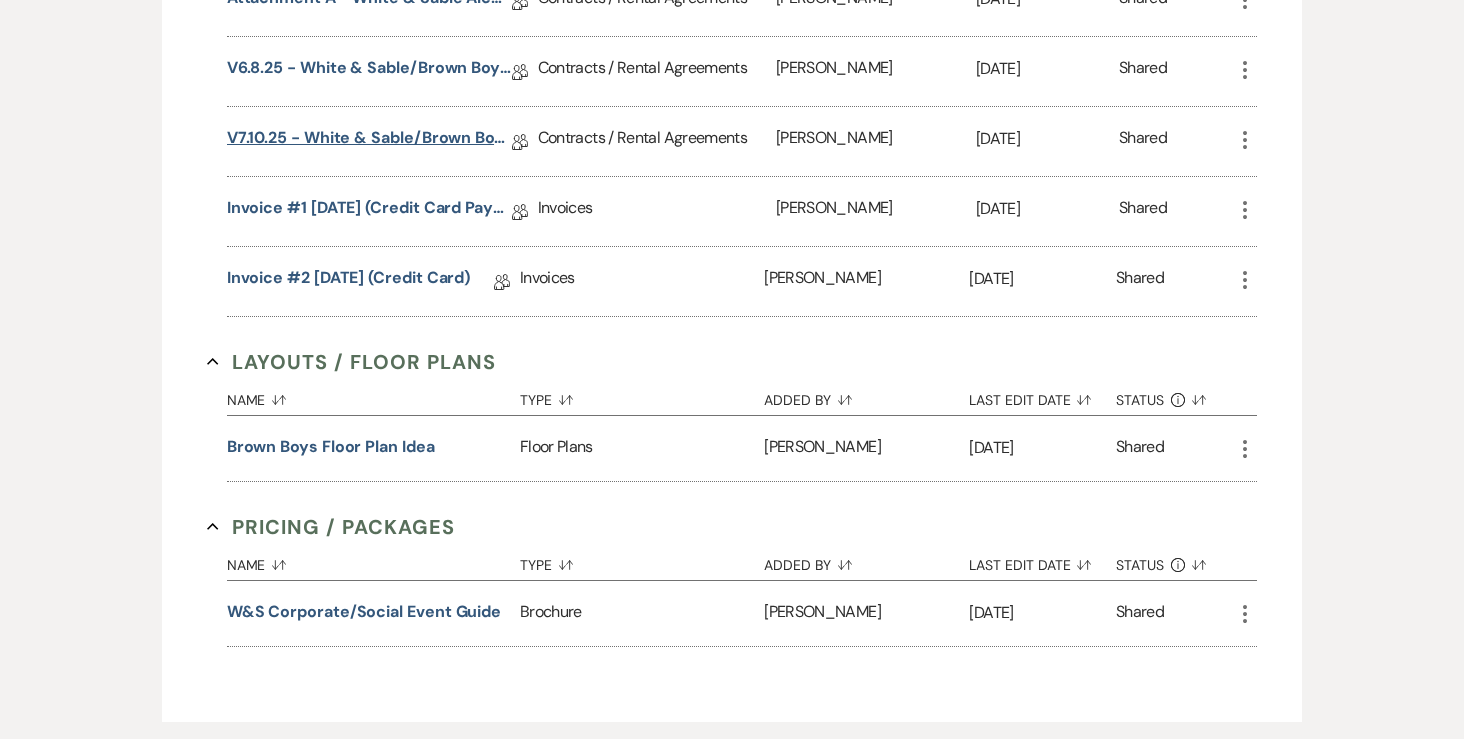 click on "v7.10.25 - White & Sable/Brown Boys Benefit Rental Agreement - [DATE]" at bounding box center (369, 141) 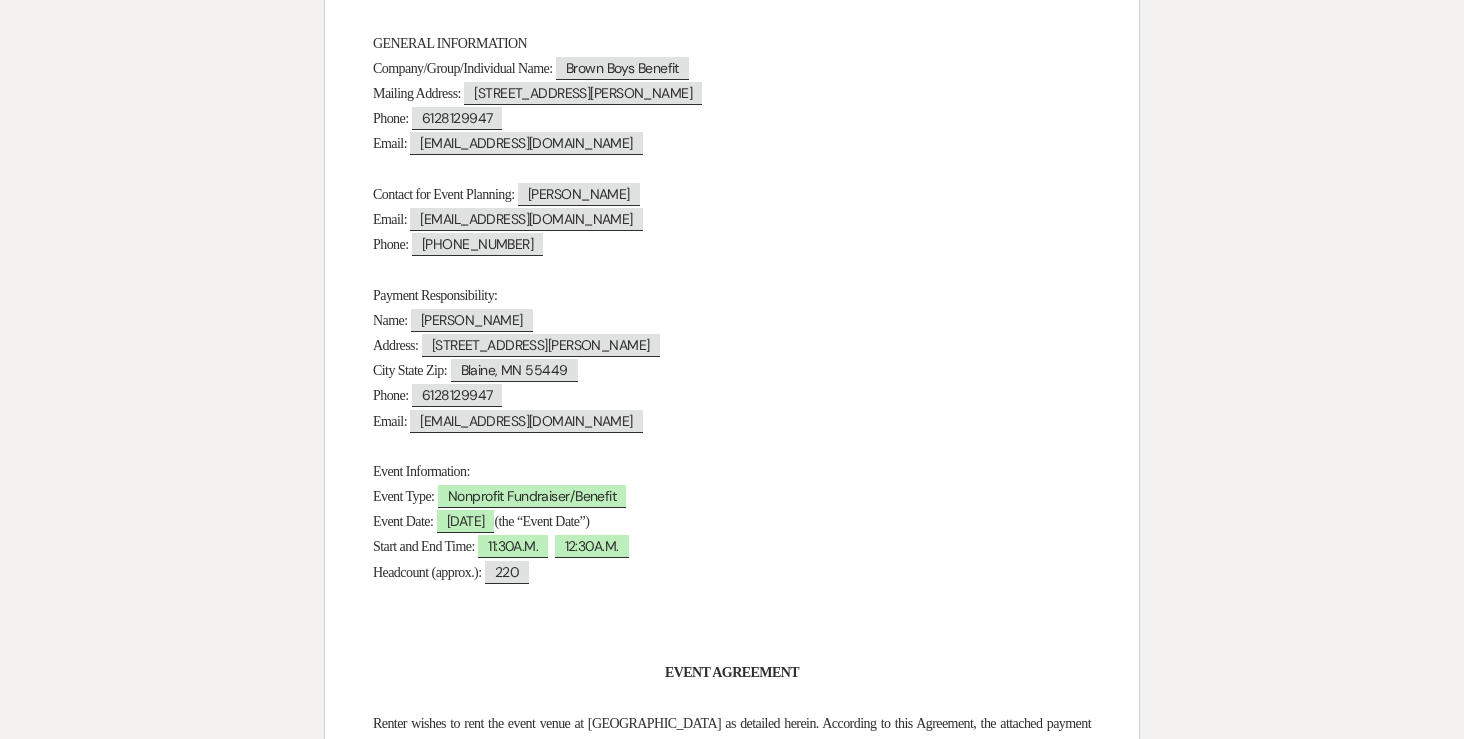scroll, scrollTop: 537, scrollLeft: 0, axis: vertical 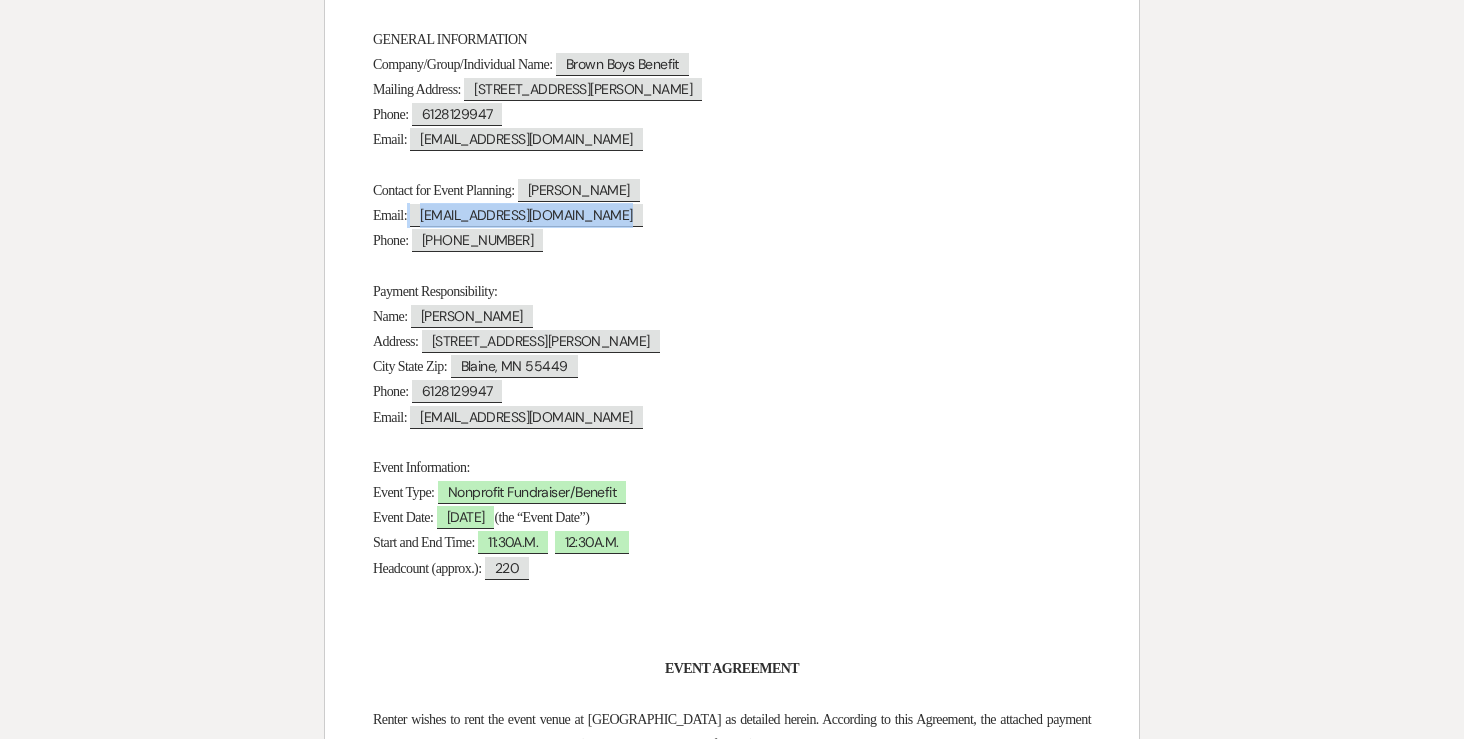 click on "Jennyexpressions@gmail.com" at bounding box center [526, 215] 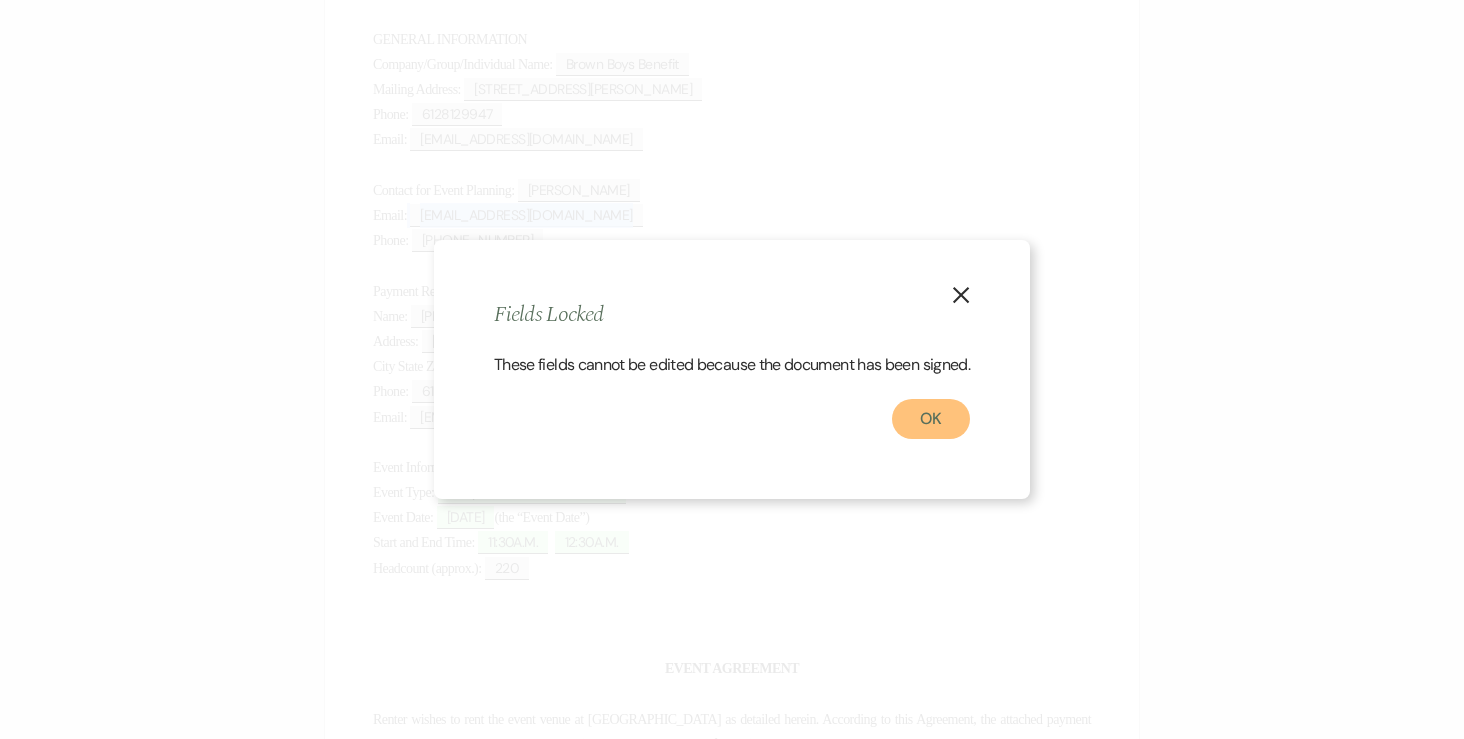click on "OK" at bounding box center [931, 419] 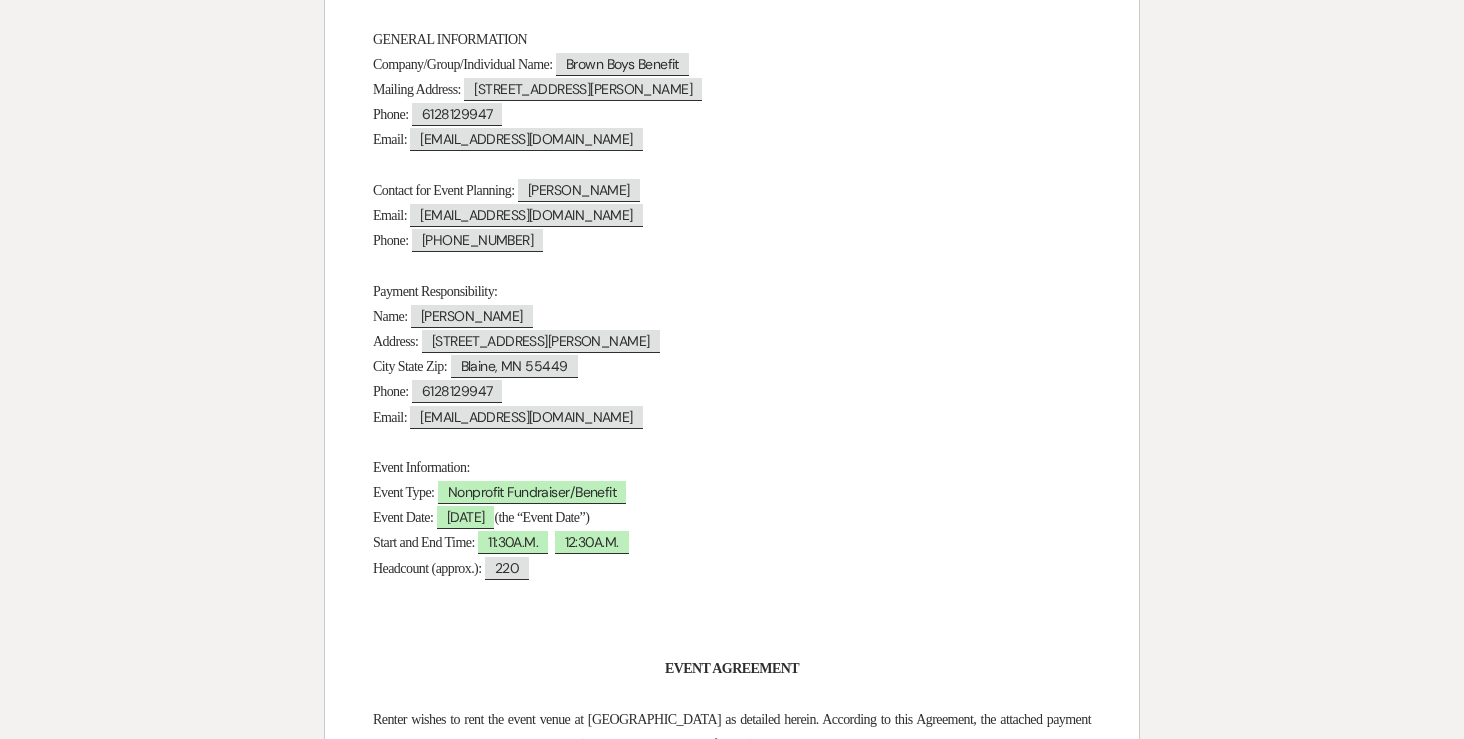 click at bounding box center (732, 265) 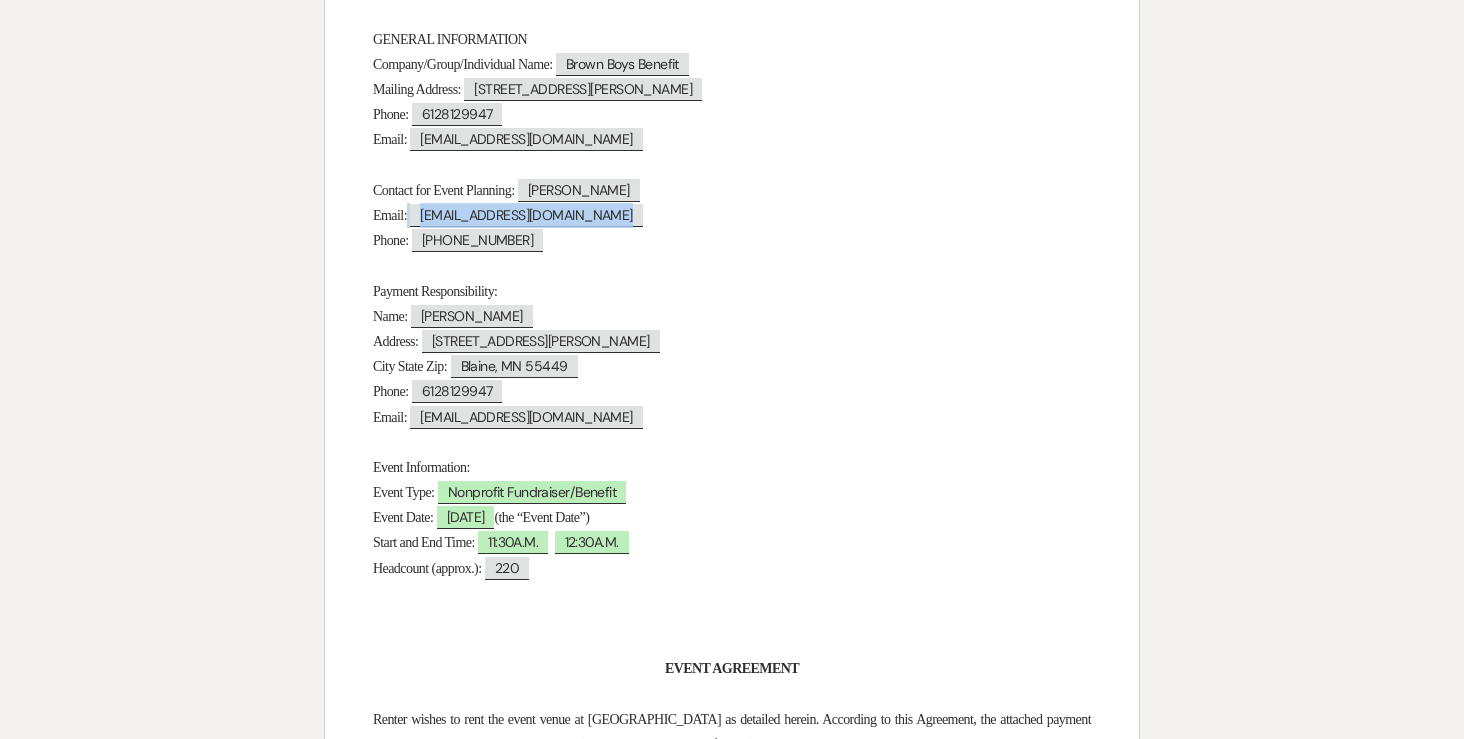 drag, startPoint x: 609, startPoint y: 217, endPoint x: 508, endPoint y: 217, distance: 101 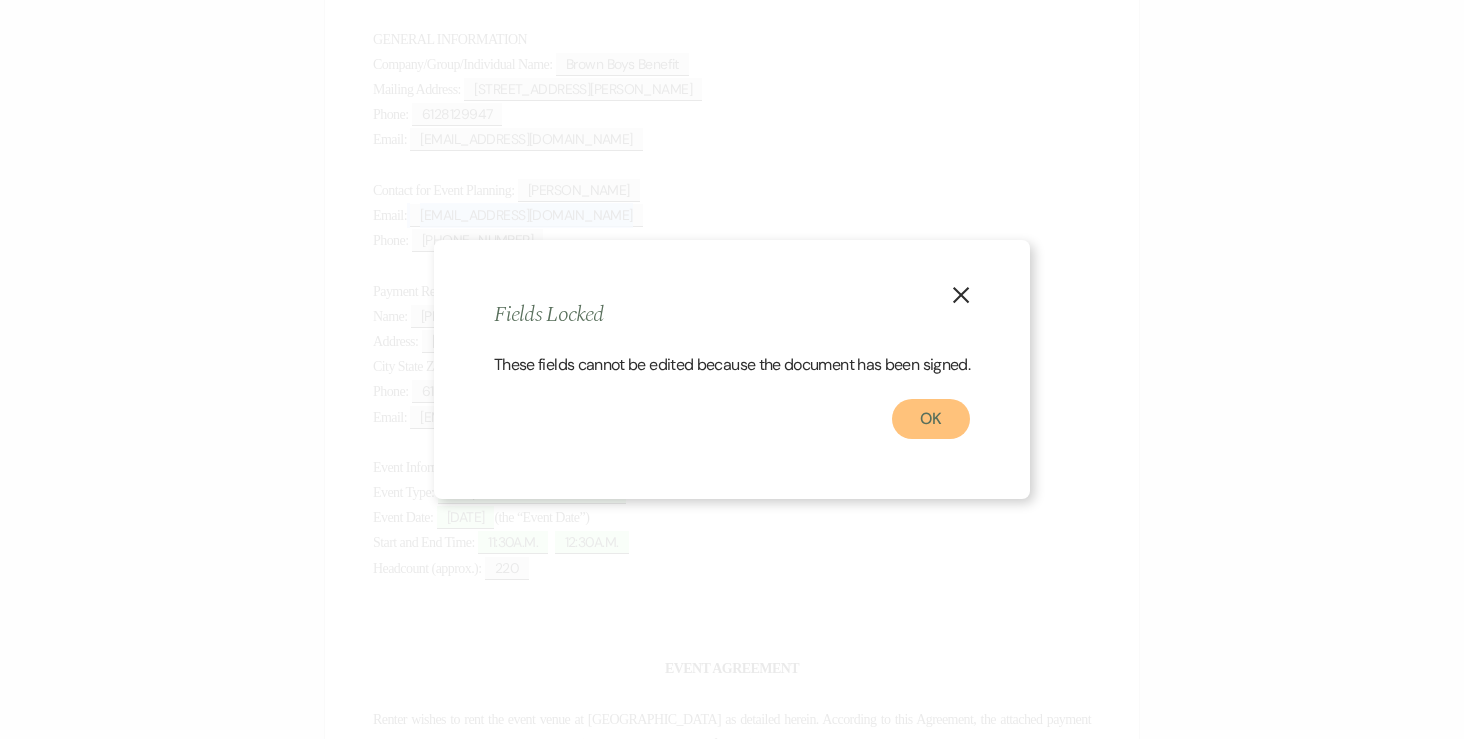 click on "OK" at bounding box center (931, 419) 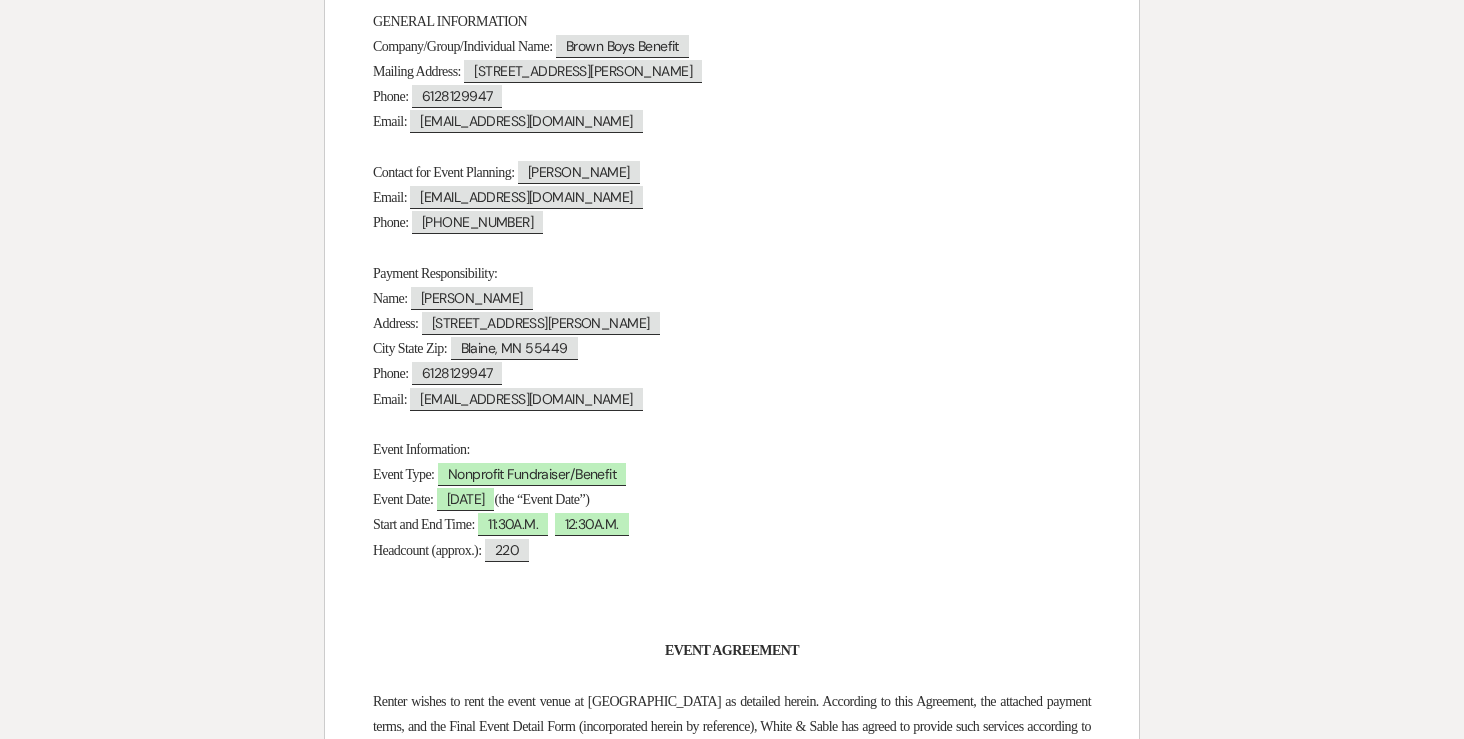 click on "Phone:  ﻿
6128129947
﻿" at bounding box center (732, 373) 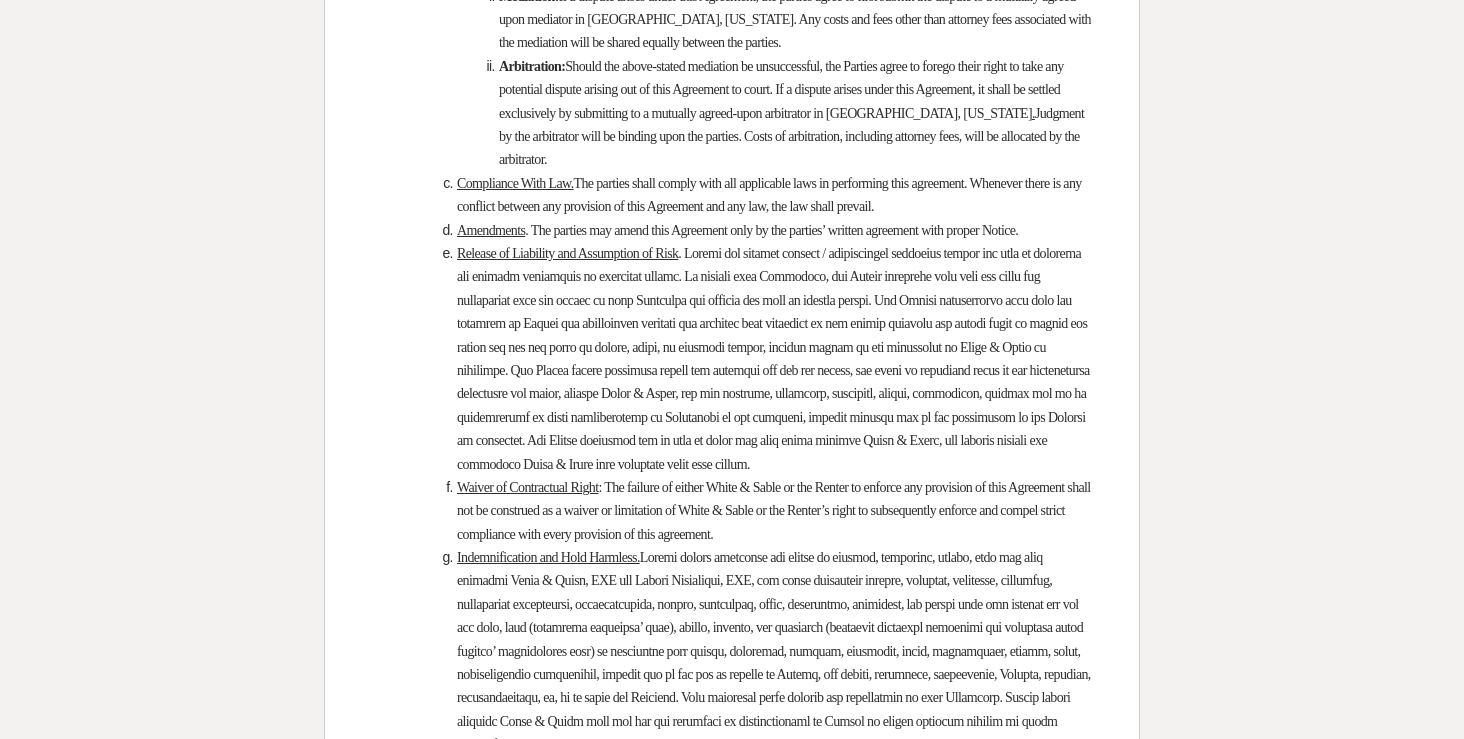 scroll, scrollTop: 12493, scrollLeft: 0, axis: vertical 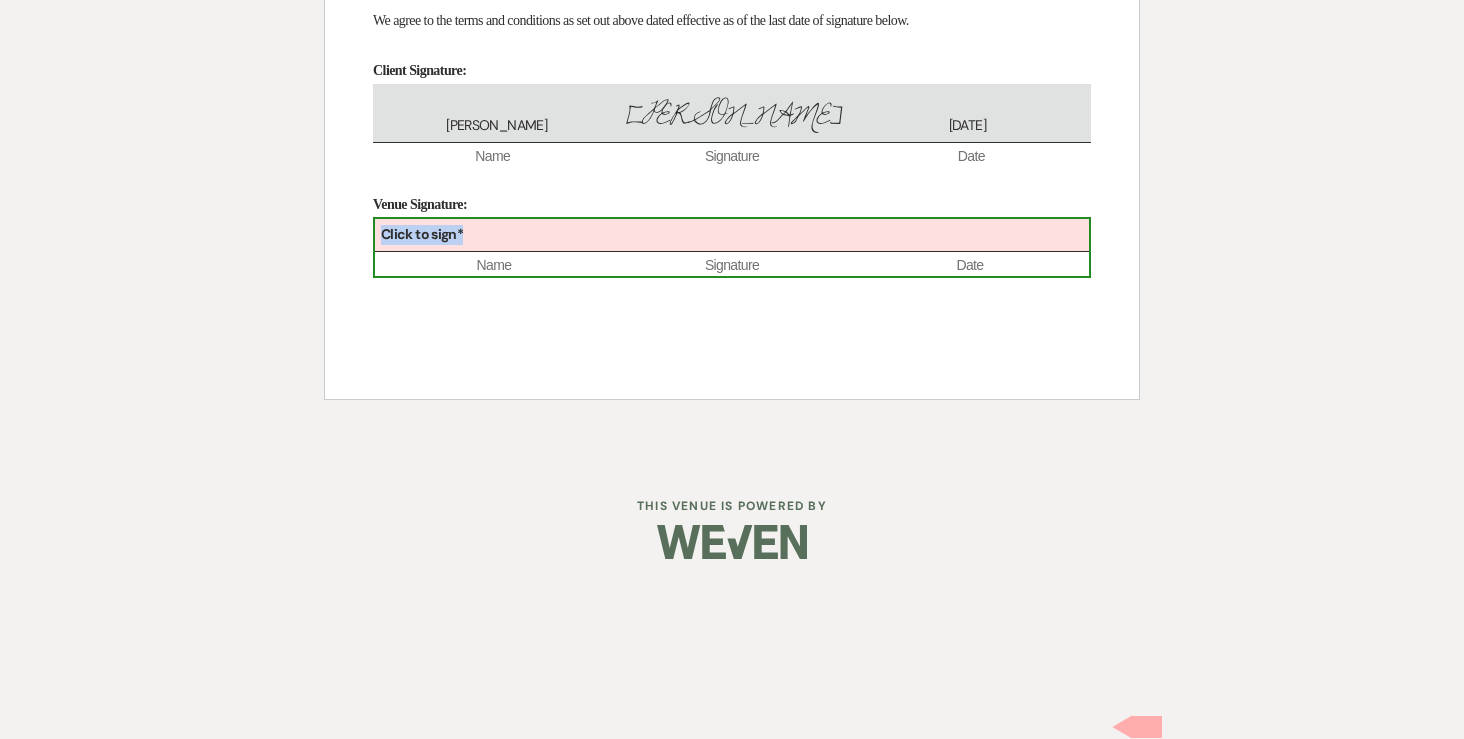 click on "Click to sign*" at bounding box center [732, 235] 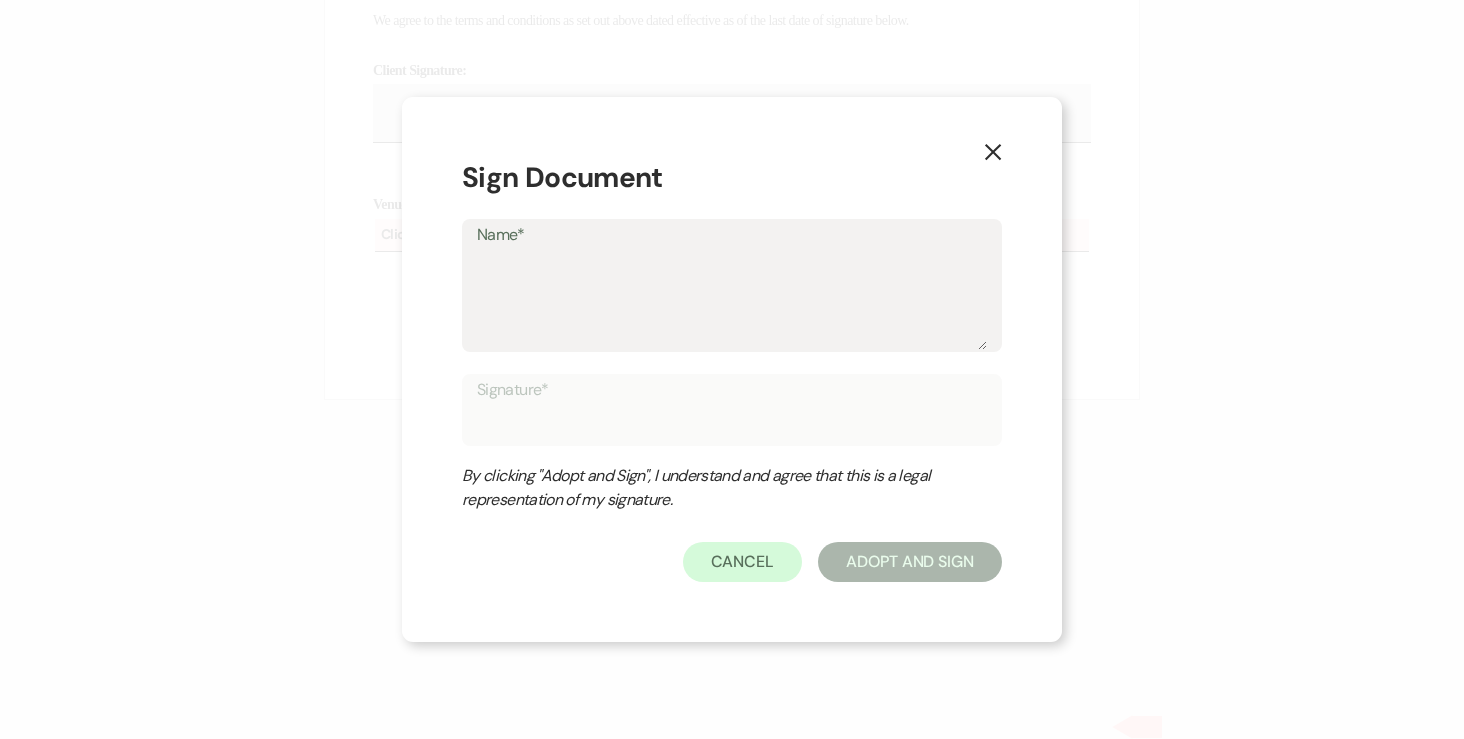 click on "Name*" at bounding box center (732, 300) 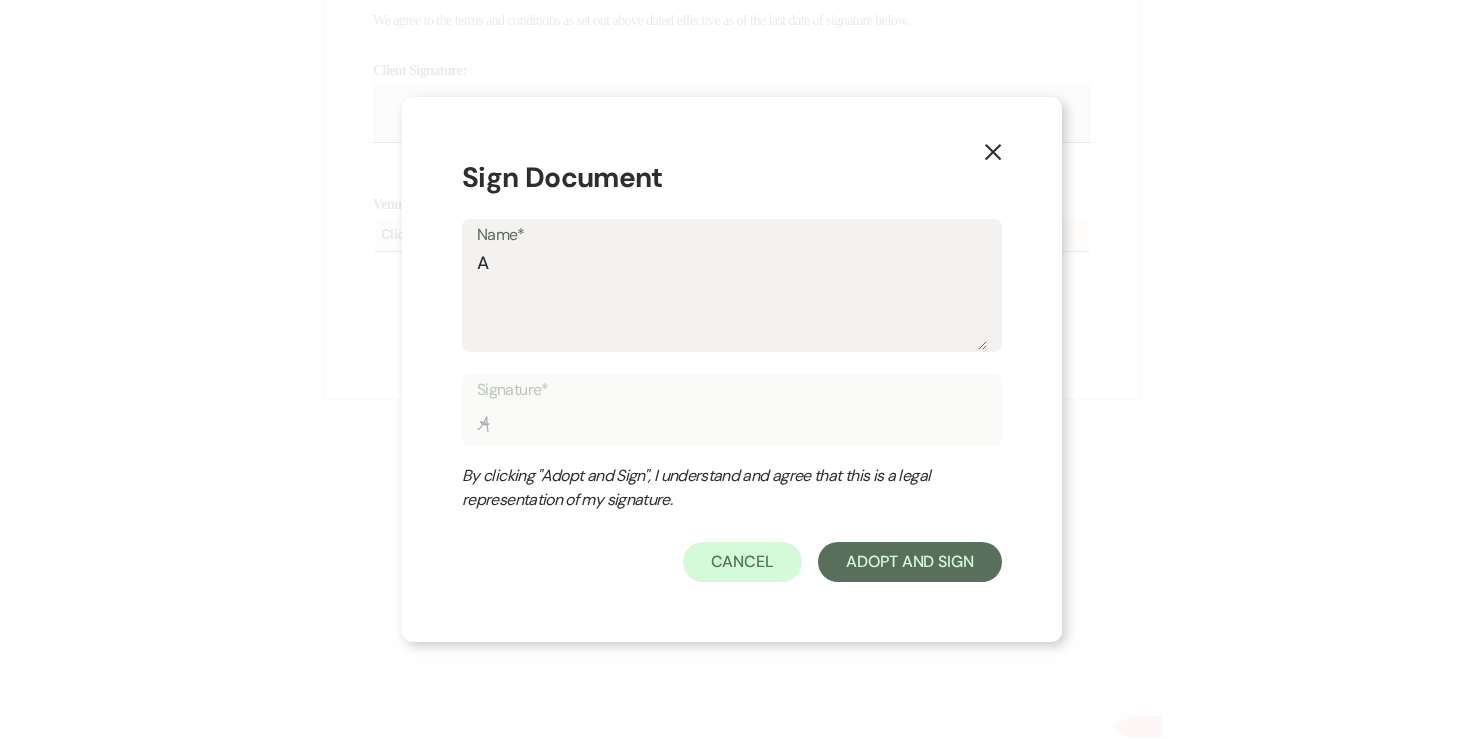 type on "An" 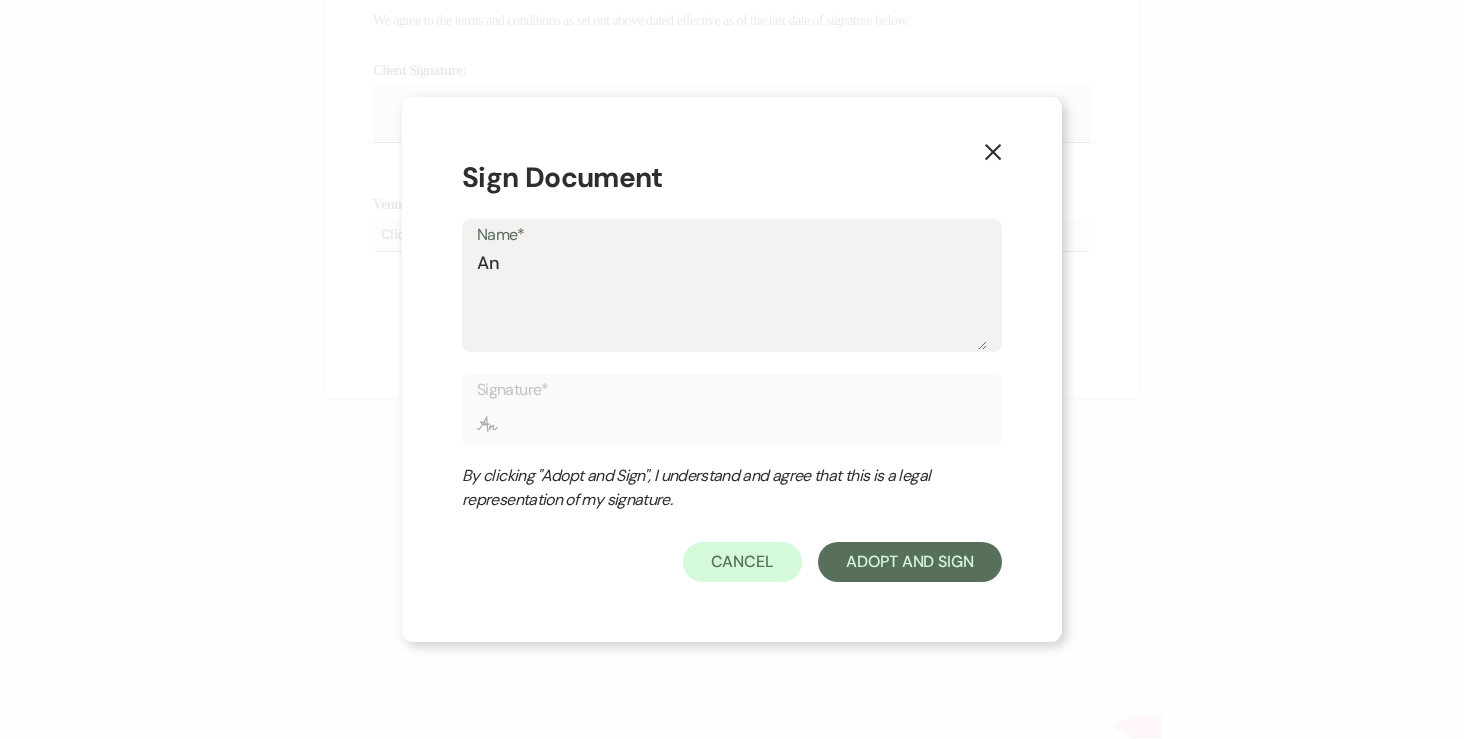 type on "Ang" 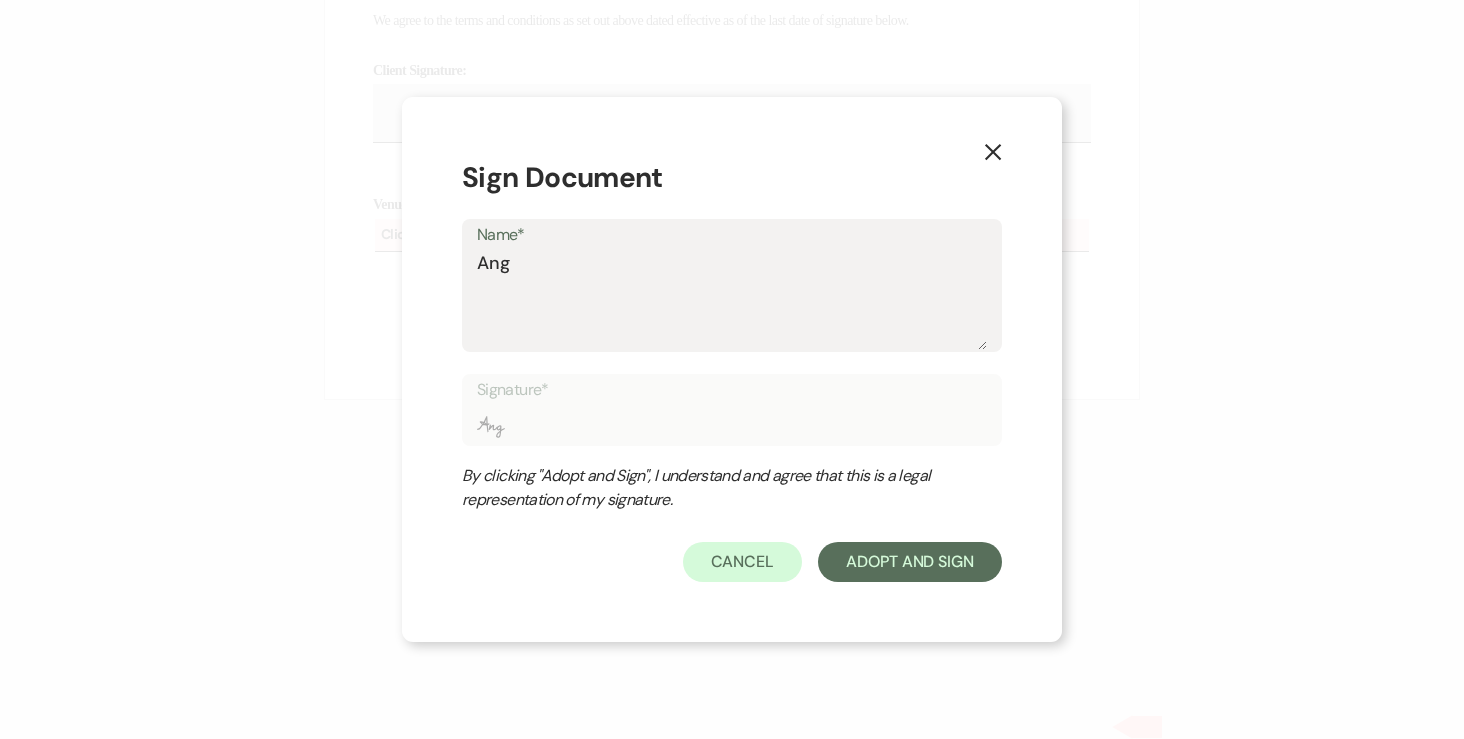 type on "Ange" 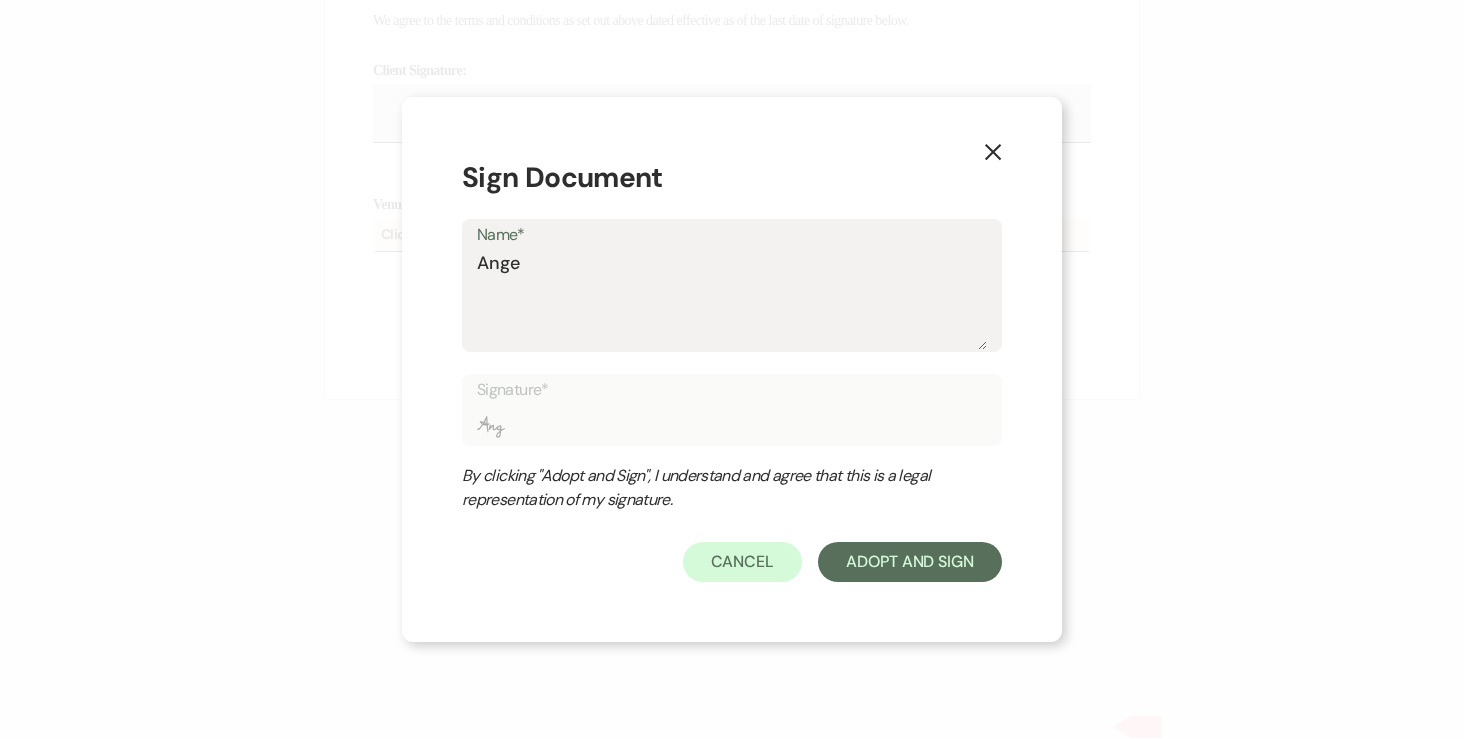type on "Ange" 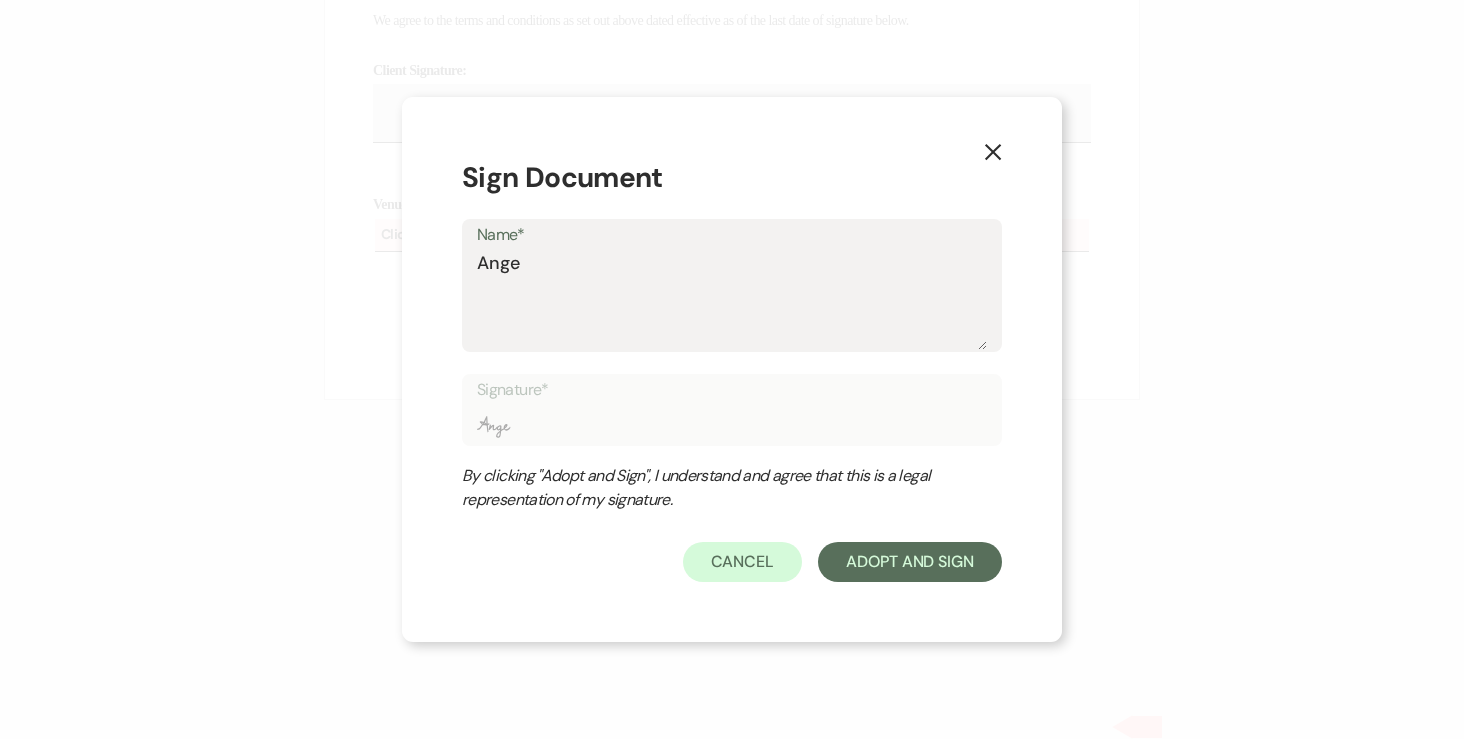 type on "Angel" 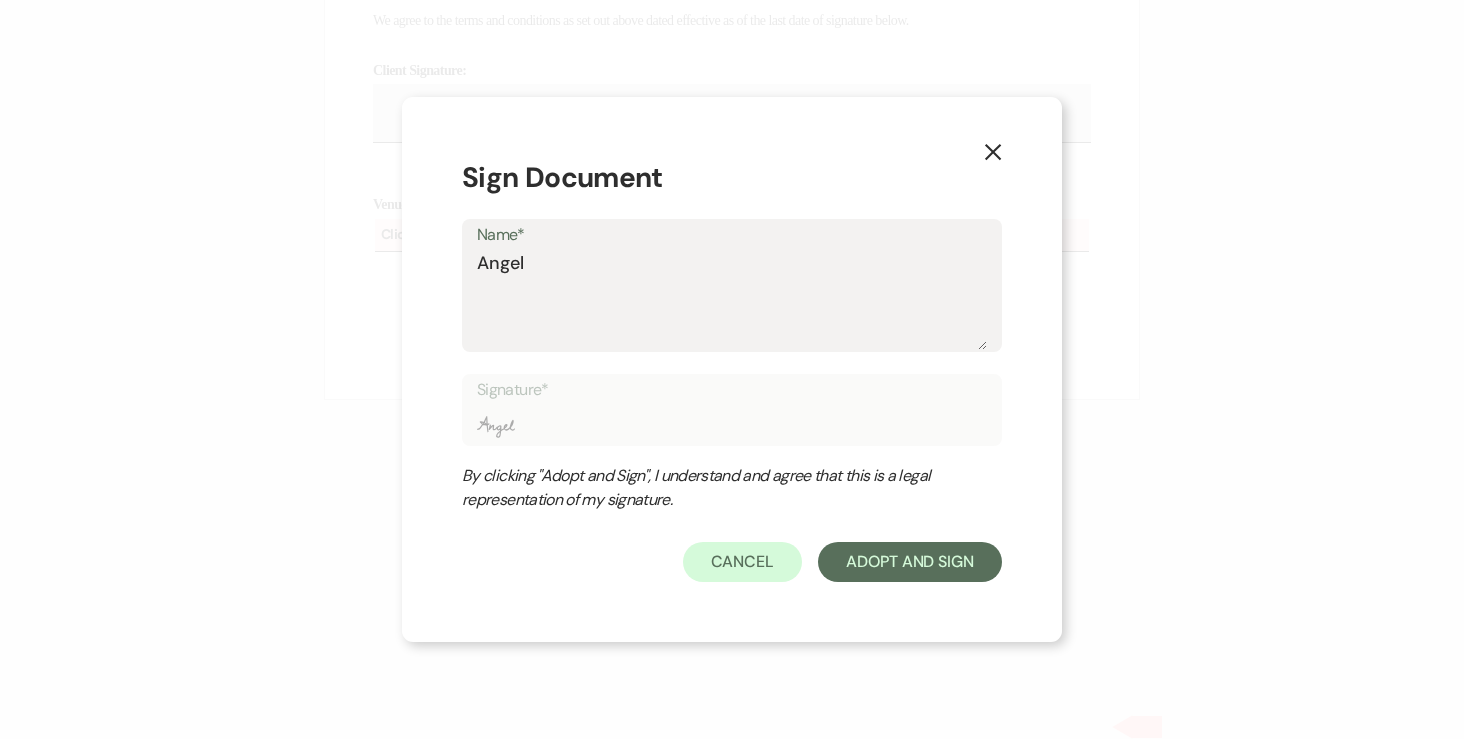 type on "[PERSON_NAME]" 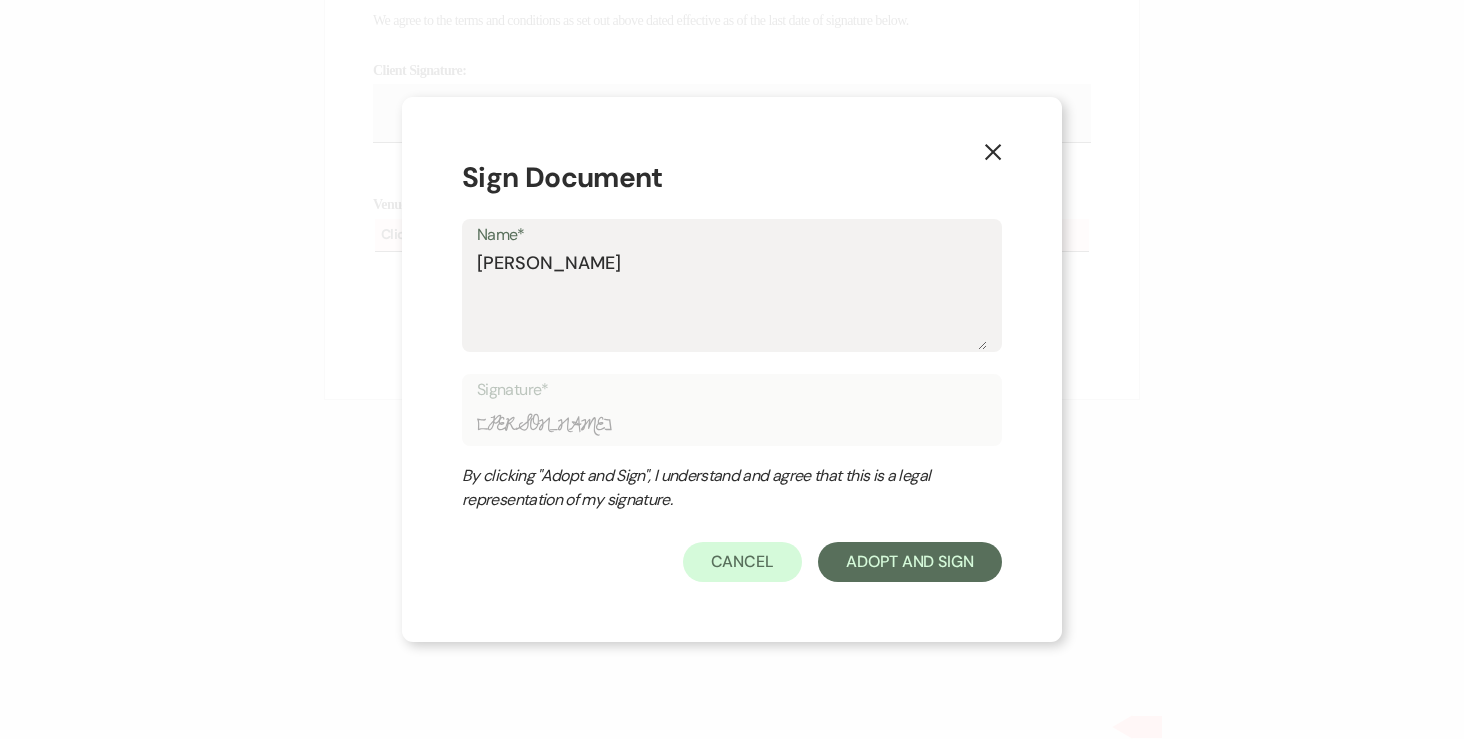 type on "[PERSON_NAME]" 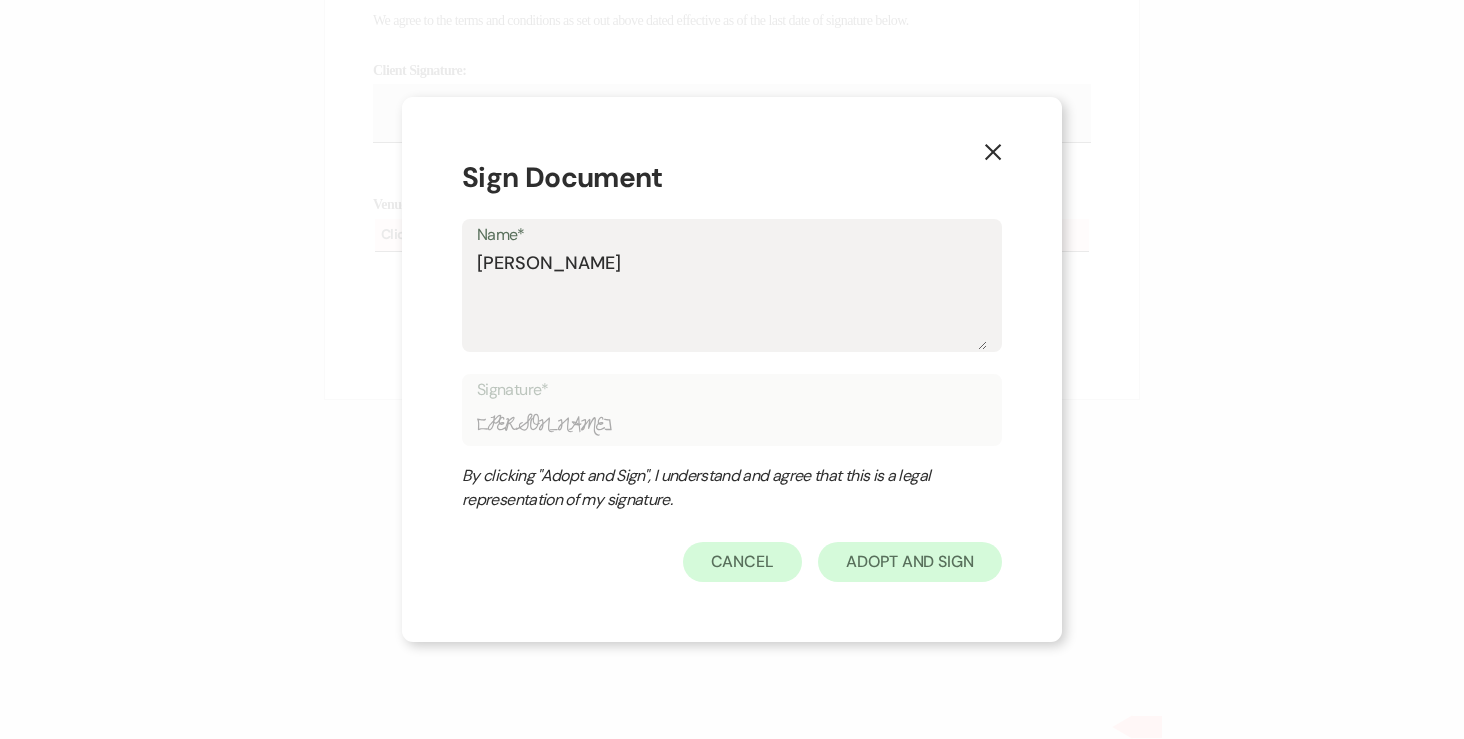 type on "[PERSON_NAME]" 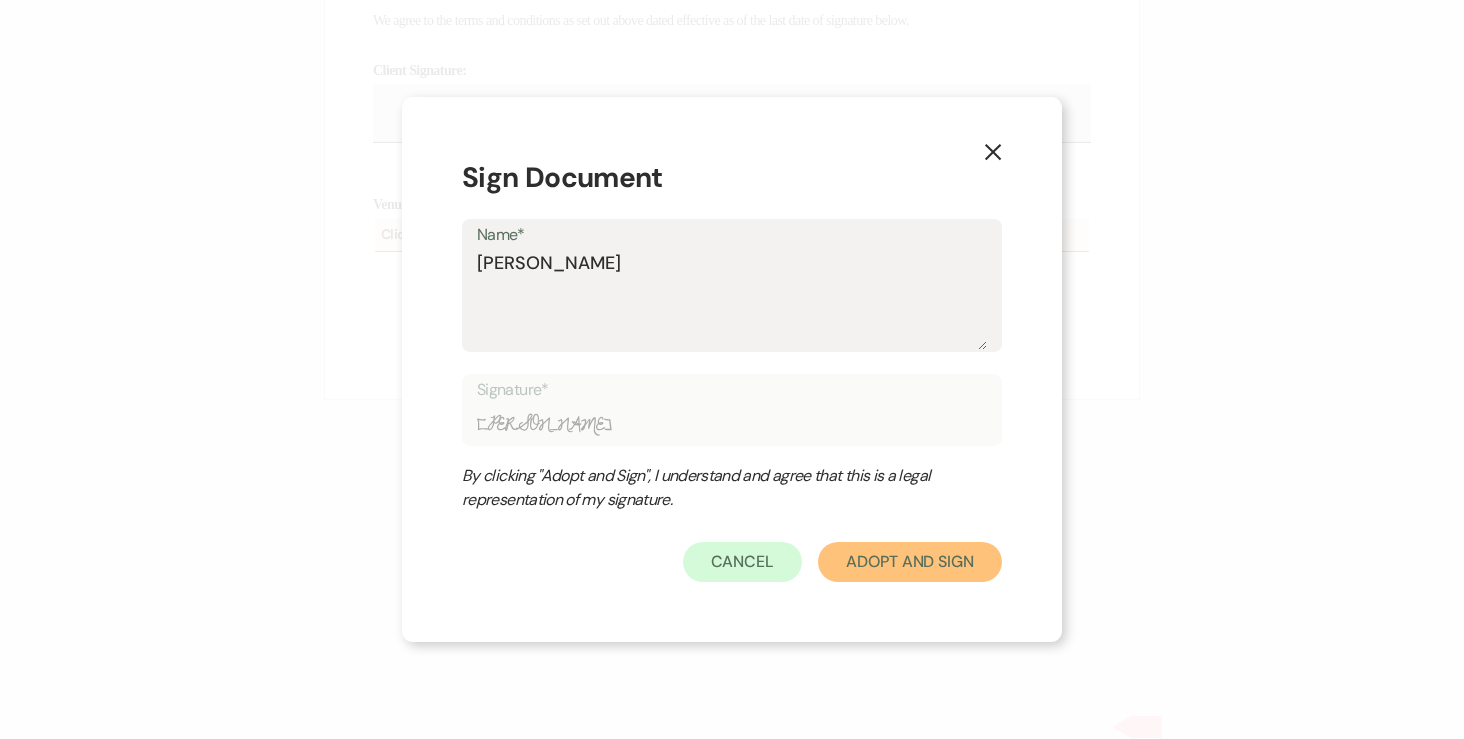 click on "Adopt And Sign" at bounding box center [910, 562] 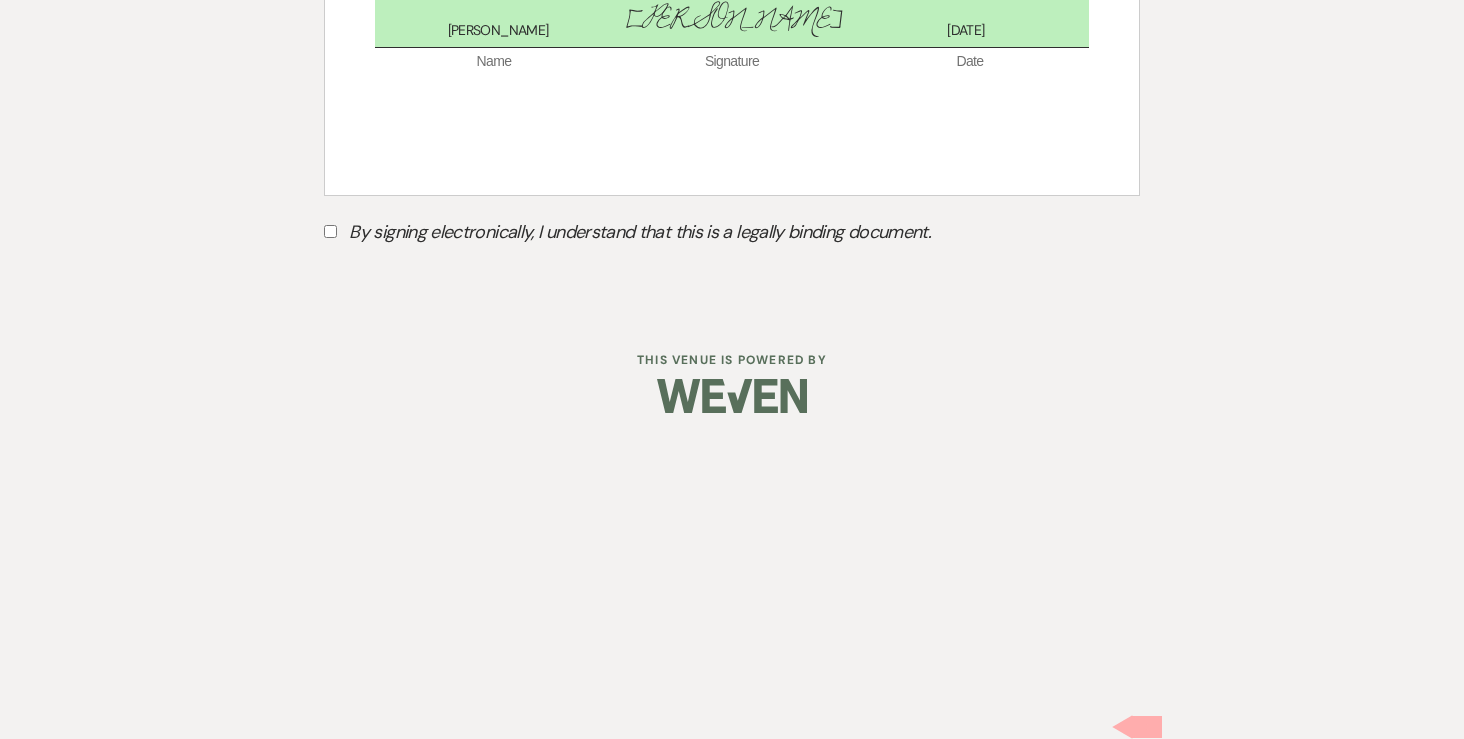 scroll, scrollTop: 12578, scrollLeft: 0, axis: vertical 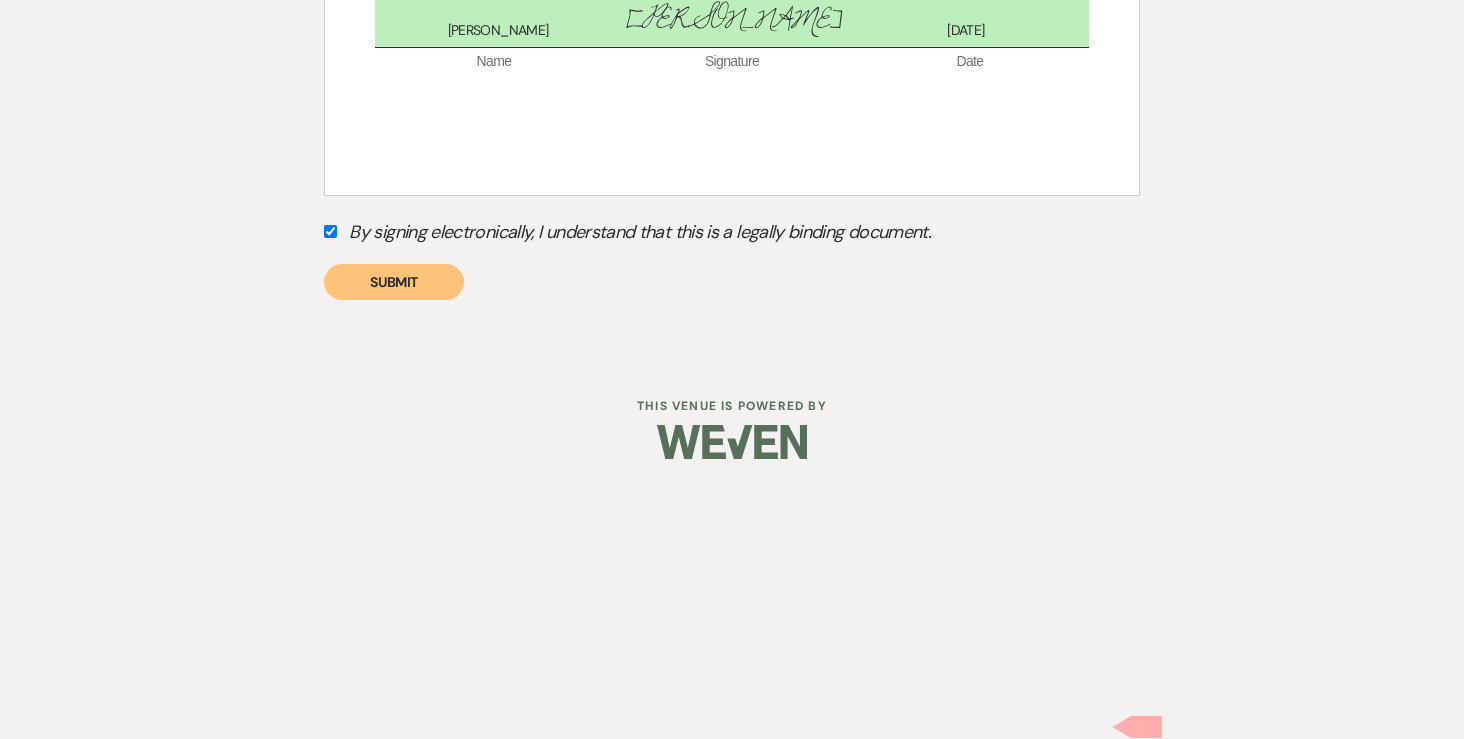 click on "Submit" at bounding box center [394, 282] 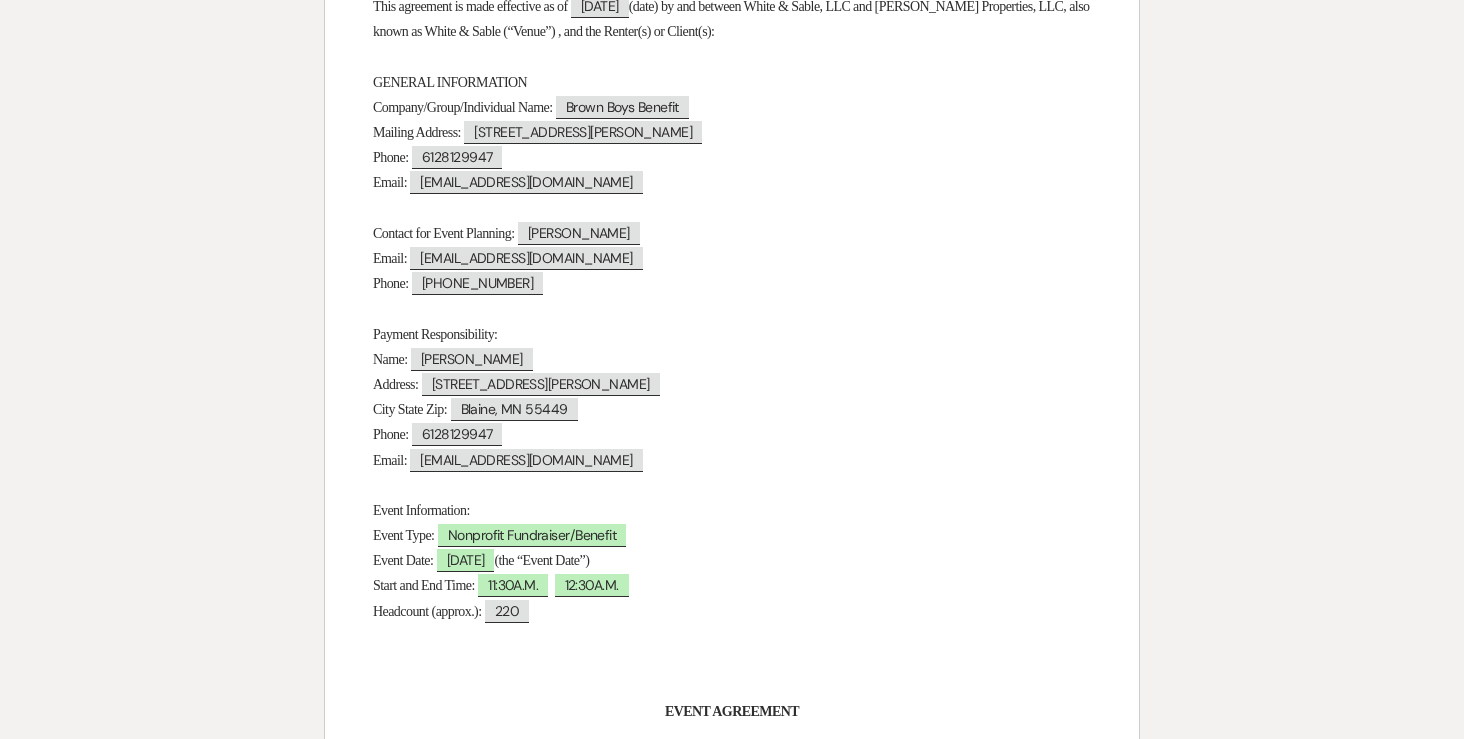 scroll, scrollTop: 0, scrollLeft: 0, axis: both 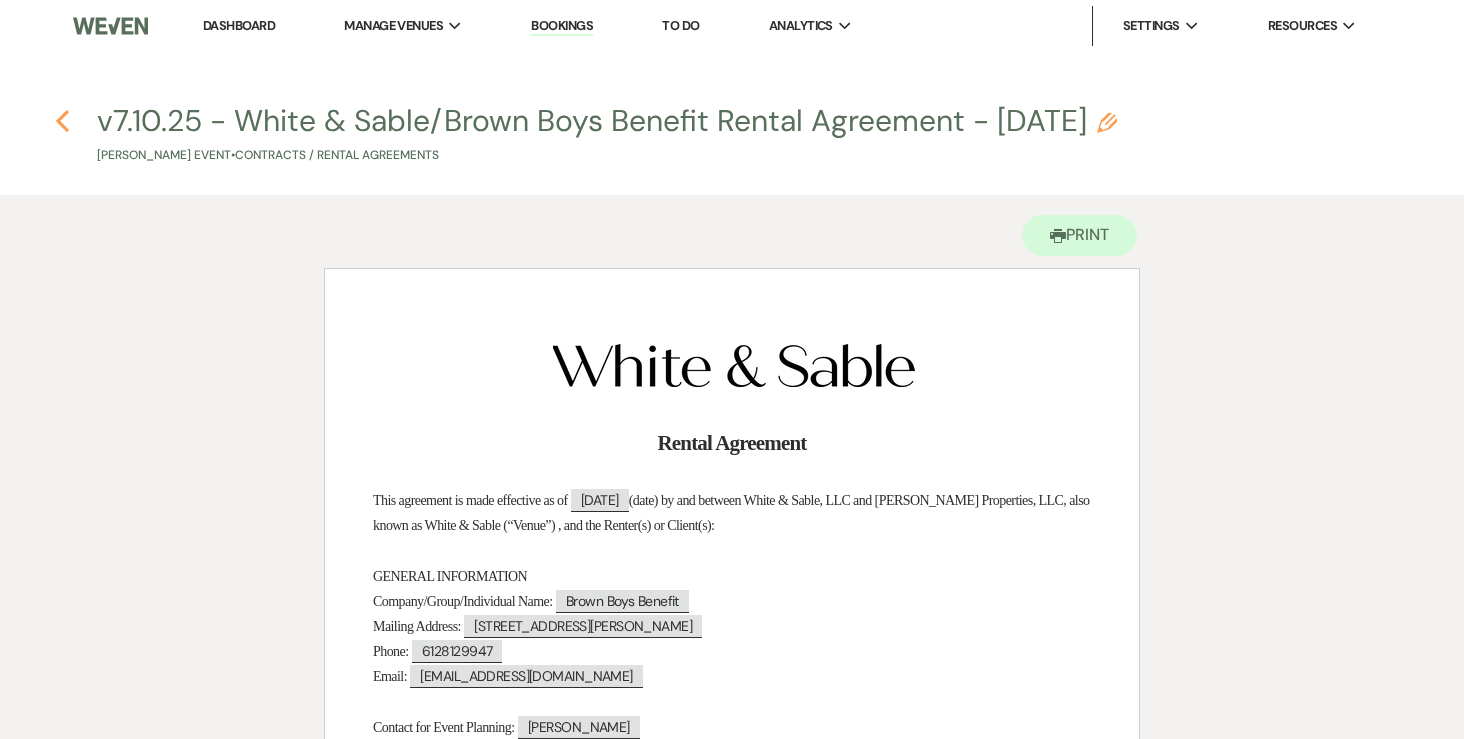 click on "Previous" 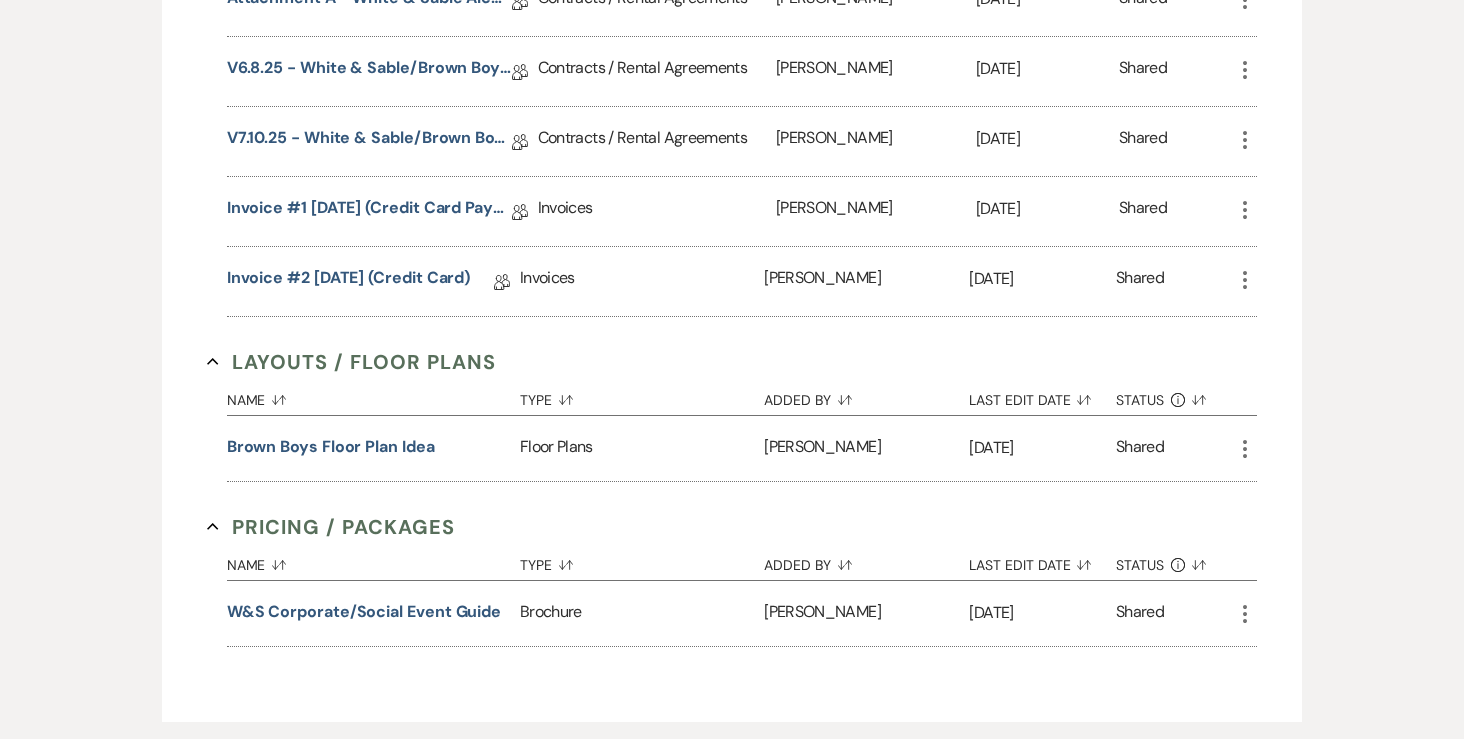 scroll, scrollTop: 0, scrollLeft: 0, axis: both 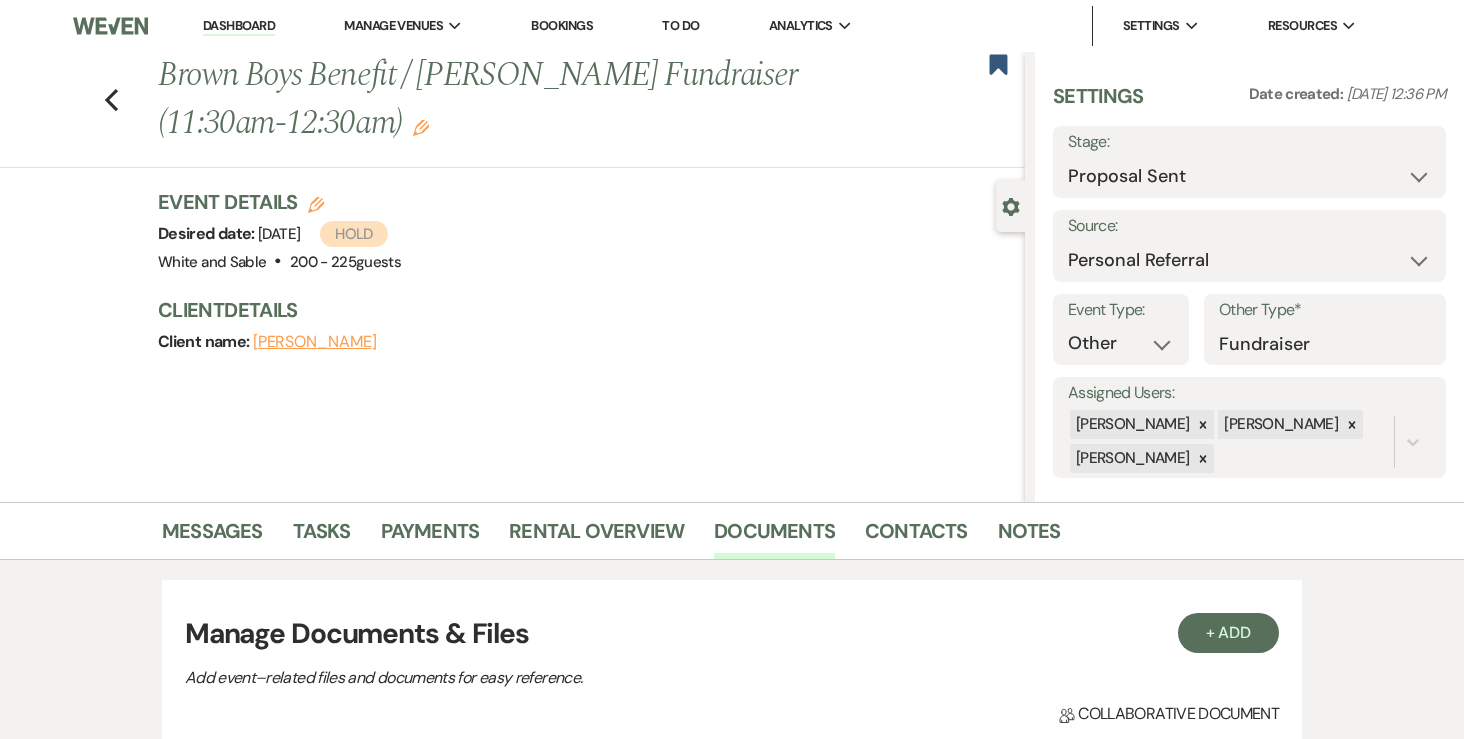 click on "Contacts" at bounding box center [931, 535] 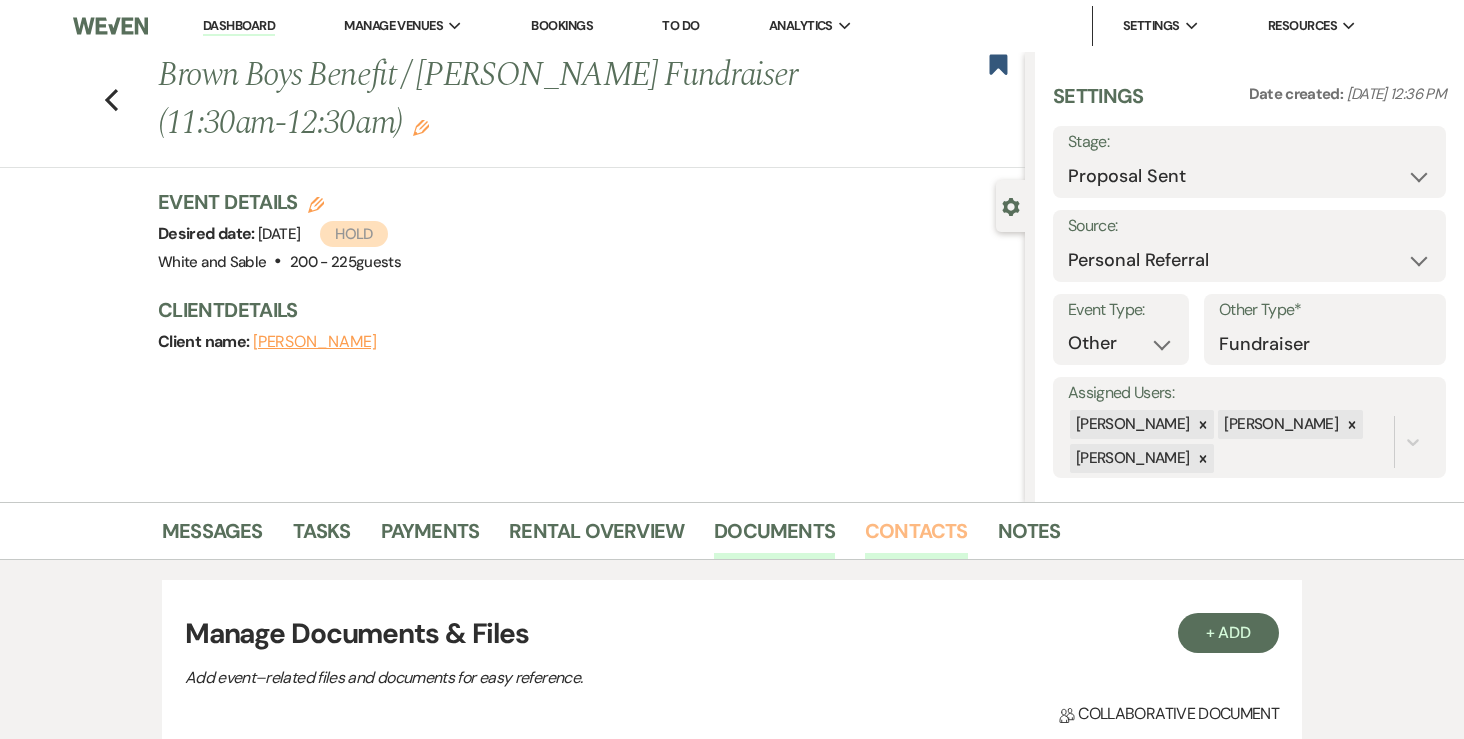click on "Contacts" at bounding box center [916, 537] 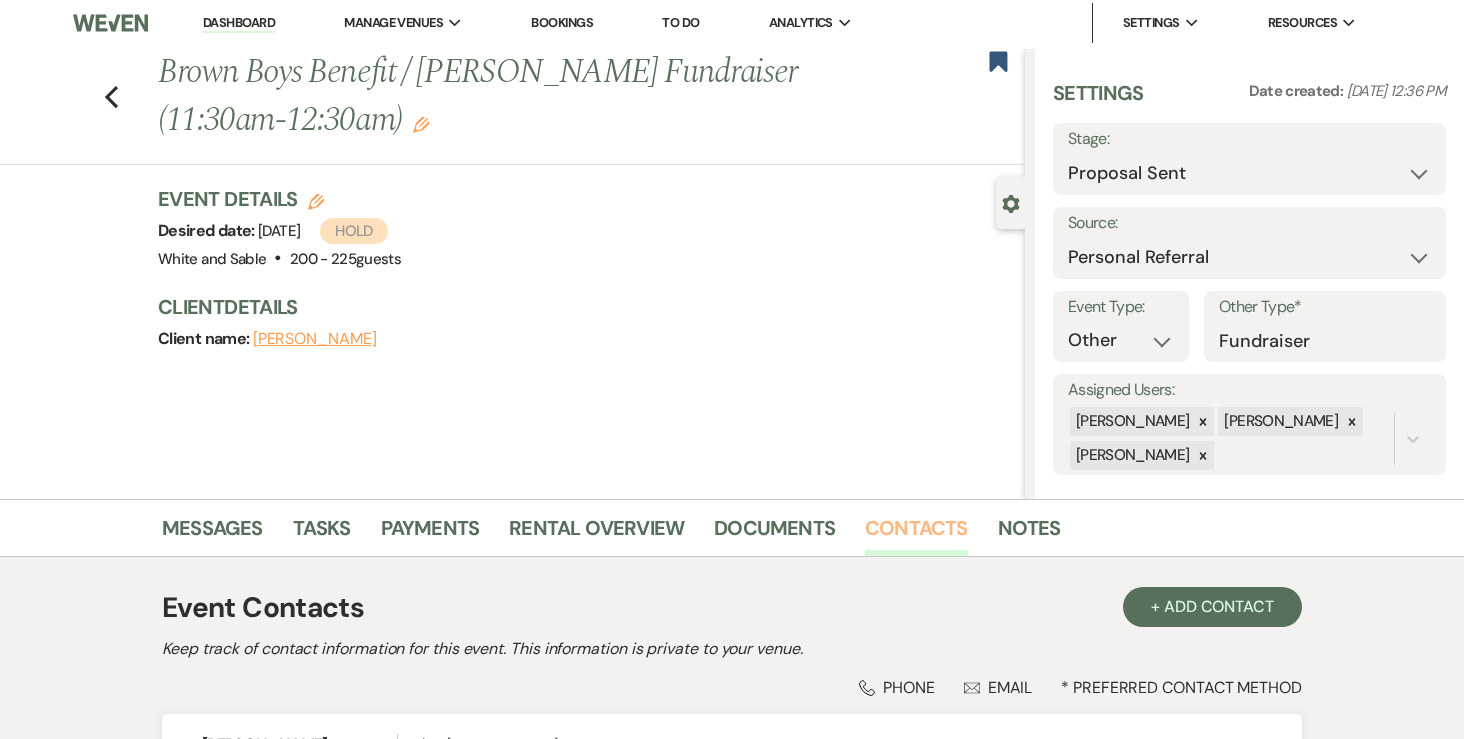 scroll, scrollTop: 238, scrollLeft: 0, axis: vertical 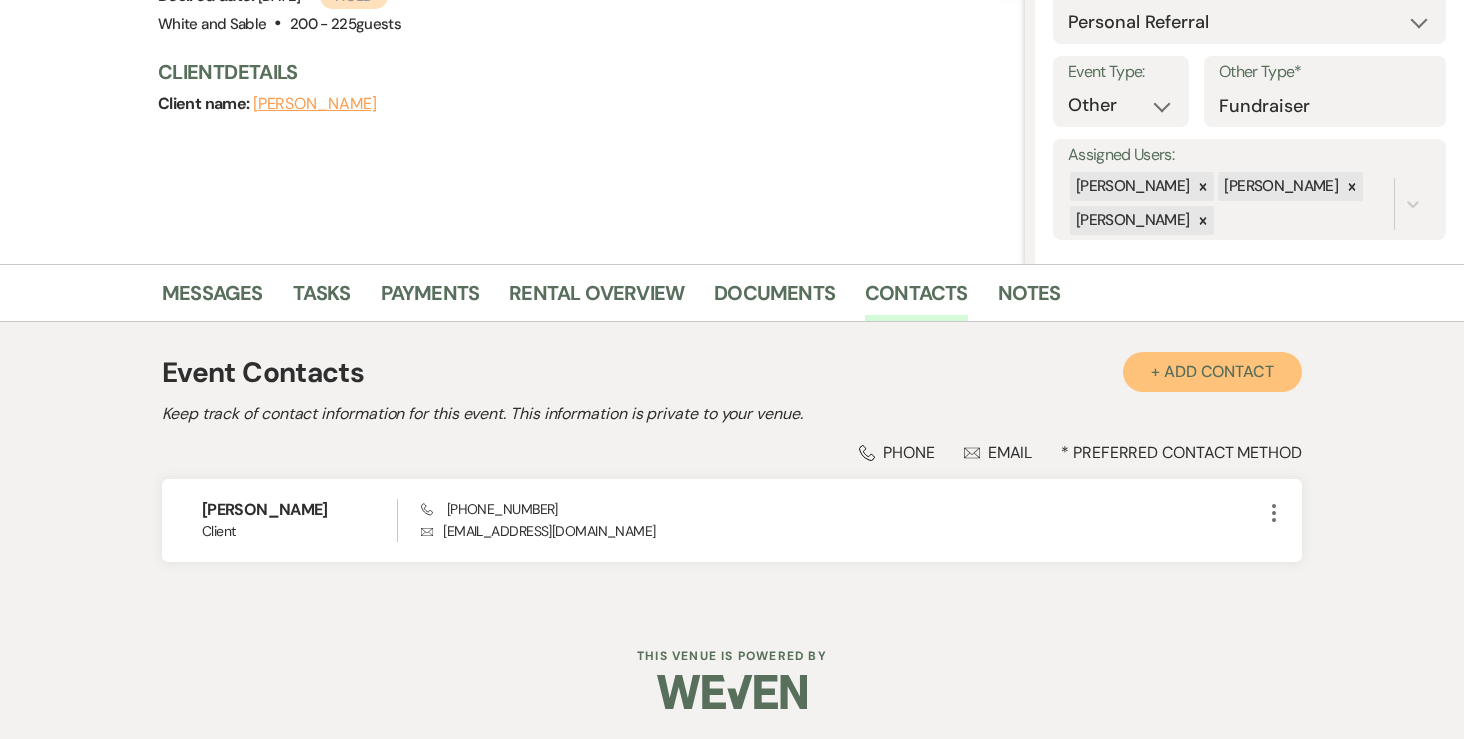 click on "+ Add Contact" at bounding box center (1212, 372) 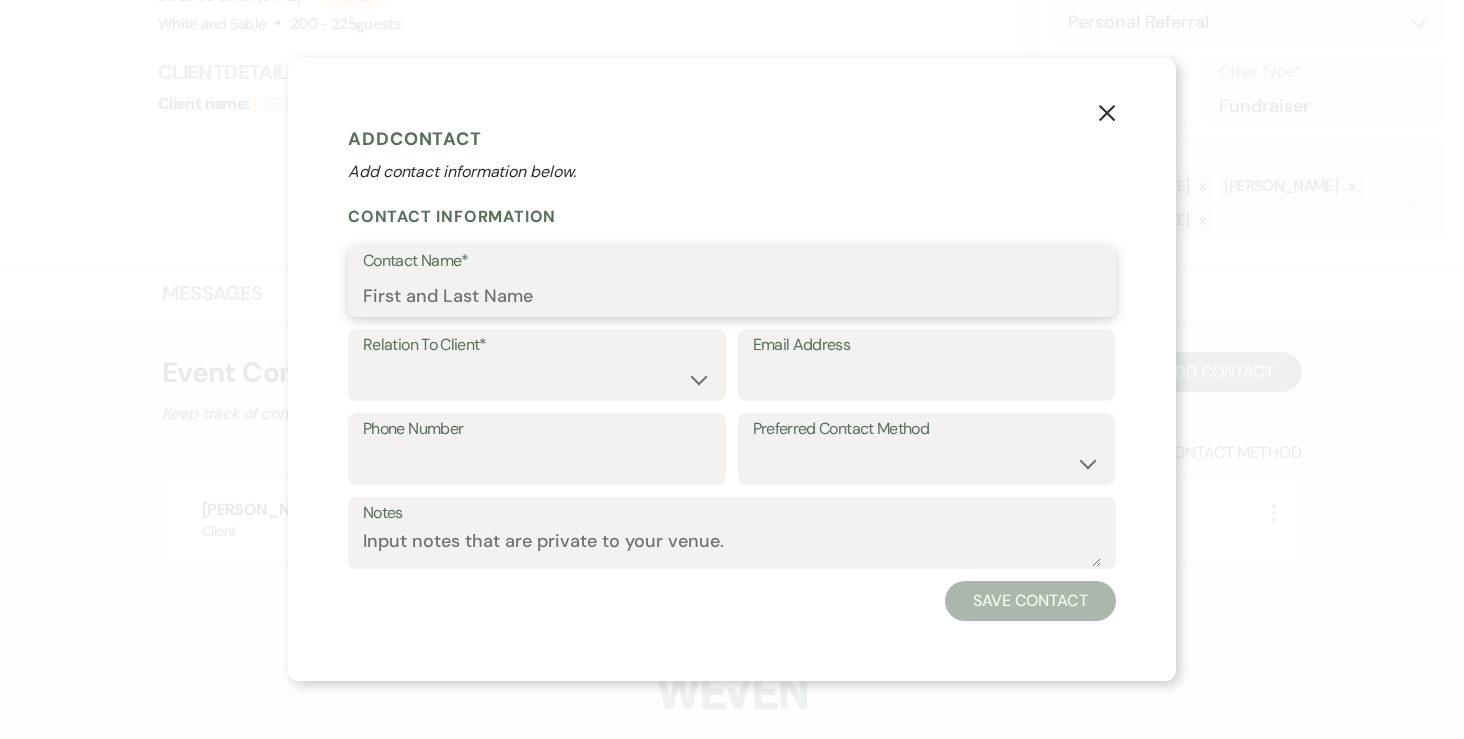 click on "Contact Name*" at bounding box center [732, 295] 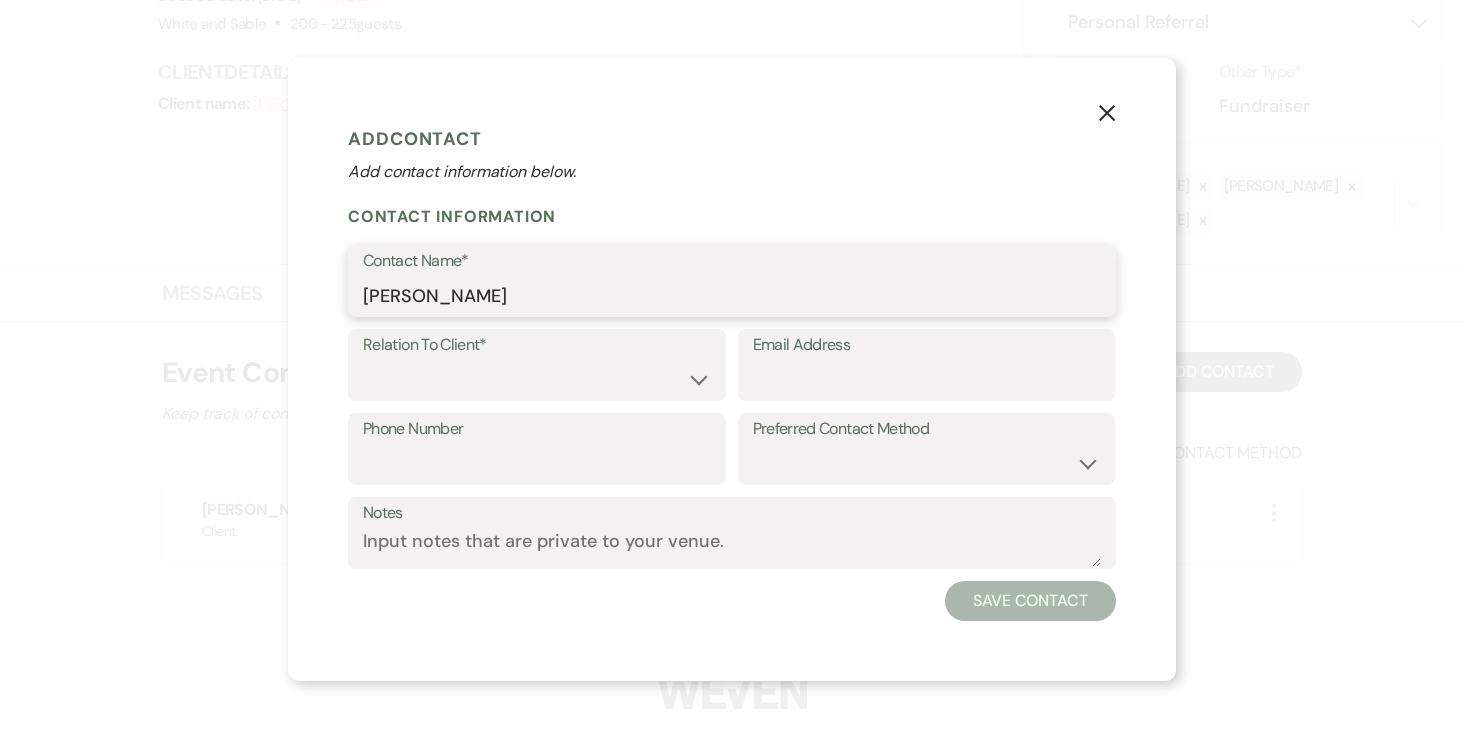 type on "Jenny Brown" 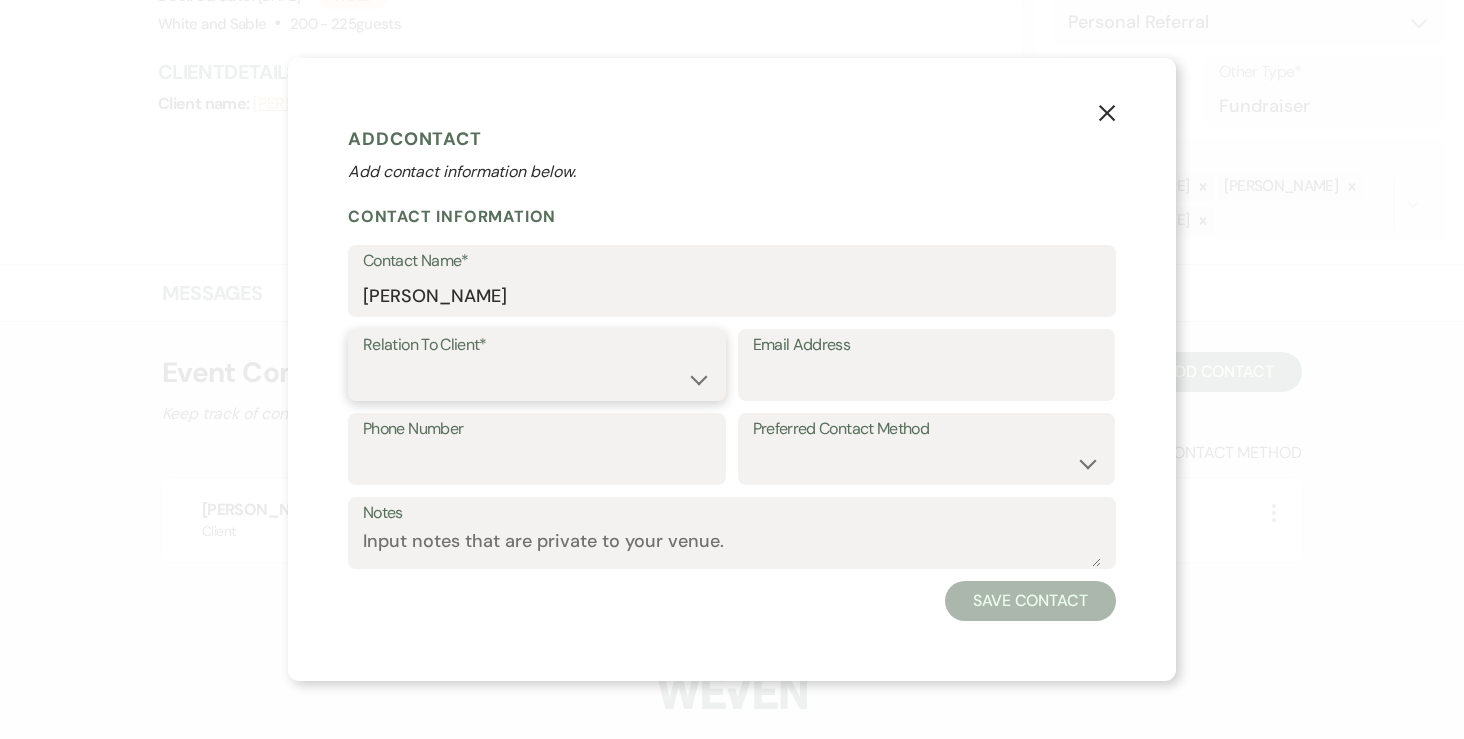 click on "Client Event Planner Parent of Client Family Member Friend Other" at bounding box center [537, 379] 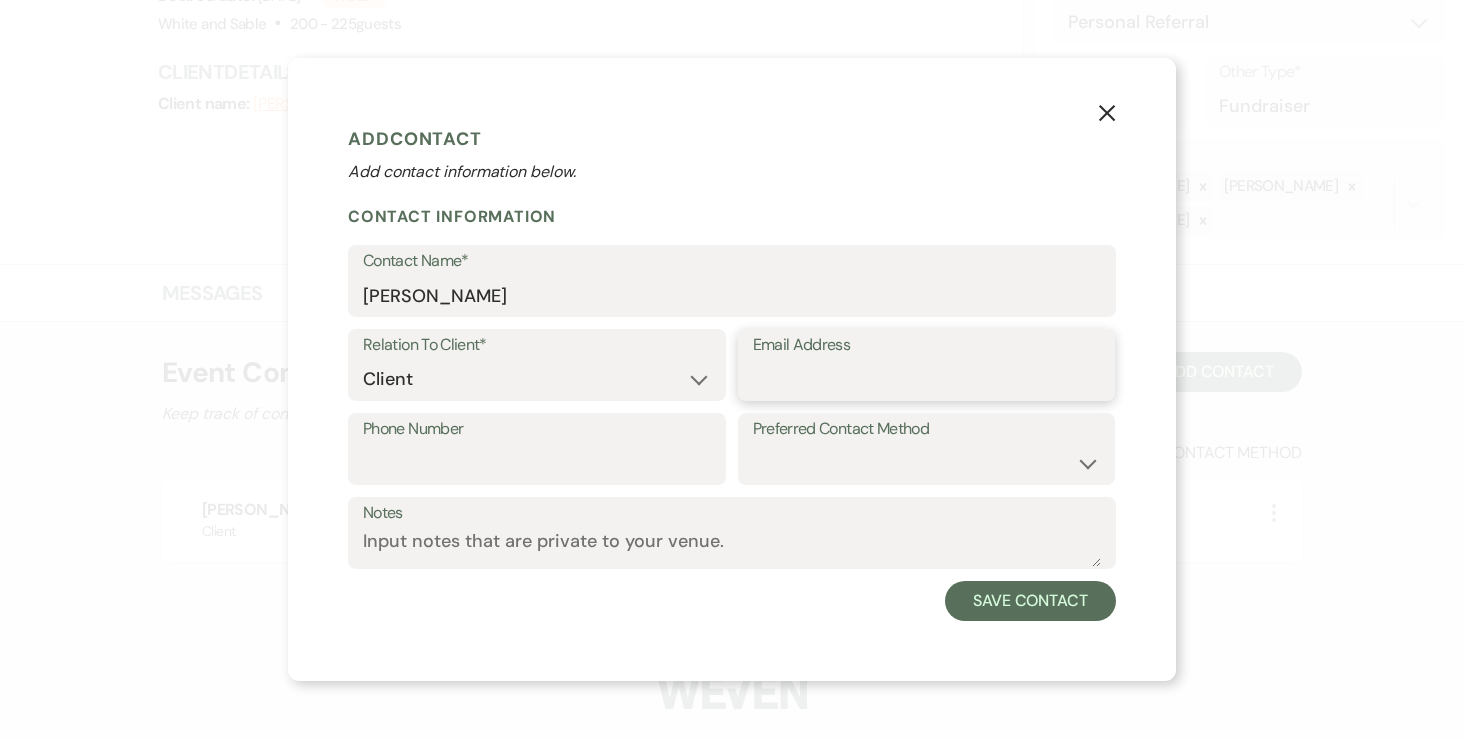 click on "Email Address" at bounding box center [927, 379] 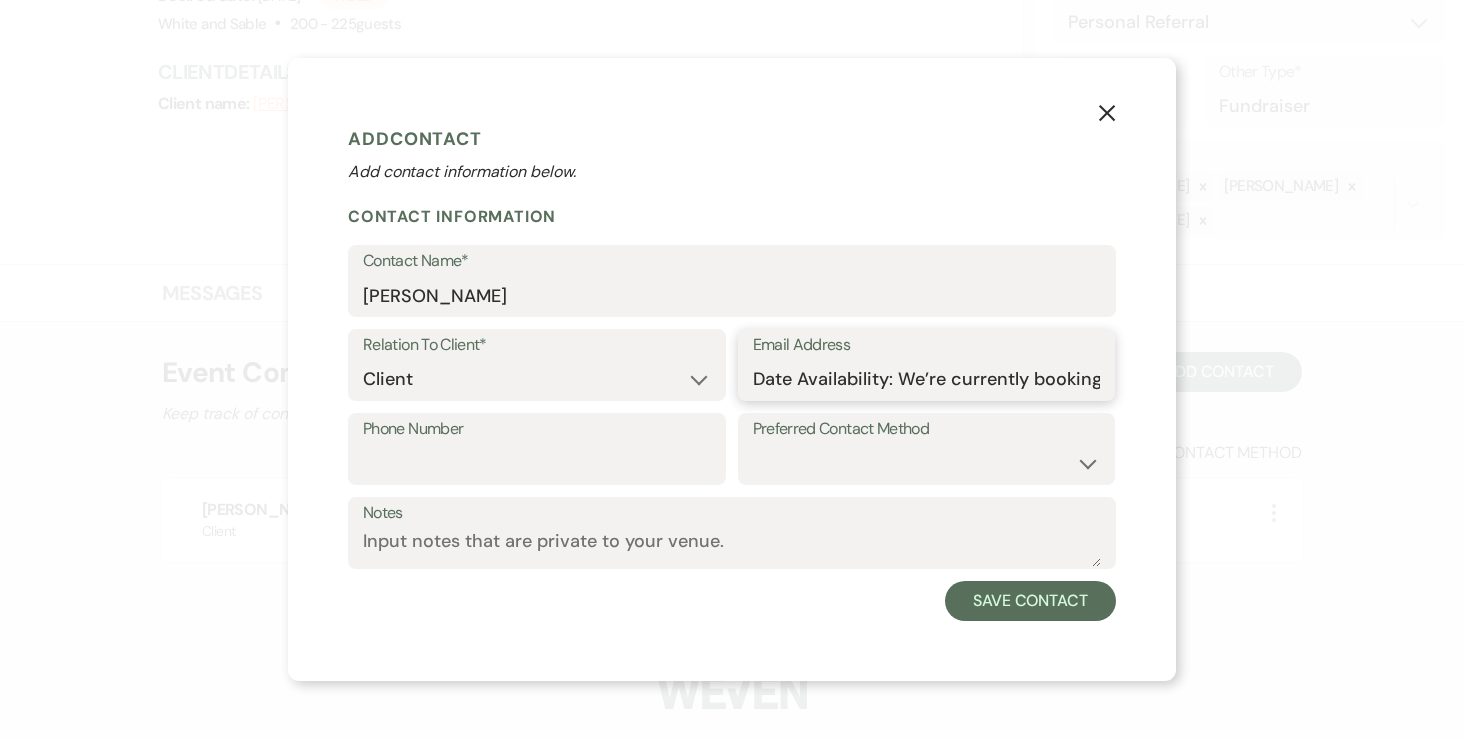 scroll, scrollTop: 0, scrollLeft: 3428, axis: horizontal 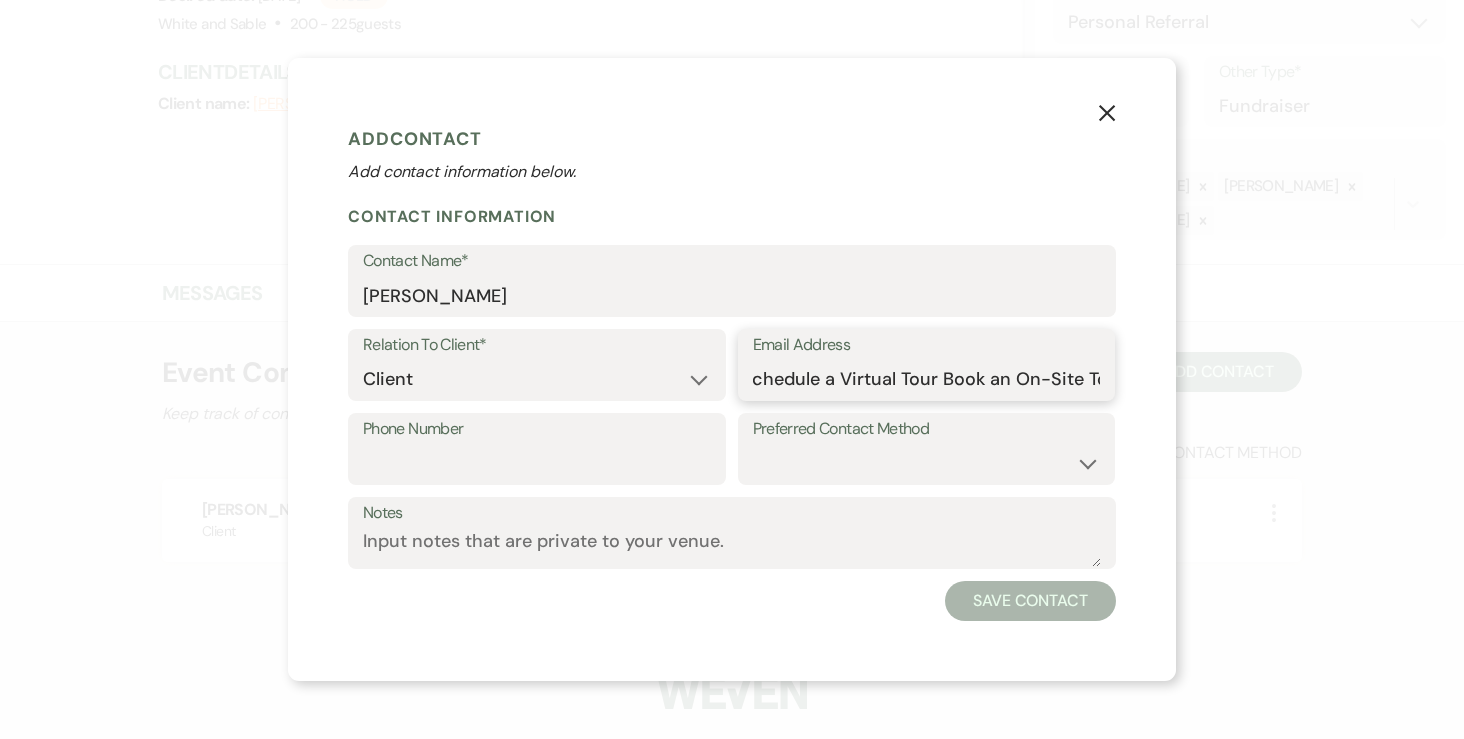 click on "Date Availability: We’re currently booking weddings for 2025, 2026 and 2027 - dates are filling up quickly! Here's a link to our live availability calendar. May 9 is our only open Saturday in May ☺️    Pricing & Details: Please take a look at our VENUE GUIDE for details on pricing, catering, and bar service. 🥂    Ready to see White & Sable? We’d love to hear all about your wedding vision and show you around!  Schedule a Virtual Tour Book an On-Site Tour" at bounding box center (927, 379) 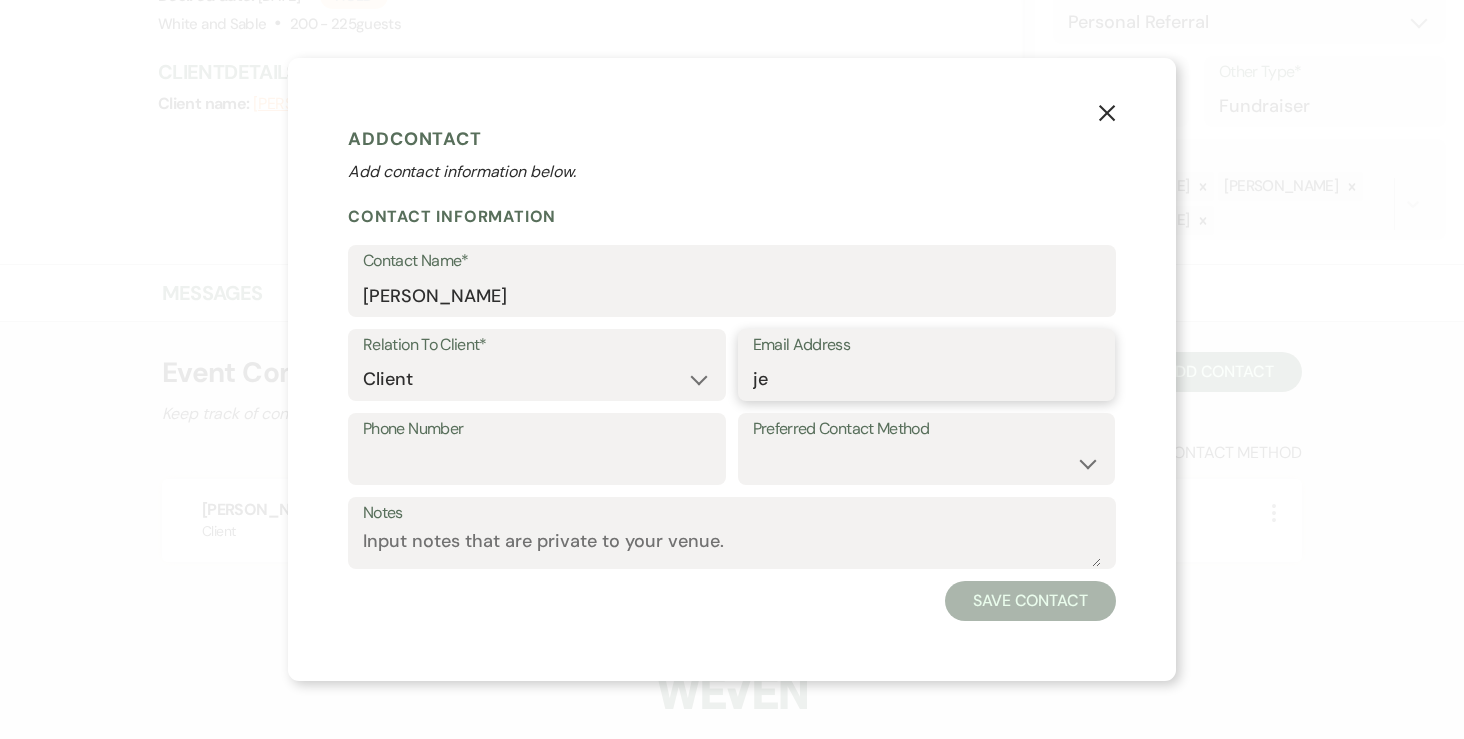 scroll, scrollTop: 0, scrollLeft: 0, axis: both 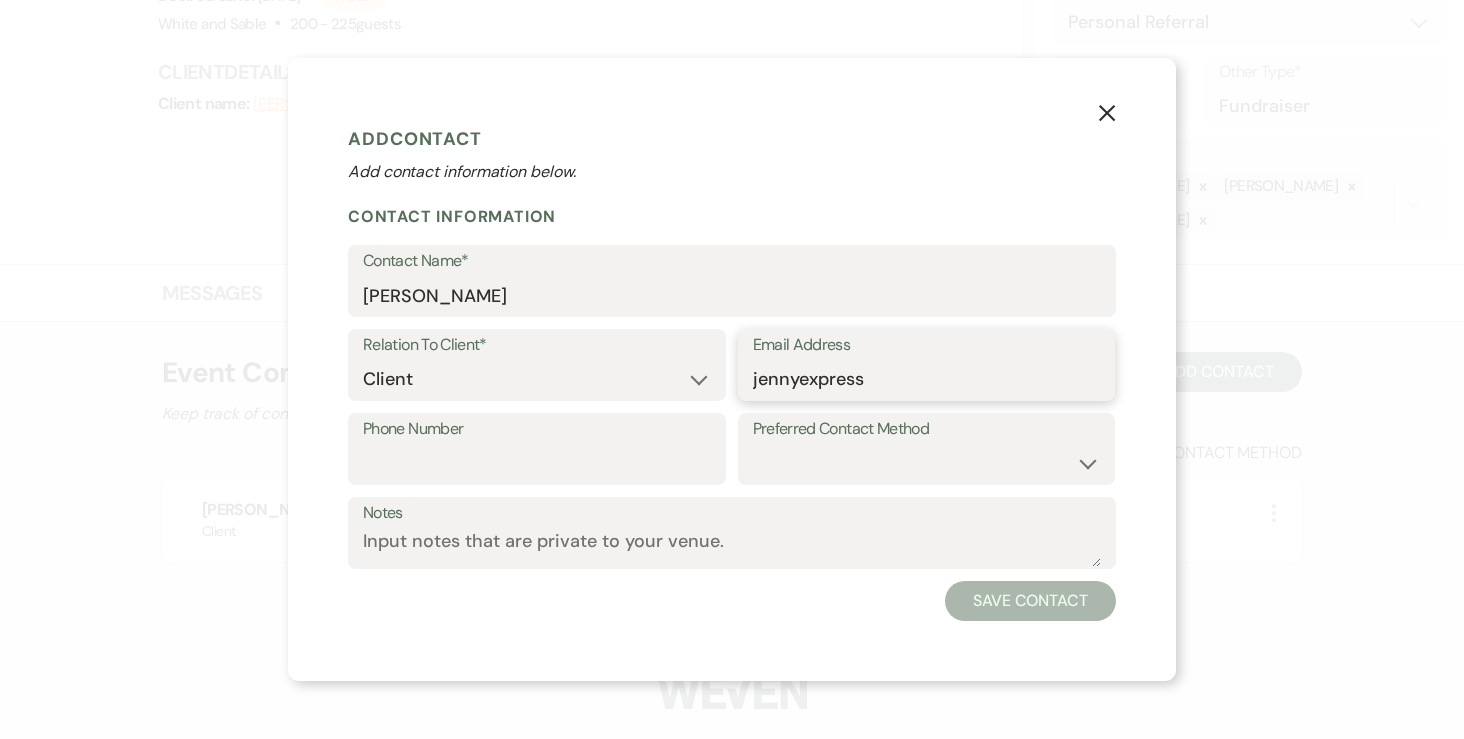 type on "jennyexpressi" 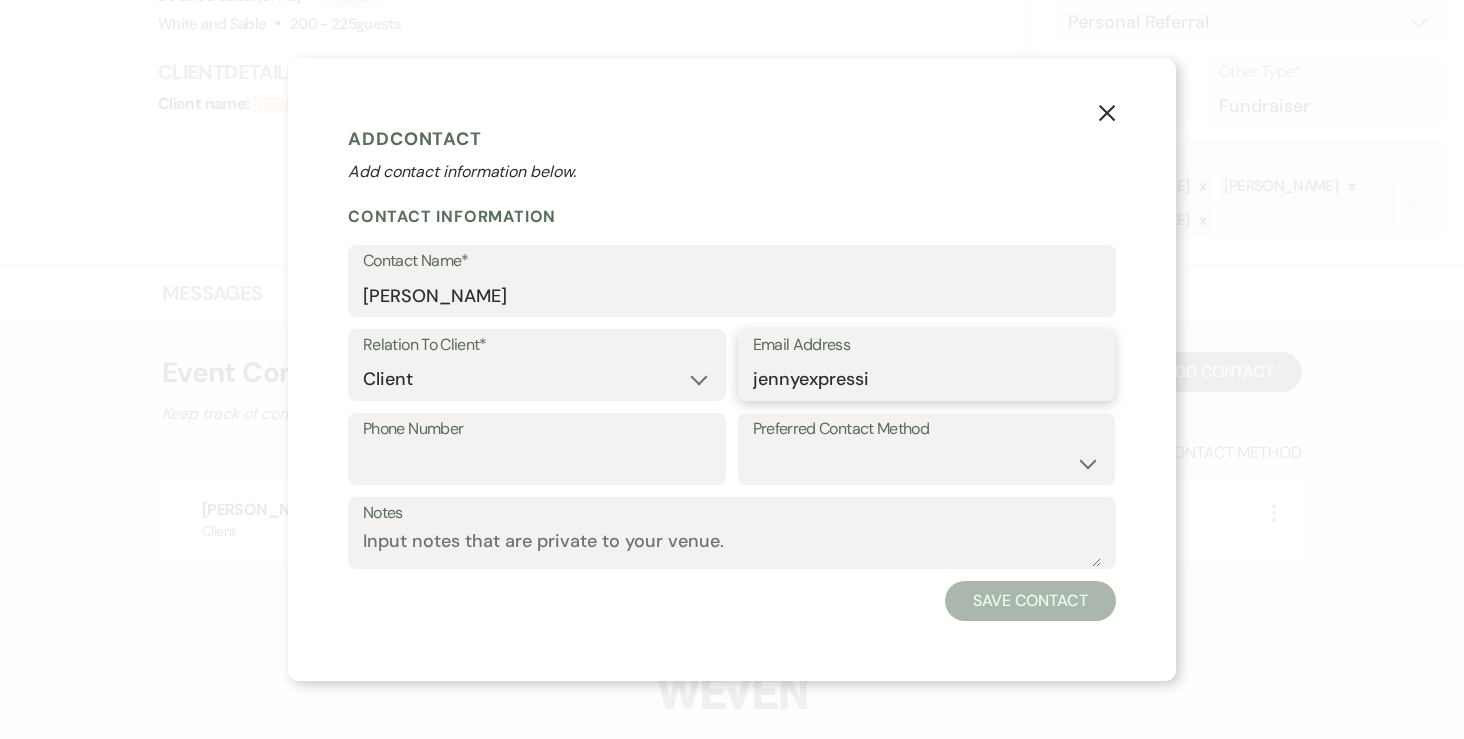 click on "jennyexpressi" at bounding box center (927, 379) 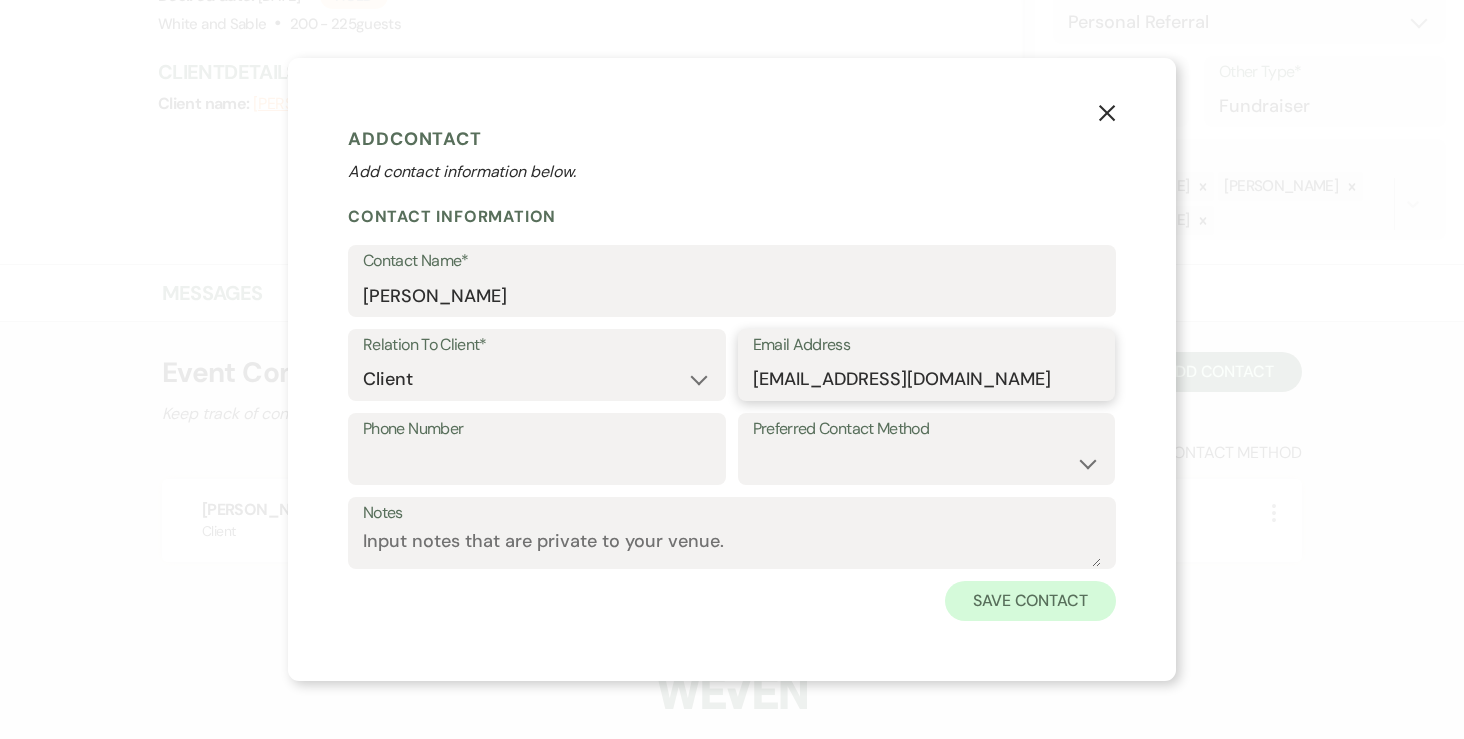 type on "jennyexpressions@gmail.com" 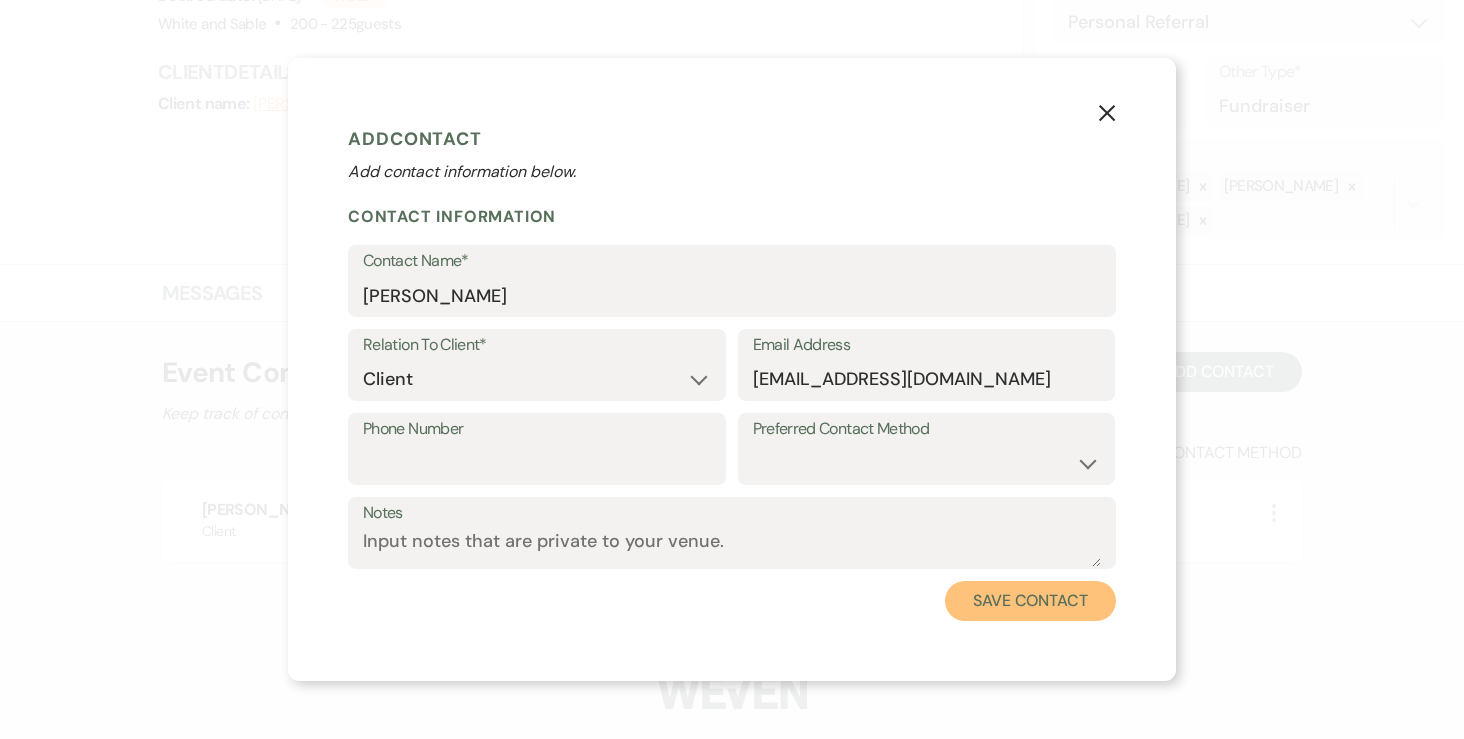 click on "Save Contact" at bounding box center [1030, 601] 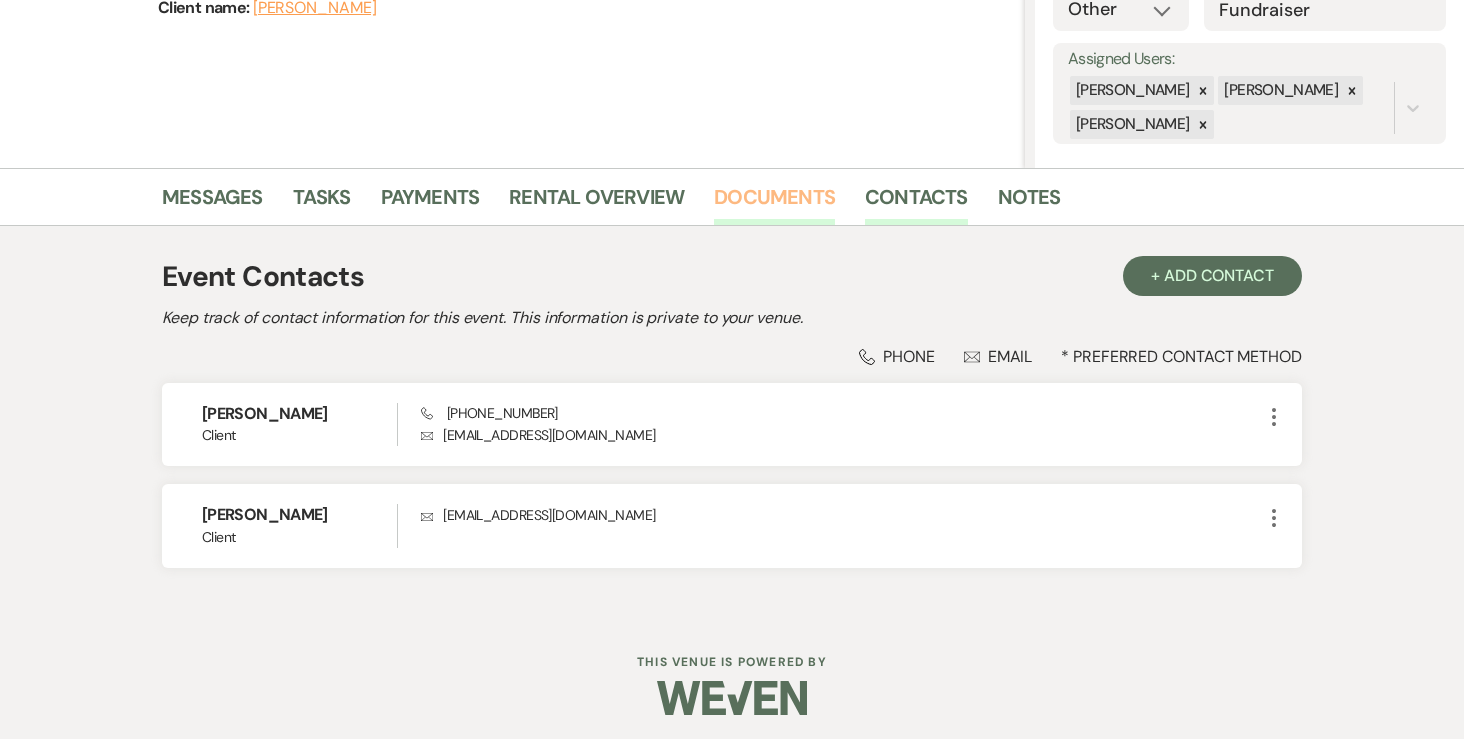 scroll, scrollTop: 337, scrollLeft: 0, axis: vertical 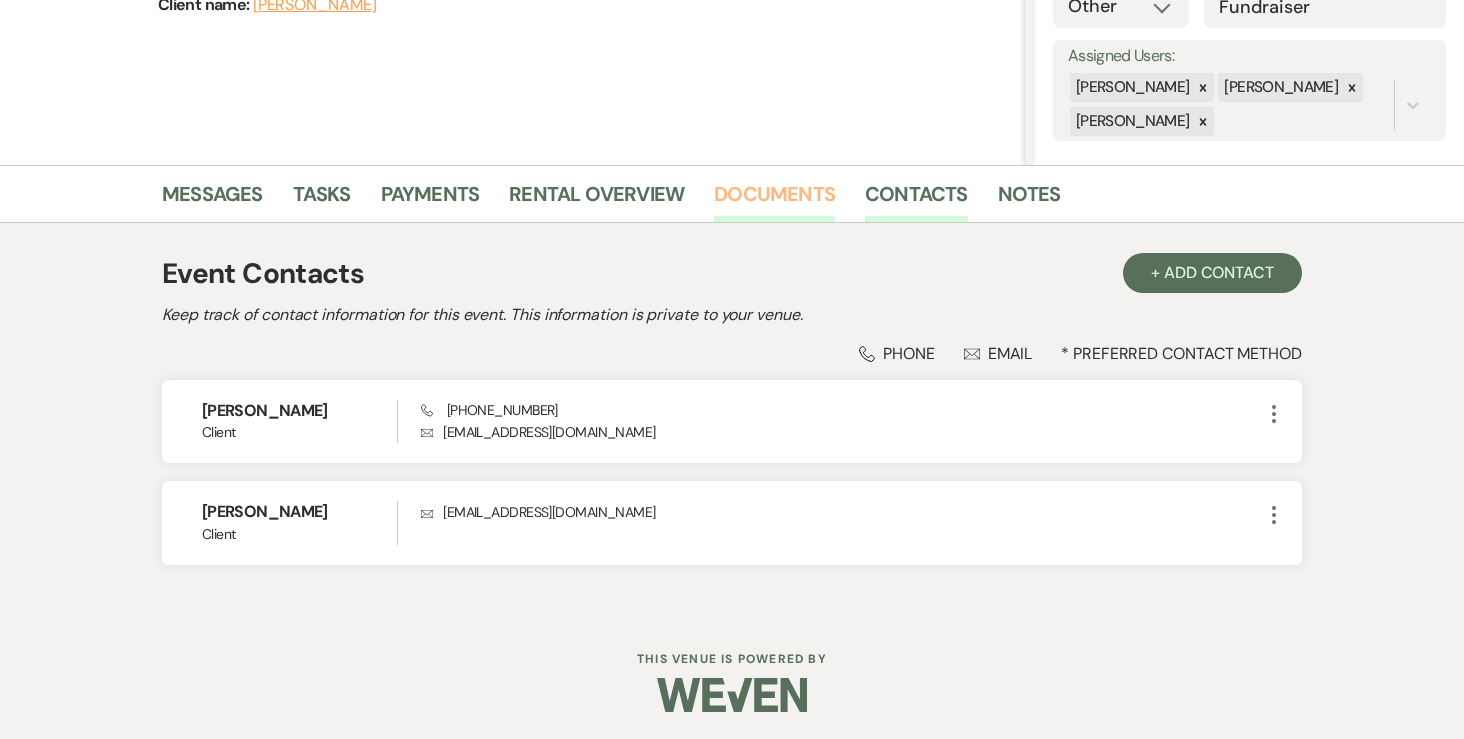 click on "Documents" at bounding box center (774, 200) 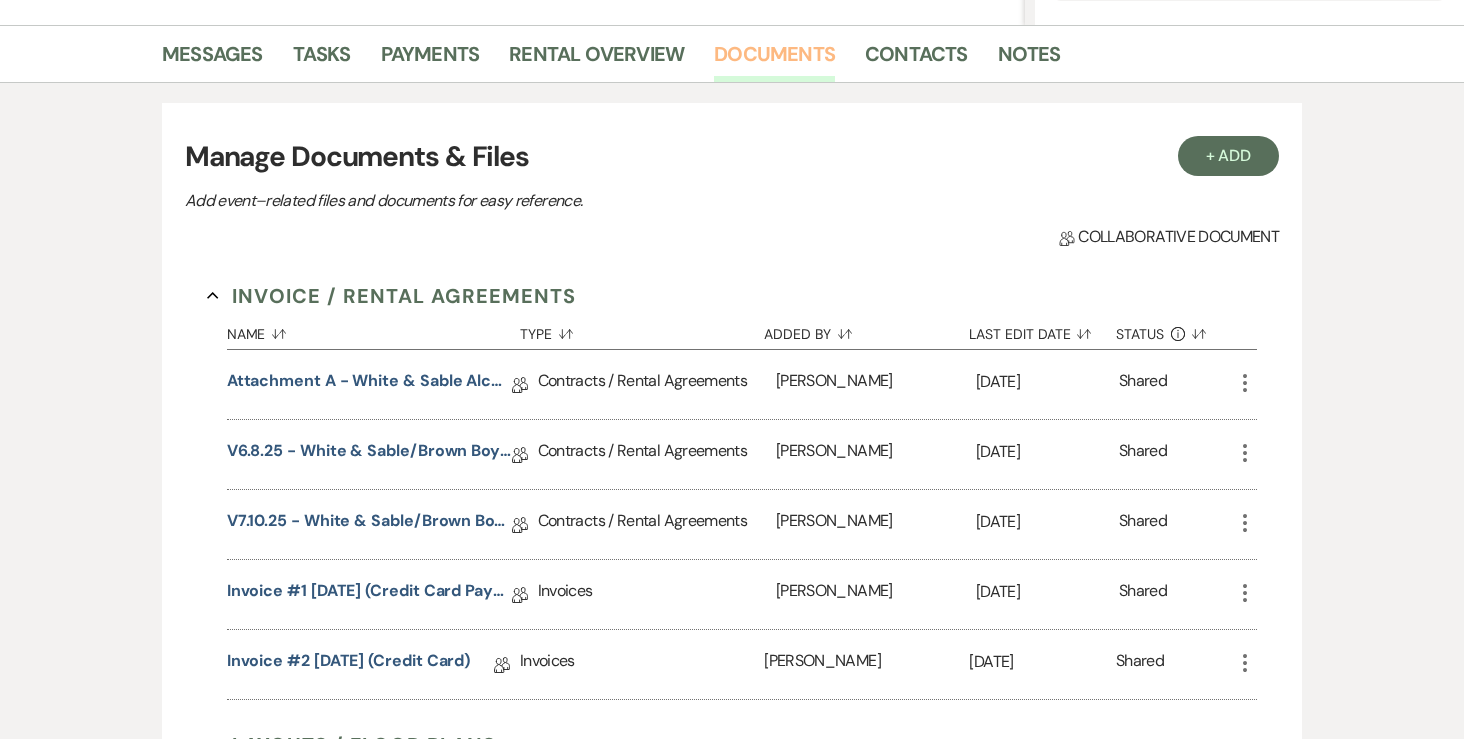 scroll, scrollTop: 499, scrollLeft: 0, axis: vertical 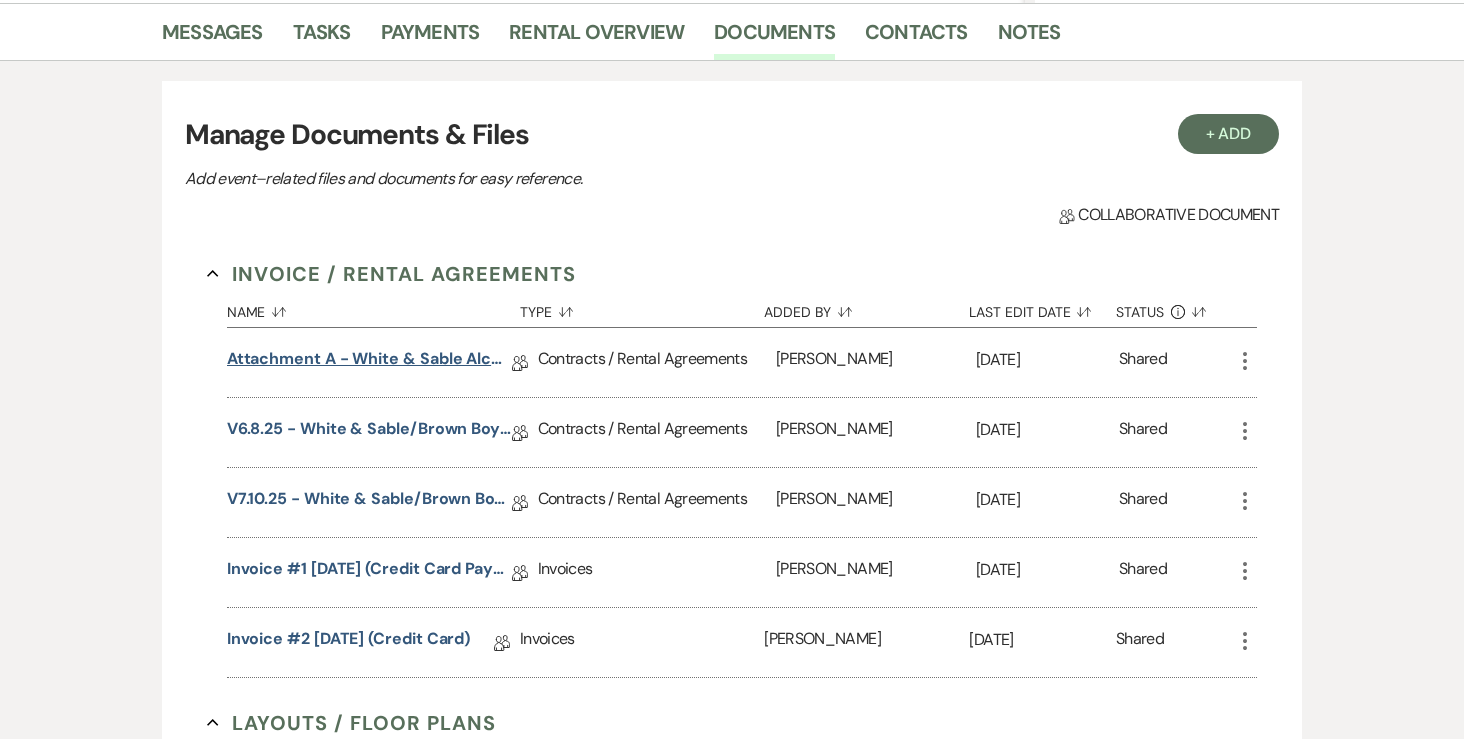 click on "Attachment A - White & Sable Alcohol Agreement" at bounding box center (369, 362) 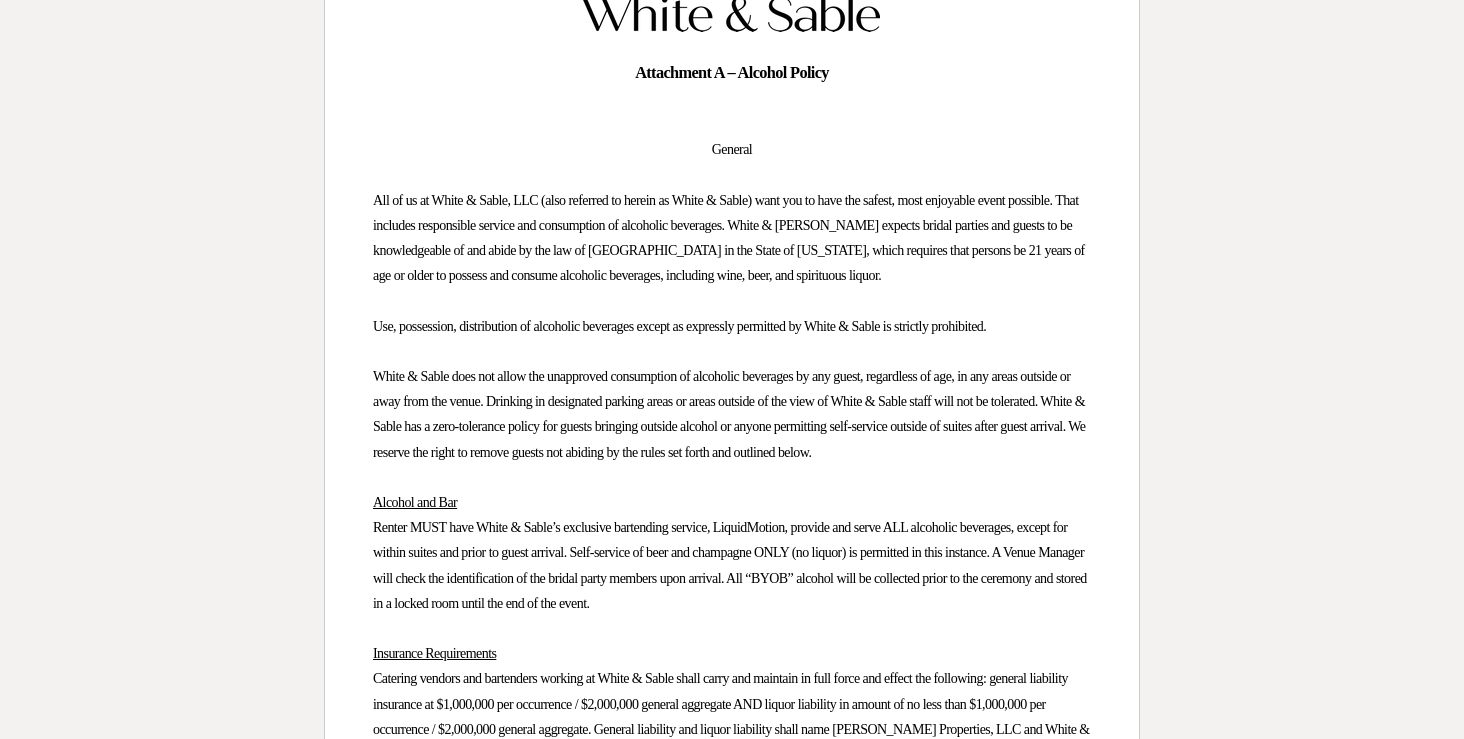 scroll, scrollTop: 0, scrollLeft: 0, axis: both 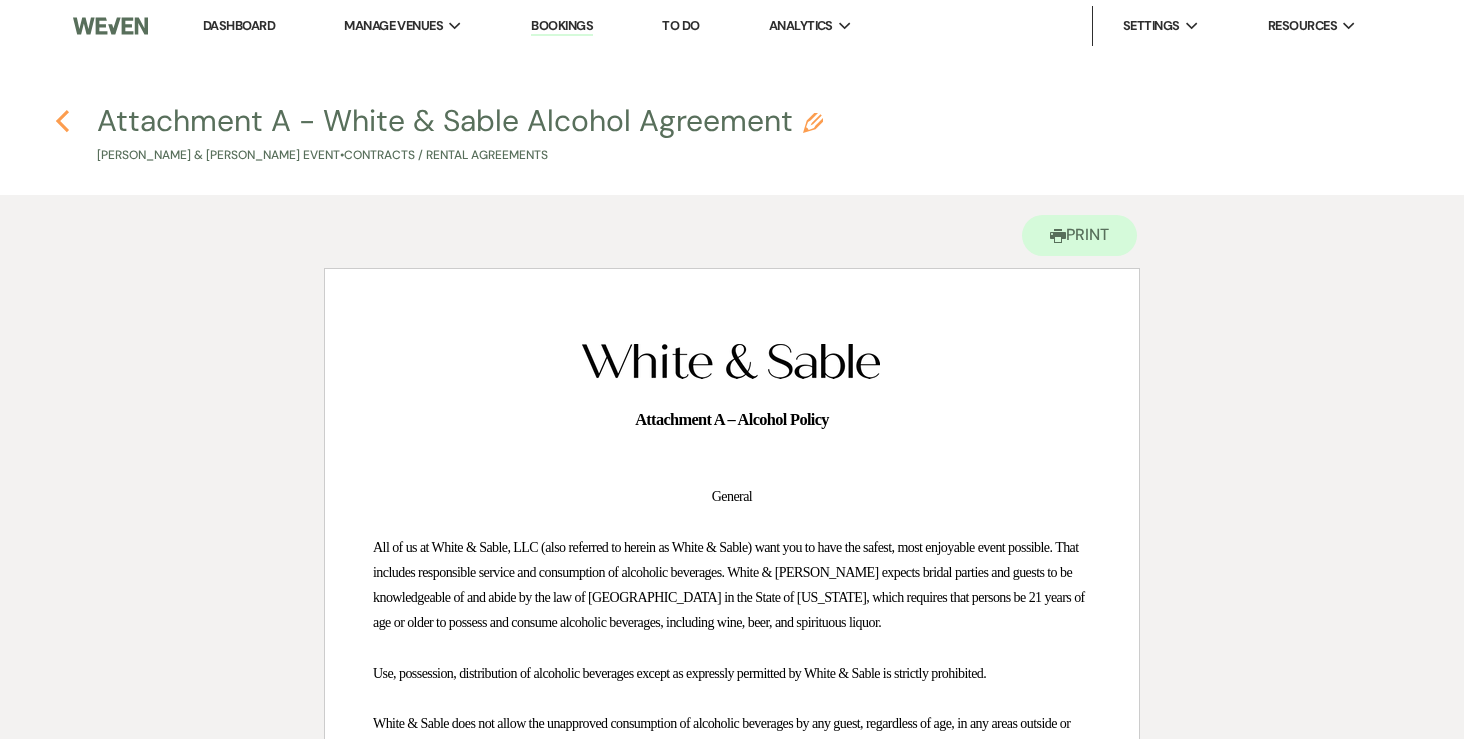click on "Previous" 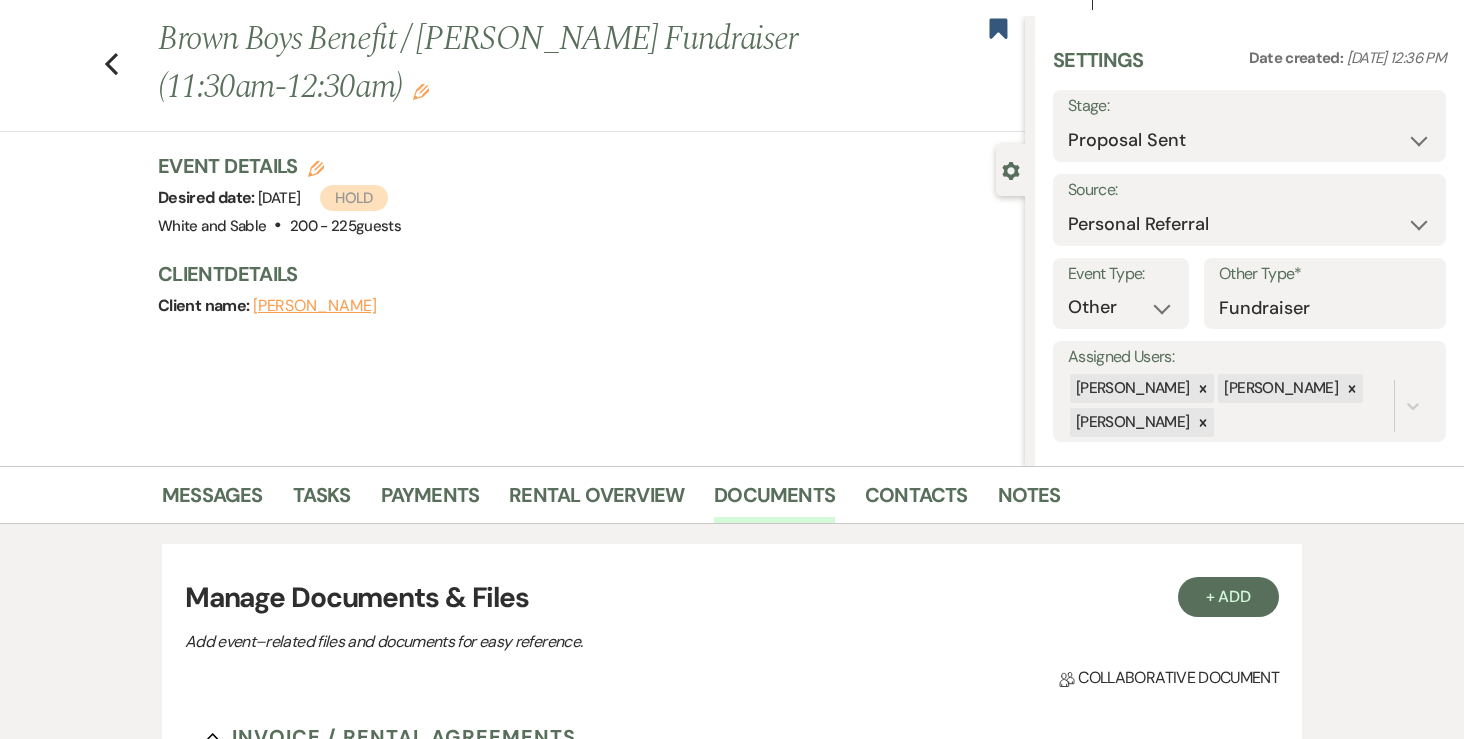 scroll, scrollTop: 0, scrollLeft: 0, axis: both 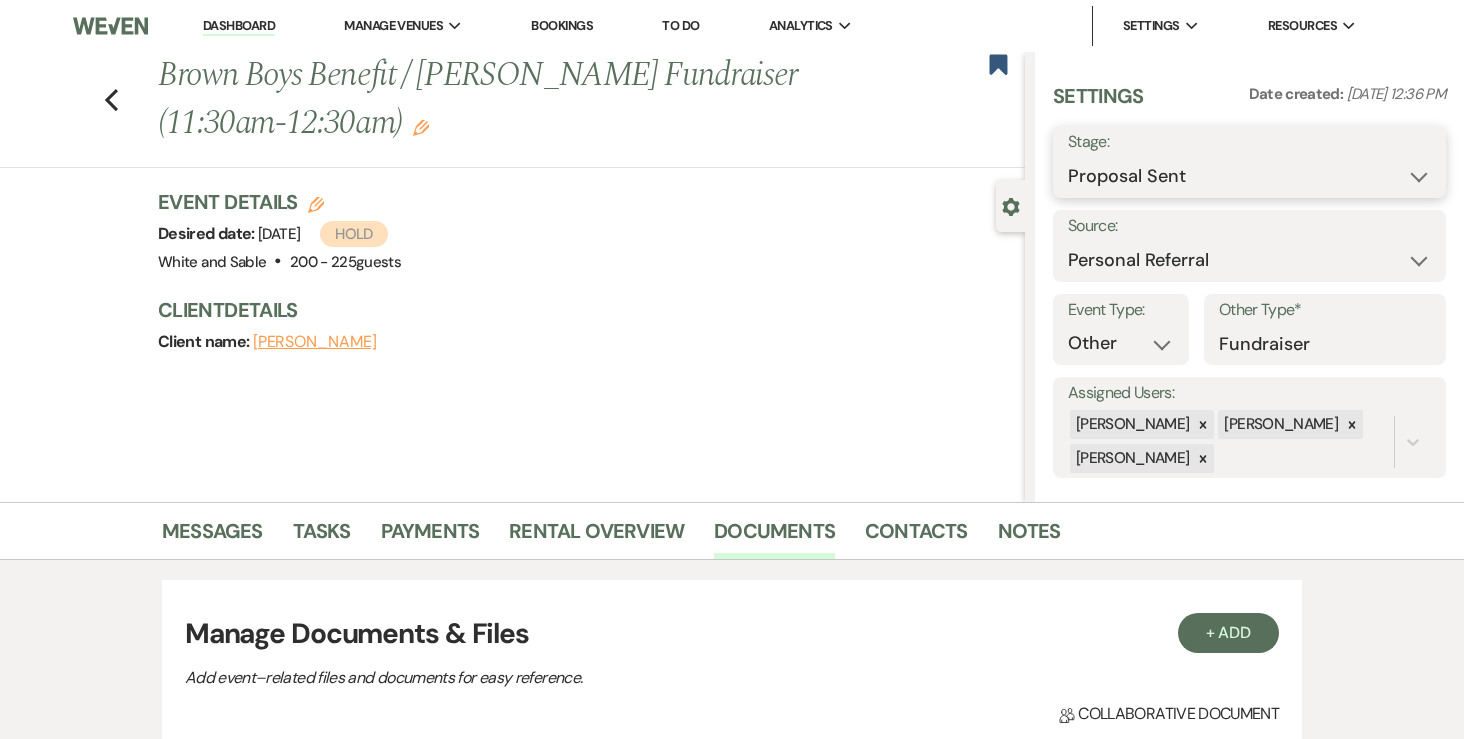 click on "Inquiry Follow Up Tour Requested Tour Confirmed Toured Proposal Sent Booked Lost" at bounding box center [1249, 176] 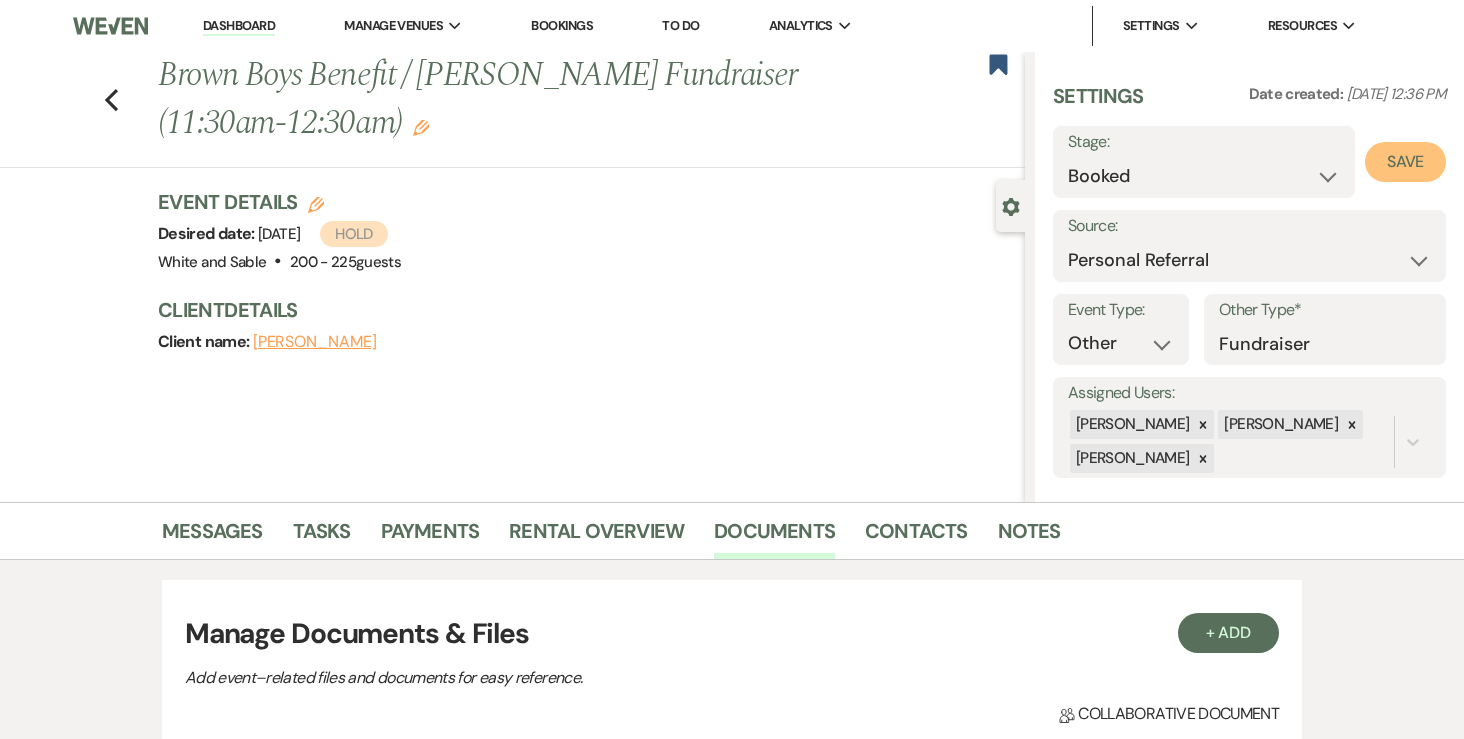 click on "Save" at bounding box center [1405, 162] 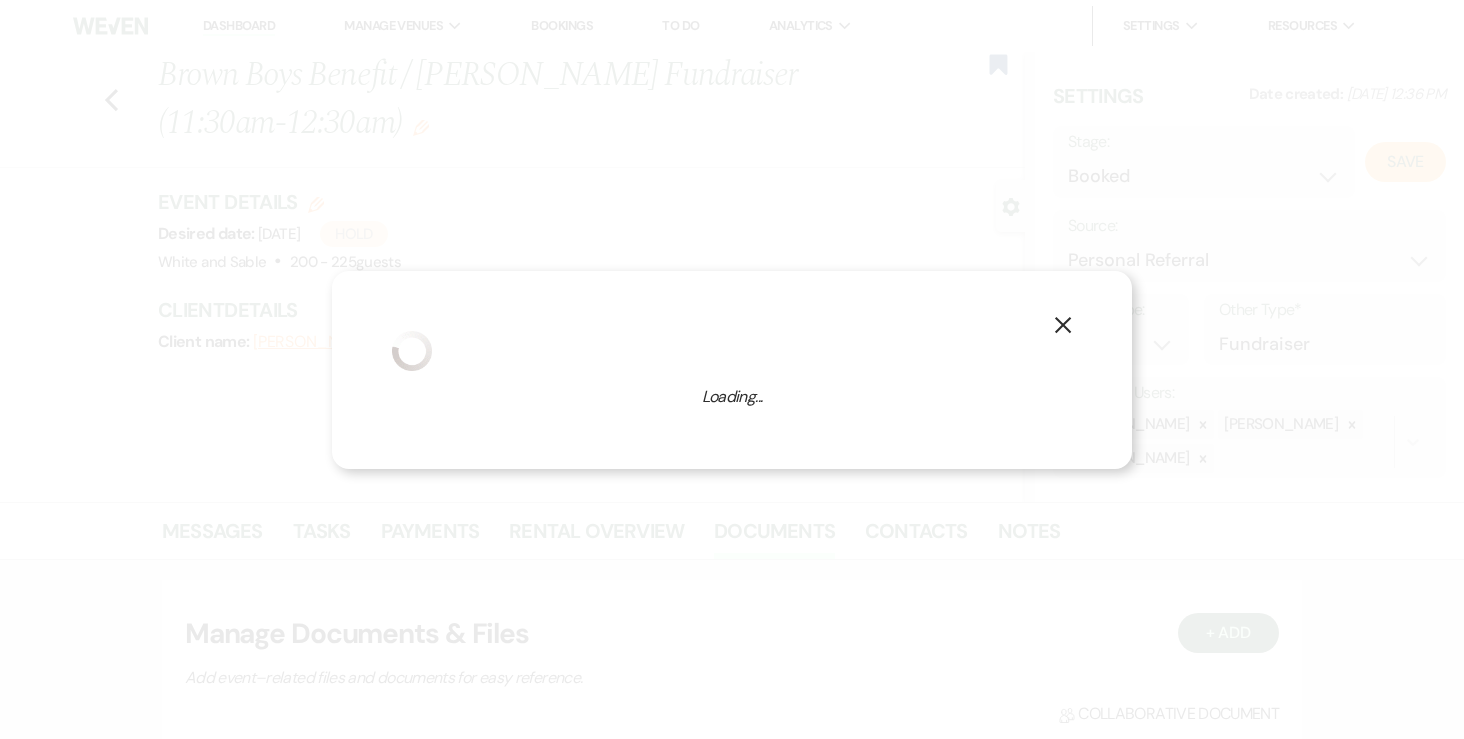 select on "13" 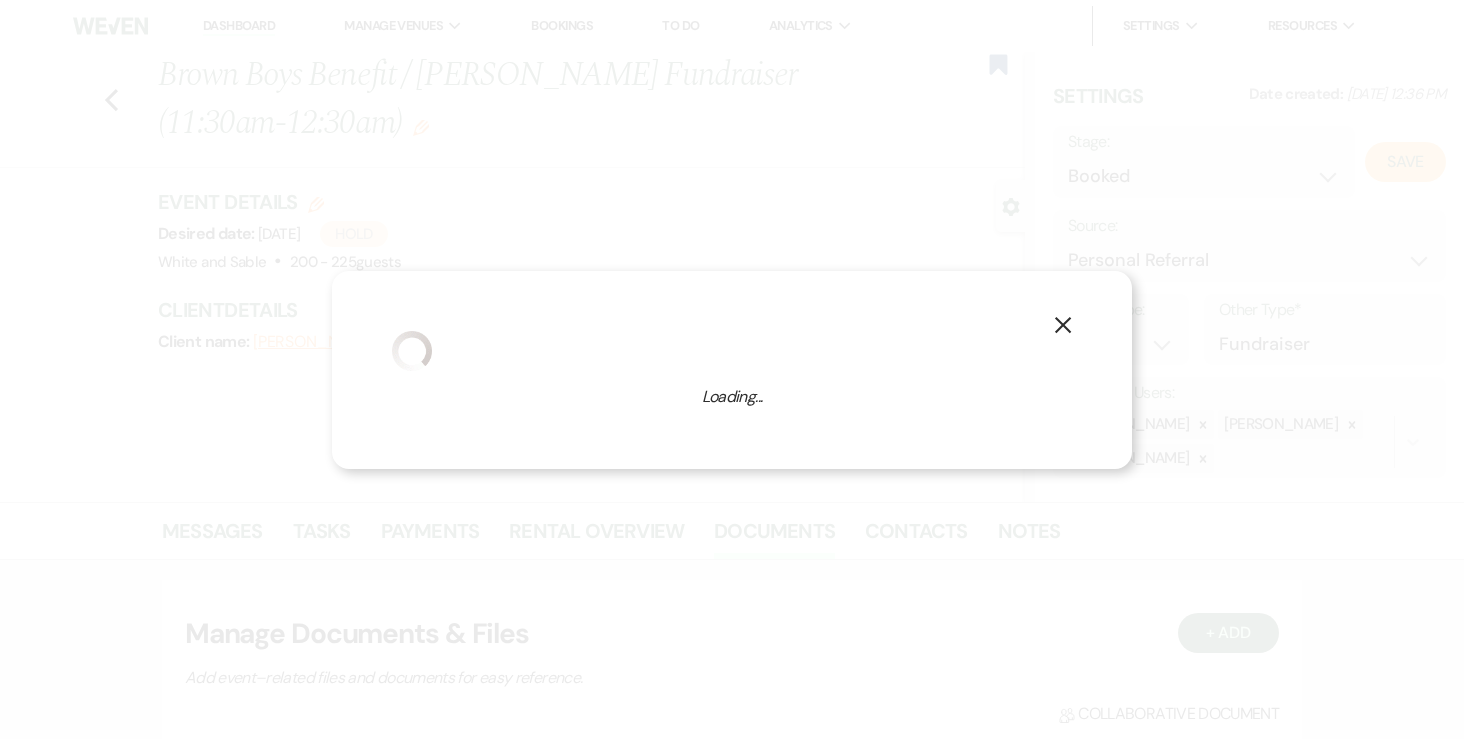 select on "684" 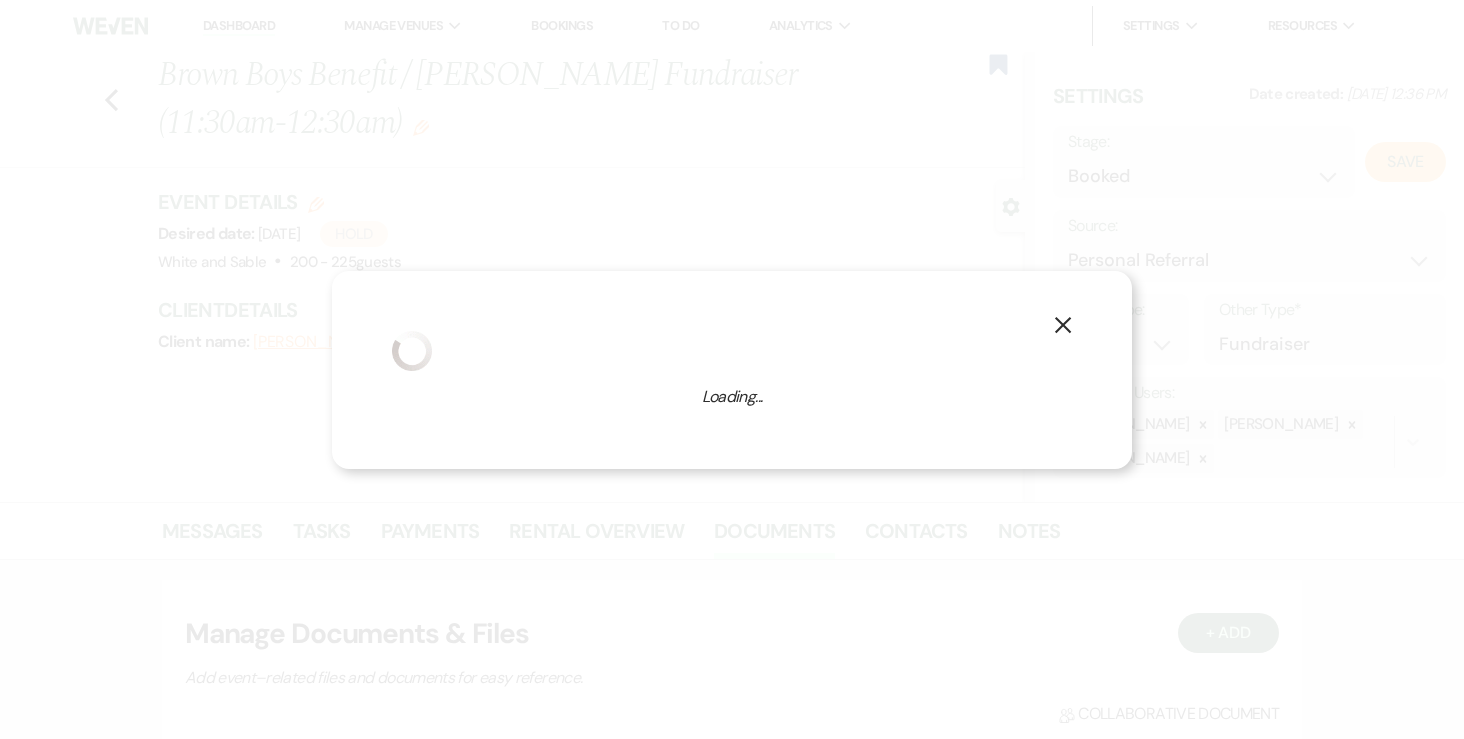 select on "false" 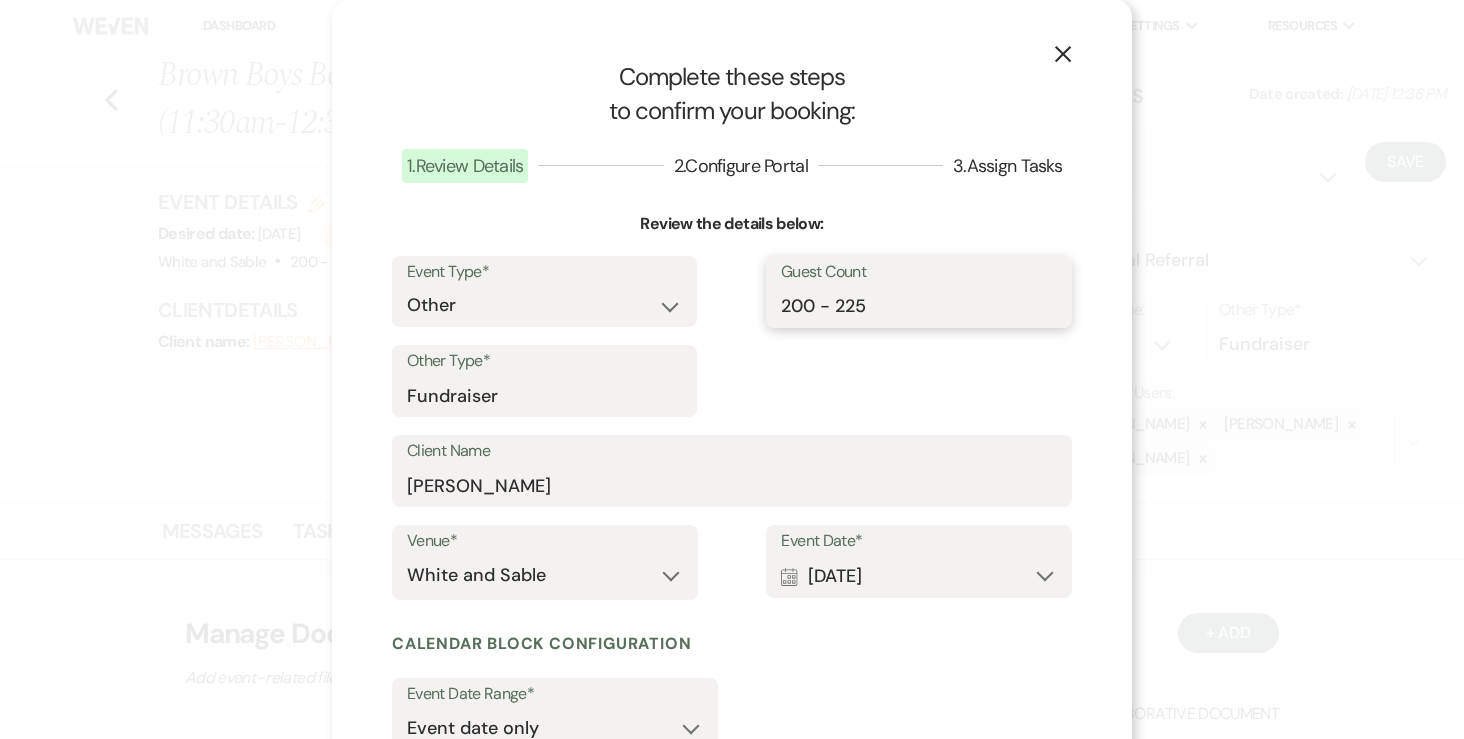 click on "200 - 225" at bounding box center [919, 305] 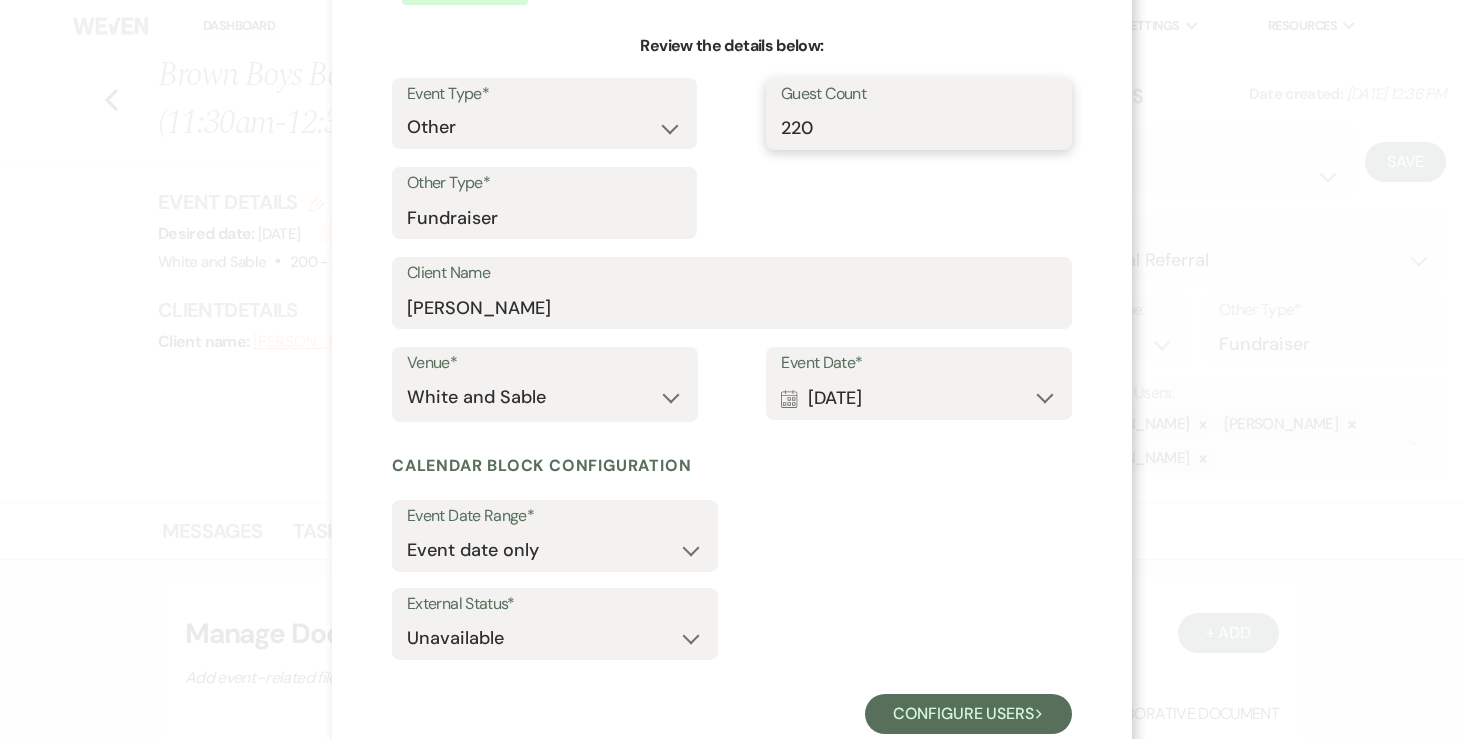 scroll, scrollTop: 233, scrollLeft: 0, axis: vertical 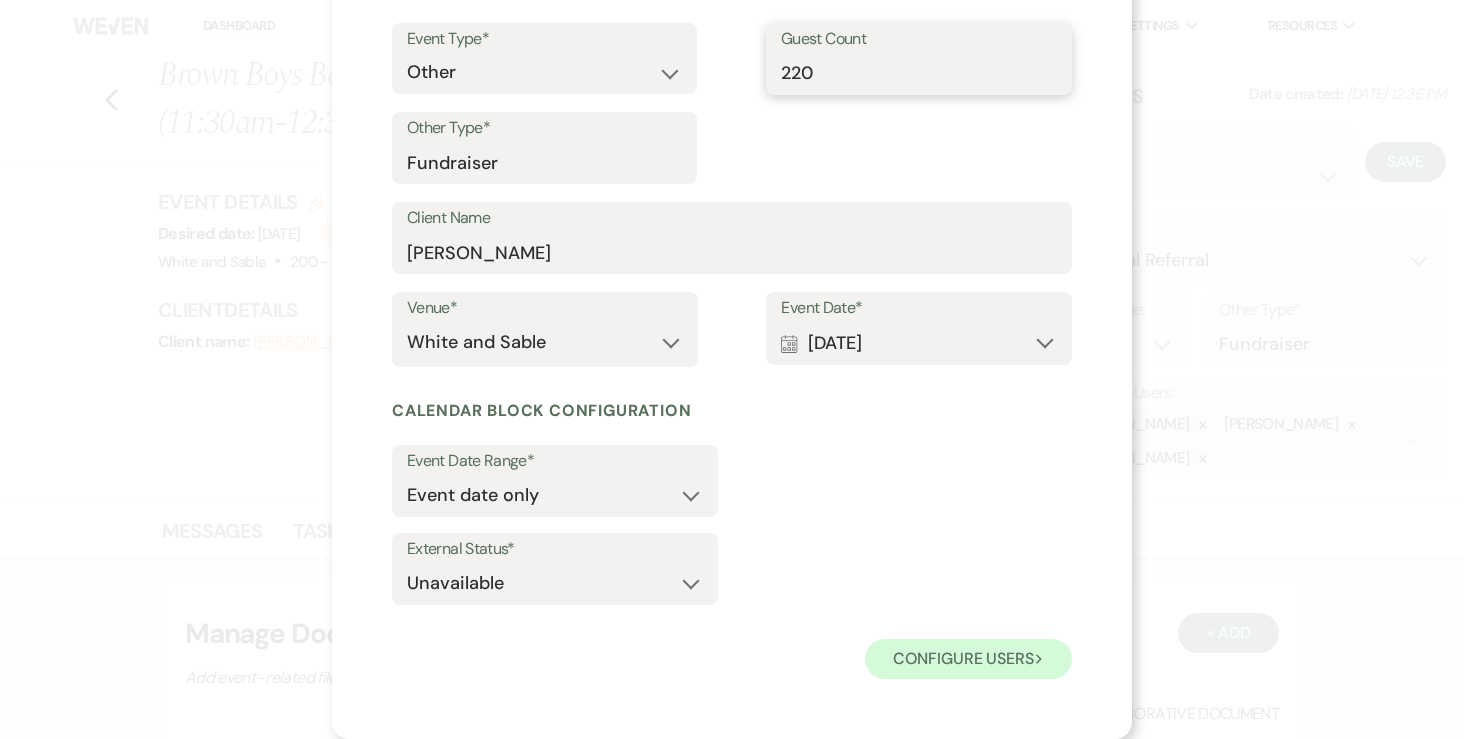 type on "220" 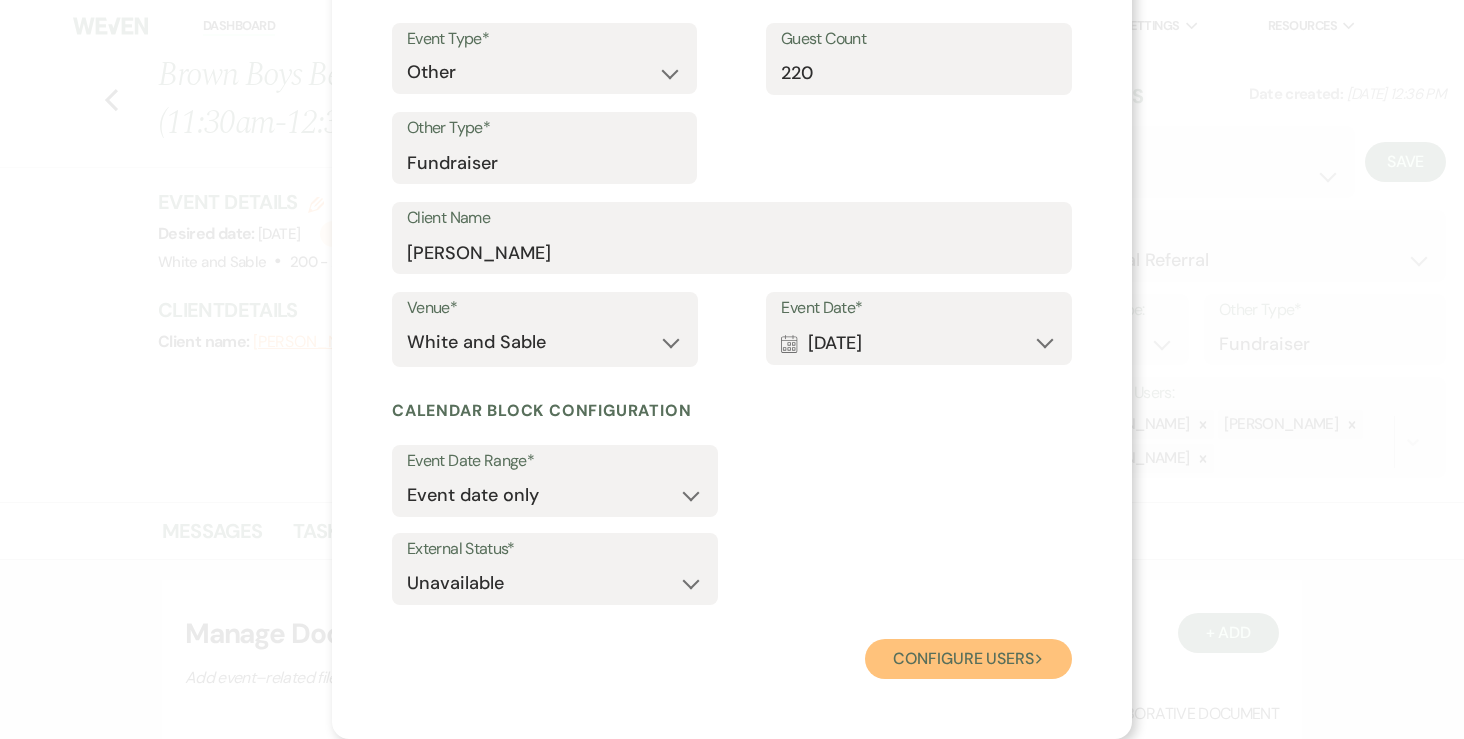 click on "Configure users  Next" at bounding box center [968, 659] 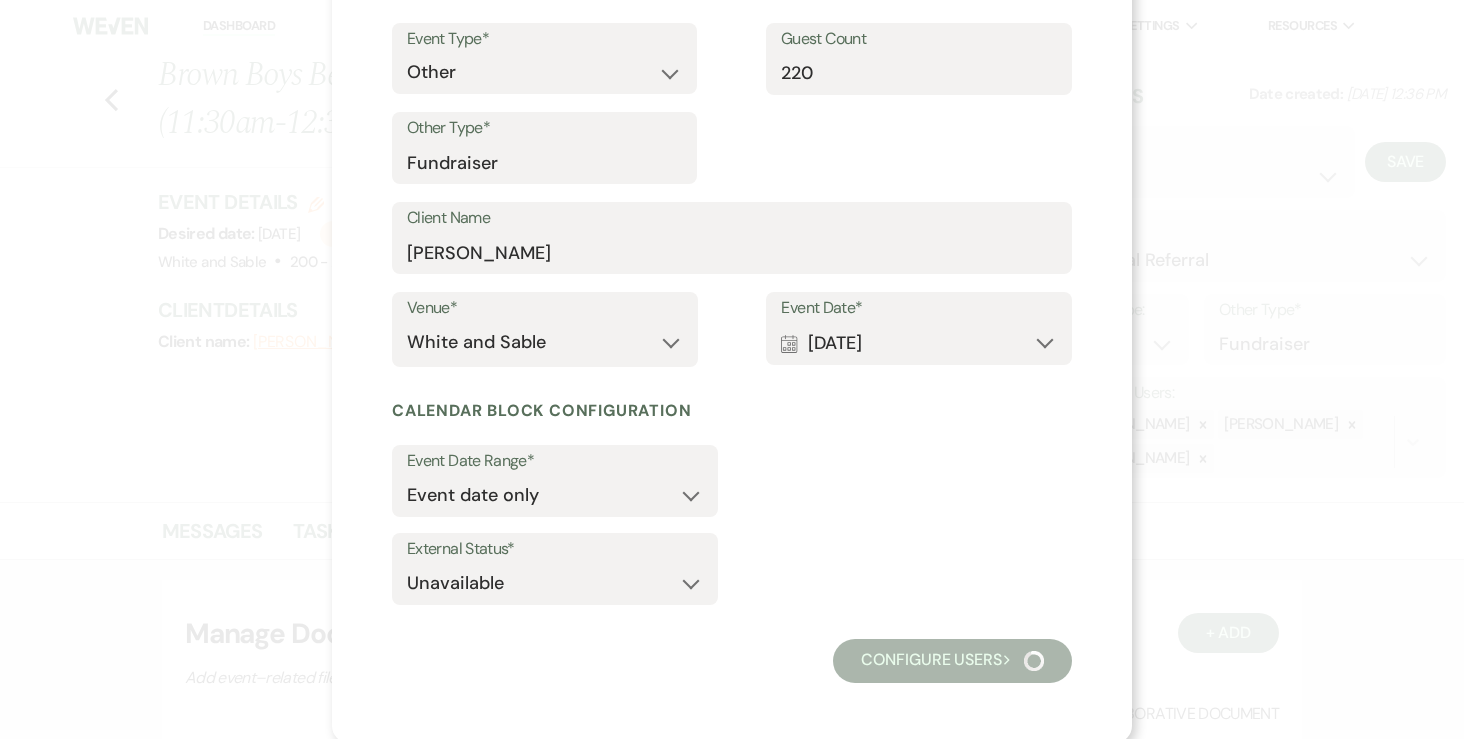 scroll, scrollTop: 158, scrollLeft: 0, axis: vertical 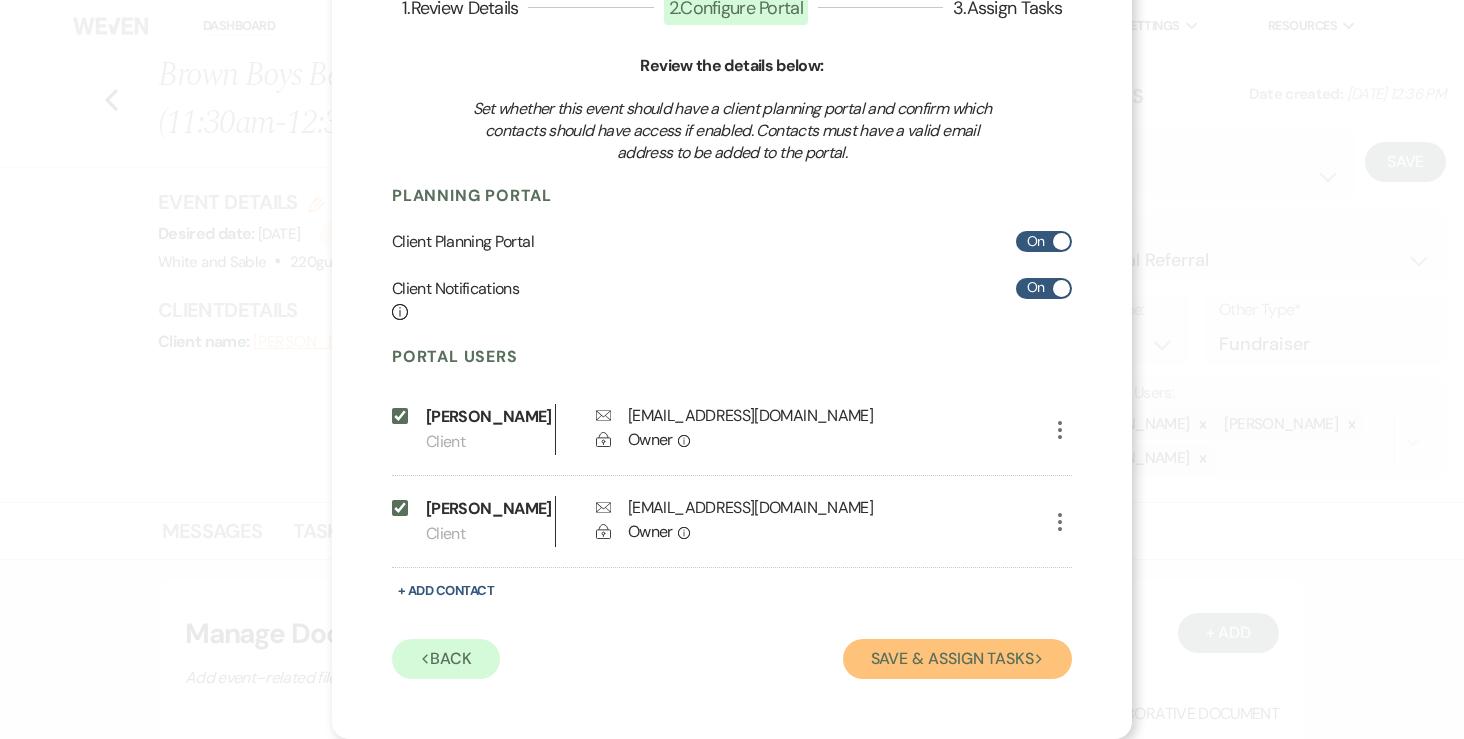 click on "Save & Assign Tasks  Next" at bounding box center (957, 659) 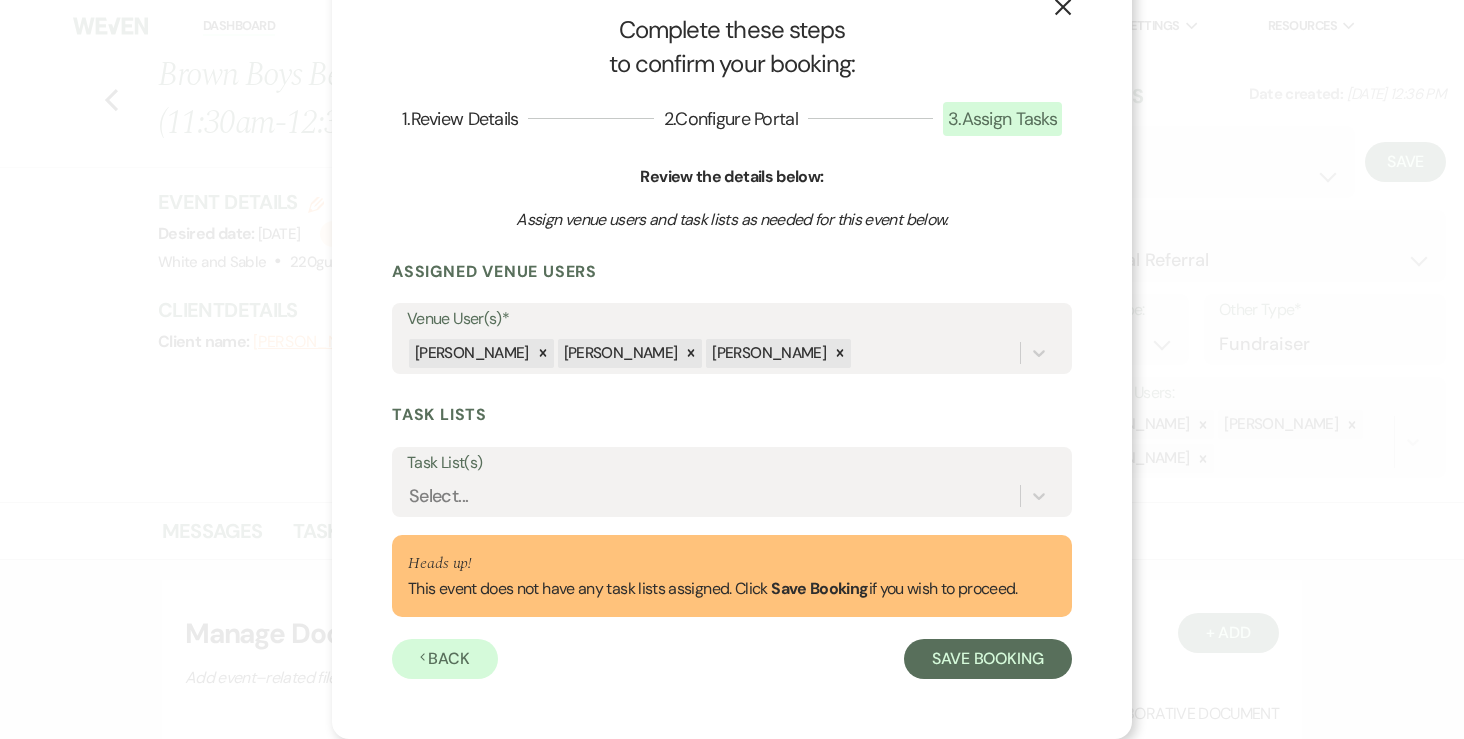 scroll, scrollTop: 47, scrollLeft: 0, axis: vertical 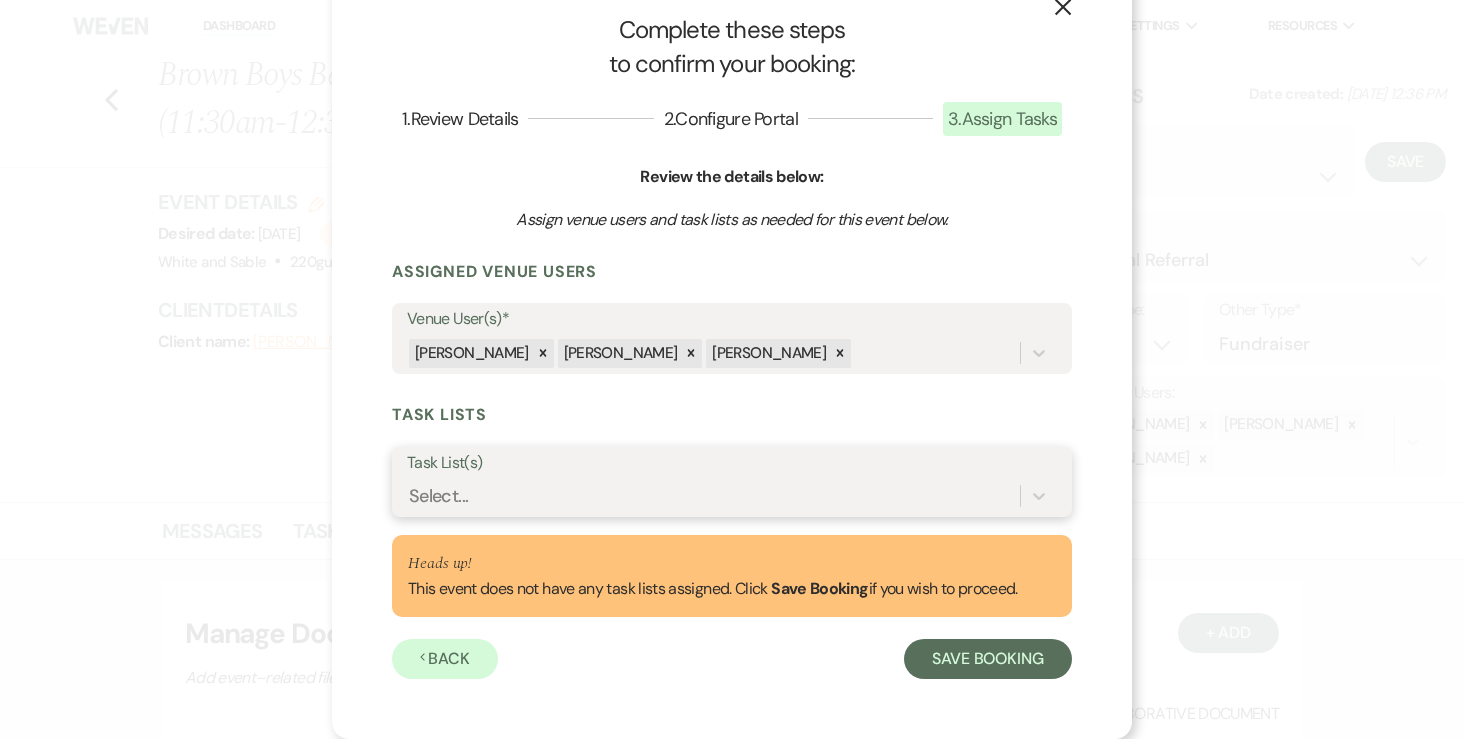click on "Select..." at bounding box center [713, 496] 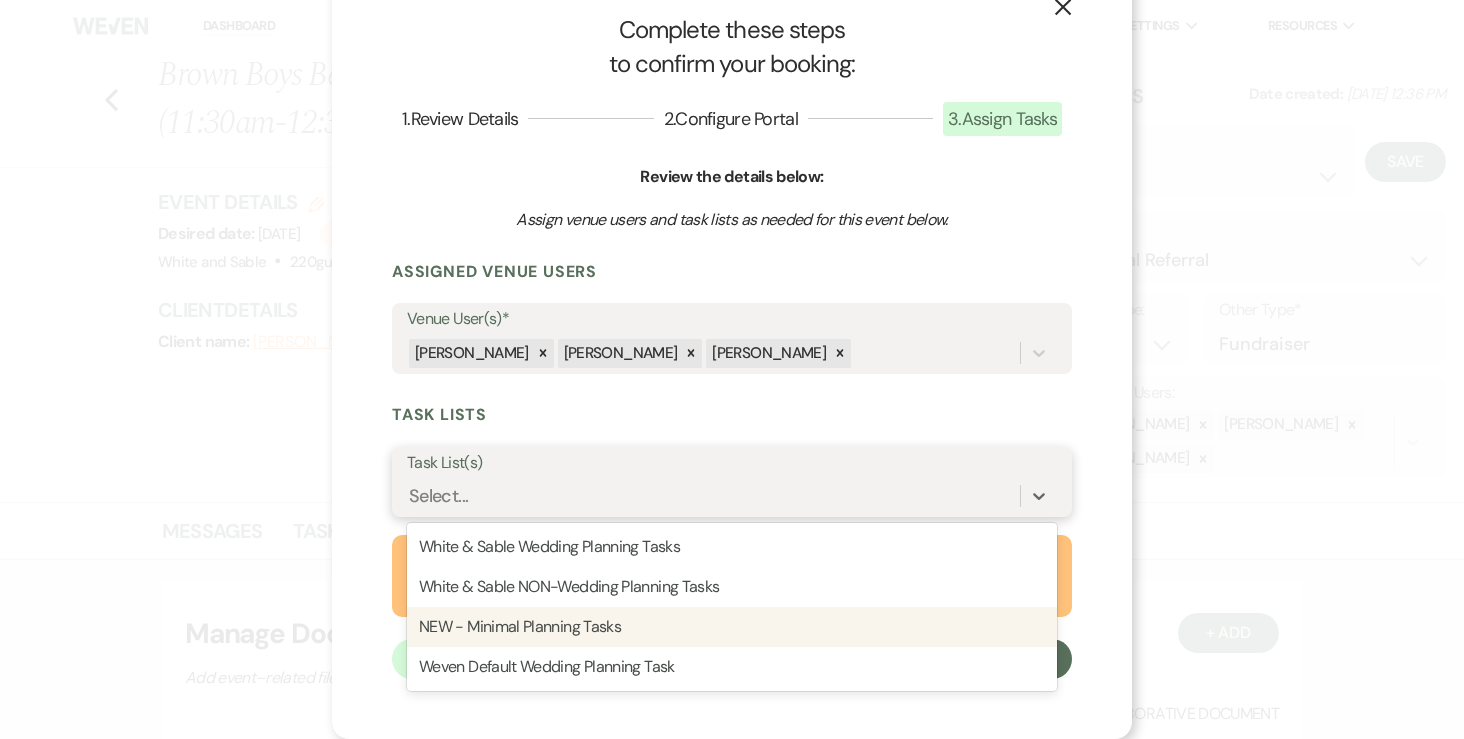 click on "NEW - Minimal Planning Tasks" at bounding box center [732, 627] 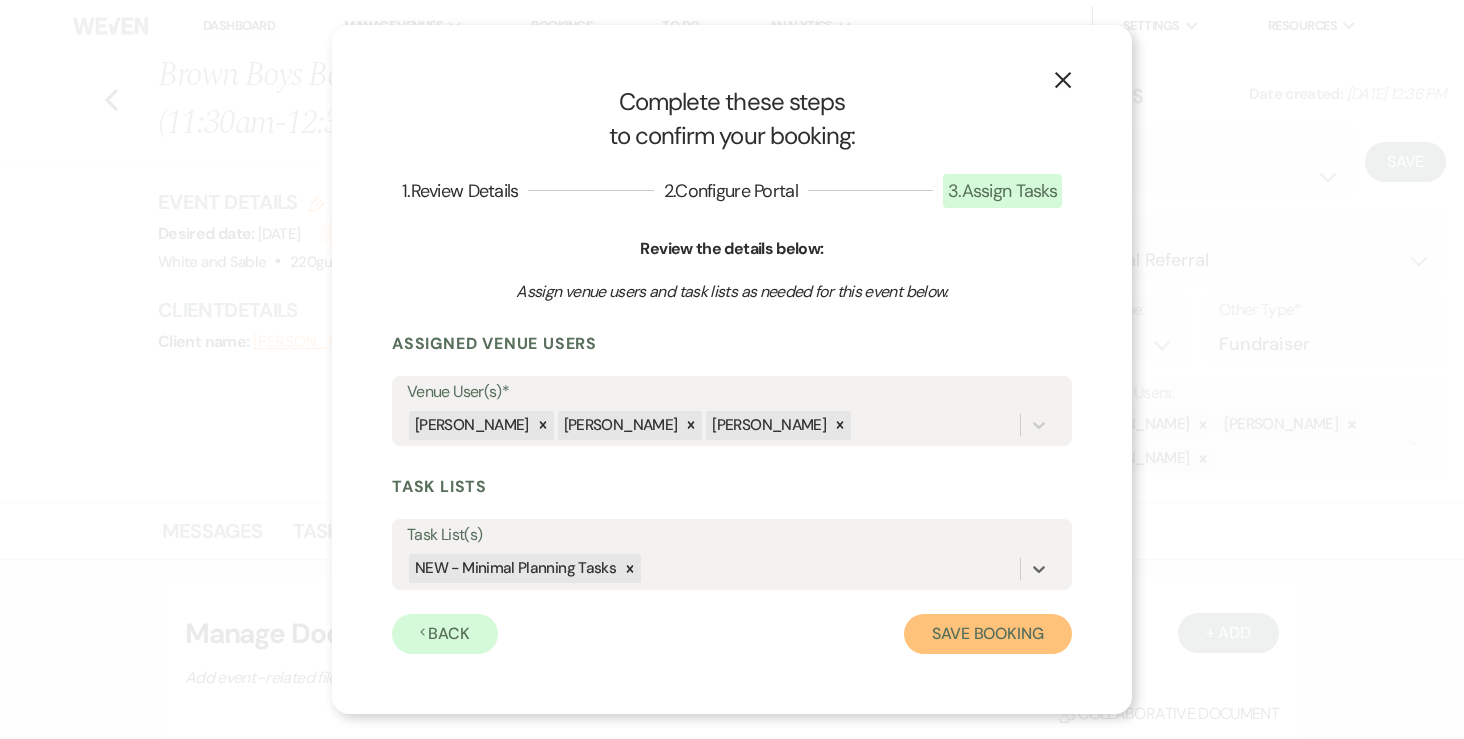 click on "Save Booking" at bounding box center [988, 634] 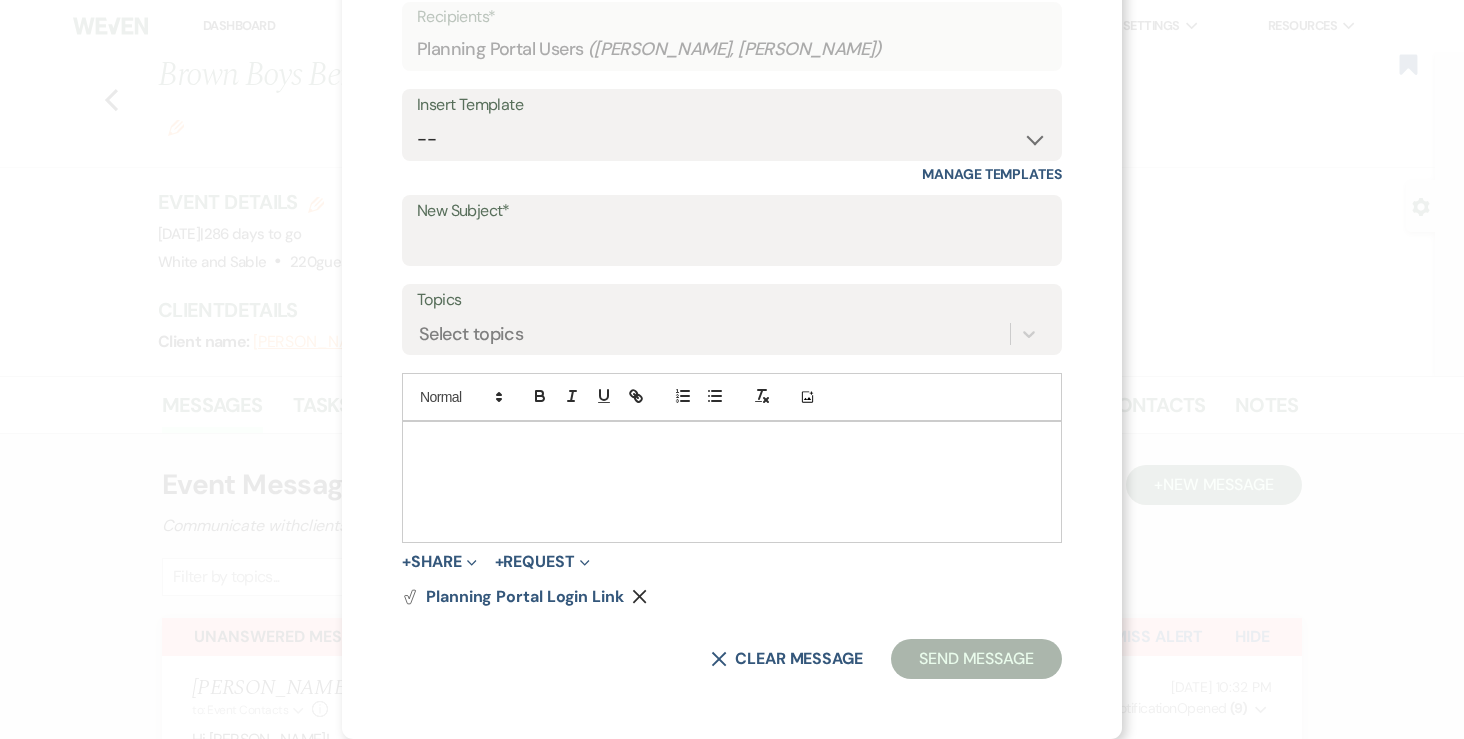 scroll, scrollTop: 0, scrollLeft: 0, axis: both 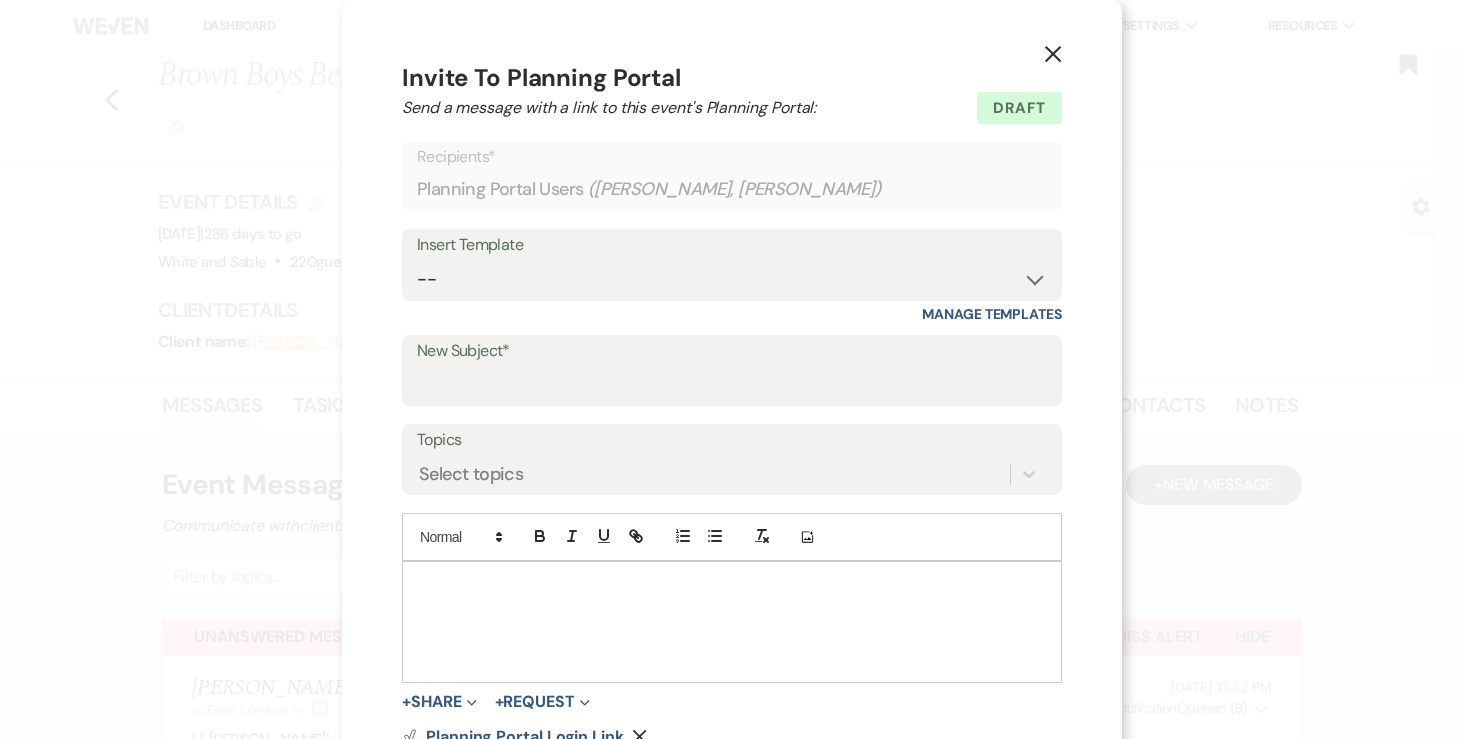 click on "X" at bounding box center [1053, 53] 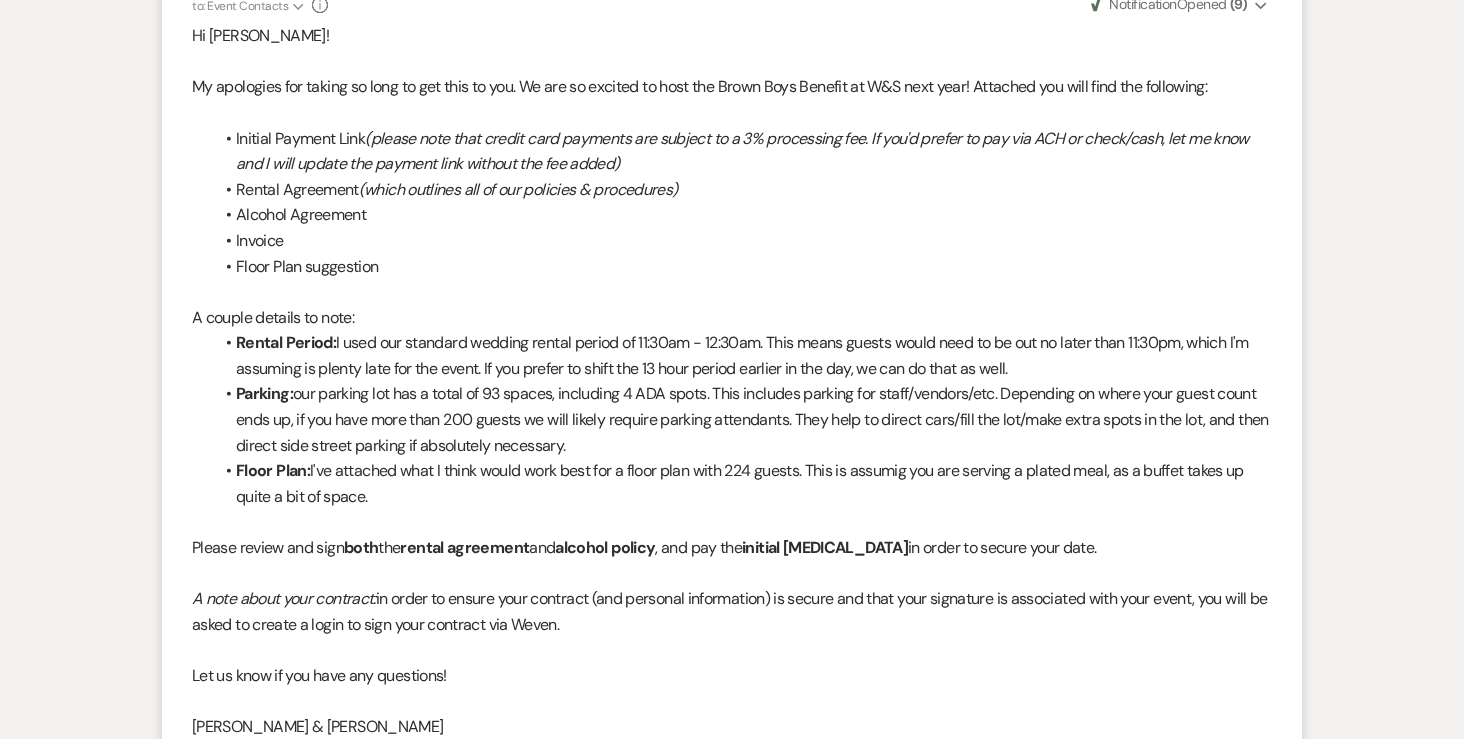 scroll, scrollTop: 0, scrollLeft: 0, axis: both 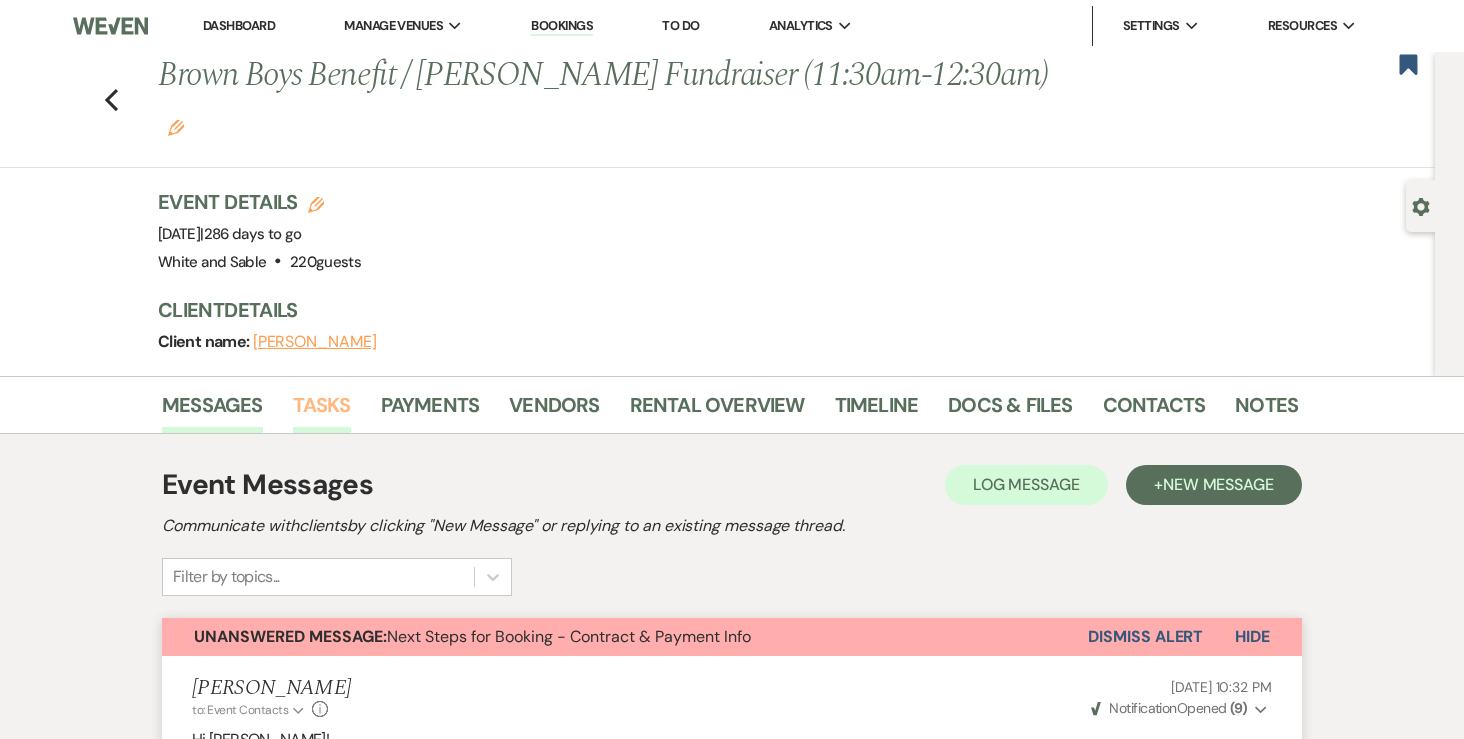 click on "Tasks" at bounding box center (322, 411) 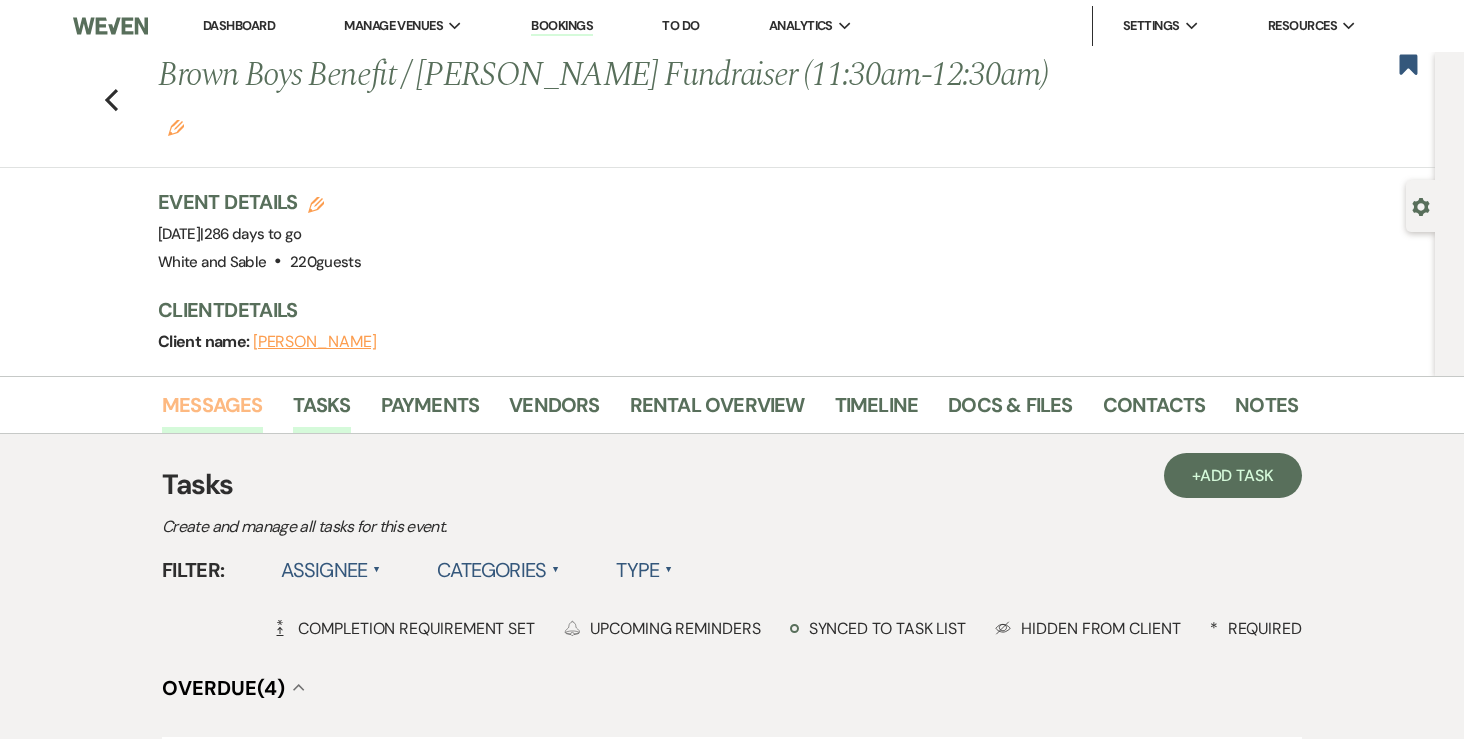 click on "Messages" at bounding box center (212, 411) 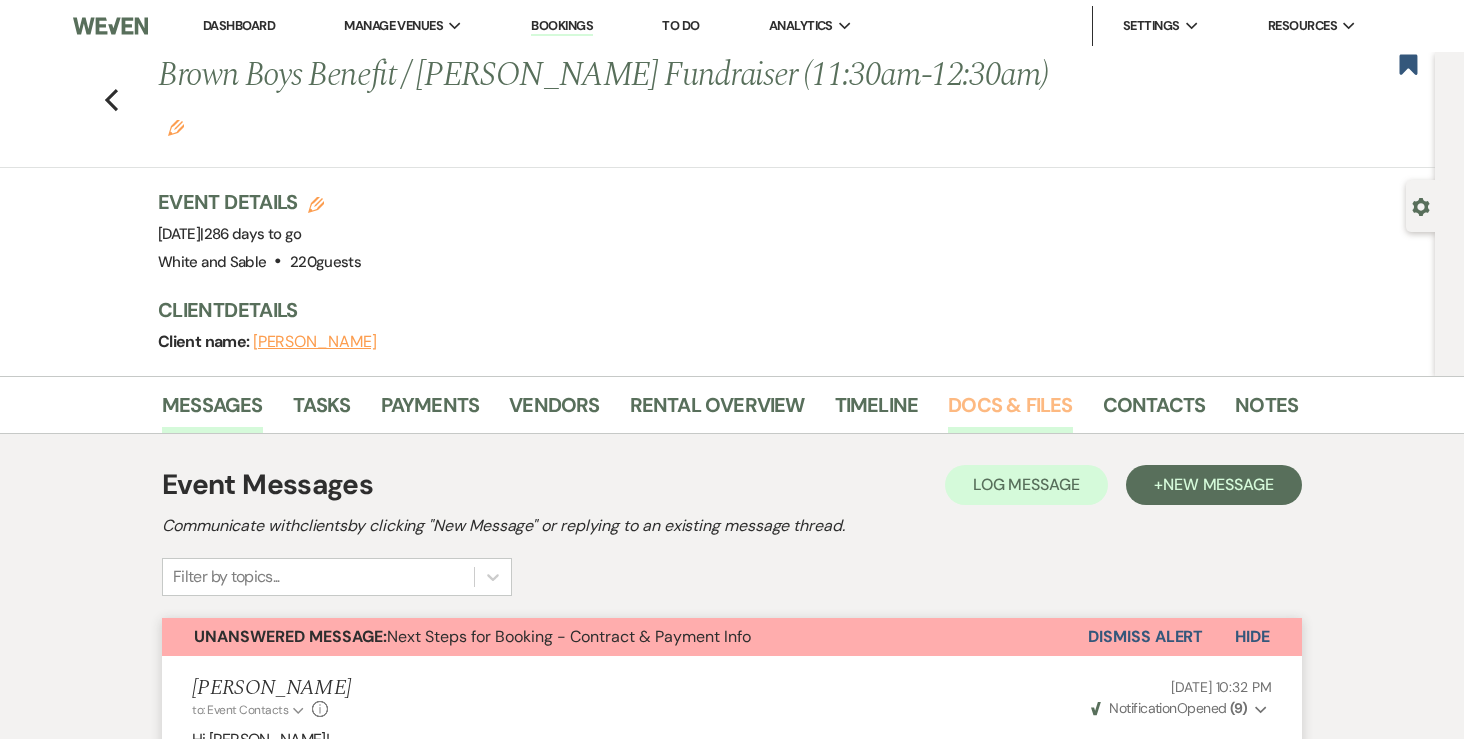click on "Docs & Files" at bounding box center [1010, 411] 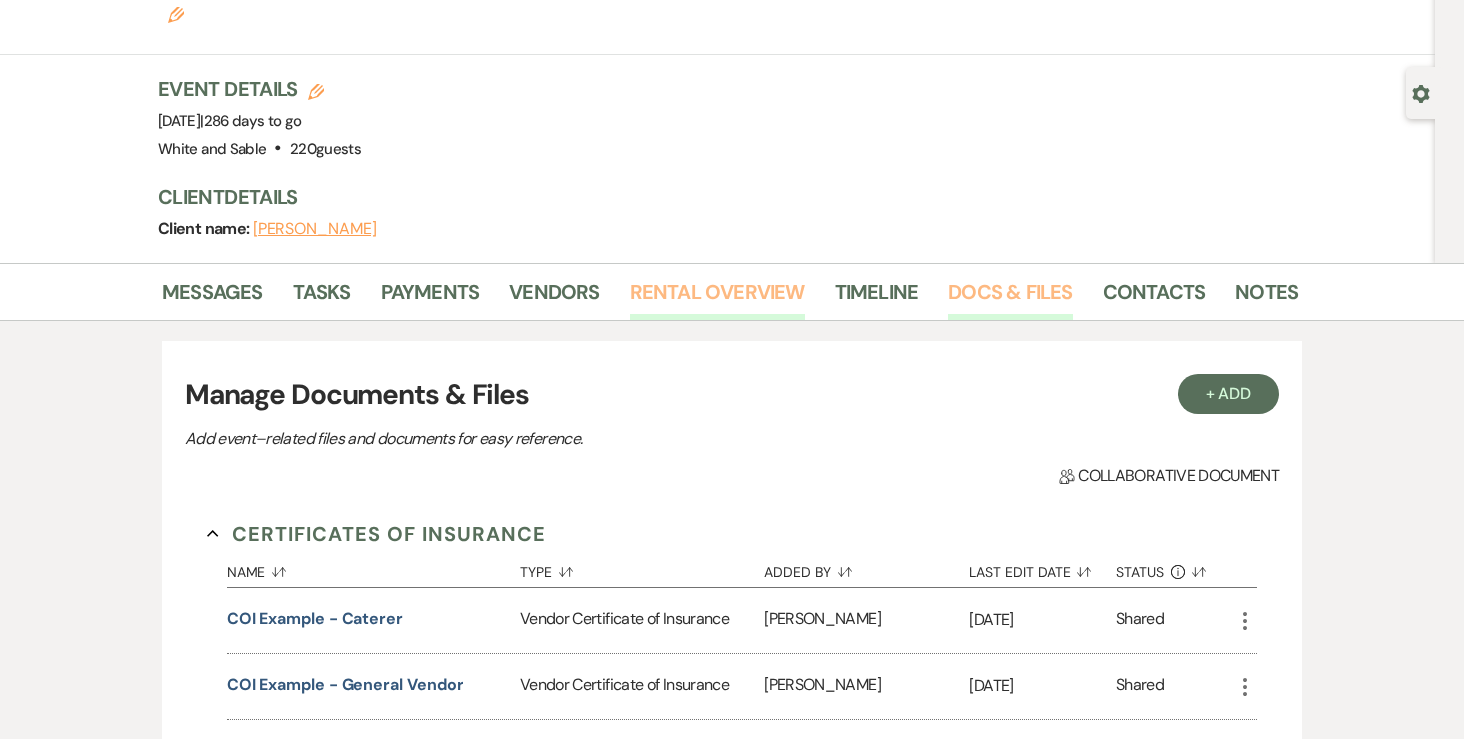 scroll, scrollTop: 115, scrollLeft: 0, axis: vertical 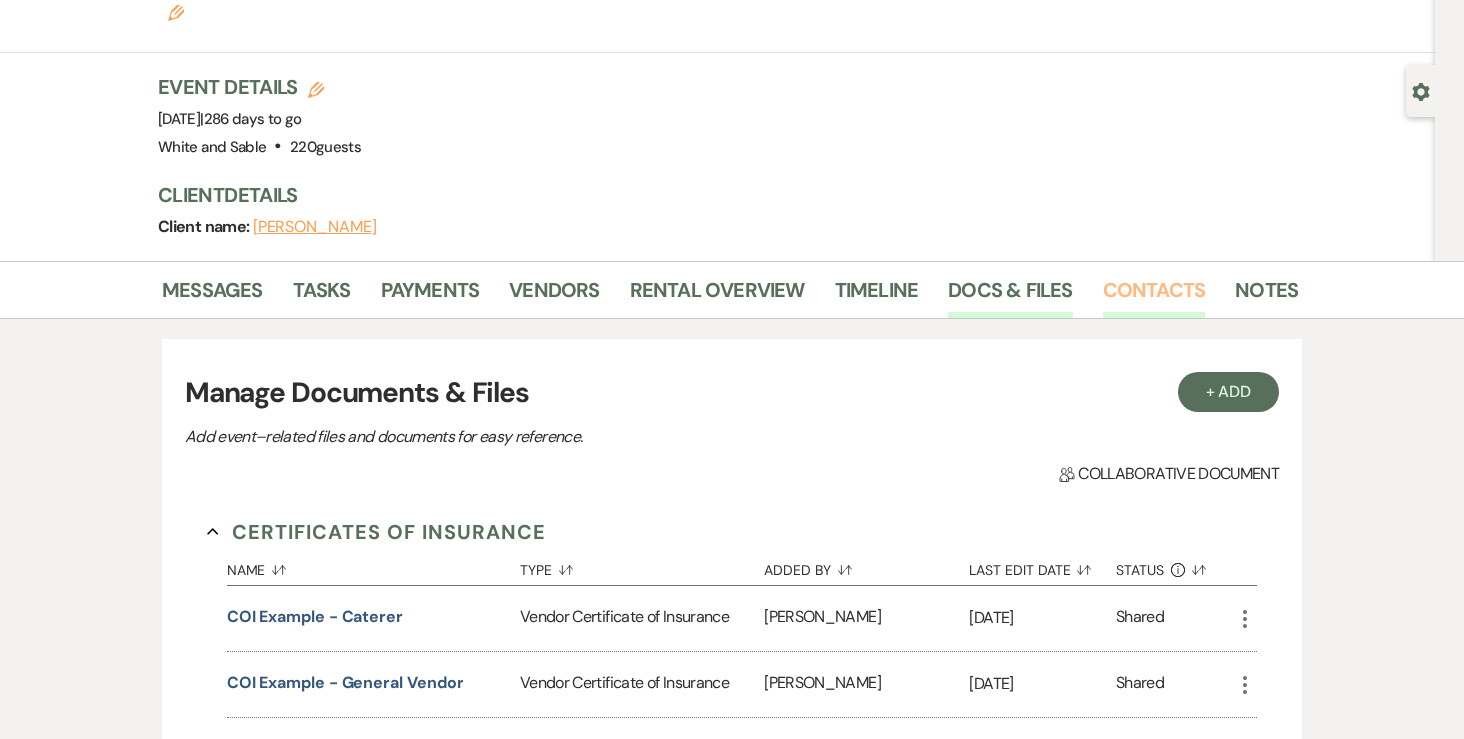 click on "Contacts" at bounding box center (1154, 296) 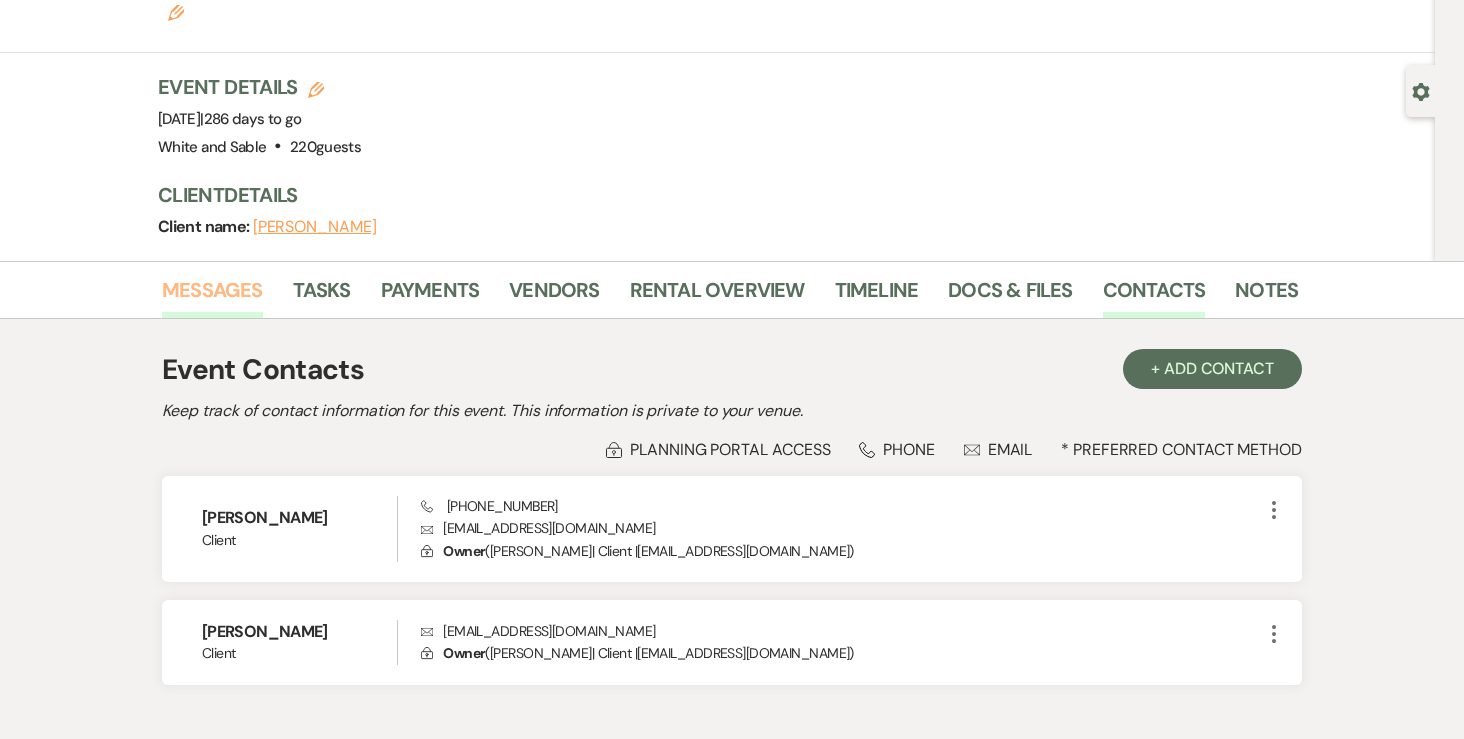 click on "Messages" at bounding box center (212, 296) 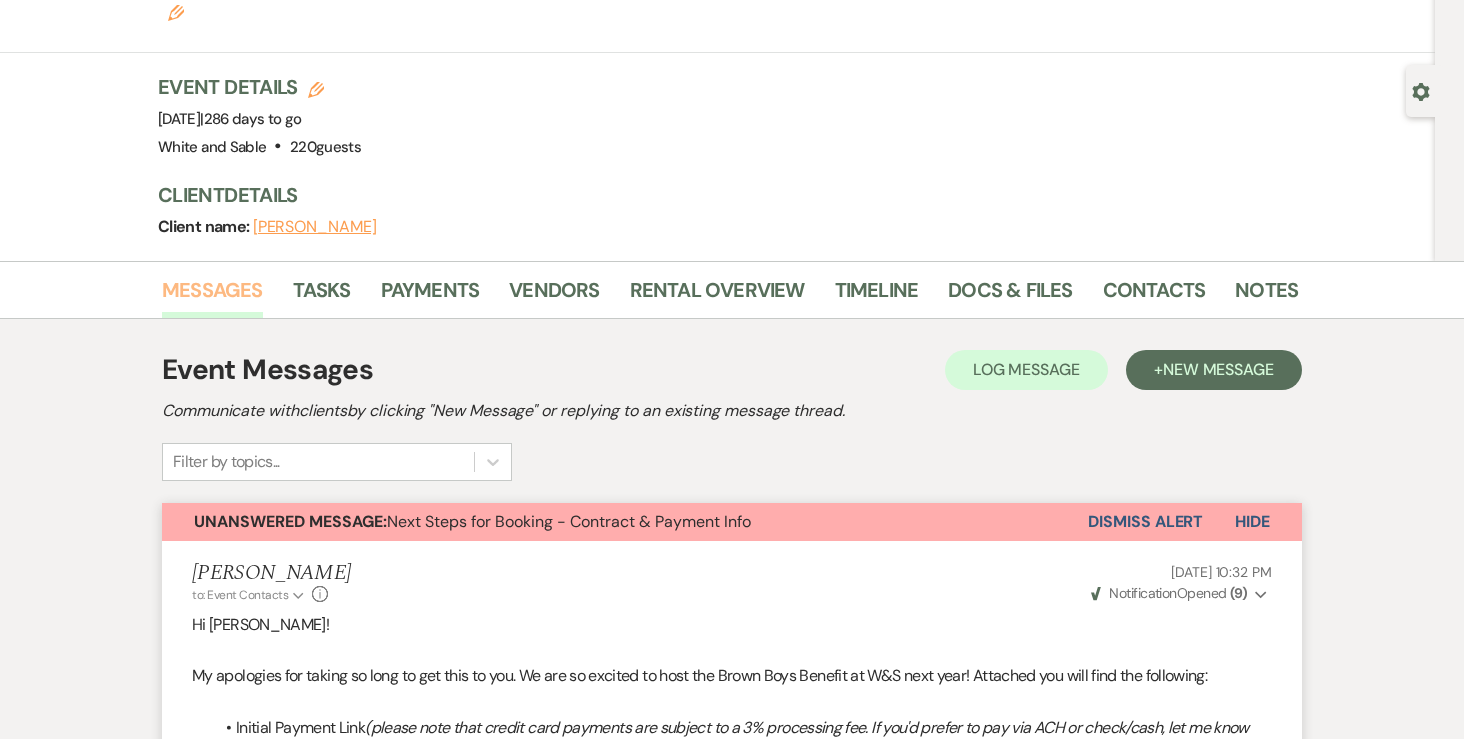 scroll, scrollTop: 0, scrollLeft: 0, axis: both 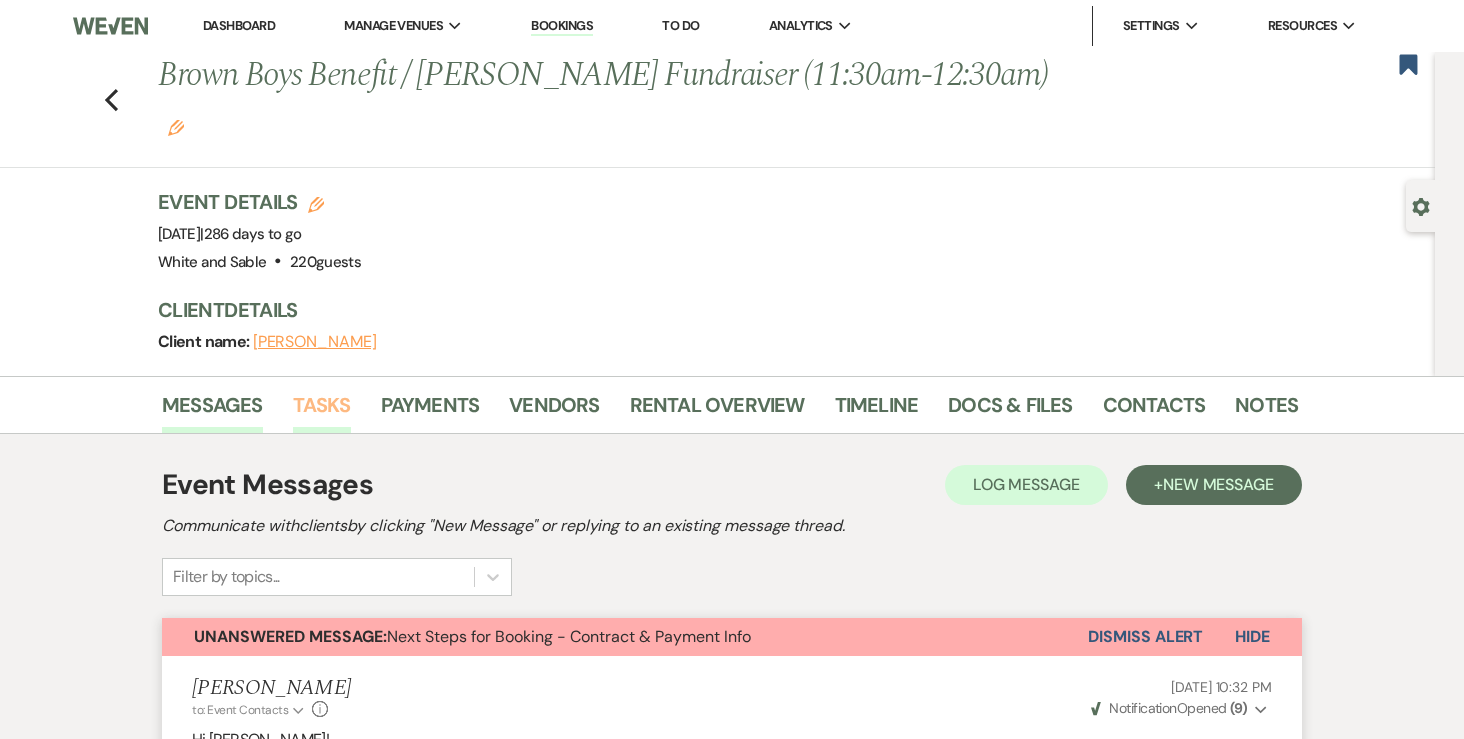 click on "Tasks" at bounding box center (322, 411) 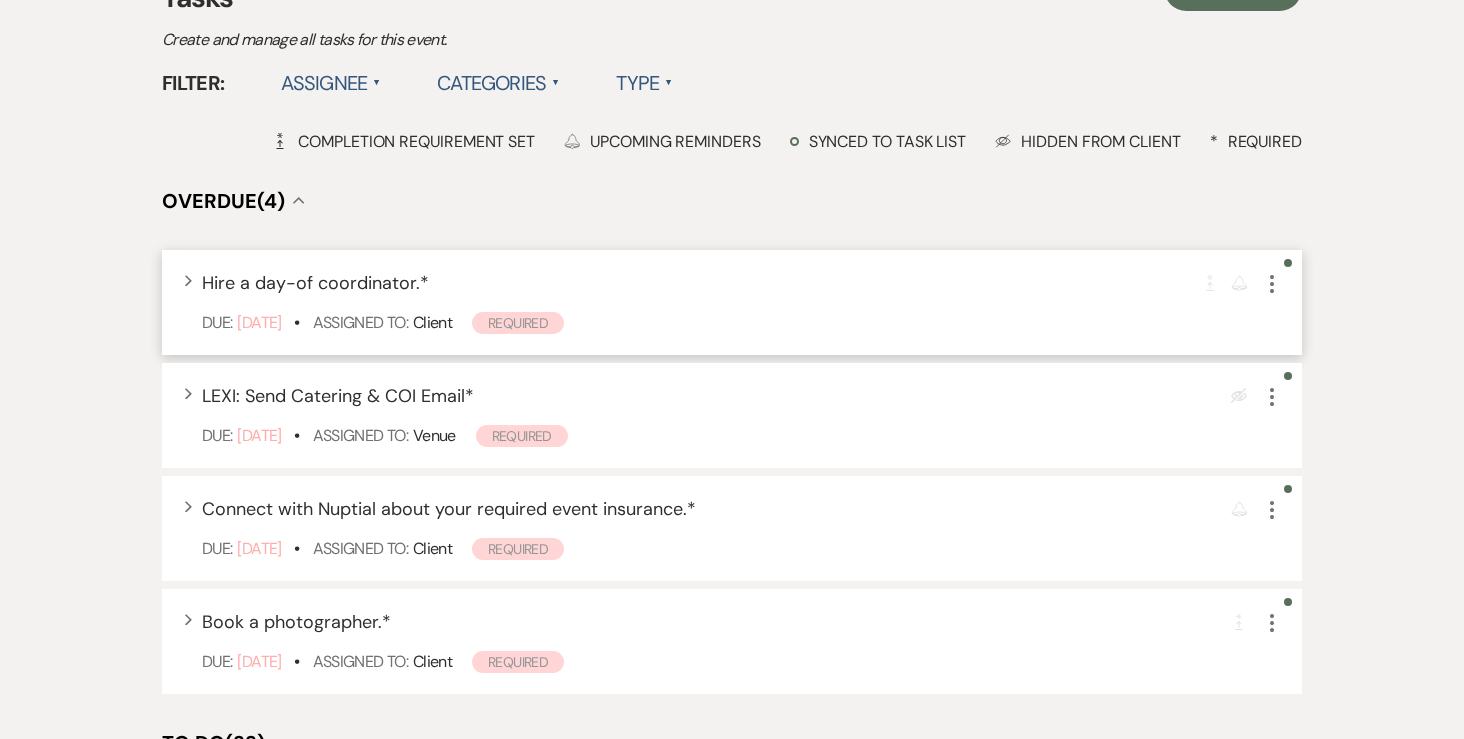 scroll, scrollTop: 535, scrollLeft: 0, axis: vertical 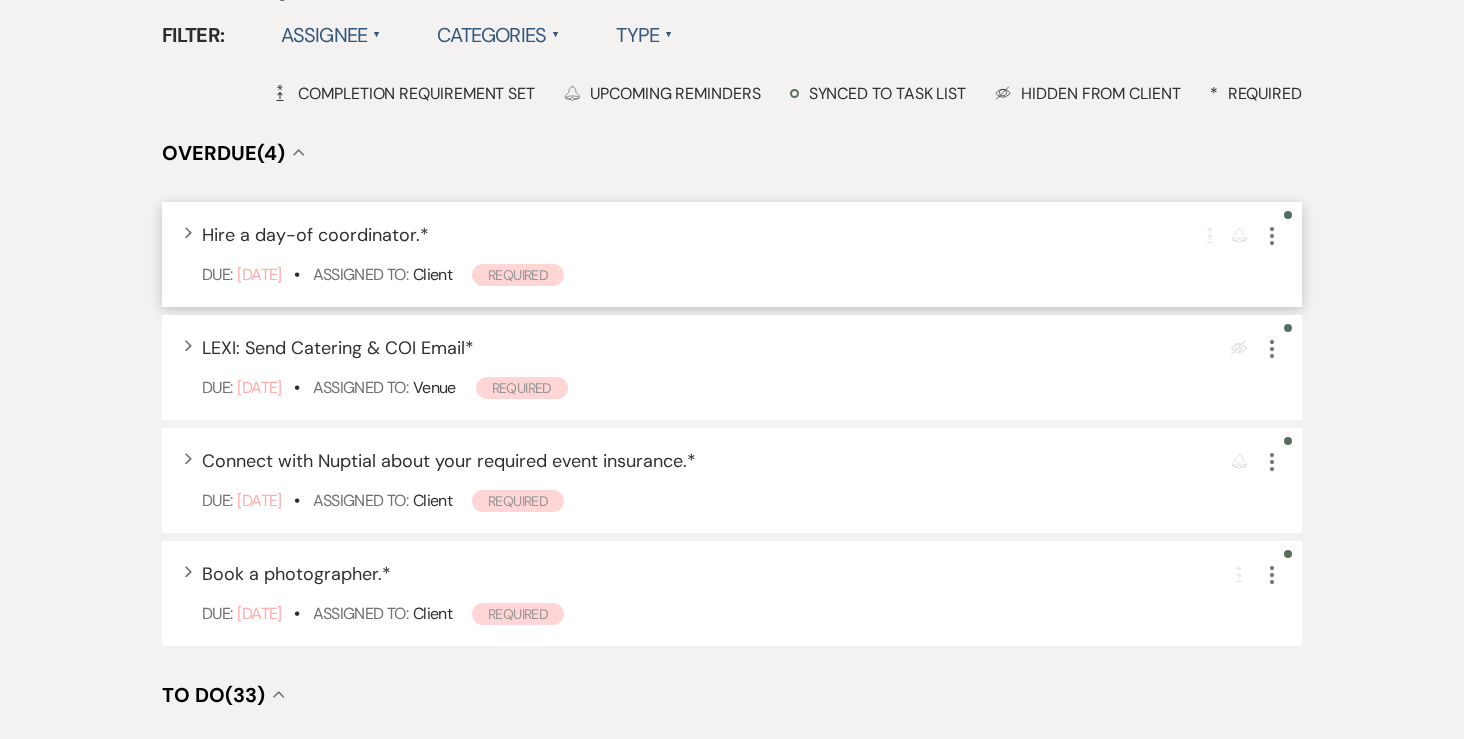 click on "More" 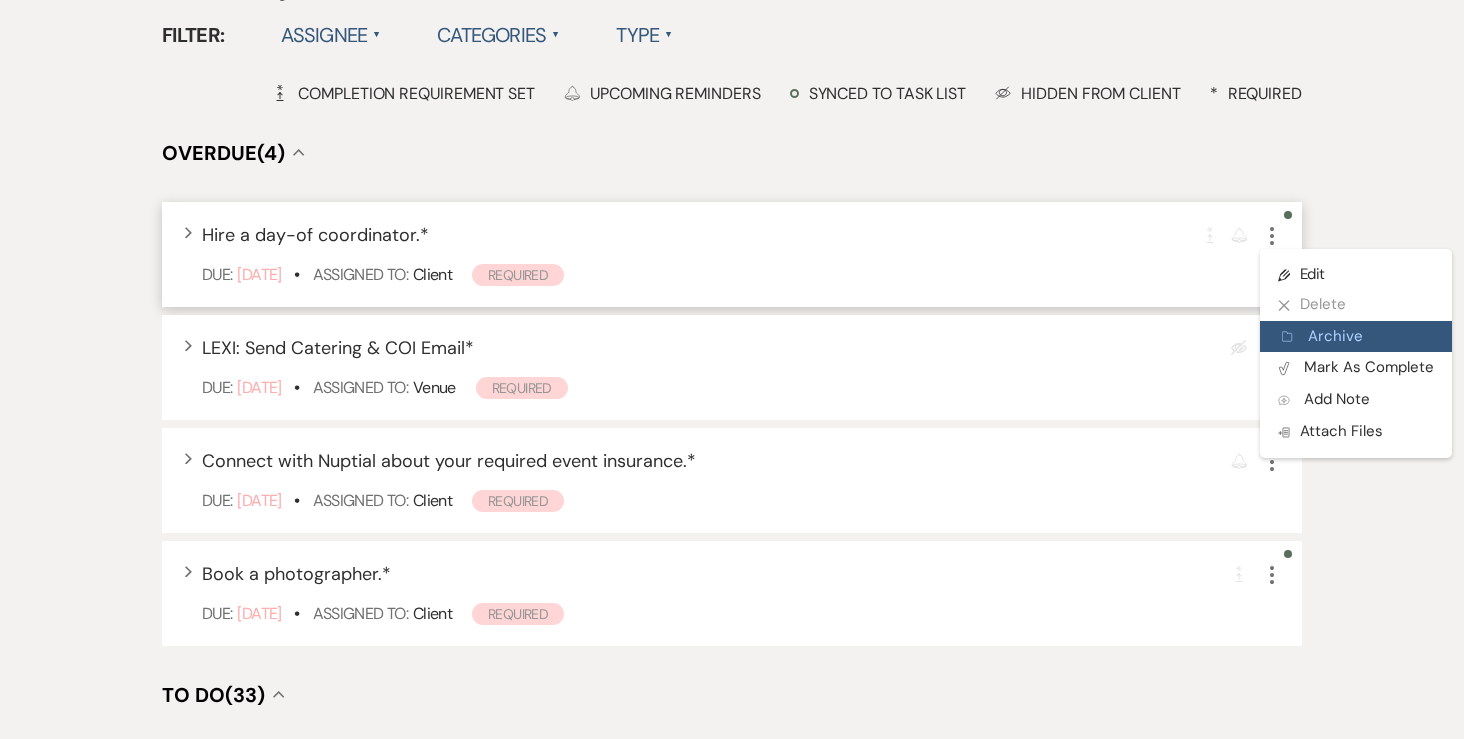 click on "Archive   Archive" at bounding box center [1356, 337] 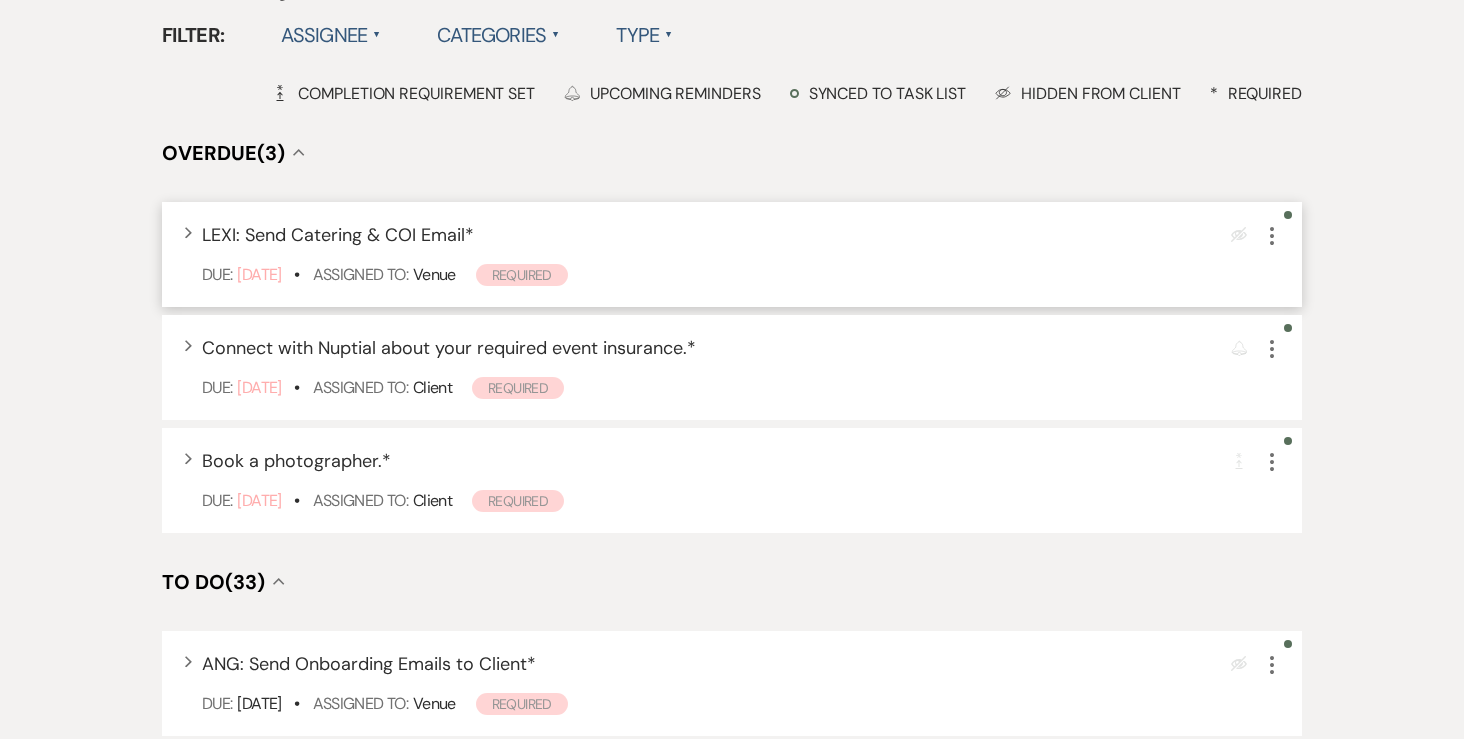 click on "More" 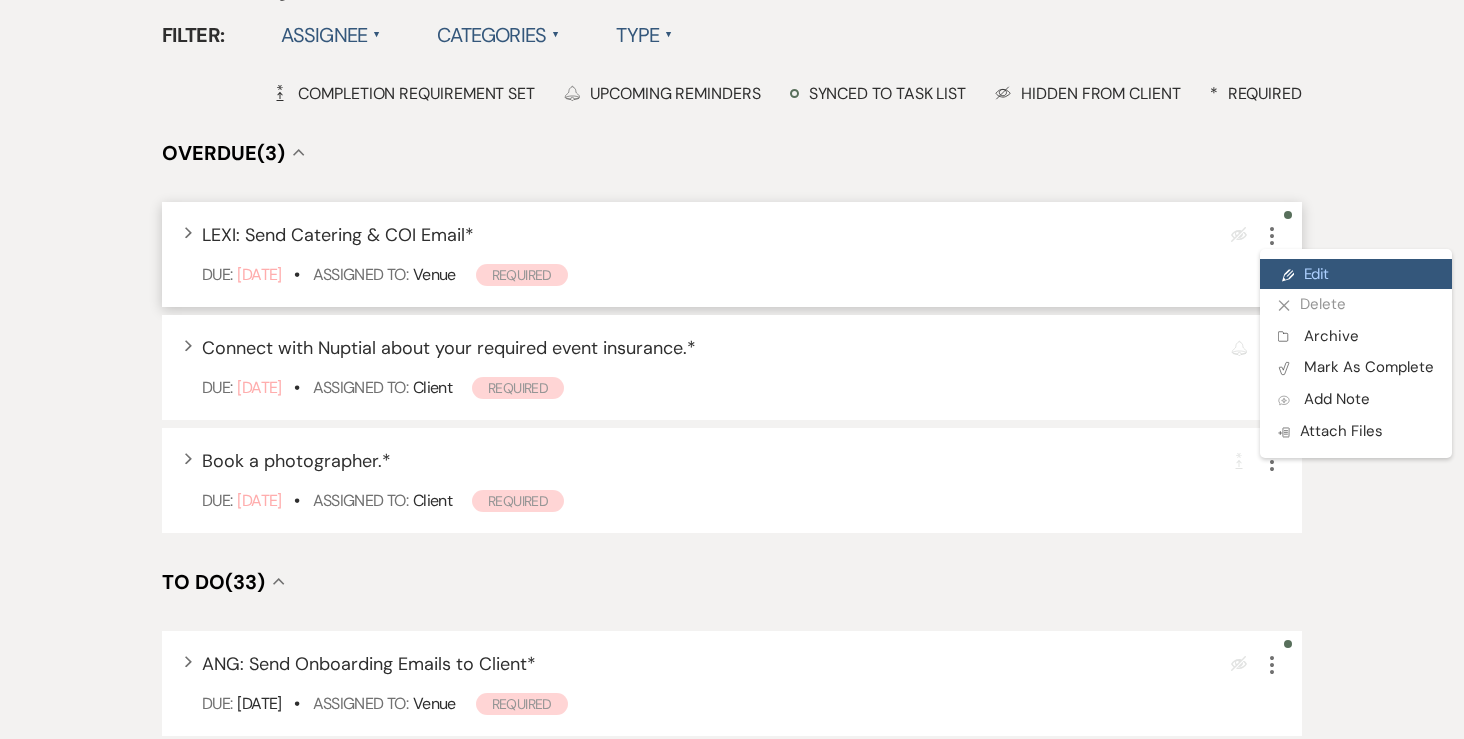 click on "Pencil  Edit" at bounding box center (1356, 274) 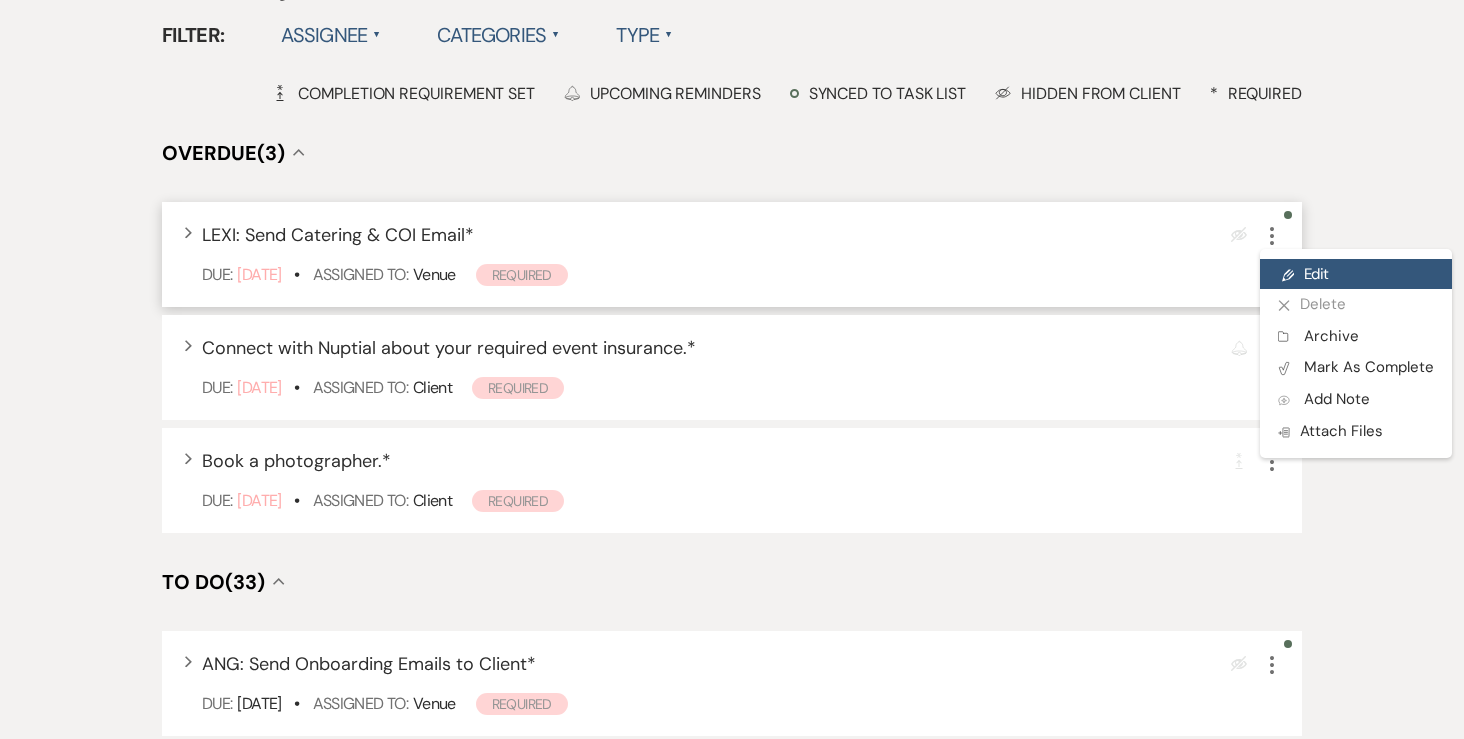 scroll, scrollTop: 0, scrollLeft: 0, axis: both 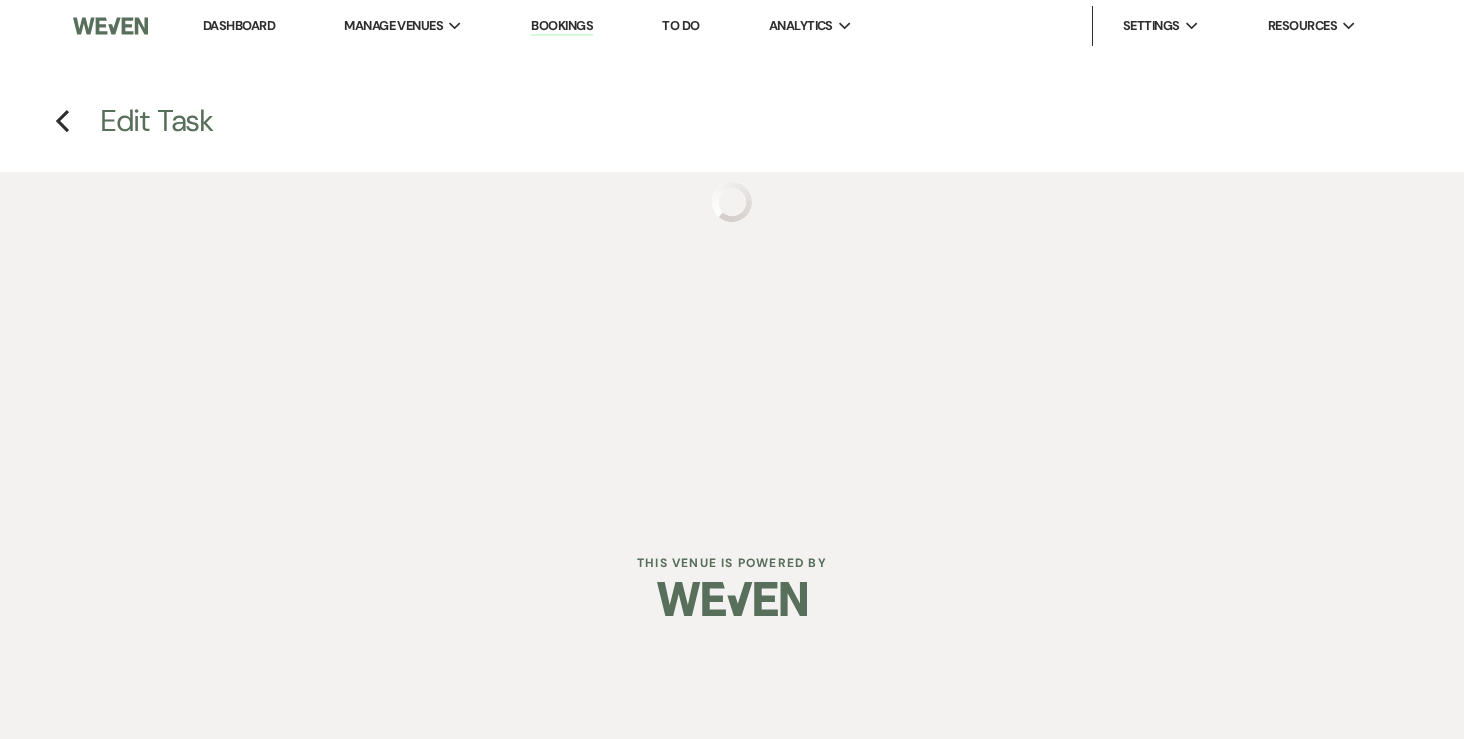 select on "true" 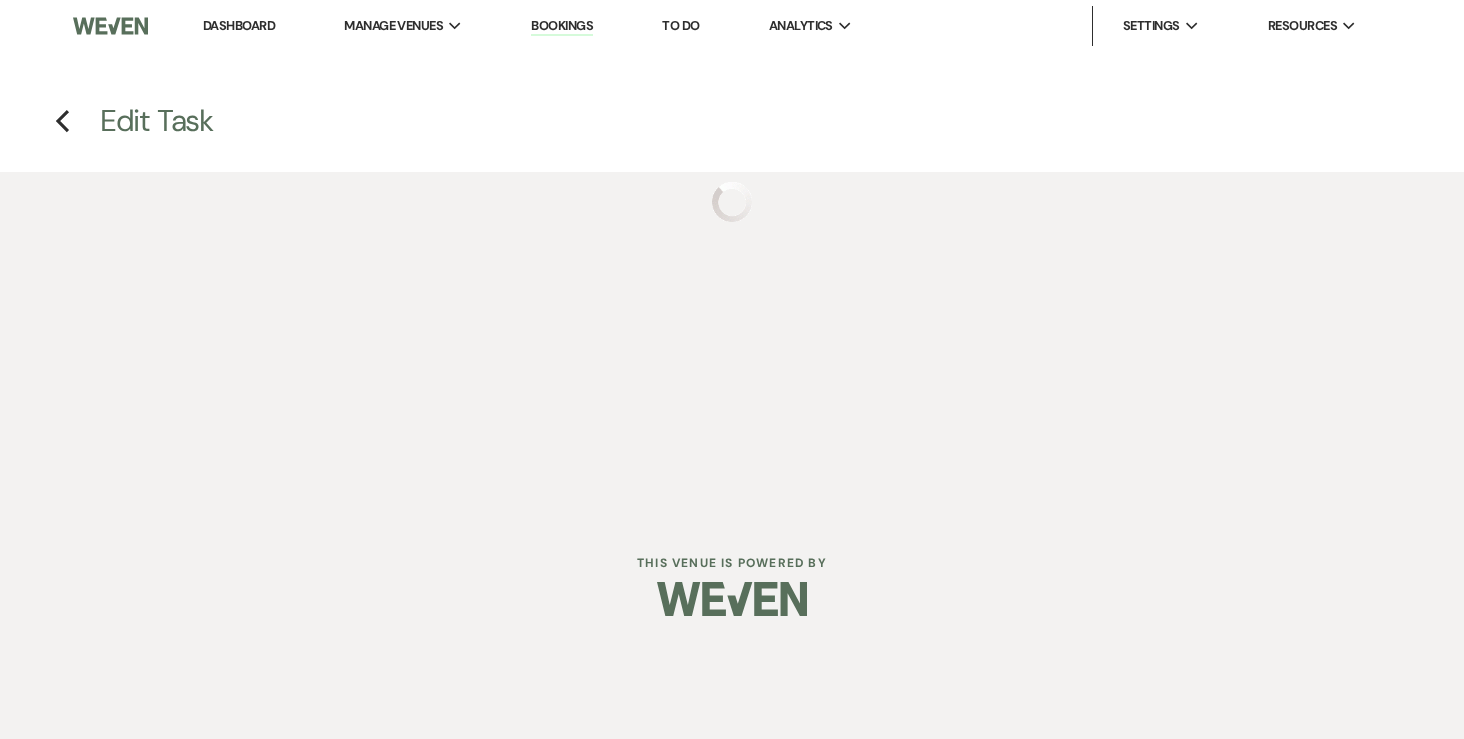 select on "31" 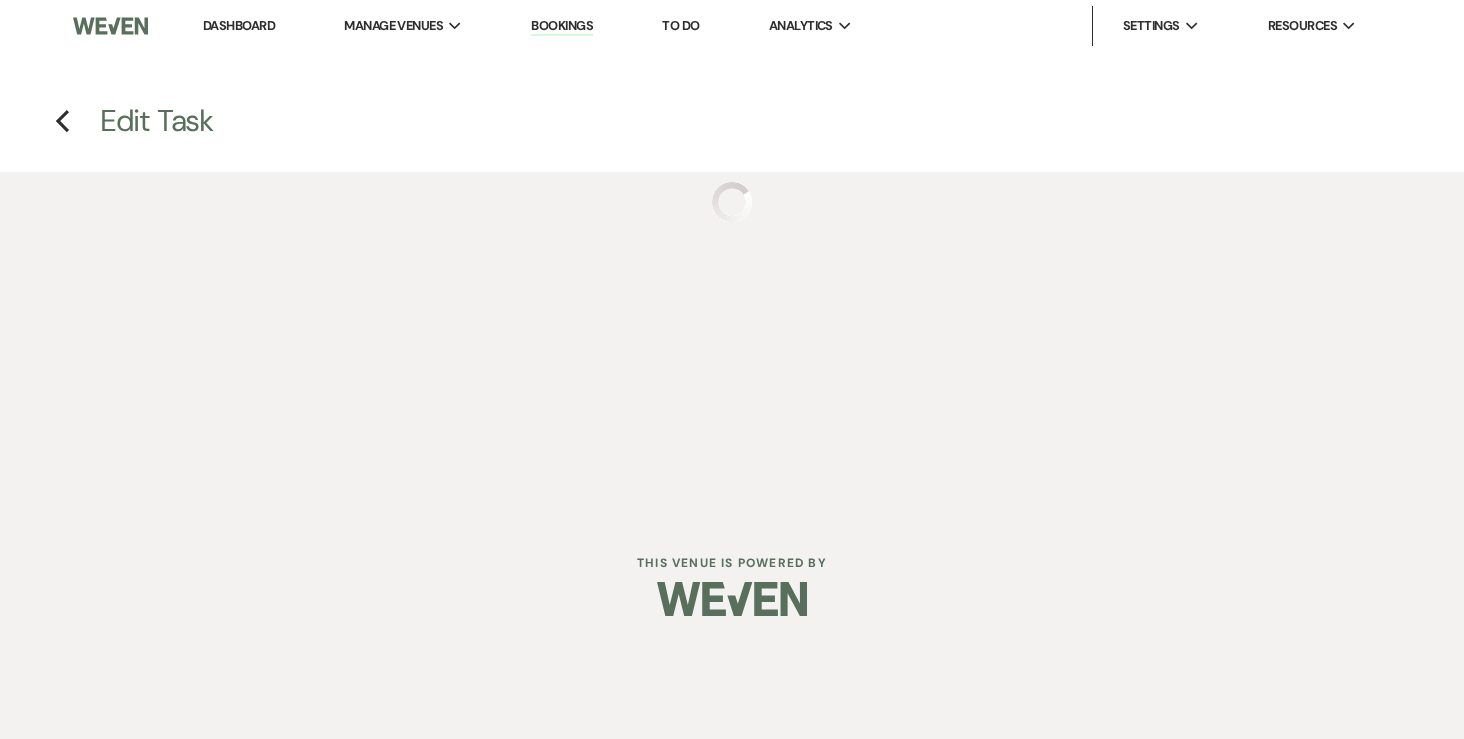 select on "venueHost" 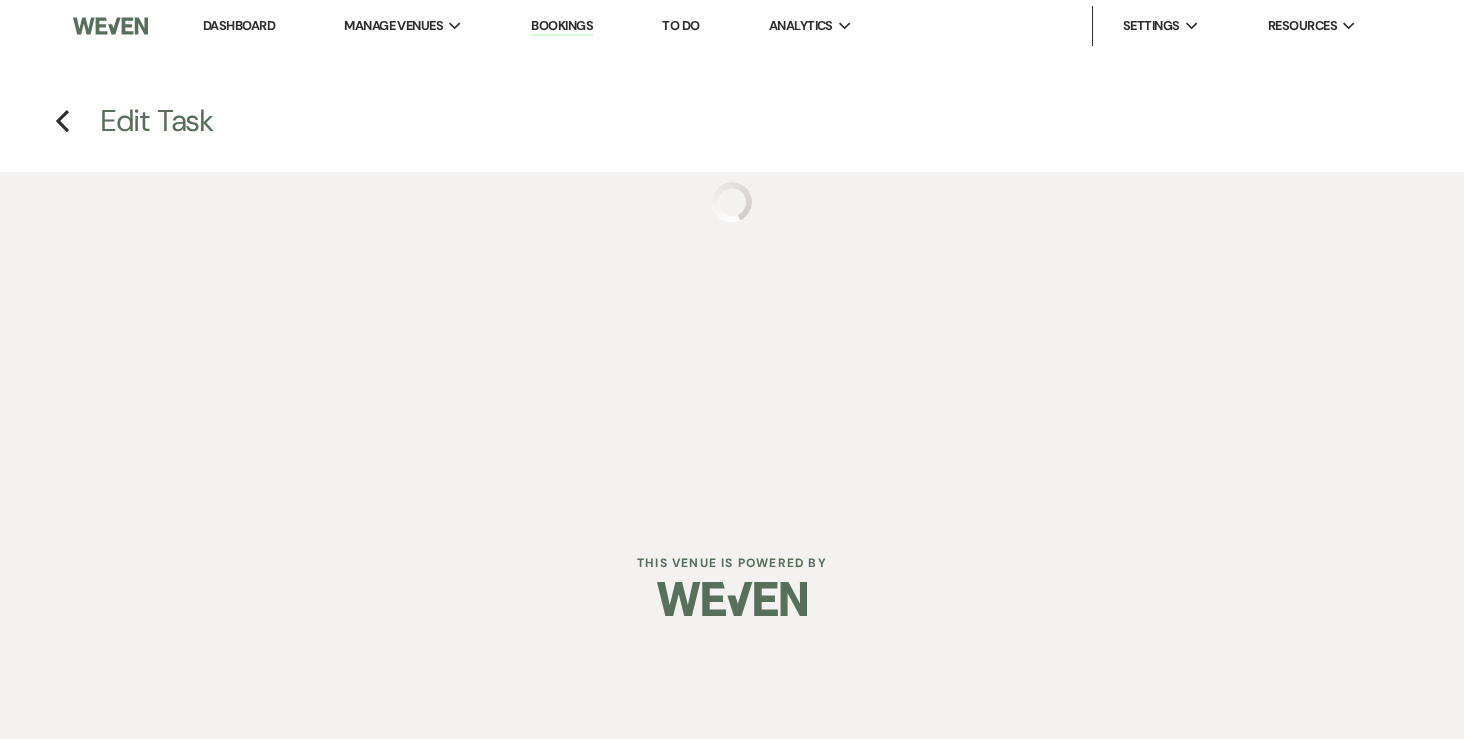 select on "host" 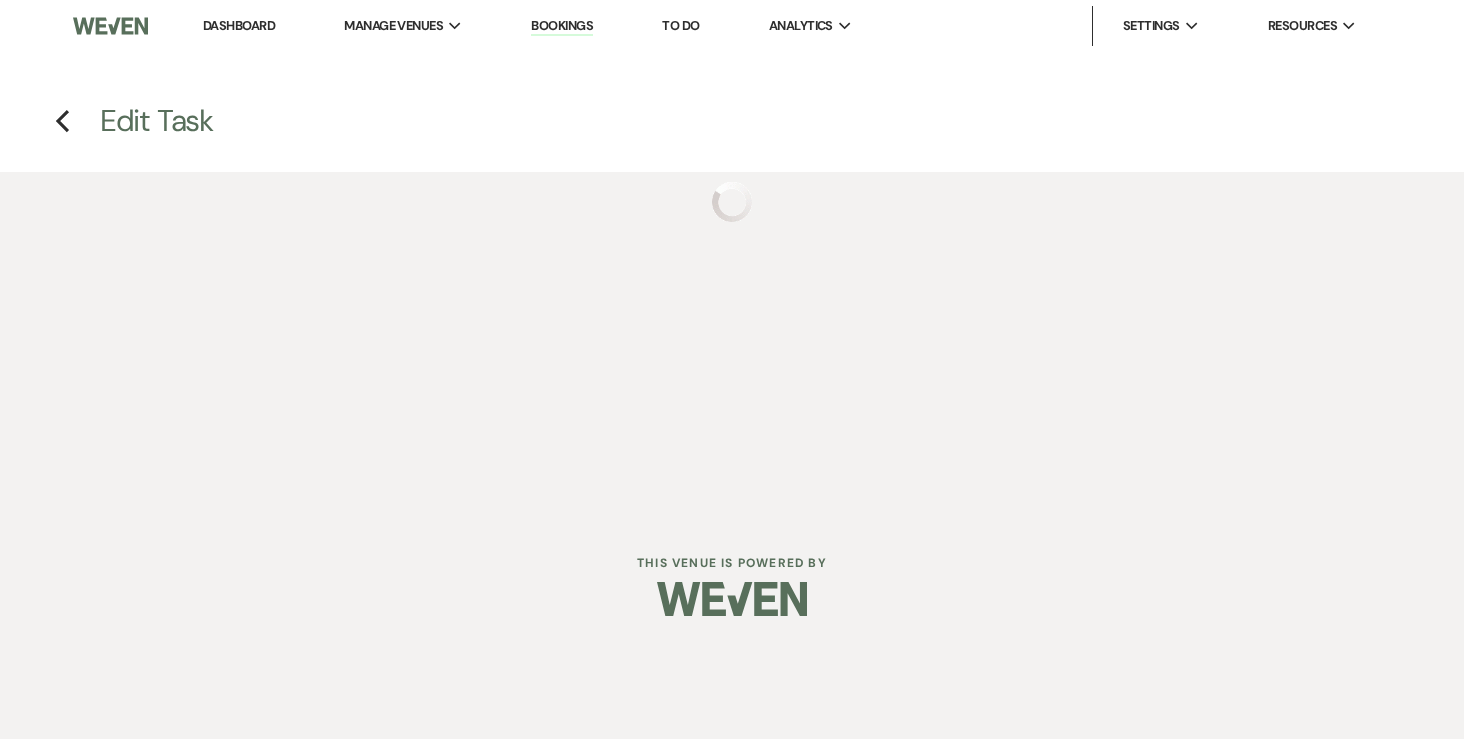 select on "onDueDate" 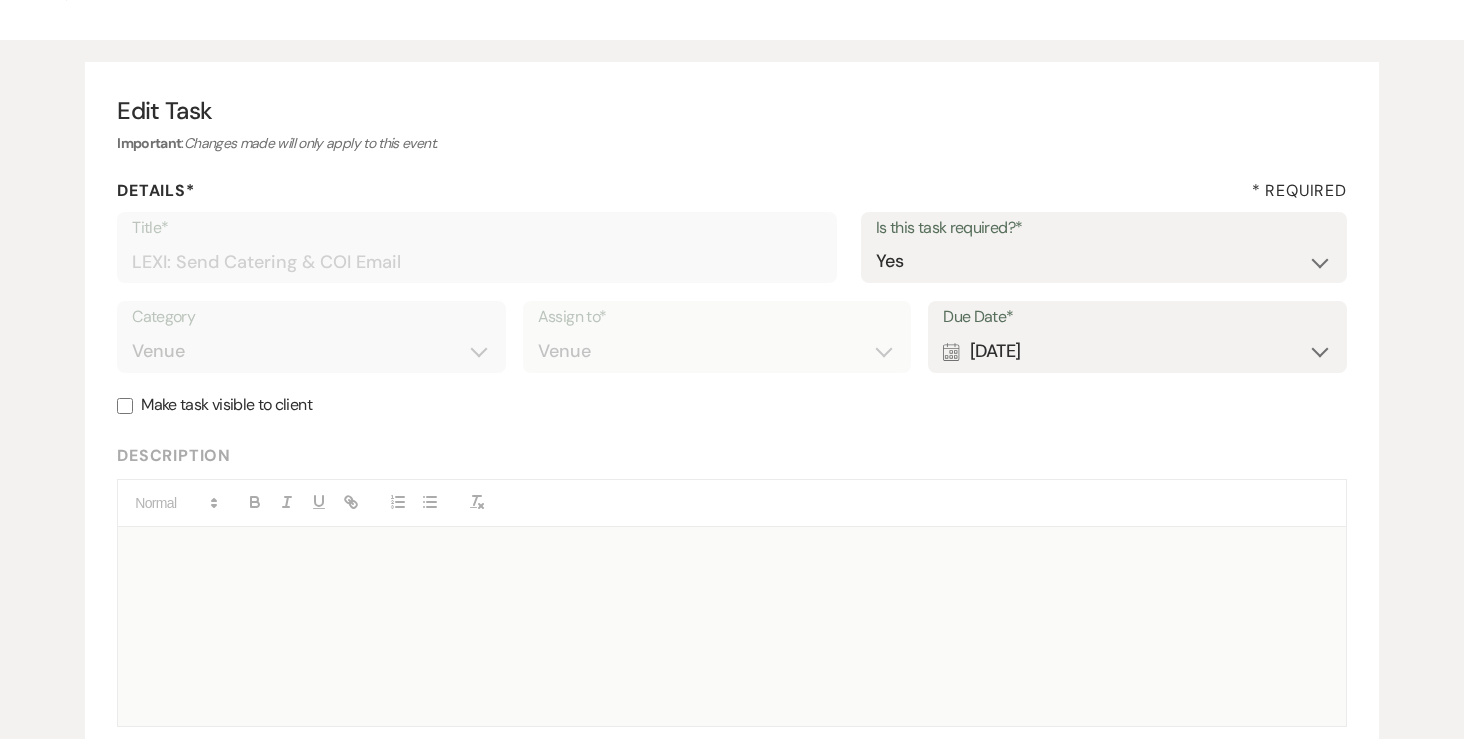 scroll, scrollTop: 156, scrollLeft: 0, axis: vertical 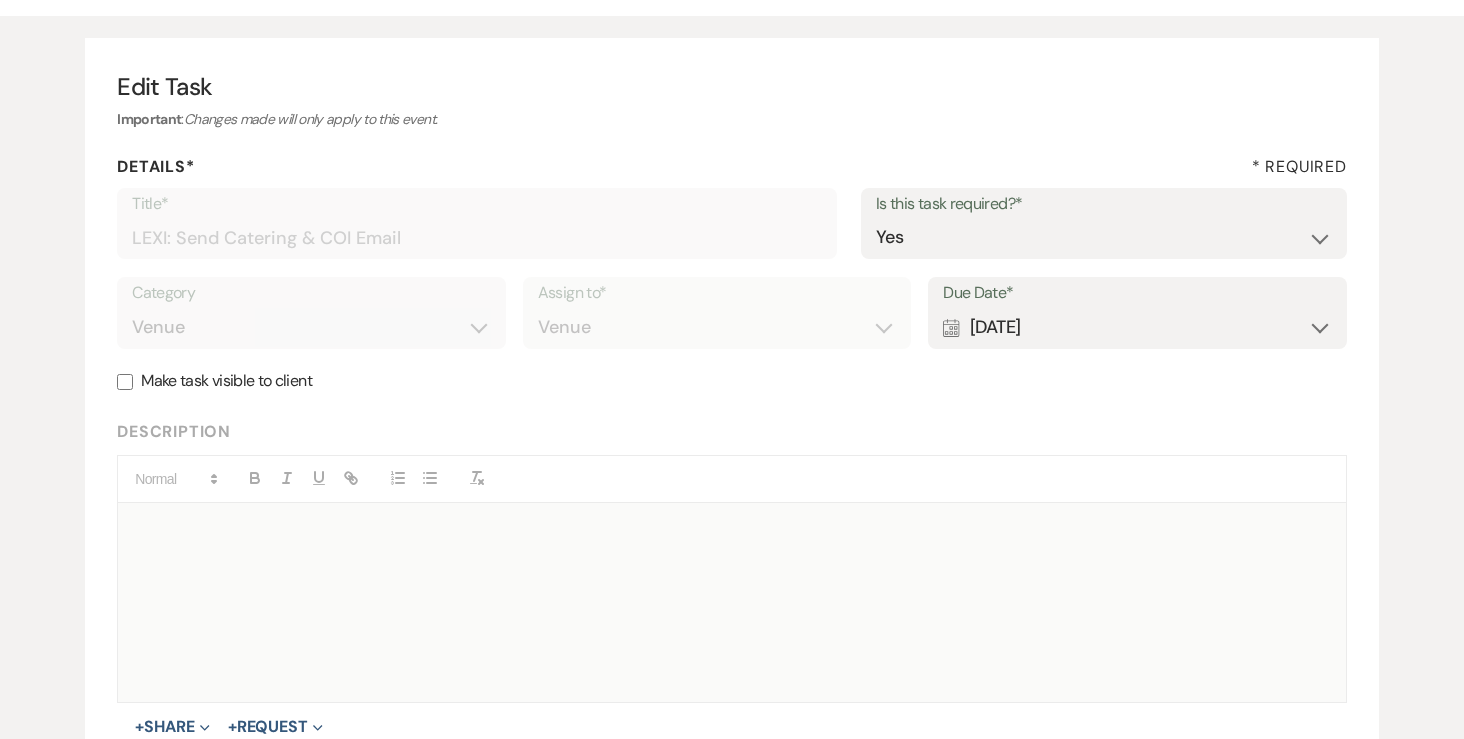 click on "Calendar May 02, 2025 Expand" at bounding box center (1137, 327) 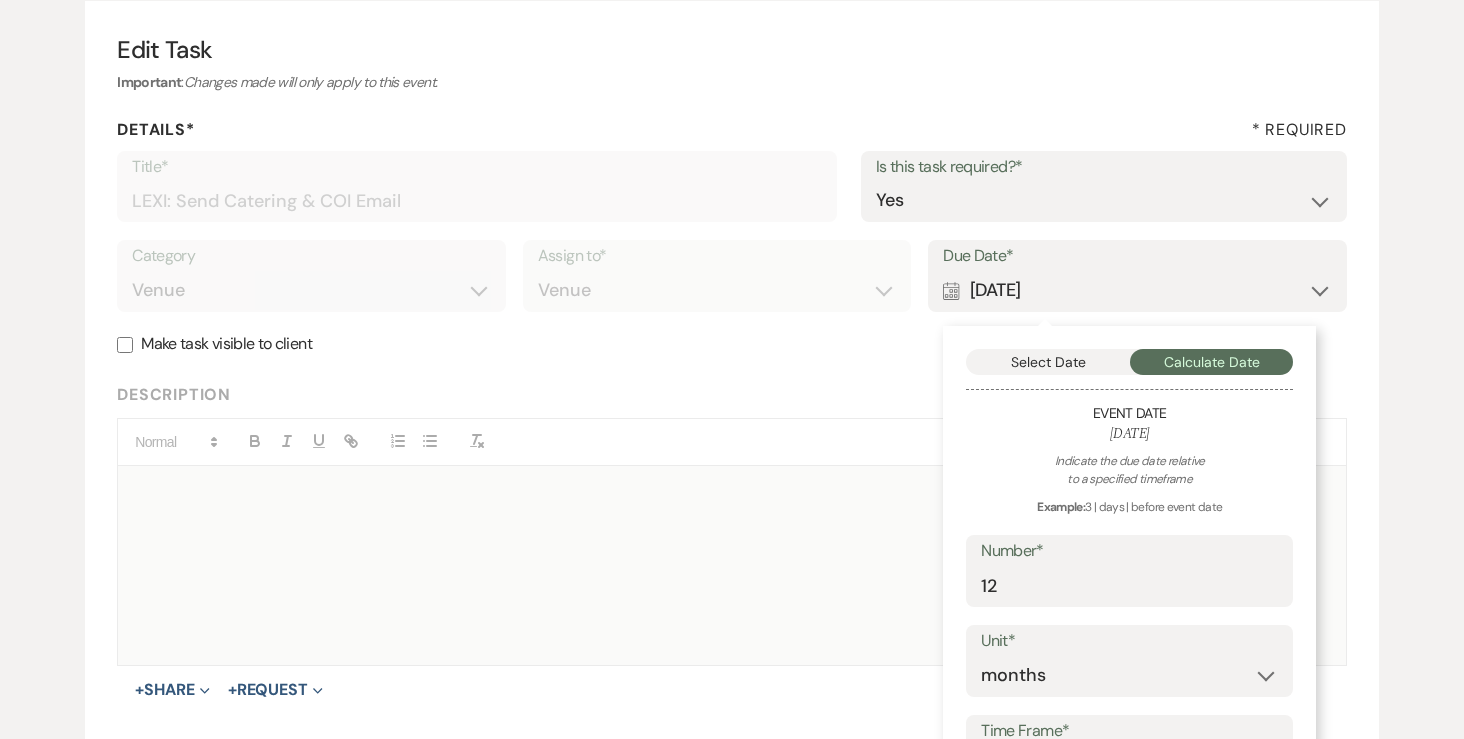 scroll, scrollTop: 214, scrollLeft: 0, axis: vertical 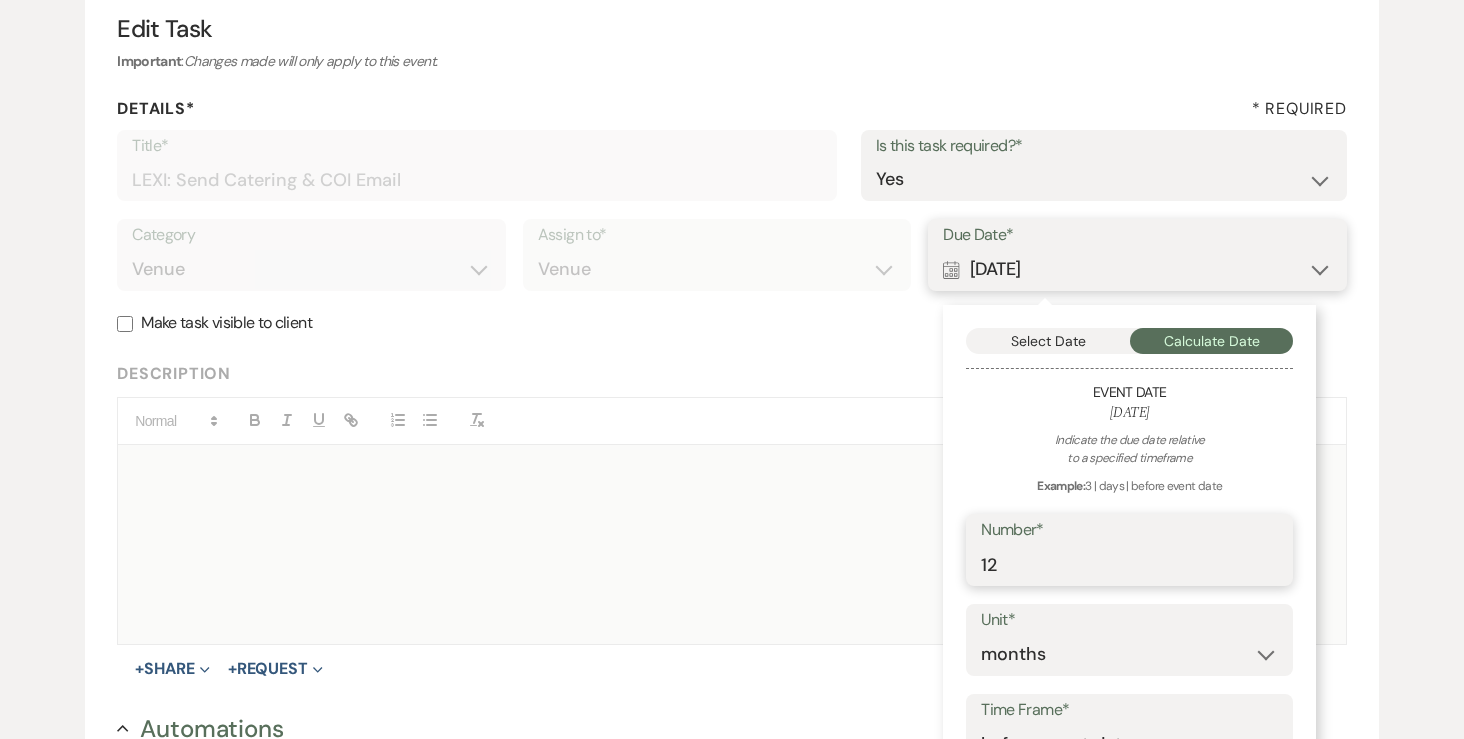 click on "12" at bounding box center (1129, 564) 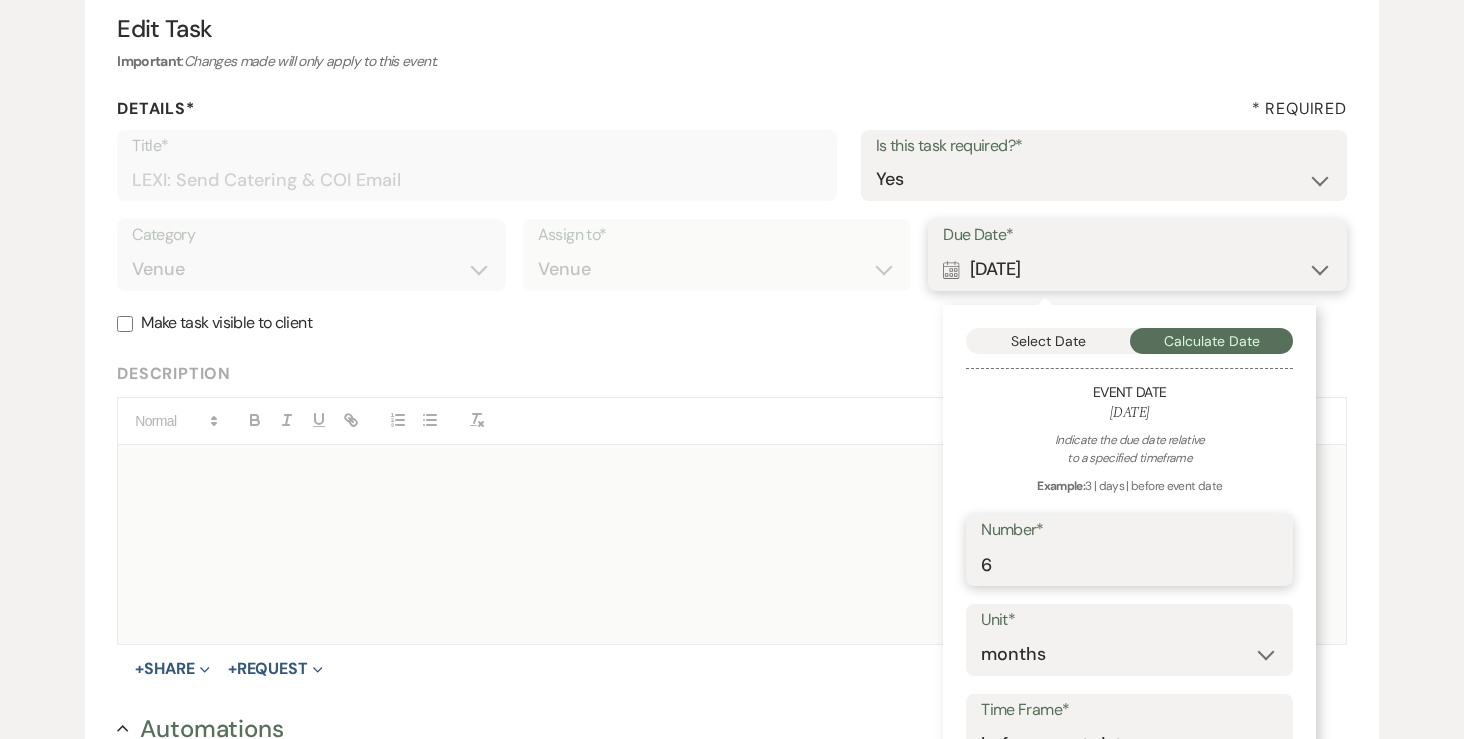 type on "6" 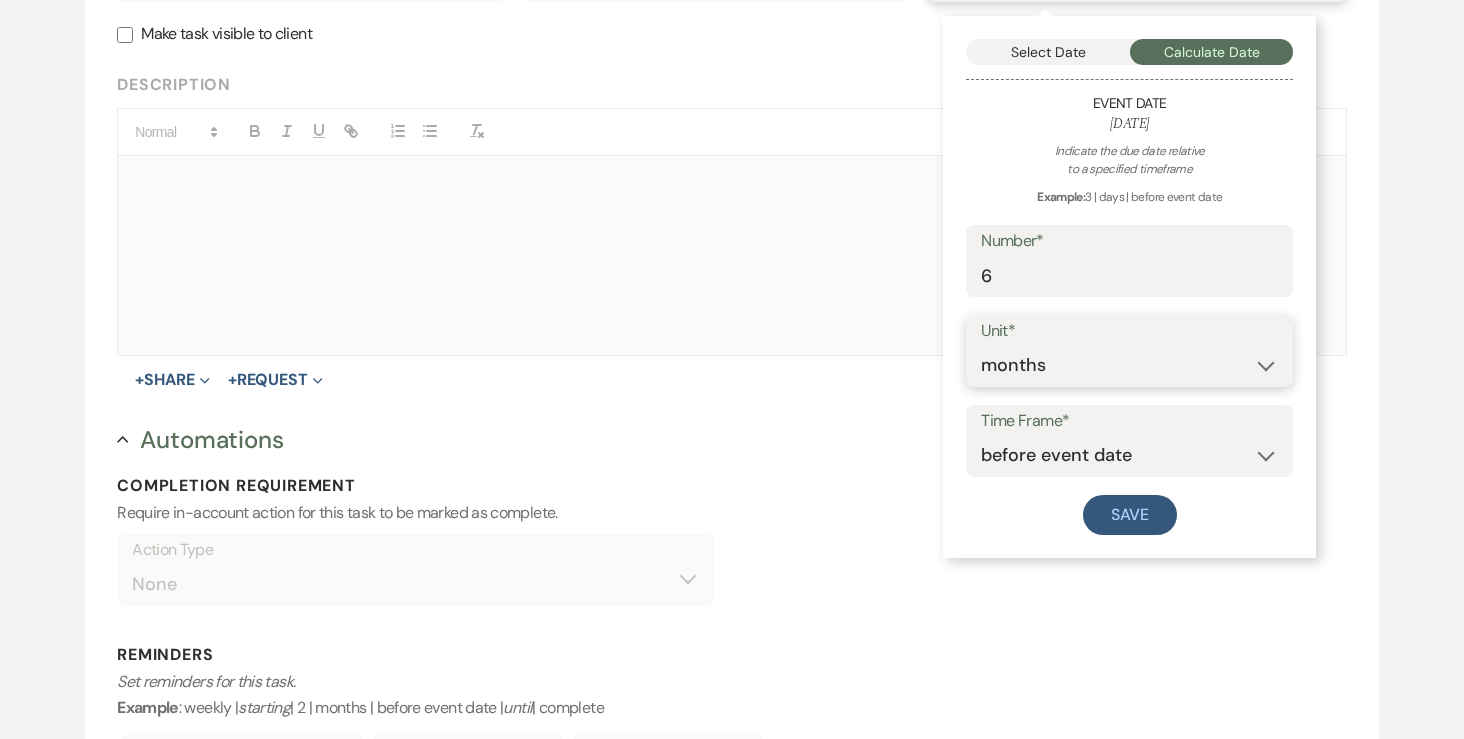 scroll, scrollTop: 505, scrollLeft: 0, axis: vertical 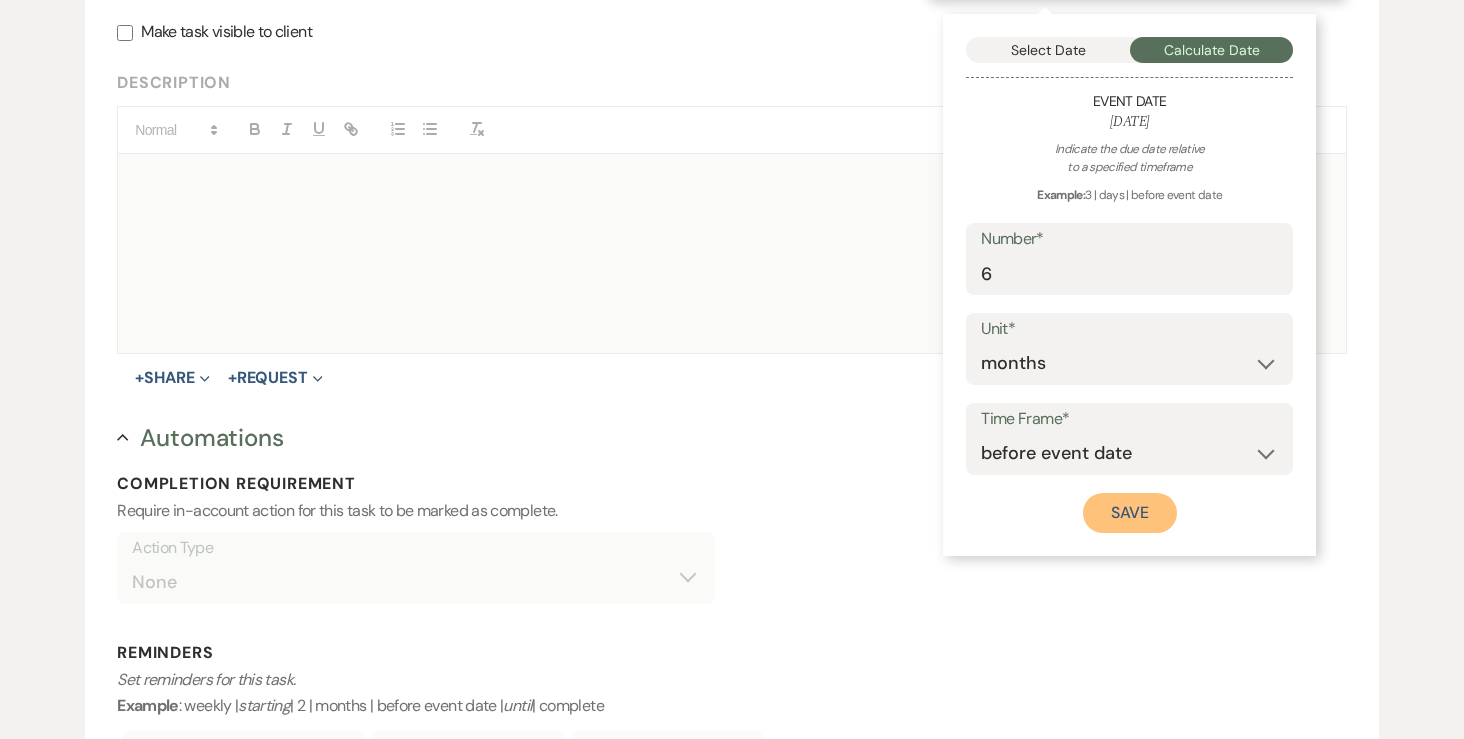 click on "Save" at bounding box center [1130, 513] 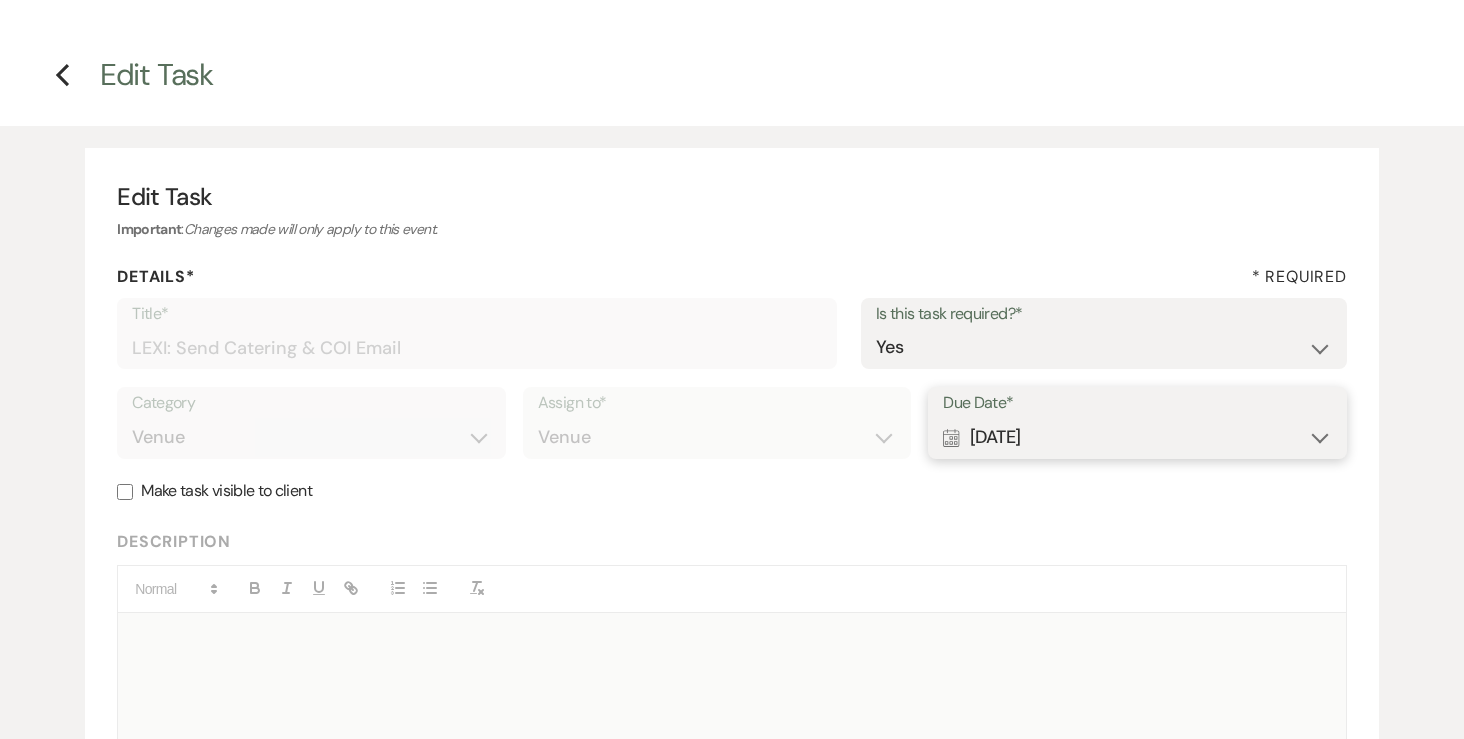 scroll, scrollTop: 0, scrollLeft: 0, axis: both 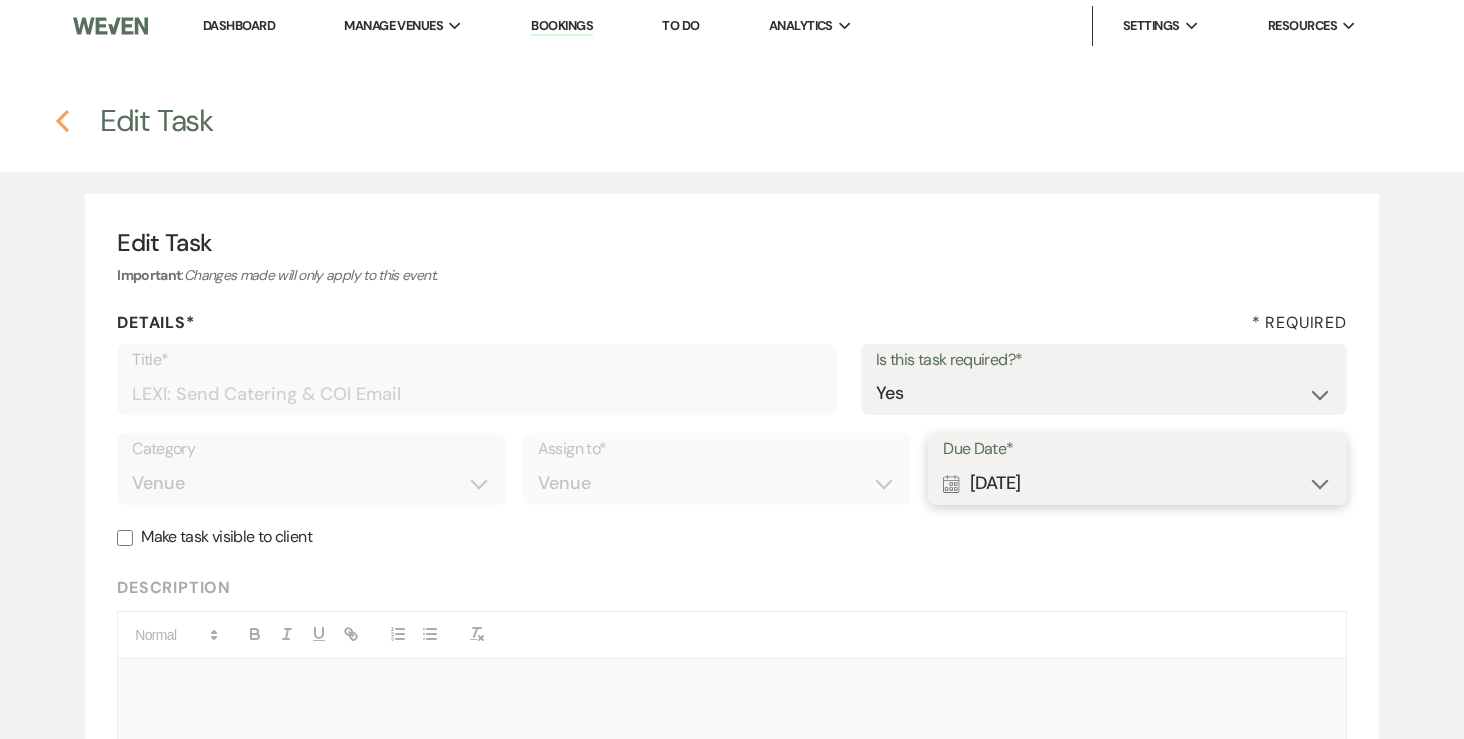 click on "Previous" 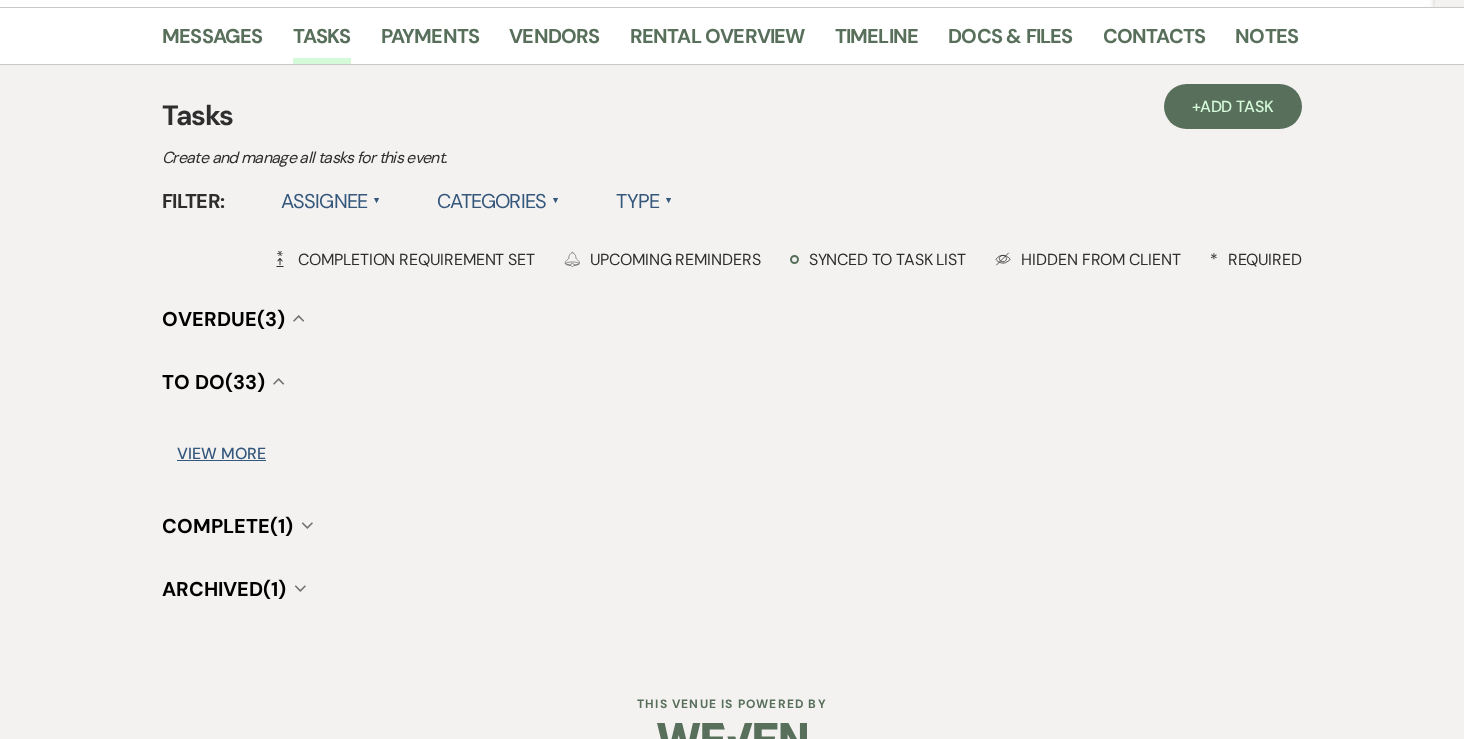 scroll, scrollTop: 535, scrollLeft: 0, axis: vertical 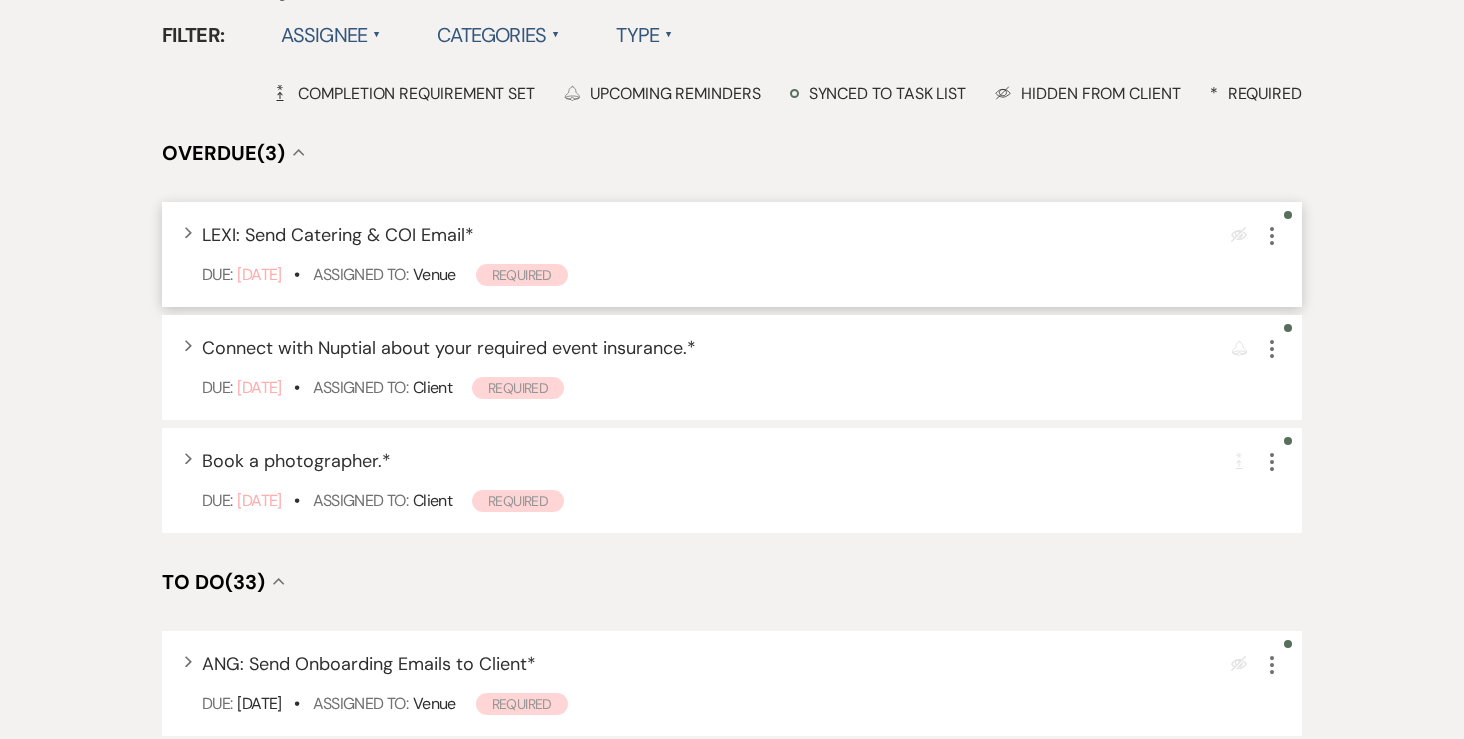 click on "More" 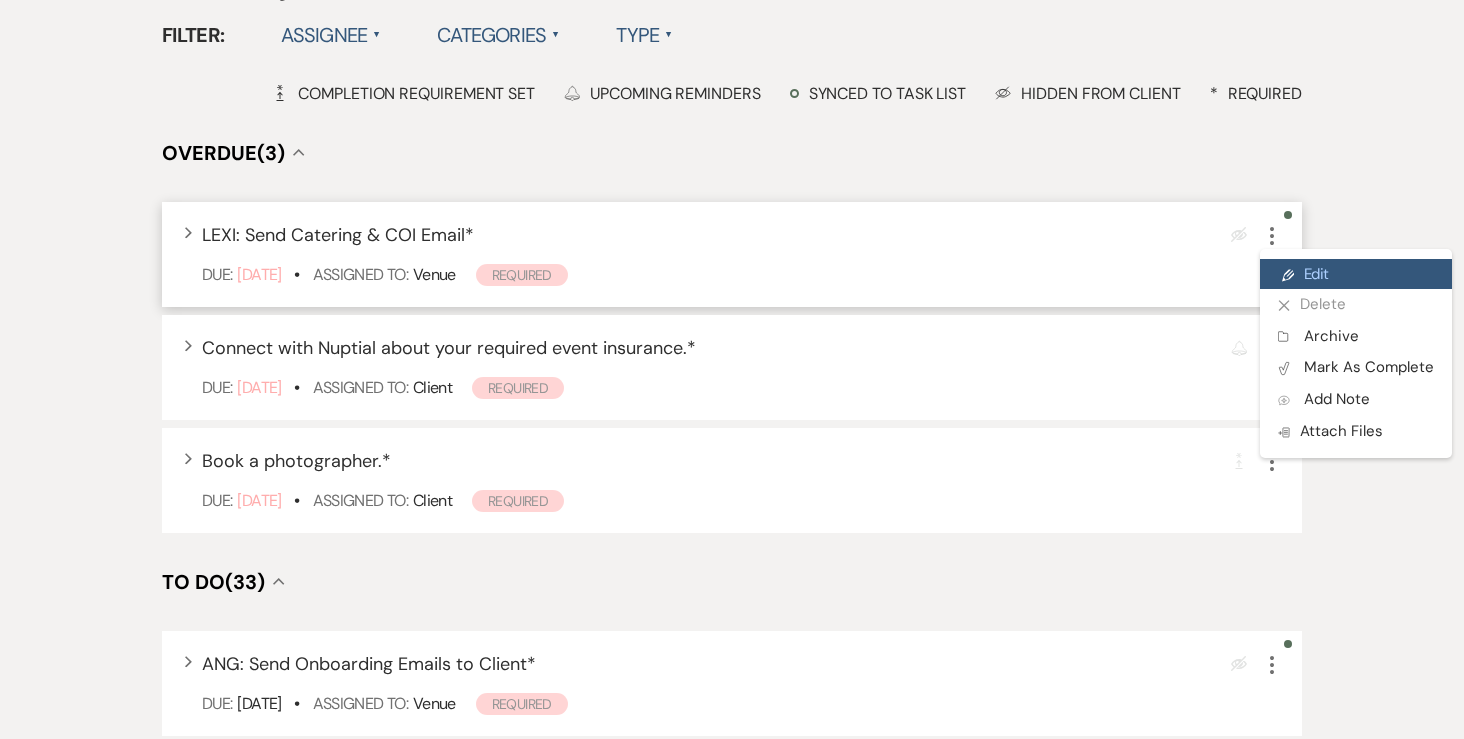 click on "Pencil" 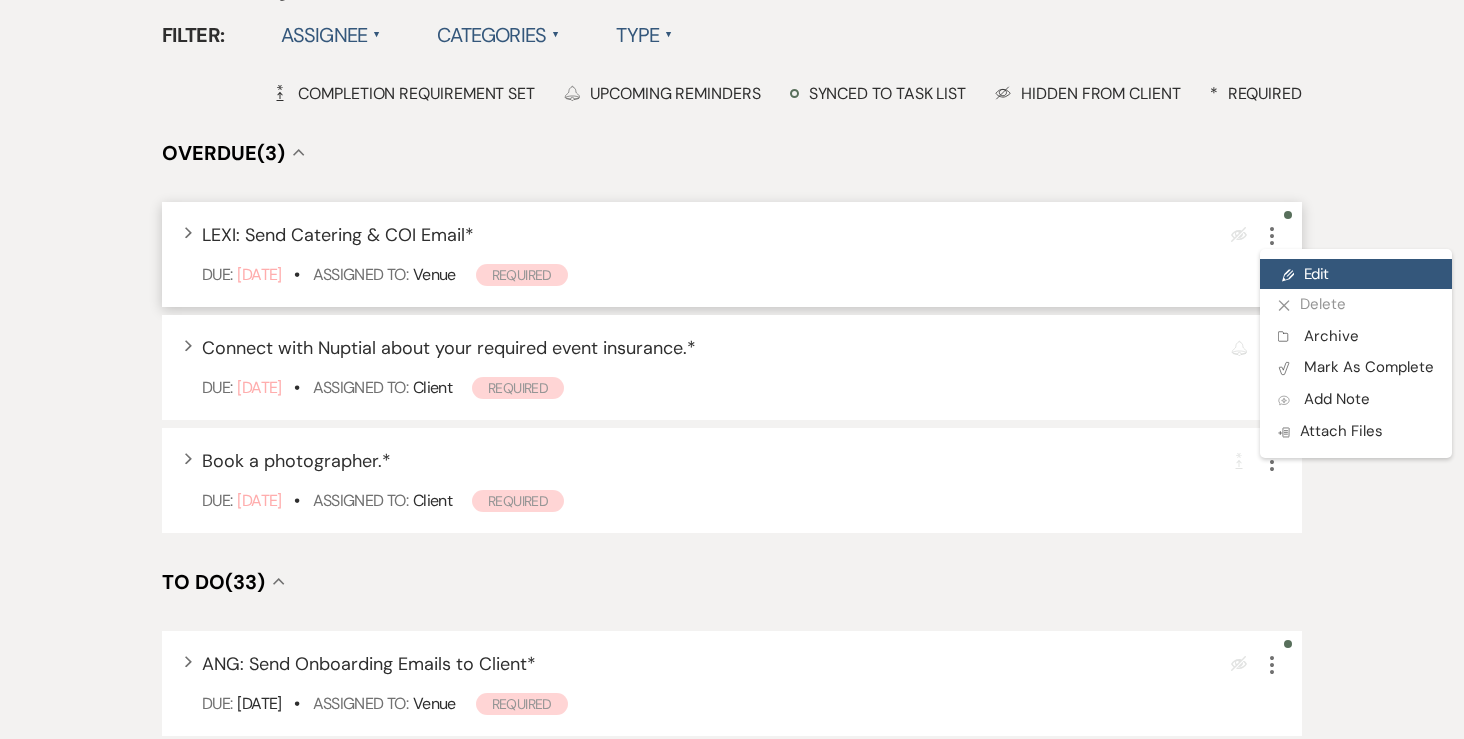 select on "true" 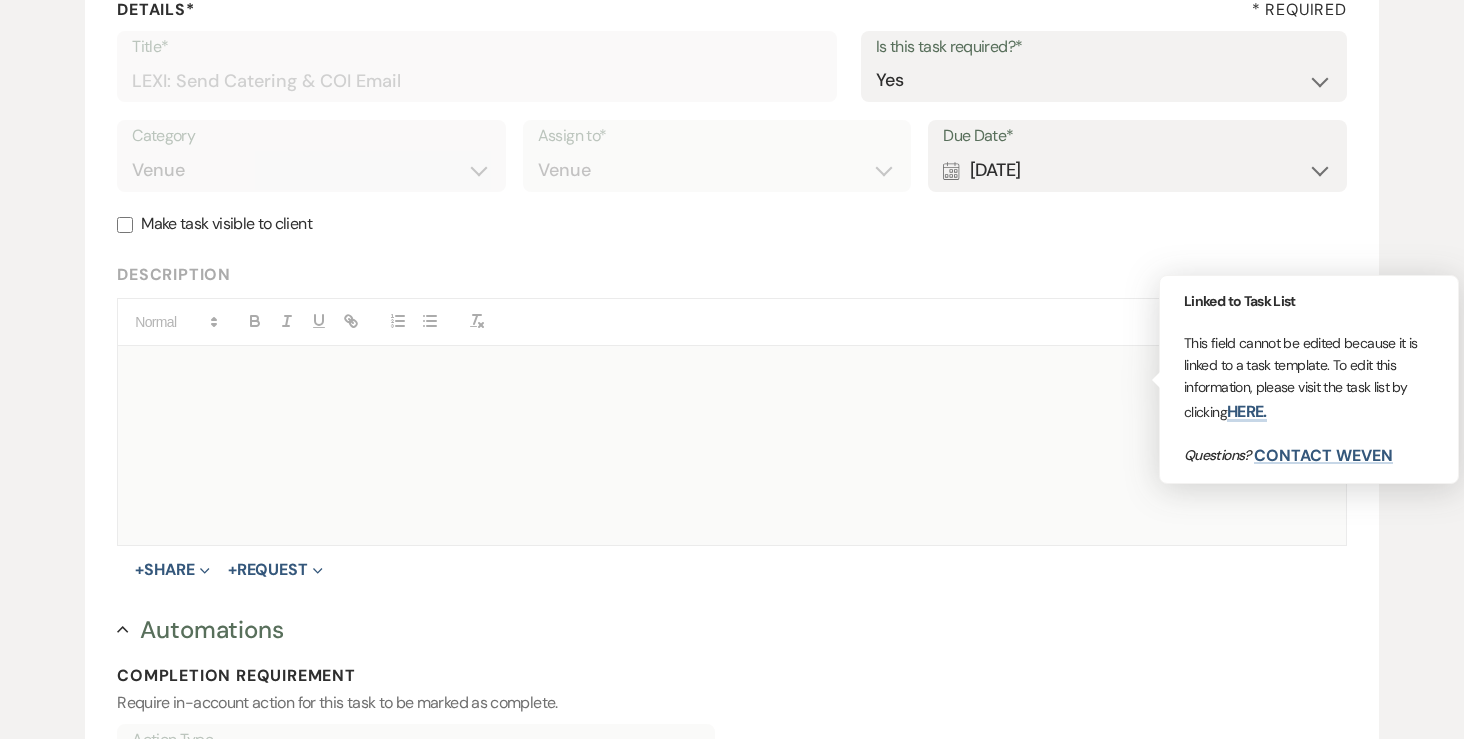 scroll, scrollTop: 188, scrollLeft: 0, axis: vertical 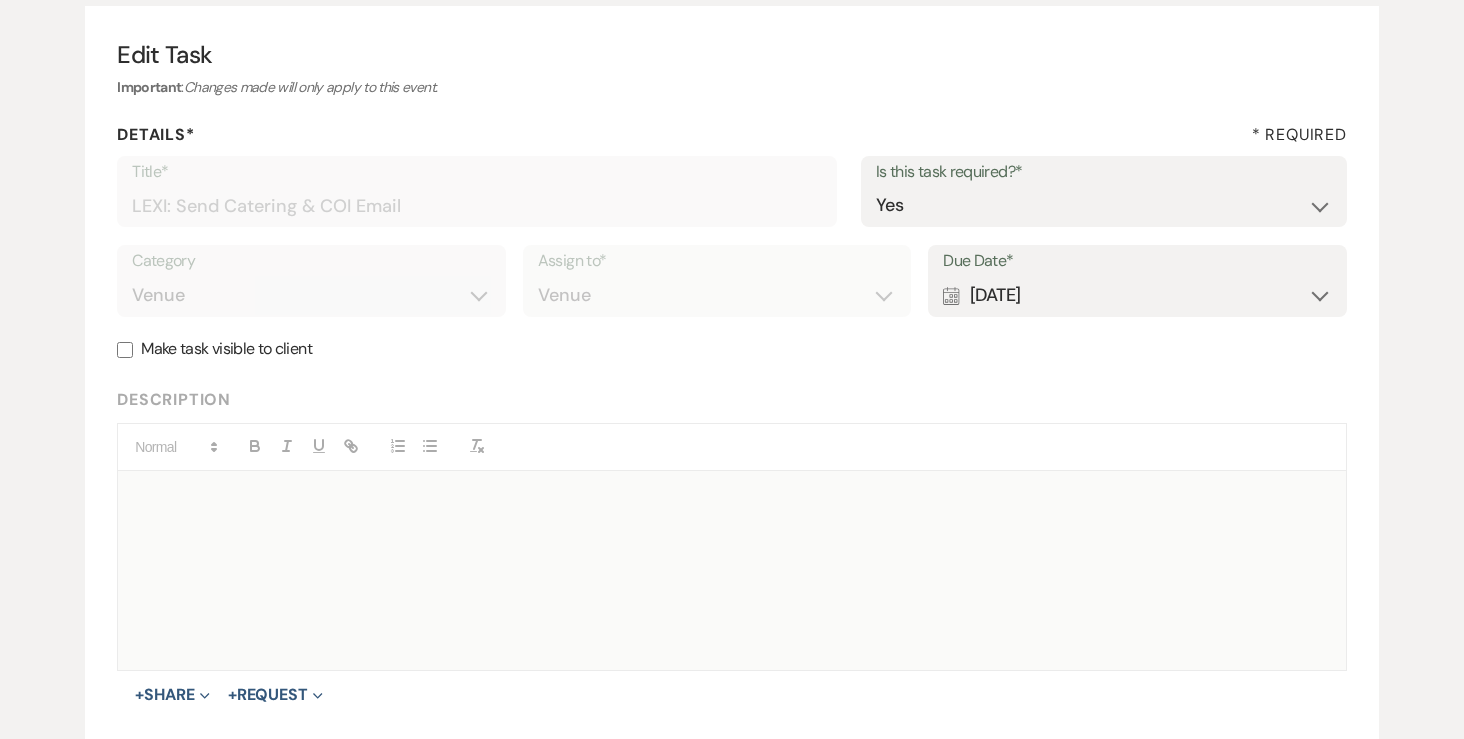 click on "Calendar May 02, 2025 Expand" at bounding box center [1137, 295] 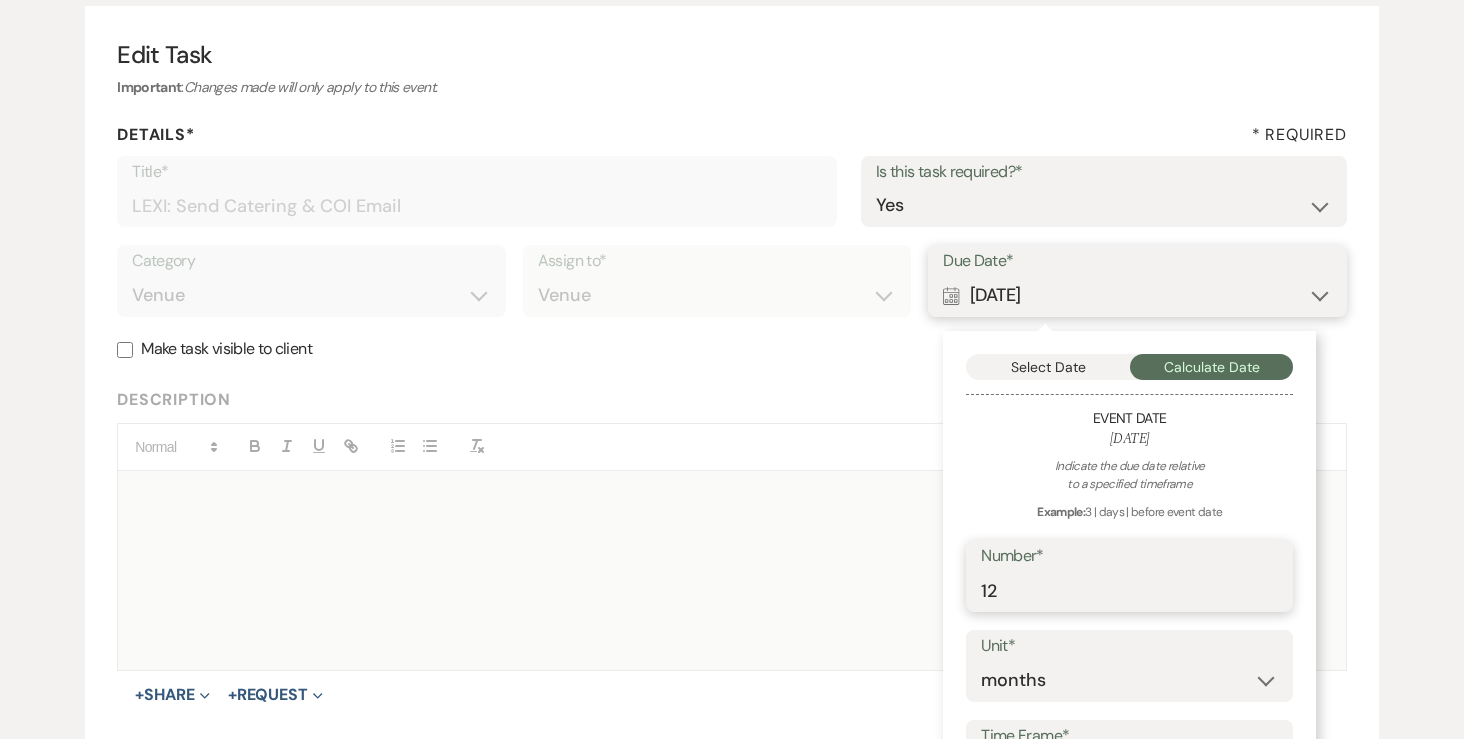 click on "12" at bounding box center [1129, 590] 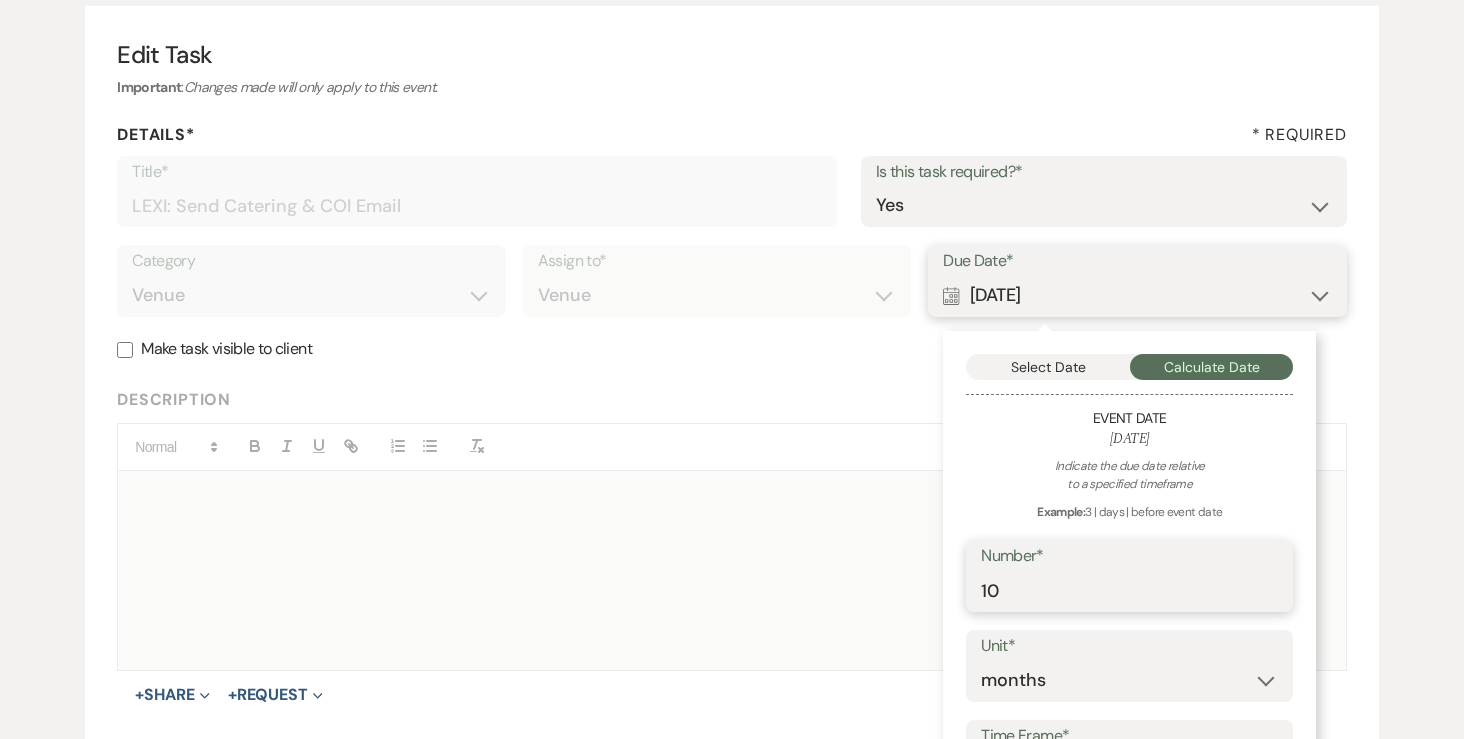 type on "10" 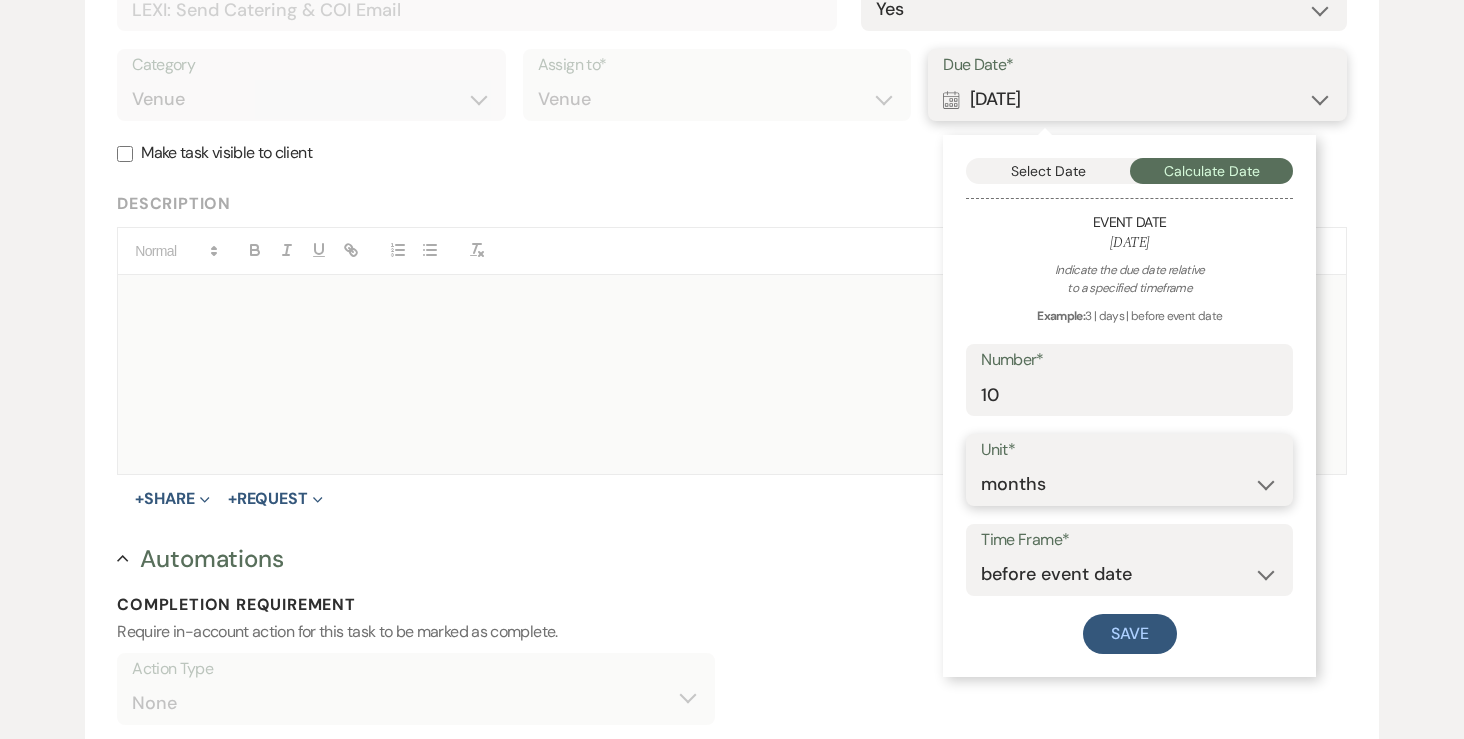 scroll, scrollTop: 395, scrollLeft: 0, axis: vertical 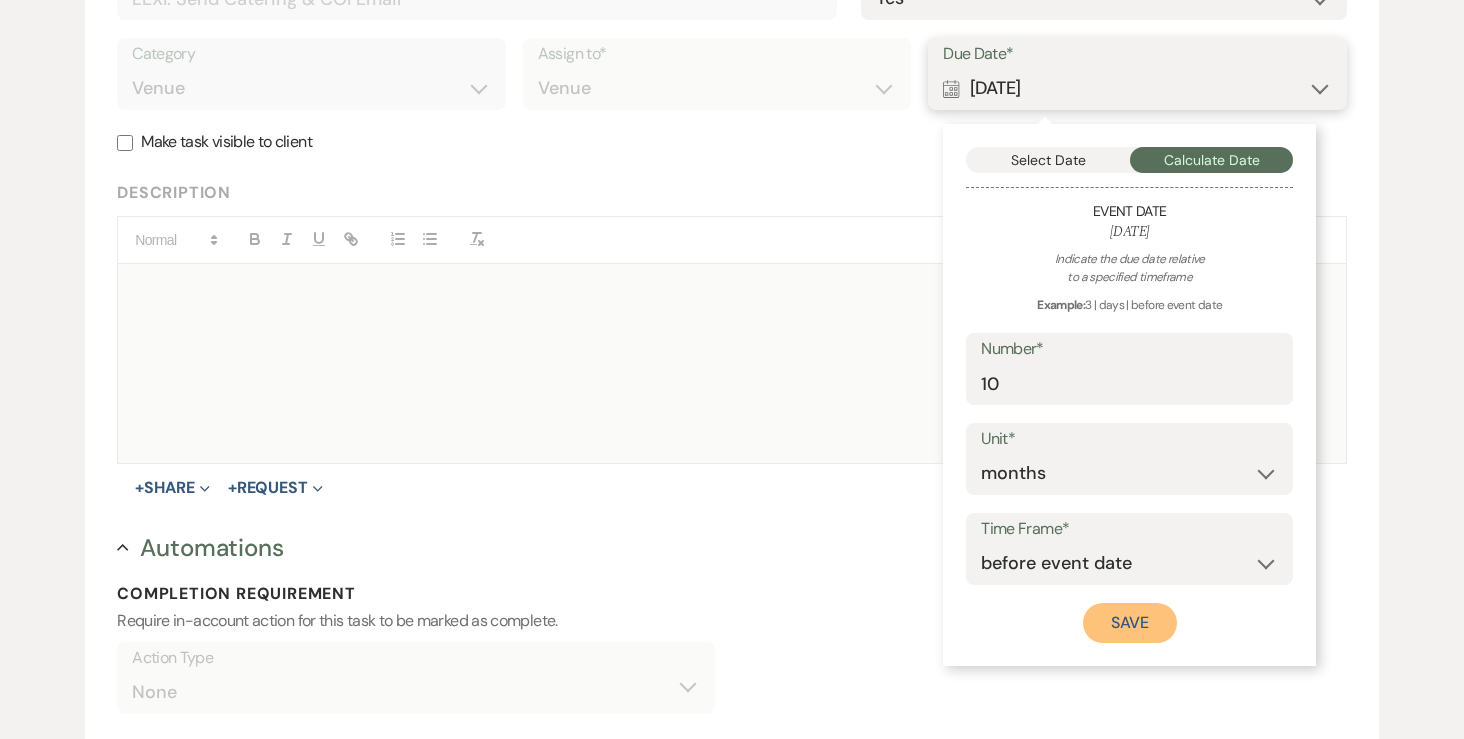 click on "Save" at bounding box center (1130, 623) 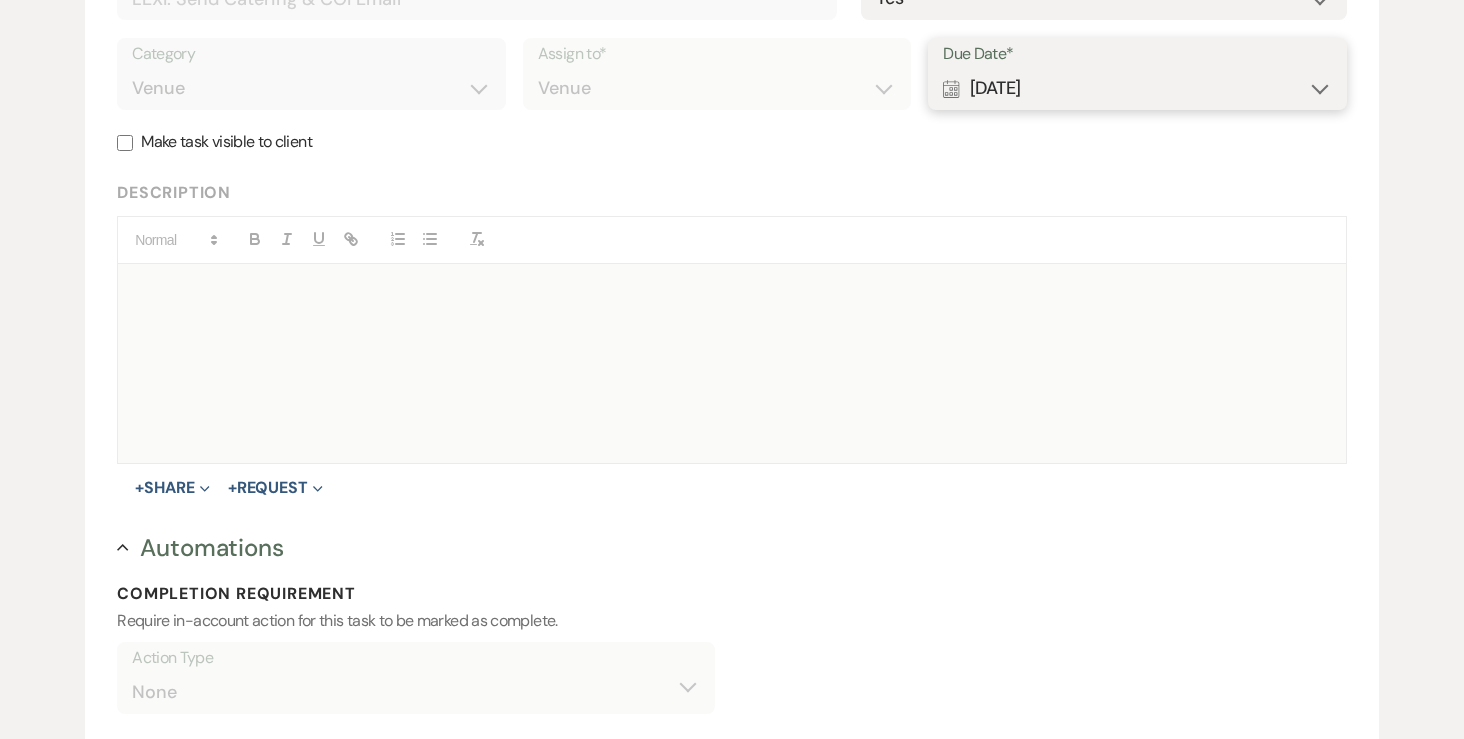 click on "Calendar Jul 02, 2025 Expand" at bounding box center (1137, 88) 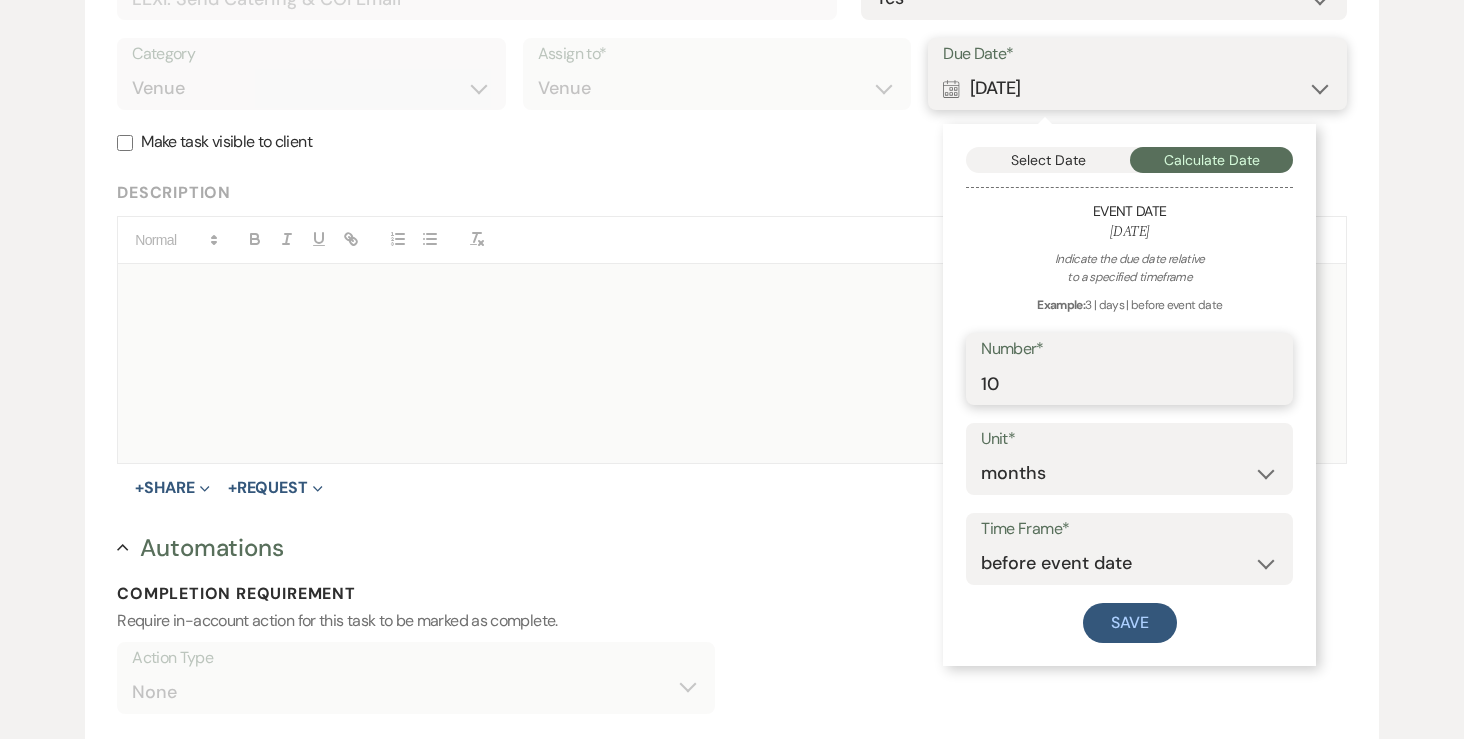click on "10" at bounding box center (1129, 383) 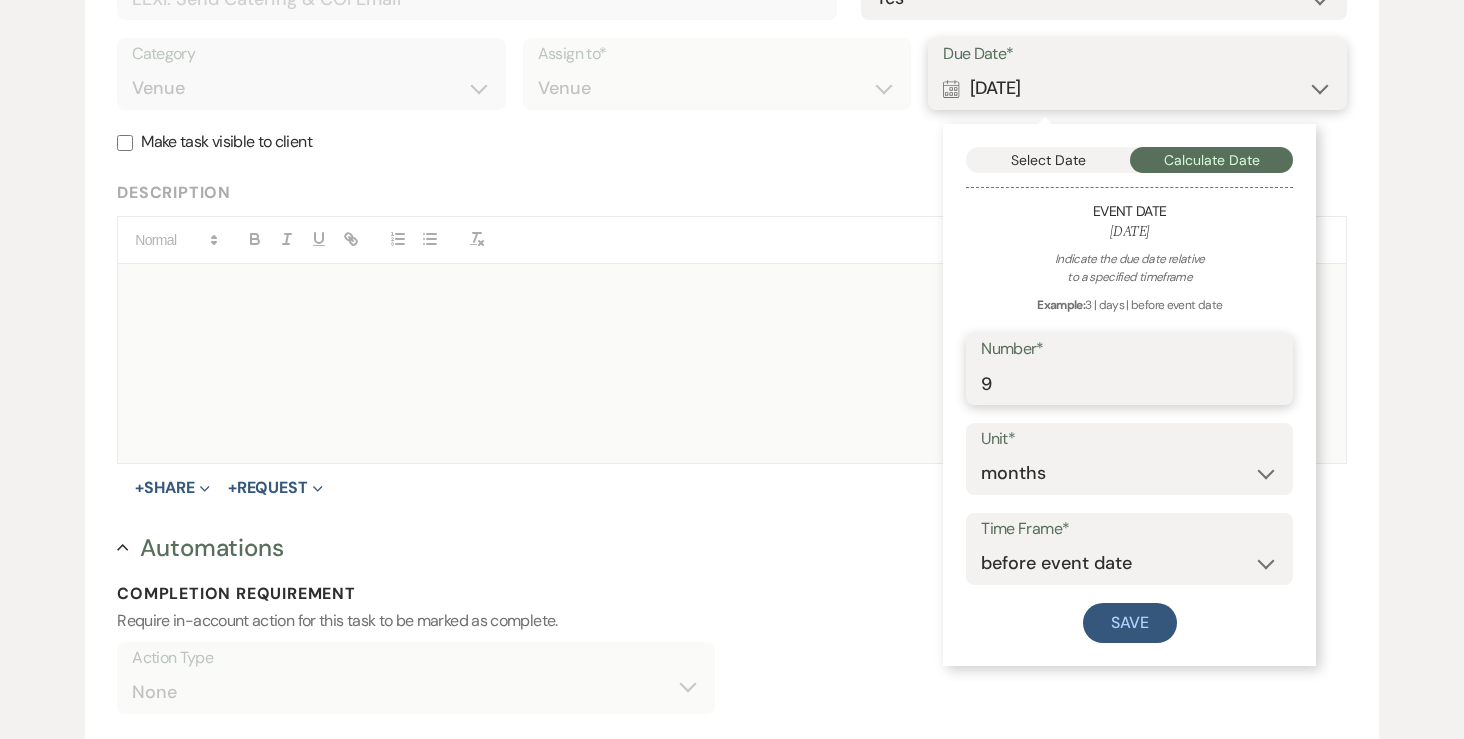 type on "9" 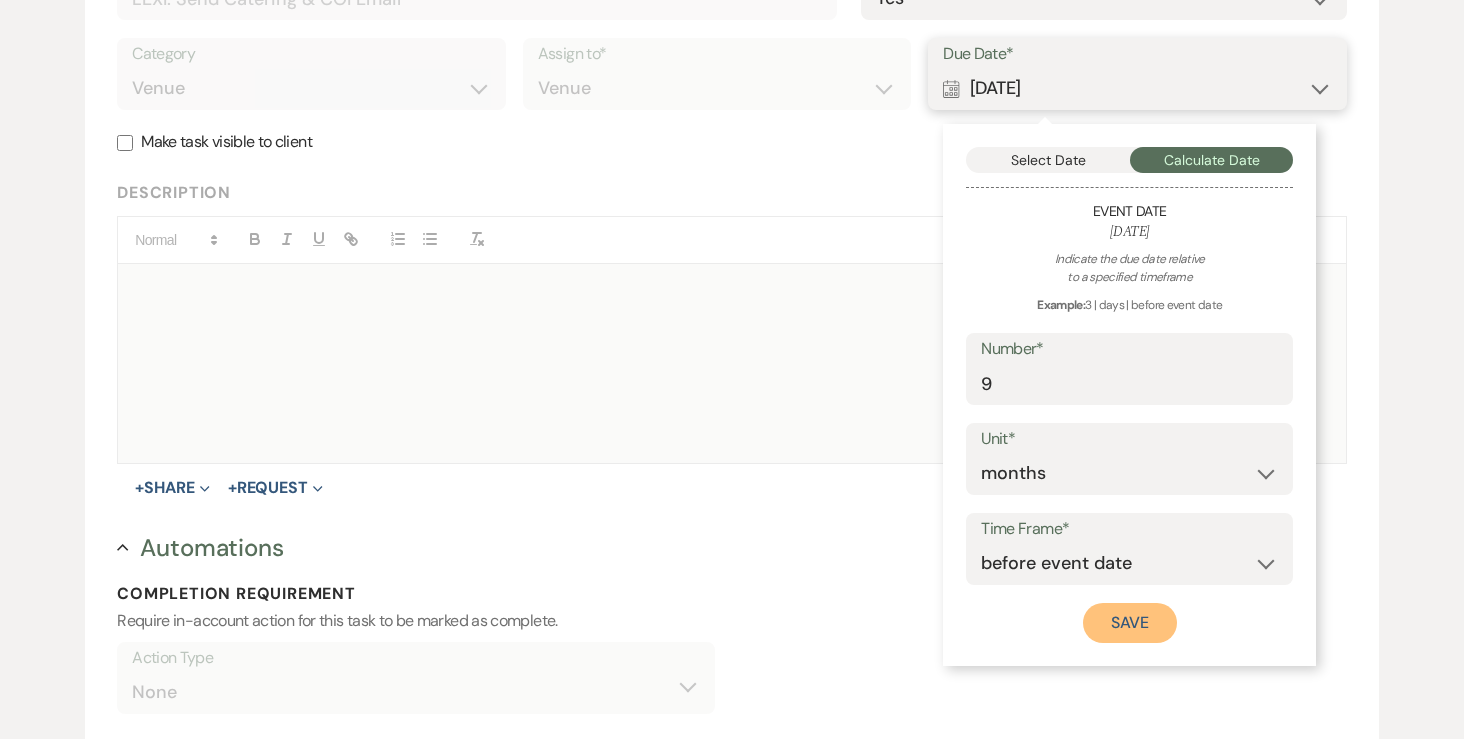 click on "Save" at bounding box center (1130, 623) 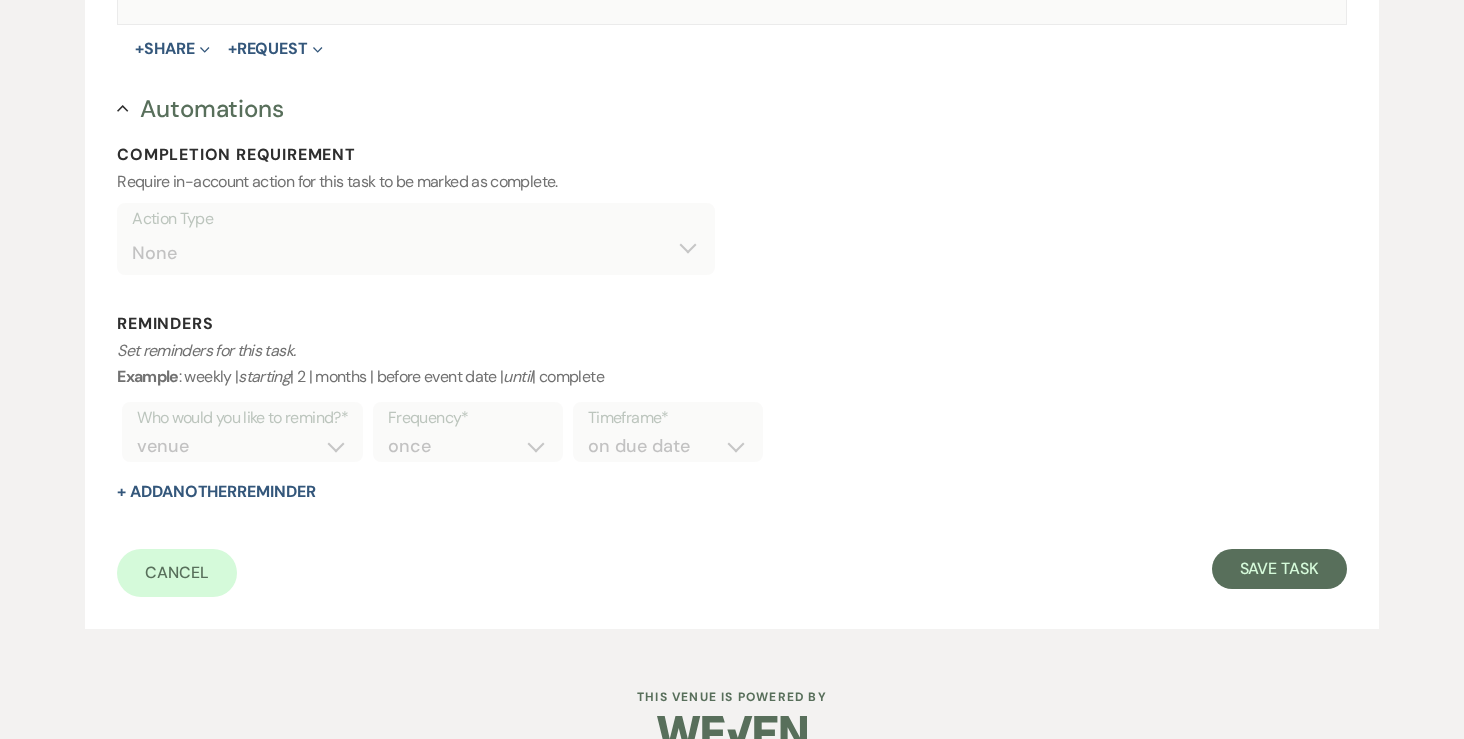 scroll, scrollTop: 855, scrollLeft: 0, axis: vertical 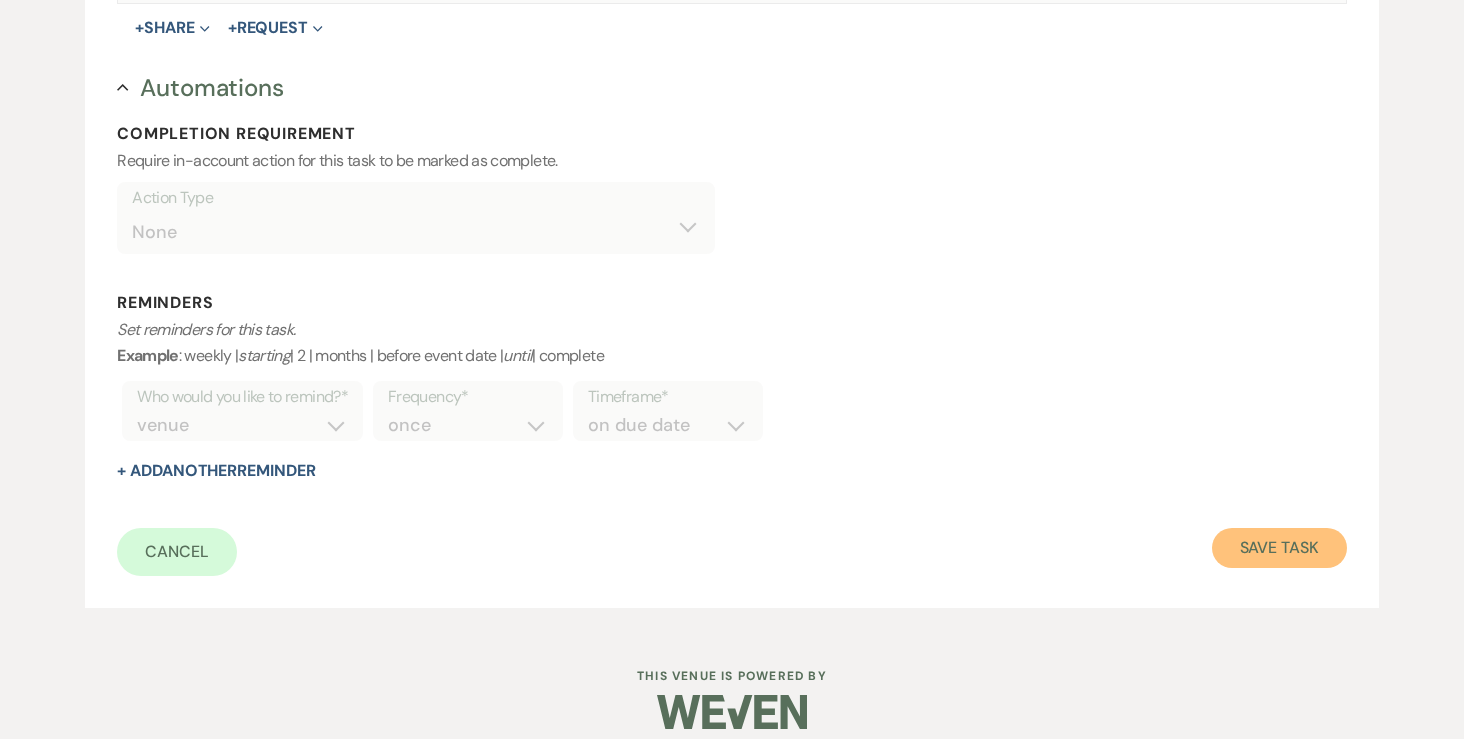 click on "Save Task" at bounding box center [1279, 548] 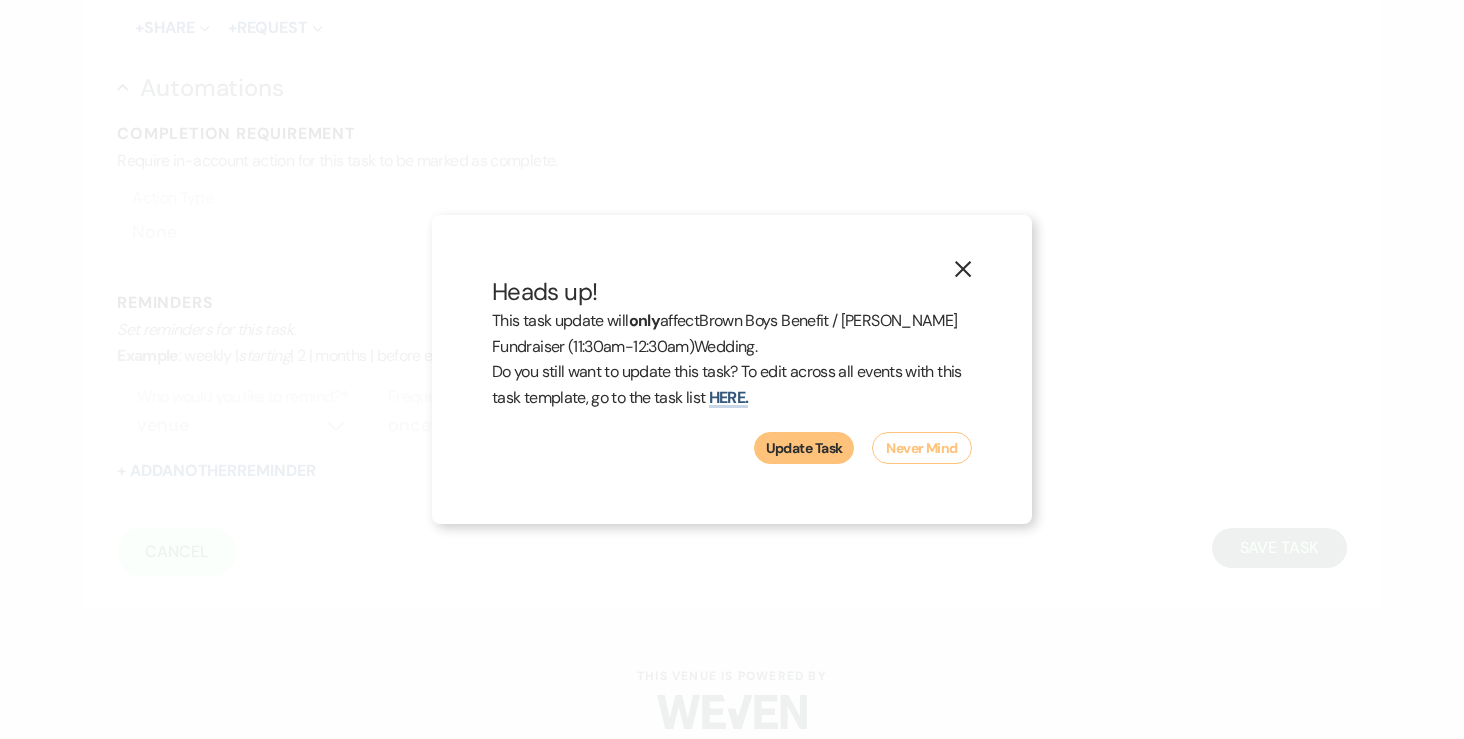 click on "Update Task" at bounding box center (804, 448) 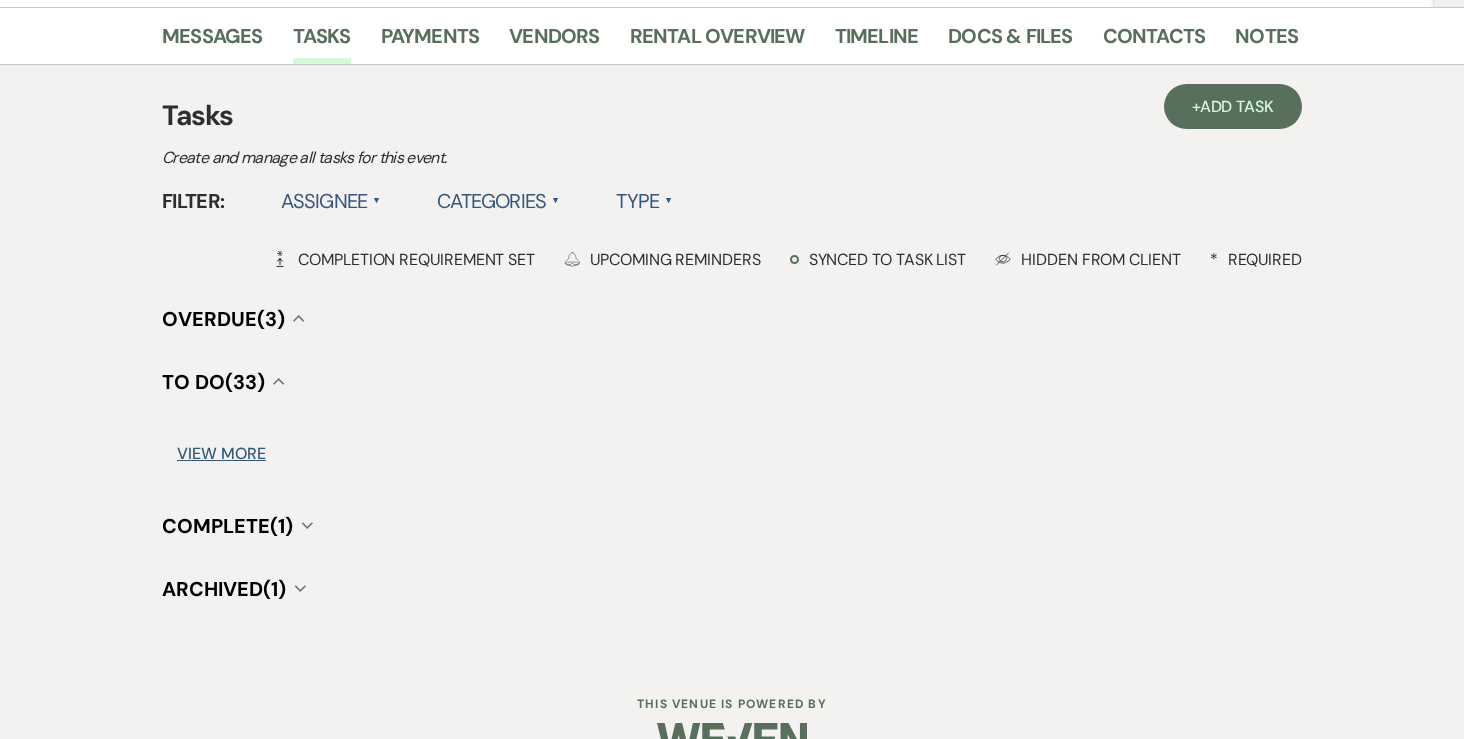 scroll, scrollTop: 535, scrollLeft: 0, axis: vertical 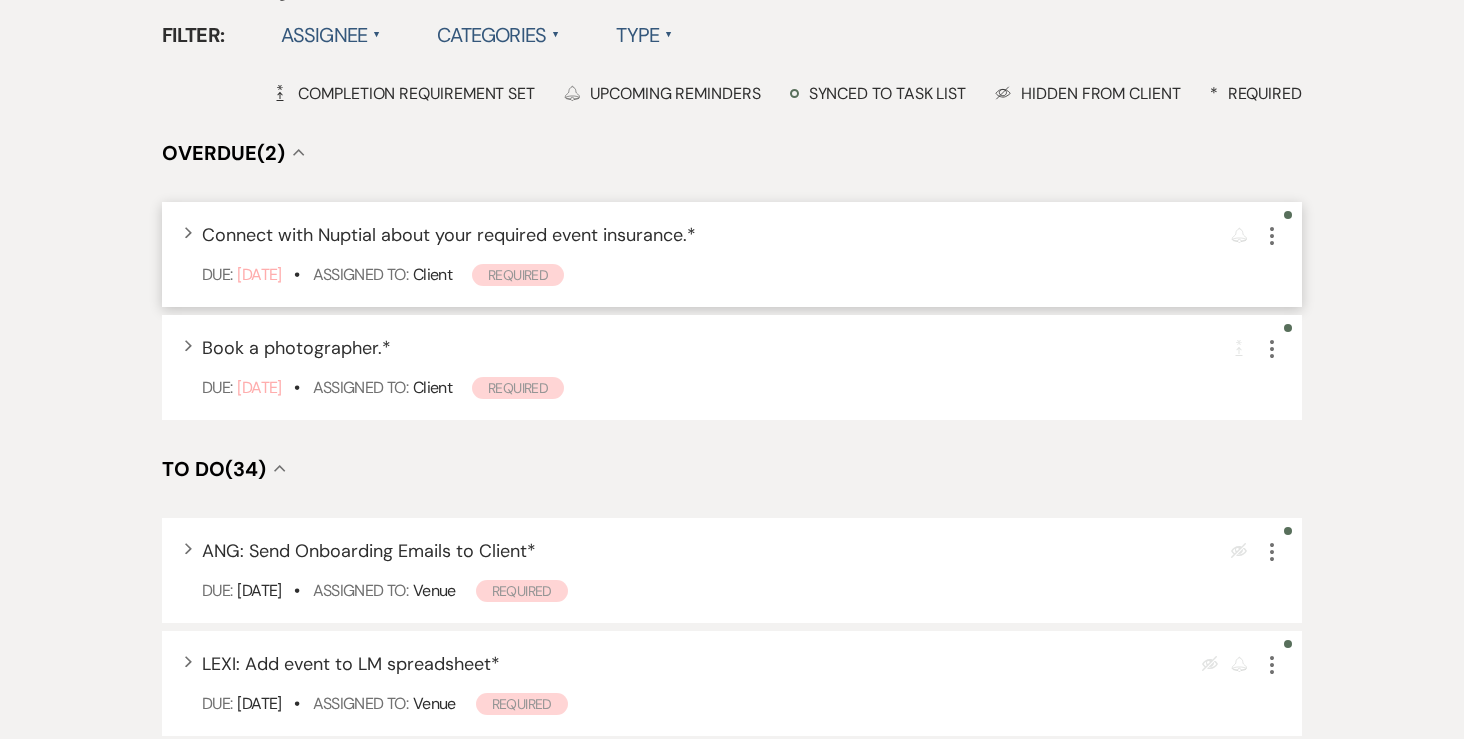 click 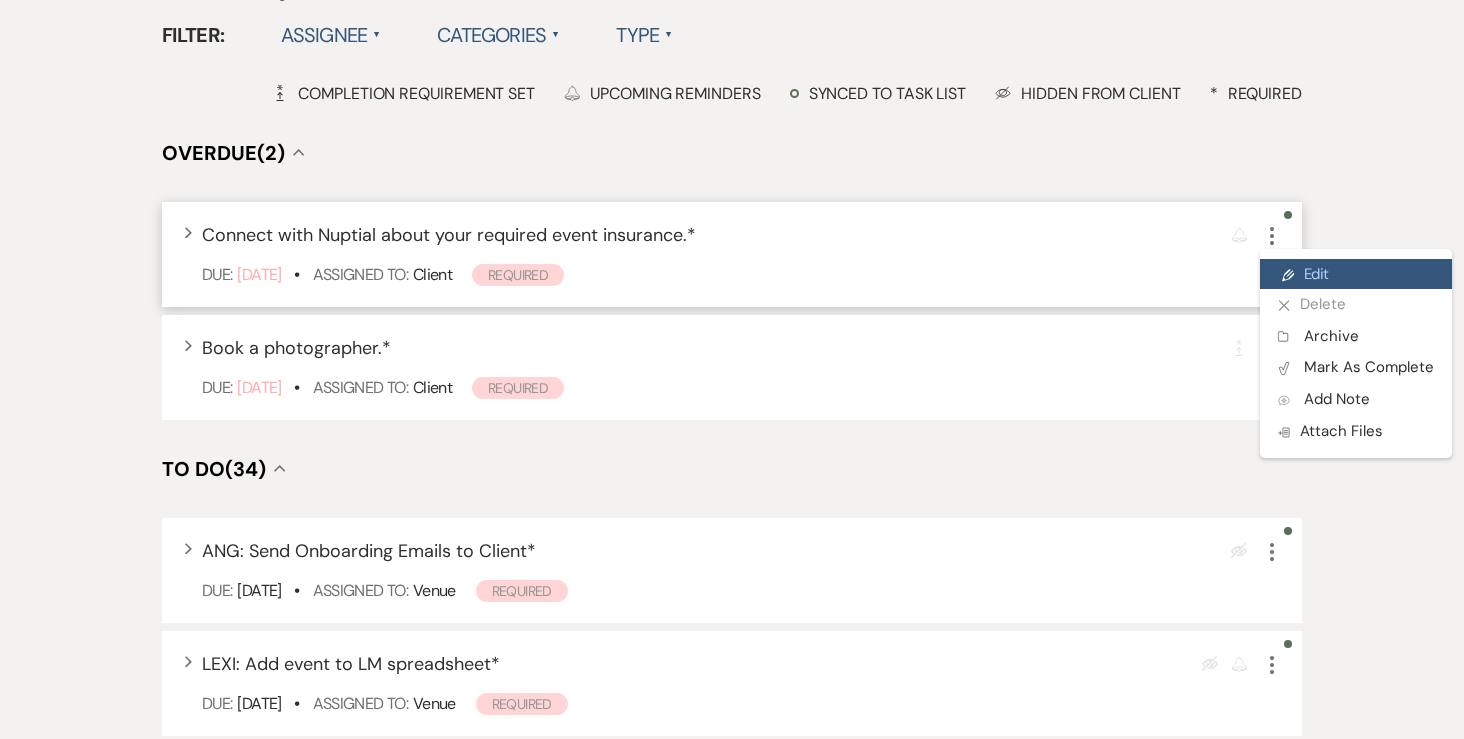 click on "Pencil  Edit" at bounding box center (1356, 274) 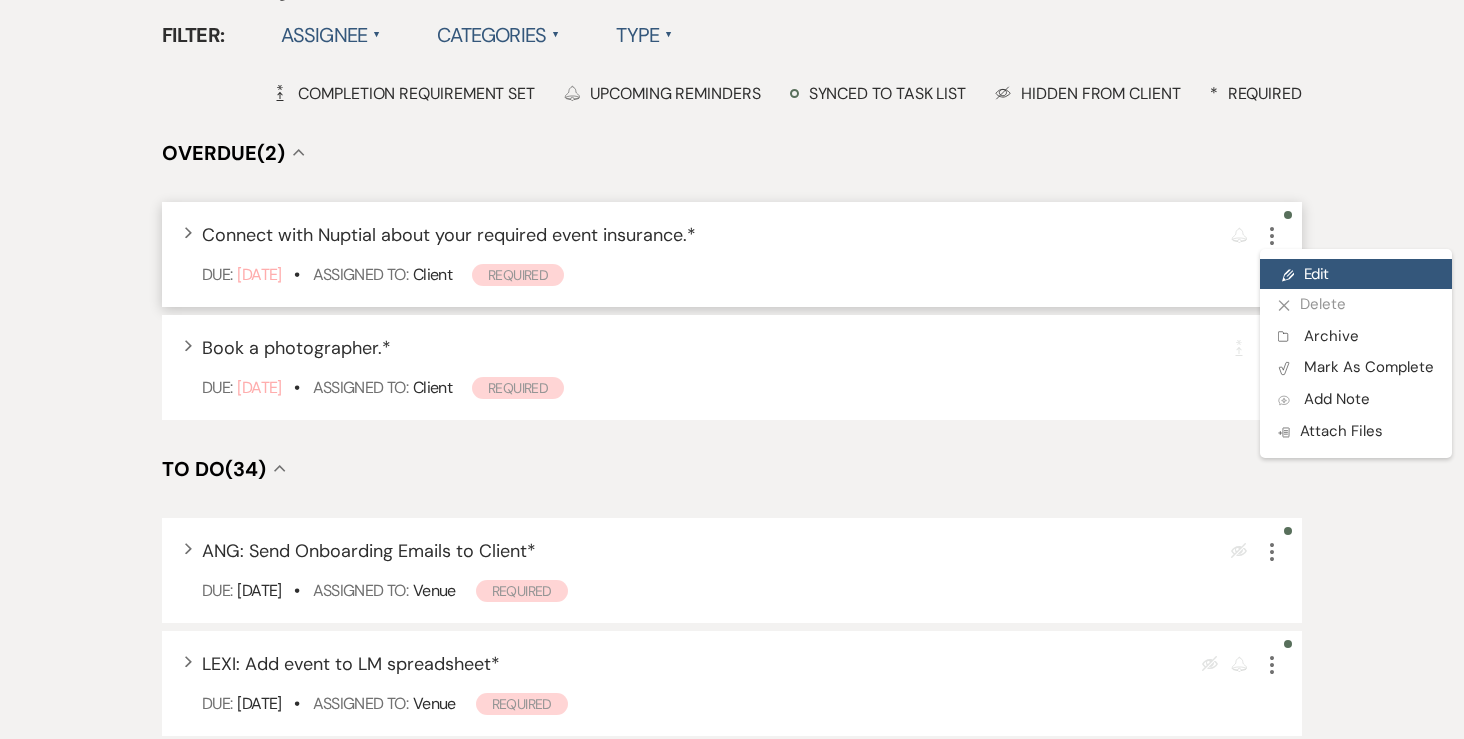 scroll, scrollTop: 0, scrollLeft: 0, axis: both 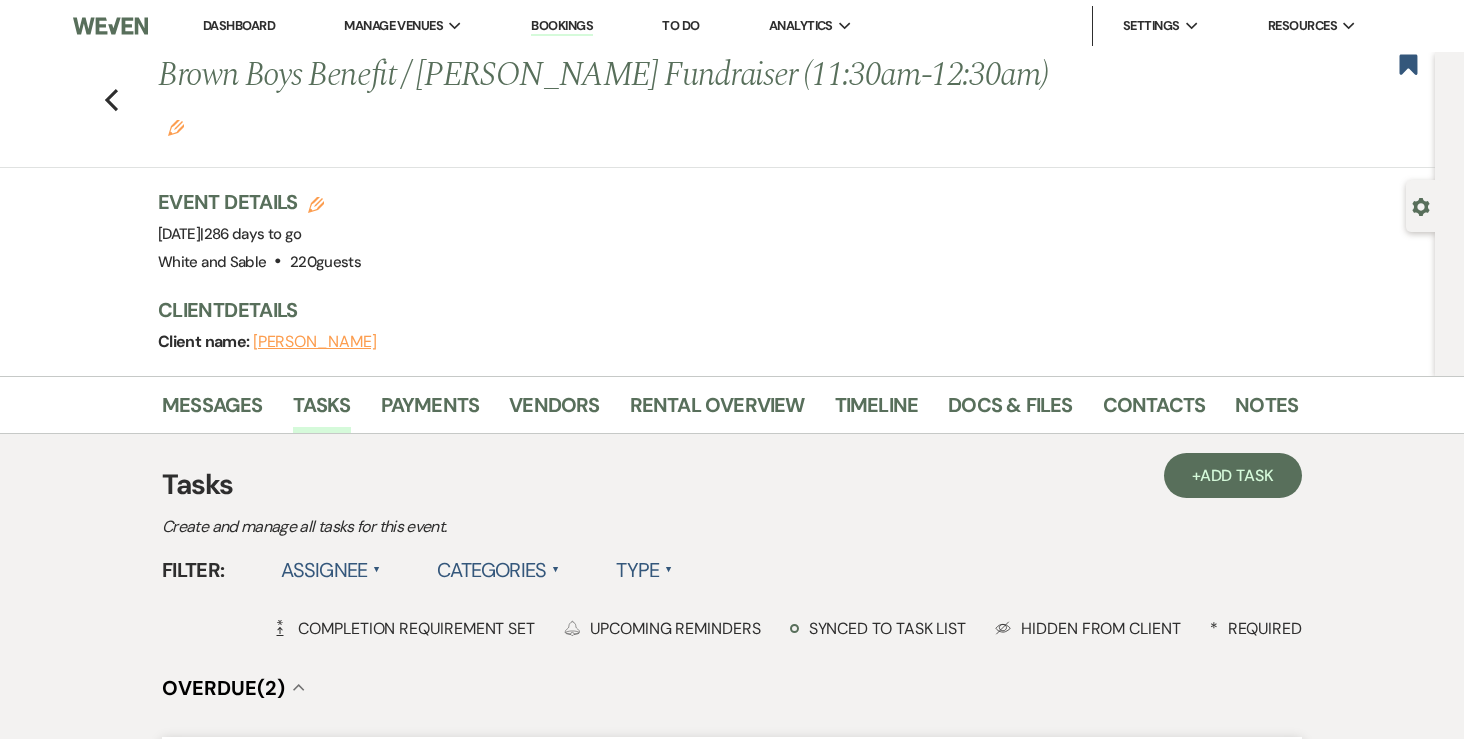 select on "true" 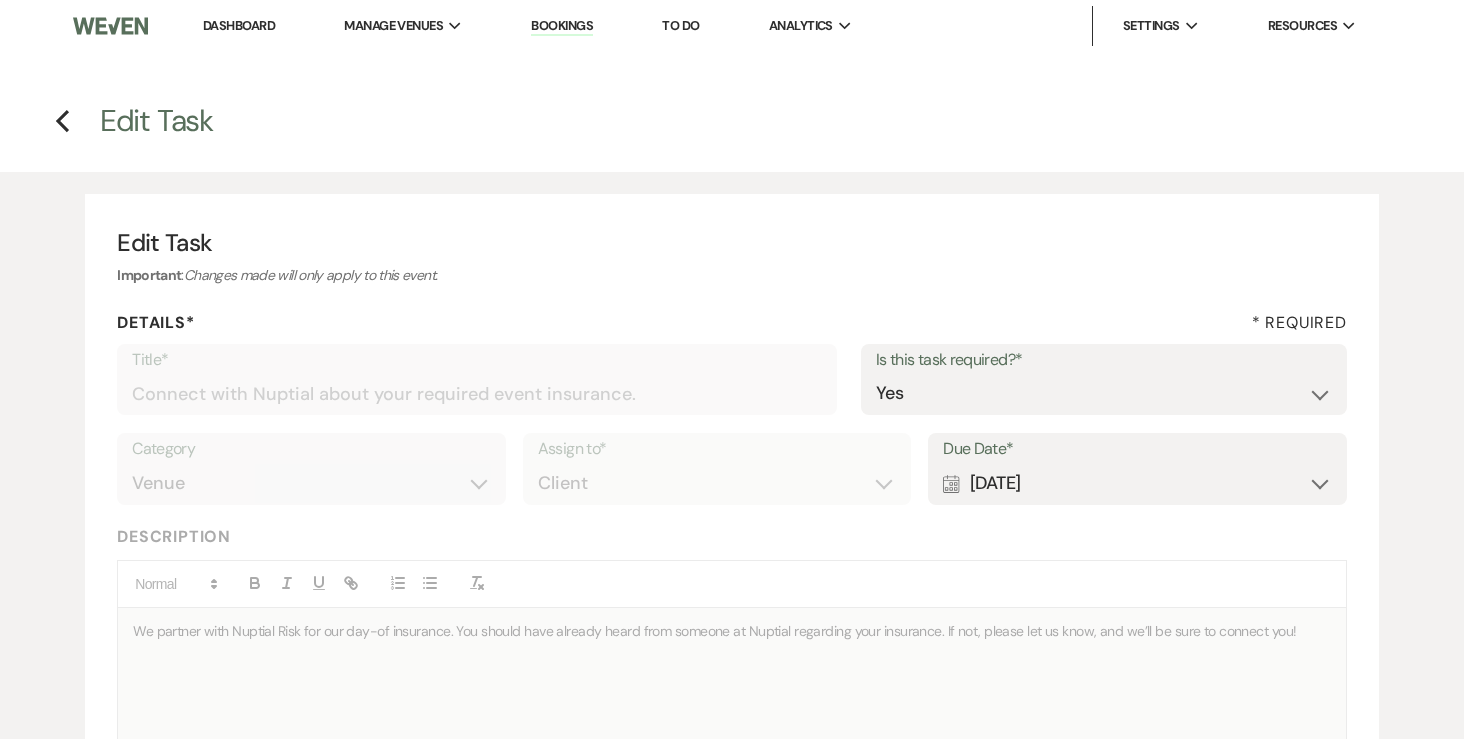 click on "Calendar Jun 02, 2025 Expand" at bounding box center (1137, 483) 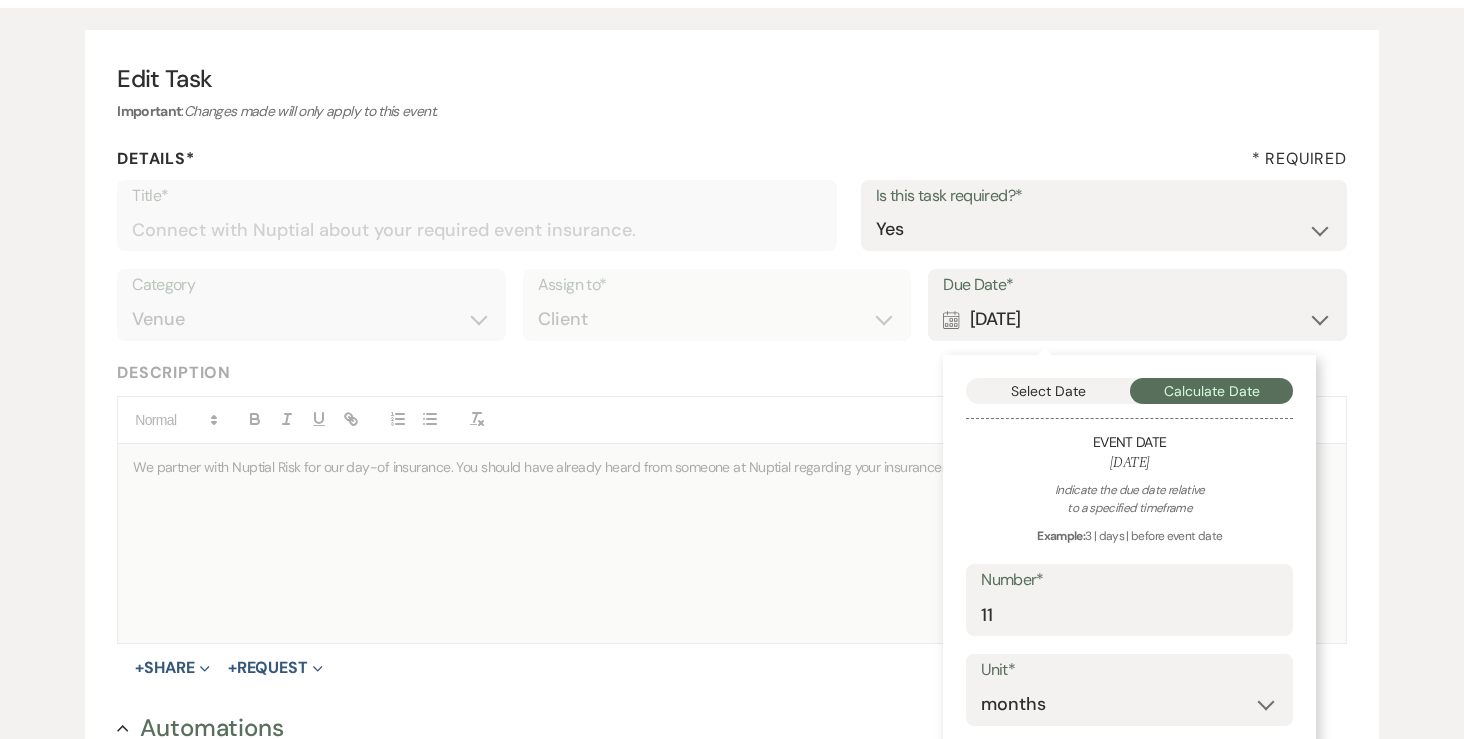 scroll, scrollTop: 227, scrollLeft: 0, axis: vertical 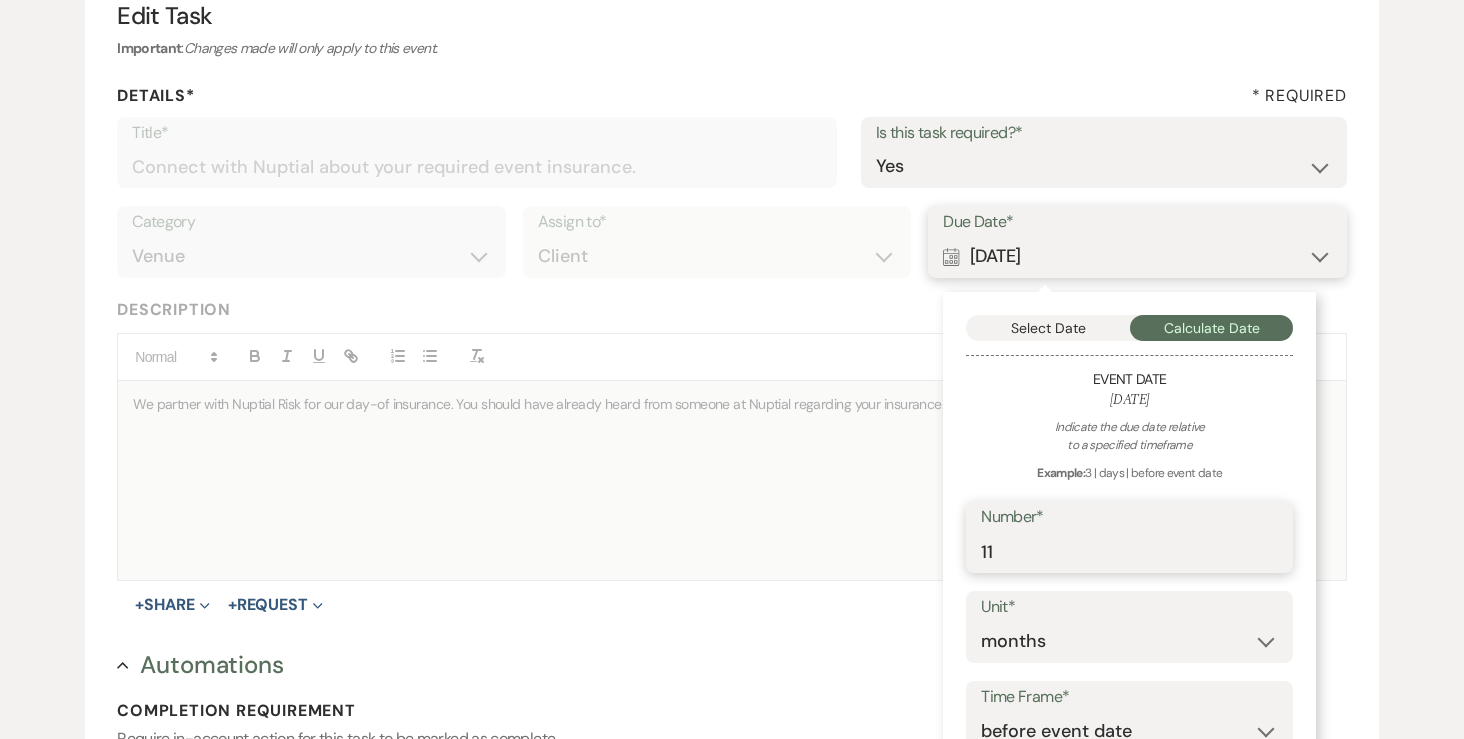 click on "11" at bounding box center [1129, 551] 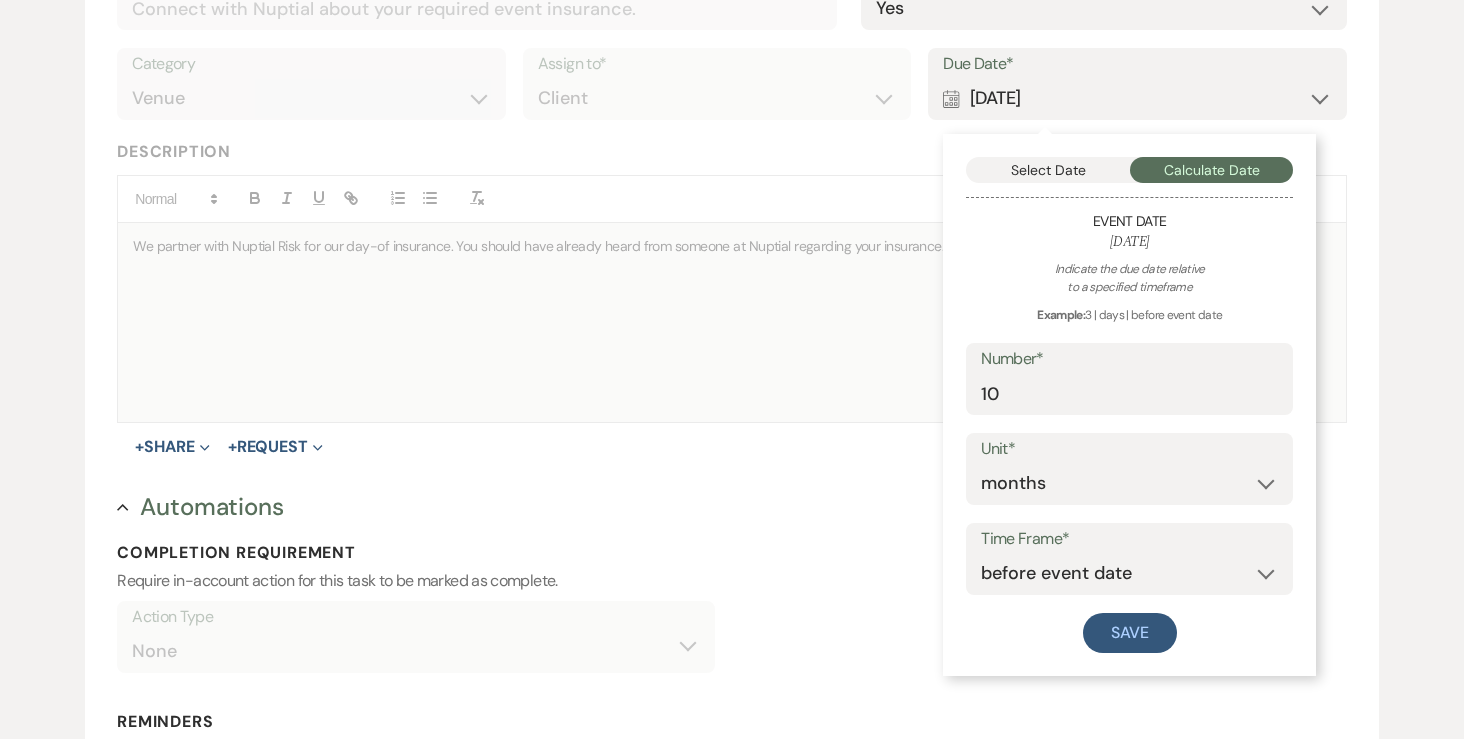 scroll, scrollTop: 395, scrollLeft: 0, axis: vertical 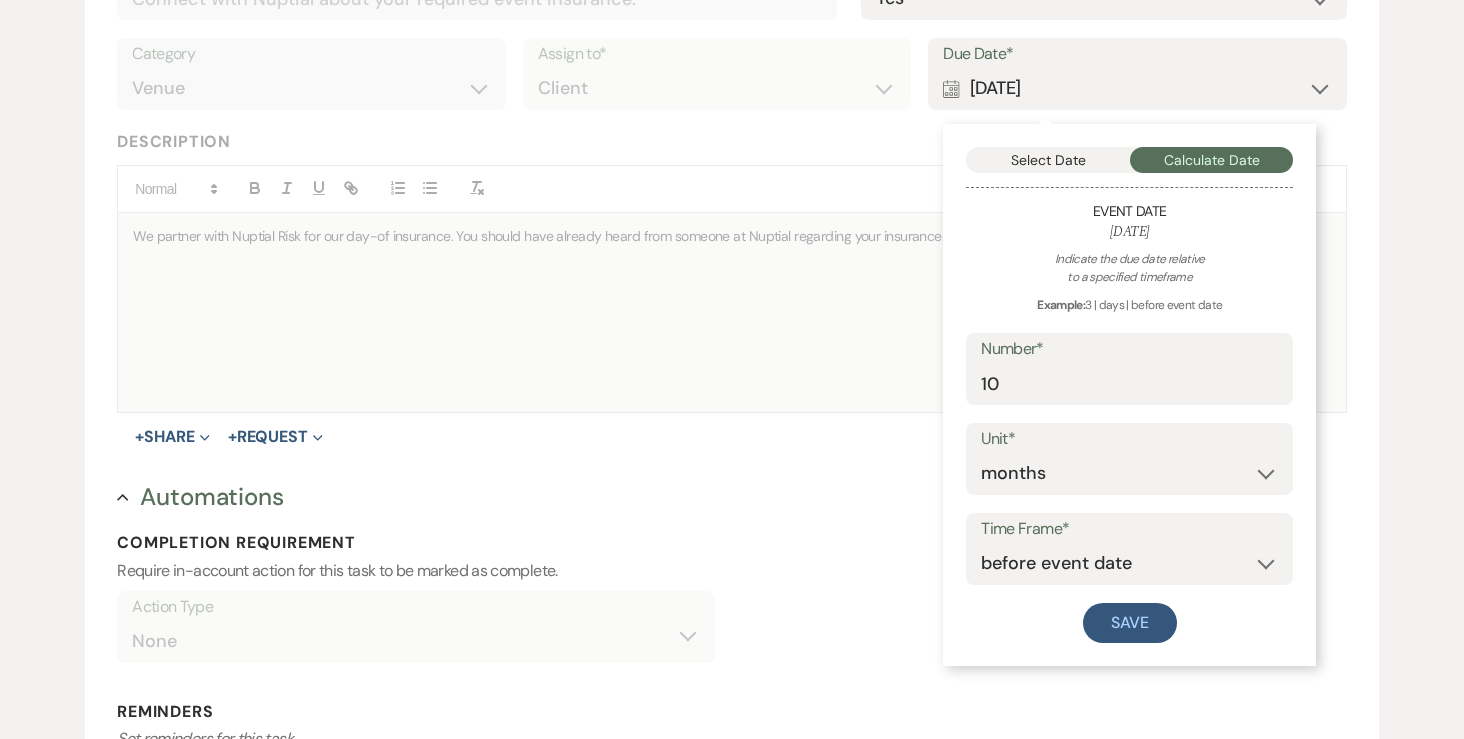 click on "Indicate the due date relative to a specified timeframe Example:  3 | days | before event date Number* 10 Unit* days weeks months Time Frame* before event date after event date after event is booked after today's date Save" at bounding box center (1129, 446) 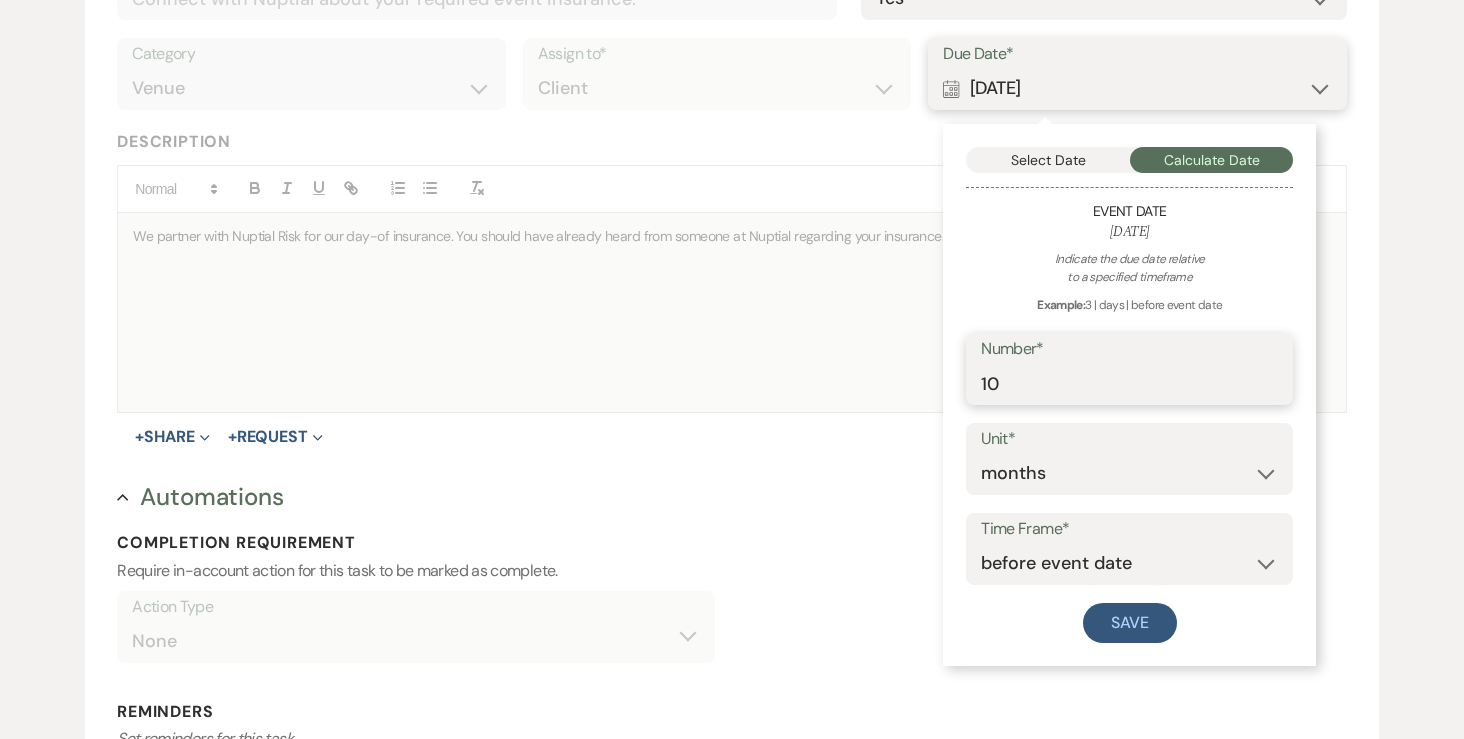 click on "10" at bounding box center [1129, 383] 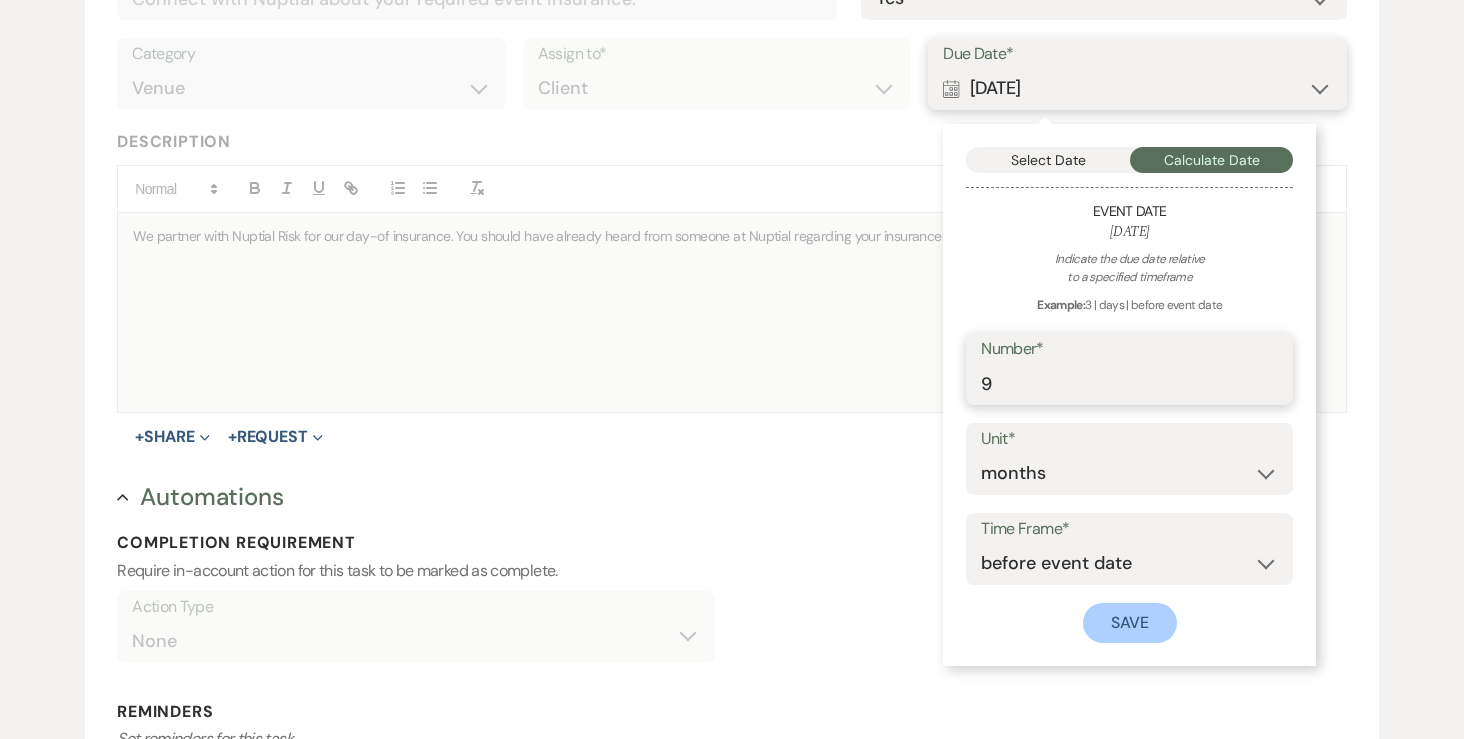 type on "9" 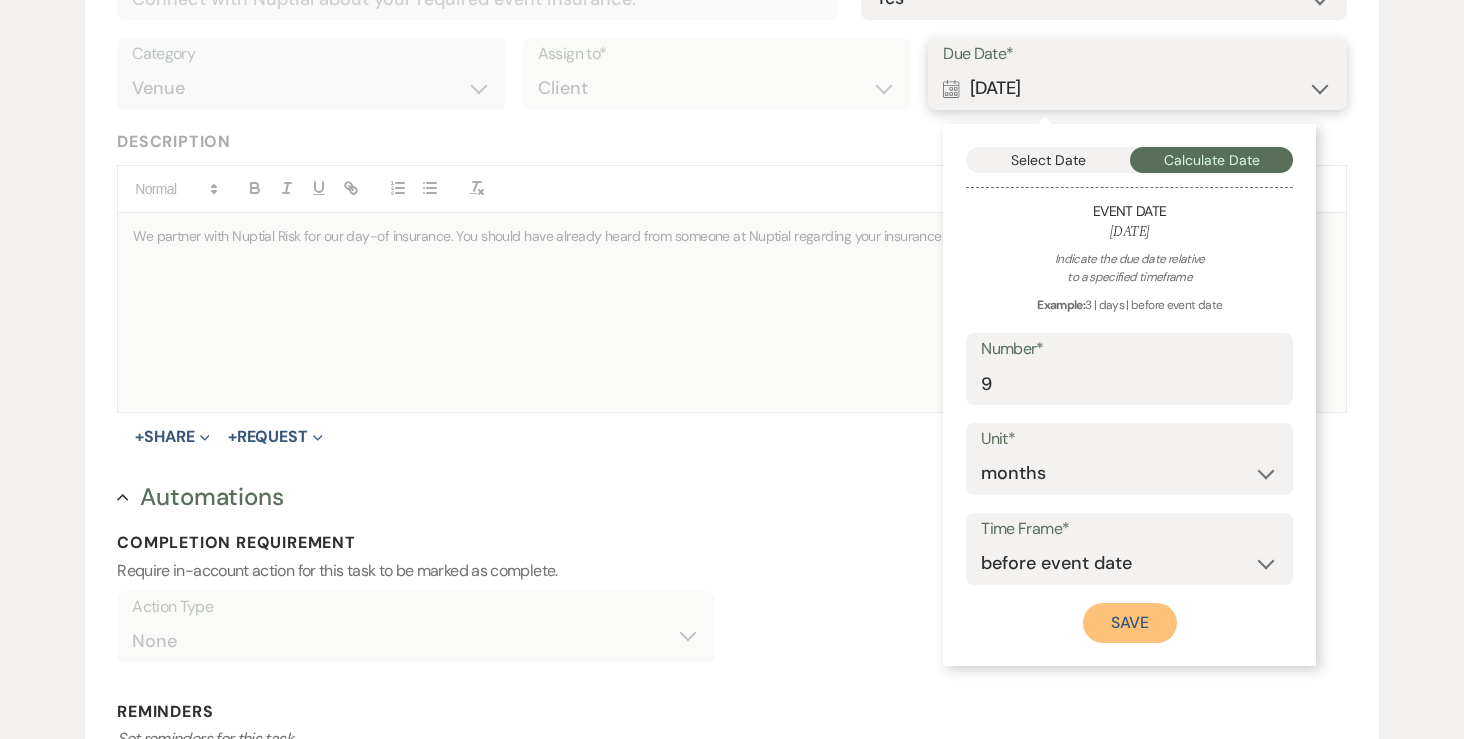 click on "Save" at bounding box center (1130, 623) 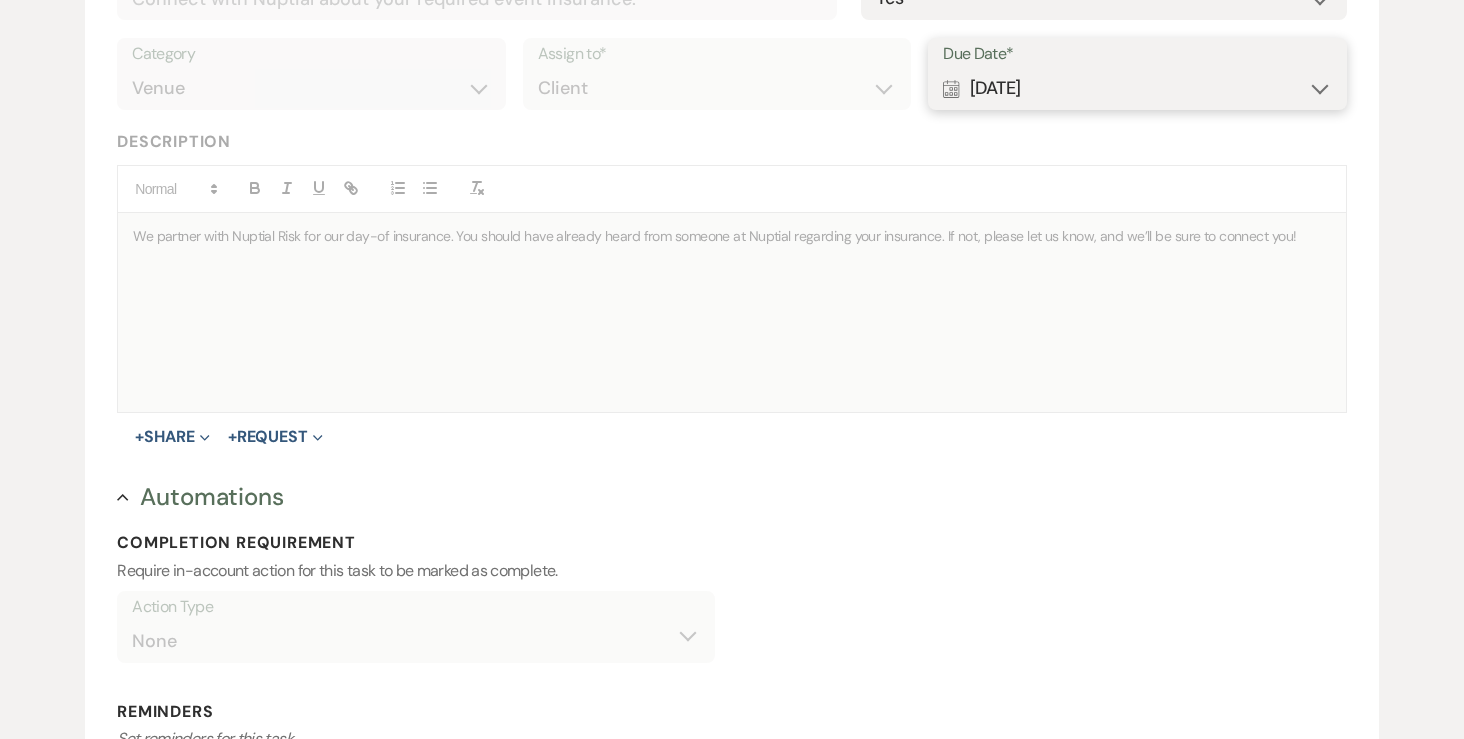 scroll, scrollTop: 907, scrollLeft: 0, axis: vertical 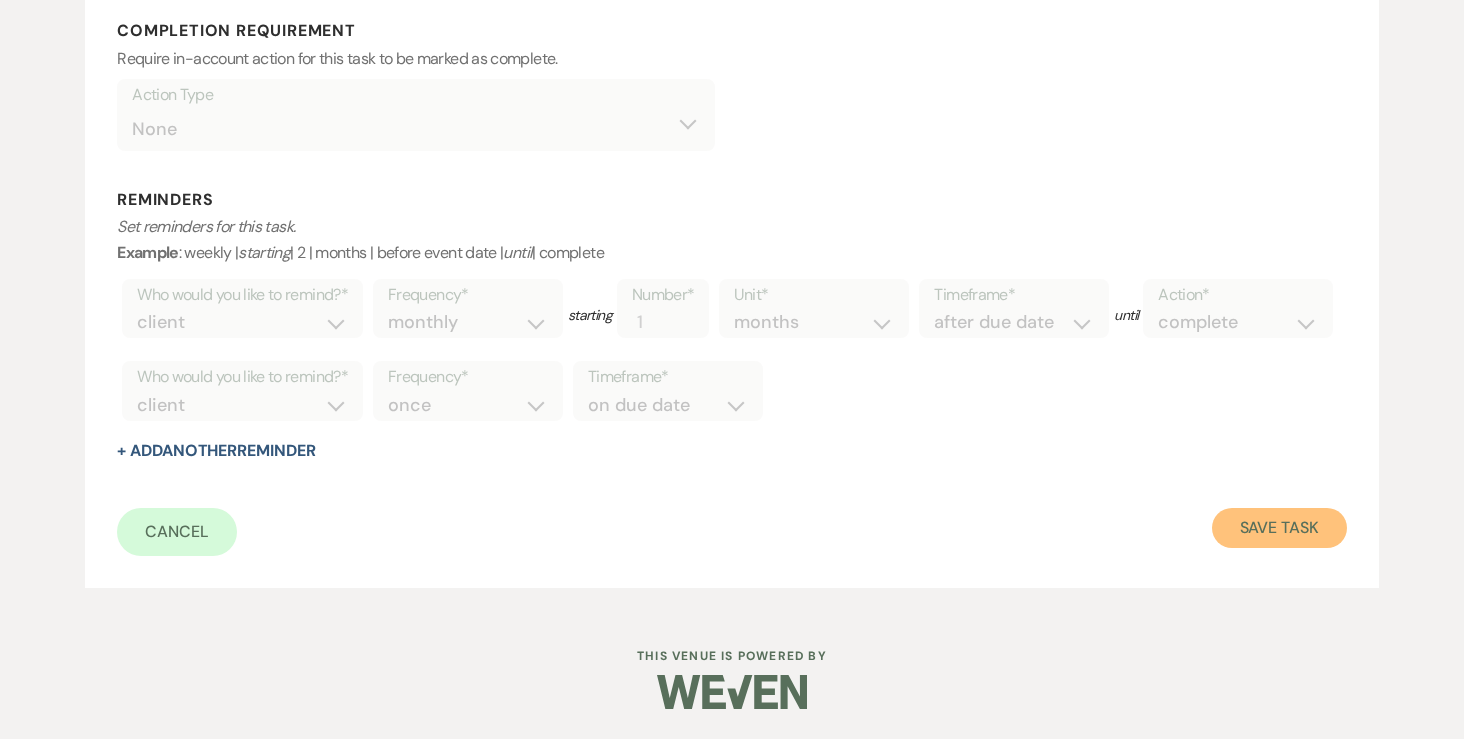 click on "Save Task" at bounding box center [1279, 528] 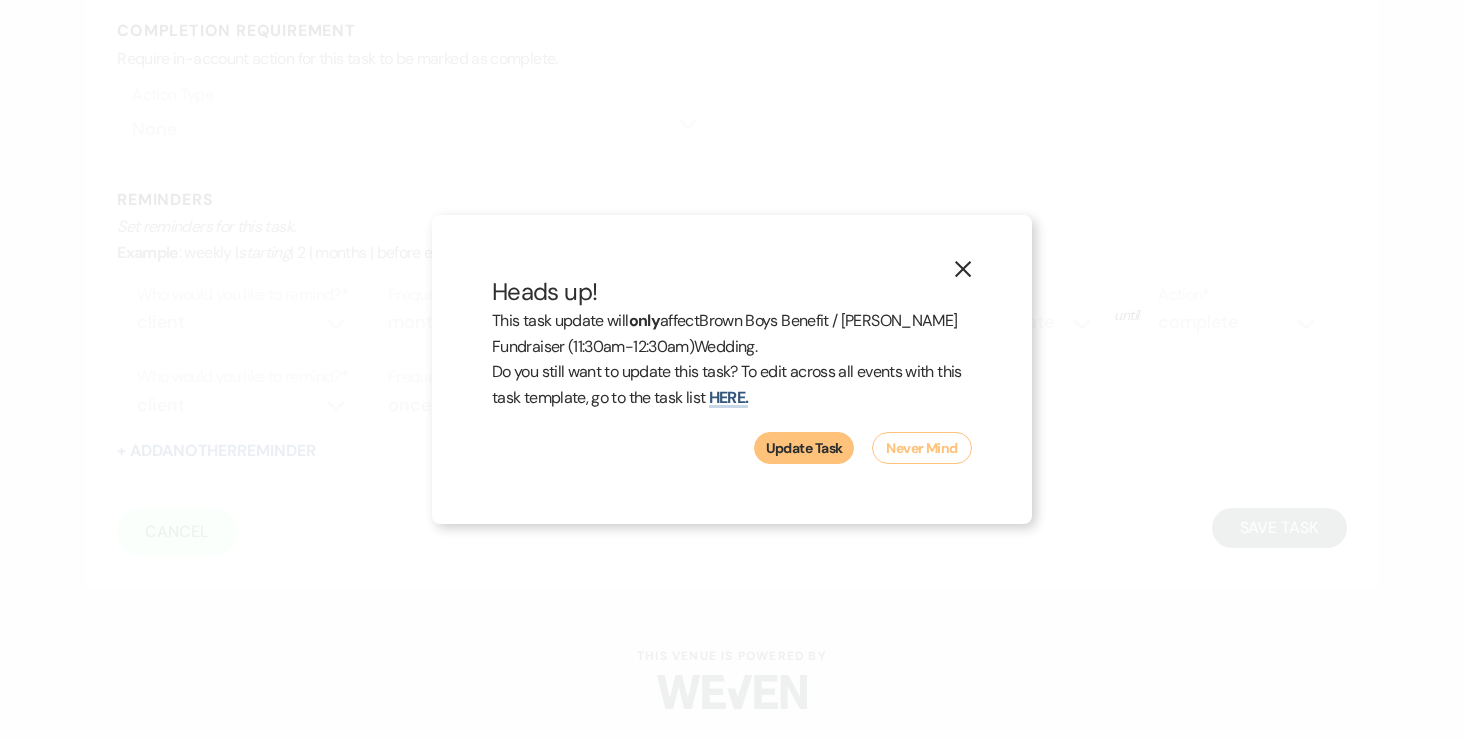 click on "Update Task" at bounding box center [804, 448] 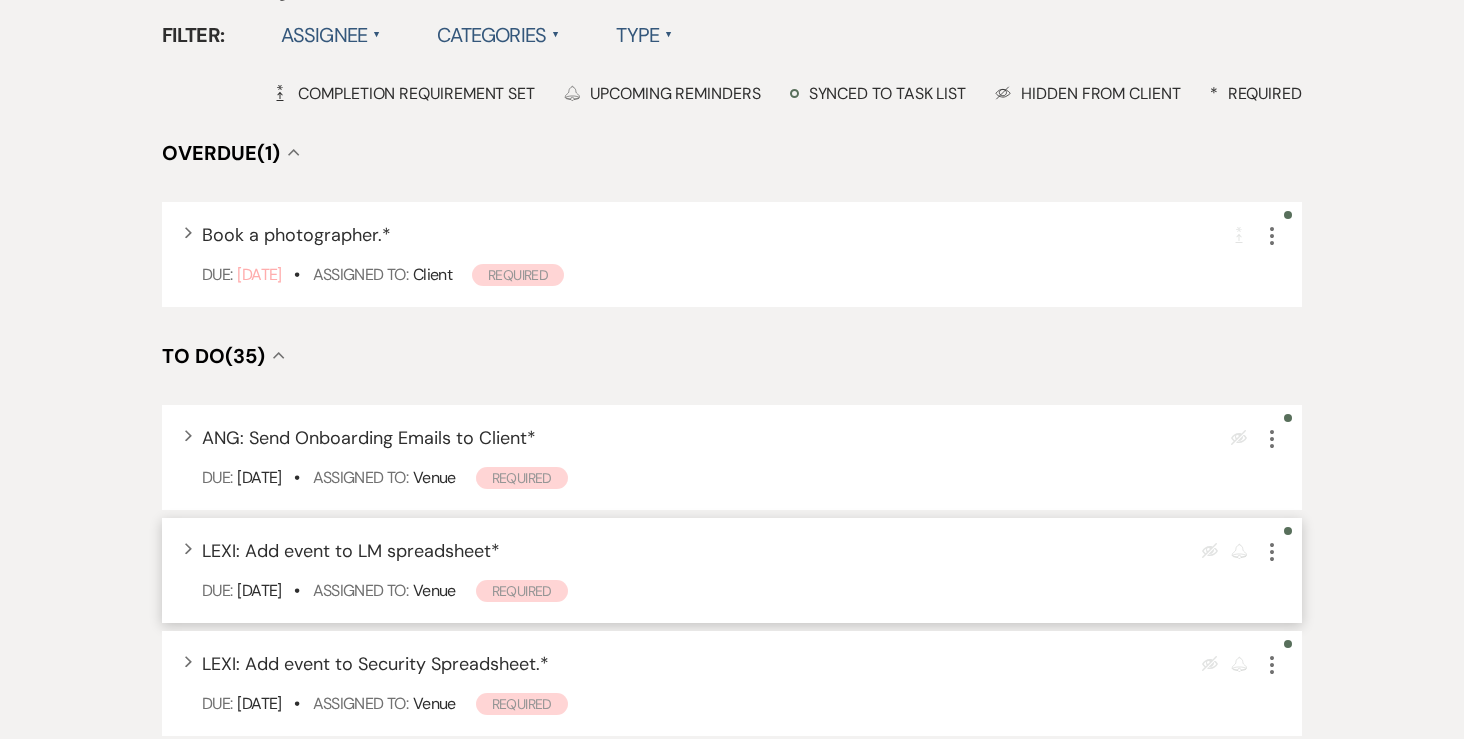 select on "6" 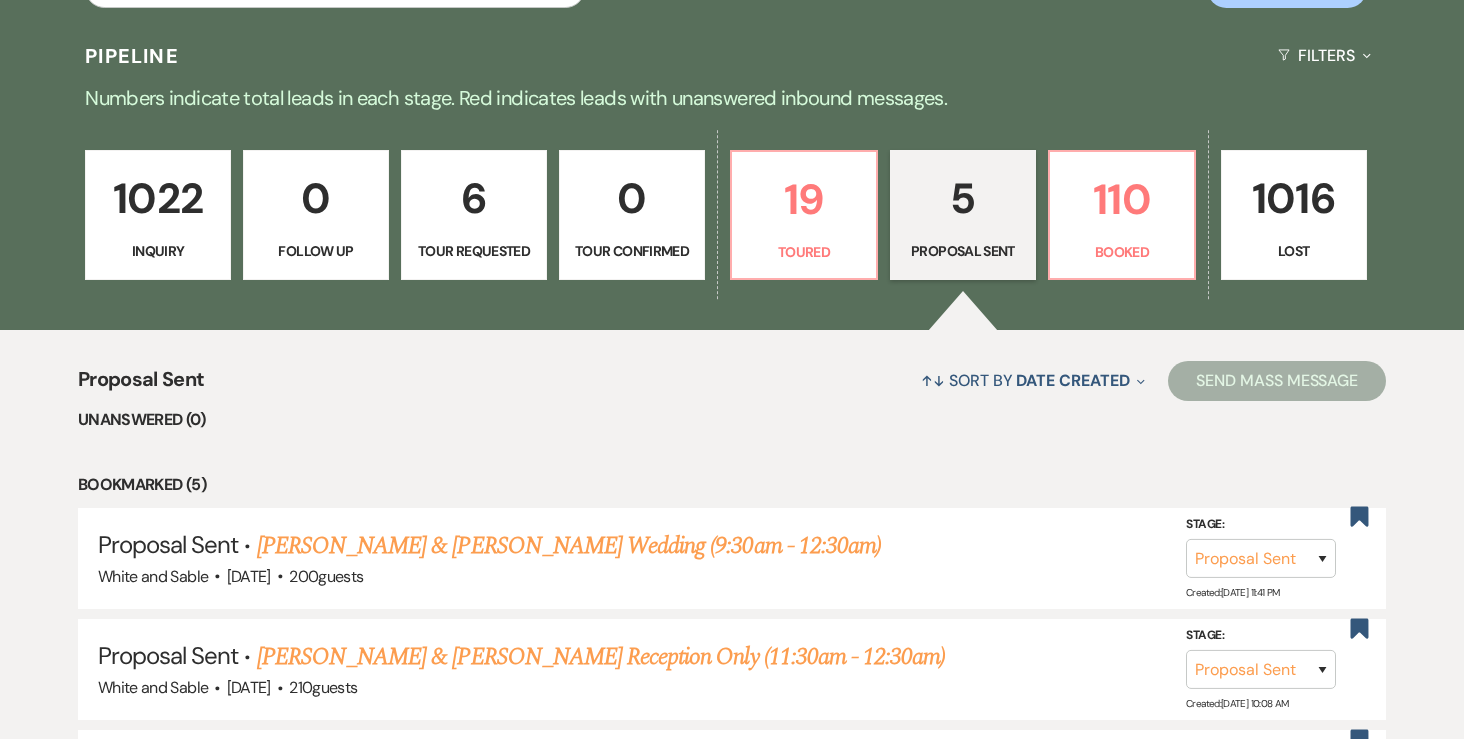 scroll, scrollTop: 388, scrollLeft: 0, axis: vertical 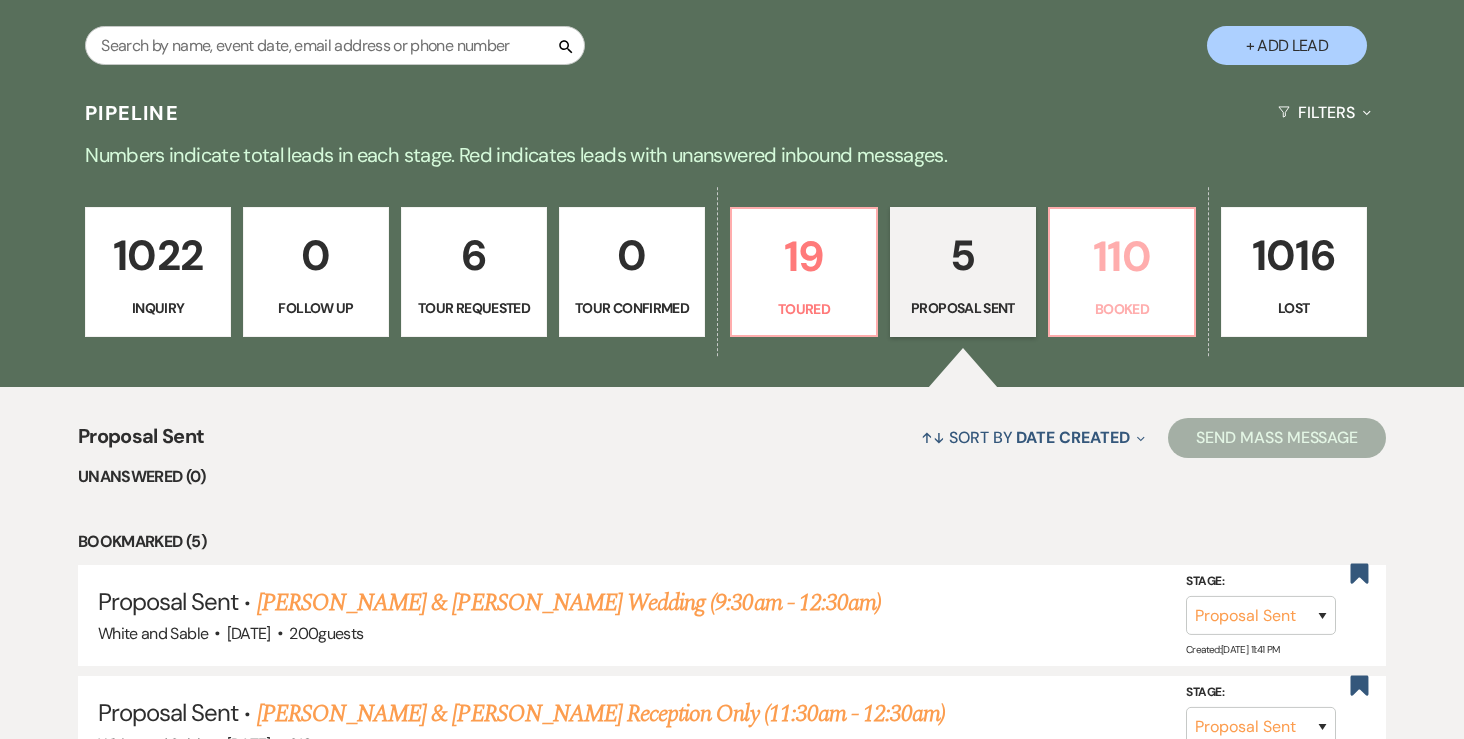 click on "110" at bounding box center [1122, 256] 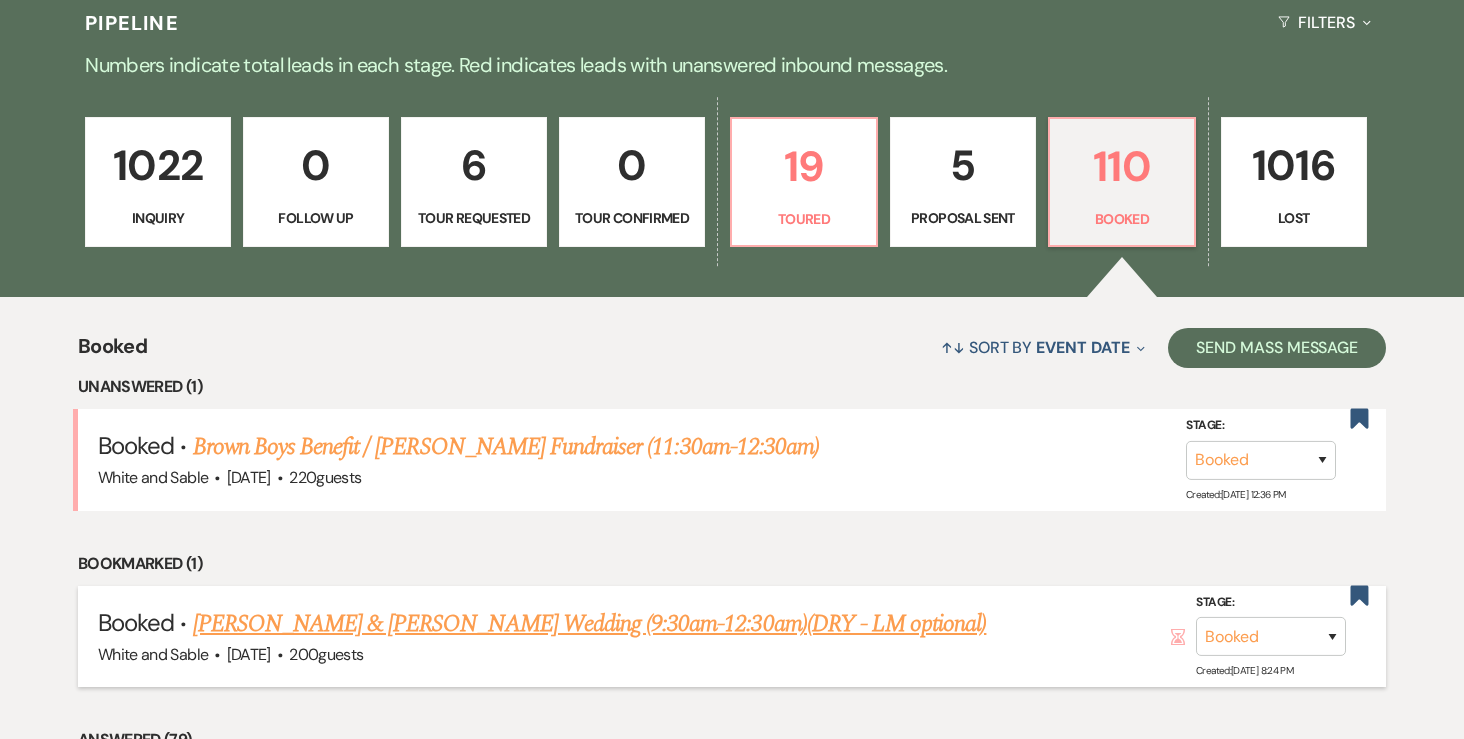 scroll, scrollTop: 415, scrollLeft: 0, axis: vertical 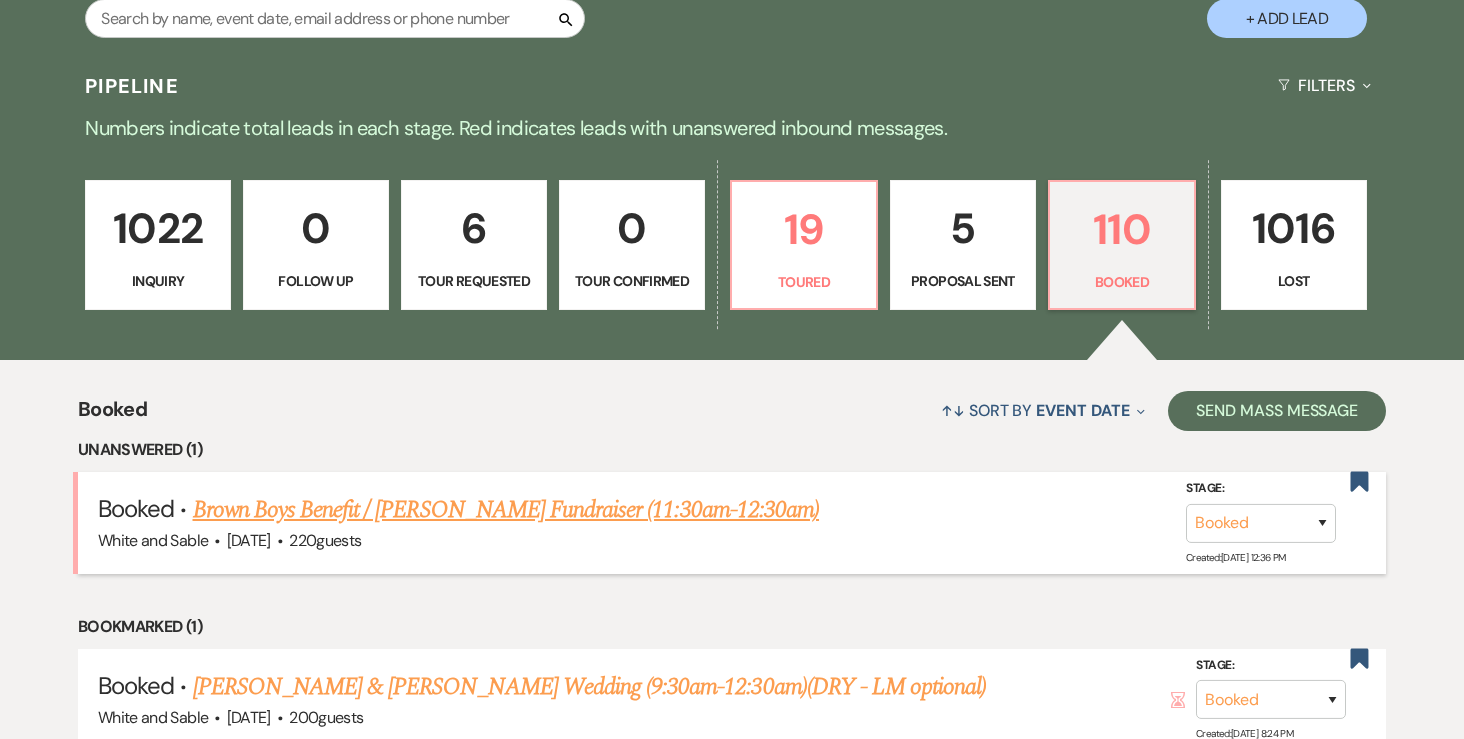 click on "Brown Boys Benefit / [PERSON_NAME] Fundraiser (11:30am-12:30am)" at bounding box center (506, 510) 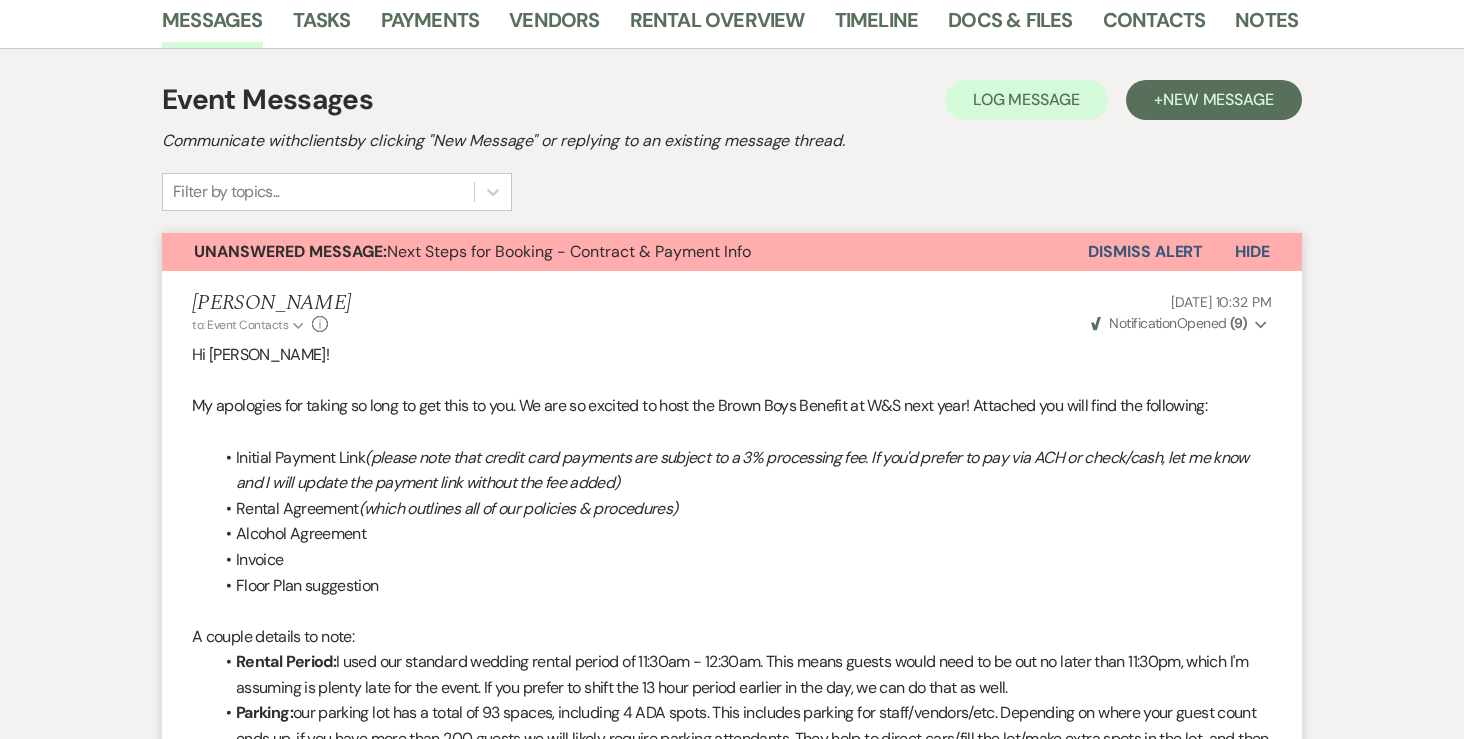 scroll, scrollTop: 0, scrollLeft: 0, axis: both 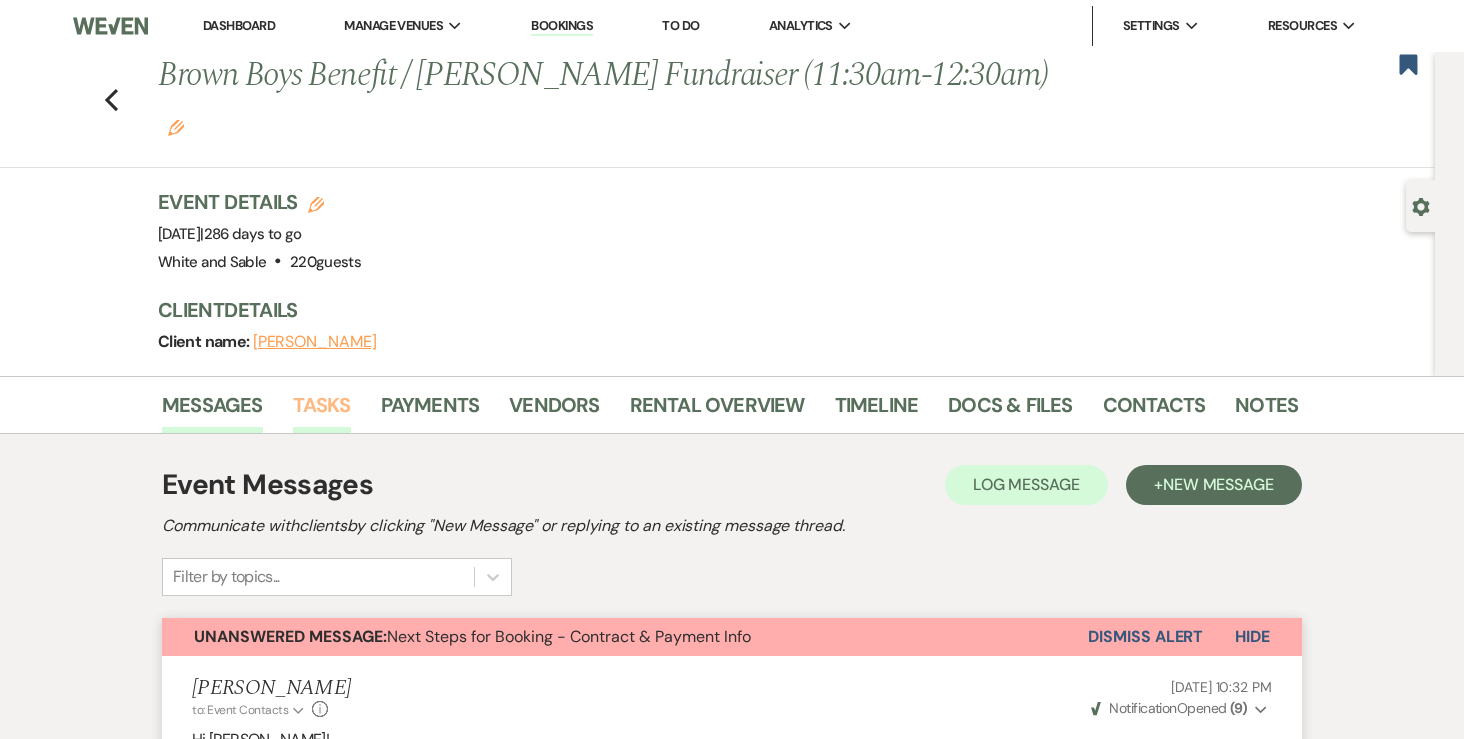click on "Tasks" at bounding box center (322, 411) 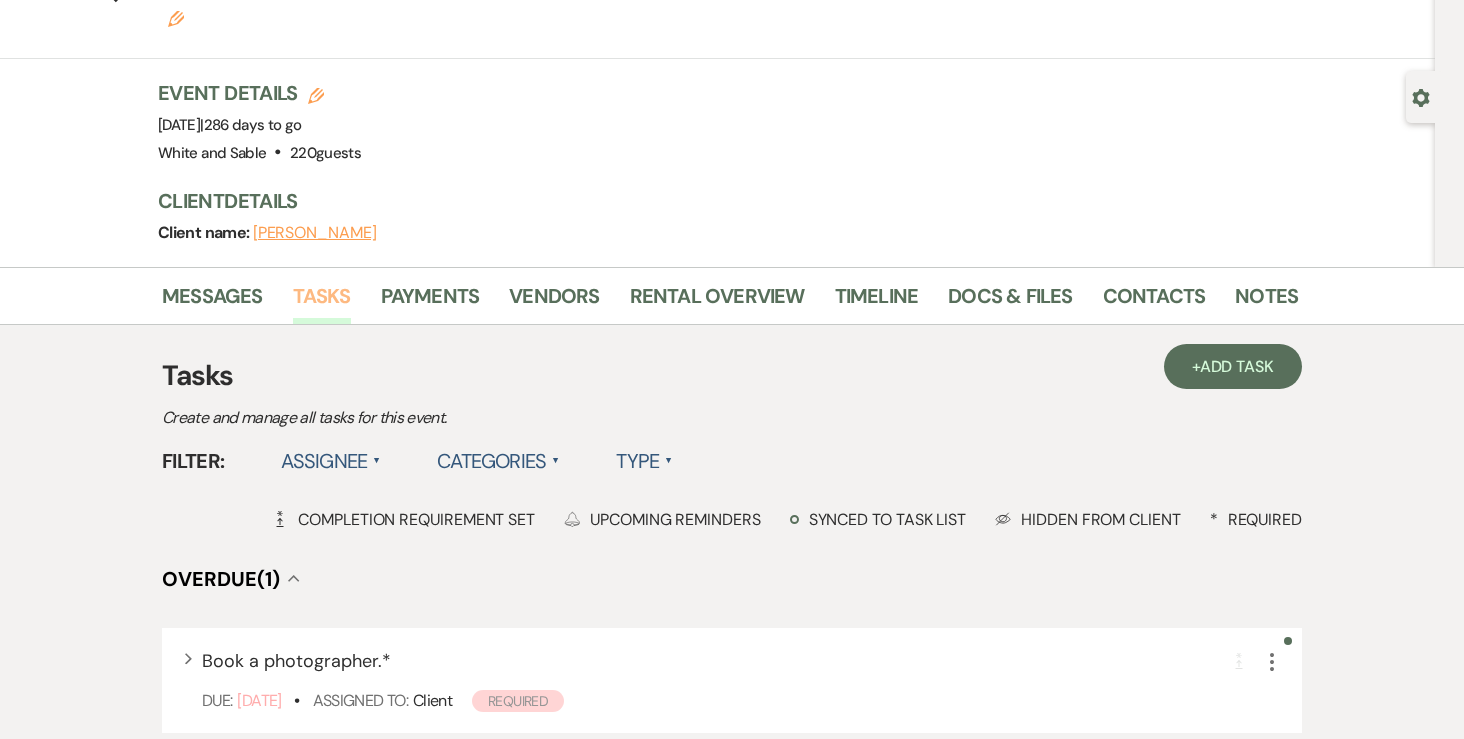 scroll, scrollTop: 130, scrollLeft: 0, axis: vertical 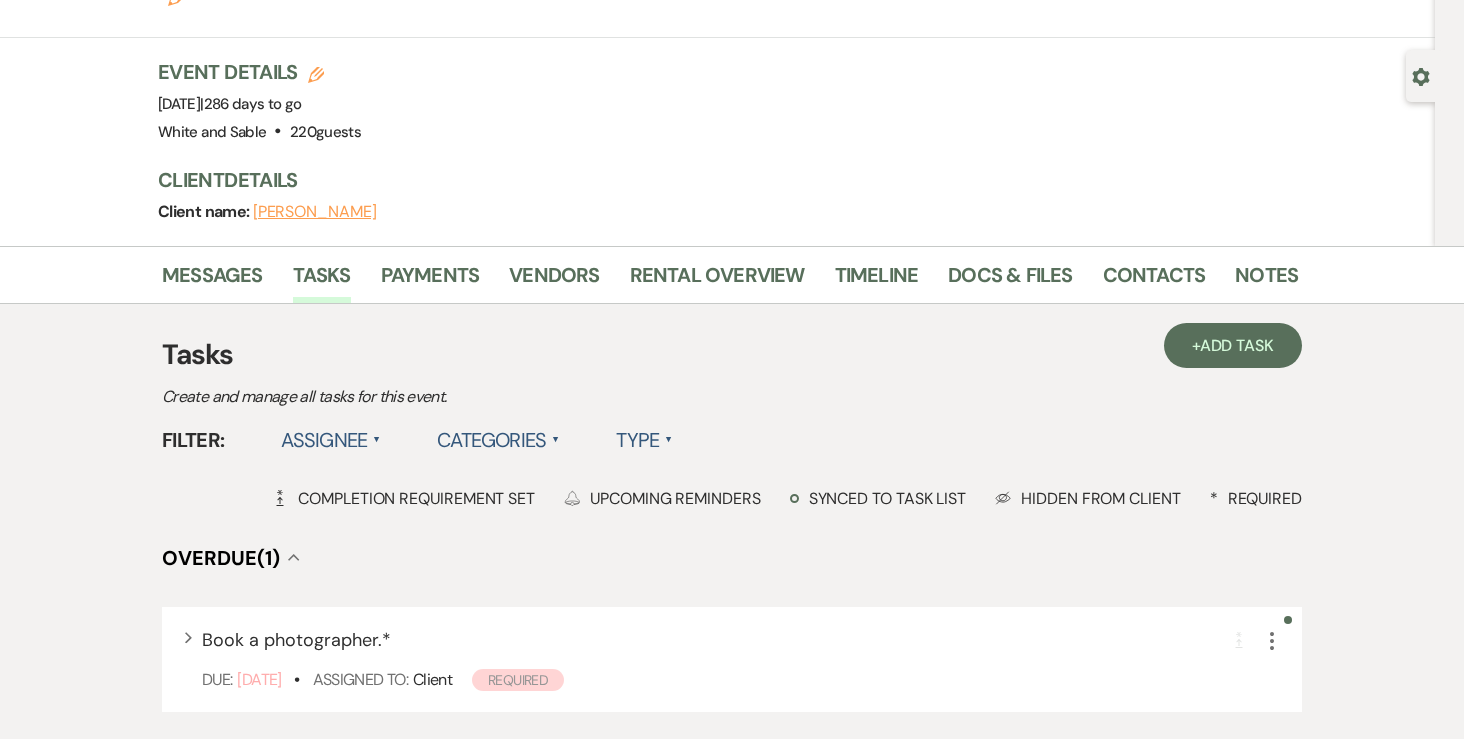 click on "Assignee   ▲" at bounding box center (331, 440) 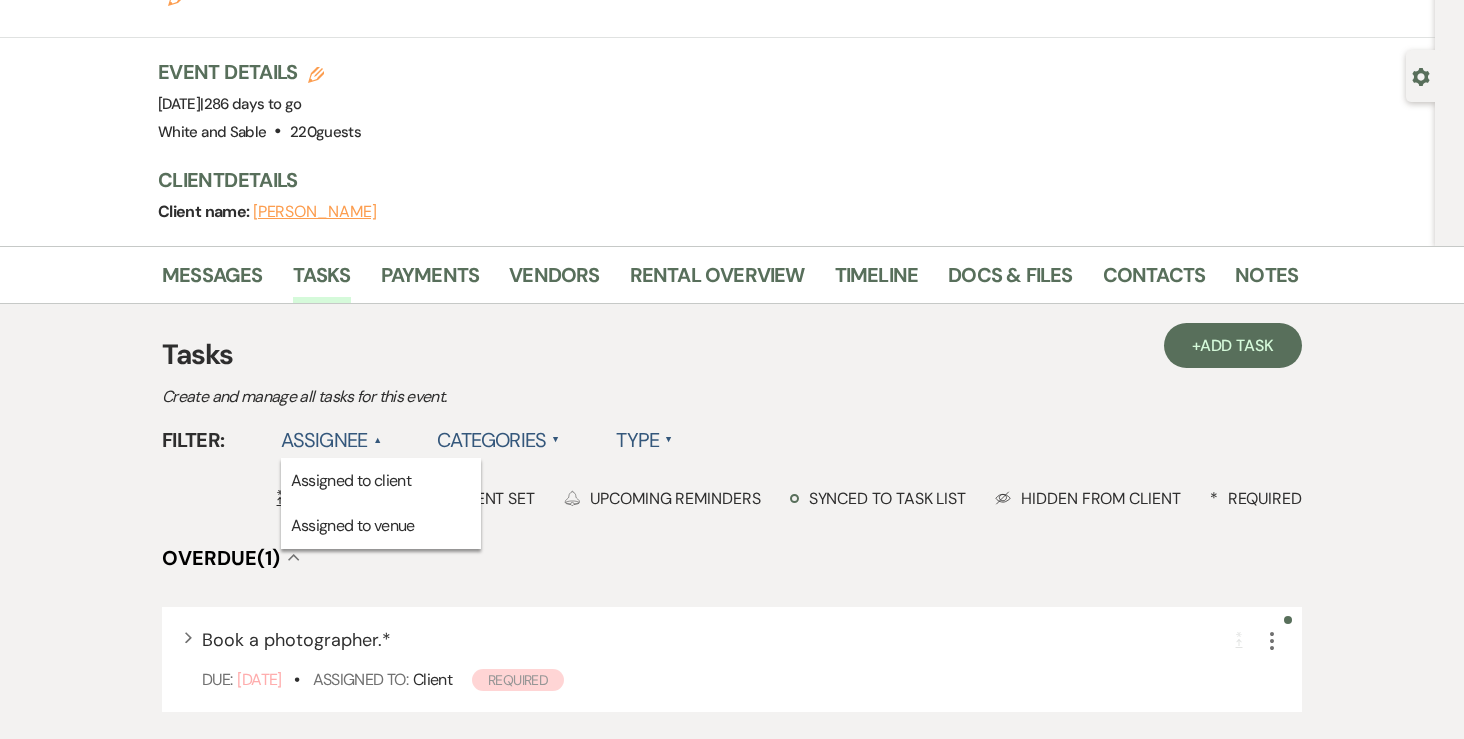 click on "Create and manage all tasks for this event." at bounding box center [512, 397] 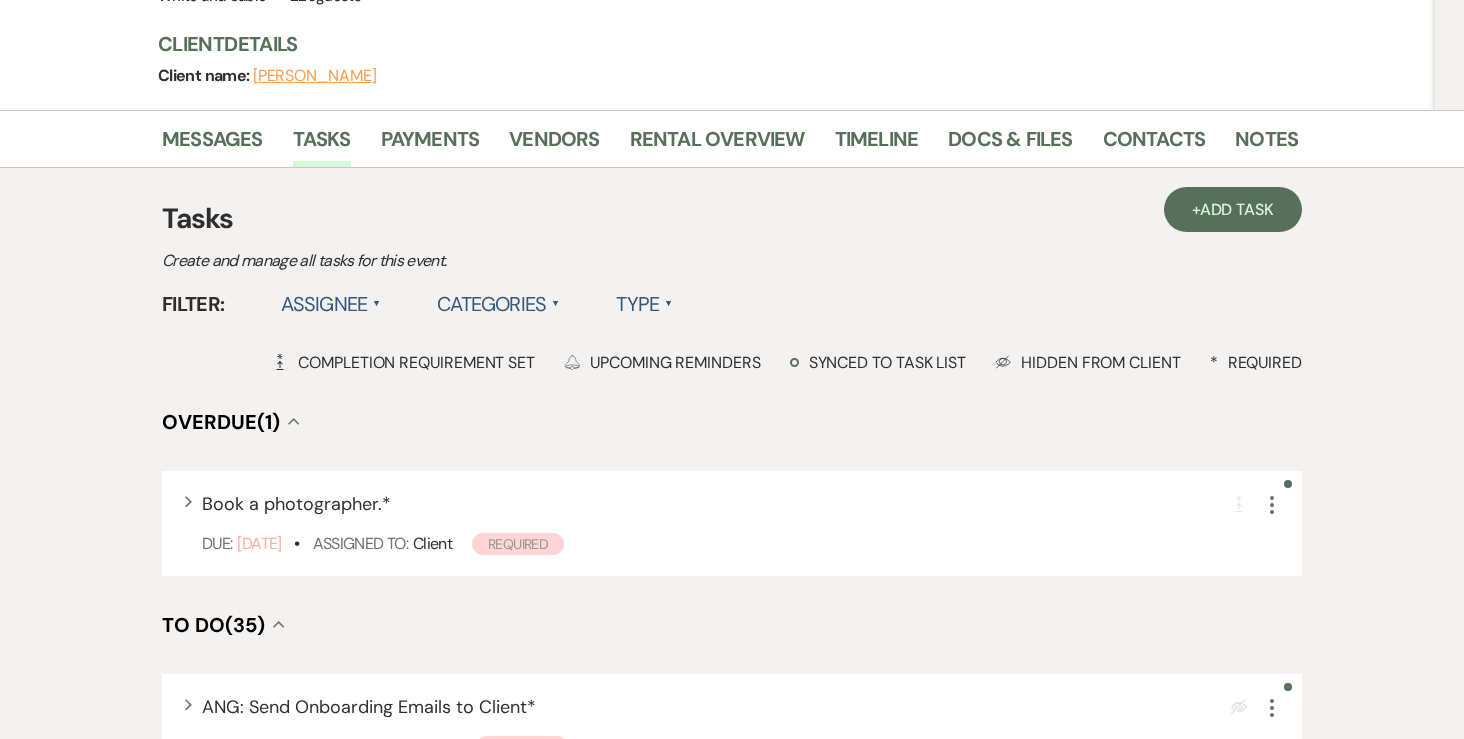 scroll, scrollTop: 357, scrollLeft: 0, axis: vertical 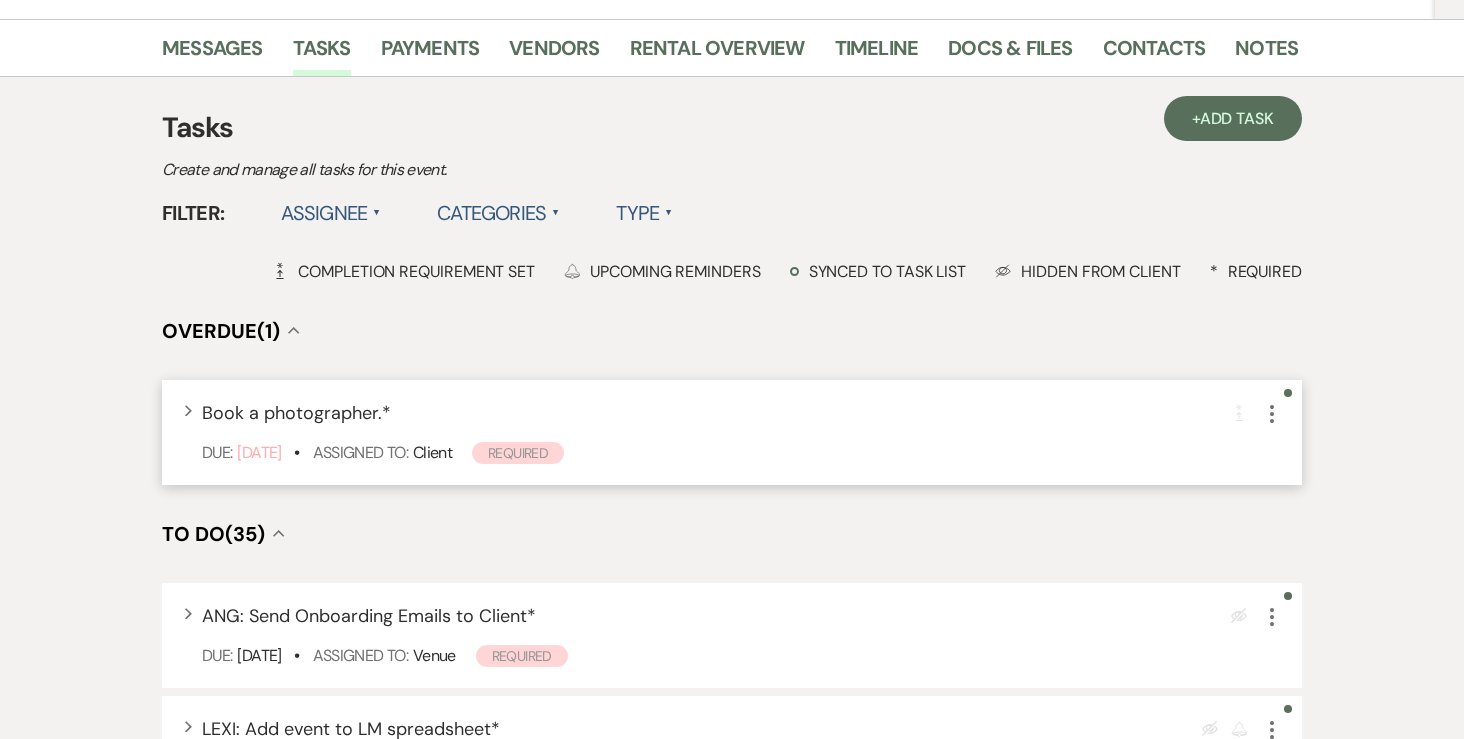 click on "More" 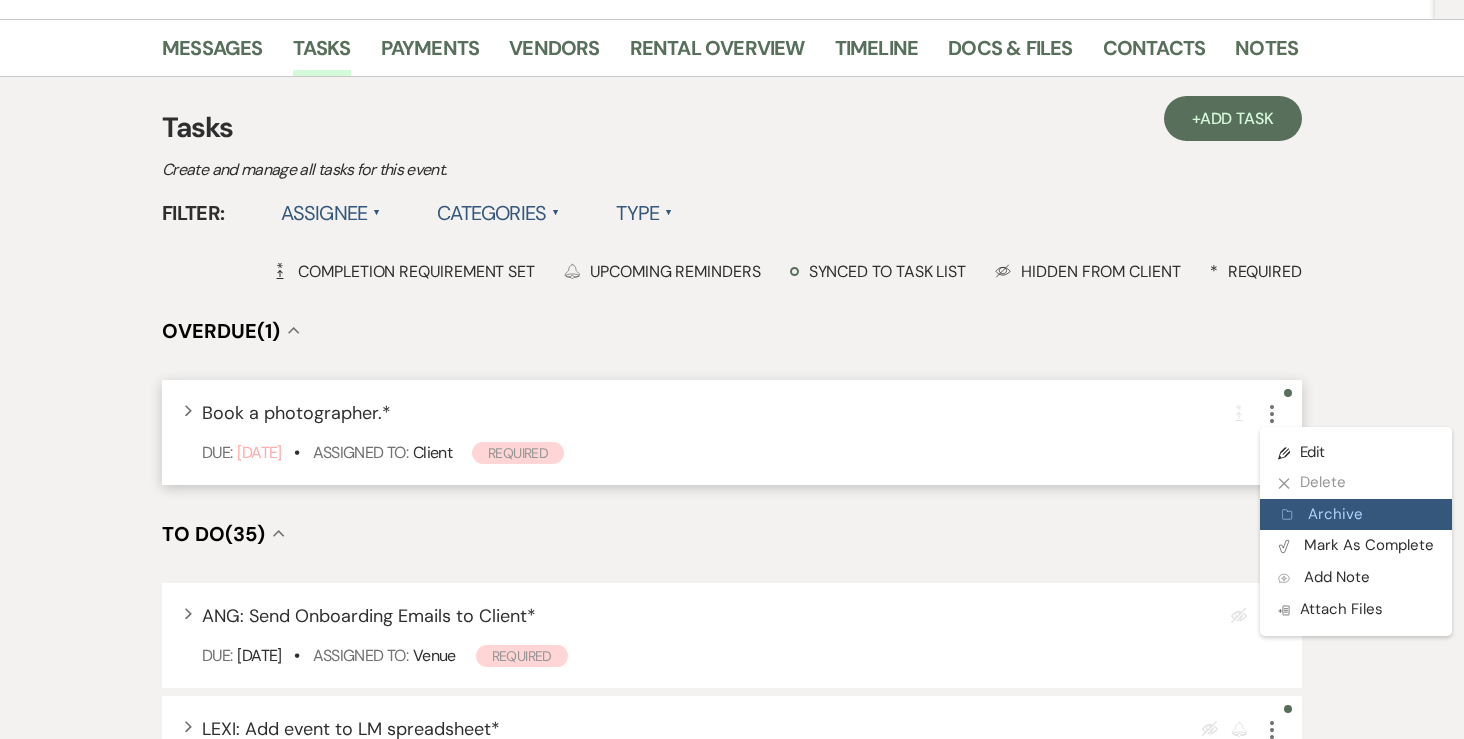 click on "Archive   Archive" at bounding box center (1356, 515) 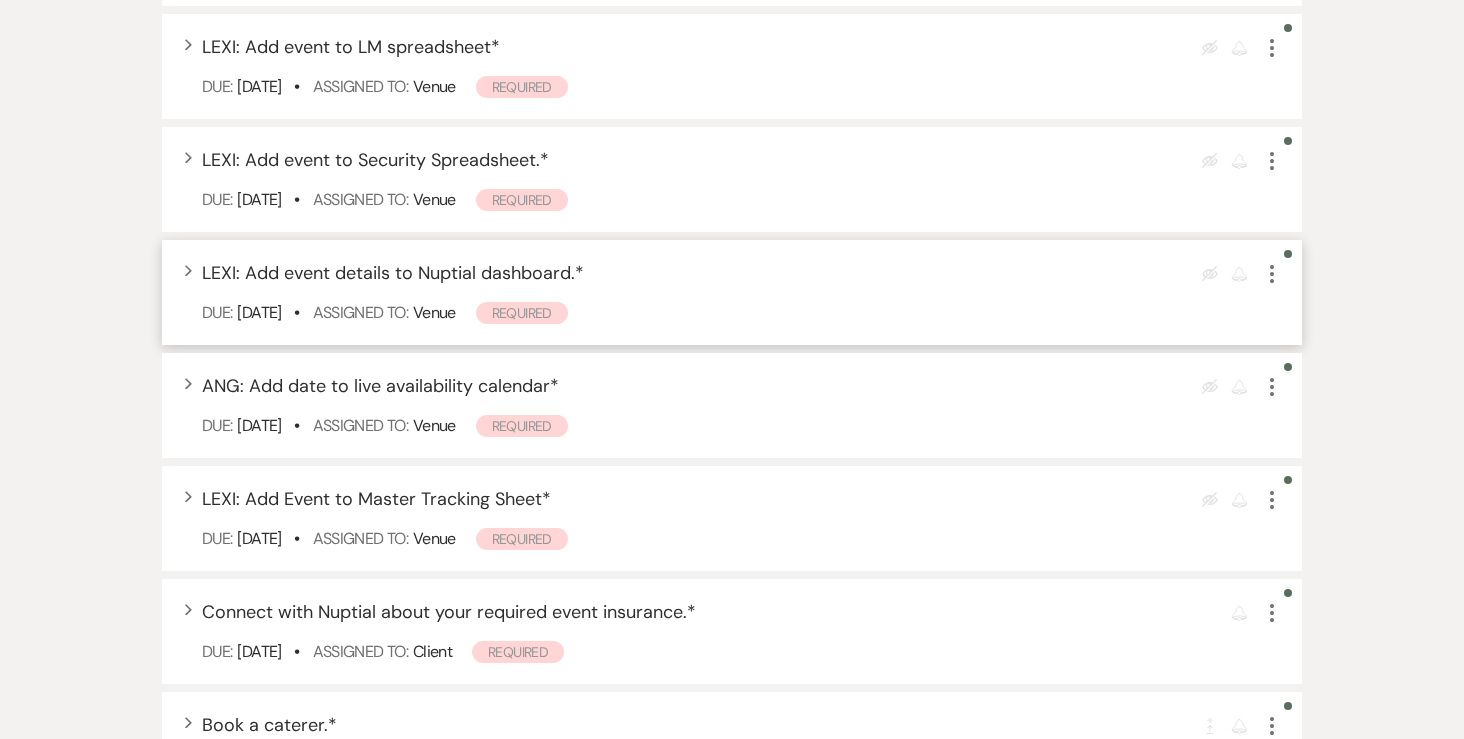 scroll, scrollTop: 958, scrollLeft: 0, axis: vertical 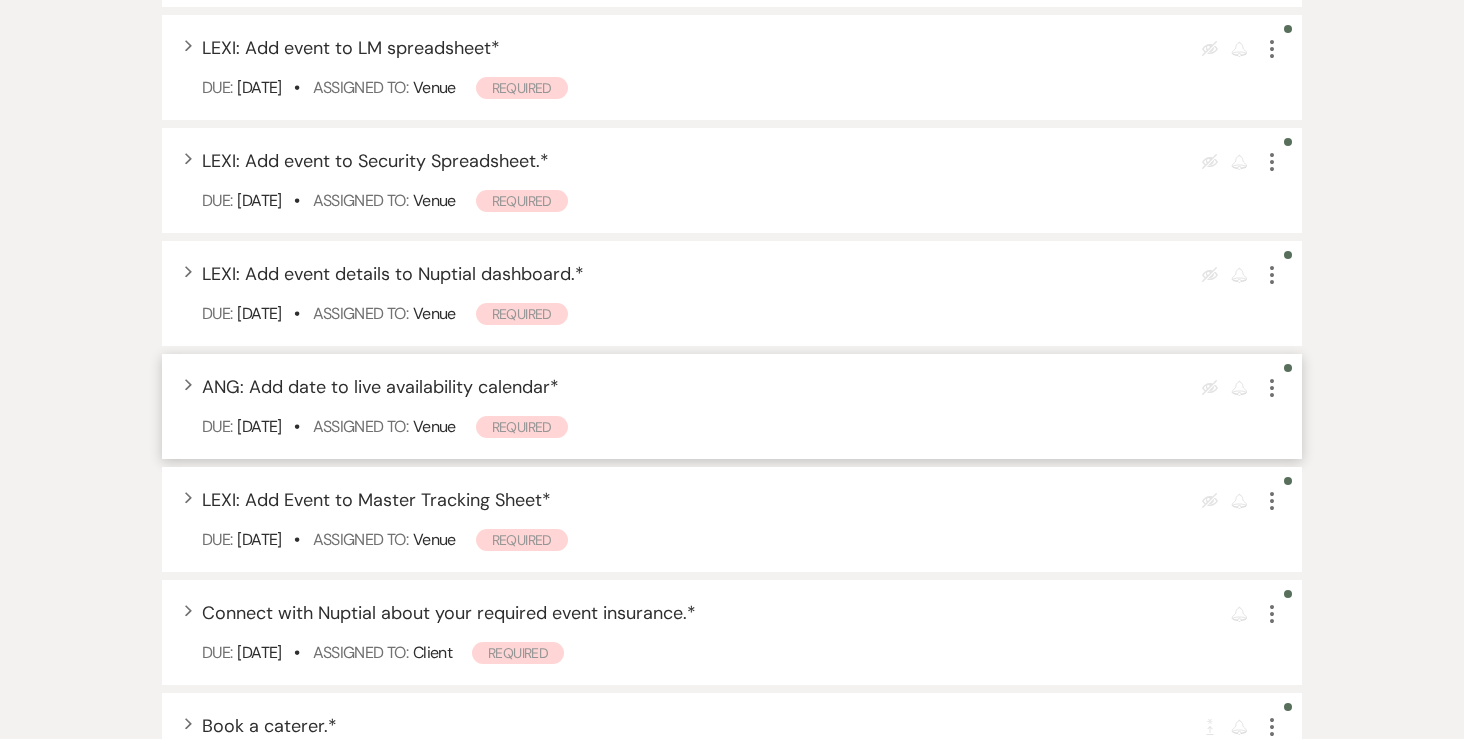 click on "More" 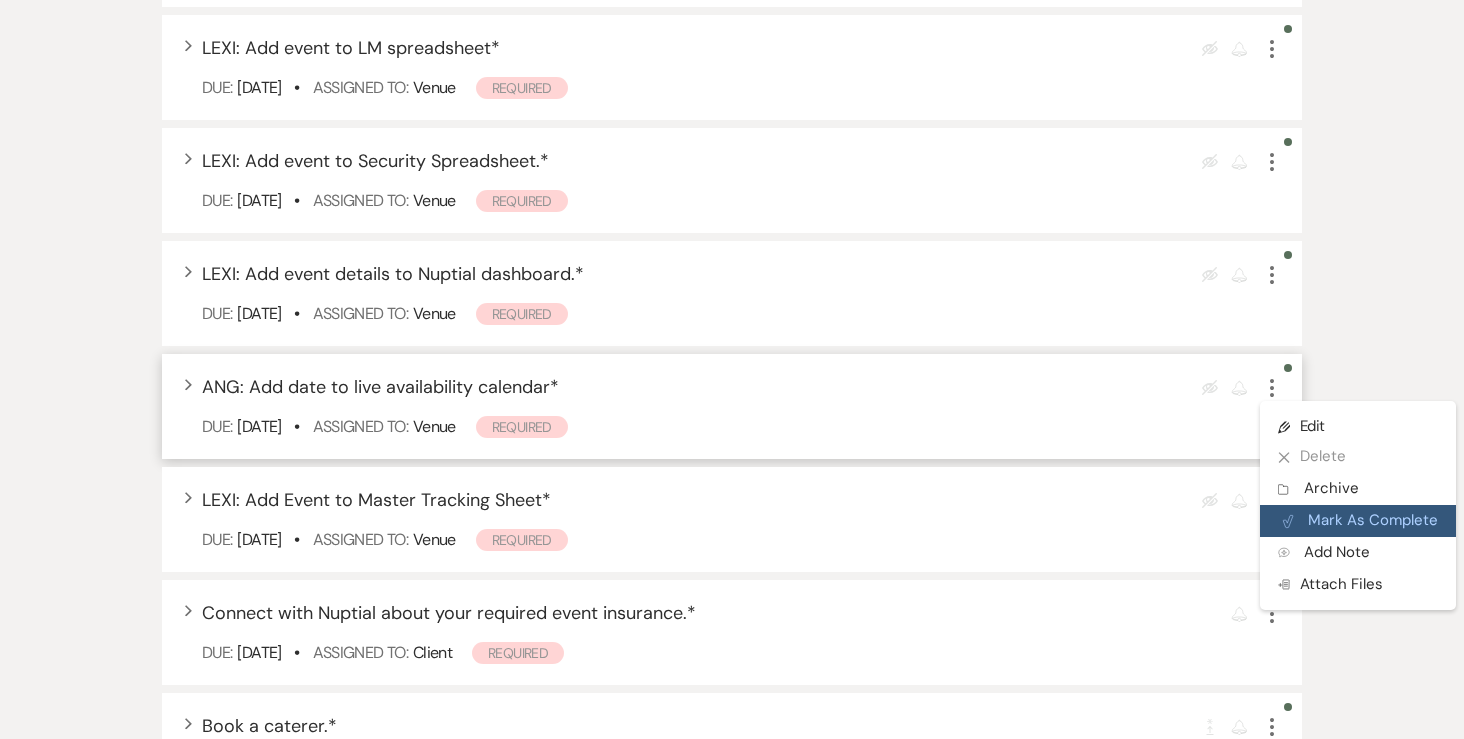 click on "Plan Portal Link   Mark As Complete" at bounding box center (1358, 521) 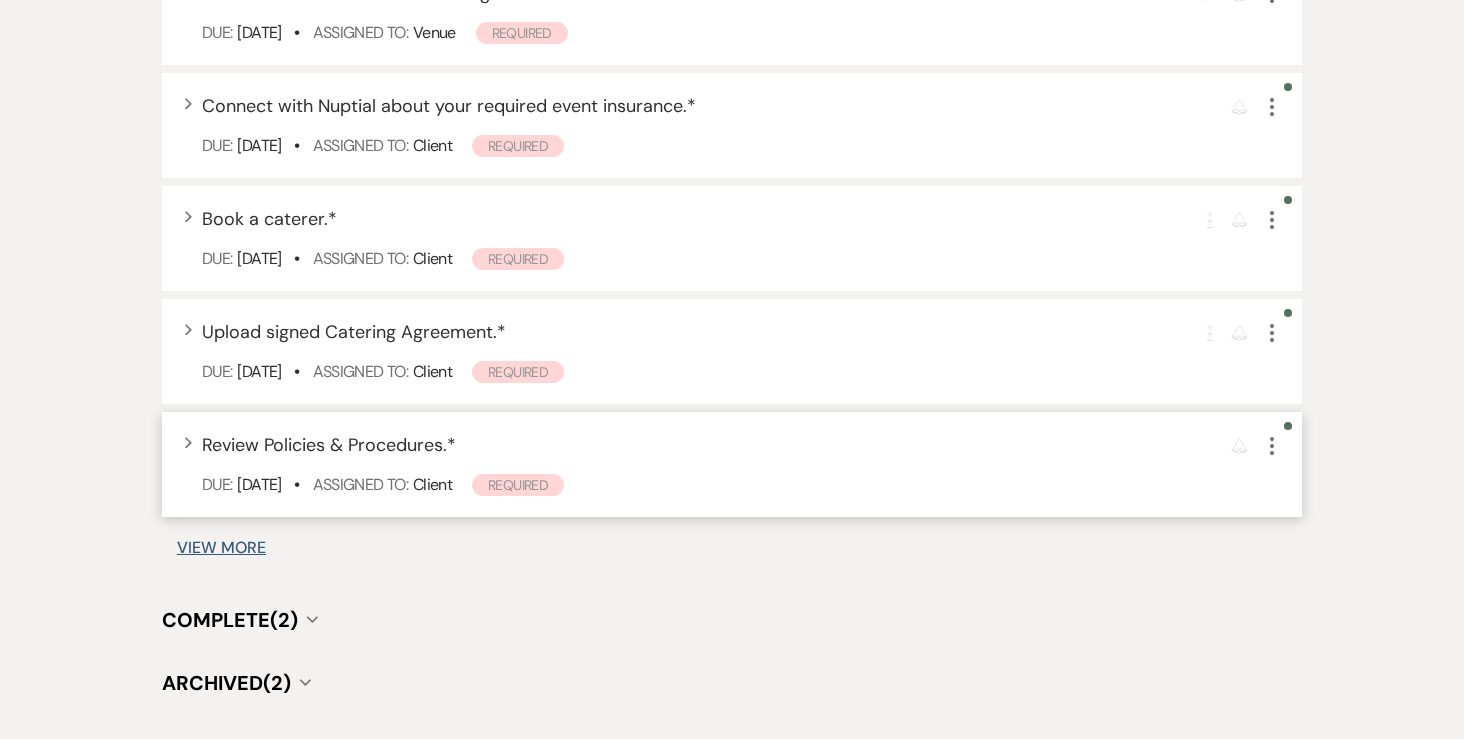 scroll, scrollTop: 1353, scrollLeft: 0, axis: vertical 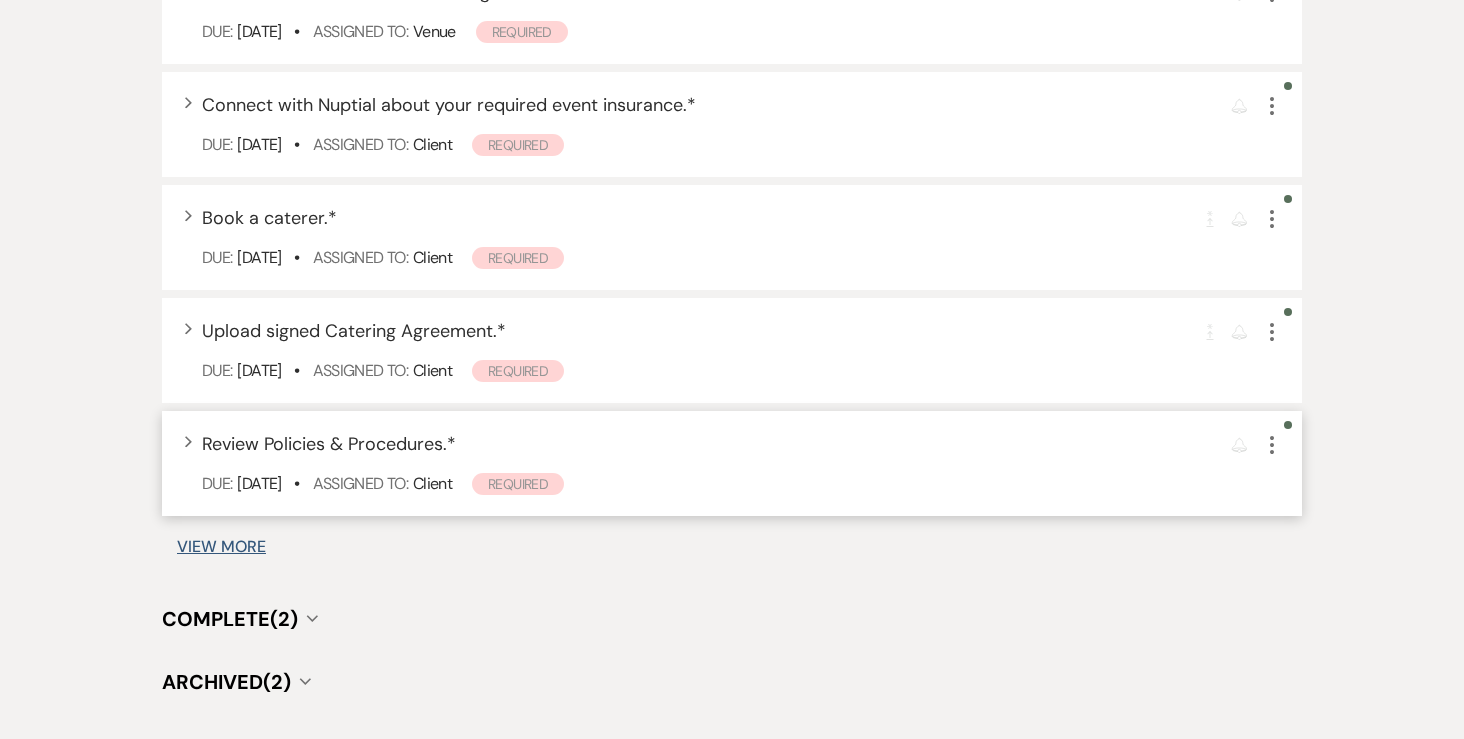 click on "More" 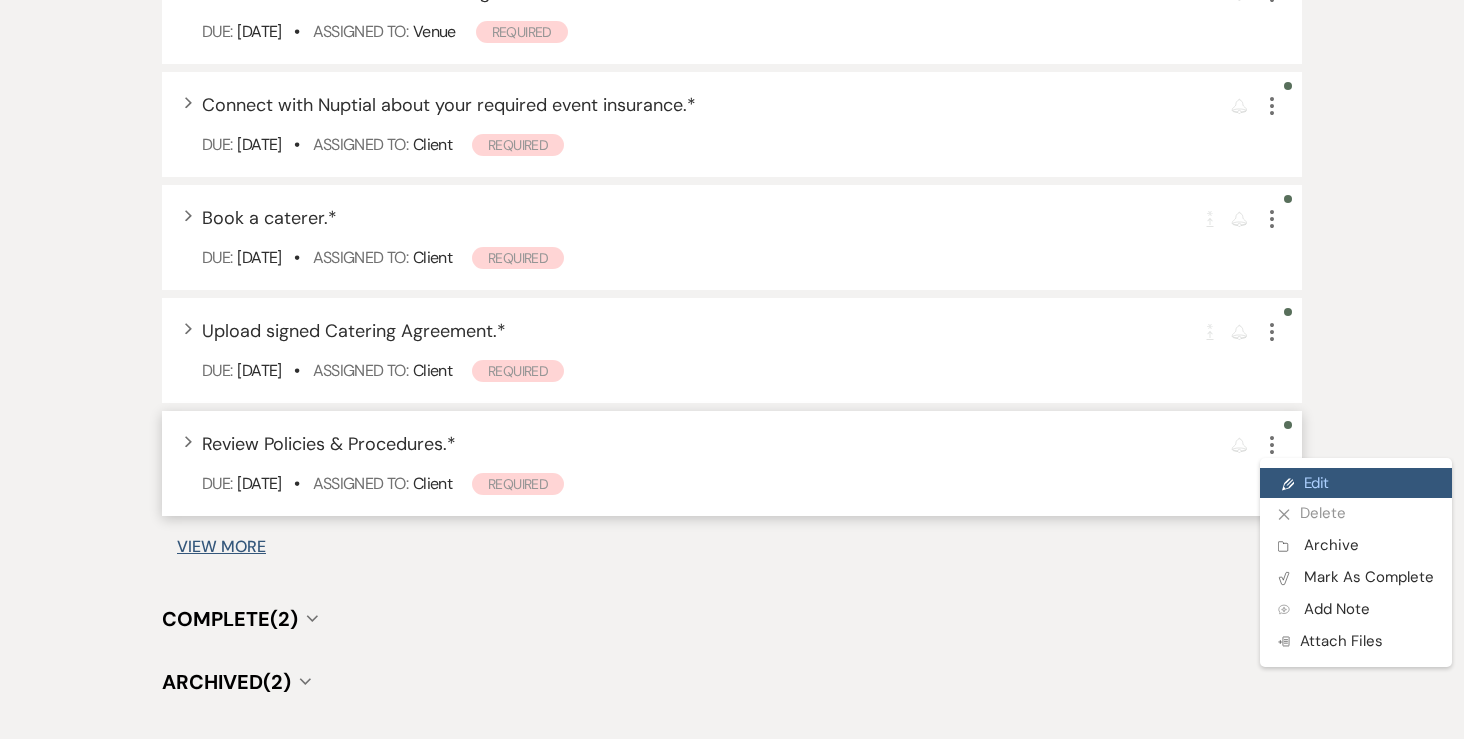 click on "Pencil" 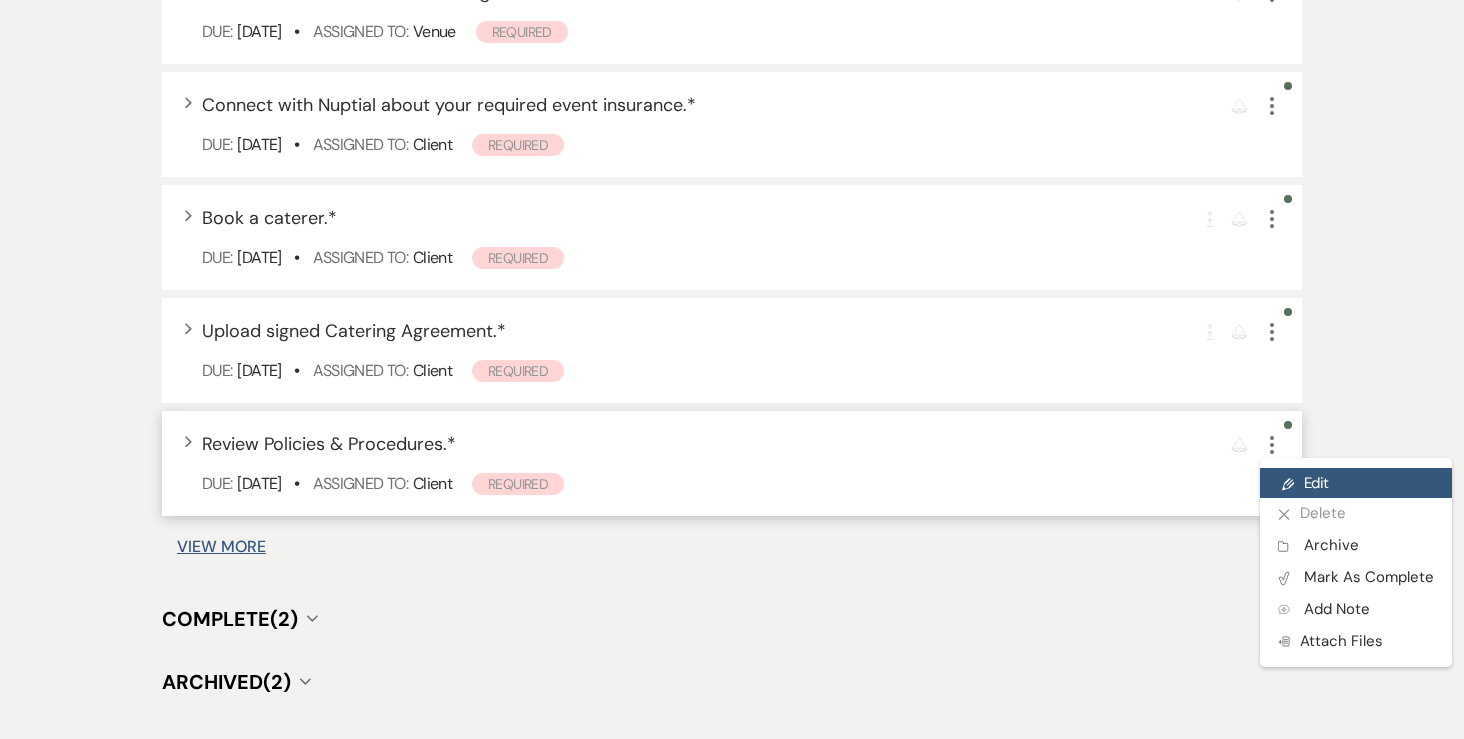 scroll, scrollTop: 0, scrollLeft: 0, axis: both 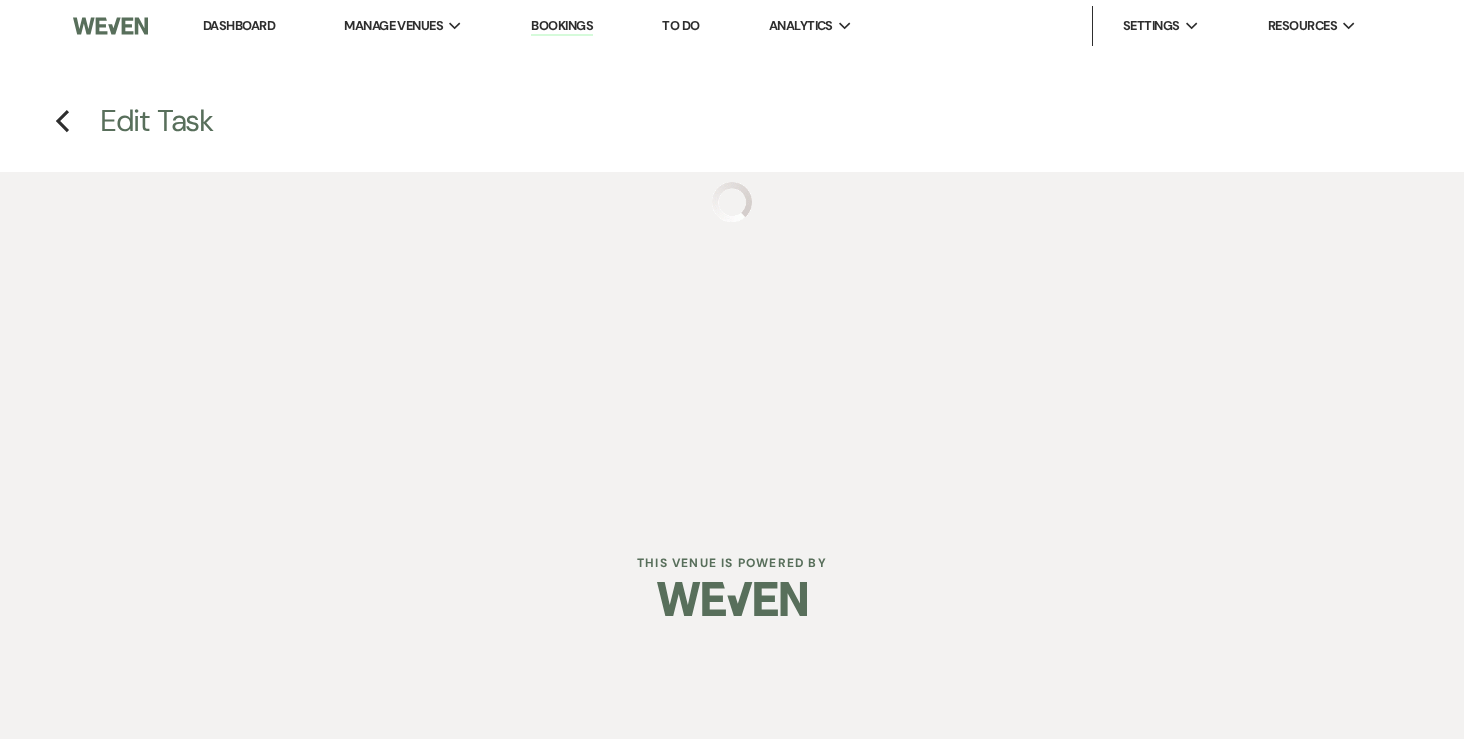 select on "true" 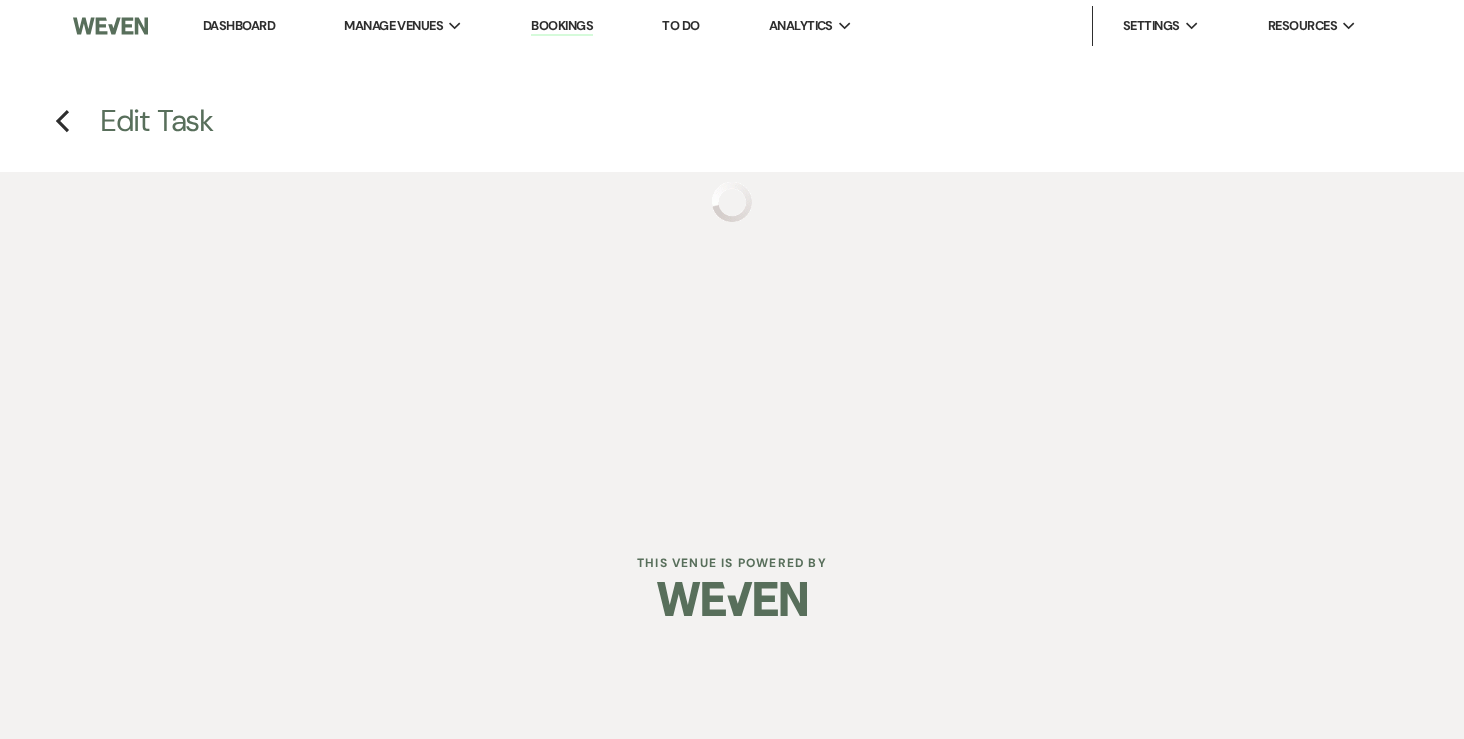select on "31" 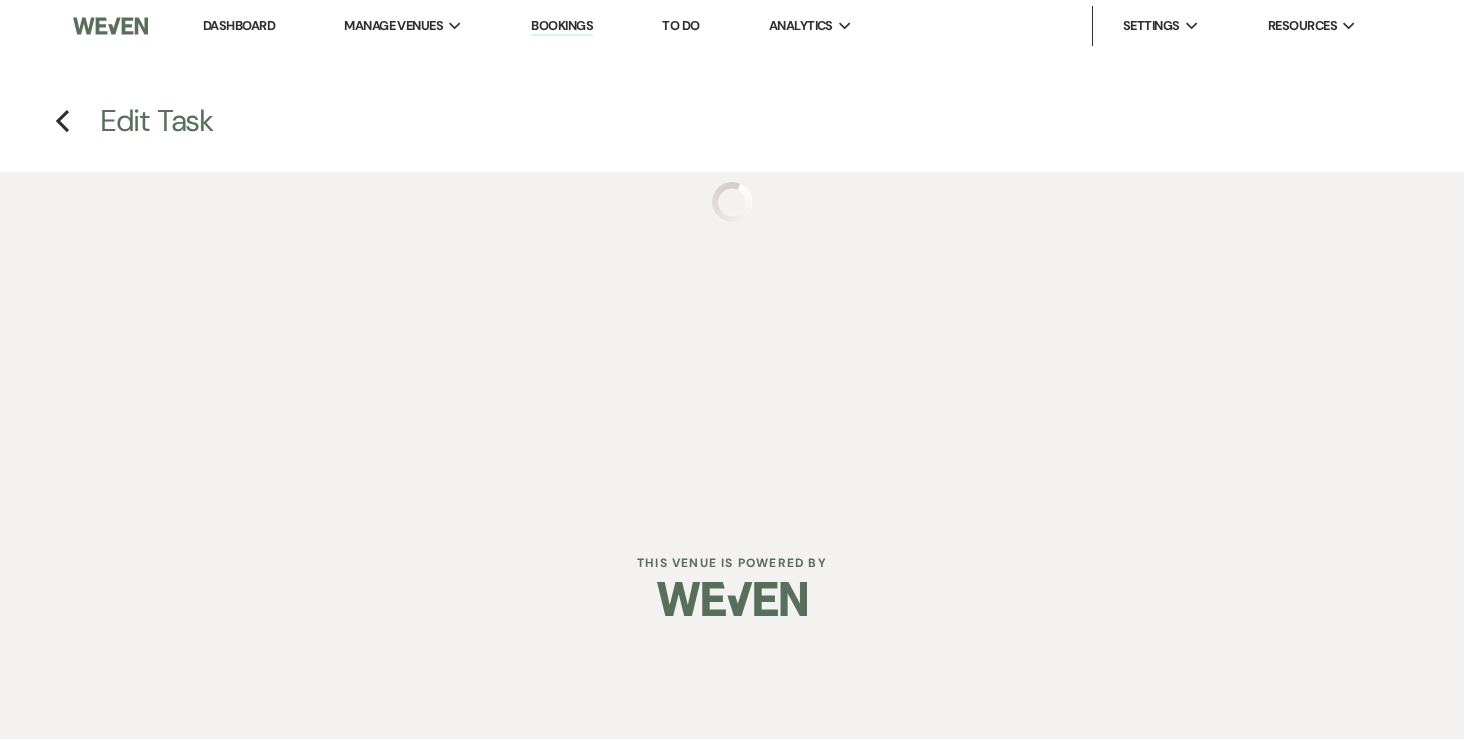 select on "planningToolsAccount" 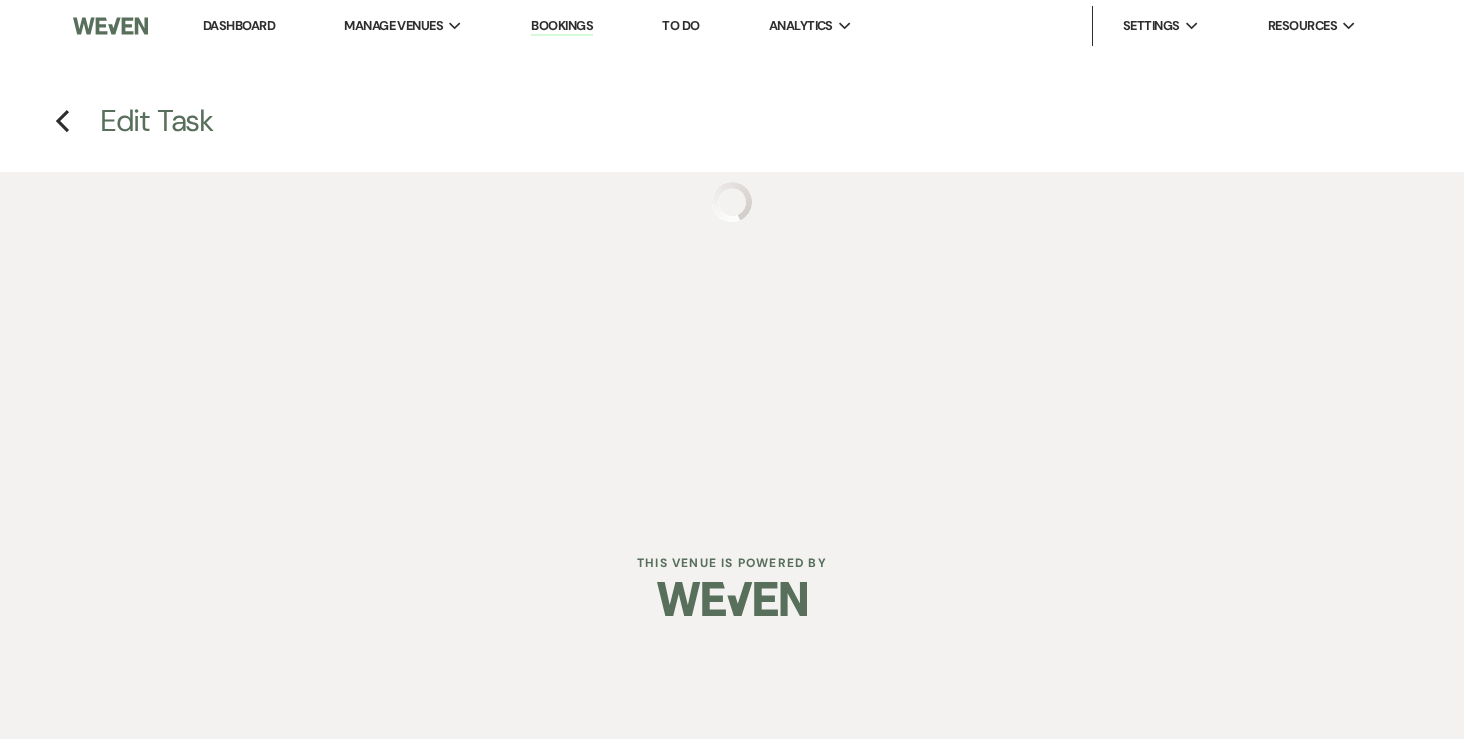 select on "client" 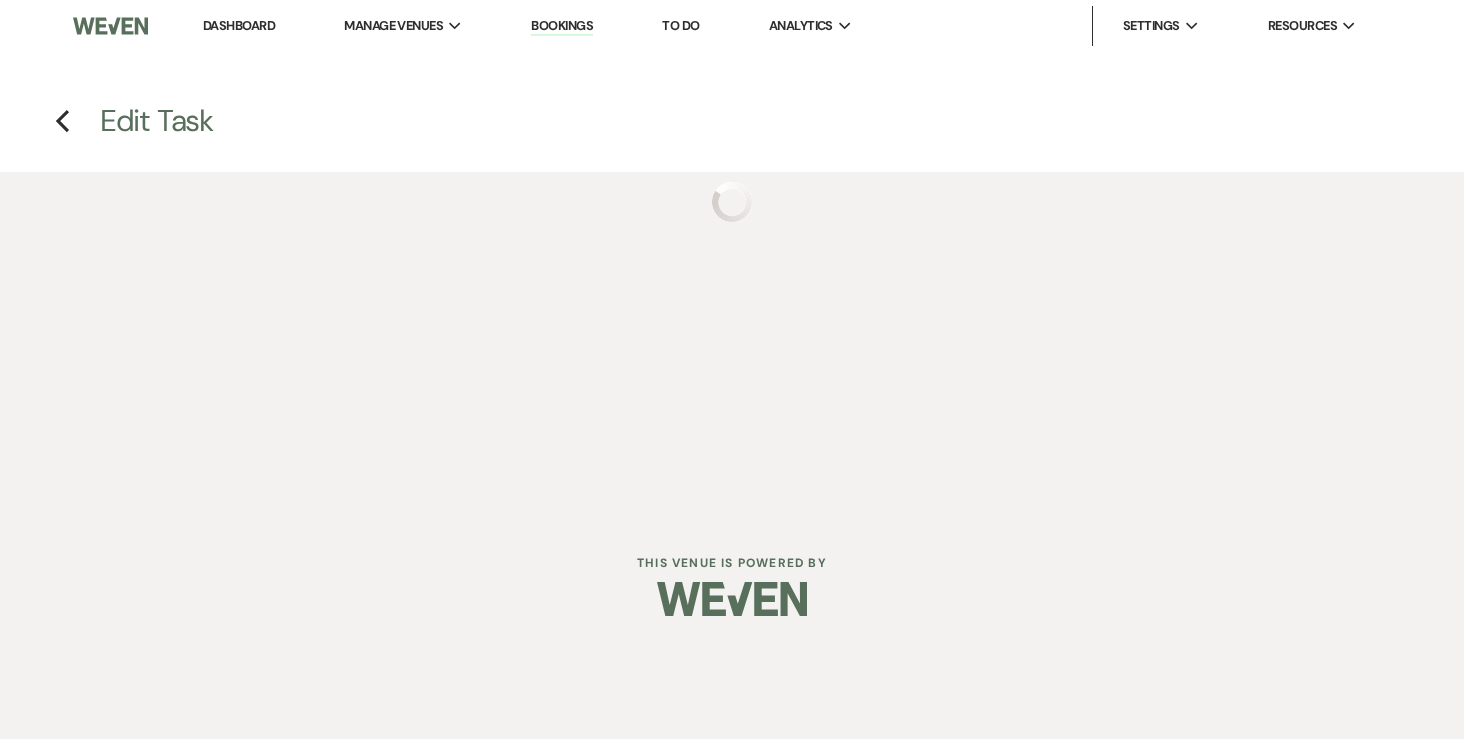select on "days" 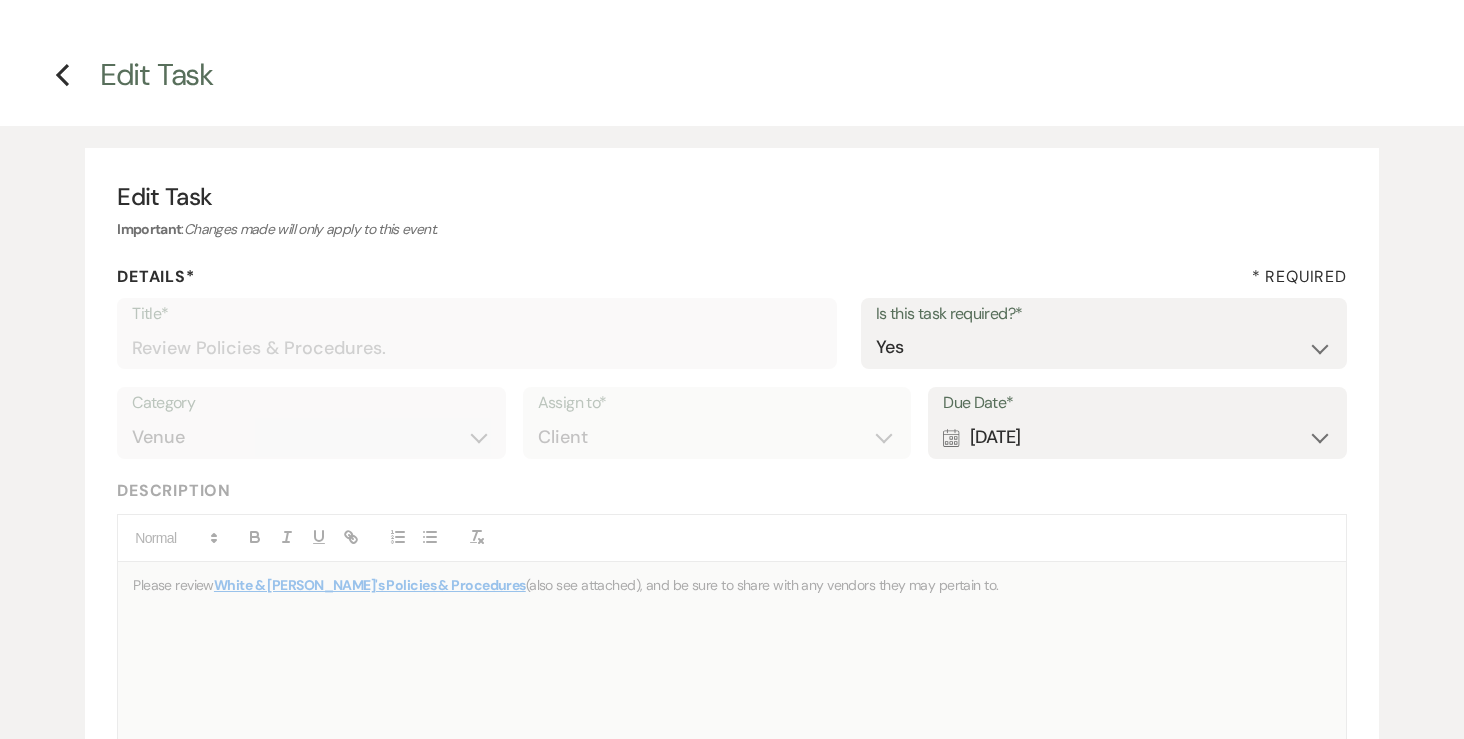 scroll, scrollTop: 55, scrollLeft: 0, axis: vertical 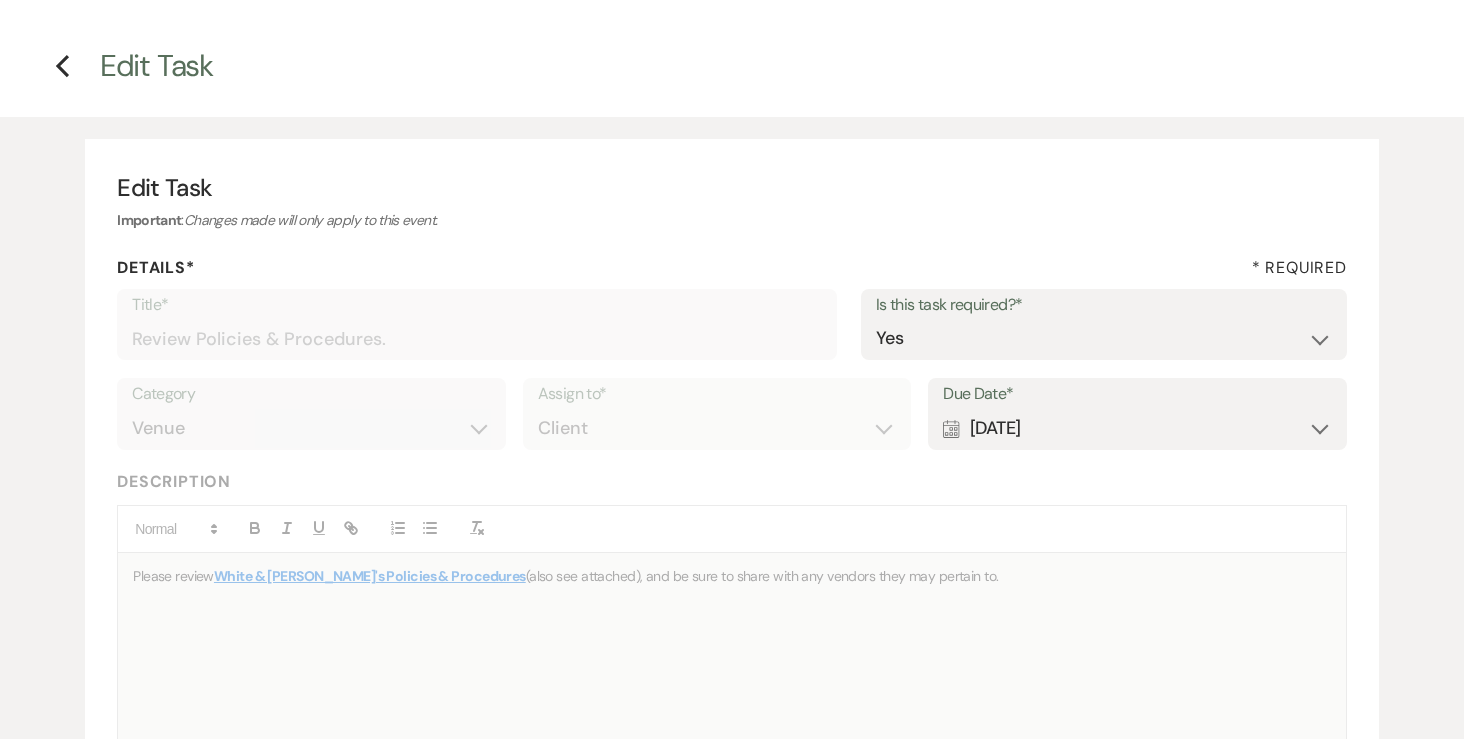 click on "Calendar Aug 02, 2025 Expand" at bounding box center [1137, 428] 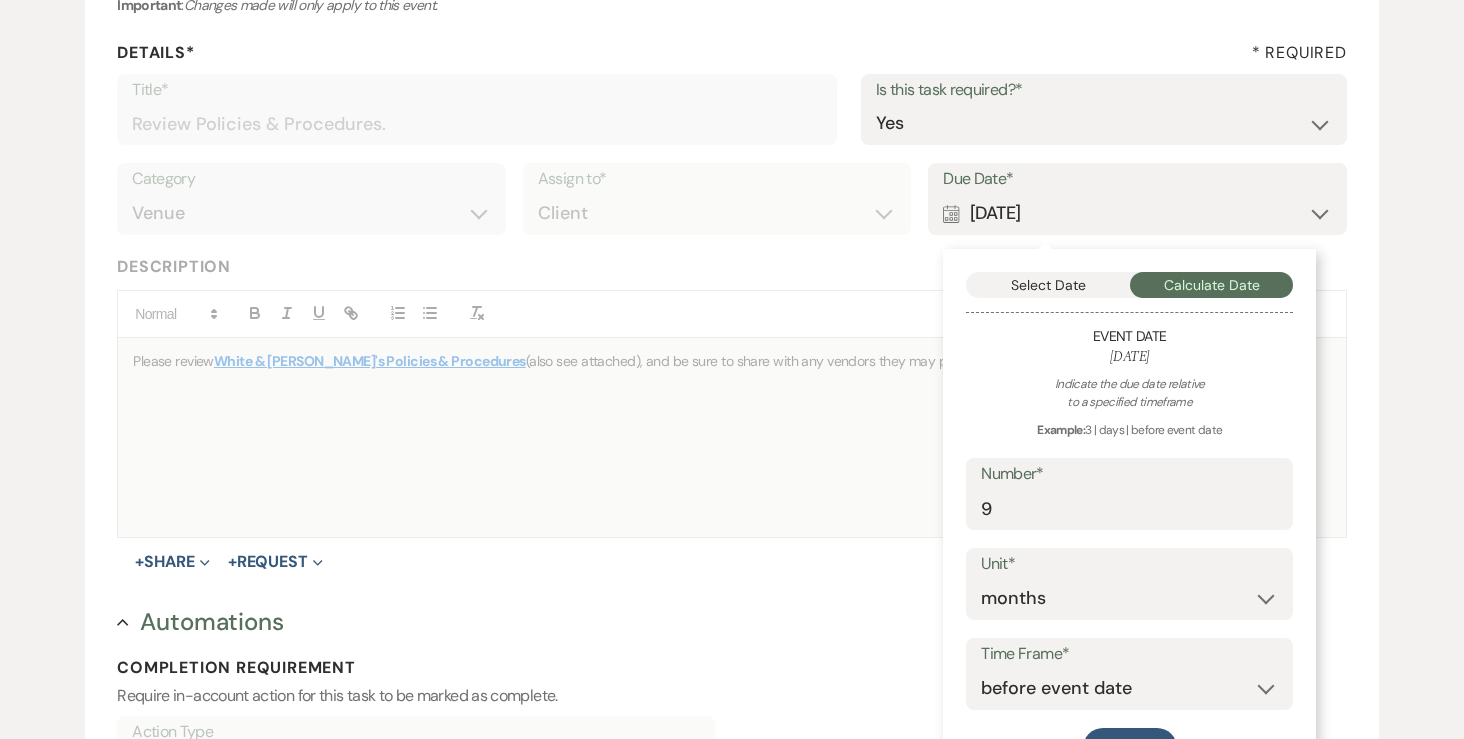 scroll, scrollTop: 272, scrollLeft: 0, axis: vertical 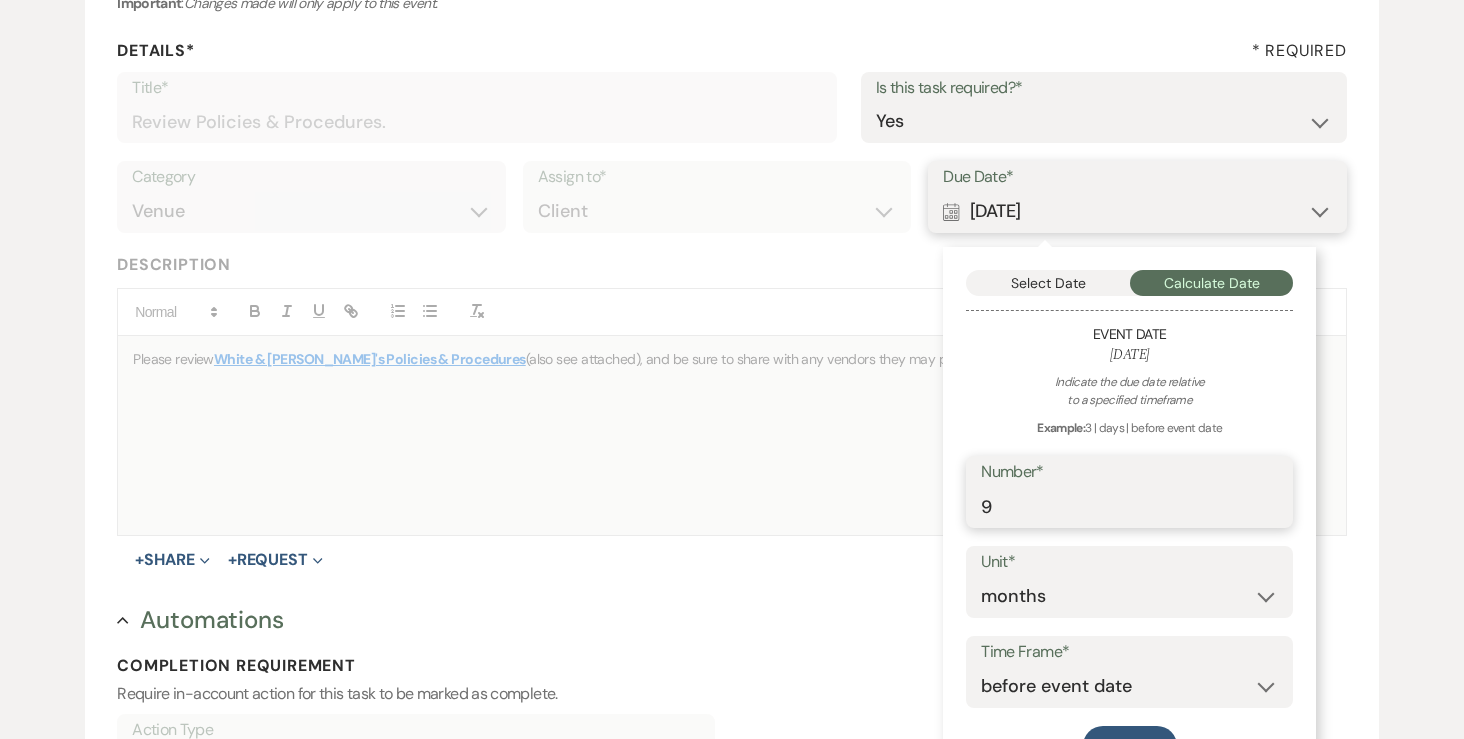 click on "9" at bounding box center [1129, 506] 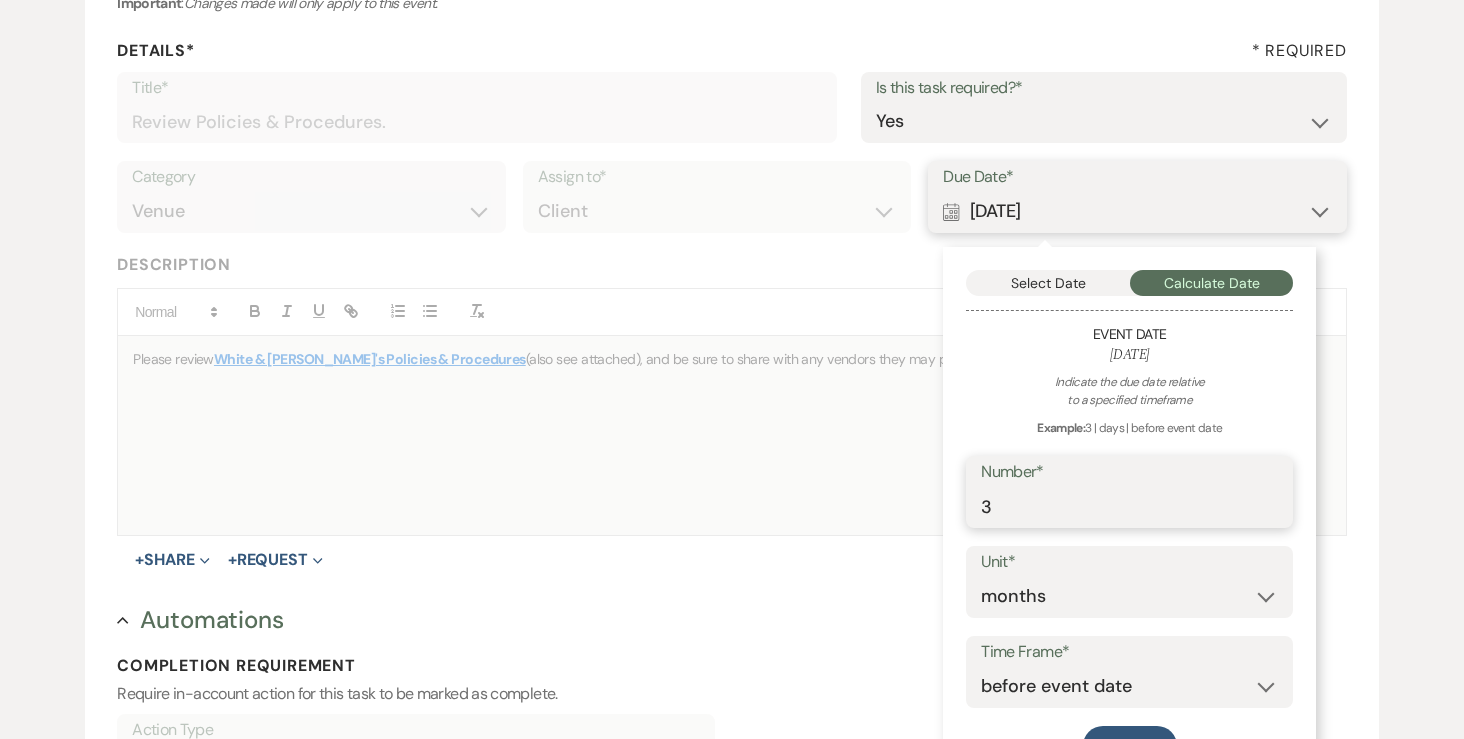 type on "3" 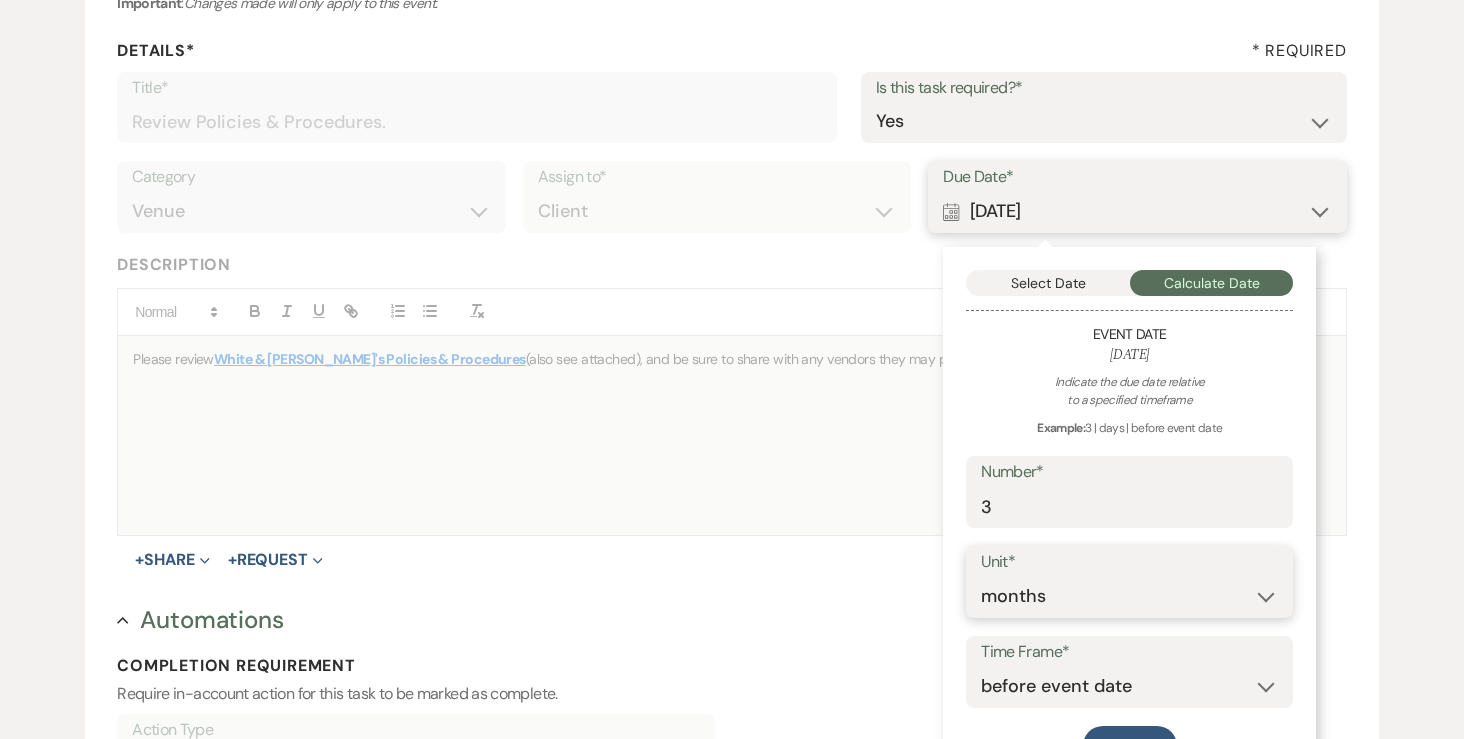 scroll, scrollTop: 458, scrollLeft: 0, axis: vertical 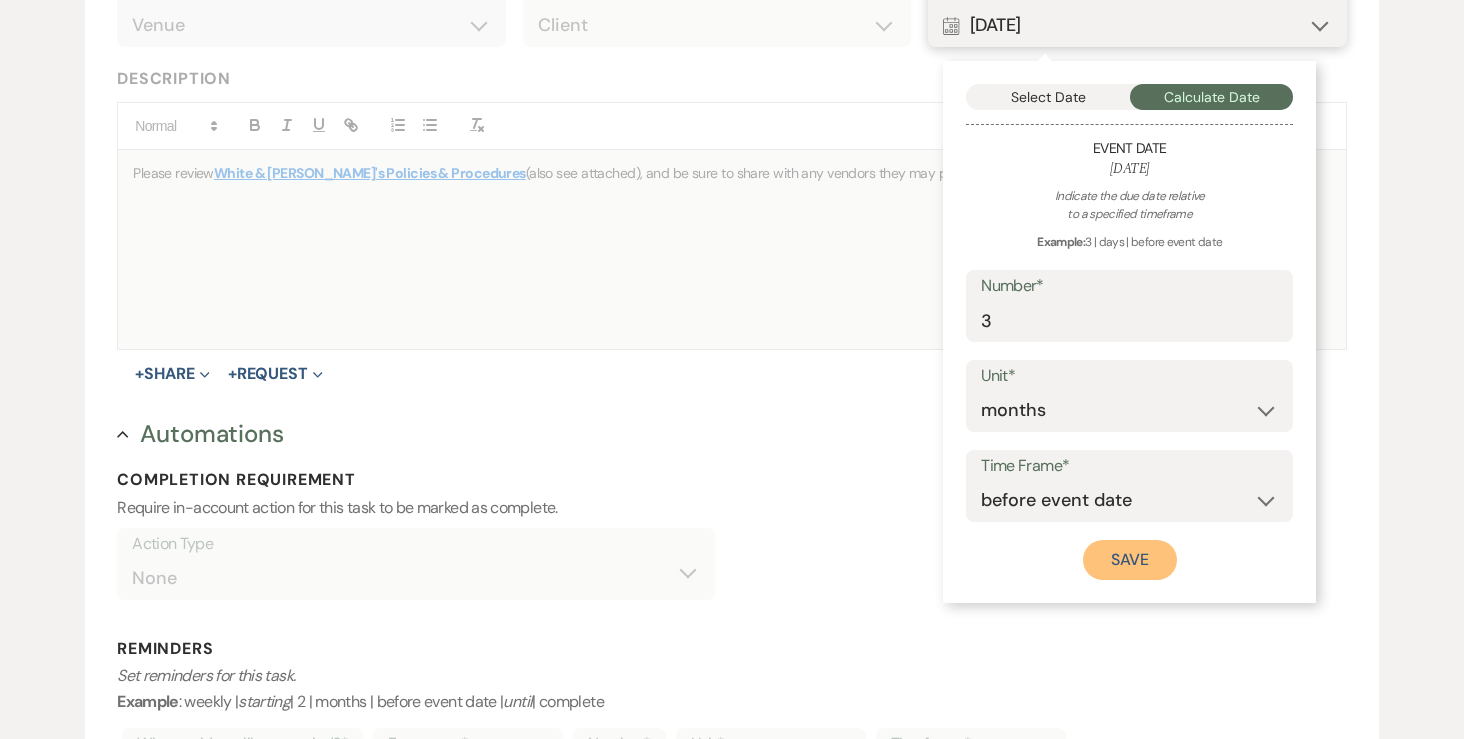 click on "Save" at bounding box center (1130, 560) 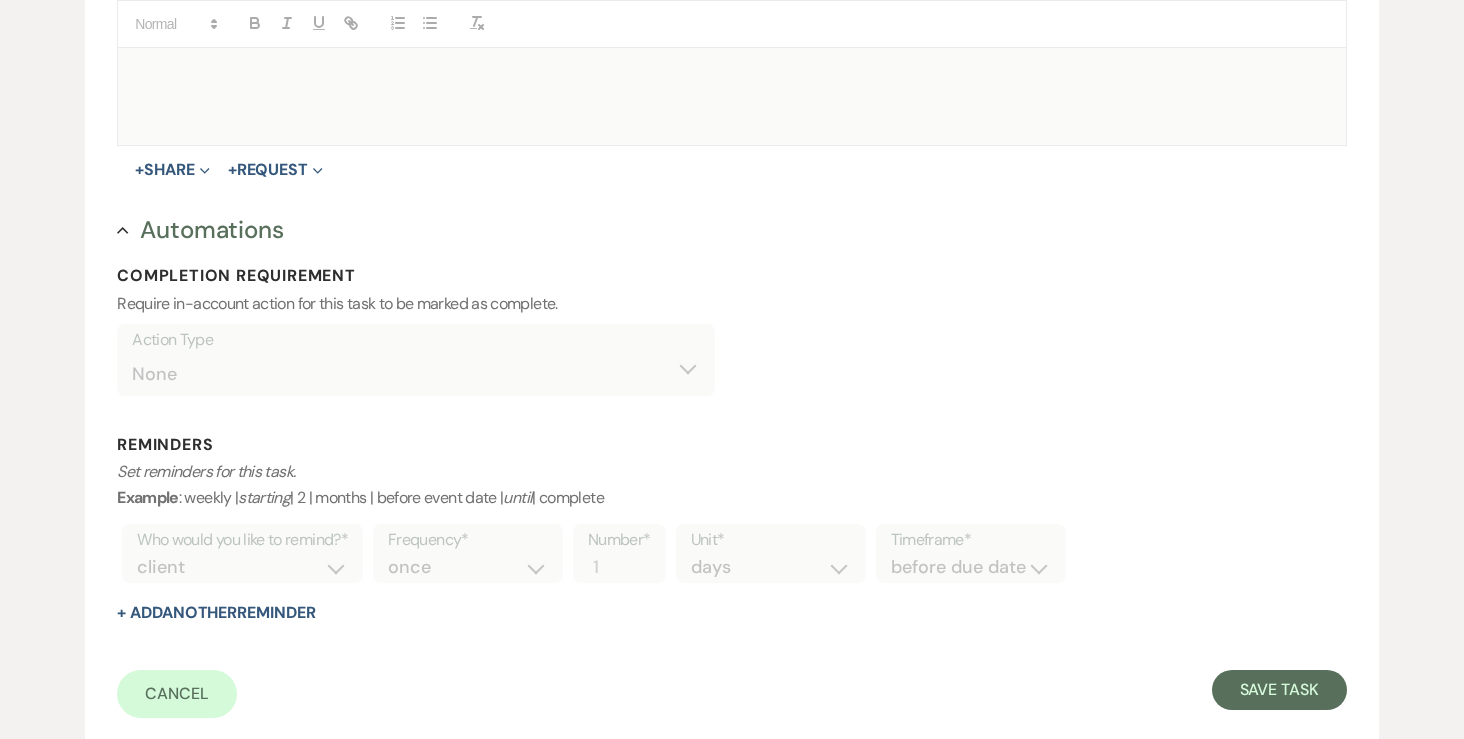 scroll, scrollTop: 670, scrollLeft: 0, axis: vertical 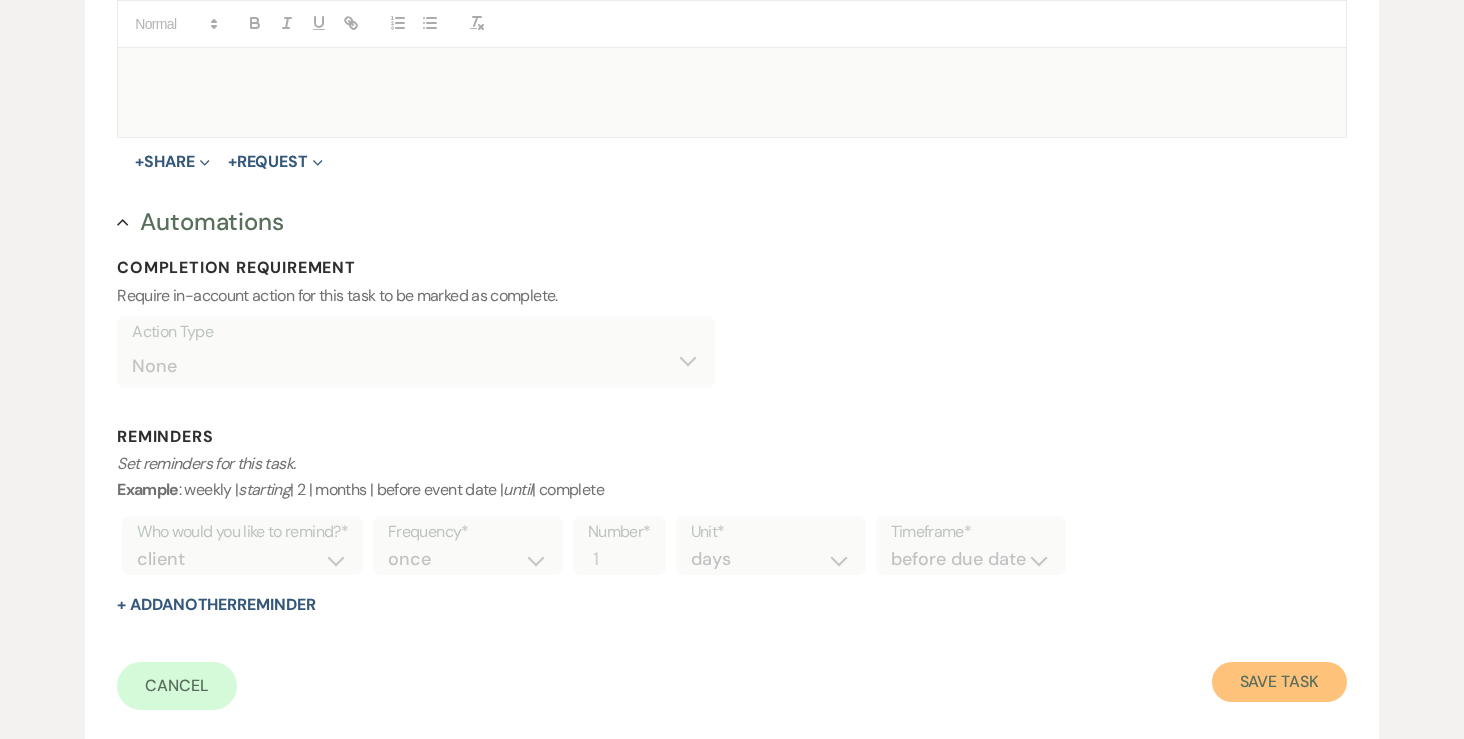 click on "Save Task" at bounding box center (1279, 682) 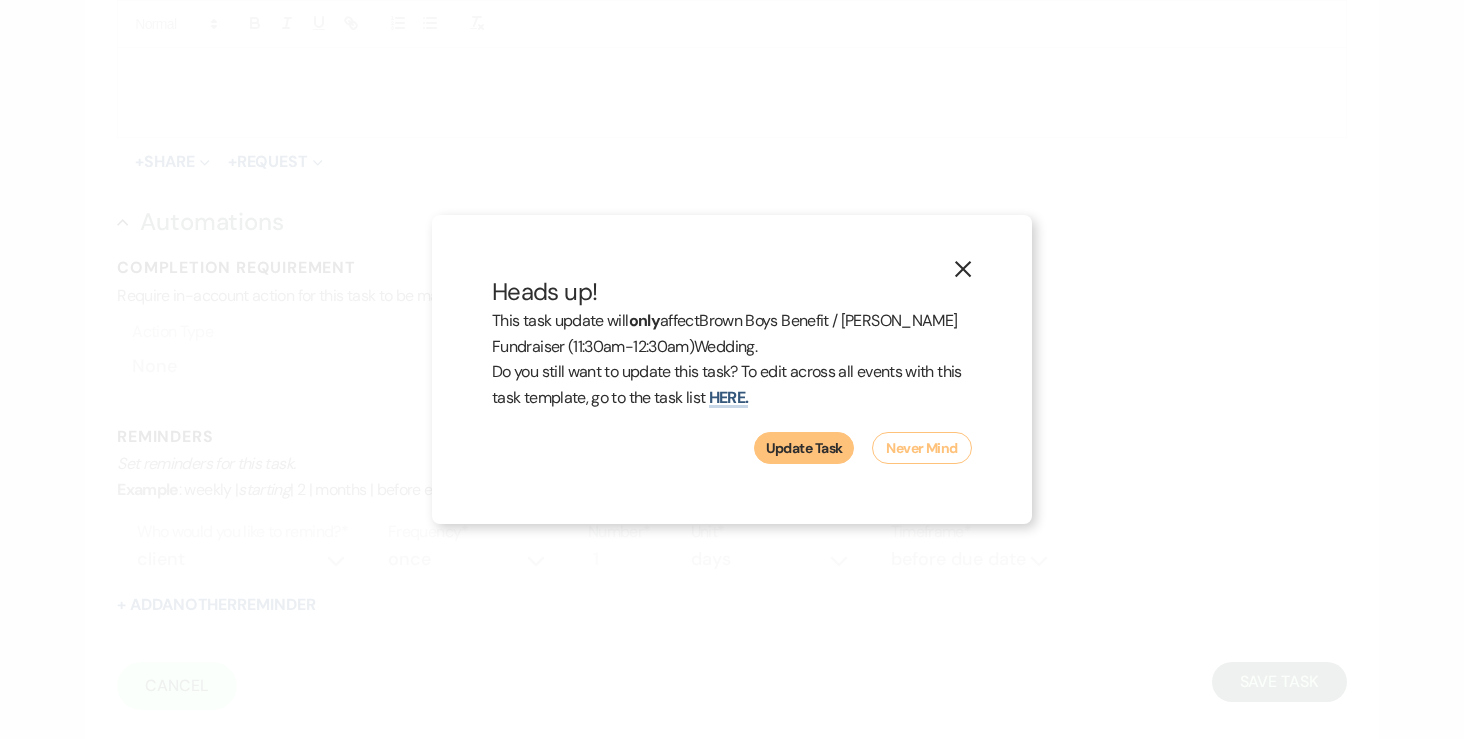 click on "Update Task" at bounding box center [804, 448] 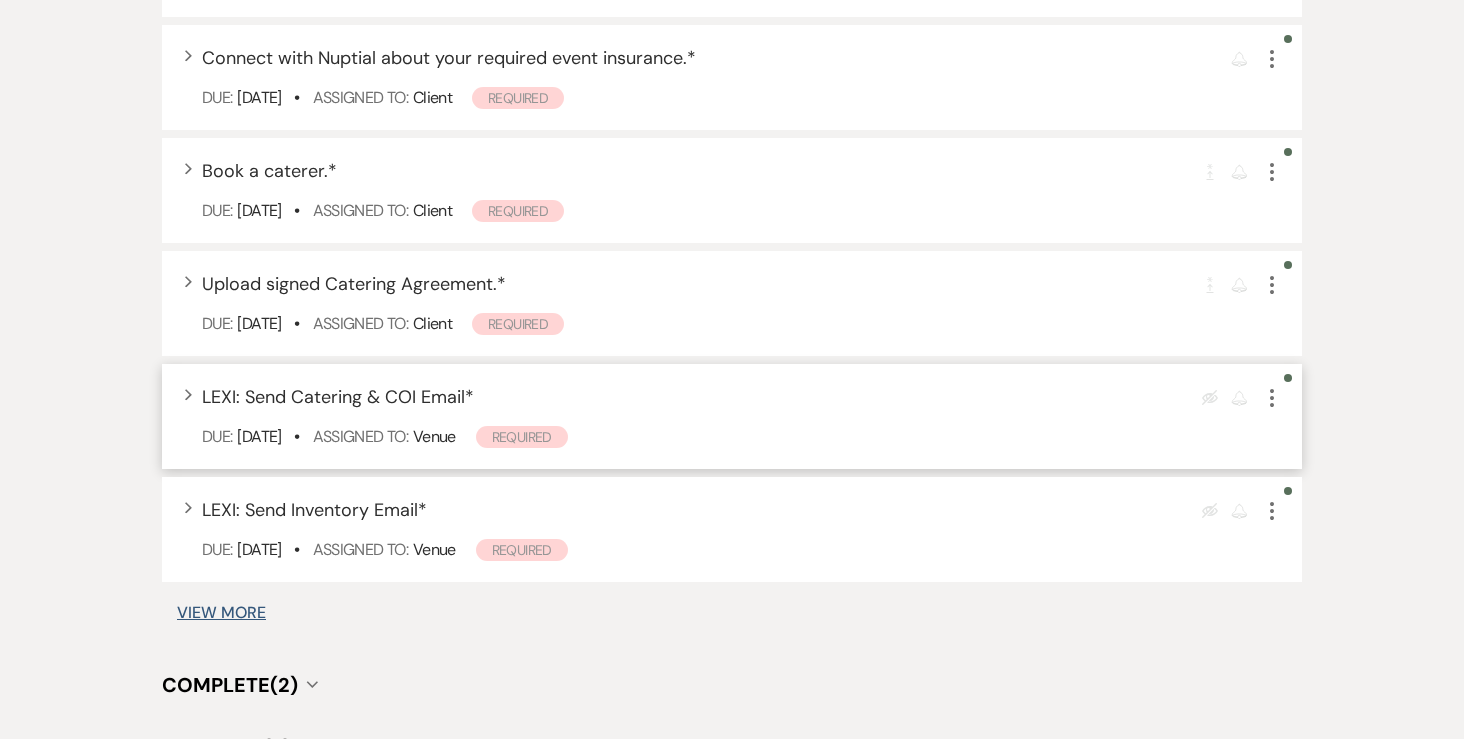 scroll, scrollTop: 1402, scrollLeft: 0, axis: vertical 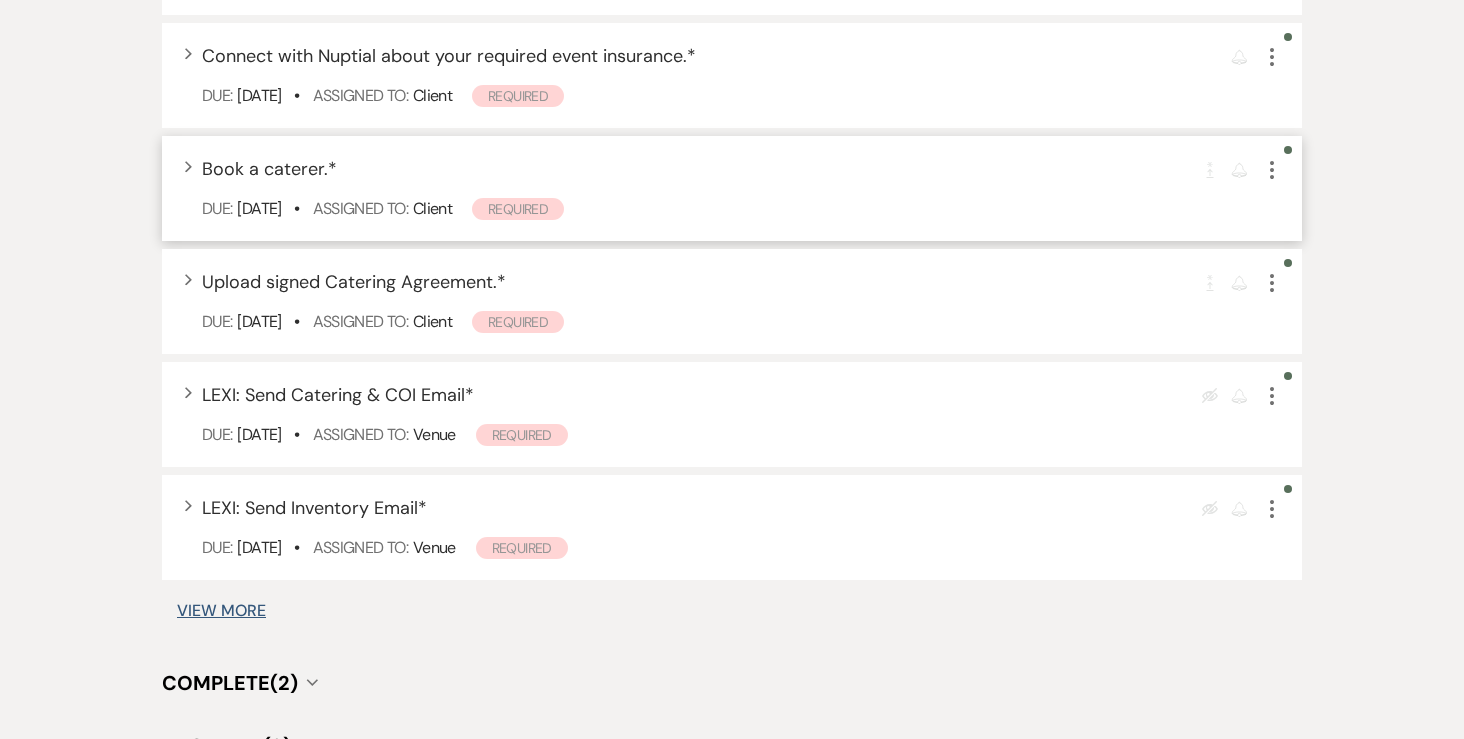 click 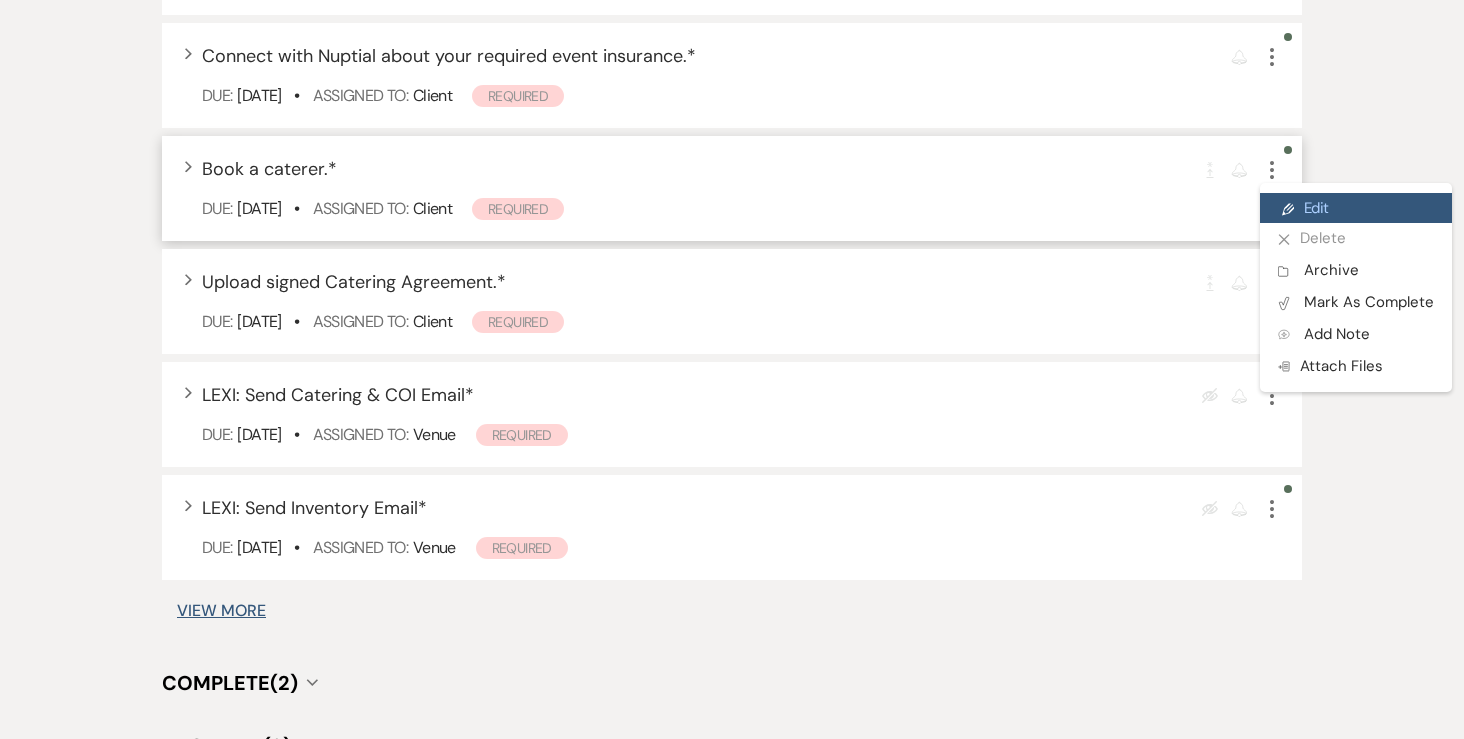 click on "Pencil  Edit" at bounding box center [1356, 208] 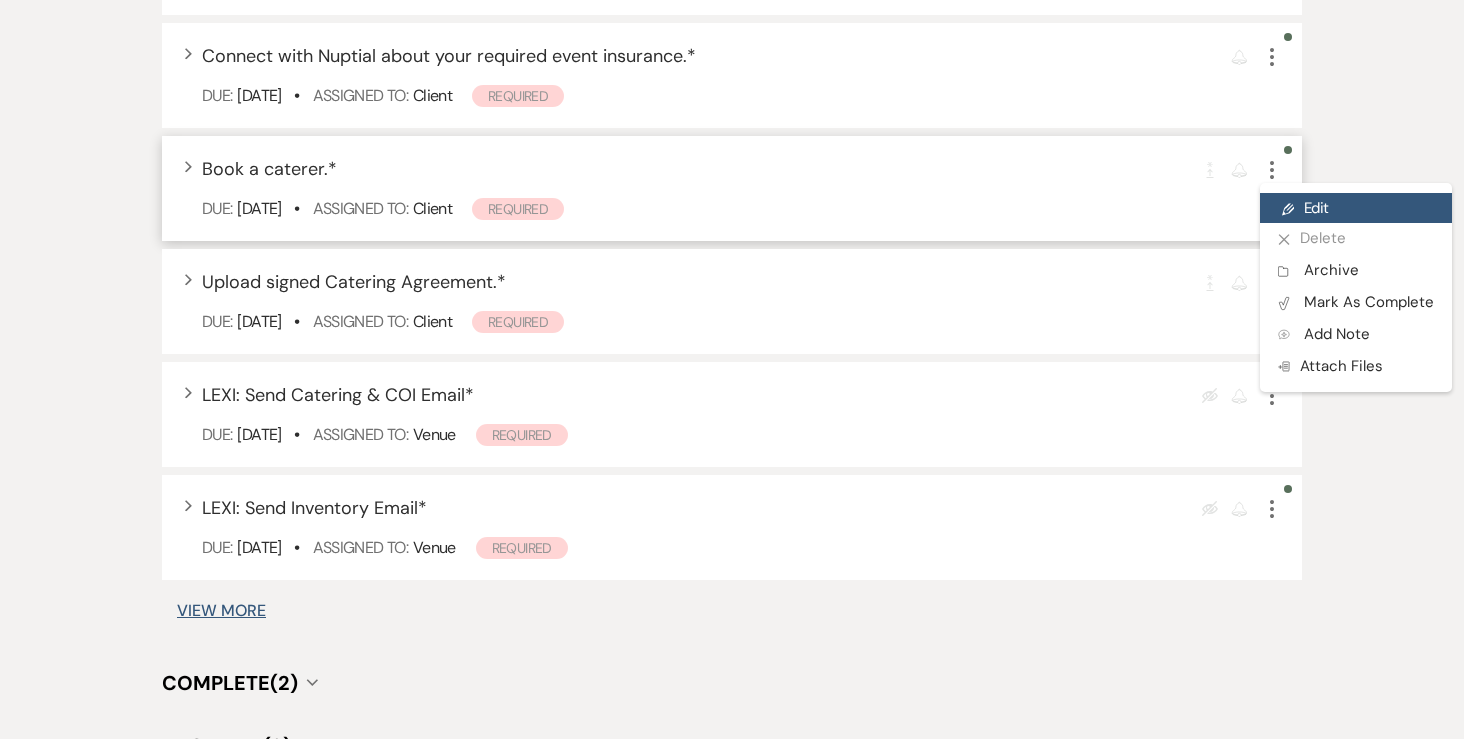 scroll, scrollTop: 0, scrollLeft: 0, axis: both 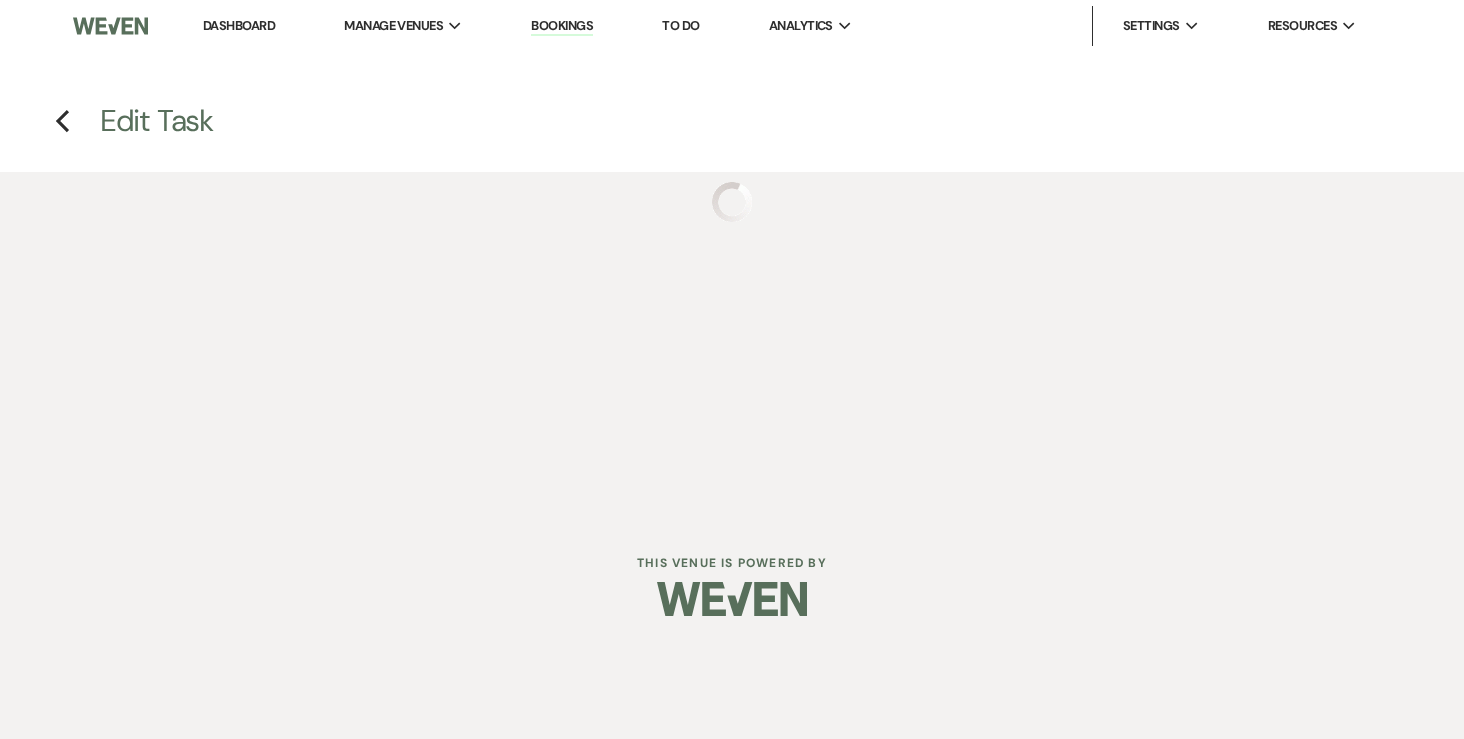select on "true" 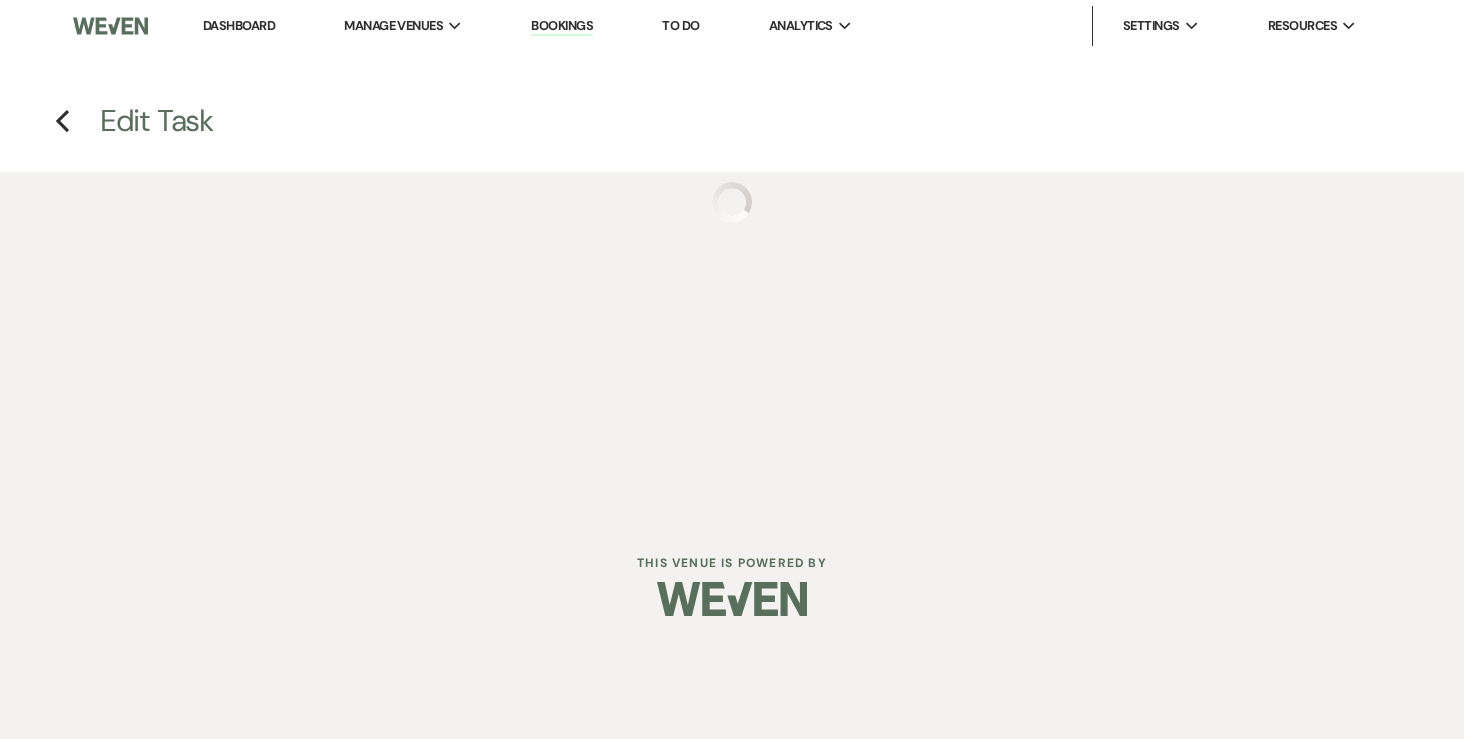 select on "32" 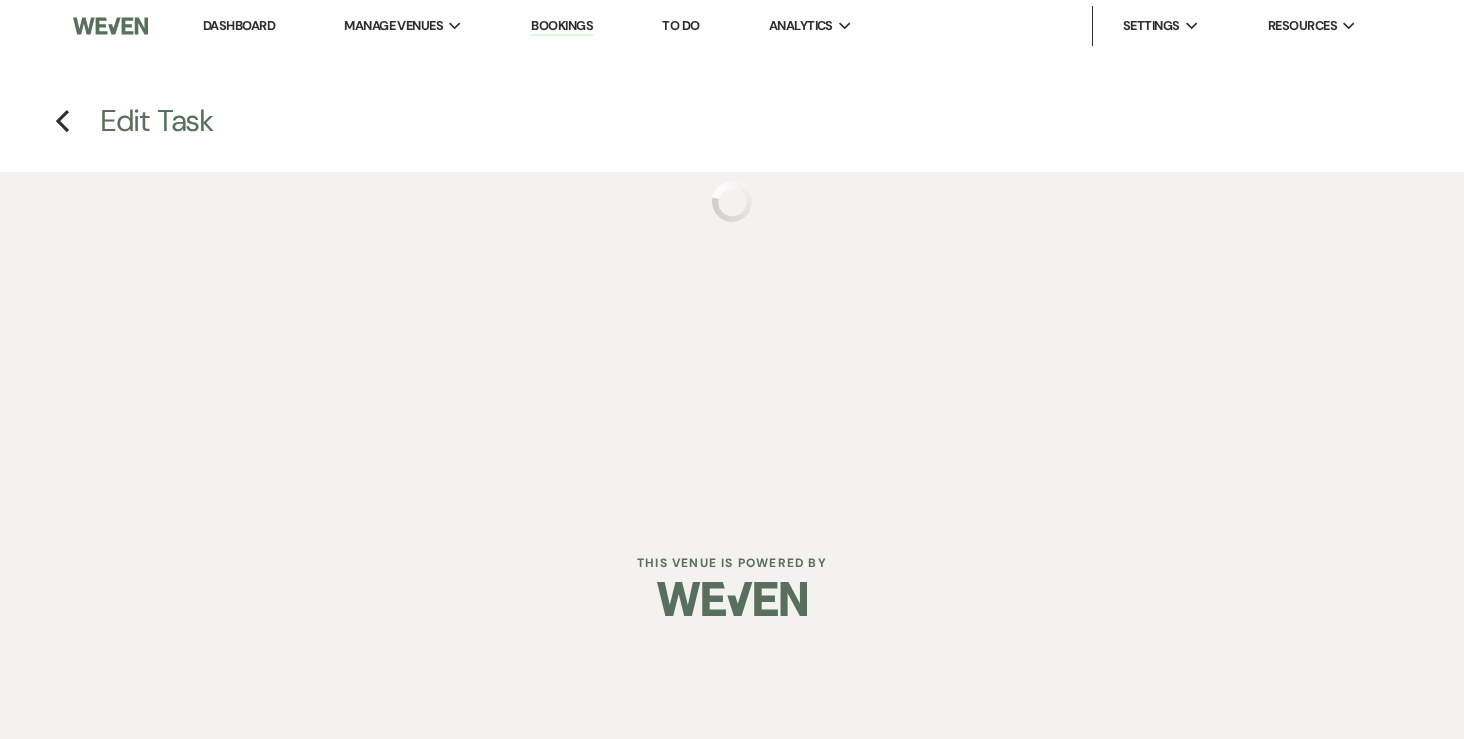 select on "planningToolsAccount" 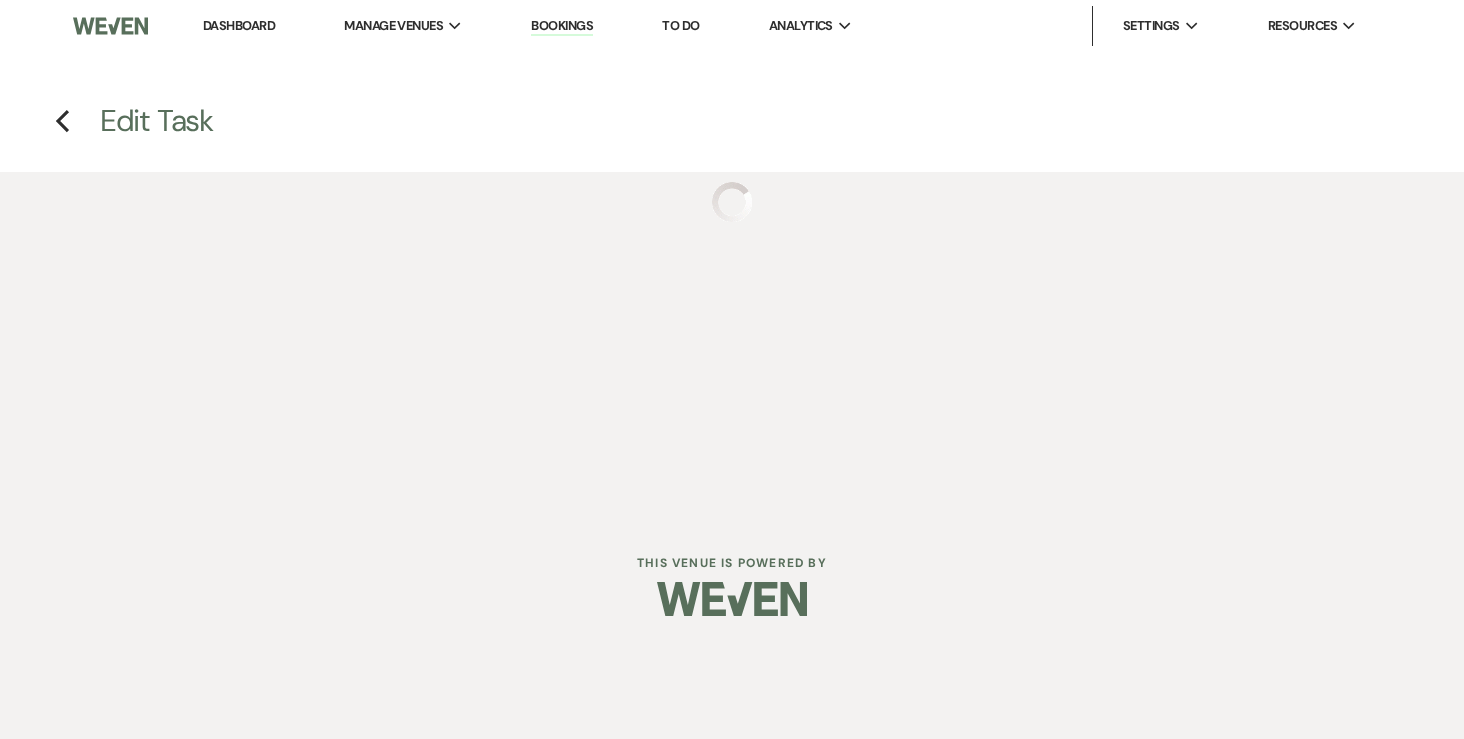 select on "addVendor" 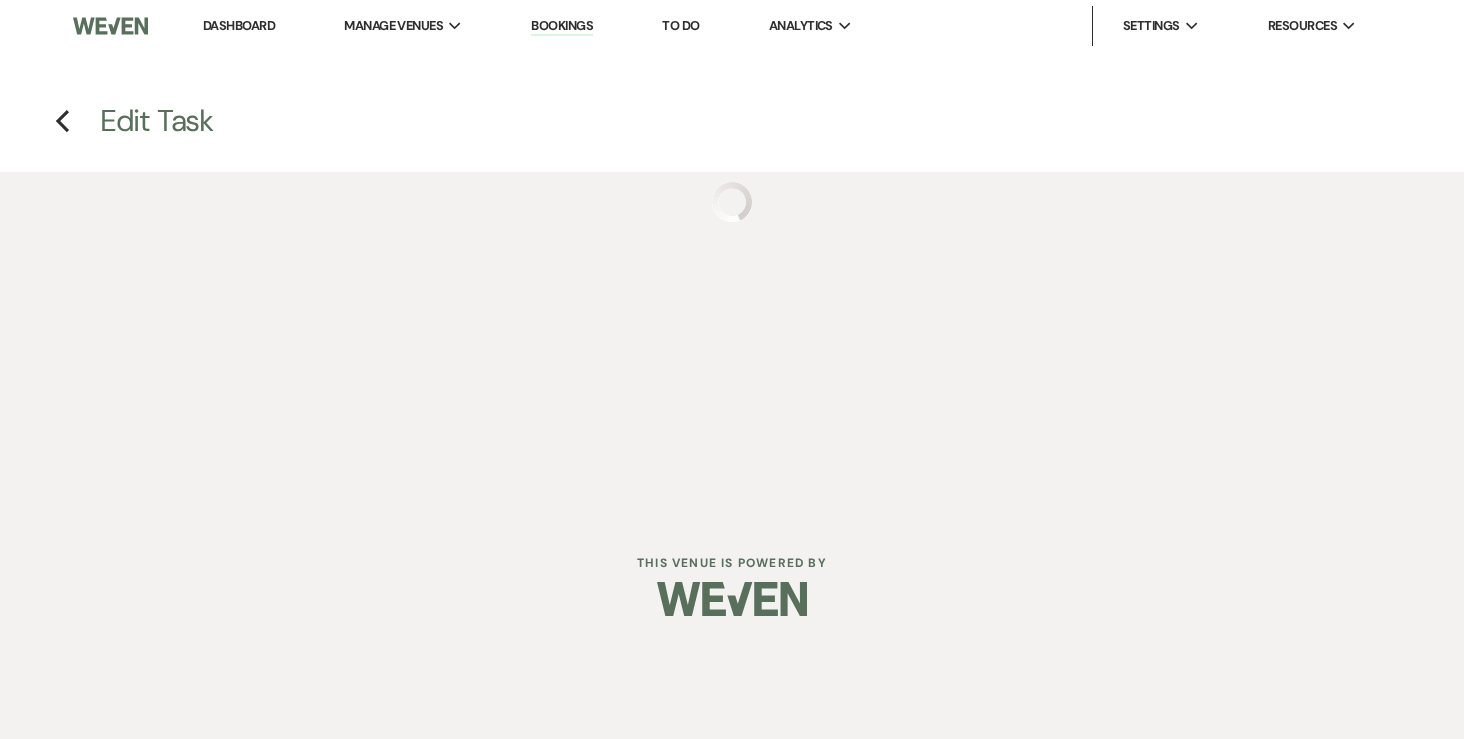 select on "client" 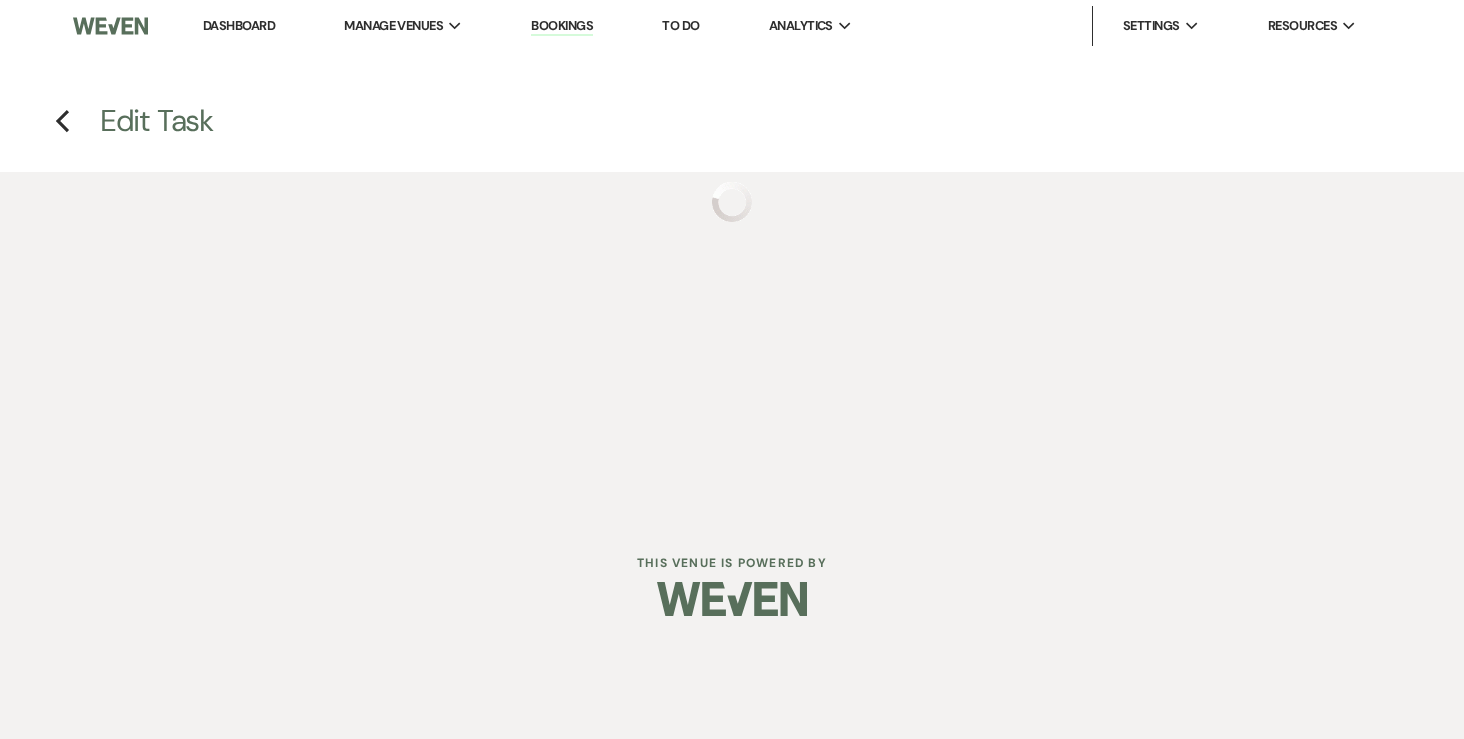 select on "monthly" 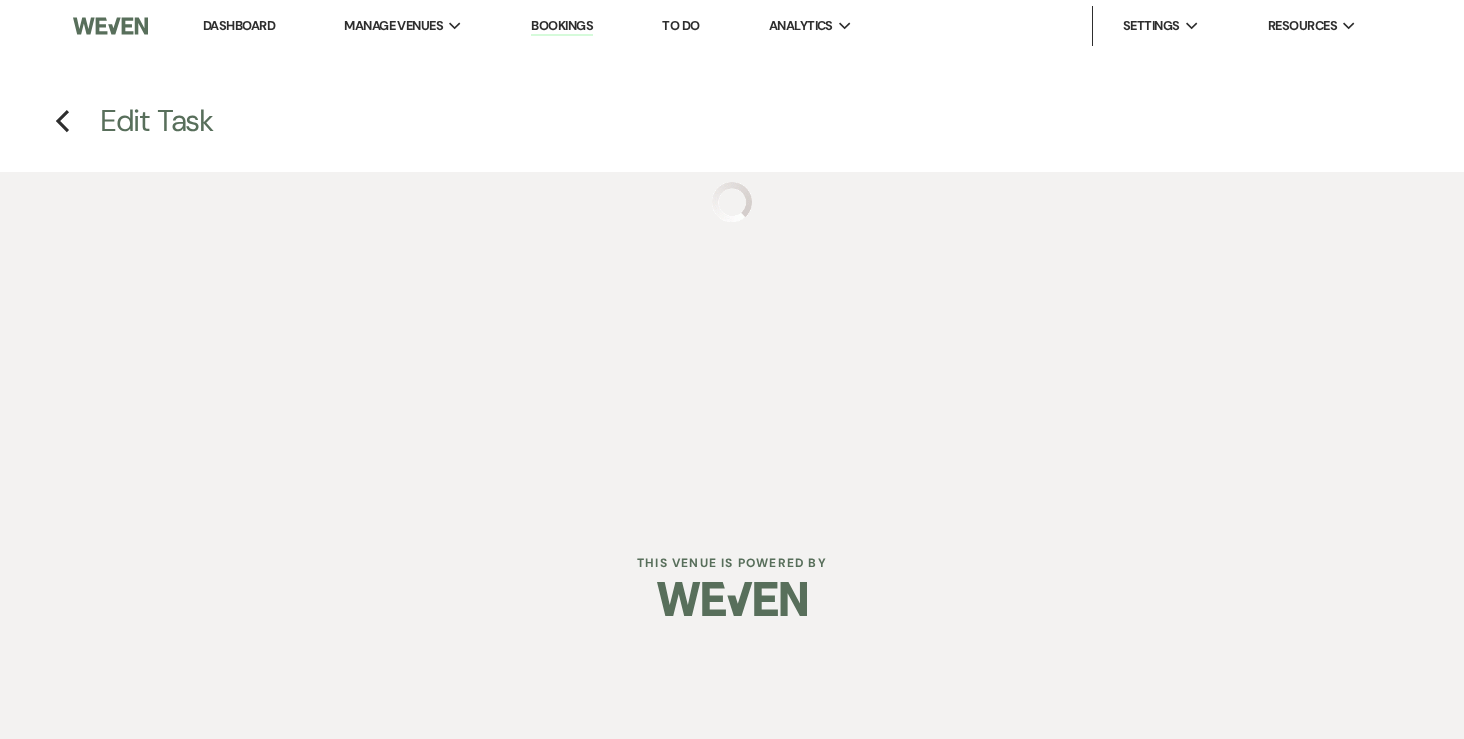 select on "onDueDate" 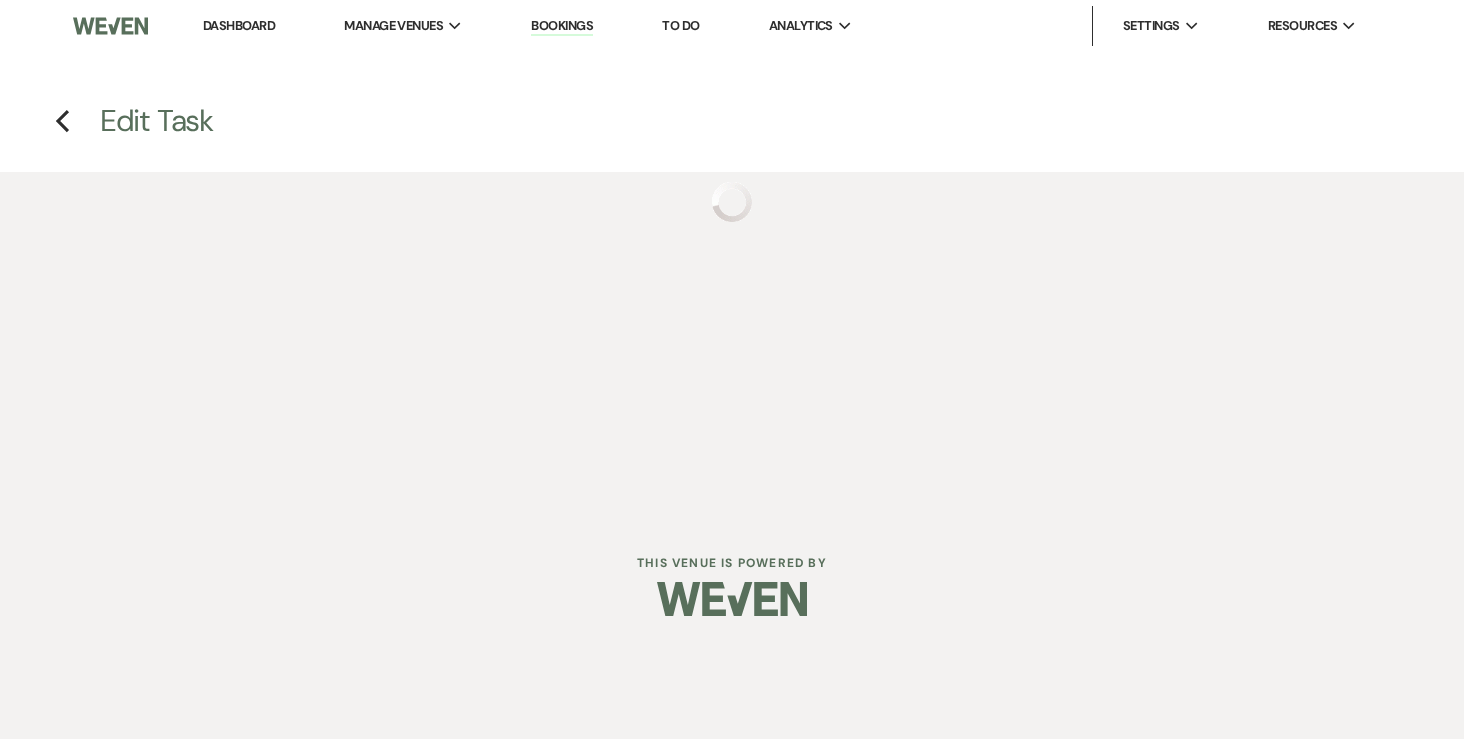 select on "complete" 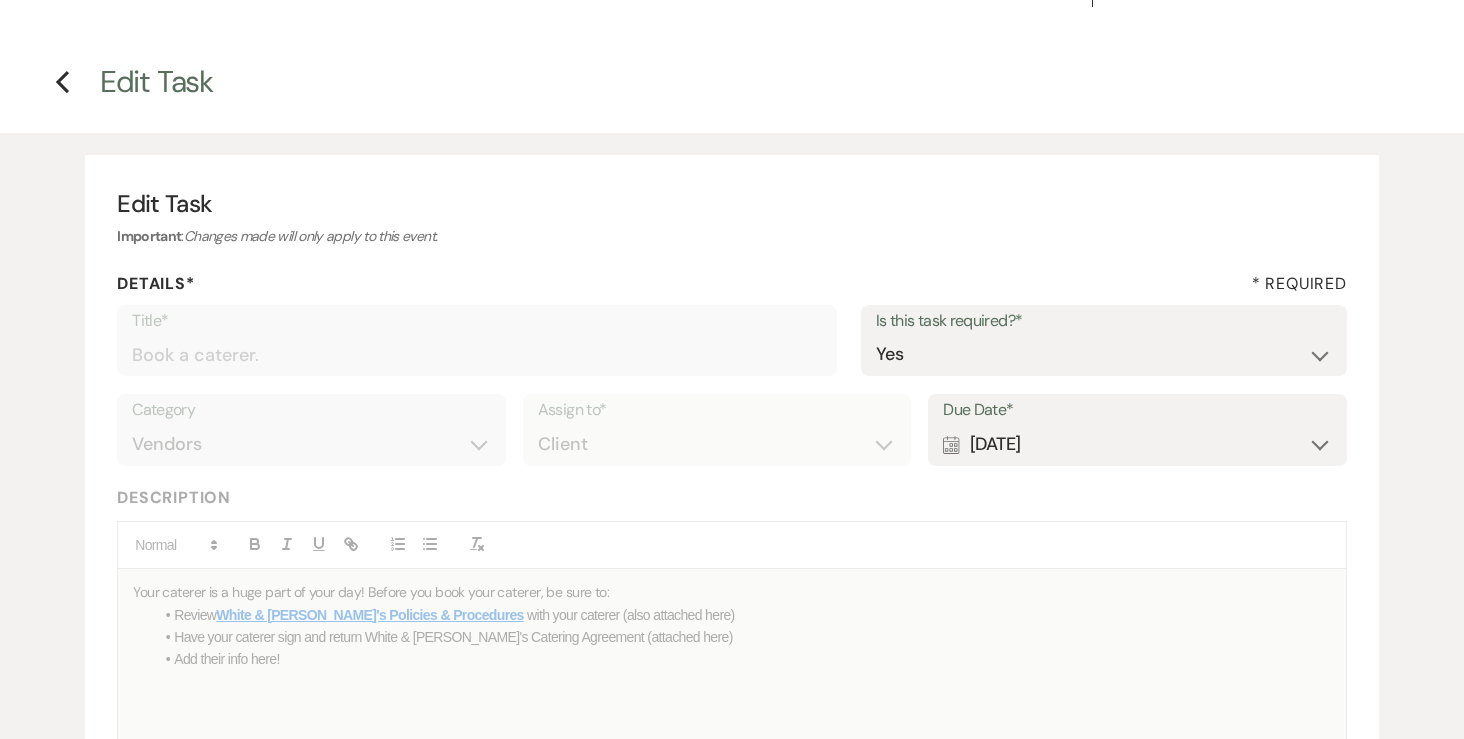 scroll, scrollTop: 57, scrollLeft: 0, axis: vertical 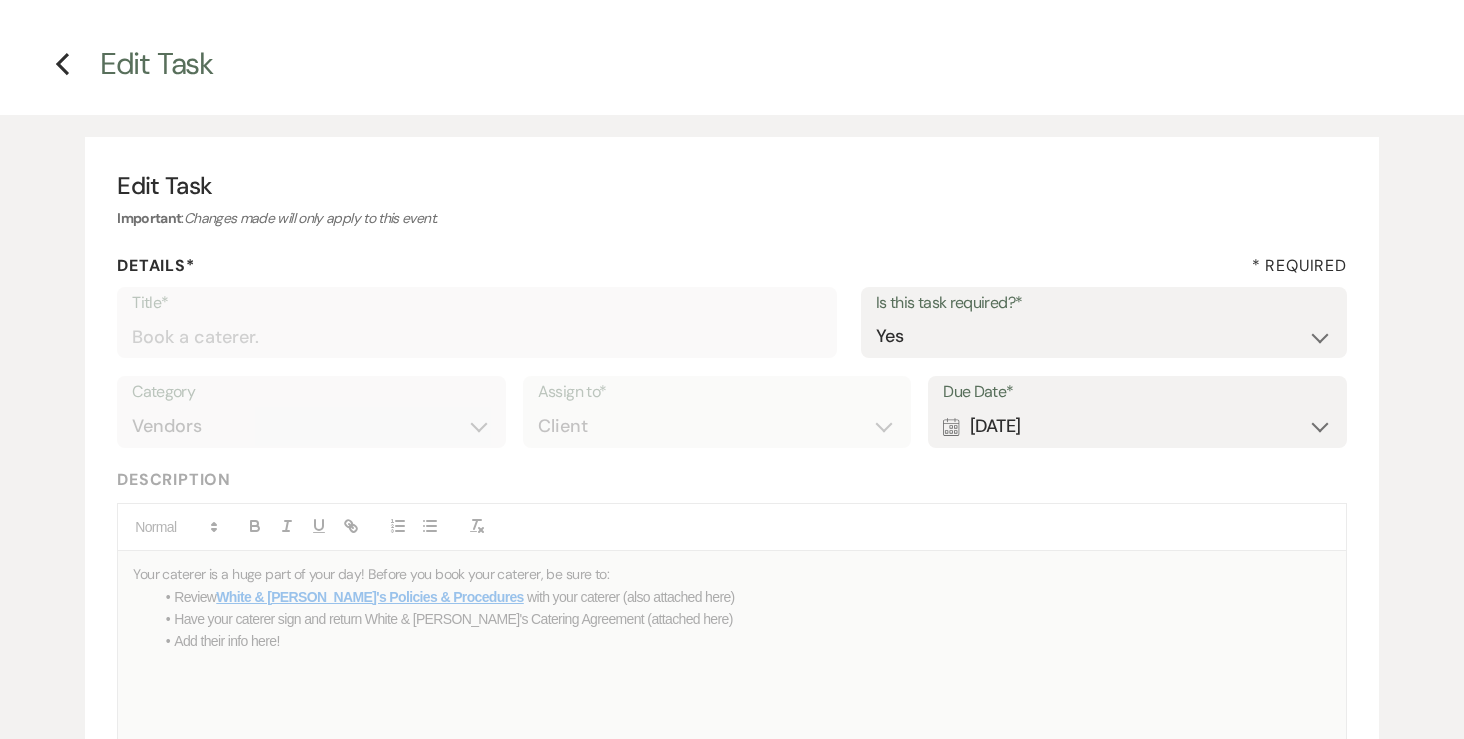 click on "Calendar Aug 02, 2025 Expand" at bounding box center [1137, 426] 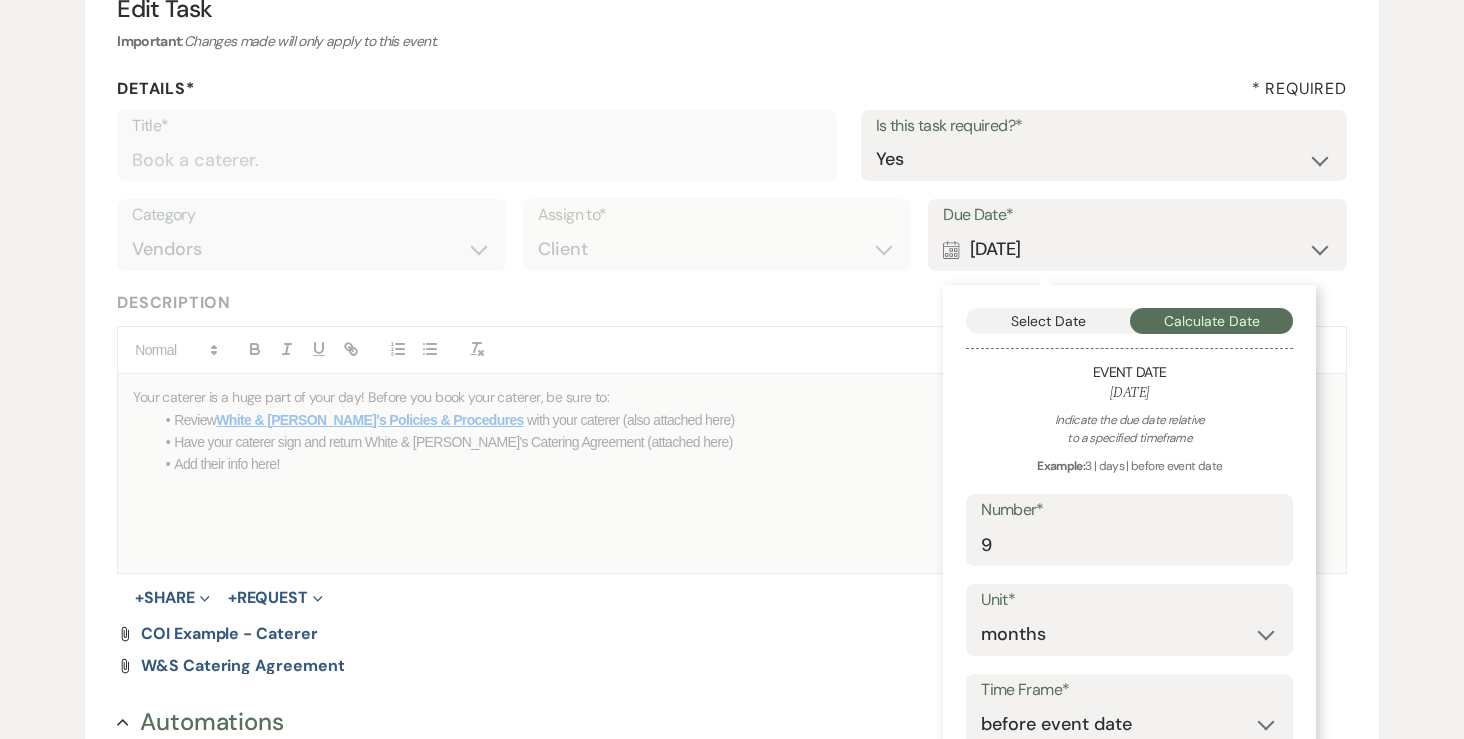 scroll, scrollTop: 235, scrollLeft: 0, axis: vertical 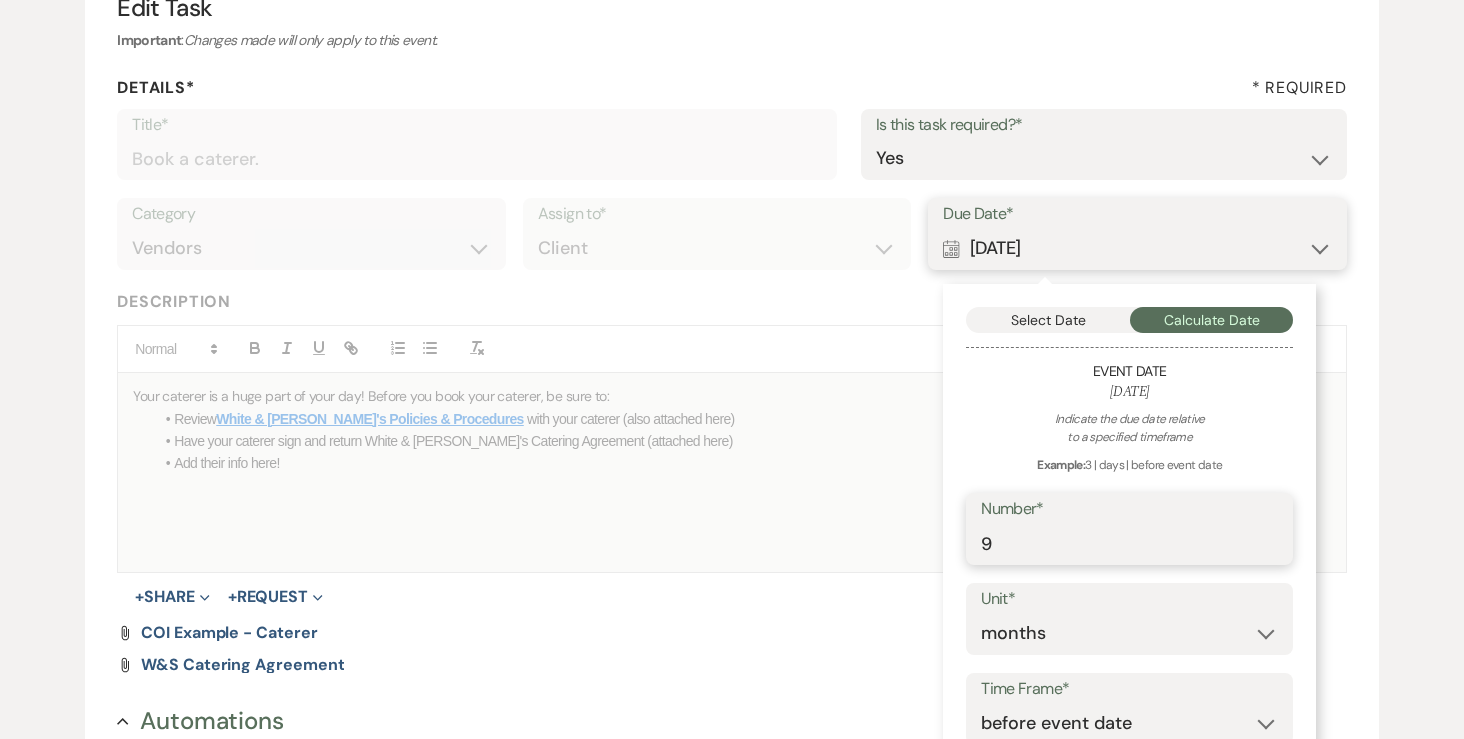 click on "9" at bounding box center [1129, 543] 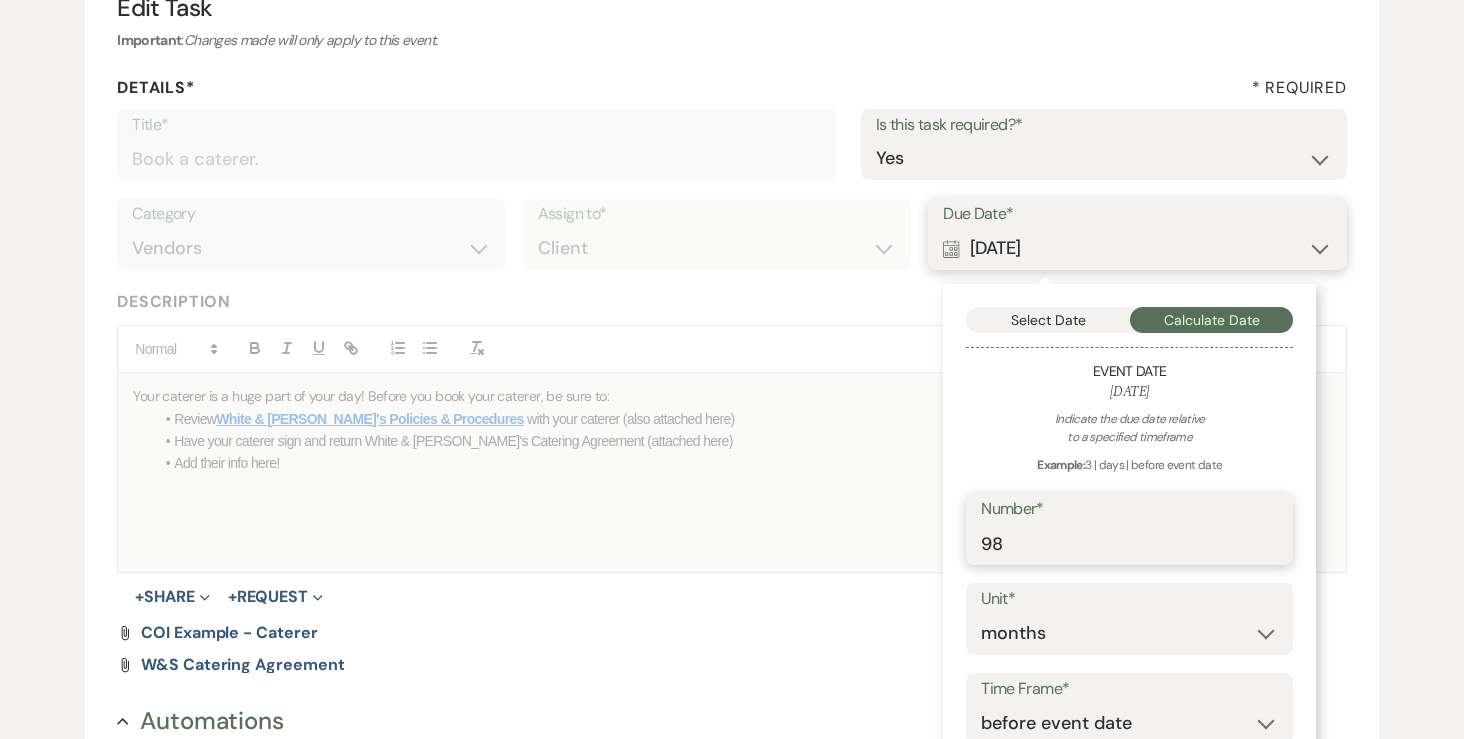 click on "98" at bounding box center [1129, 543] 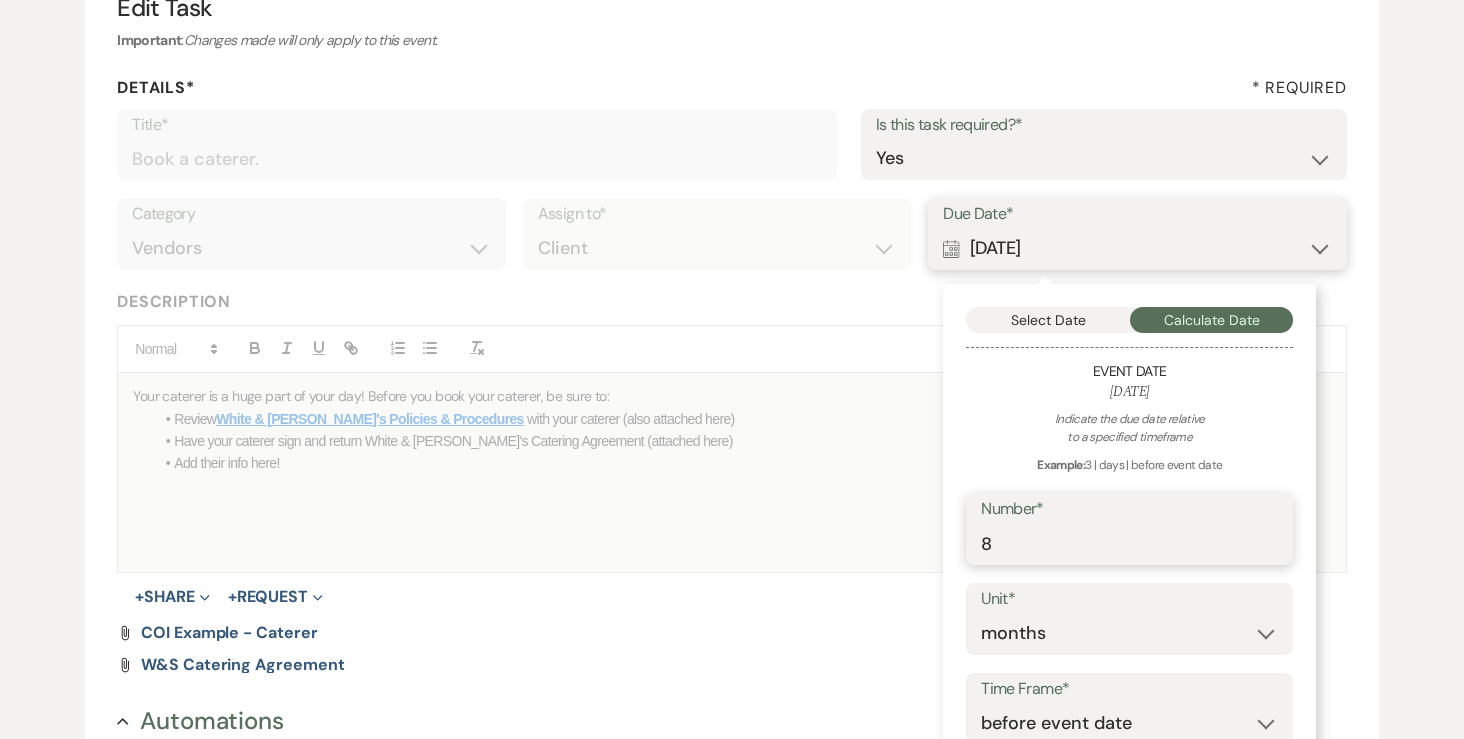 type on "8" 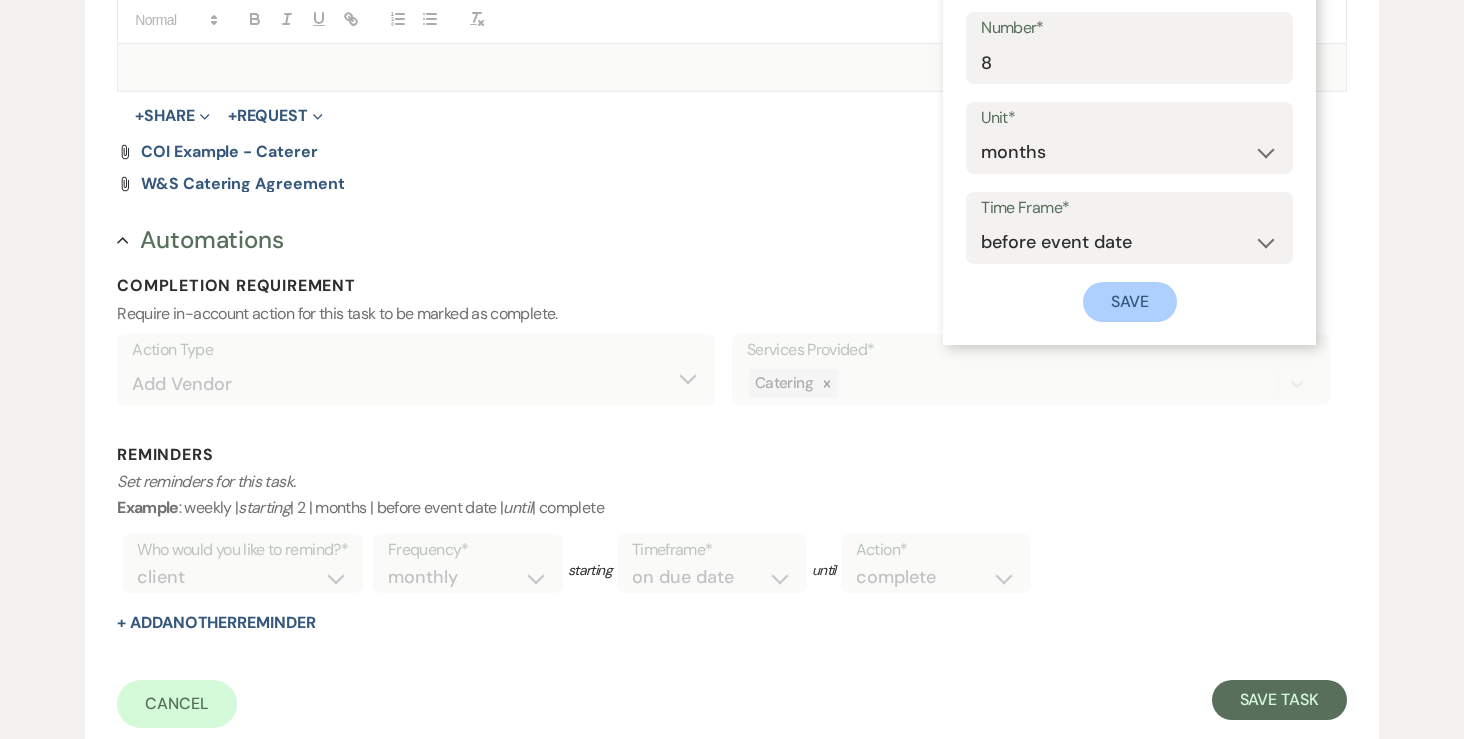 scroll, scrollTop: 725, scrollLeft: 0, axis: vertical 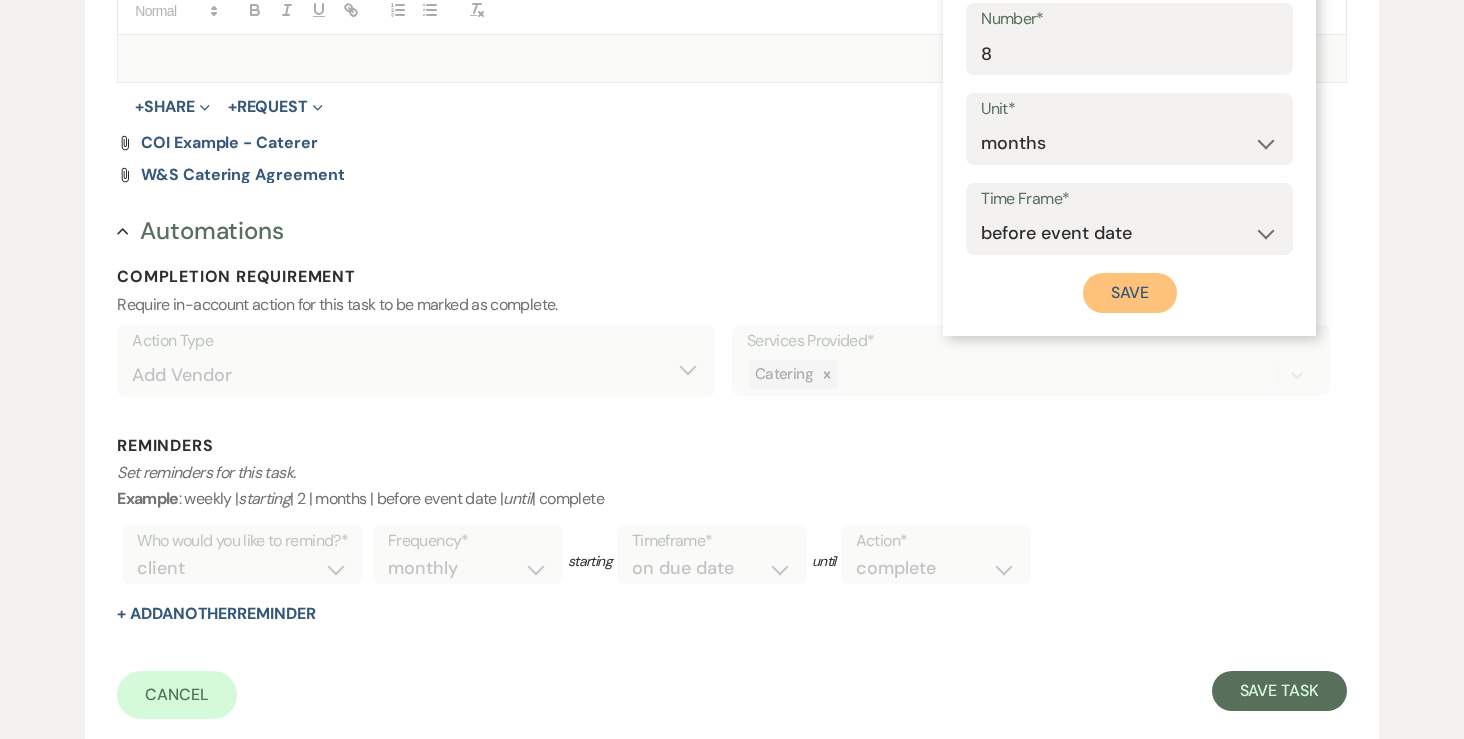 click on "Save" at bounding box center [1130, 293] 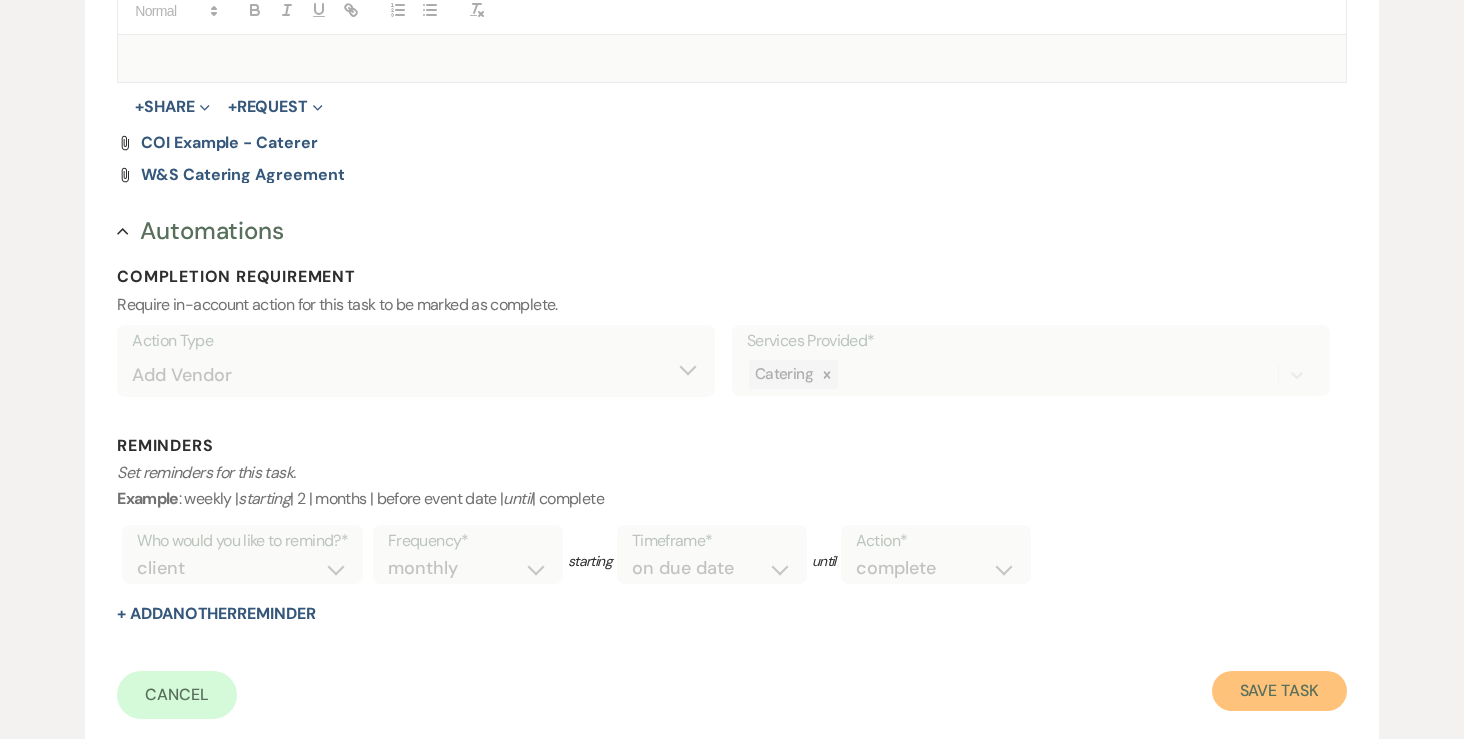click on "Save Task" at bounding box center (1279, 691) 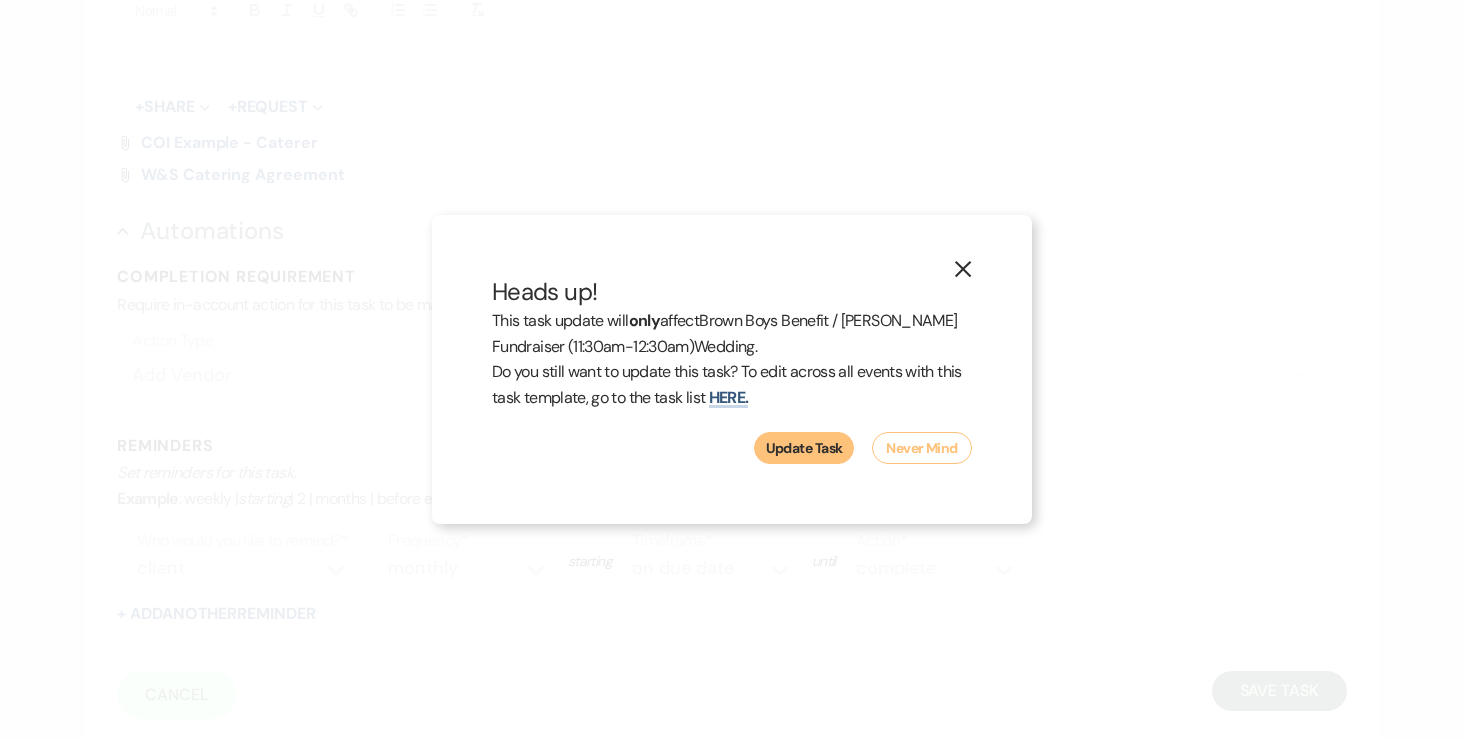 click on "Update Task" at bounding box center (804, 448) 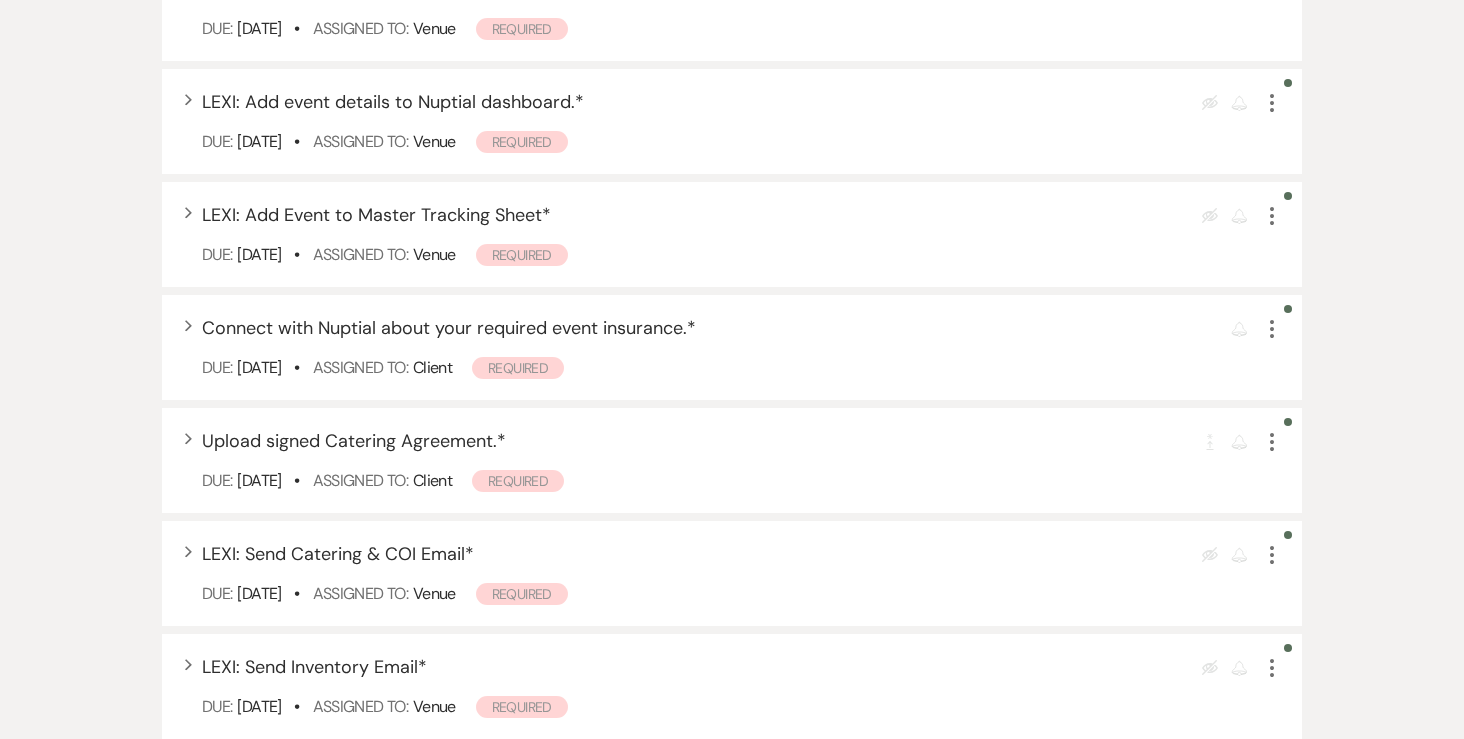 scroll, scrollTop: 1132, scrollLeft: 0, axis: vertical 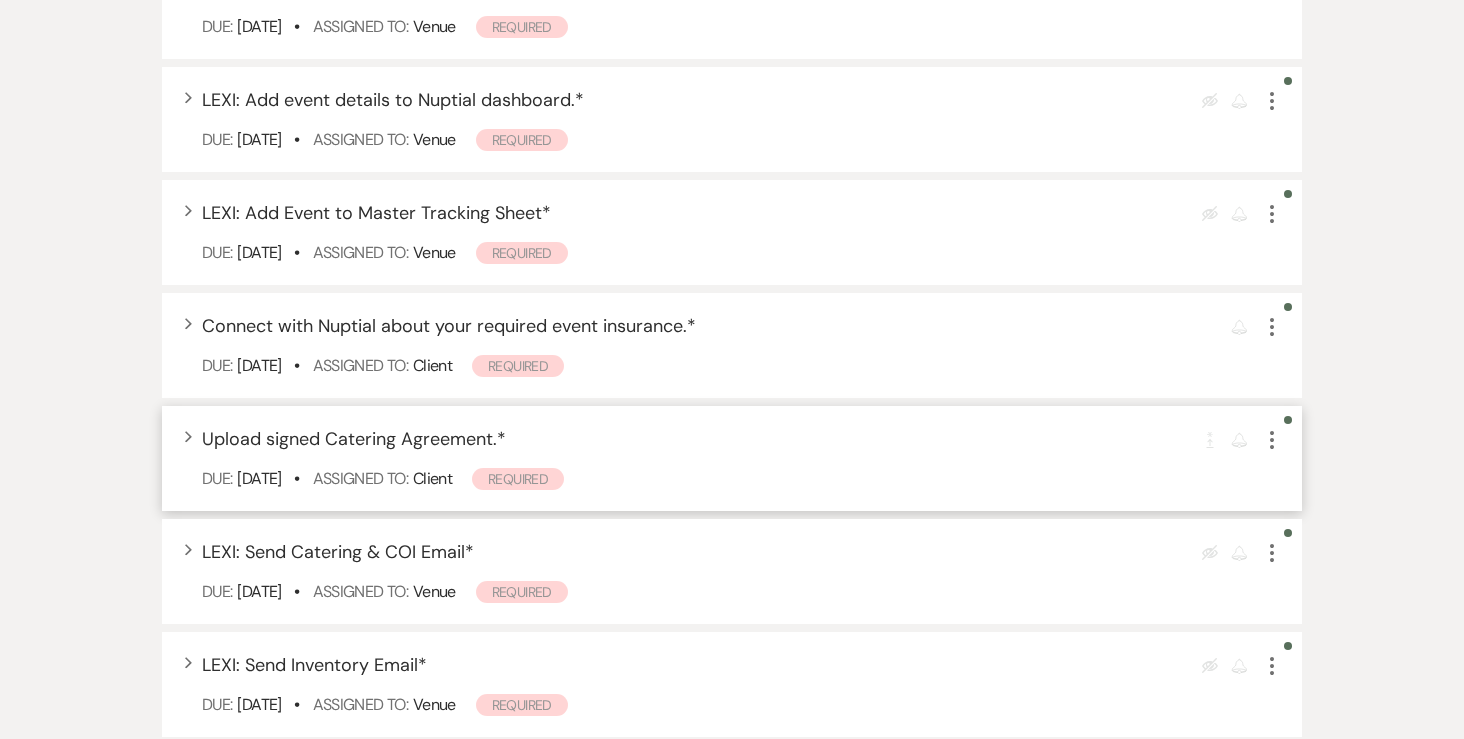 click on "More" 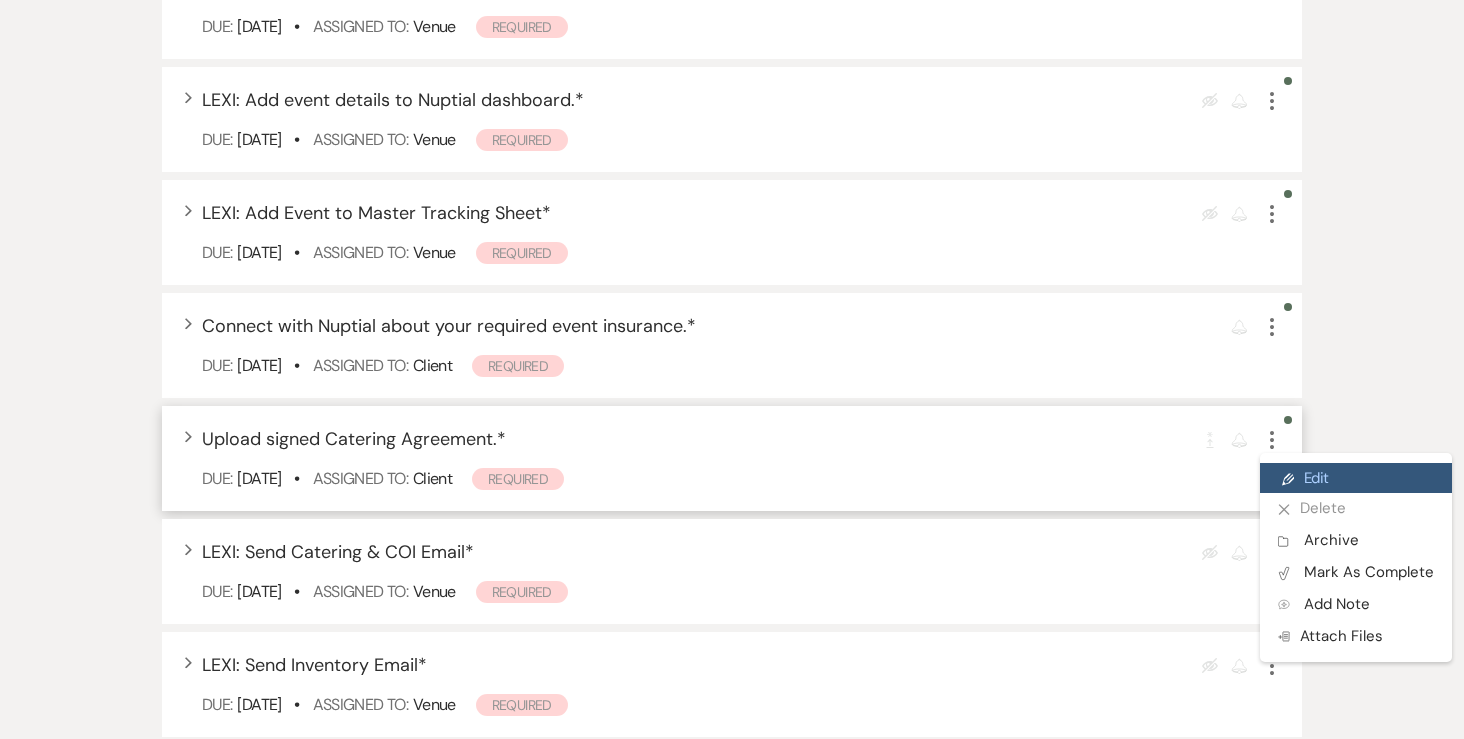 click on "Pencil  Edit" at bounding box center (1356, 478) 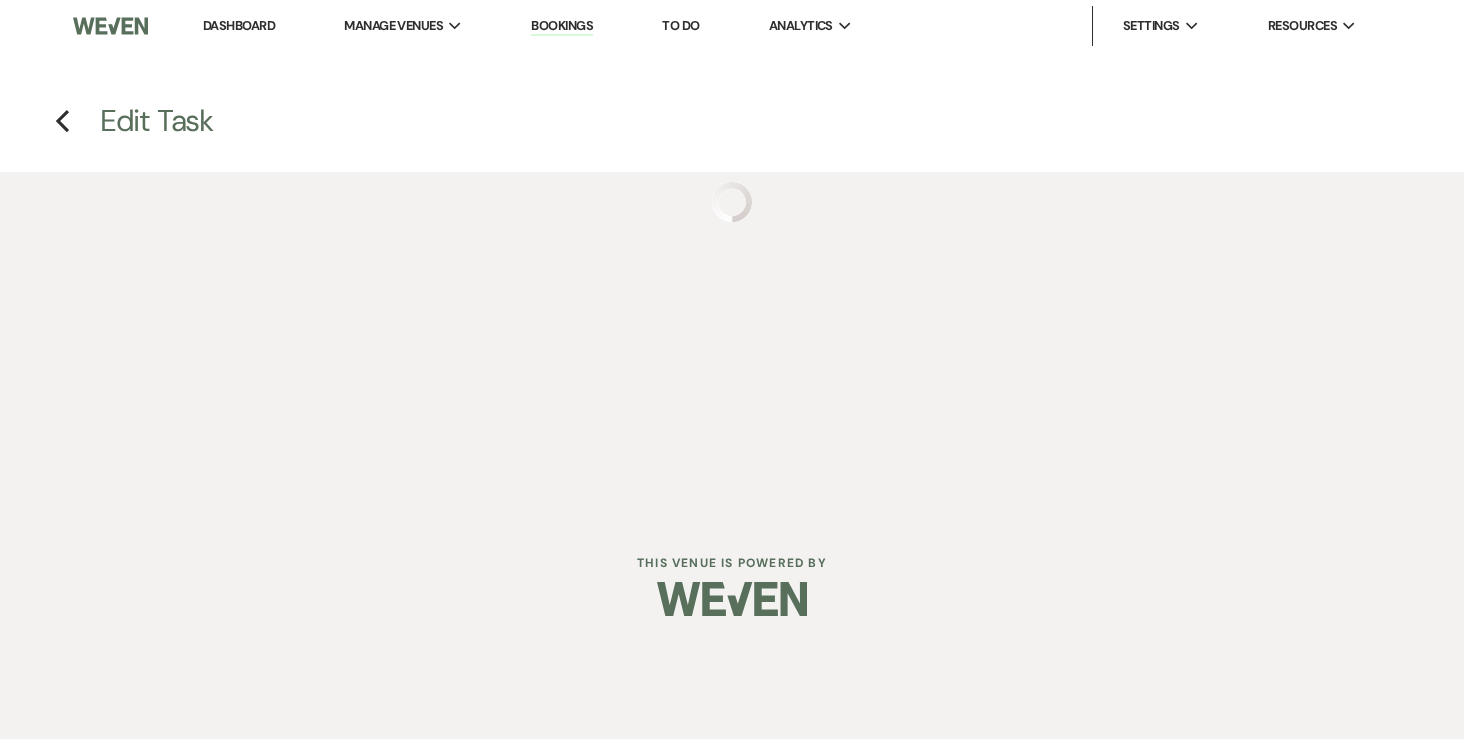 scroll, scrollTop: 0, scrollLeft: 0, axis: both 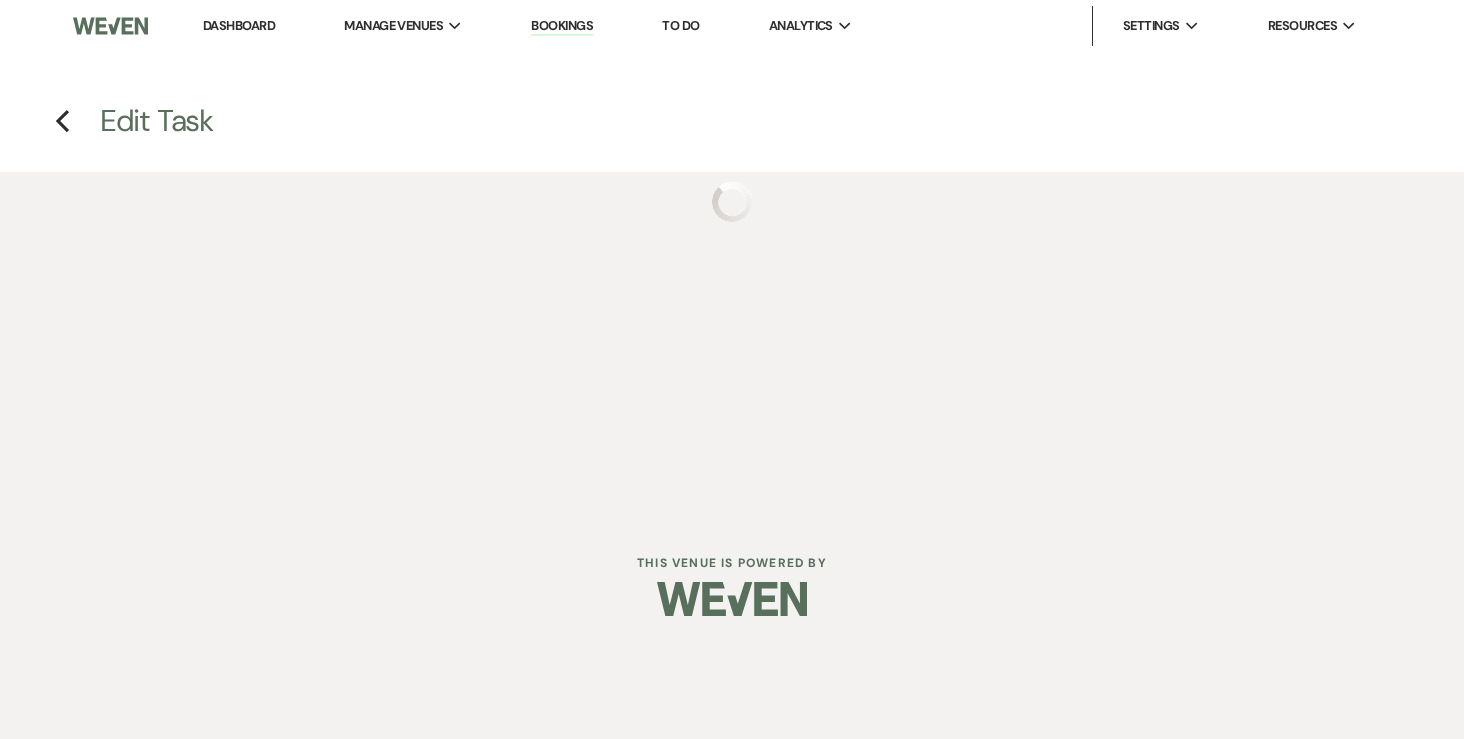 select on "true" 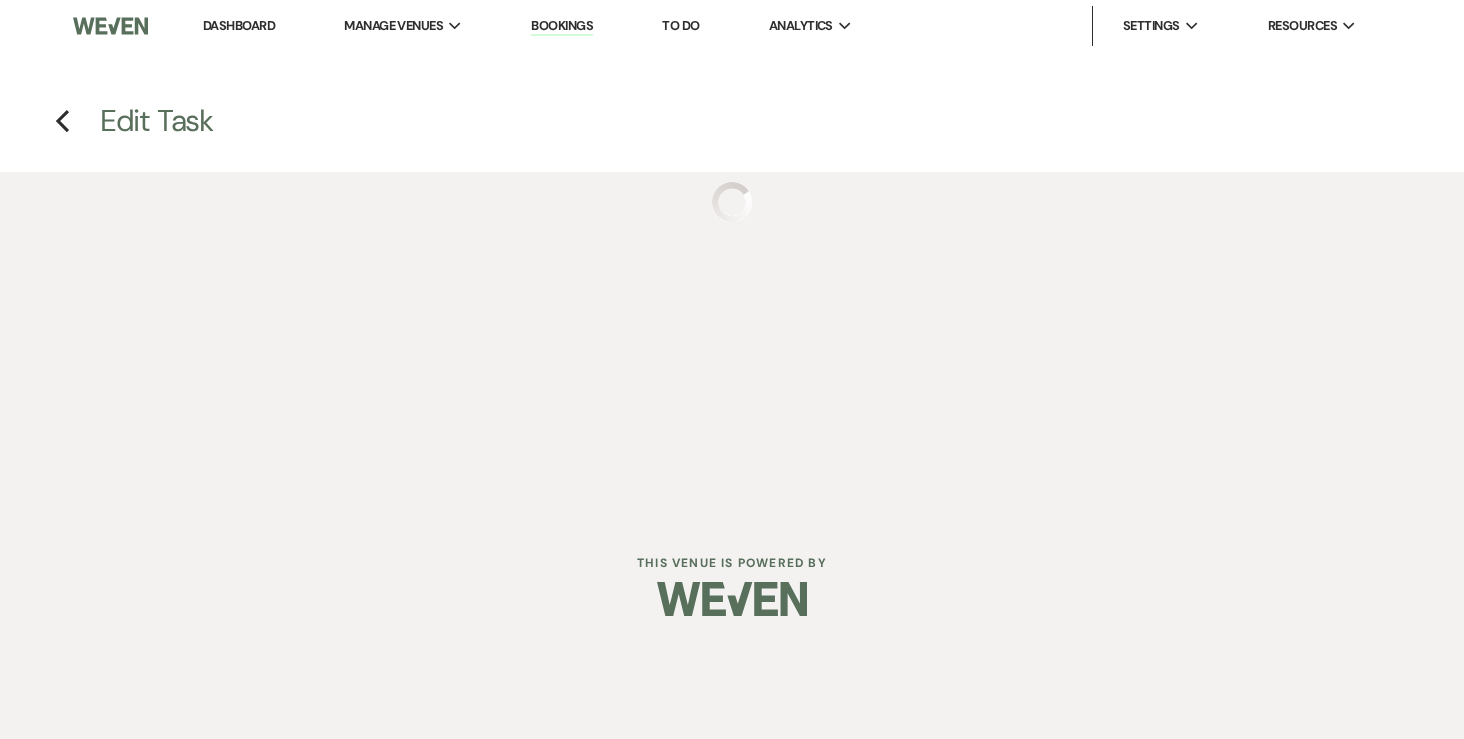 select on "32" 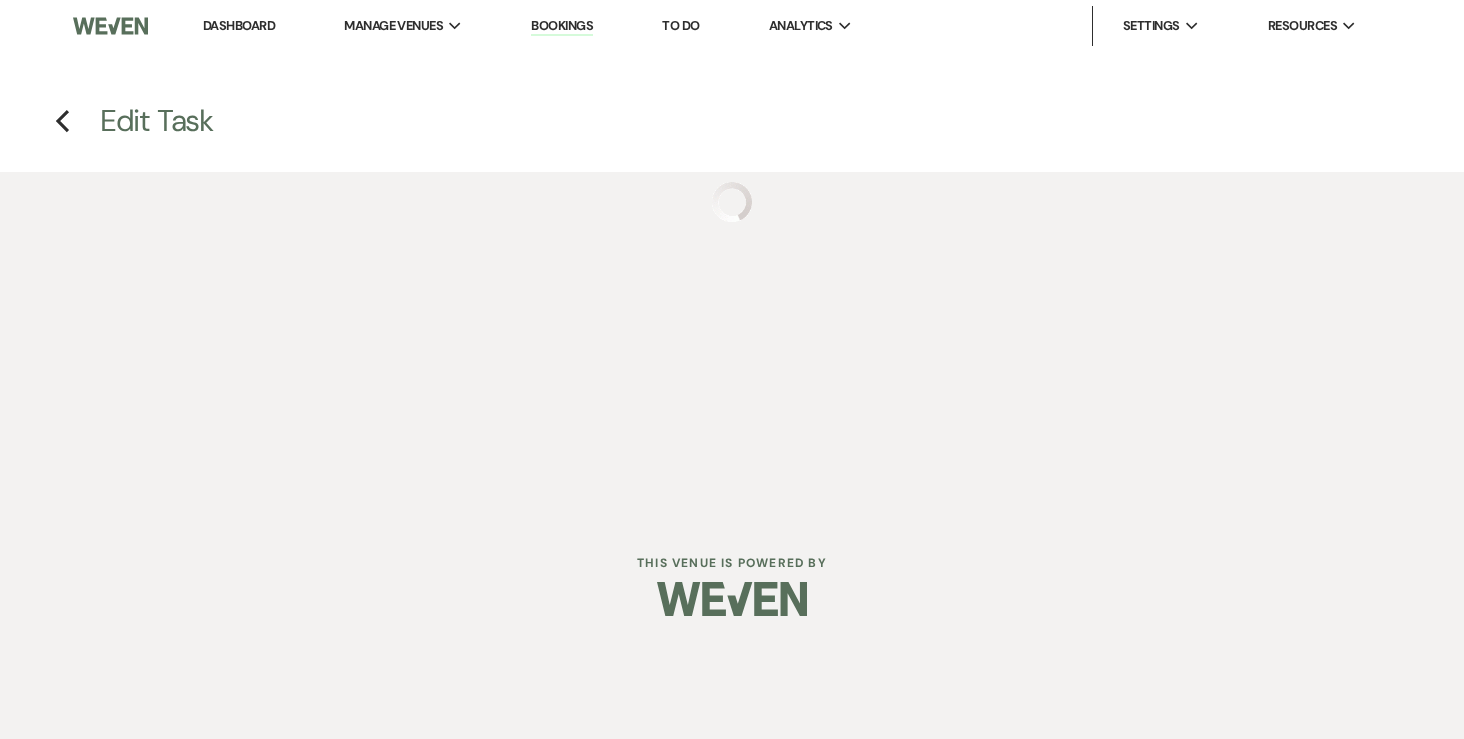 select on "planningToolsAccount" 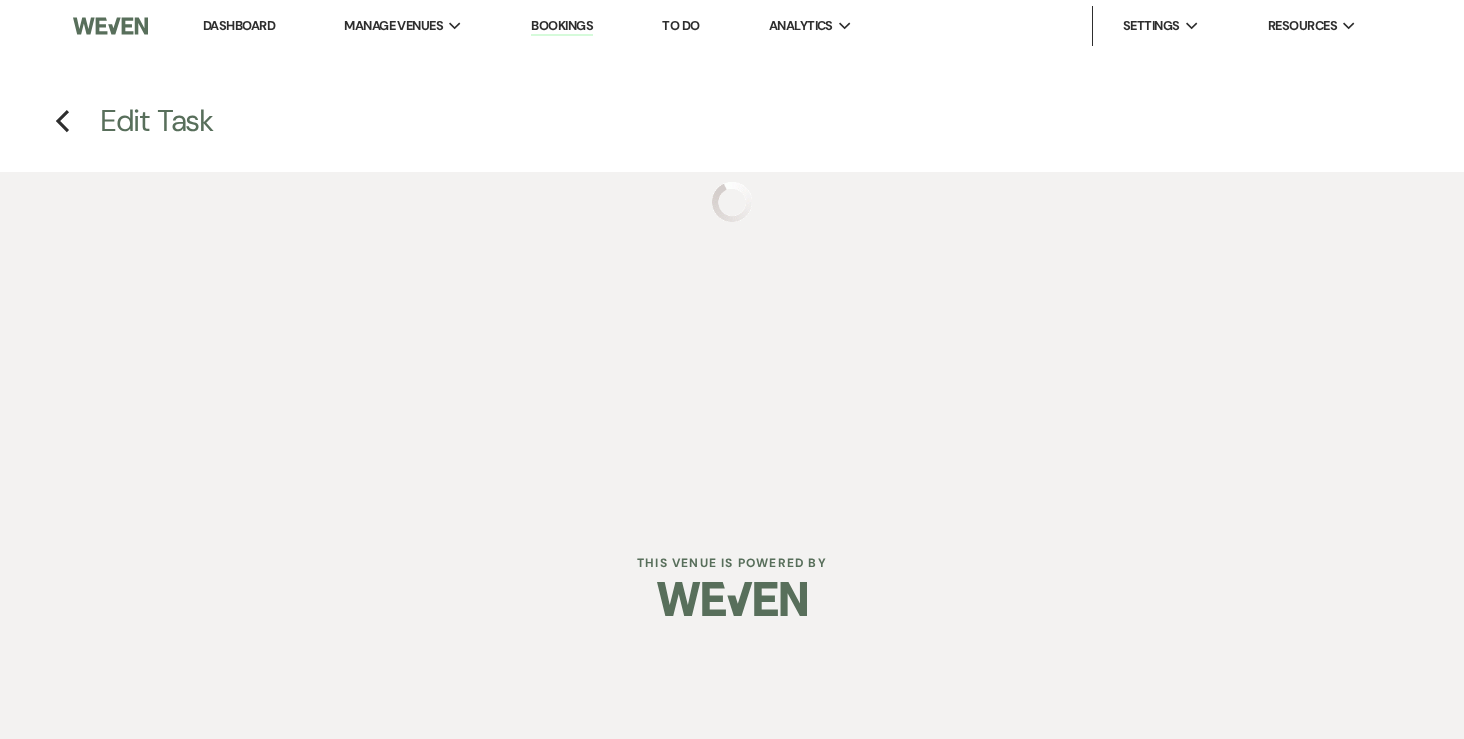select on "addDocument" 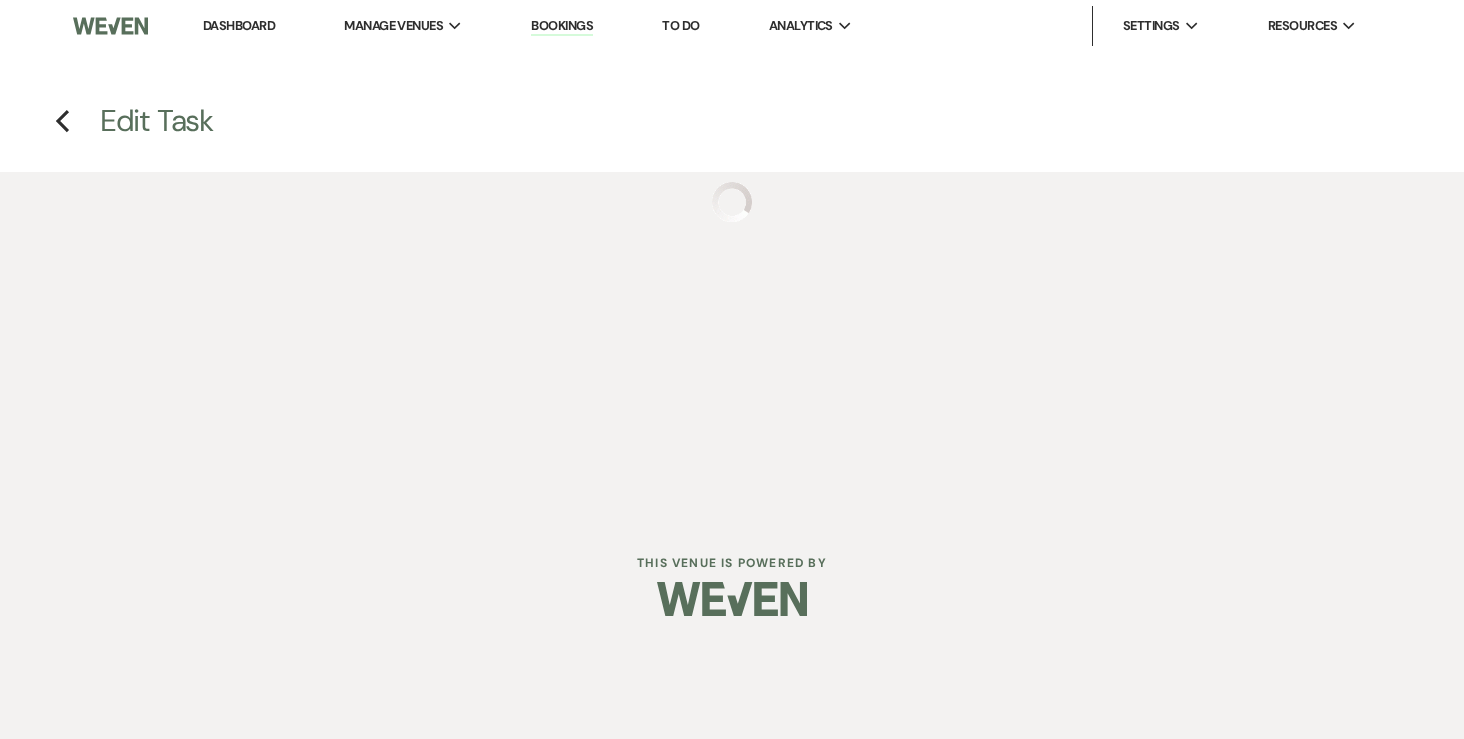 select on "10" 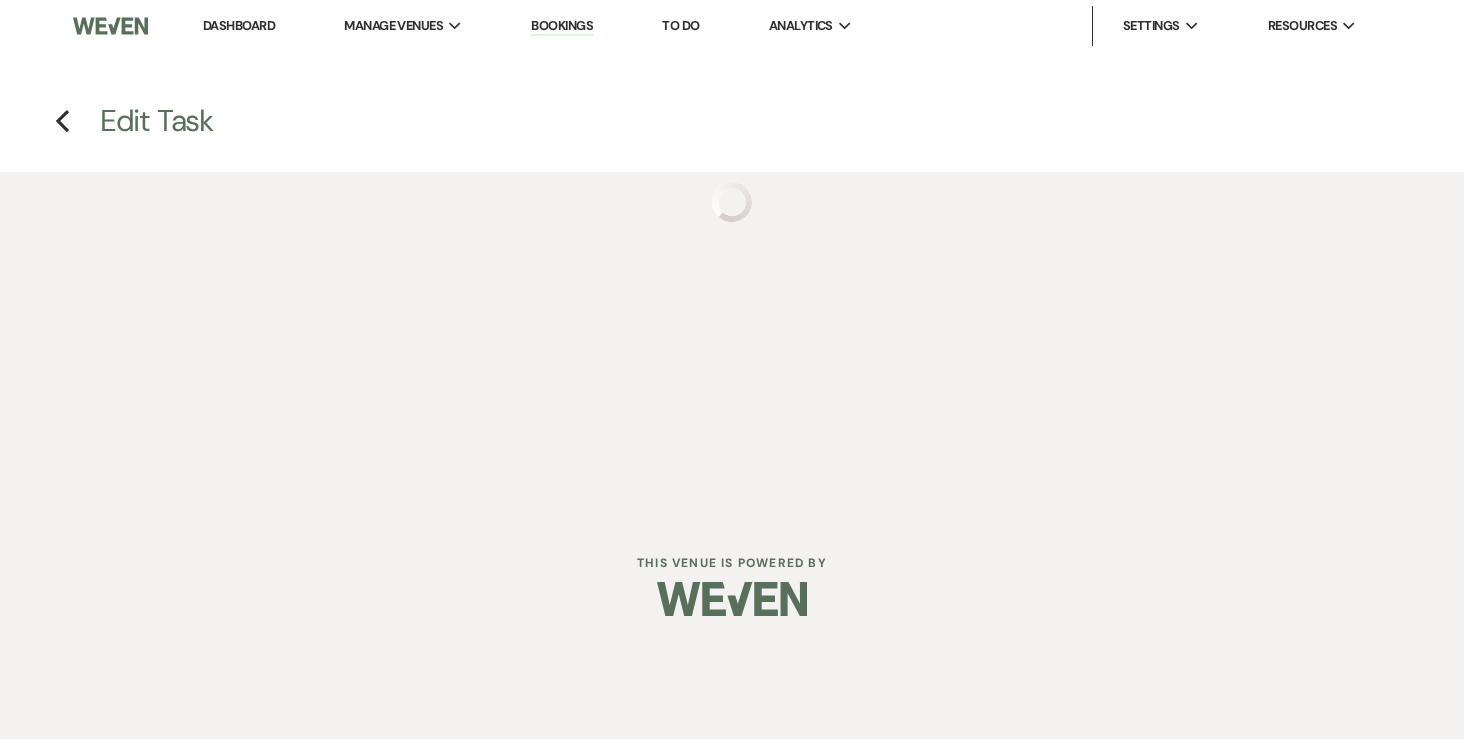 select on "client" 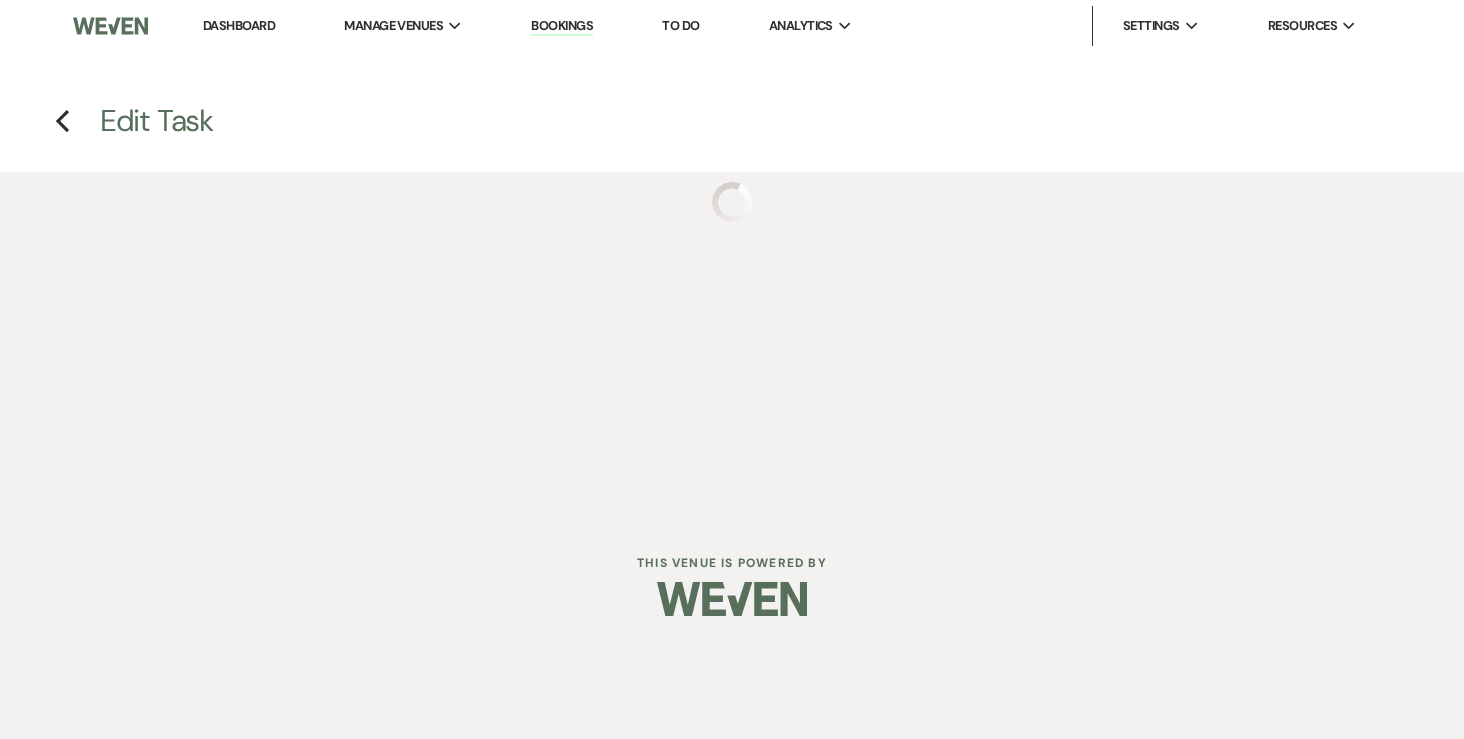 select on "monthly" 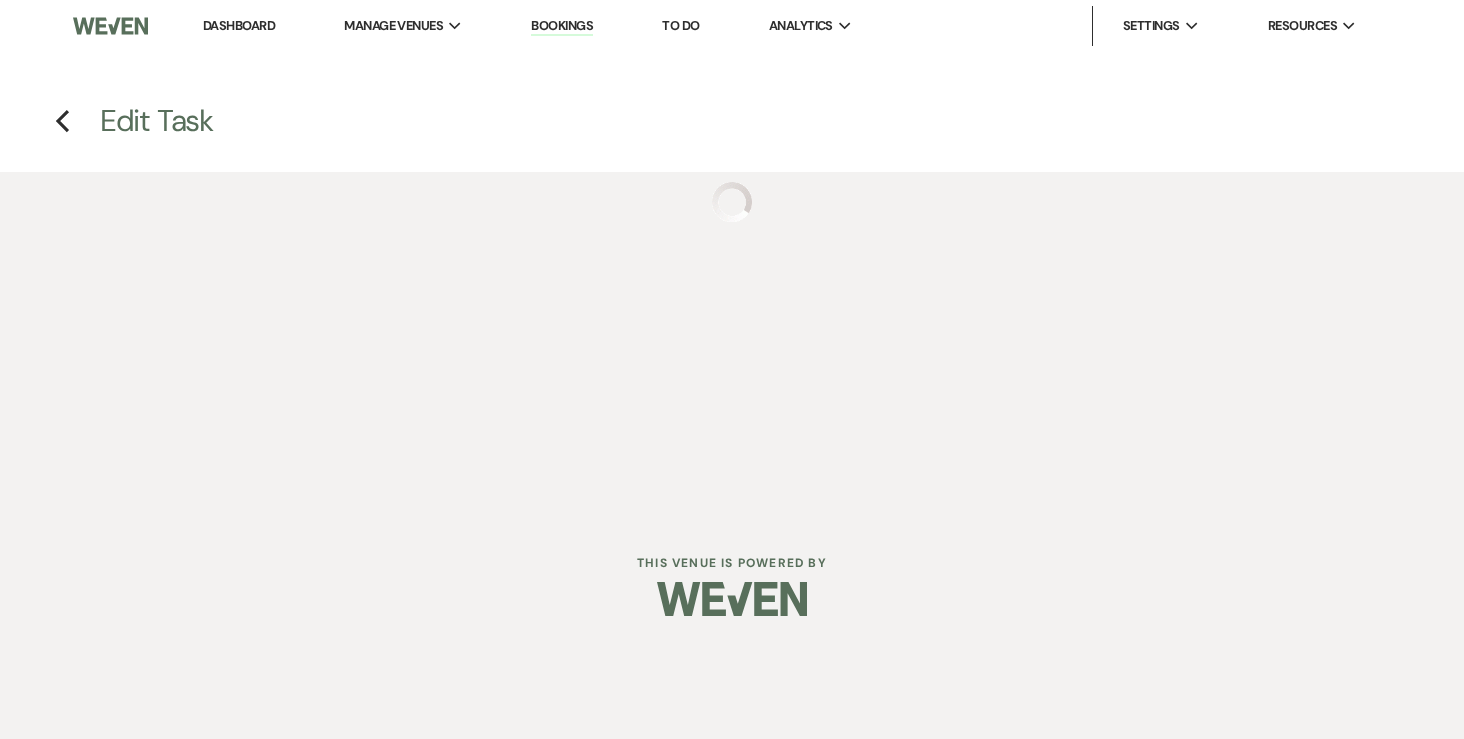 select on "days" 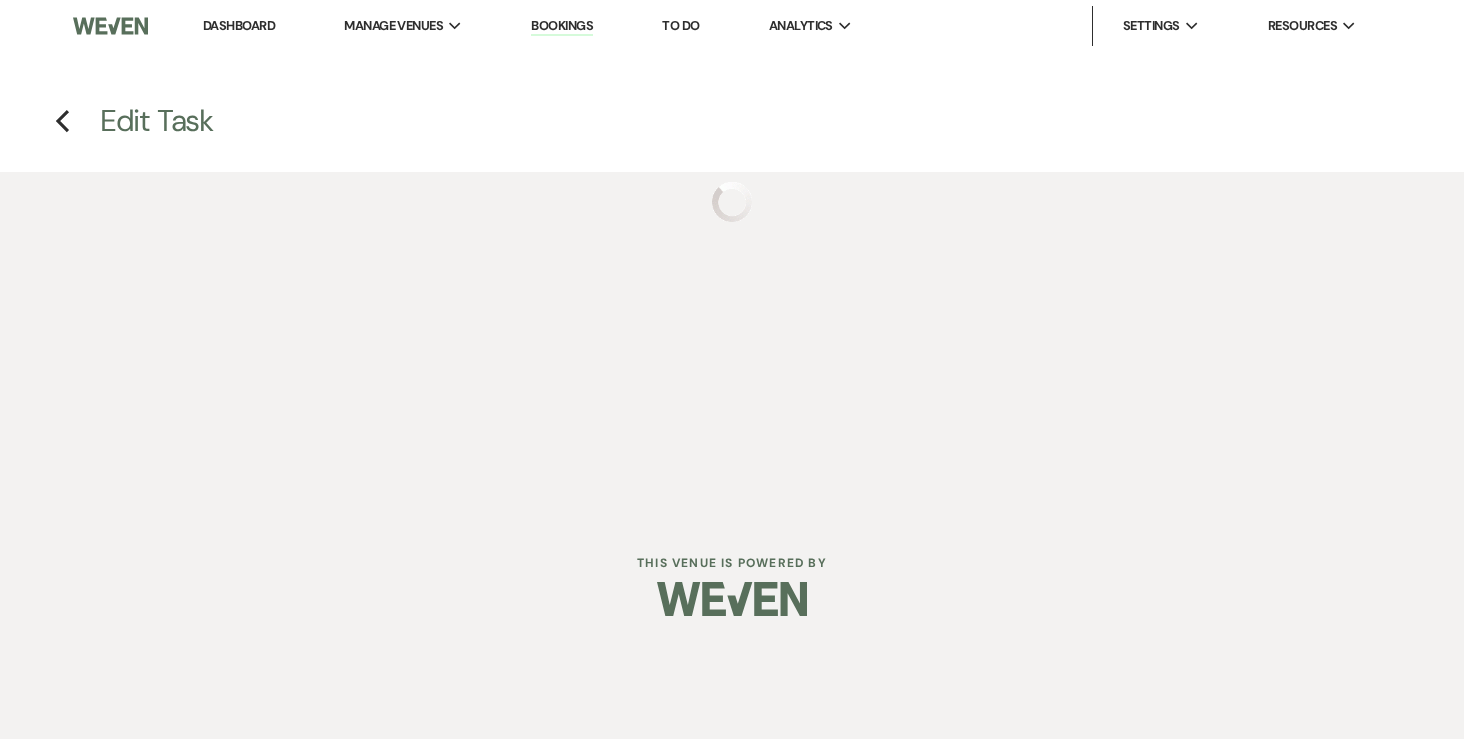 select on "afterDueDate" 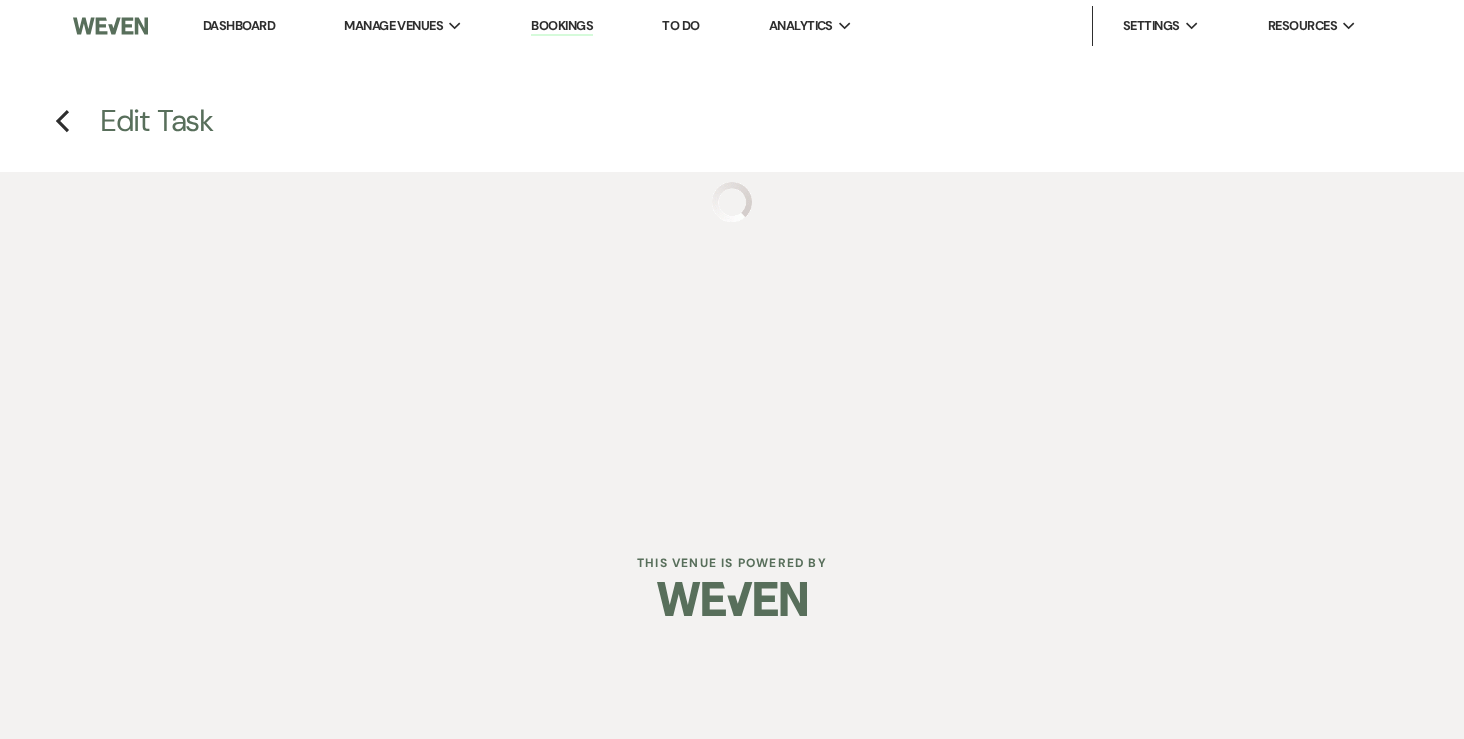 select on "complete" 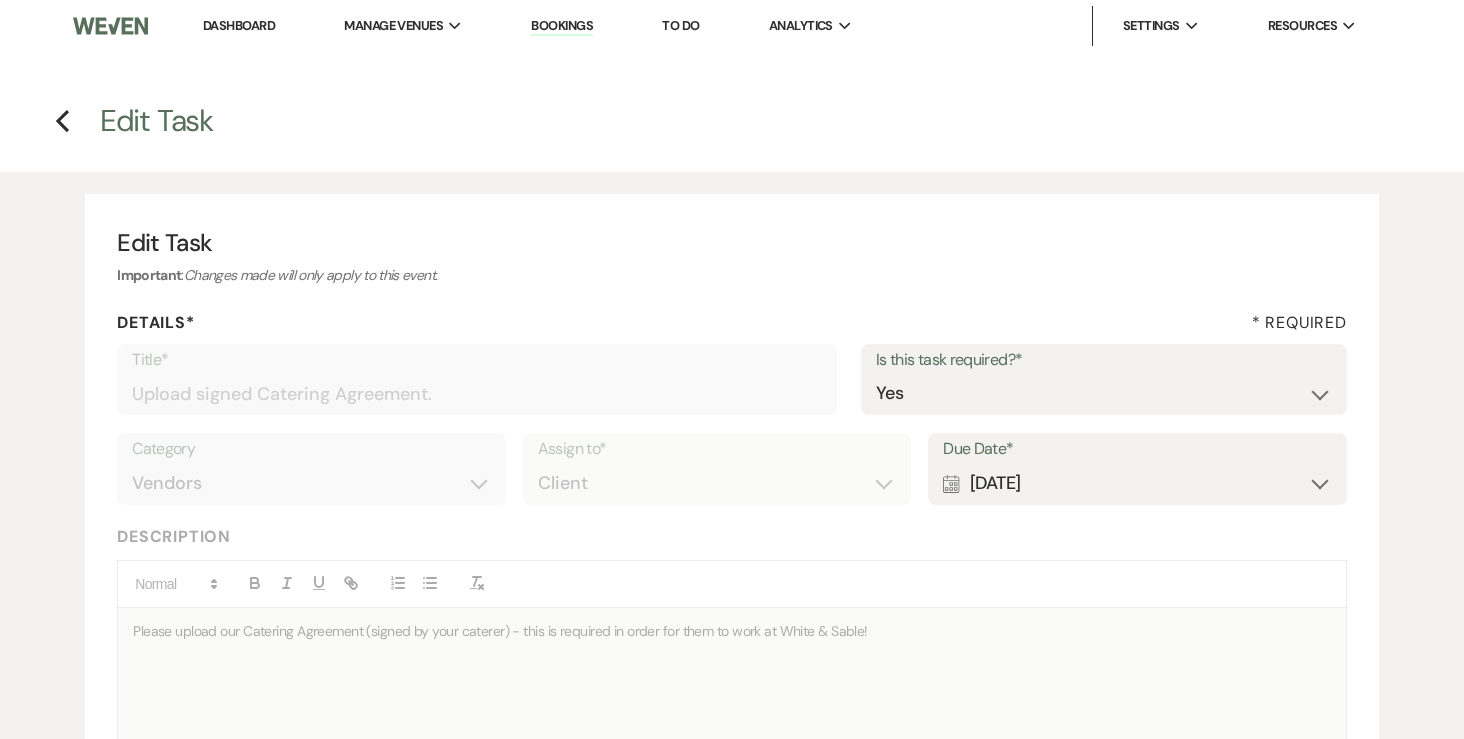 click on "Calendar Aug 02, 2025 Expand" at bounding box center [1137, 483] 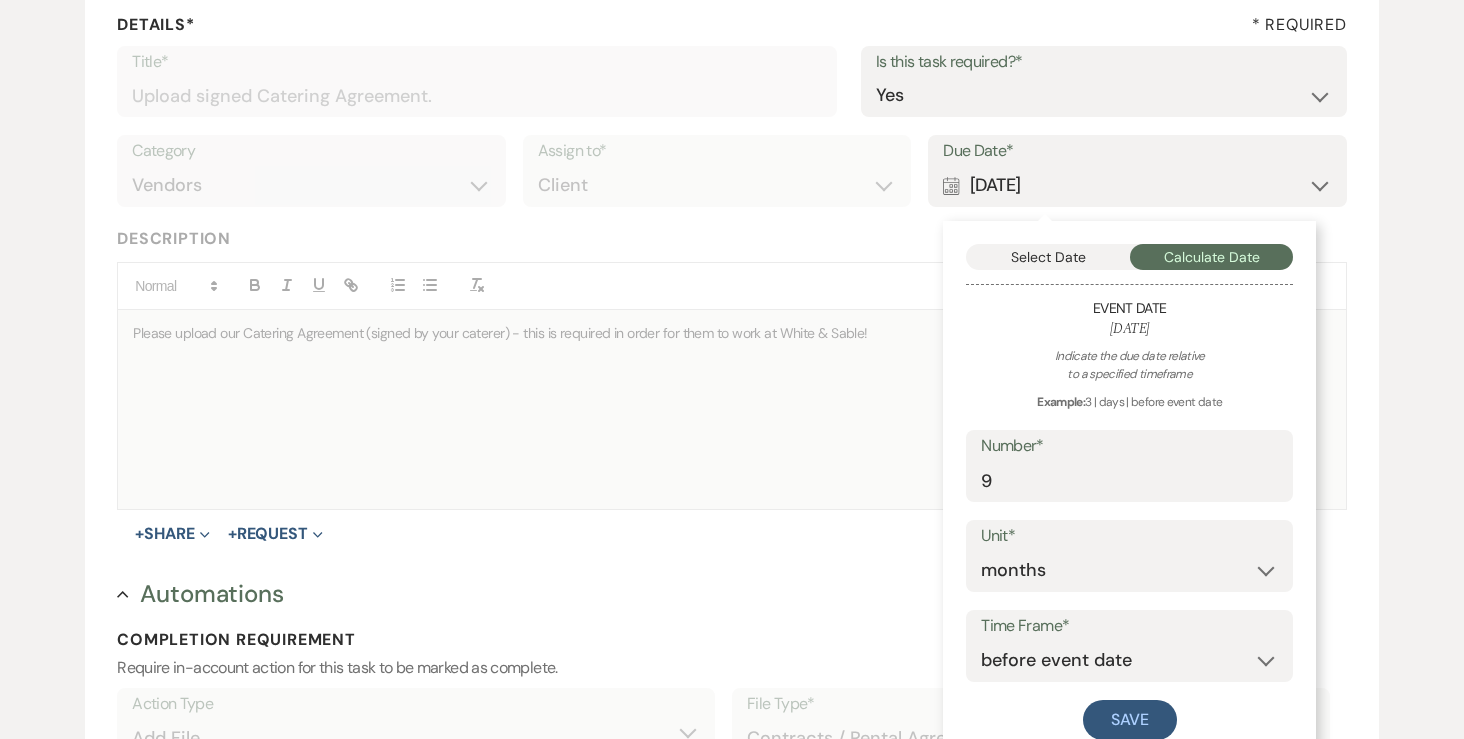 scroll, scrollTop: 318, scrollLeft: 0, axis: vertical 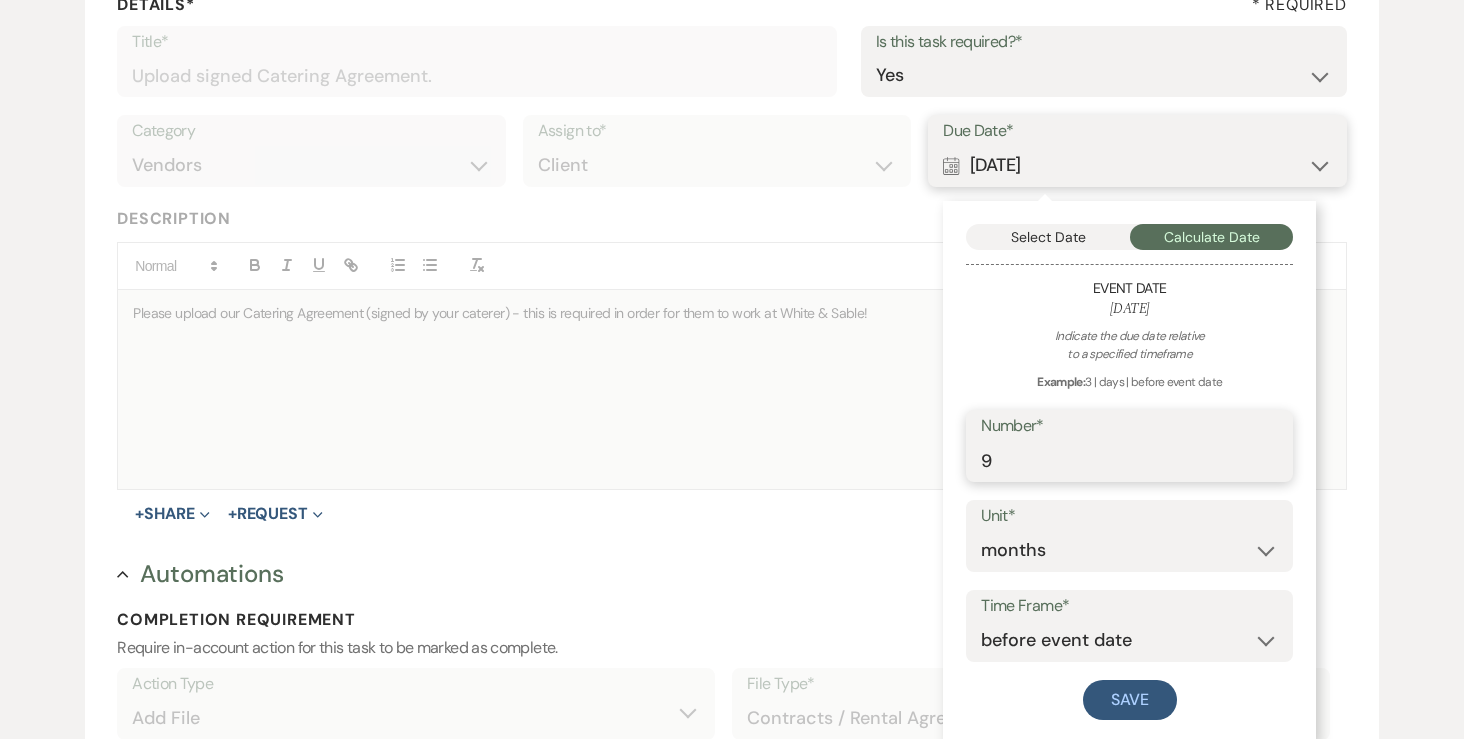 click on "9" at bounding box center [1129, 460] 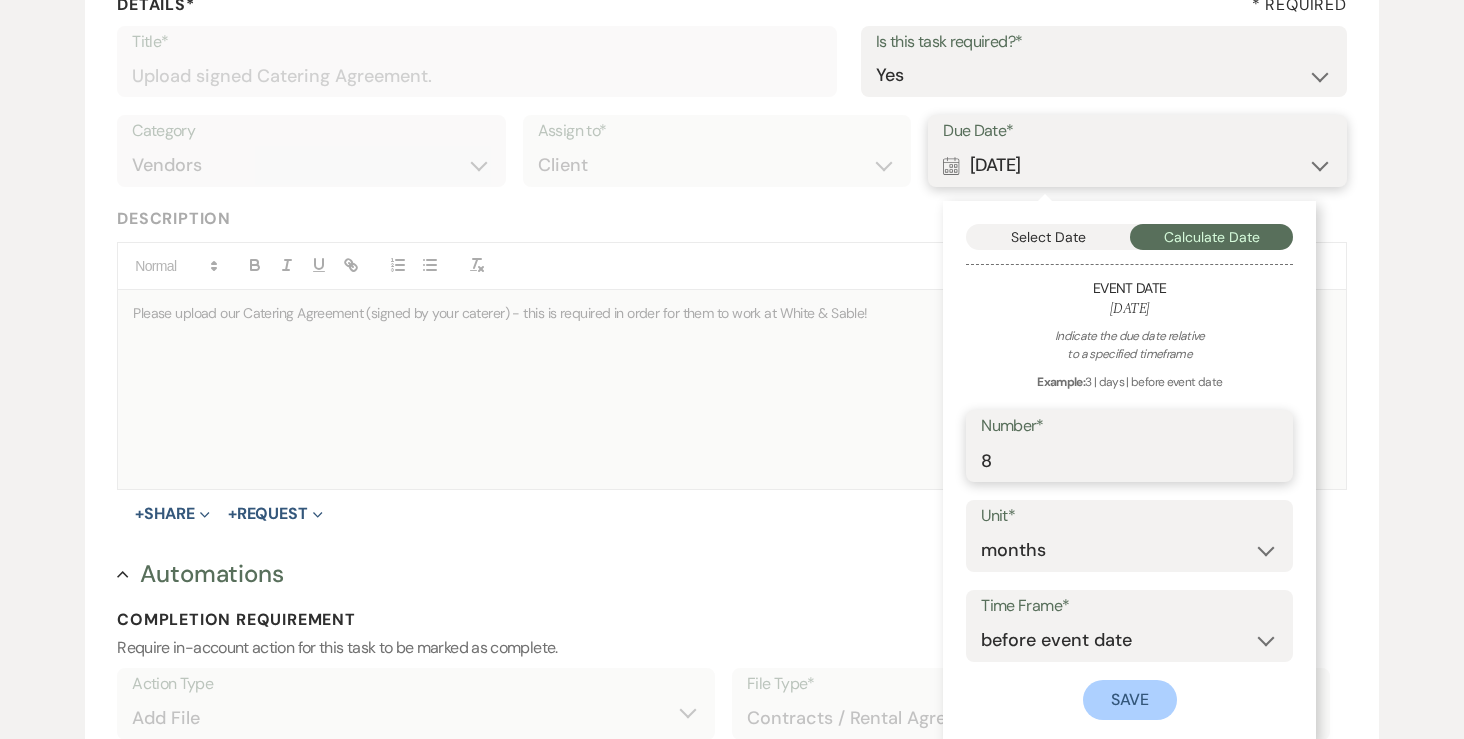 type on "8" 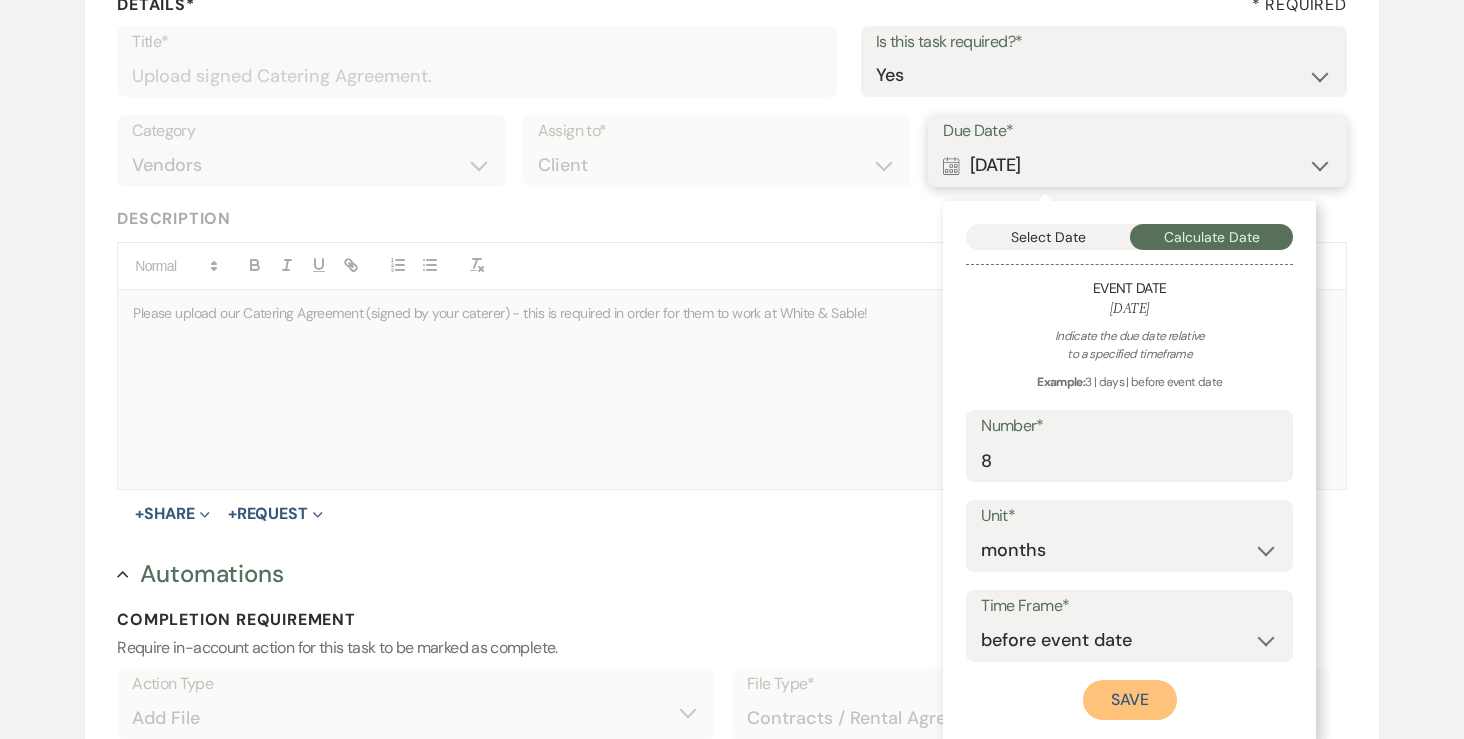 click on "Save" at bounding box center [1130, 700] 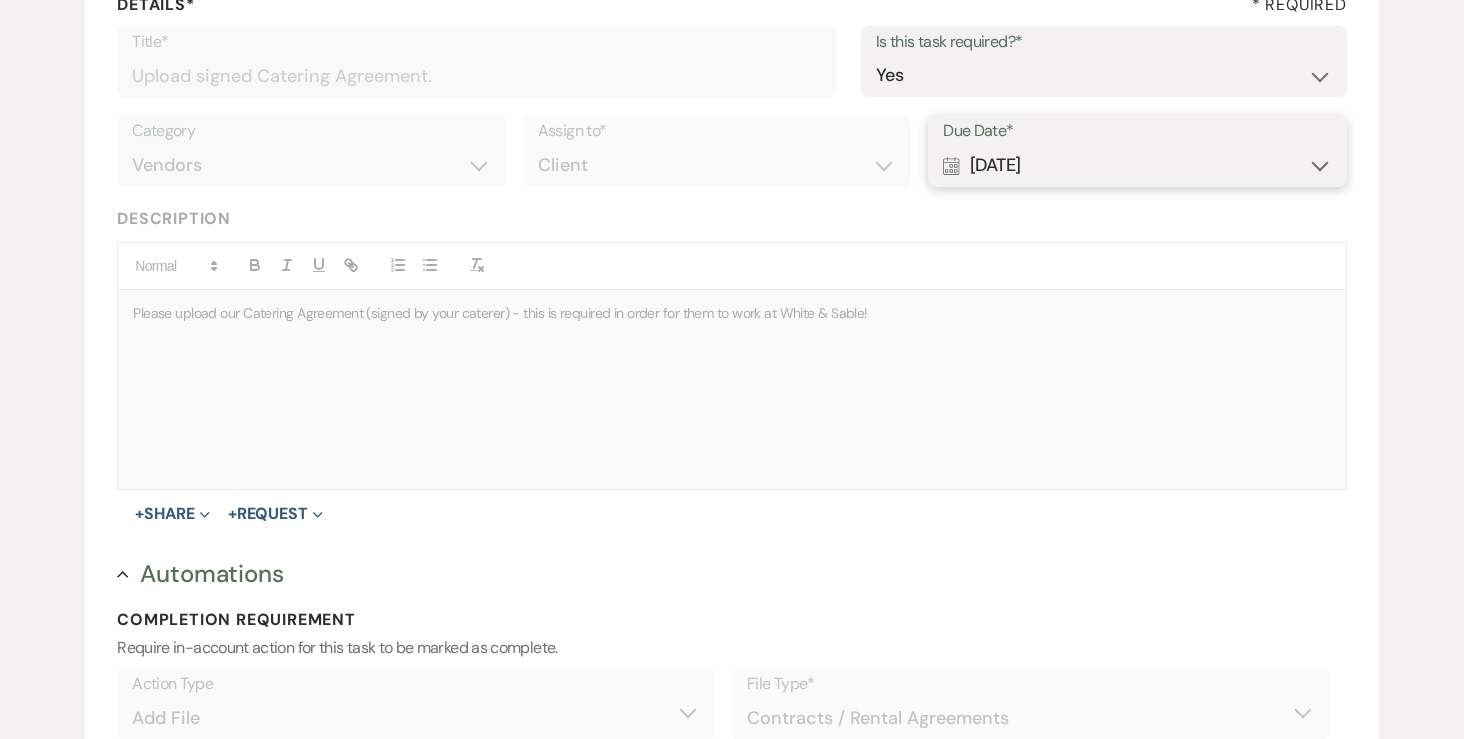 scroll, scrollTop: 825, scrollLeft: 0, axis: vertical 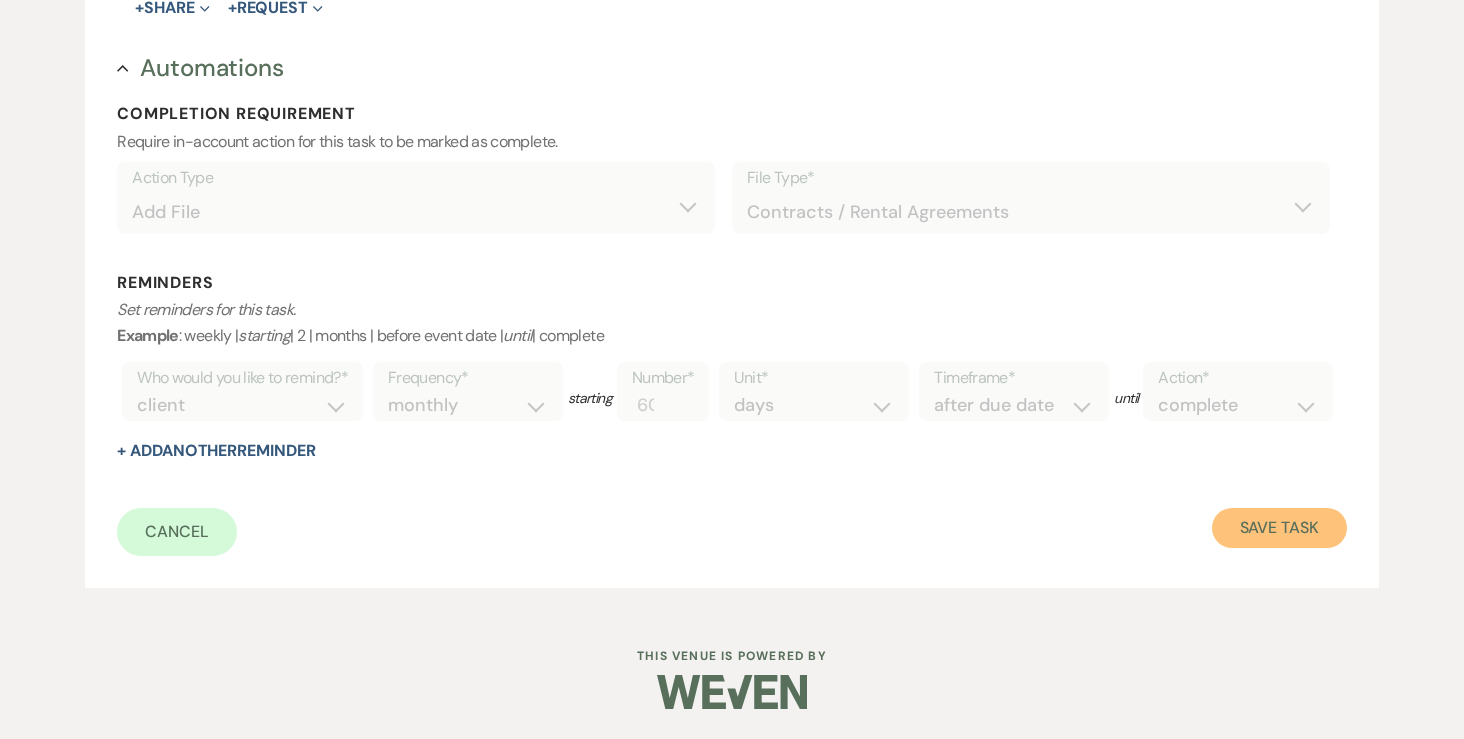 click on "Save Task" at bounding box center [1279, 528] 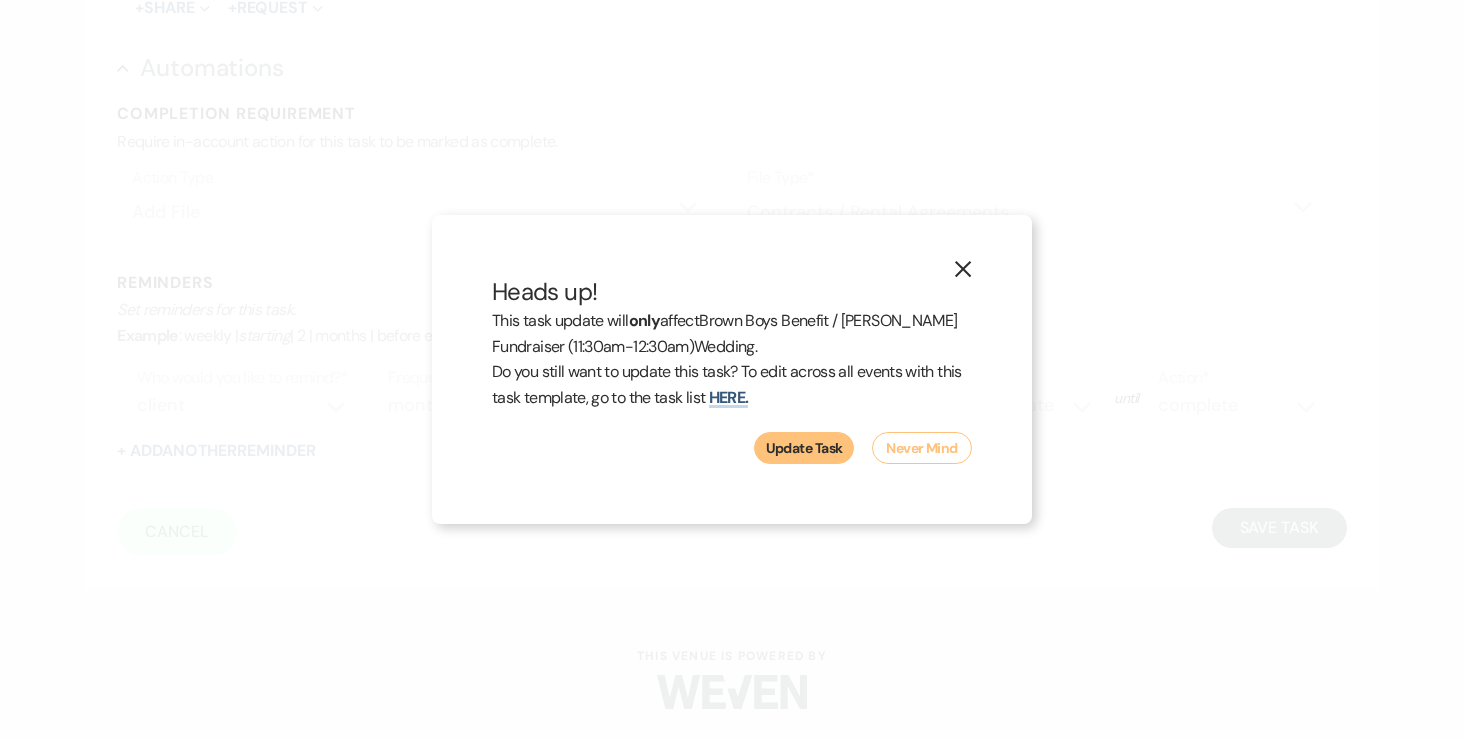 click on "This task update will  only  affect  Brown Boys Benefit / Andy Brown's Fundraiser (11:30am-12:30am)  Wedding. Do you still want to update this task? To edit across all events with this task template, go to the task list   here." at bounding box center [732, 370] 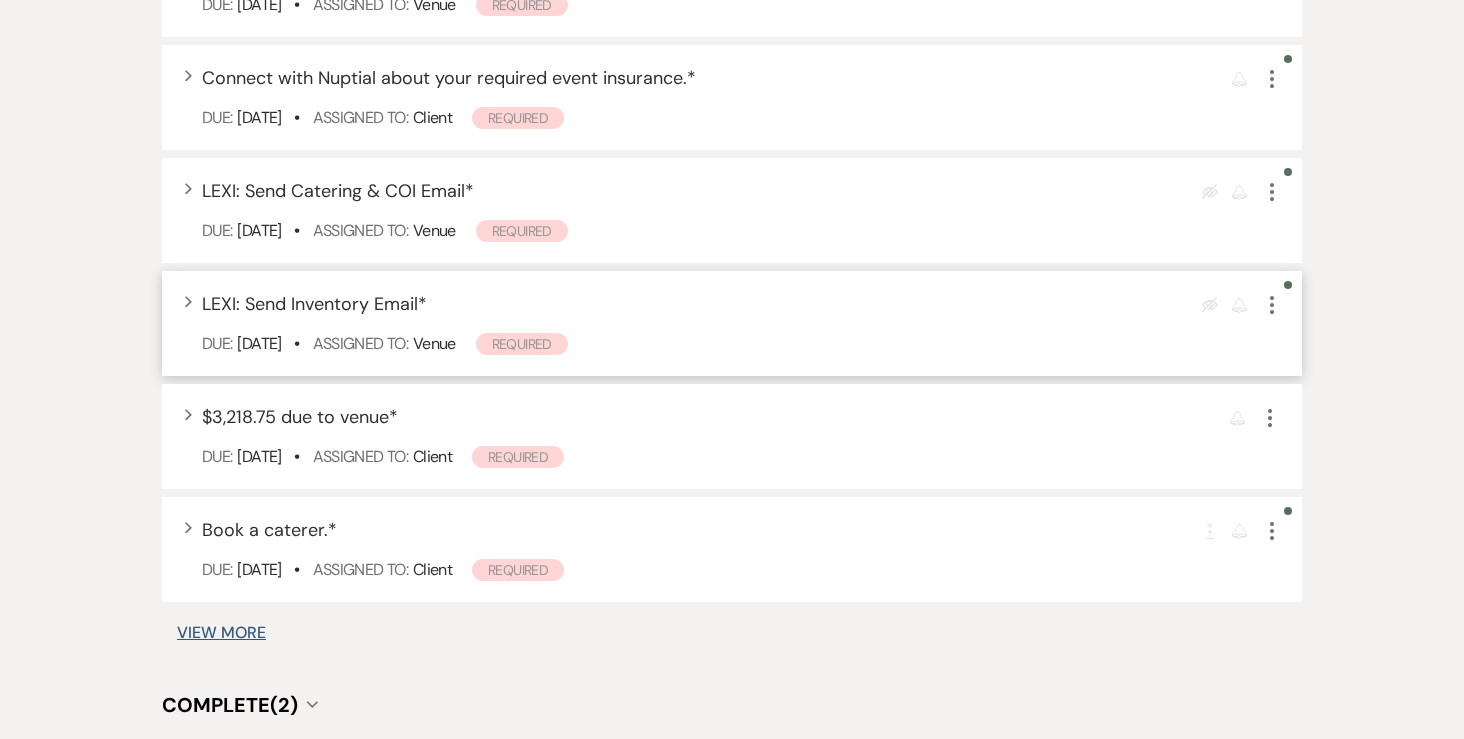 scroll, scrollTop: 1384, scrollLeft: 0, axis: vertical 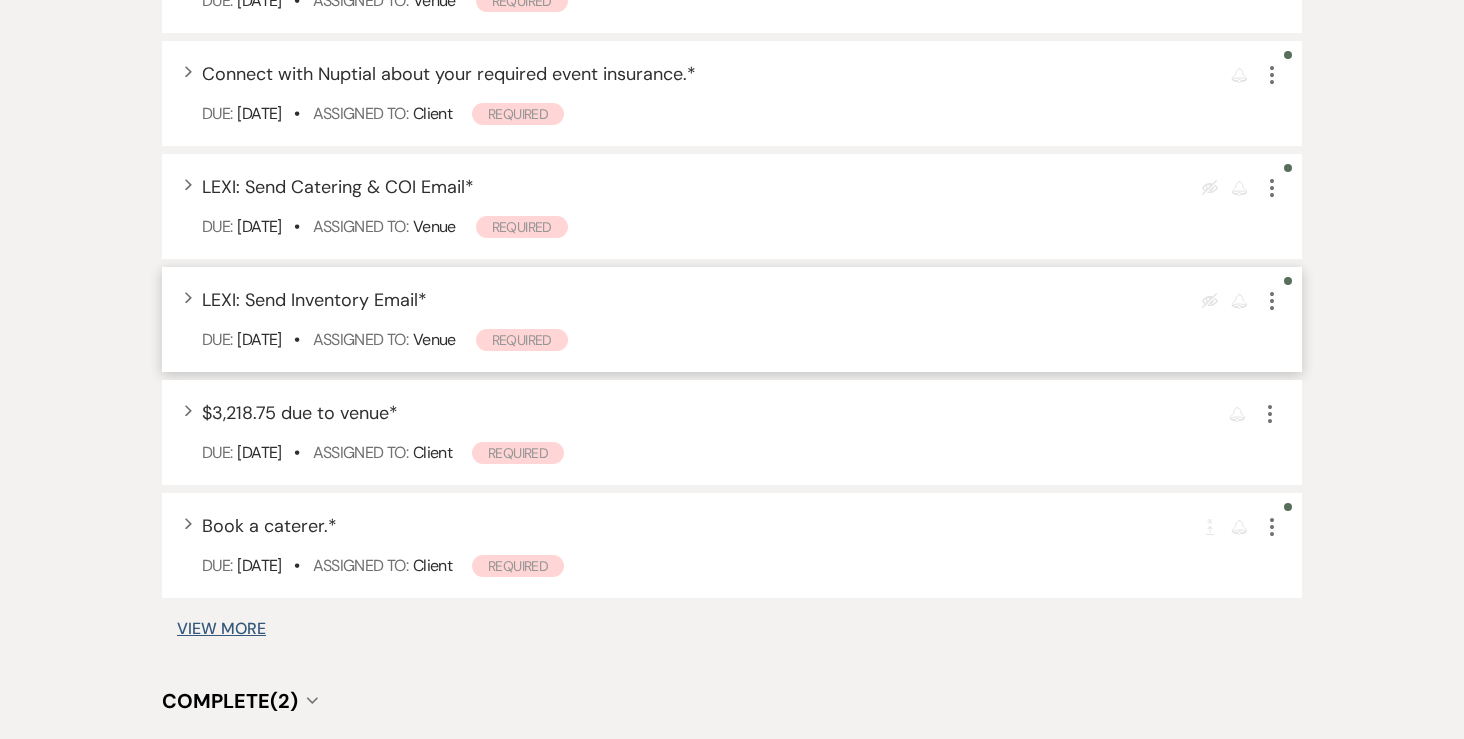 click 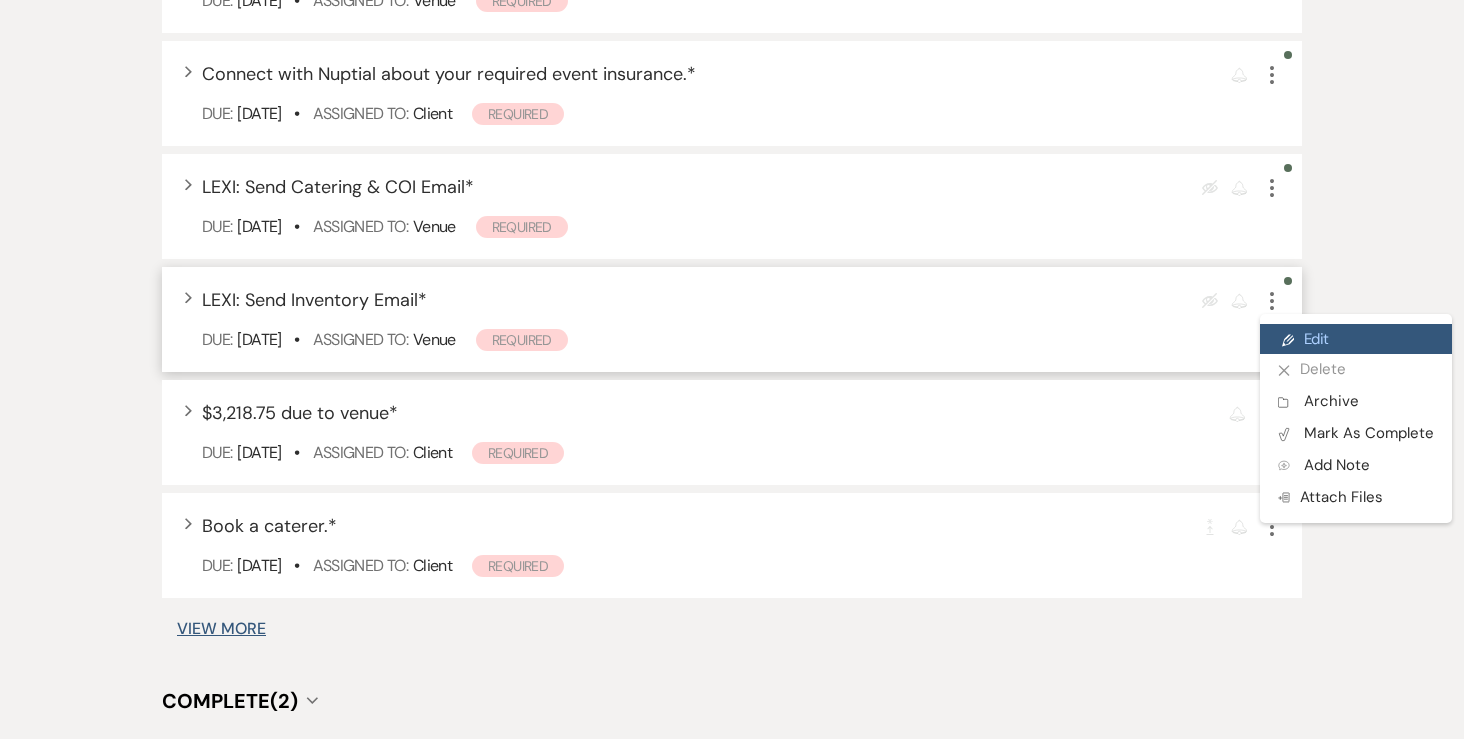 click on "Pencil  Edit" at bounding box center [1356, 339] 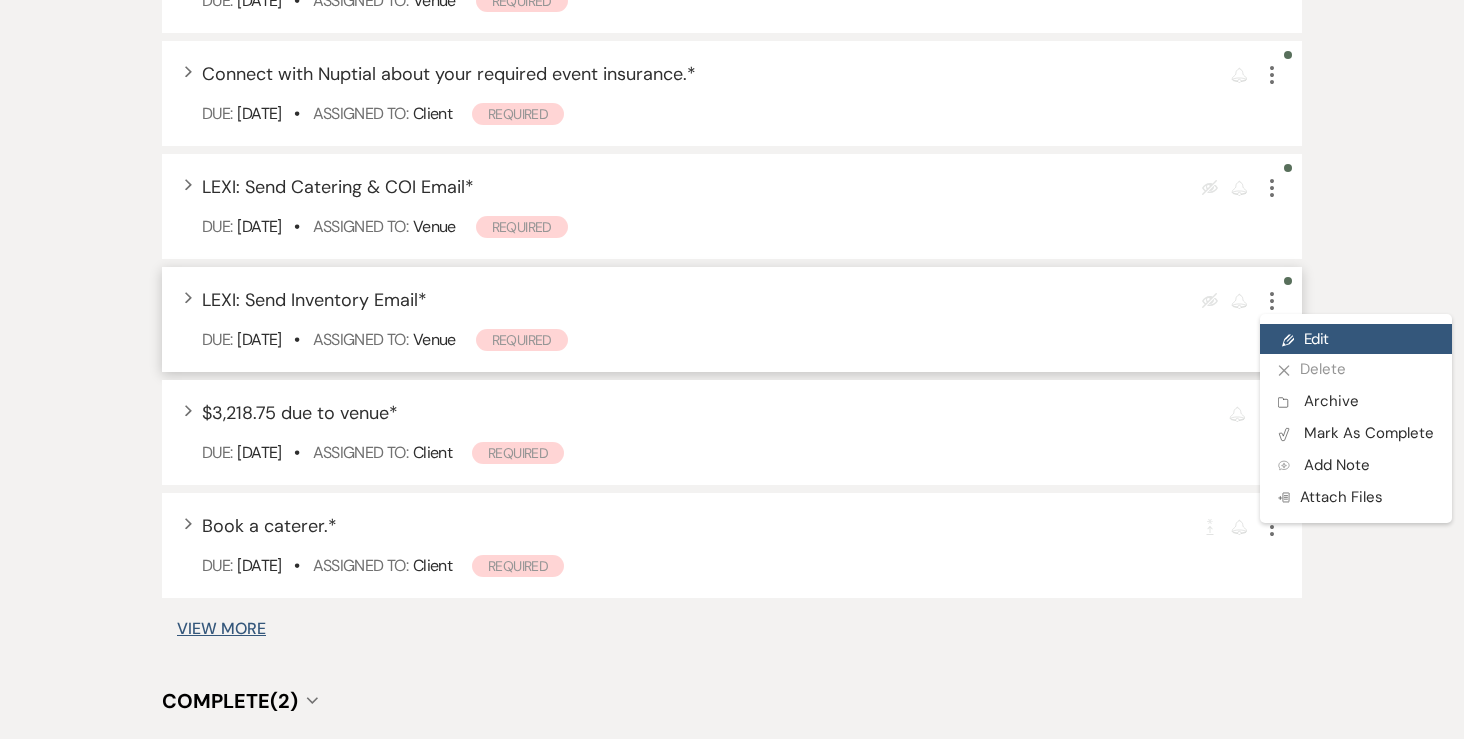 scroll, scrollTop: 0, scrollLeft: 0, axis: both 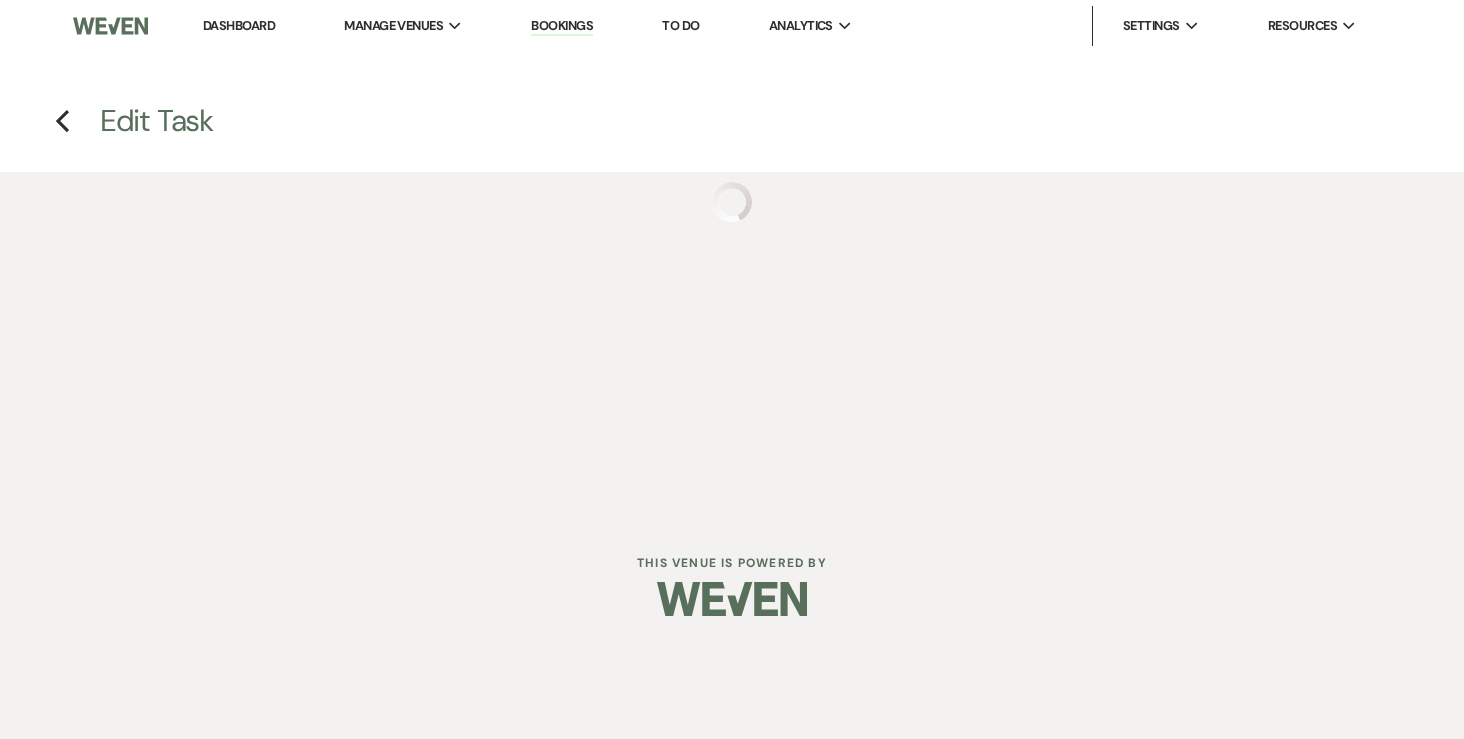 select on "true" 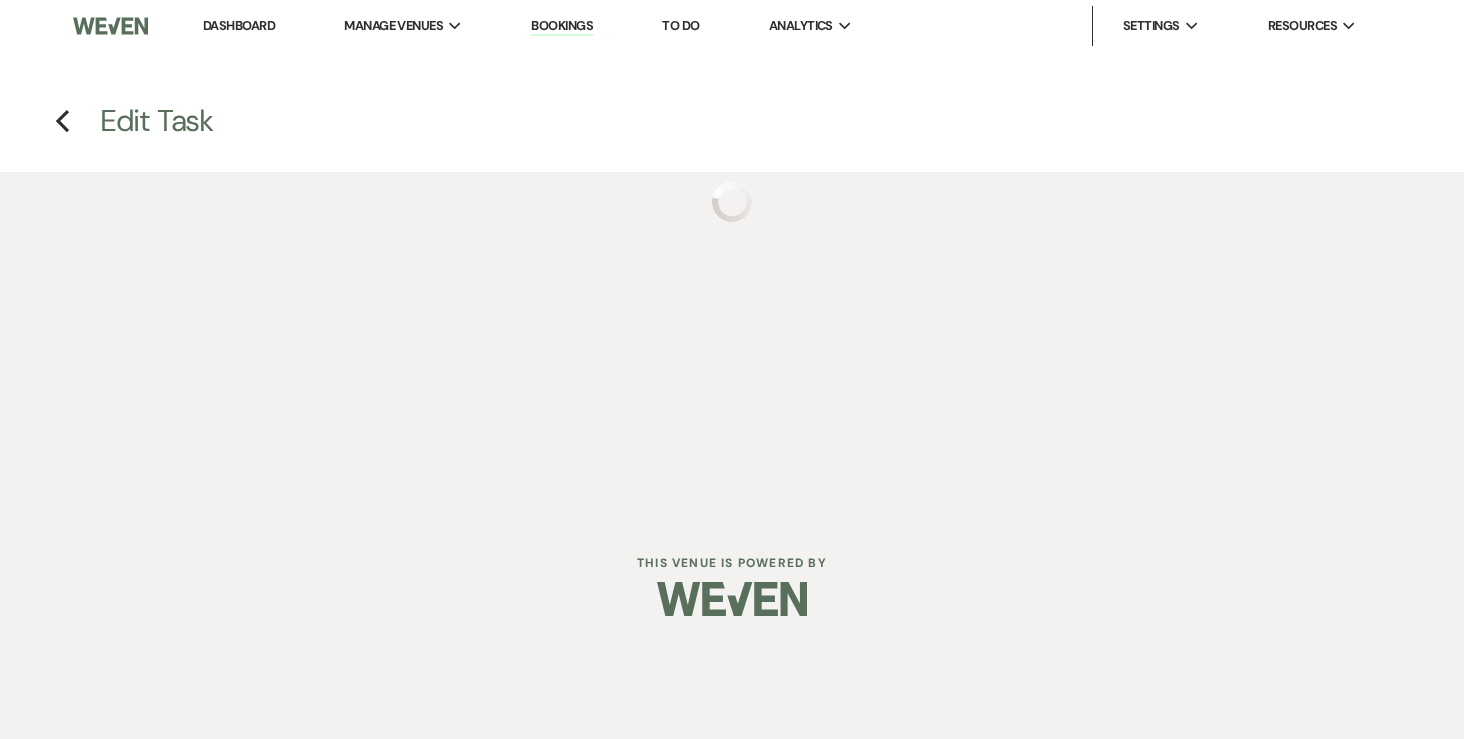 select on "31" 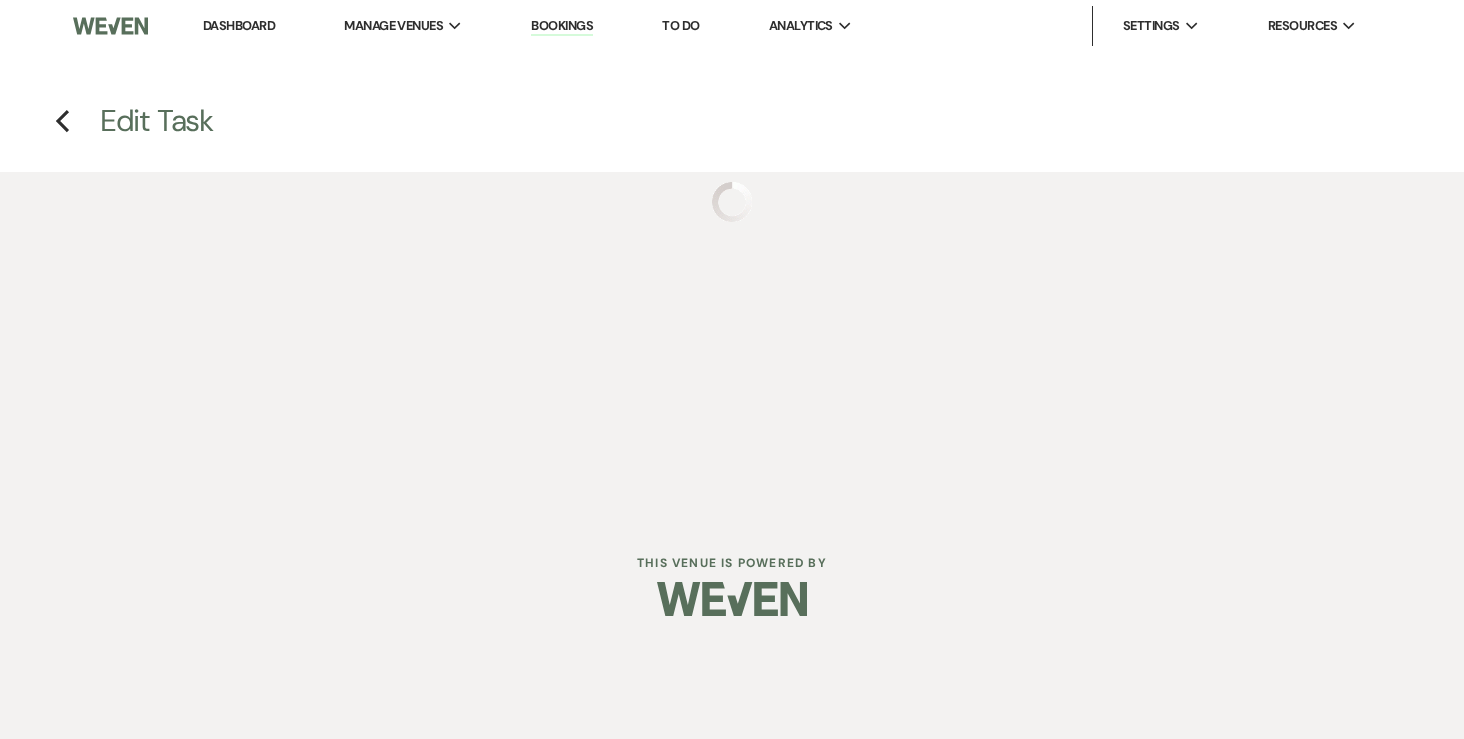 select on "venueHost" 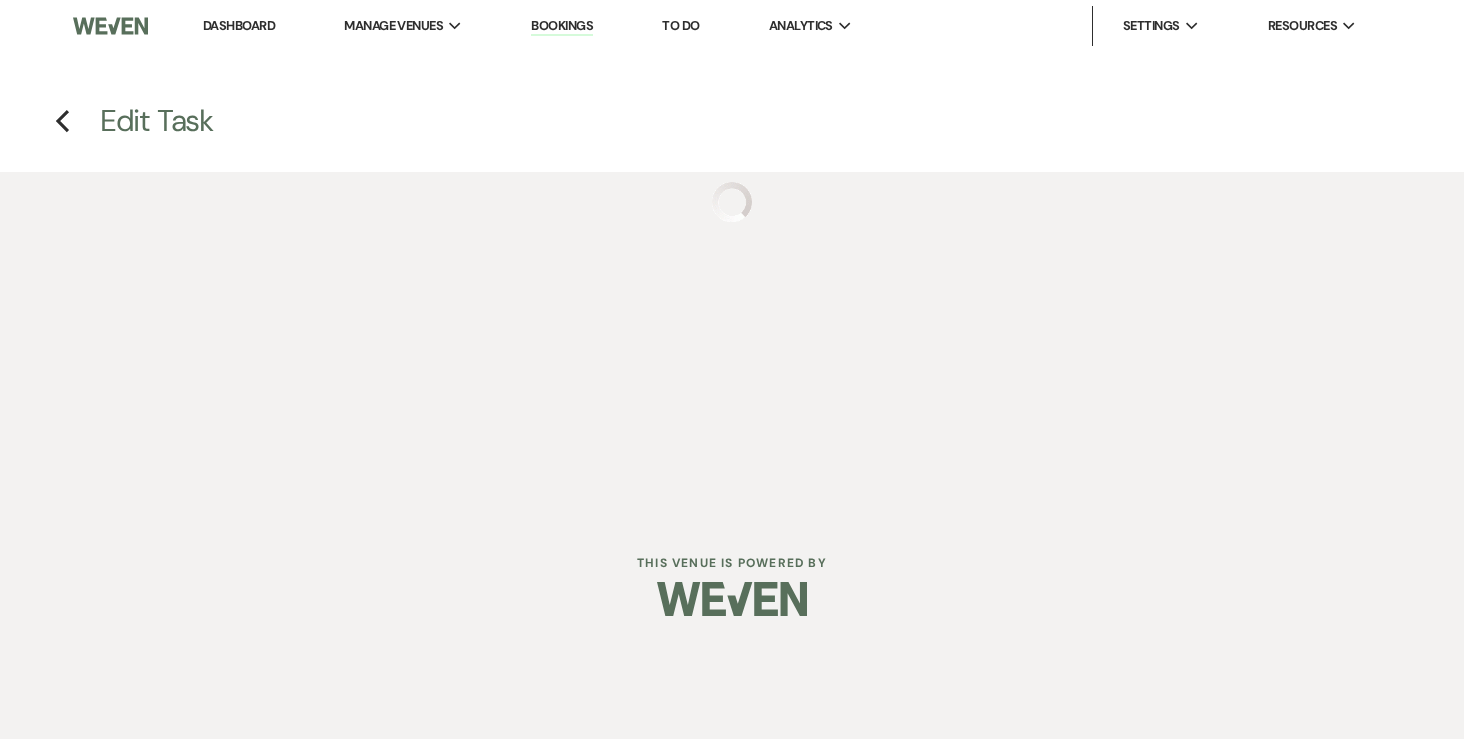 select on "host" 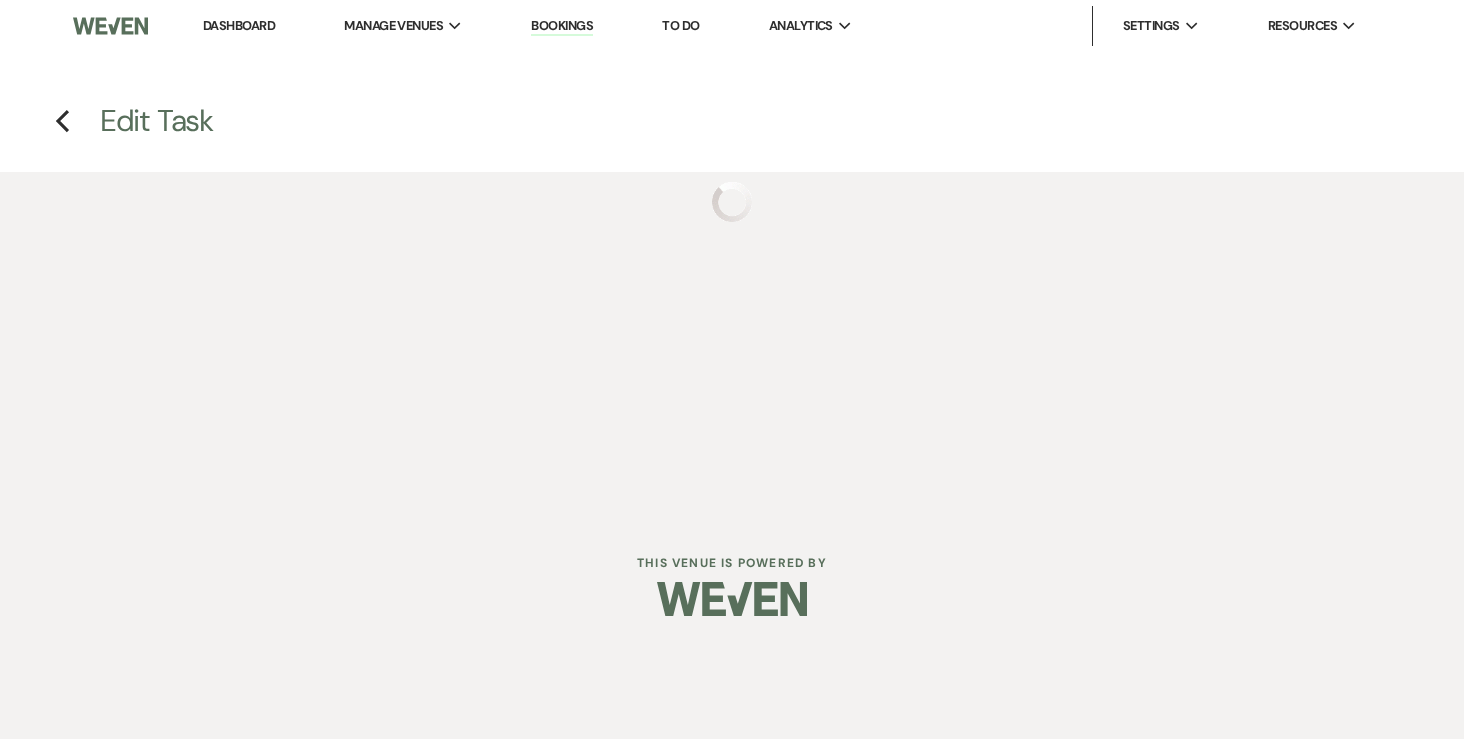 select on "onDueDate" 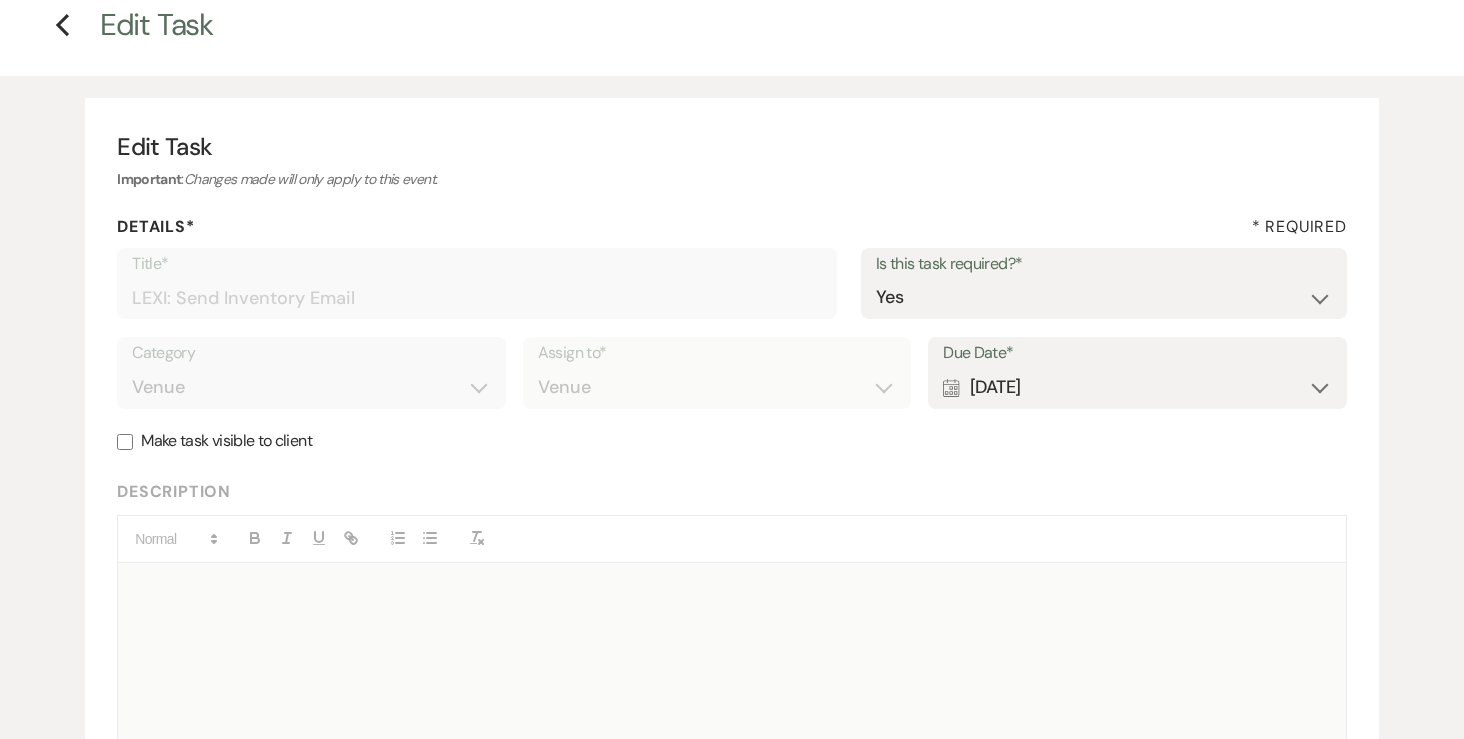 scroll, scrollTop: 99, scrollLeft: 0, axis: vertical 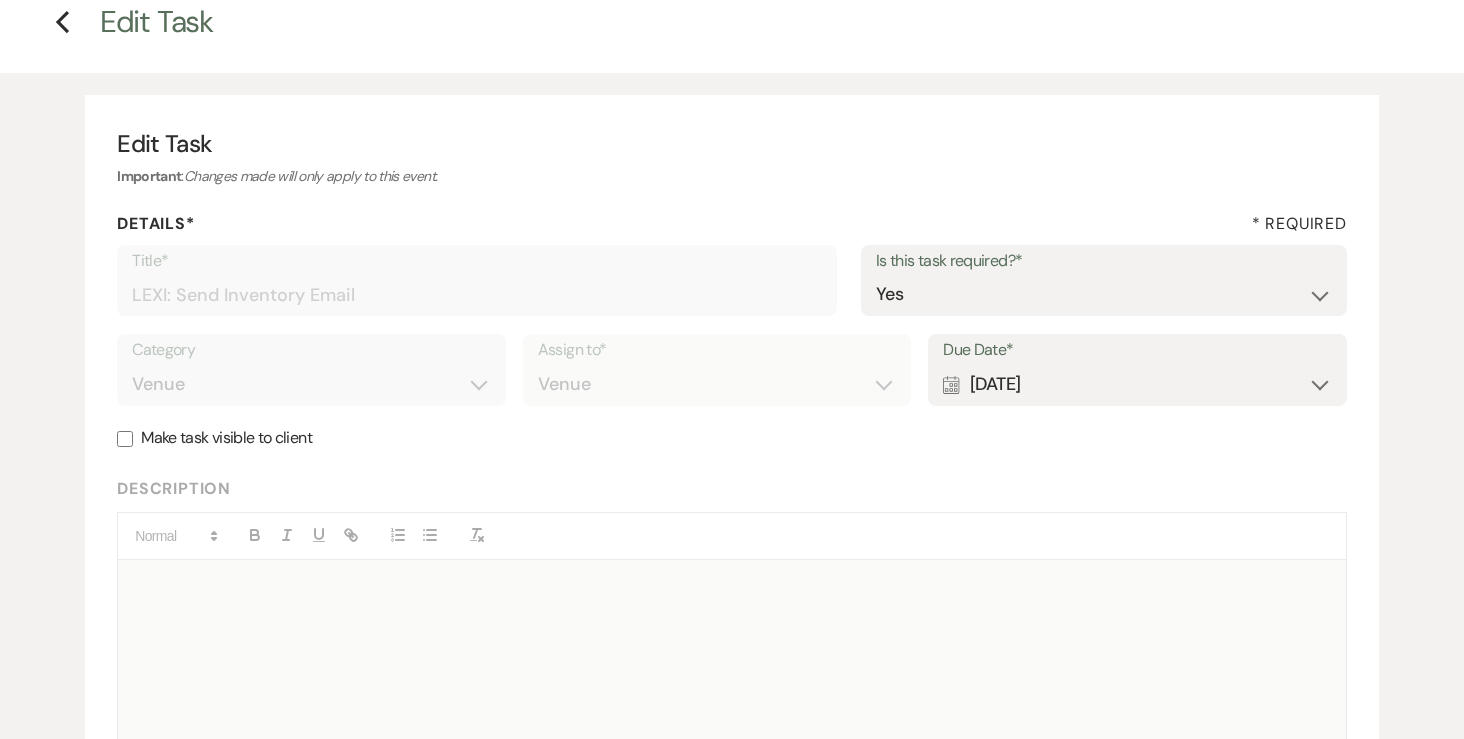 click on "Calendar Aug 02, 2025 Expand" at bounding box center (1137, 384) 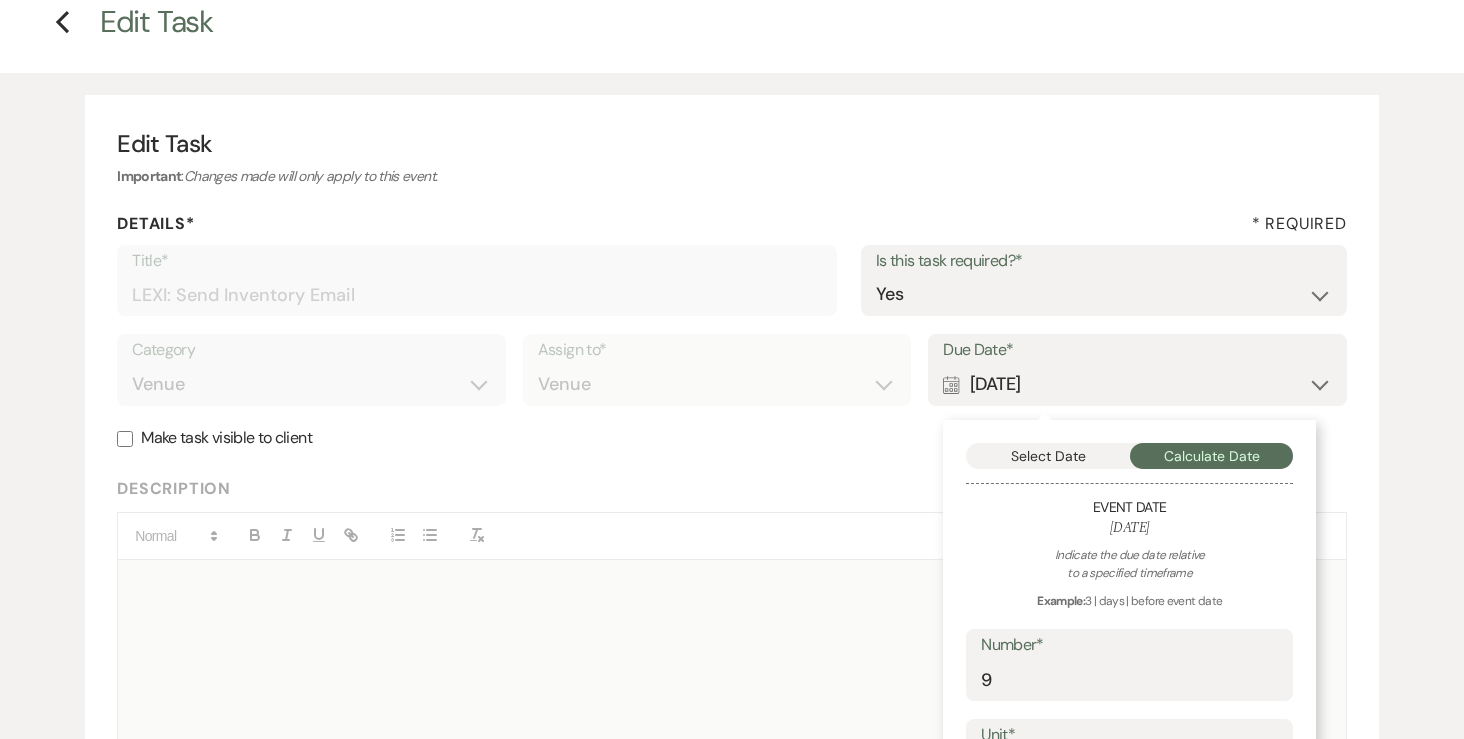 click on "Details* * Required" at bounding box center [732, 228] 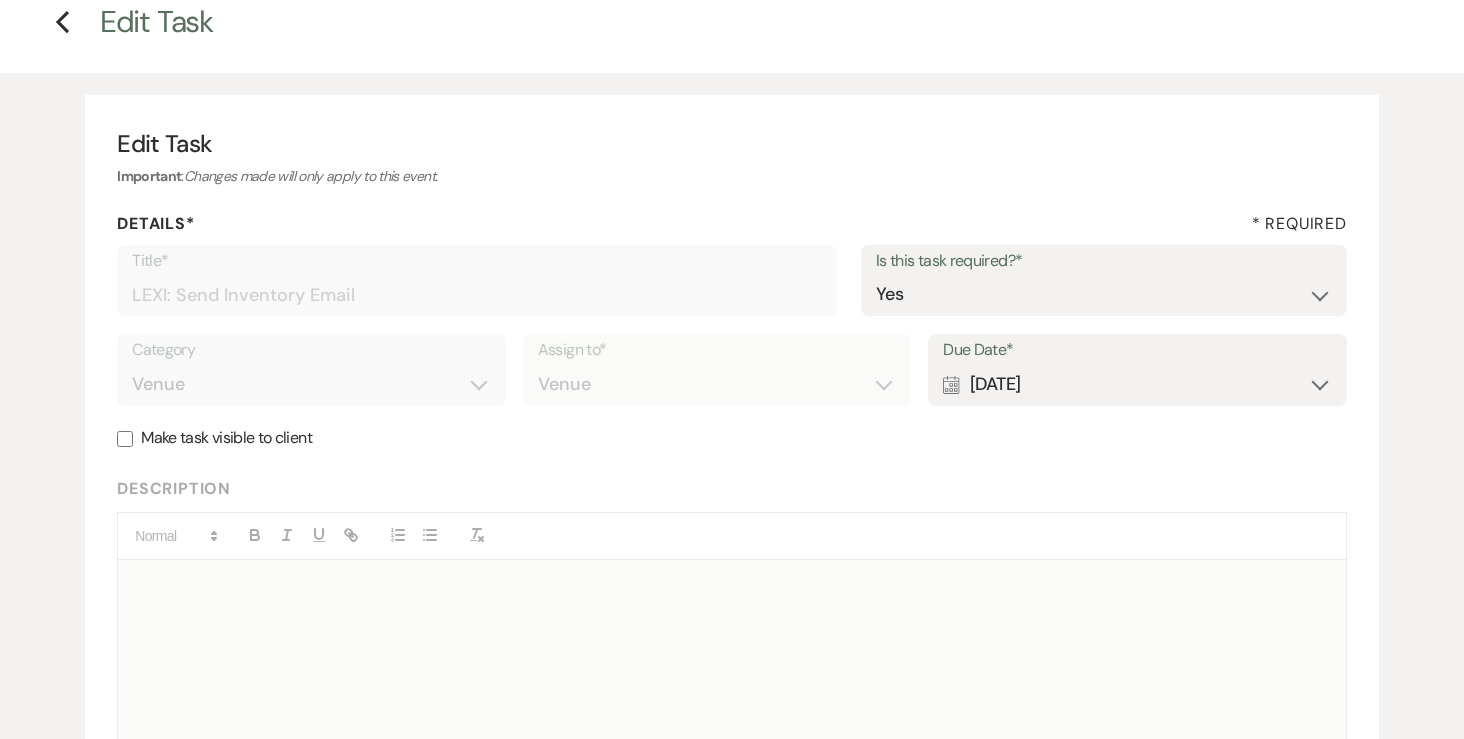 scroll, scrollTop: 0, scrollLeft: 0, axis: both 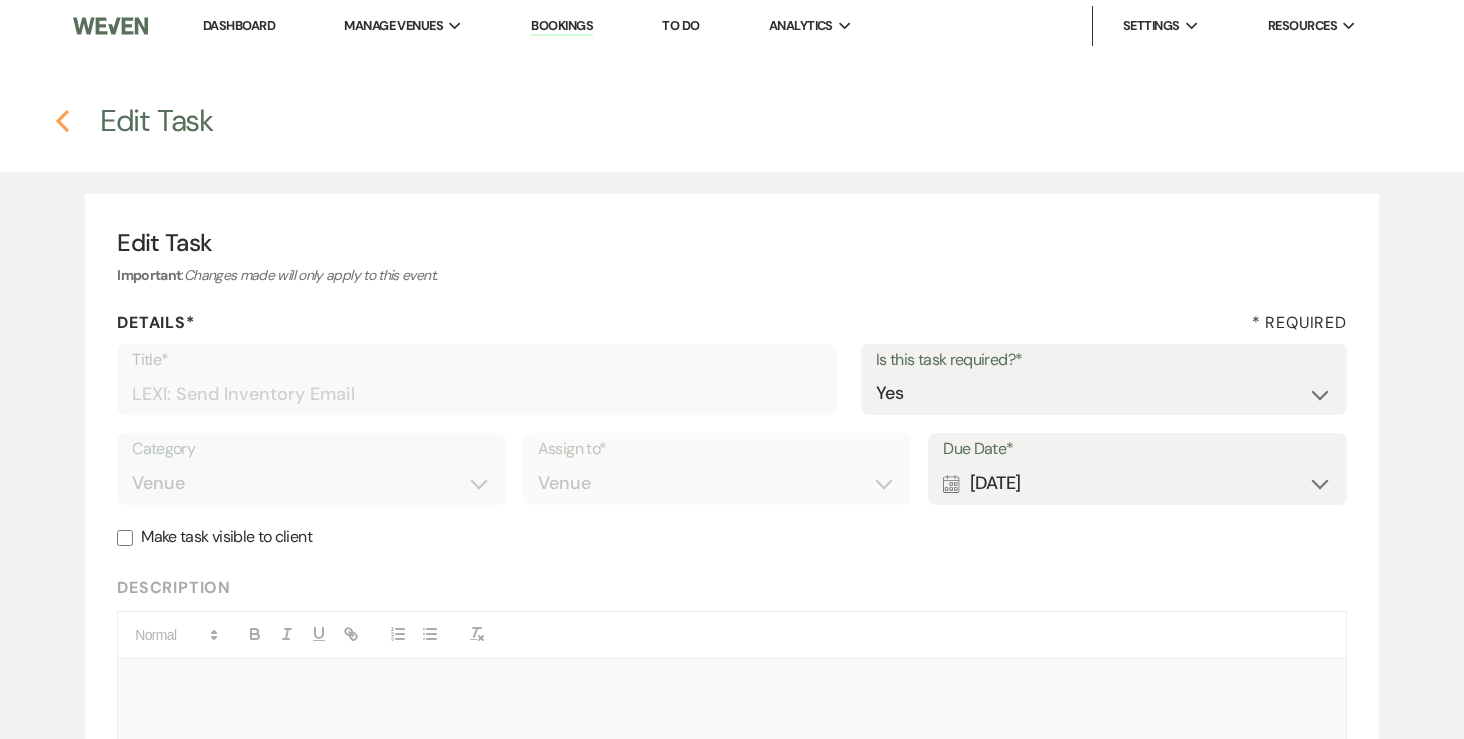 click on "Previous" 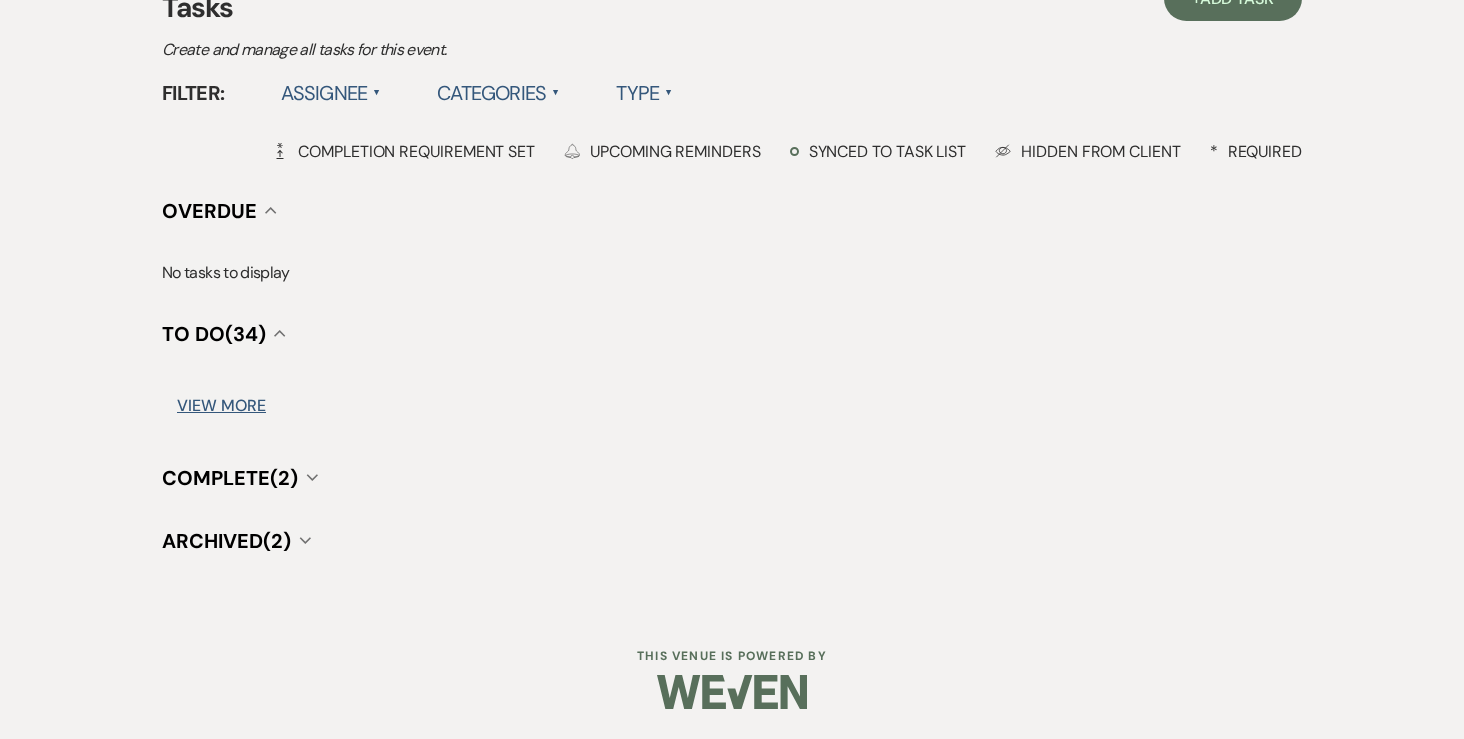 scroll, scrollTop: 1384, scrollLeft: 0, axis: vertical 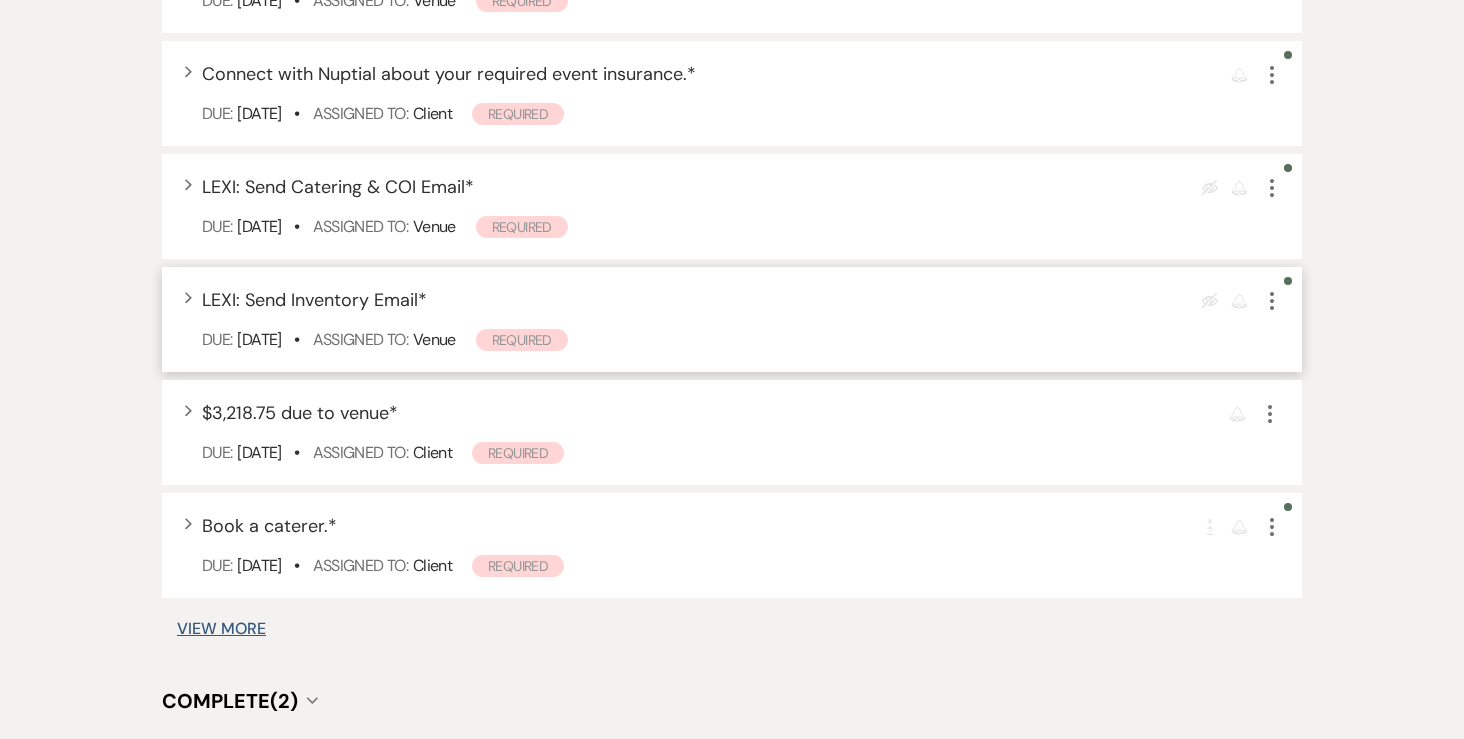 click on "More" 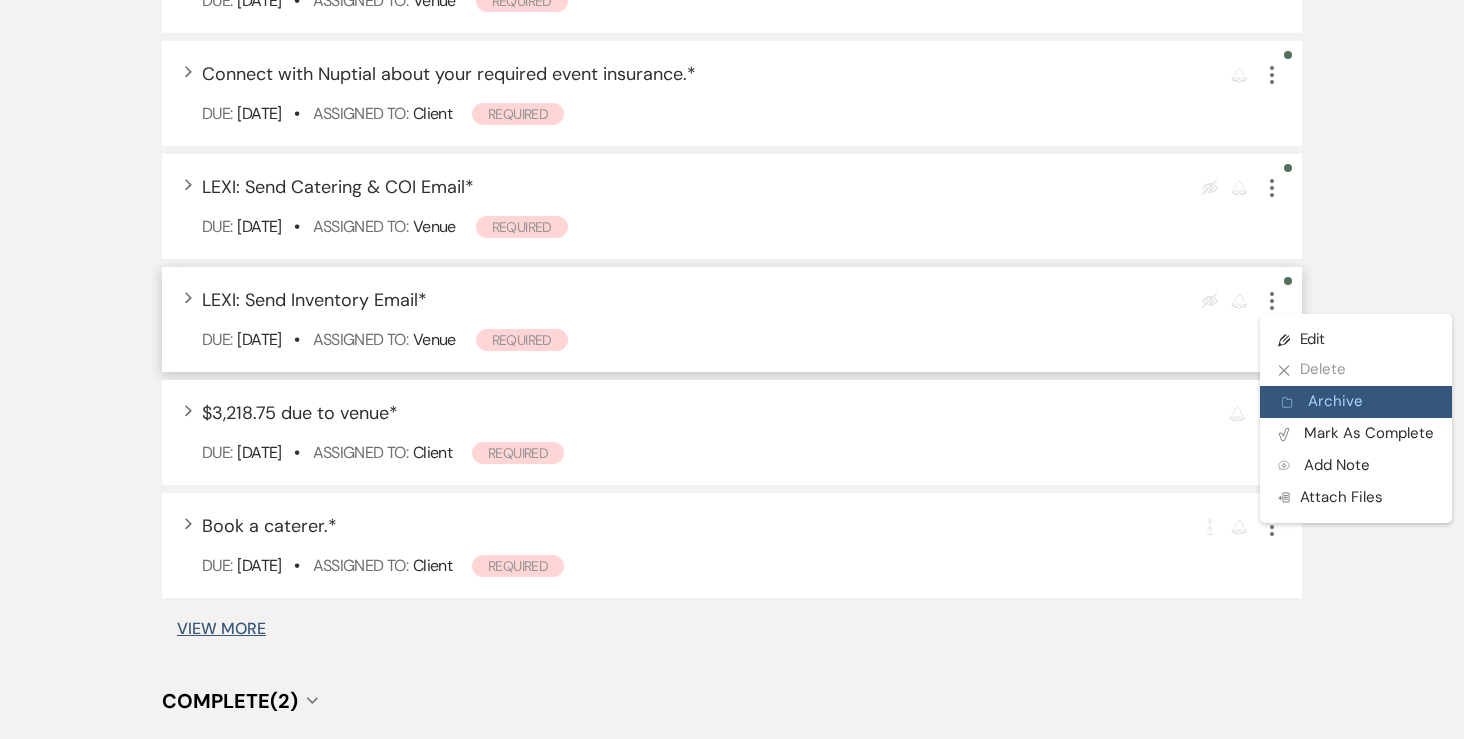 click on "Archive   Archive" at bounding box center (1356, 402) 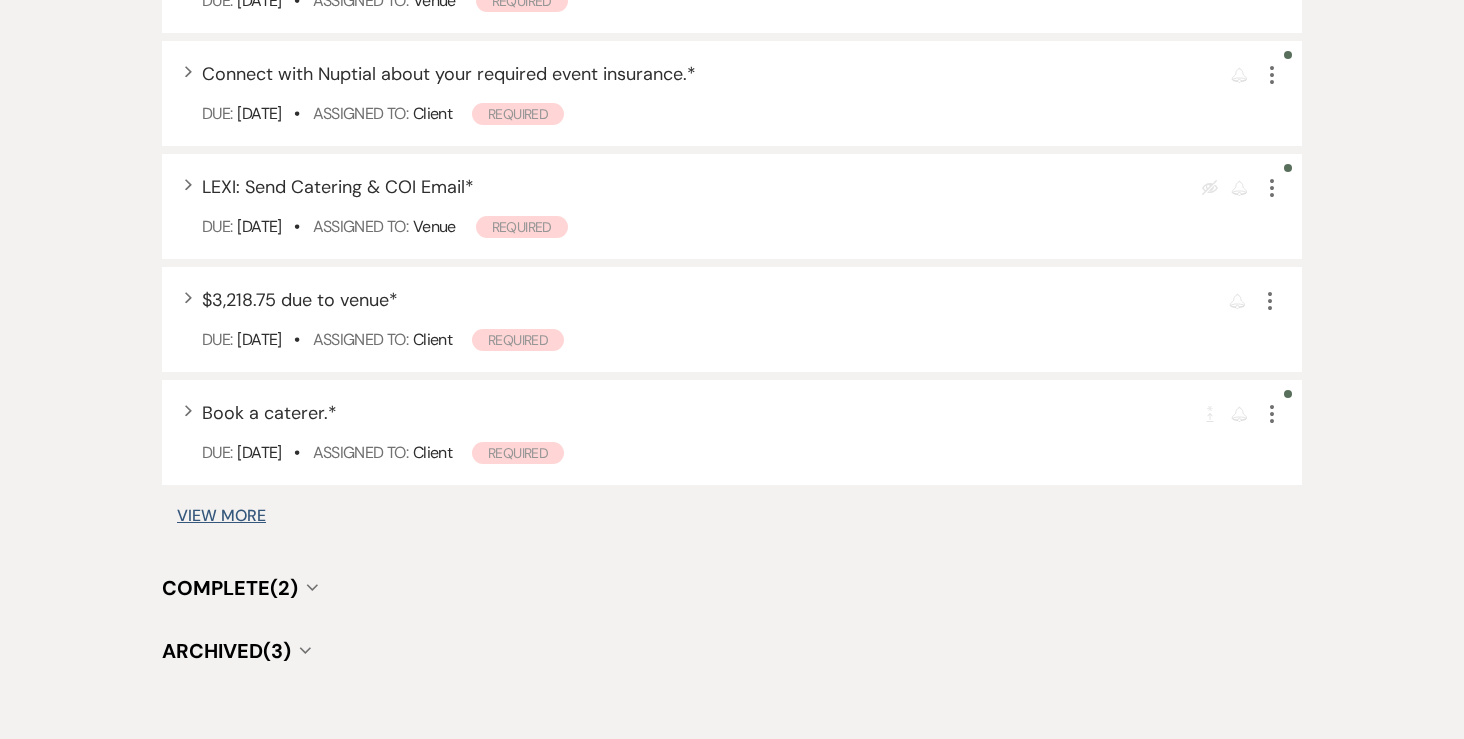 click on "View More" at bounding box center [221, 516] 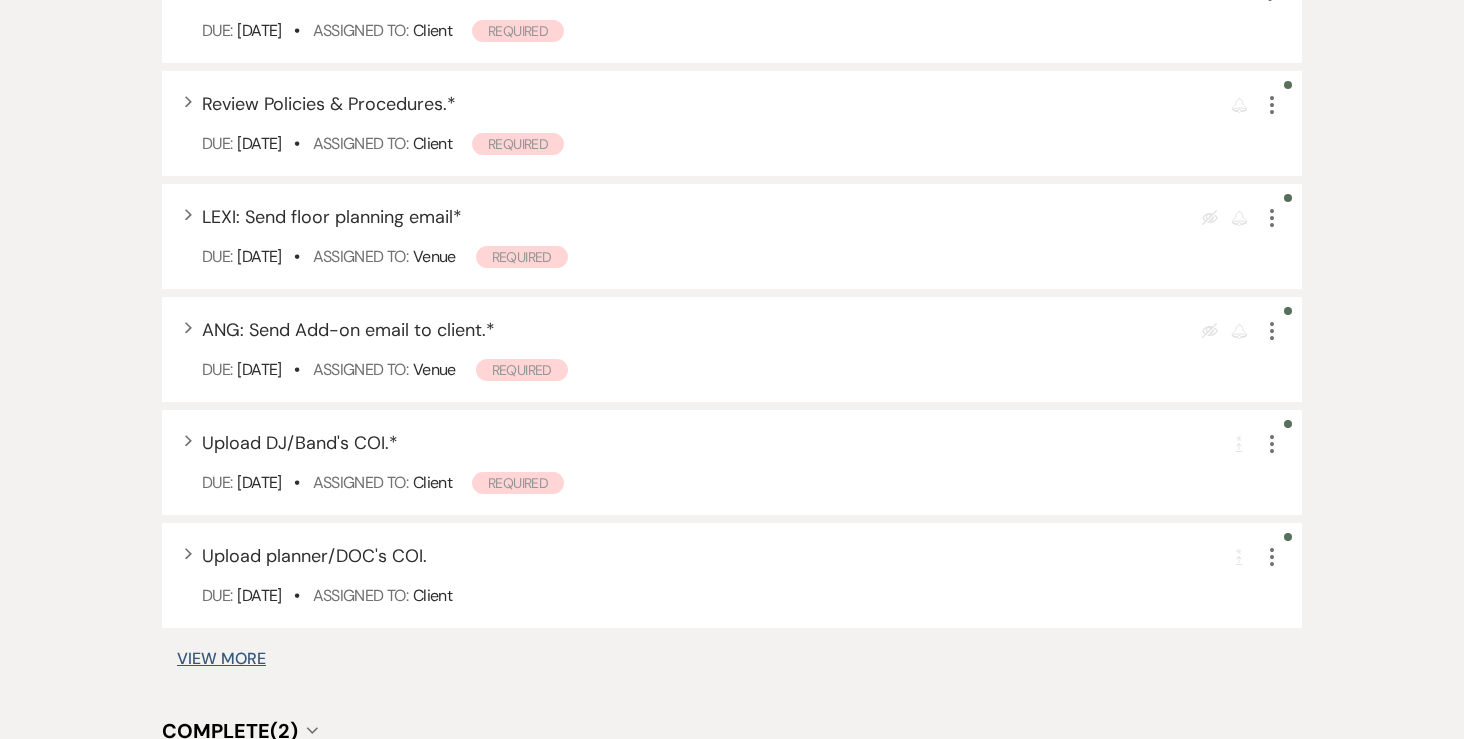 scroll, scrollTop: 2420, scrollLeft: 0, axis: vertical 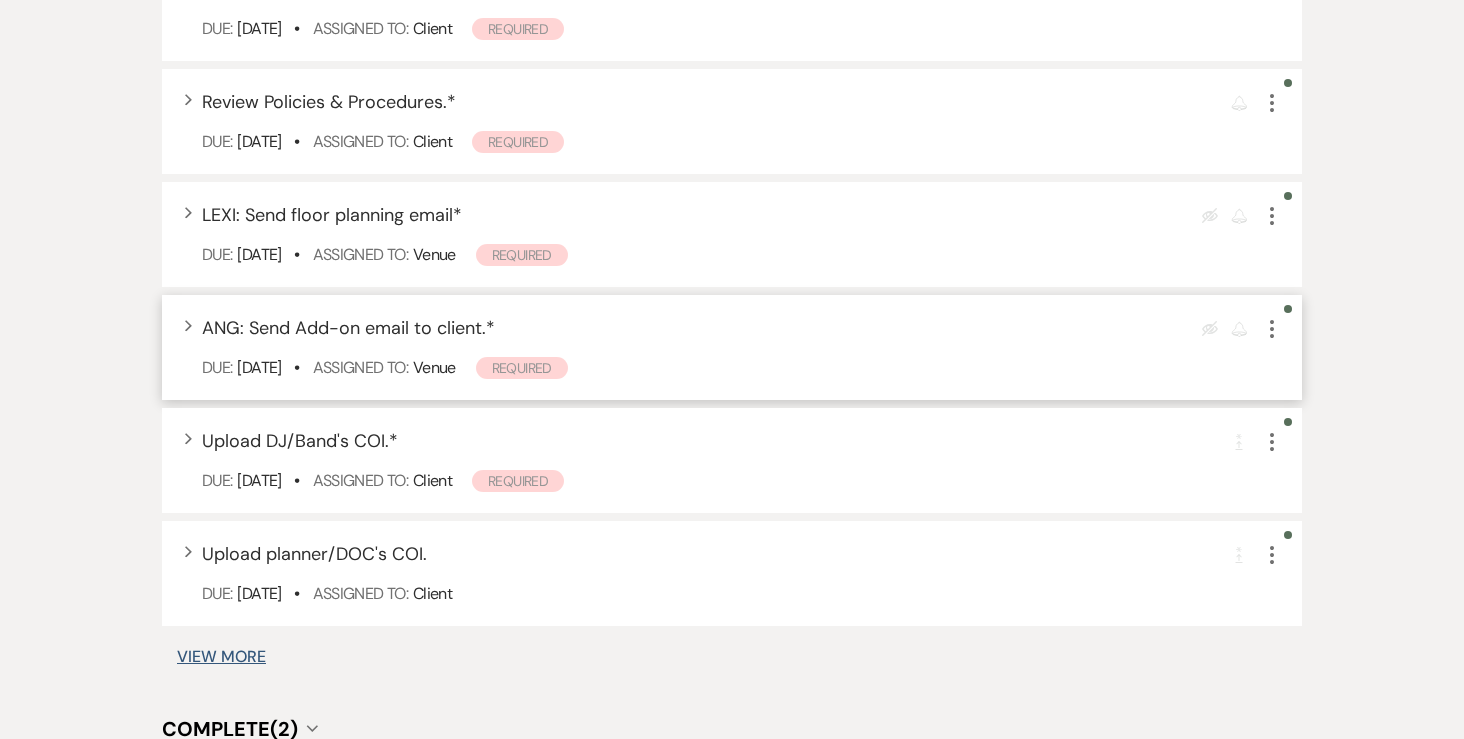 click on "More" 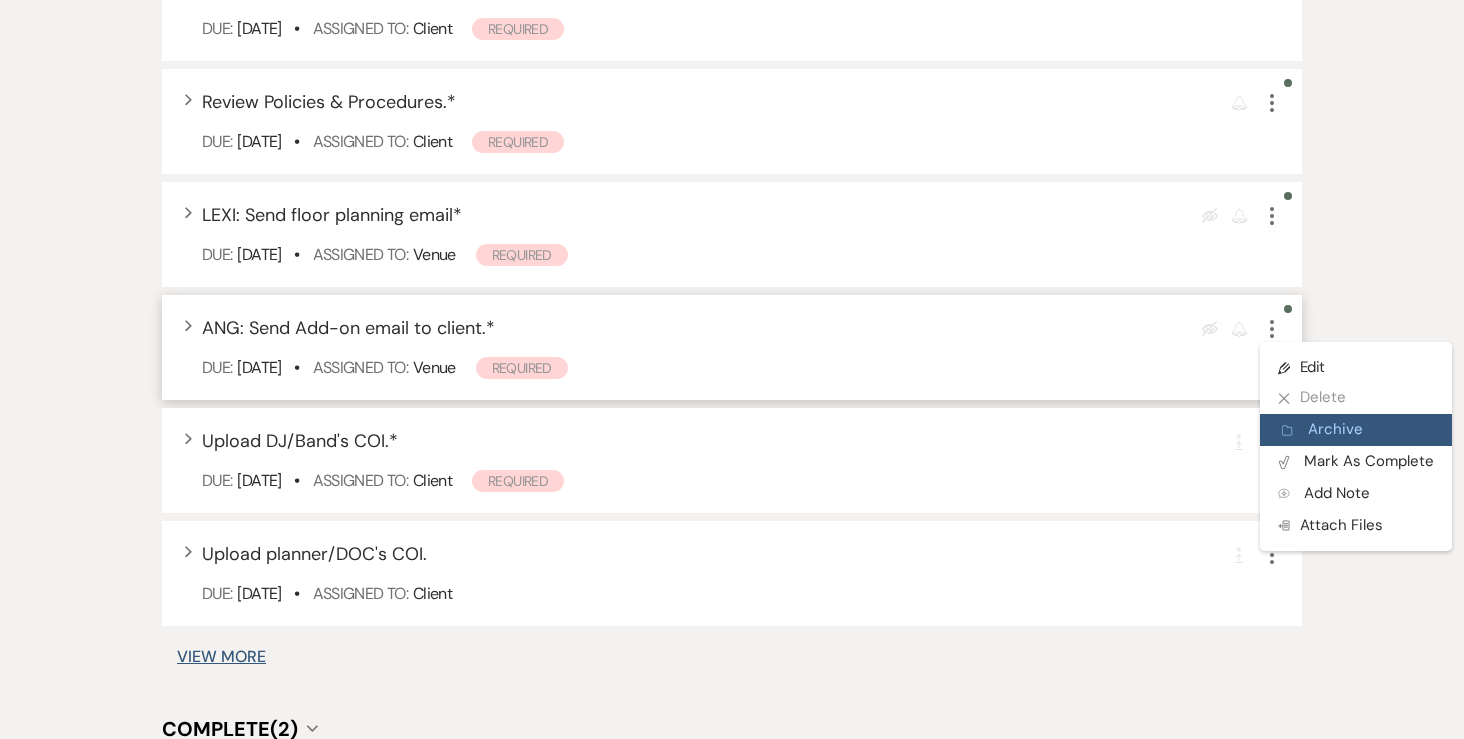 click on "Archive   Archive" at bounding box center (1356, 430) 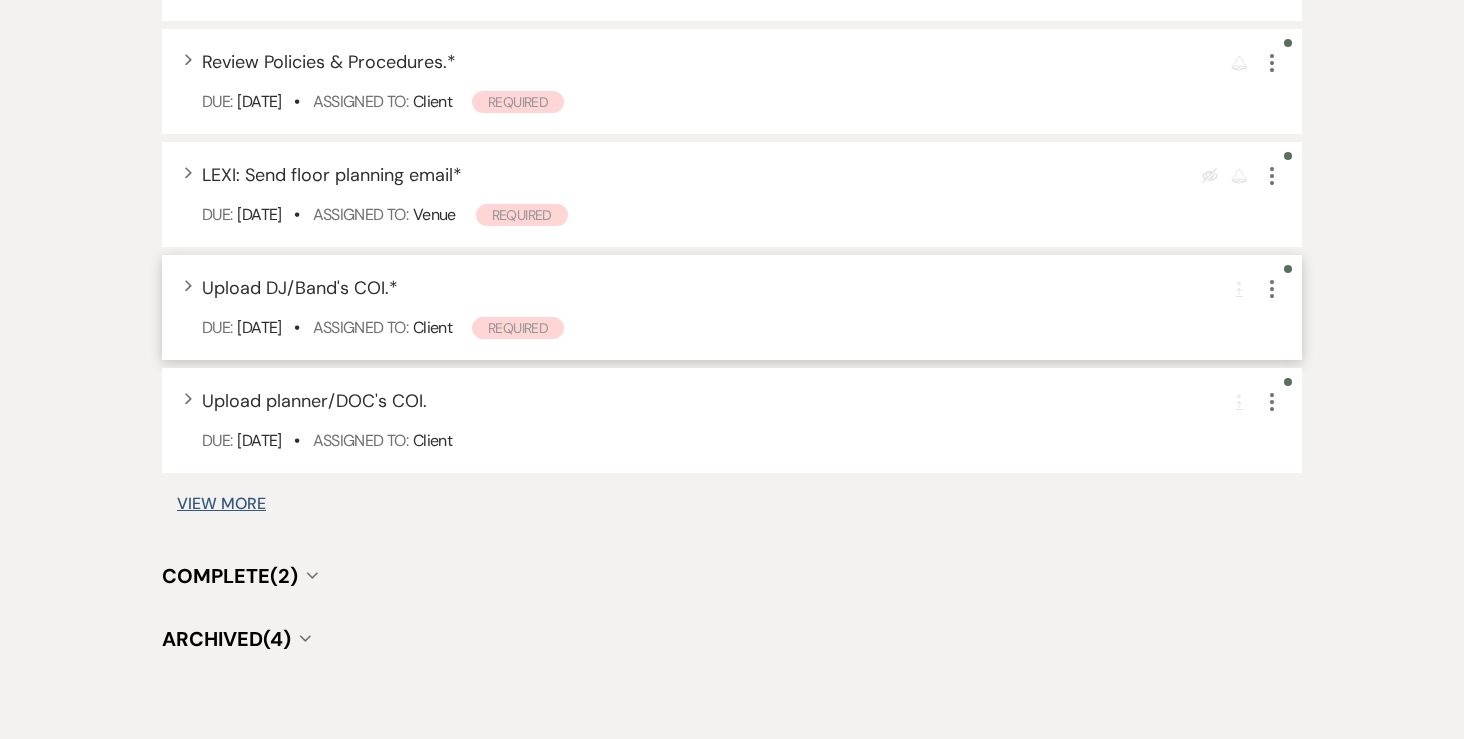 scroll, scrollTop: 2466, scrollLeft: 0, axis: vertical 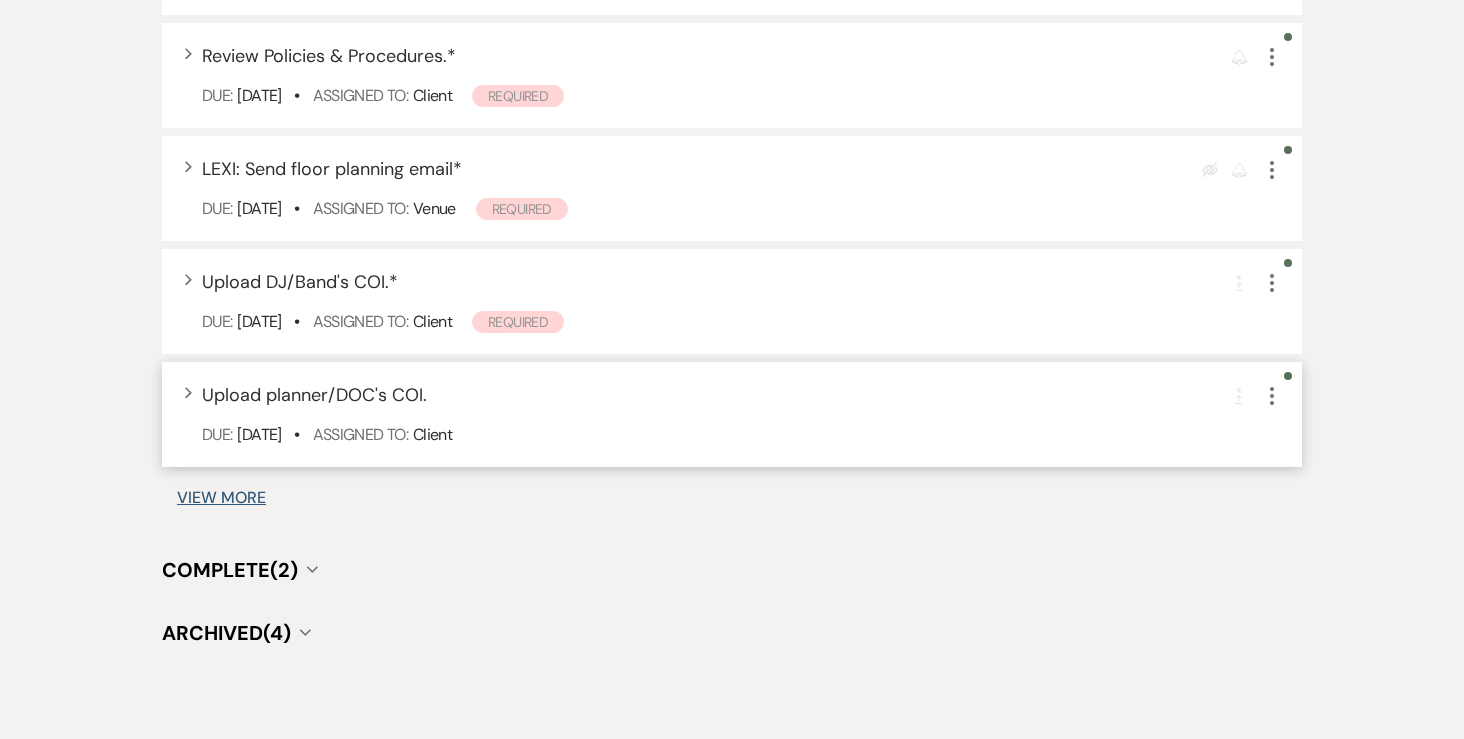 click 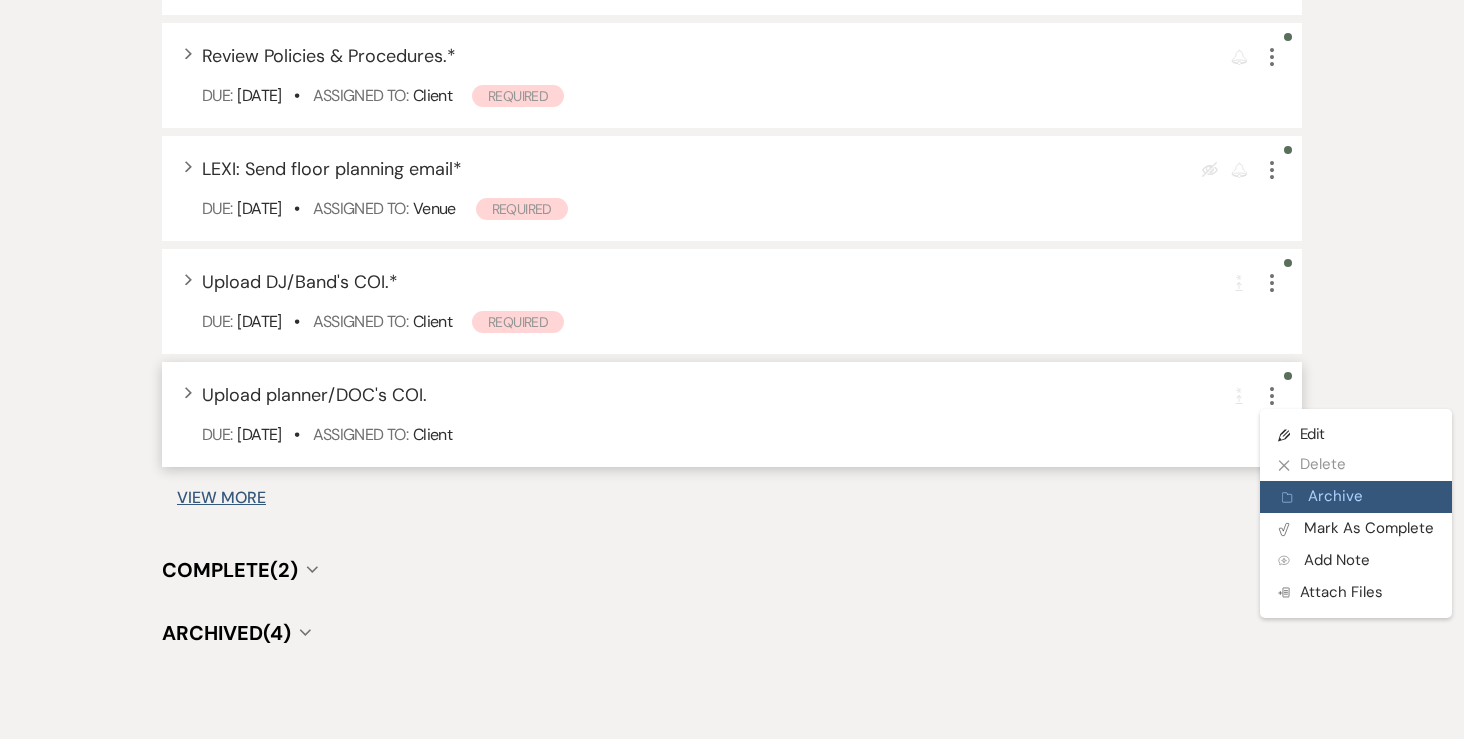 click on "Archive   Archive" at bounding box center (1356, 497) 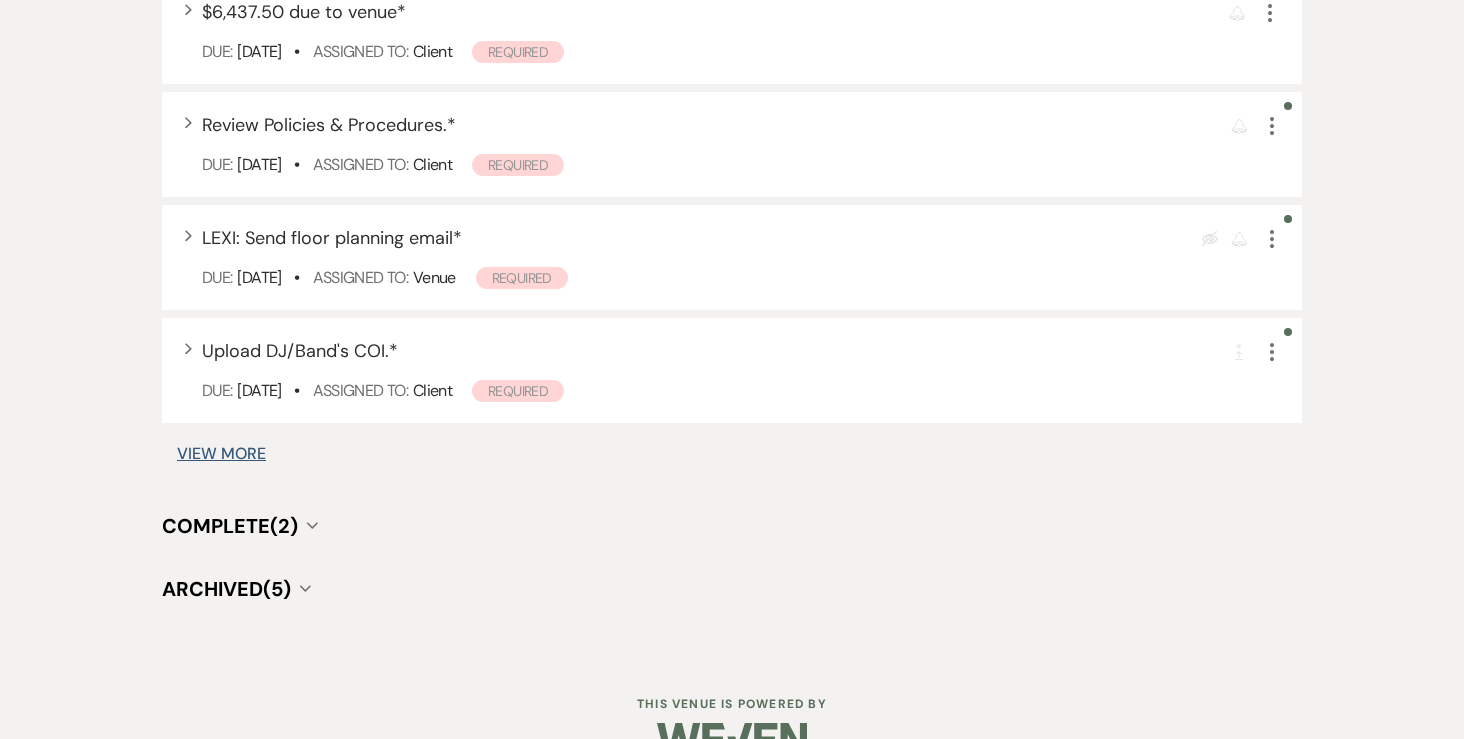 scroll, scrollTop: 2364, scrollLeft: 0, axis: vertical 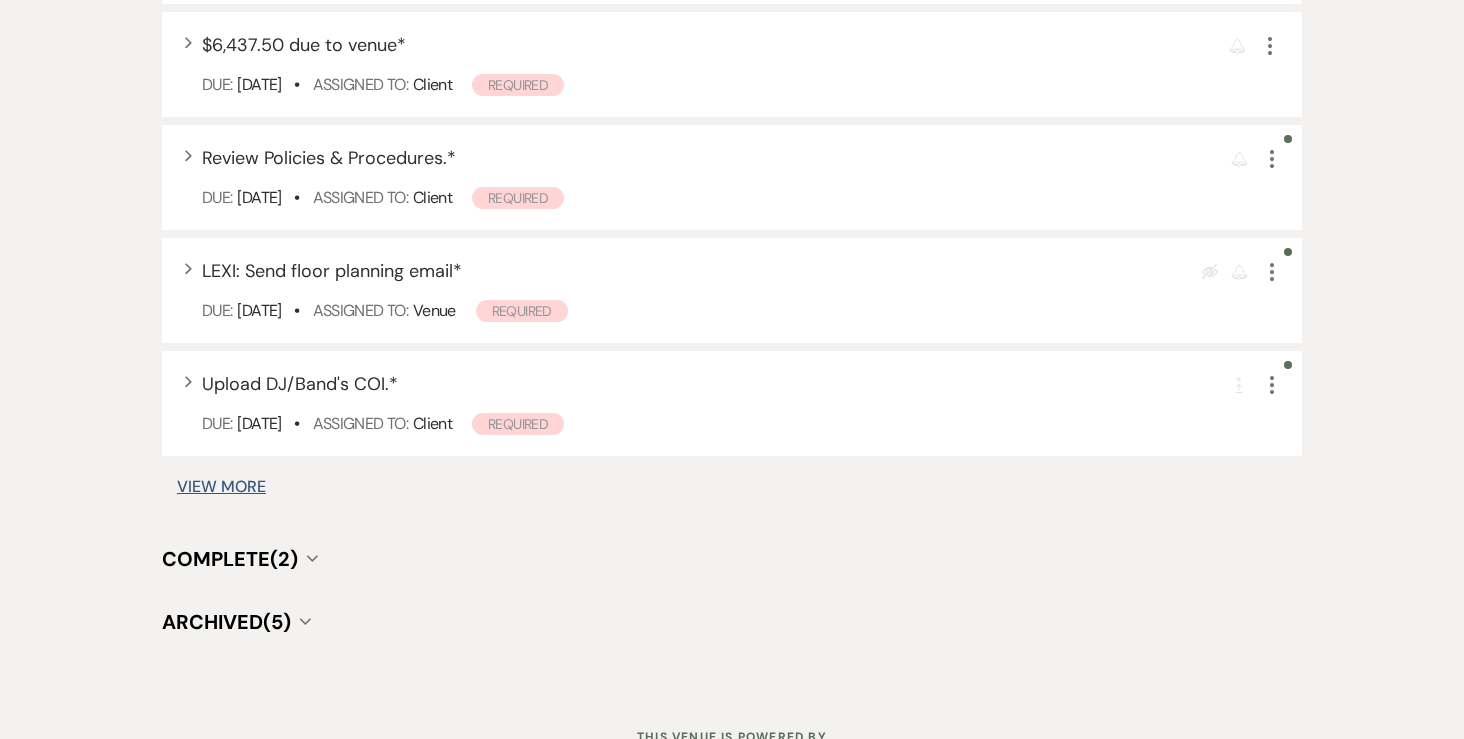 click on "View More" at bounding box center (221, 487) 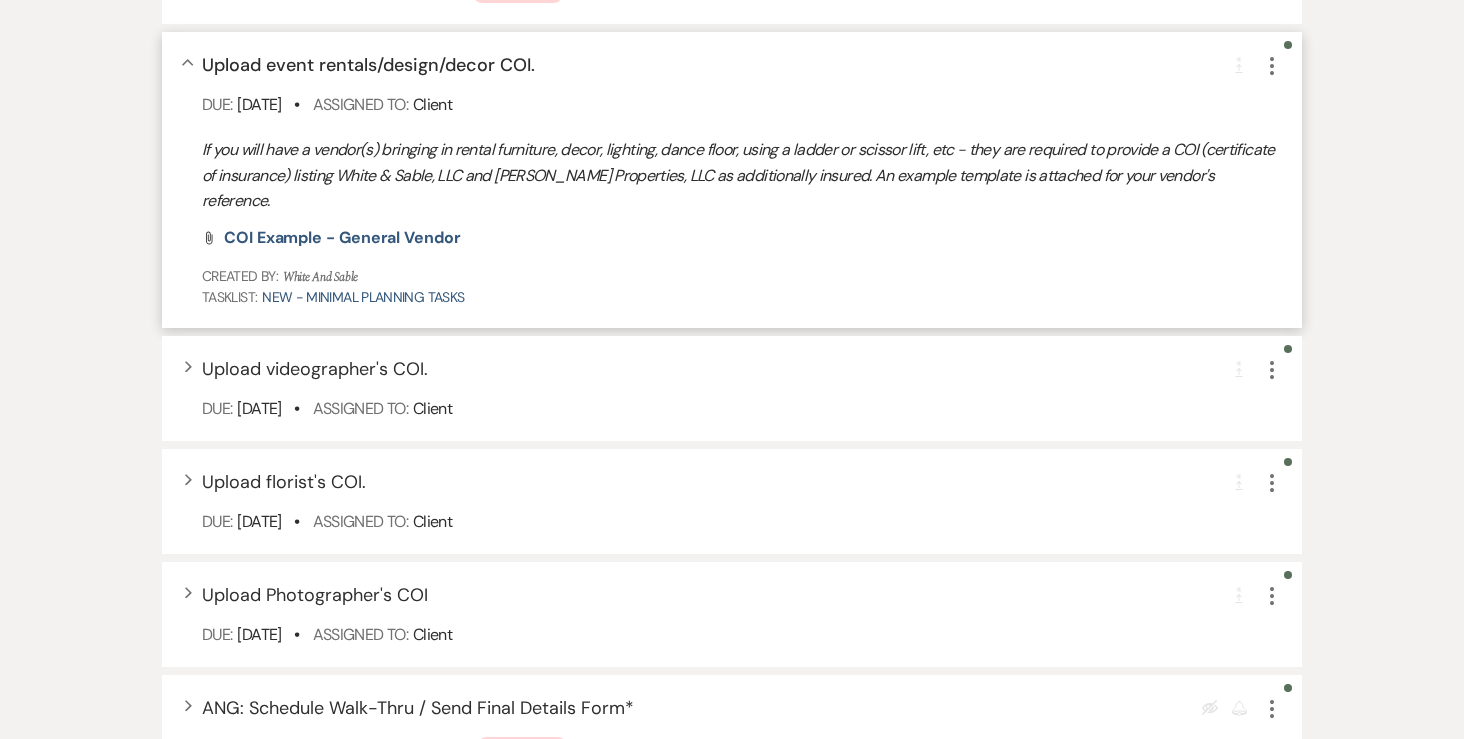 scroll, scrollTop: 2801, scrollLeft: 0, axis: vertical 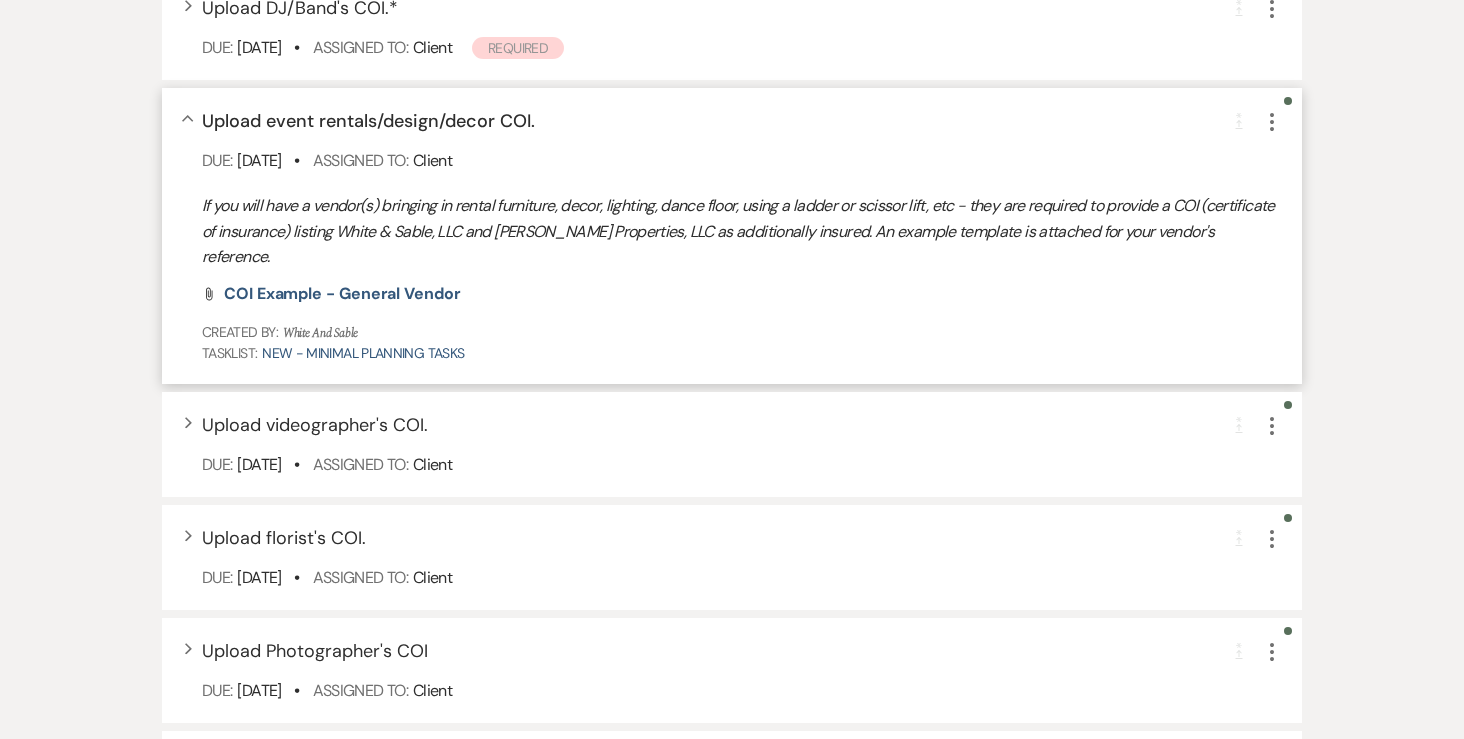 click on "More" 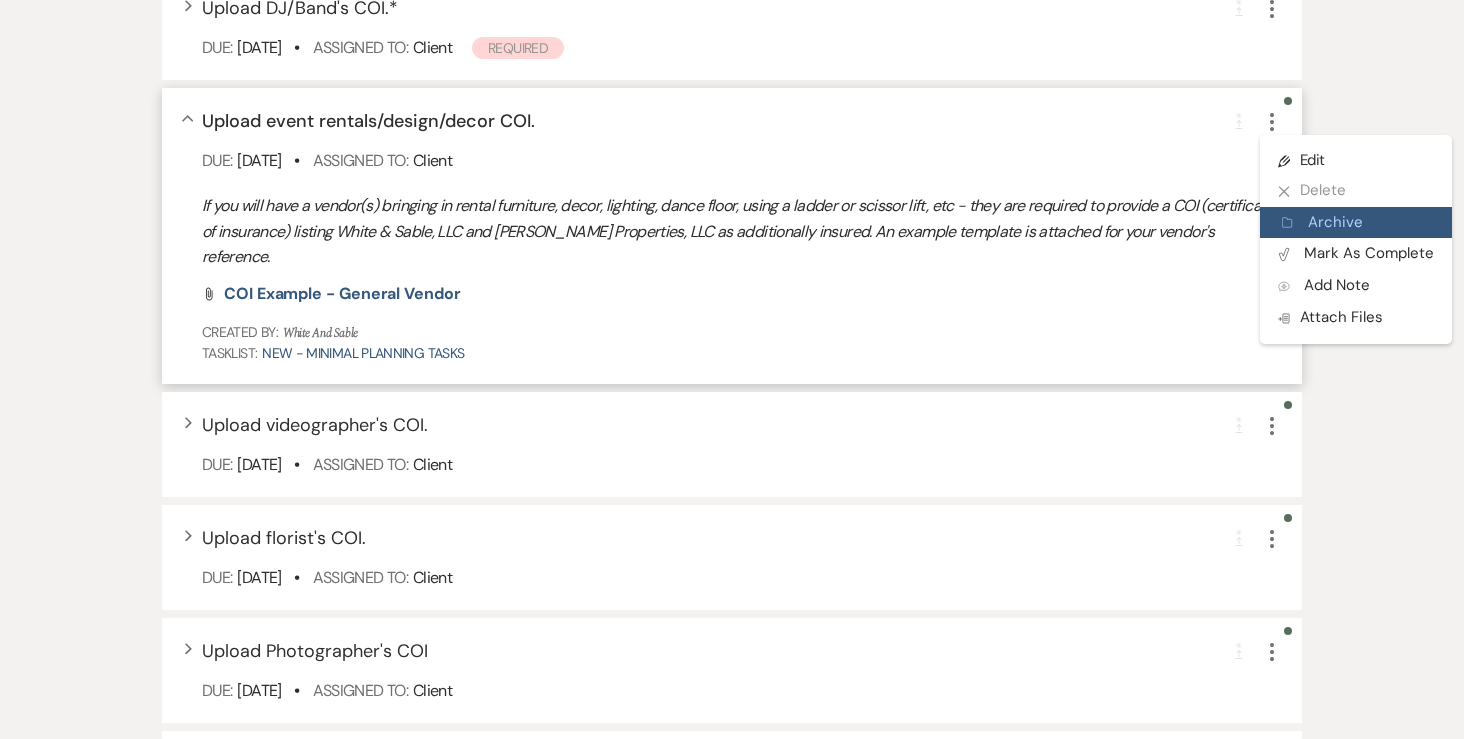 click on "Archive   Archive" at bounding box center (1356, 223) 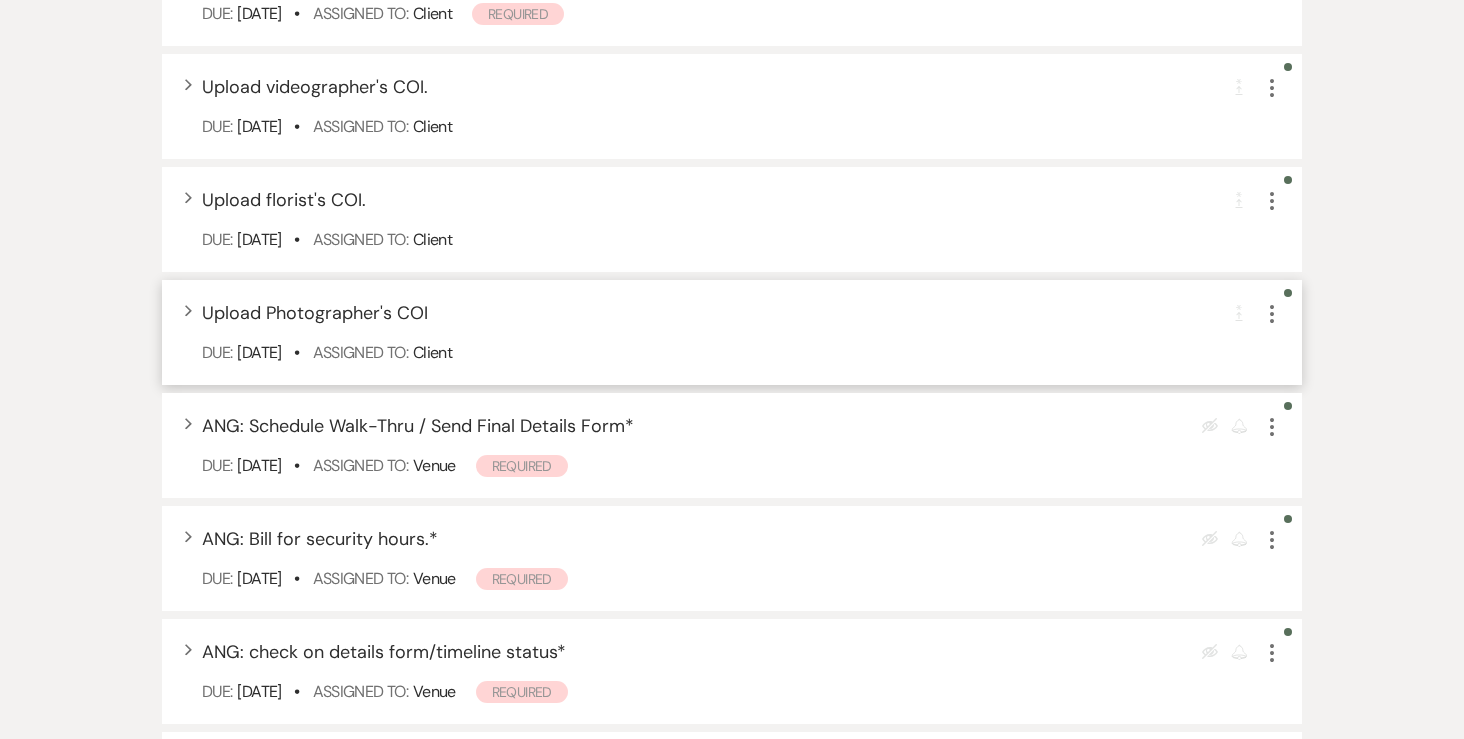 scroll, scrollTop: 2838, scrollLeft: 0, axis: vertical 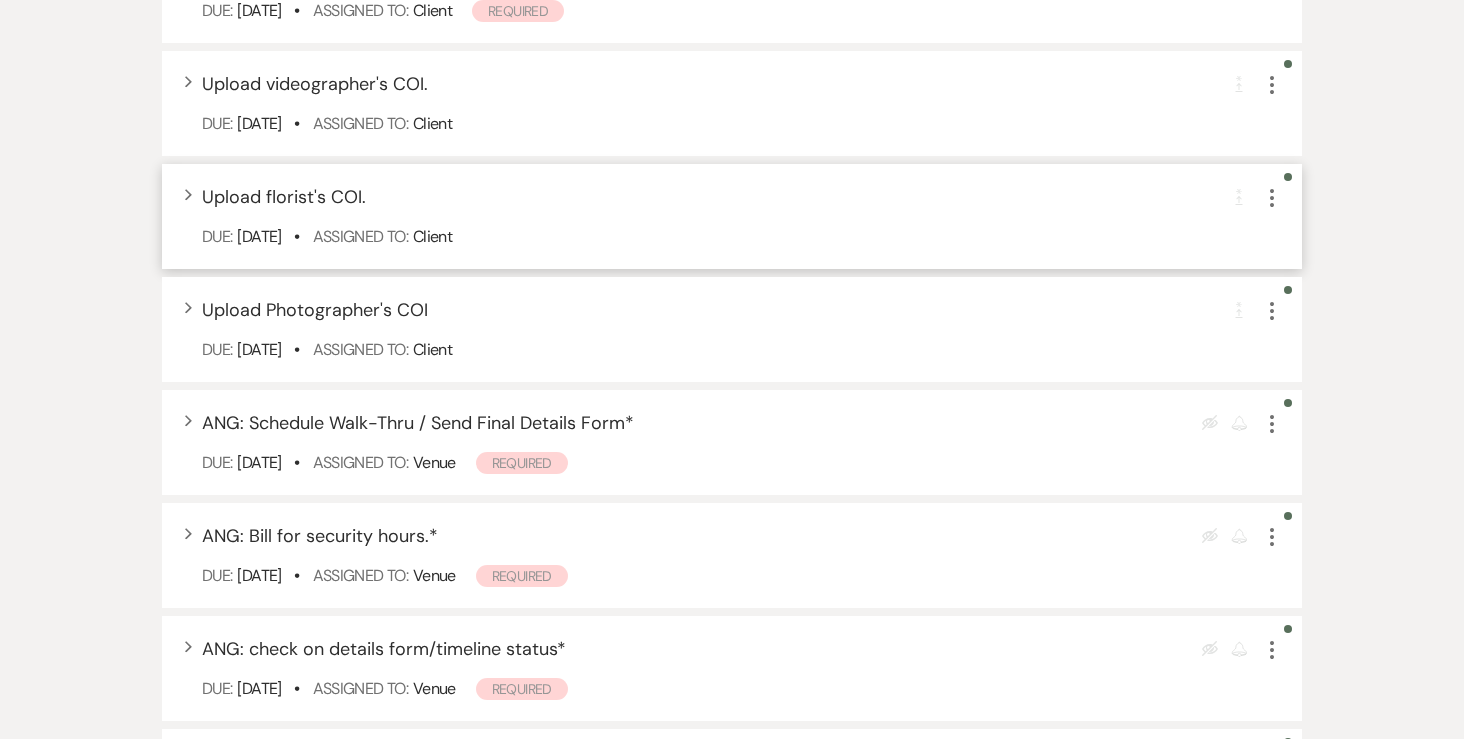 click 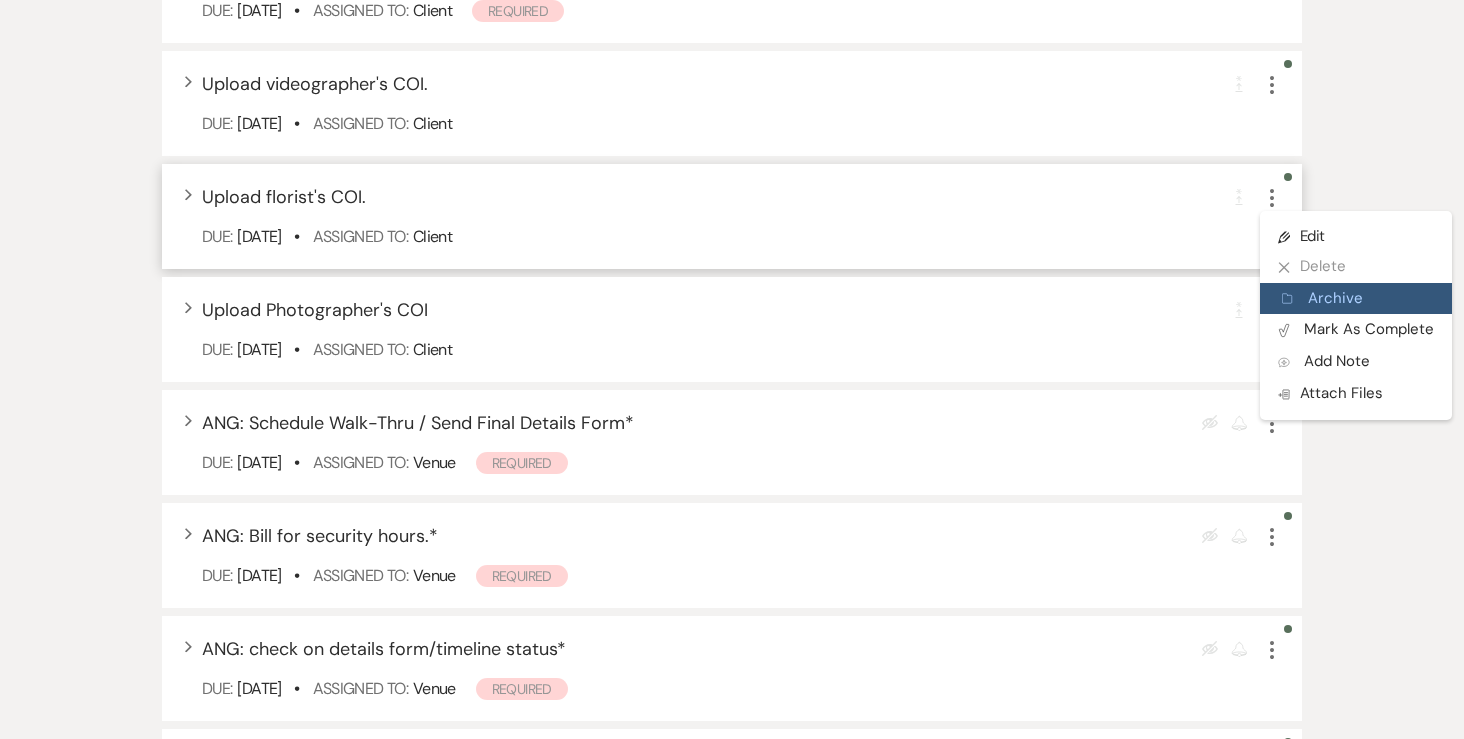 click on "Archive   Archive" at bounding box center (1356, 299) 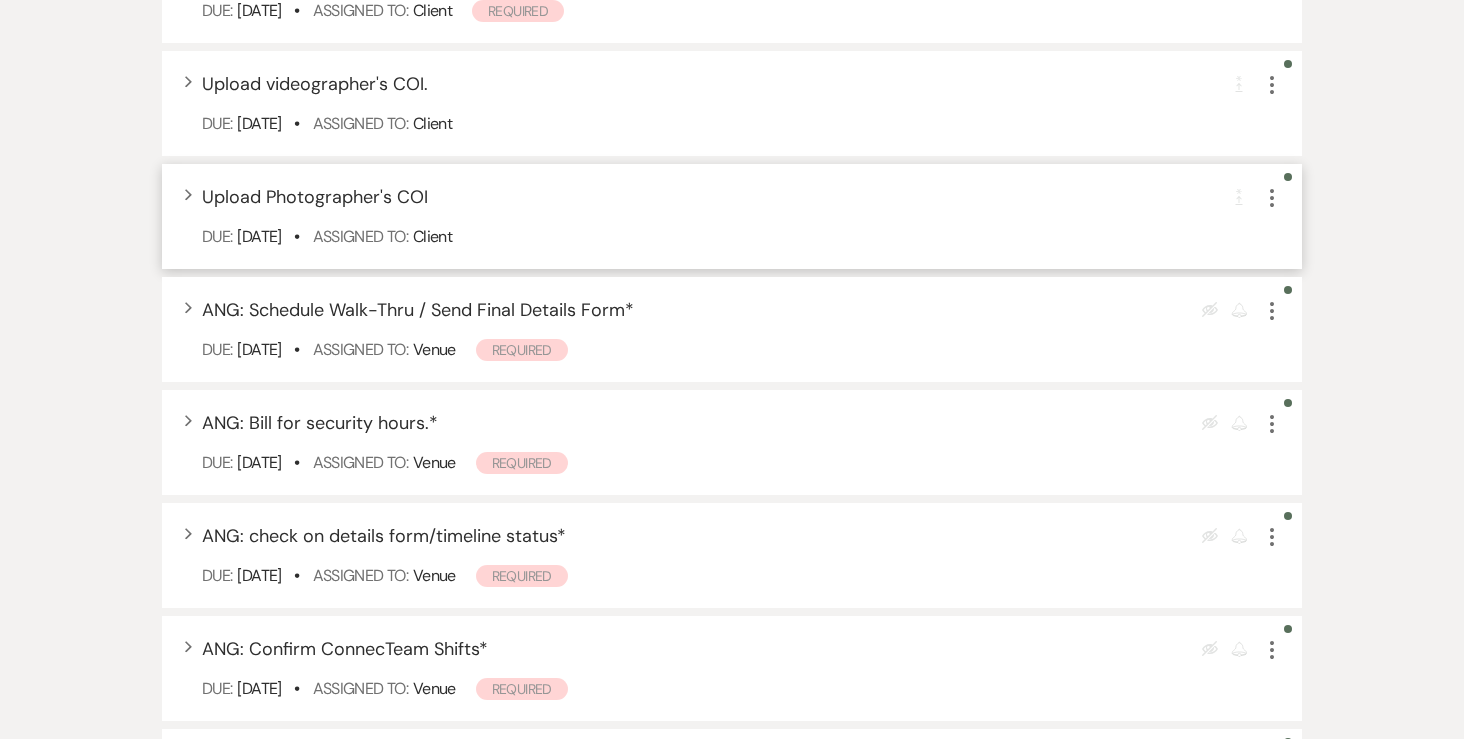 click on "More" 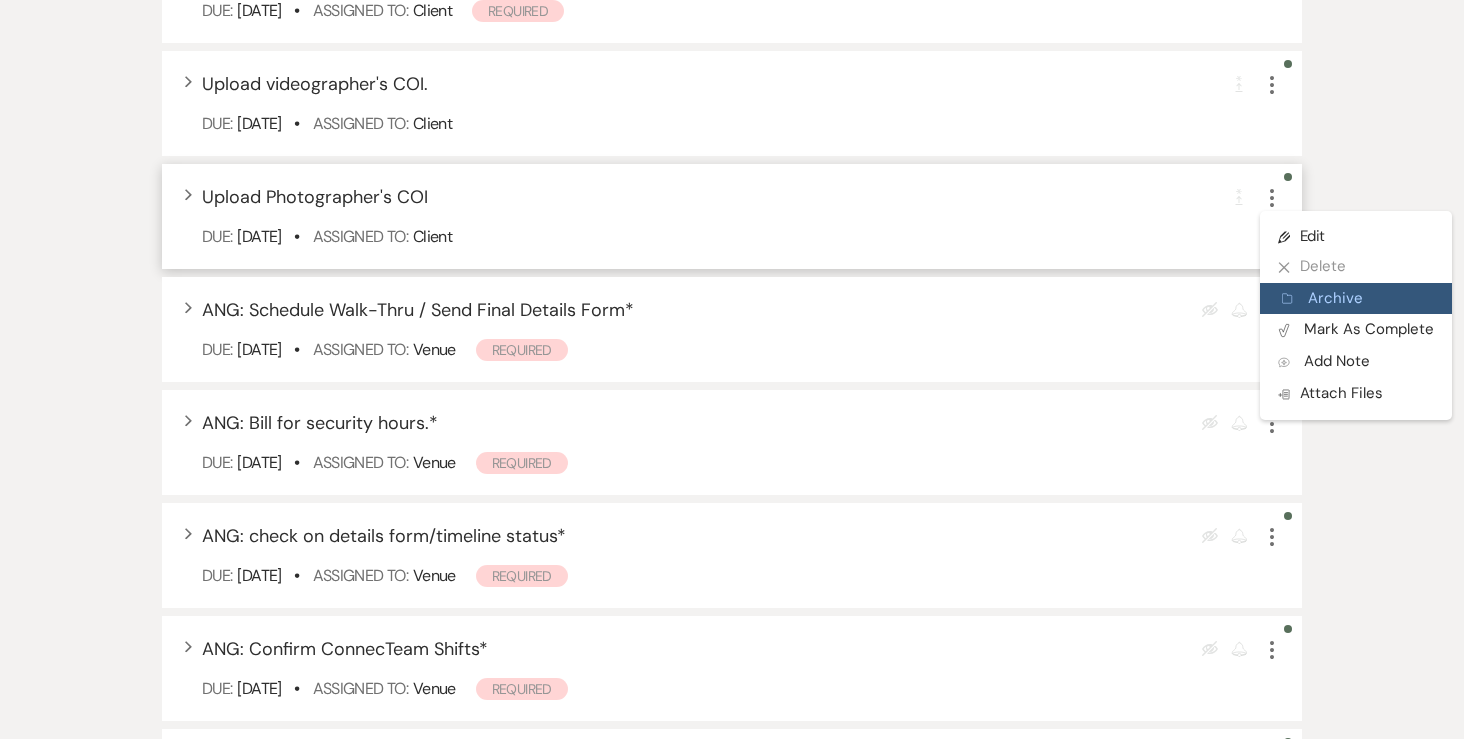 click on "Archive   Archive" at bounding box center [1356, 299] 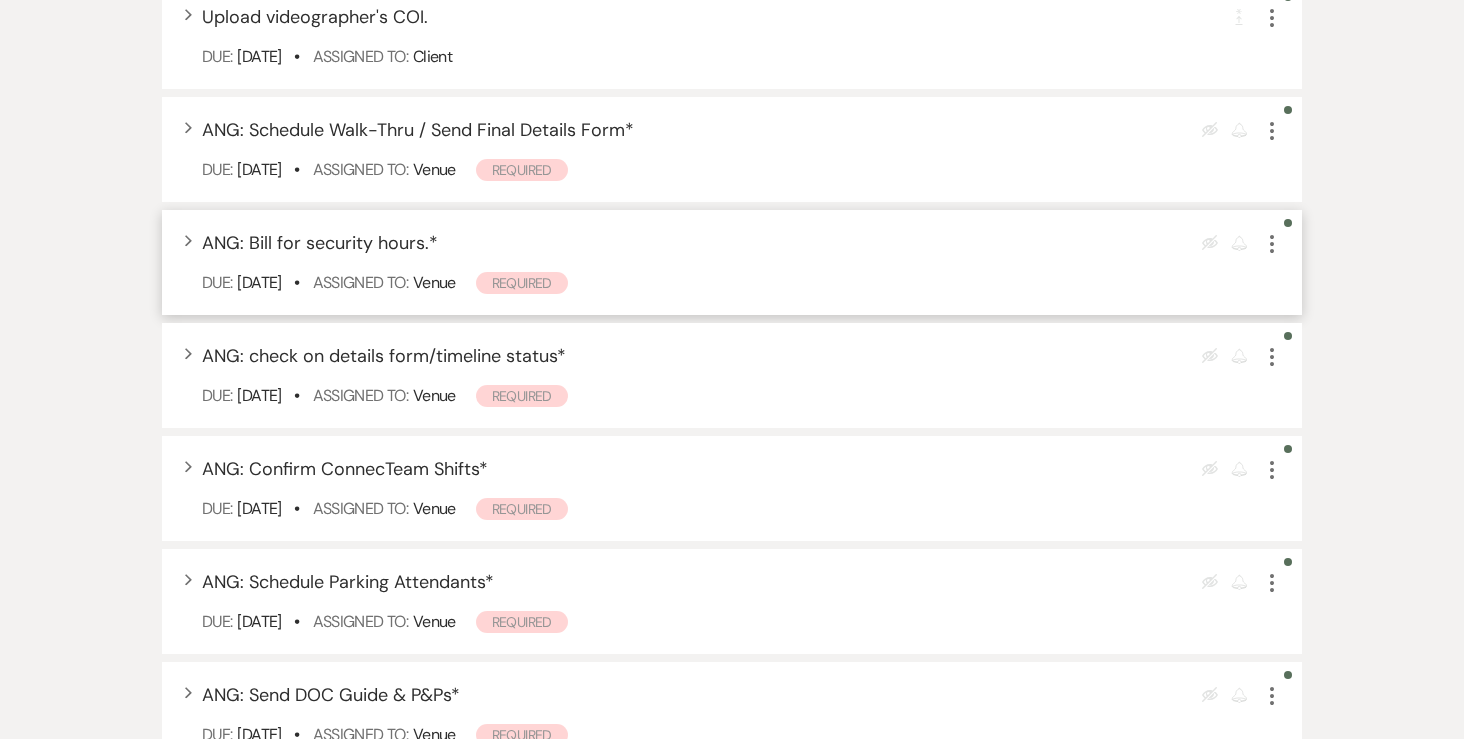 scroll, scrollTop: 2909, scrollLeft: 0, axis: vertical 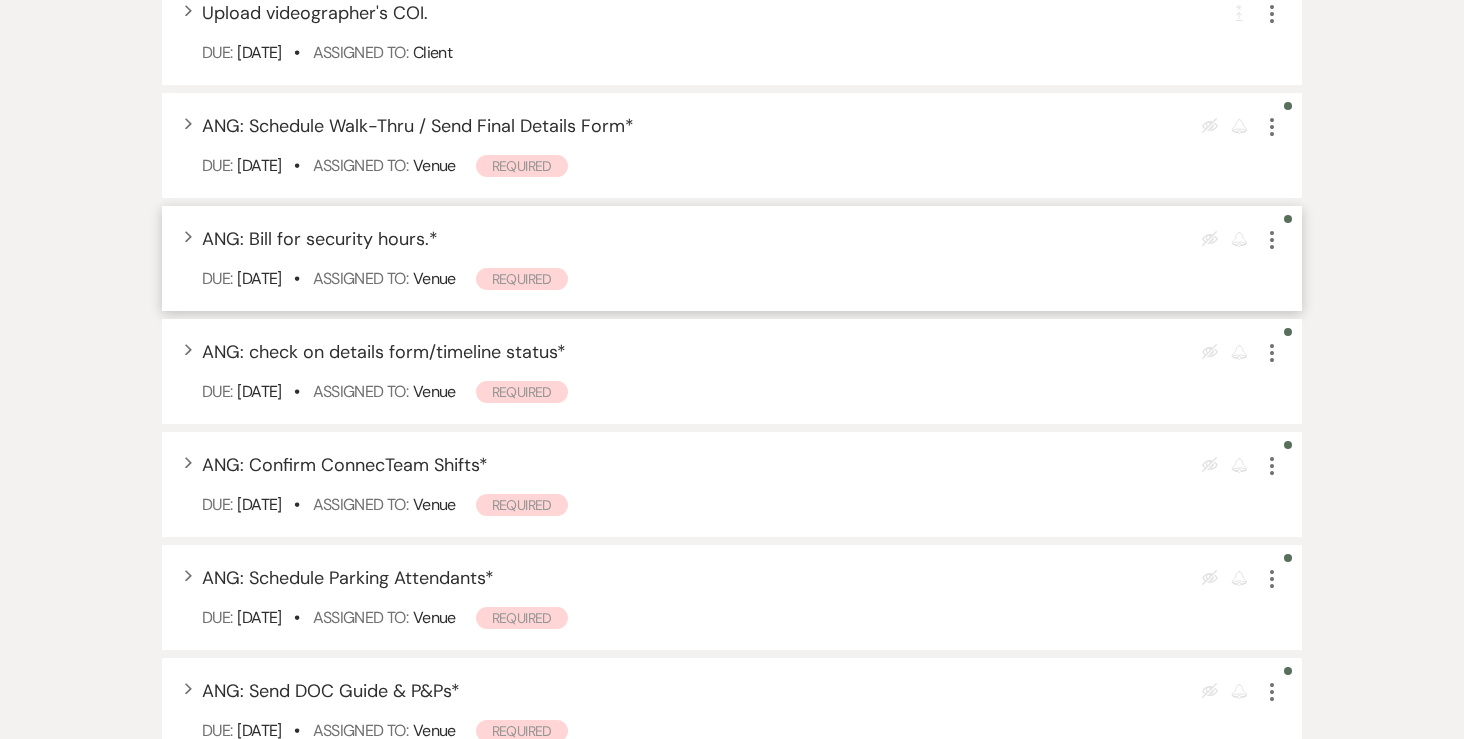 click on "More" 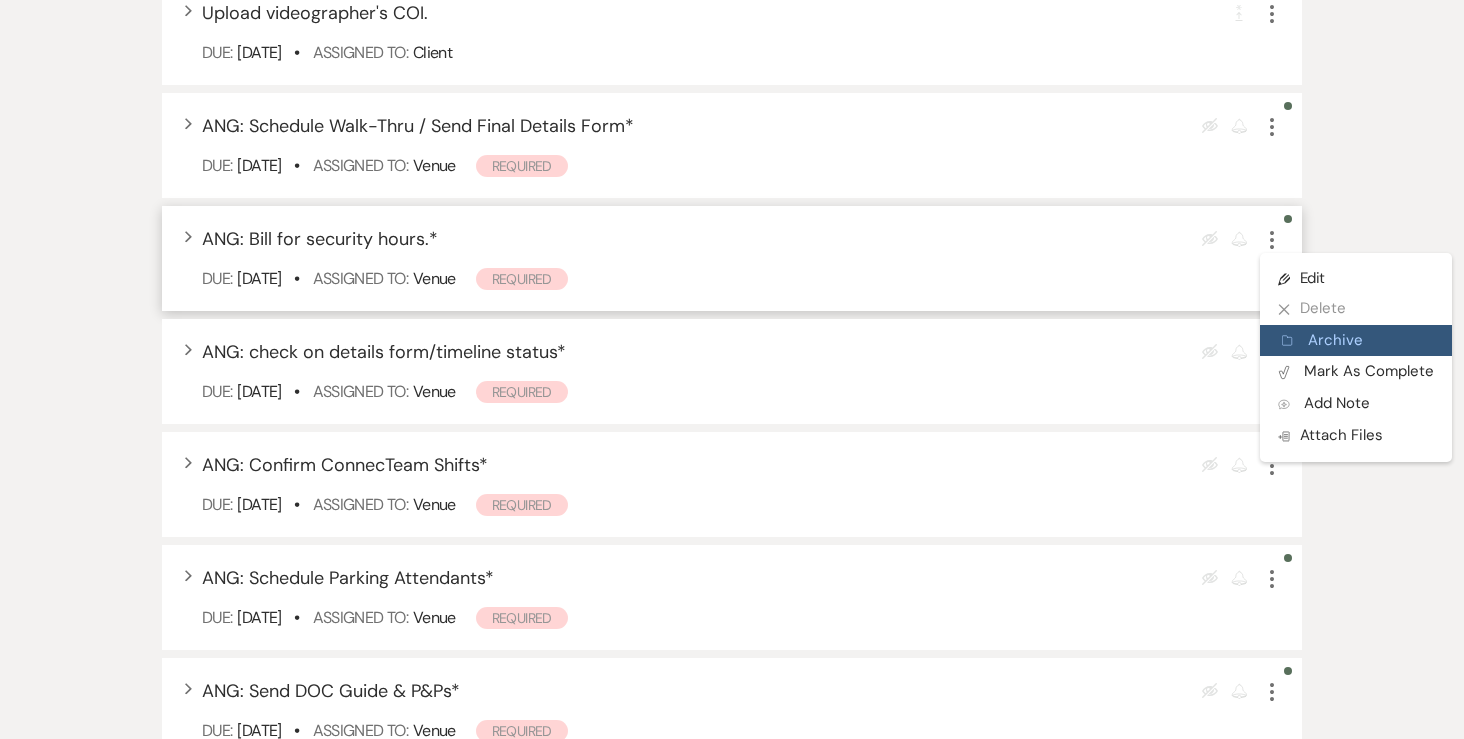 click on "Archive   Archive" at bounding box center (1356, 341) 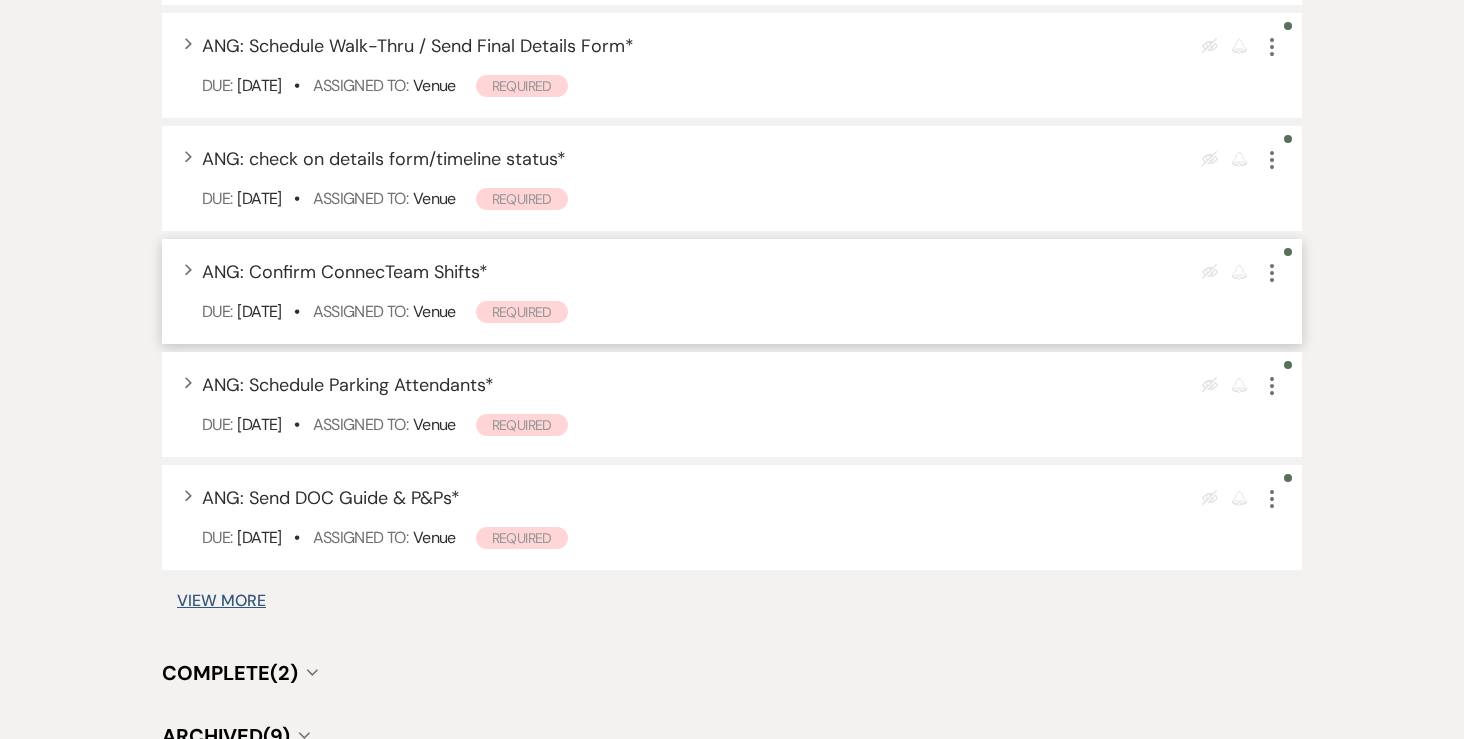 scroll, scrollTop: 2990, scrollLeft: 0, axis: vertical 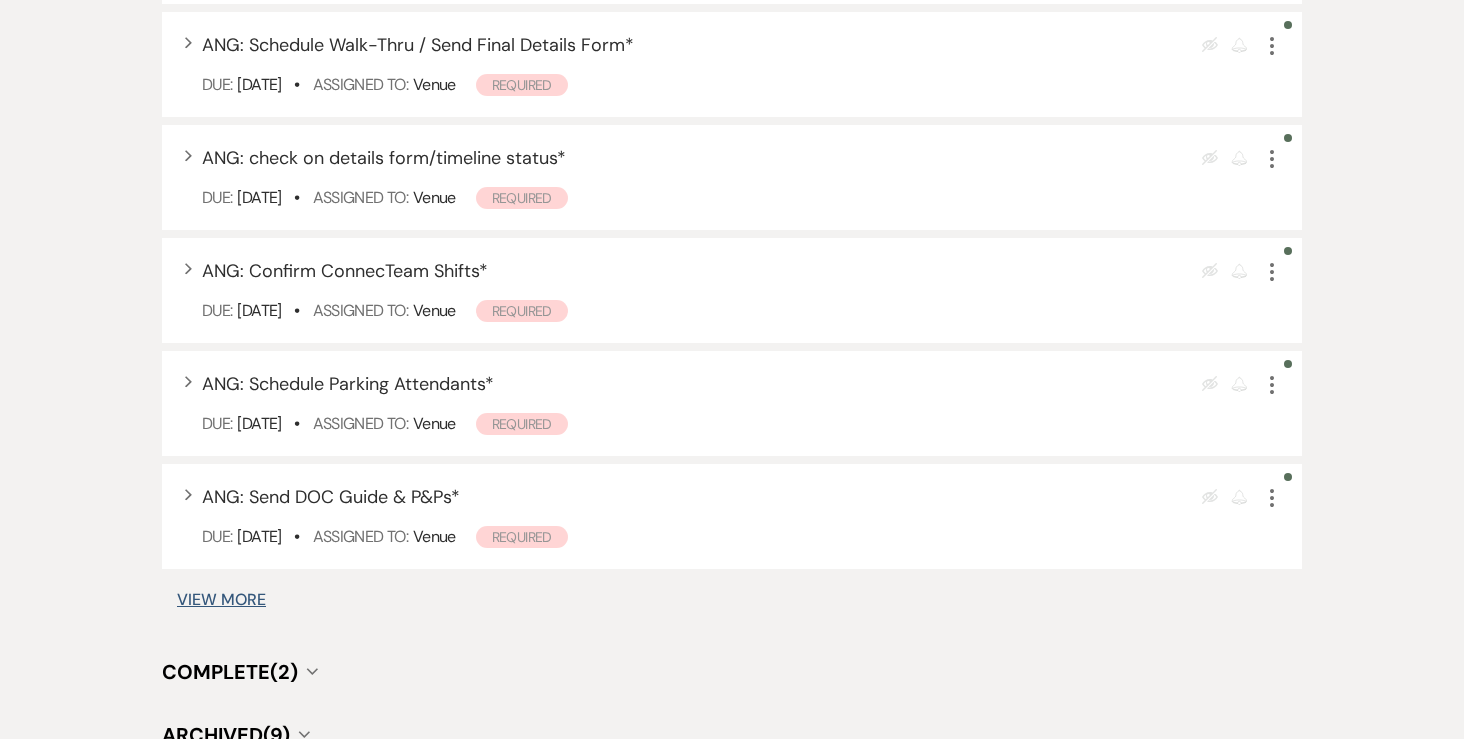 click on "View More" at bounding box center (221, 600) 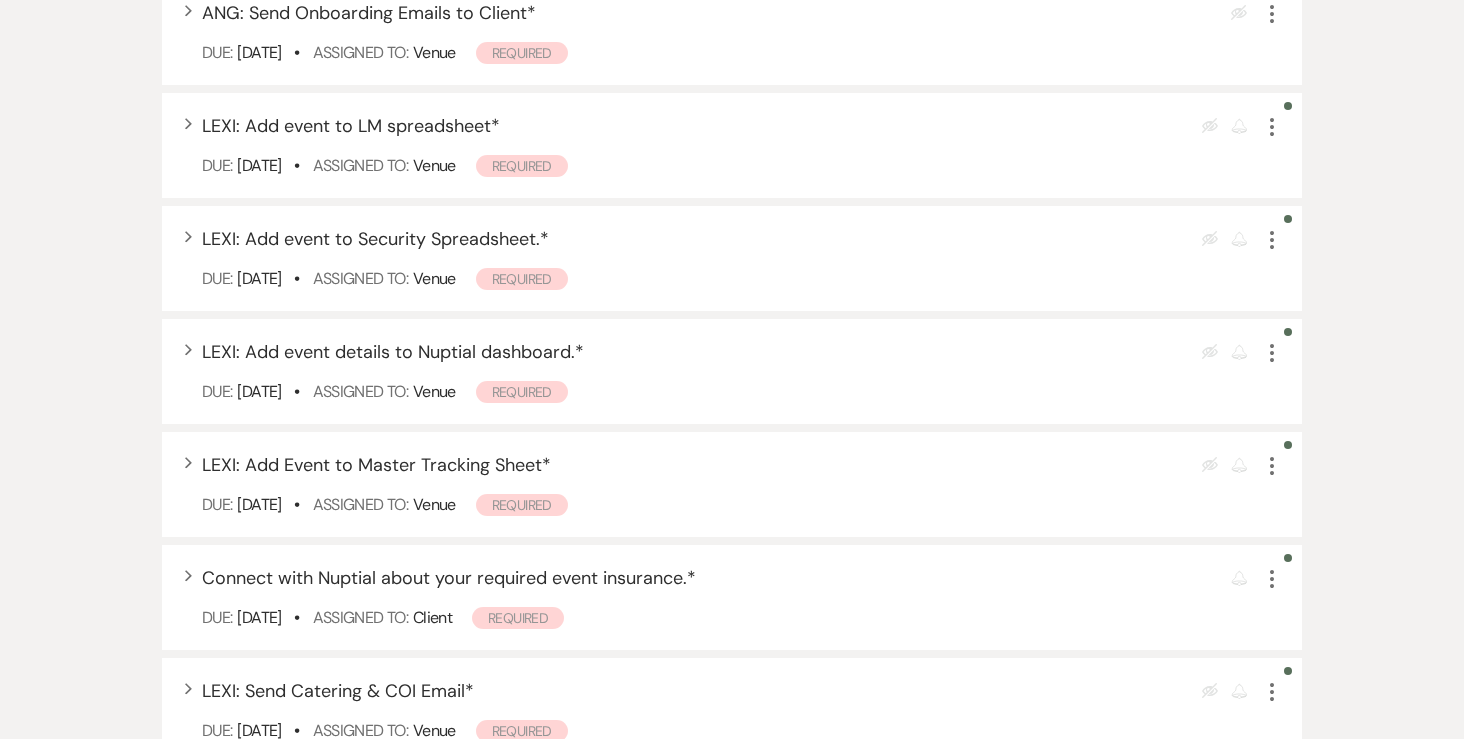 scroll, scrollTop: 0, scrollLeft: 0, axis: both 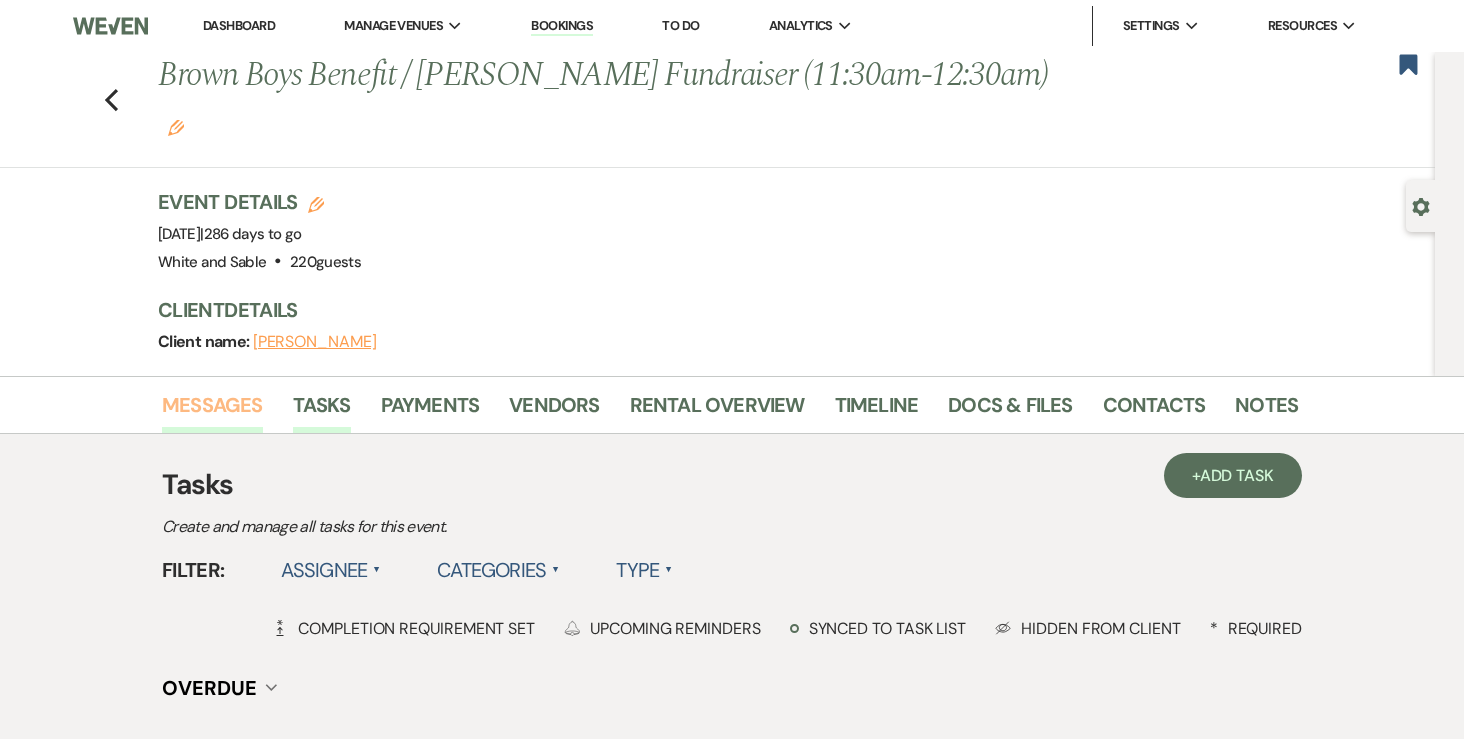 click on "Messages" at bounding box center (212, 411) 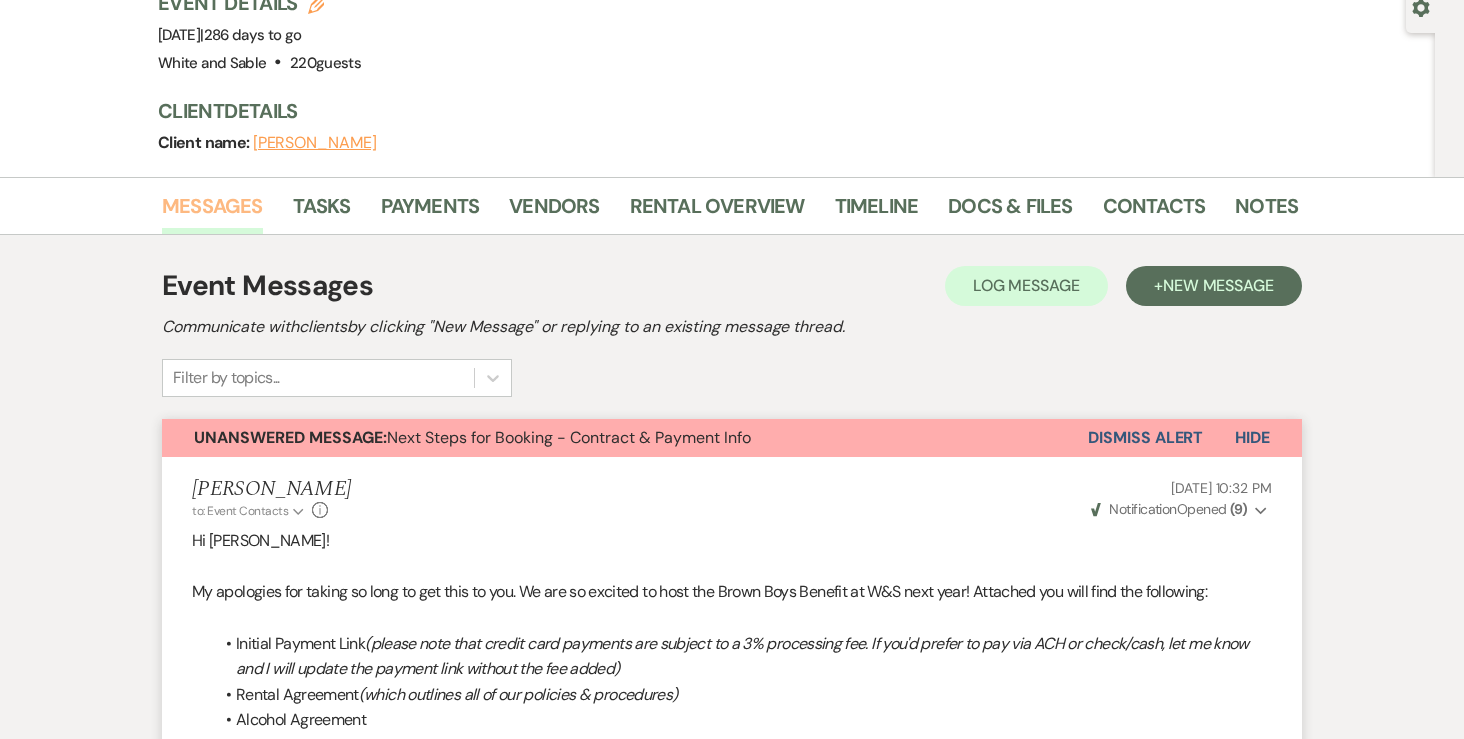 scroll, scrollTop: 0, scrollLeft: 0, axis: both 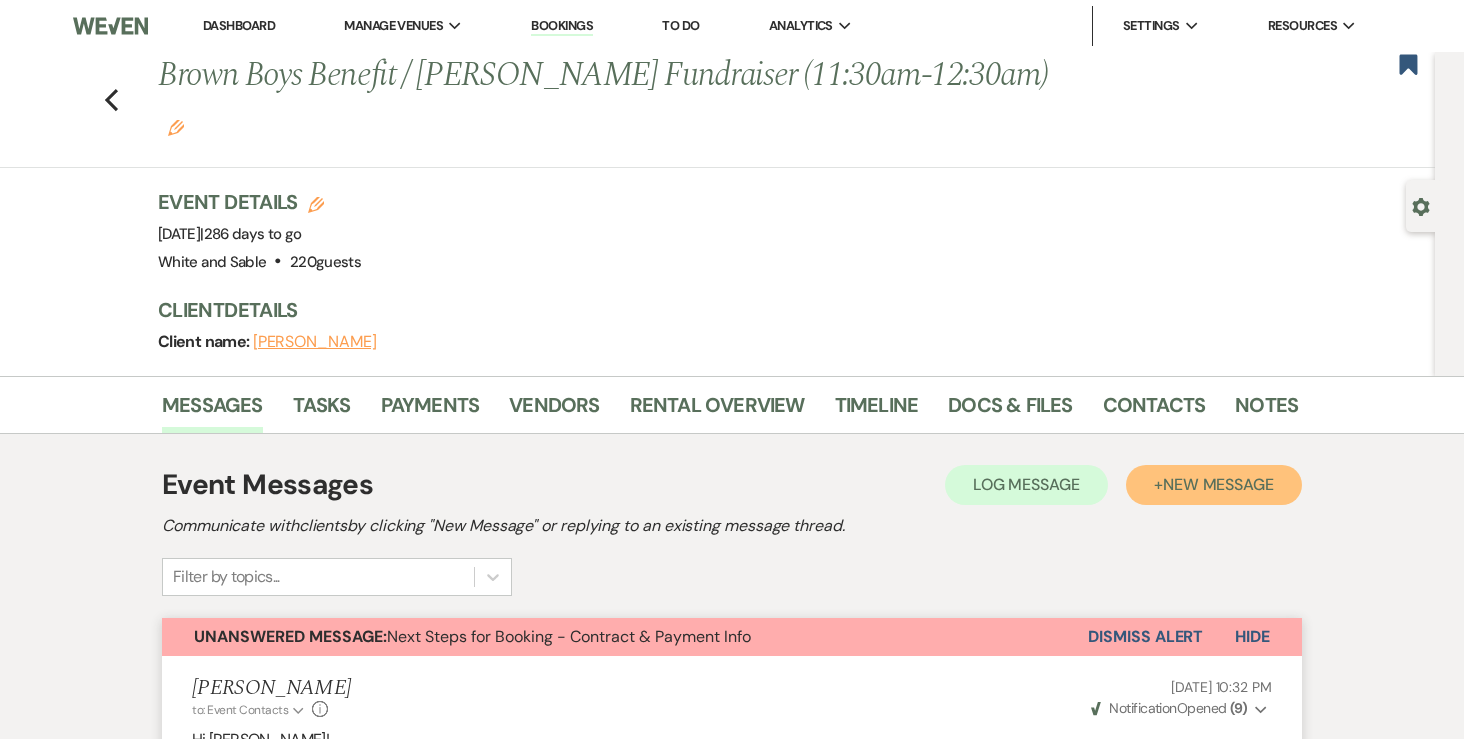 click on "+  New Message" at bounding box center (1214, 485) 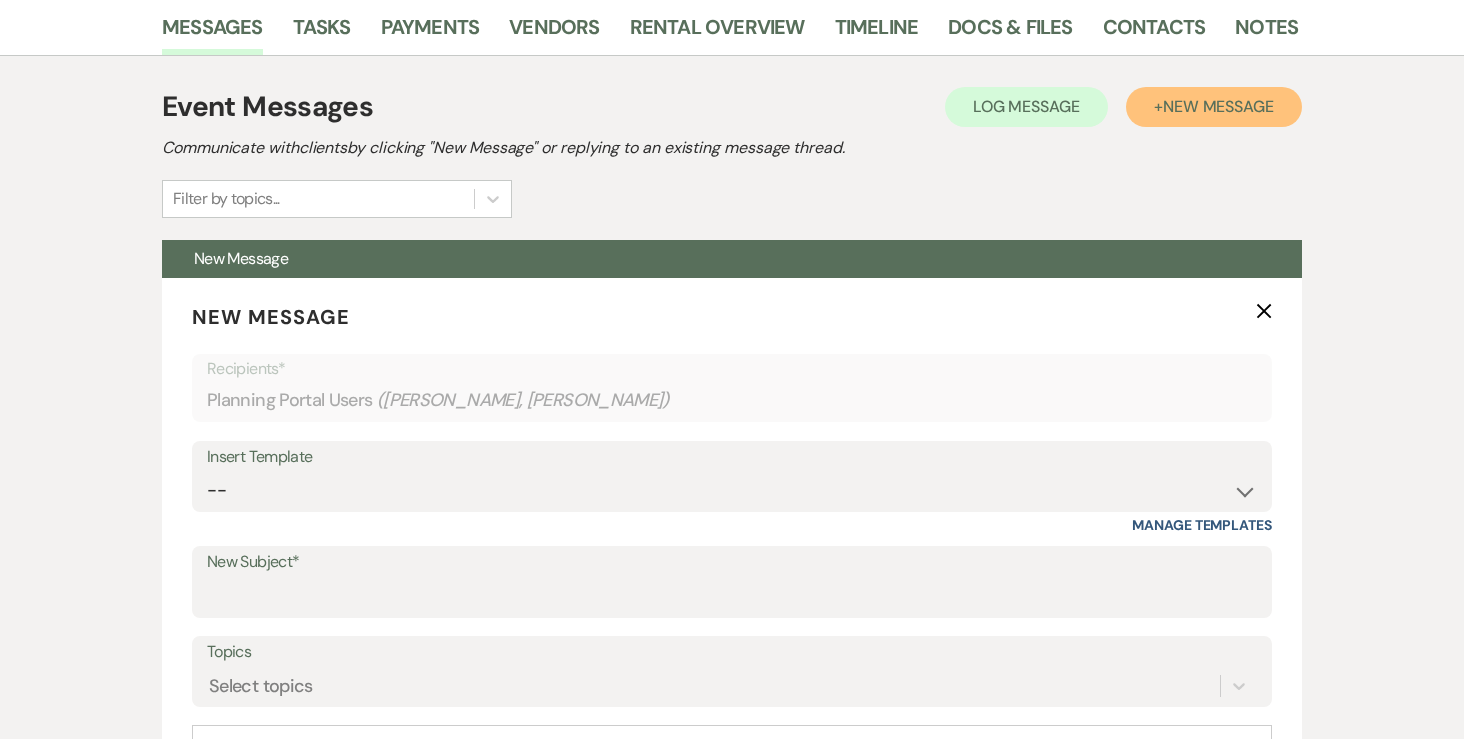 scroll, scrollTop: 379, scrollLeft: 0, axis: vertical 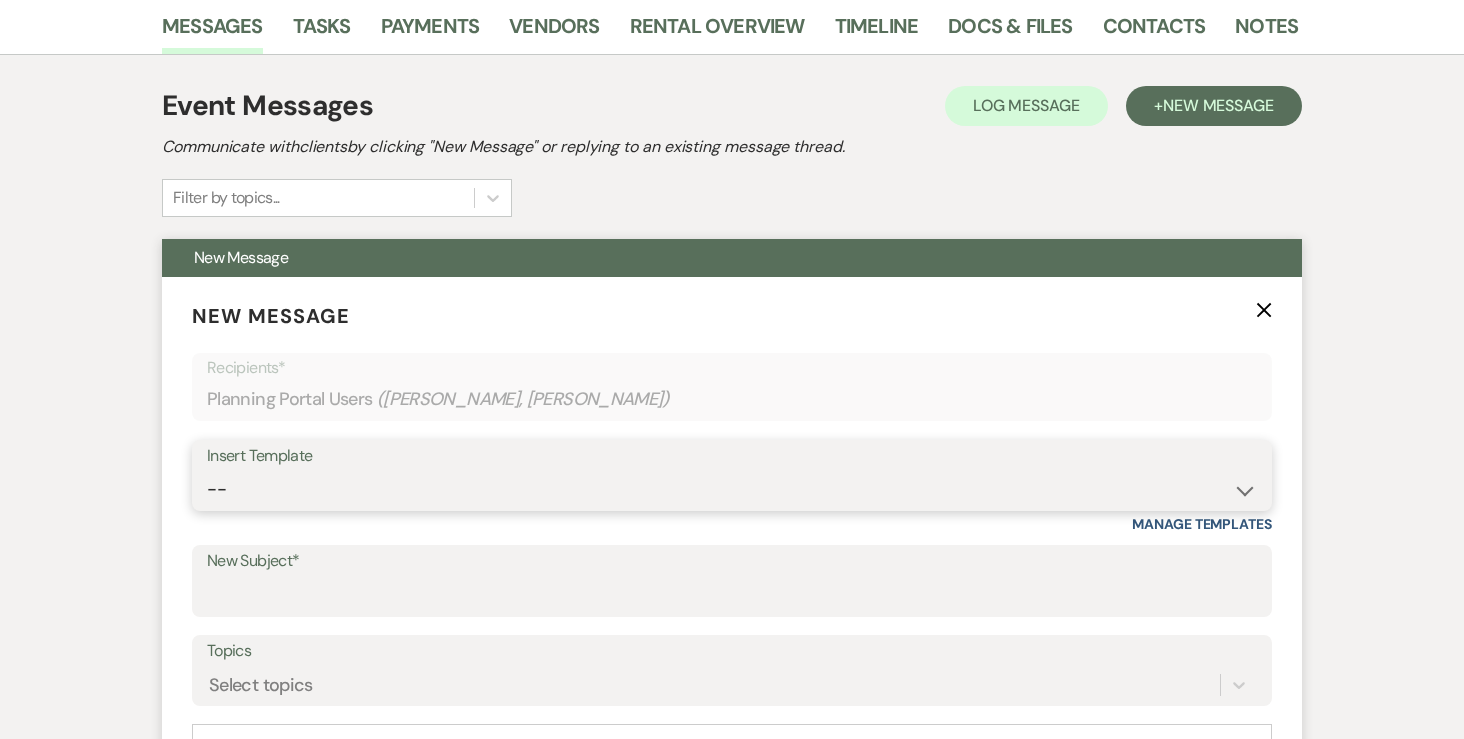 click on "-- Inquiry Response (Venue Guide) Schedule - Venue Tour Appt Confirmation Schedule - Venue Tour Appt Reminder Tour - Reschedule Tour - Follow-Up (Venue Guide) Proposal - Wedding Wedding Onboarding - Welcome Guide and Weven Planning Portal Introduction Inquiry Follow-Up: 5 Tips for Stress-Free Planning Inquiry - Available Dates Inquiry Follow-Up: Tour Invitation Inquiry Follow-Up: Unique Features Inquiry Follow-Up: Planning at W&S Insurance Exception Response [DATE] Weddings [DATE] Weddings Baseball Poop or get off toliet (Venue Guide) Concession Speech Onboarding - Welcome Magazine and Weven Planning Portal Introduction (NON-Wedding Events) Day-of Coordinators Schedule - Venue IN-PERSON Tour Appt Confirmation Outside Food Info [PERSON_NAME] Films [DATE] Weddings Hire a Host / Host a Toast Follow-follow up Recommended Vendors Weekend Tours Catering Guidelines & Vendor COI Requirements Inventory List to Booked Couples Cancellation Form [PERSON_NAME] Template Client Communication (parents requesting calls) - NEED TO EDIT" at bounding box center [732, 489] 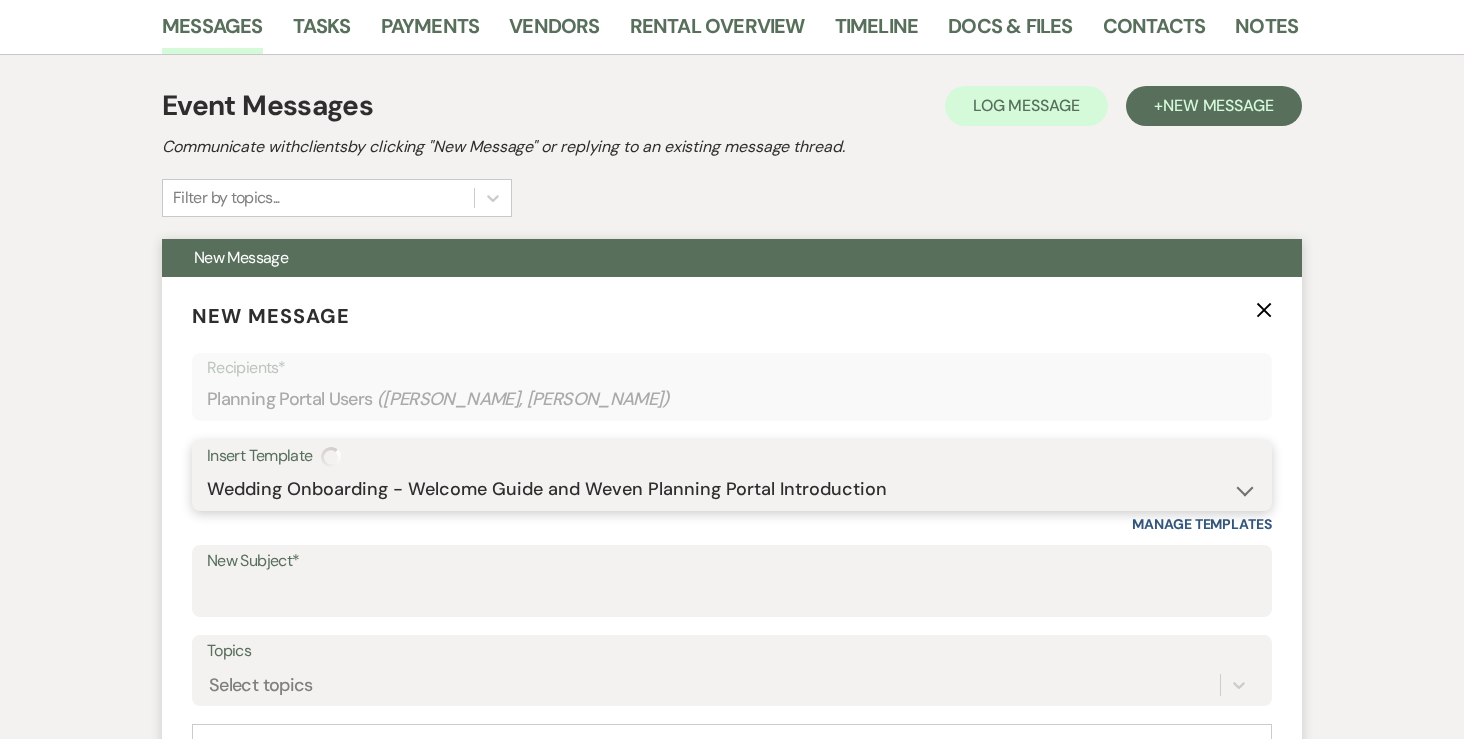 type on "You're Officially Booked – Let’s Start Planning! 🎉" 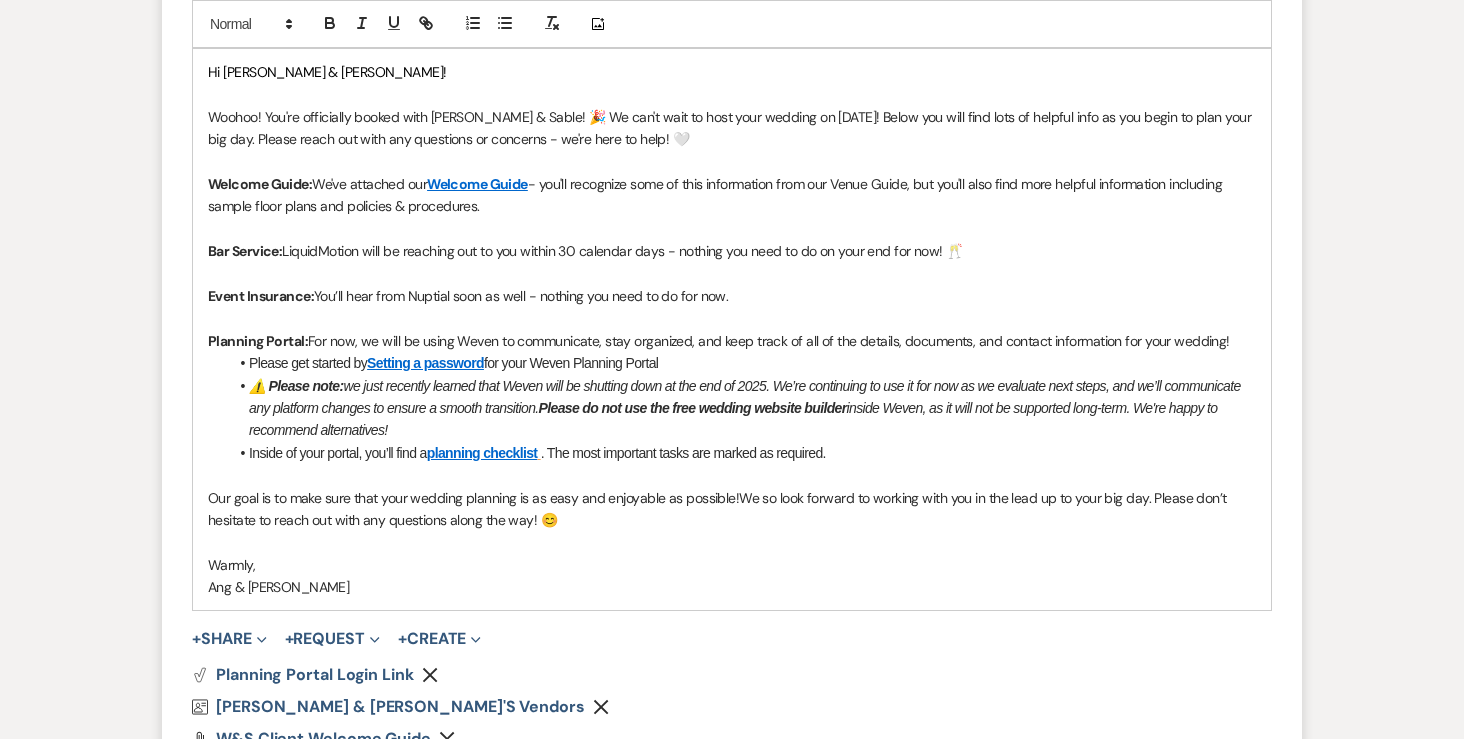 scroll, scrollTop: 1099, scrollLeft: 0, axis: vertical 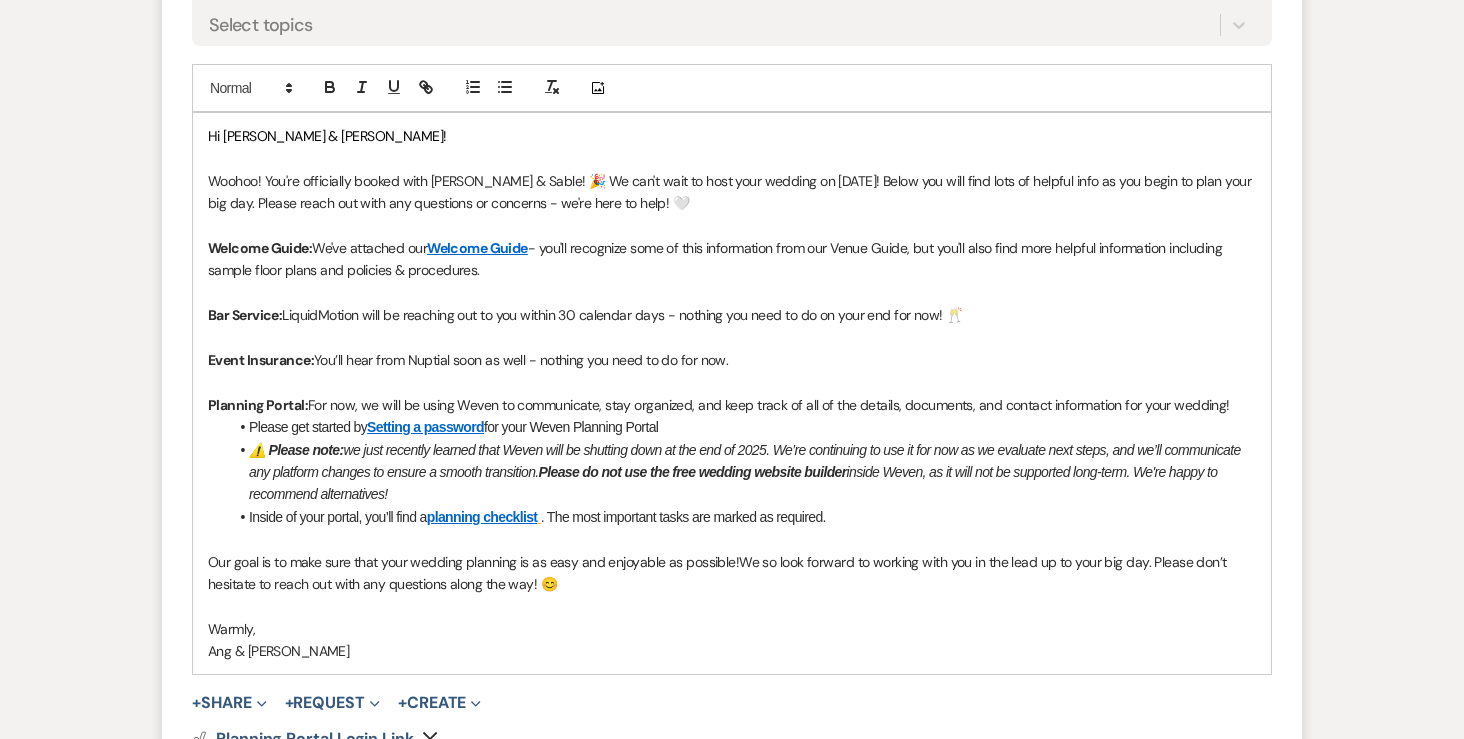 click at bounding box center [732, 606] 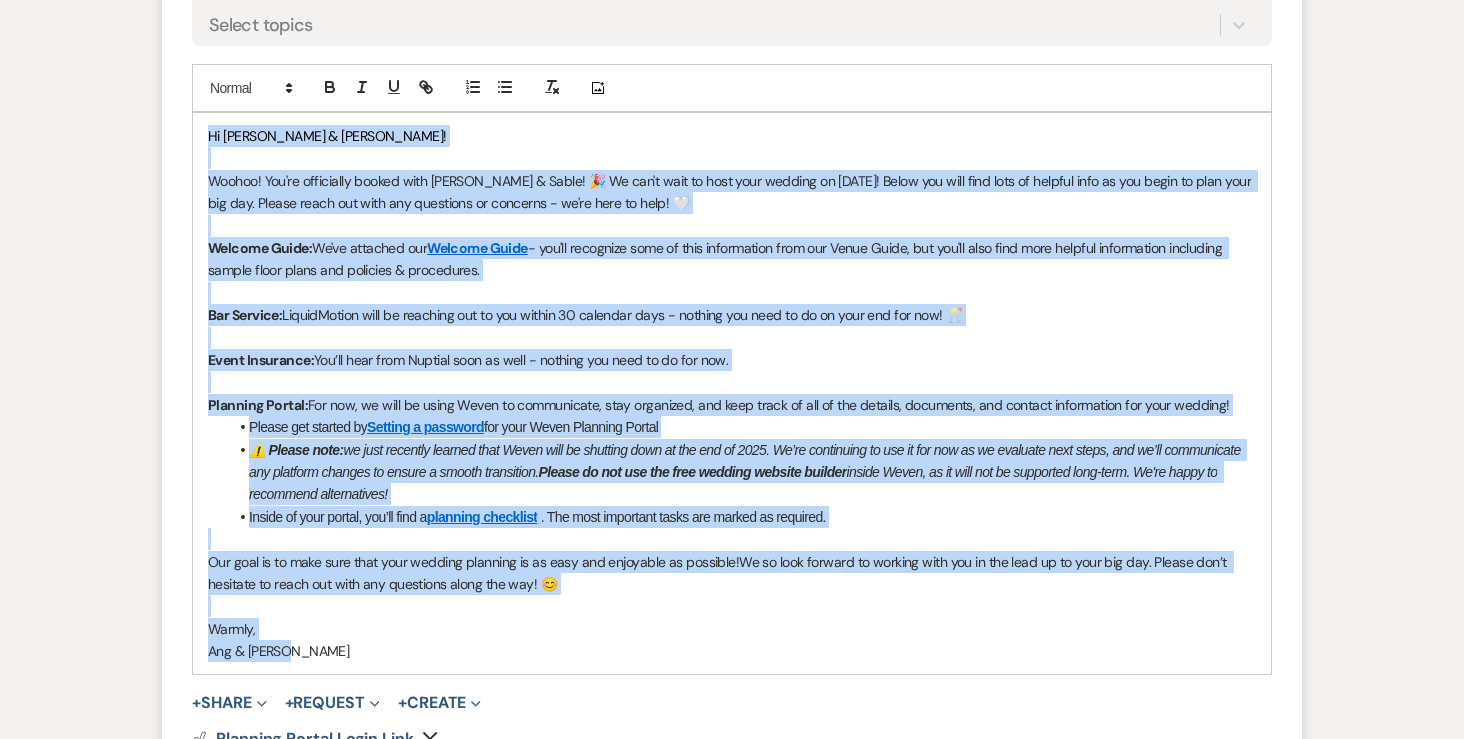 drag, startPoint x: 297, startPoint y: 606, endPoint x: 173, endPoint y: 91, distance: 529.71783 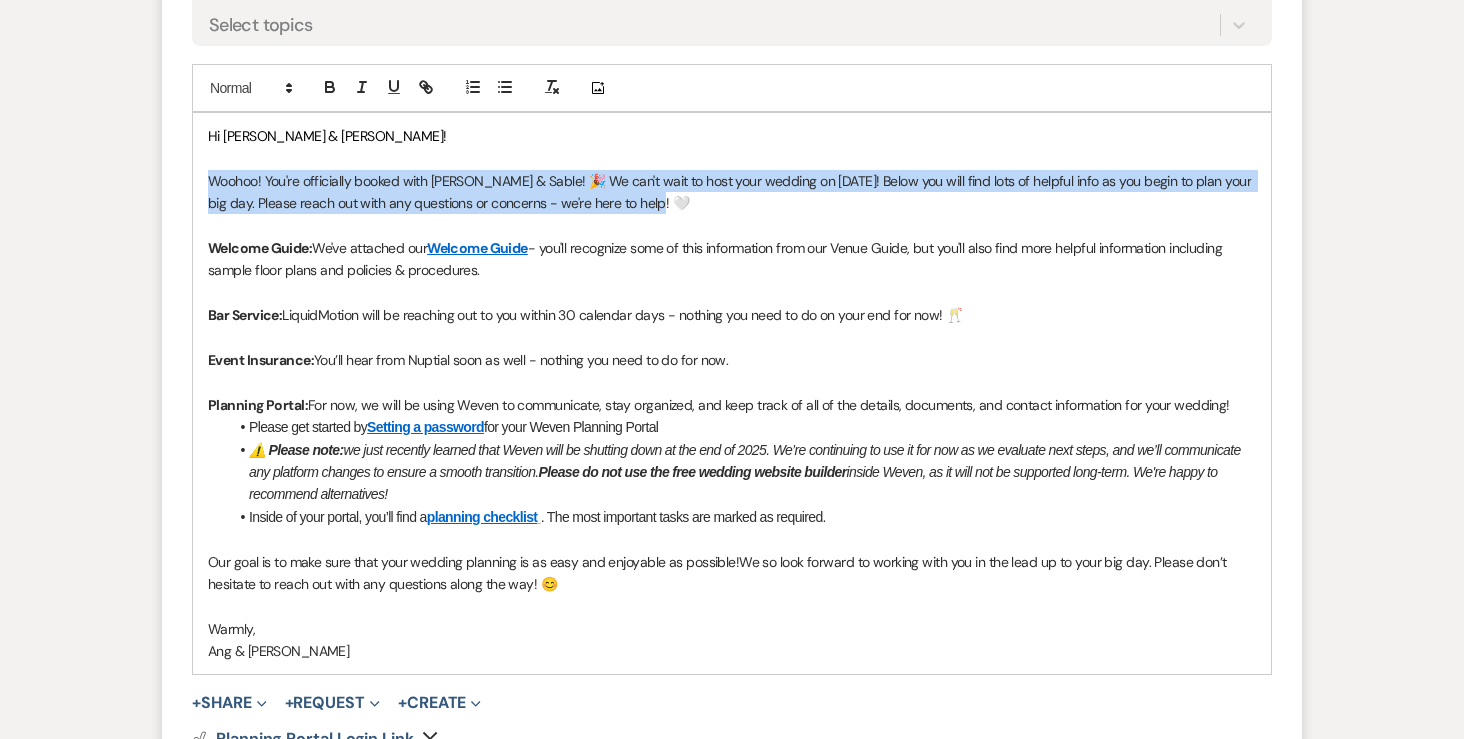 drag, startPoint x: 207, startPoint y: 131, endPoint x: 697, endPoint y: 154, distance: 490.5395 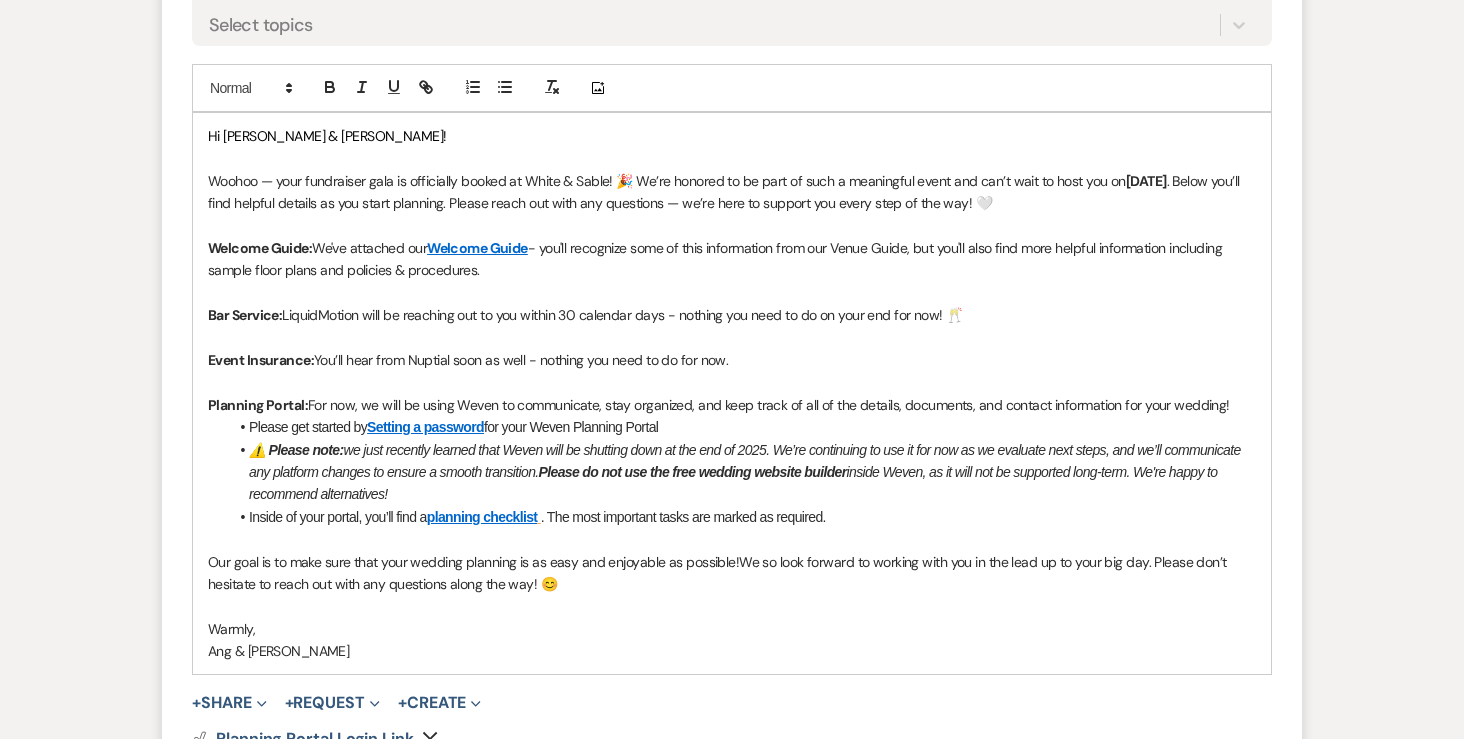click on "05/02/2026" at bounding box center (1146, 181) 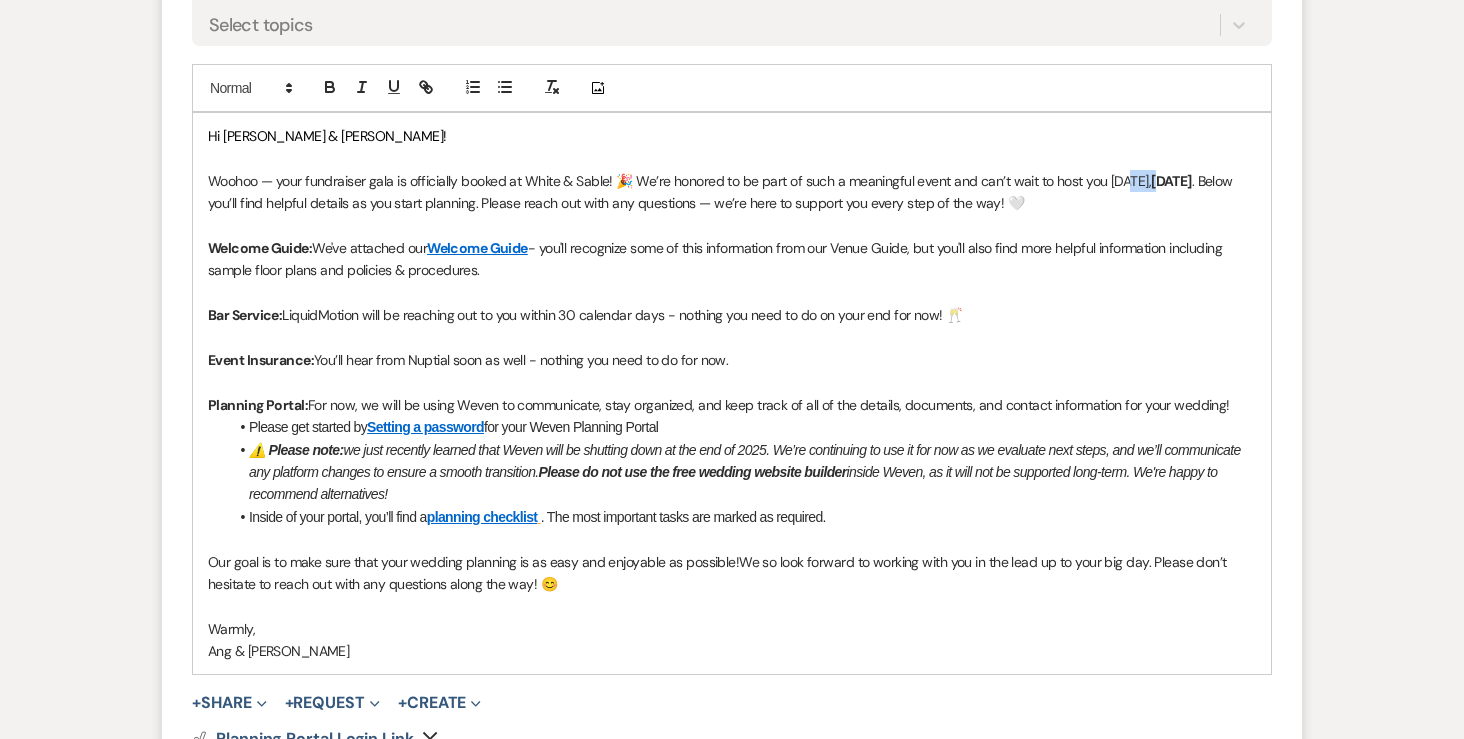 drag, startPoint x: 1120, startPoint y: 137, endPoint x: 1185, endPoint y: 137, distance: 65 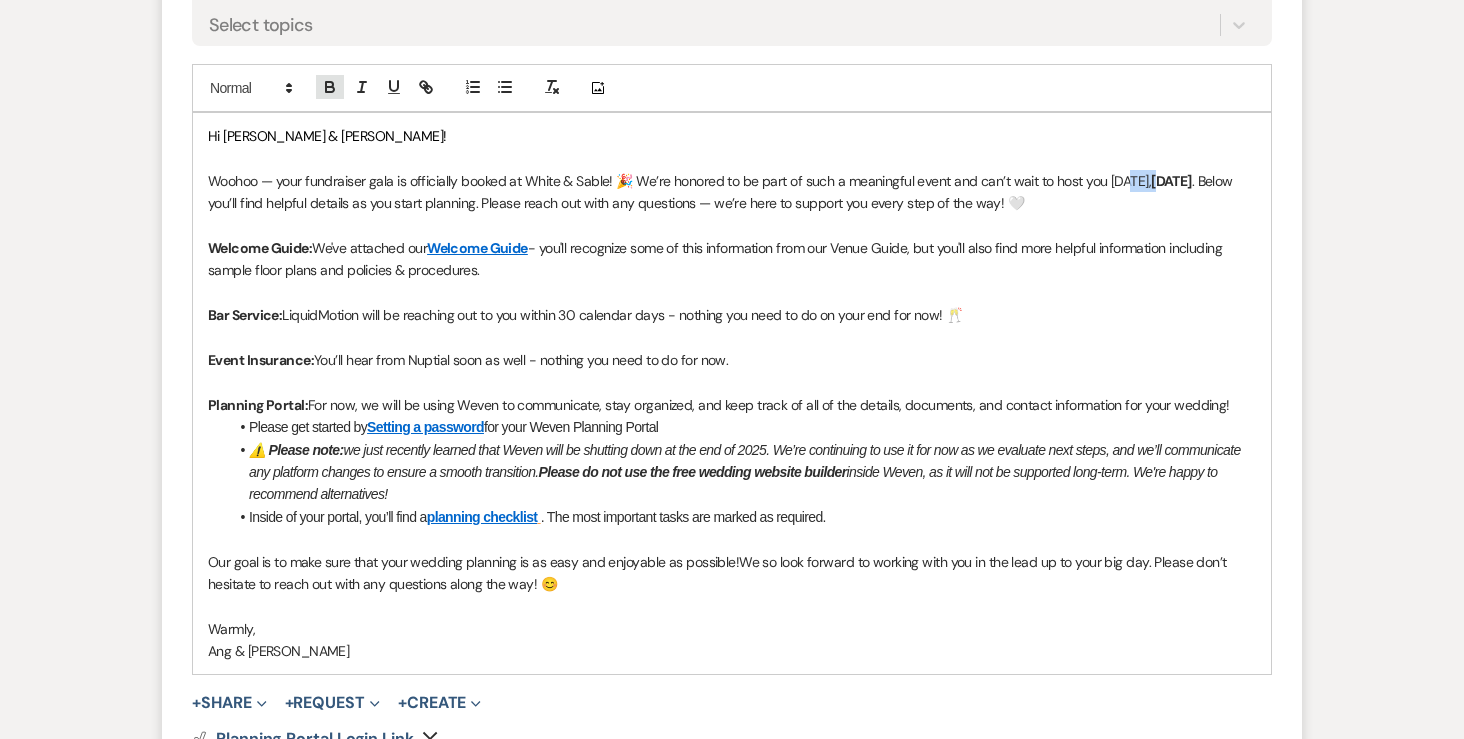 click at bounding box center [330, 87] 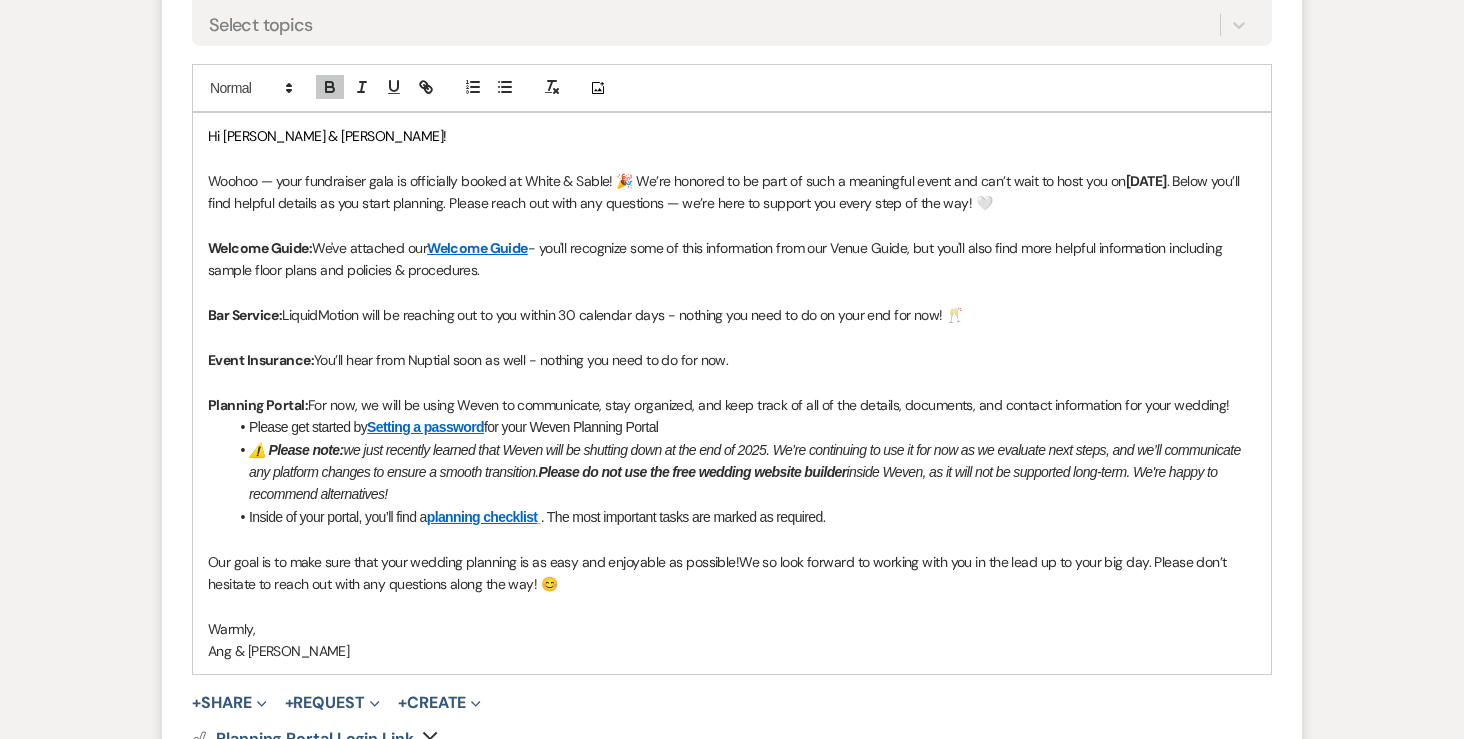 click on "Woohoo — your fundraiser gala is officially booked at White & Sable! 🎉 We’re honored to be part of such a meaningful event and can’t wait to host you on  Saturday, 5/02/2026 . Below you’ll find helpful details as you start planning. Please reach out with any questions — we’re here to support you every step of the way! 🤍" at bounding box center [732, 192] 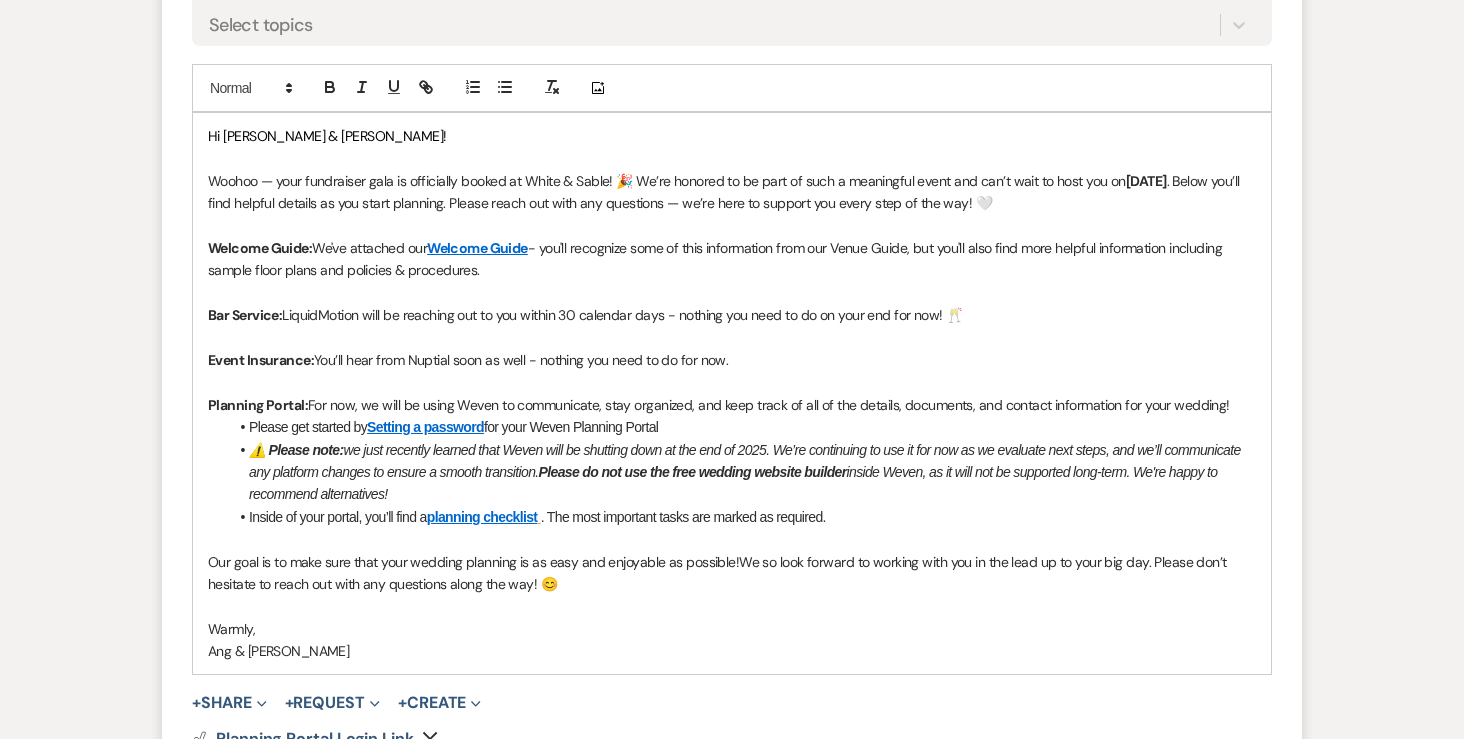 click on "Woohoo — your fundraiser gala is officially booked at White & Sable! 🎉 We’re honored to be part of such a meaningful event and can’t wait to host you on  Saturday, 5/02/2026 . Below you’ll find helpful details as you start planning. Please reach out with any questions — we’re here to support you every step of the way! 🤍" at bounding box center (732, 192) 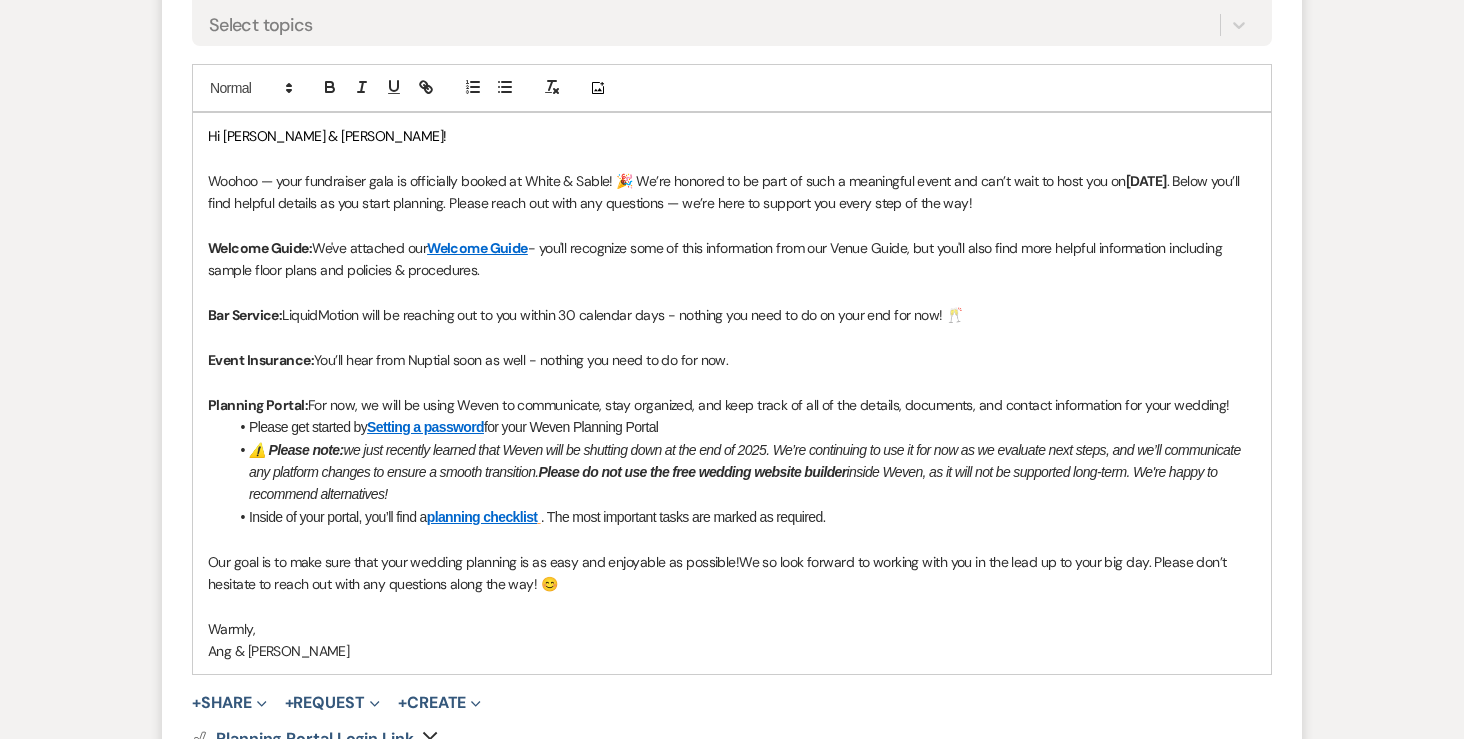 drag, startPoint x: 507, startPoint y: 222, endPoint x: 194, endPoint y: 214, distance: 313.10223 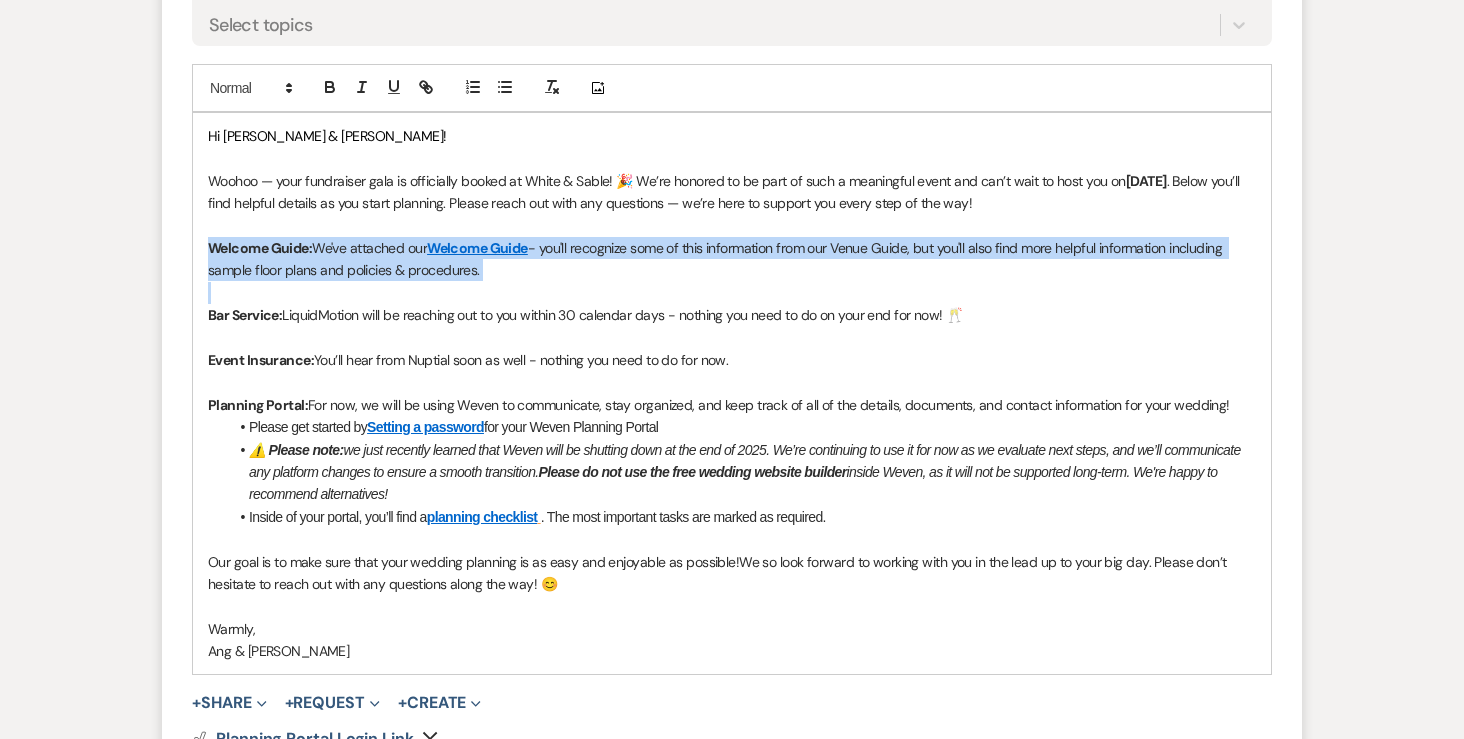 drag, startPoint x: 497, startPoint y: 236, endPoint x: 169, endPoint y: 194, distance: 330.6781 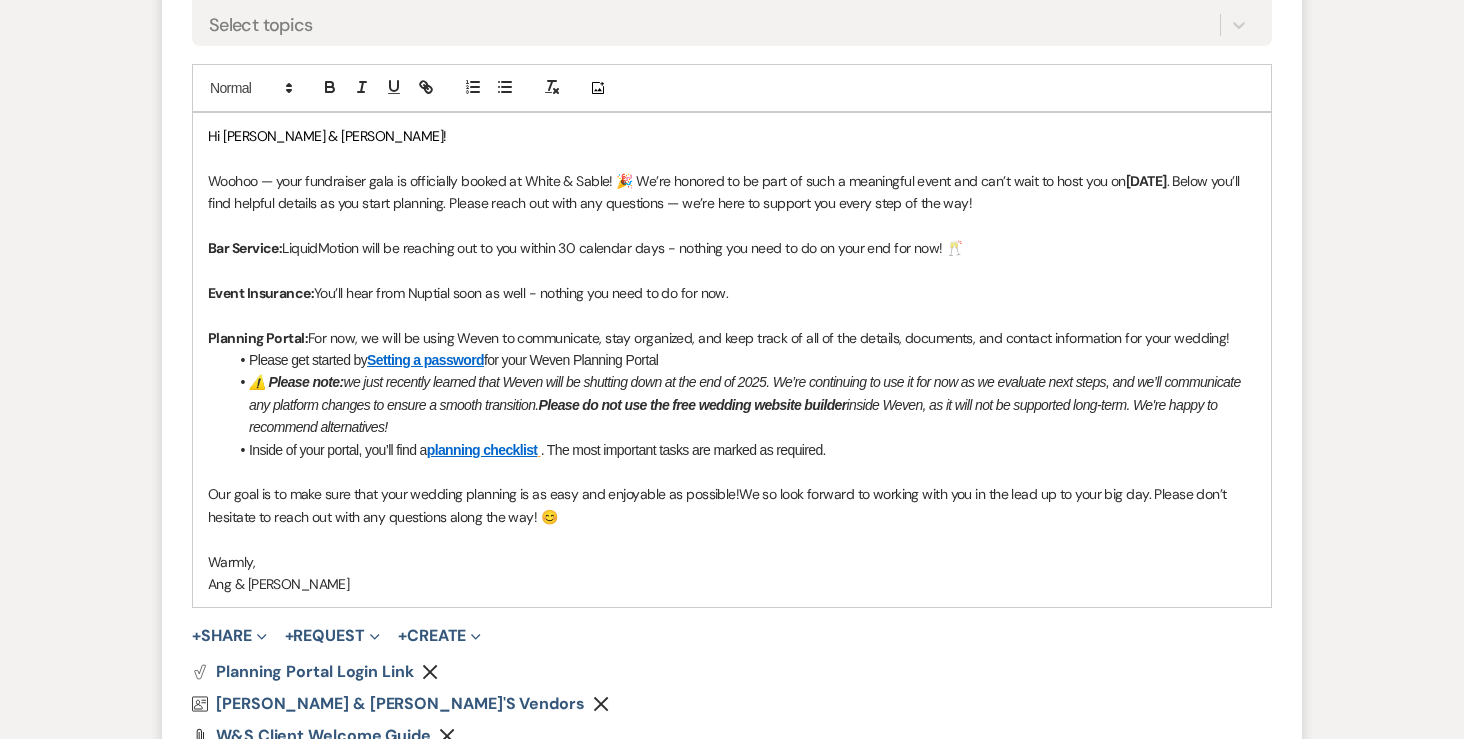 scroll, scrollTop: 1082, scrollLeft: 0, axis: vertical 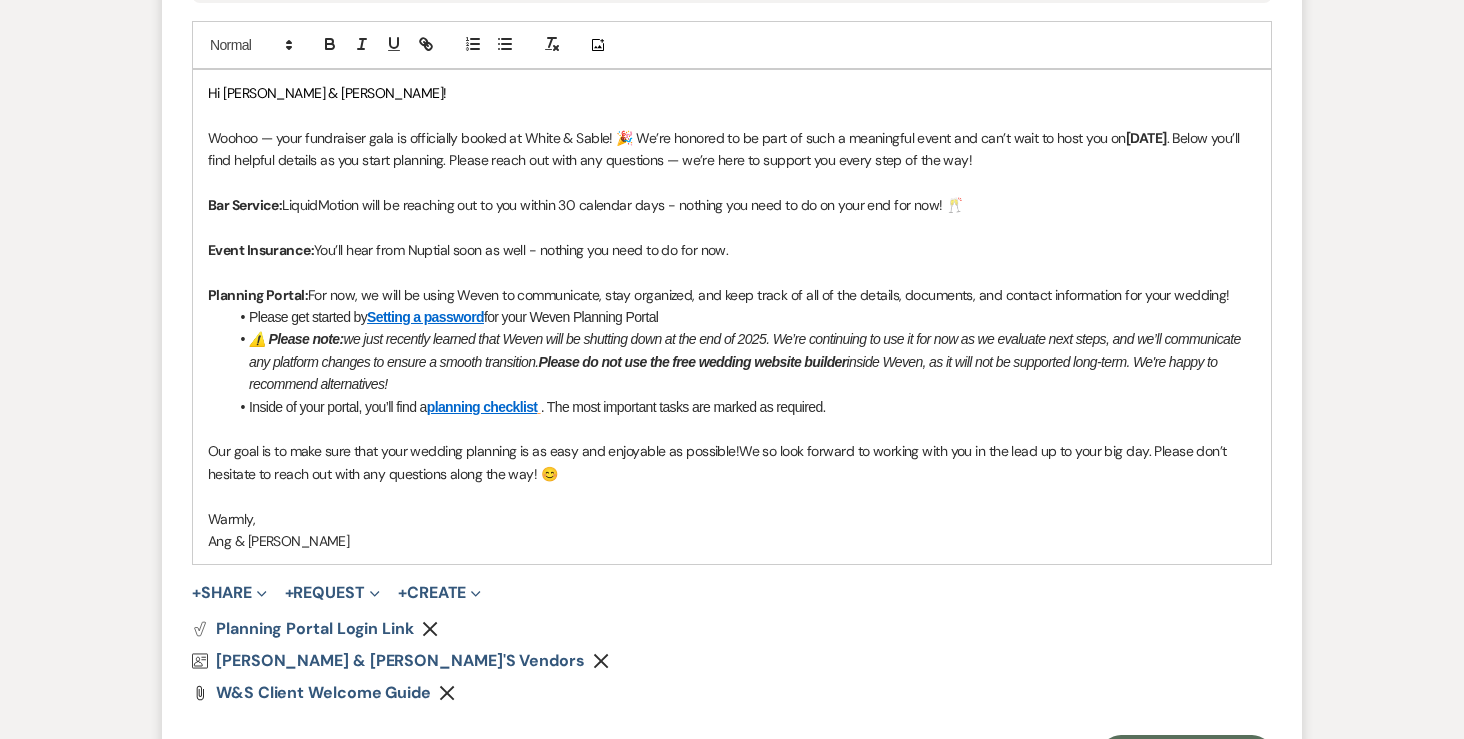 click on "Remove" 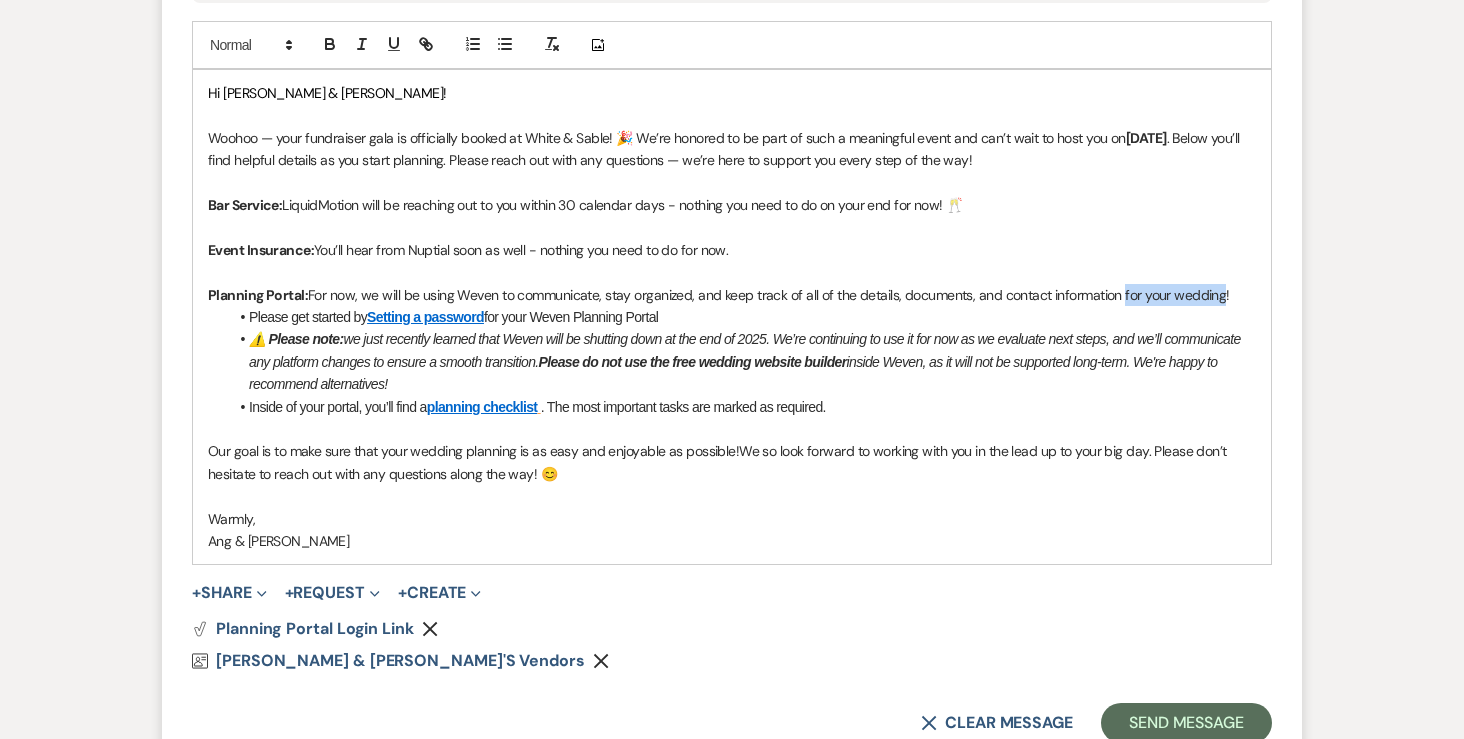 drag, startPoint x: 1120, startPoint y: 247, endPoint x: 1218, endPoint y: 246, distance: 98.005104 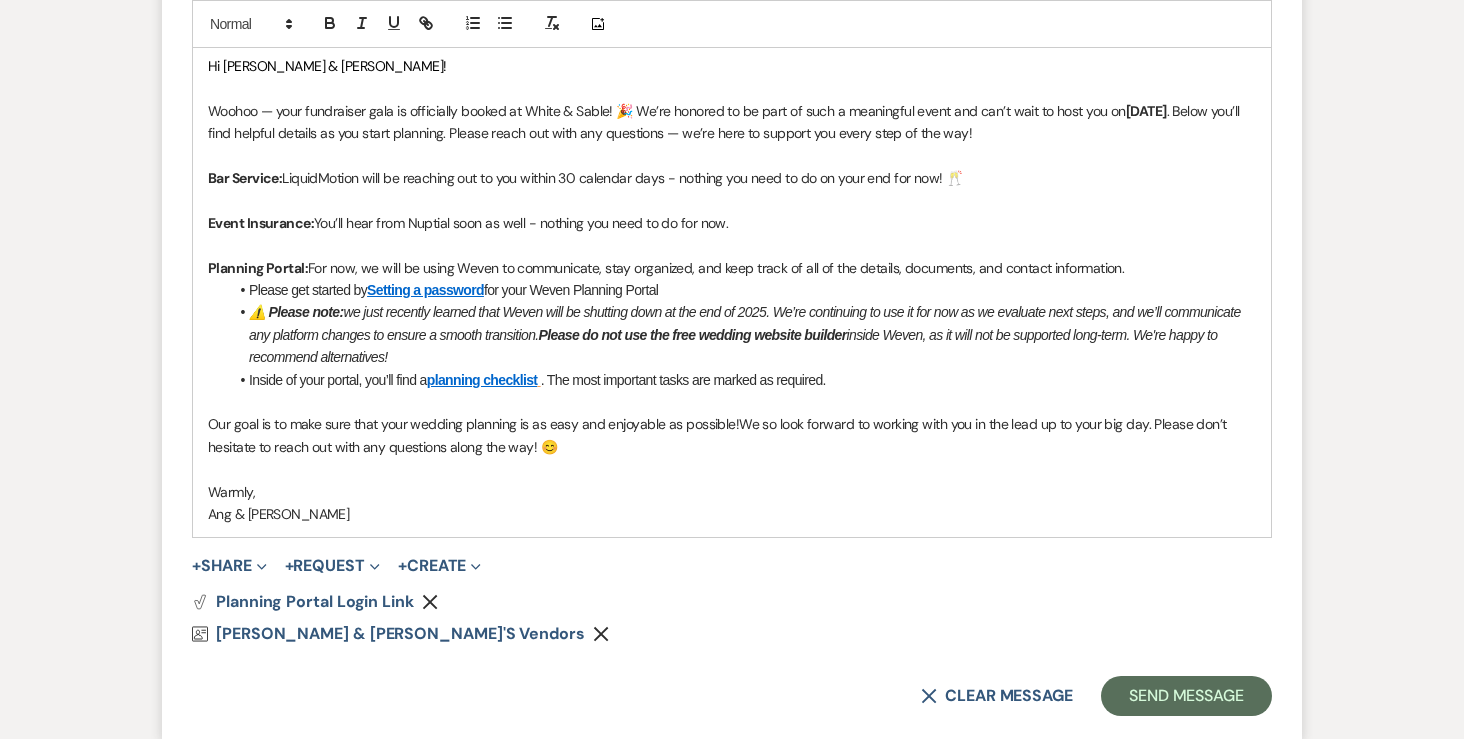 scroll, scrollTop: 1114, scrollLeft: 0, axis: vertical 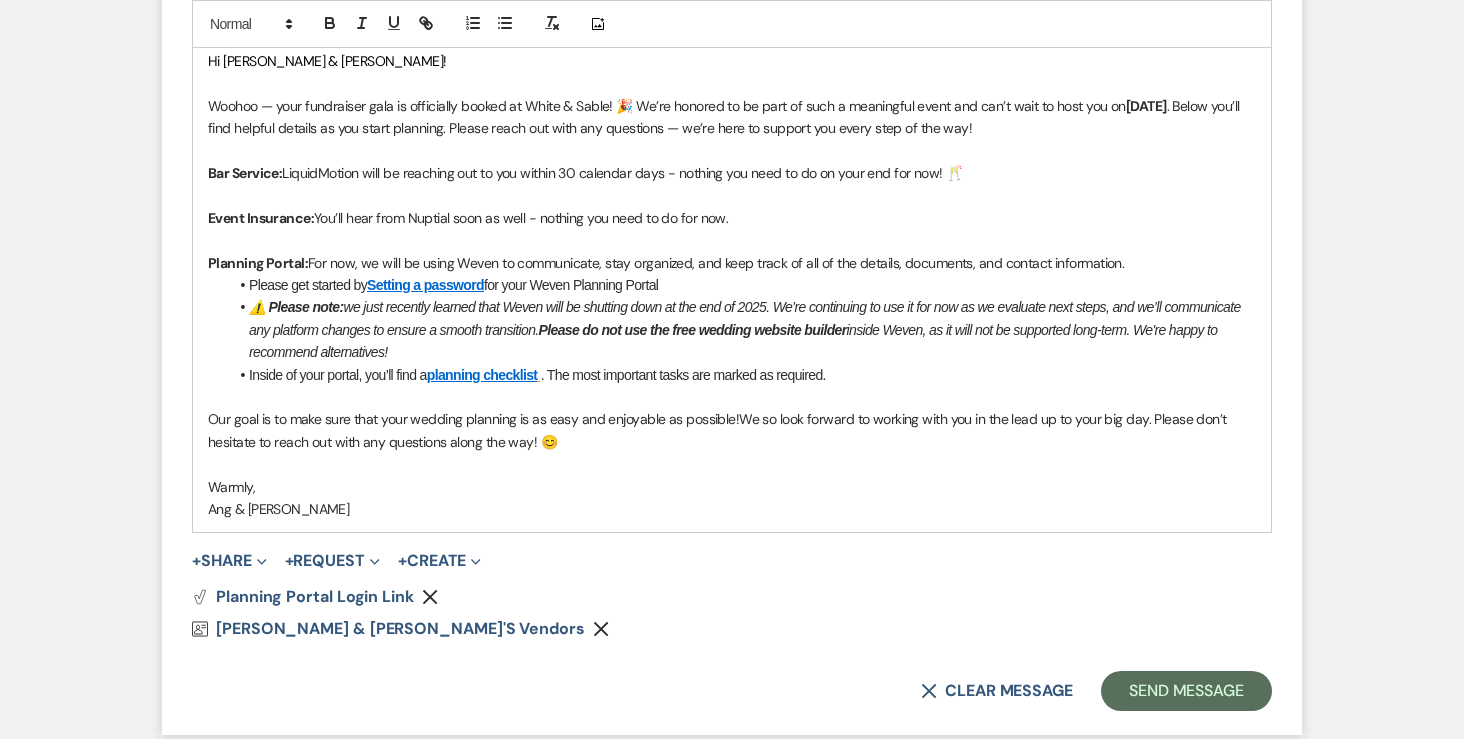 drag, startPoint x: 546, startPoint y: 284, endPoint x: 844, endPoint y: 292, distance: 298.10736 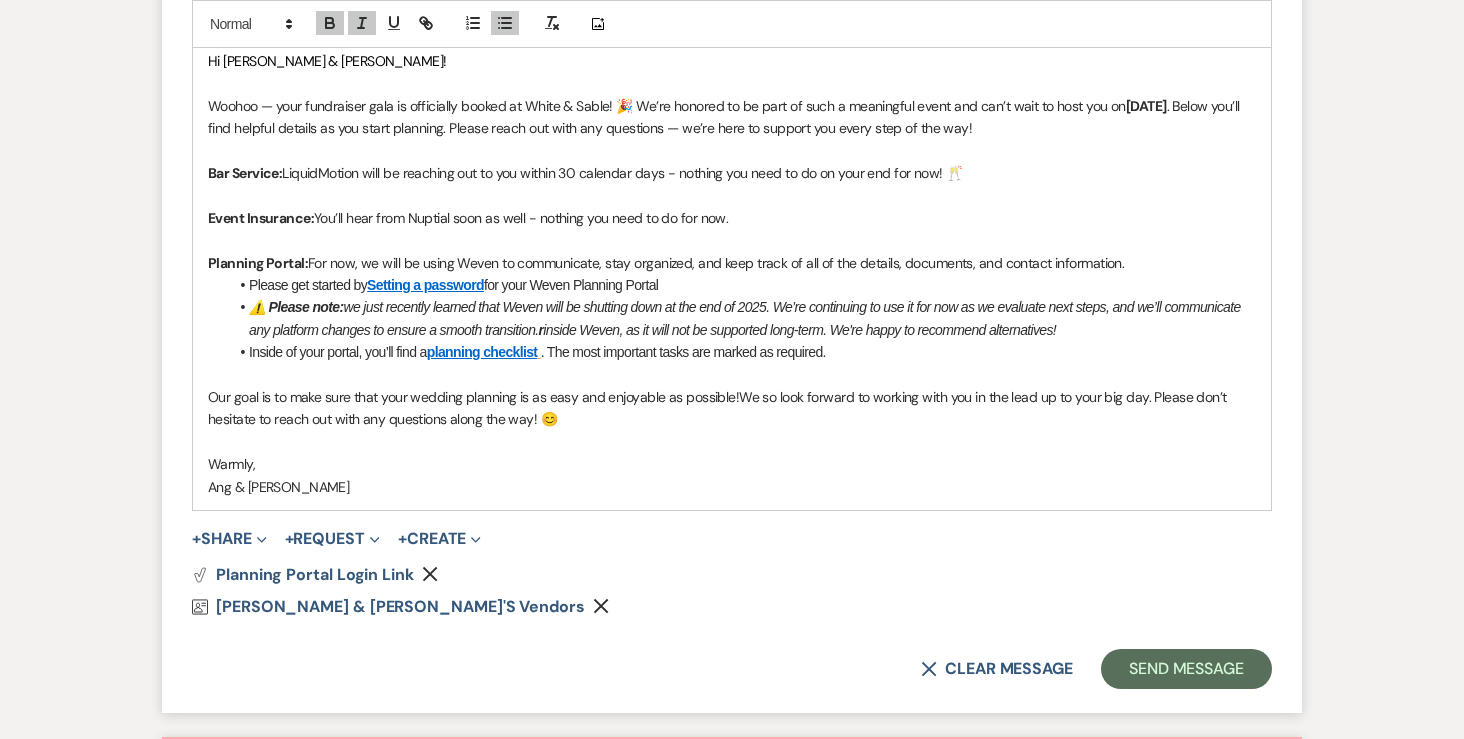 click on "inside Weven, as it will not be supported long-term. We're happy to recommend alternatives!" at bounding box center [799, 330] 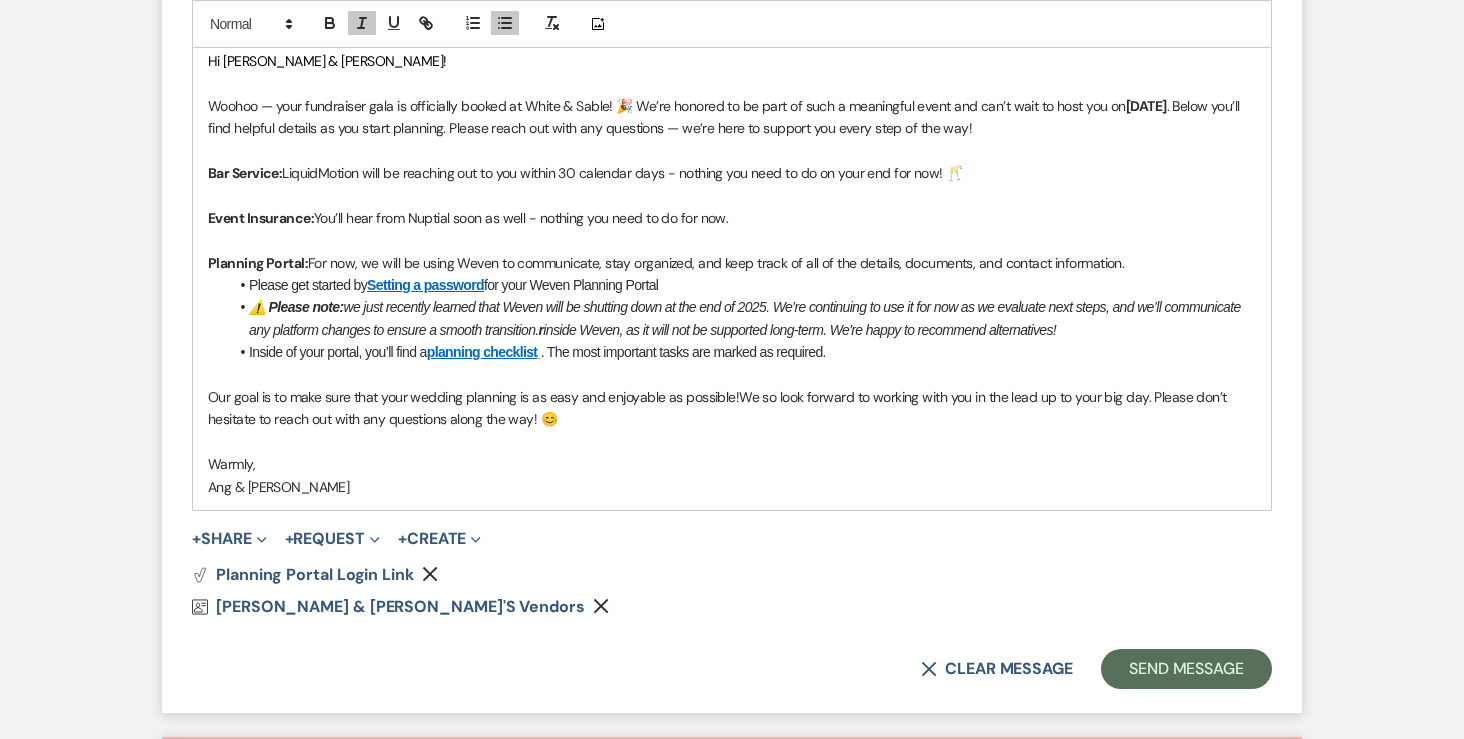 drag, startPoint x: 1077, startPoint y: 282, endPoint x: 541, endPoint y: 274, distance: 536.0597 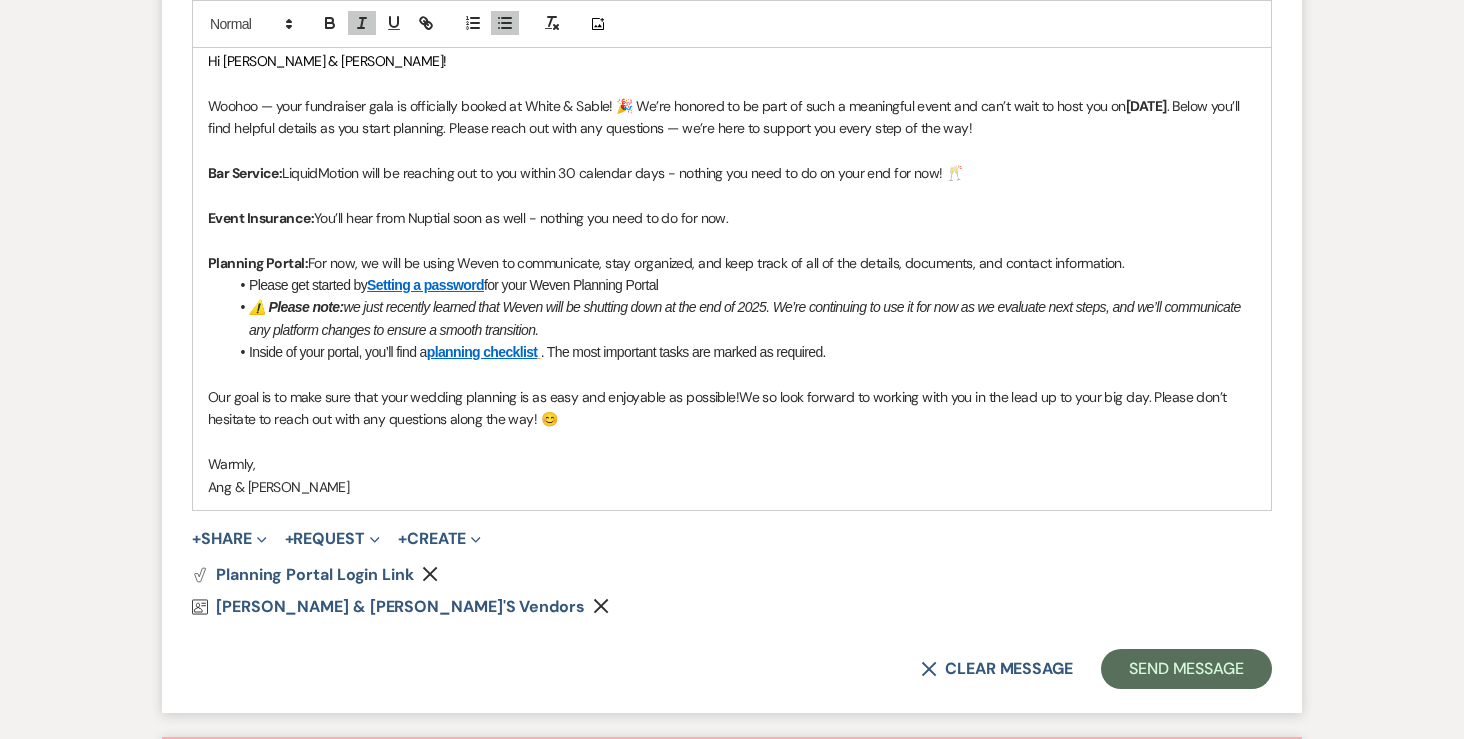 click on "Inside of your portal, you’ll find a  planning checklist   . The most important tasks are marked as required." at bounding box center [742, 352] 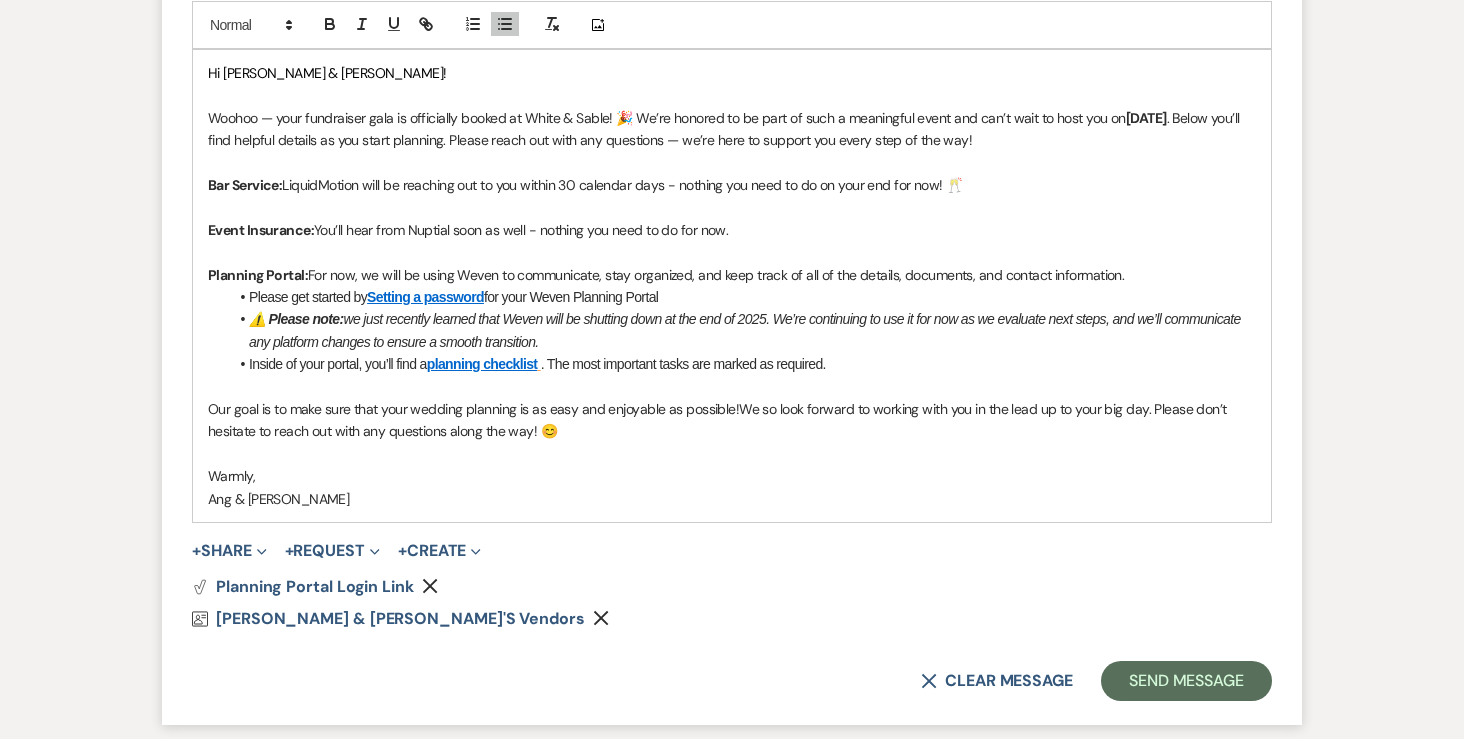 scroll, scrollTop: 1101, scrollLeft: 0, axis: vertical 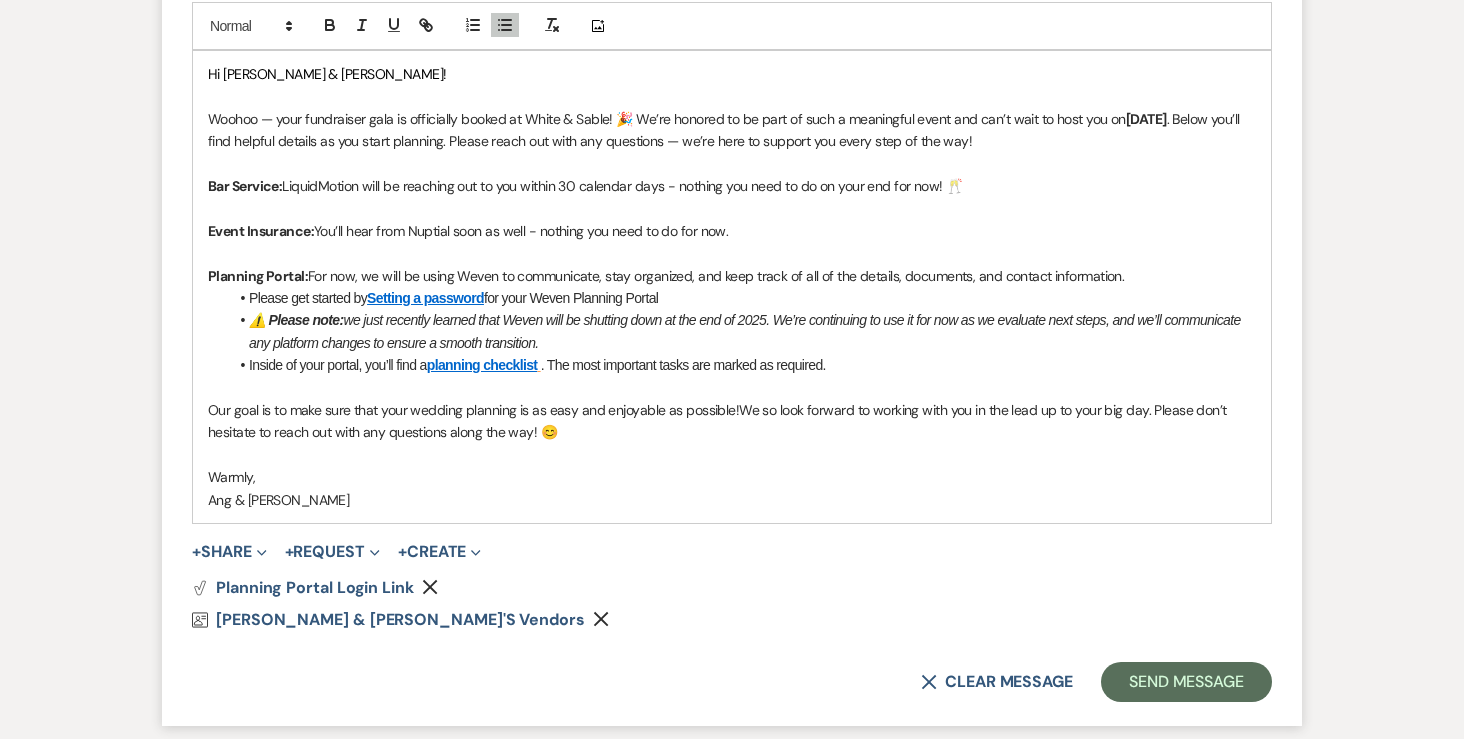 click on "⚠️ Please note:  we just recently learned that Weven will be shutting down at the end of 2025. We’re continuing to use it for now as we evaluate next steps, and we’ll communicate any platform changes to ensure a smooth transition." at bounding box center [742, 331] 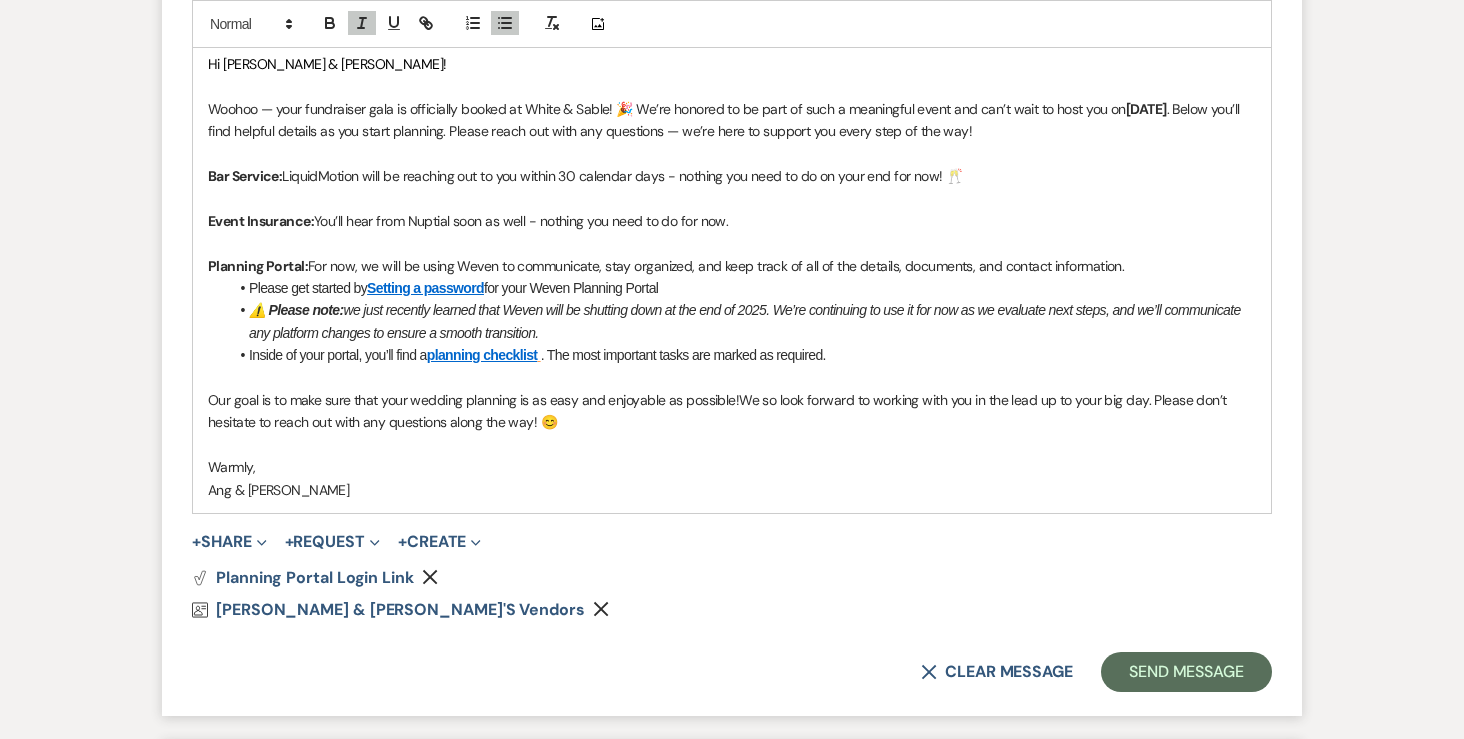 scroll, scrollTop: 1112, scrollLeft: 0, axis: vertical 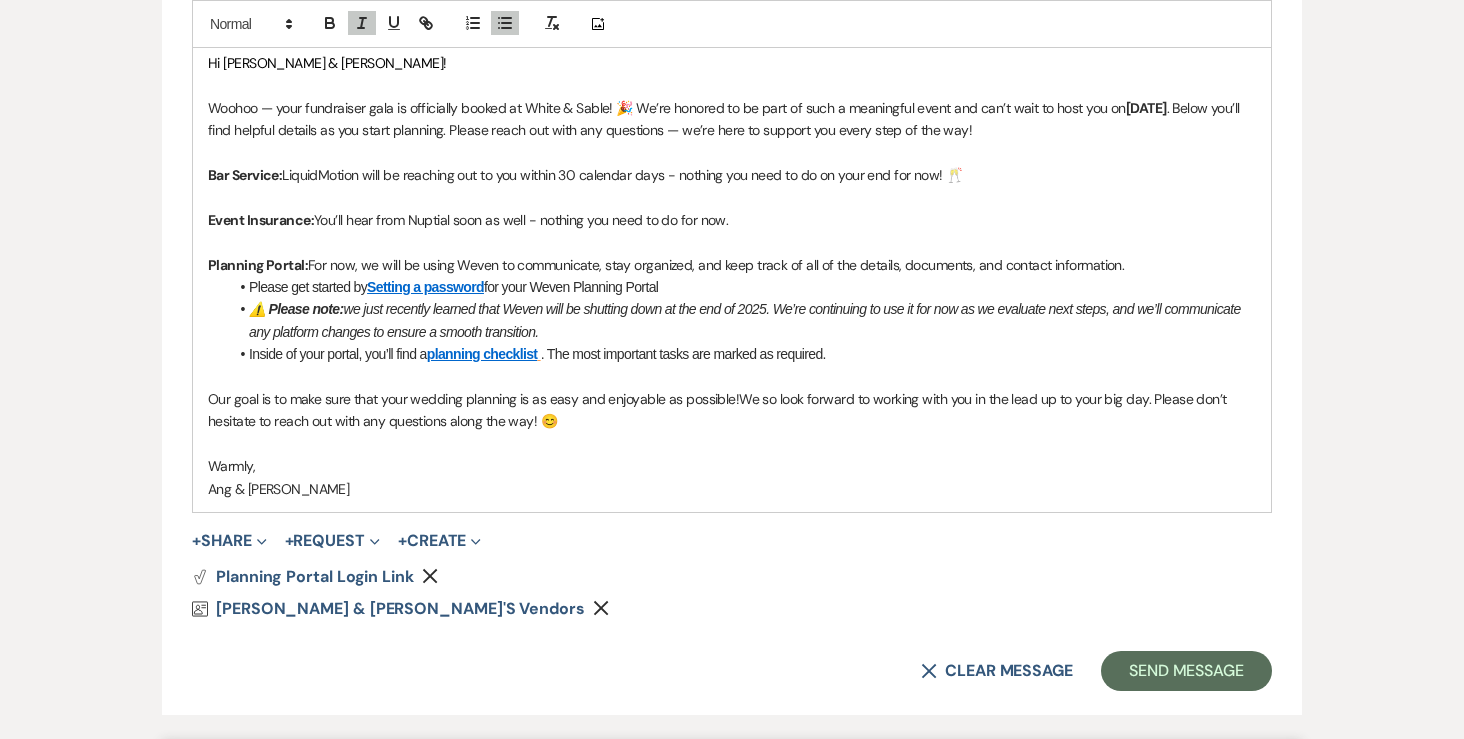 drag, startPoint x: 737, startPoint y: 355, endPoint x: 161, endPoint y: 357, distance: 576.0035 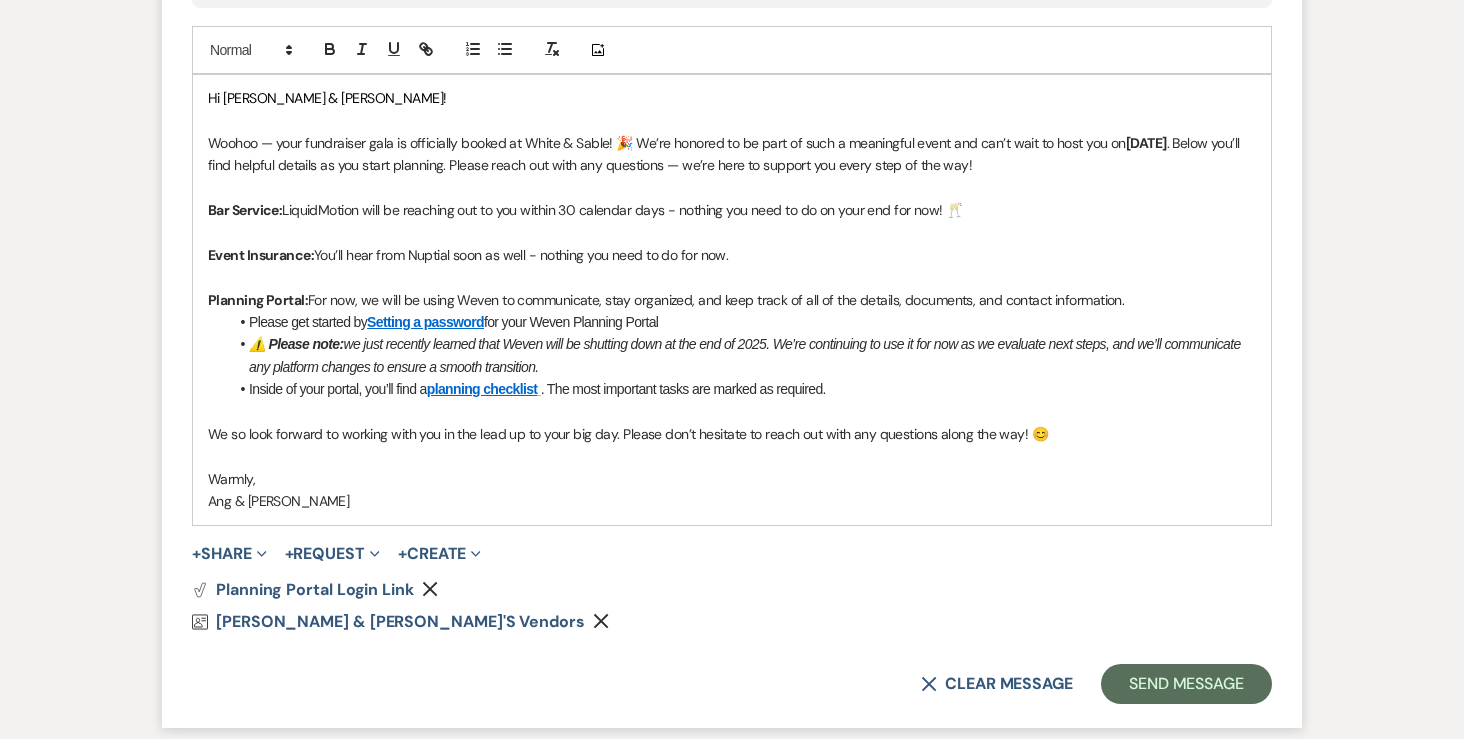 scroll, scrollTop: 1068, scrollLeft: 0, axis: vertical 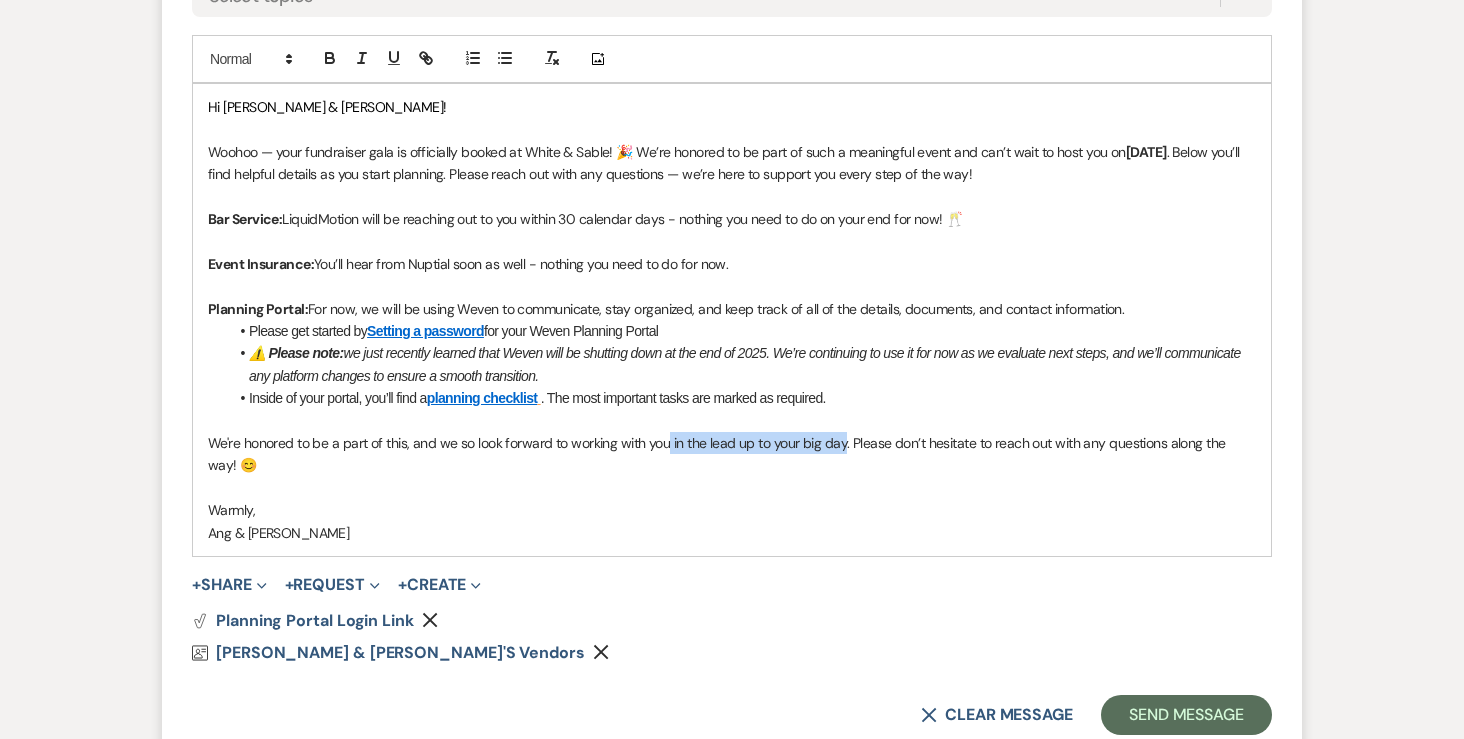 drag, startPoint x: 668, startPoint y: 398, endPoint x: 842, endPoint y: 404, distance: 174.10342 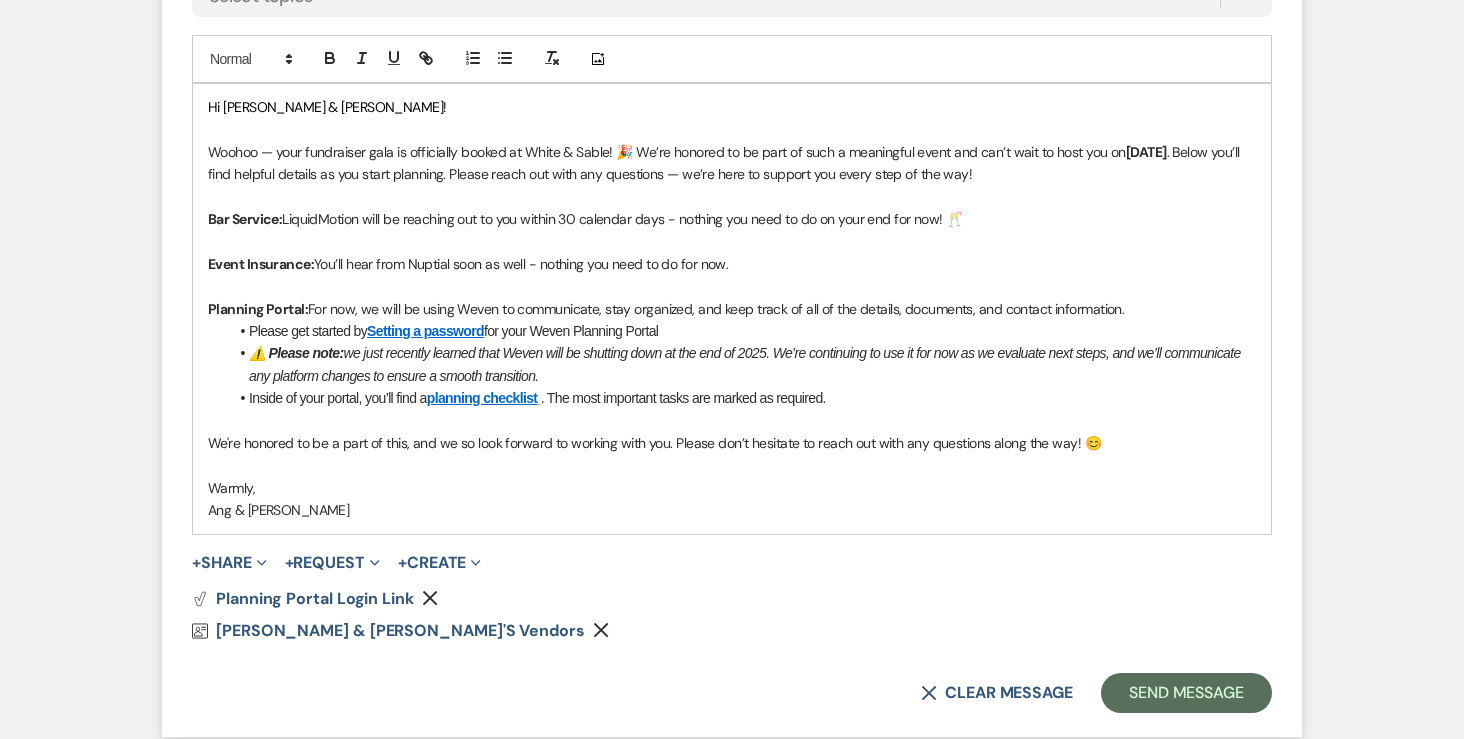 click on "Warmly," at bounding box center (732, 488) 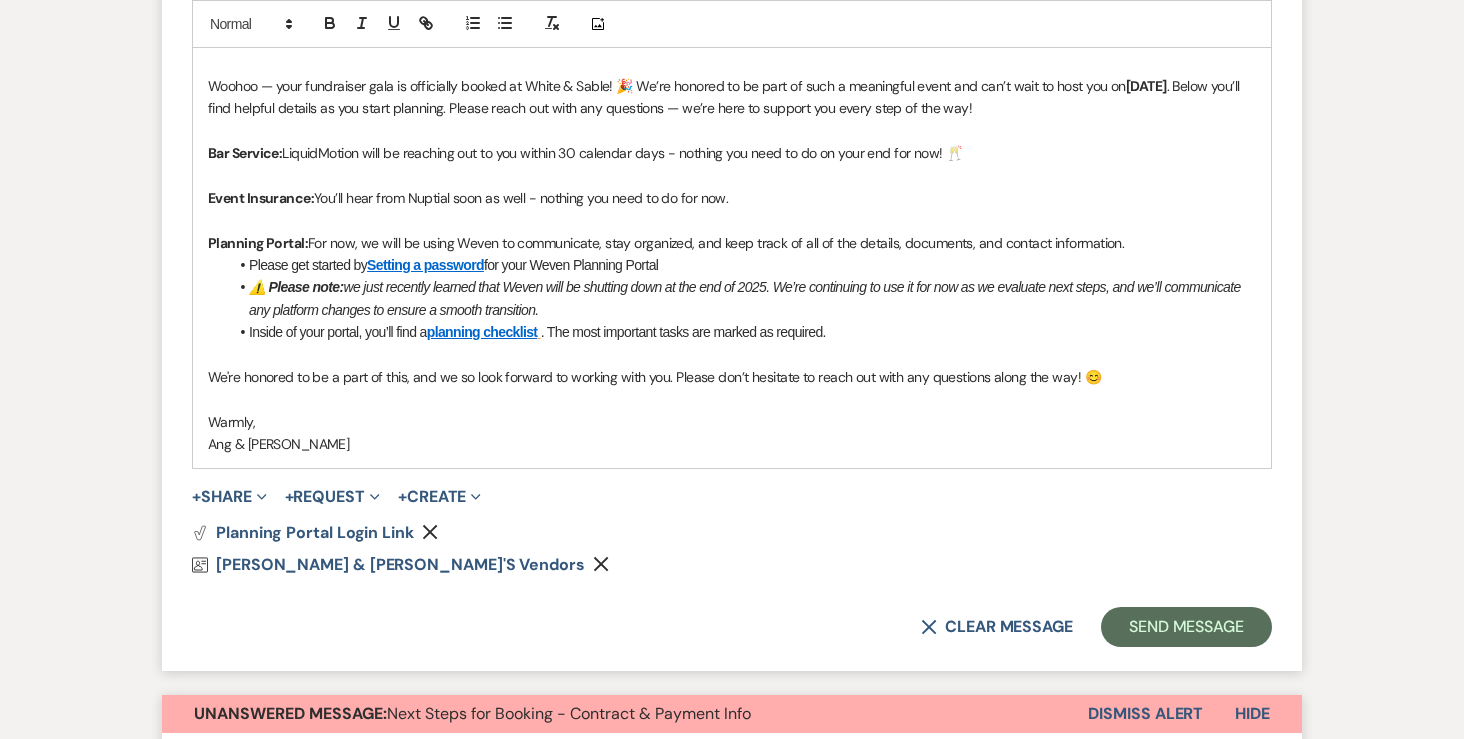 scroll, scrollTop: 1102, scrollLeft: 0, axis: vertical 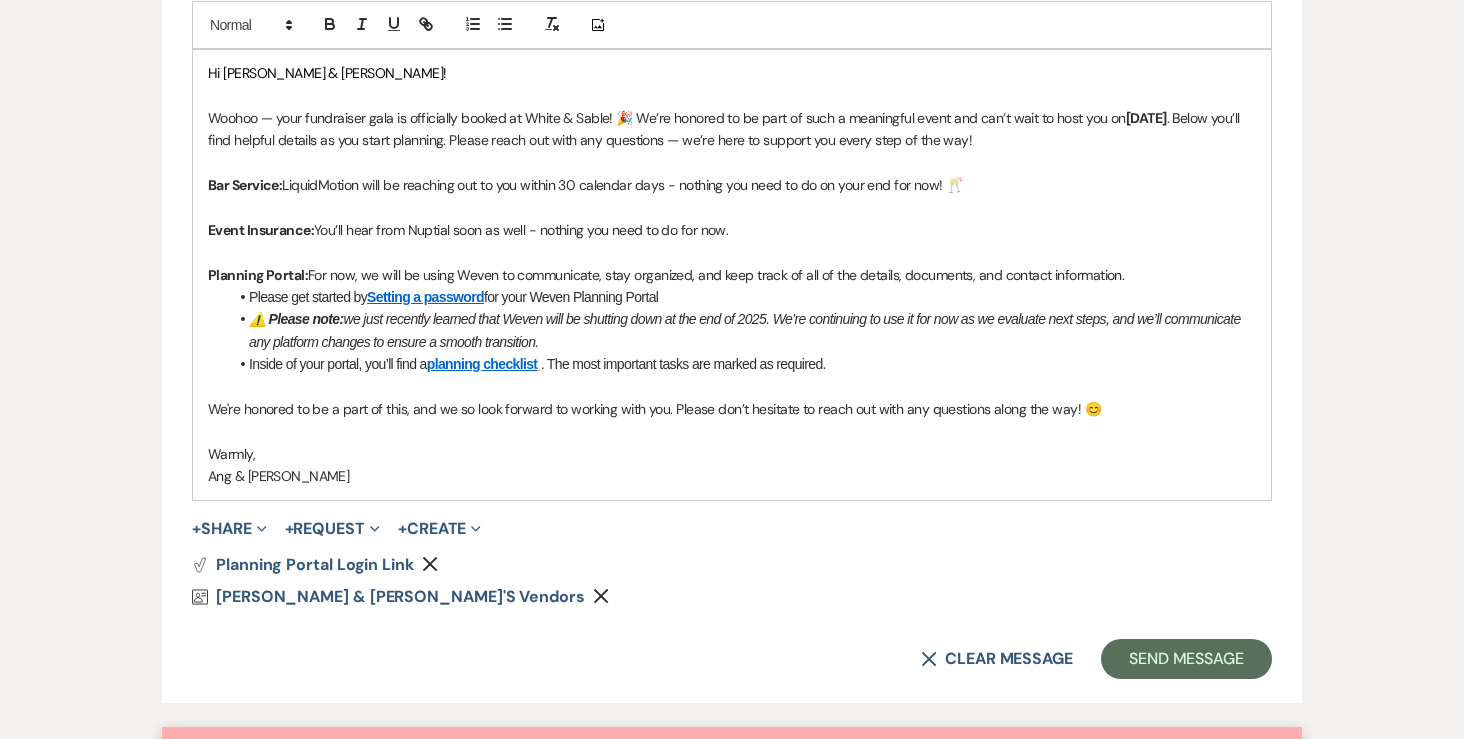 click on "Remove" 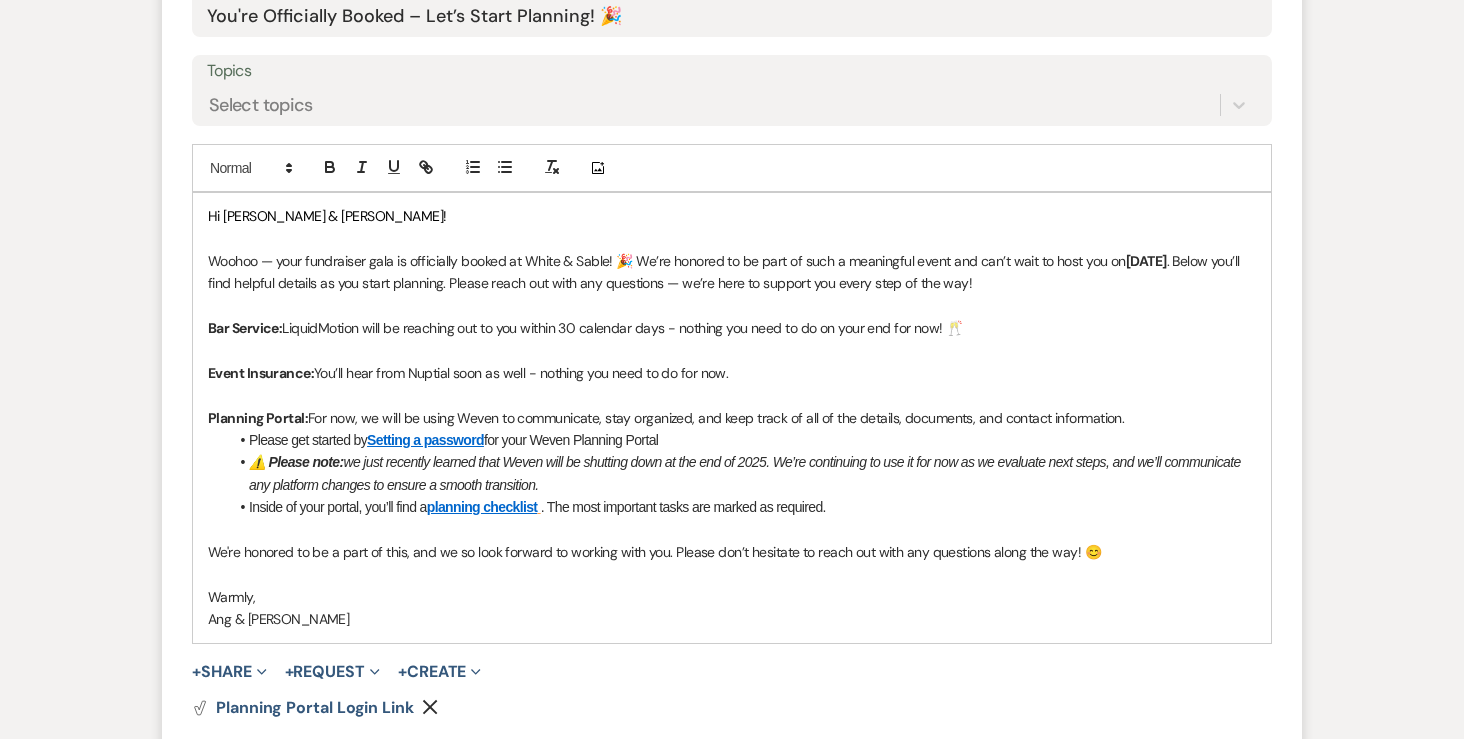 scroll, scrollTop: 1150, scrollLeft: 0, axis: vertical 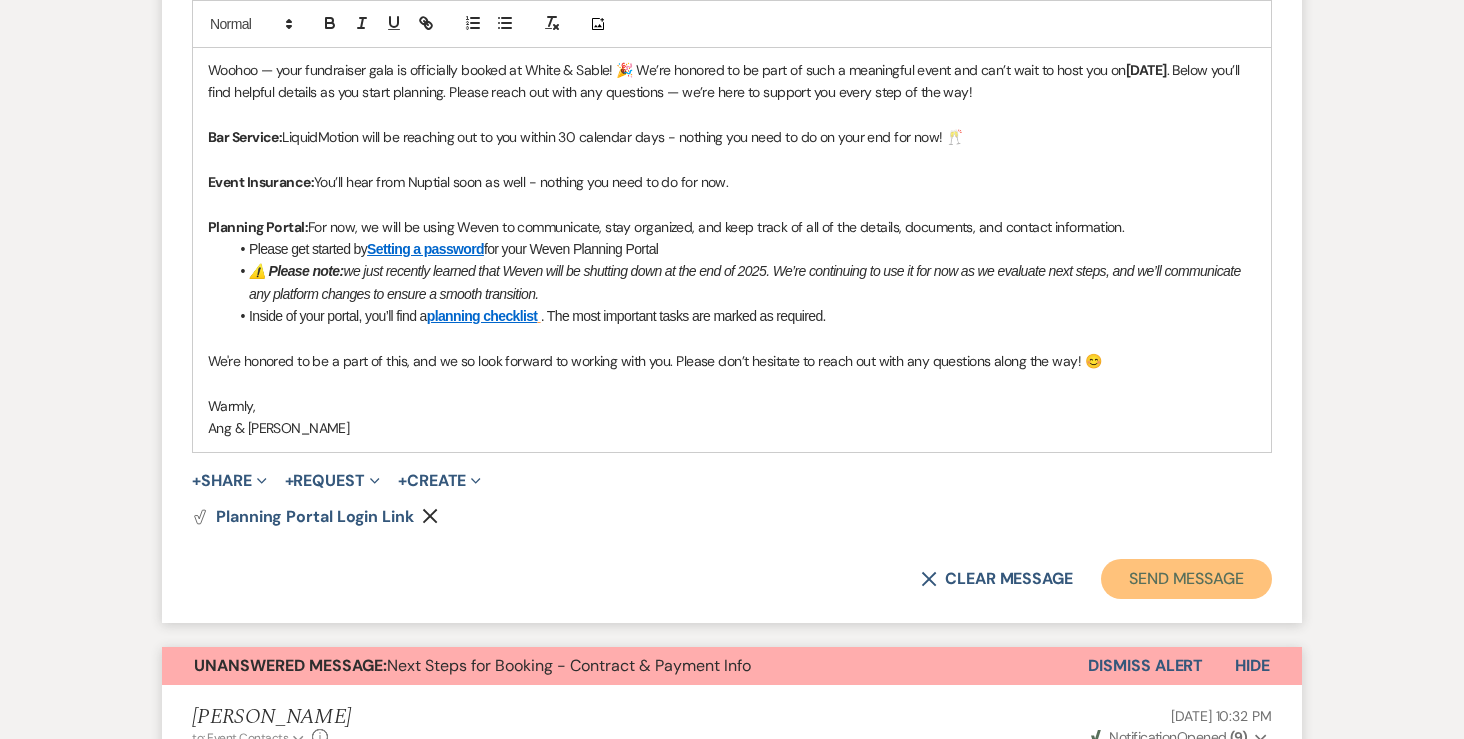 click on "Send Message" at bounding box center (1186, 579) 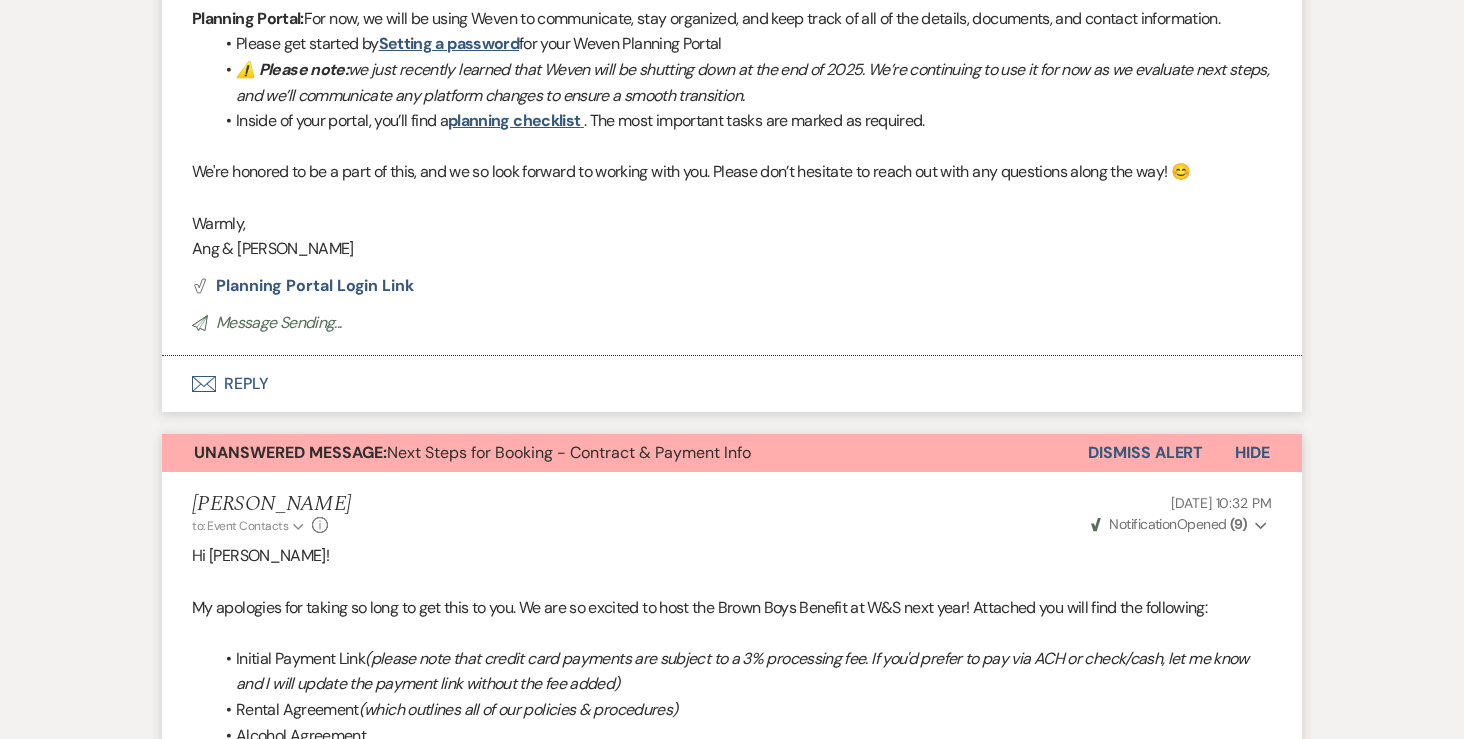 scroll, scrollTop: 955, scrollLeft: 0, axis: vertical 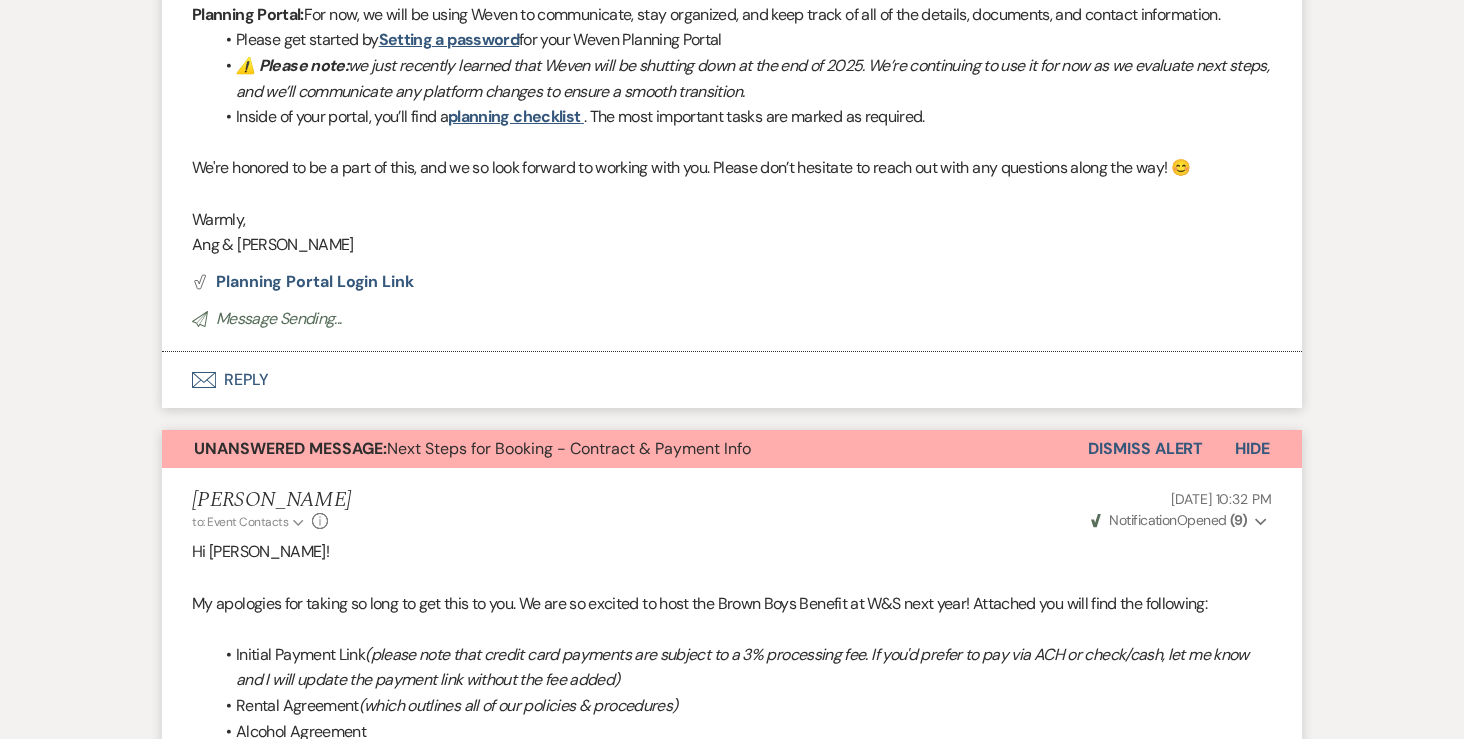 click on "Angela Oldenburger to: Event Contacts Expand Info Jun 08, 2025, 10:32 PM Weven Check Notification  Opened   ( 9 ) Expand Hi Andy!   My apologies for taking so long to get this to you. We are so excited to host the Brown Boys Benefit at W&S next year! Attached you will find the following: Initial Payment Link  (please note that credit card payments are subject to a 3% processing fee. If you'd prefer to pay via ACH or check/cash, let me know and I will update the payment link without the fee added) Rental Agreement  (which outlines all of our policies & procedures) Alcohol Agreement Invoice Floor Plan suggestion A couple details to note: Rental Period:   I used our standard wedding rental period of 11:30am - 12:30am. This means guests would need to be out no later than 11:30pm, which I'm assuming is plenty late for the event. If you prefer to shift the 13 hour period earlier in the day, we can do that as well.  Parking:  Floor Plan: Please review and sign  both  the  rental agreement  and  alcohol policy" at bounding box center [732, 960] 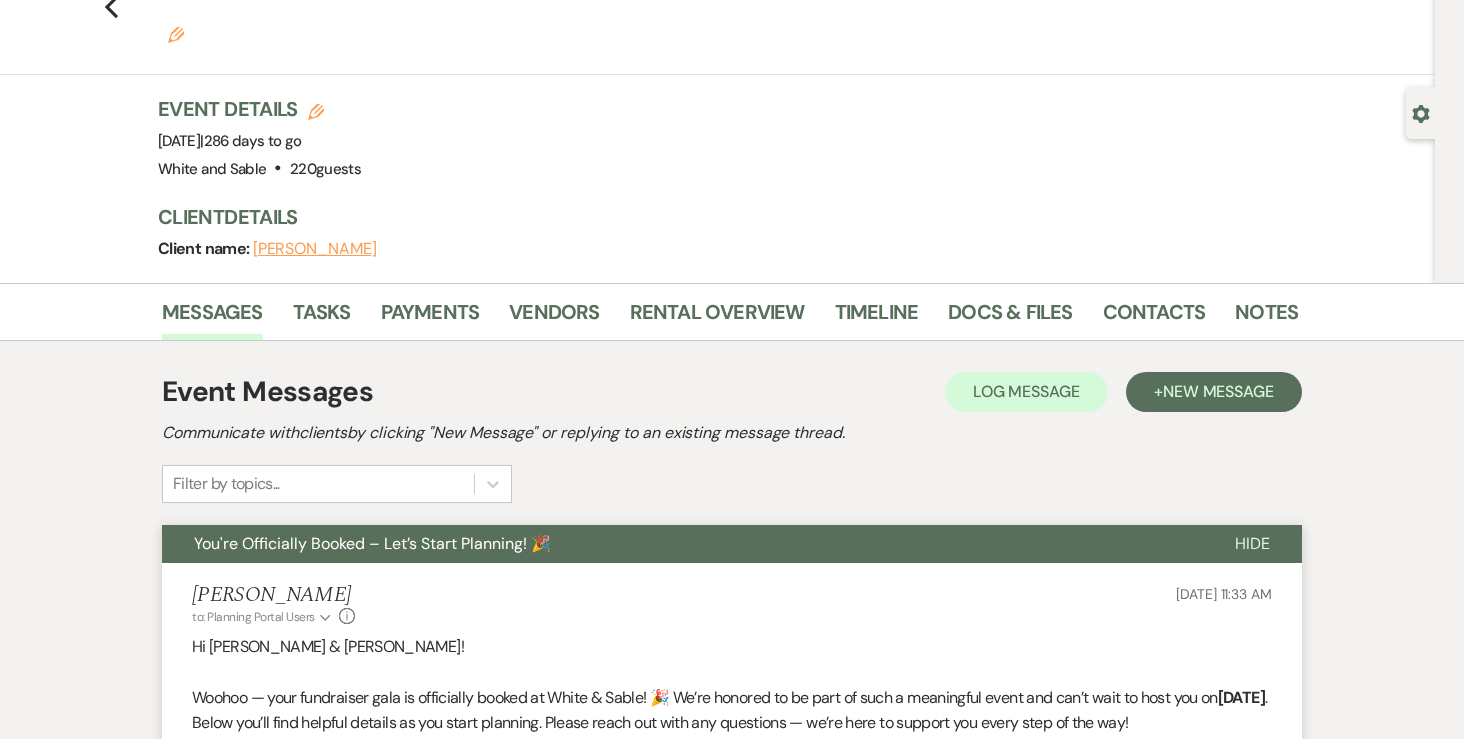 scroll, scrollTop: 0, scrollLeft: 0, axis: both 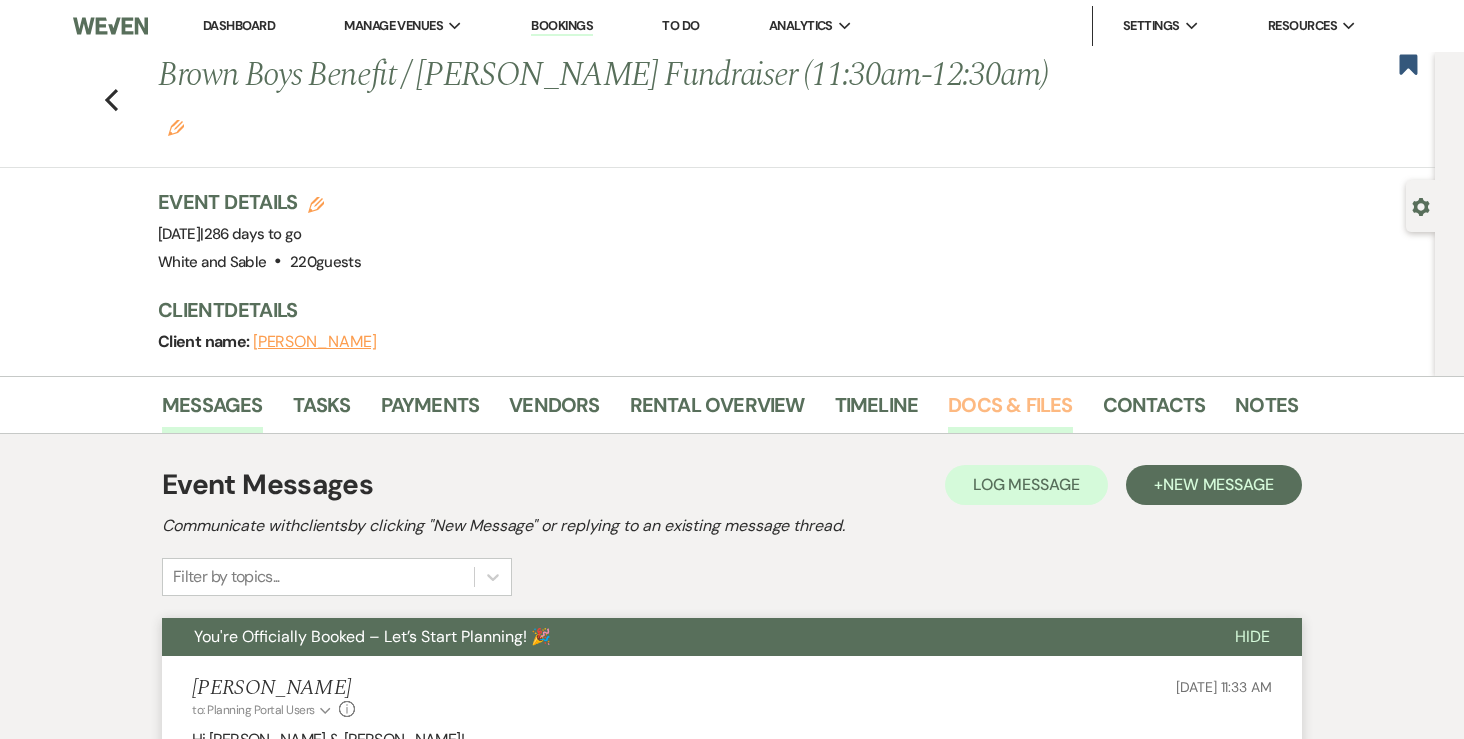 click on "Docs & Files" at bounding box center (1010, 411) 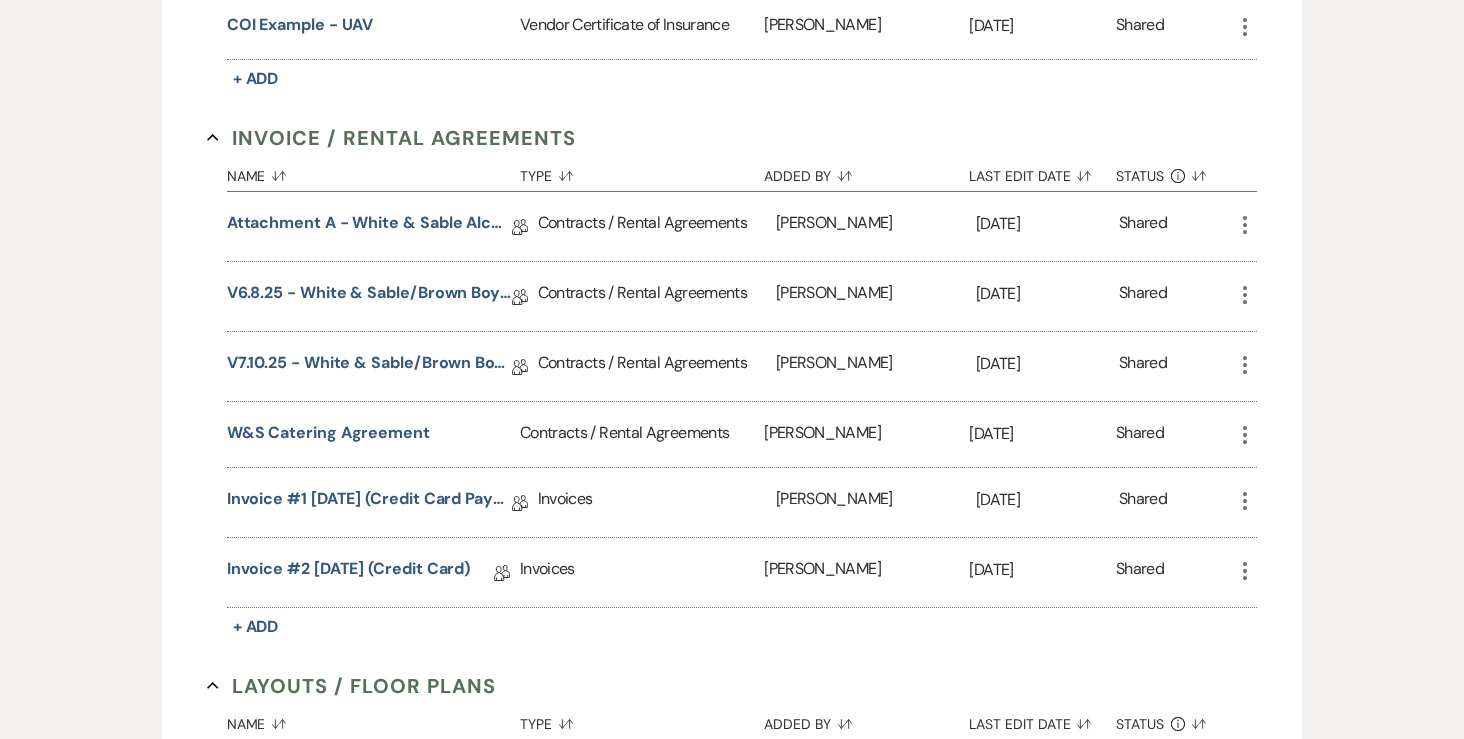 scroll, scrollTop: 911, scrollLeft: 0, axis: vertical 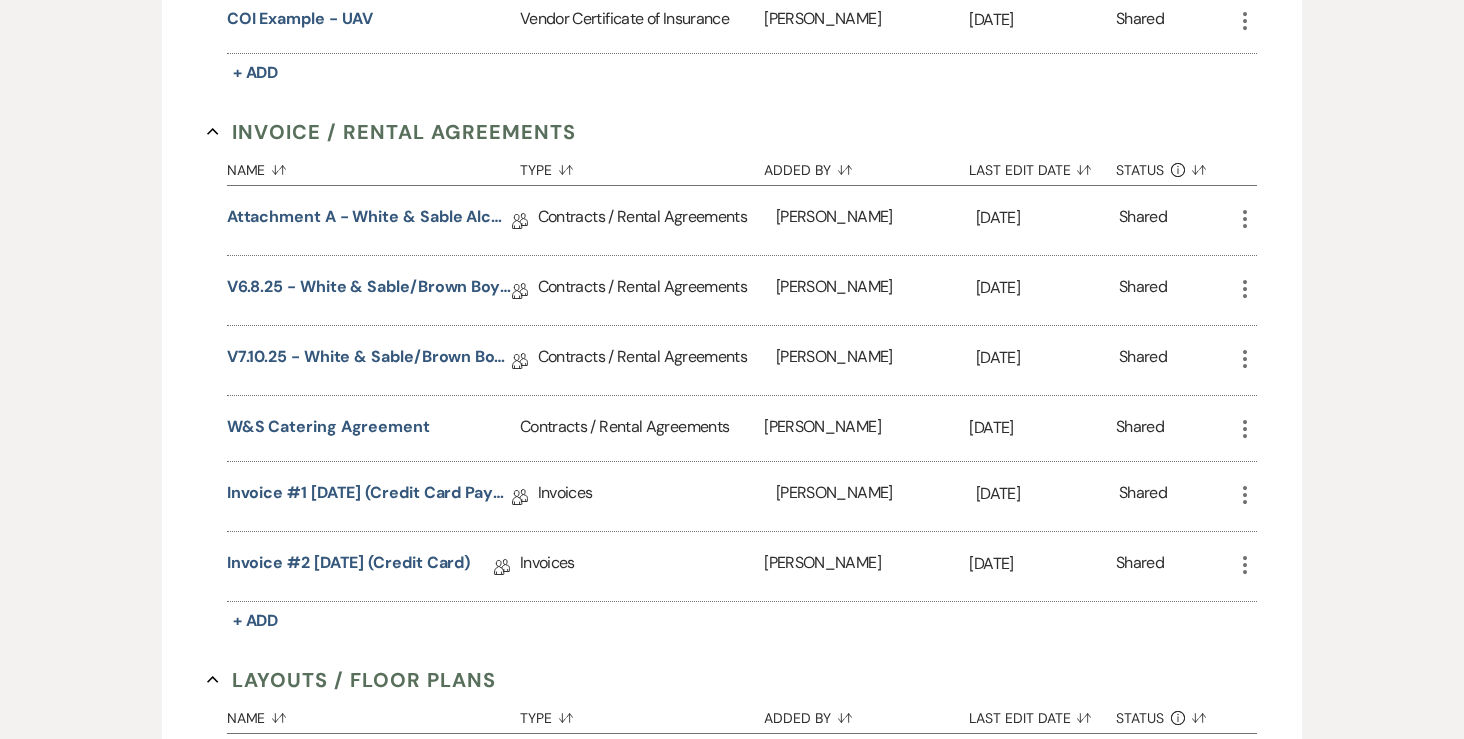 click 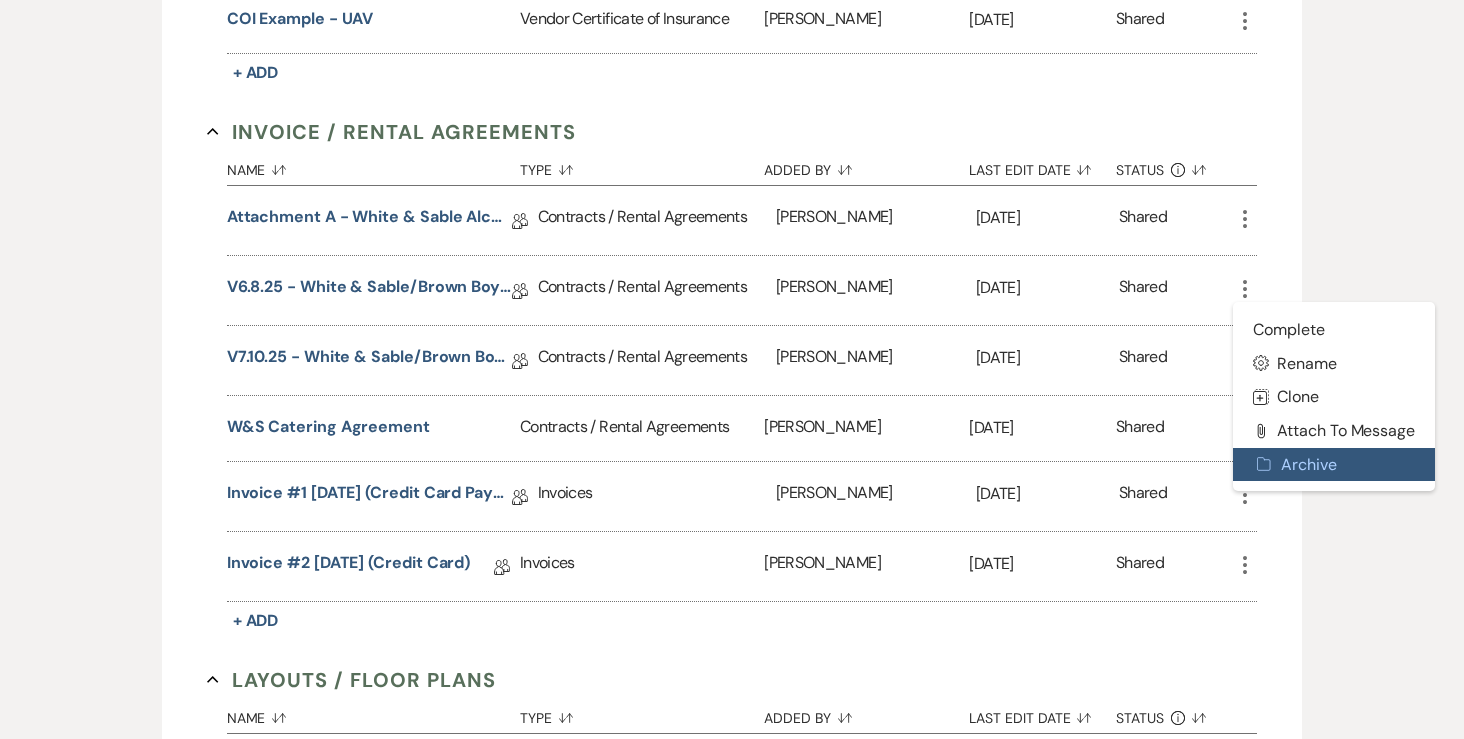 click on "Archive Archive" at bounding box center [1334, 465] 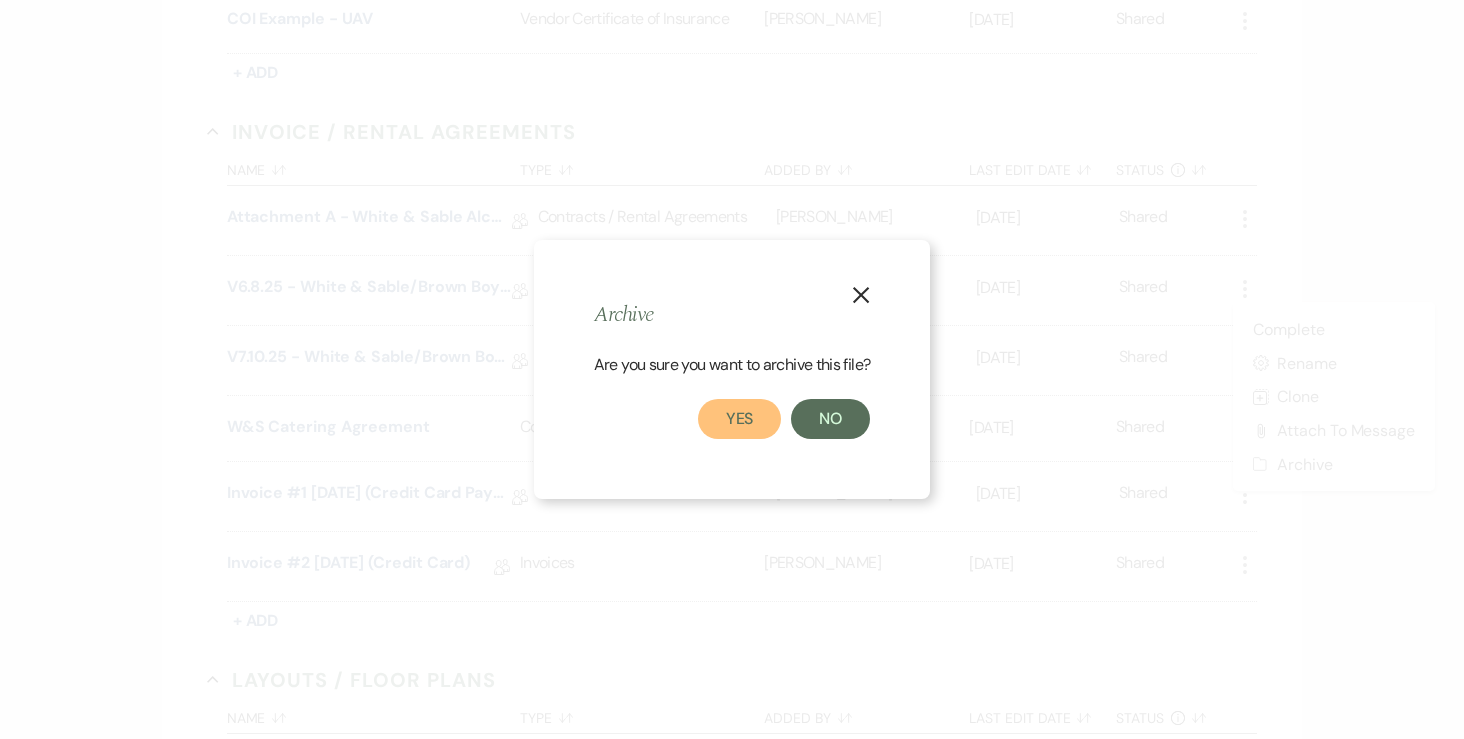 click on "Yes" at bounding box center [740, 419] 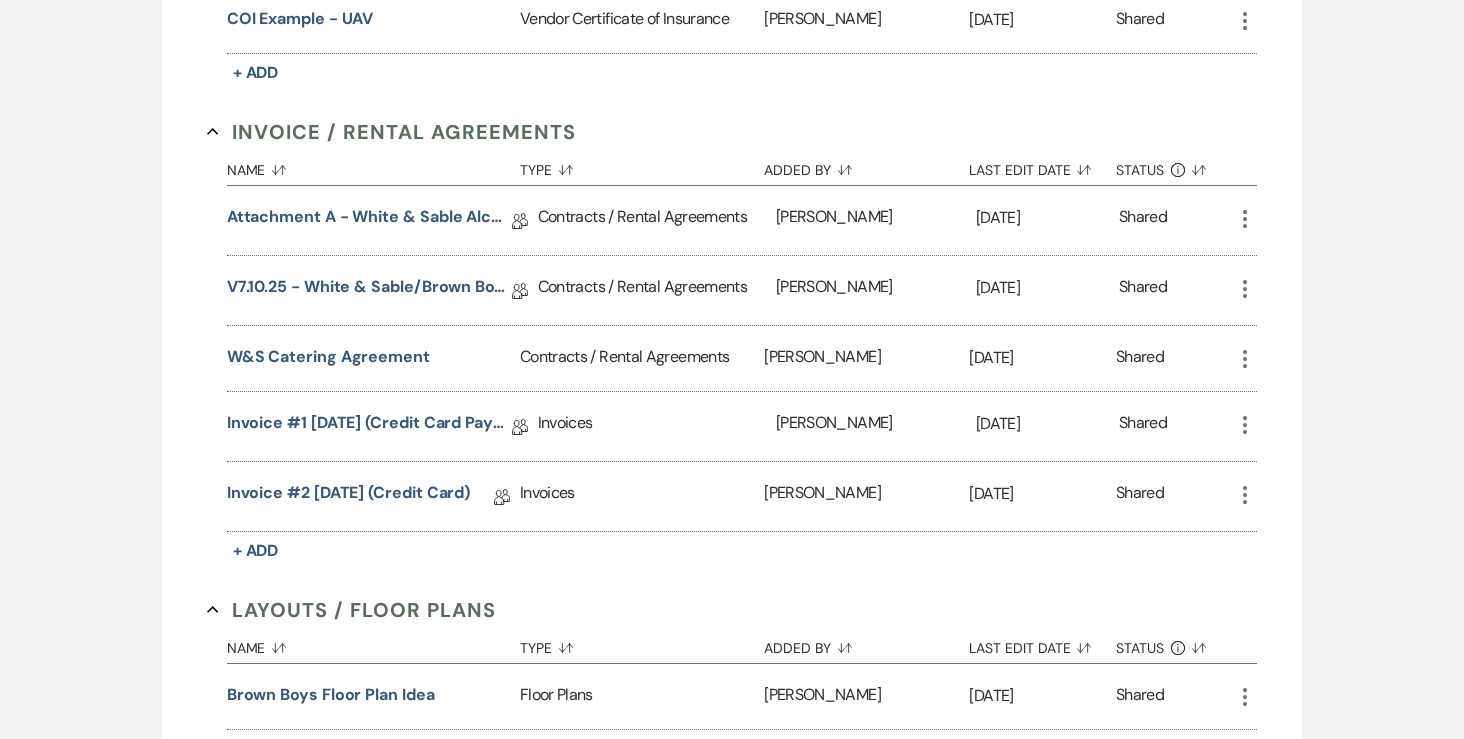 click on "More" 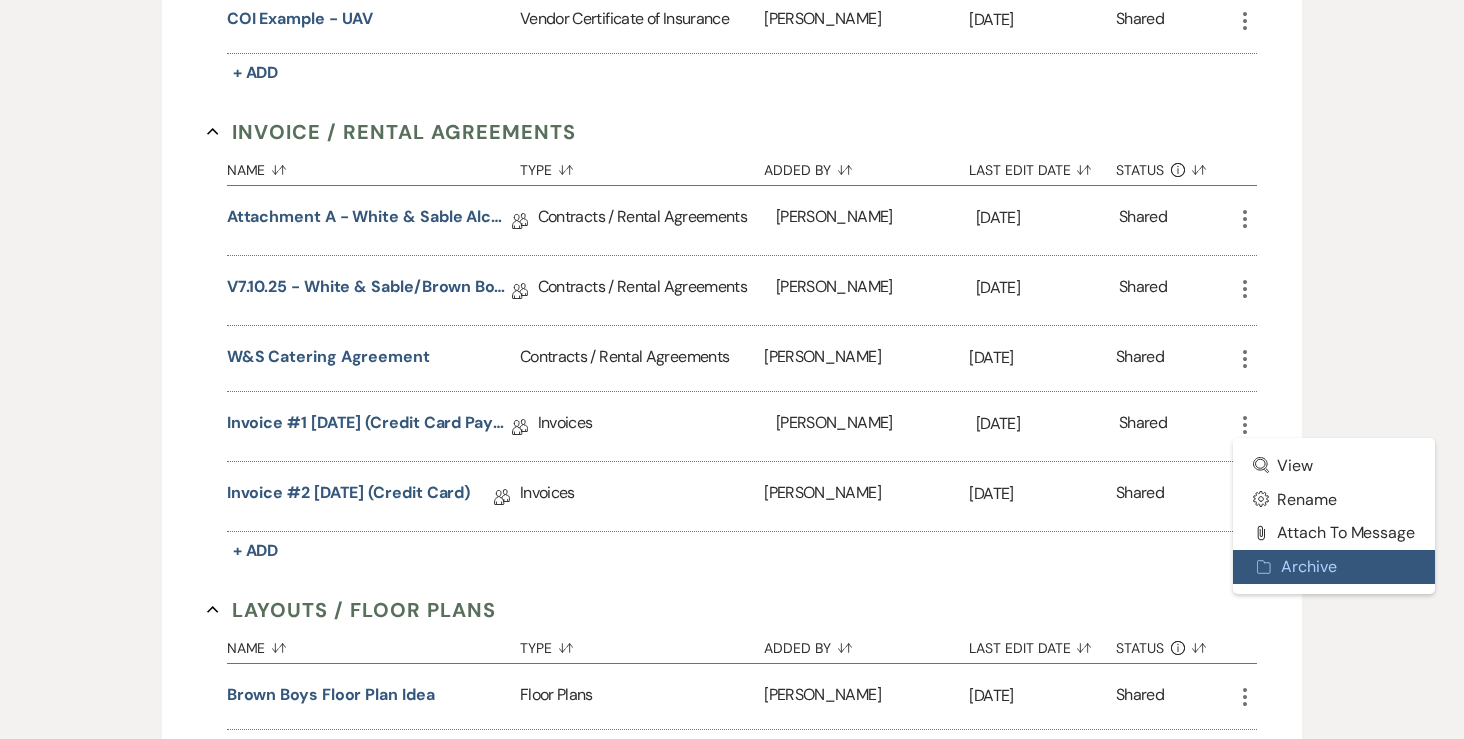 click on "Archive Archive" at bounding box center (1334, 567) 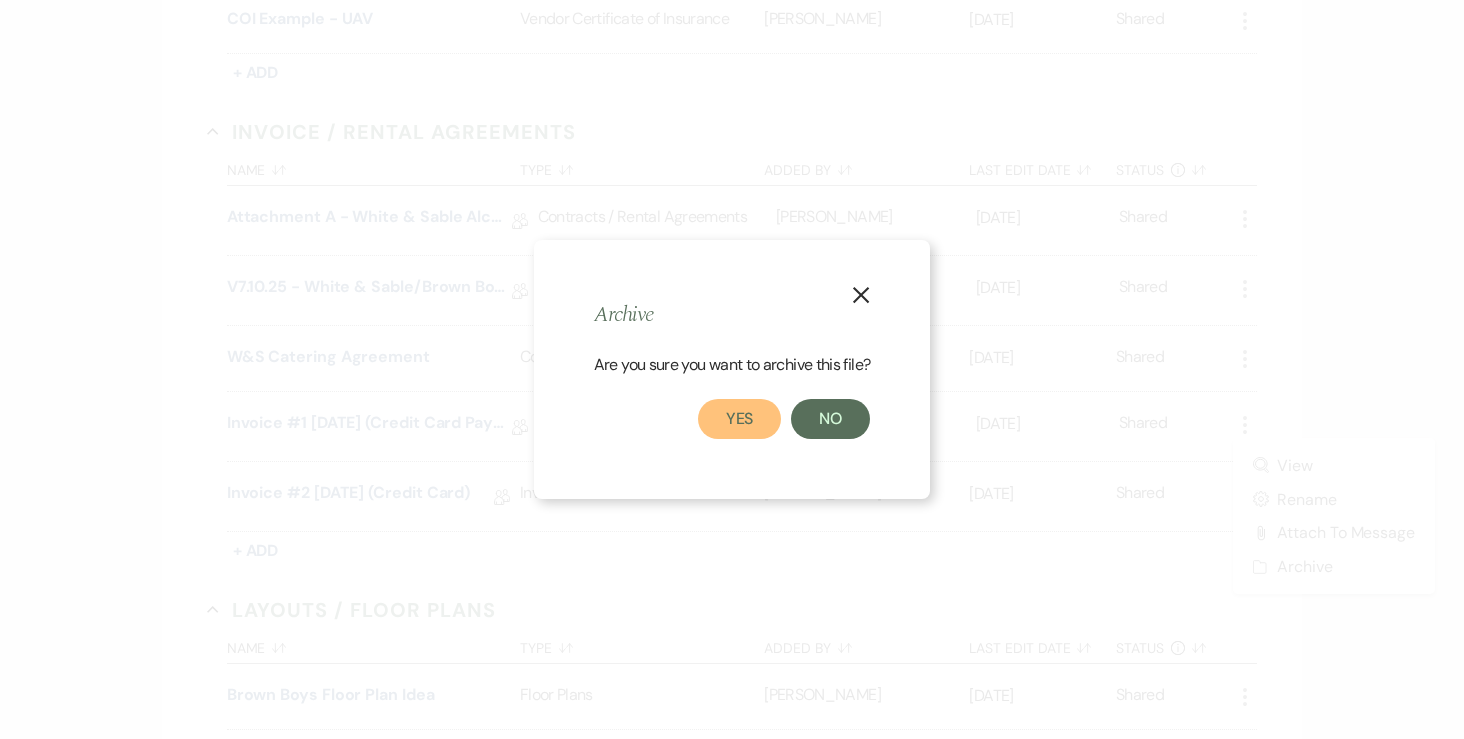 click on "Yes" at bounding box center [740, 419] 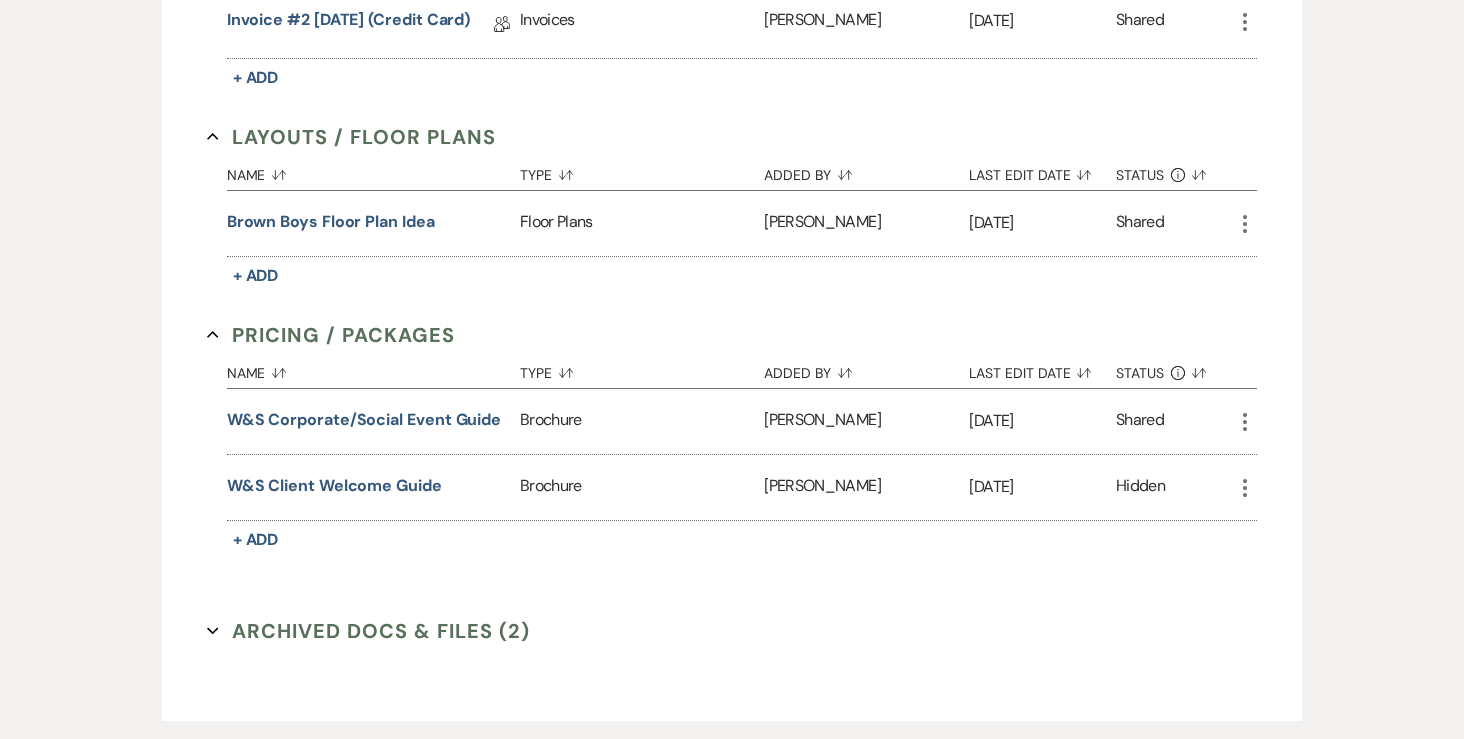 scroll, scrollTop: 1335, scrollLeft: 0, axis: vertical 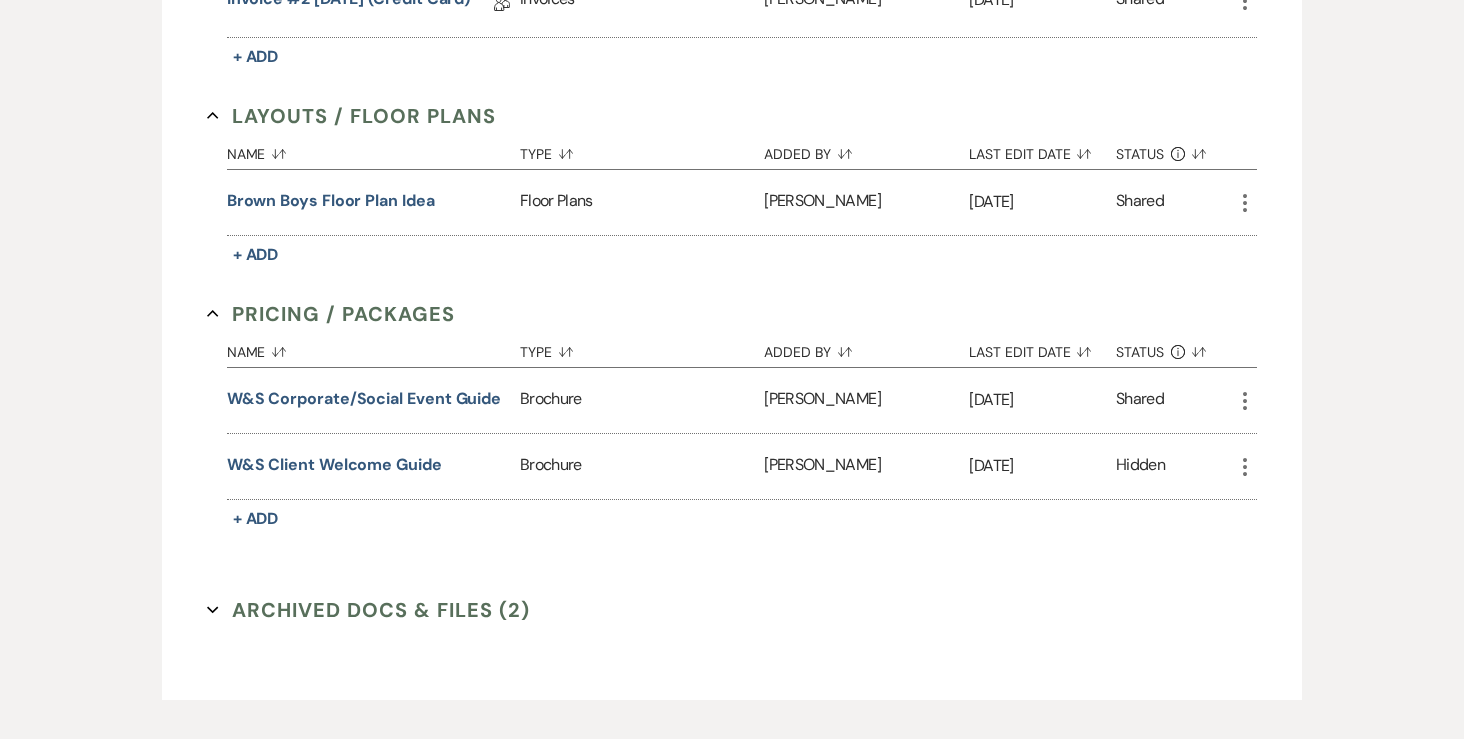 click on "More" 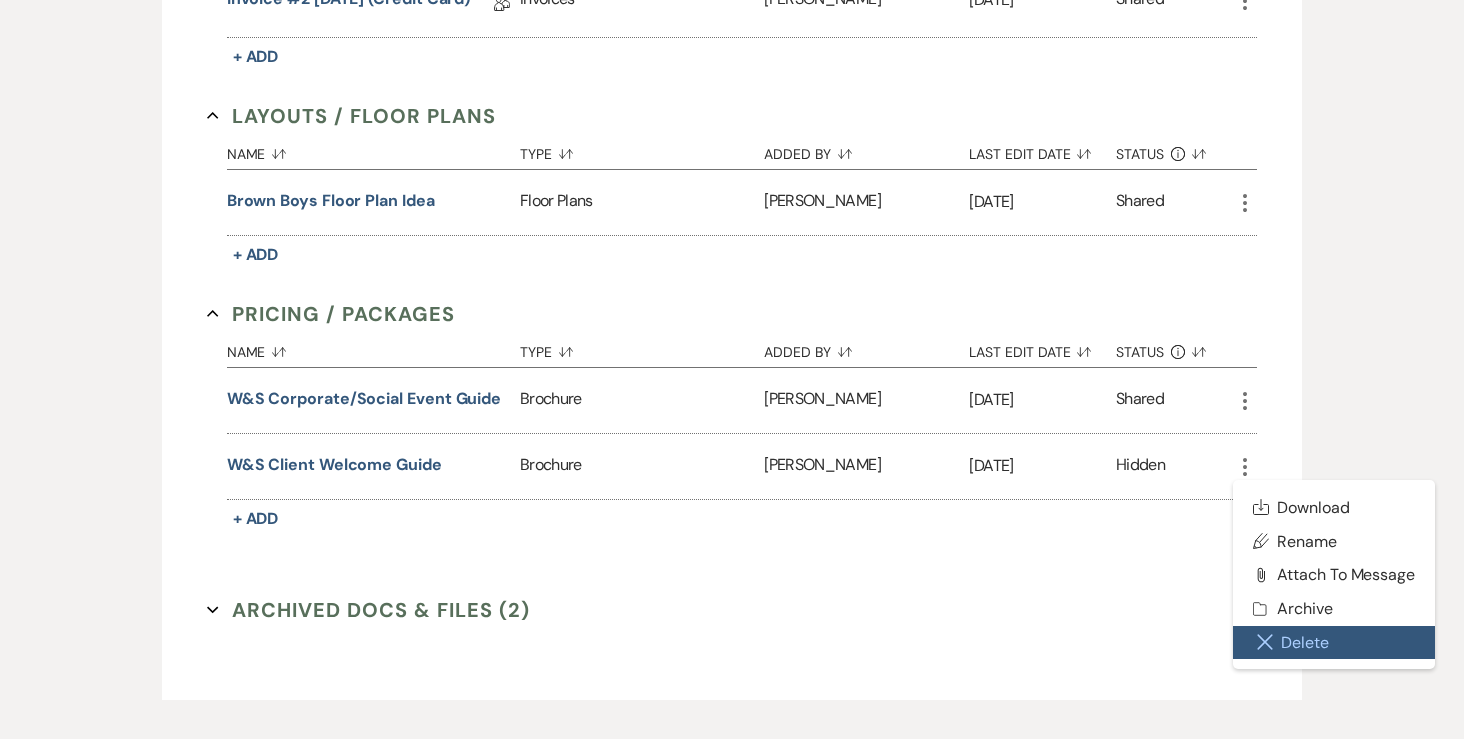 click on "Close Delete X Delete" at bounding box center [1334, 643] 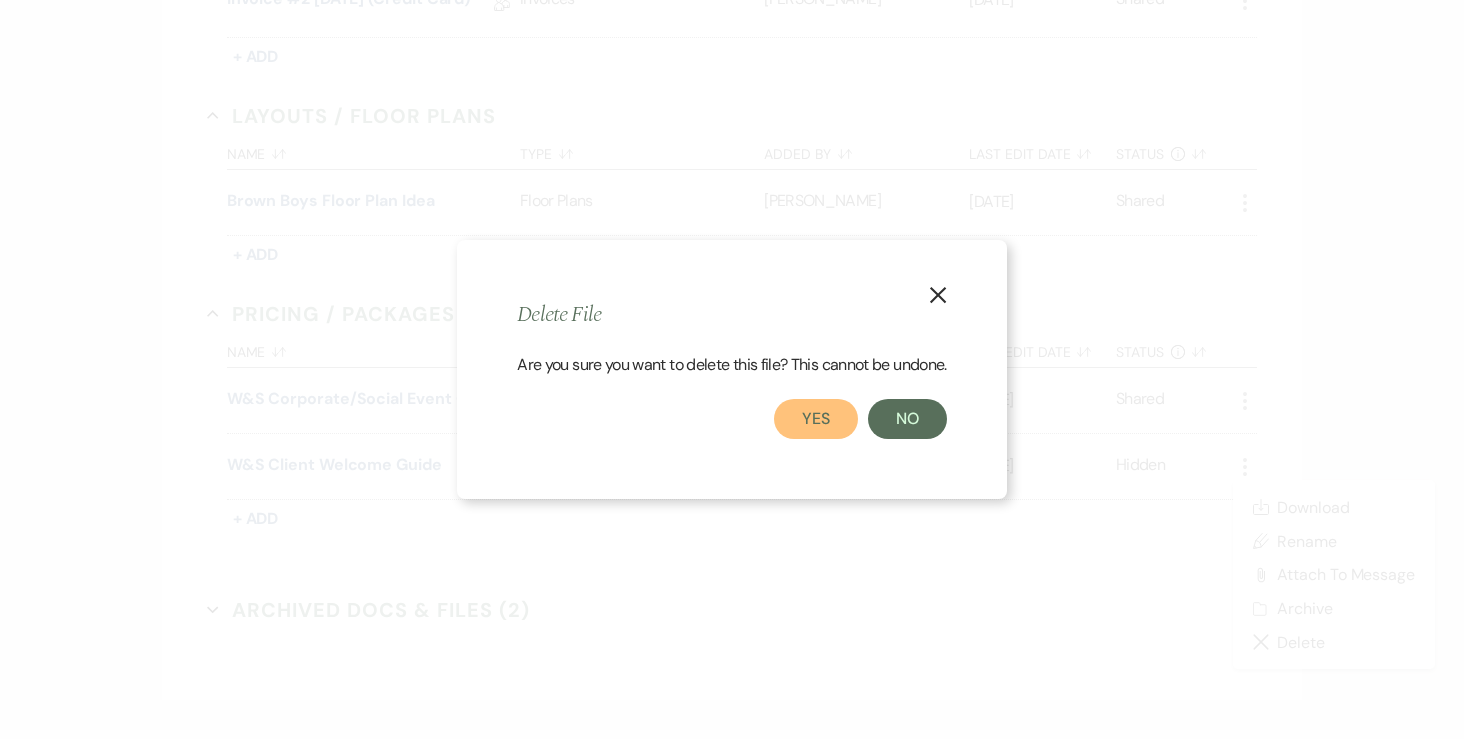 click on "Yes" at bounding box center [816, 419] 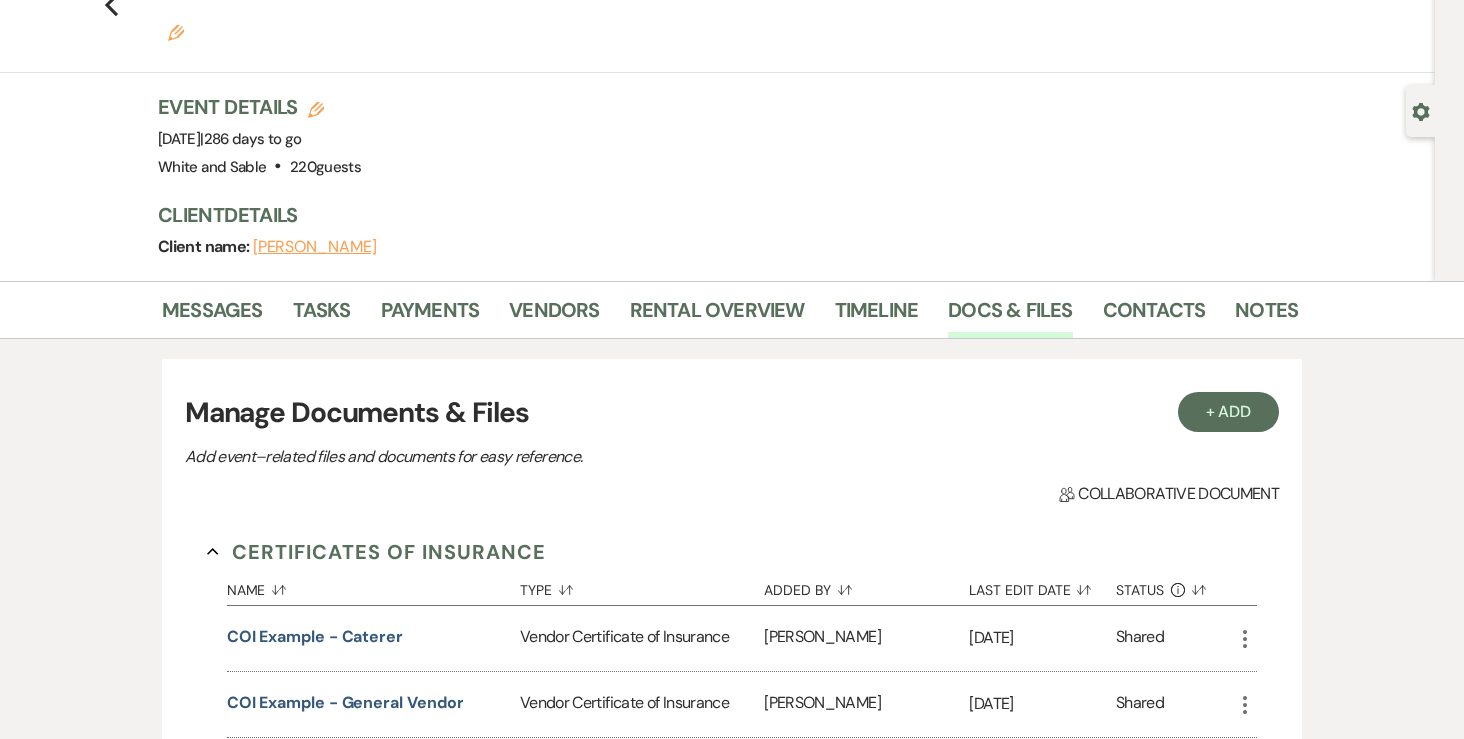 scroll, scrollTop: 0, scrollLeft: 0, axis: both 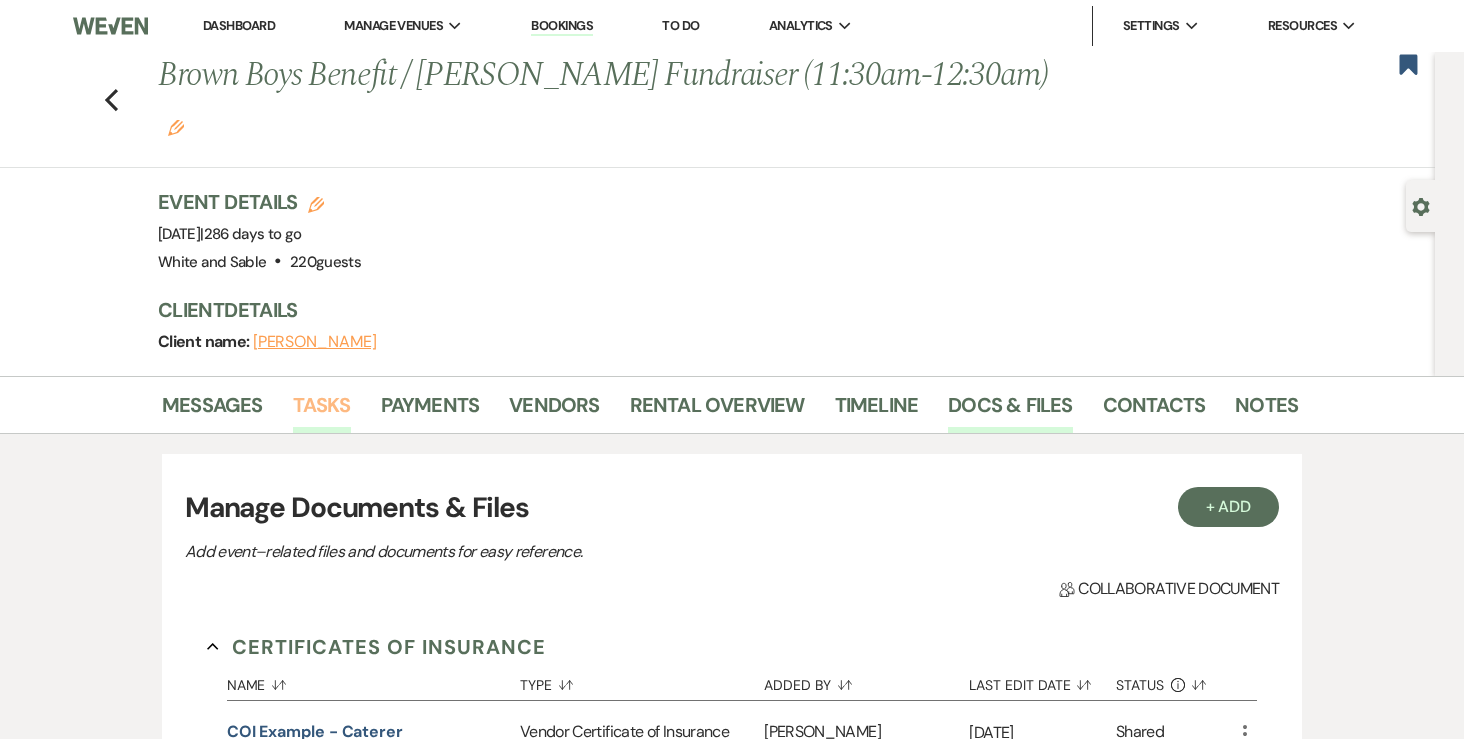click on "Tasks" at bounding box center [322, 411] 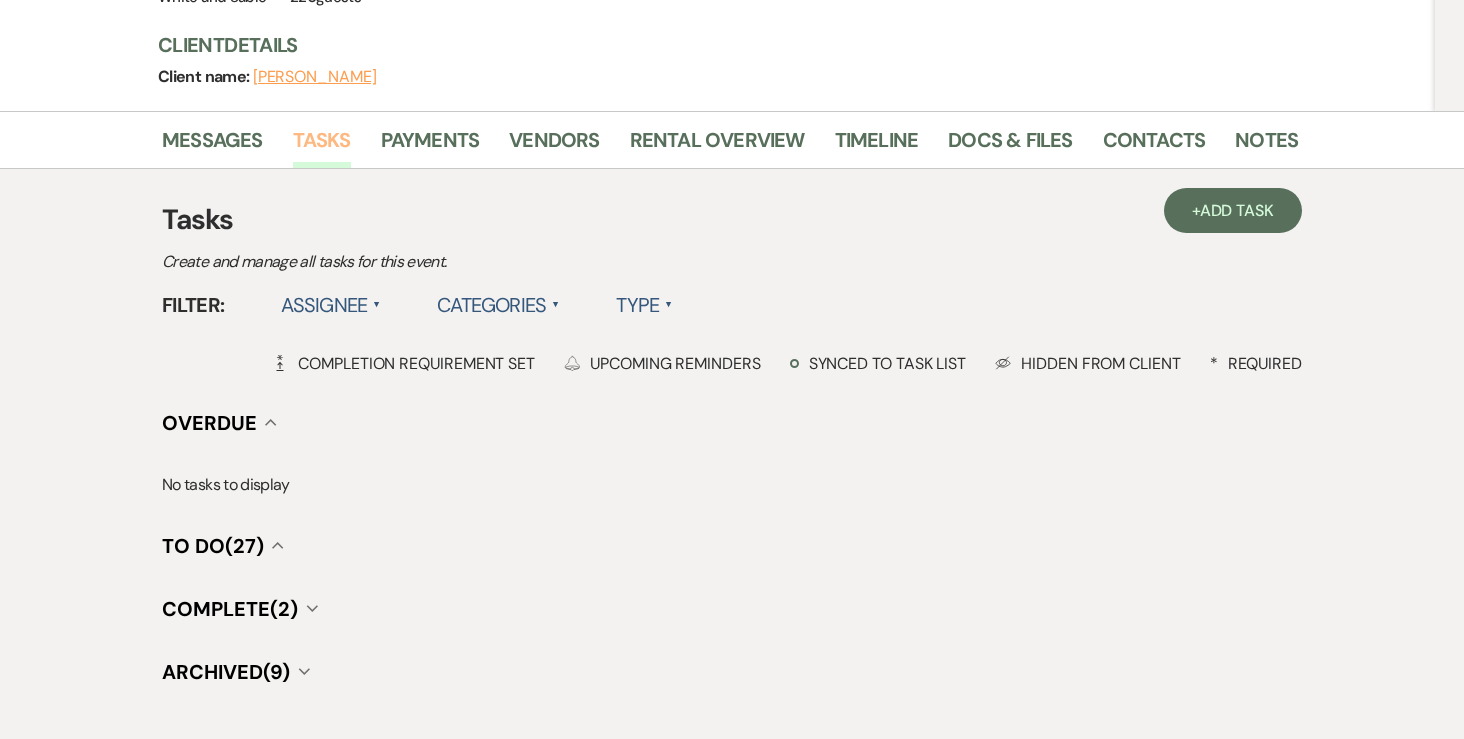 scroll, scrollTop: 313, scrollLeft: 0, axis: vertical 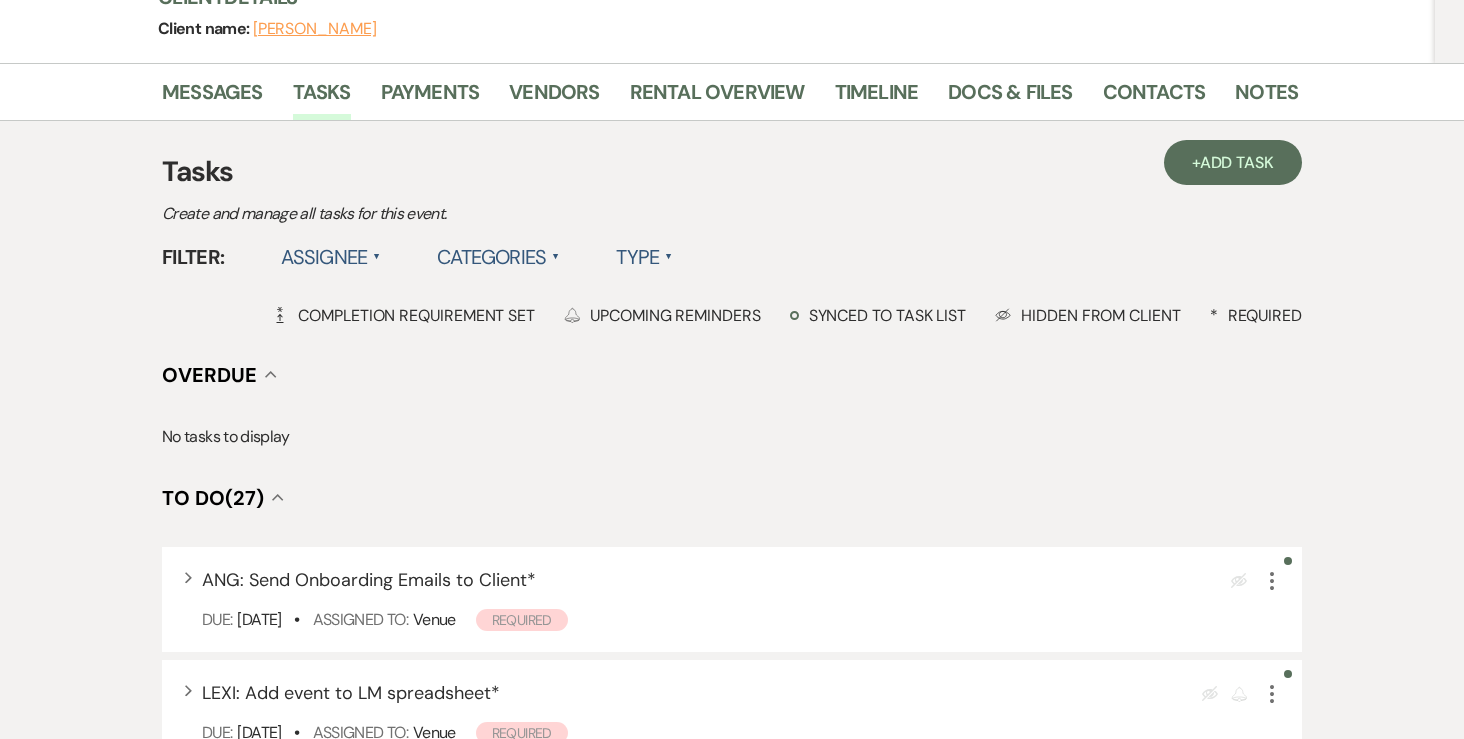 click on "Assignee   ▲" at bounding box center (331, 257) 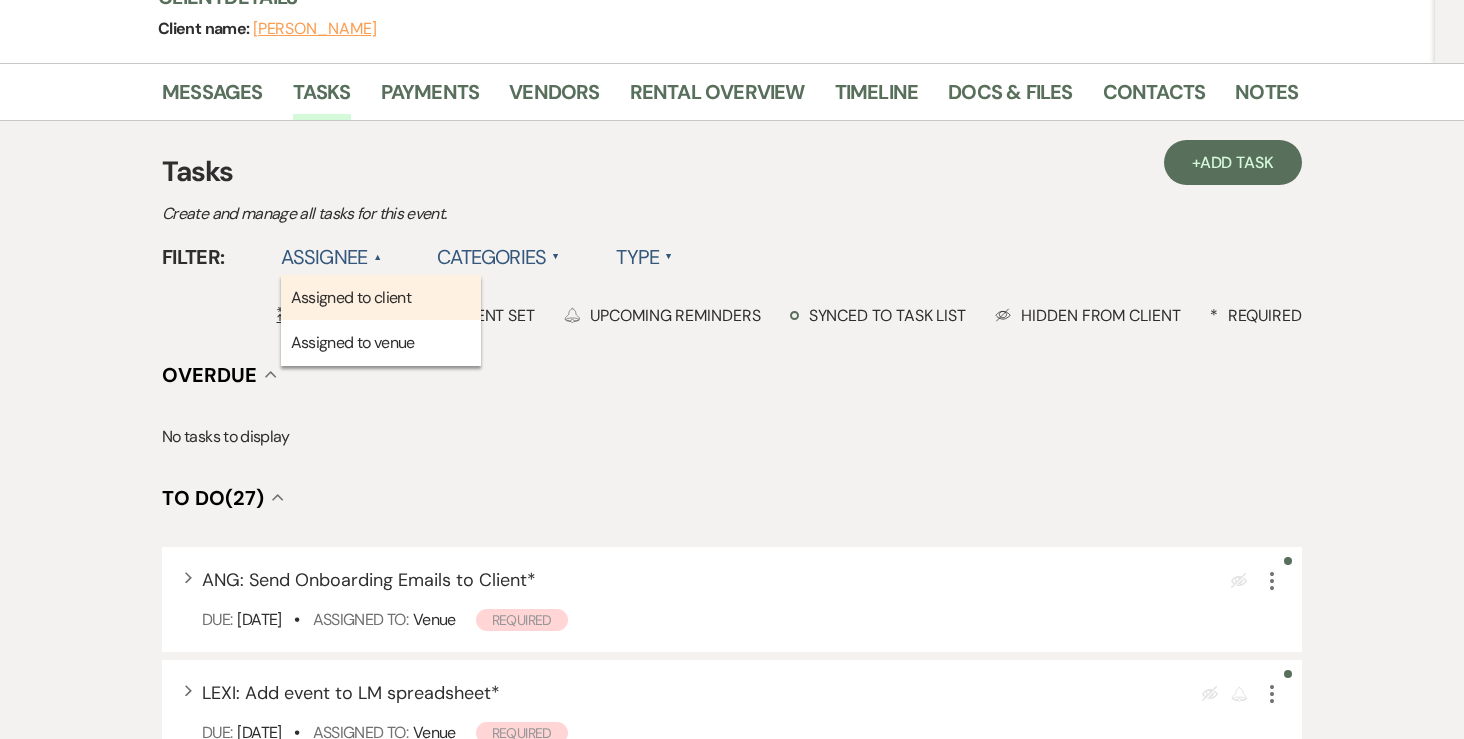 click on "Assigned to client" at bounding box center (381, 298) 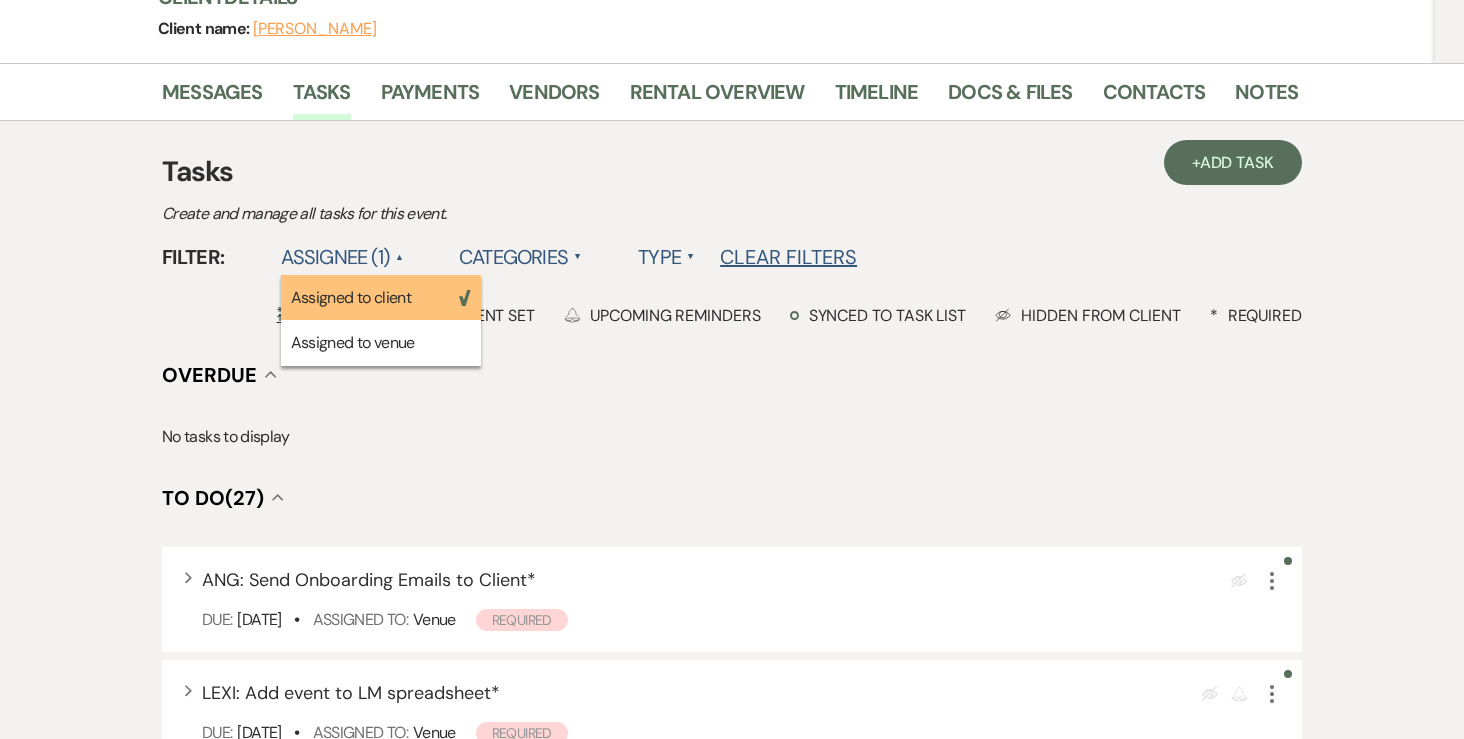 click on "Assigned to client Weven Check" at bounding box center (381, 298) 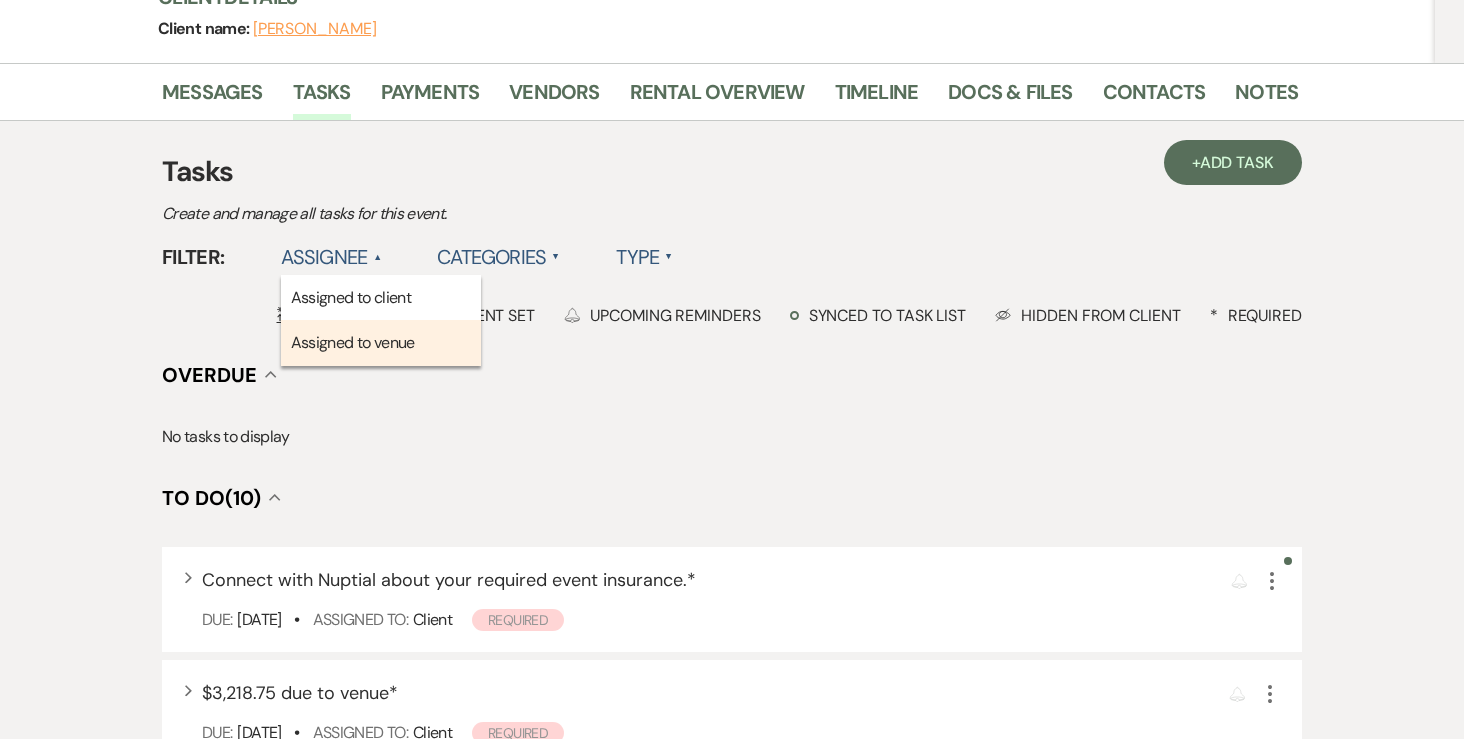 click on "Assigned to venue" at bounding box center [381, 343] 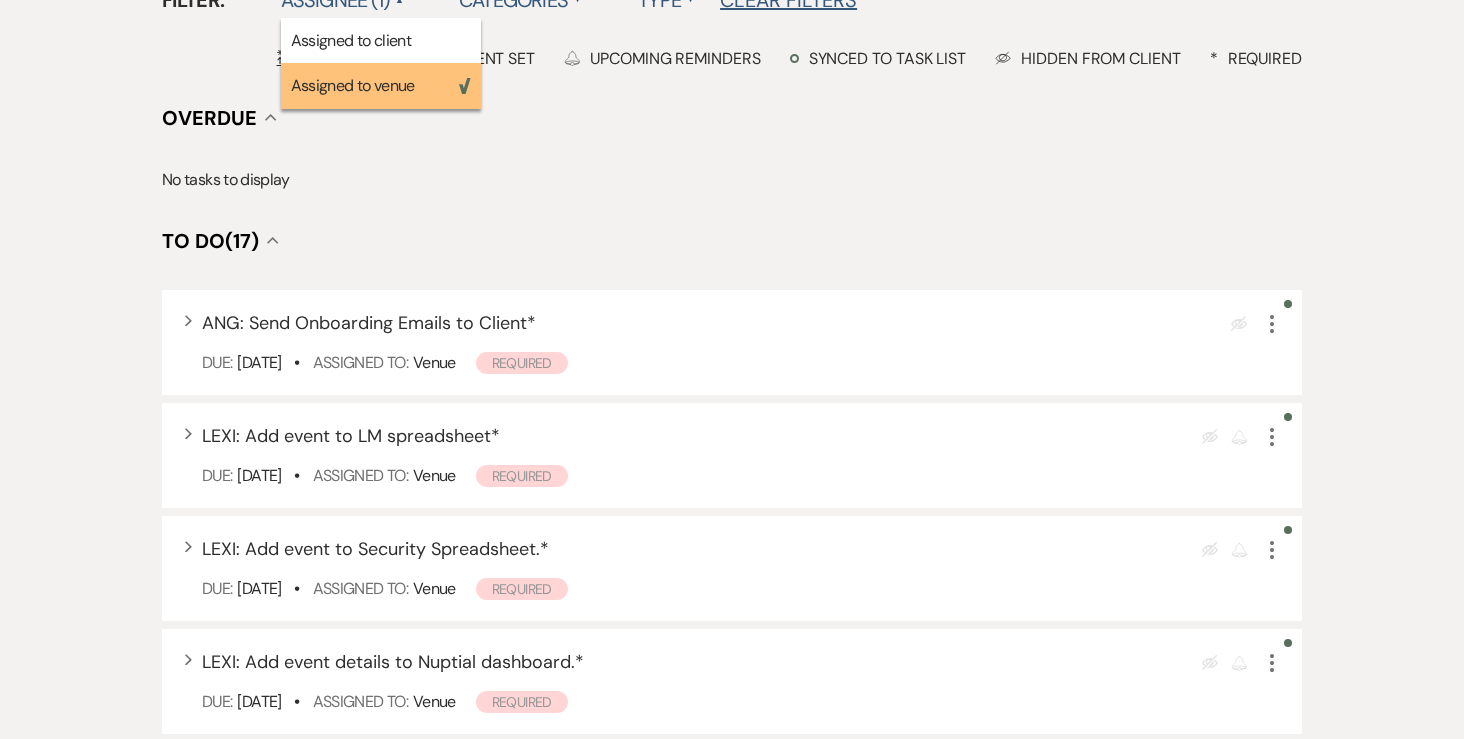 scroll, scrollTop: 577, scrollLeft: 0, axis: vertical 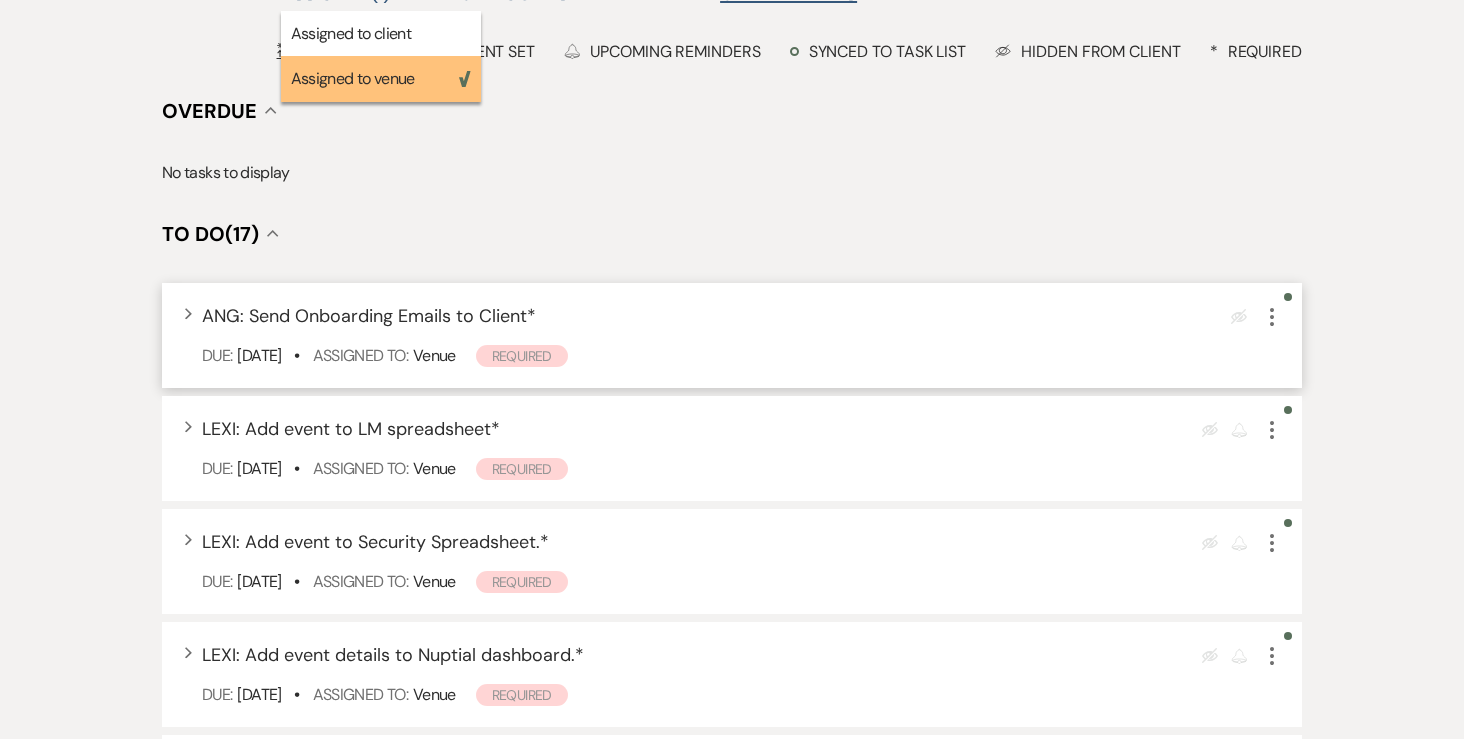 click on "Expand ANG: Send Onboarding Emails to Client * Eye Blocked More Due:  Jul 19 25 • Assigned To:  Venue Required" at bounding box center (732, 335) 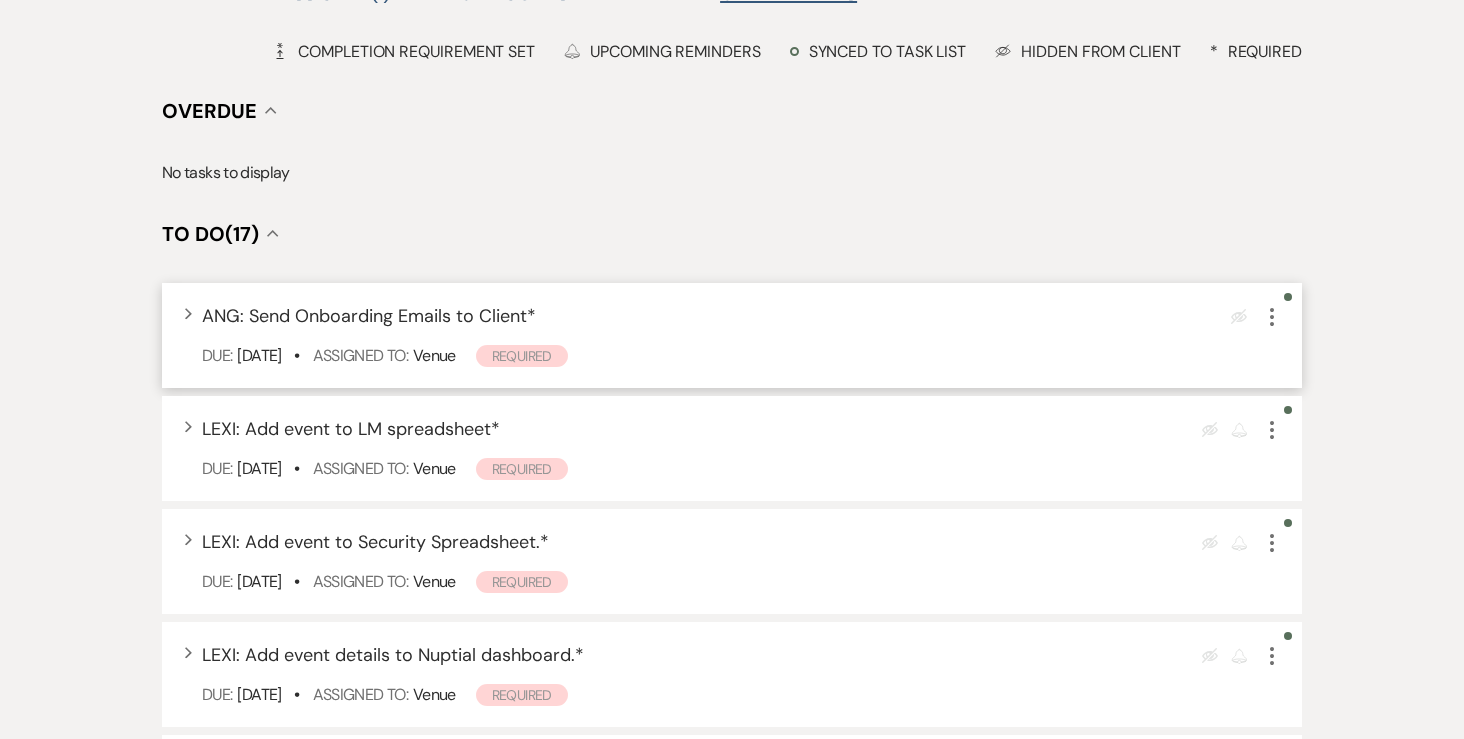 click on "More" 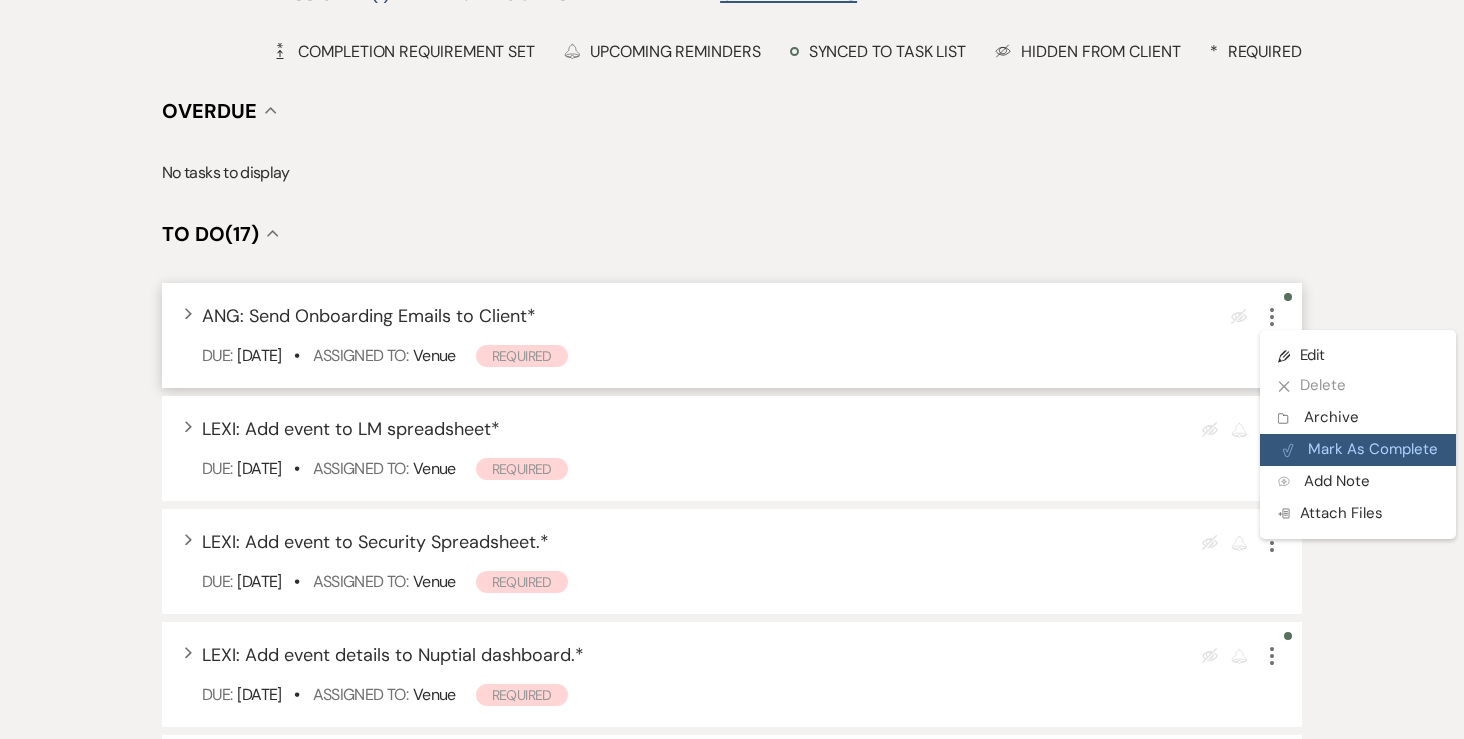 click on "Plan Portal Link   Mark As Complete" at bounding box center [1358, 450] 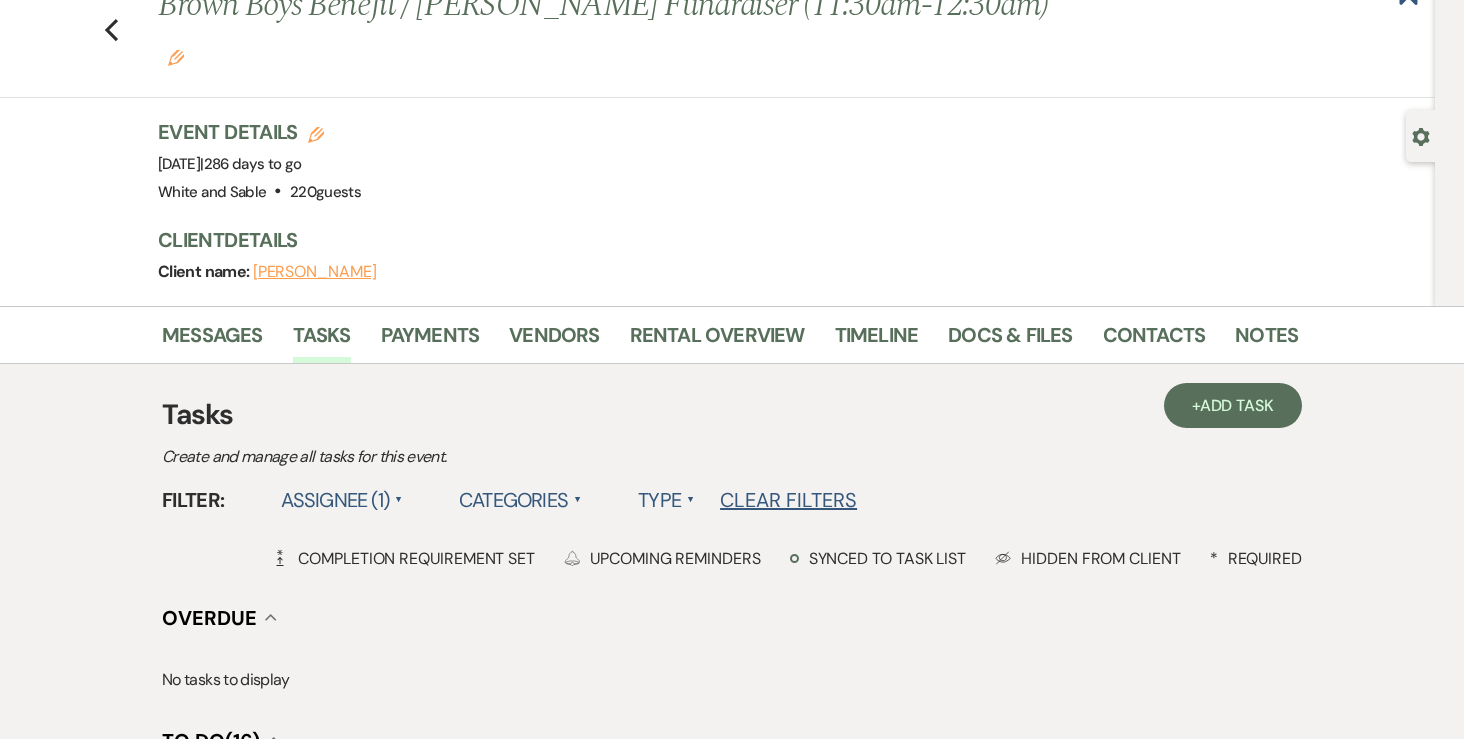 scroll, scrollTop: 0, scrollLeft: 0, axis: both 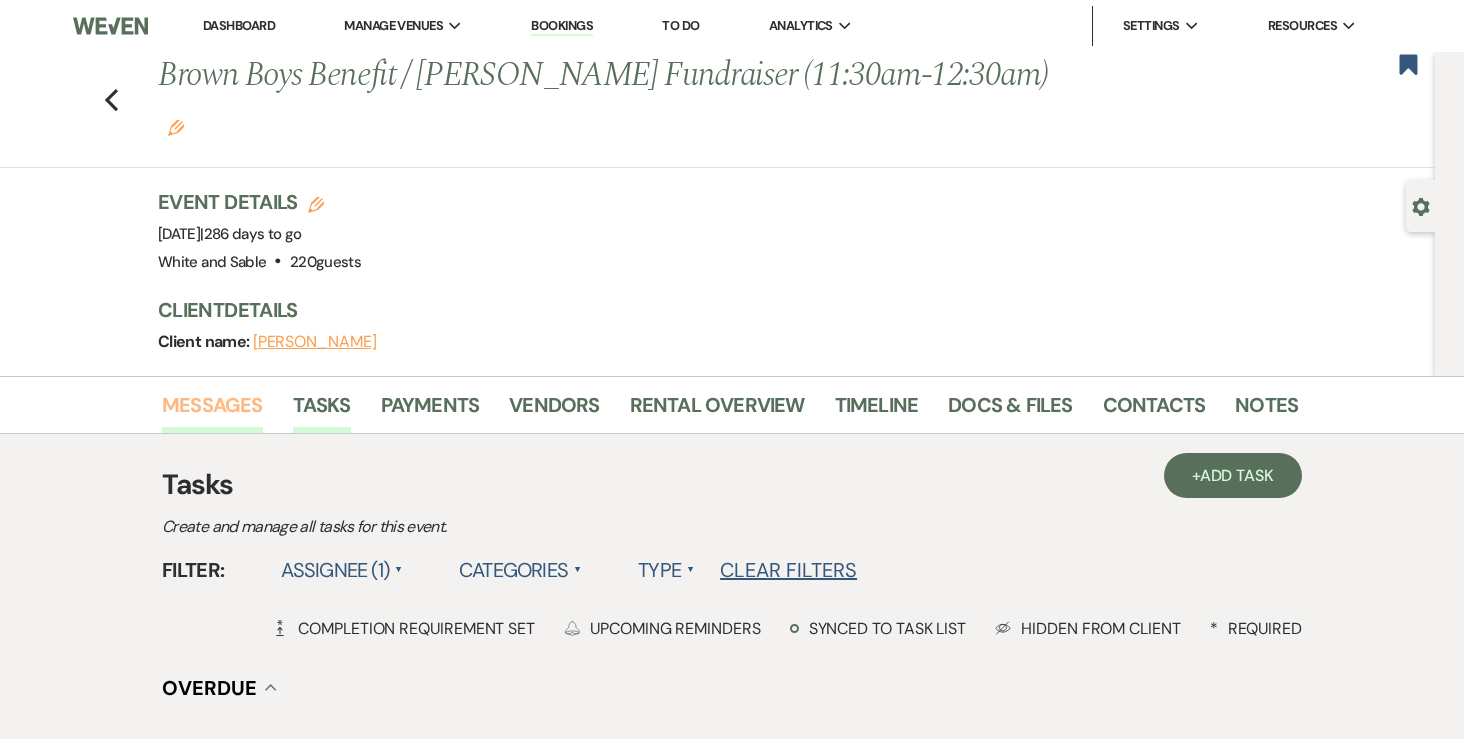 click on "Messages" at bounding box center (212, 411) 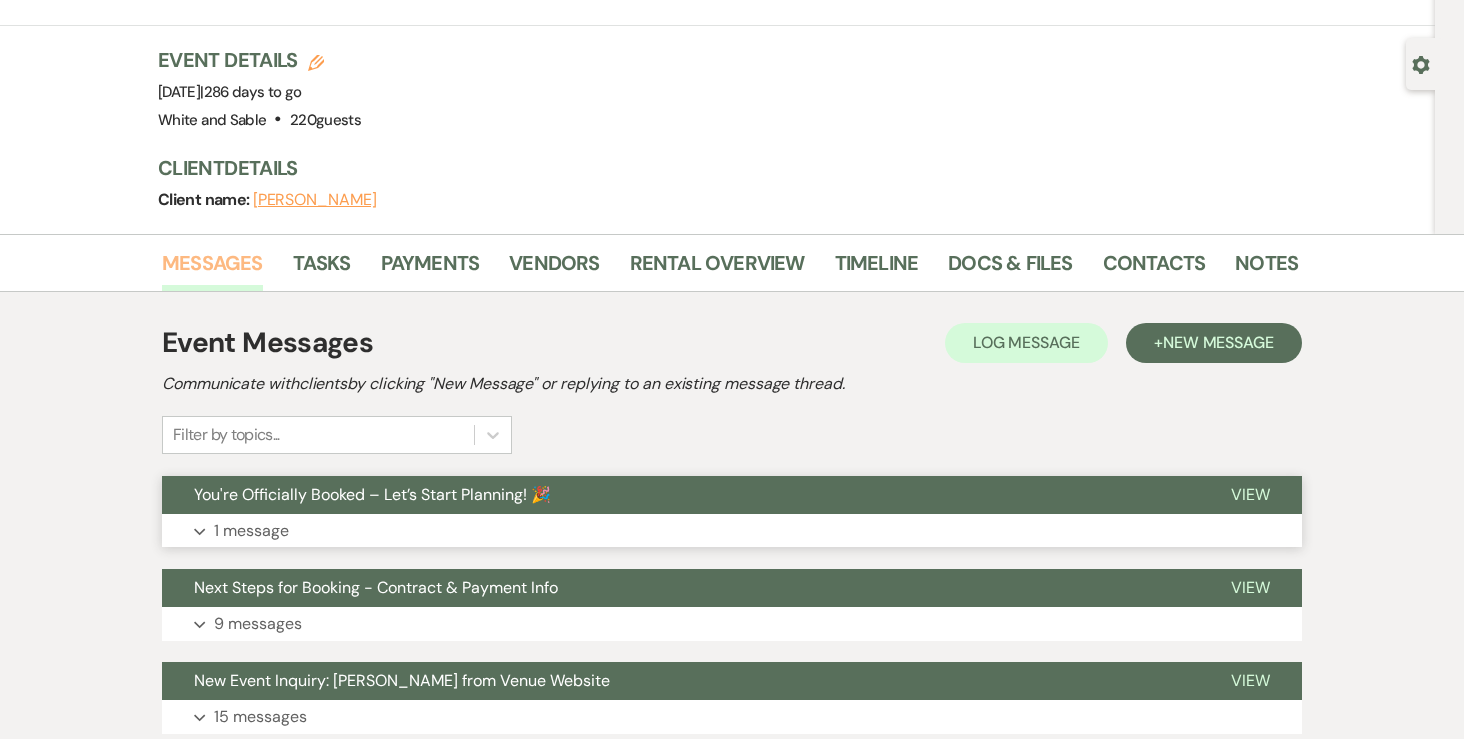scroll, scrollTop: 0, scrollLeft: 0, axis: both 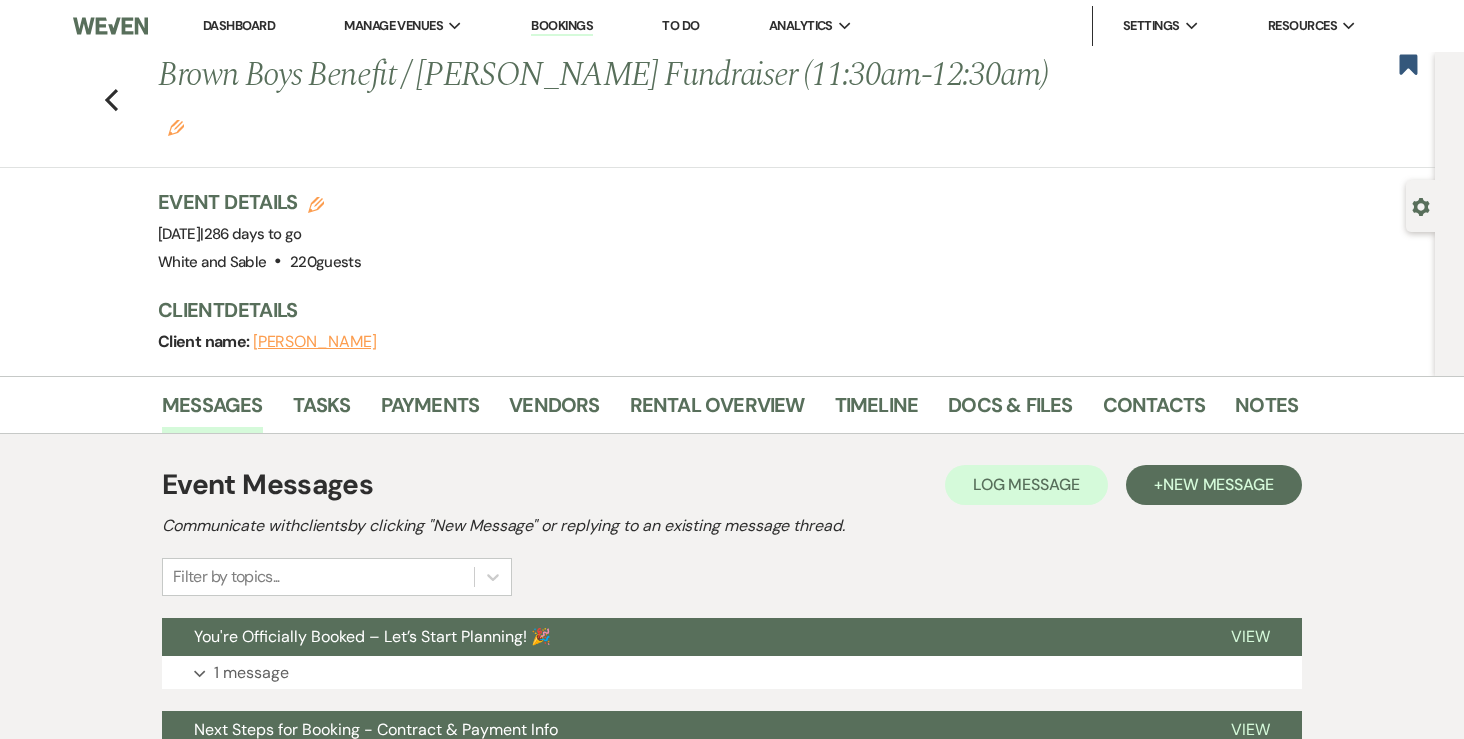 click on "Dashboard" at bounding box center (239, 25) 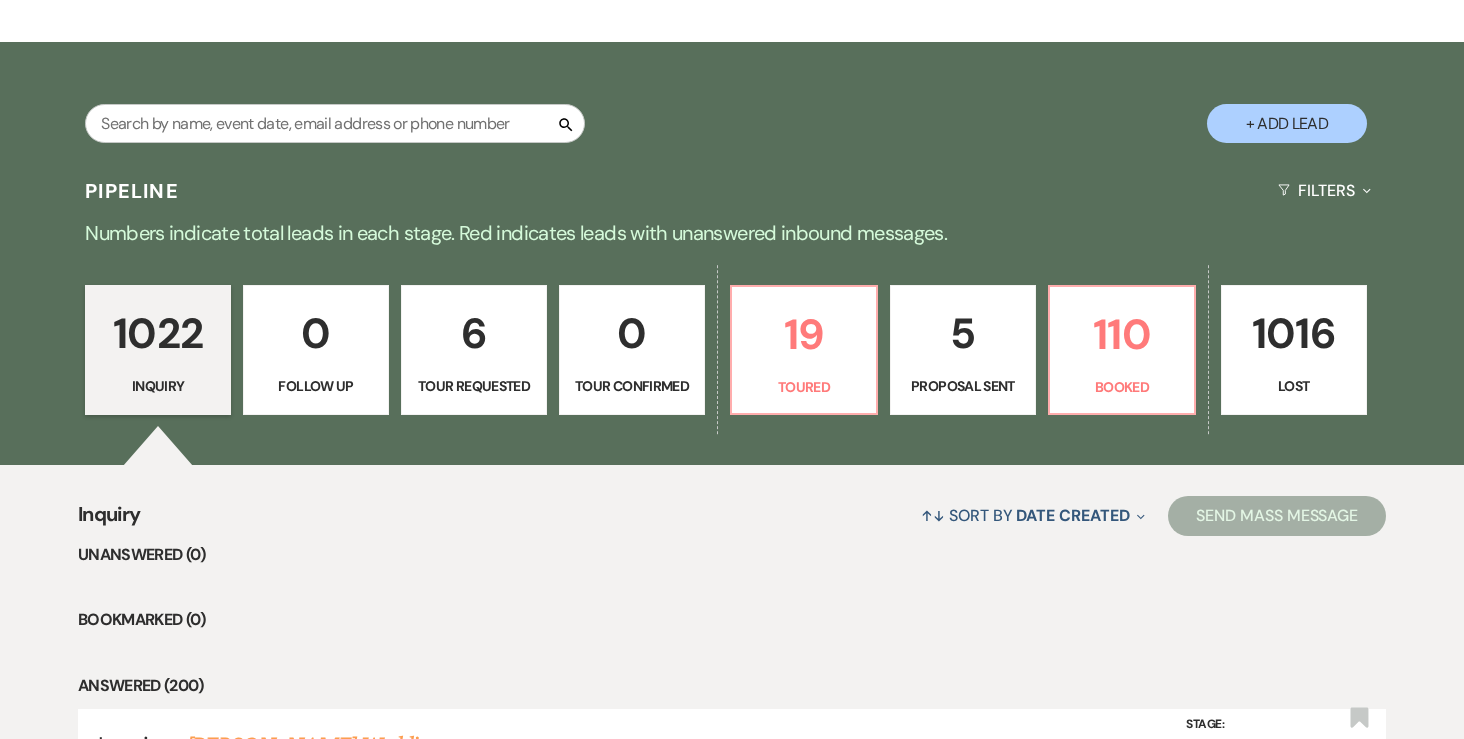scroll, scrollTop: 314, scrollLeft: 0, axis: vertical 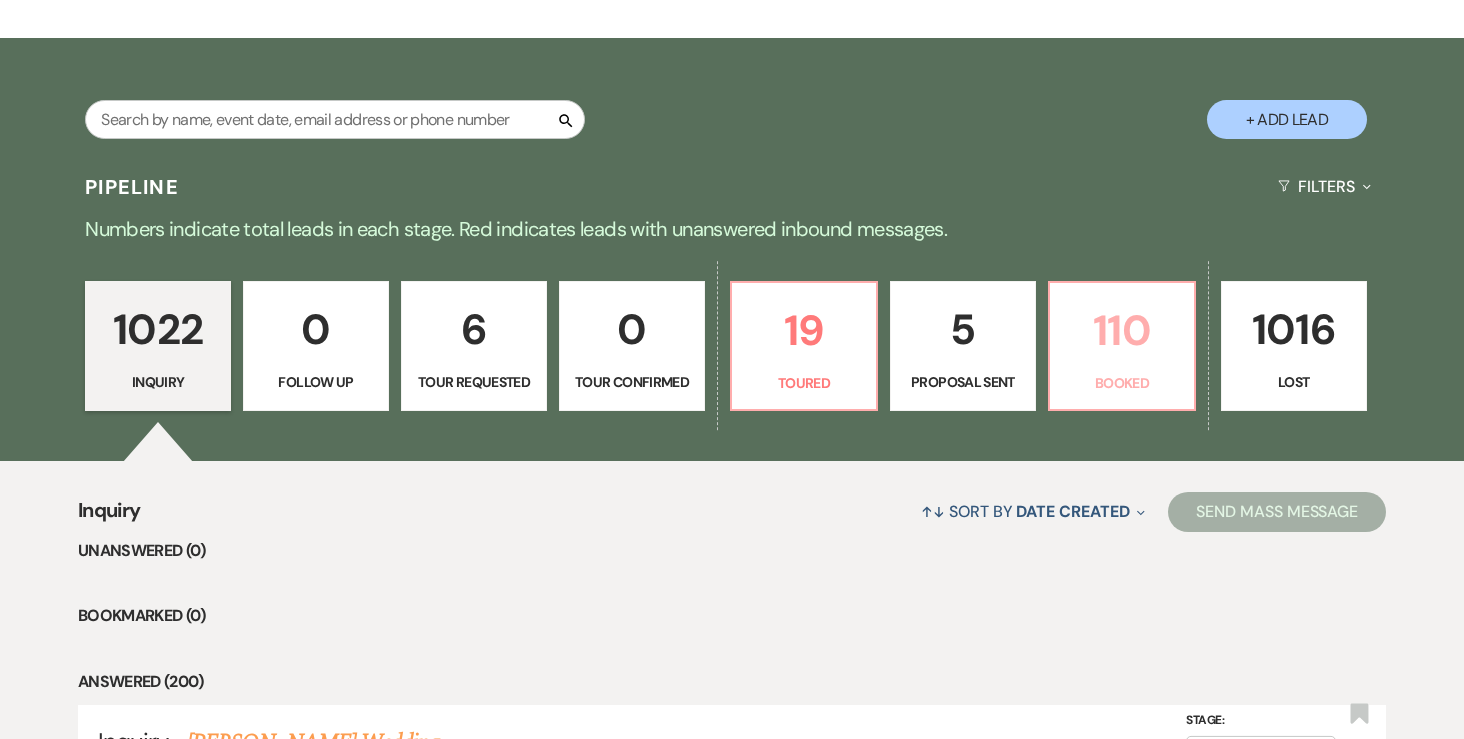 click on "110 Booked" at bounding box center [1122, 346] 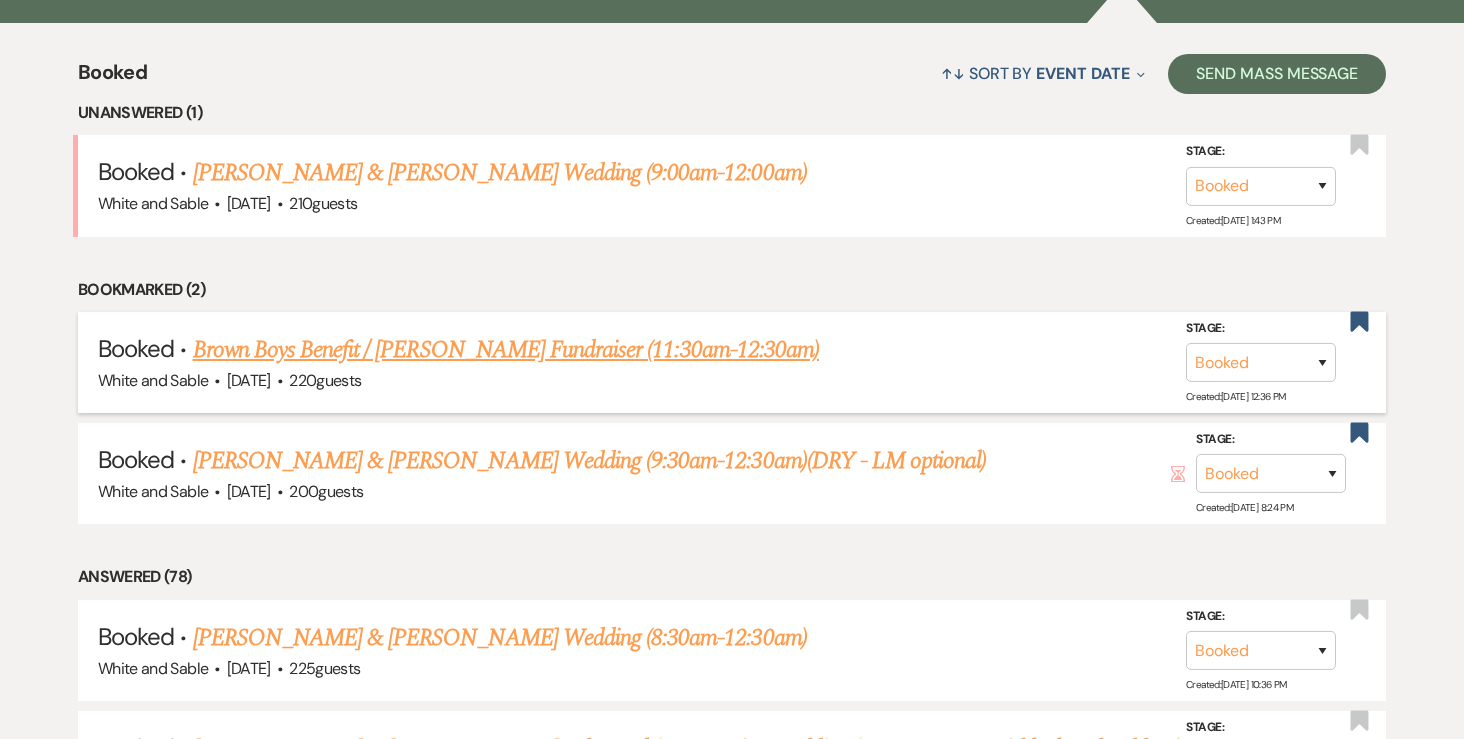 scroll, scrollTop: 747, scrollLeft: 0, axis: vertical 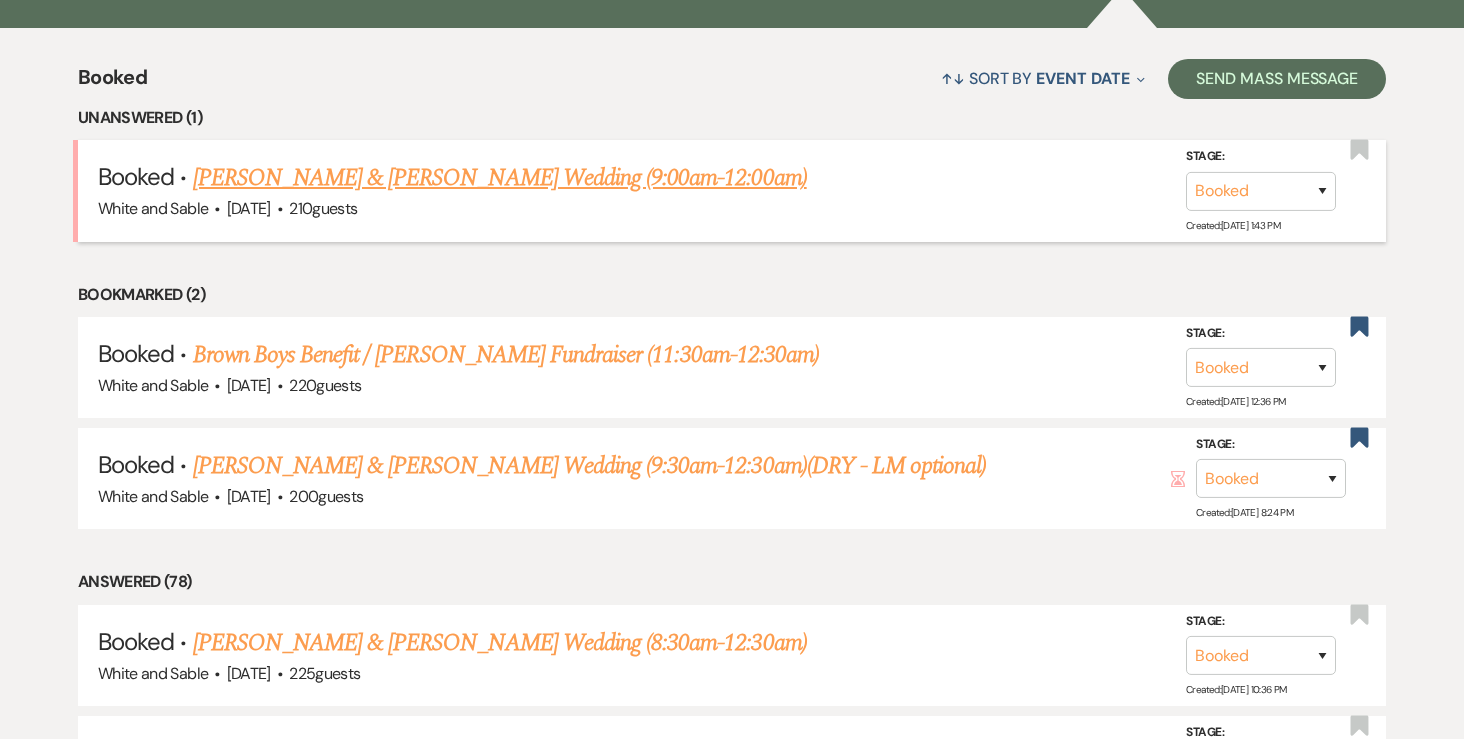 click on "[PERSON_NAME] & [PERSON_NAME] Wedding (9:00am-12:00am)" at bounding box center (500, 178) 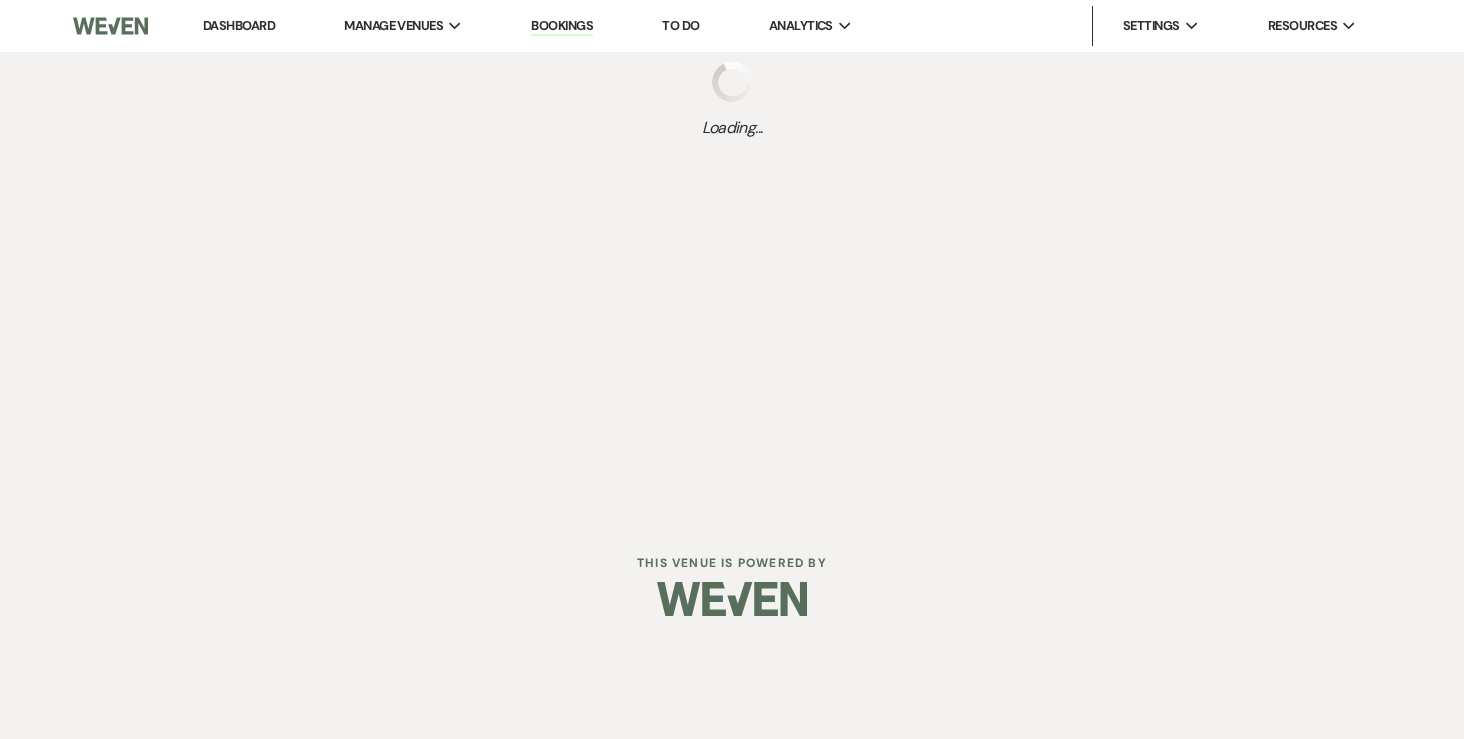 scroll, scrollTop: 0, scrollLeft: 0, axis: both 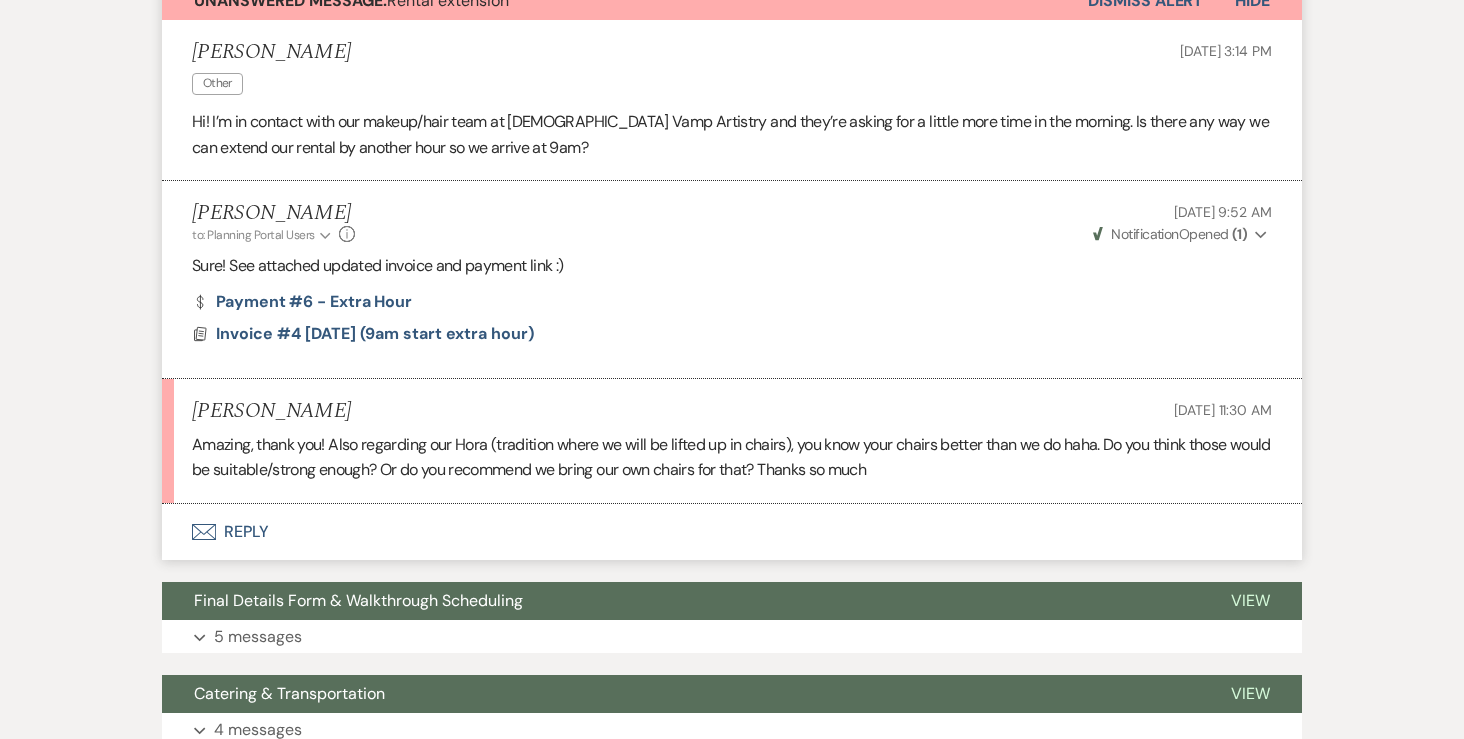 click on "Envelope Reply" at bounding box center (732, 532) 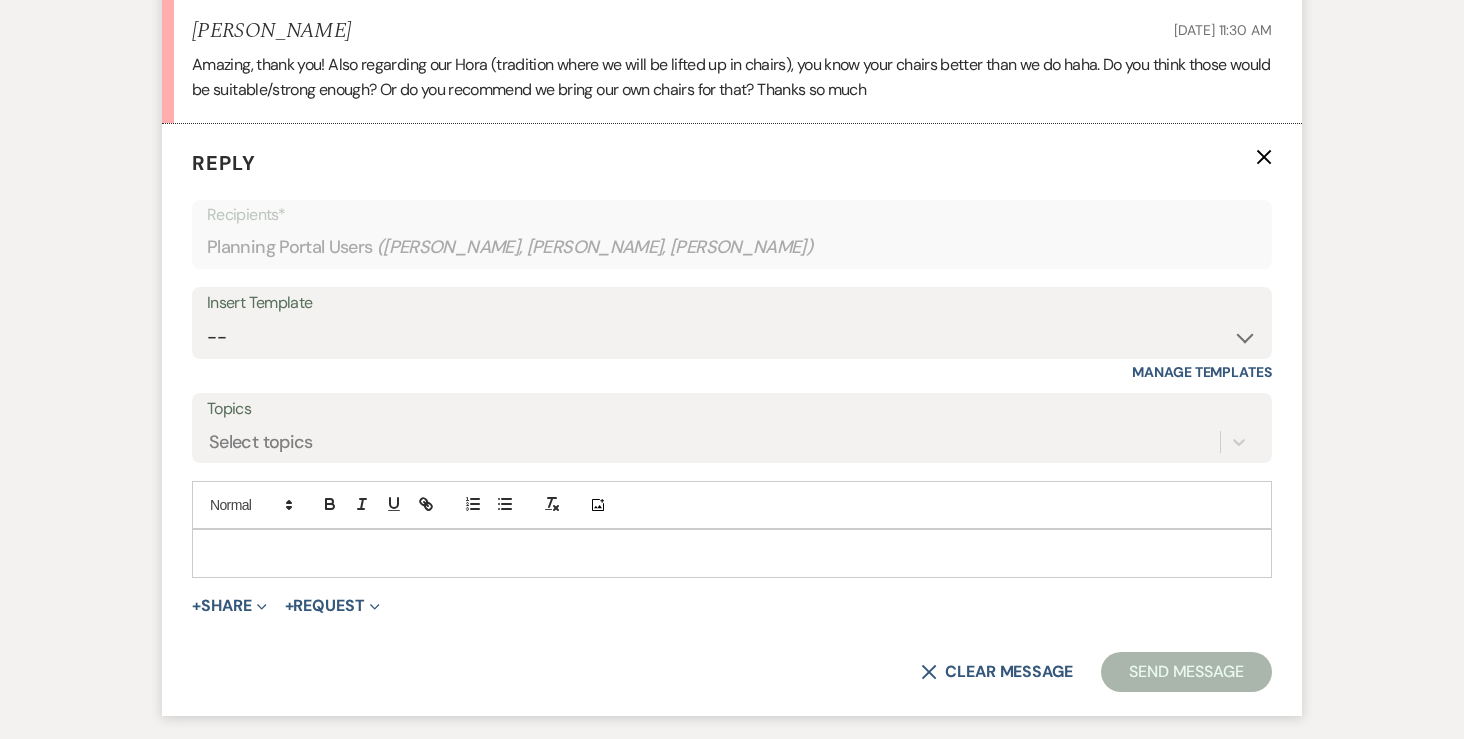 scroll, scrollTop: 1047, scrollLeft: 0, axis: vertical 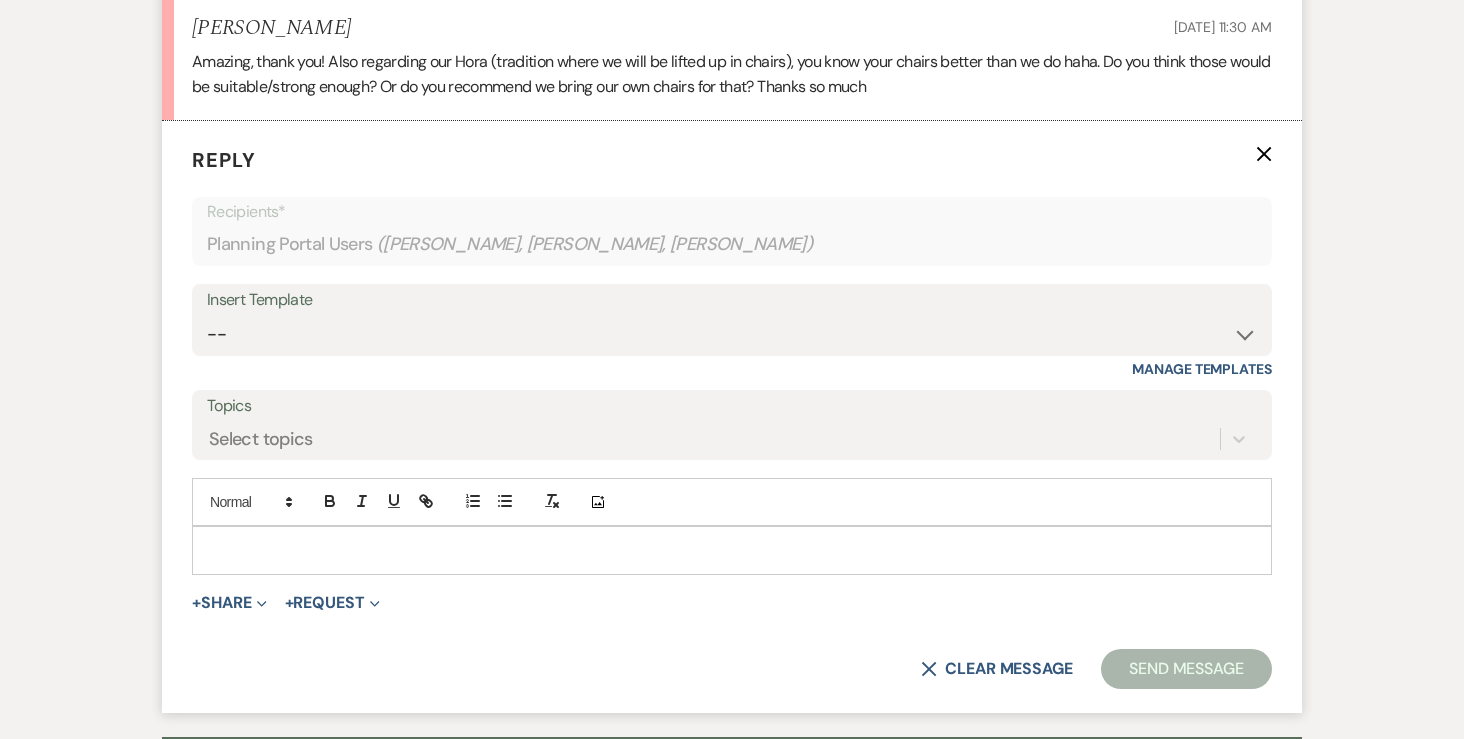 click at bounding box center [732, 550] 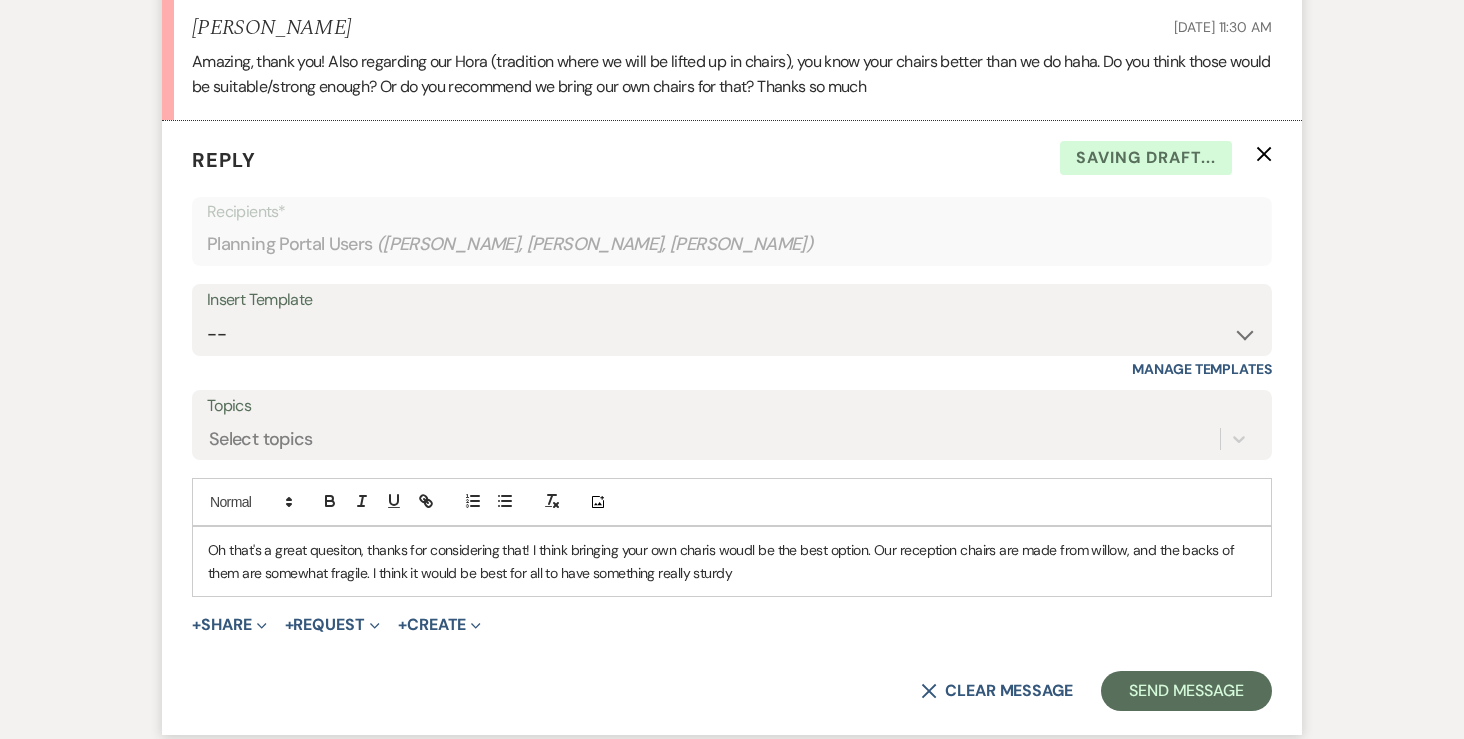 click on "Oh that's a great quesiton, thanks for considering that! I think bringing your own charis woudl be the best option. Our reception chairs are made from willow, and the backs of them are somewhat fragile. I think it would be best for all to have something really sturdy" at bounding box center (732, 561) 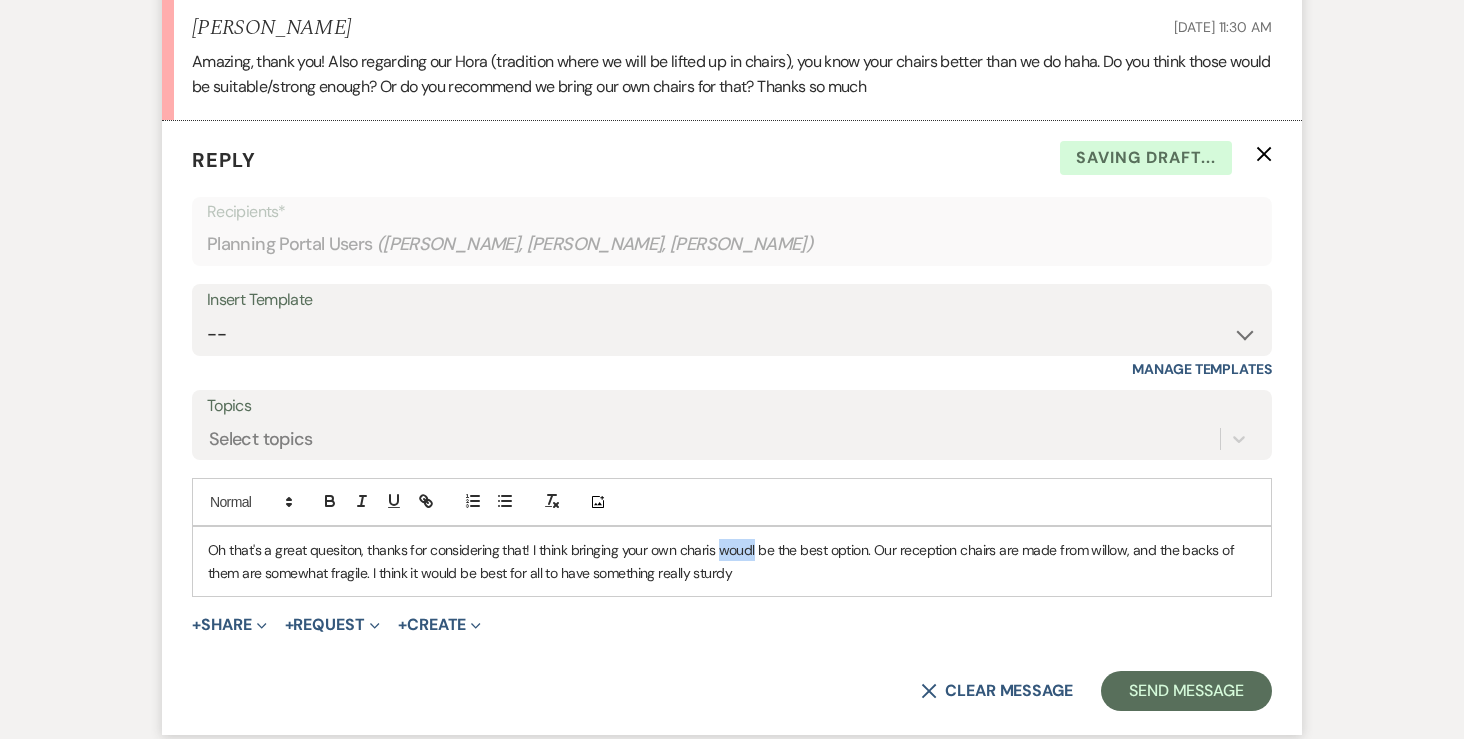 click on "Oh that's a great quesiton, thanks for considering that! I think bringing your own charis woudl be the best option. Our reception chairs are made from willow, and the backs of them are somewhat fragile. I think it would be best for all to have something really sturdy" at bounding box center (732, 561) 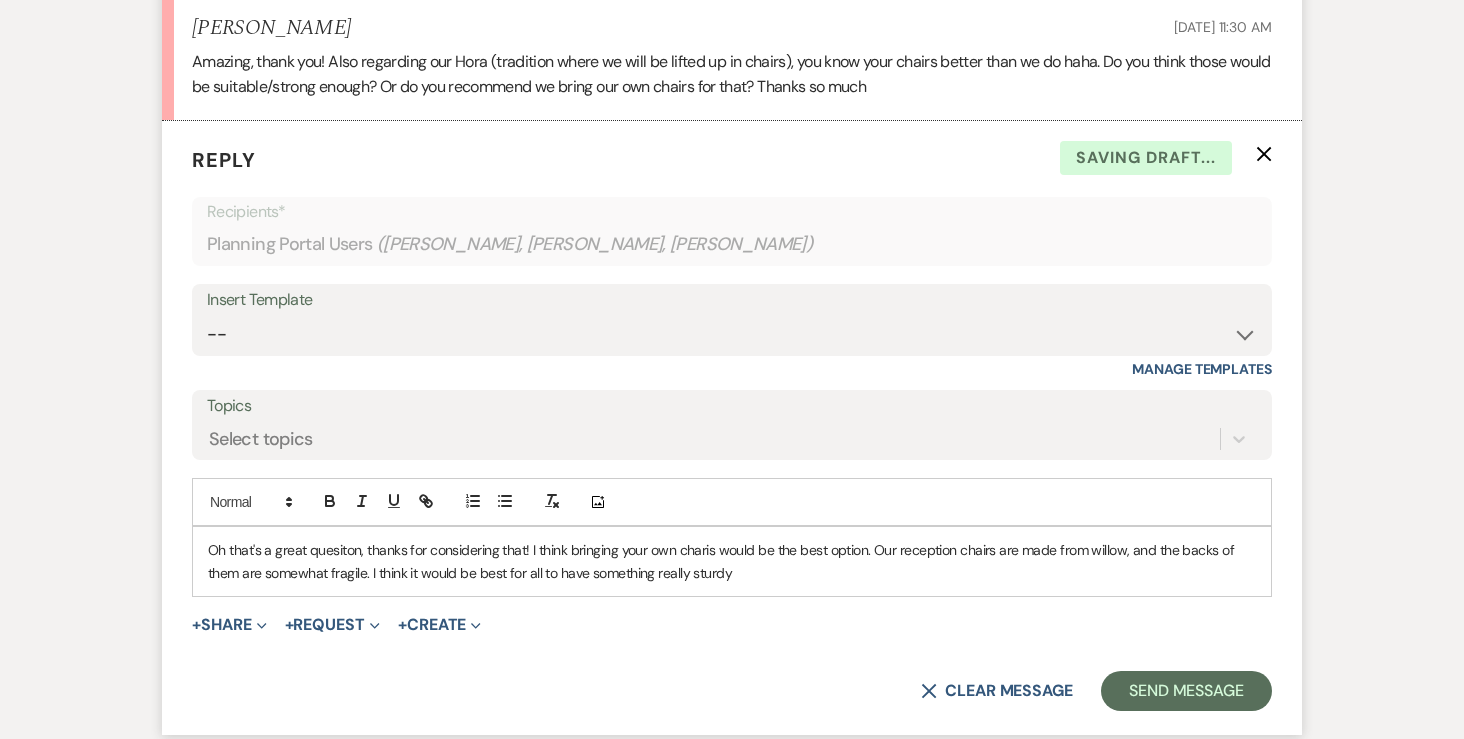 click on "Oh that's a great quesiton, thanks for considering that! I think bringing your own charis would be the best option. Our reception chairs are made from willow, and the backs of them are somewhat fragile. I think it would be best for all to have something really sturdy" at bounding box center (732, 561) 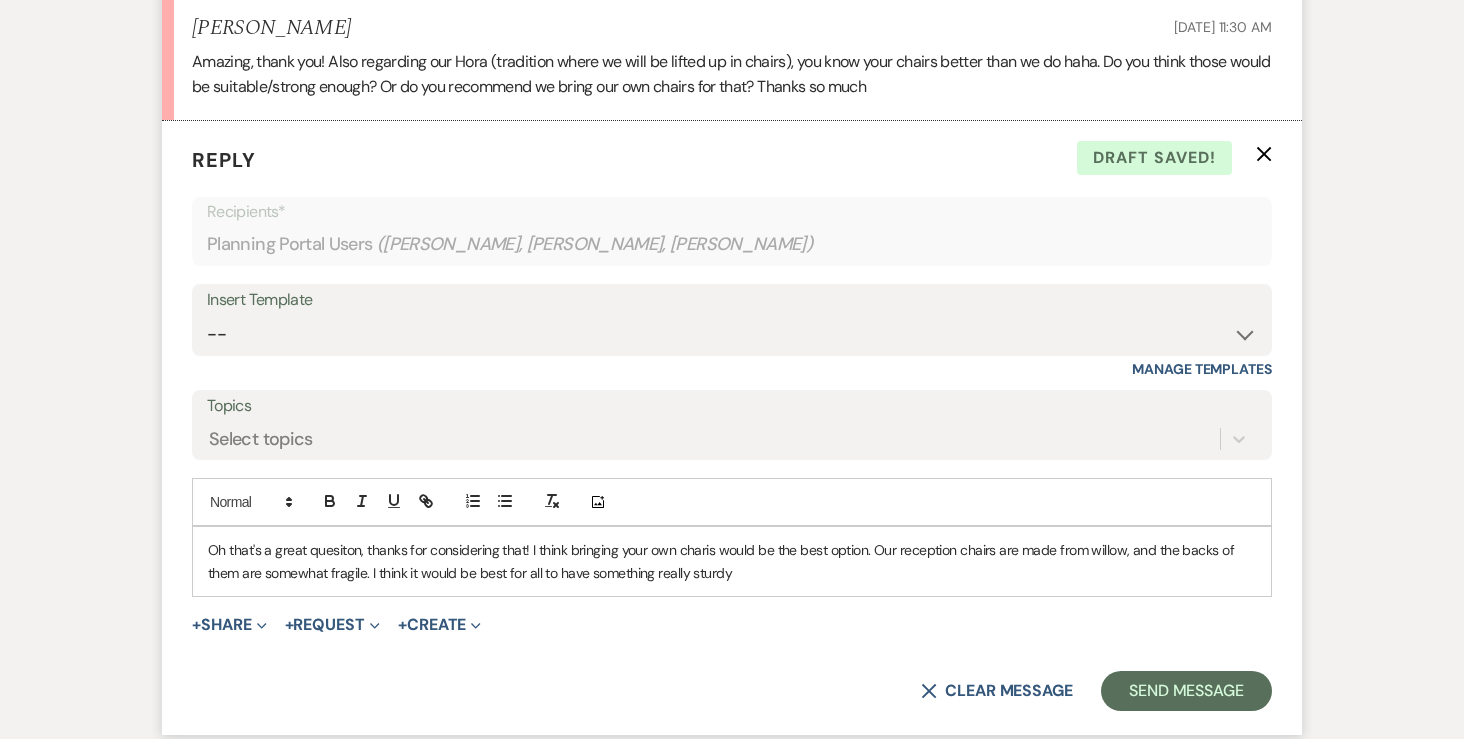 click on "Oh that's a great quesiton, thanks for considering that! I think bringing your own charis would be the best option. Our reception chairs are made from willow, and the backs of them are somewhat fragile. I think it would be best for all to have something really sturdy" at bounding box center [732, 561] 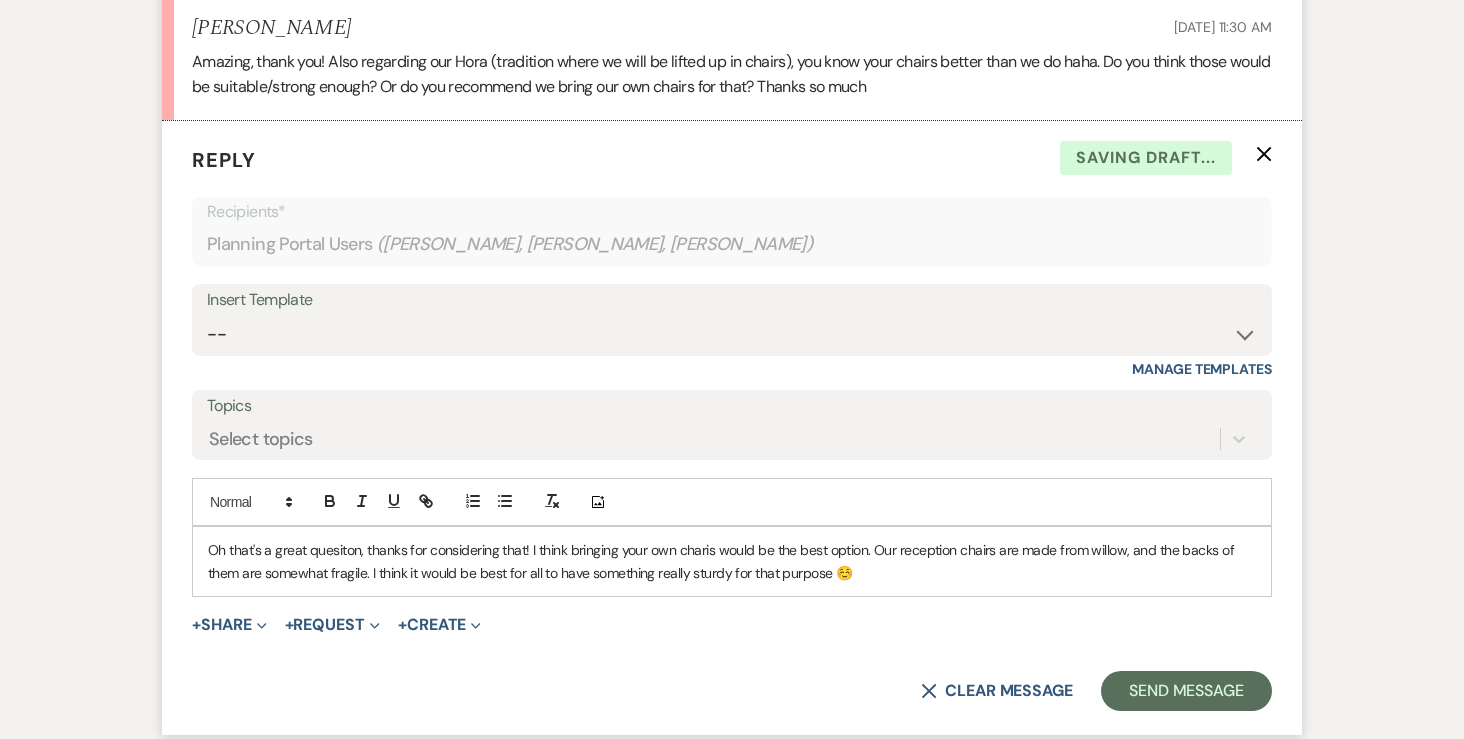 click on "Oh that's a great quesiton, thanks for considering that! I think bringing your own charis would be the best option. Our reception chairs are made from willow, and the backs of them are somewhat fragile. I think it would be best for all to have something really sturdy for that purpose ☺️" at bounding box center [732, 561] 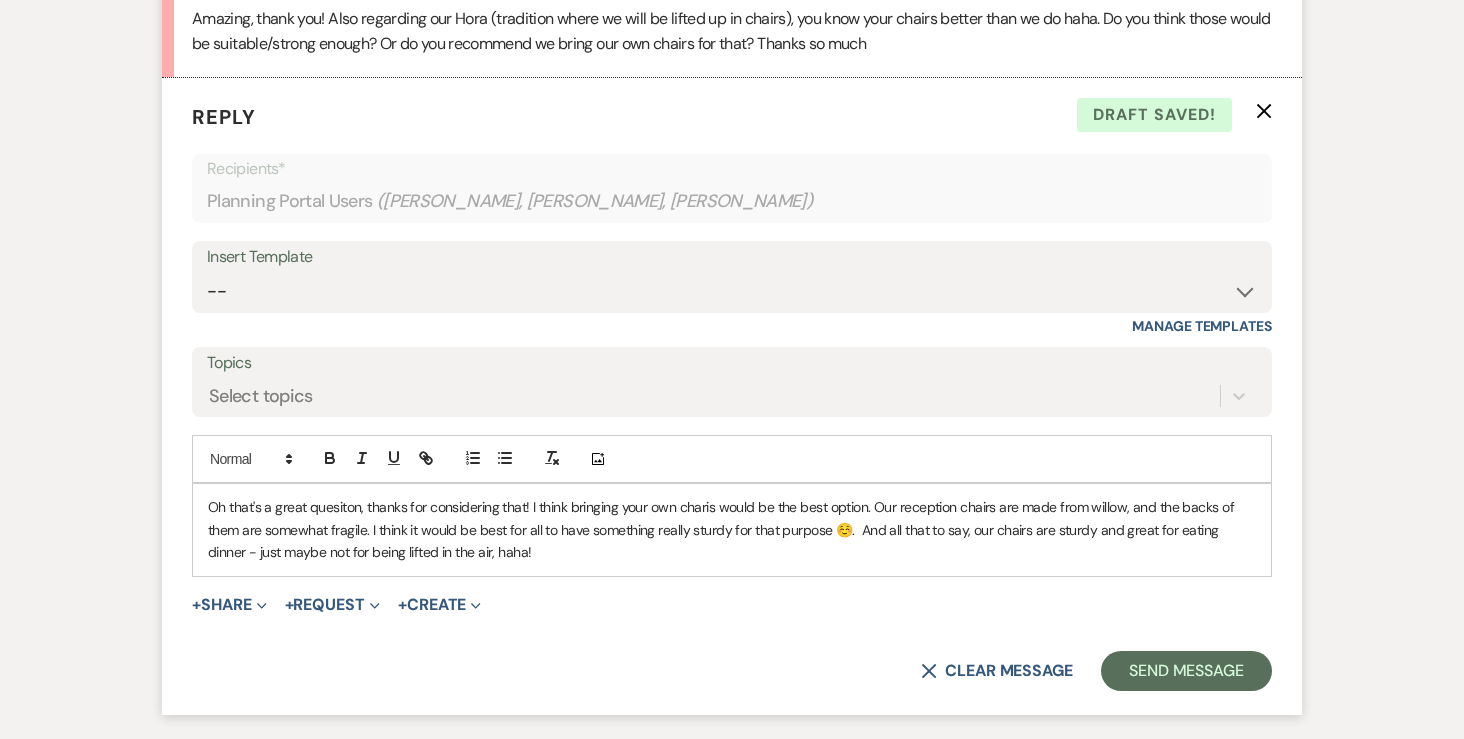scroll, scrollTop: 1091, scrollLeft: 0, axis: vertical 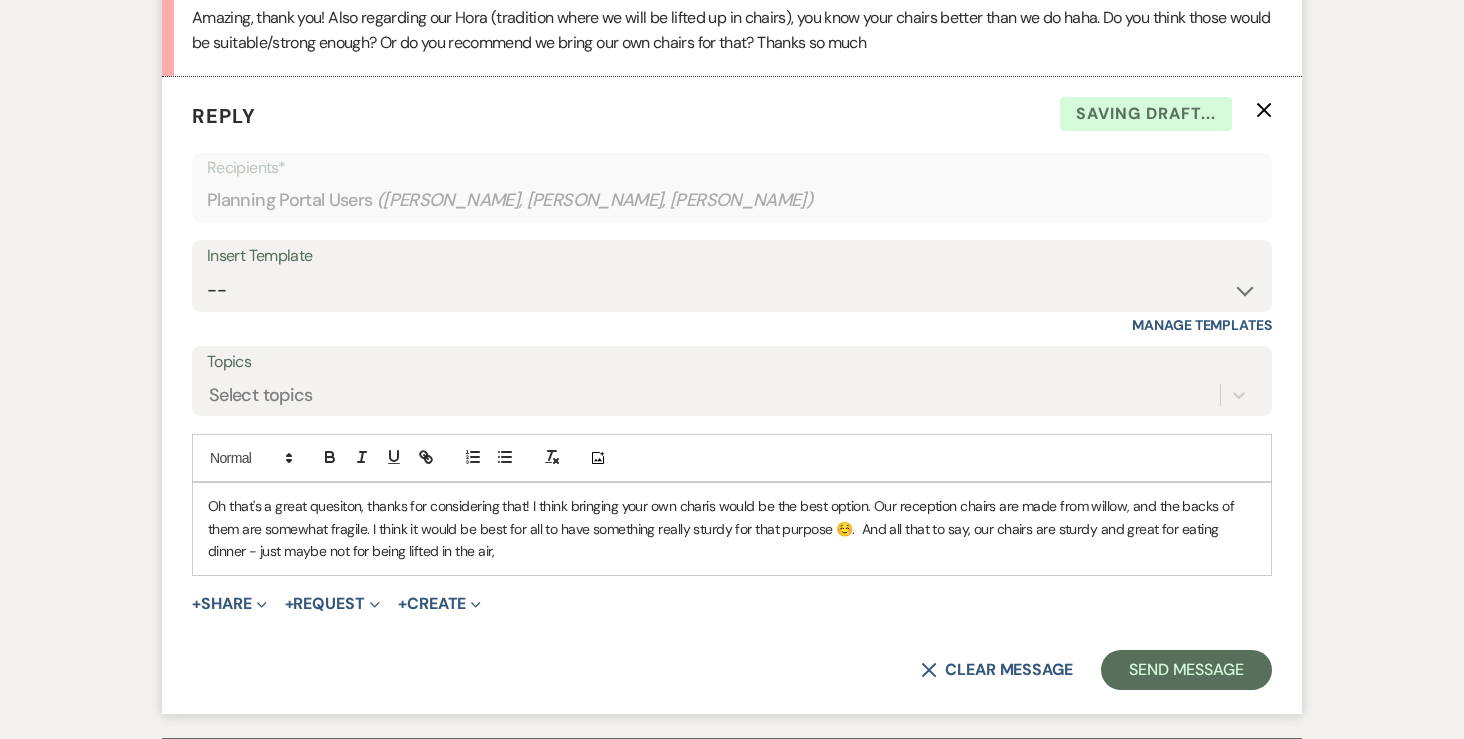 click on "Oh that's a great quesiton, thanks for considering that! I think bringing your own charis would be the best option. Our reception chairs are made from willow, and the backs of them are somewhat fragile. I think it would be best for all to have something really sturdy for that purpose ☺️.  And all that to say, our chairs are sturdy and great for eating dinner - just maybe not for being lifted in the air," at bounding box center (732, 528) 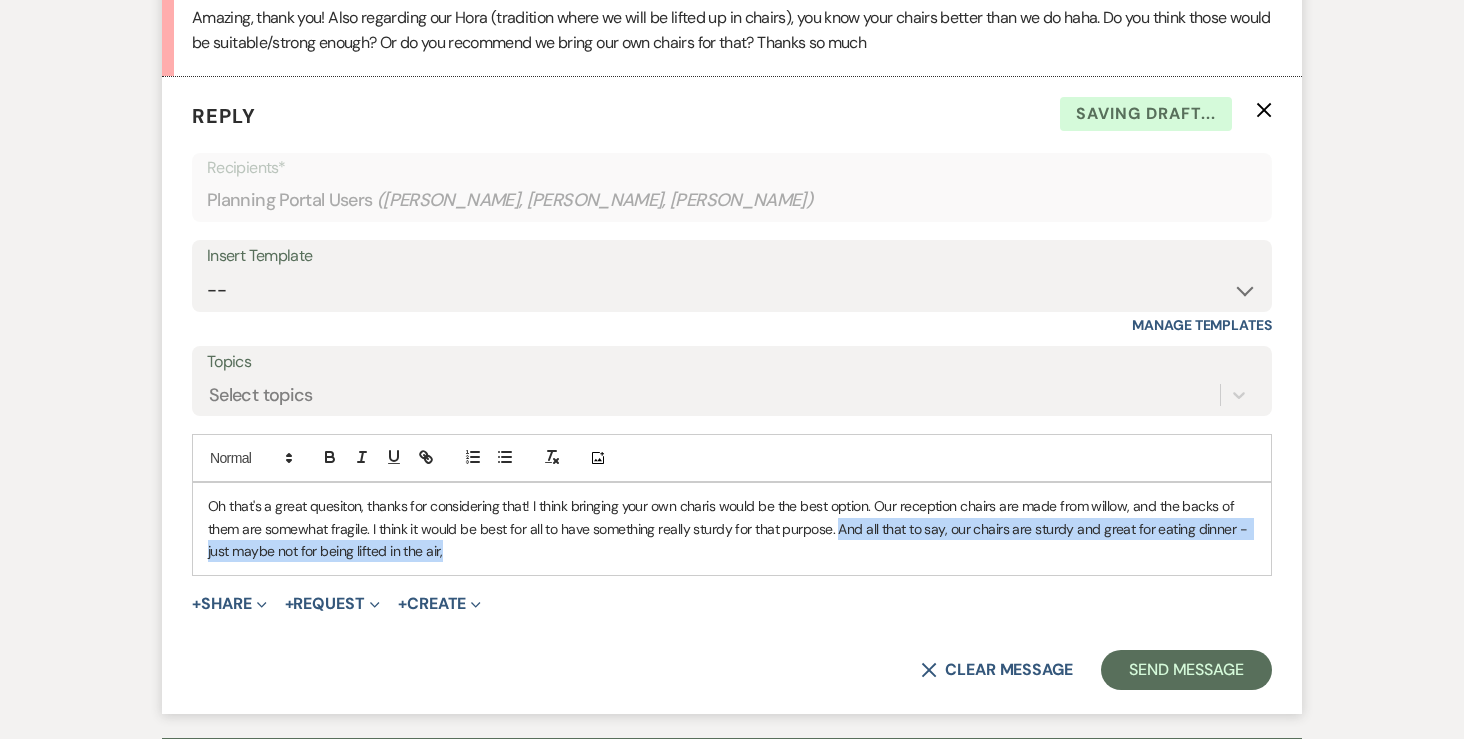 drag, startPoint x: 479, startPoint y: 513, endPoint x: 837, endPoint y: 481, distance: 359.4273 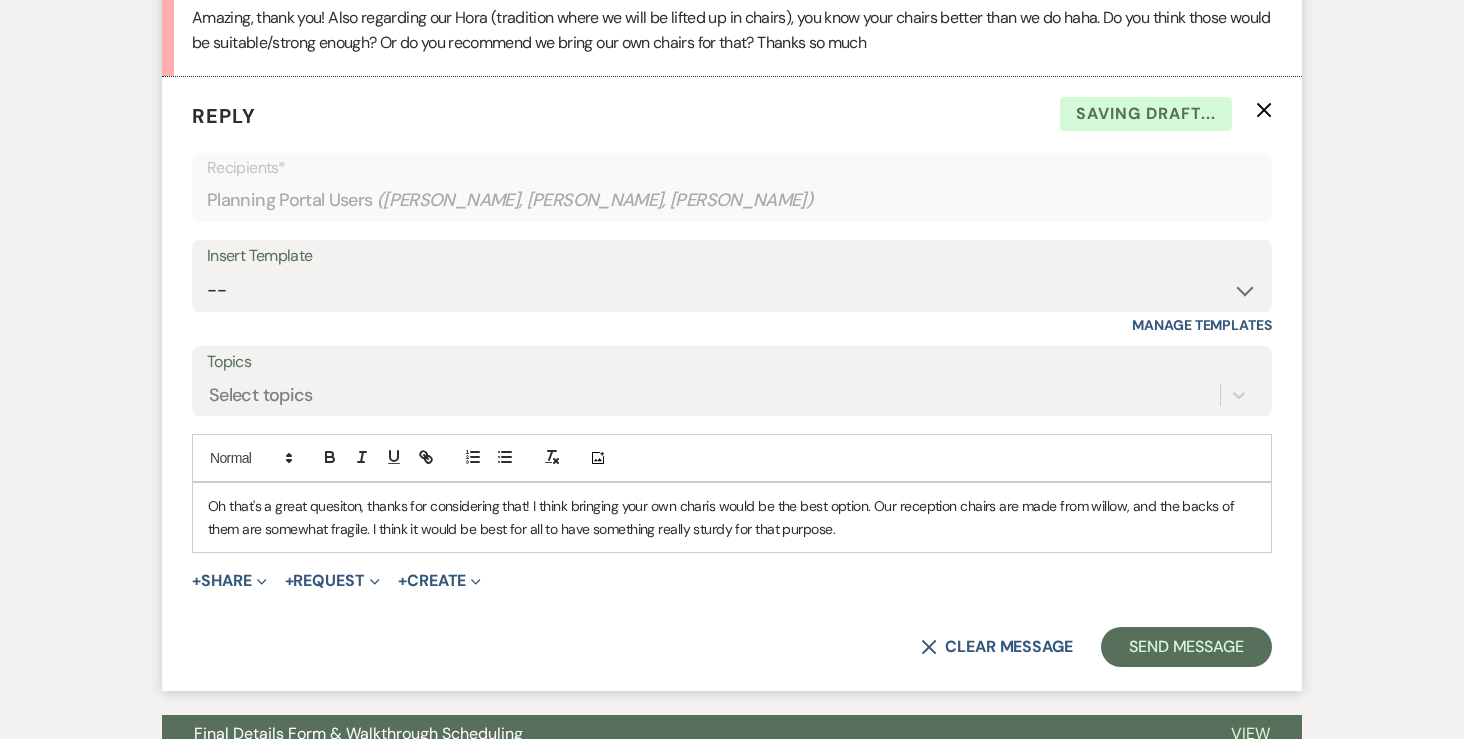 click on "Oh that's a great quesiton, thanks for considering that! I think bringing your own charis would be the best option. Our reception chairs are made from willow, and the backs of them are somewhat fragile. I think it would be best for all to have something really sturdy for that purpose." at bounding box center [732, 517] 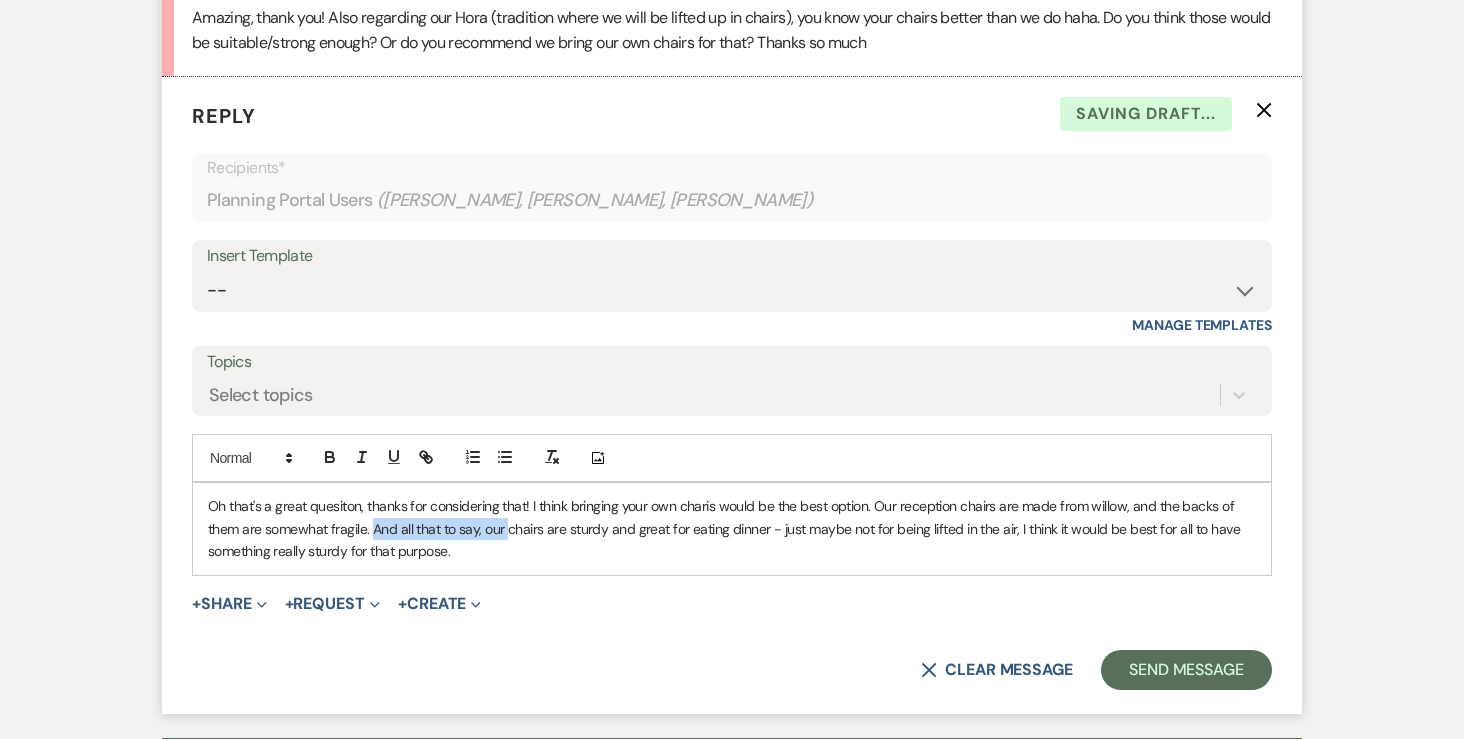 drag, startPoint x: 507, startPoint y: 486, endPoint x: 374, endPoint y: 484, distance: 133.01503 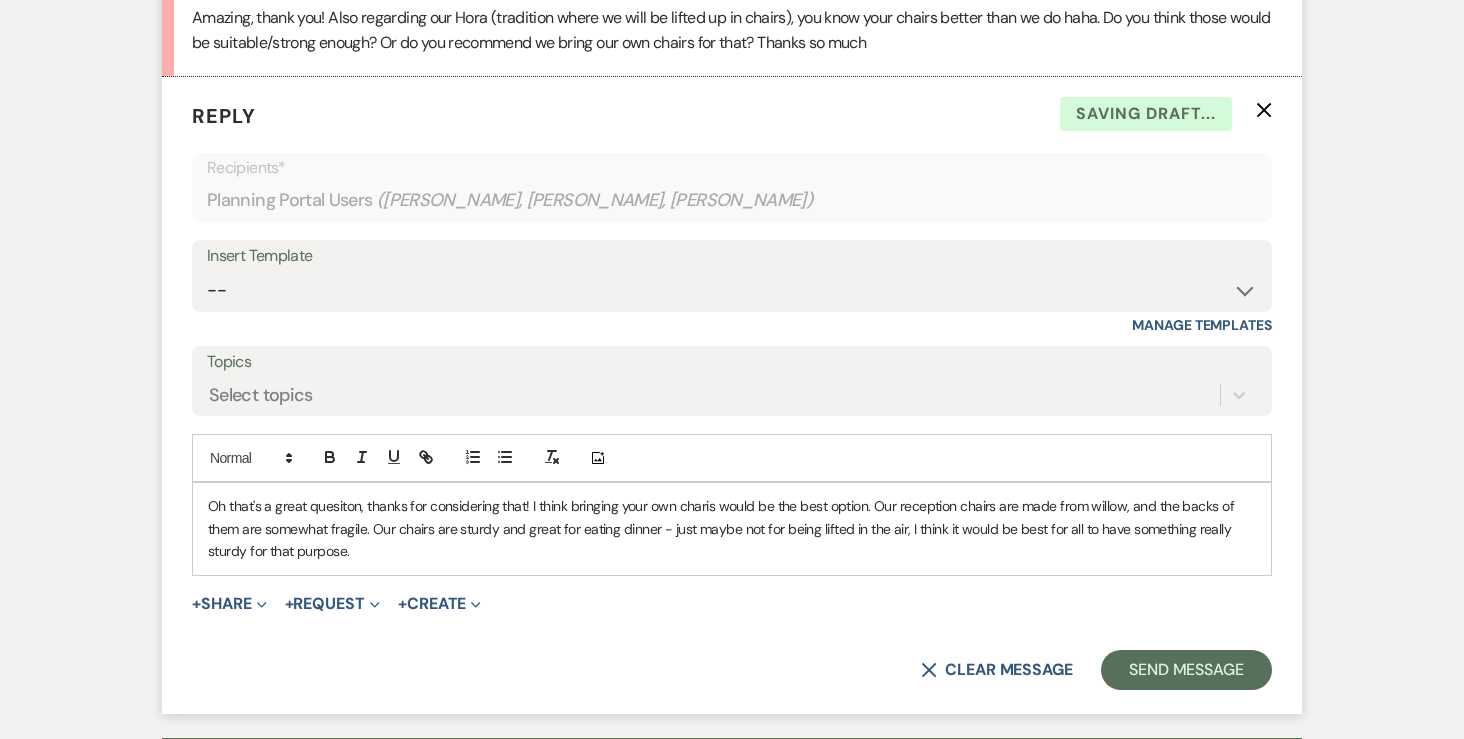 click on "Oh that's a great quesiton, thanks for considering that! I think bringing your own charis would be the best option. Our reception chairs are made from willow, and the backs of them are somewhat fragile. Our chairs are sturdy and great for eating dinner - just maybe not for being lifted in the air, I think it would be best for all to have something really sturdy for that purpose." at bounding box center (732, 528) 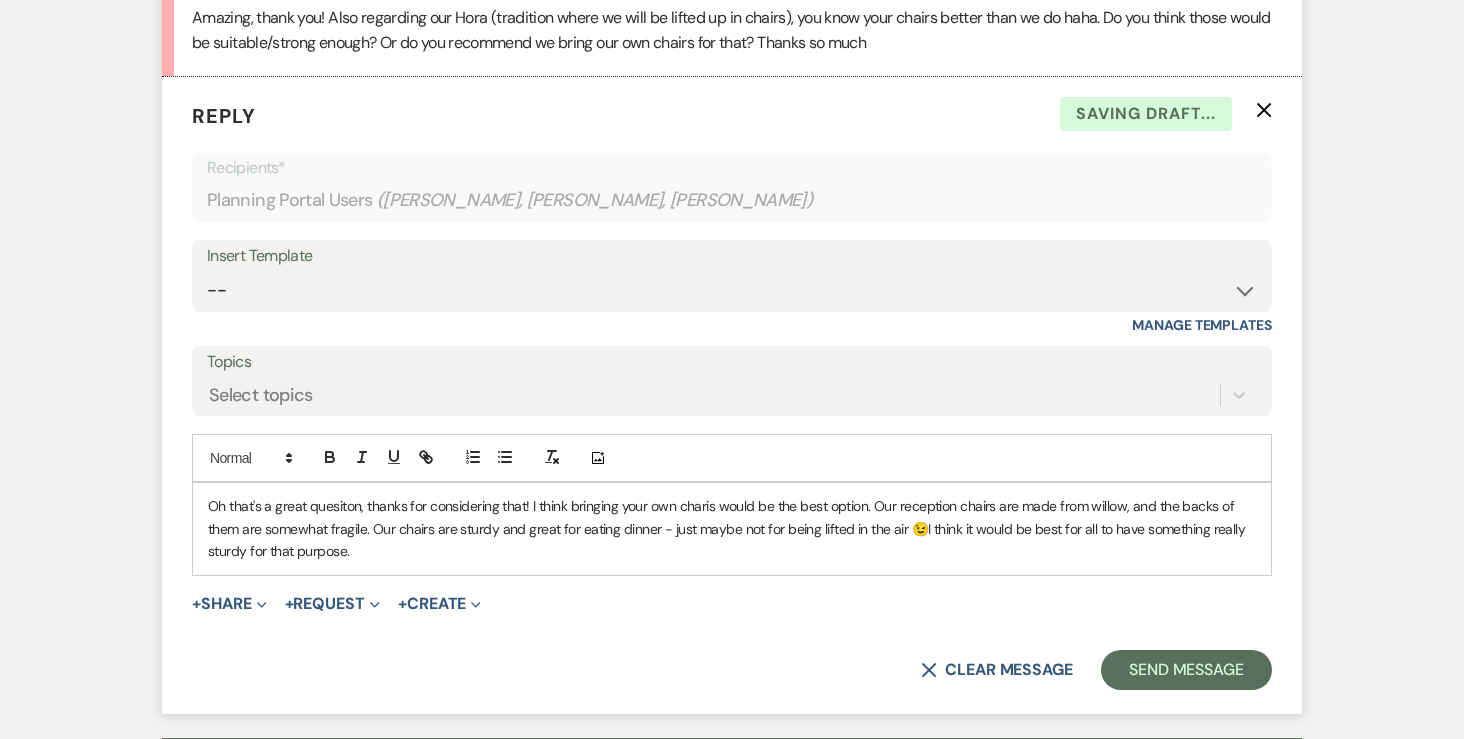 scroll, scrollTop: 1090, scrollLeft: 0, axis: vertical 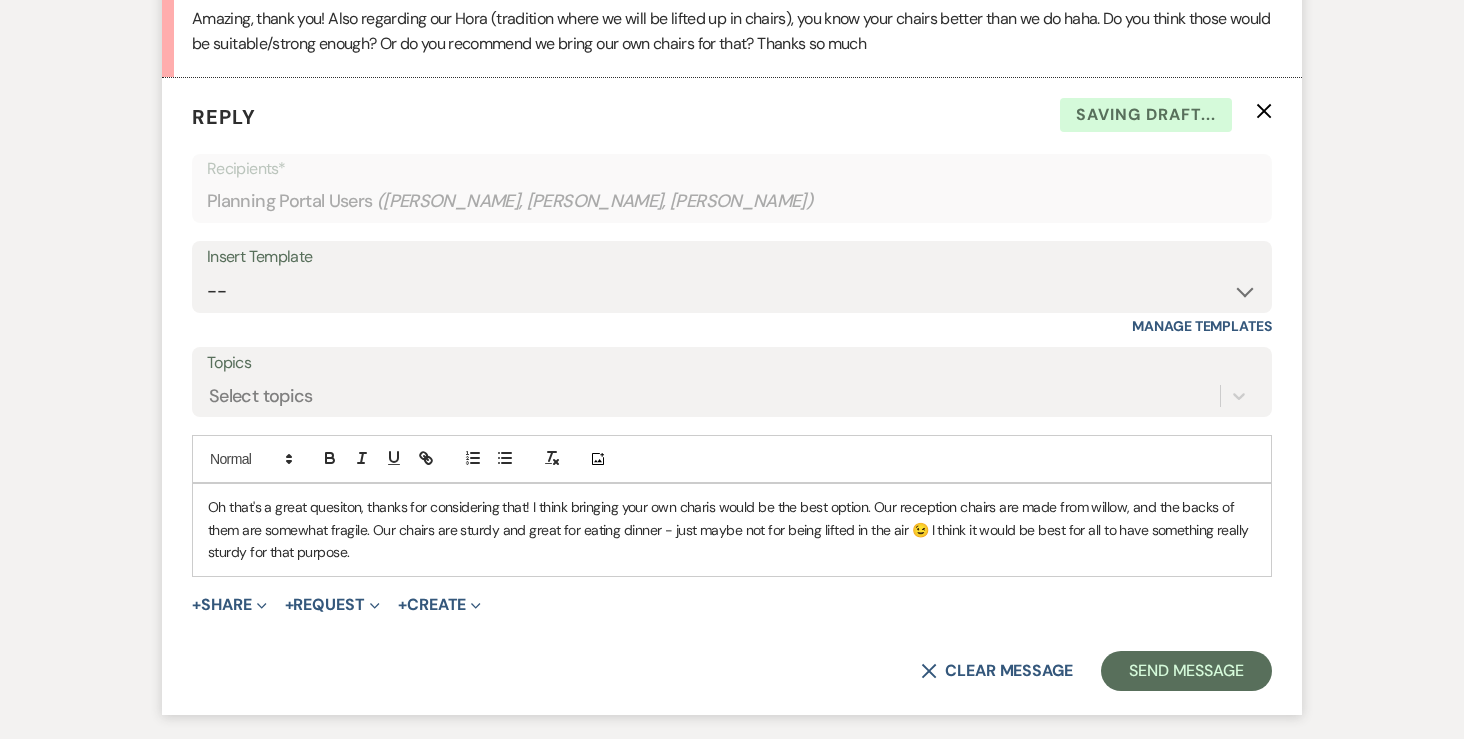 click on "Oh that's a great quesiton, thanks for considering that! I think bringing your own charis would be the best option. Our reception chairs are made from willow, and the backs of them are somewhat fragile. Our chairs are sturdy and great for eating dinner - just maybe not for being lifted in the air 😉 I think it would be best for all to have something really sturdy for that purpose." at bounding box center [732, 529] 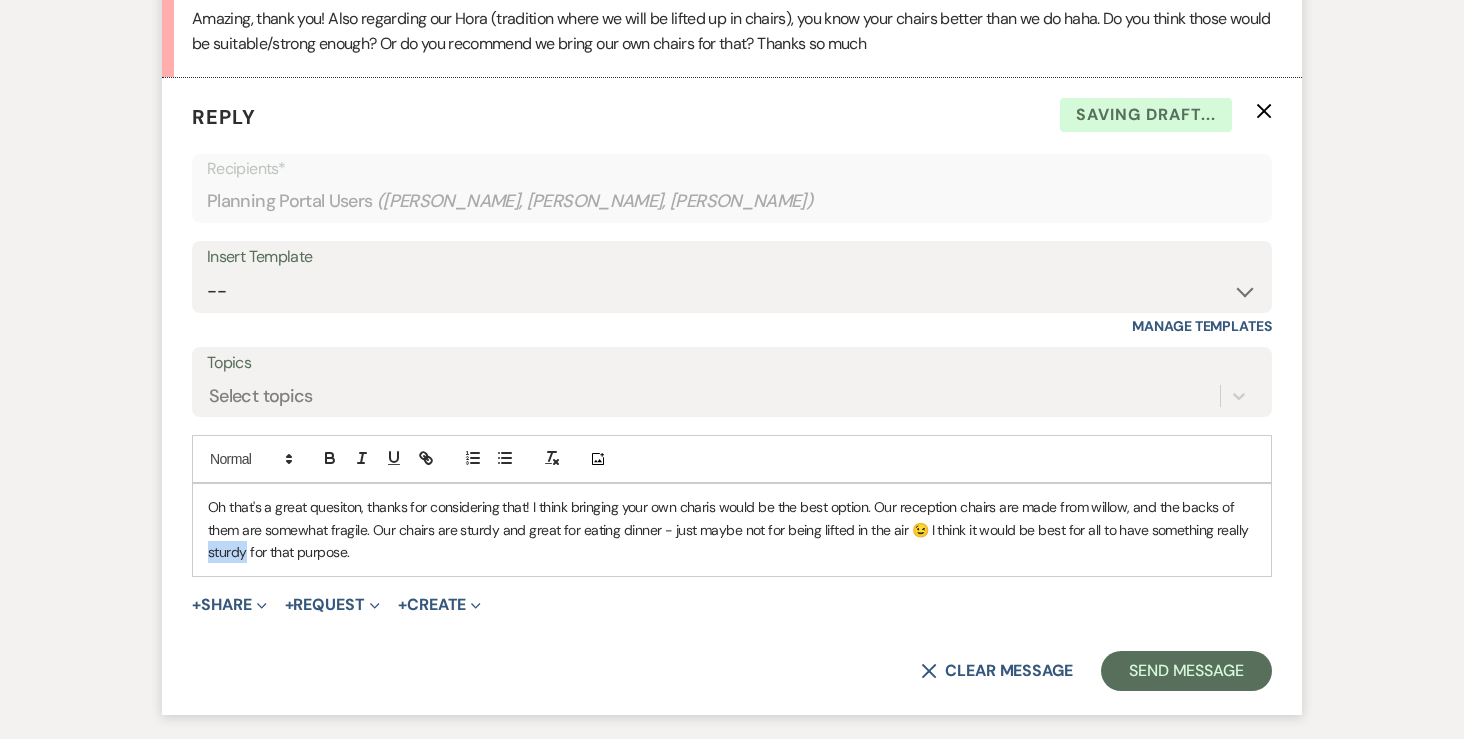 click on "Oh that's a great quesiton, thanks for considering that! I think bringing your own charis would be the best option. Our reception chairs are made from willow, and the backs of them are somewhat fragile. Our chairs are sturdy and great for eating dinner - just maybe not for being lifted in the air 😉 I think it would be best for all to have something really sturdy for that purpose." at bounding box center (732, 529) 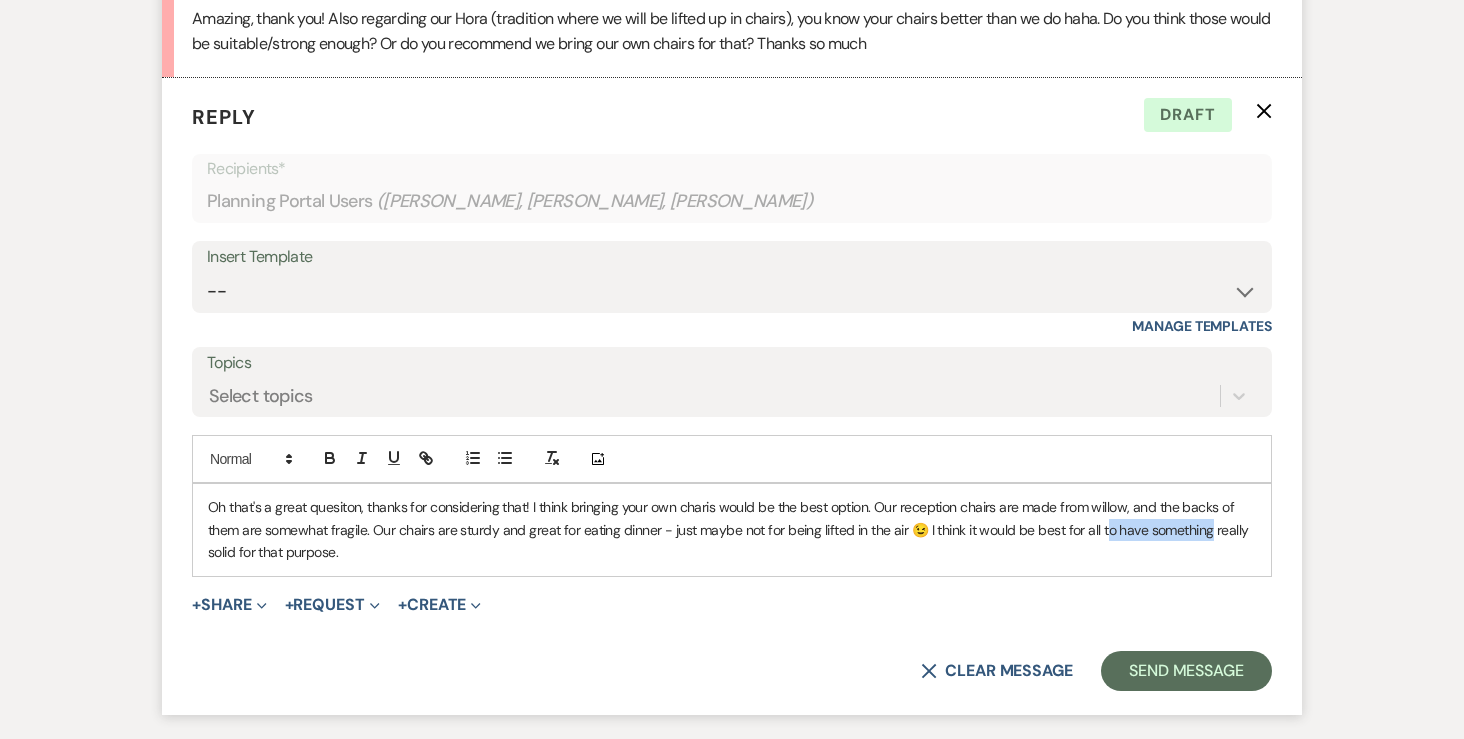 drag, startPoint x: 1097, startPoint y: 482, endPoint x: 1204, endPoint y: 482, distance: 107 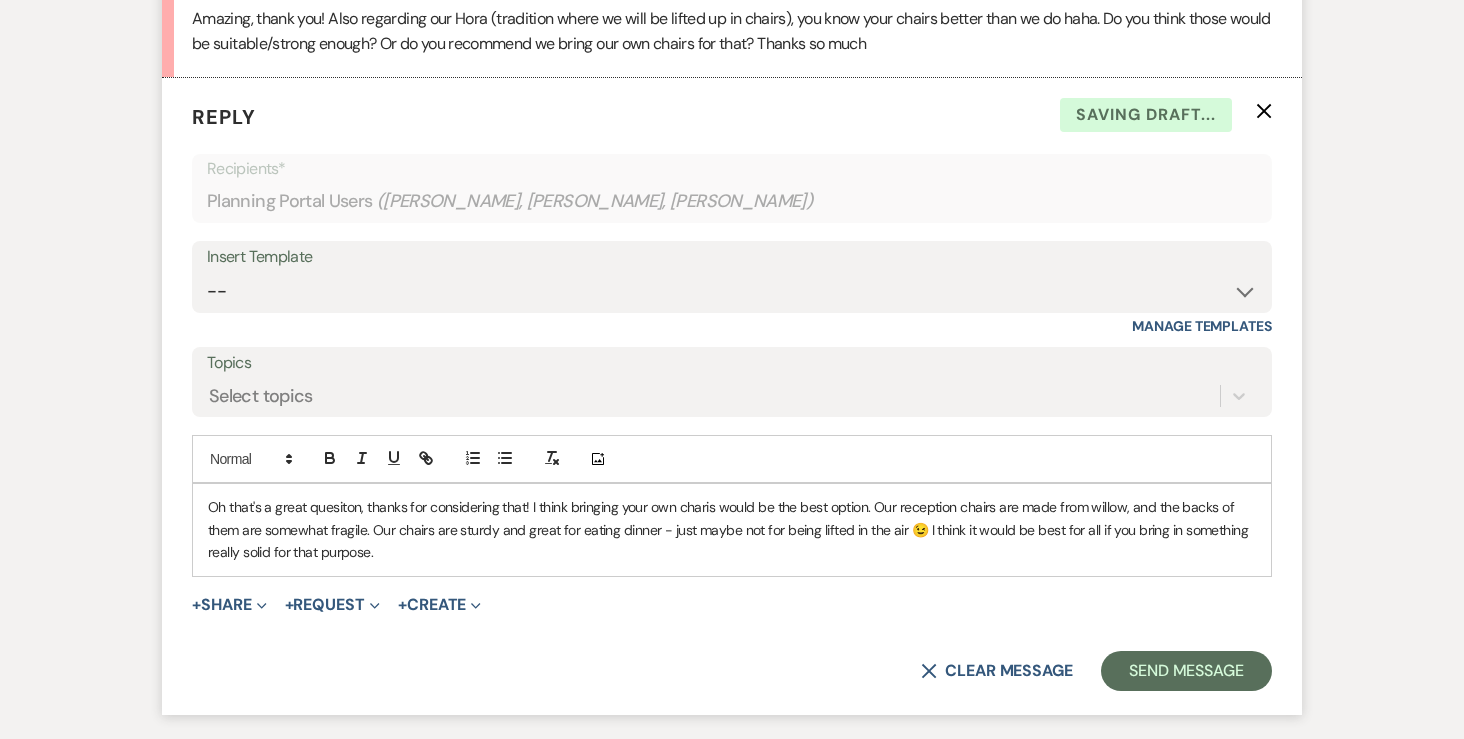 scroll, scrollTop: 1095, scrollLeft: 0, axis: vertical 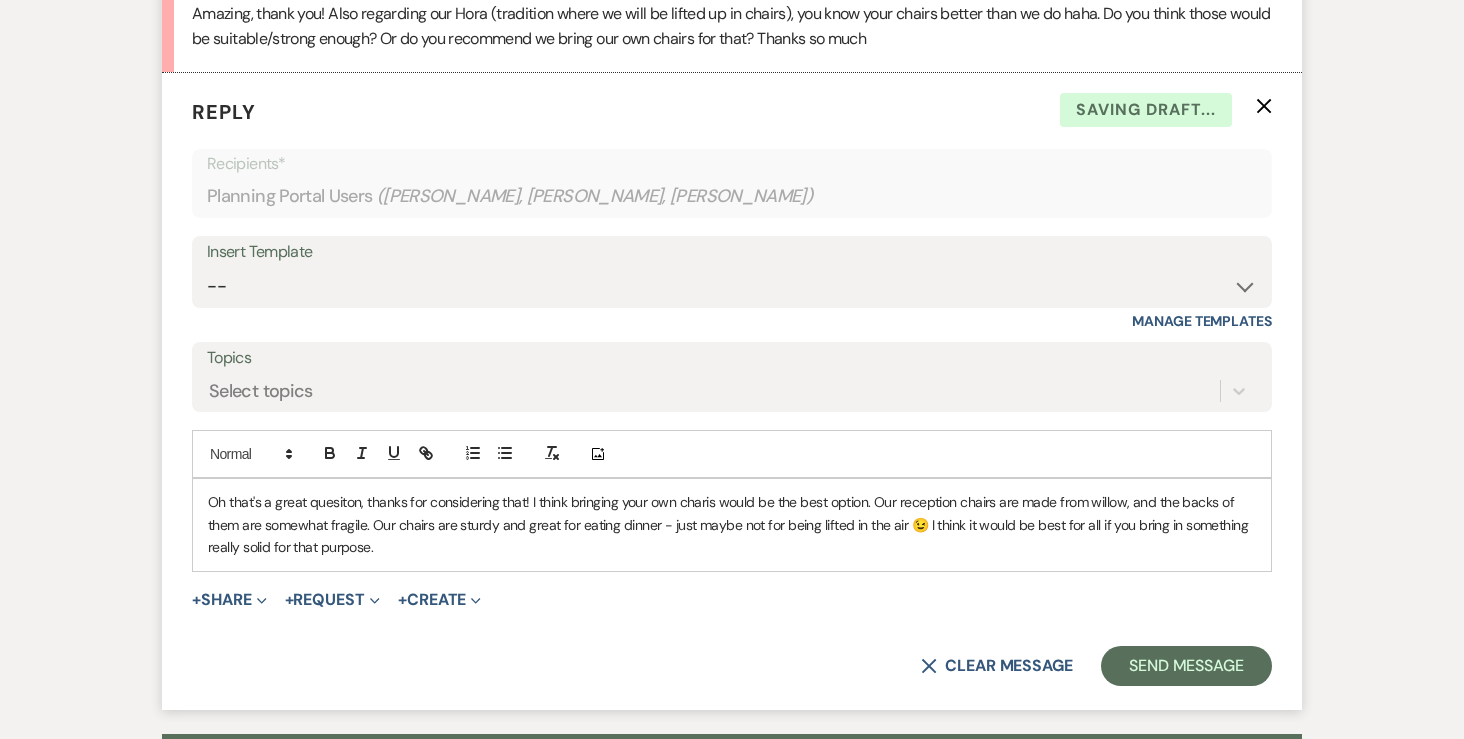 click on "Oh that's a great quesiton, thanks for considering that! I think bringing your own charis would be the best option. Our reception chairs are made from willow, and the backs of them are somewhat fragile. Our chairs are sturdy and great for eating dinner - just maybe not for being lifted in the air 😉 I think it would be best for all if you bring in something really solid for that purpose." at bounding box center (732, 524) 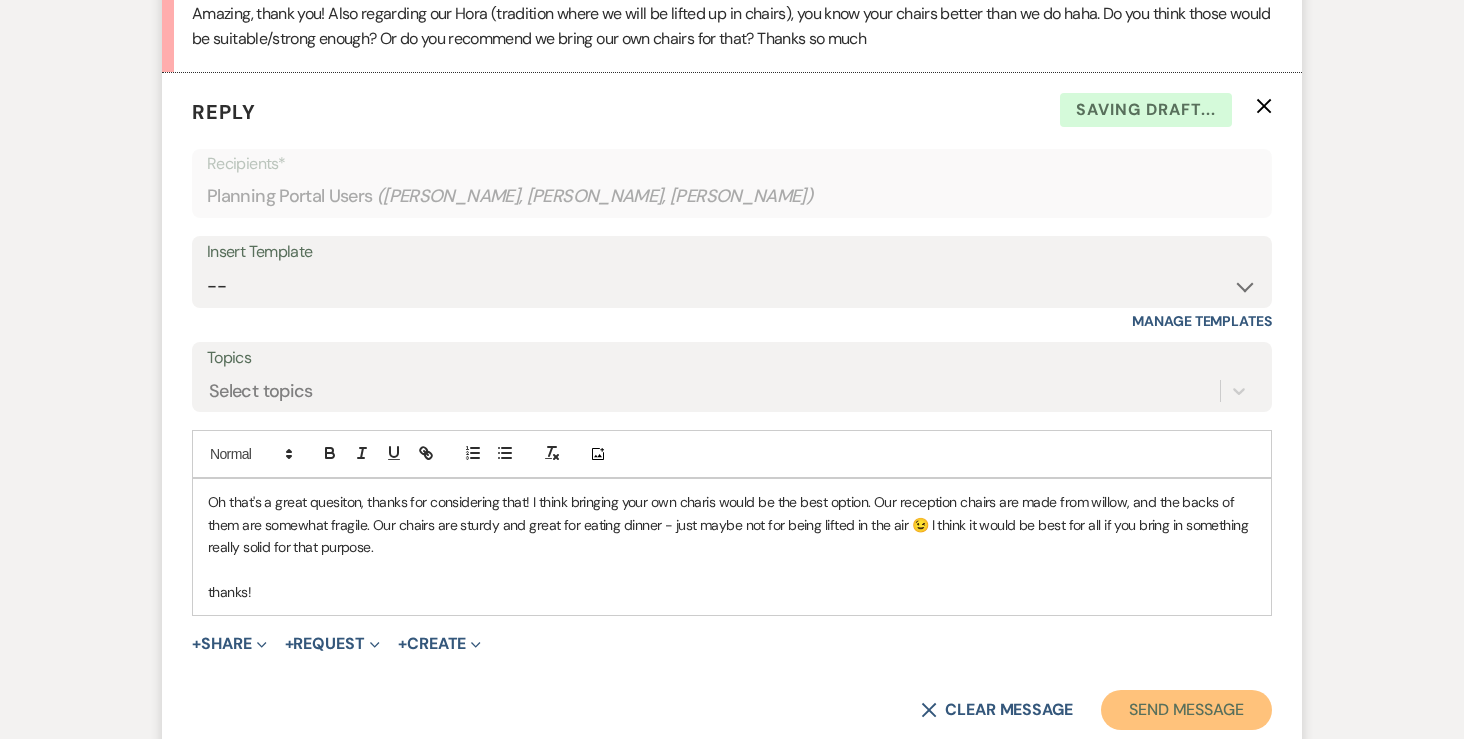 click on "Send Message" at bounding box center [1186, 710] 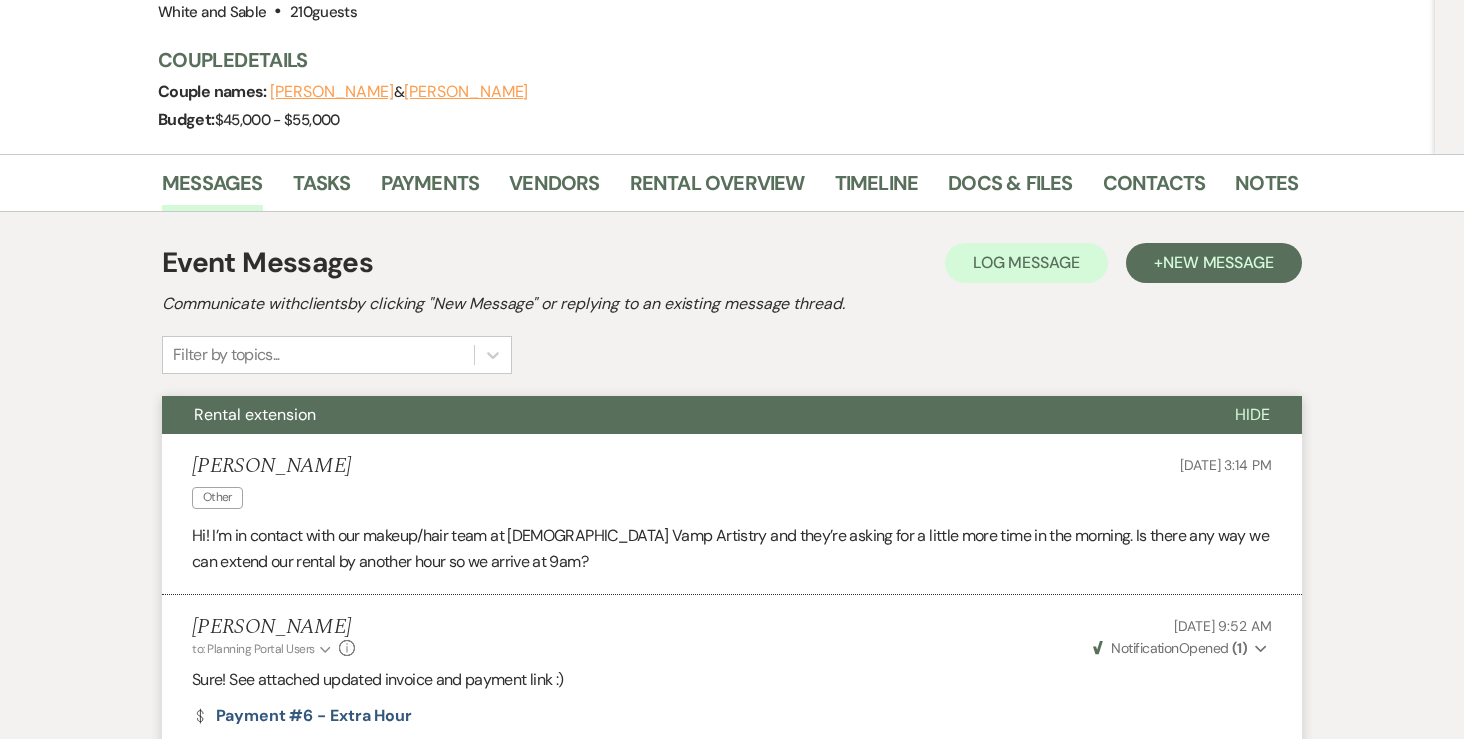 scroll, scrollTop: 0, scrollLeft: 0, axis: both 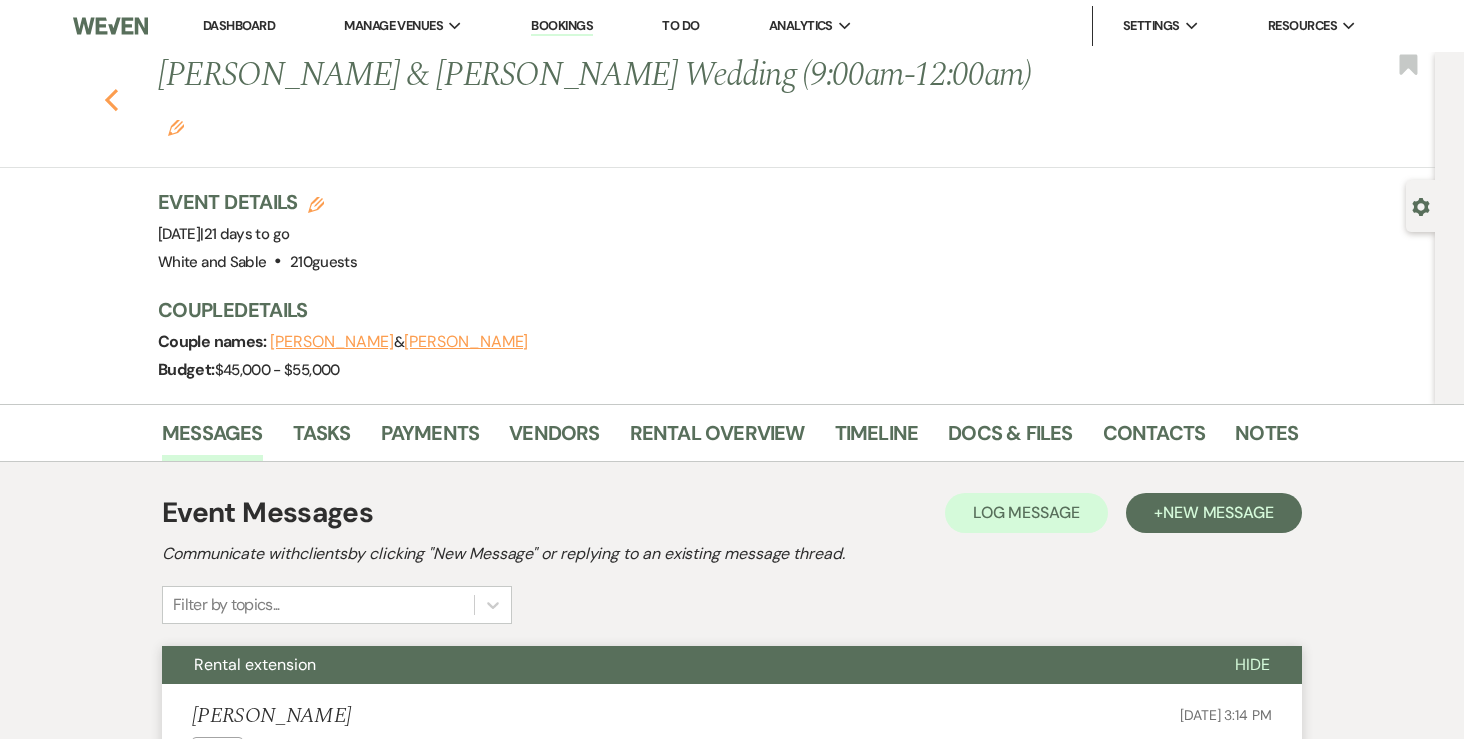 click on "Previous" 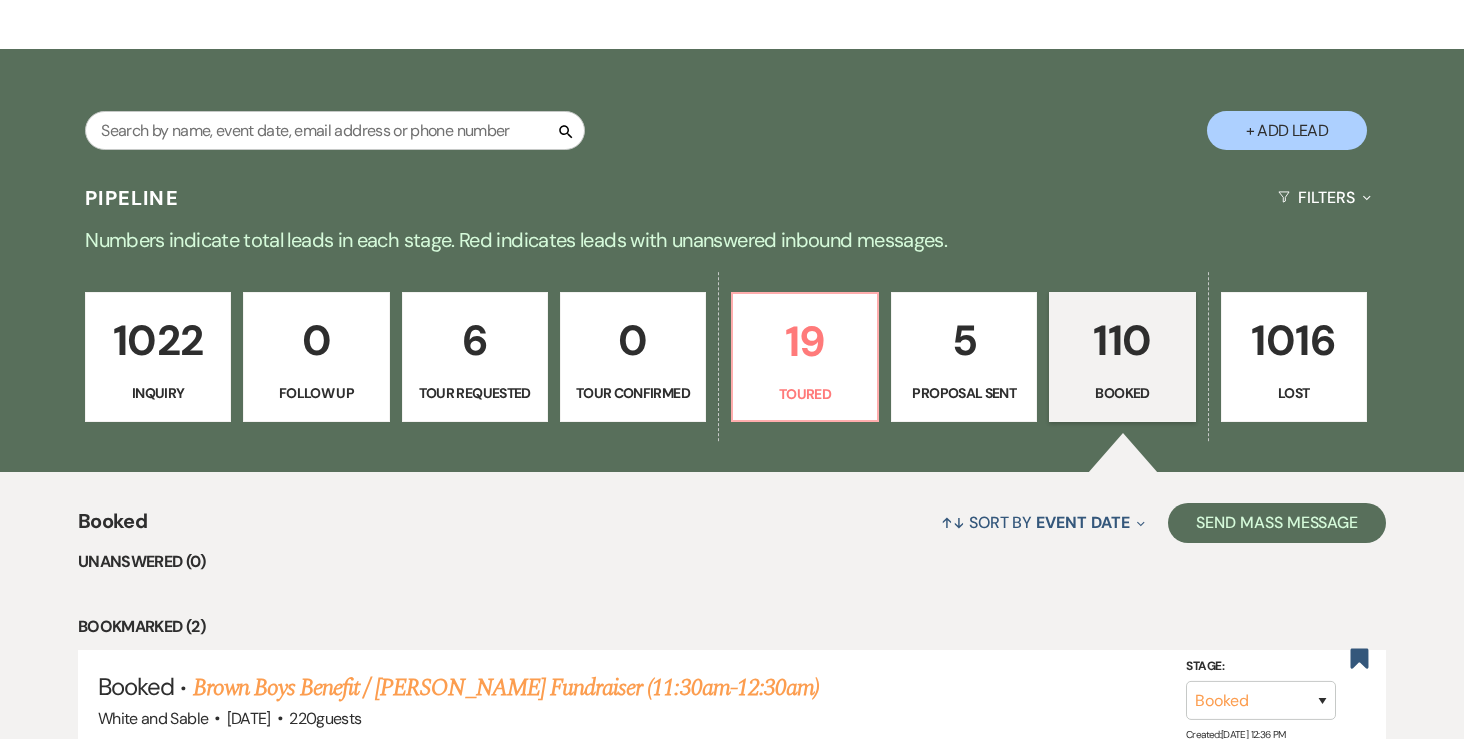 scroll, scrollTop: 302, scrollLeft: 0, axis: vertical 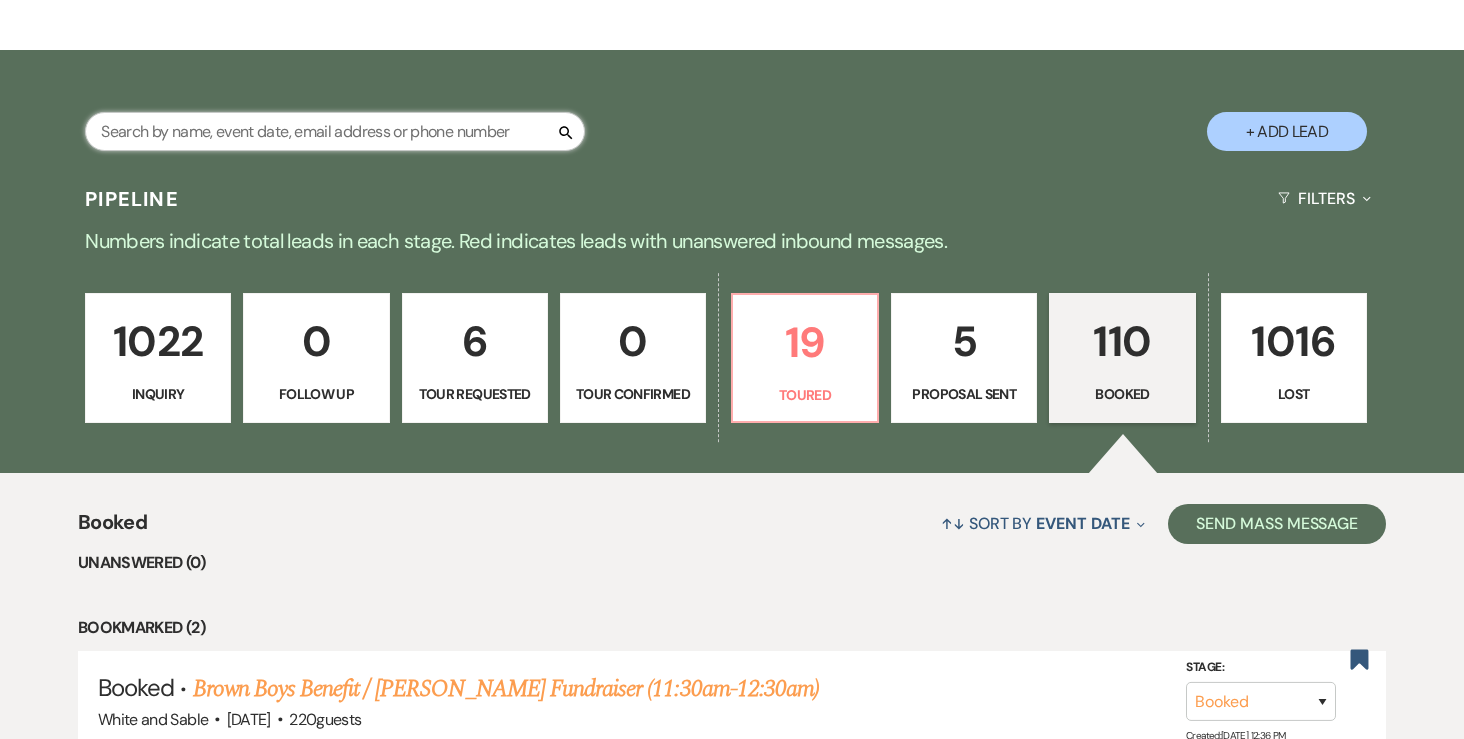 click at bounding box center [335, 131] 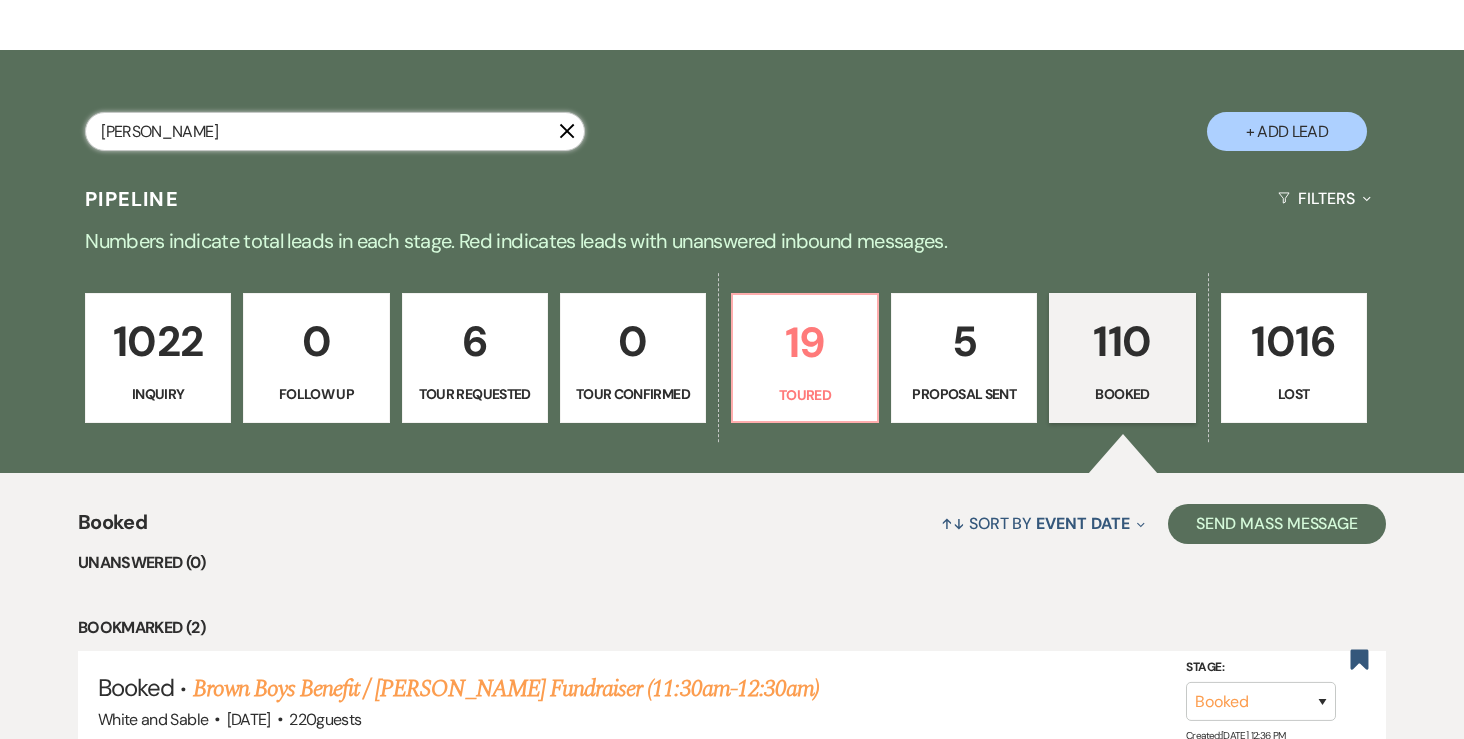 type on "alex" 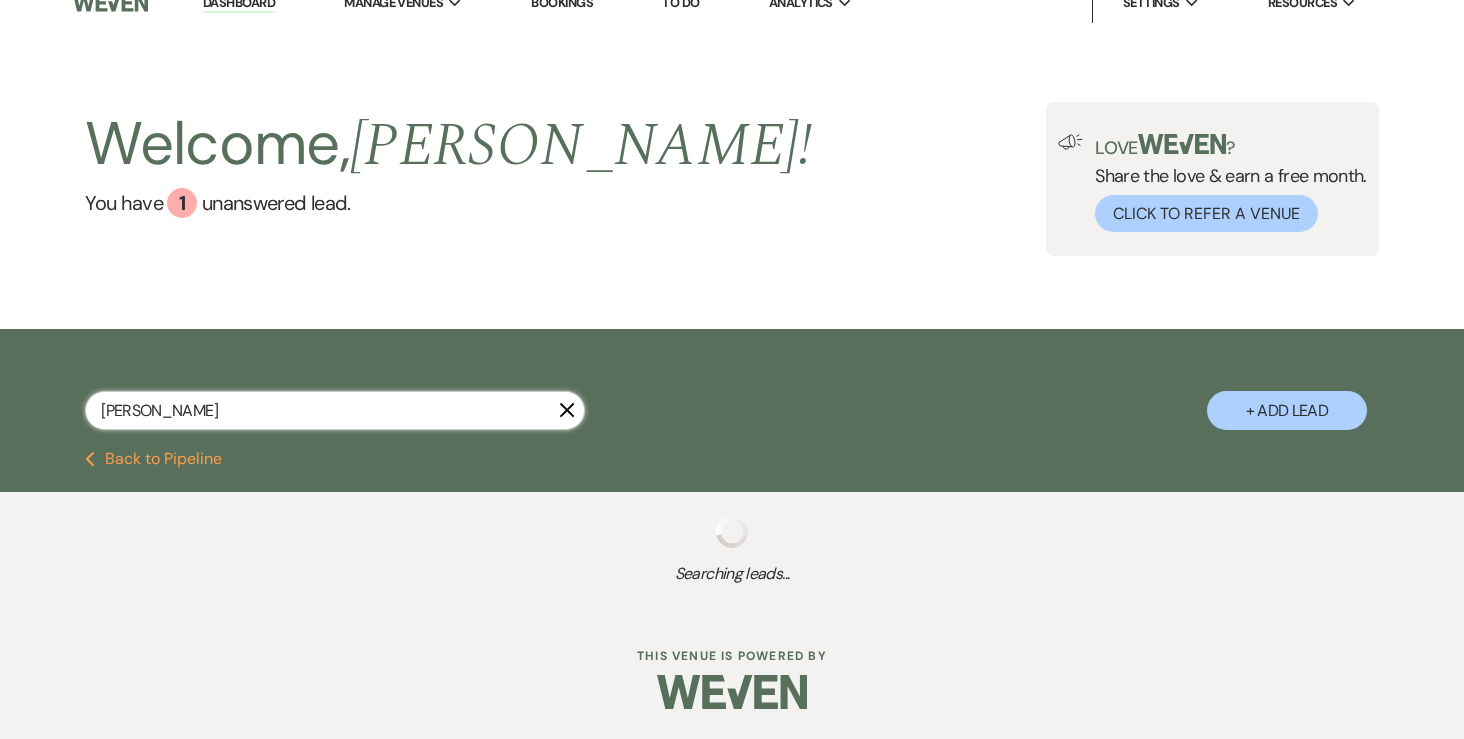 select on "8" 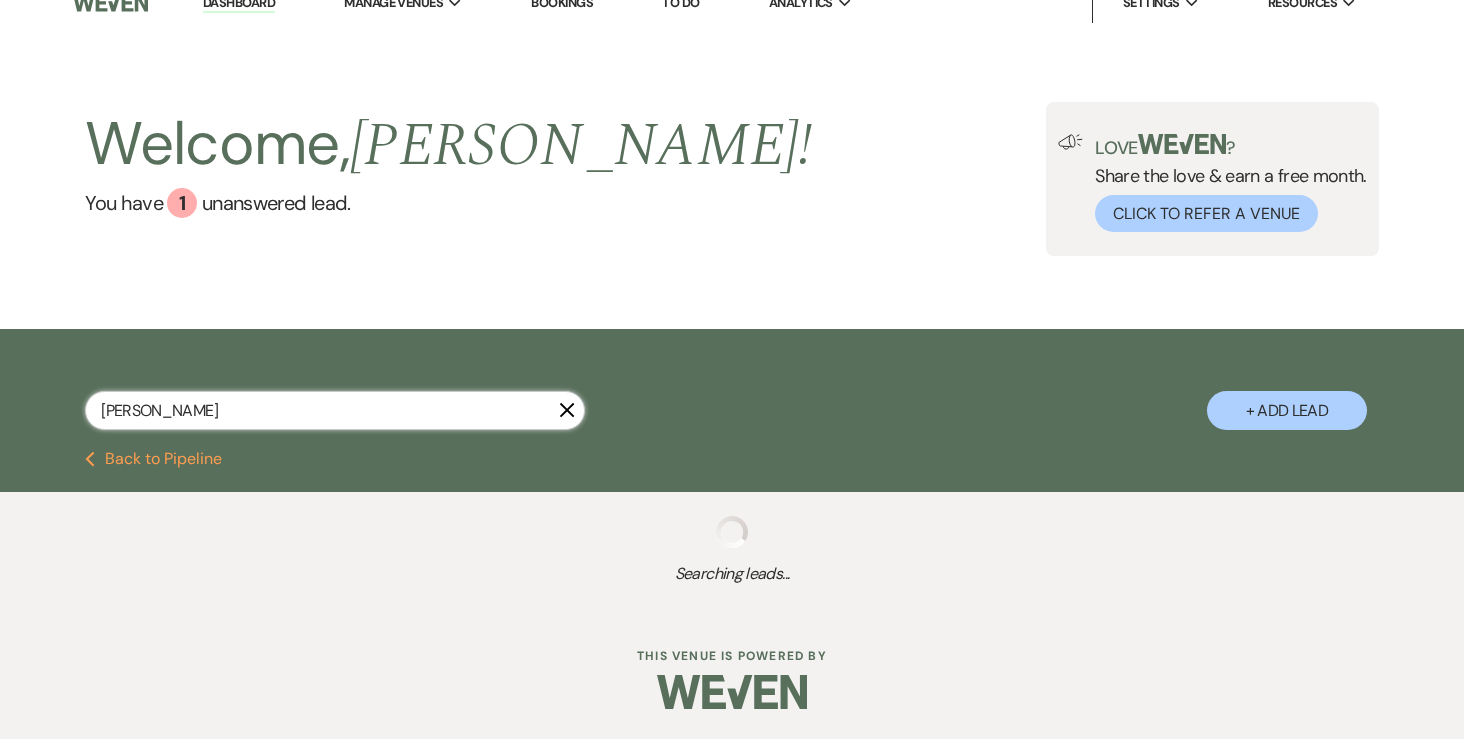 type 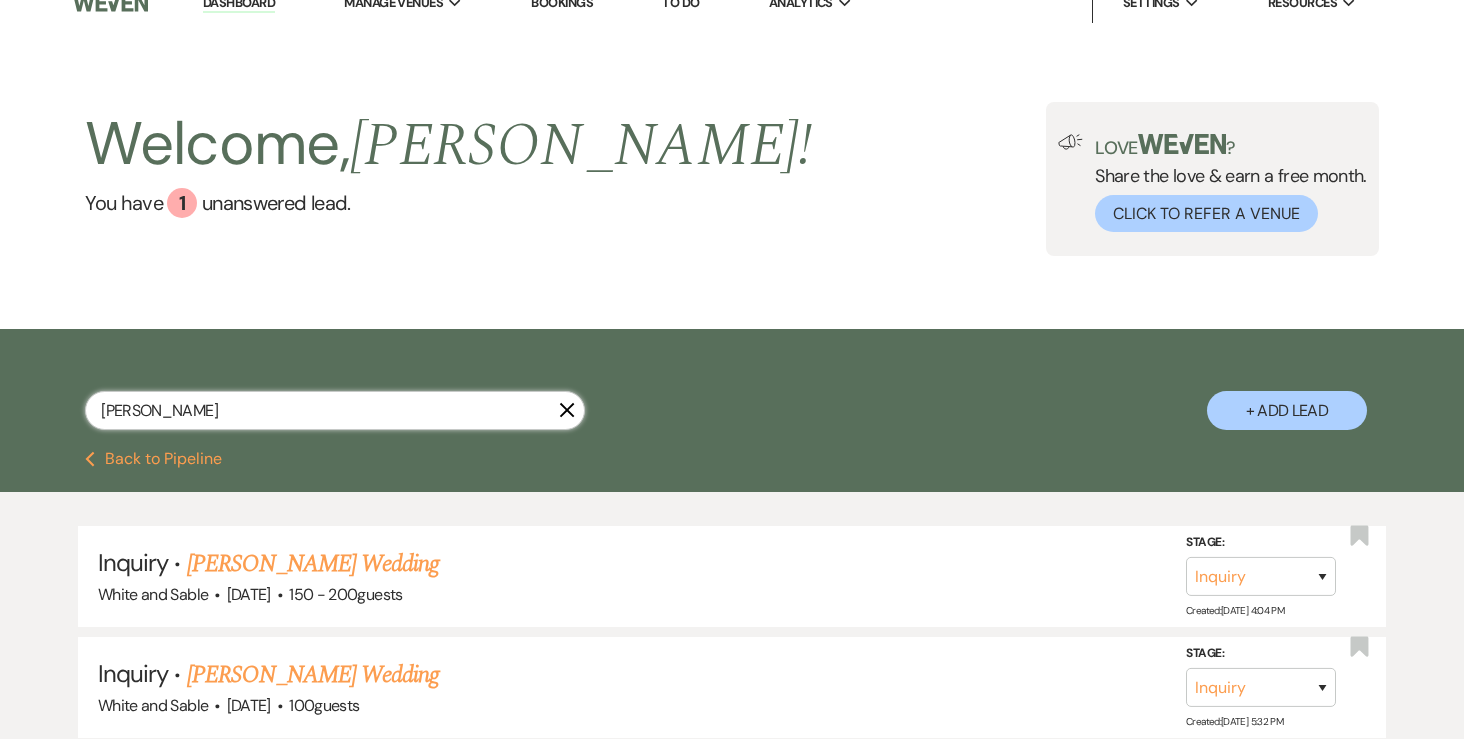 scroll, scrollTop: 352, scrollLeft: 0, axis: vertical 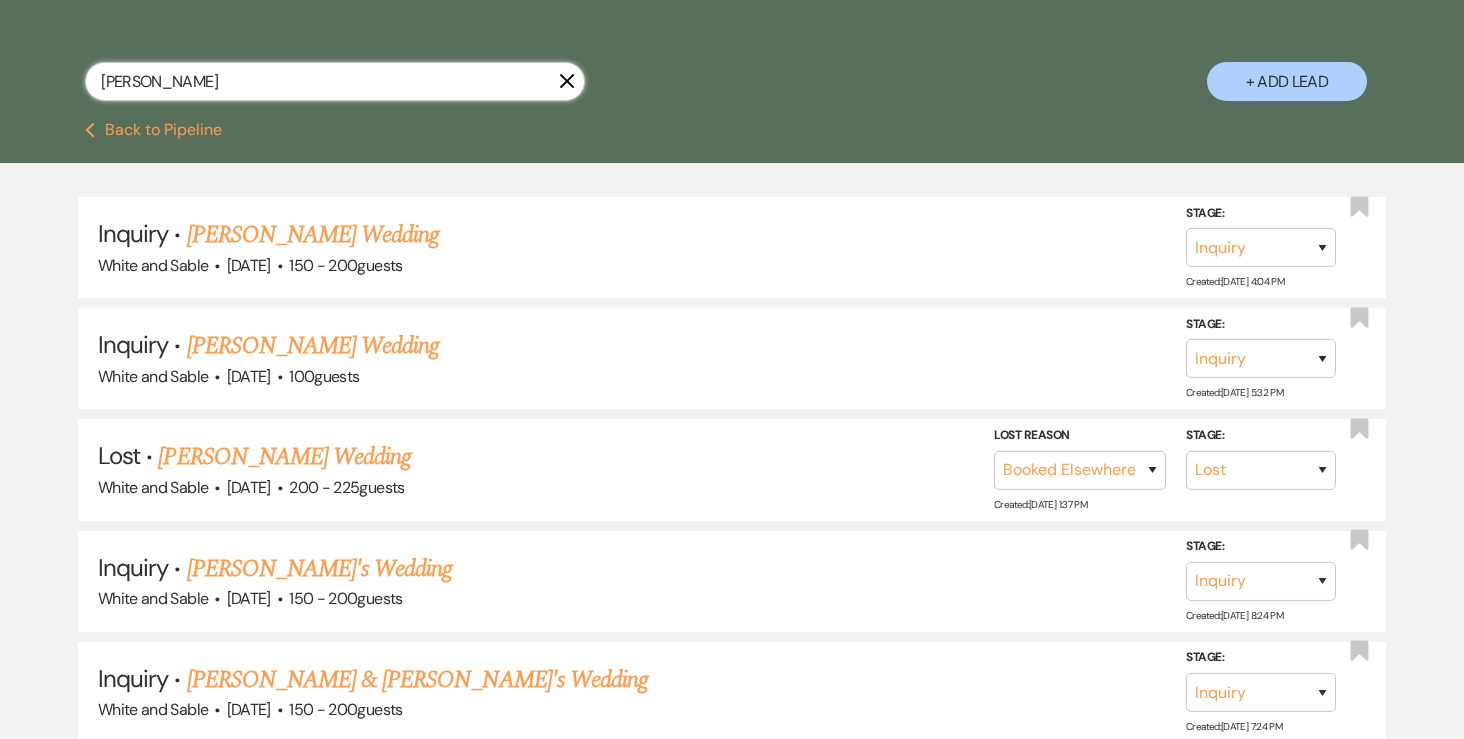 click on "alex" at bounding box center [335, 81] 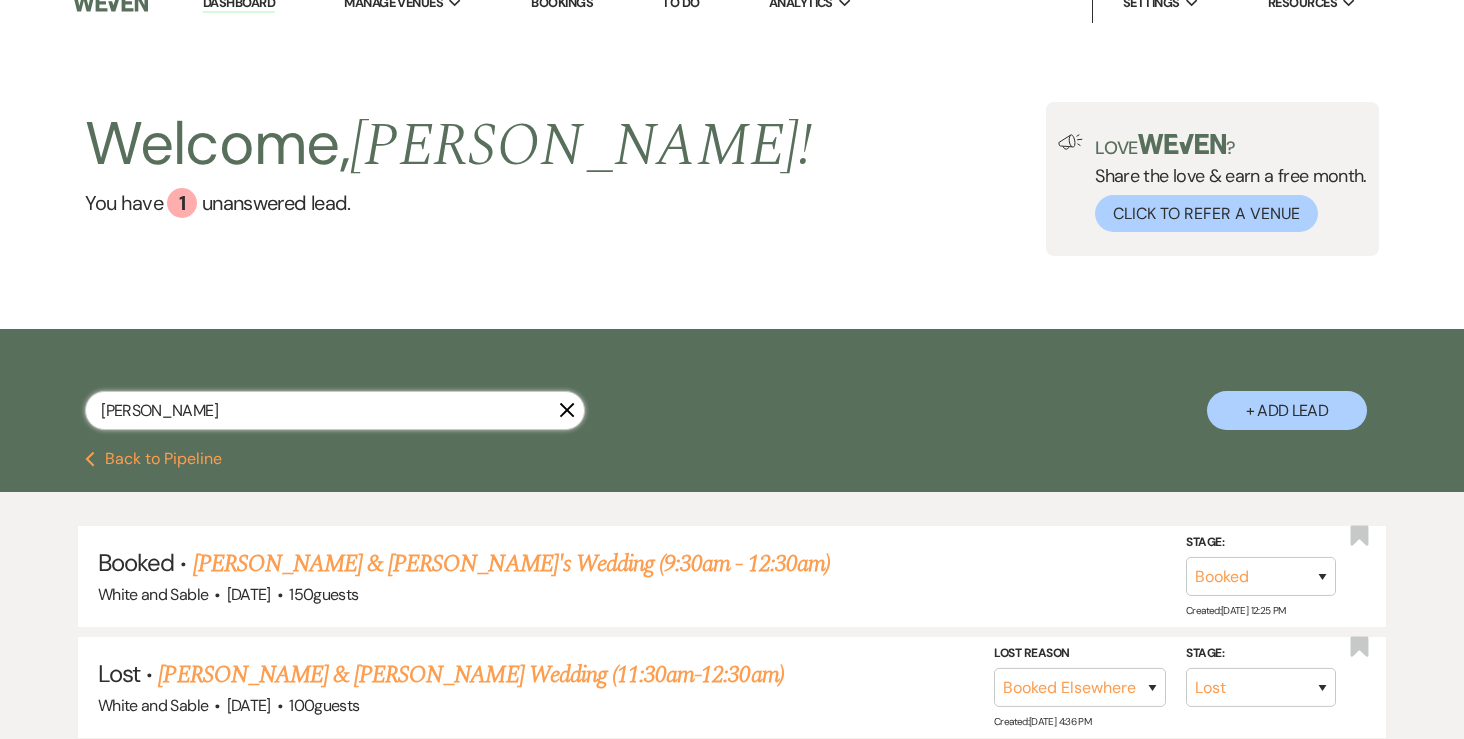 scroll, scrollTop: 352, scrollLeft: 0, axis: vertical 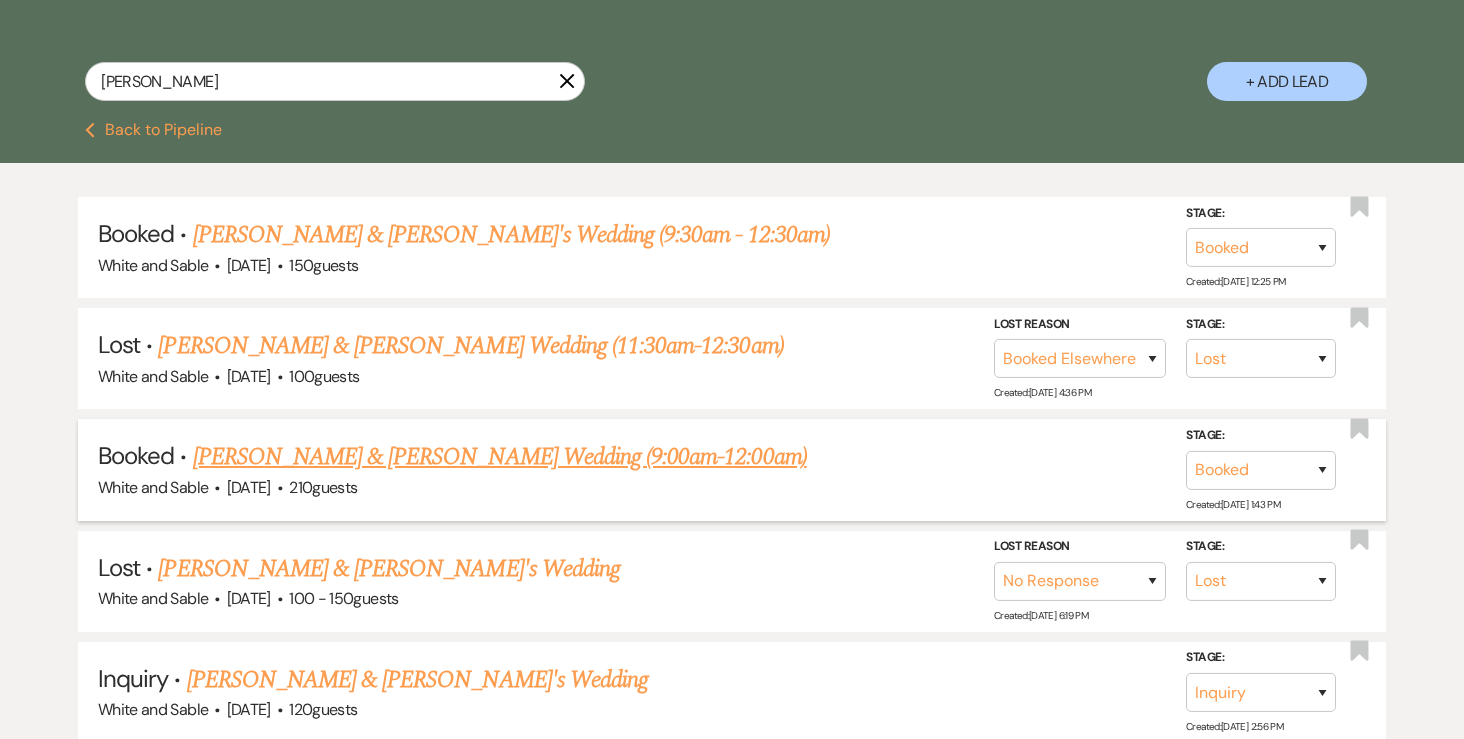 click on "[PERSON_NAME] & [PERSON_NAME] Wedding (9:00am-12:00am)" at bounding box center [500, 457] 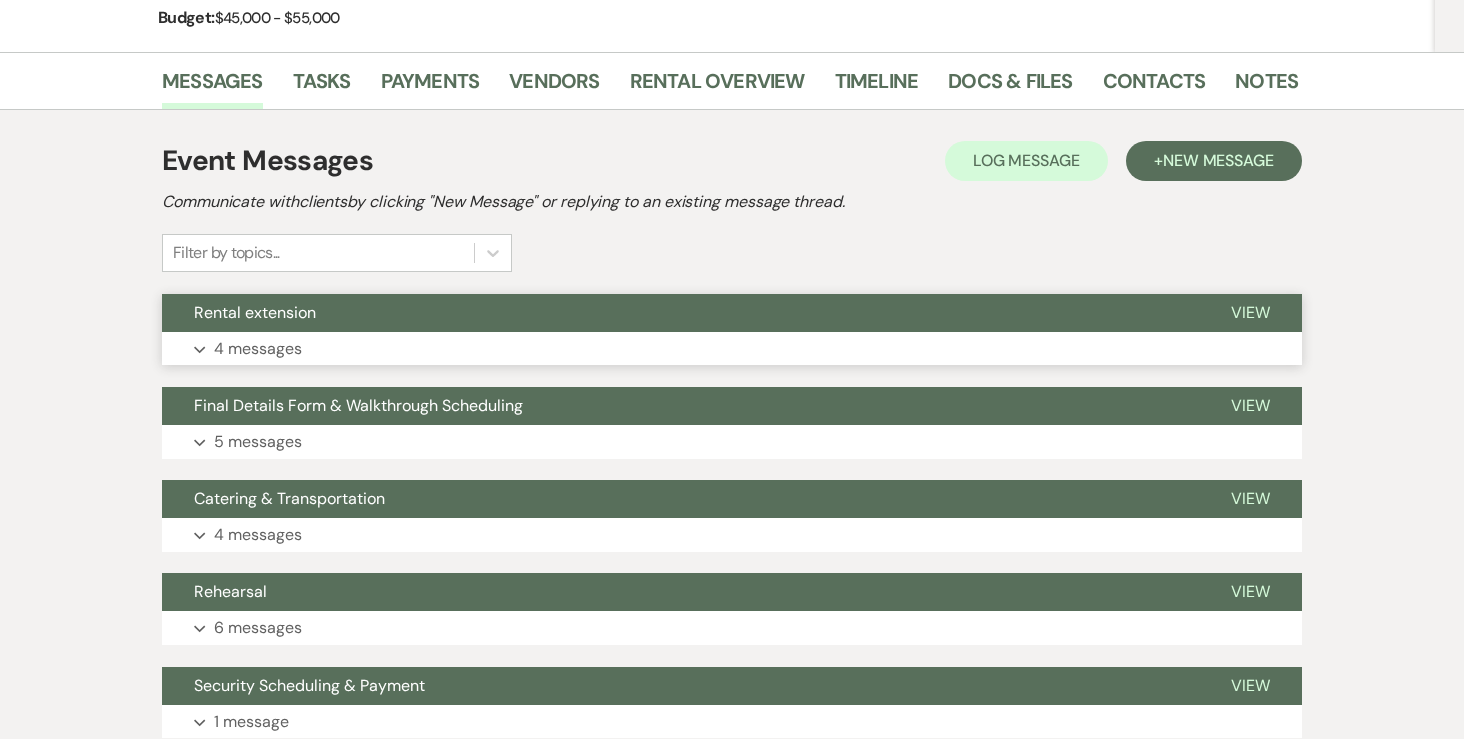 click on "4 messages" at bounding box center (258, 349) 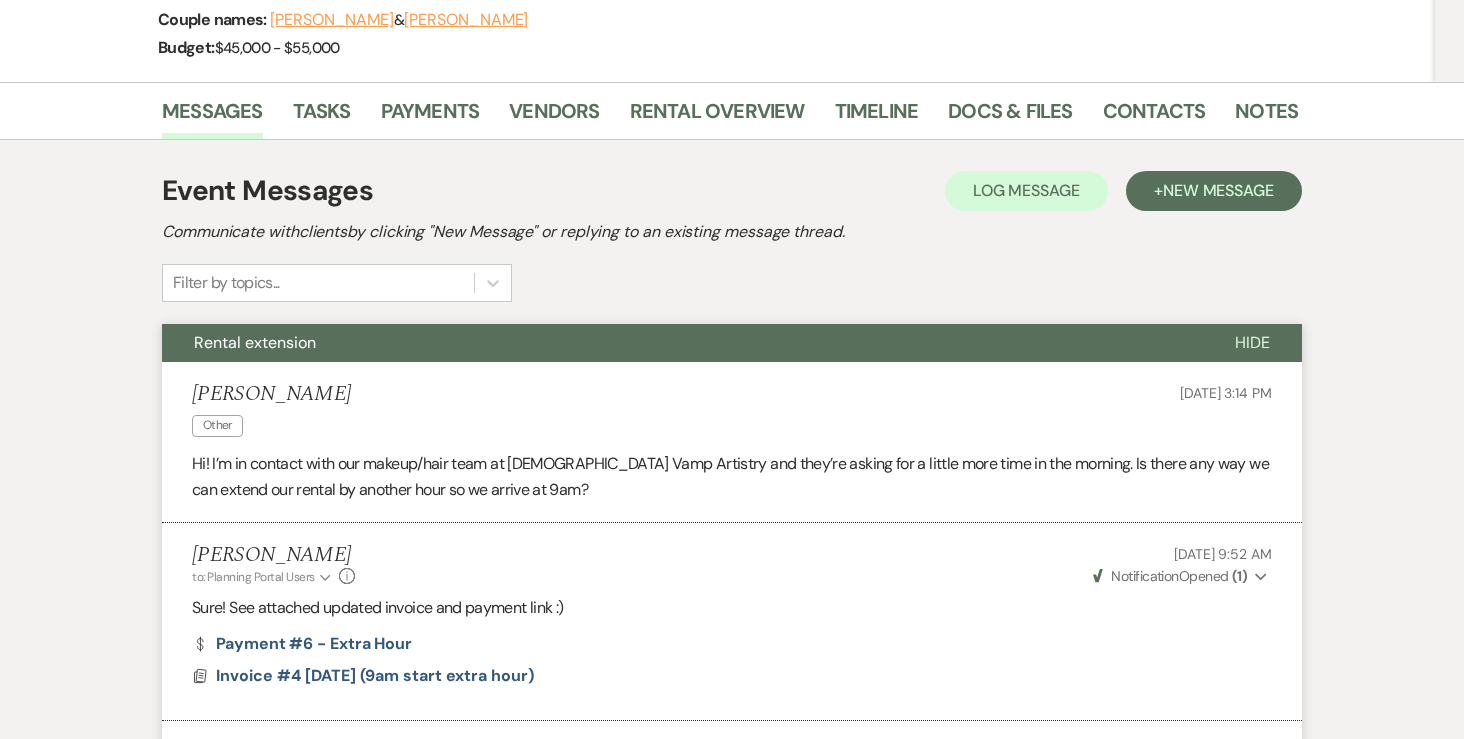 scroll, scrollTop: 0, scrollLeft: 0, axis: both 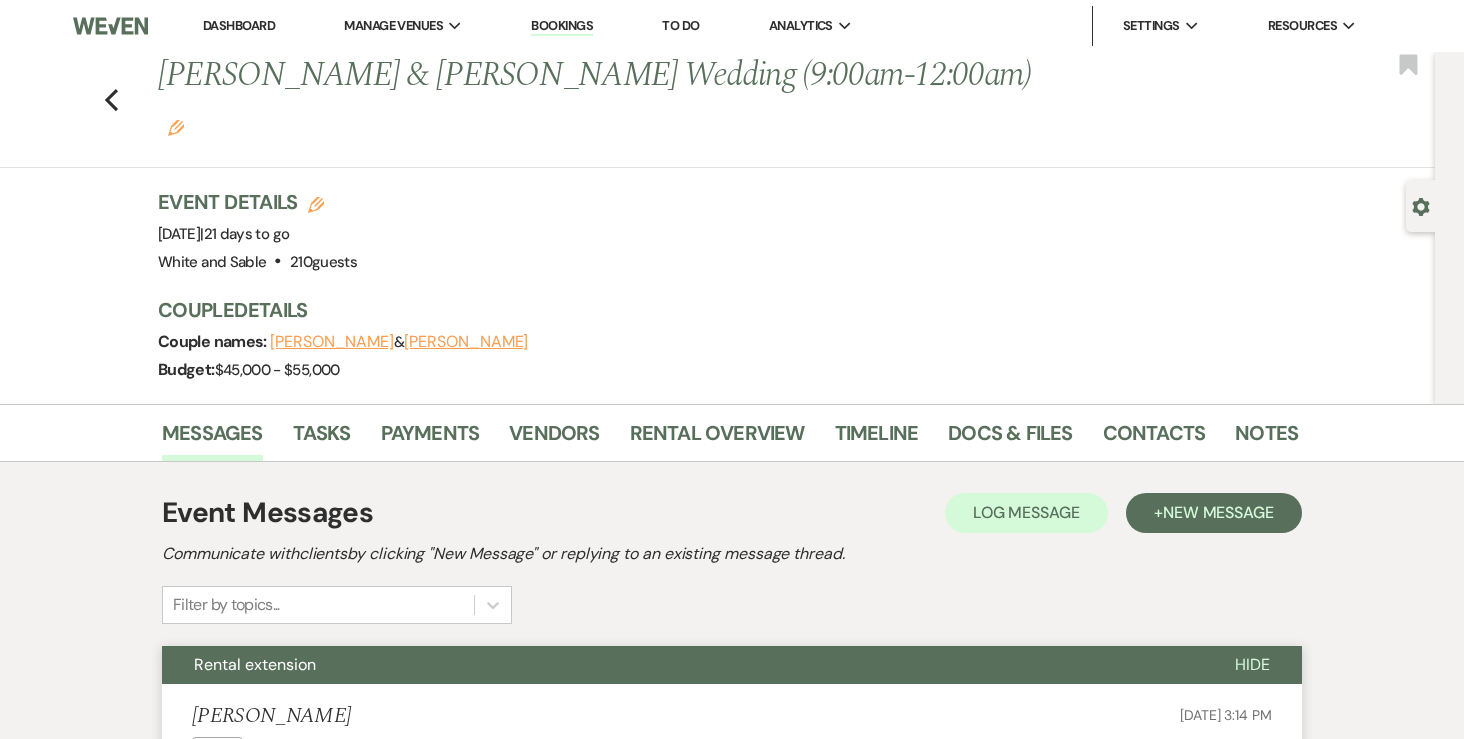 click on "Dashboard" at bounding box center (239, 25) 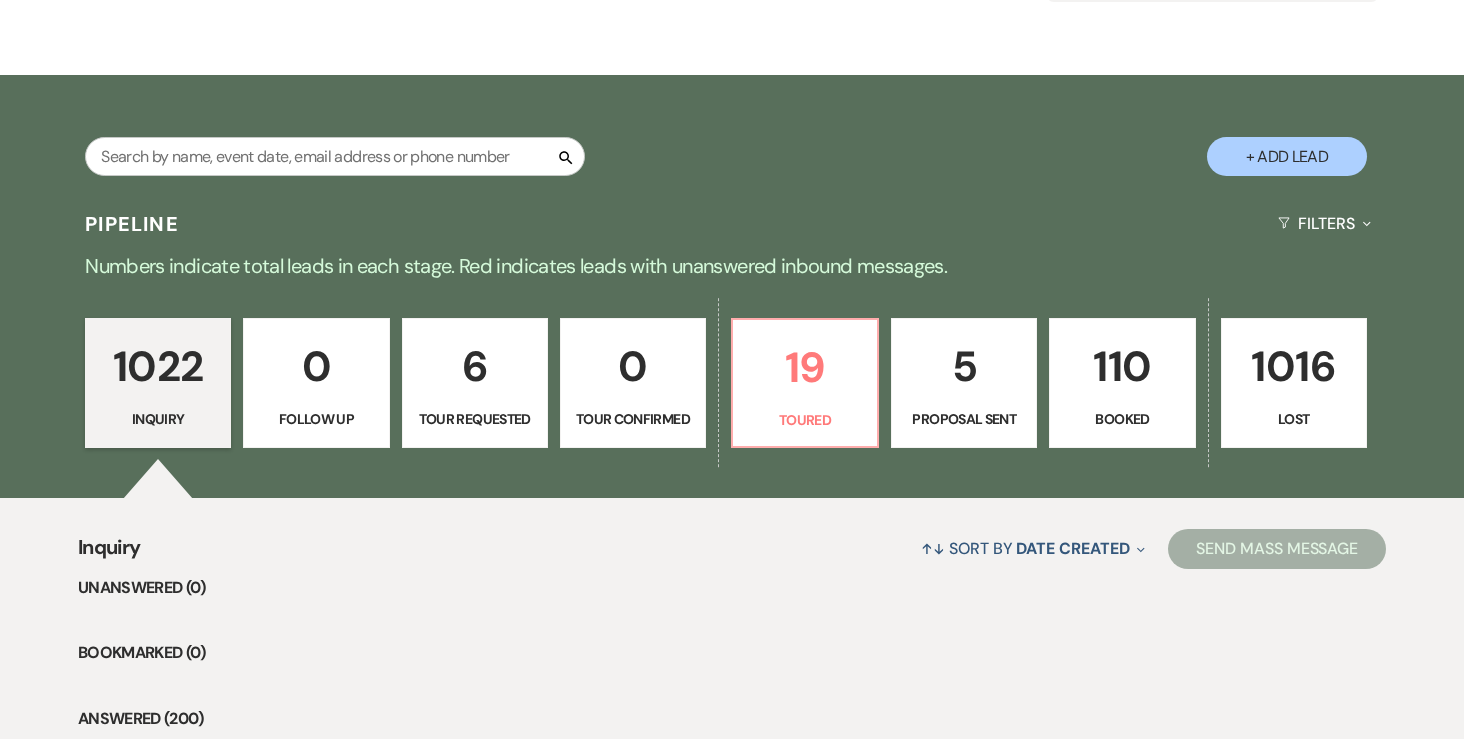 scroll, scrollTop: 279, scrollLeft: 0, axis: vertical 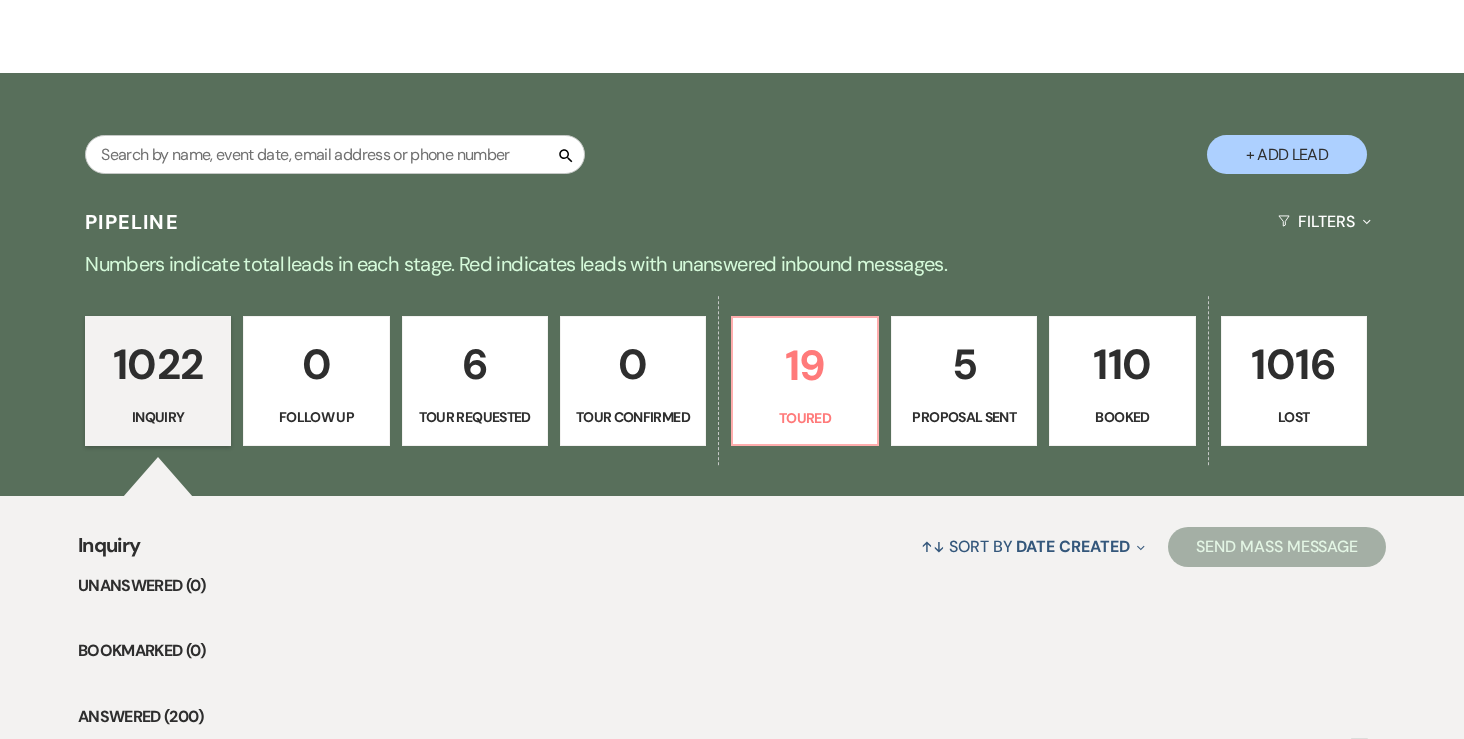 click on "5 Proposal Sent" at bounding box center [964, 381] 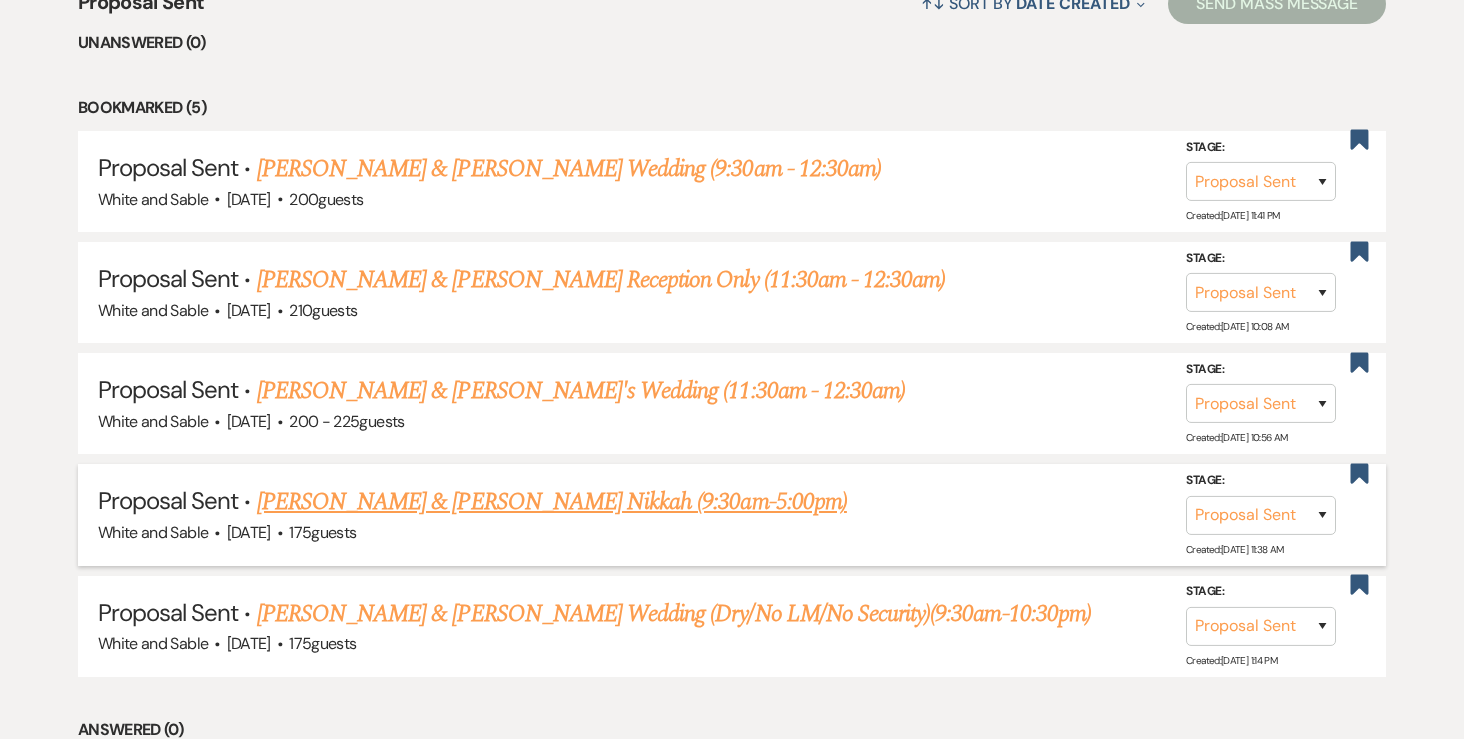 scroll, scrollTop: 824, scrollLeft: 0, axis: vertical 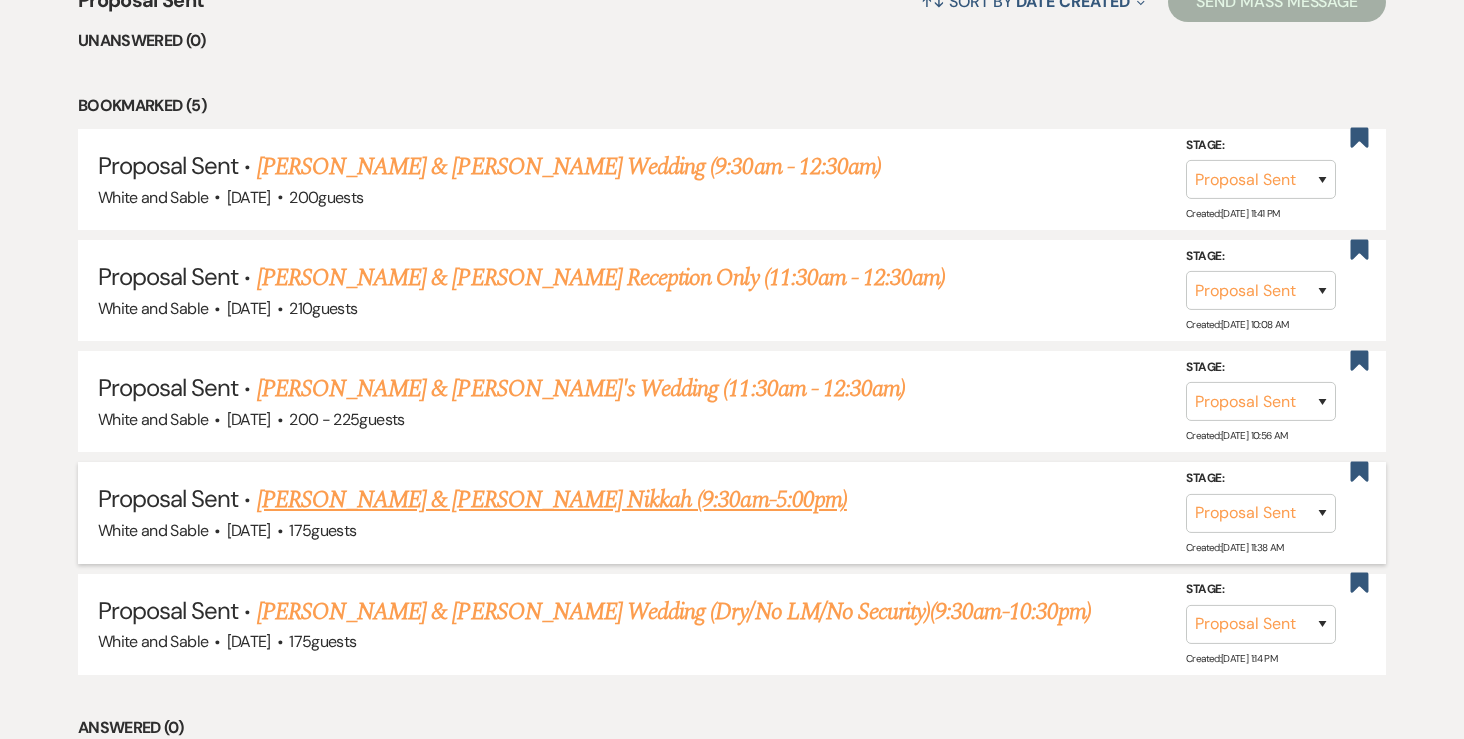 click on "[PERSON_NAME] & [PERSON_NAME] Nikkah (9:30am-5:00pm)" at bounding box center (552, 500) 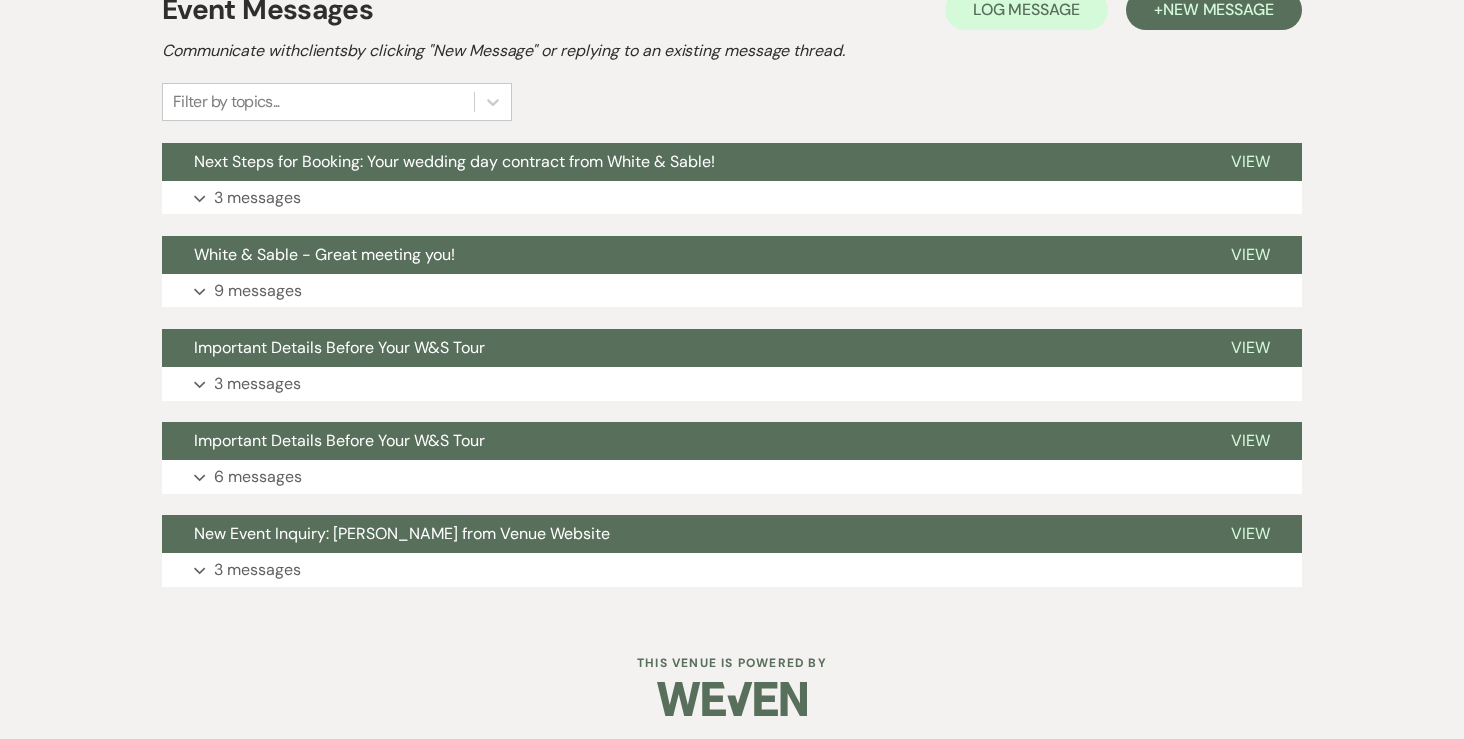 scroll, scrollTop: 607, scrollLeft: 0, axis: vertical 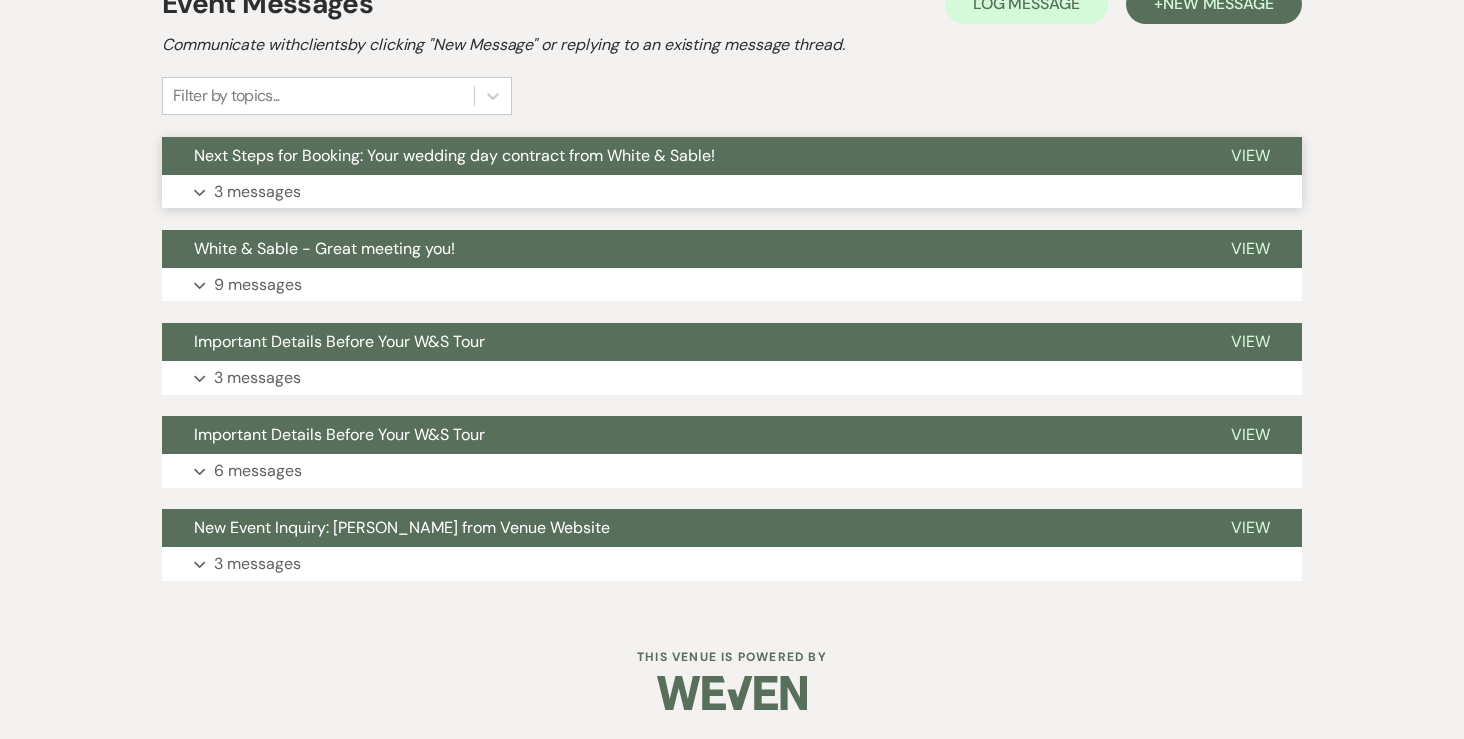 click on "3 messages" at bounding box center (257, 192) 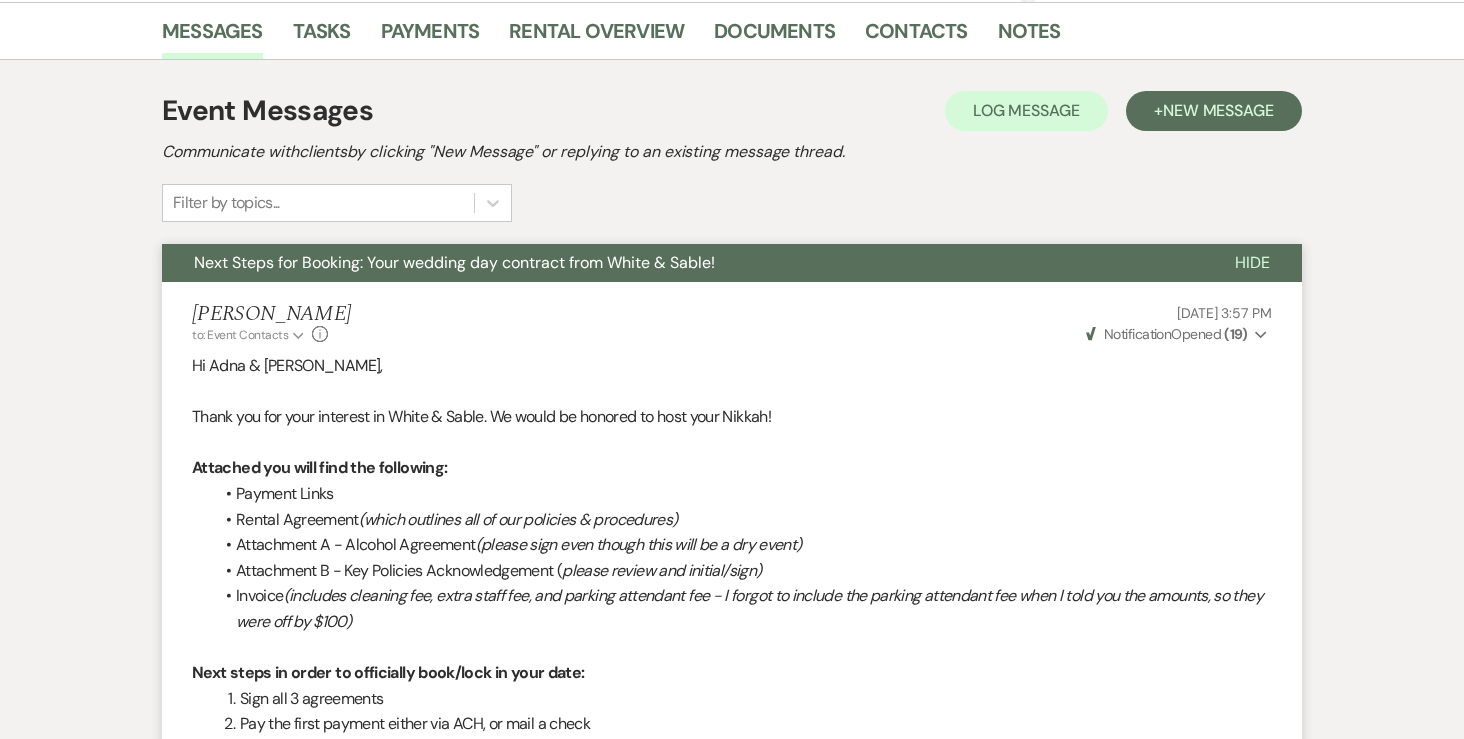 scroll, scrollTop: 0, scrollLeft: 0, axis: both 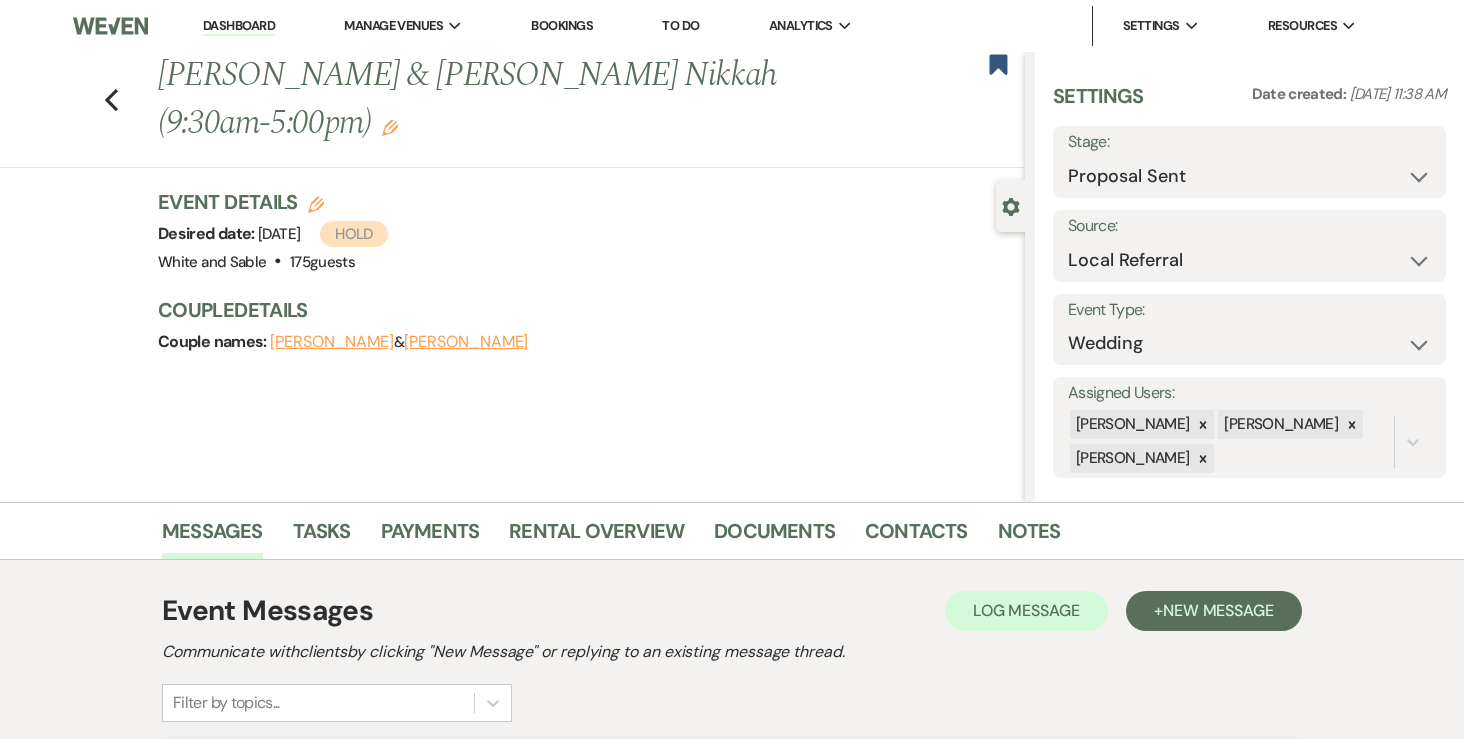 click on "Event Details Edit Desired date:   Sunday, October 5th, 2025 Hold Venue:   White and Sable . 175  guests Venue Address:   15485 Baltimore St Ham Lake   MN, 55304 Guest count:   175  guests Couple  Details Couple names:   Adna Jama  &  Mohamed Danan" at bounding box center (591, 282) 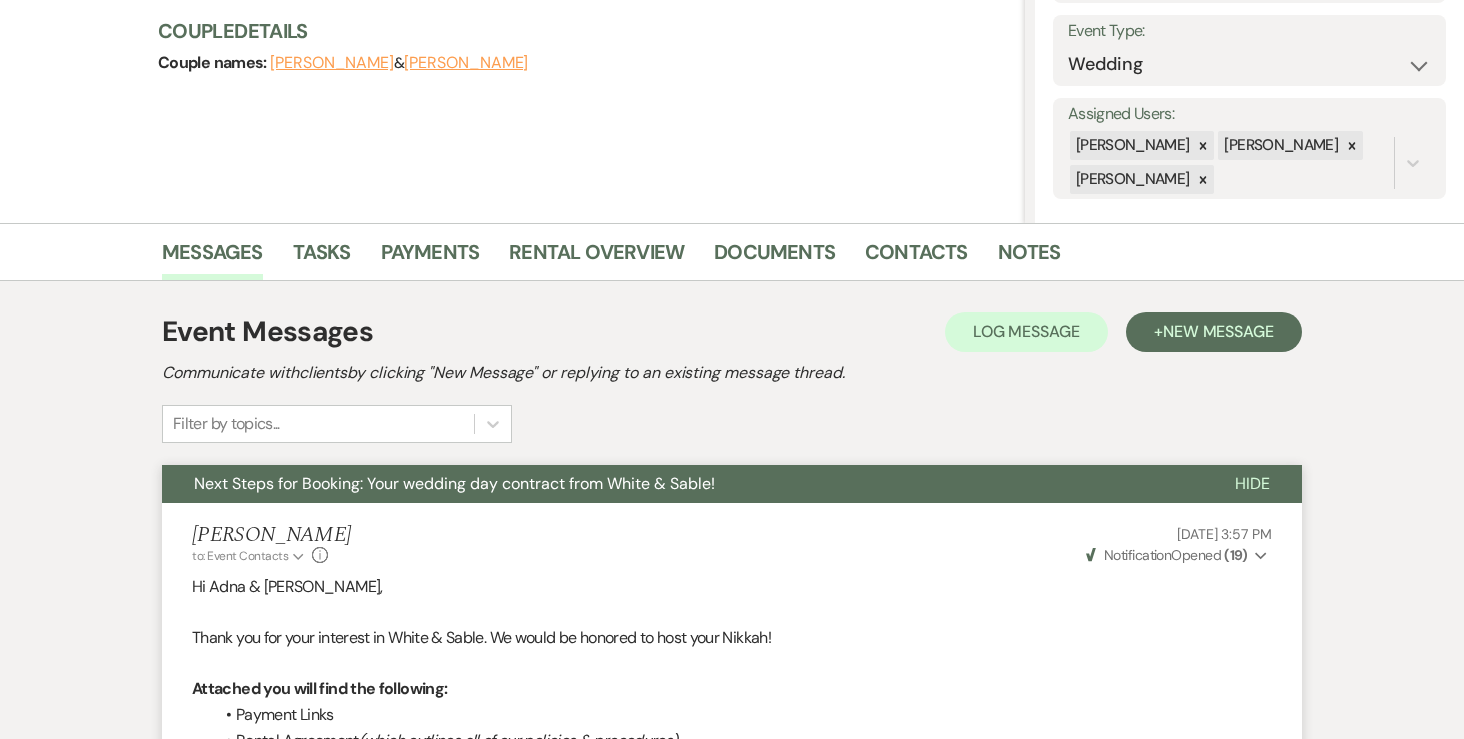 scroll, scrollTop: 0, scrollLeft: 0, axis: both 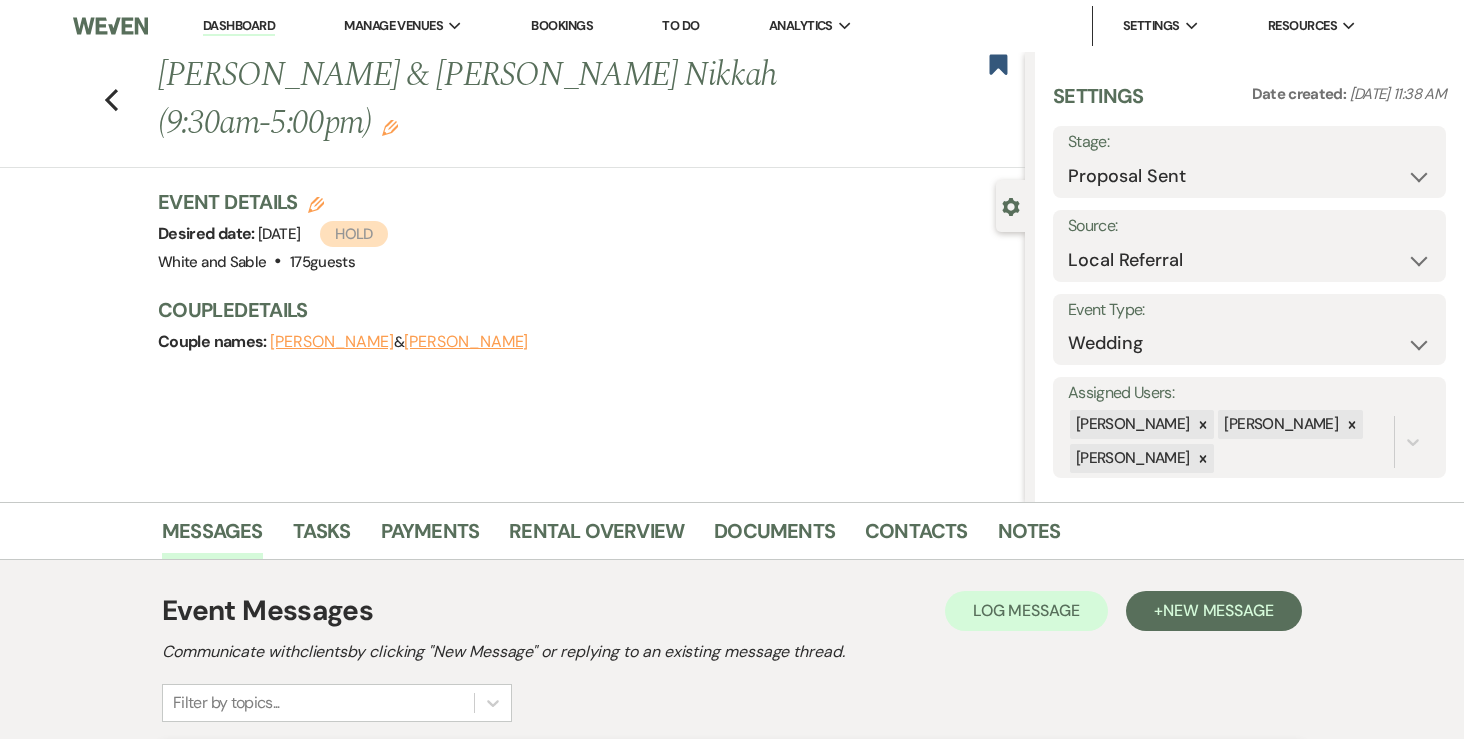 click on "Previous Adna Jama & Mohamed Danan's Nikkah (9:30am-5:00pm) Edit Bookmark" at bounding box center (507, 110) 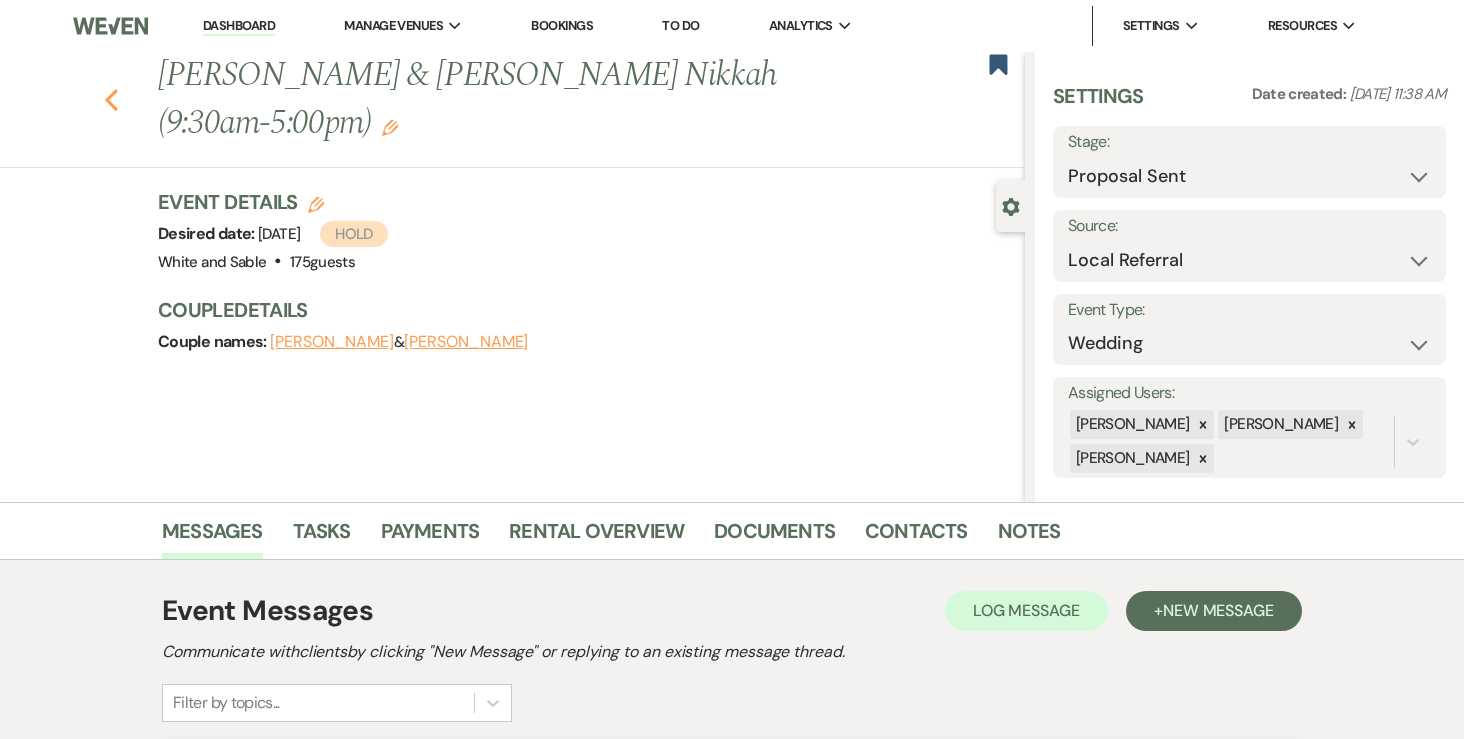 click 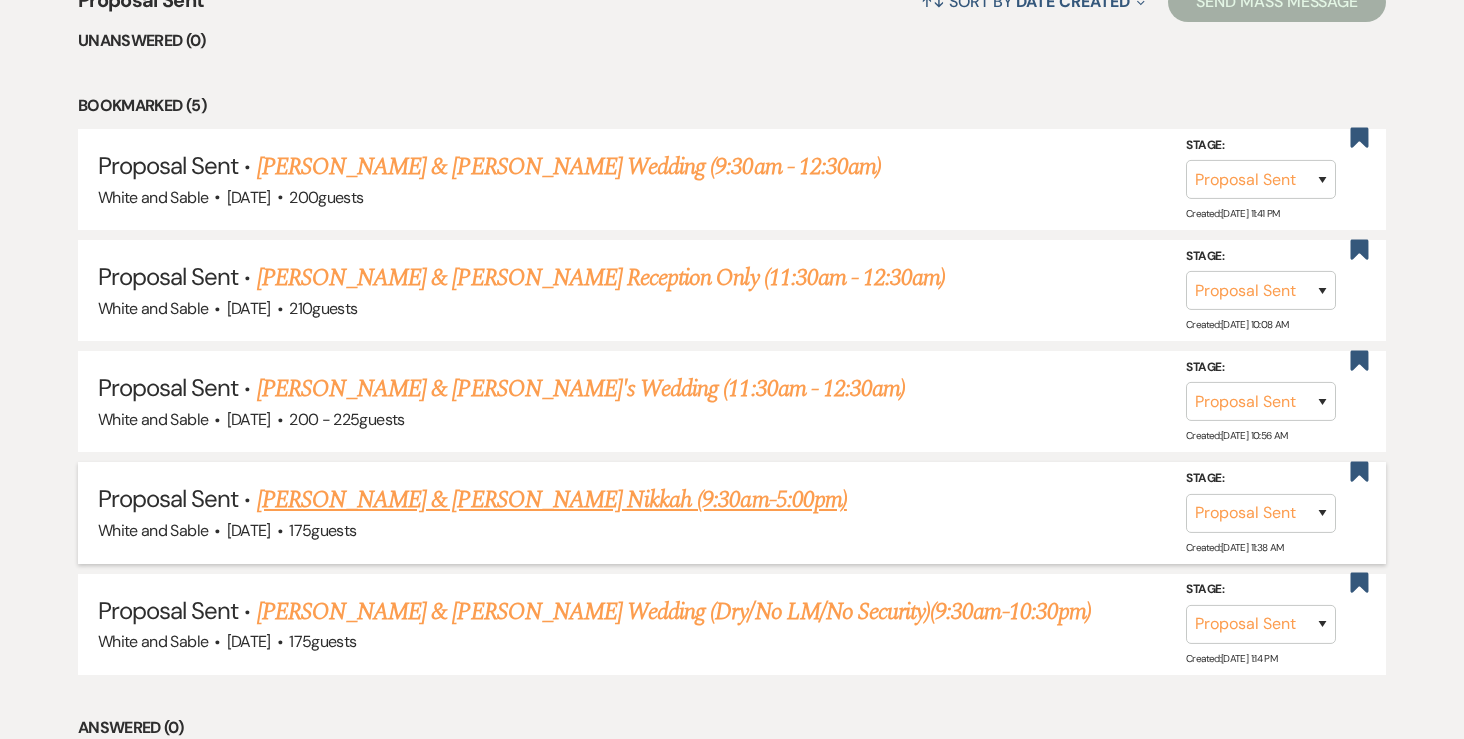 scroll, scrollTop: 827, scrollLeft: 0, axis: vertical 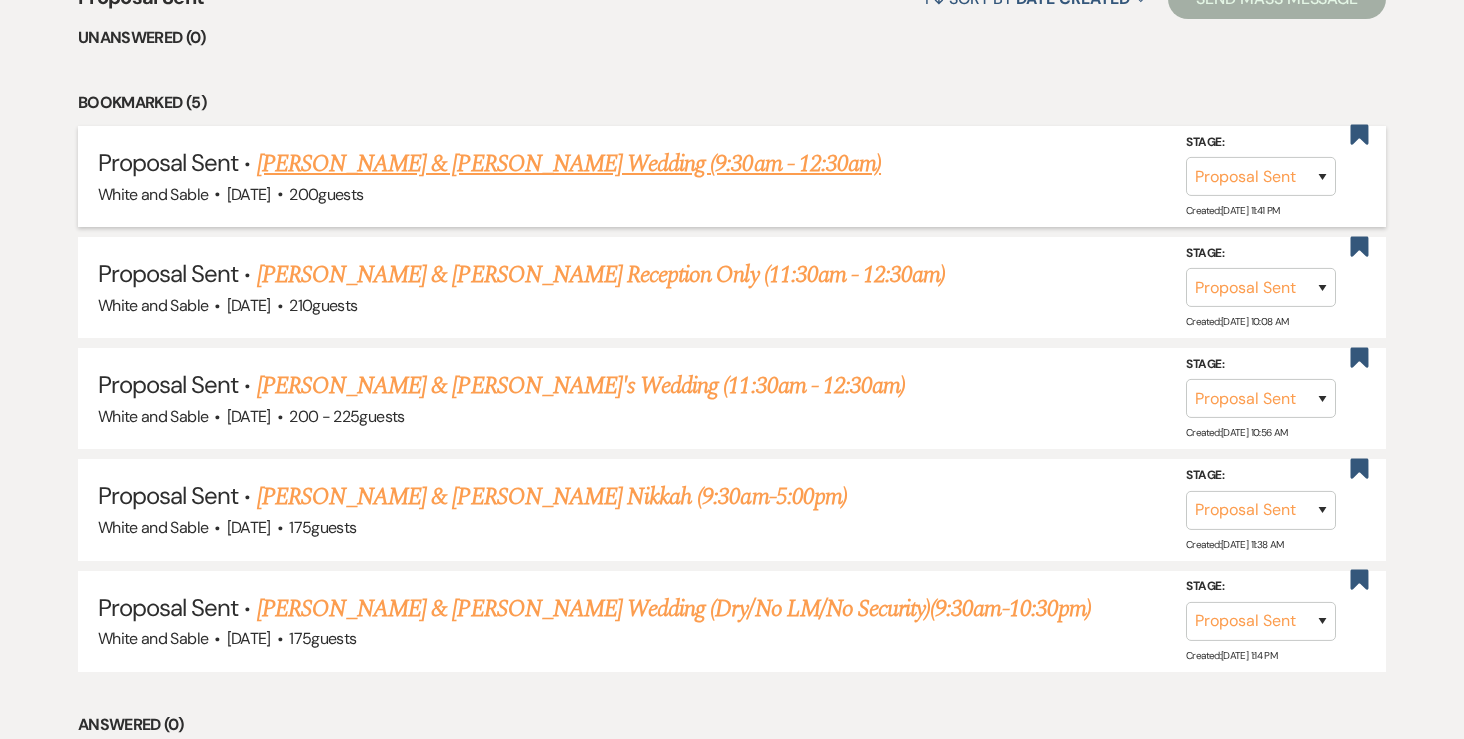 click on "[PERSON_NAME] & [PERSON_NAME] Wedding (9:30am - 12:30am)" at bounding box center [569, 164] 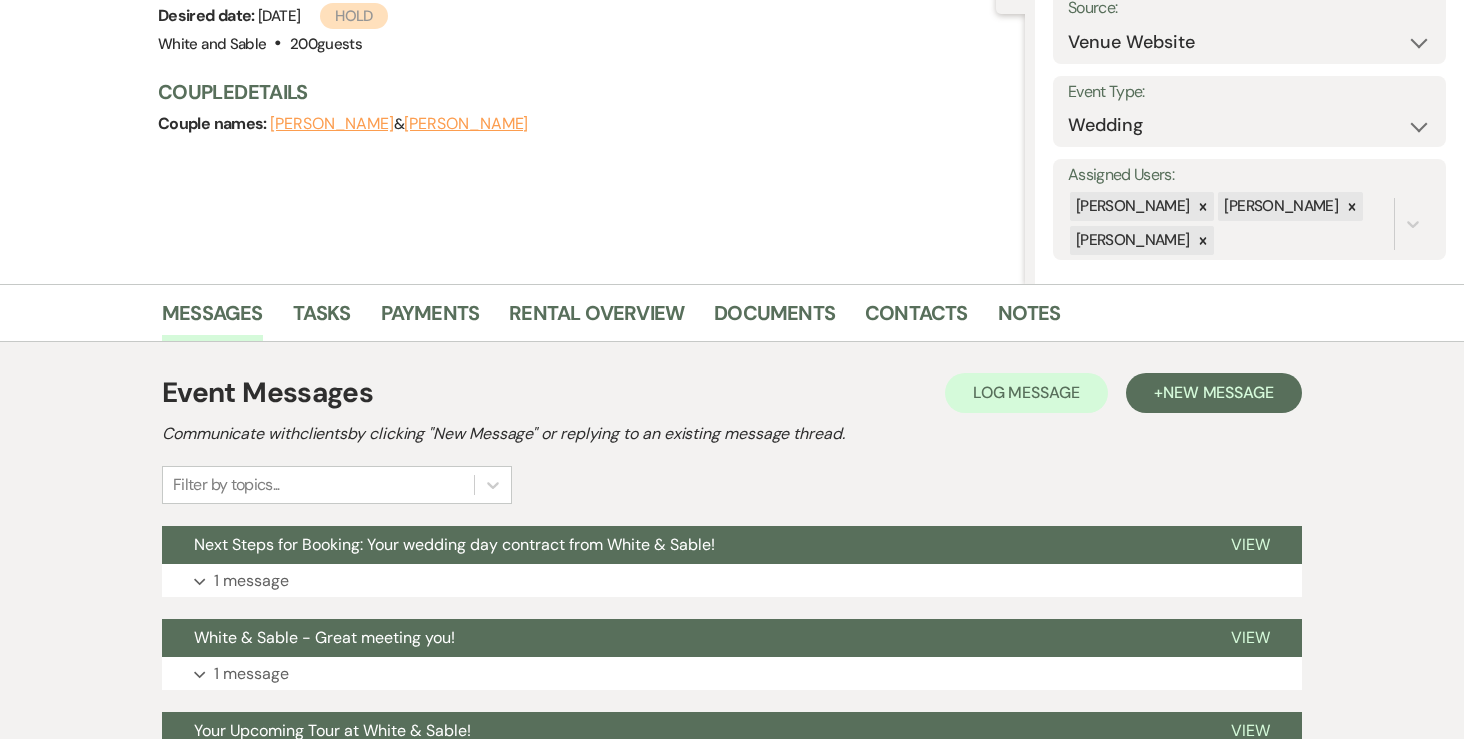 scroll, scrollTop: 242, scrollLeft: 0, axis: vertical 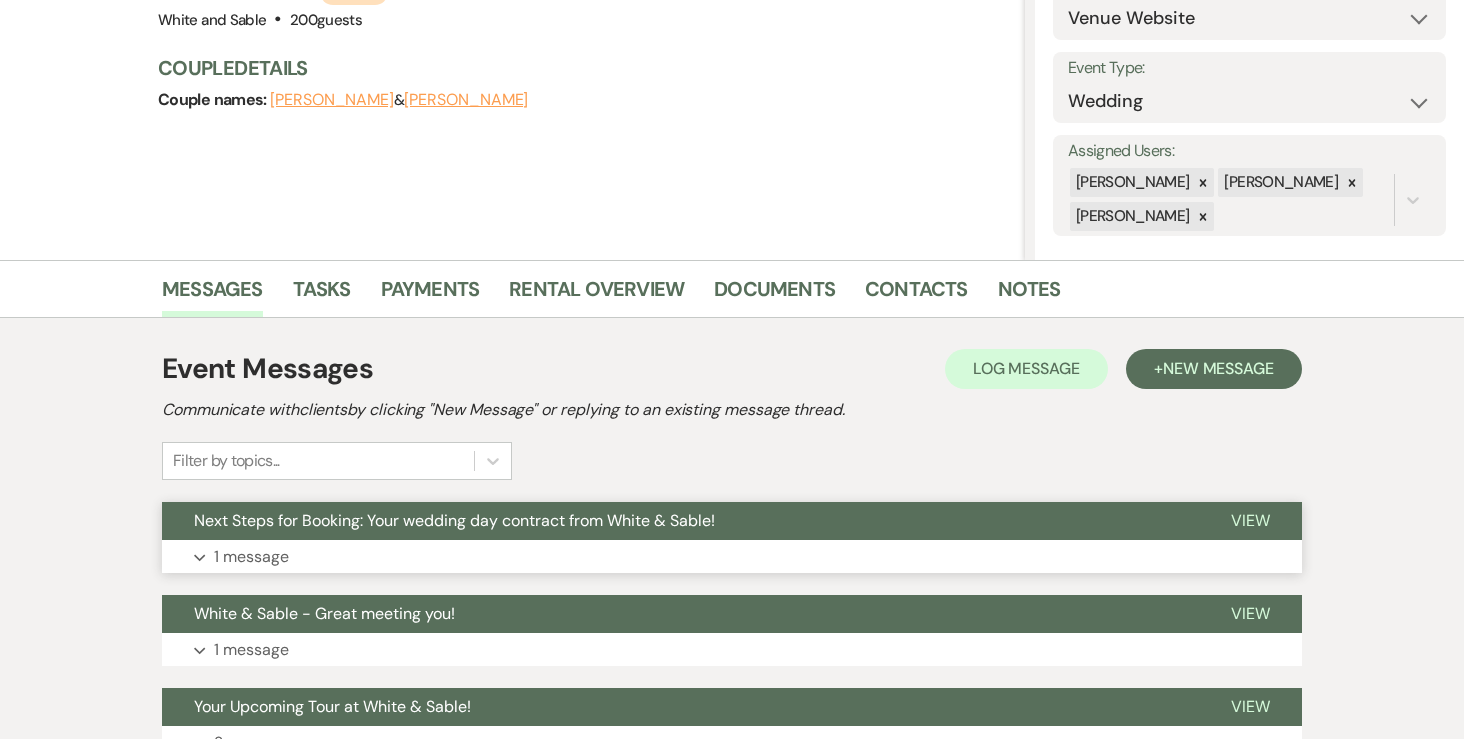 click on "1 message" at bounding box center (251, 557) 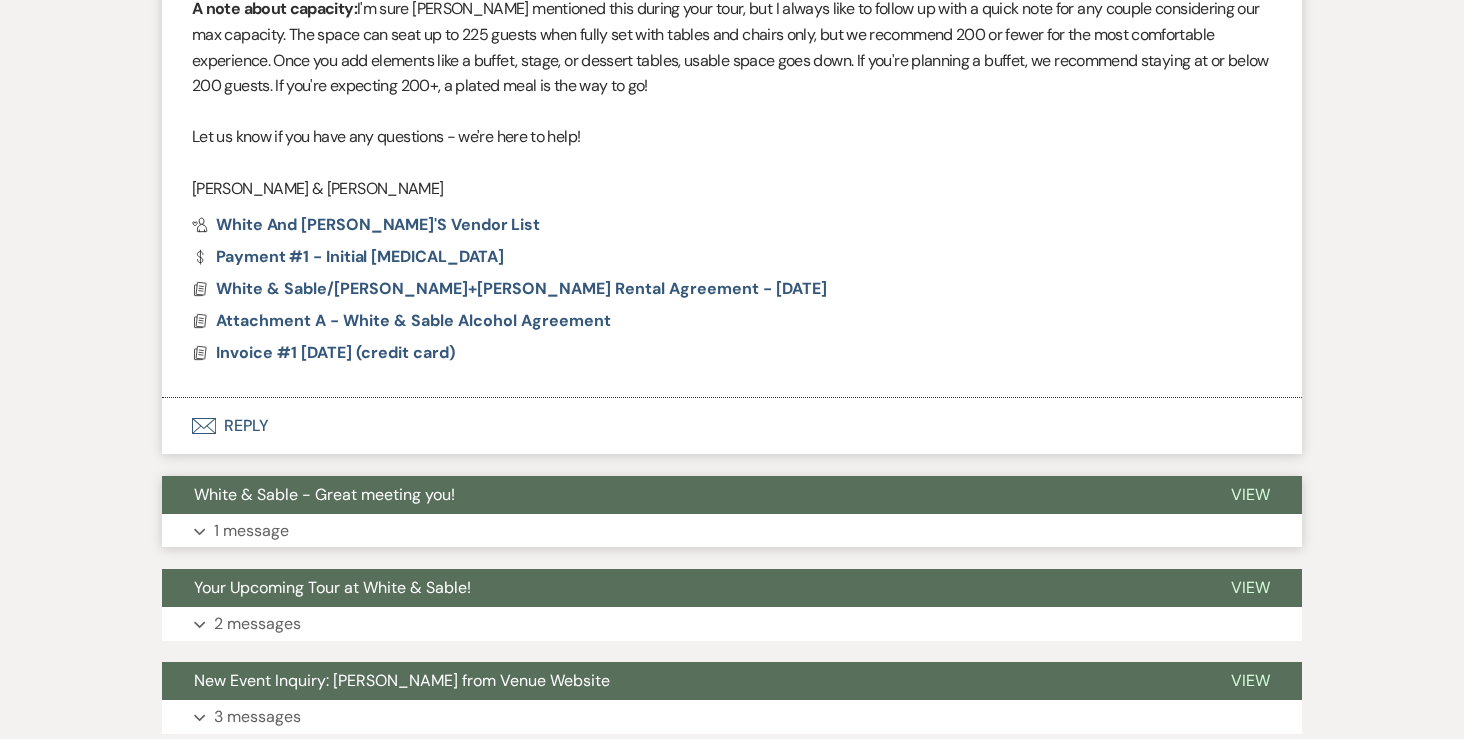 scroll, scrollTop: 1454, scrollLeft: 0, axis: vertical 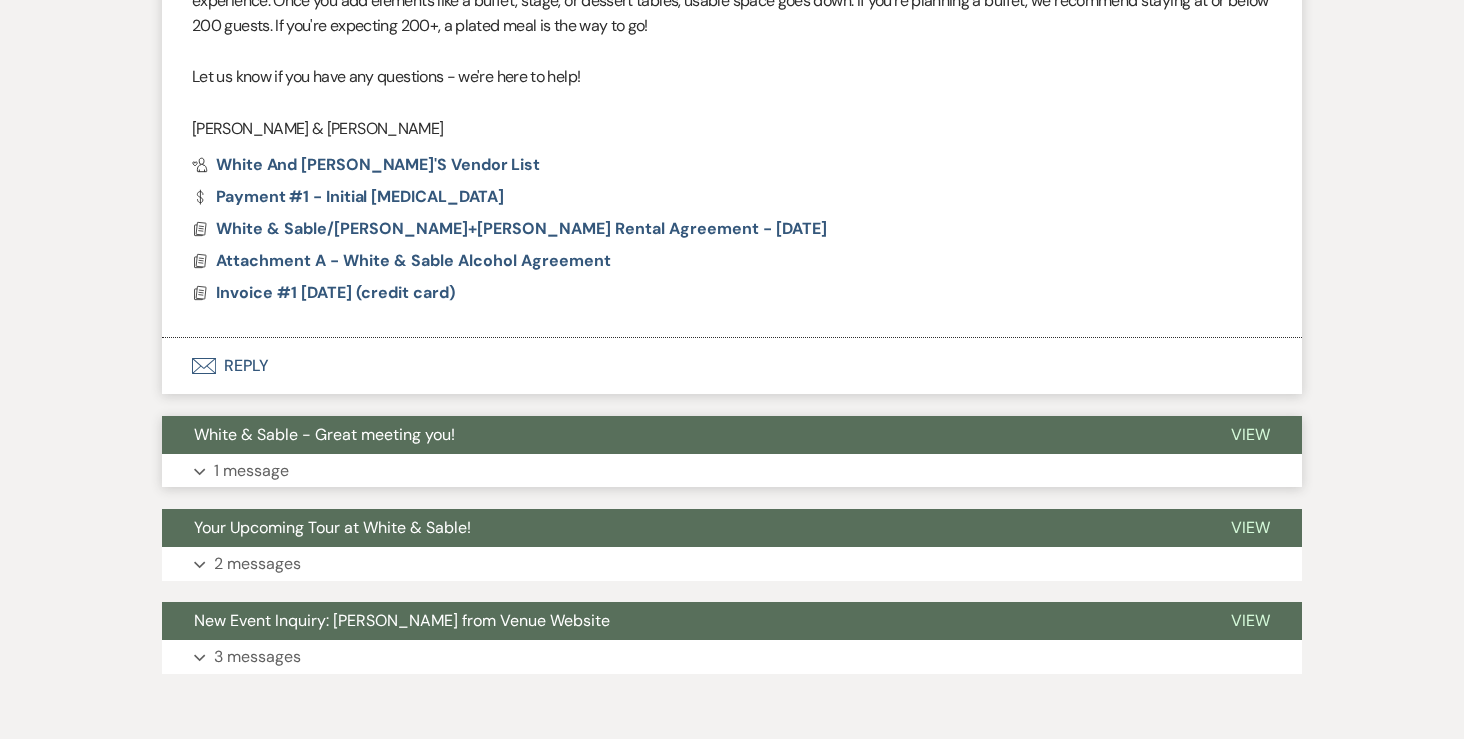 click on "1 message" at bounding box center [251, 471] 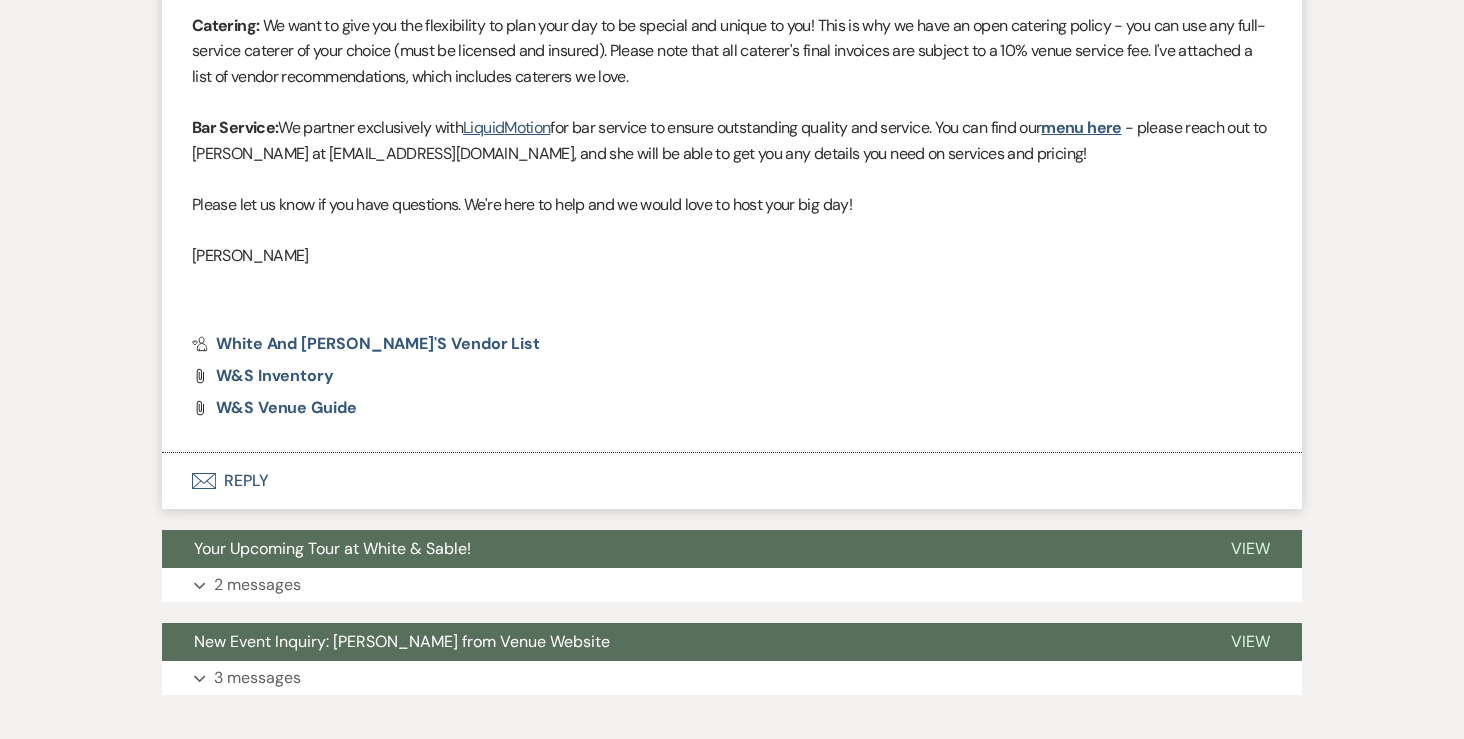 scroll, scrollTop: 2200, scrollLeft: 0, axis: vertical 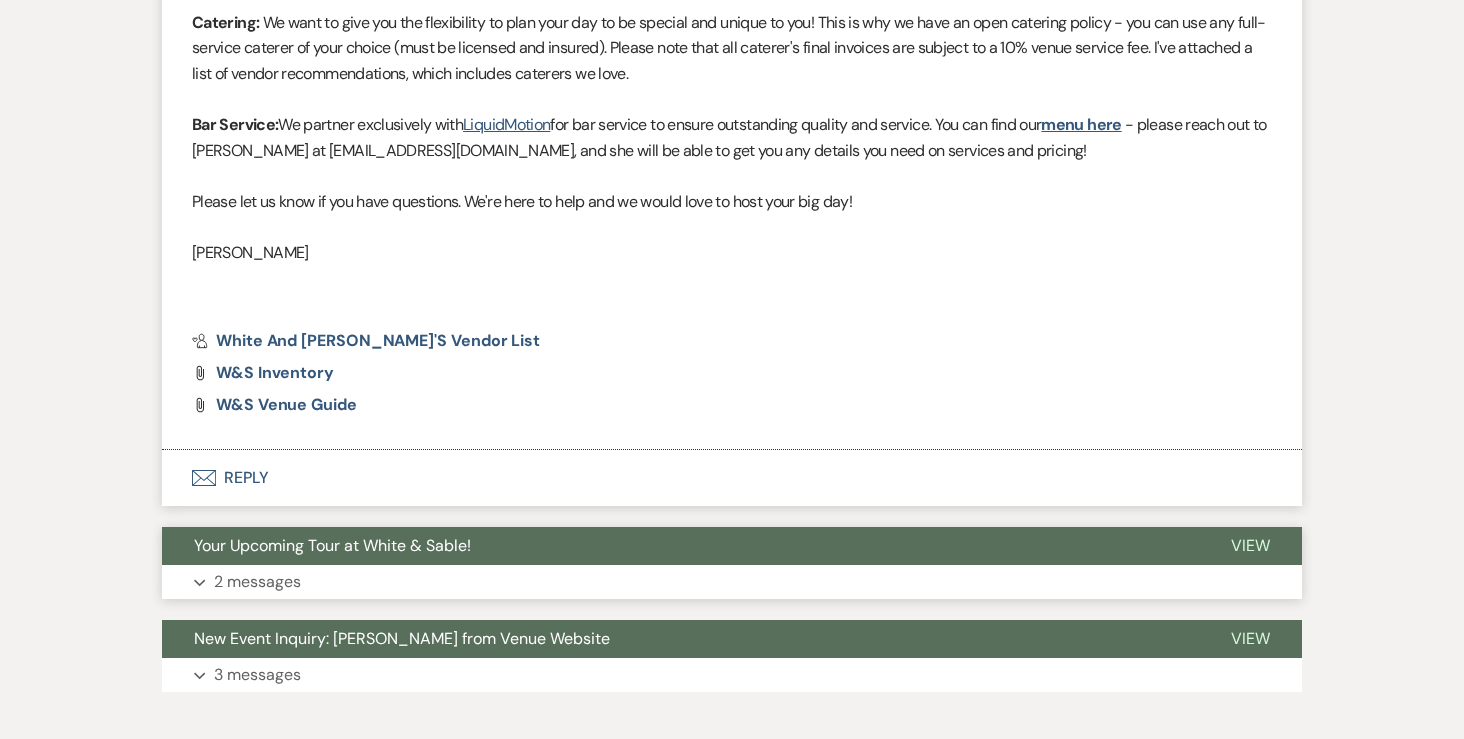 click on "2 messages" at bounding box center (257, 582) 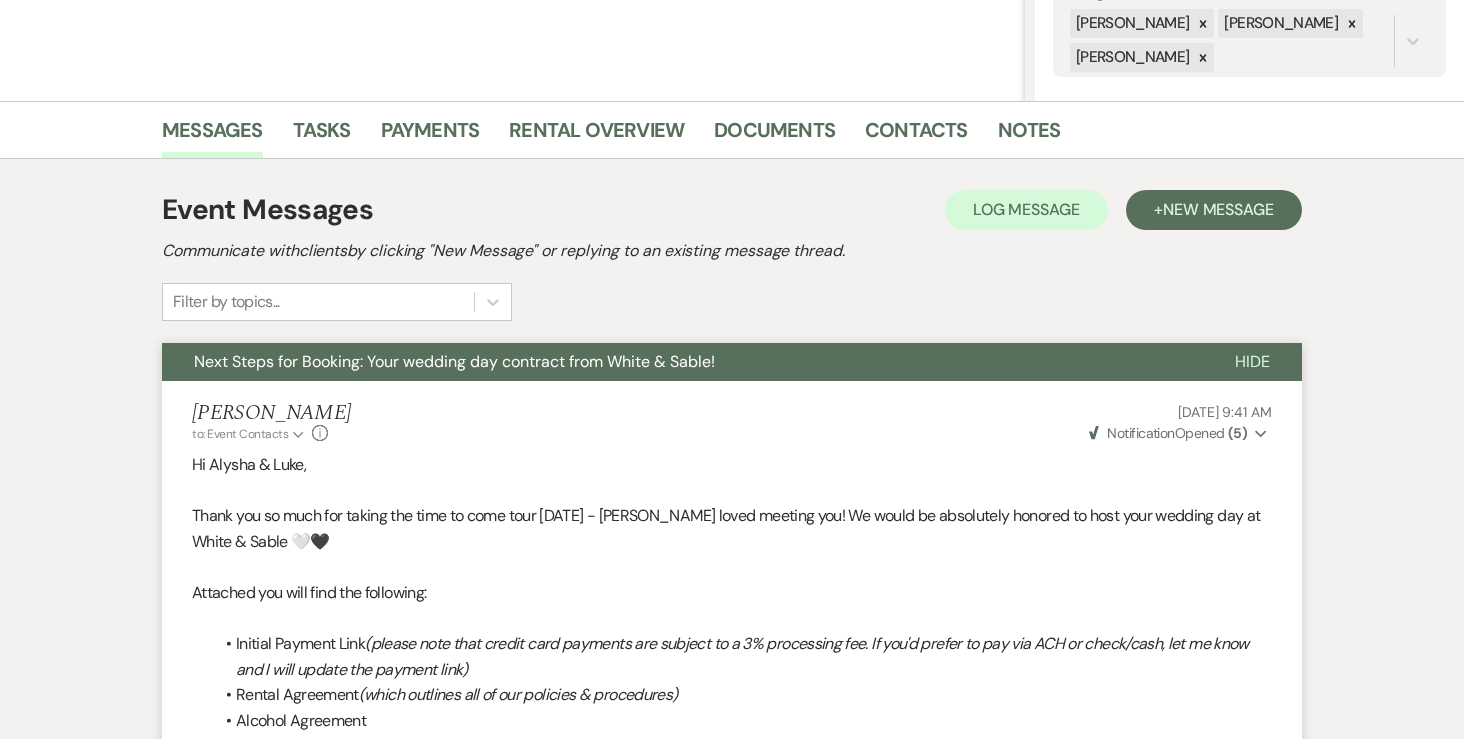 scroll, scrollTop: 128, scrollLeft: 0, axis: vertical 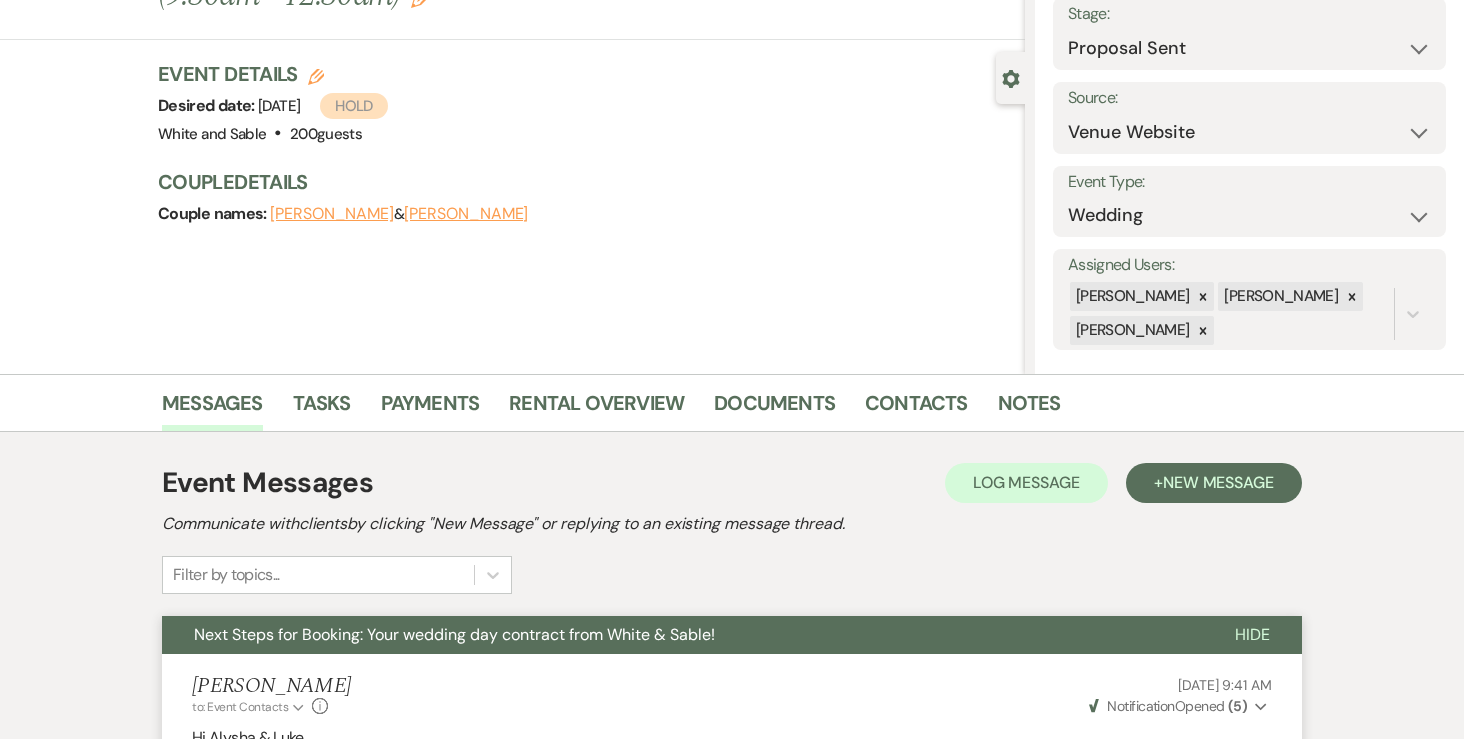 click on "Notes" at bounding box center [1044, 407] 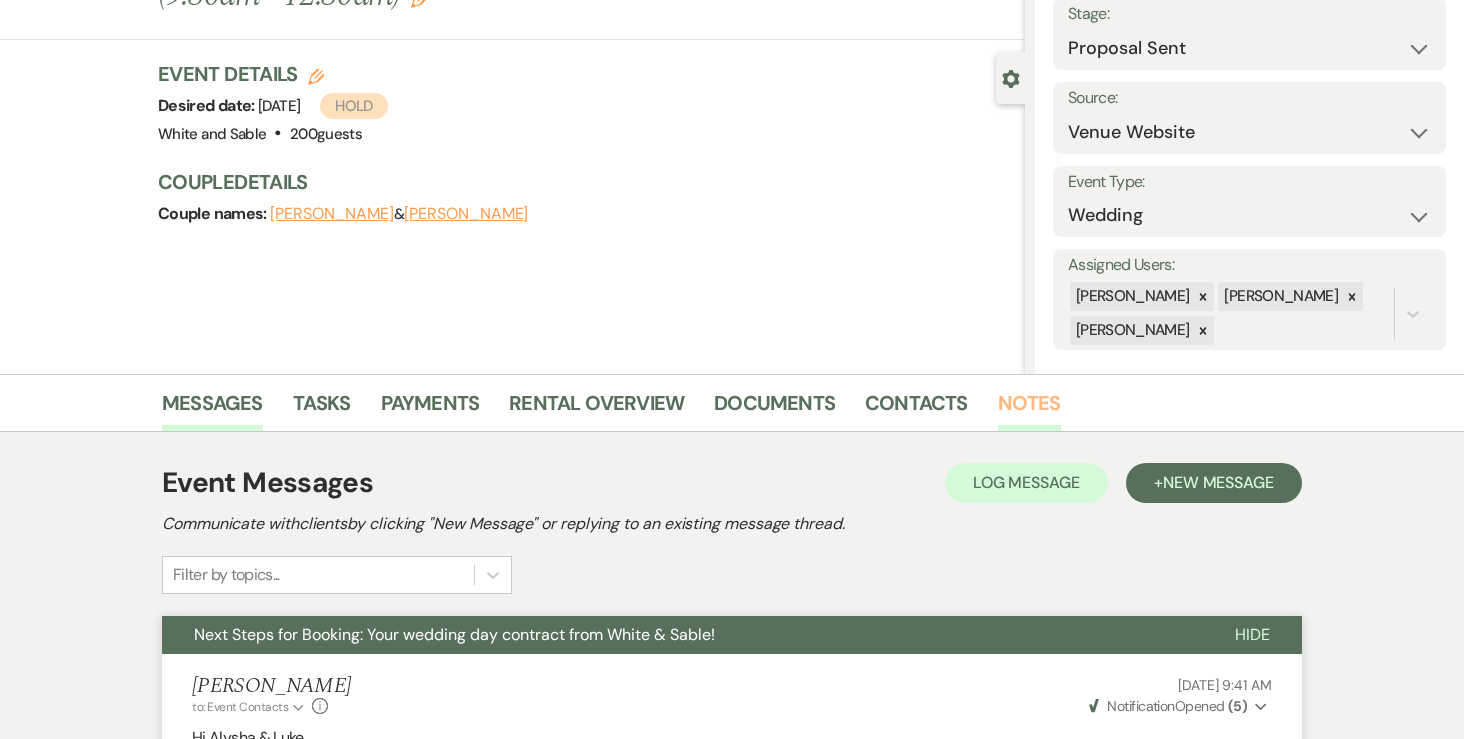 click on "Notes" at bounding box center (1029, 409) 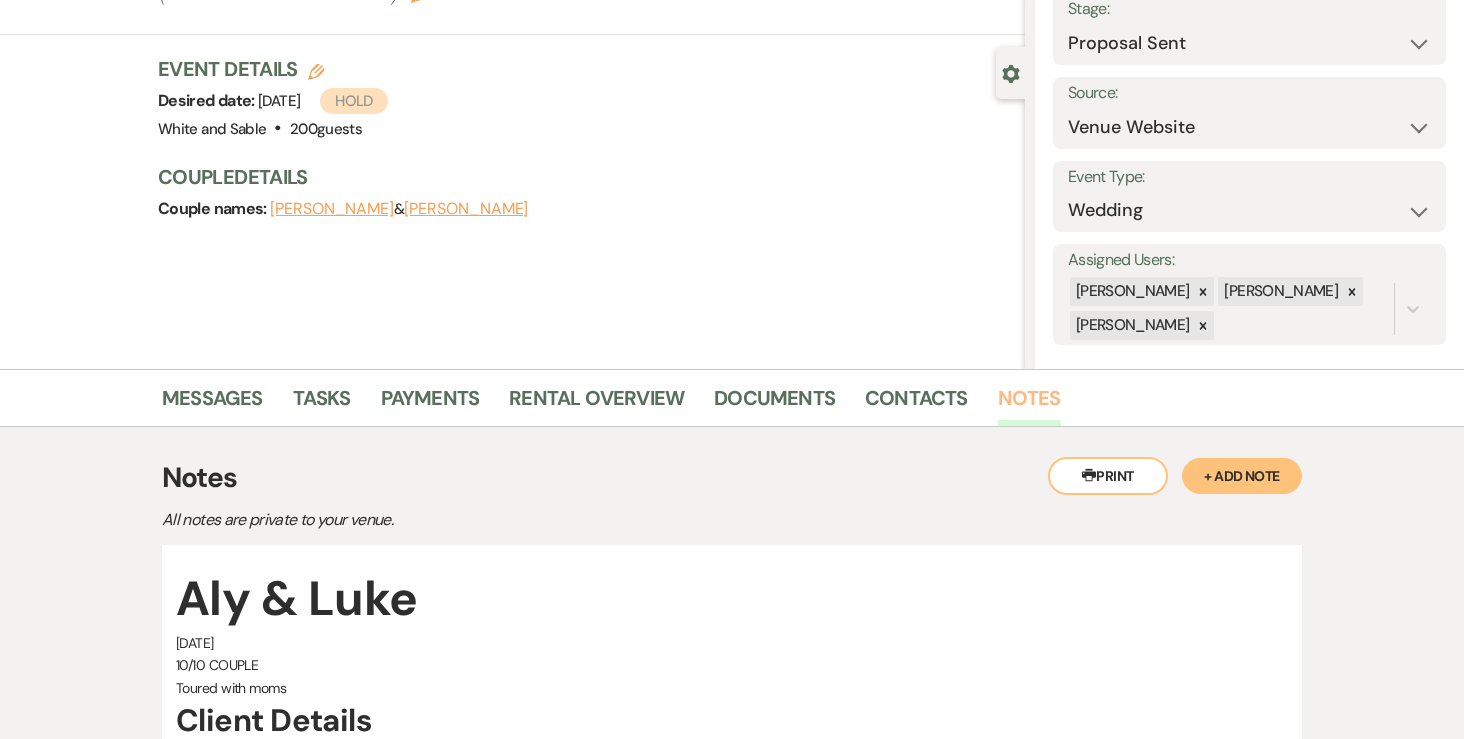 scroll, scrollTop: 0, scrollLeft: 0, axis: both 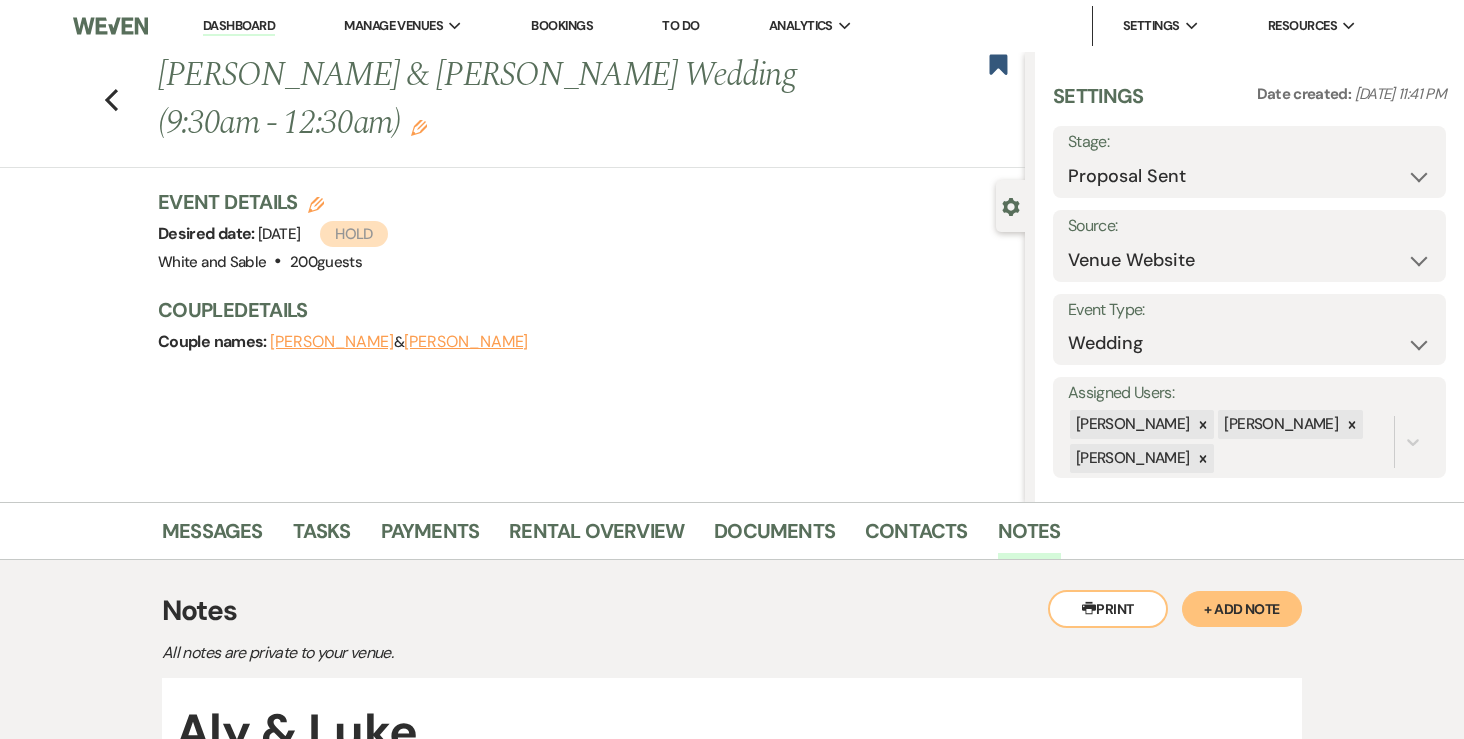click on "Alysha Johnson" at bounding box center [332, 342] 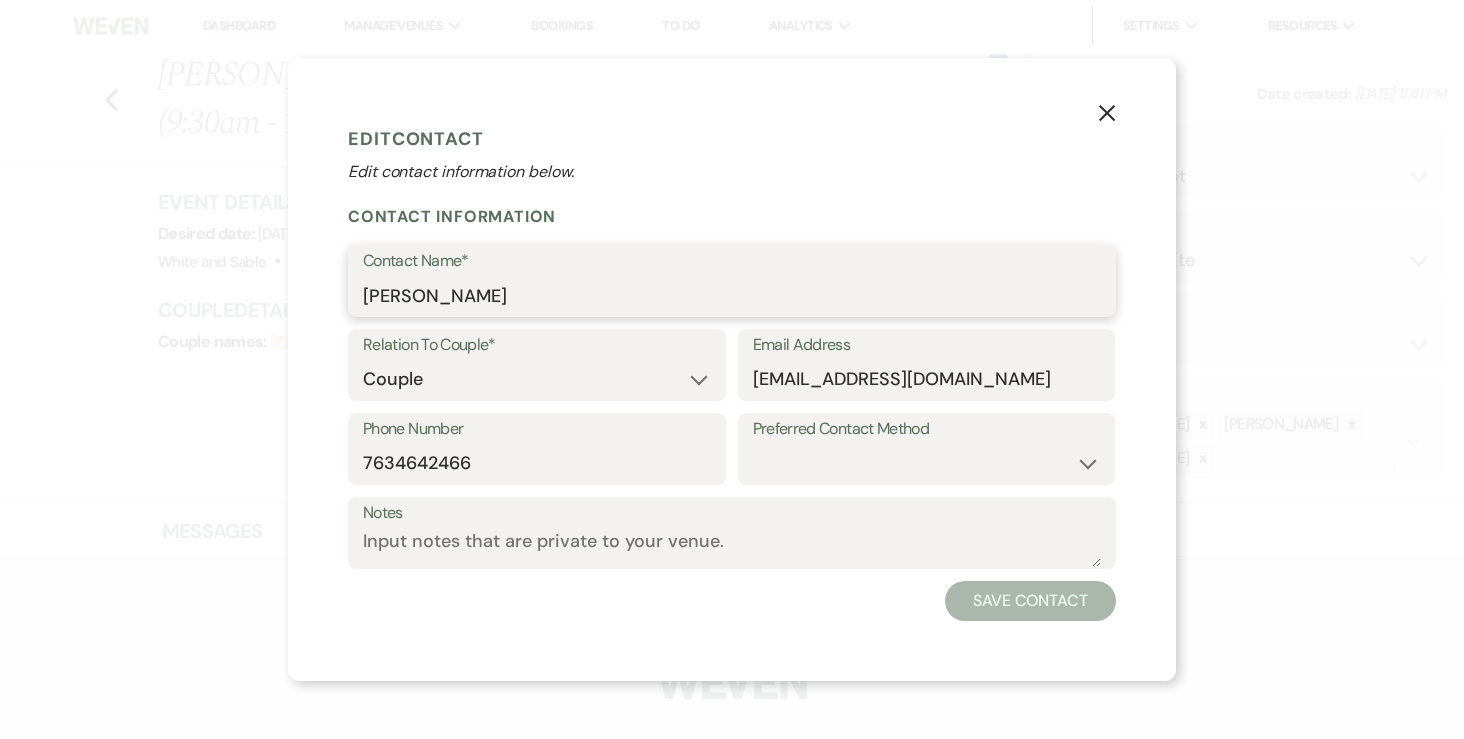 click on "Alysha Johnson" at bounding box center (732, 295) 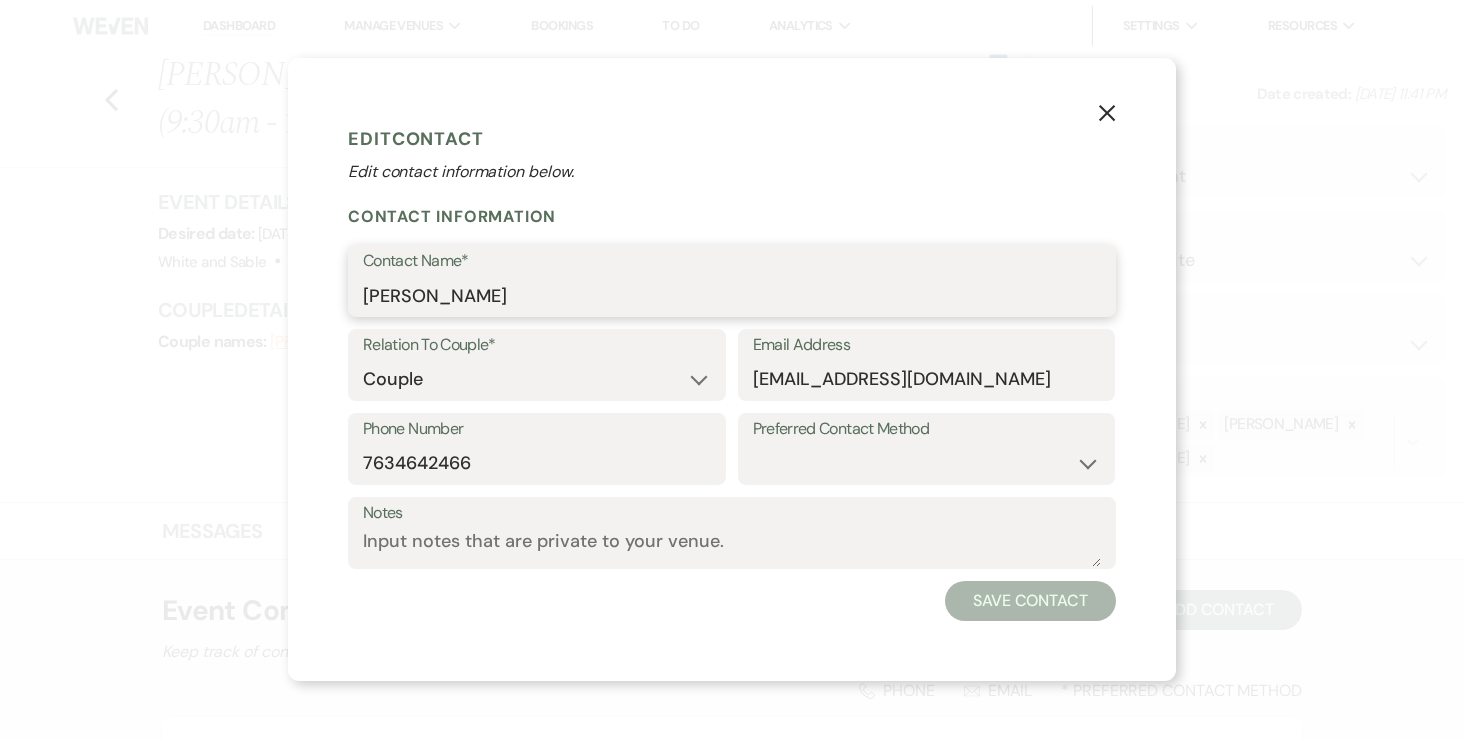 click on "Alysha Johnson" at bounding box center (732, 295) 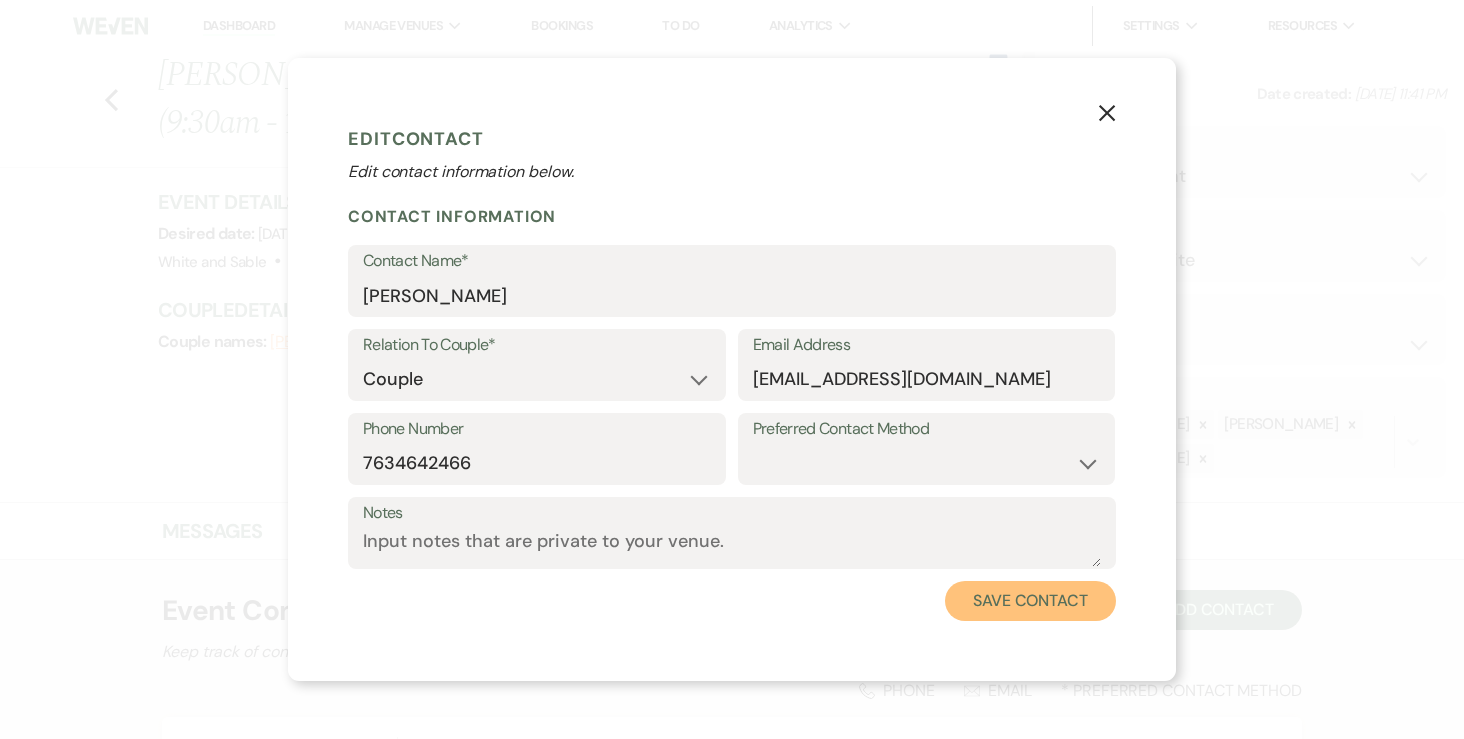 click on "Save Contact" at bounding box center [1030, 601] 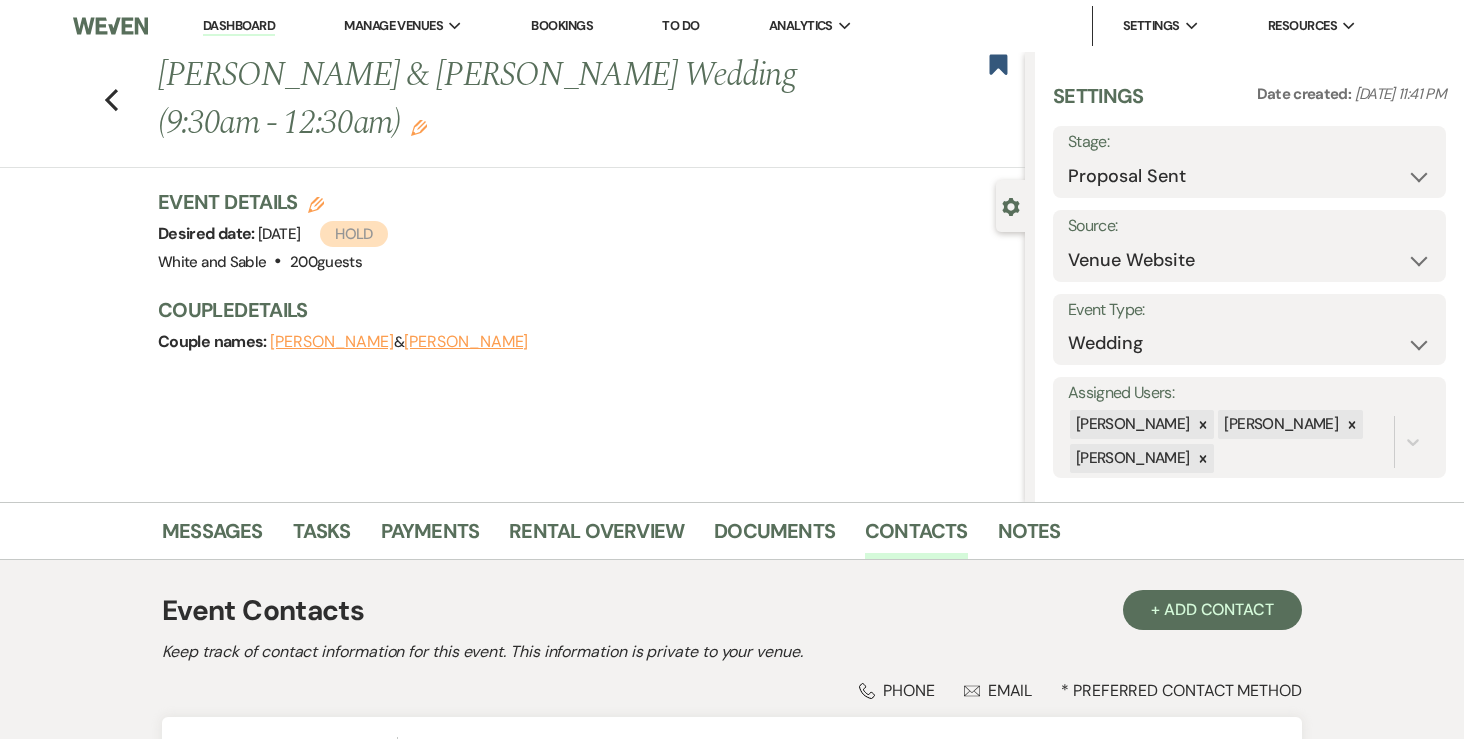 scroll, scrollTop: 339, scrollLeft: 0, axis: vertical 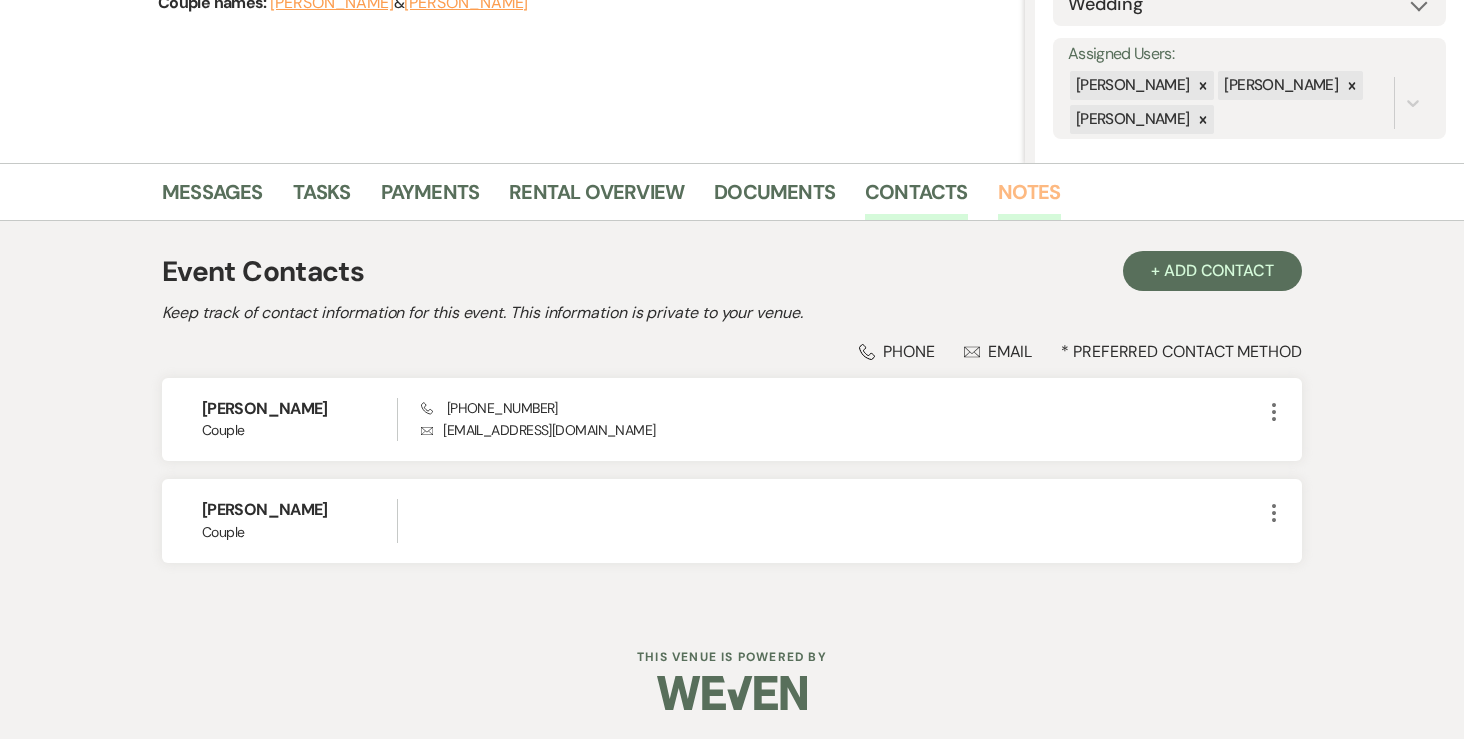 click on "Notes" at bounding box center [1029, 198] 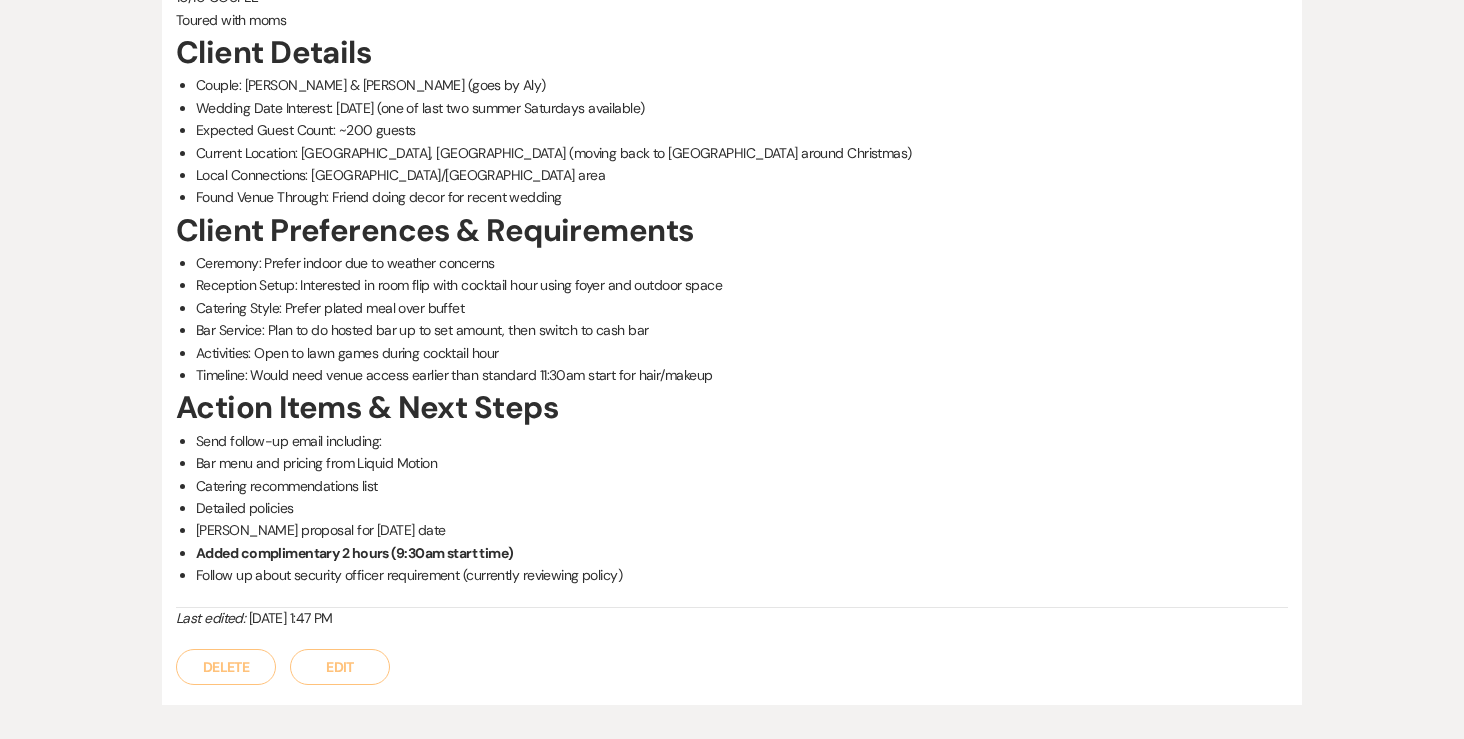 scroll, scrollTop: 0, scrollLeft: 0, axis: both 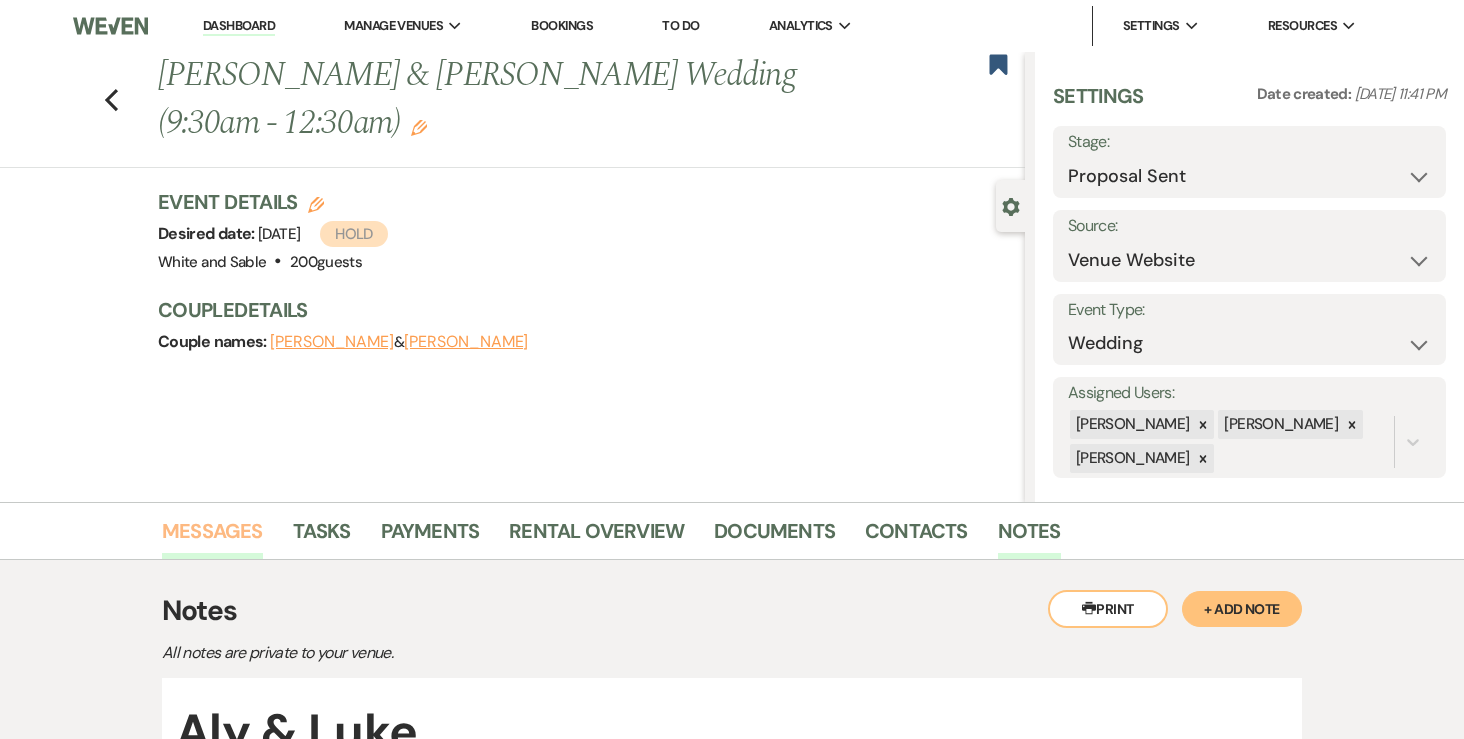 click on "Messages" at bounding box center [212, 537] 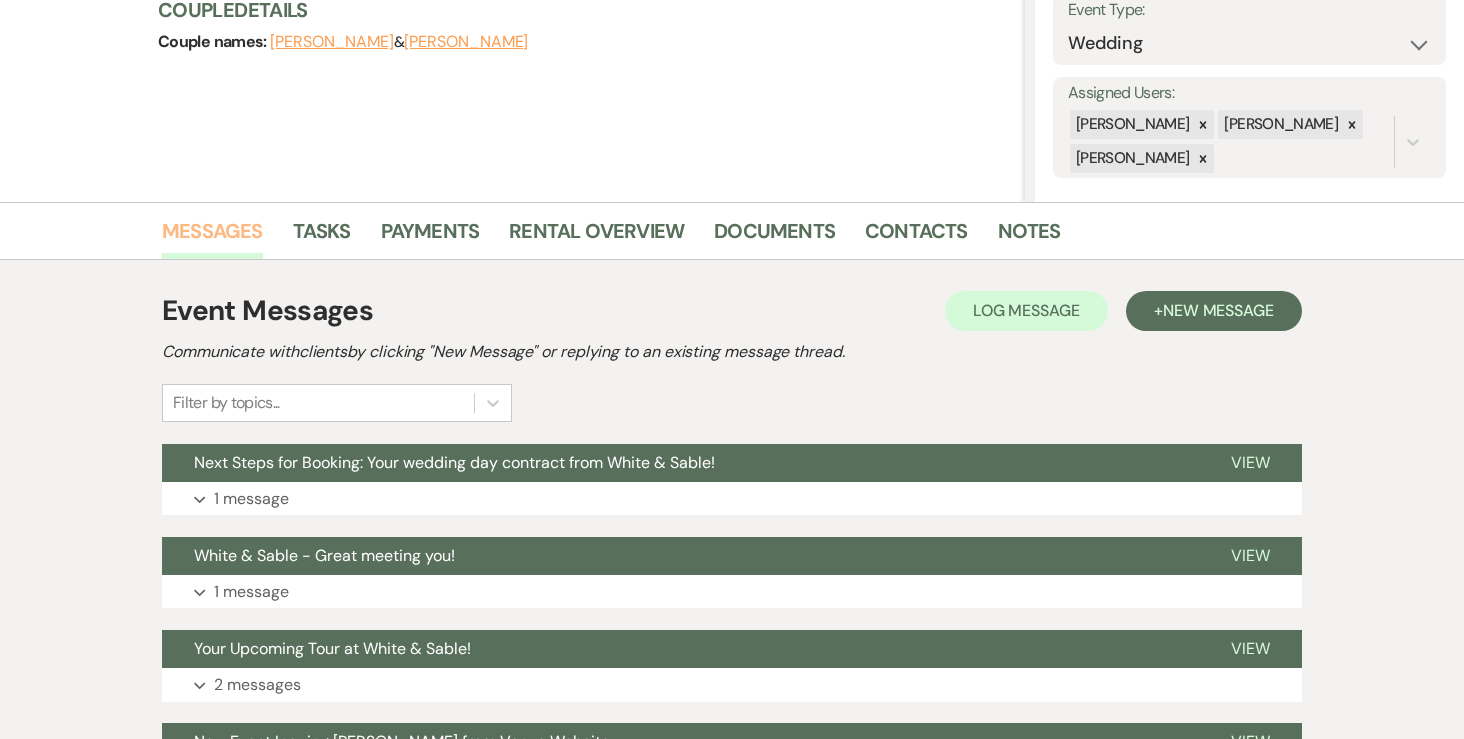 scroll, scrollTop: 349, scrollLeft: 0, axis: vertical 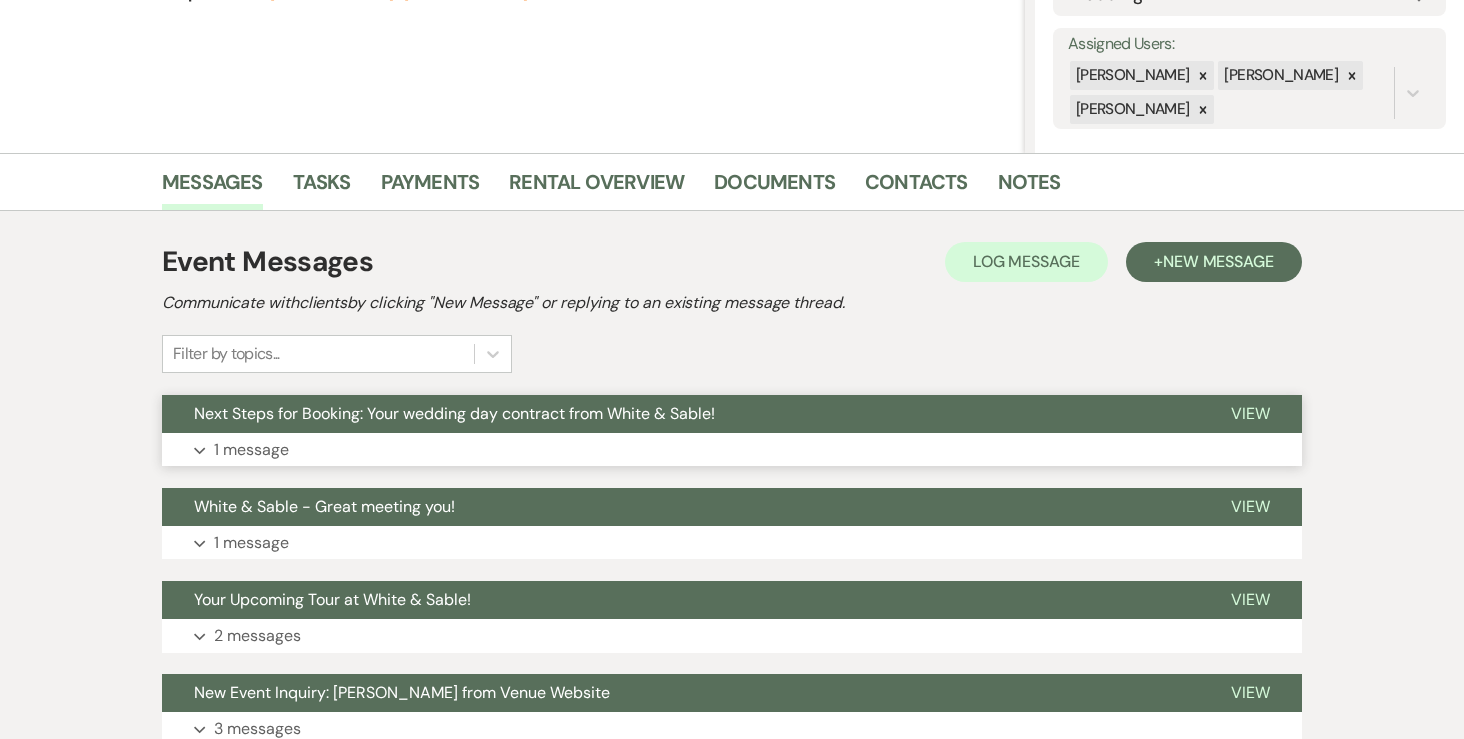 click on "1 message" at bounding box center (251, 450) 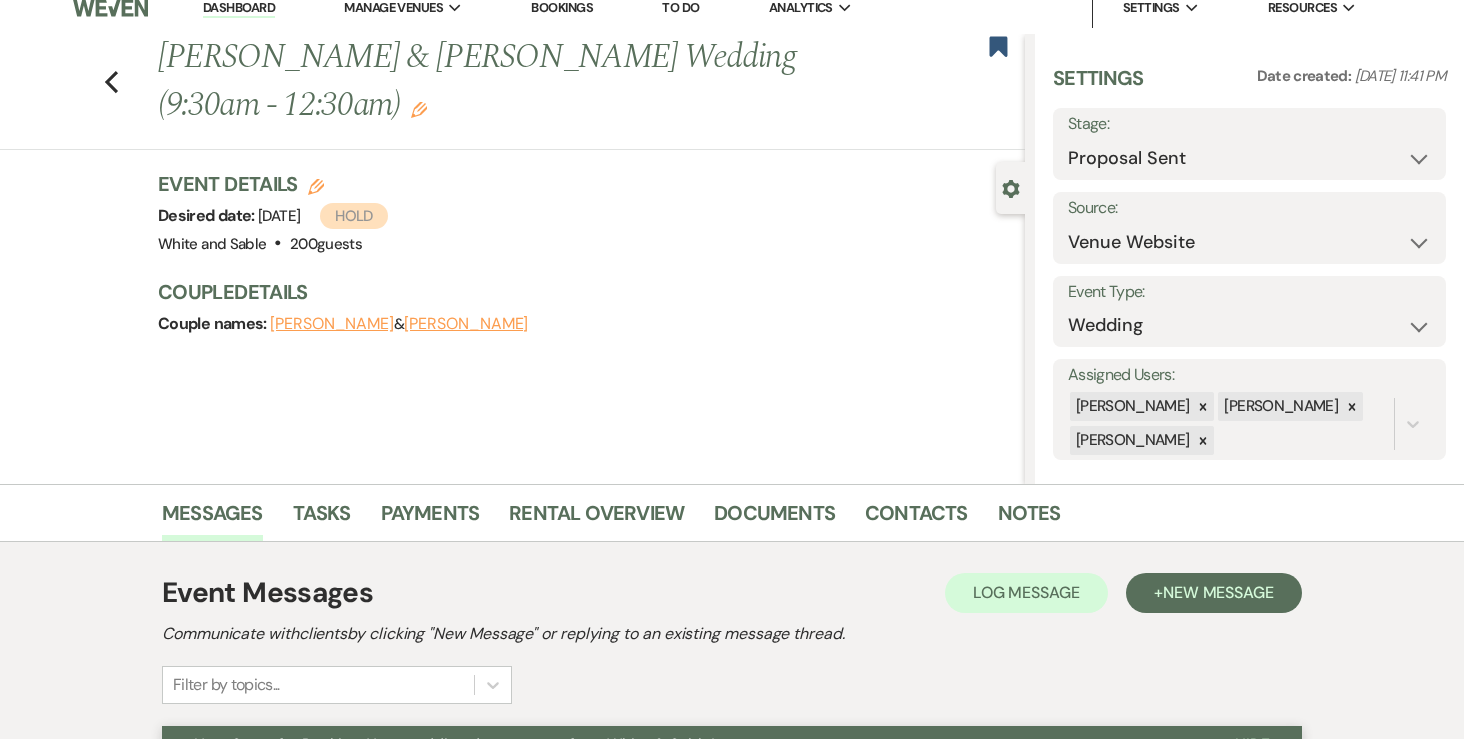scroll, scrollTop: 0, scrollLeft: 0, axis: both 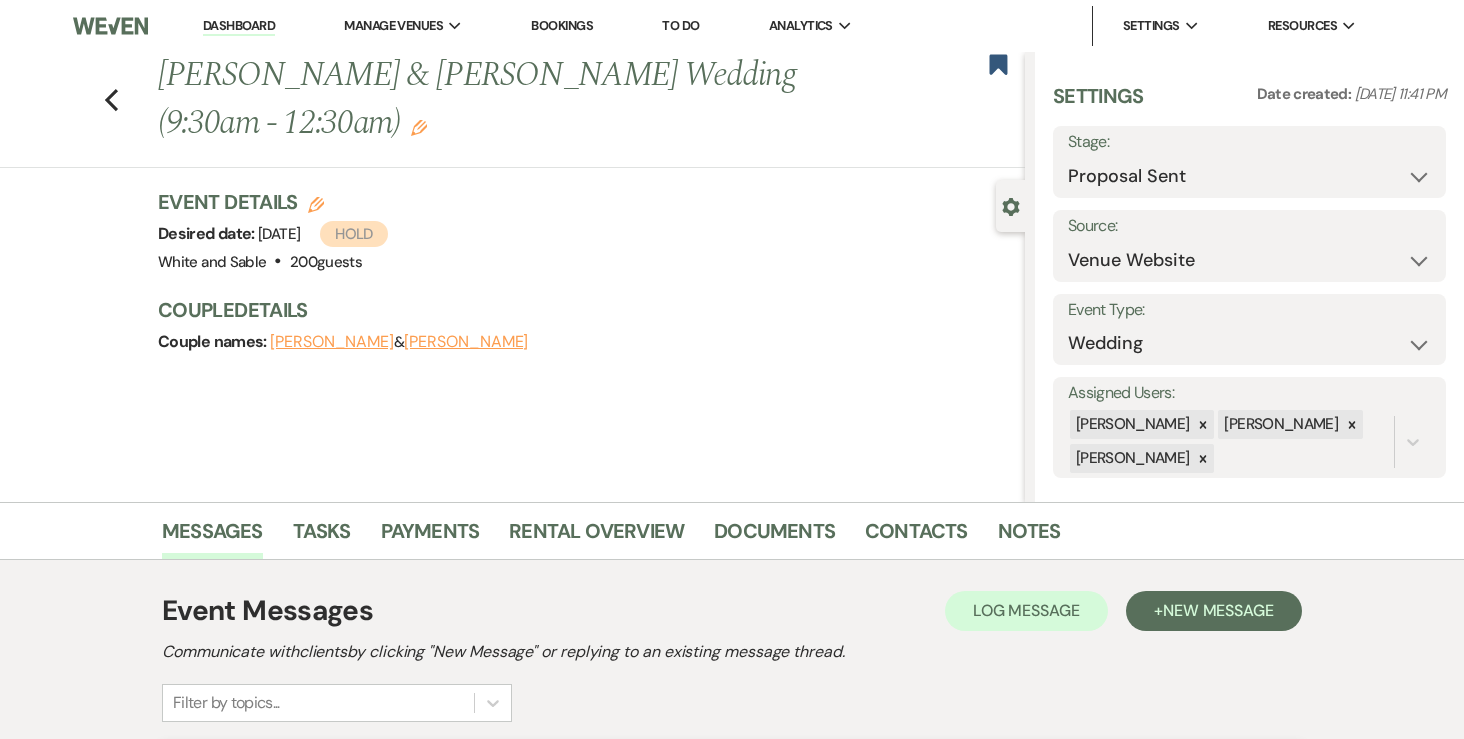 click on "Previous Alysha Johnson & Luke Jackson's Wedding (9:30am - 12:30am) Edit Bookmark" at bounding box center [507, 110] 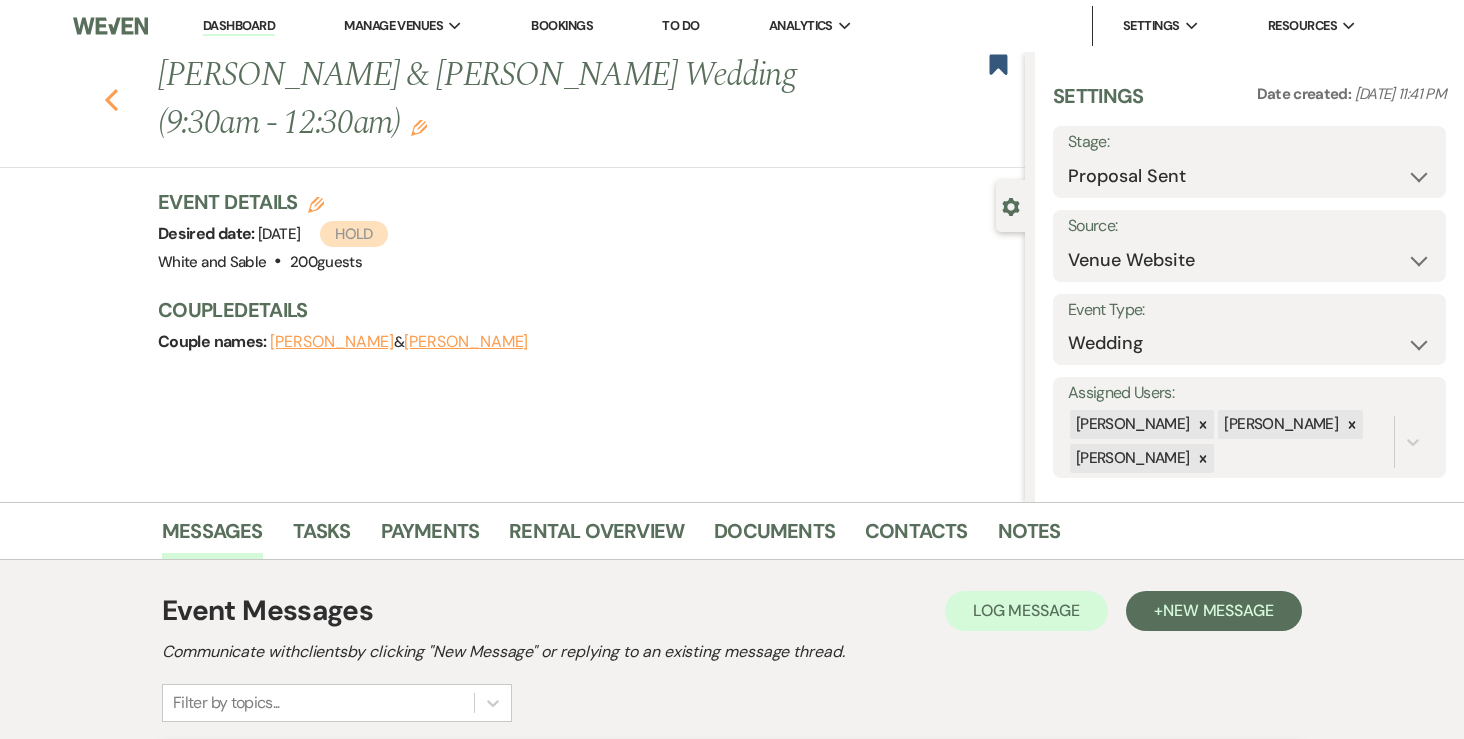 click 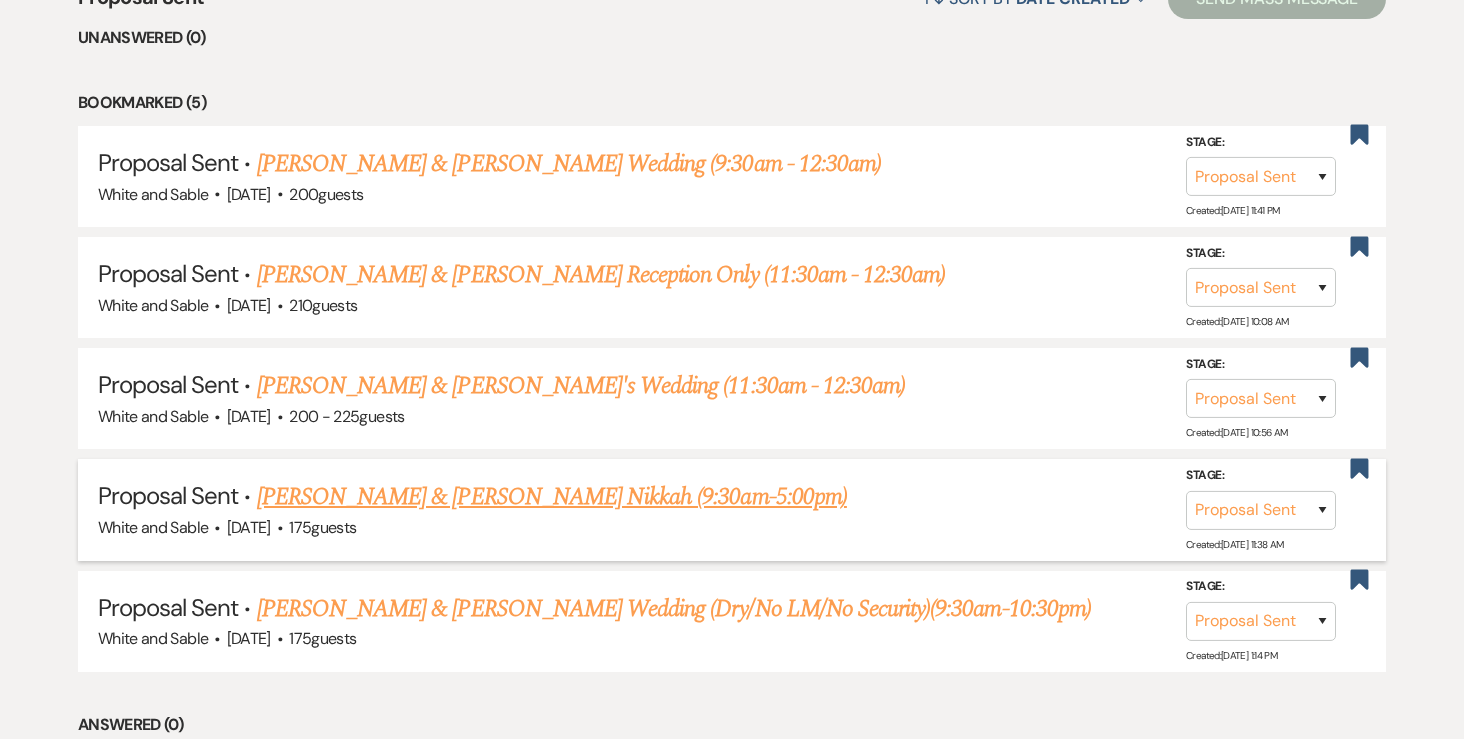 scroll, scrollTop: 828, scrollLeft: 0, axis: vertical 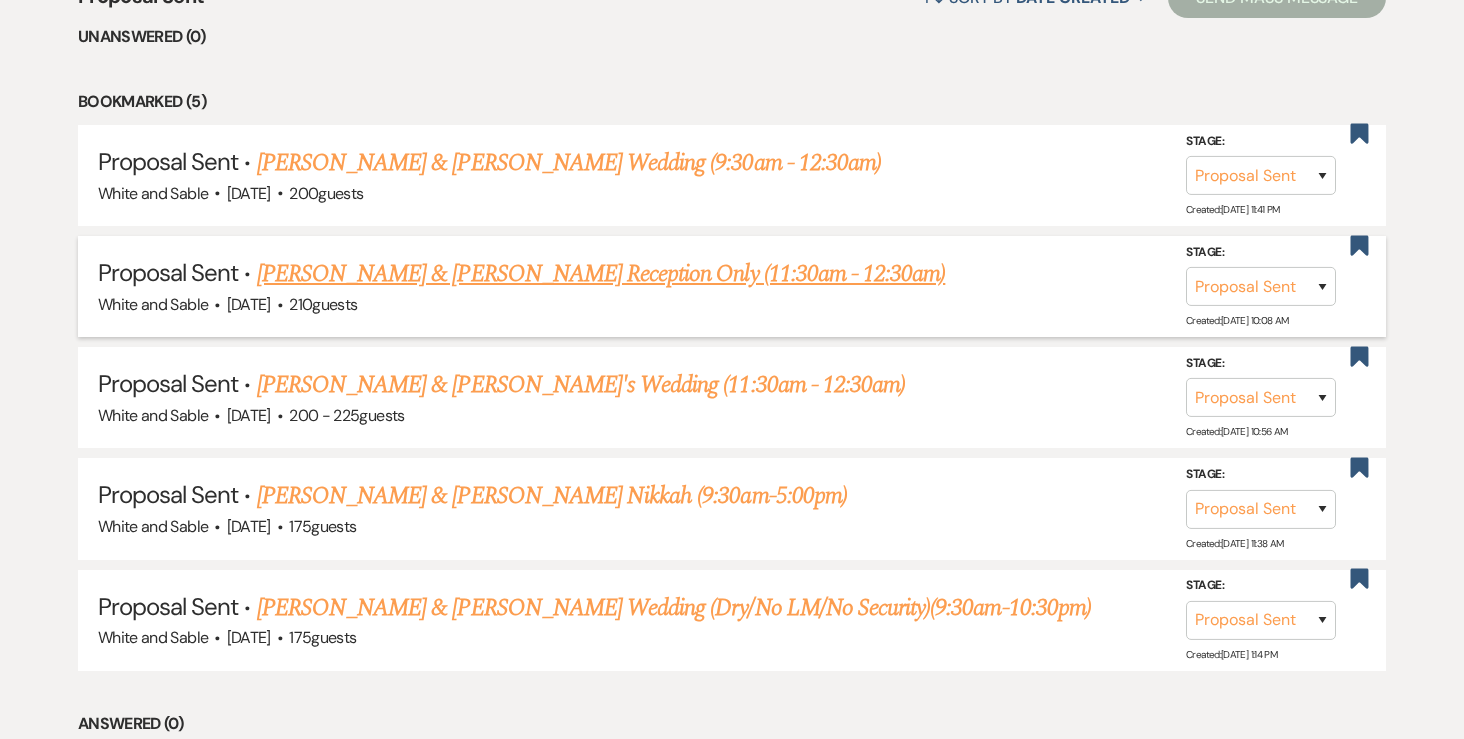 click on "[PERSON_NAME] & [PERSON_NAME] Reception Only (11:30am - 12:30am)" at bounding box center [601, 274] 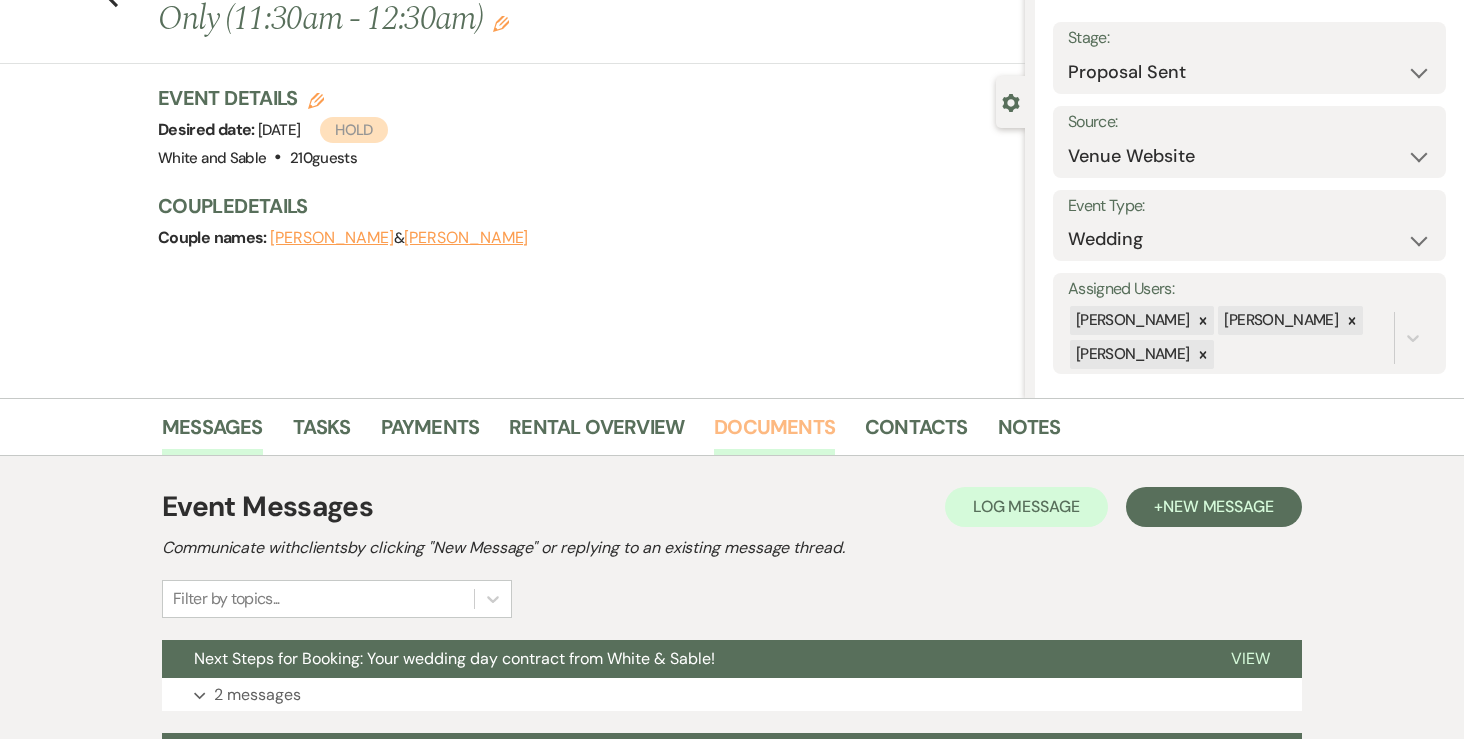 scroll, scrollTop: 0, scrollLeft: 0, axis: both 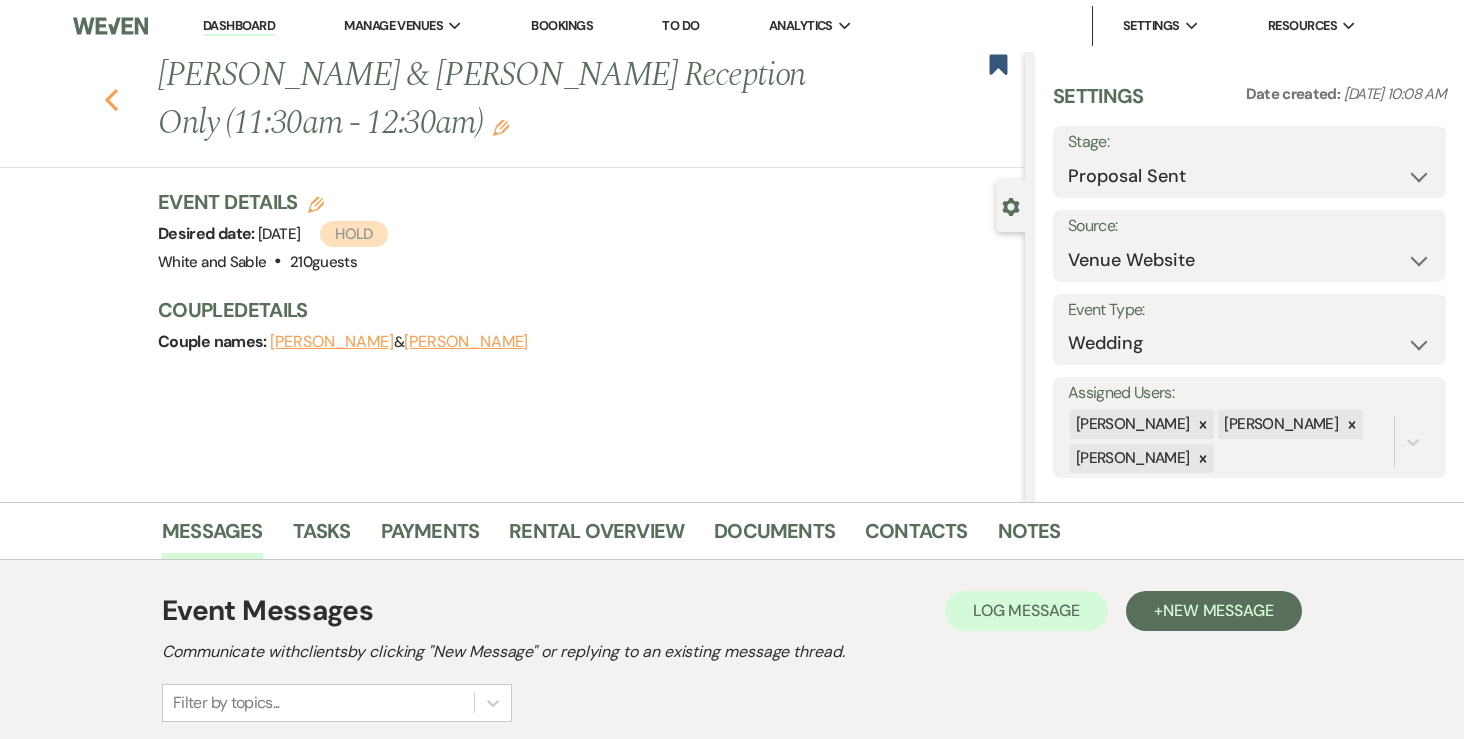 click 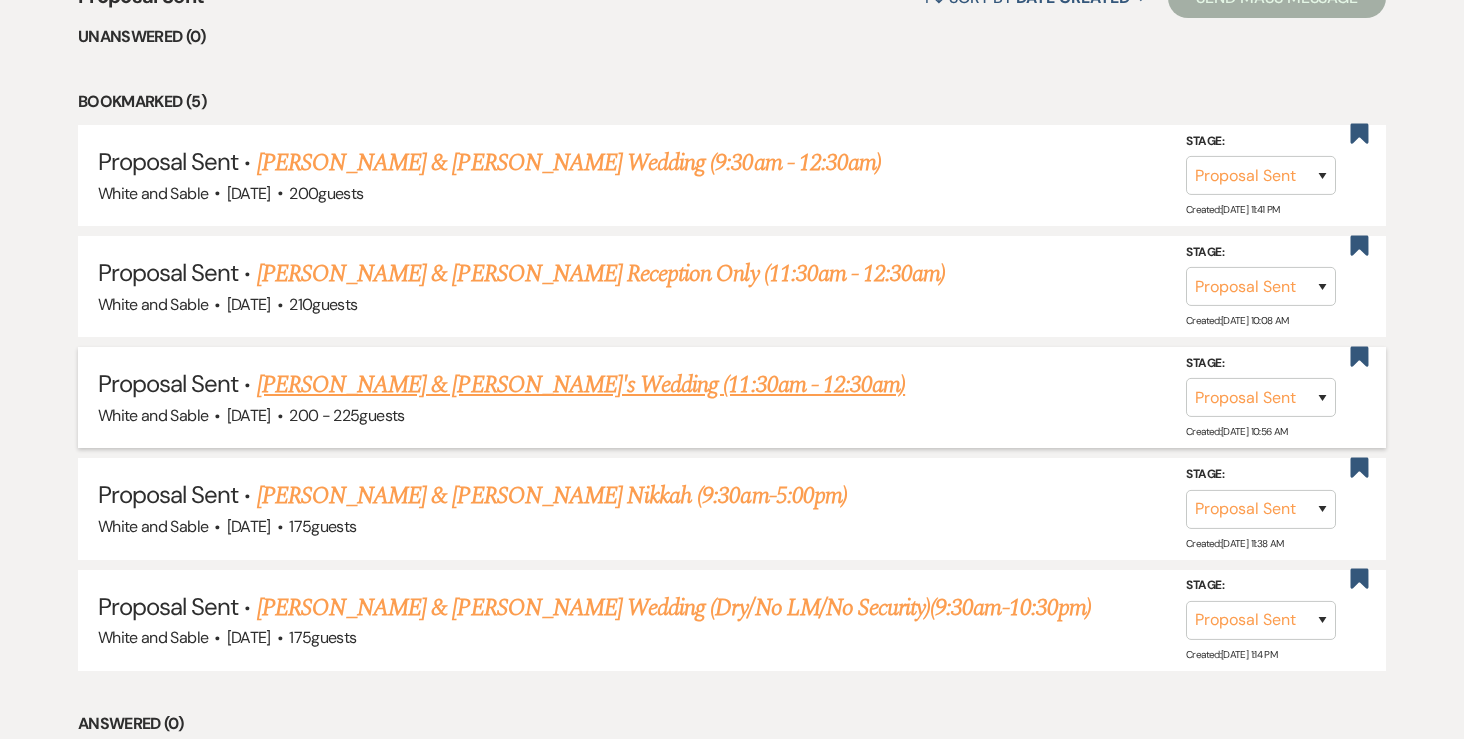 scroll, scrollTop: 881, scrollLeft: 0, axis: vertical 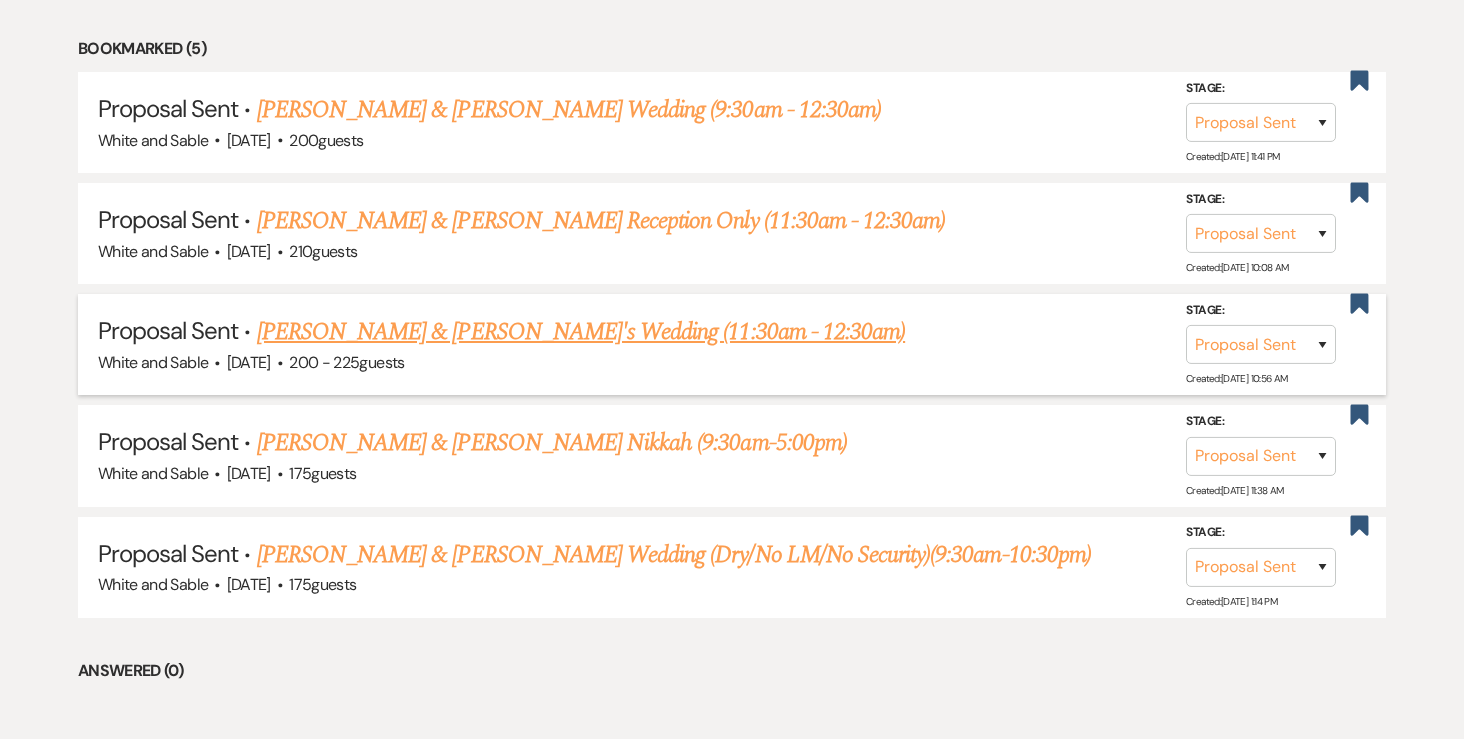 click on "[PERSON_NAME] & [PERSON_NAME]'s Wedding (11:30am - 12:30am)" at bounding box center (581, 332) 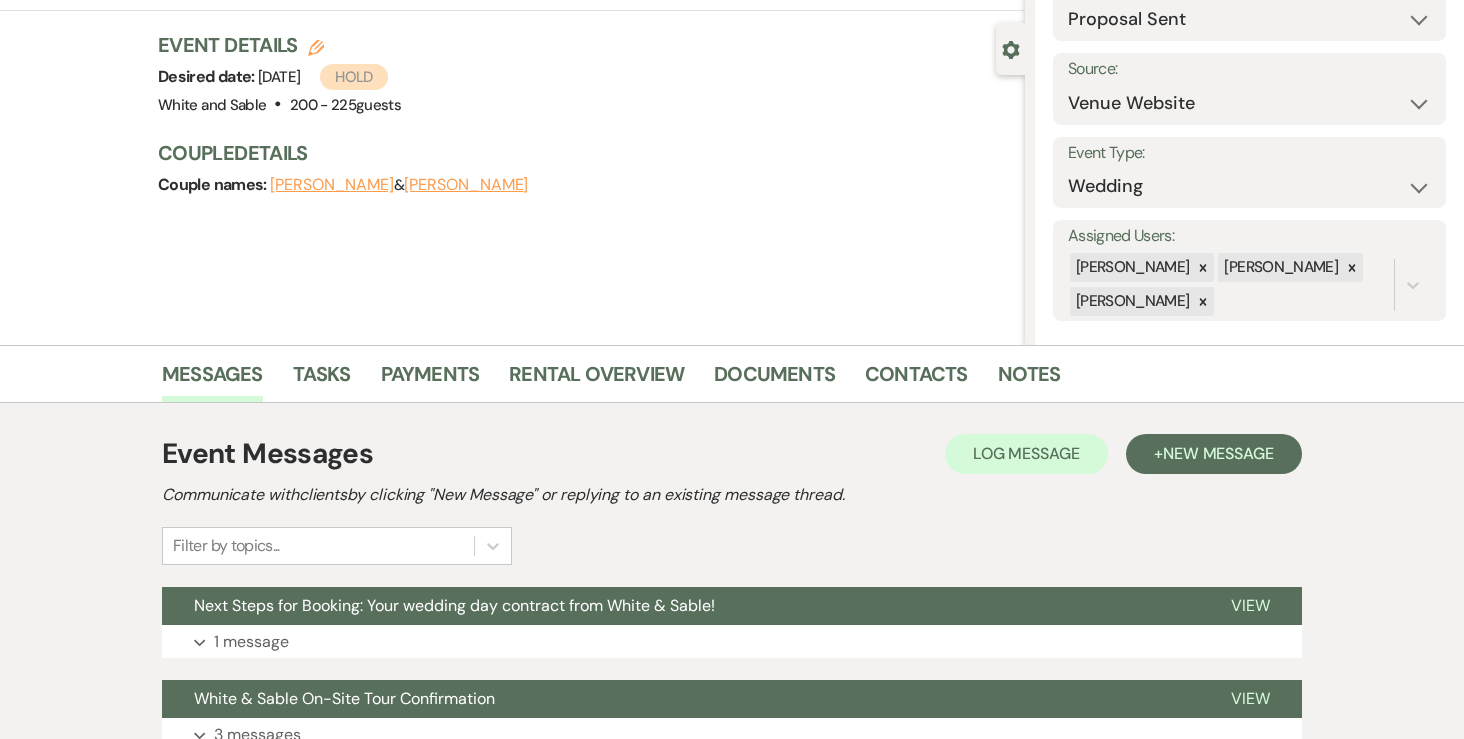 scroll, scrollTop: 0, scrollLeft: 0, axis: both 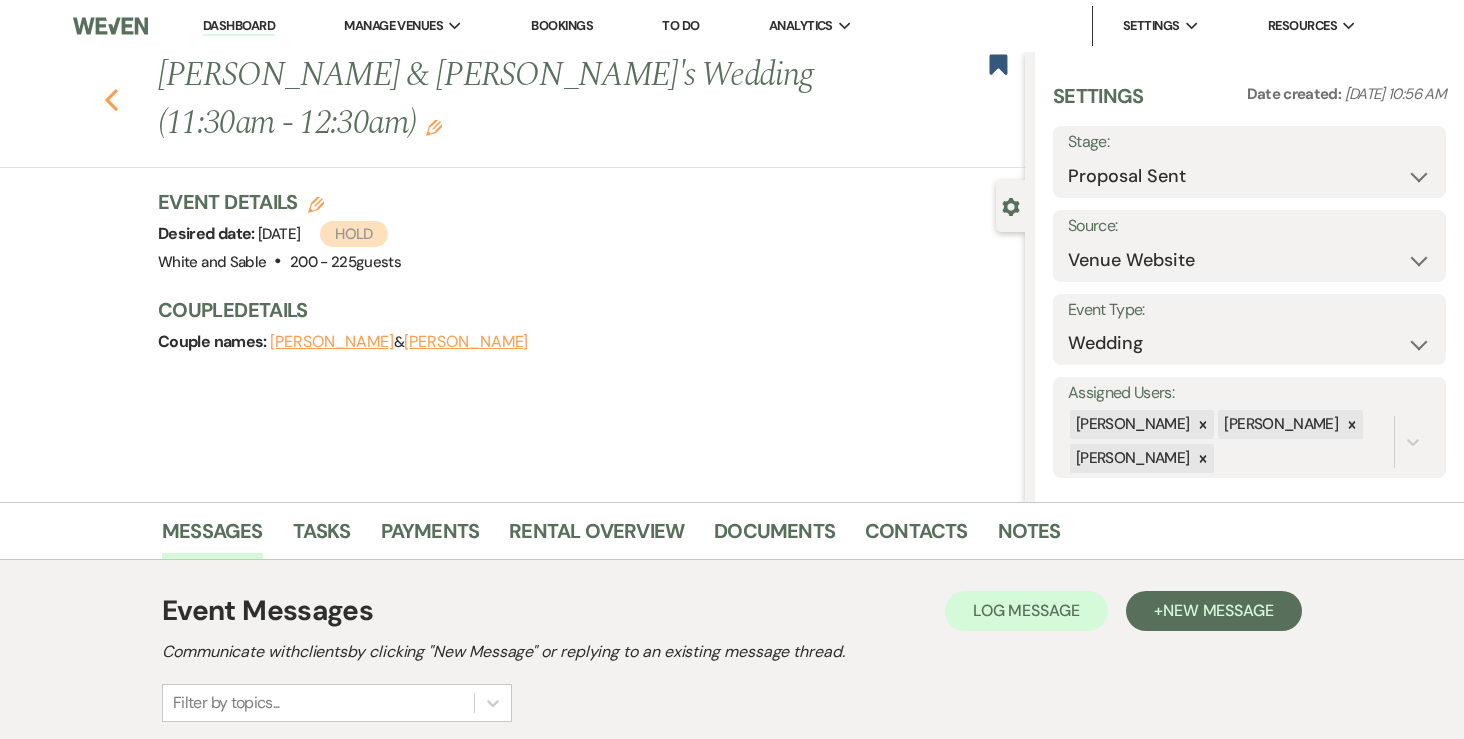 click on "Previous" 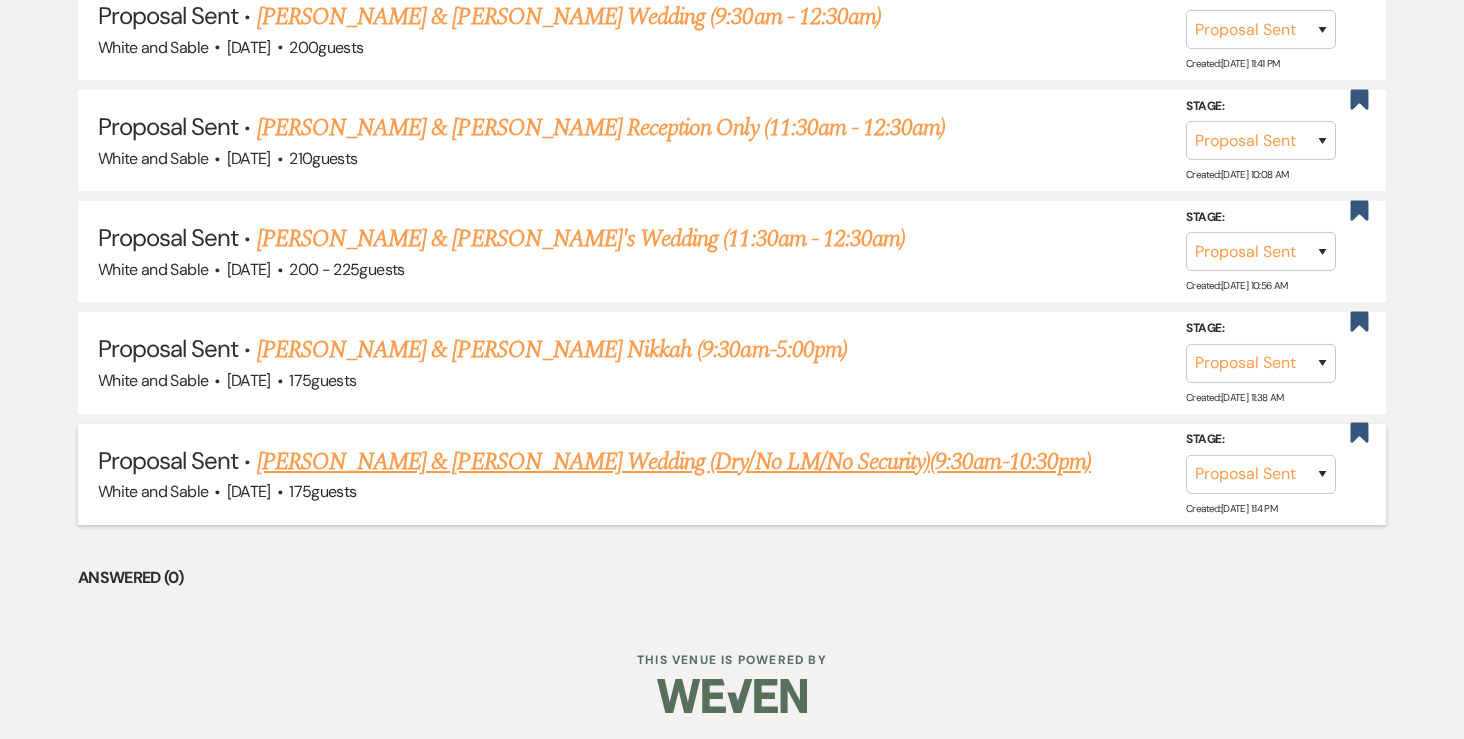 scroll, scrollTop: 974, scrollLeft: 0, axis: vertical 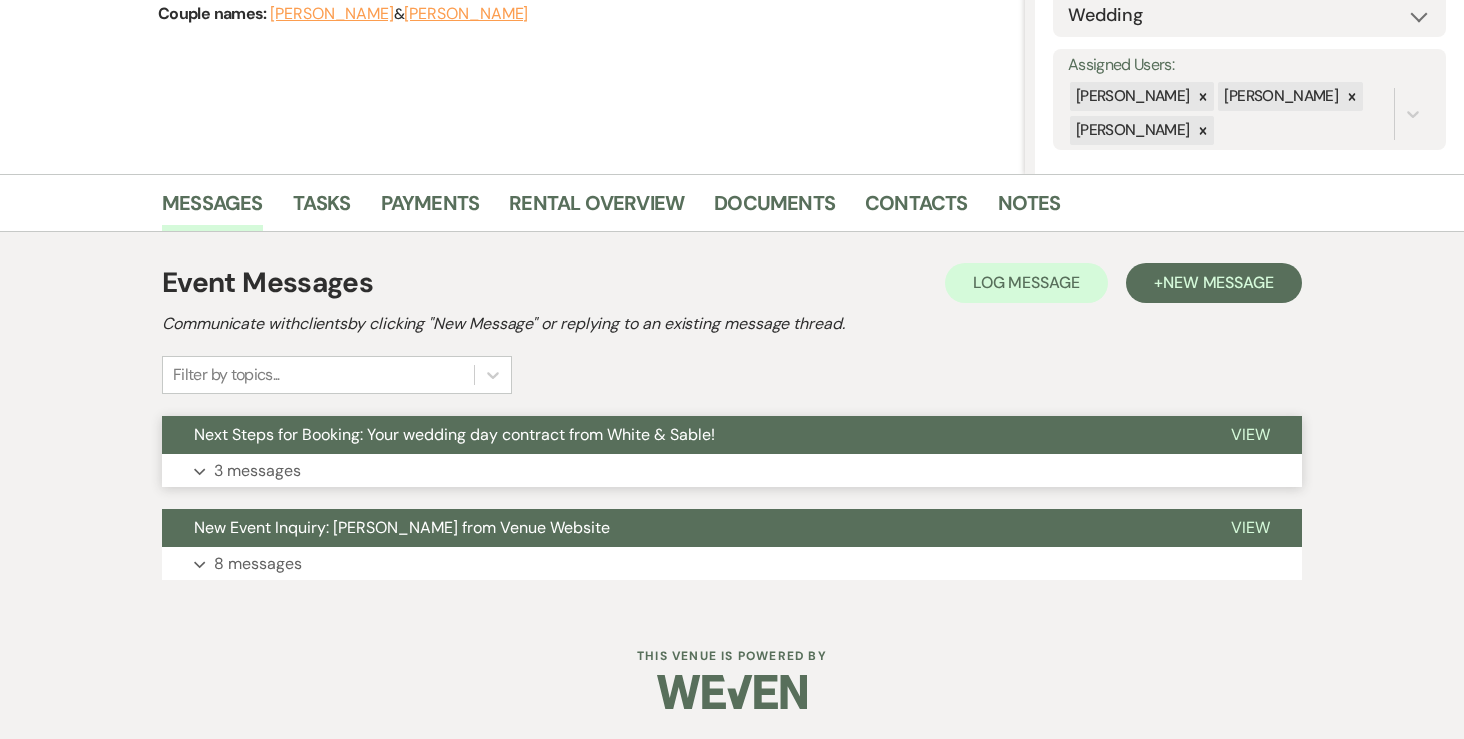 click on "3 messages" at bounding box center [257, 471] 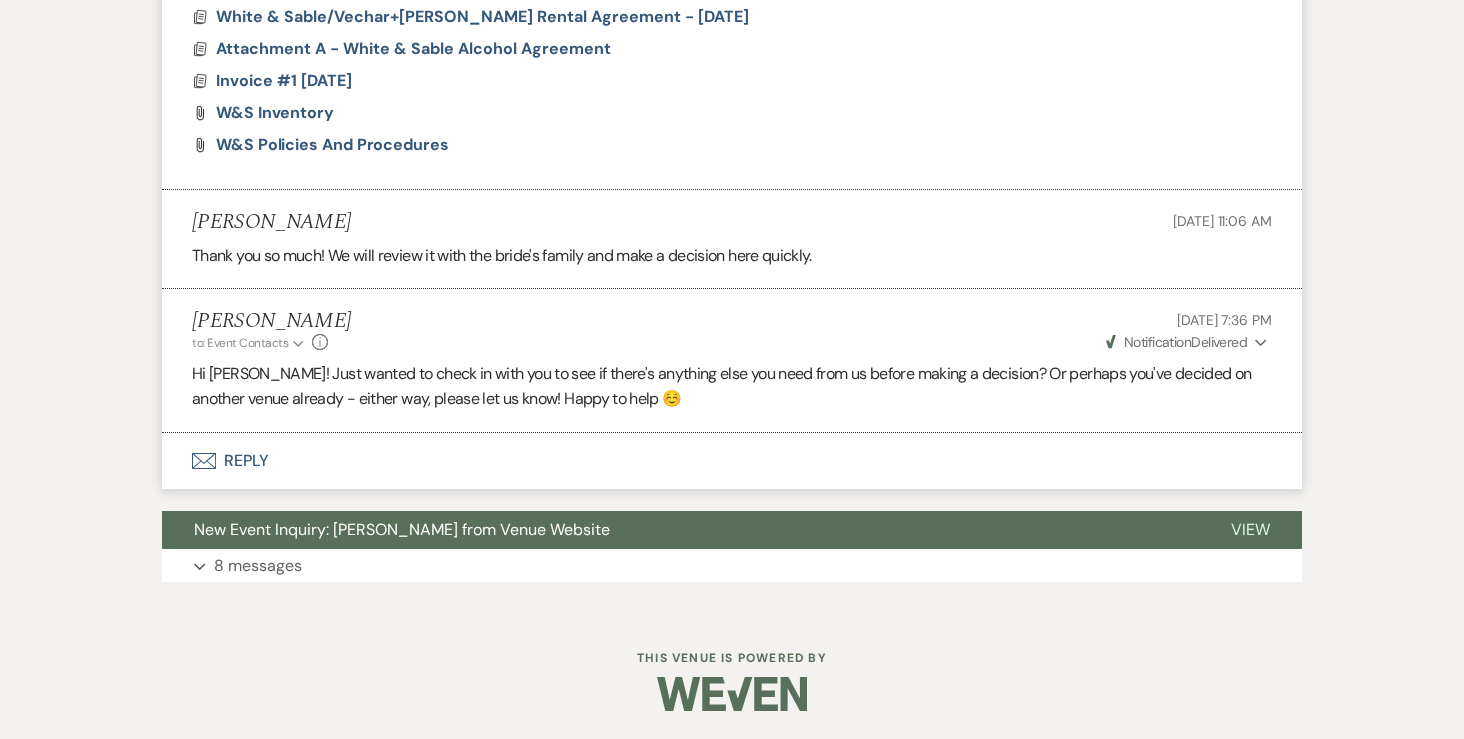 scroll, scrollTop: 1616, scrollLeft: 0, axis: vertical 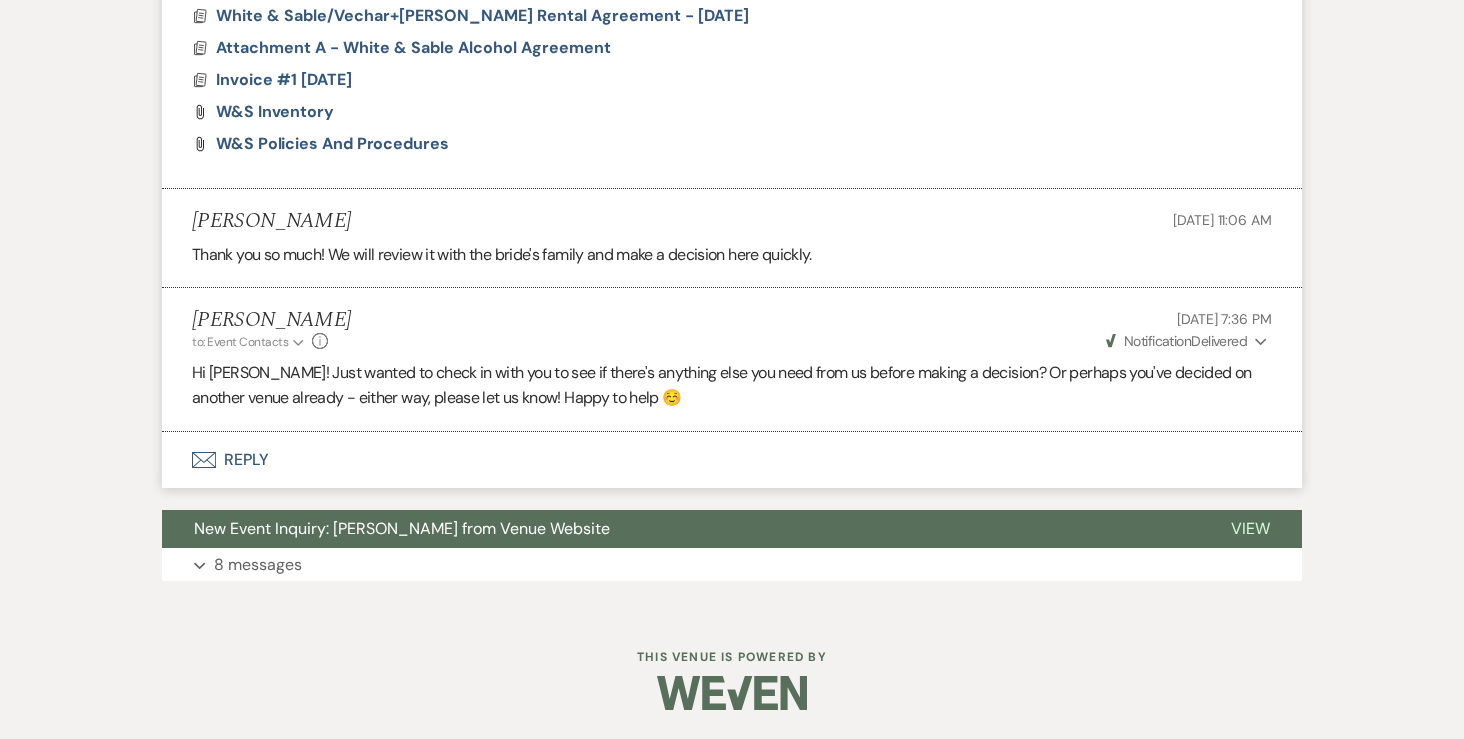 click on "Expand" 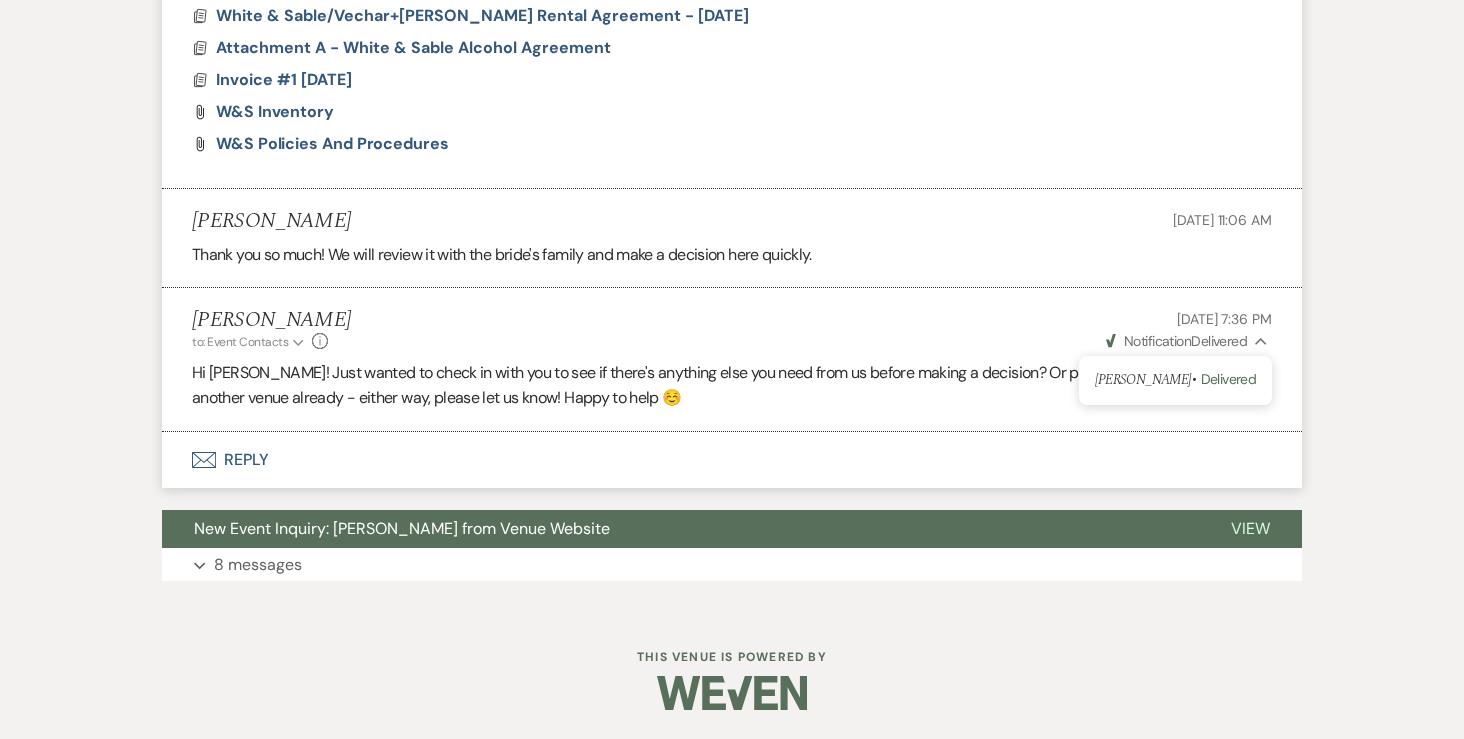 click on "Angela Oldenburger to: Event Contacts Expand Info Jul 16, 2025, 7:36 PM Weven Check Notification  Delivered Collapse Natalya Adamyan  • Delivered" at bounding box center [732, 329] 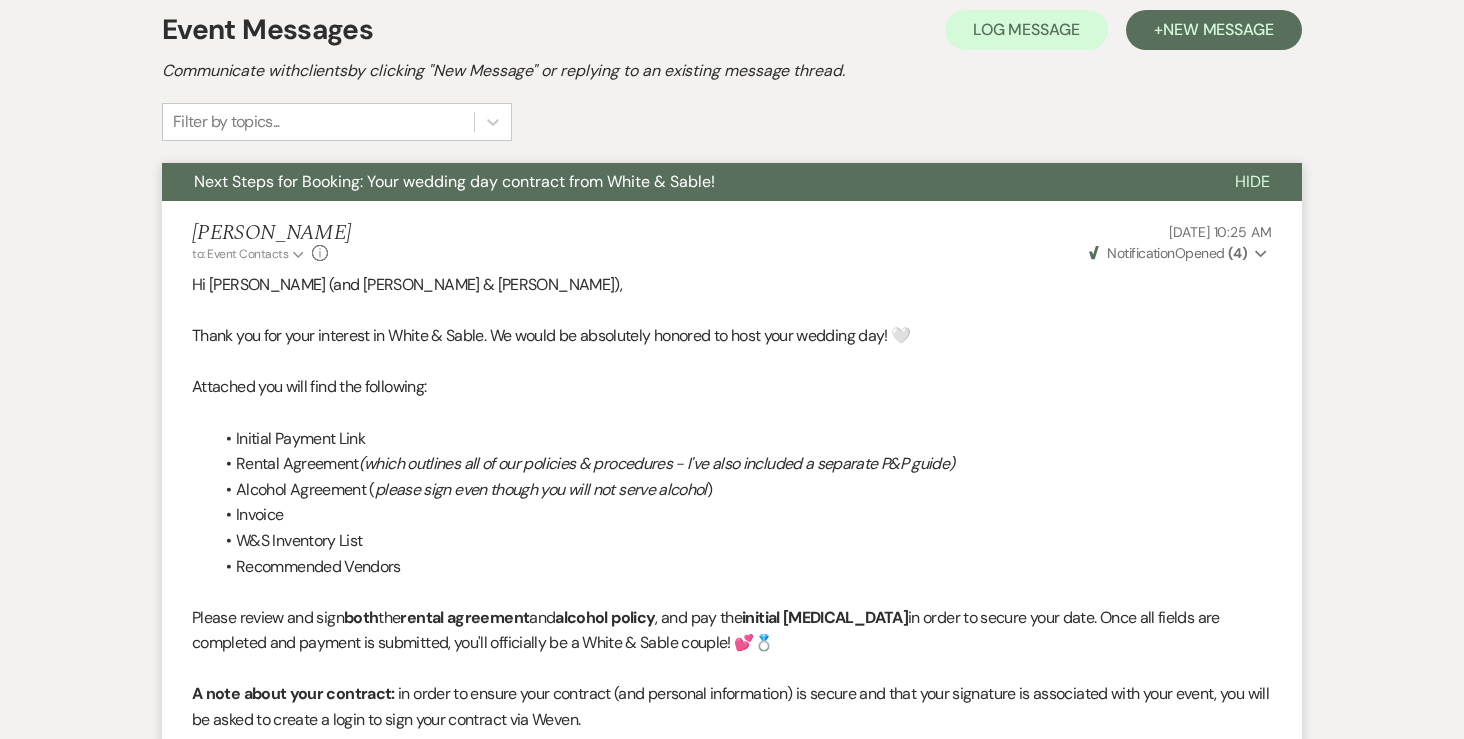 scroll, scrollTop: 0, scrollLeft: 0, axis: both 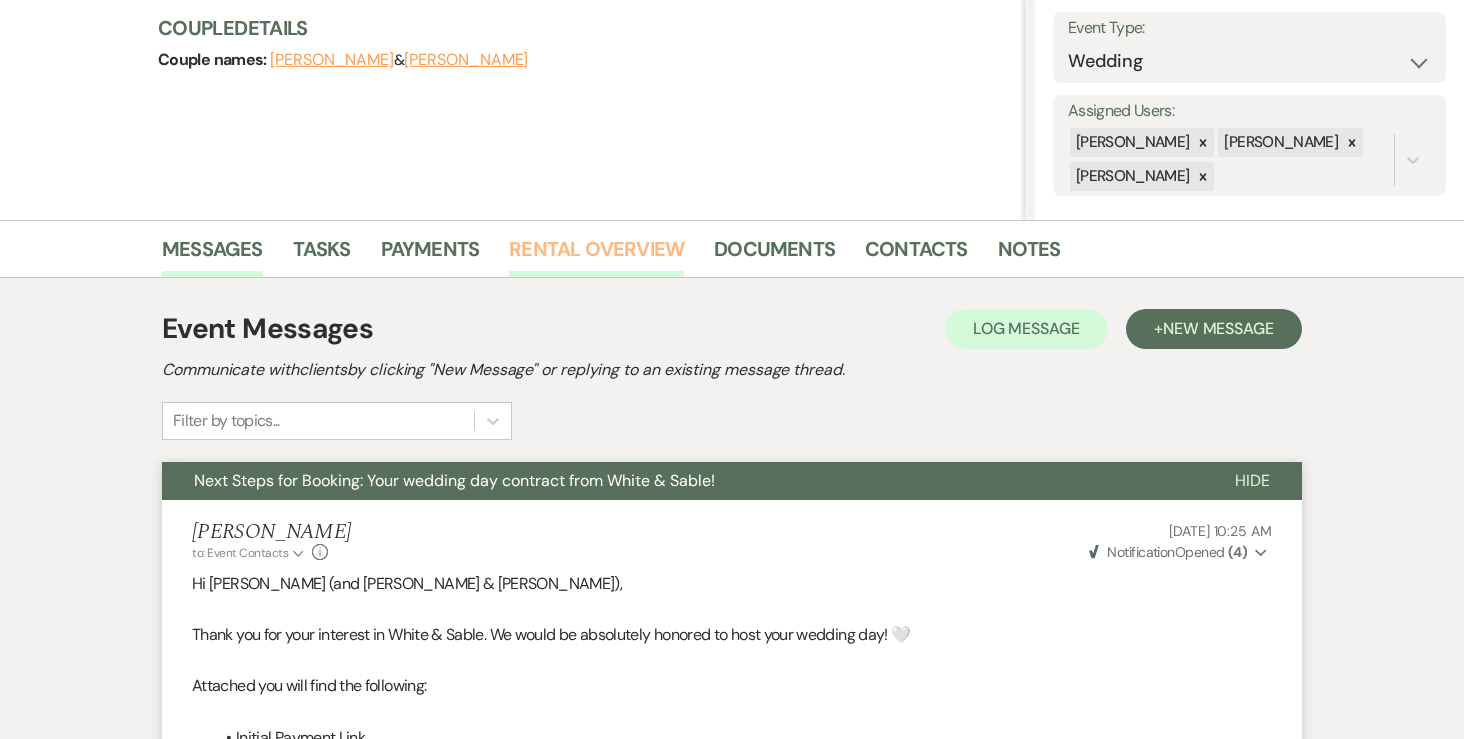 click on "Rental Overview" at bounding box center [596, 255] 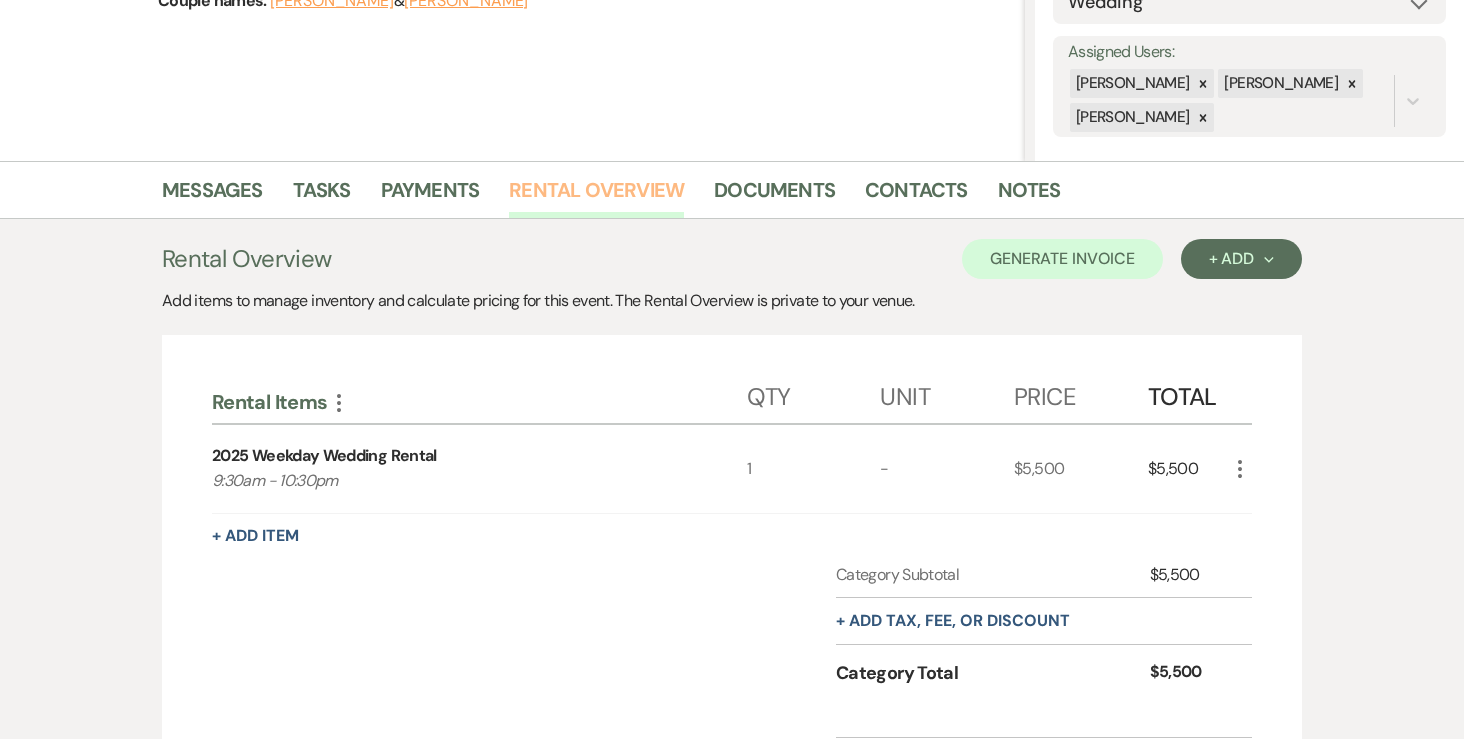 scroll, scrollTop: 344, scrollLeft: 0, axis: vertical 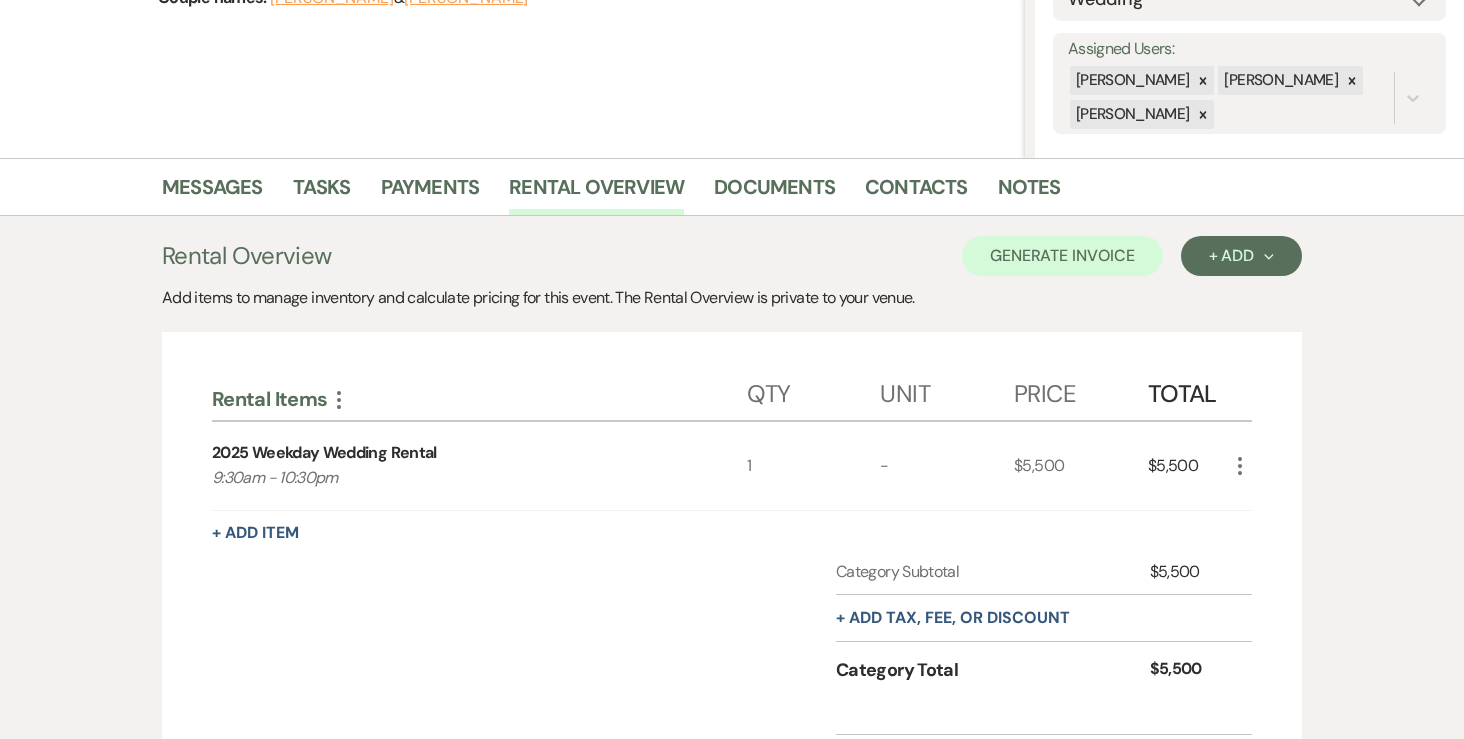 click on "More" 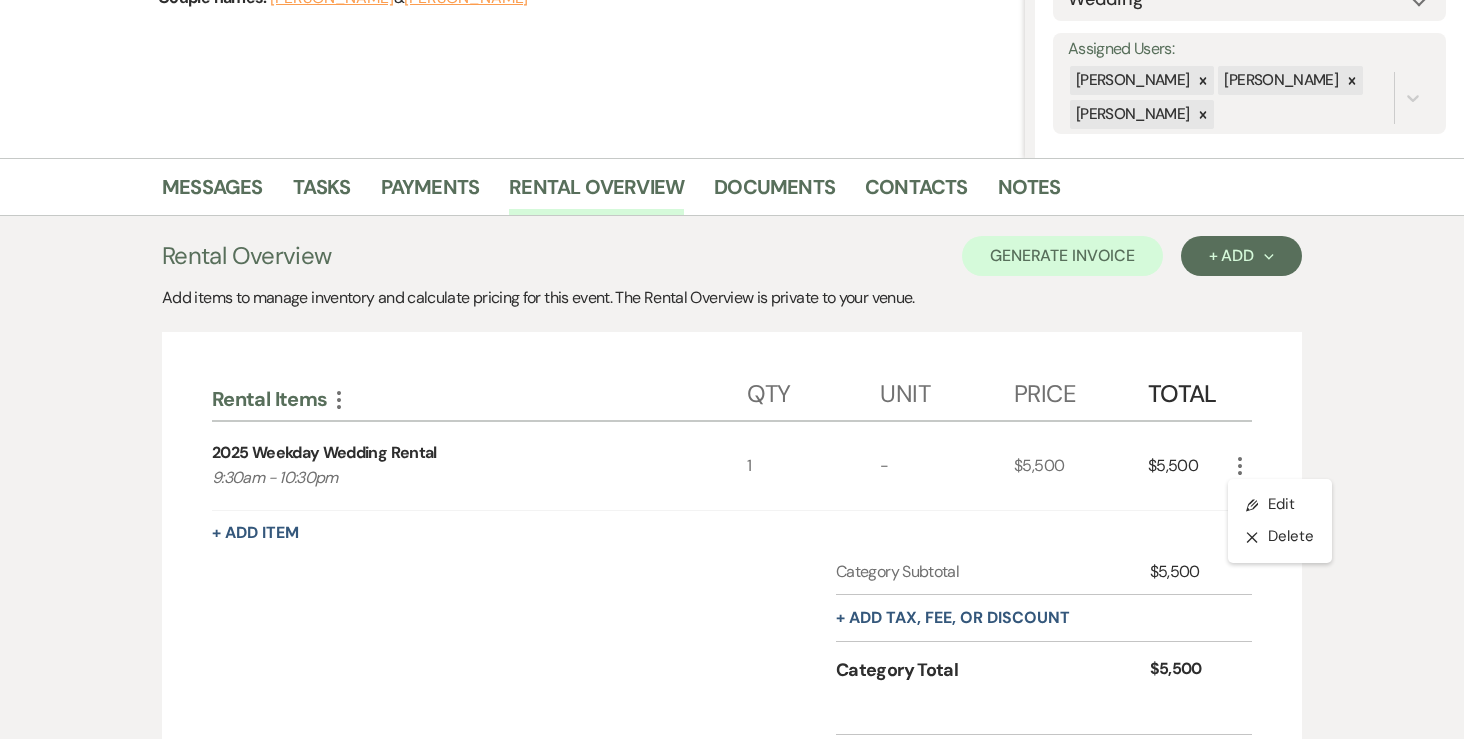 click on "Pencil Edit X Delete" at bounding box center [1280, 520] 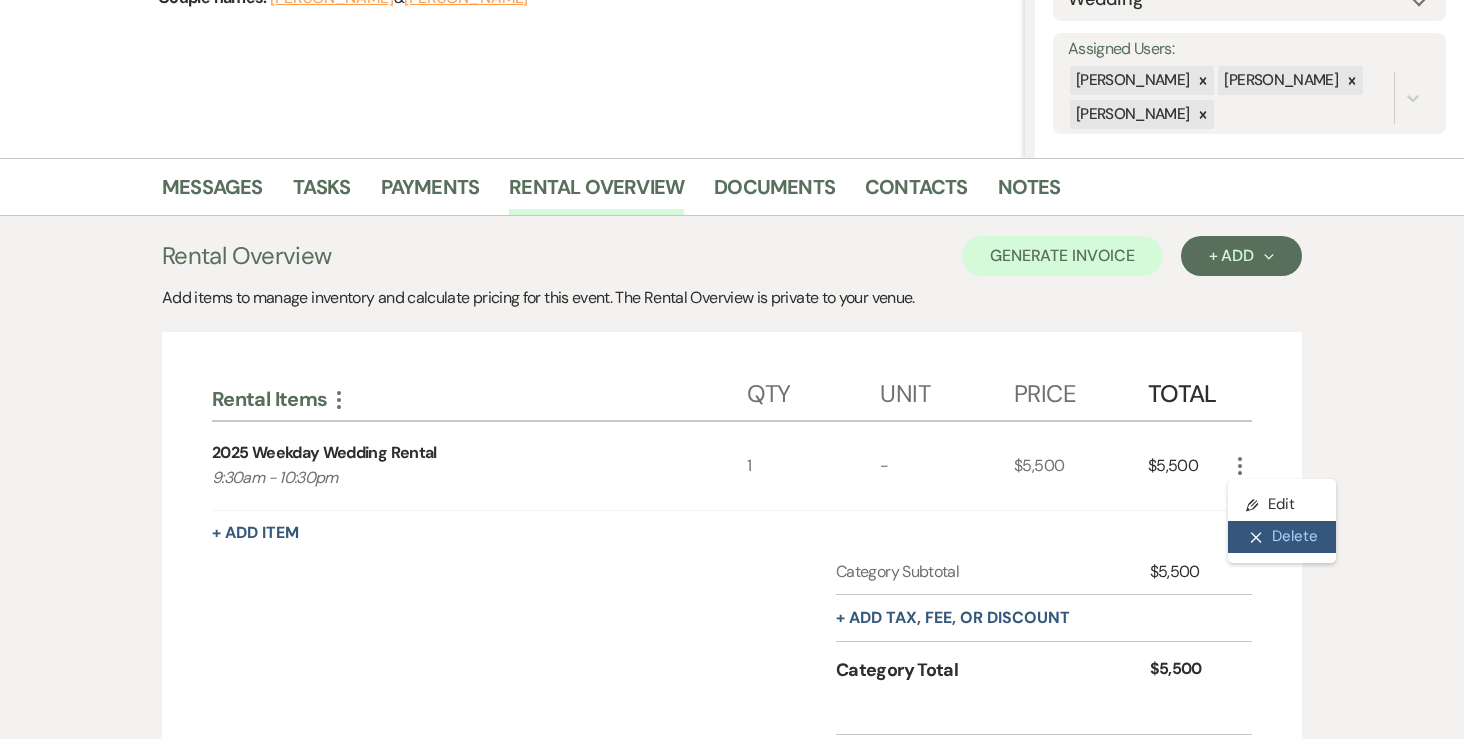 click on "X Delete" at bounding box center (1282, 537) 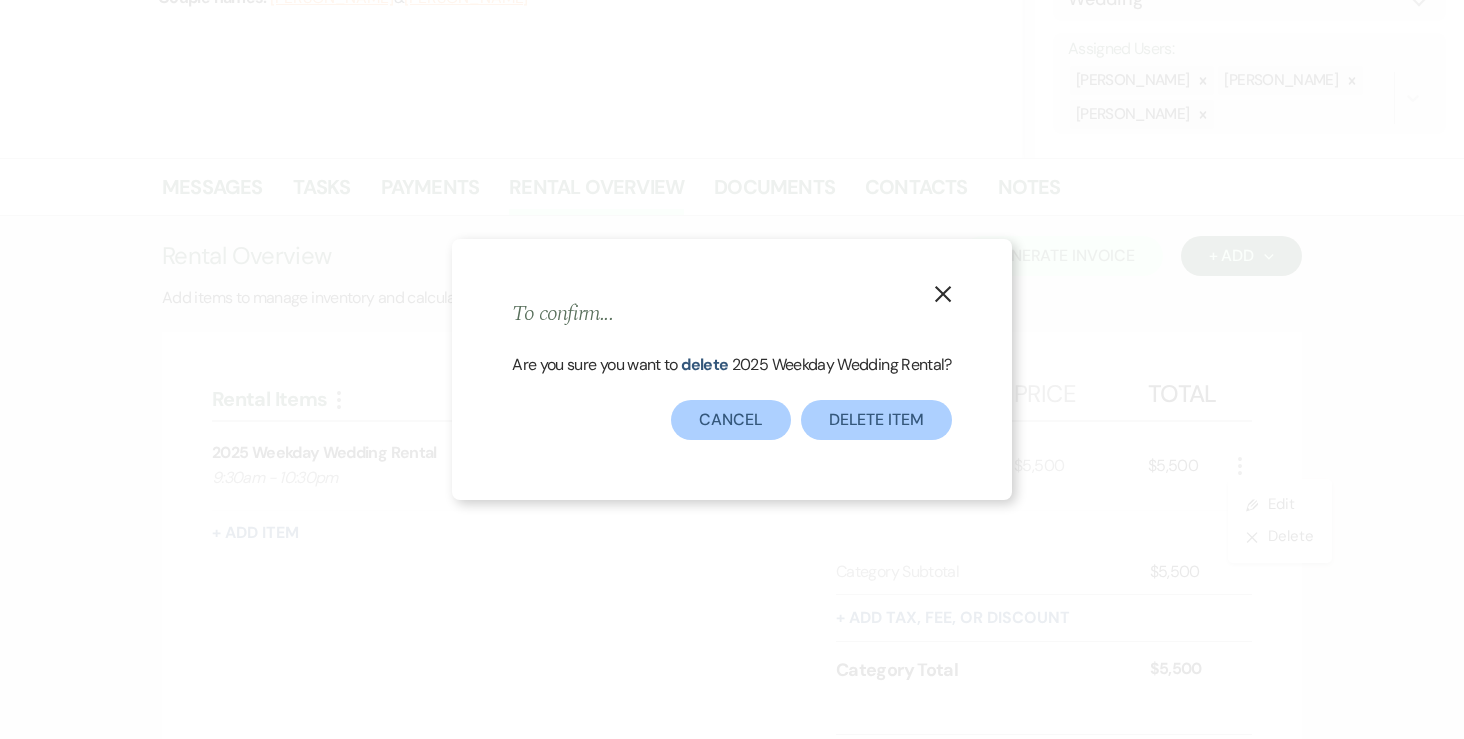 click 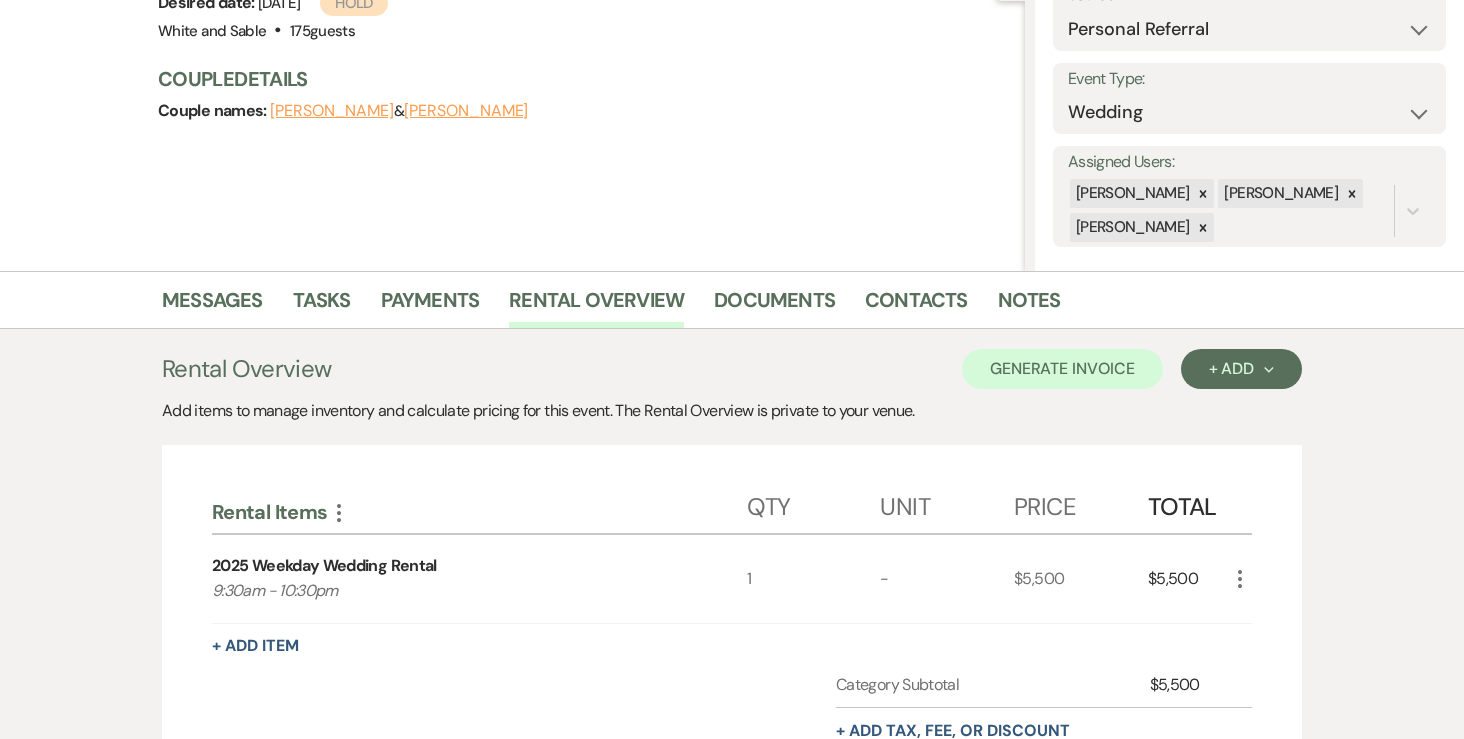 scroll, scrollTop: 220, scrollLeft: 0, axis: vertical 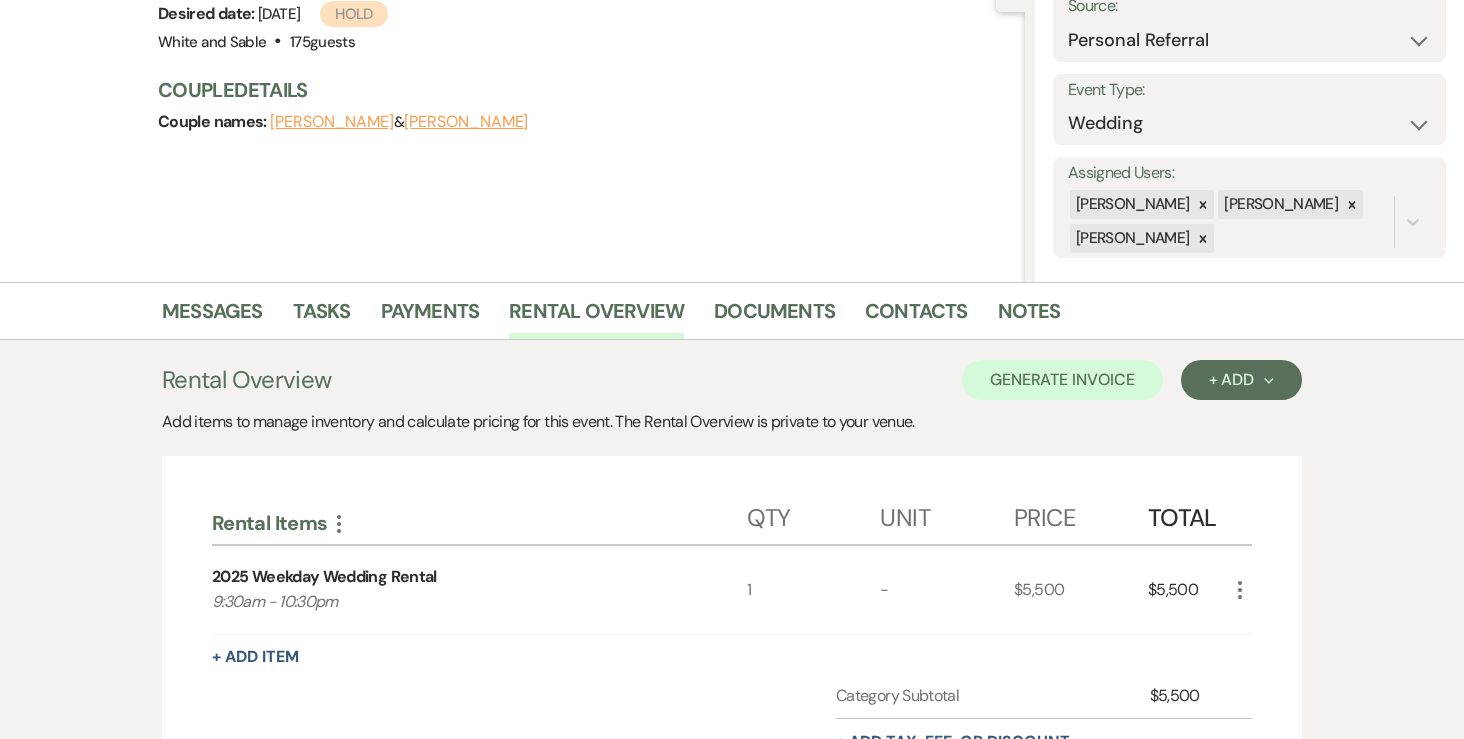 click on "Nadzeya Vechar" at bounding box center [332, 122] 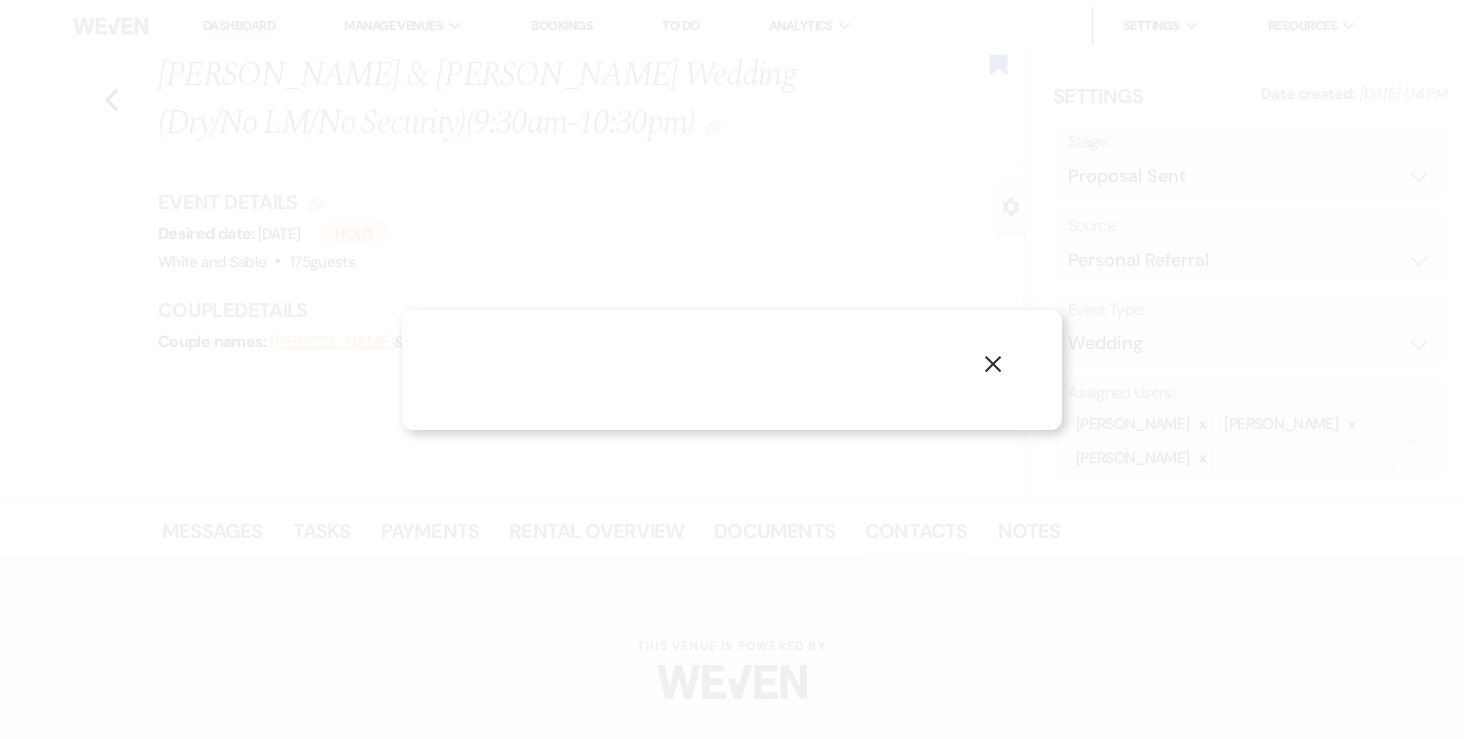 scroll, scrollTop: 0, scrollLeft: 0, axis: both 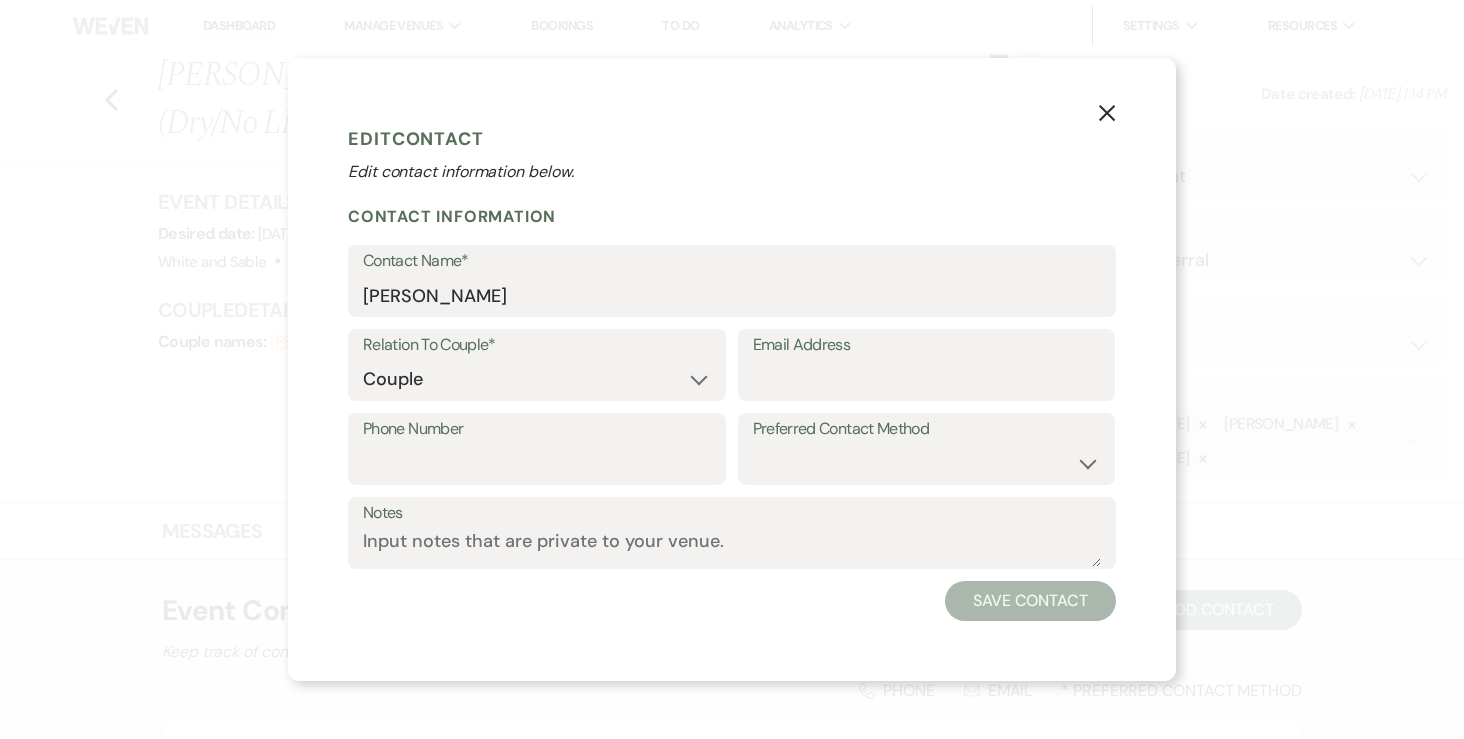 click on "X" 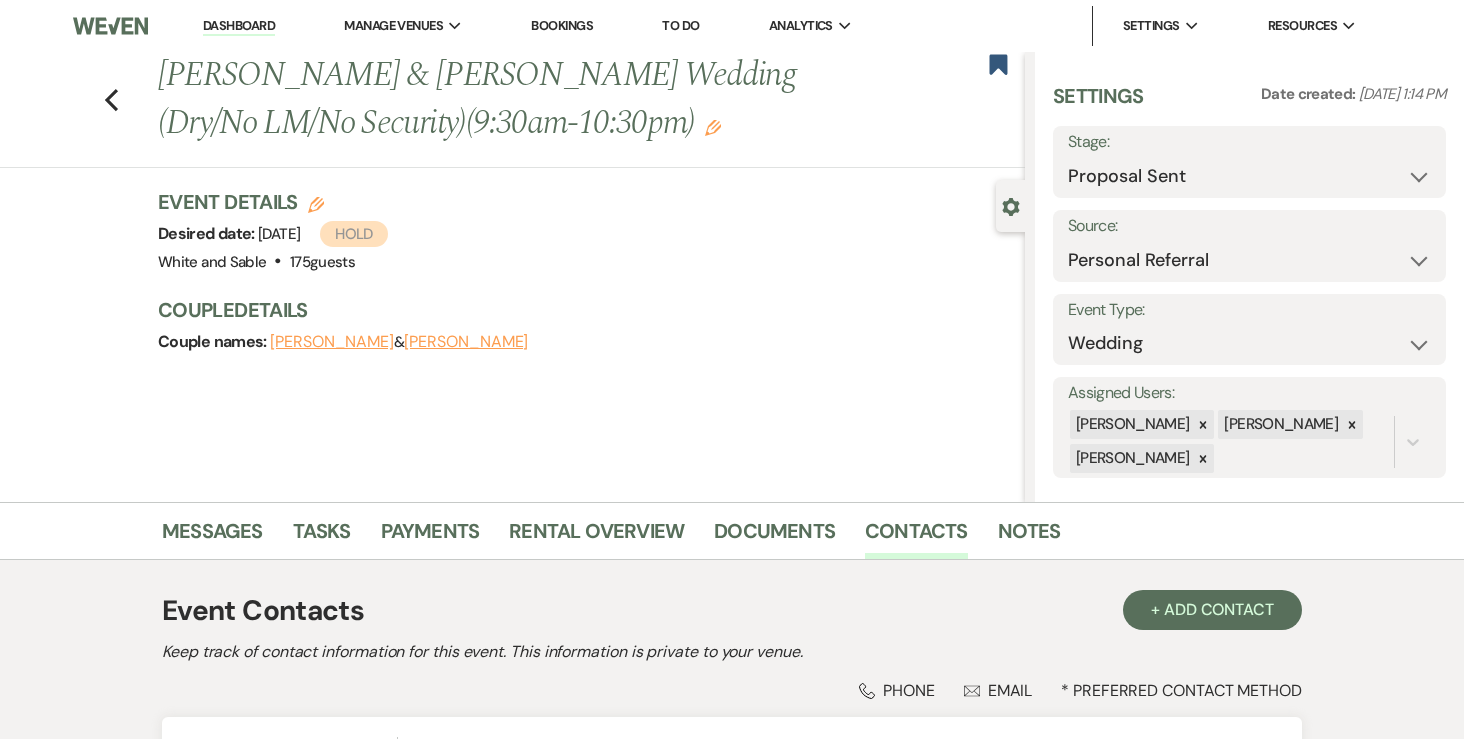 click on "David Adamyan" at bounding box center (466, 342) 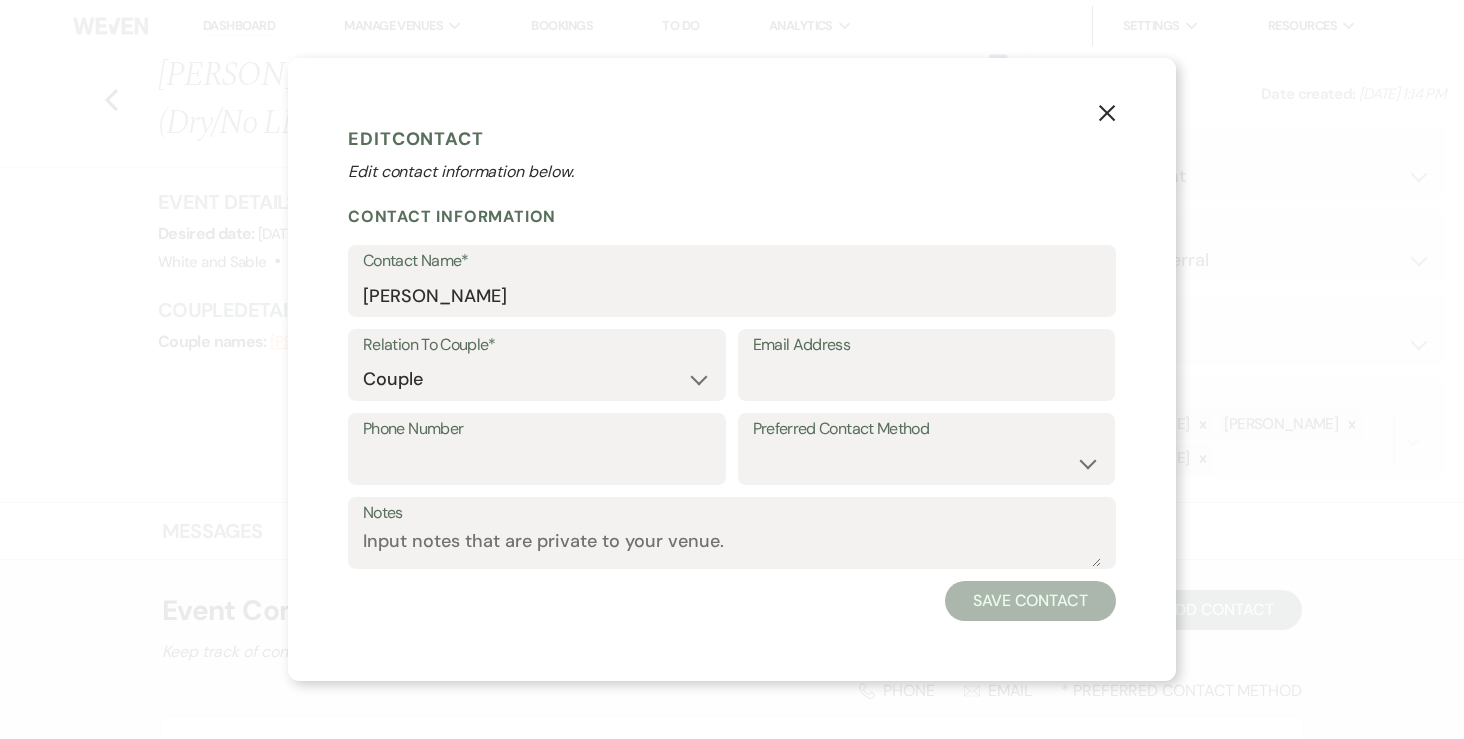 click on "X" 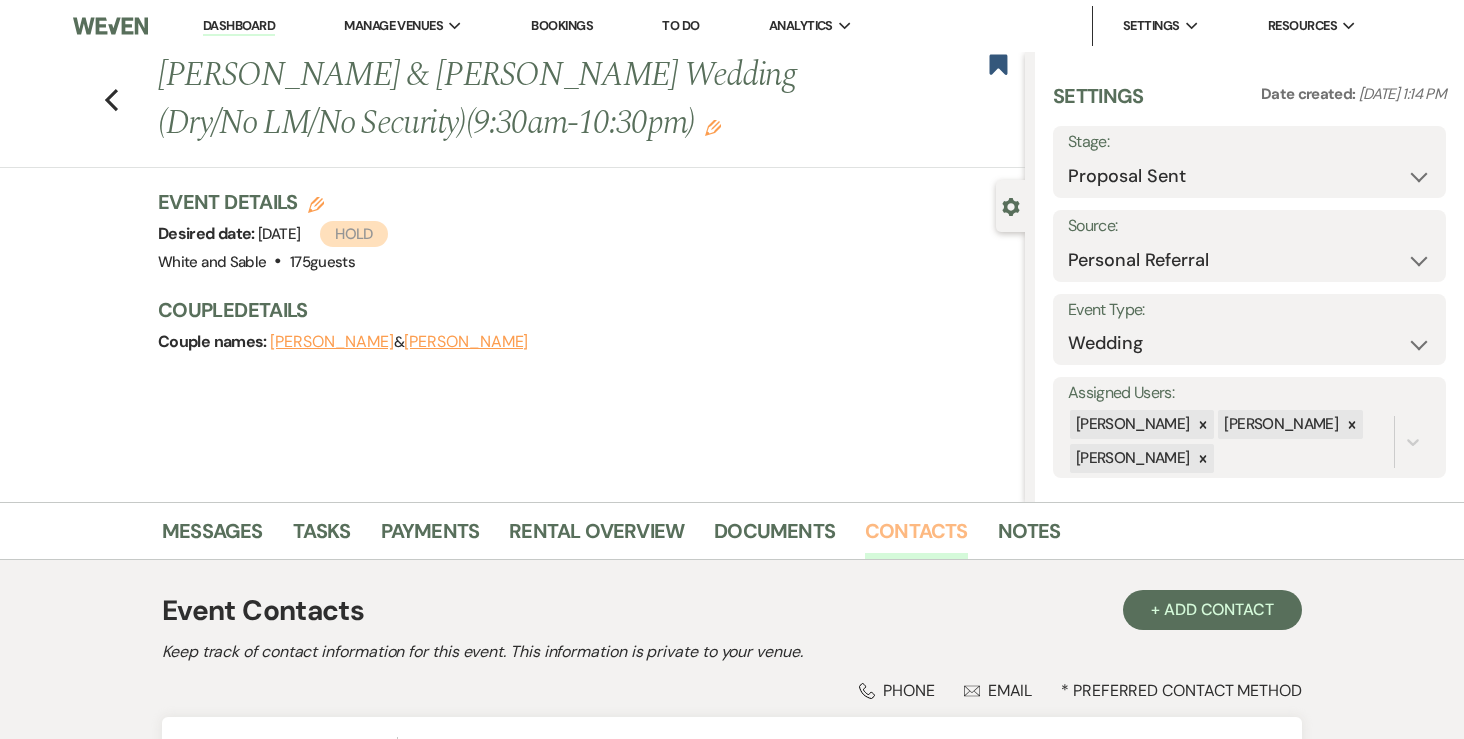click on "Contacts" at bounding box center [916, 537] 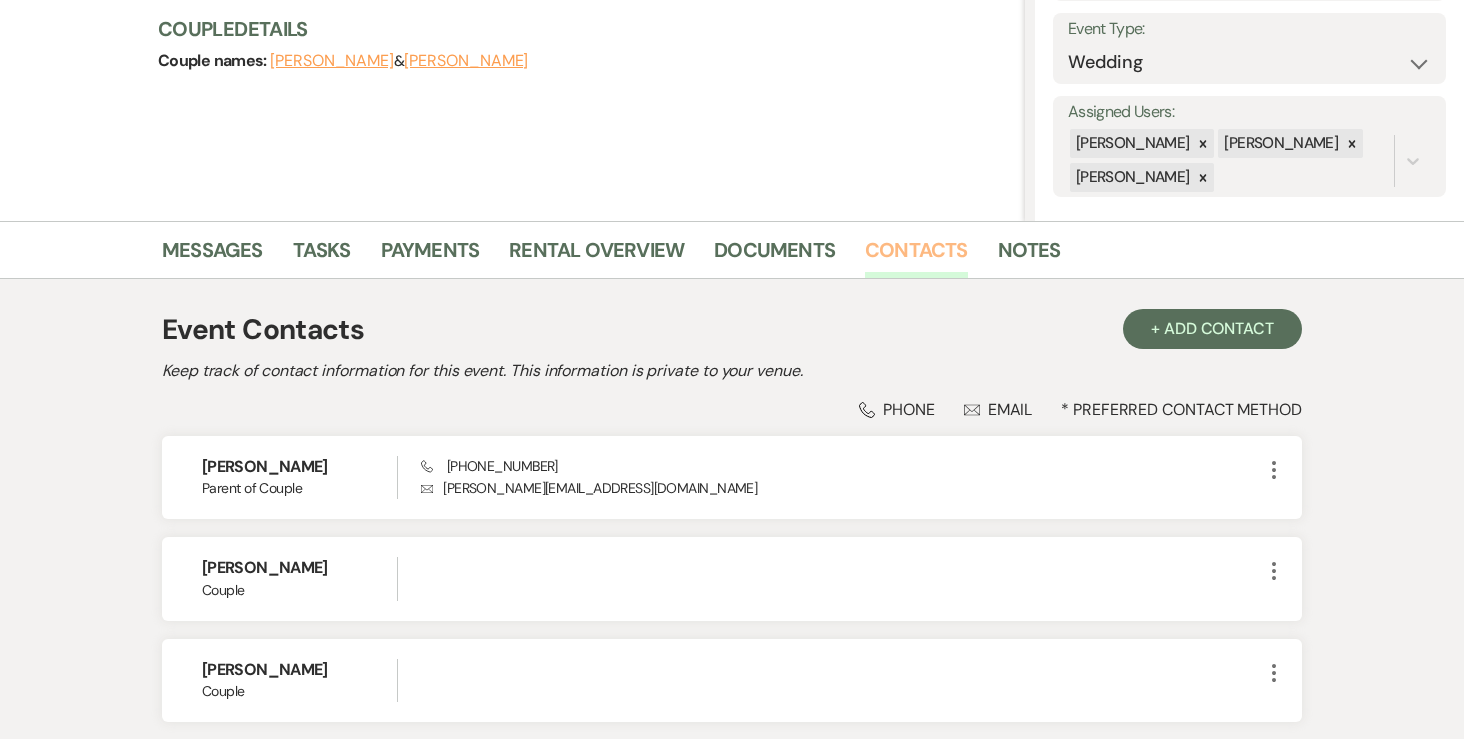 scroll, scrollTop: 339, scrollLeft: 0, axis: vertical 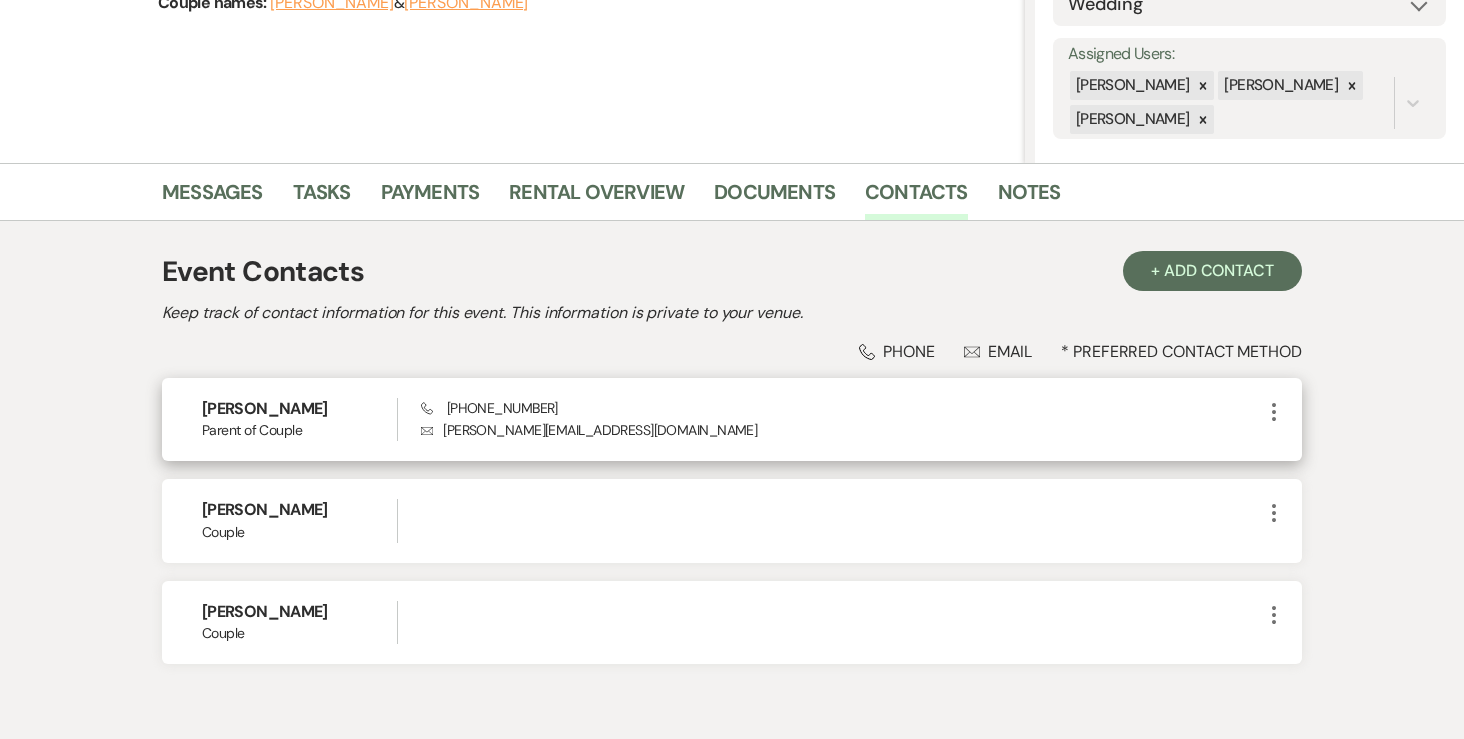 click on "Phone   (612) 516-0365" at bounding box center [489, 408] 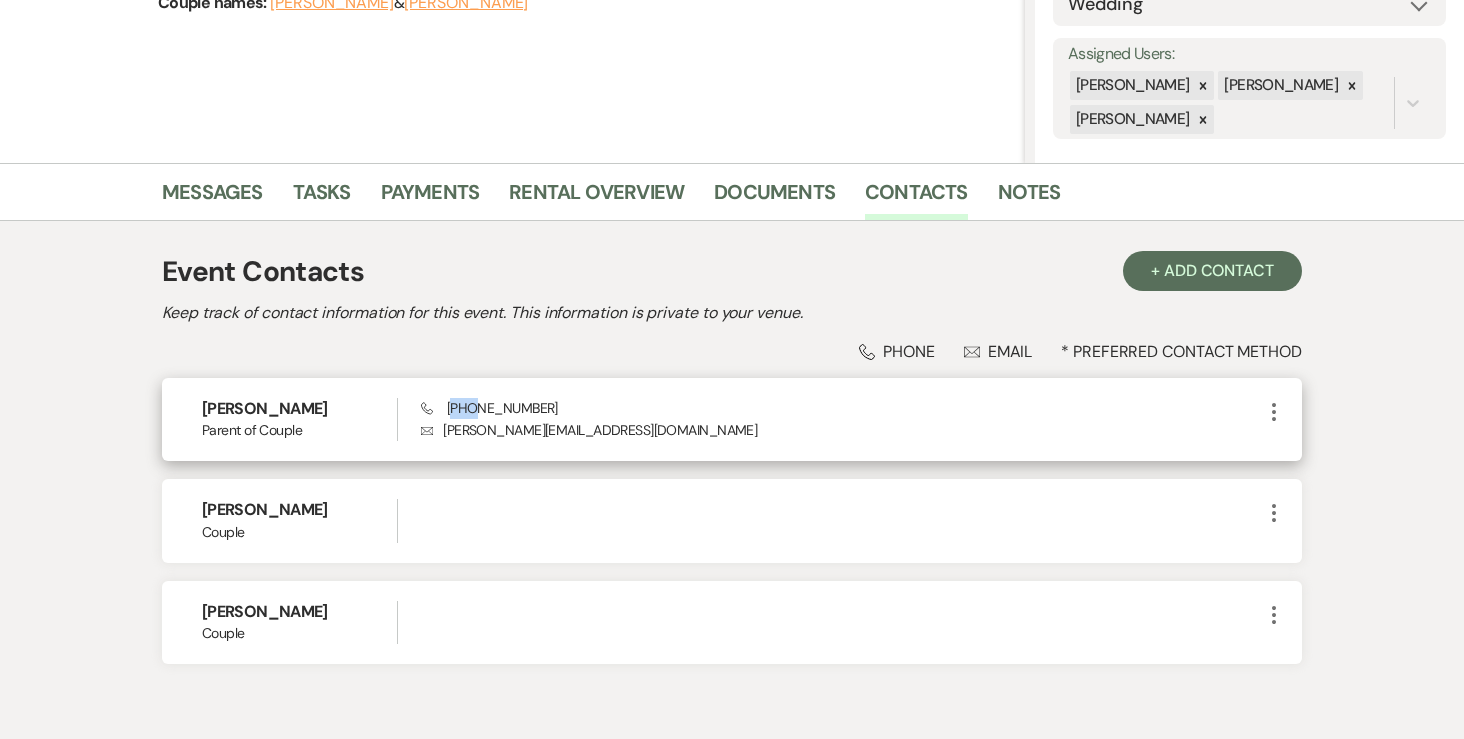 click on "Phone   (612) 516-0365" at bounding box center [489, 408] 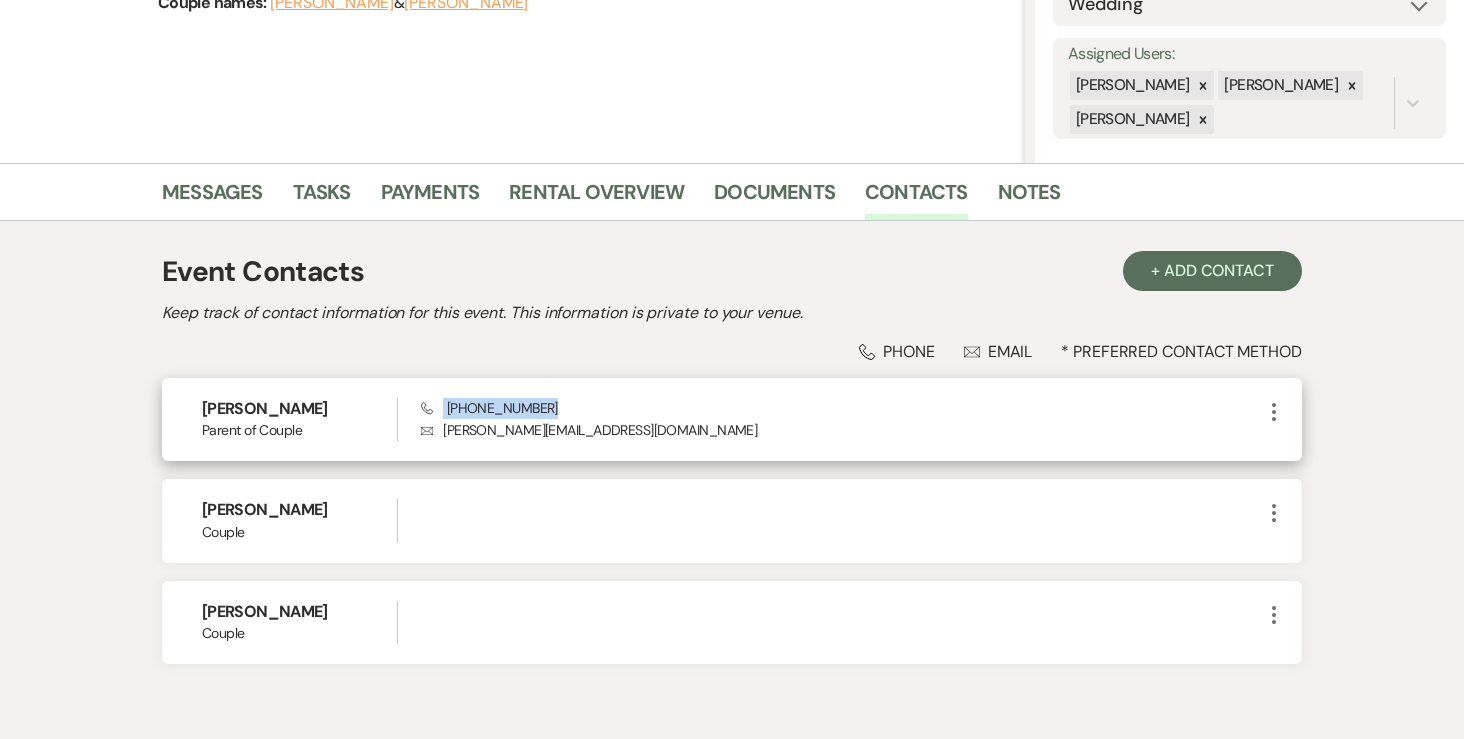 click on "Phone   (612) 516-0365" at bounding box center [489, 408] 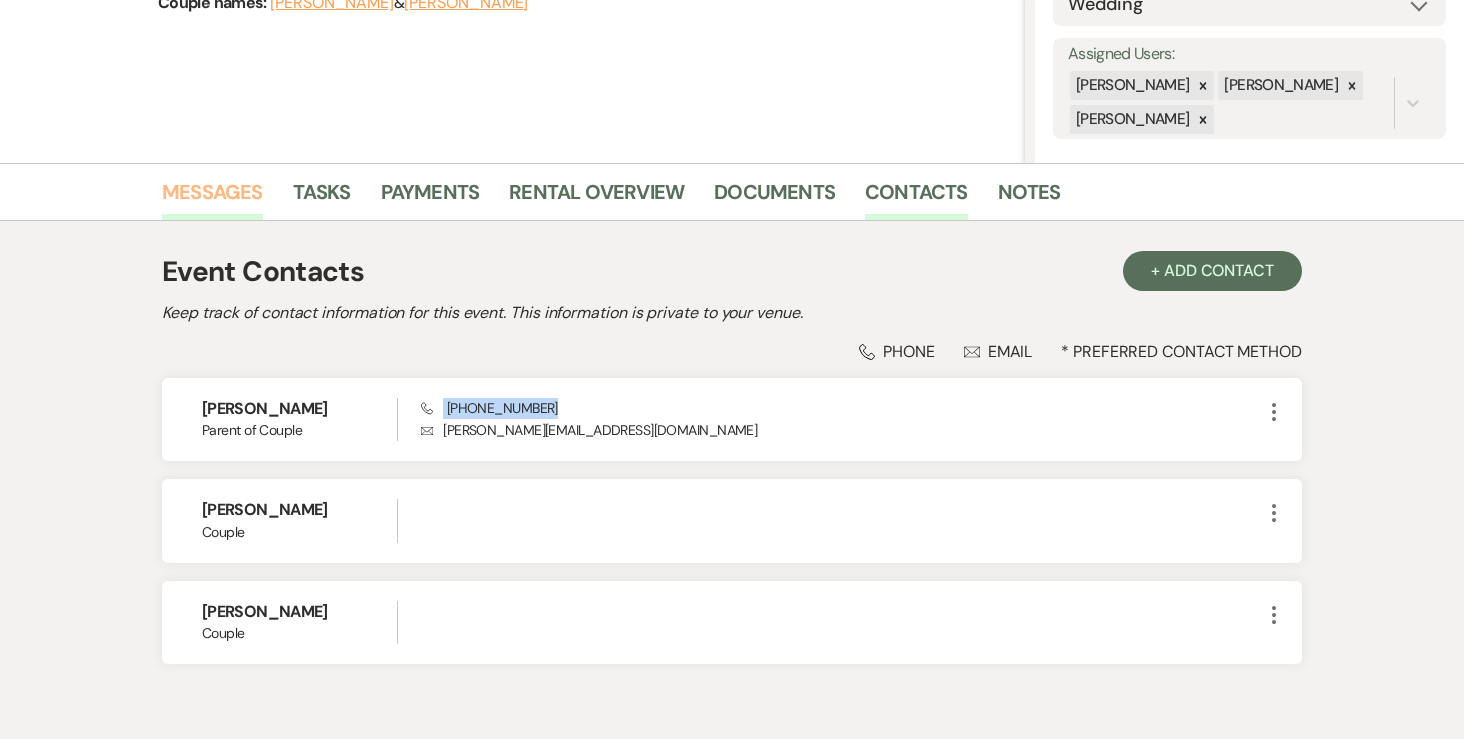 click on "Messages" at bounding box center (212, 198) 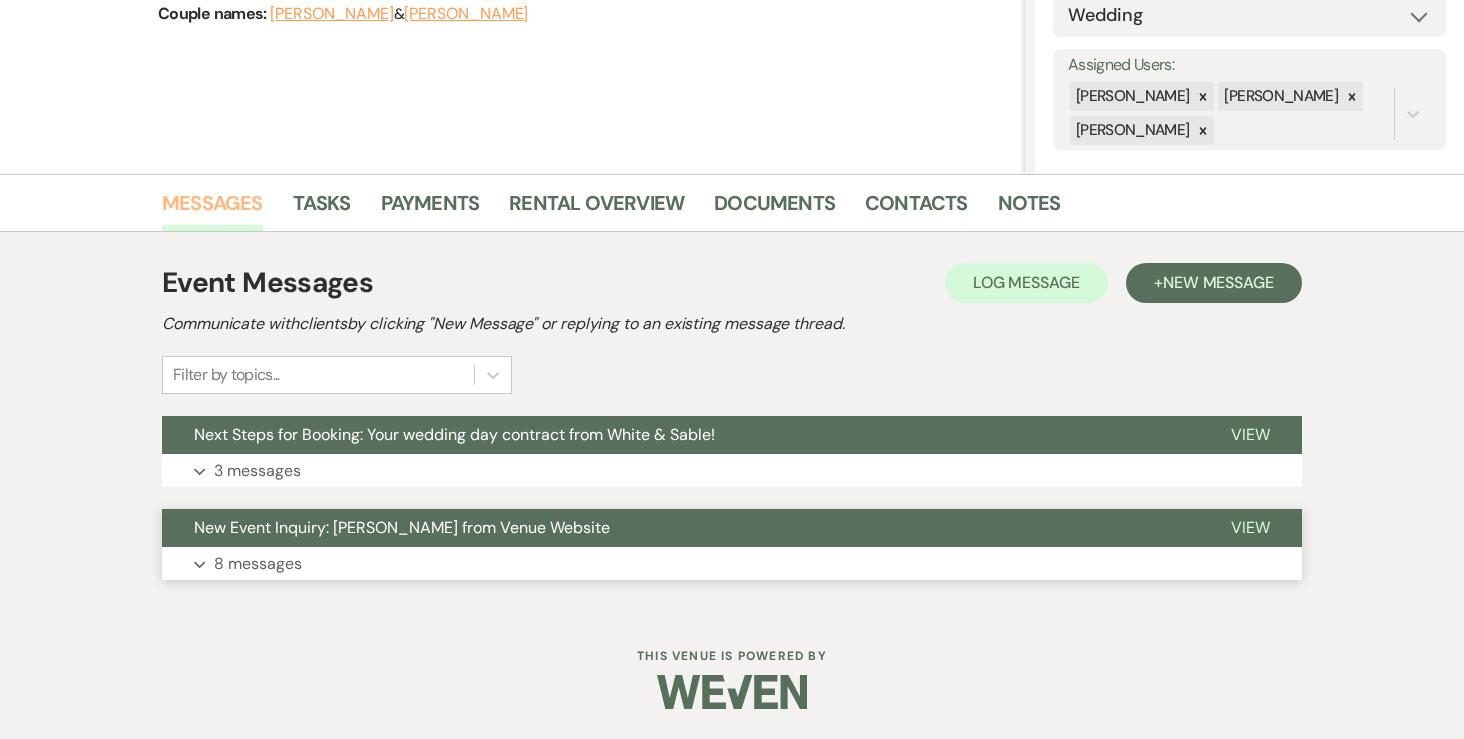 scroll, scrollTop: 328, scrollLeft: 0, axis: vertical 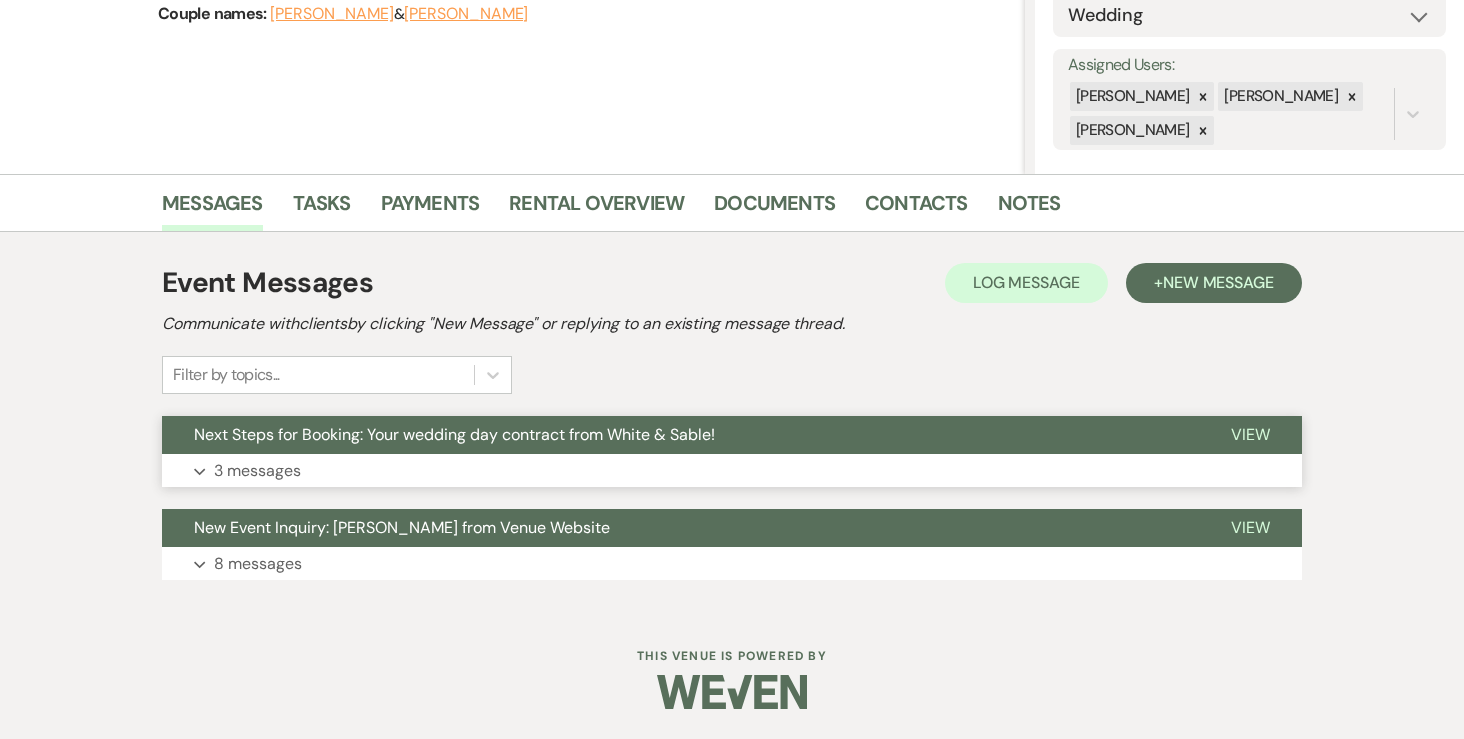 drag, startPoint x: 271, startPoint y: 473, endPoint x: 283, endPoint y: 474, distance: 12.0415945 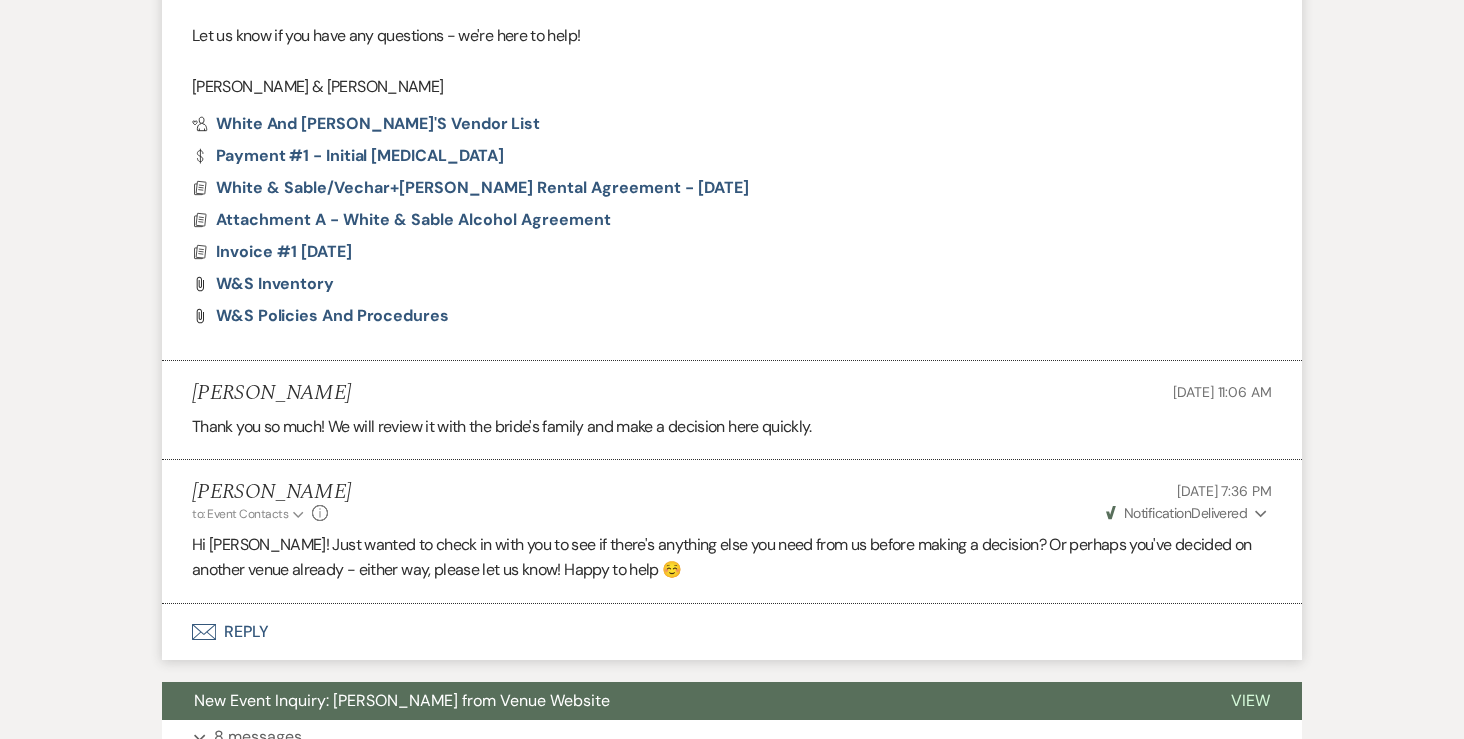 scroll, scrollTop: 1445, scrollLeft: 0, axis: vertical 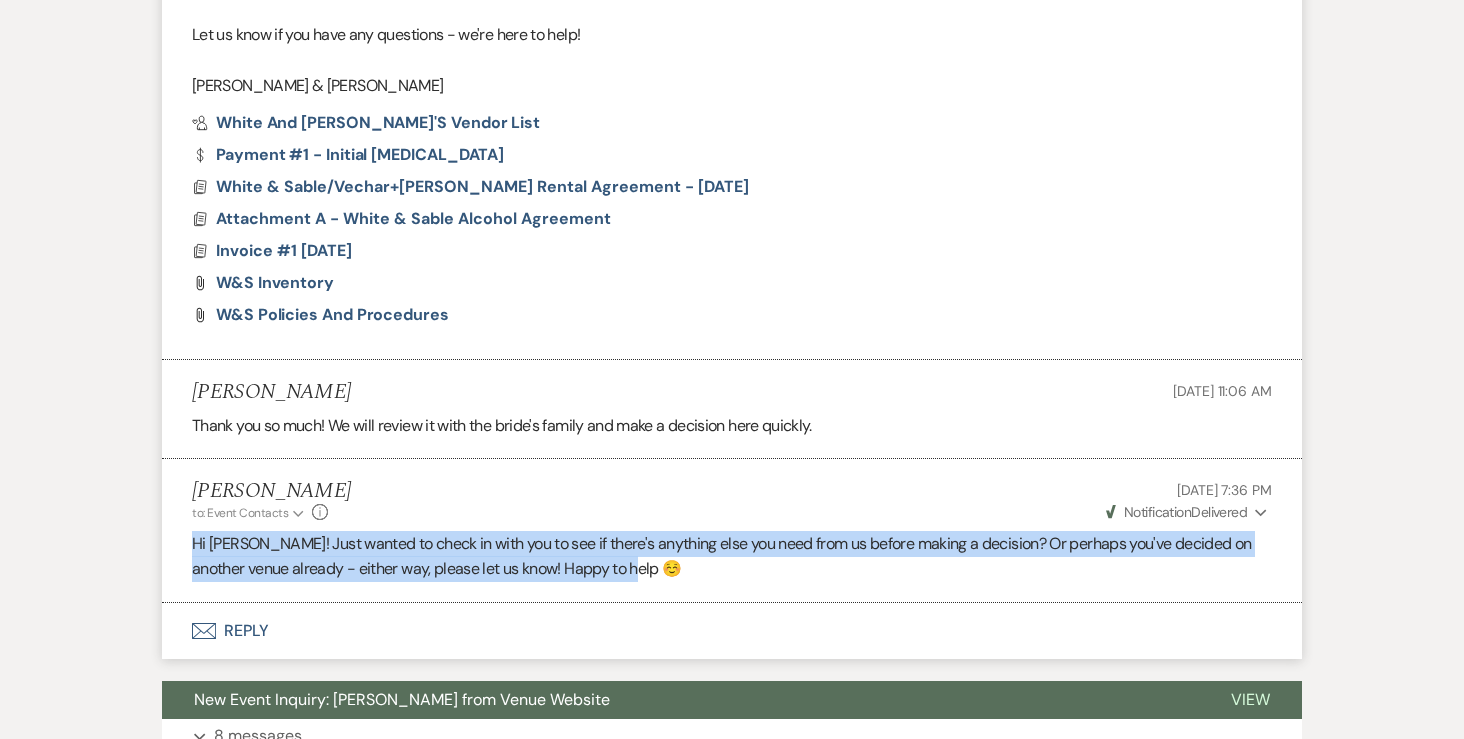 drag, startPoint x: 187, startPoint y: 542, endPoint x: 658, endPoint y: 581, distance: 472.61188 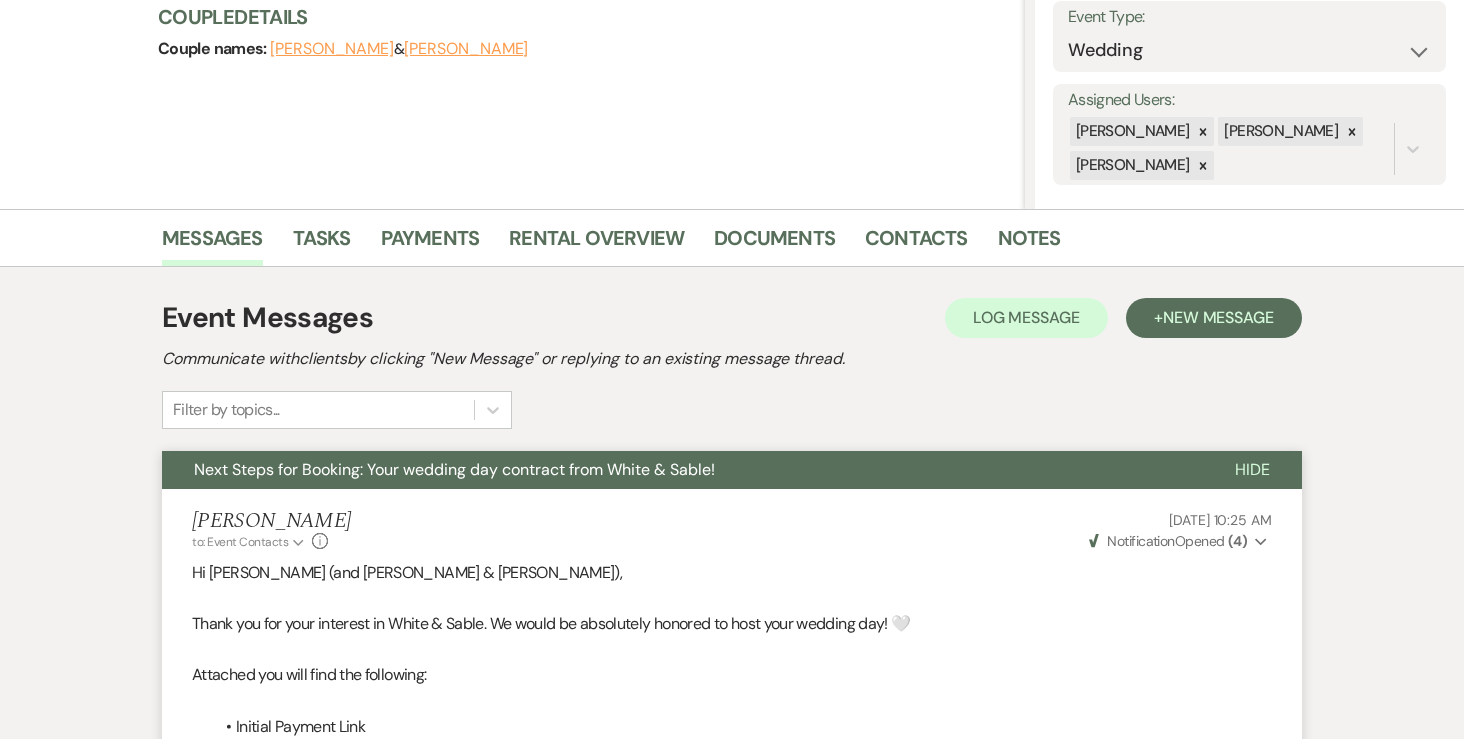 scroll, scrollTop: 0, scrollLeft: 0, axis: both 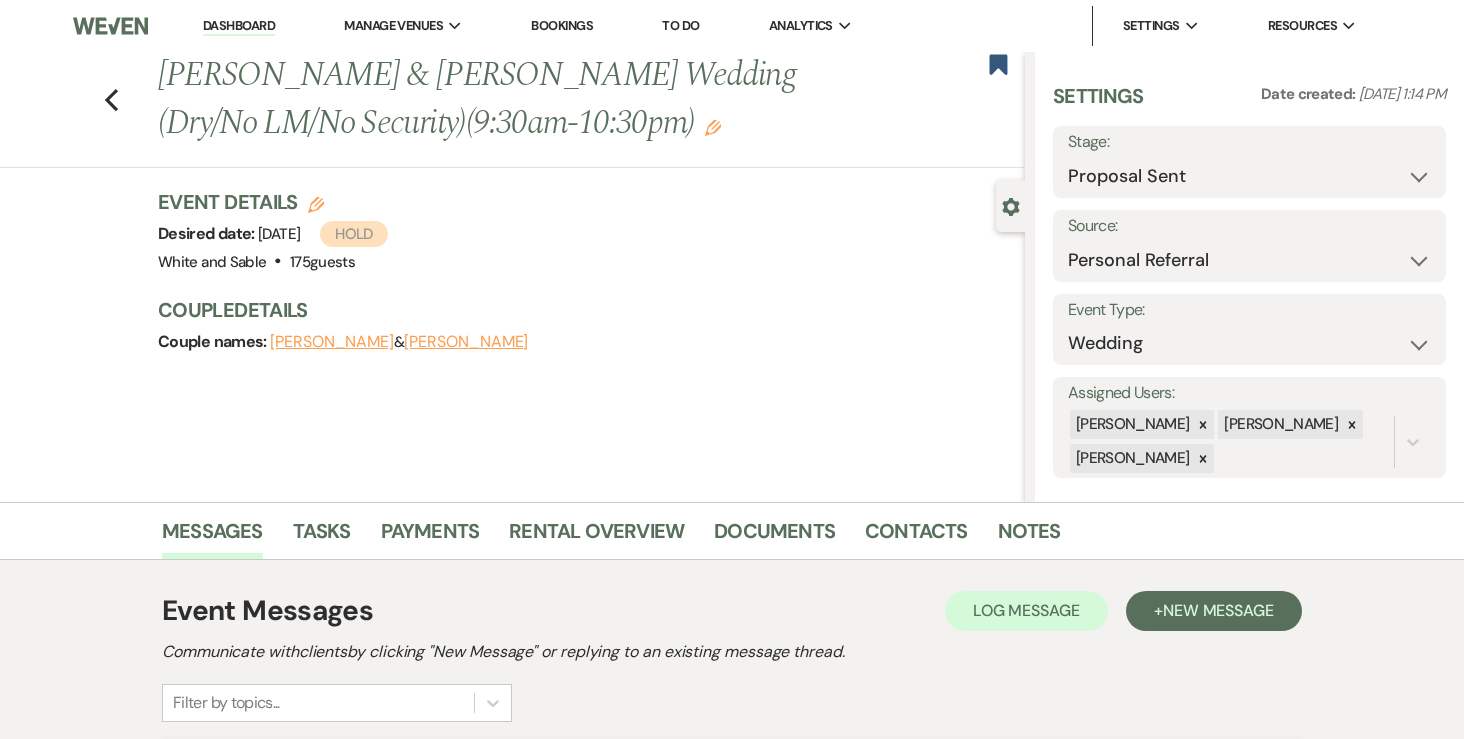 click on "Dashboard" at bounding box center [239, 26] 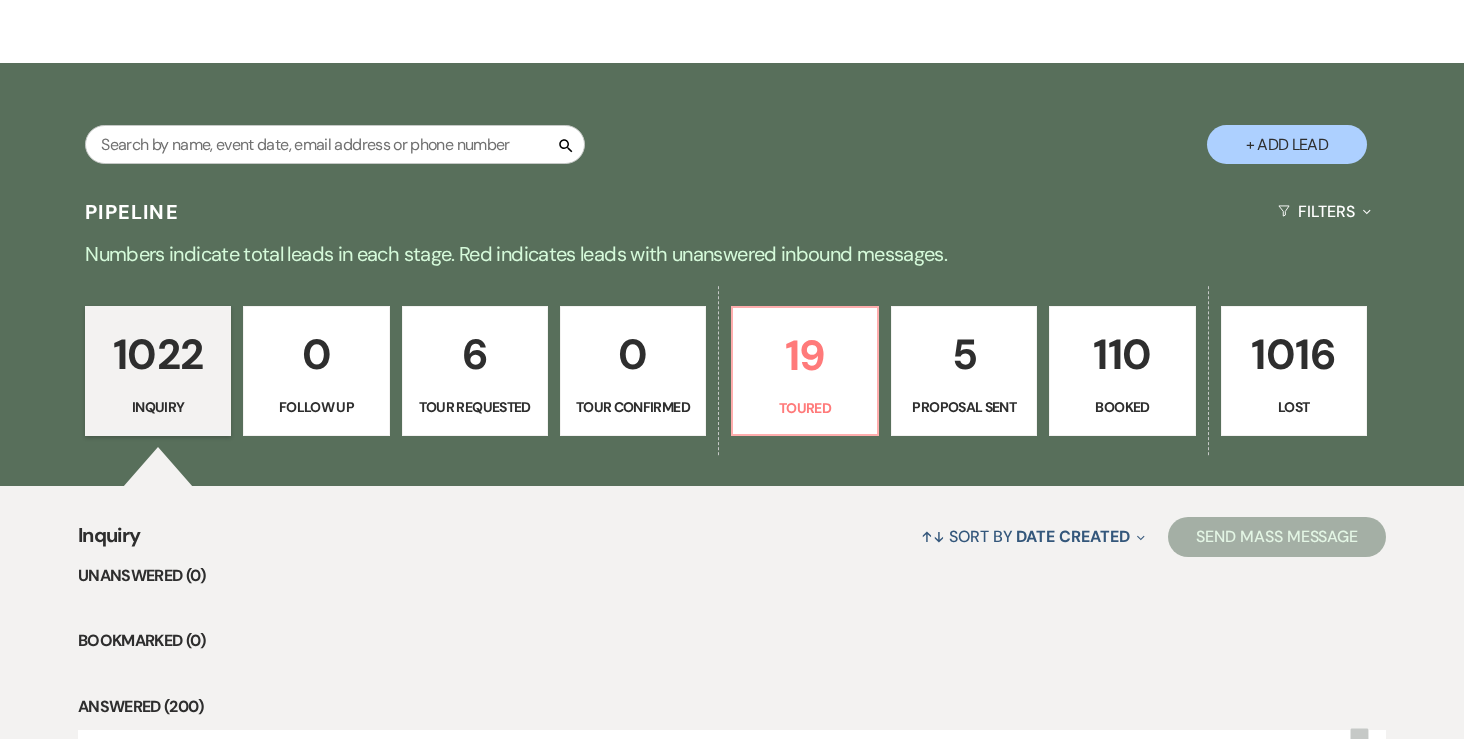 scroll, scrollTop: 0, scrollLeft: 0, axis: both 